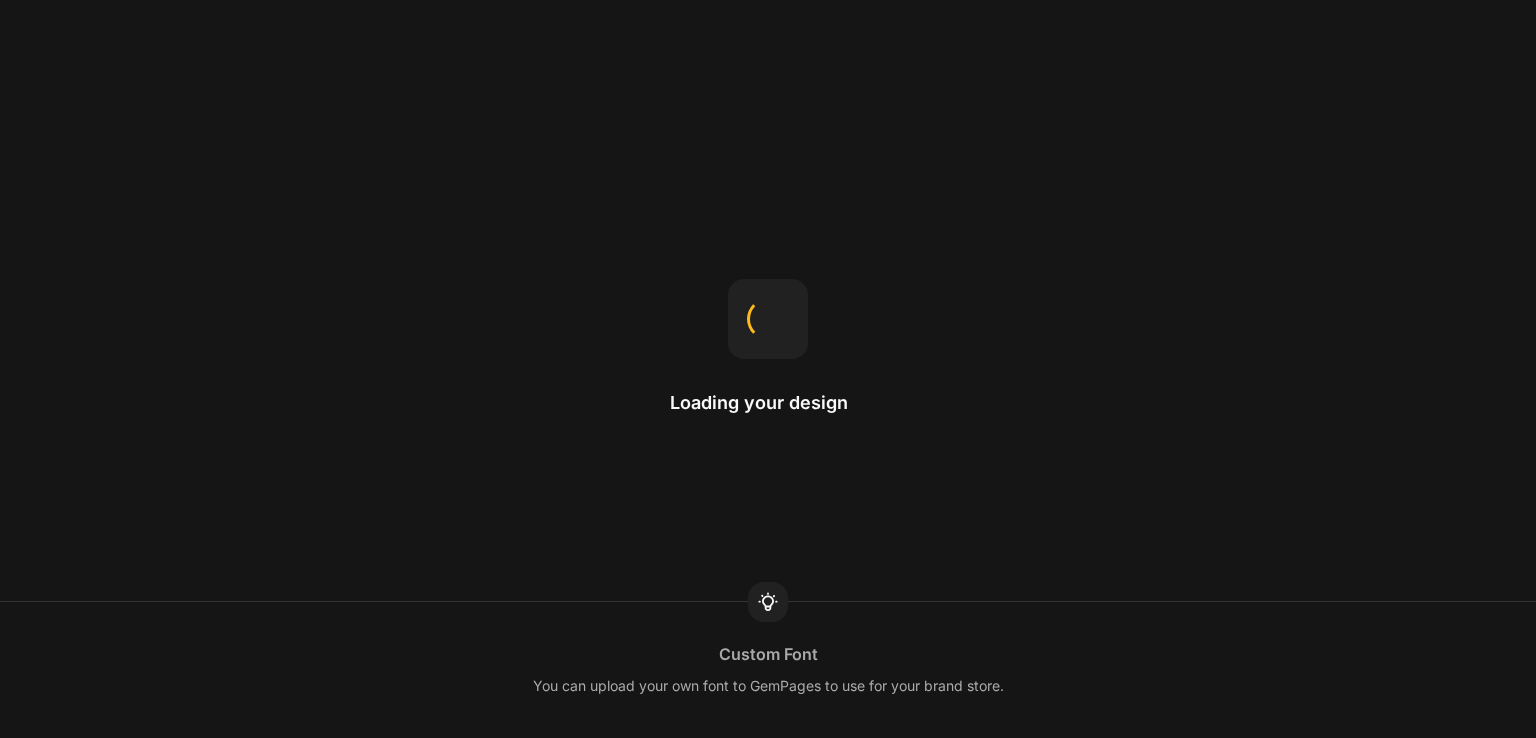 scroll, scrollTop: 0, scrollLeft: 0, axis: both 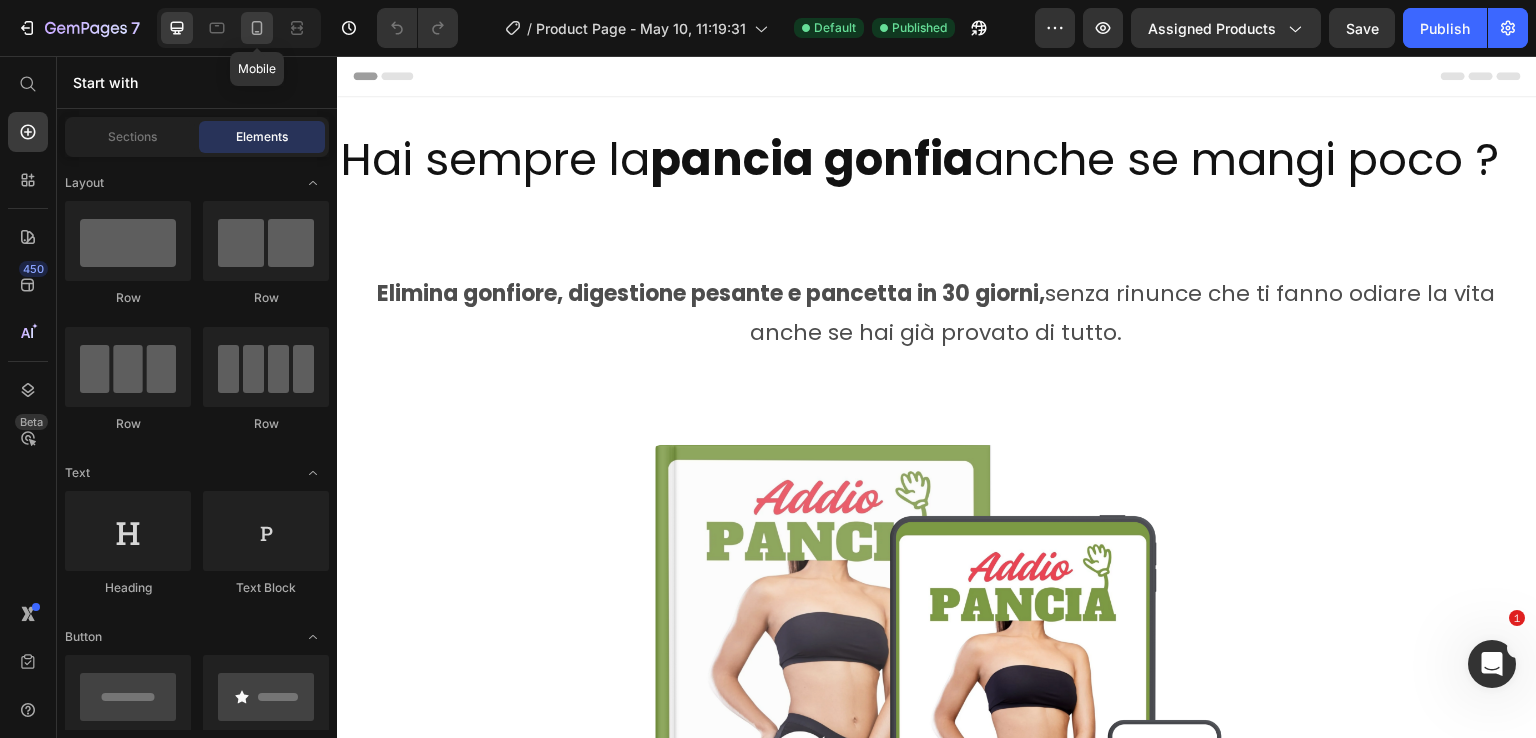 click 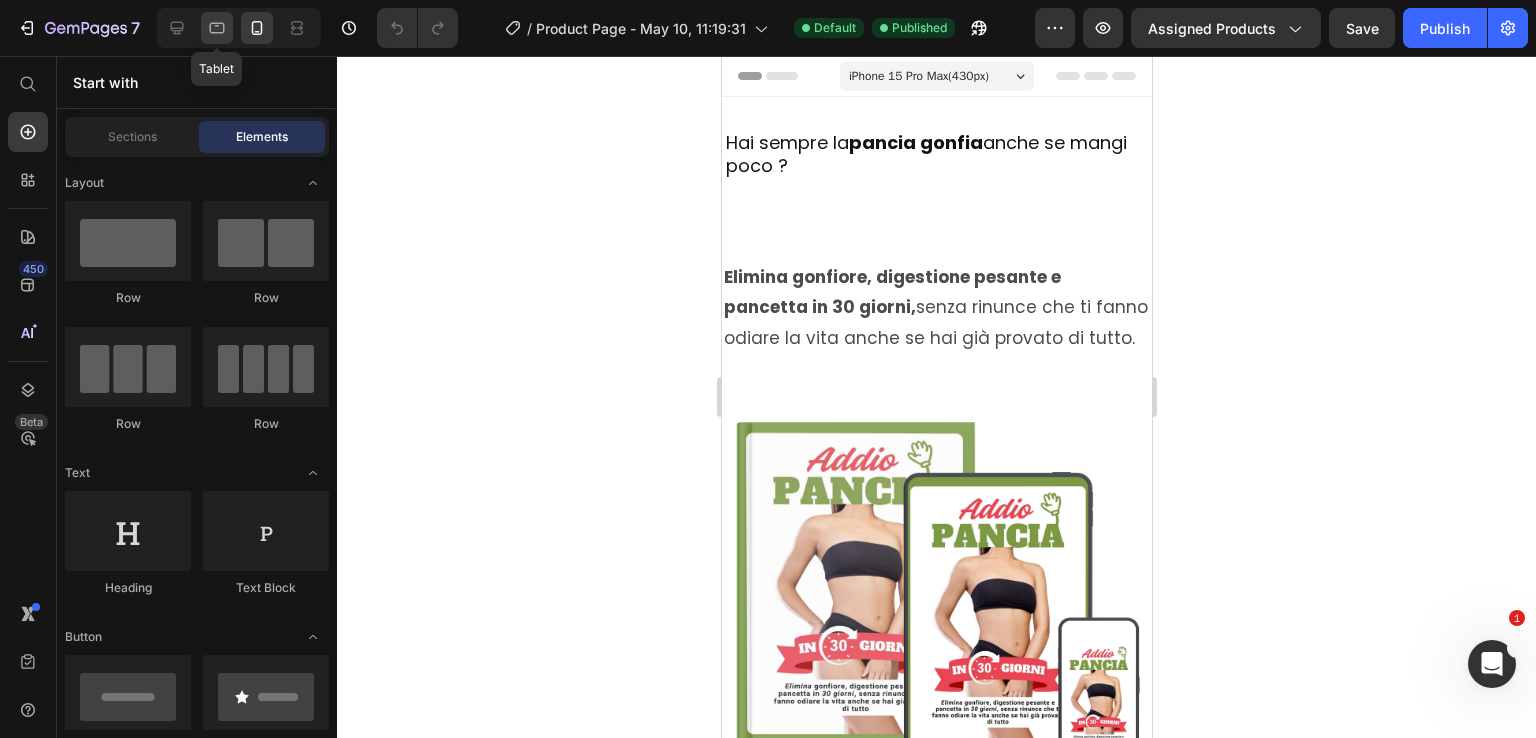 click 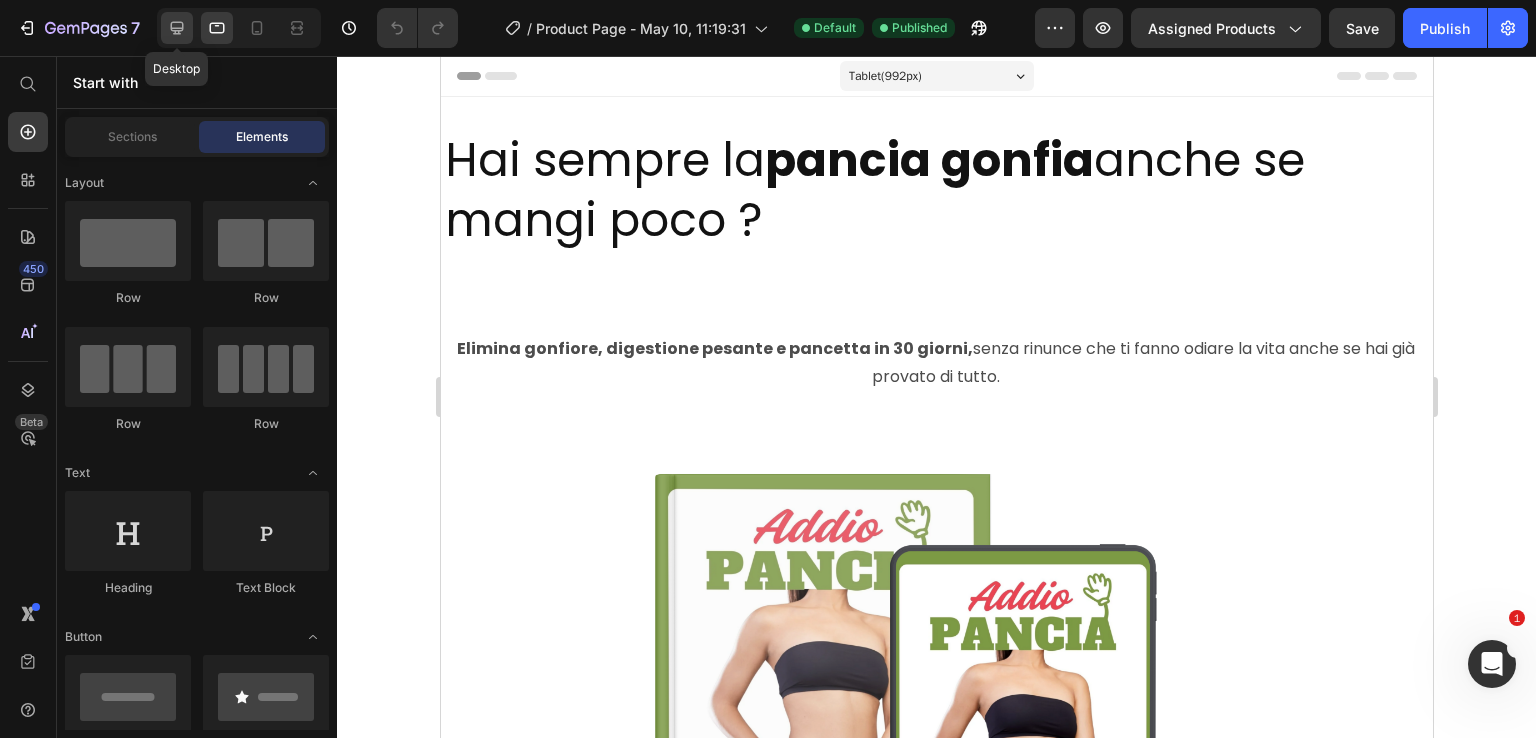 click 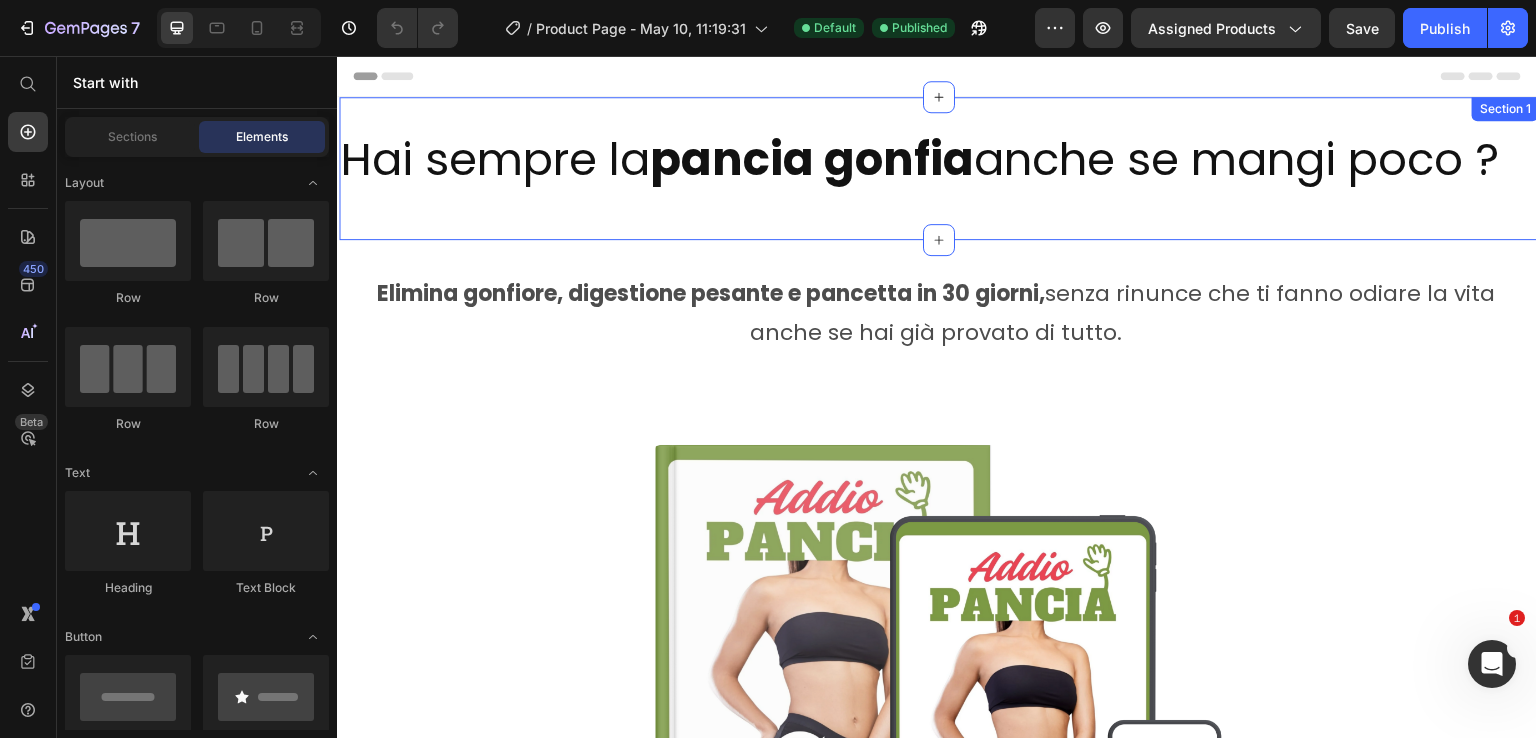 click on "Hai sempre la  pancia gonfia  anche se mangi poco ?" at bounding box center (939, 160) 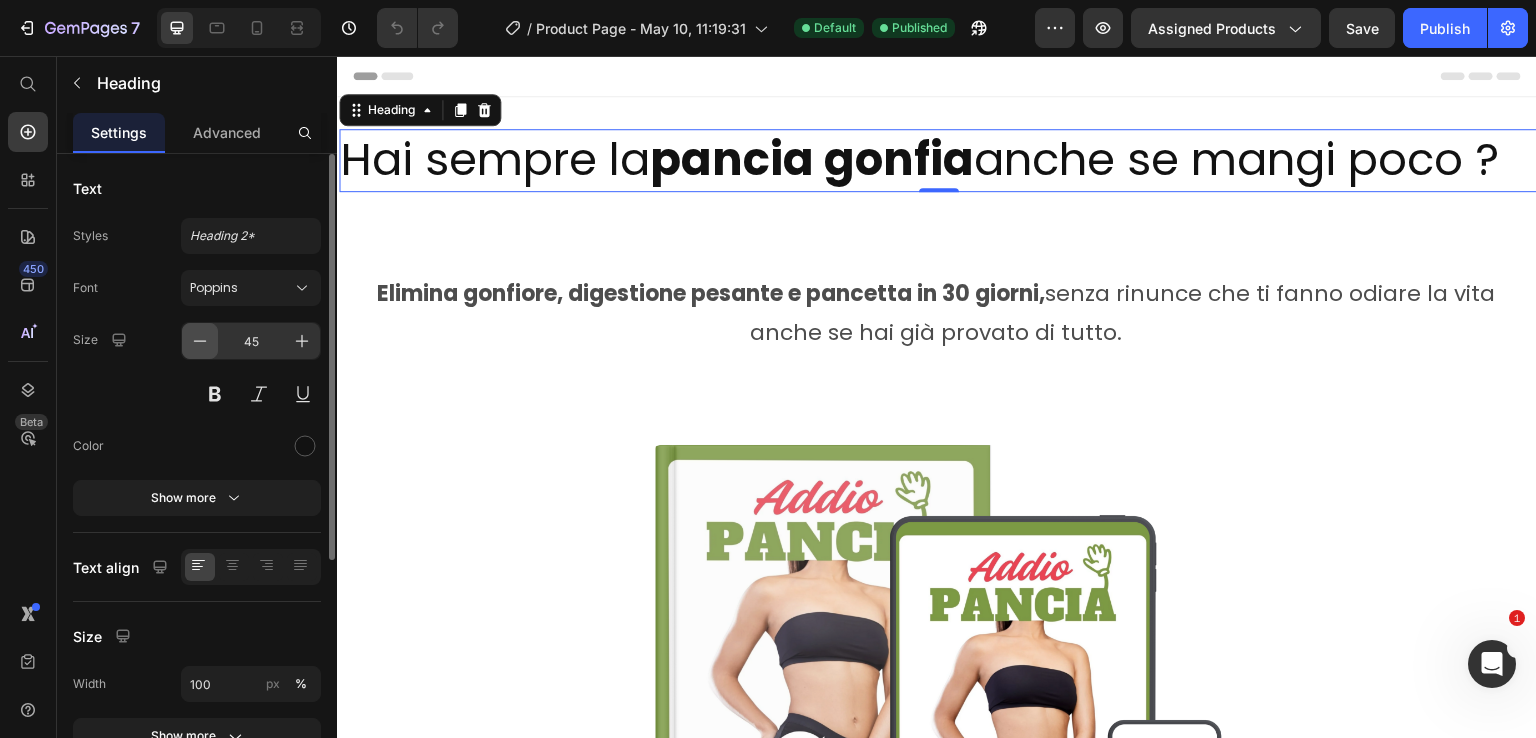 click 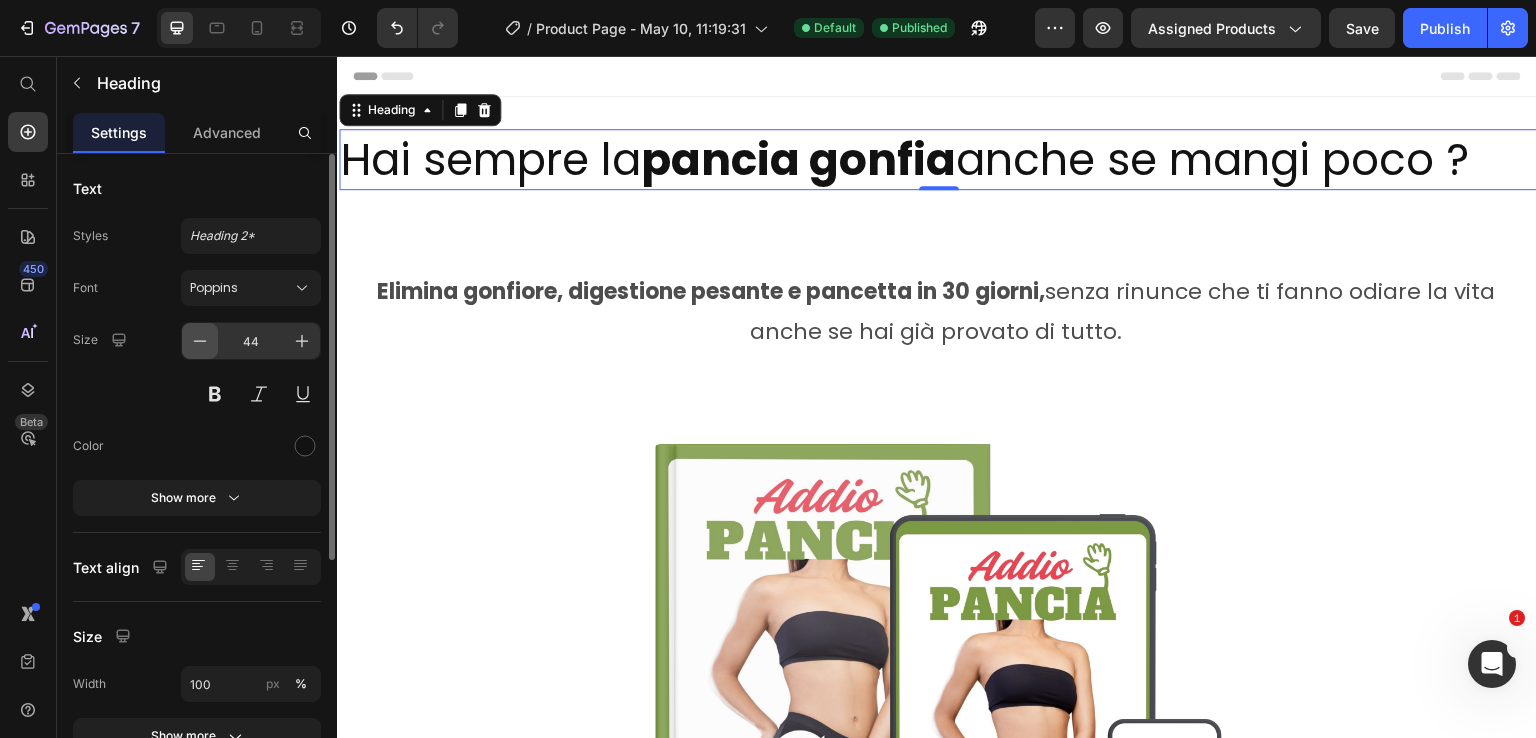click 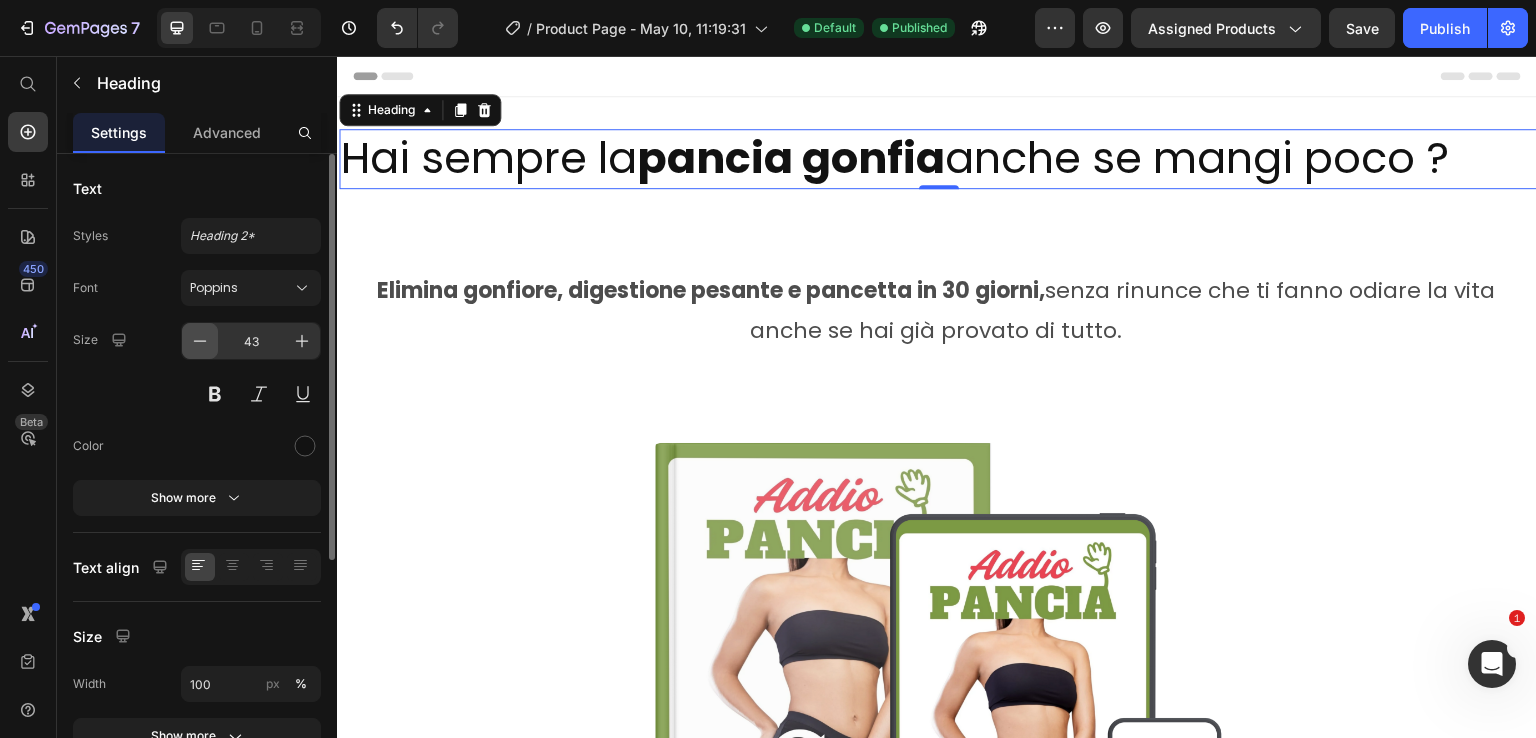 click 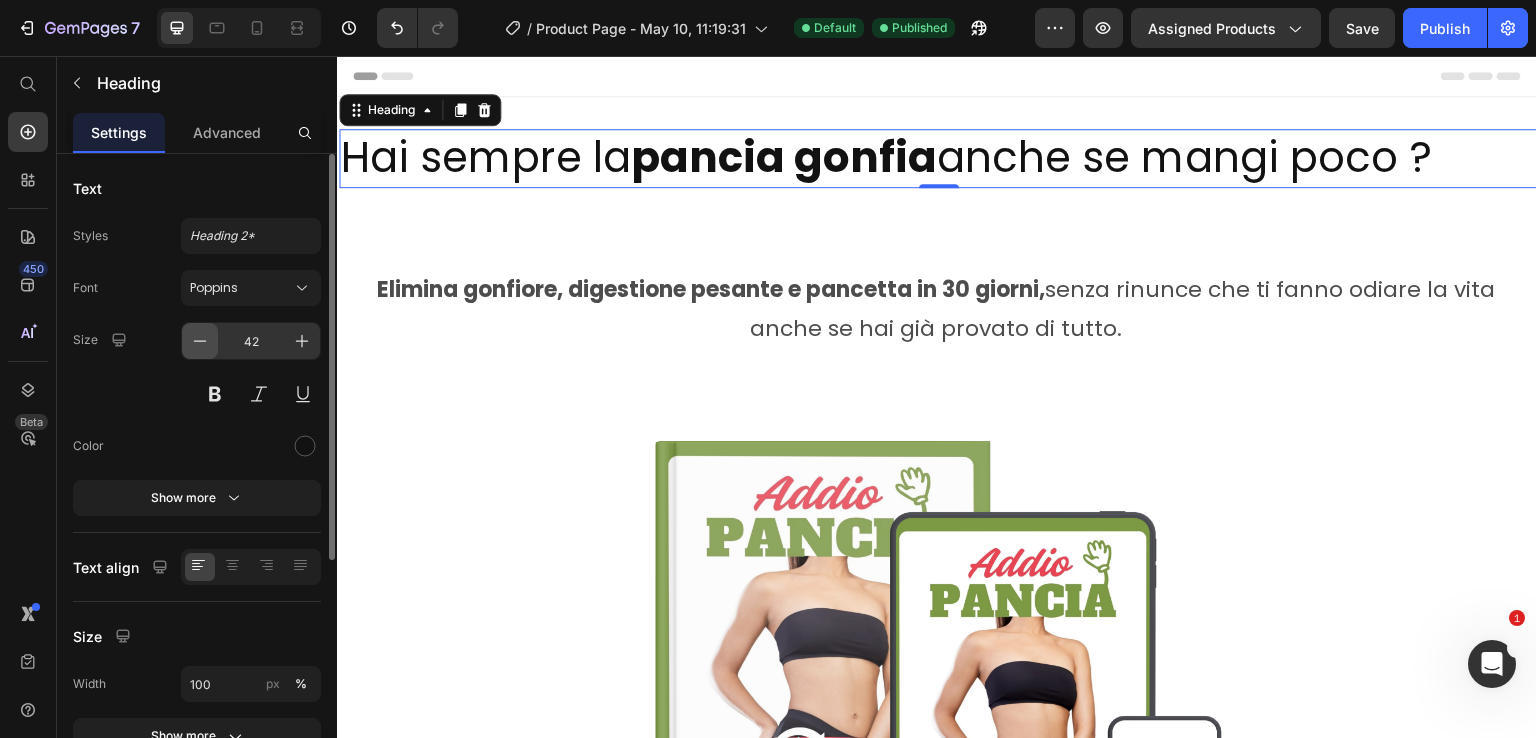 click 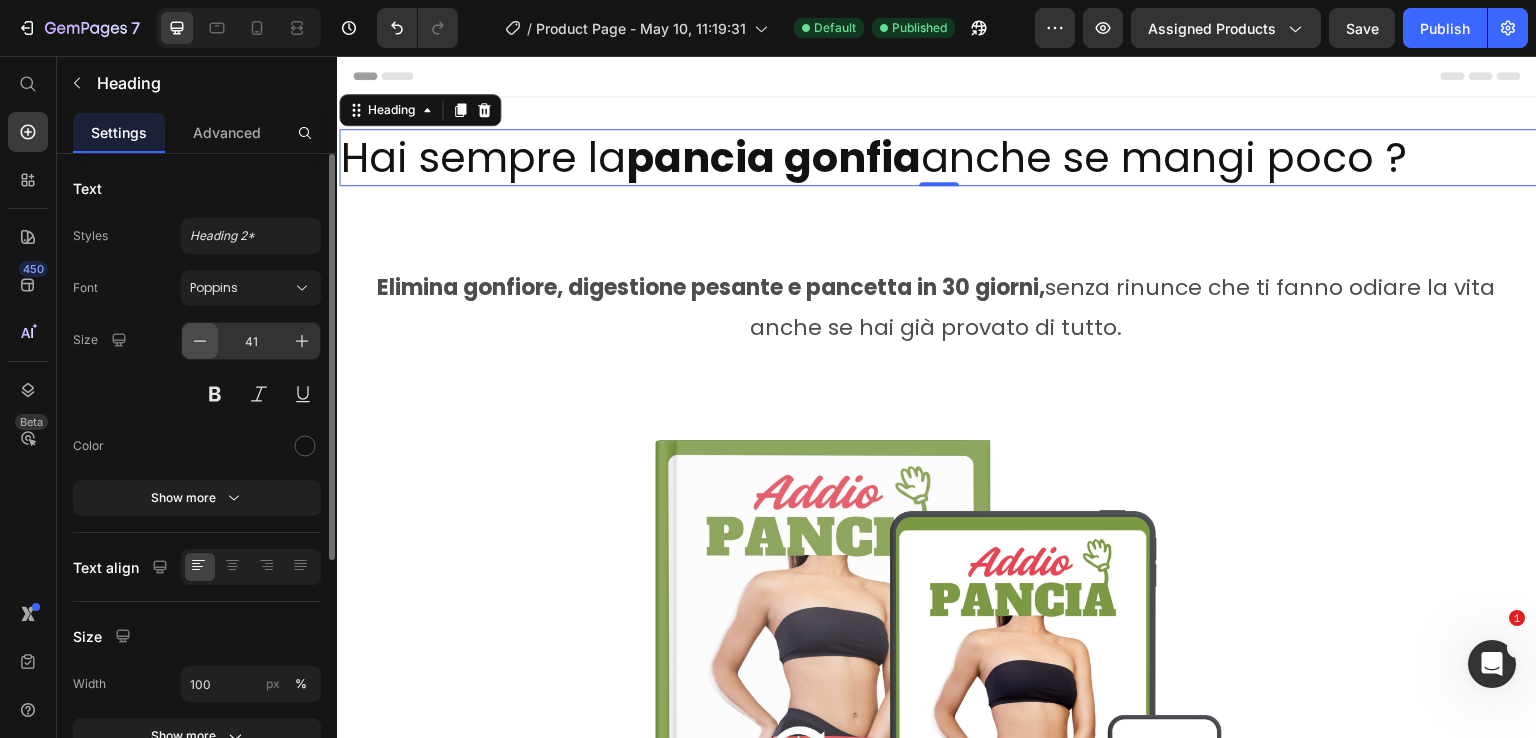 click 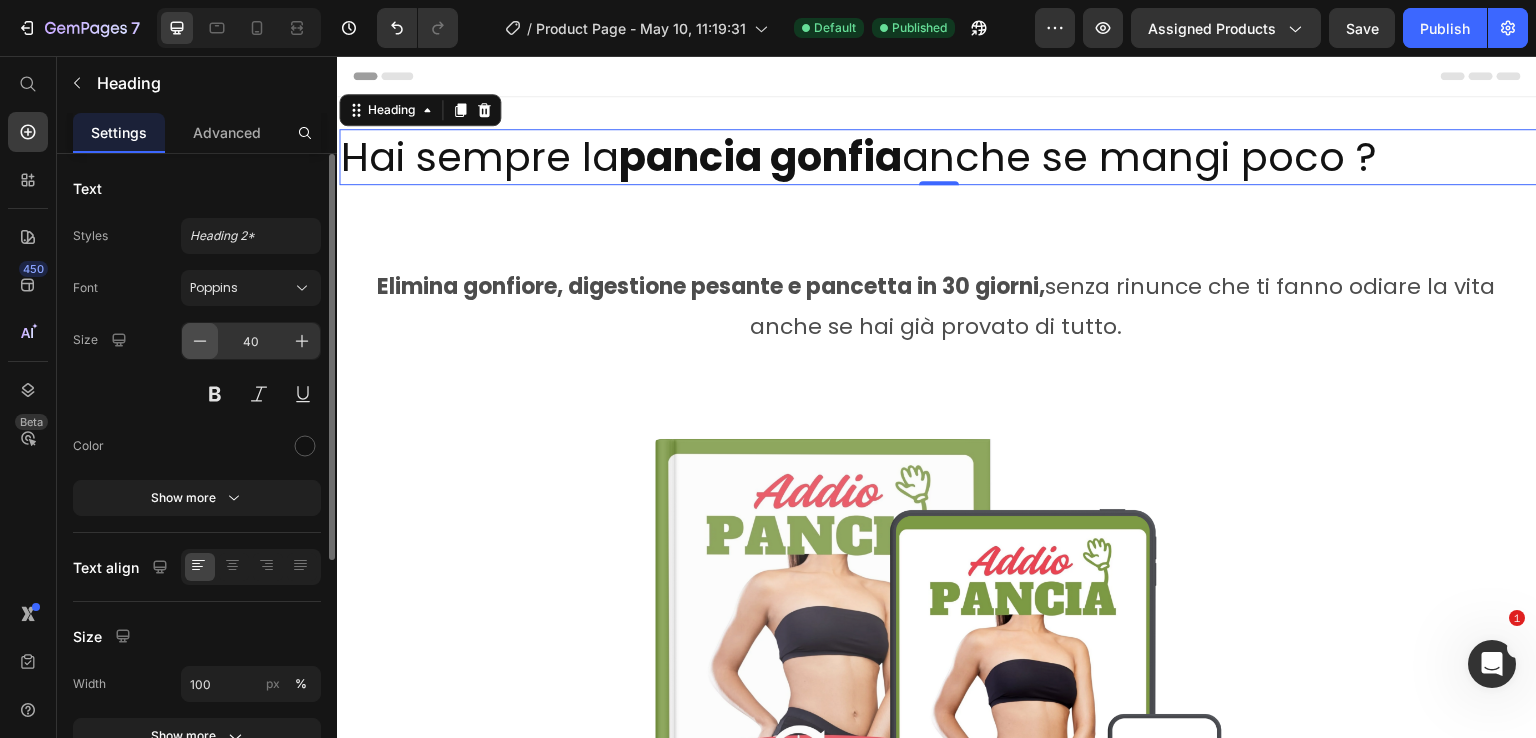 click 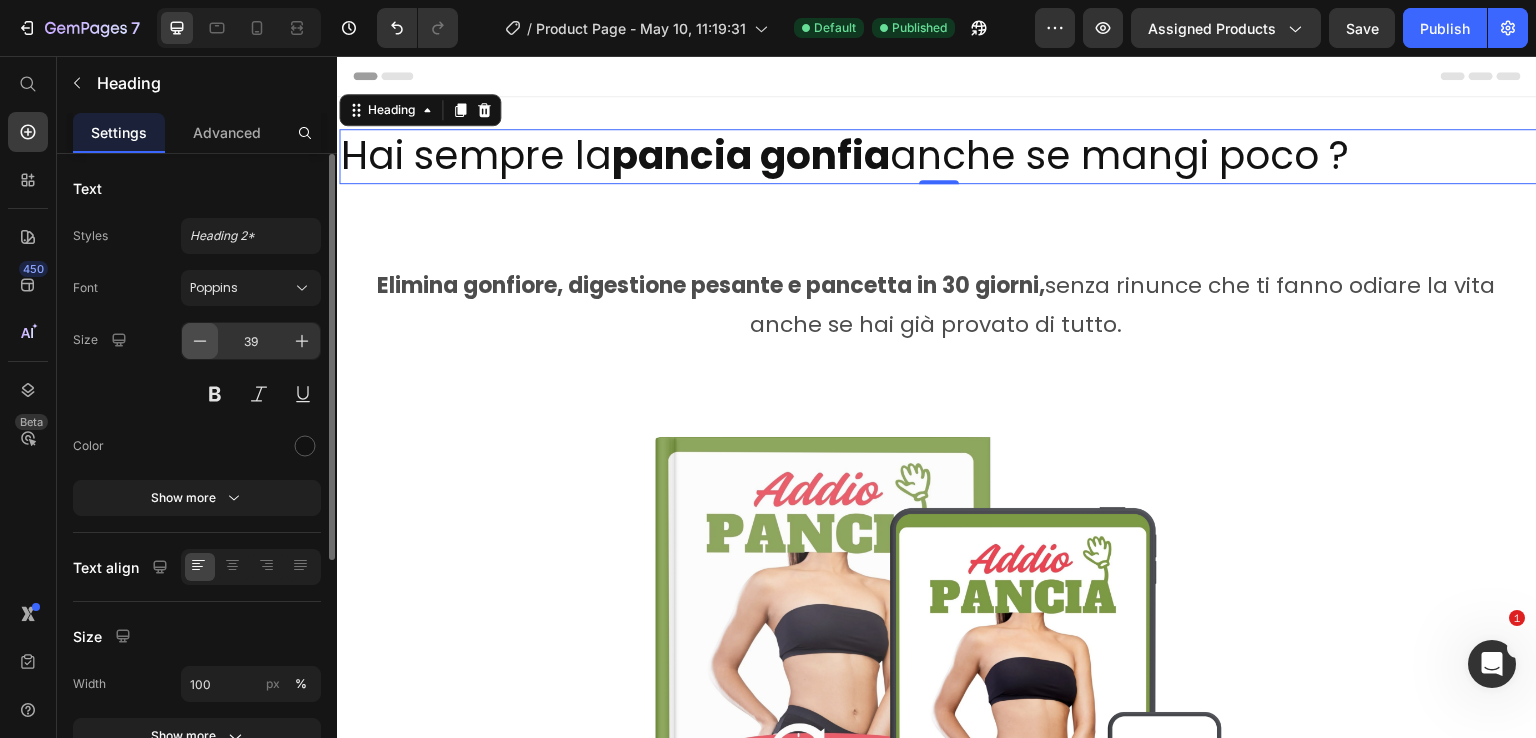 click 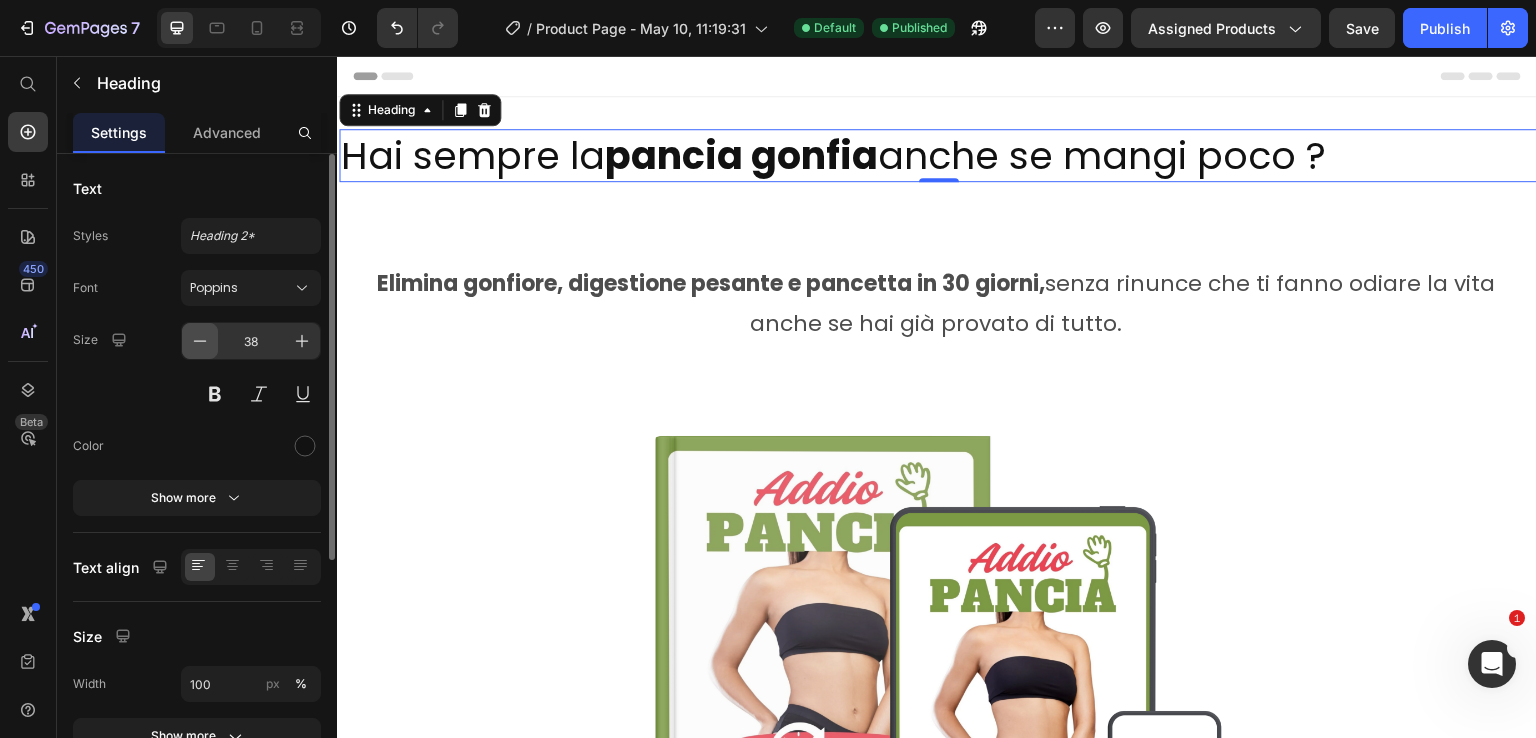 click 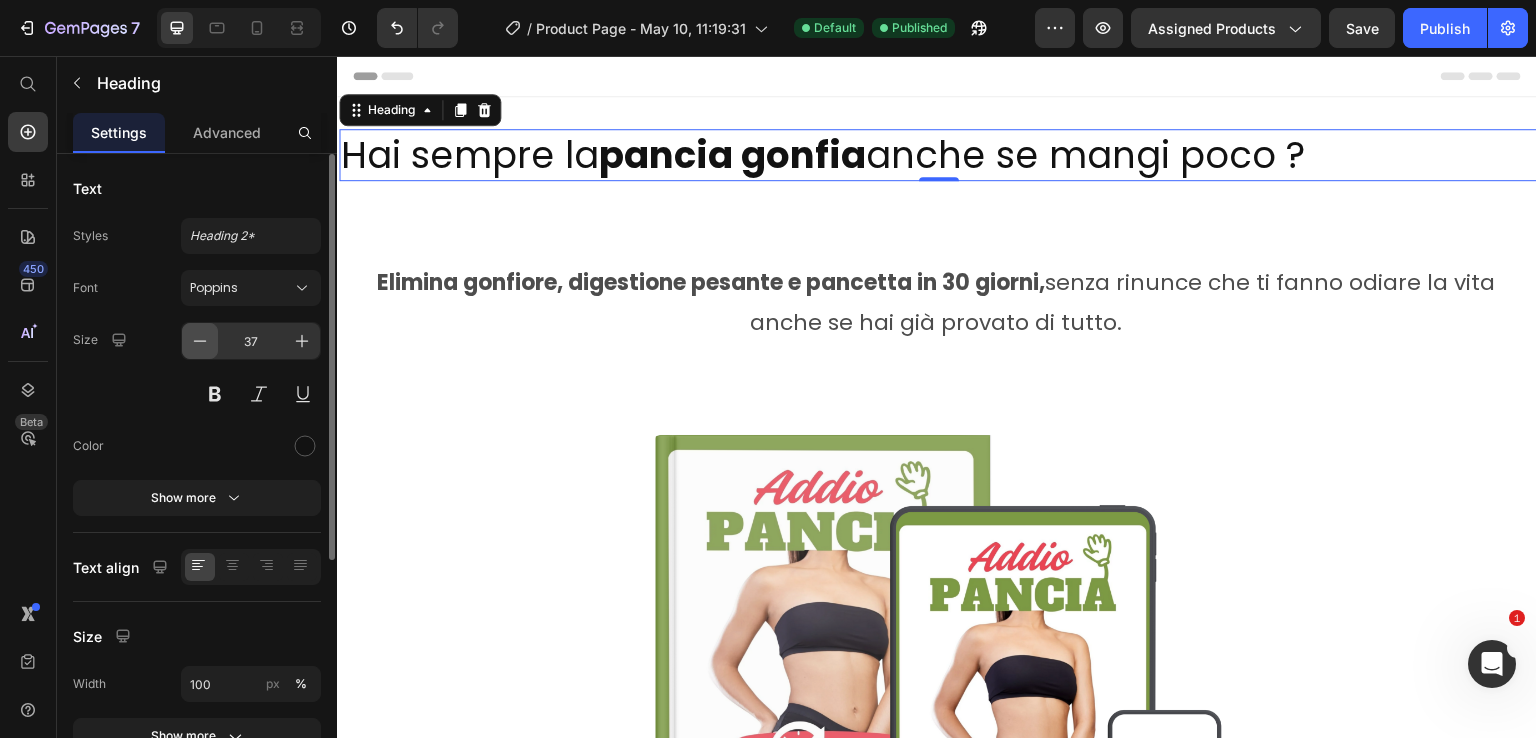 click 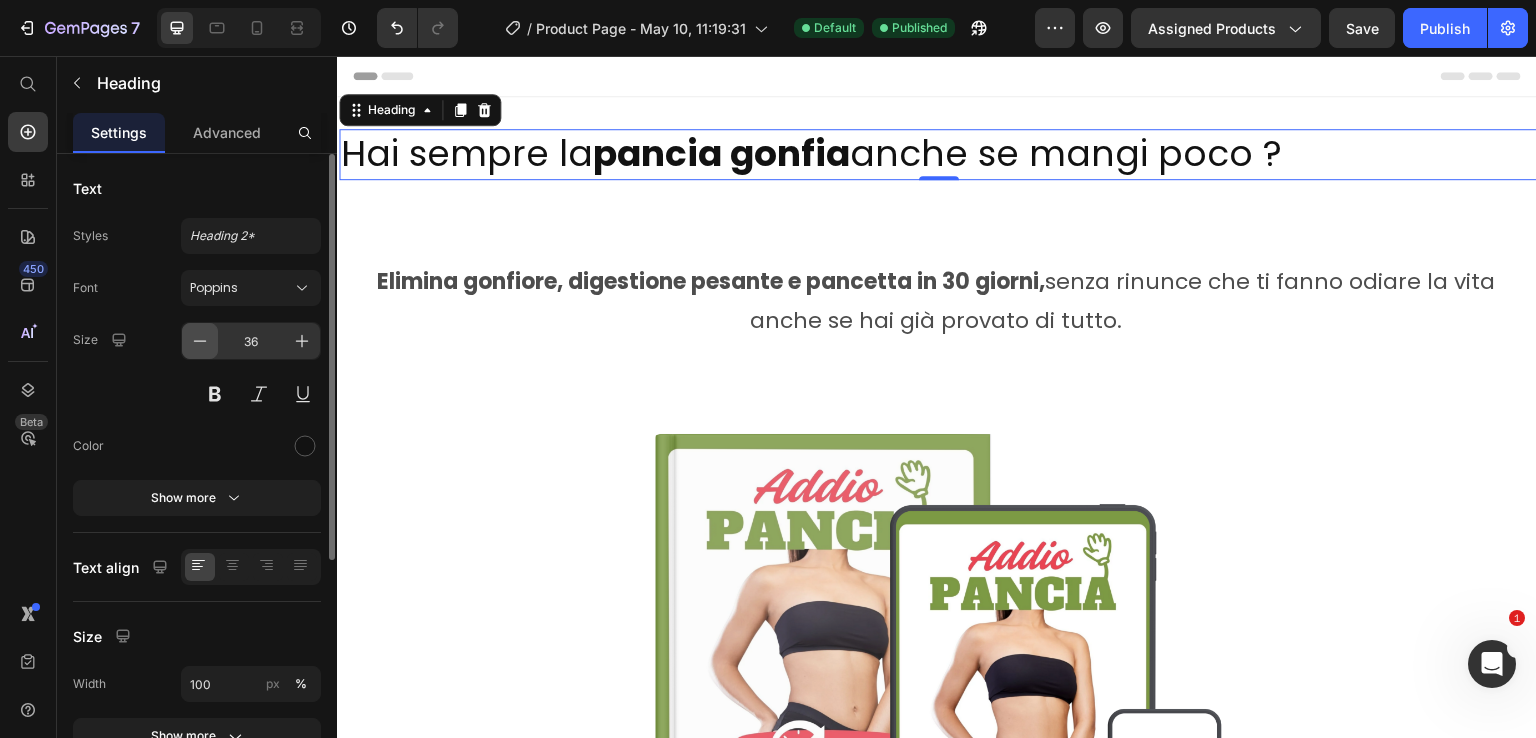 click 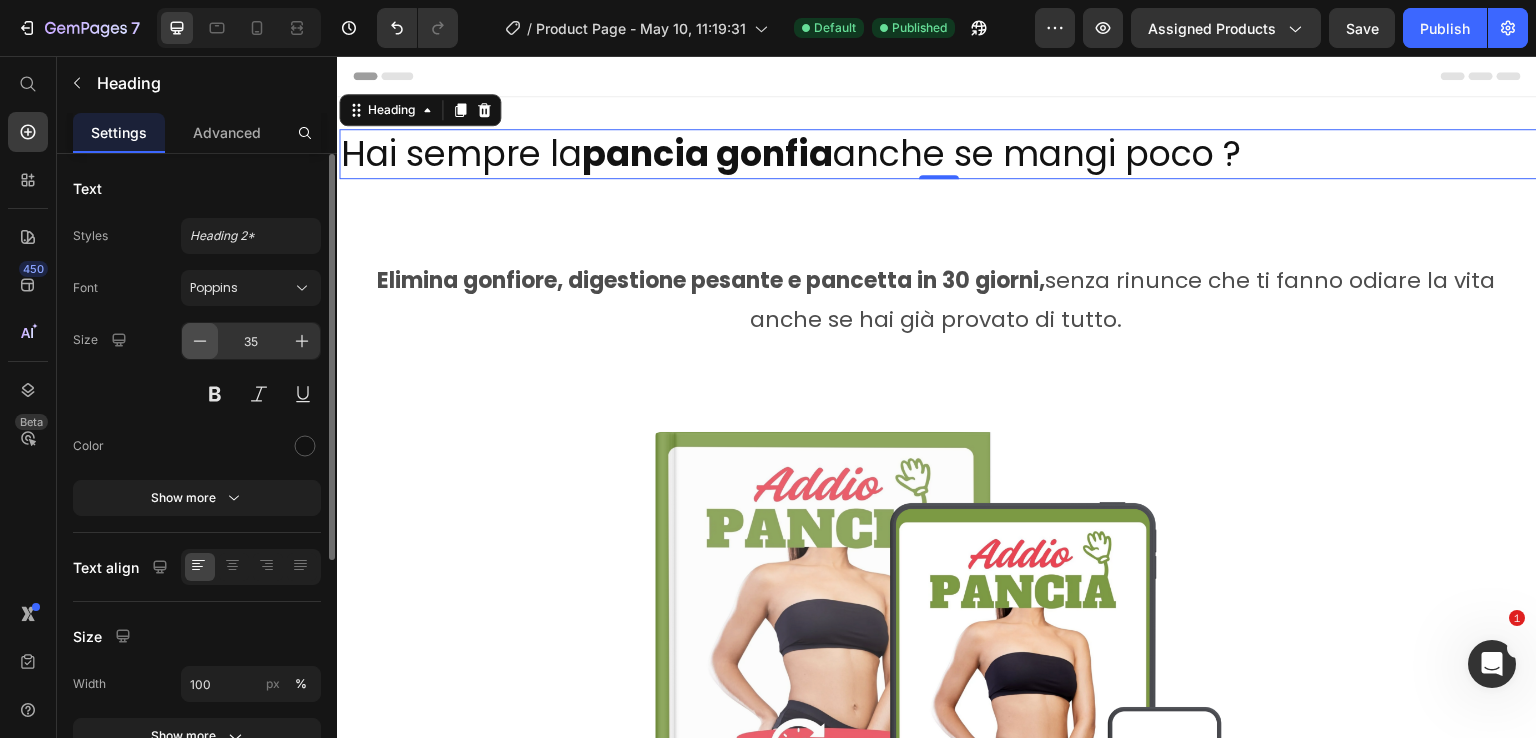click 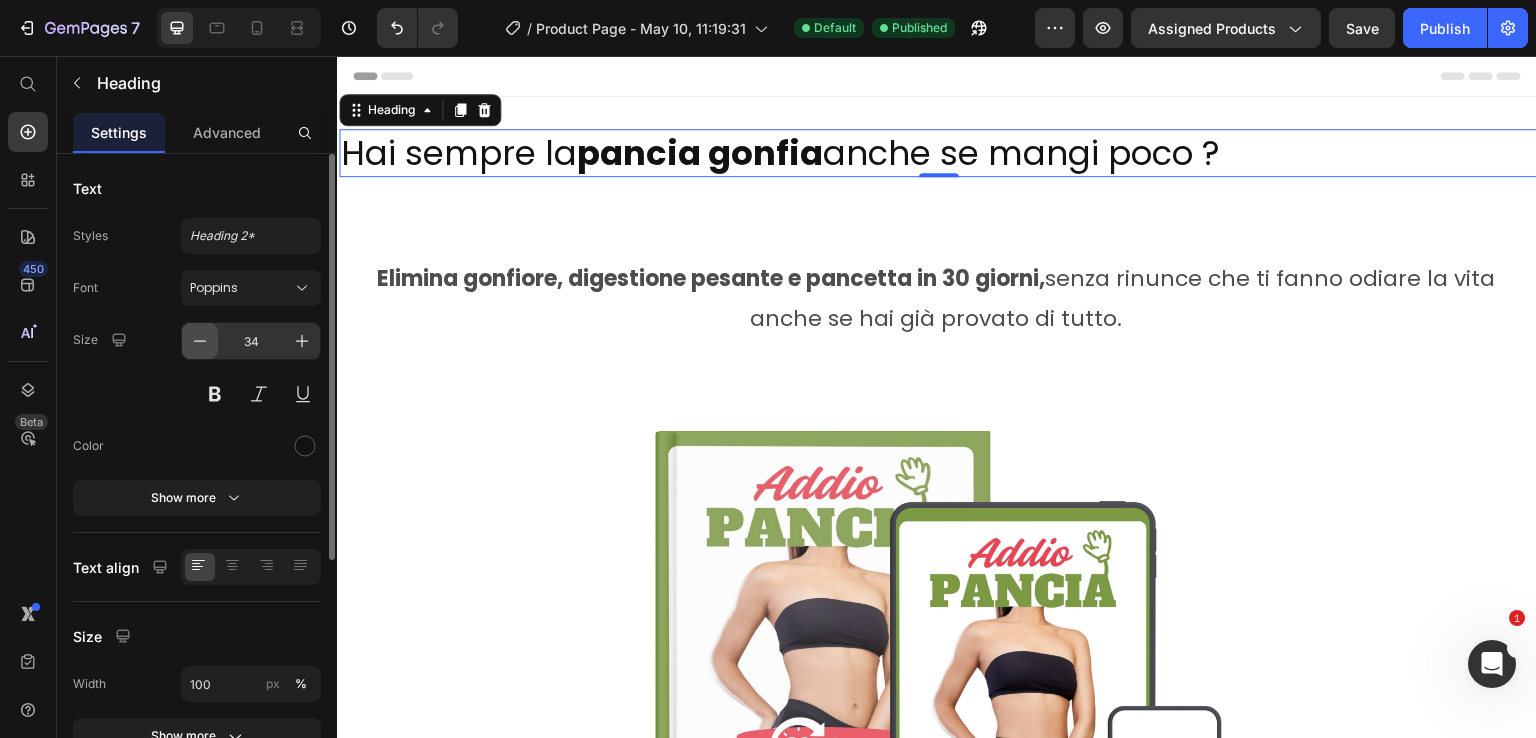 click 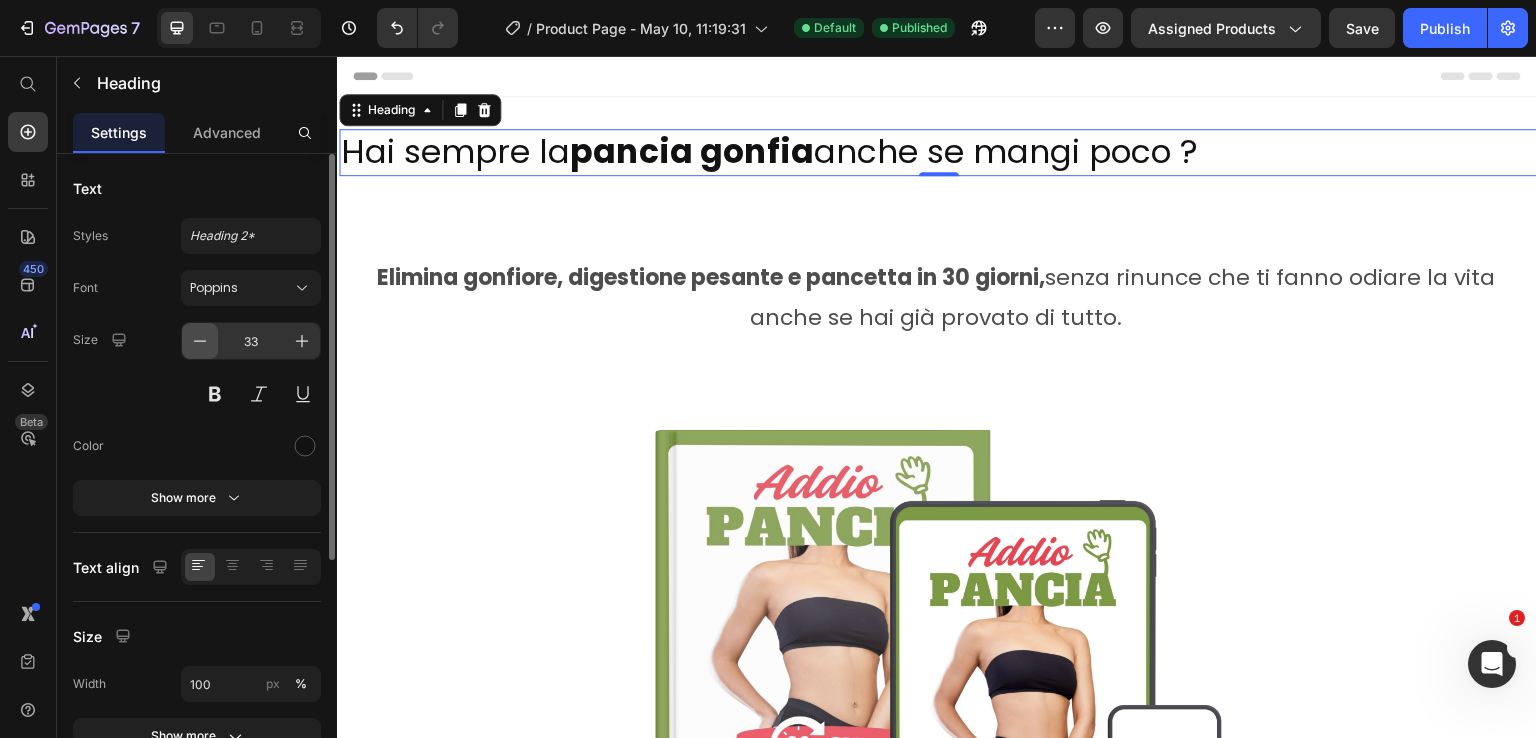 click 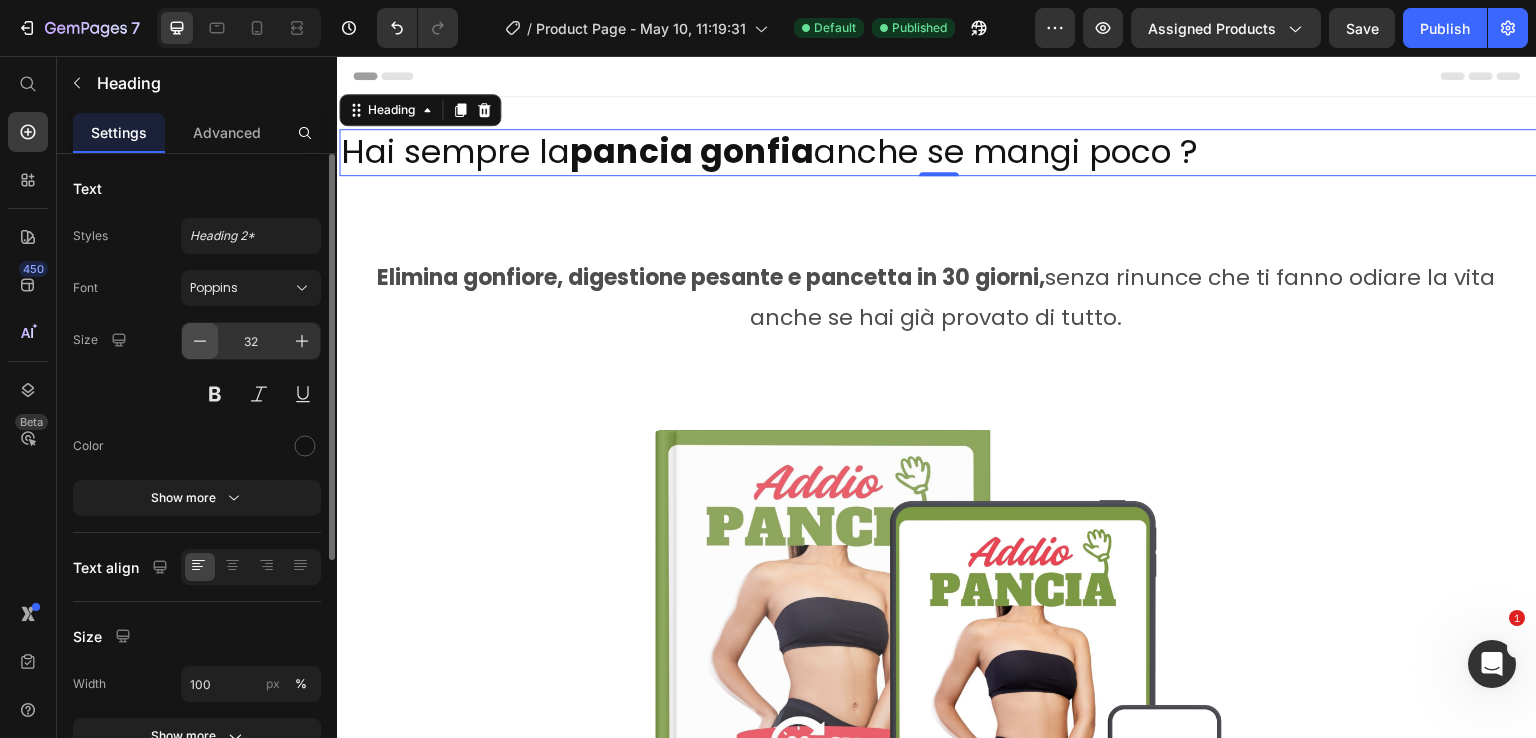 click 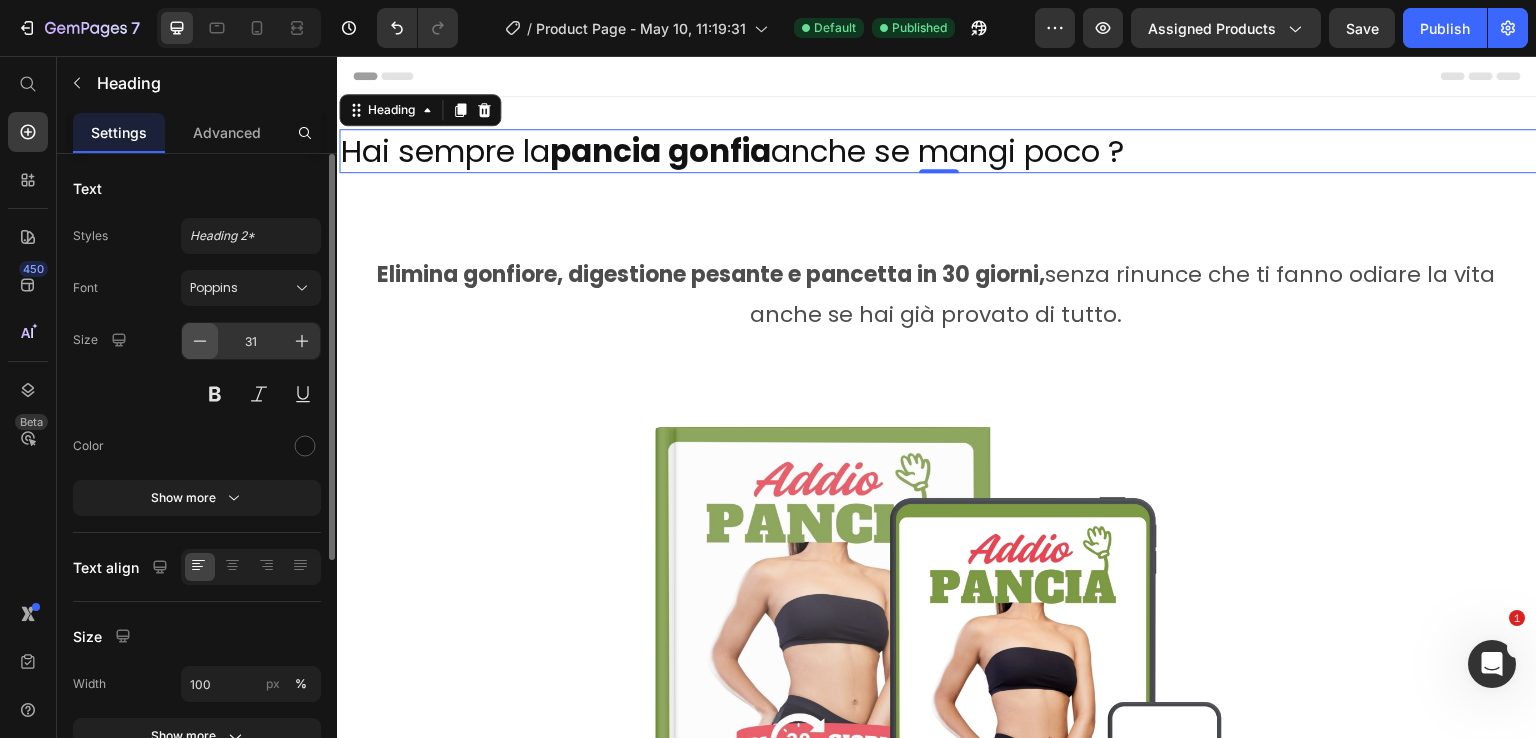 click 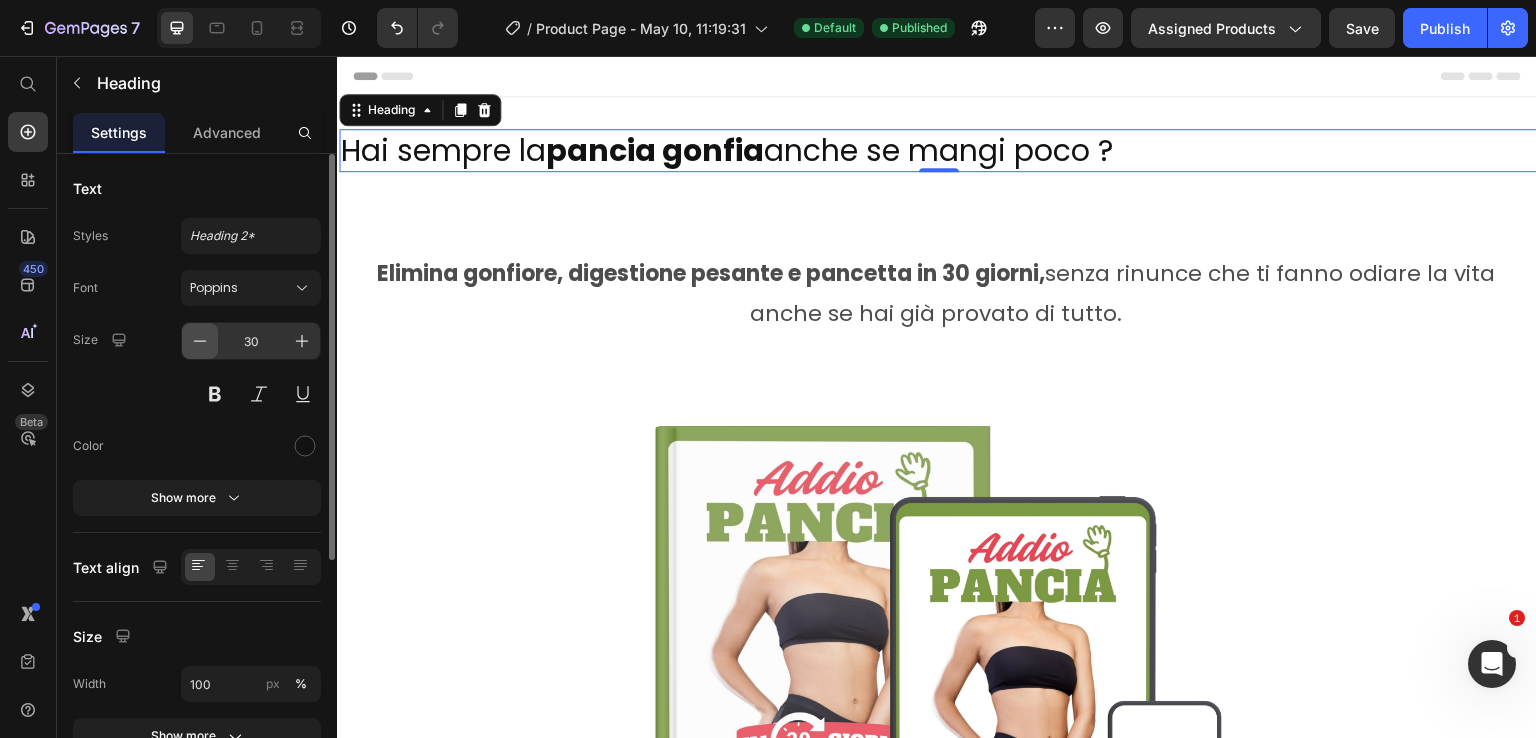 click 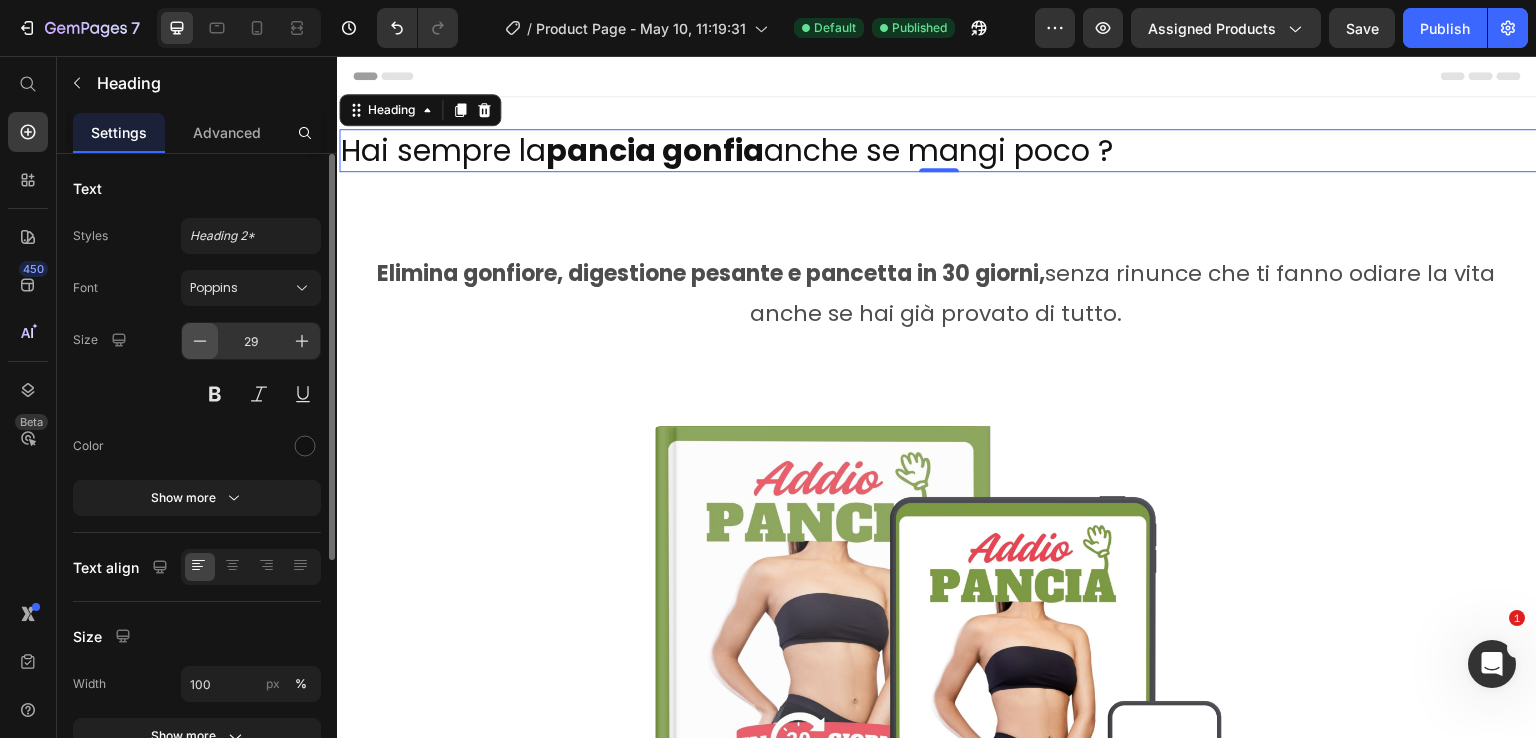 click 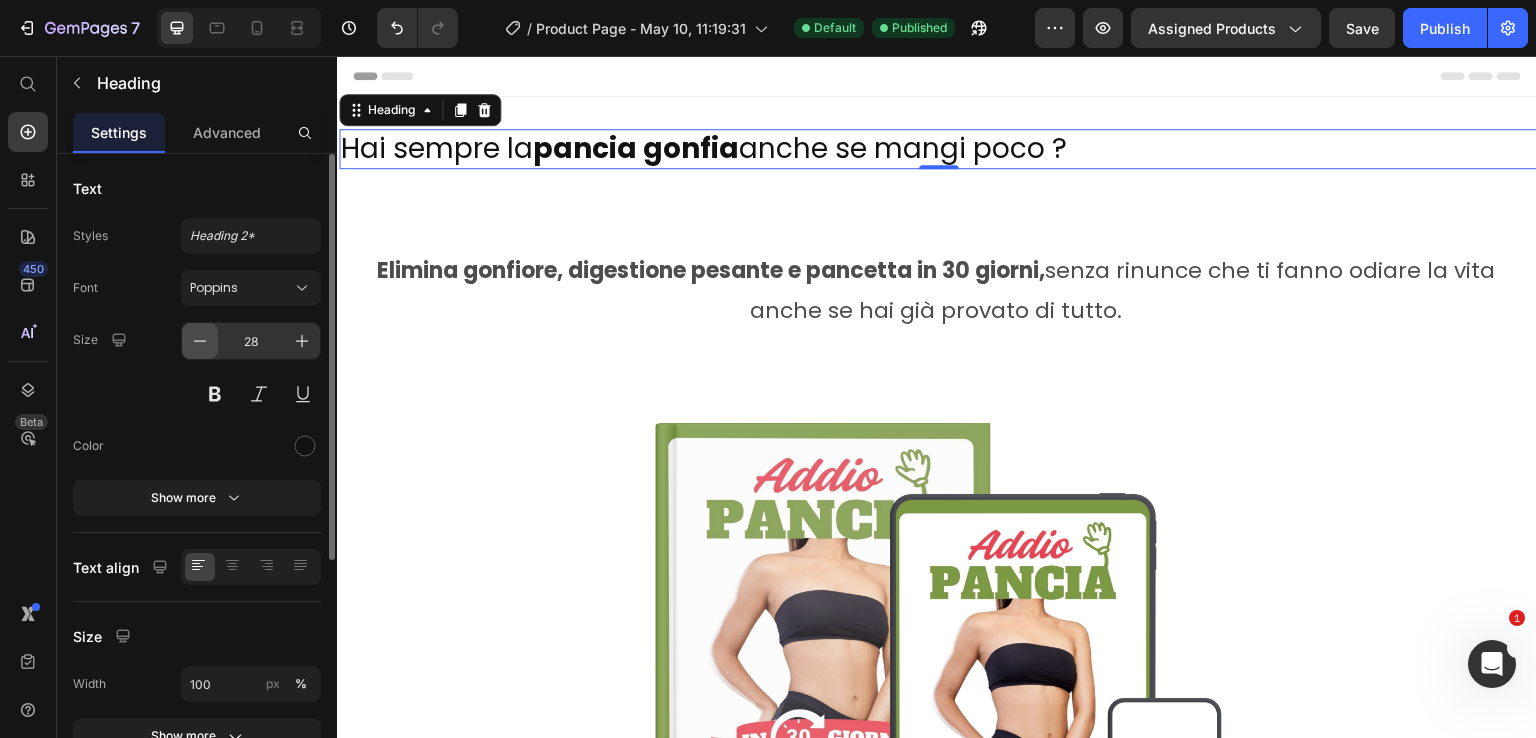 click 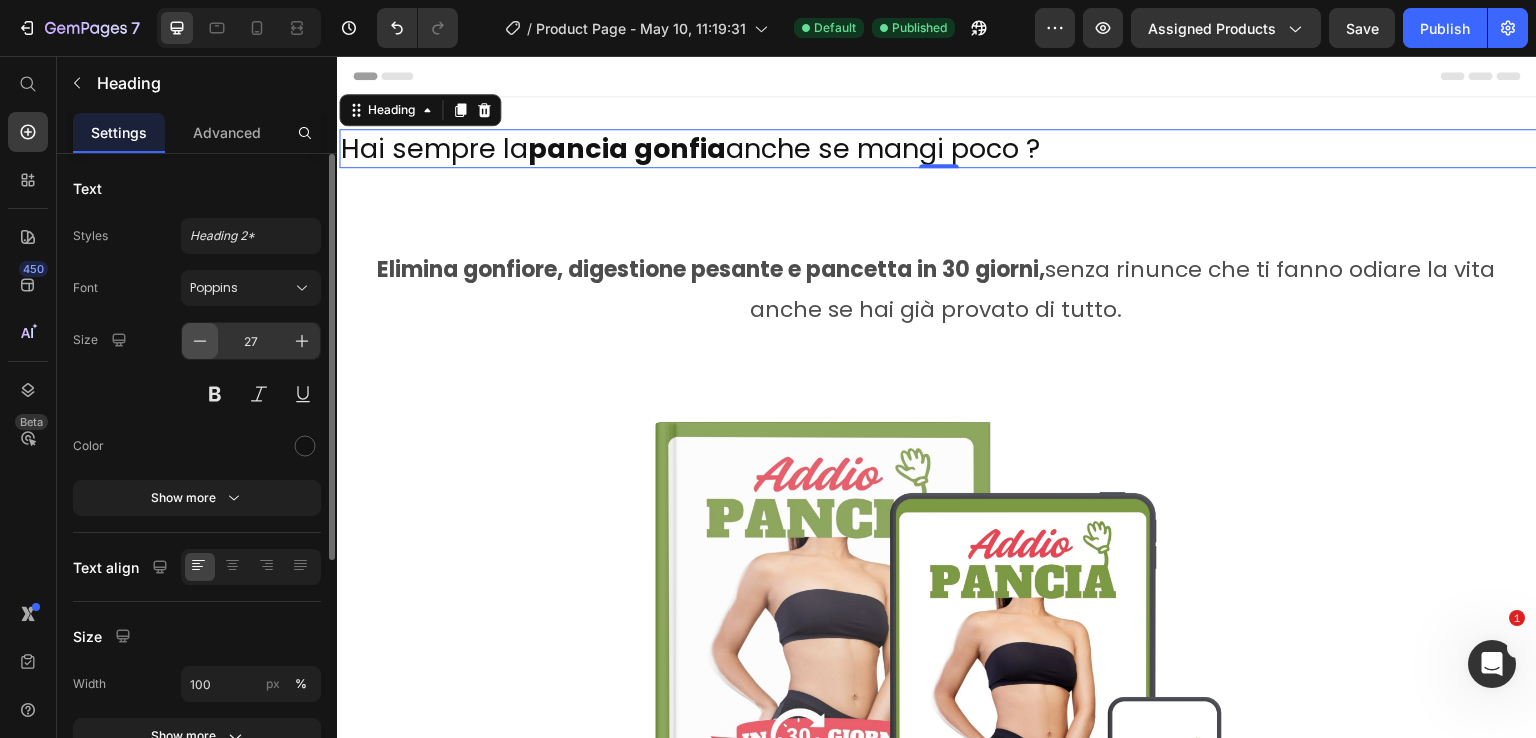 click 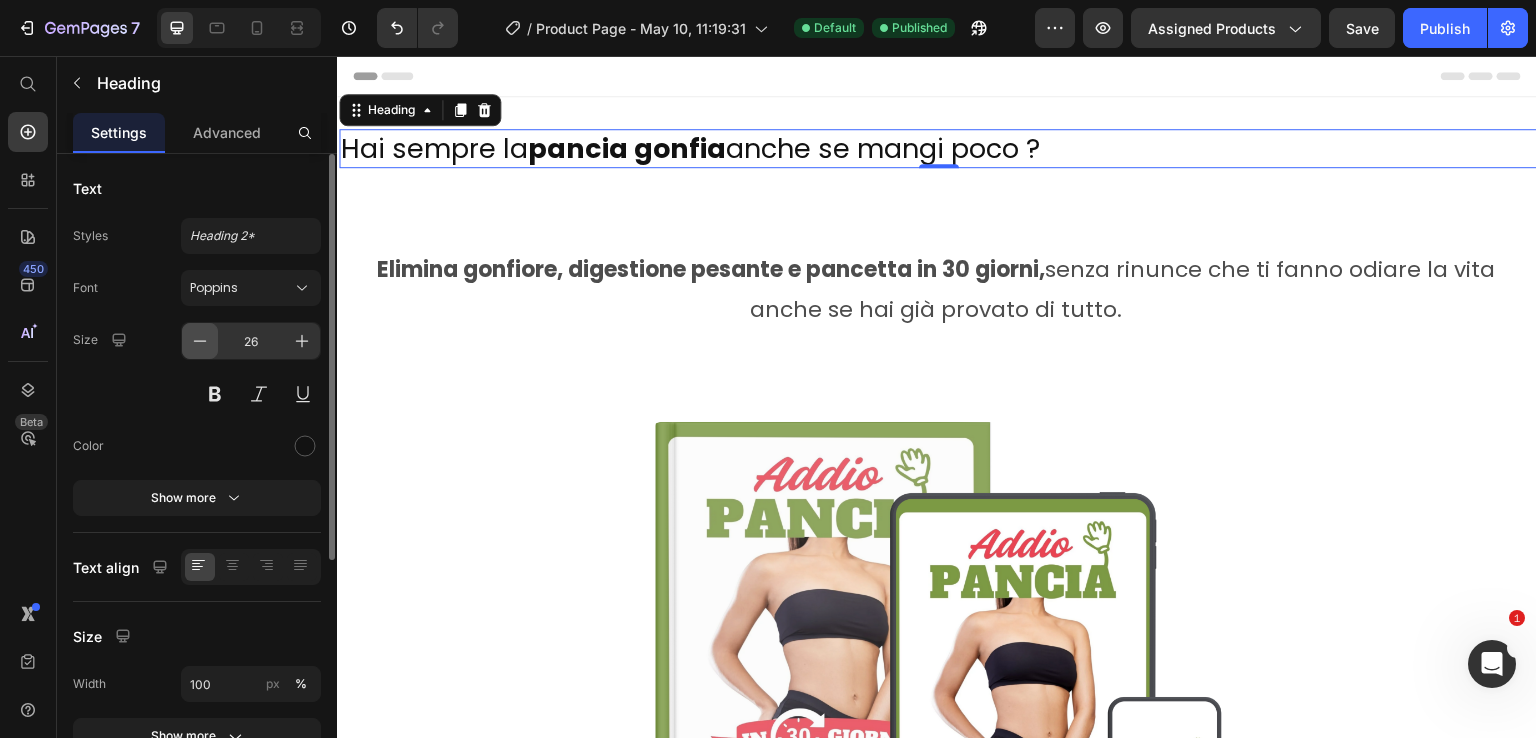 click 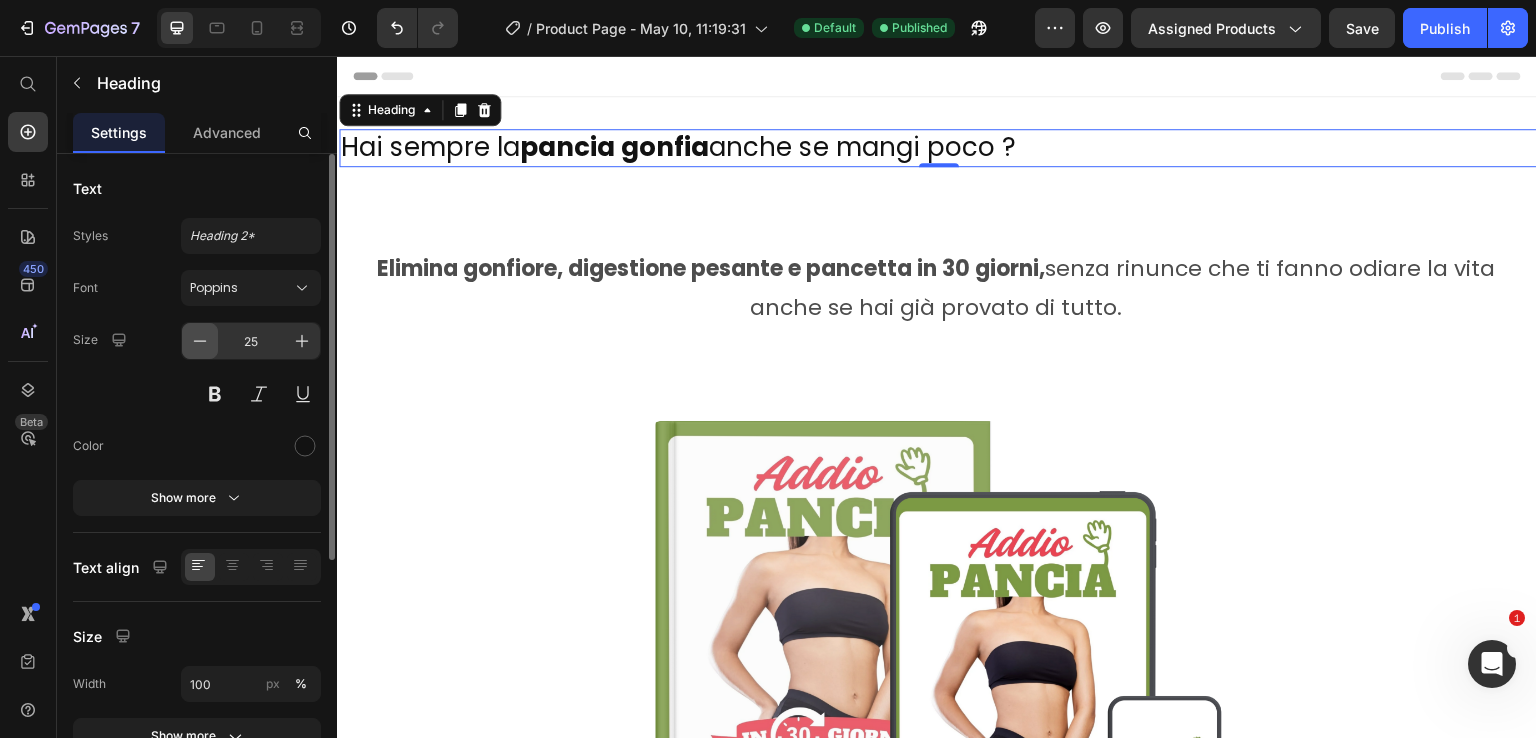 click 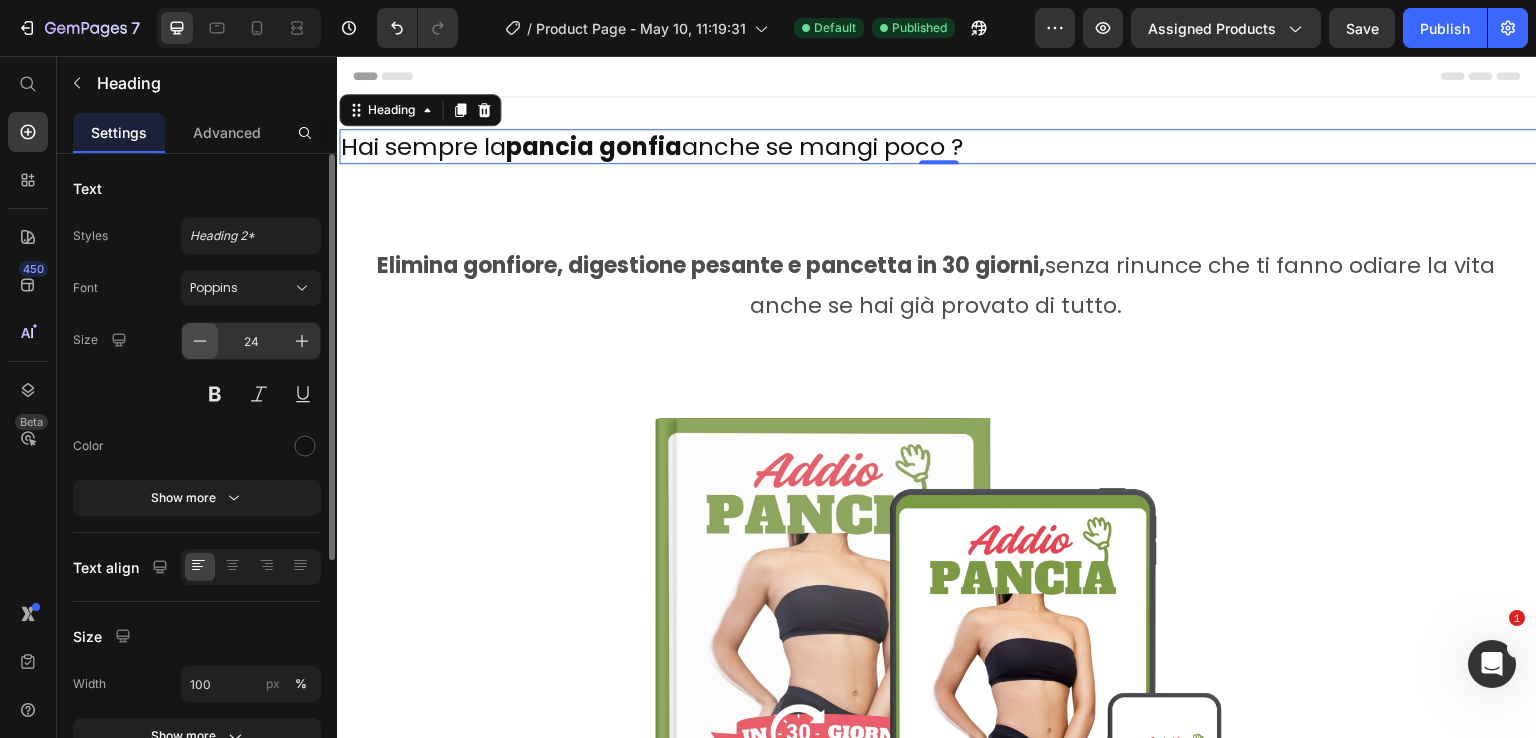 click 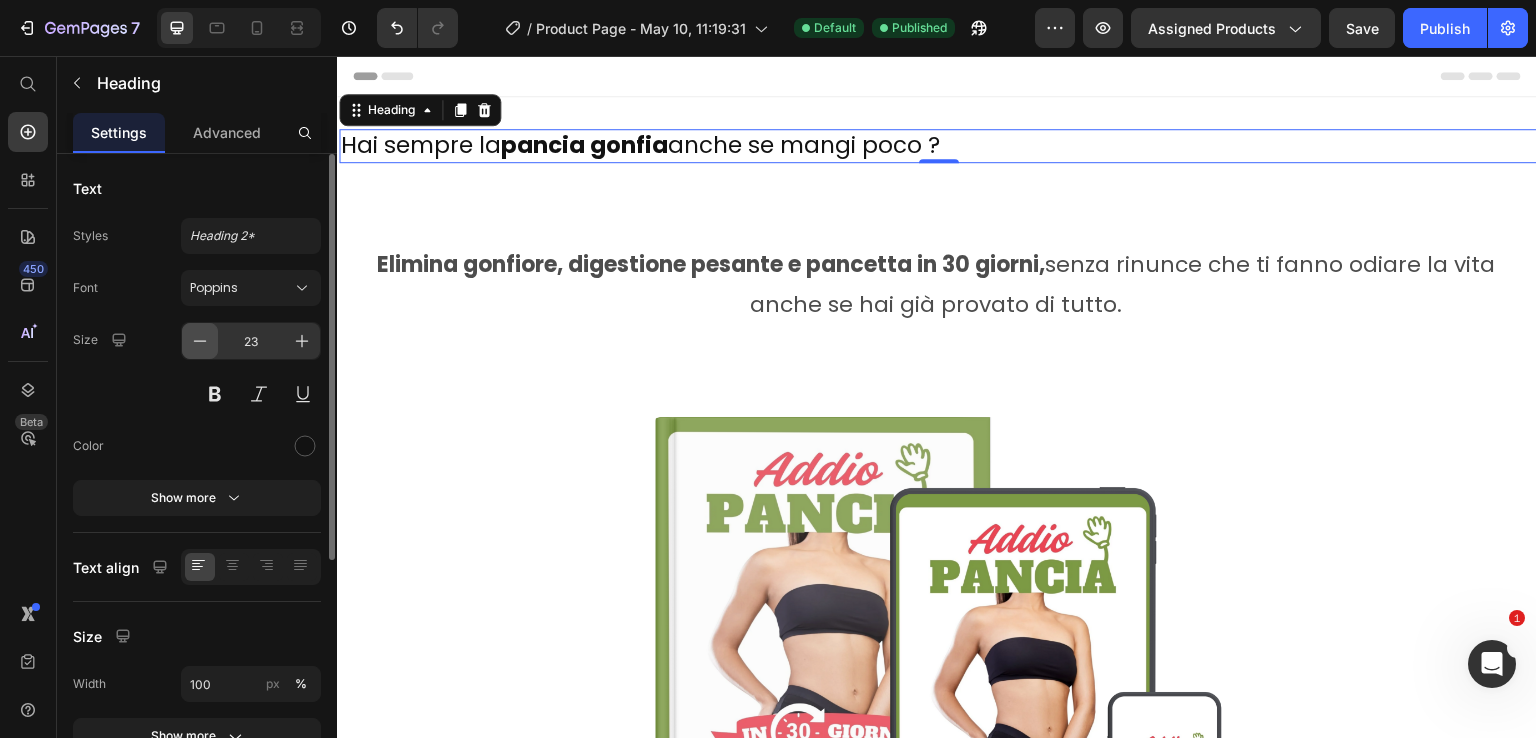 click 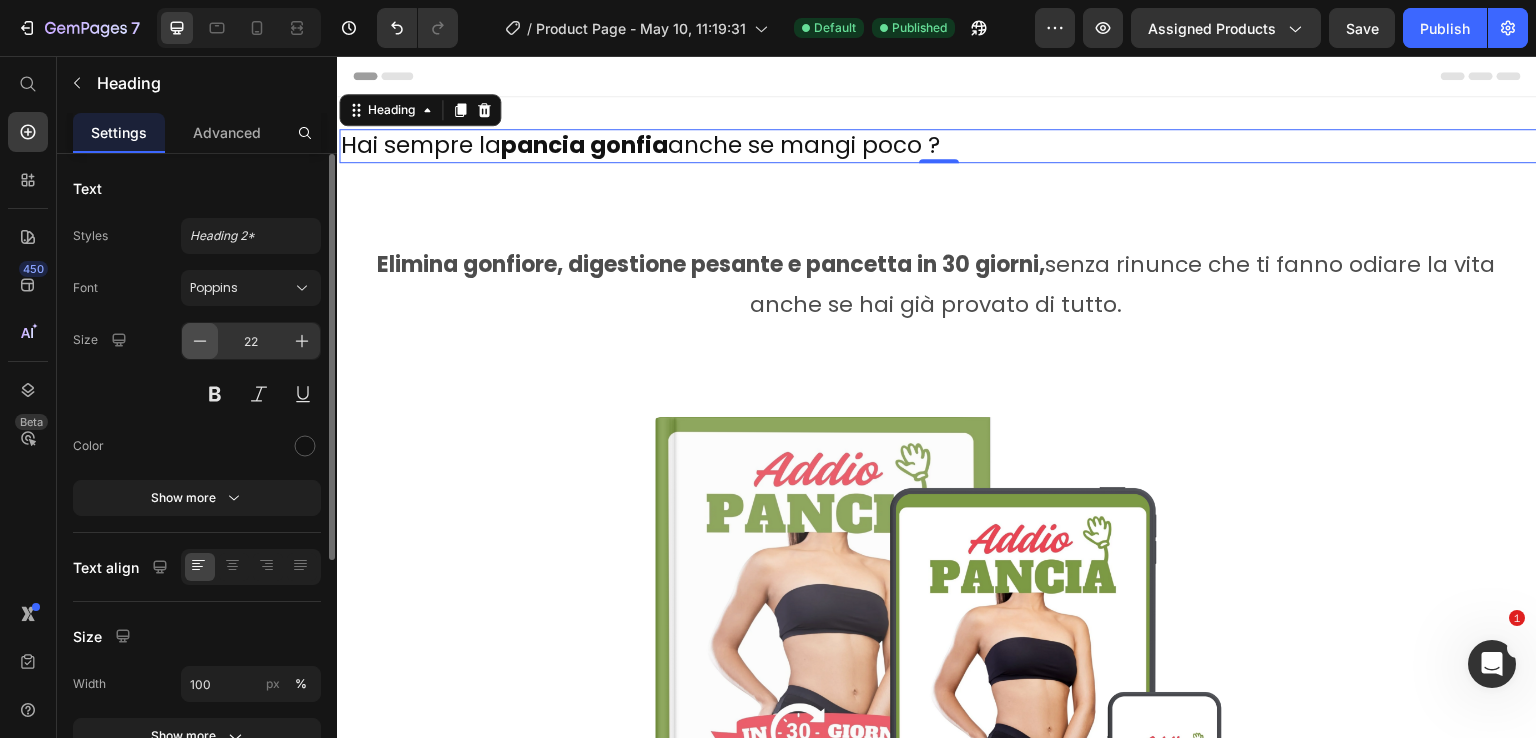 click 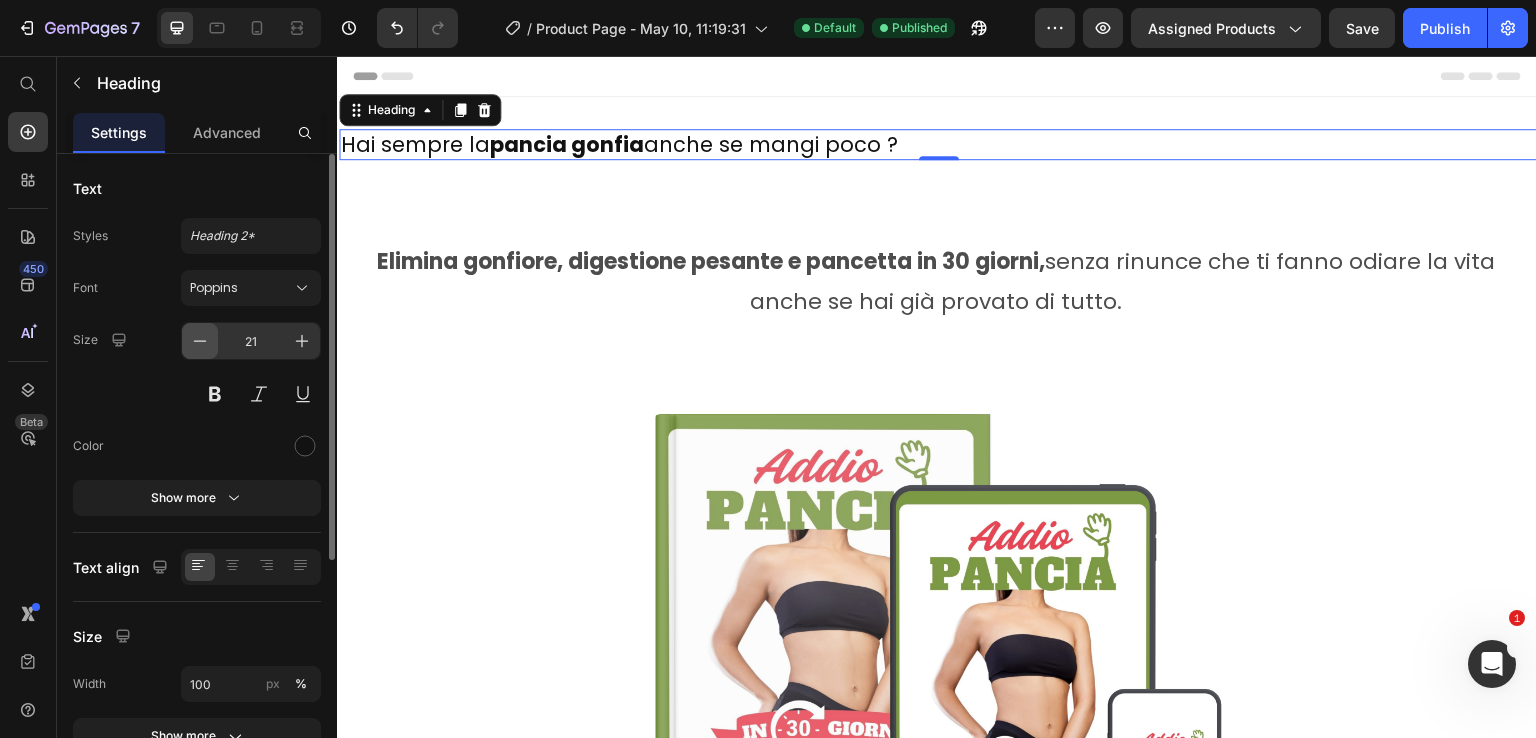 click 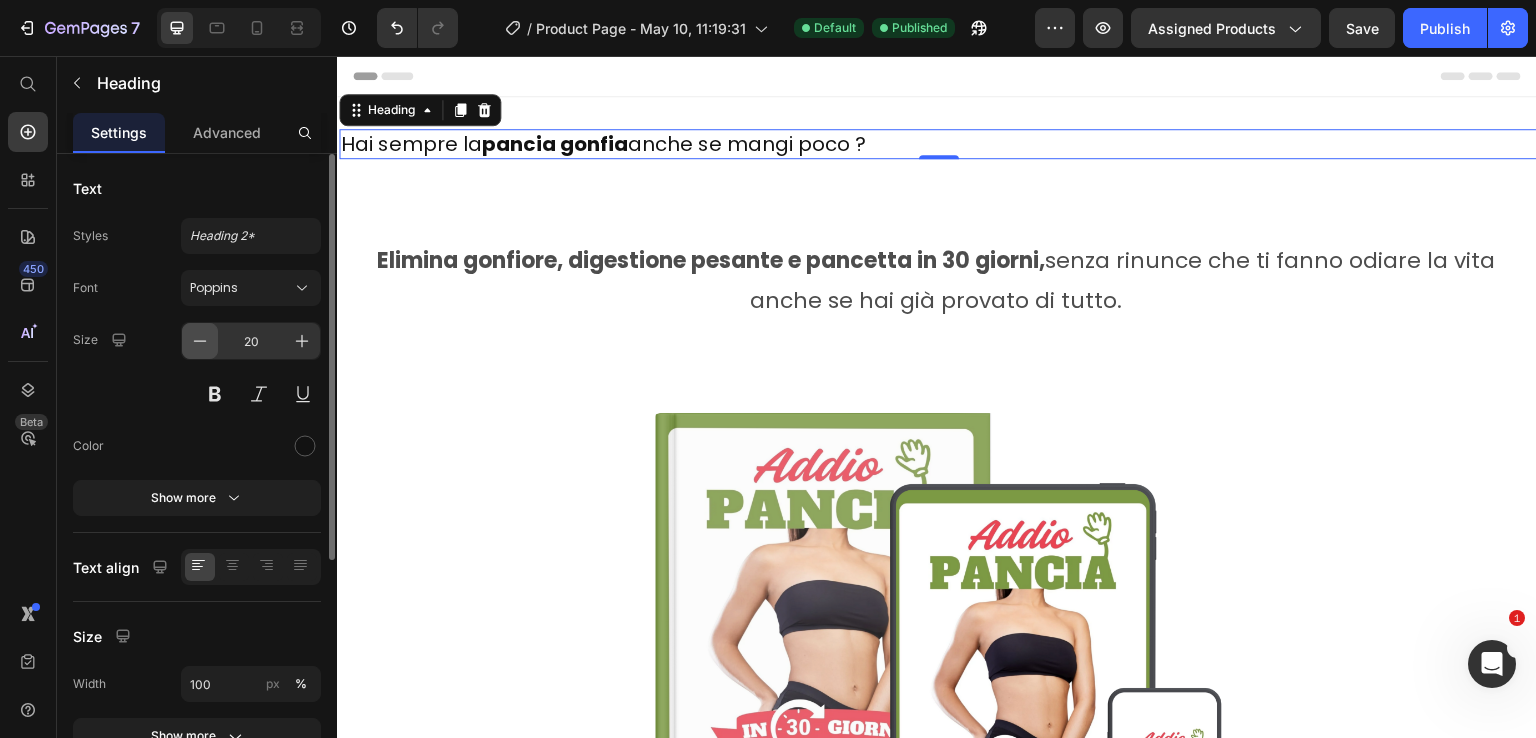 click 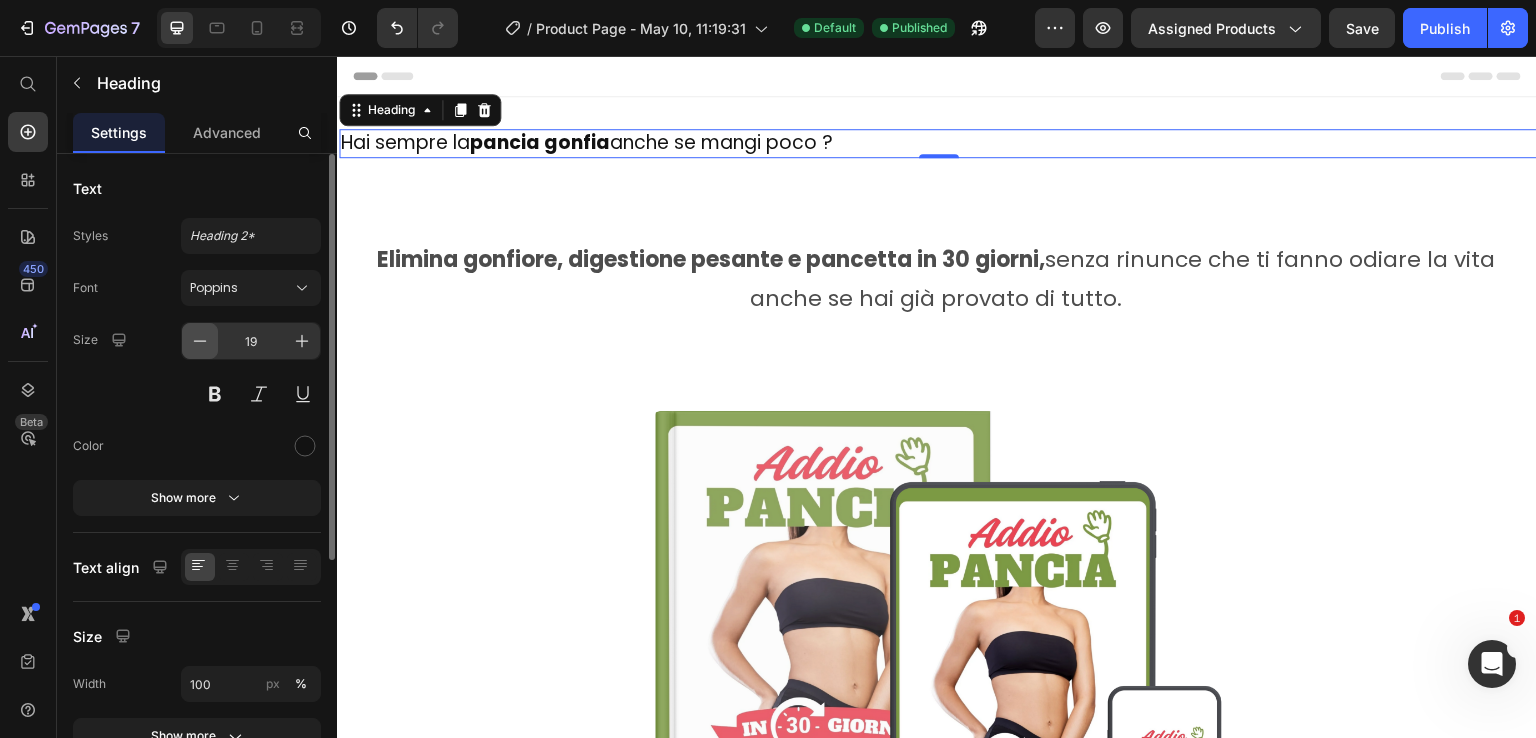 click 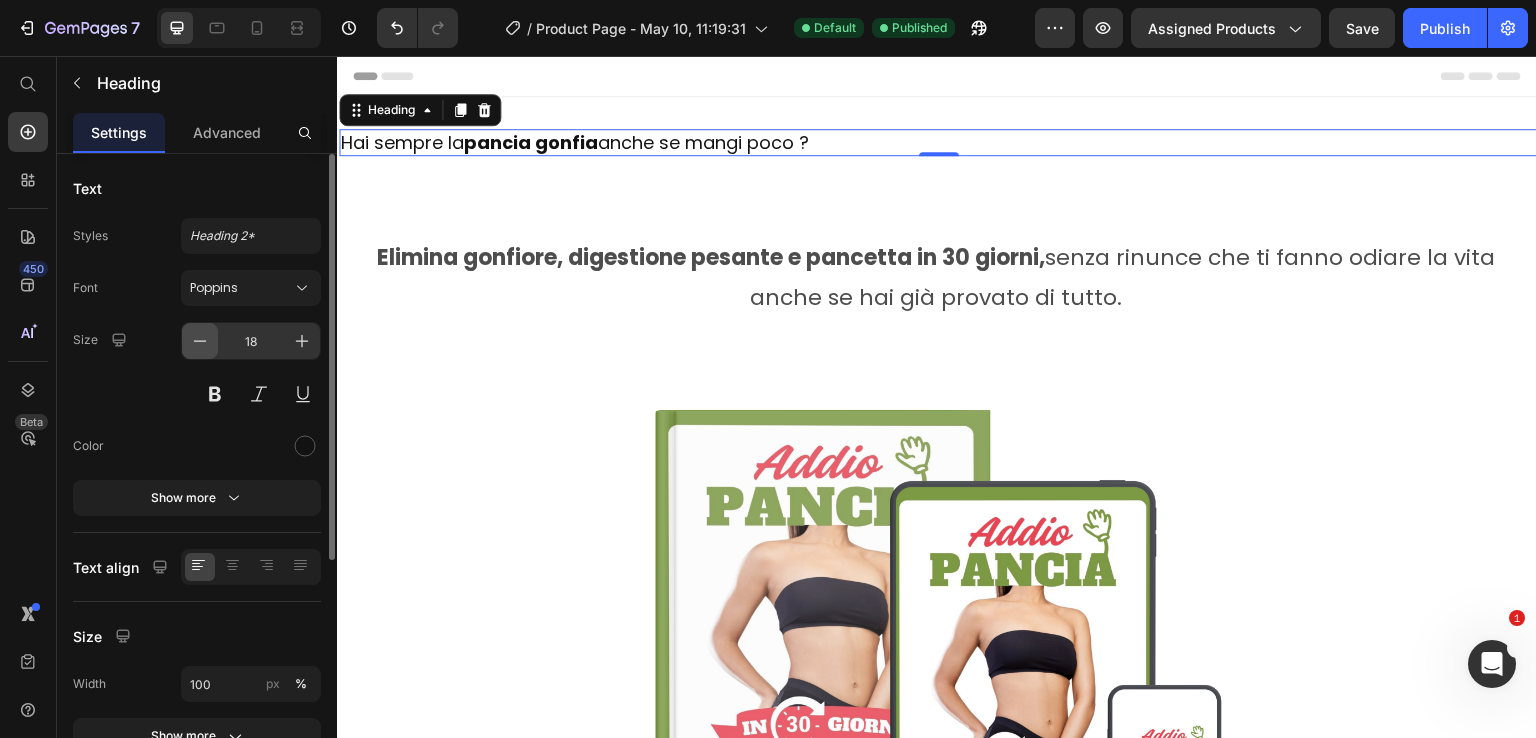 click 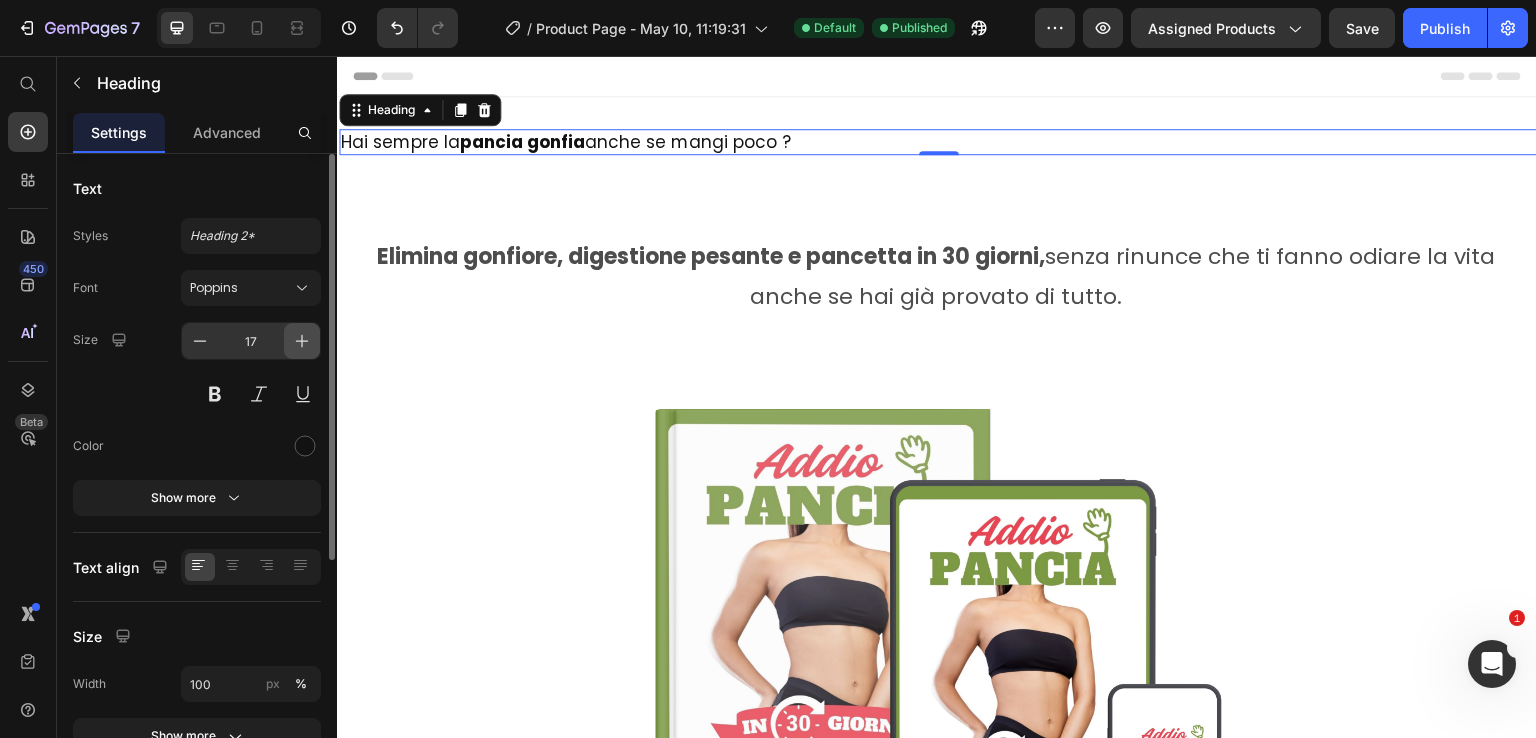 click 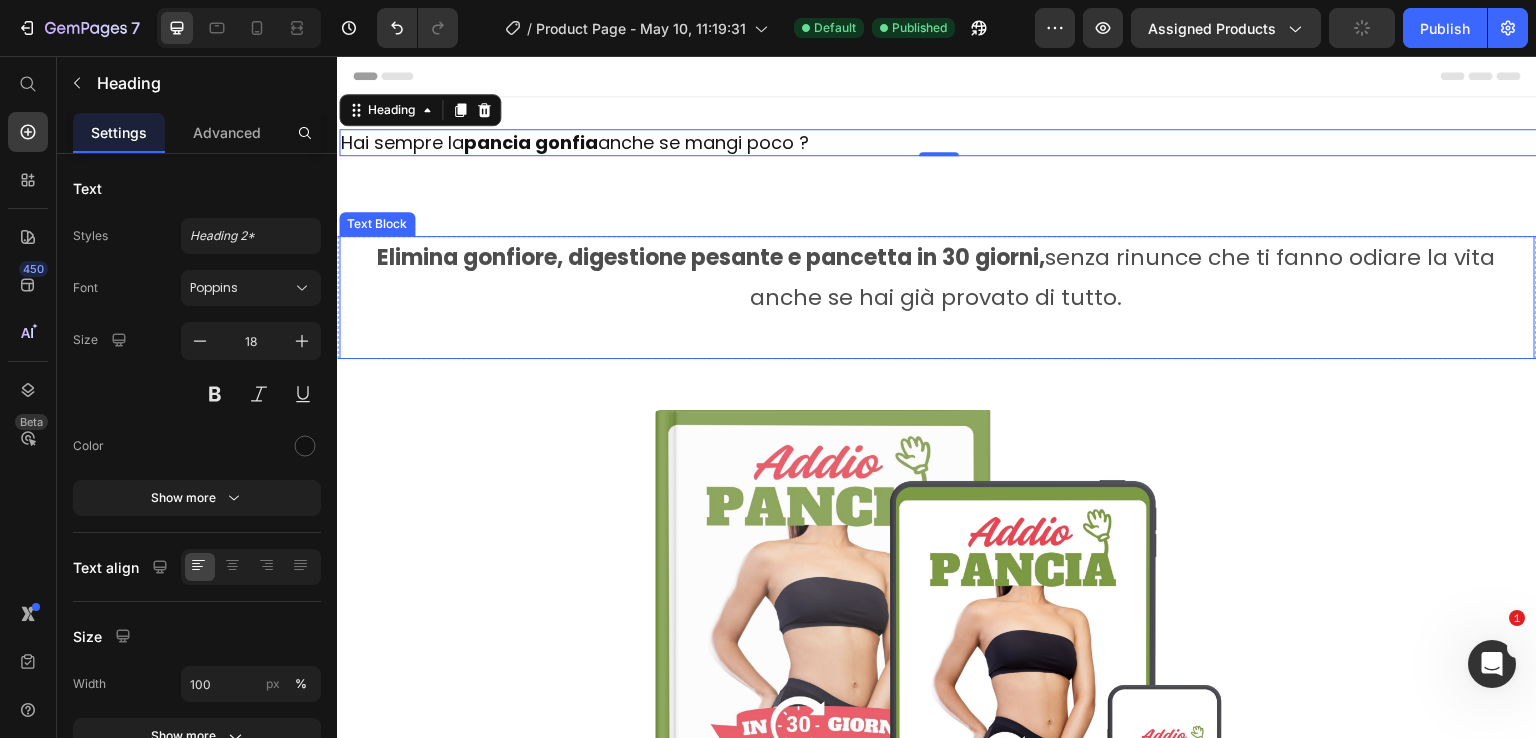 click on "Elimina gonfiore, digestione pesante e pancetta in 30 giorni,  senza rinunce che ti fanno odiare la vita anche se hai già provato di tutto." at bounding box center (936, 277) 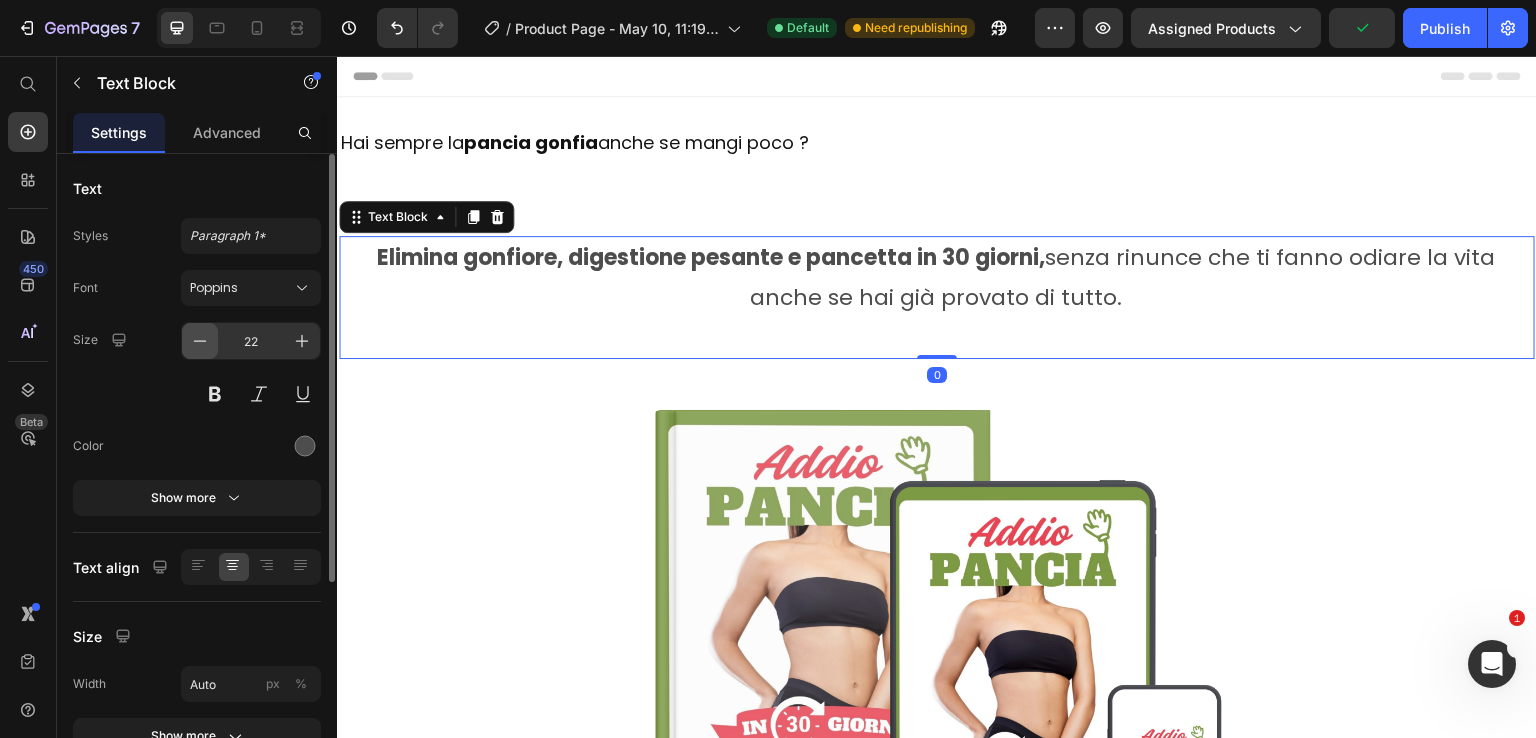 click 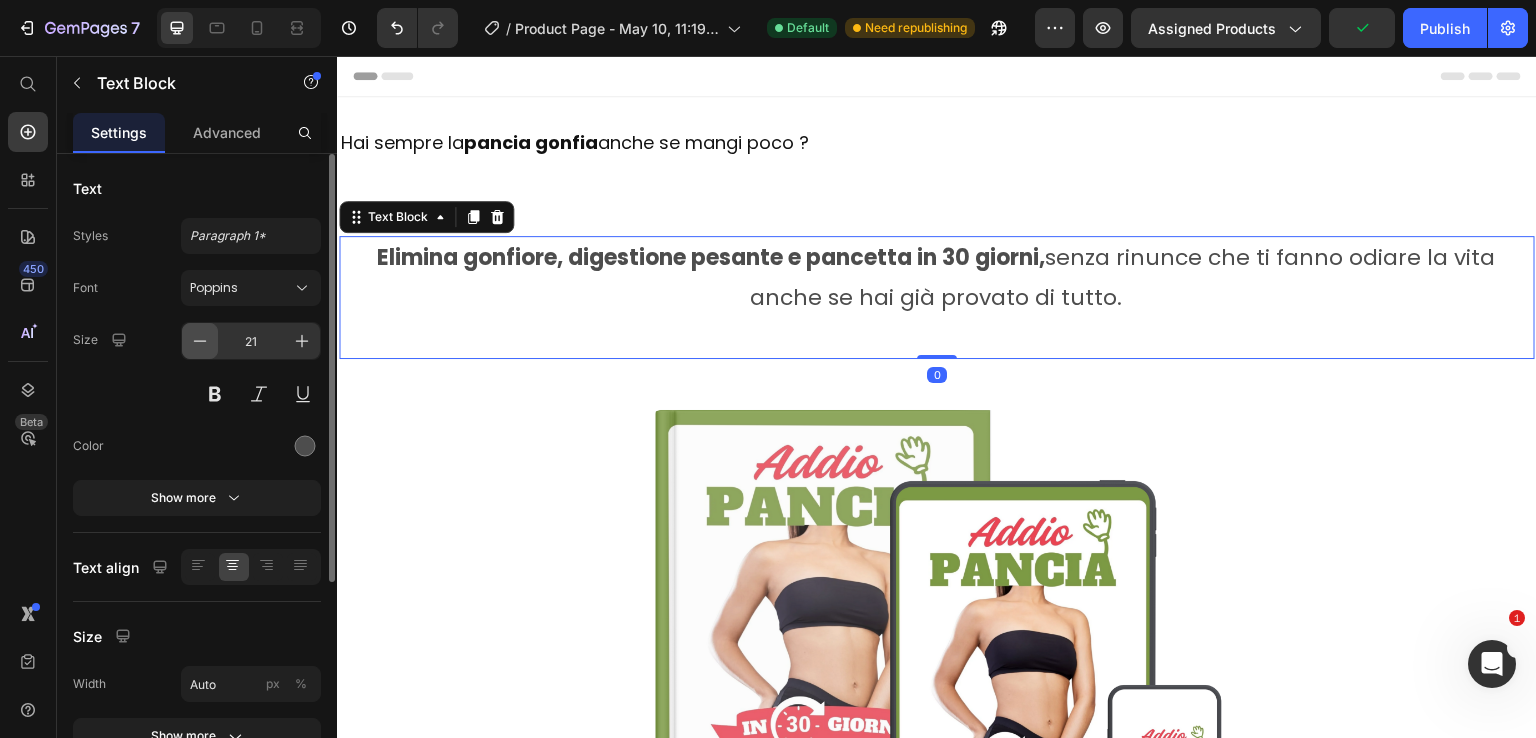 click 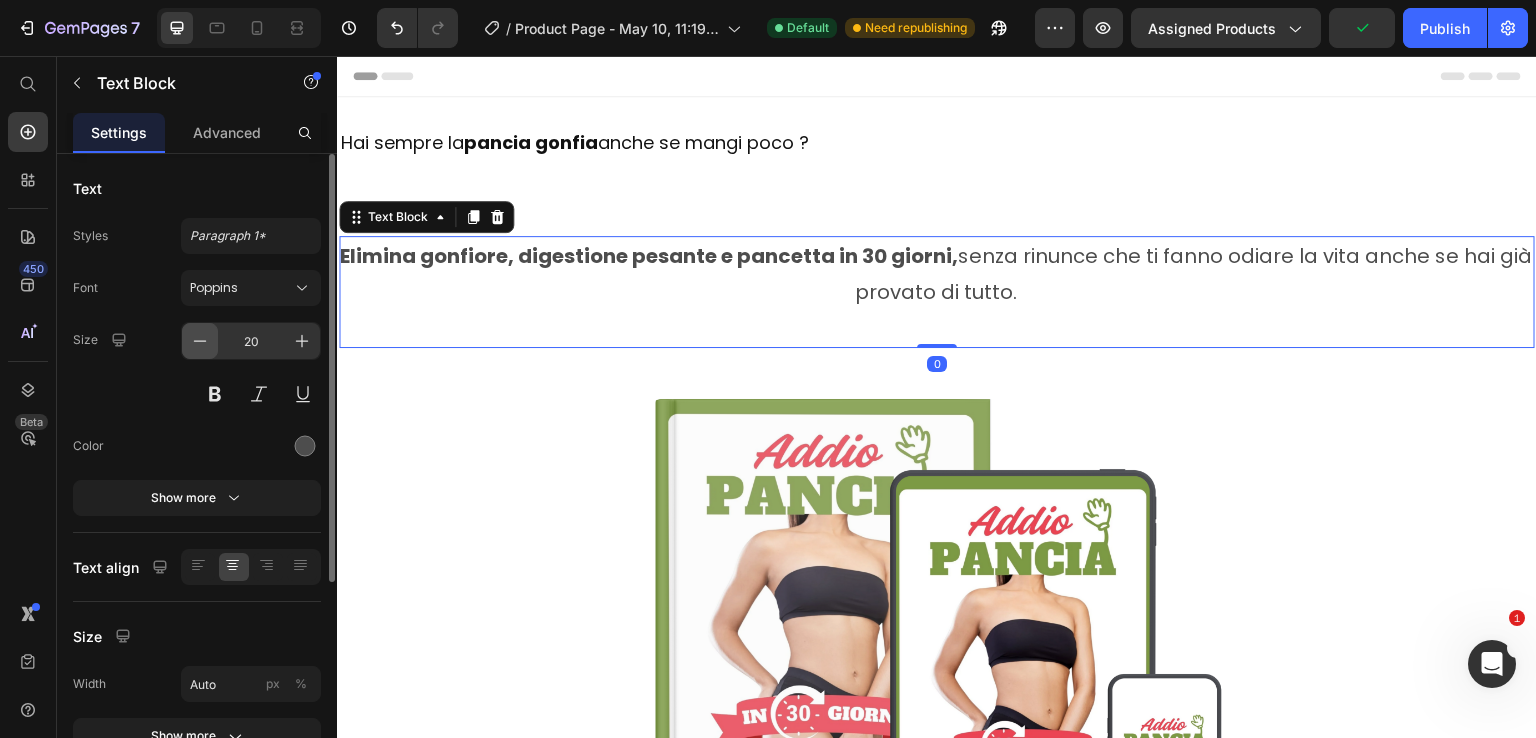 click 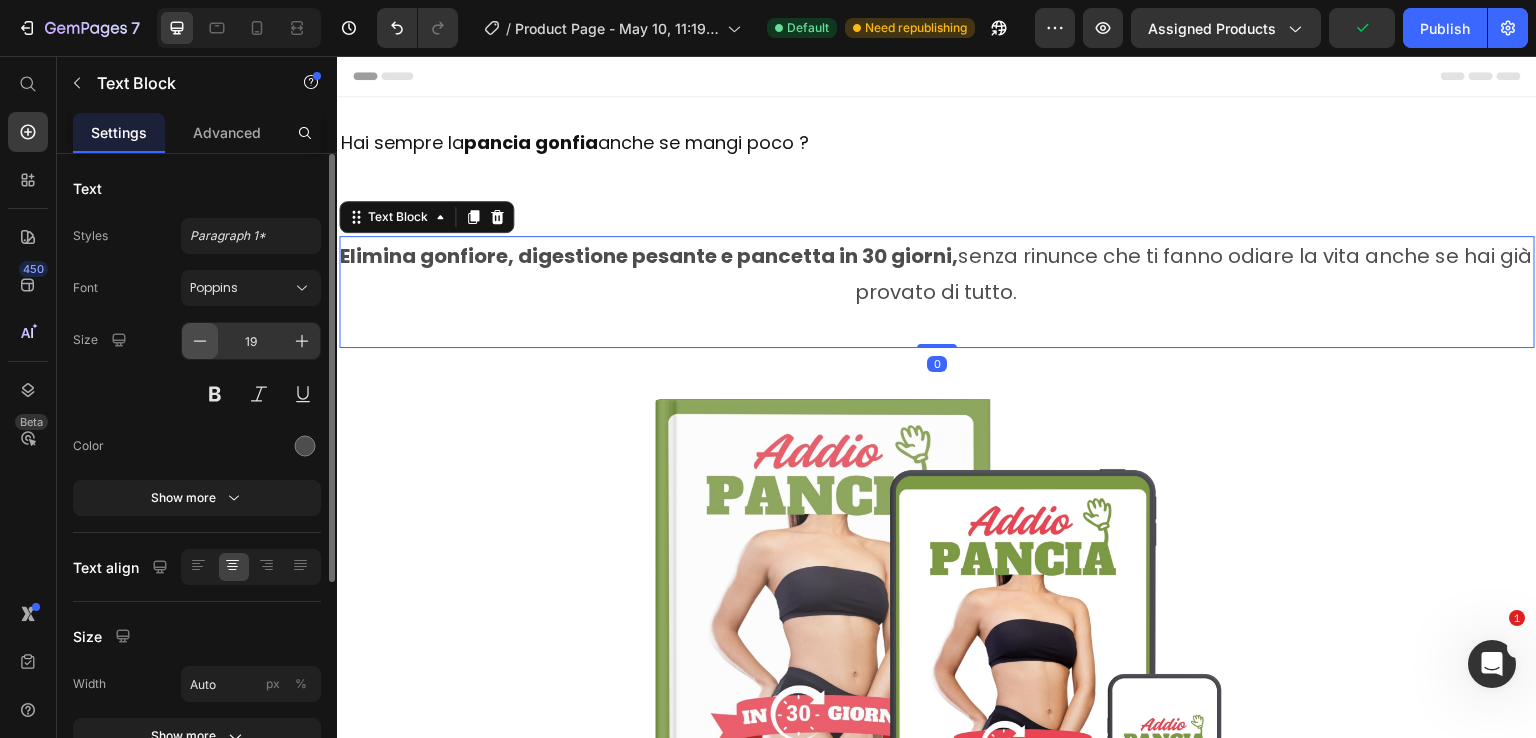 click 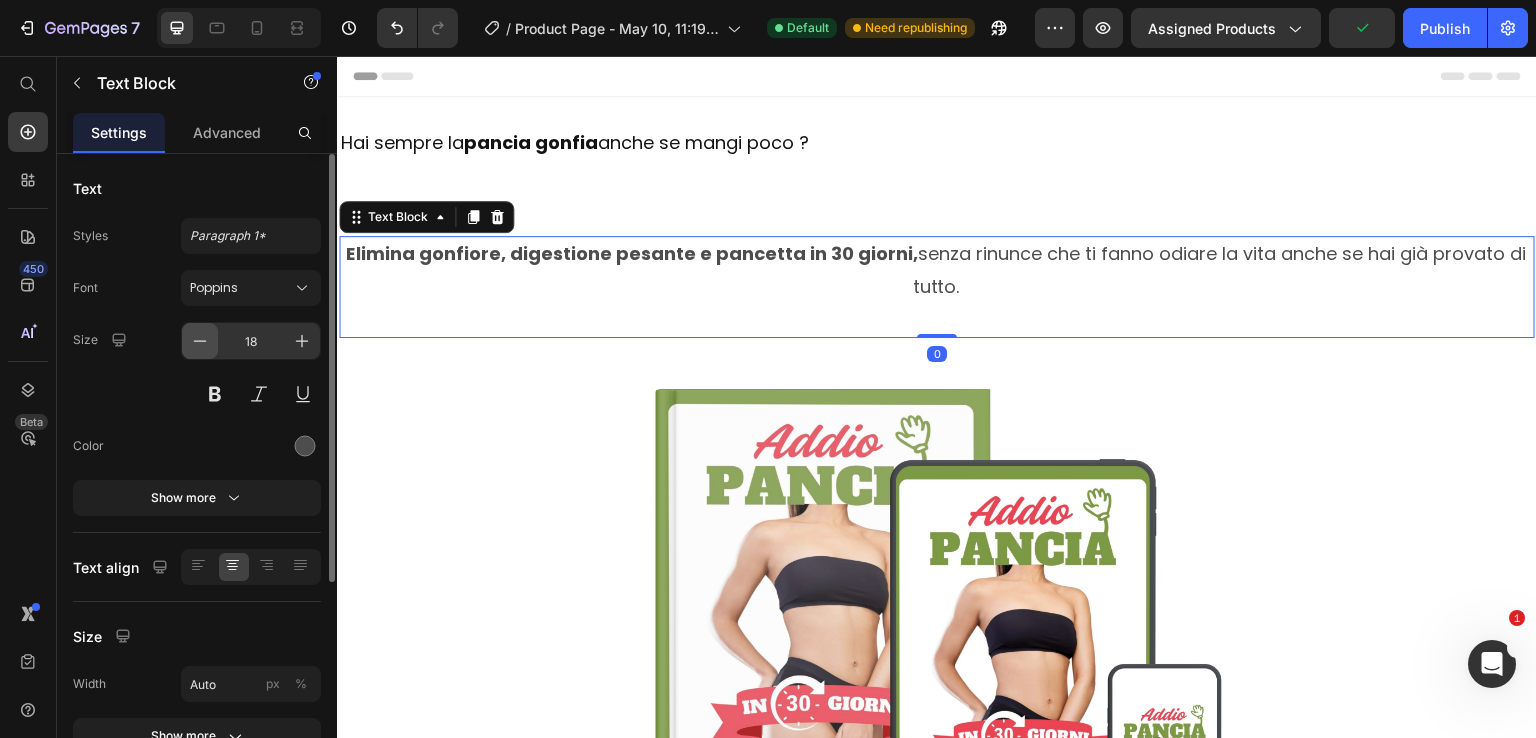 click 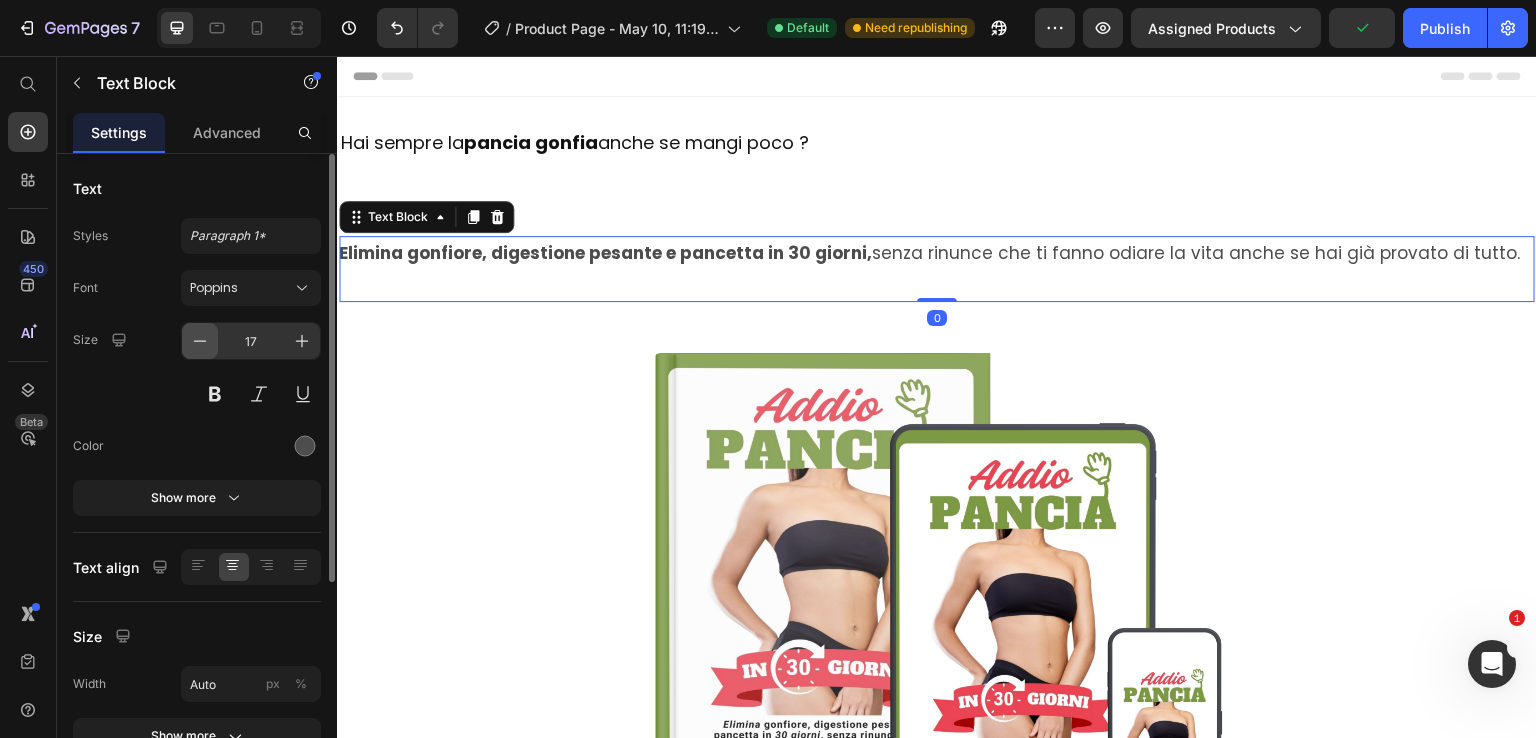 click 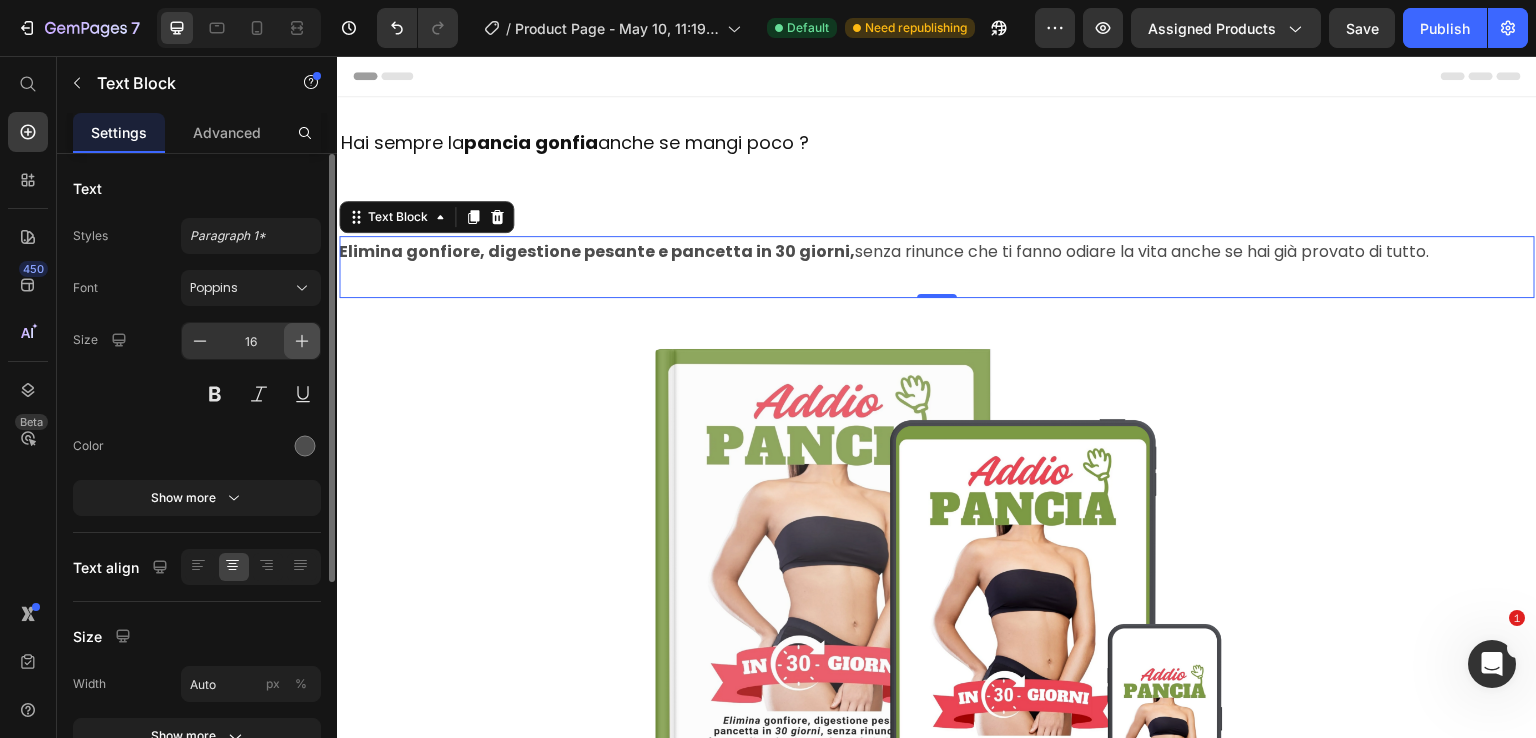 click at bounding box center (302, 341) 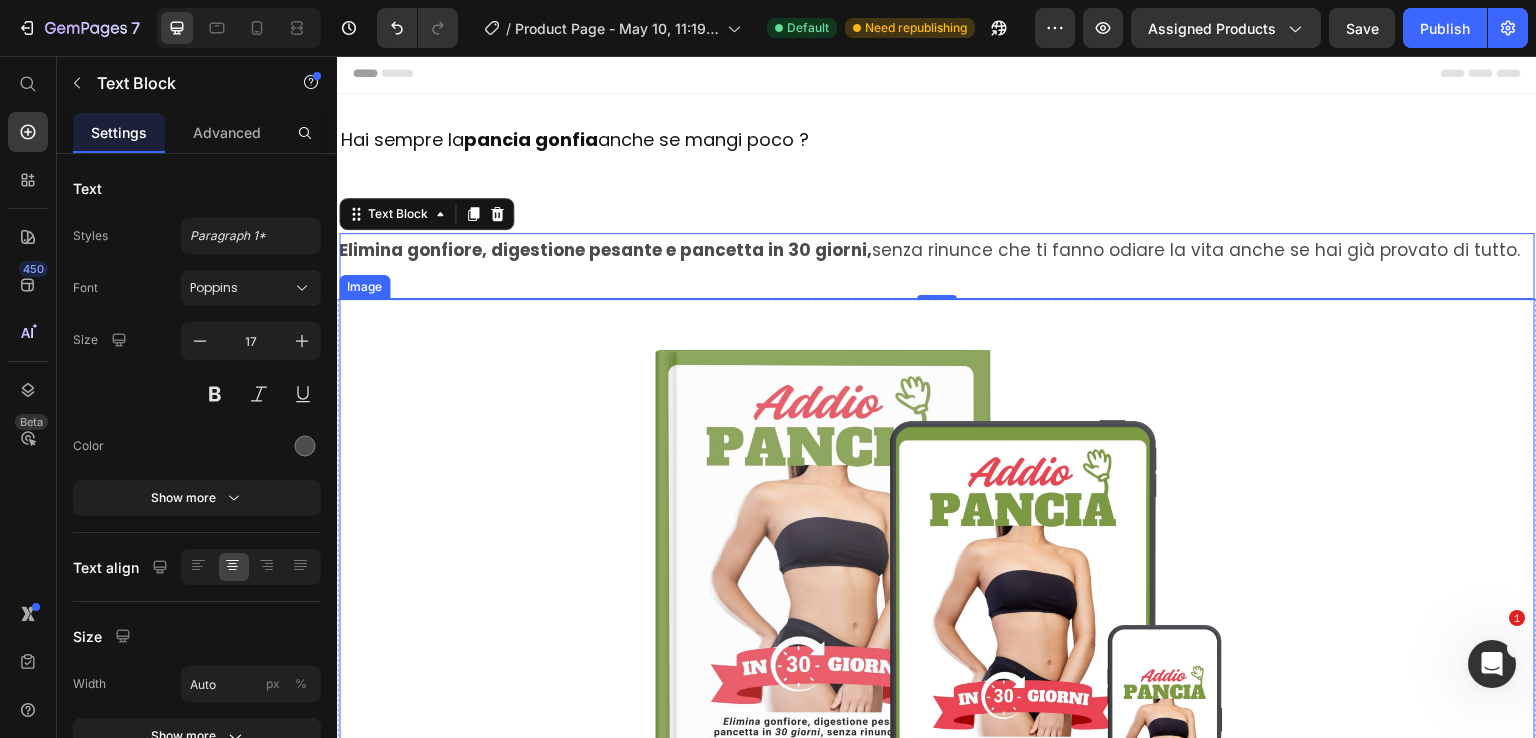scroll, scrollTop: 0, scrollLeft: 0, axis: both 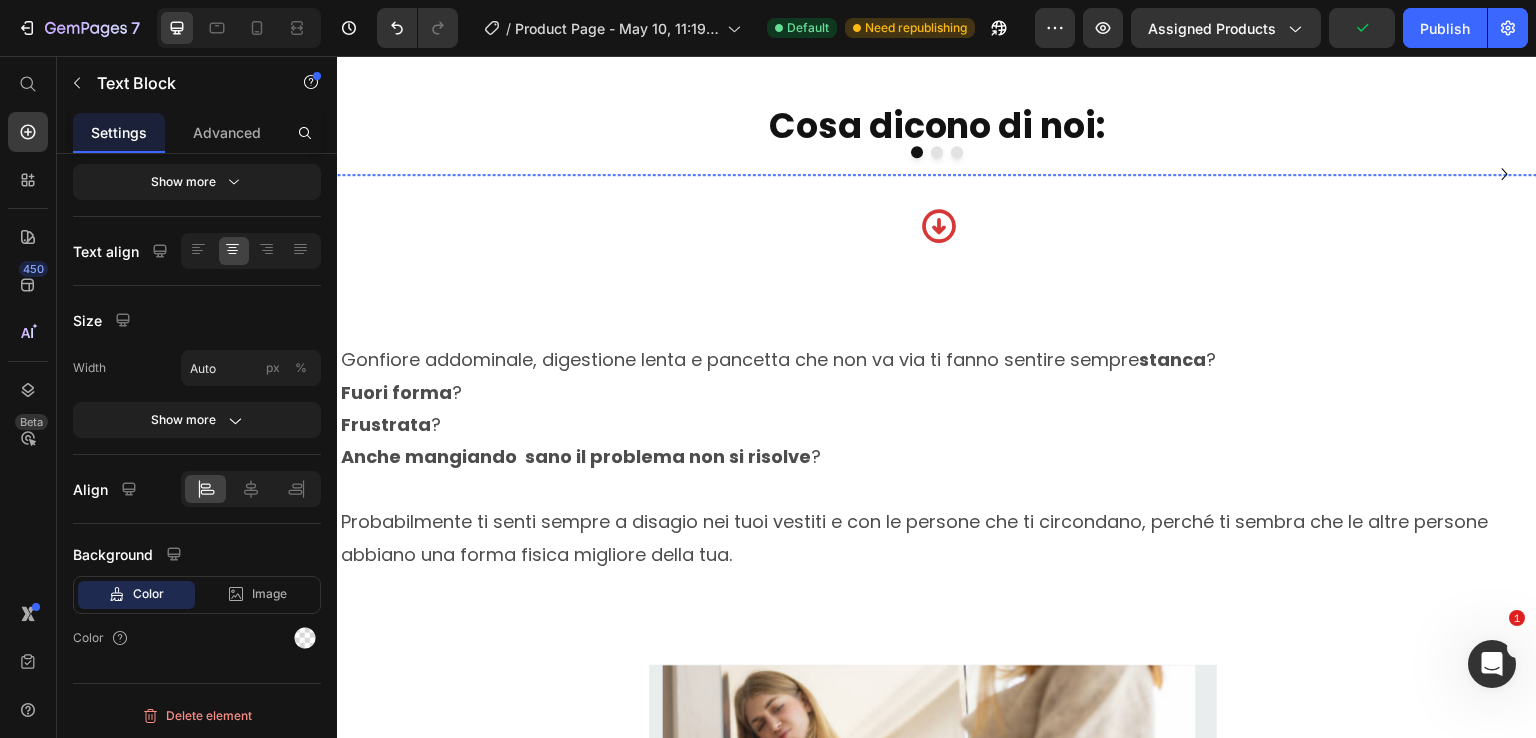 click at bounding box center (1530, 174) 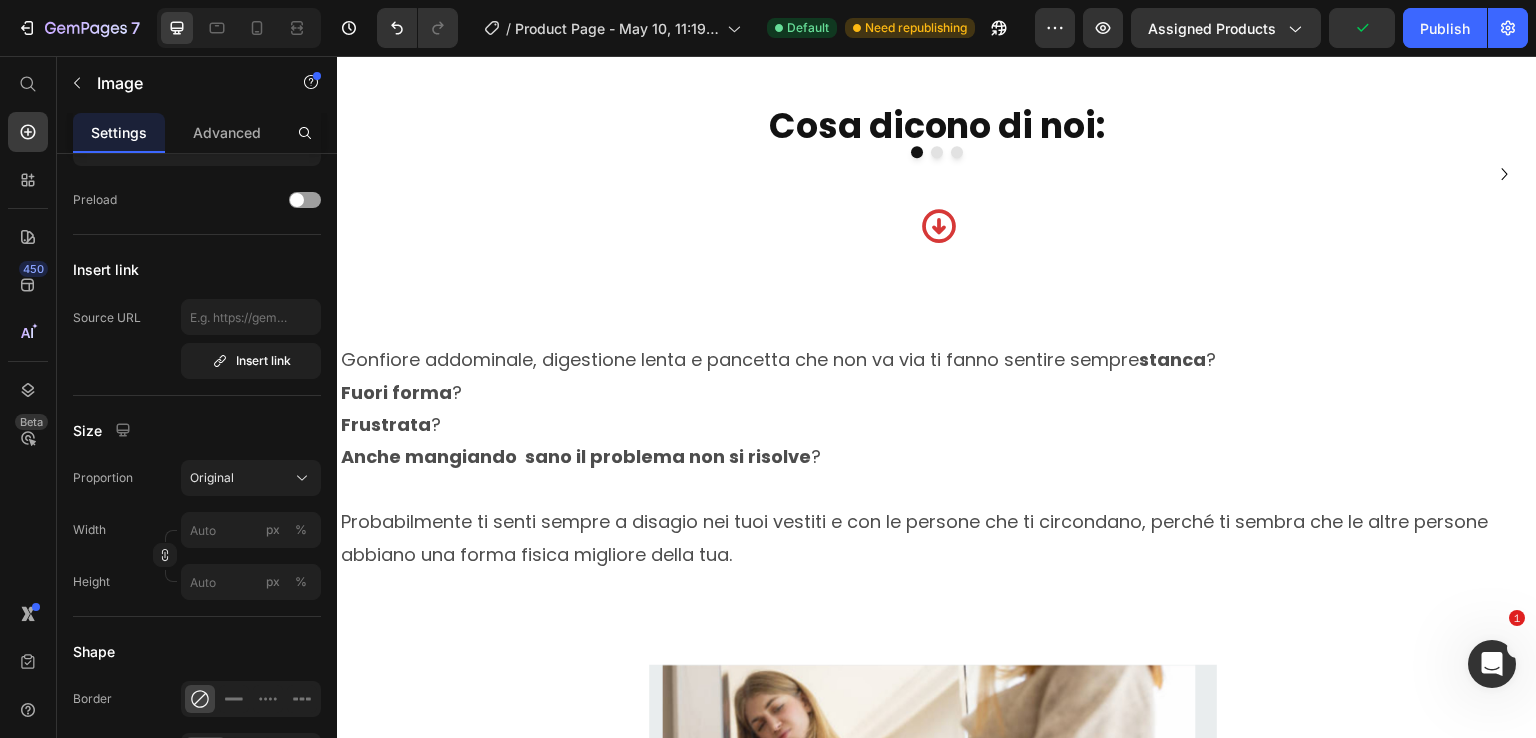 scroll, scrollTop: 0, scrollLeft: 0, axis: both 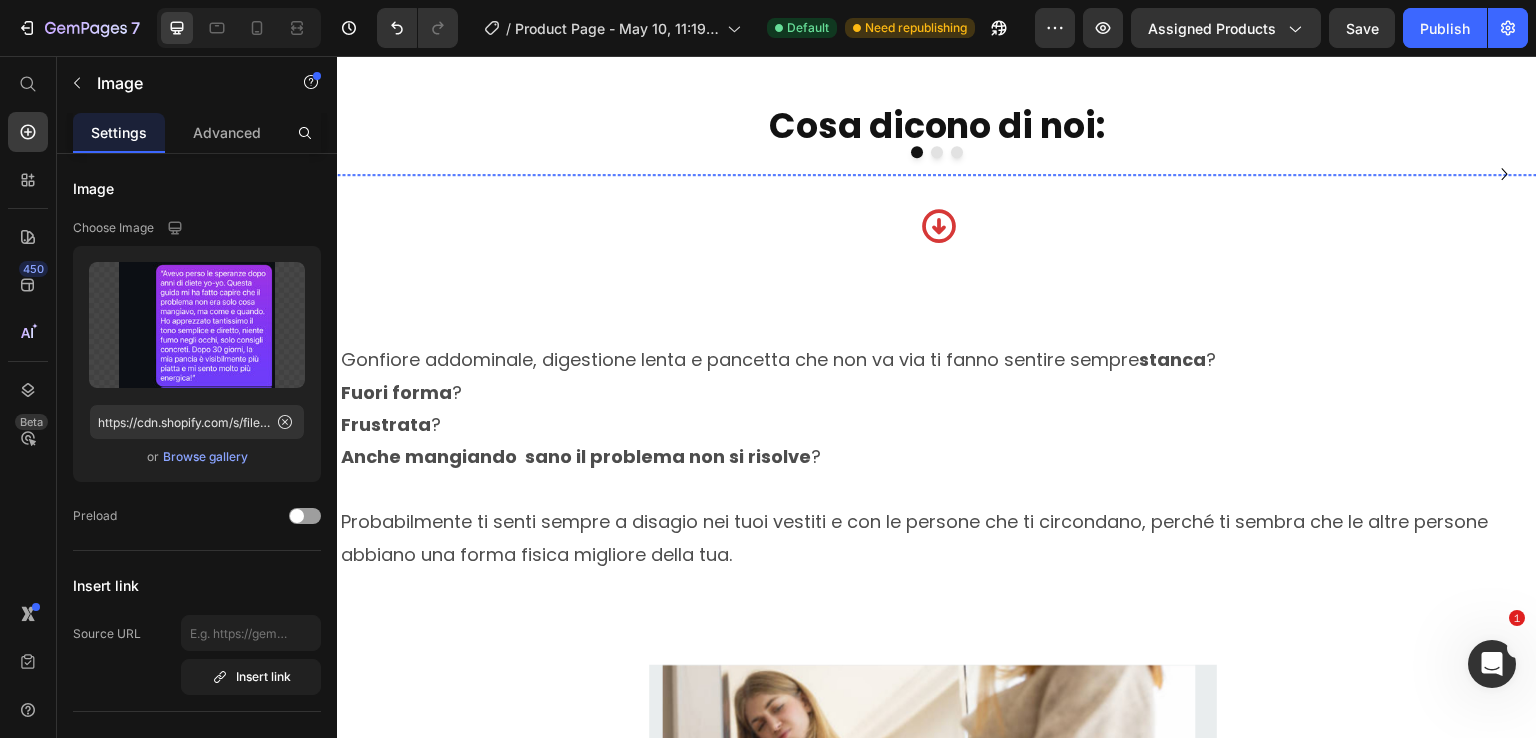 click at bounding box center [929, 174] 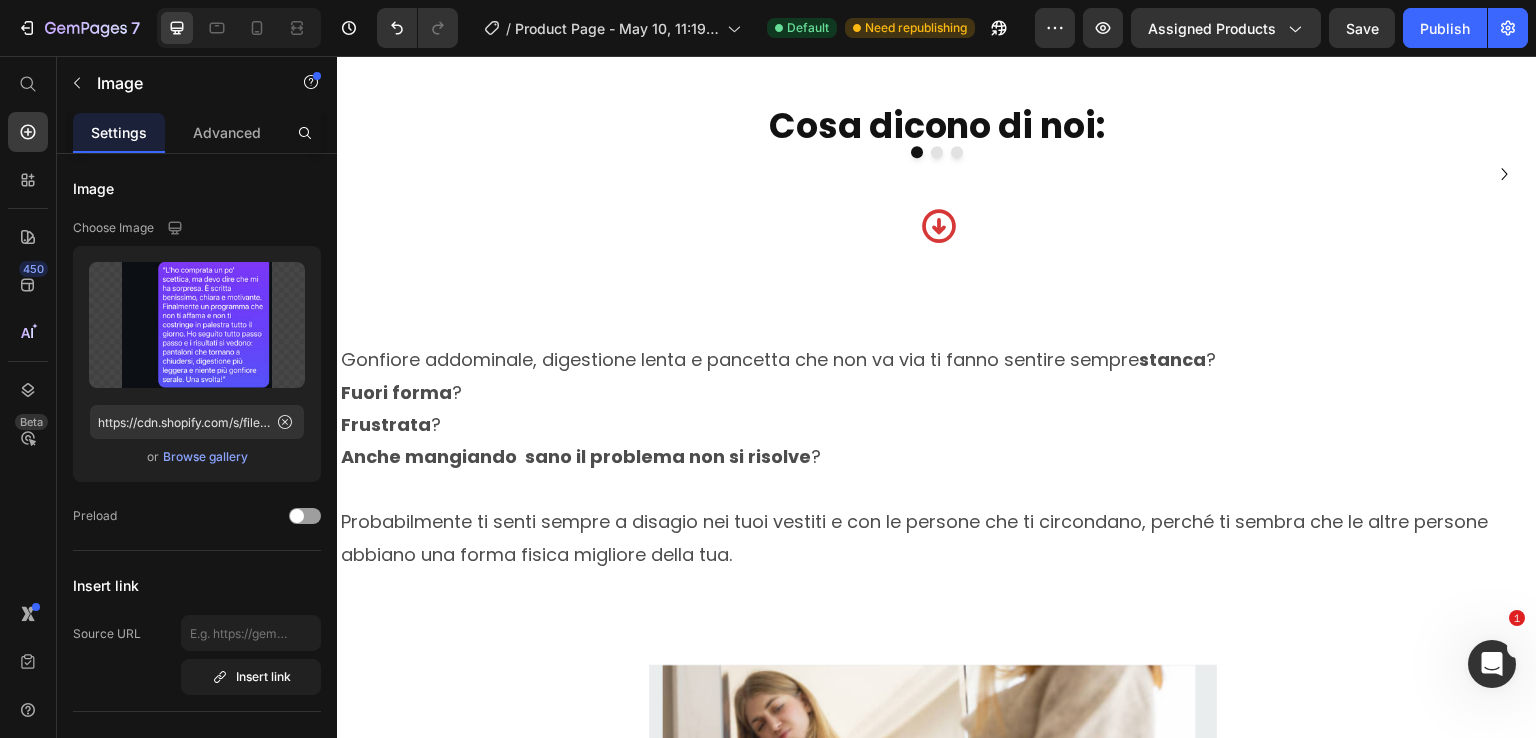 click at bounding box center [937, 152] 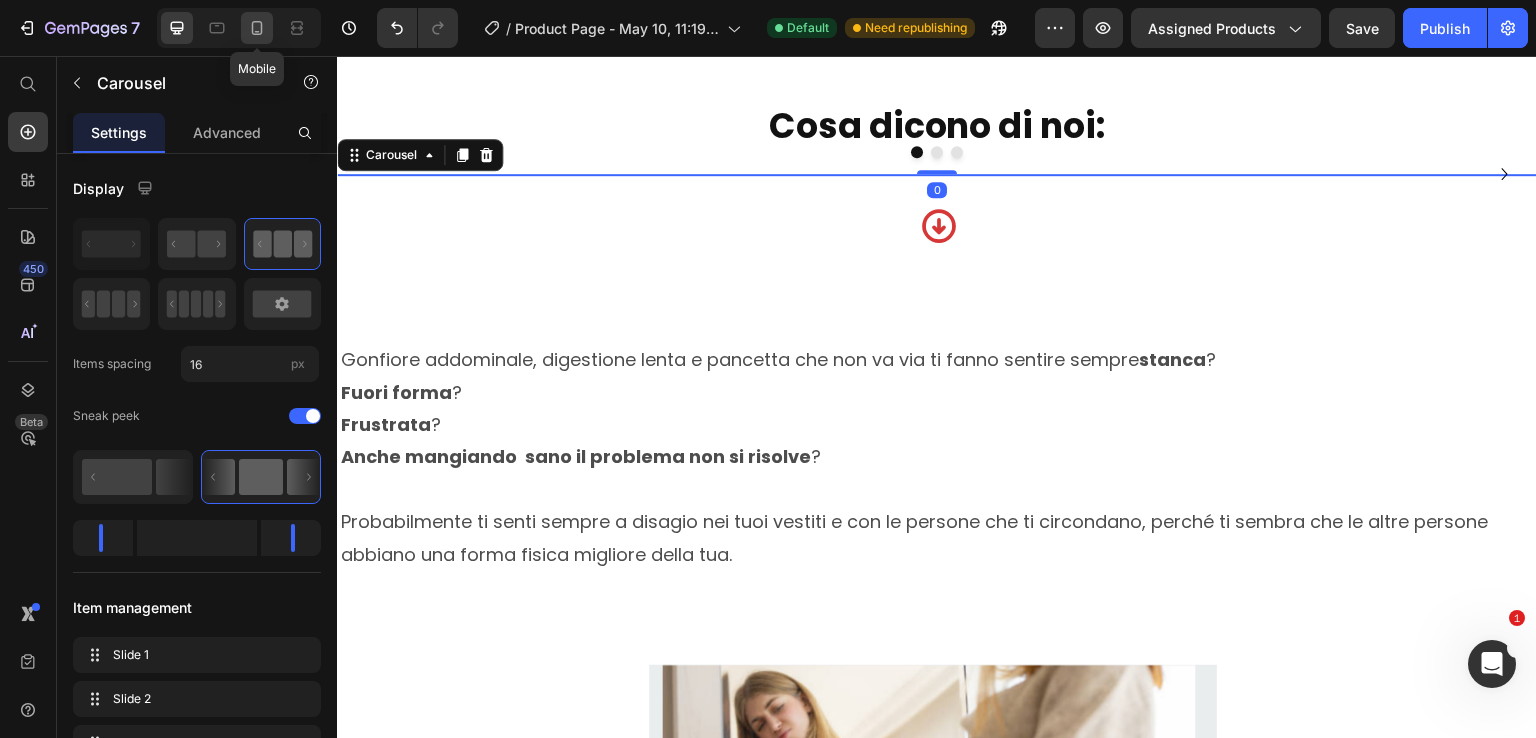 click 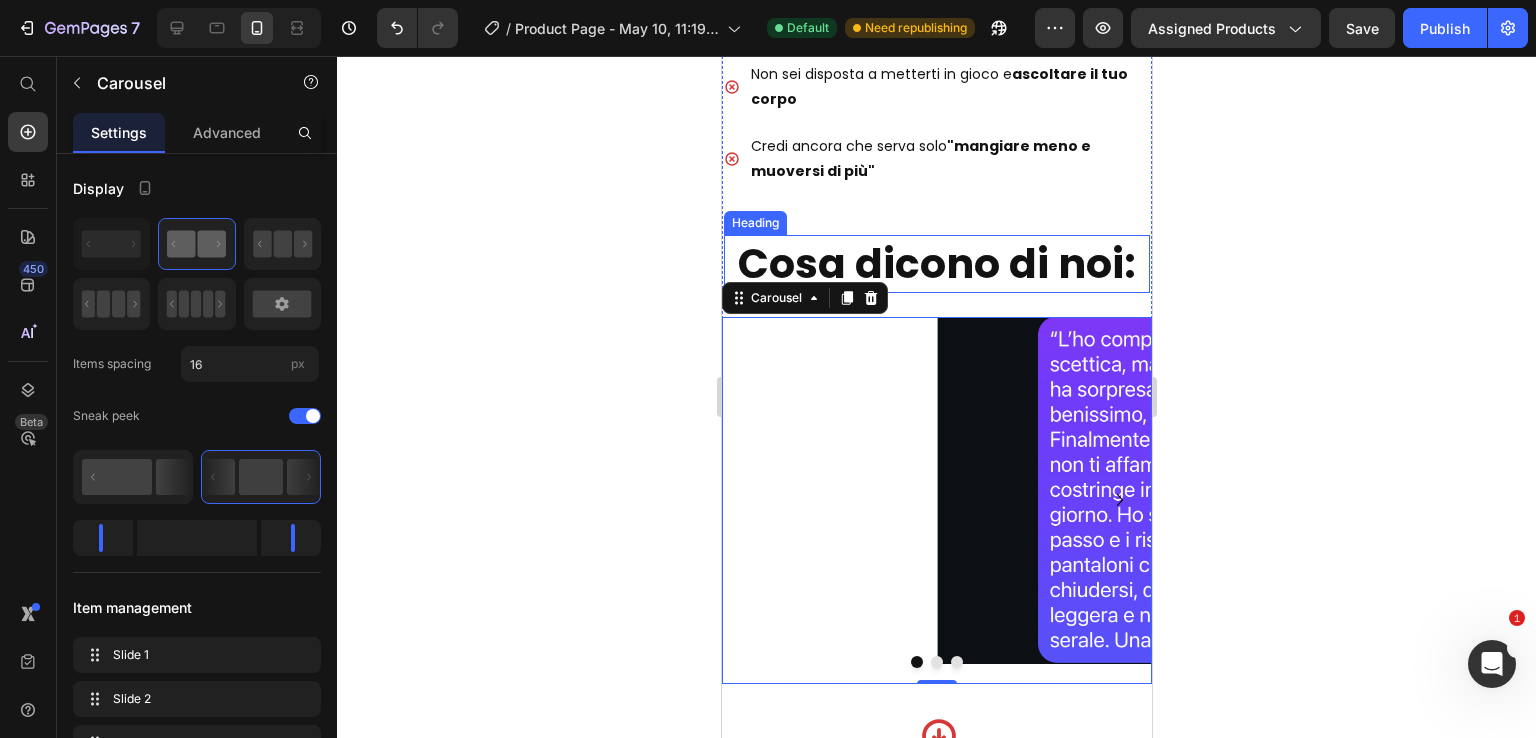 scroll, scrollTop: 1800, scrollLeft: 0, axis: vertical 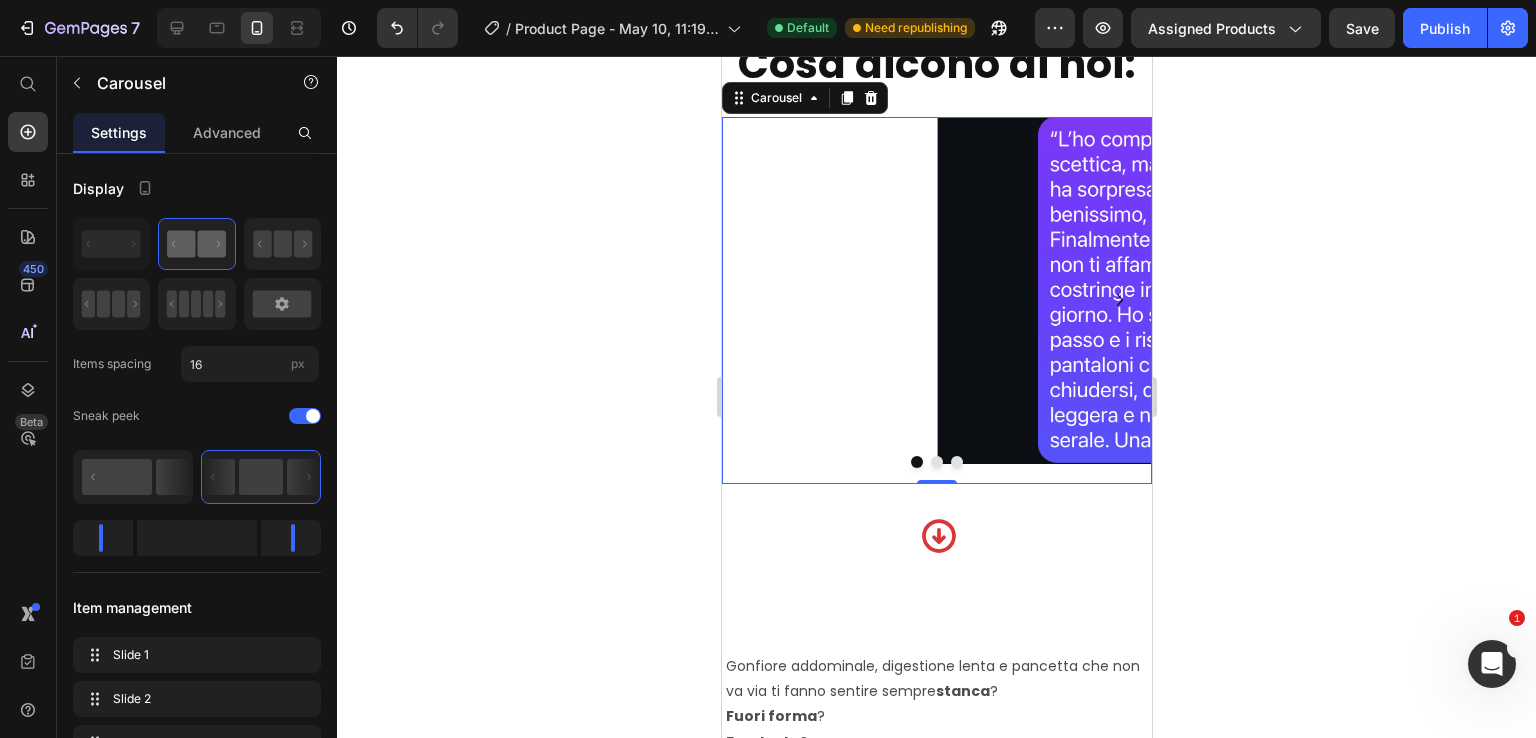 click on "Image Image Image" at bounding box center (936, 300) 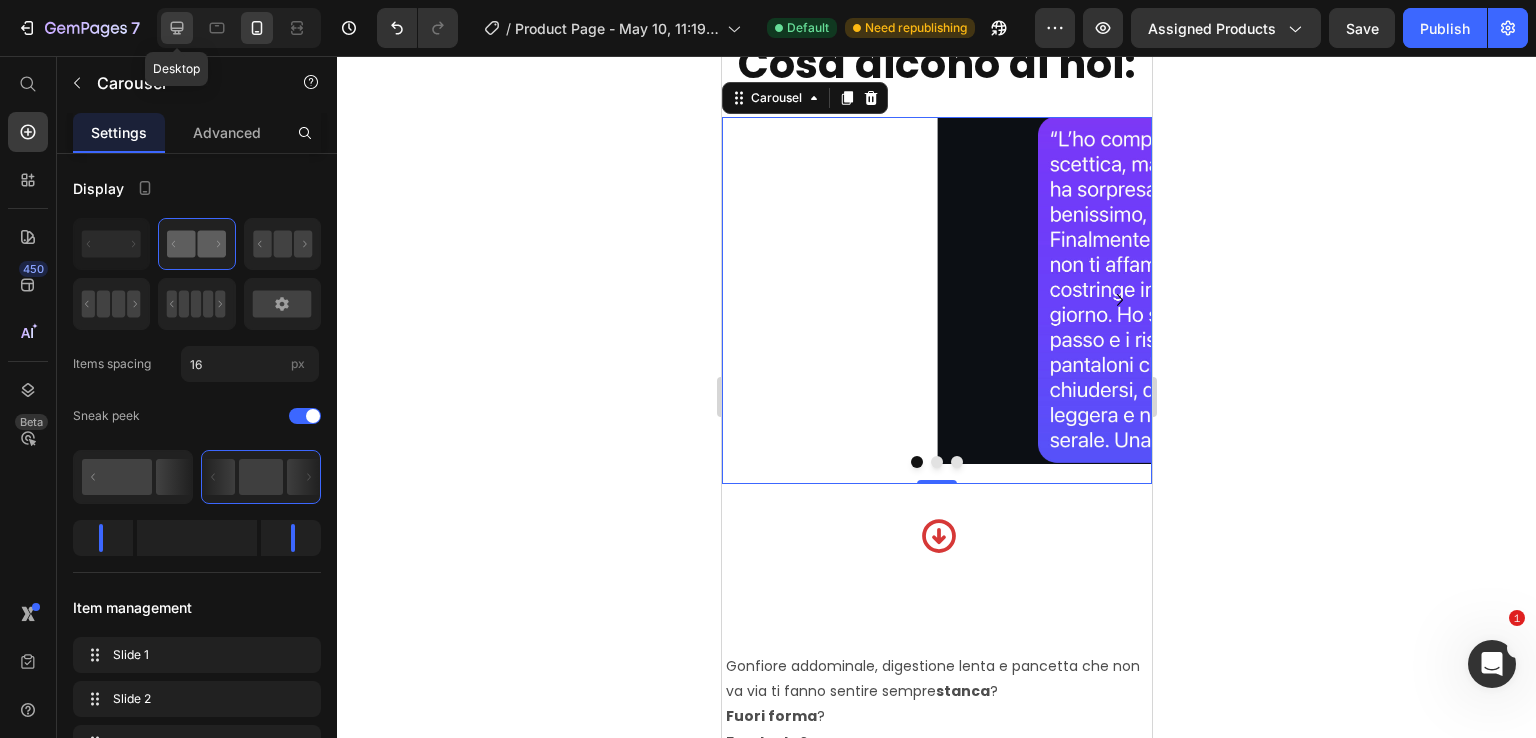 click 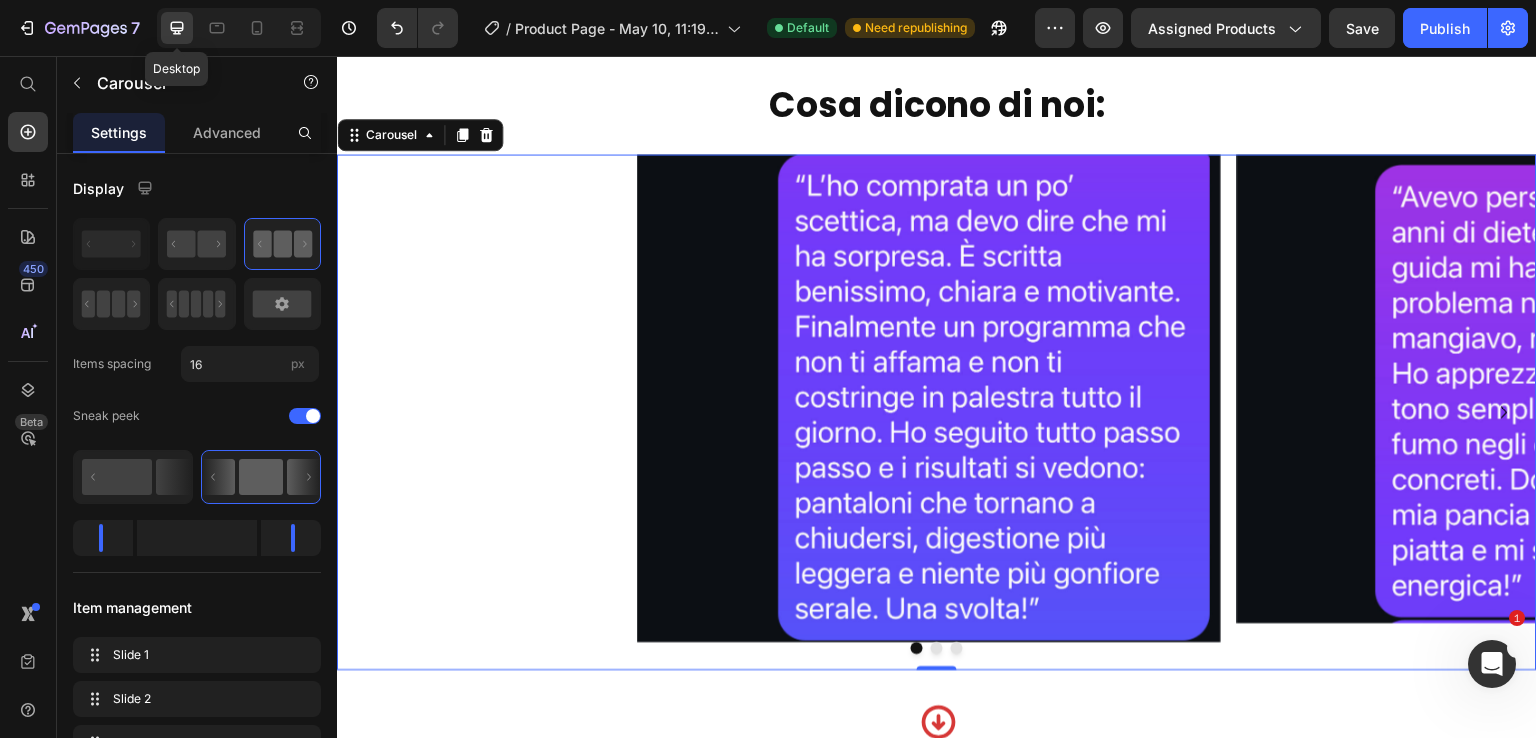 scroll, scrollTop: 1668, scrollLeft: 0, axis: vertical 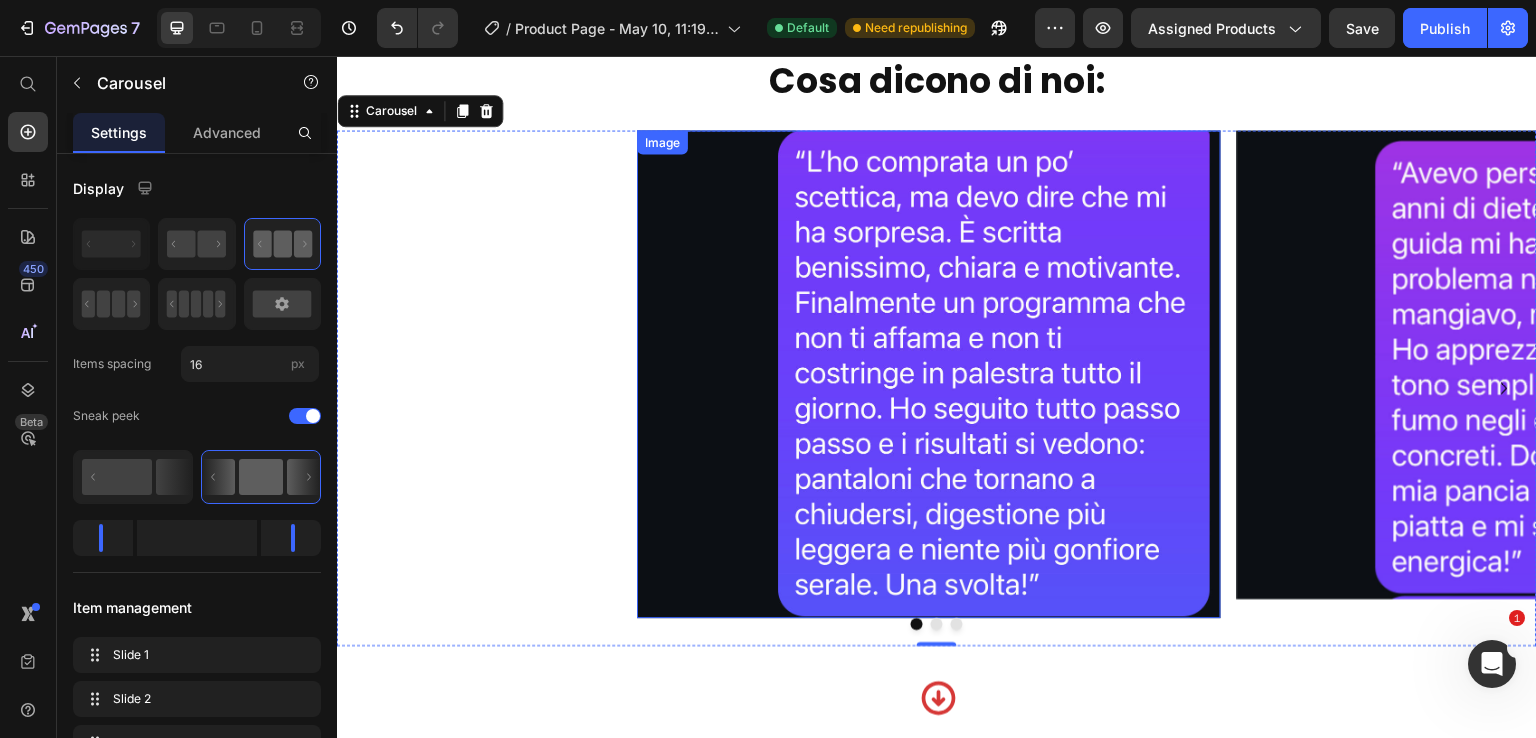 click at bounding box center (929, 374) 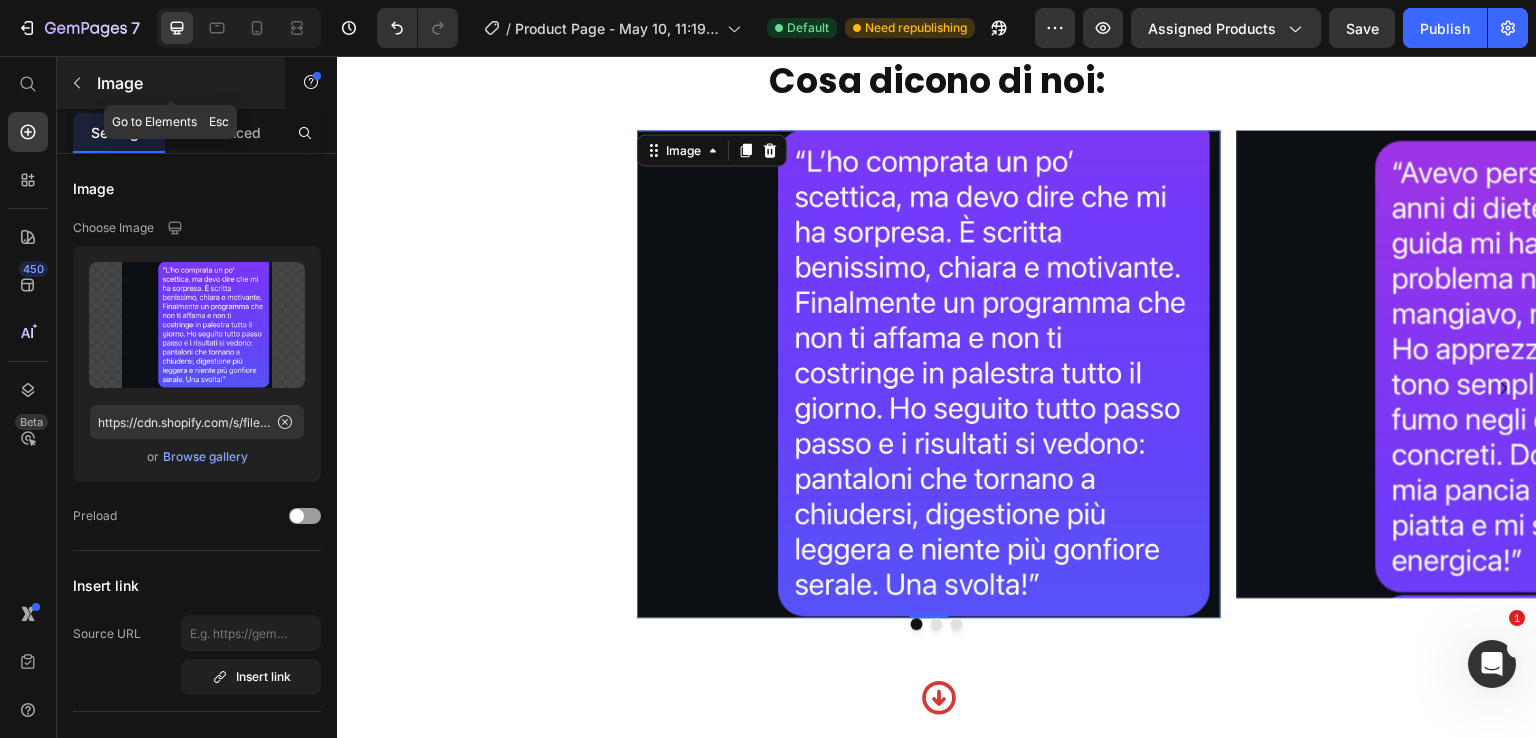 click 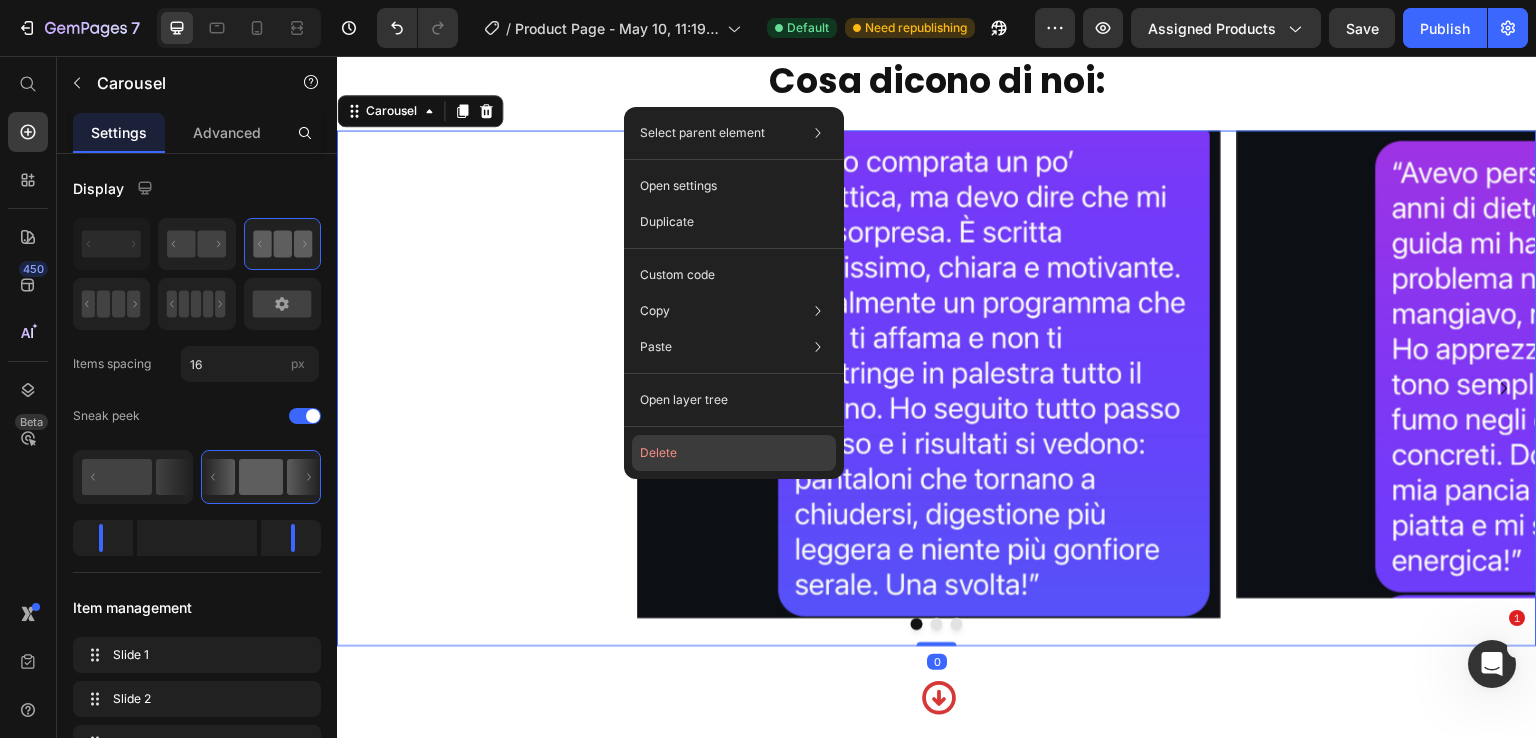 click on "Delete" 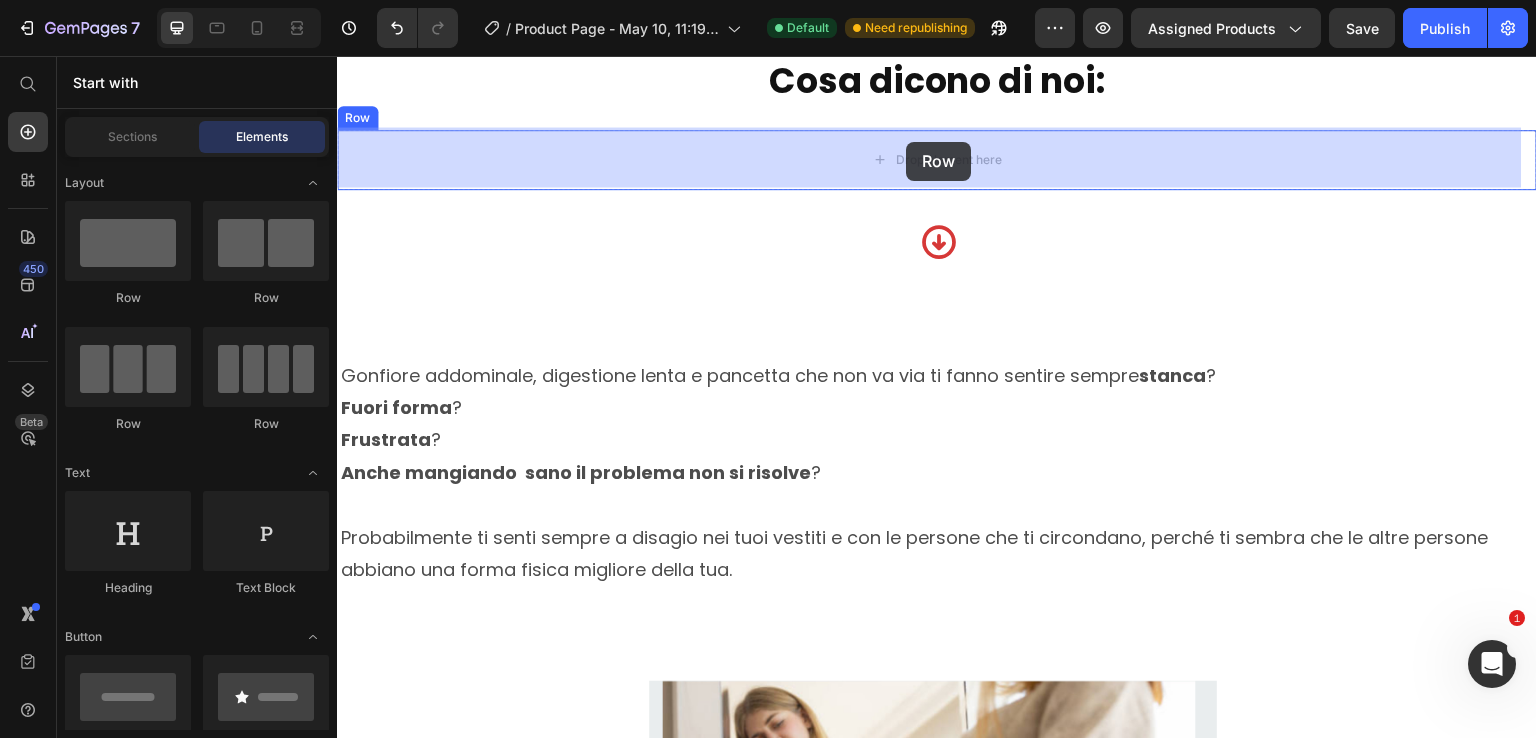 drag, startPoint x: 451, startPoint y: 437, endPoint x: 906, endPoint y: 142, distance: 542.2638 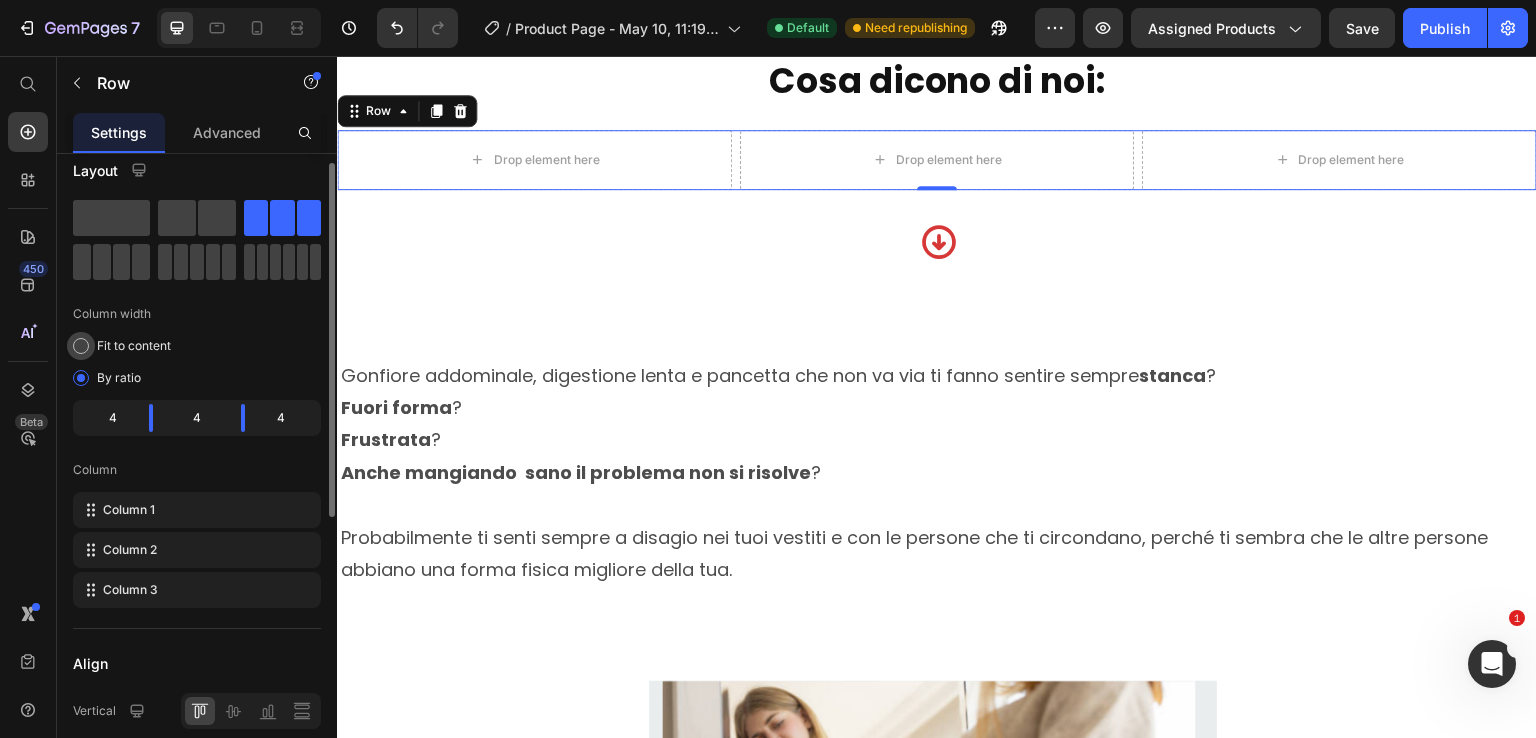 scroll, scrollTop: 0, scrollLeft: 0, axis: both 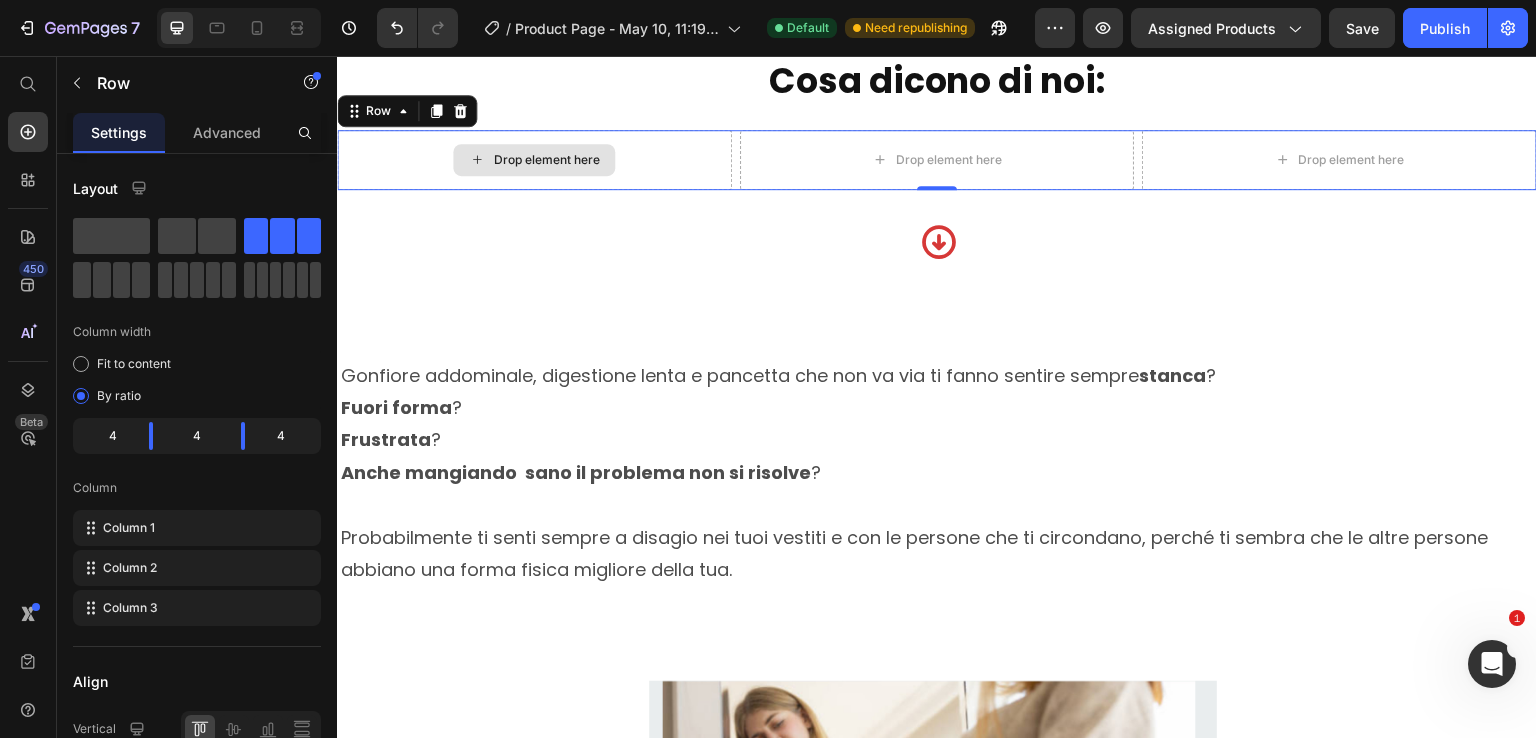 click on "Drop element here" at bounding box center (546, 160) 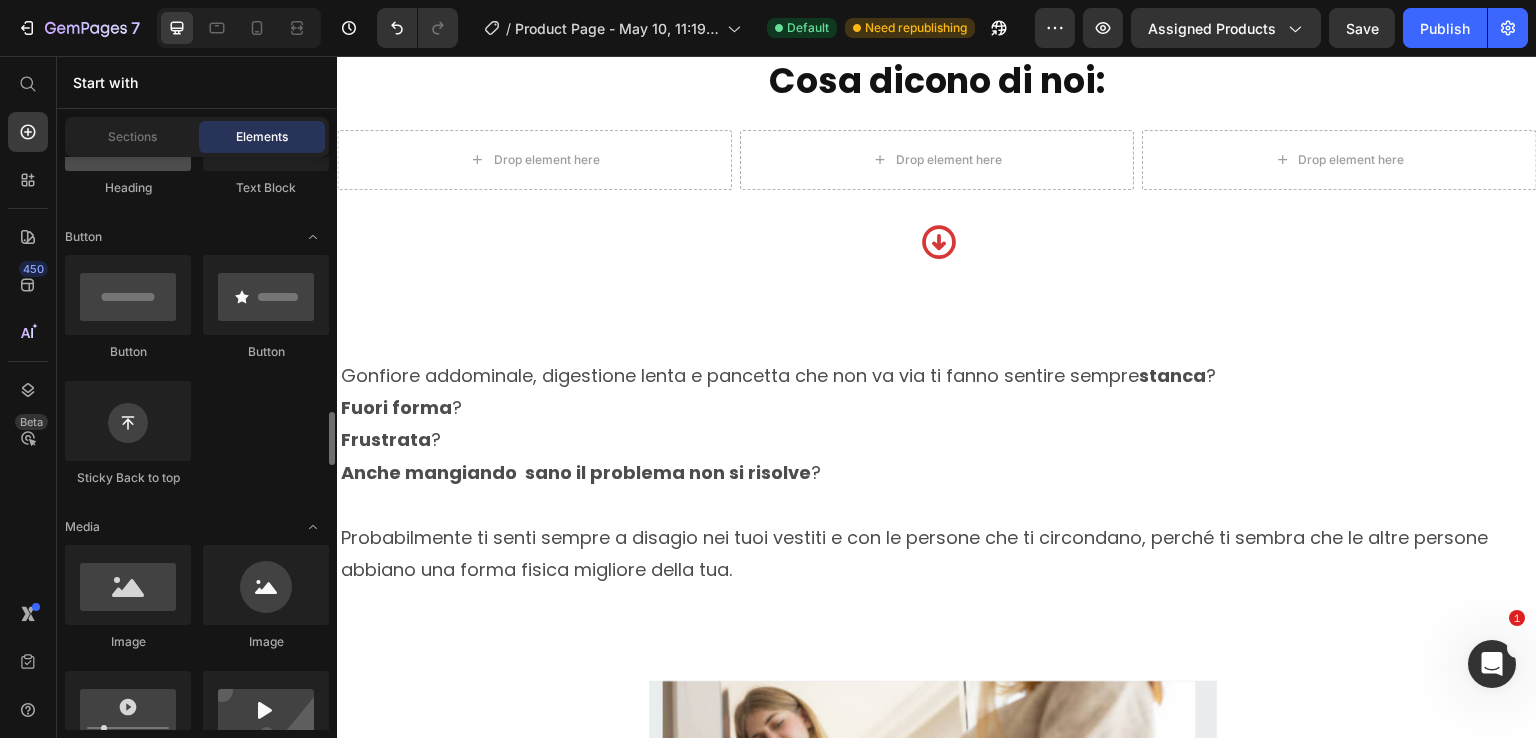 scroll, scrollTop: 700, scrollLeft: 0, axis: vertical 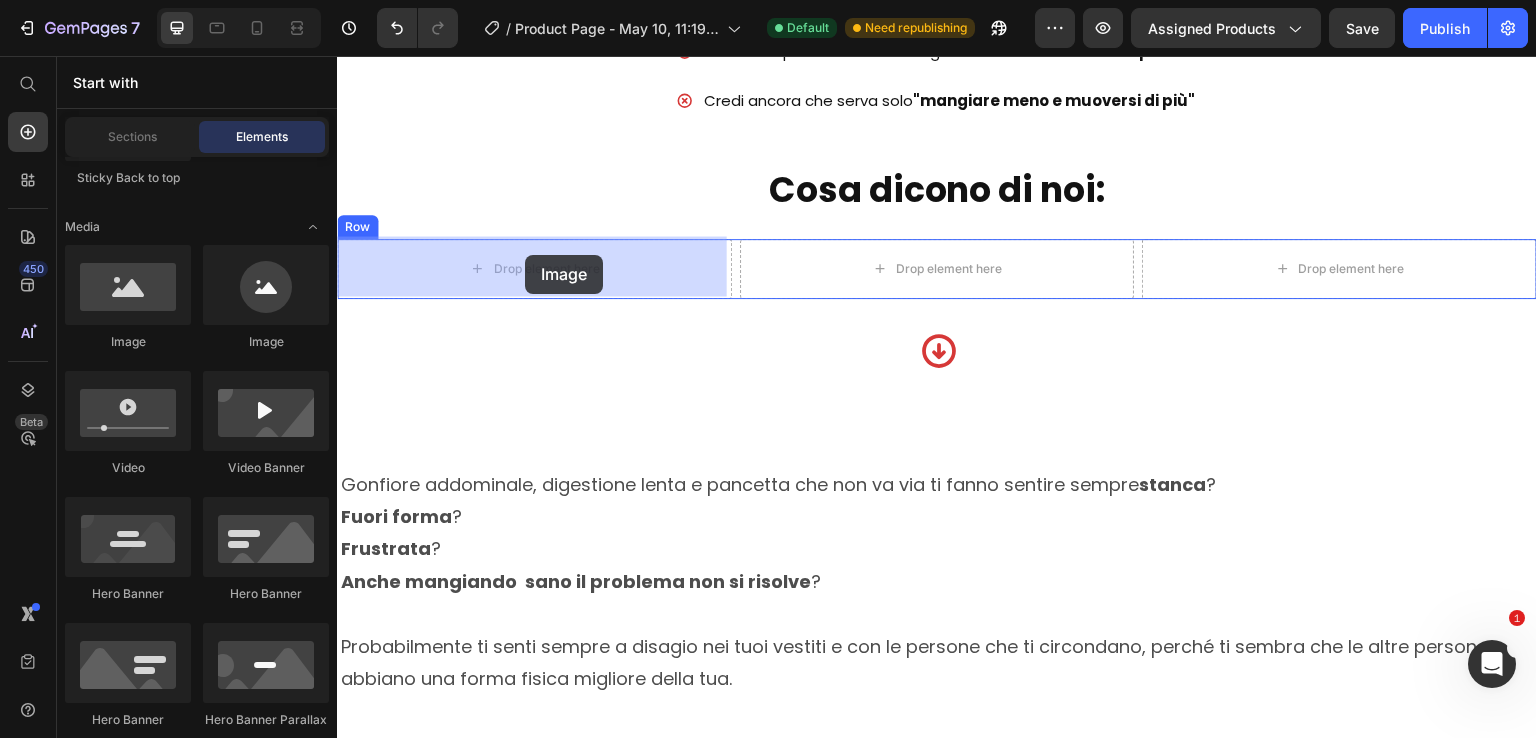 drag, startPoint x: 470, startPoint y: 345, endPoint x: 525, endPoint y: 255, distance: 105.47511 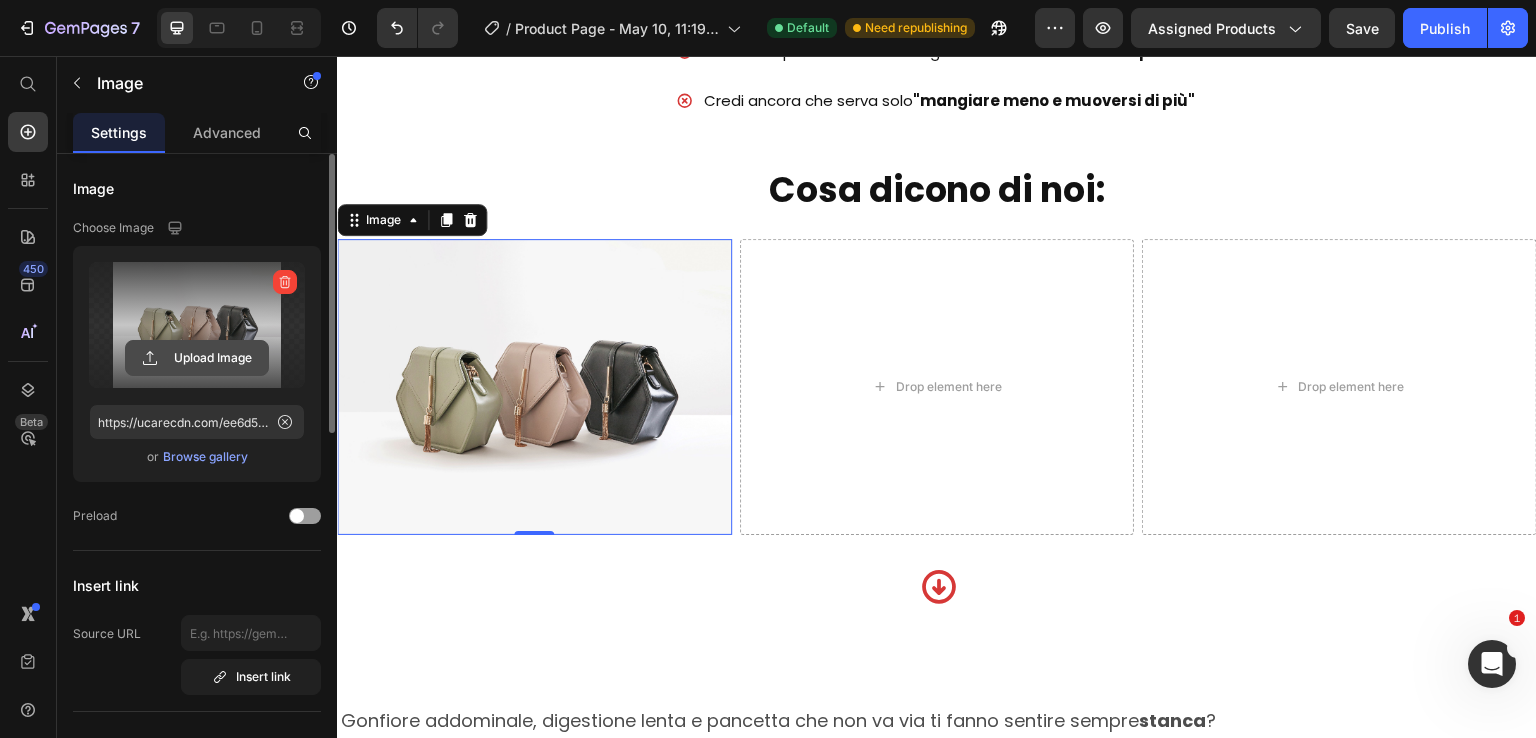 click 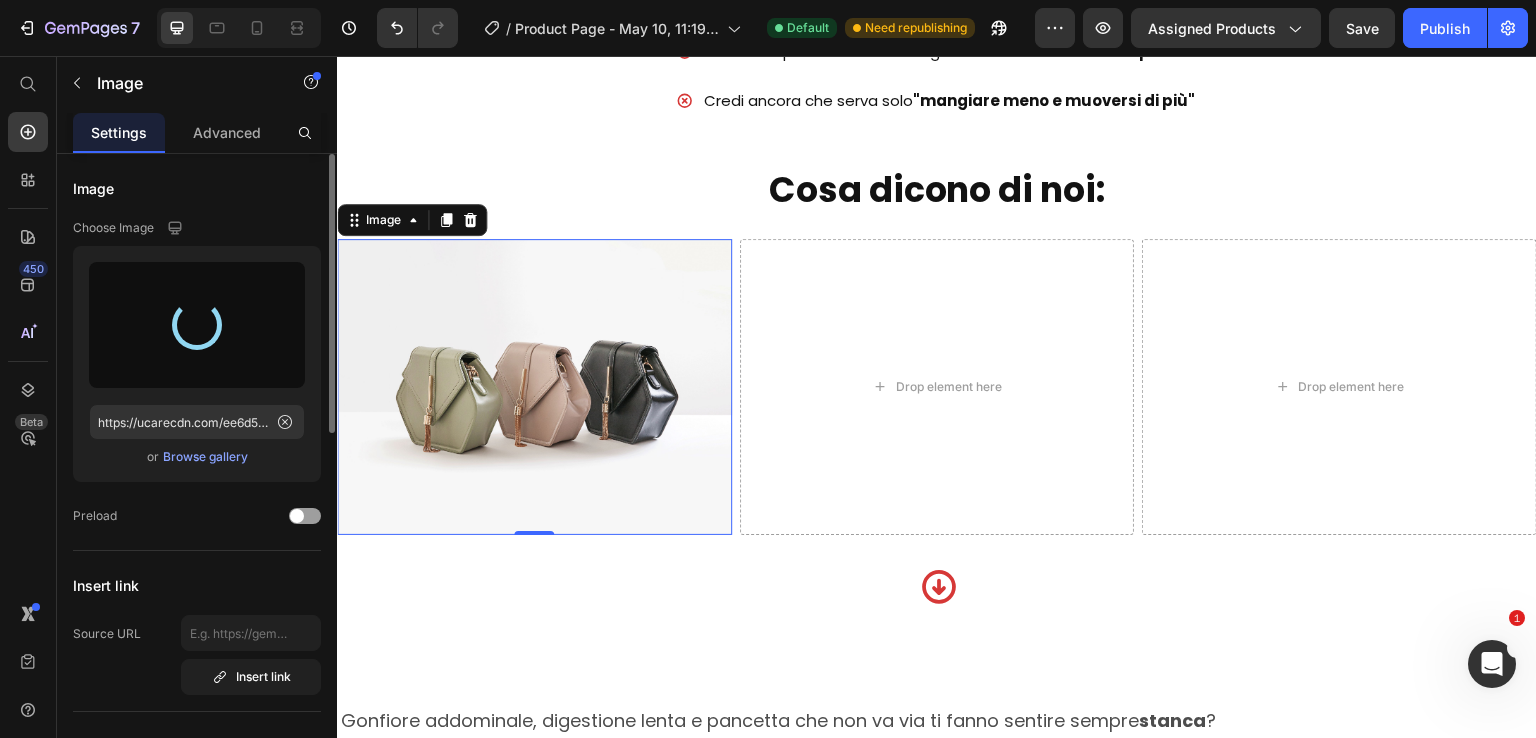 type on "https://cdn.shopify.com/s/files/1/0897/3559/4250/files/gempages_565673089354957675-5e19de55-8e9e-405b-aef9-f0955fd98f78.jpg" 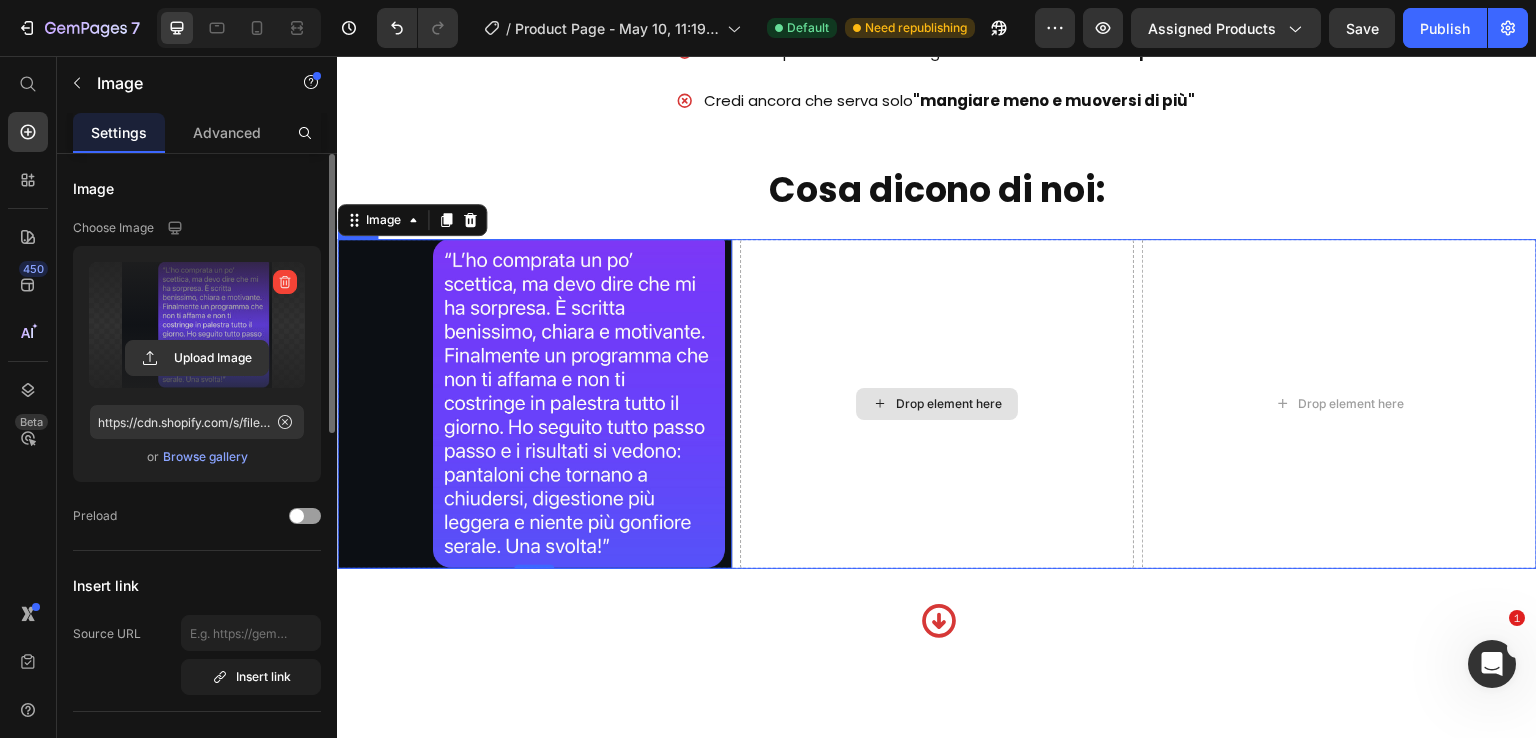 click on "Drop element here" at bounding box center (937, 404) 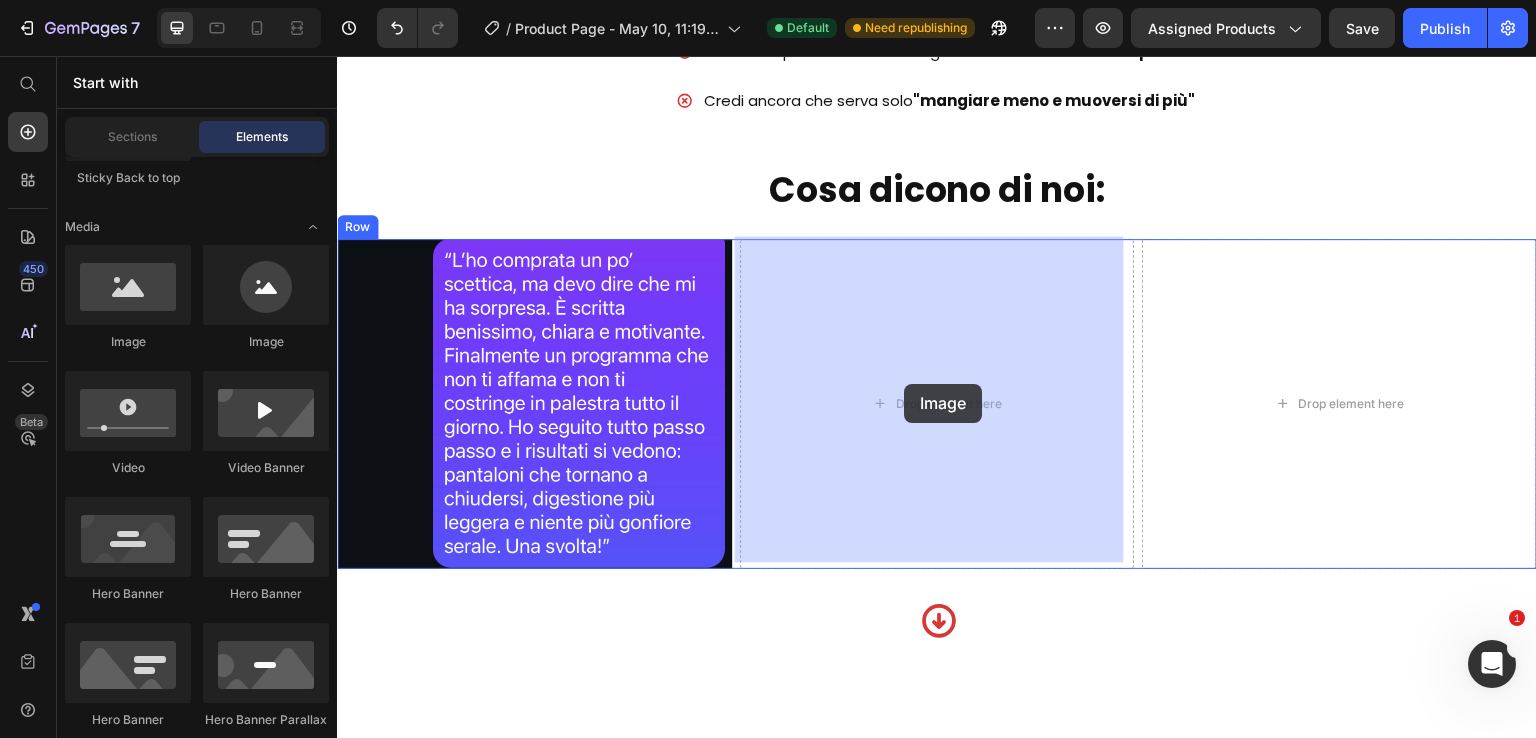 drag, startPoint x: 443, startPoint y: 340, endPoint x: 904, endPoint y: 384, distance: 463.09503 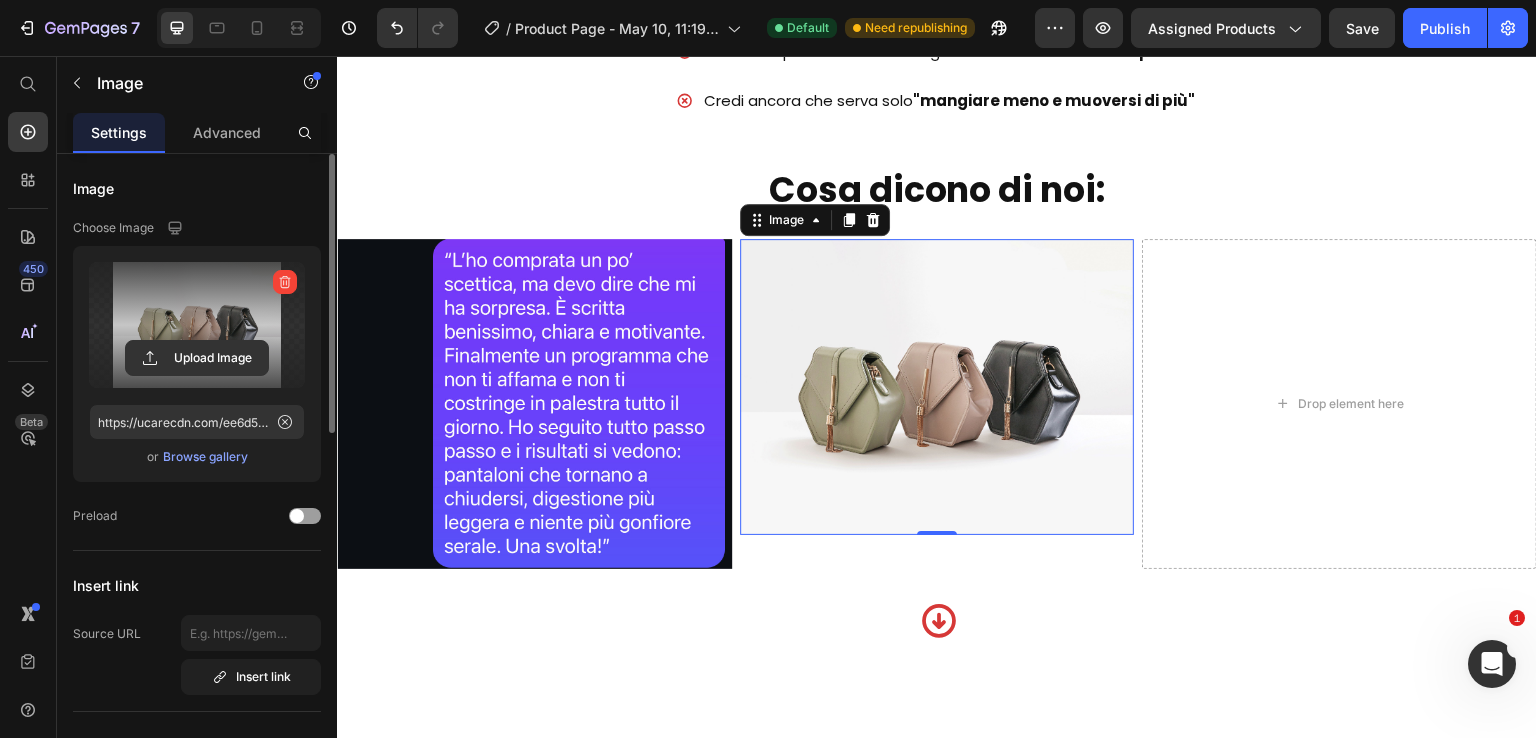 click at bounding box center [197, 325] 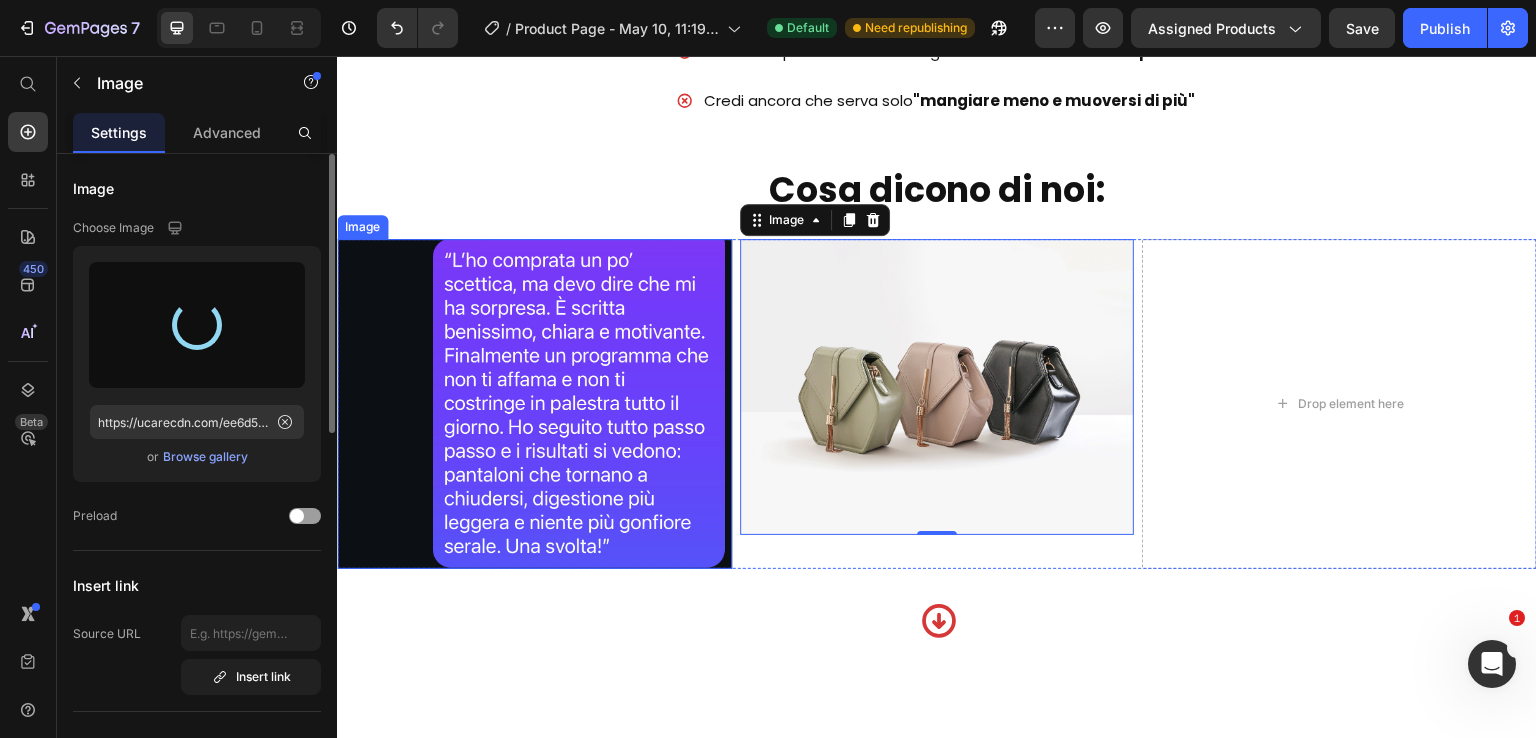 type on "https://cdn.shopify.com/s/files/1/0897/3559/4250/files/gempages_565673089354957675-d4d689d1-37e8-4b2c-acbf-c6ba6ac4f927.jpg" 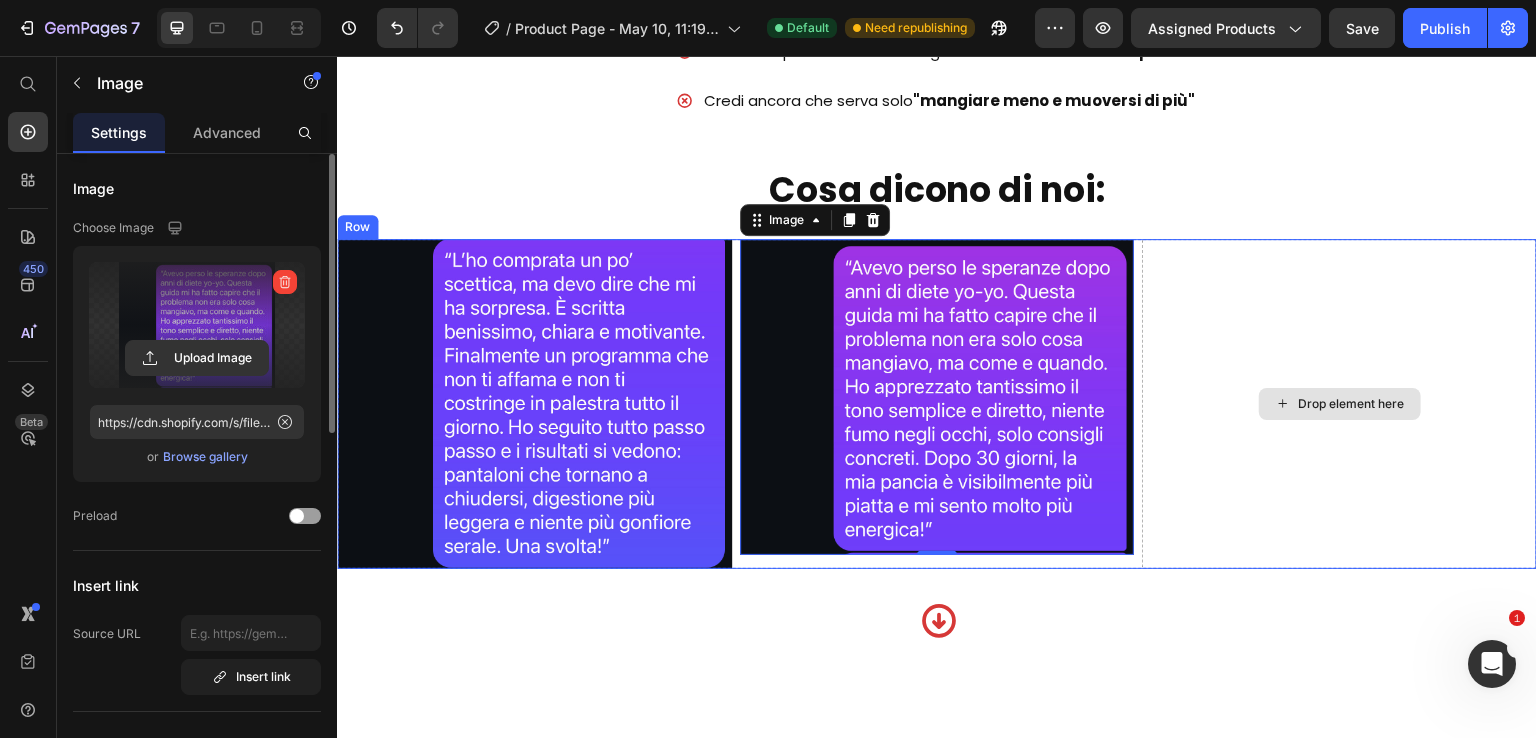 click on "Drop element here" at bounding box center (1352, 404) 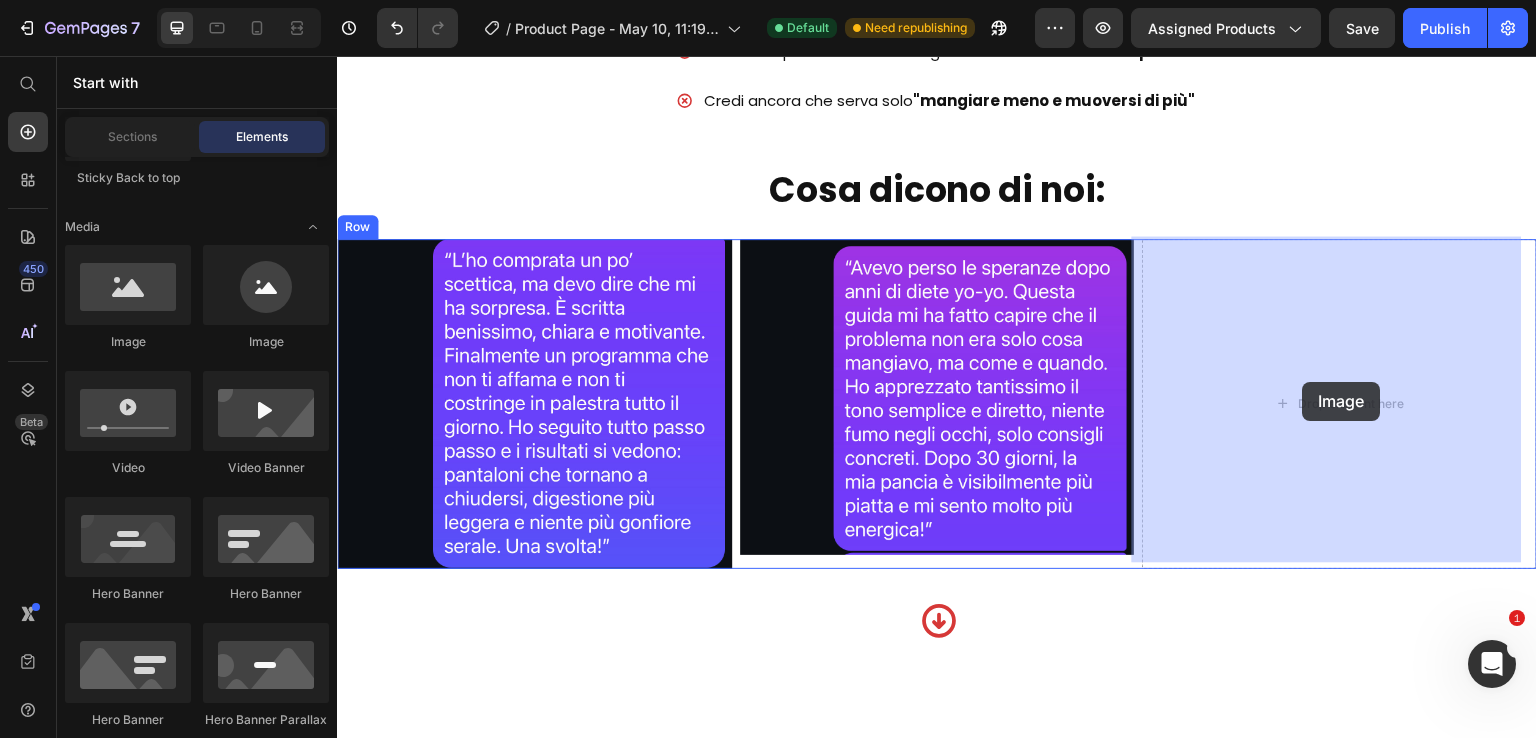 drag, startPoint x: 459, startPoint y: 345, endPoint x: 1273, endPoint y: 396, distance: 815.5961 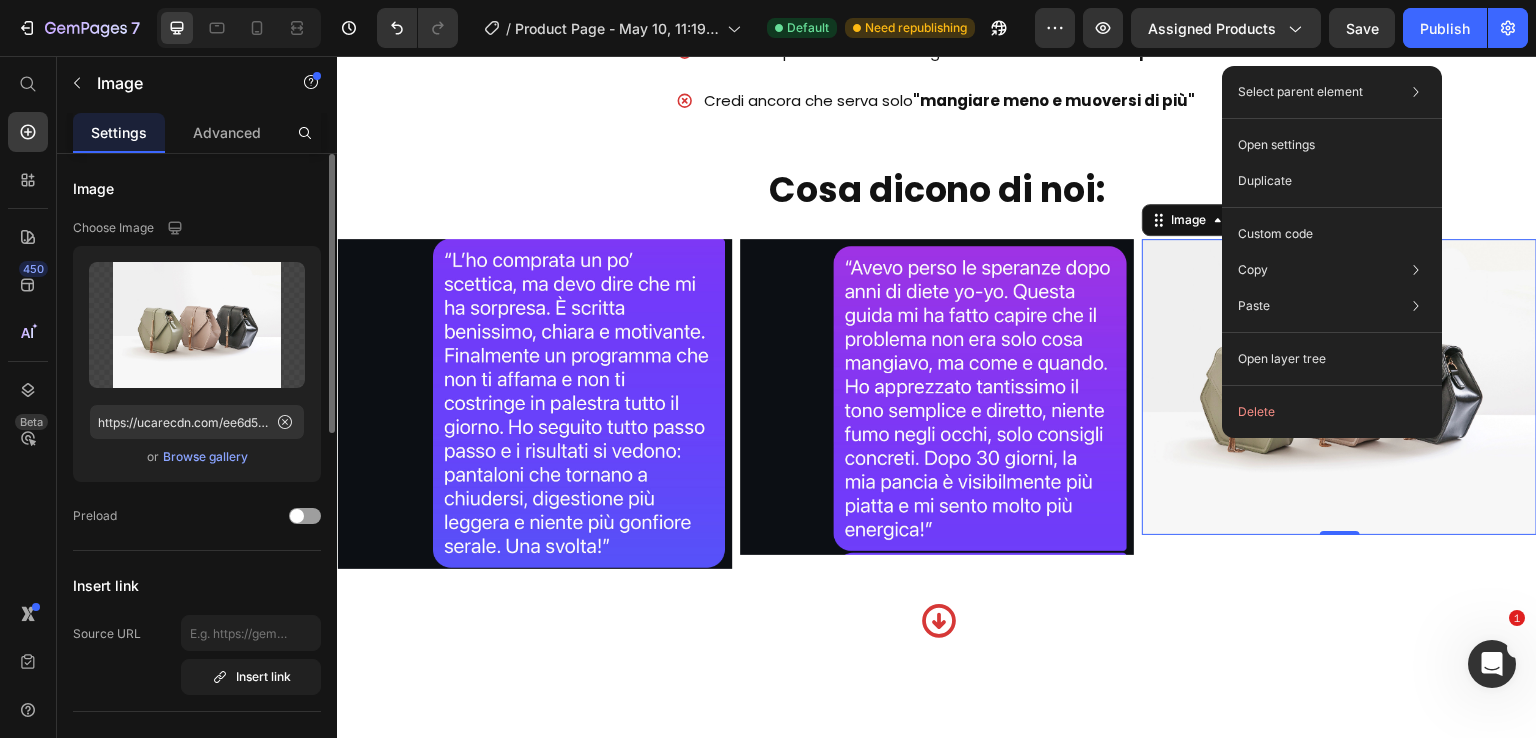 click on "Select parent element Row 1 col Row 1 col Row 3 cols Image Open settings Duplicate Custom code Copy Copy element  Ctrl + C Copy style  Copy class  .gAYL6Hf47n Paste Paste element  Ctrl + V Paste style  Ctrl + Shift + V  Please allow access tp clipboard to paste content from other pages  Allow Access Open layer tree  Delete" at bounding box center (1332, 252) 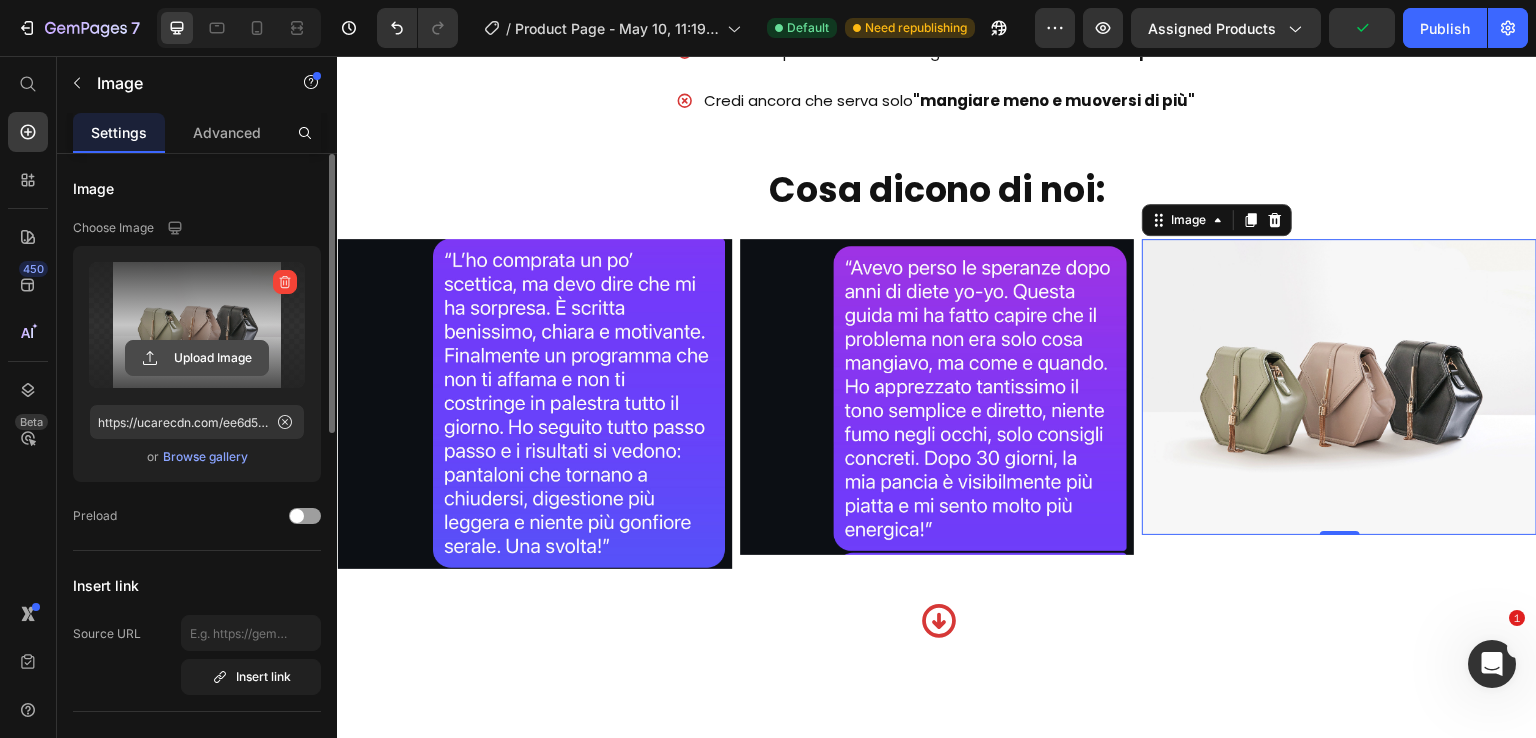 click 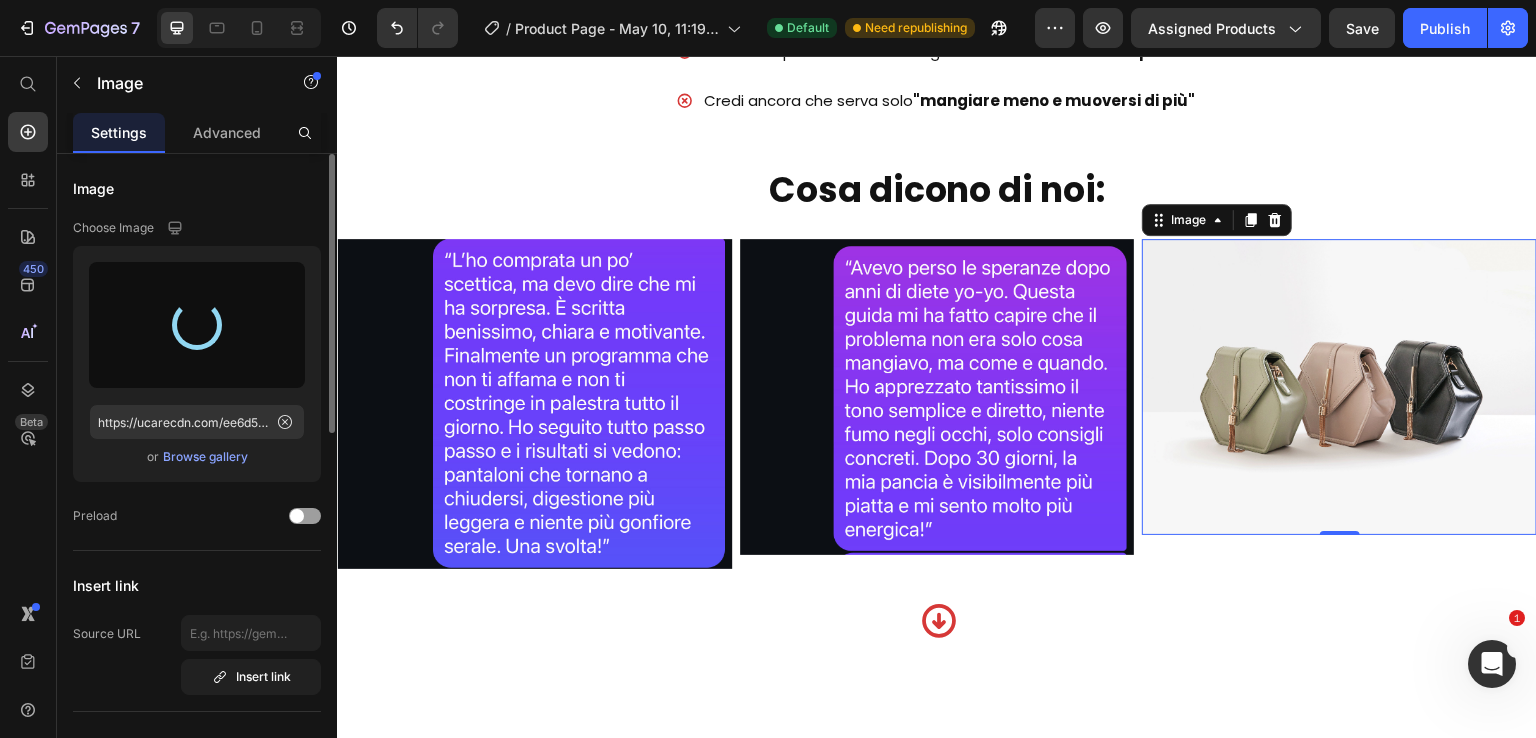 type on "https://cdn.shopify.com/s/files/1/0897/3559/4250/files/gempages_565673089354957675-c2252ec8-d879-4065-9181-3d495a398eb9.jpg" 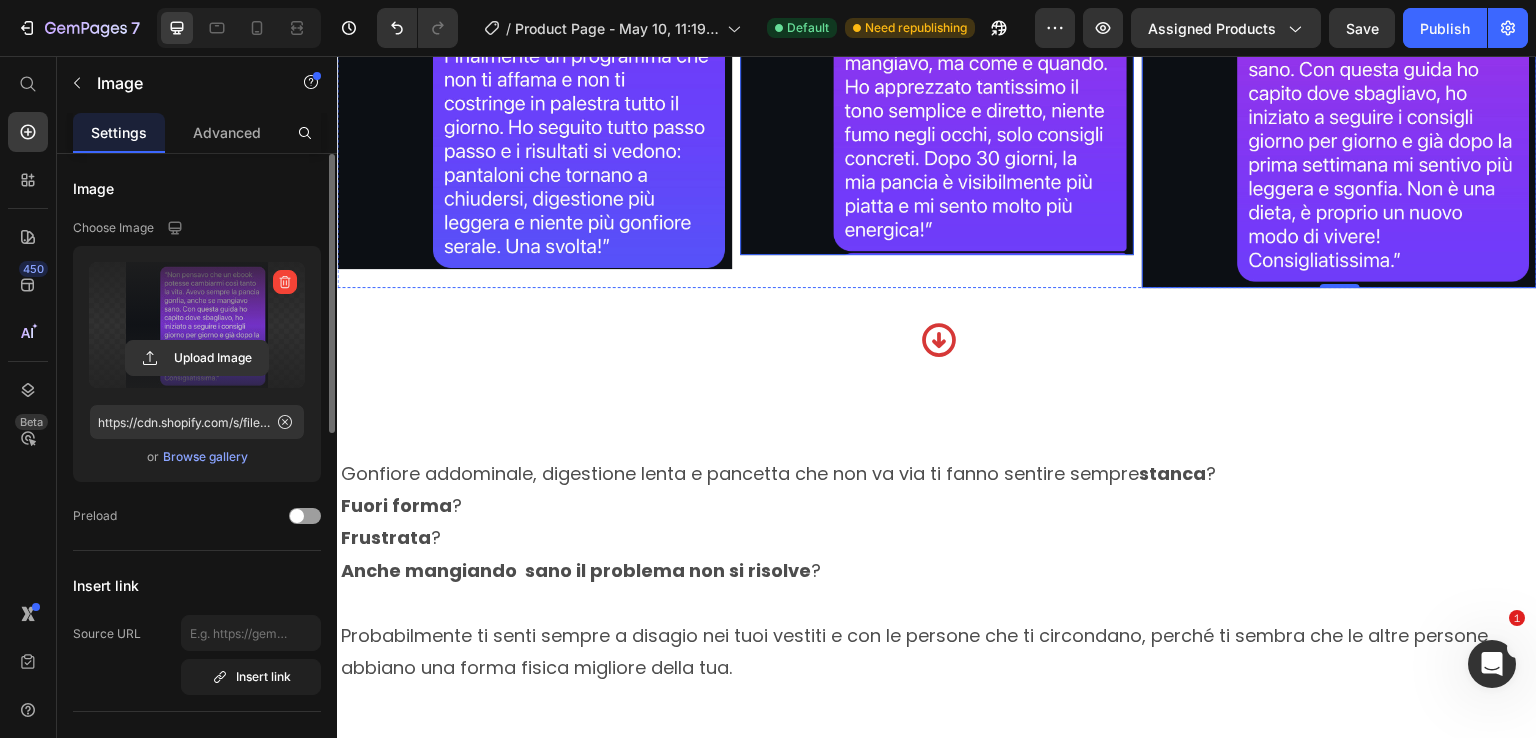 scroll, scrollTop: 1559, scrollLeft: 0, axis: vertical 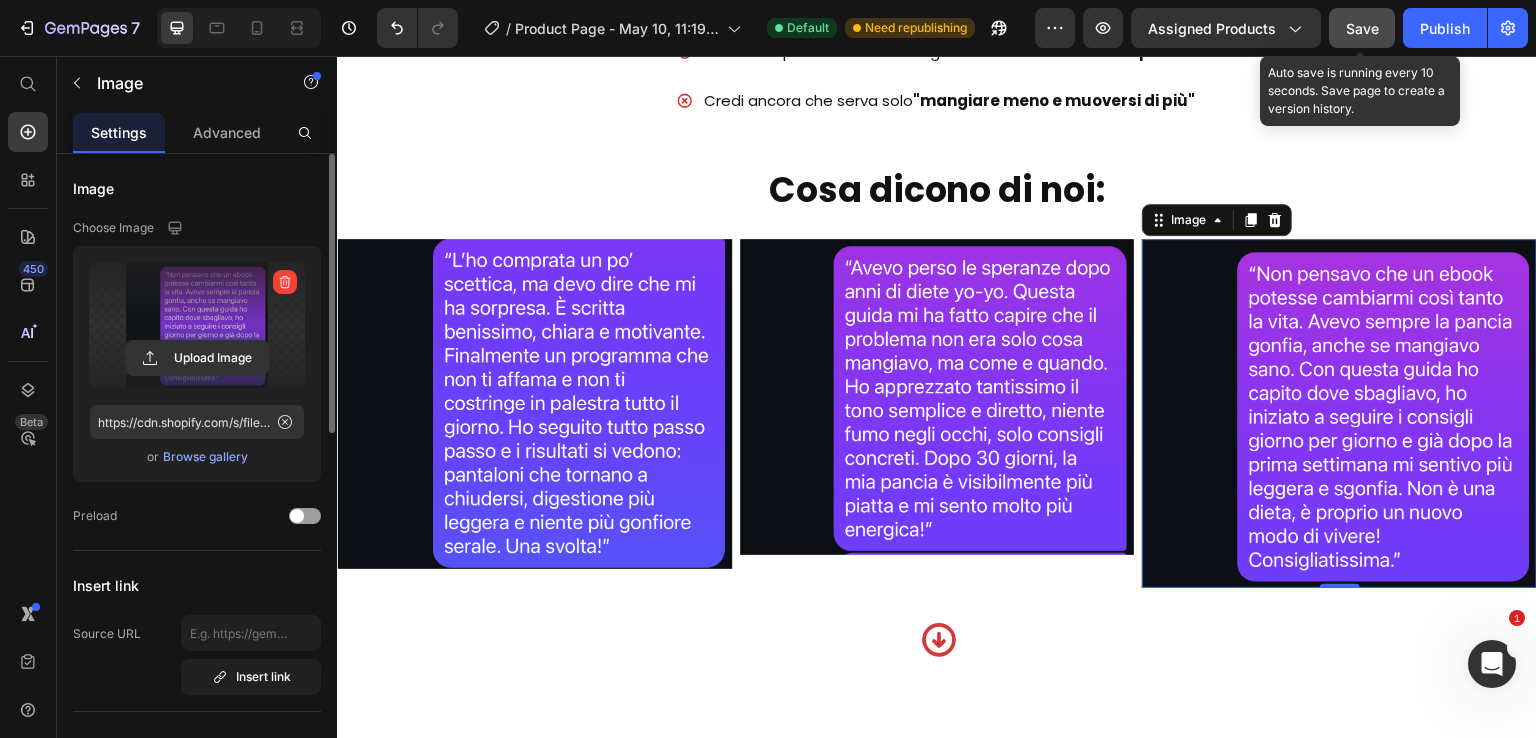 click on "Save" at bounding box center [1362, 28] 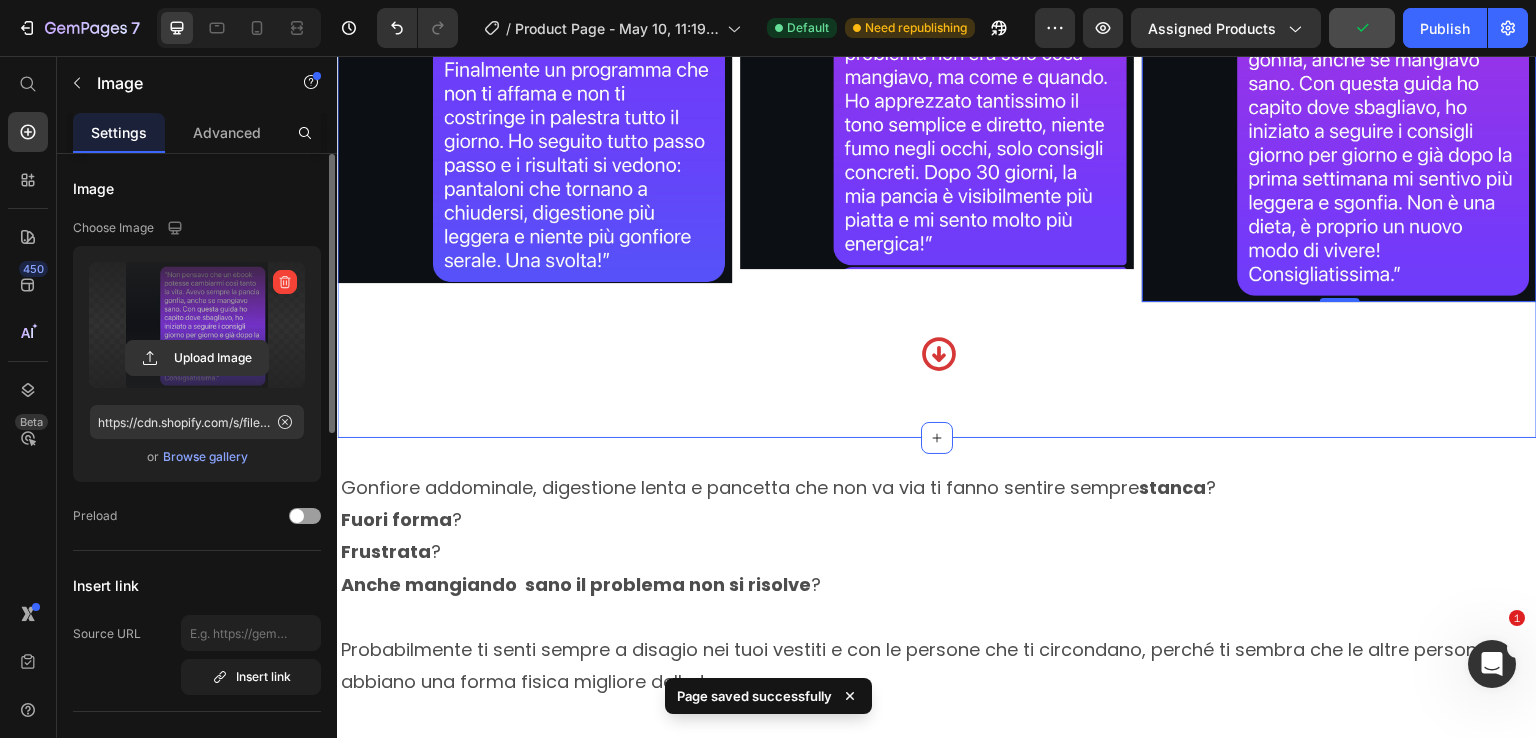 scroll, scrollTop: 1859, scrollLeft: 0, axis: vertical 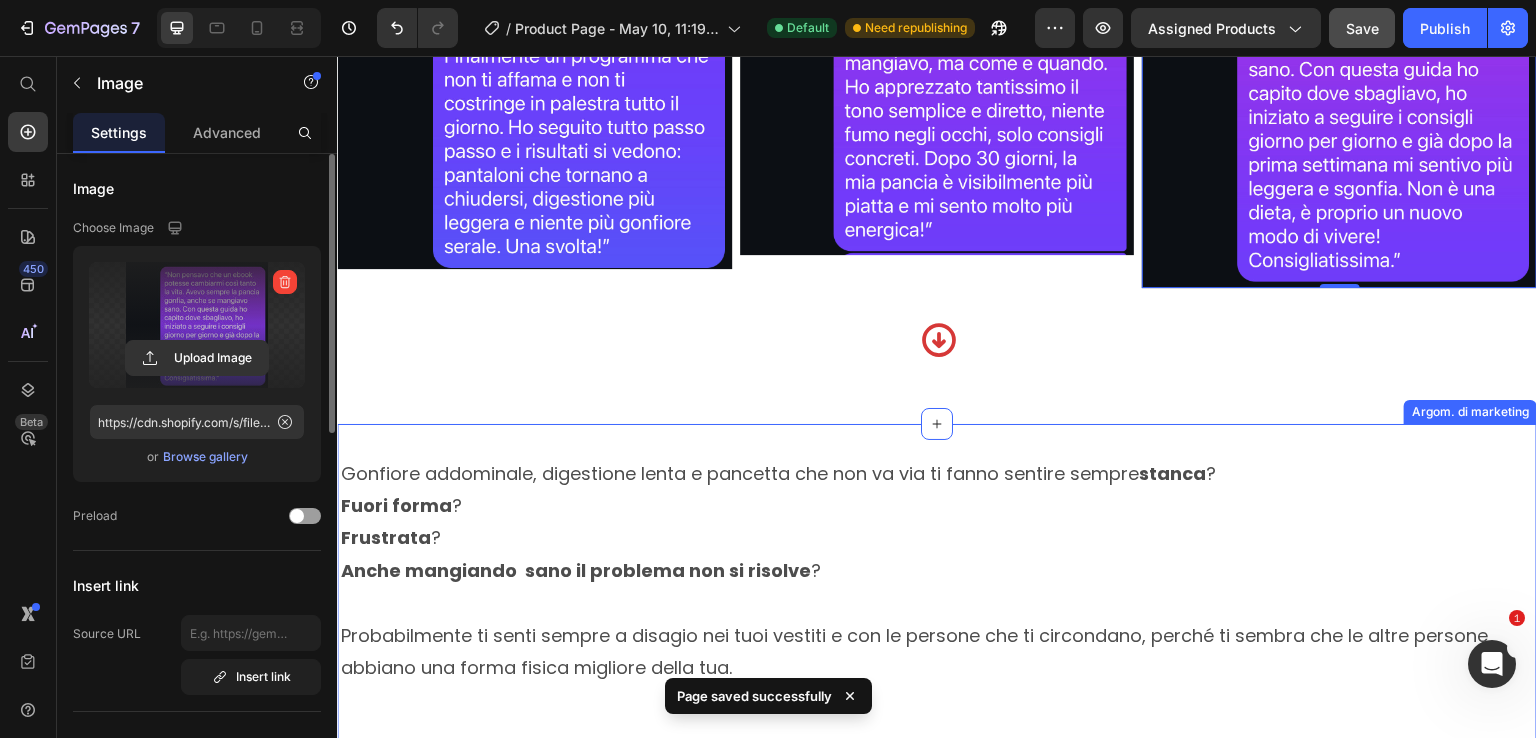 click on "Gonfiore addominale, digestione lenta e pancetta che non va via ti fanno sentire sempre  stanca  ? Fuori forma  ? Frustrata  ?  Anche mangiando  sano il problema non si risolve  ?   Probabilmente ti senti sempre a disagio nei tuoi vestiti e con le persone che ti circondano, perché ti sembra che le altre persone abbiano una forma fisica migliore della tua.    Text Block Image Row Se sei qui, probabilmente è perché hai già provato tante strade :  diete drastiche, pasti sostitutivi, allenamenti estenuanti  e promesse che "suonavano bene"... ma che alla fine ti hanno lasciato  delusa, gonfia e stanca.   Ma stai tranquilla...  non è  colpa tua  !   Probabilmente è solo perché non hai ancora trovato  lo stile di vita adatto a te.   Ma mettiti in moto subito !   Perché più passerà il tempo e più sarà difficile cambiare certe abitudini e riuscire a tornare indietro, recuperando una  buona   capacità digestiva e un buon equilibrio del tuo intestino.    Text Block Image Row     un  , e un  ." at bounding box center [937, 3902] 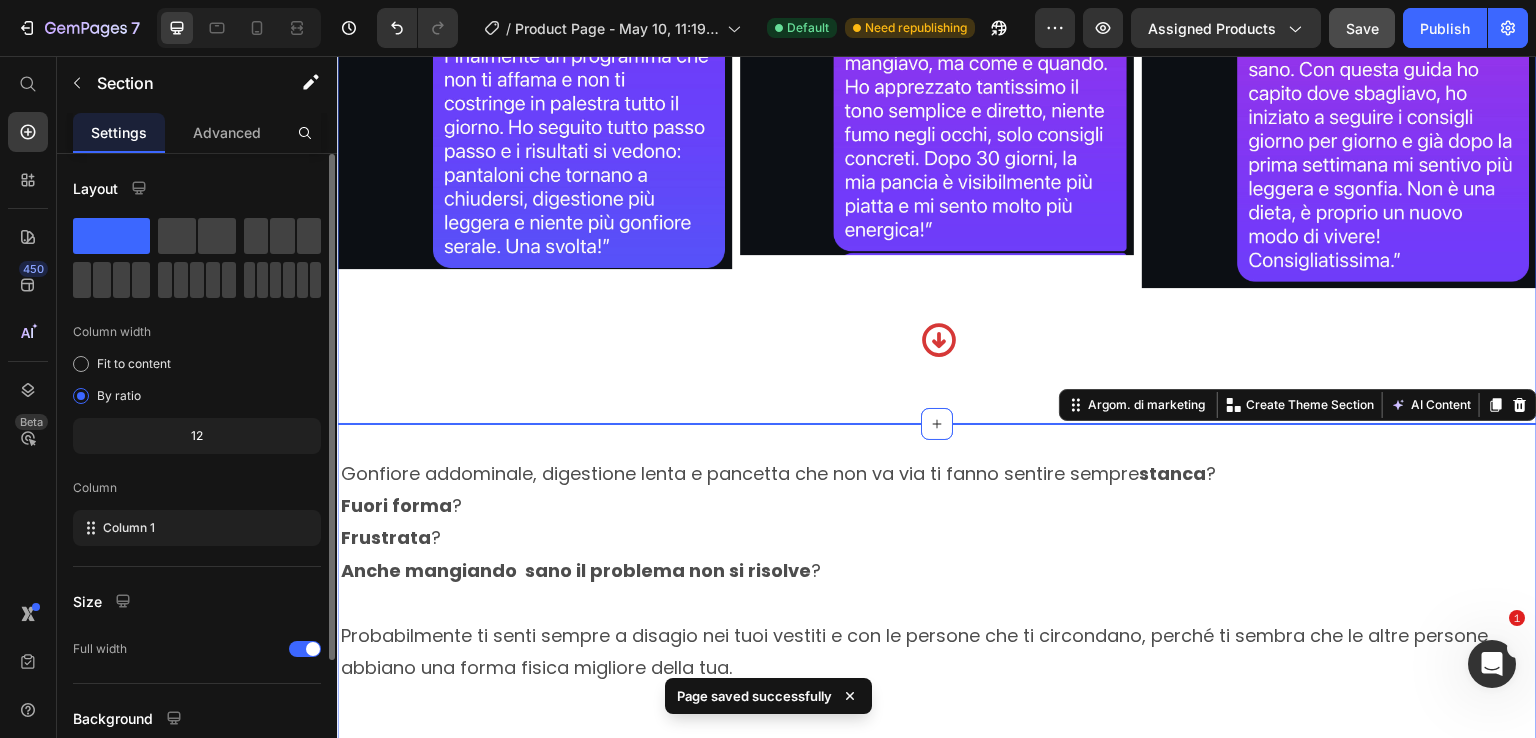 click on "Elimina gonfiore, digestione pesante e pancetta in 30 giorni,  senza rinunce che ti fanno odiare la vita anche se hai già provato di tutto.   Text Block Row Image
Drop element here €29,00 Product Price €97,00 Product Price Row Prendi ora la tua guida Add to Cart Se acquisti entro le prossime 24 ore avrai in omaggio 3 bonus del valore di 68€ Text Block 01 Ore 39 Minuti 47 Secondi Countdown Timer Product Row Row Row Row Questa guida fa per te se:  Heading Row Hai già provato mille diete  ma il gonfiore non ti abbandona mai Ti senti spesso appesantita  dopo i pasti, anche se mangi "bene" Cerchi un metodo realistico,  senza rinunce impossibili o allenamenti infiniti Item List Row Row Row Questa guida  NON  fa per te se: Heading
Cerchi una soluzione  "miracolosa"  da un giorno all'altro
Non sei disposta a metterti in gioco e  ascoltare il tuo corpo
Credi ancora che serva solo  "mangiare meno e muoversi di più" Item List Heading Image Row" at bounding box center [937, -604] 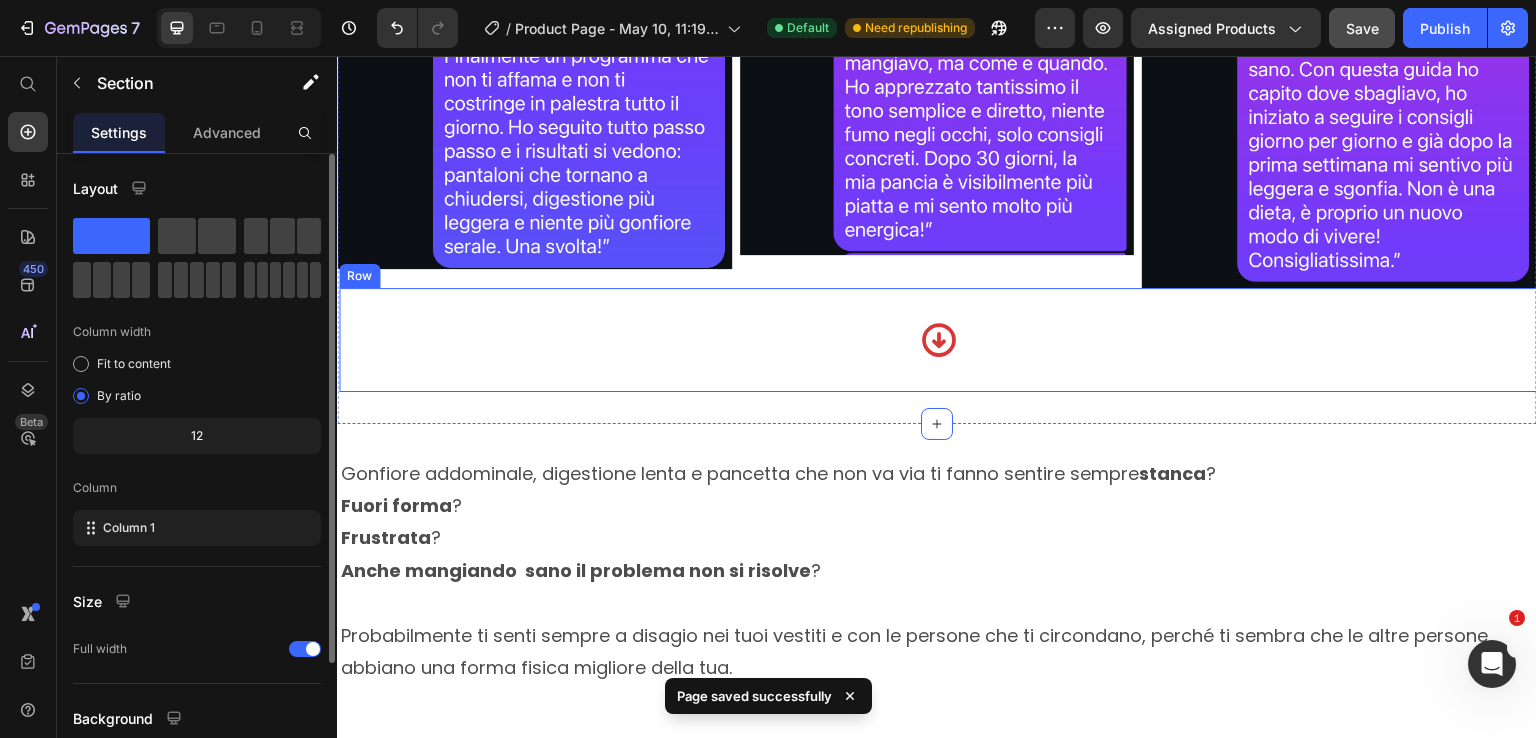 click on "Icon" at bounding box center [939, 340] 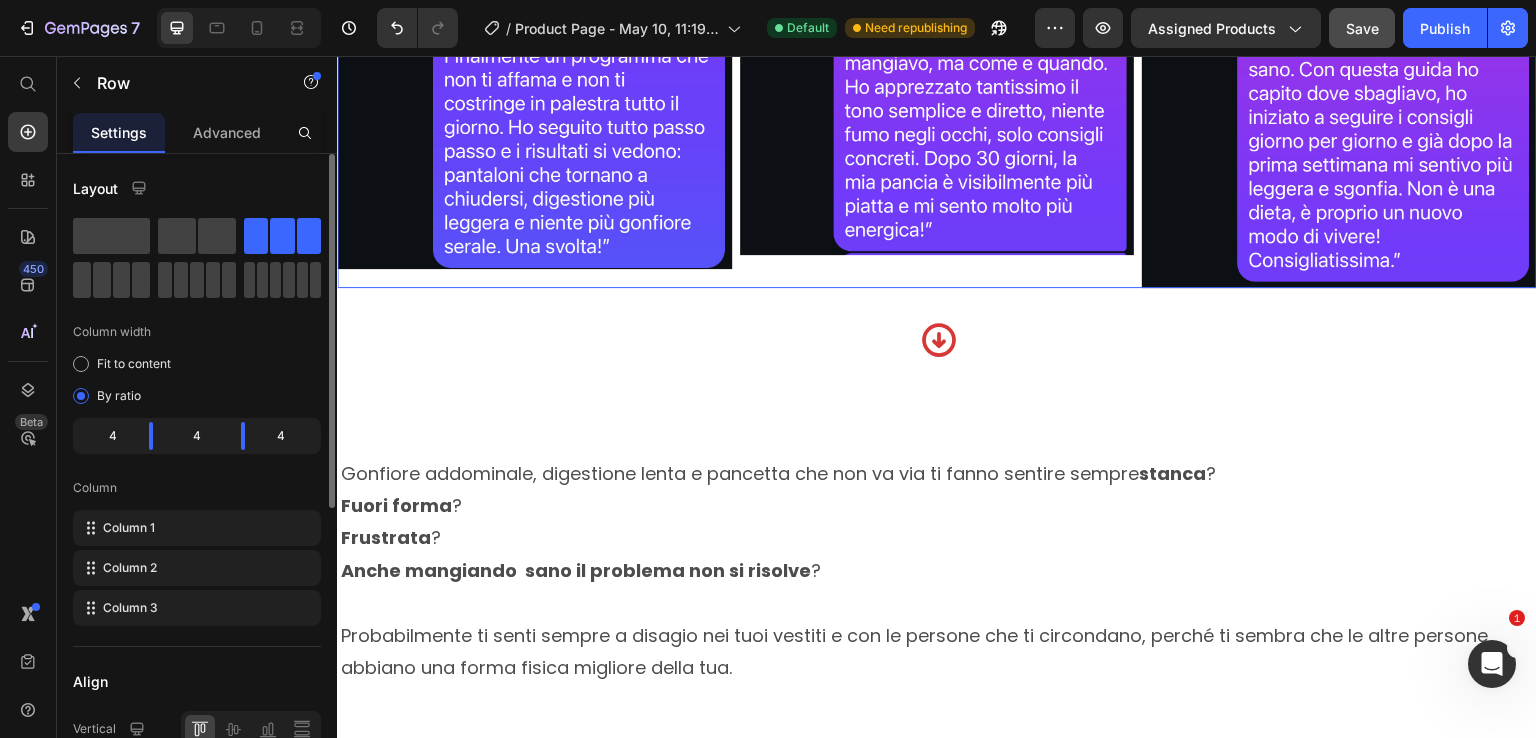 click on "Image" at bounding box center (937, 113) 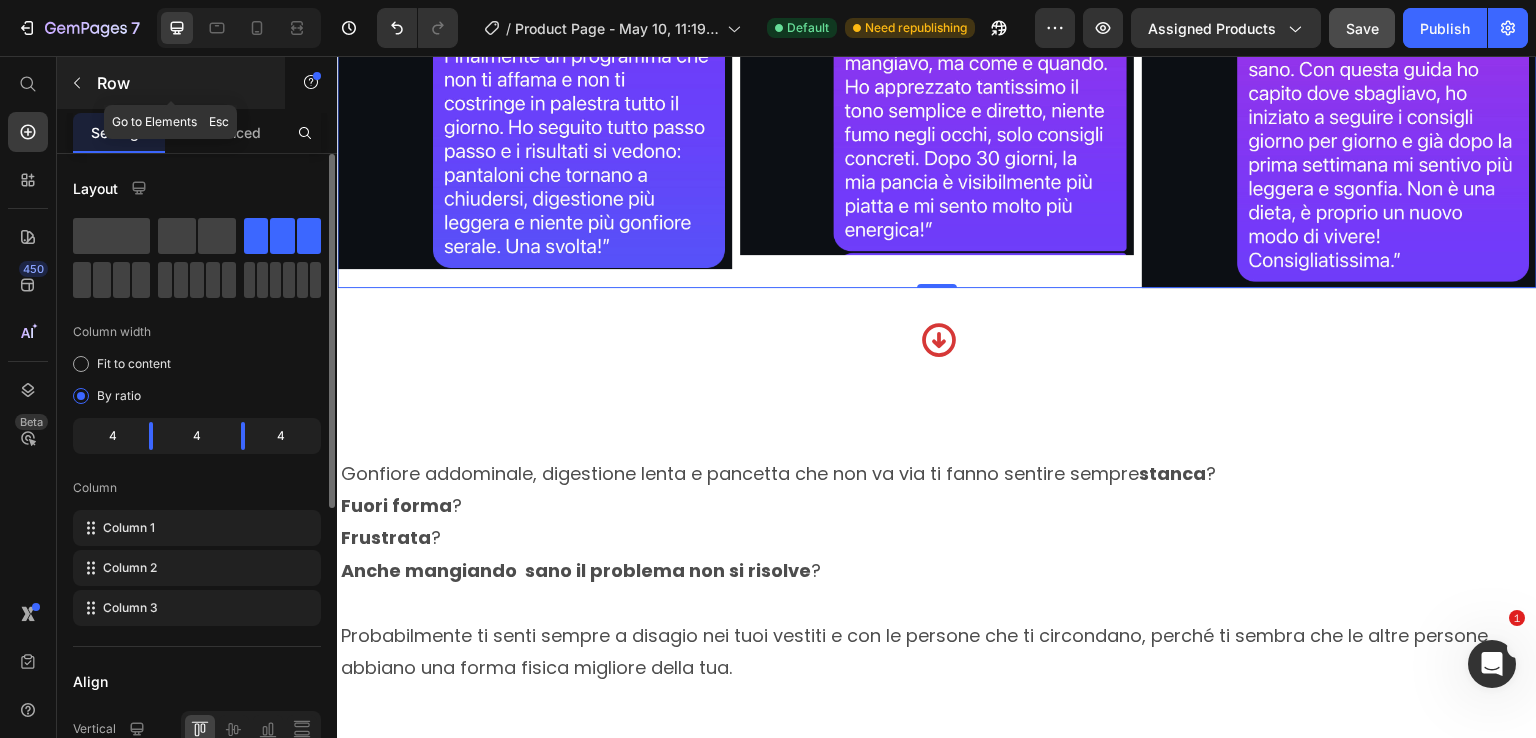 click at bounding box center (77, 83) 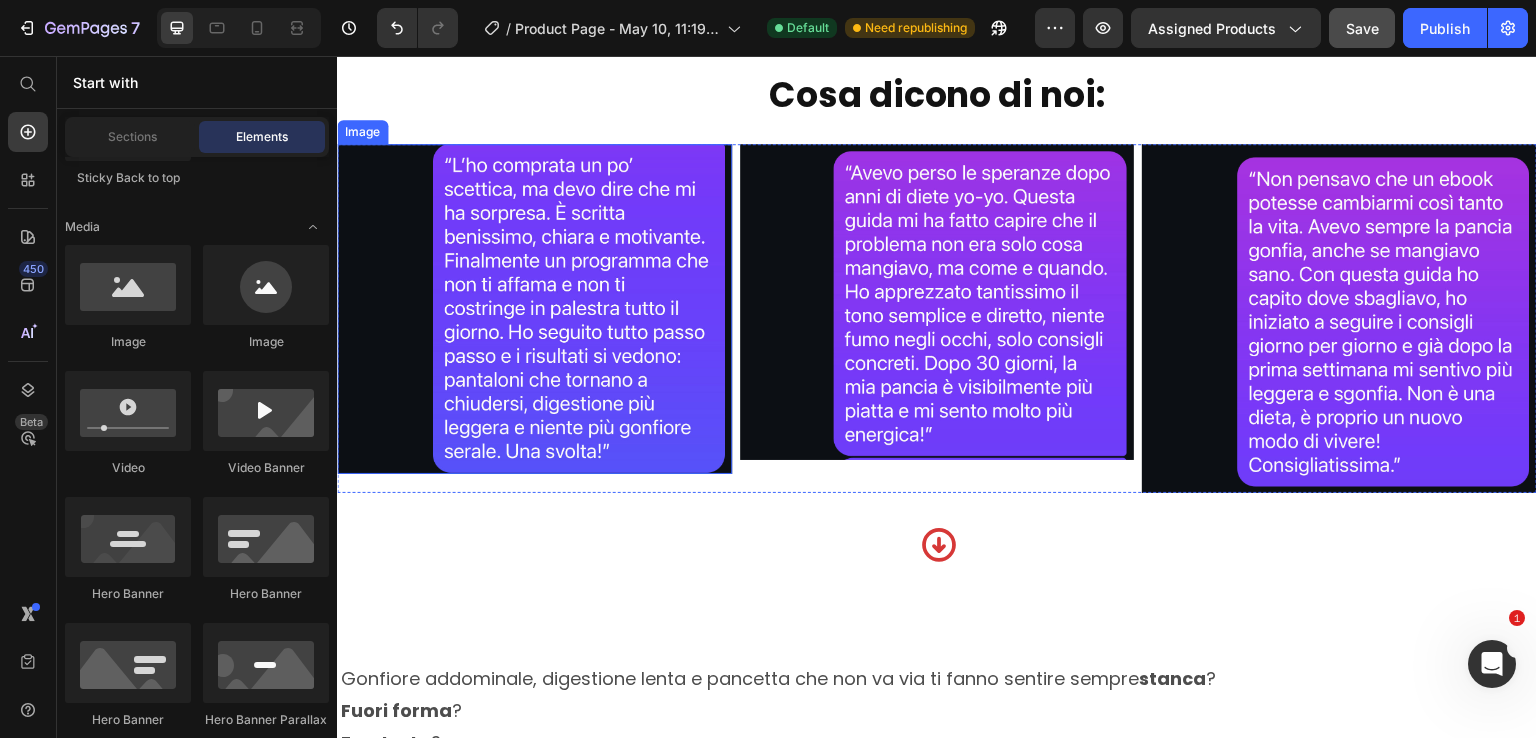 scroll, scrollTop: 1659, scrollLeft: 0, axis: vertical 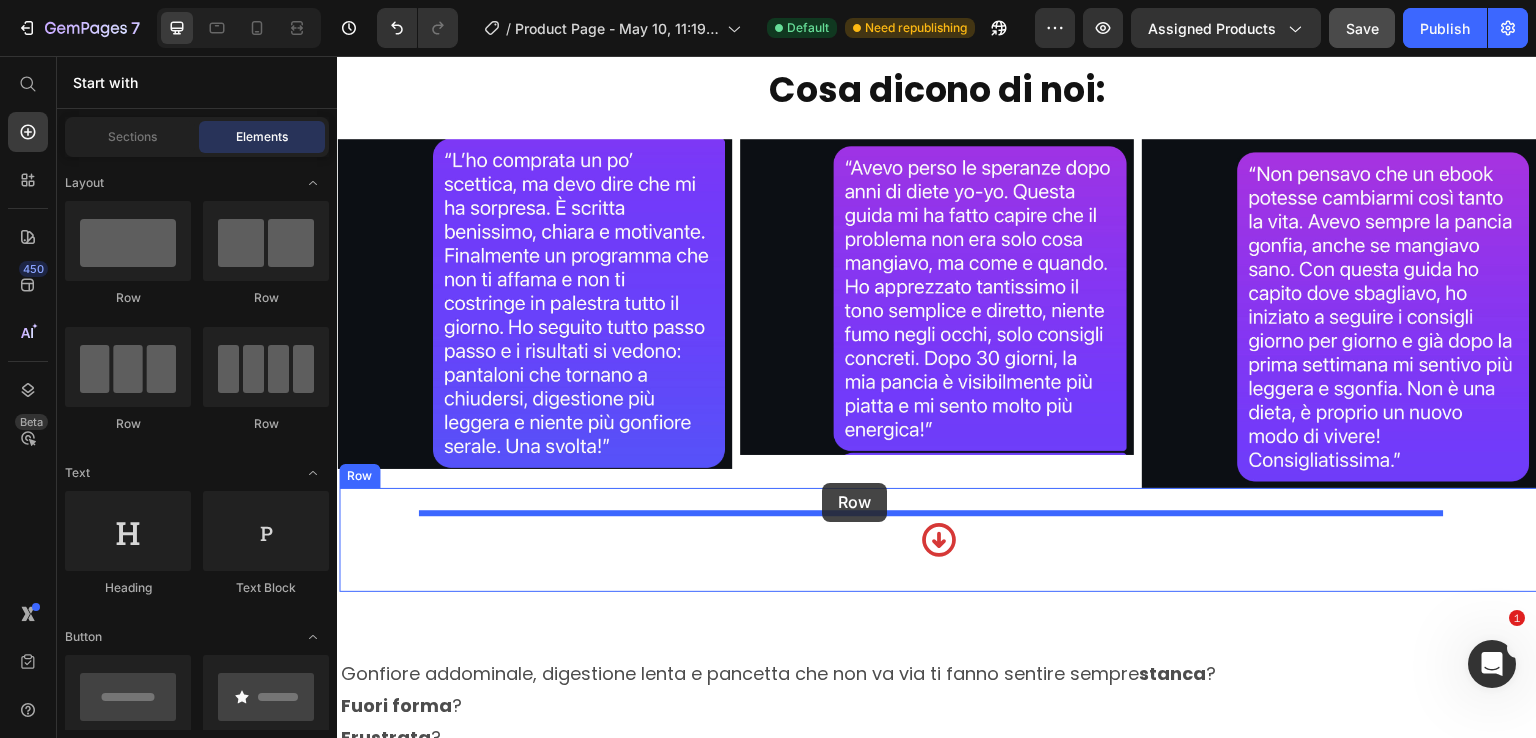 drag, startPoint x: 461, startPoint y: 306, endPoint x: 822, endPoint y: 483, distance: 402.05722 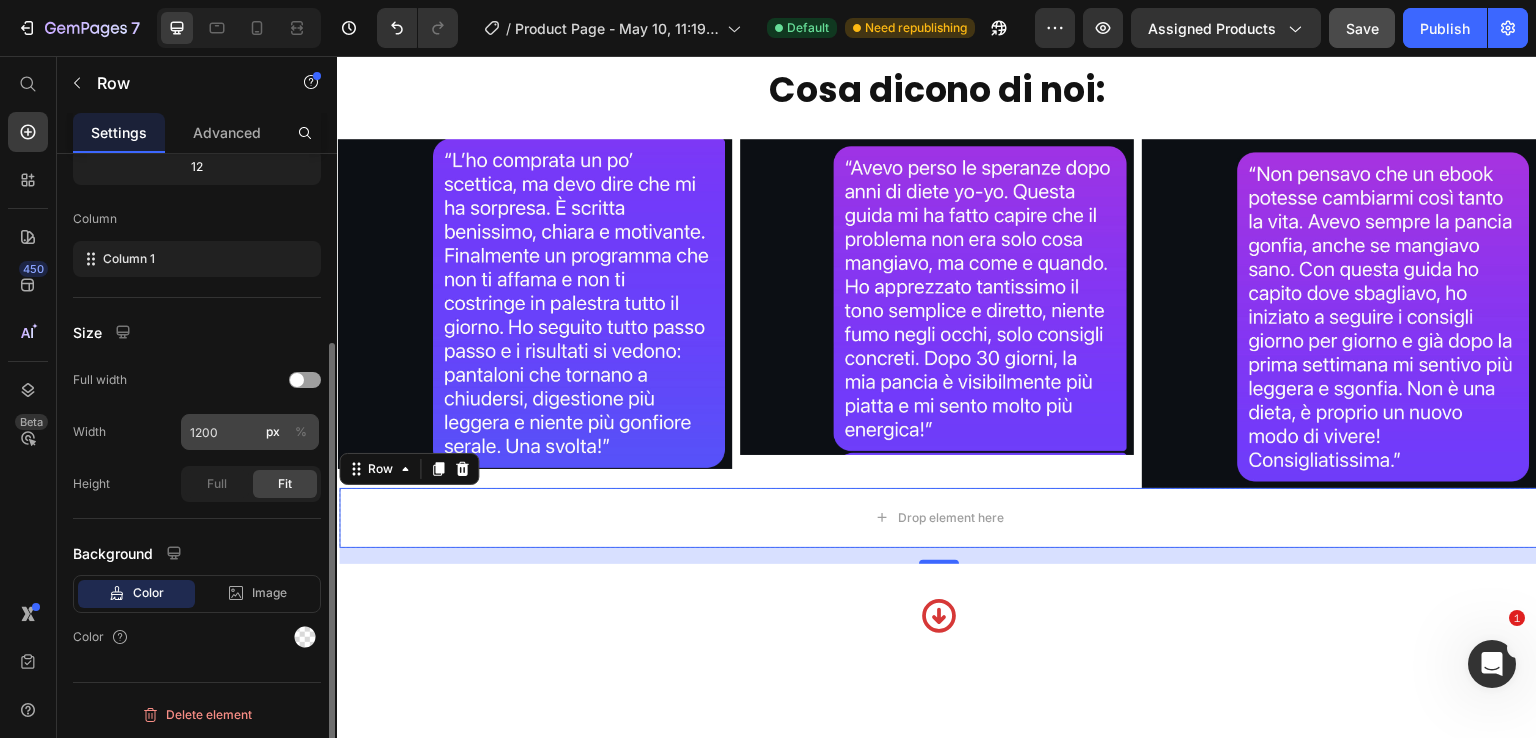 scroll, scrollTop: 0, scrollLeft: 0, axis: both 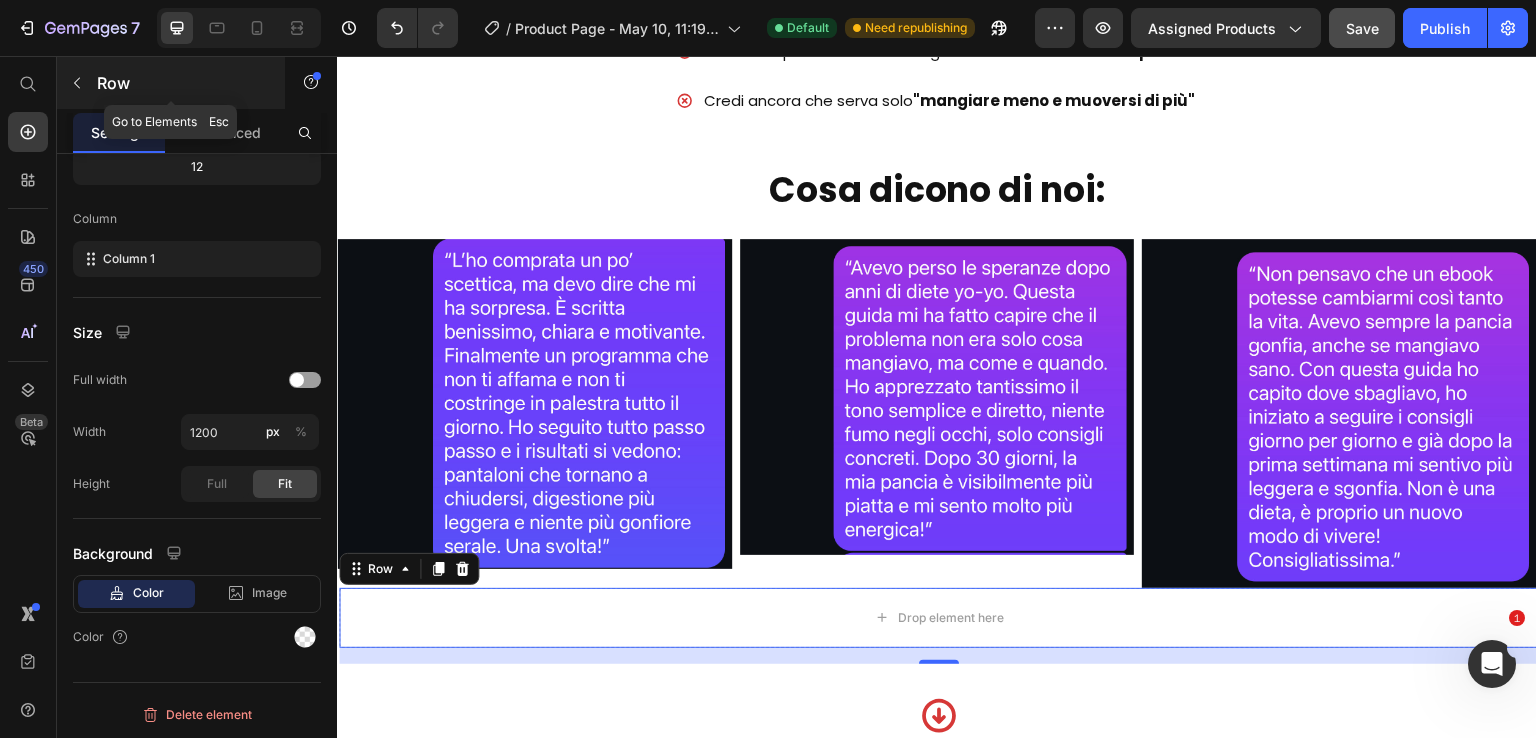 click at bounding box center [77, 83] 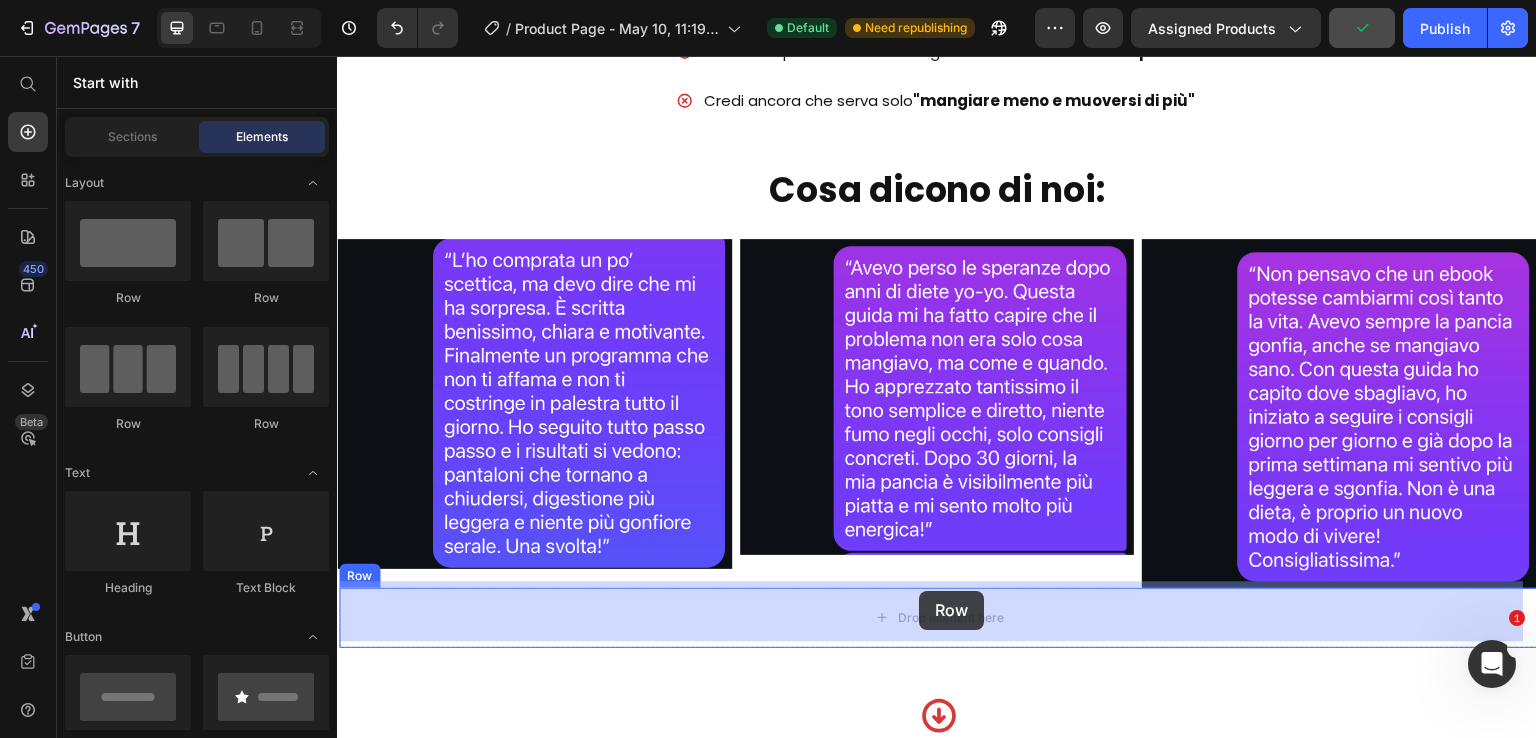 drag, startPoint x: 461, startPoint y: 429, endPoint x: 919, endPoint y: 591, distance: 485.80655 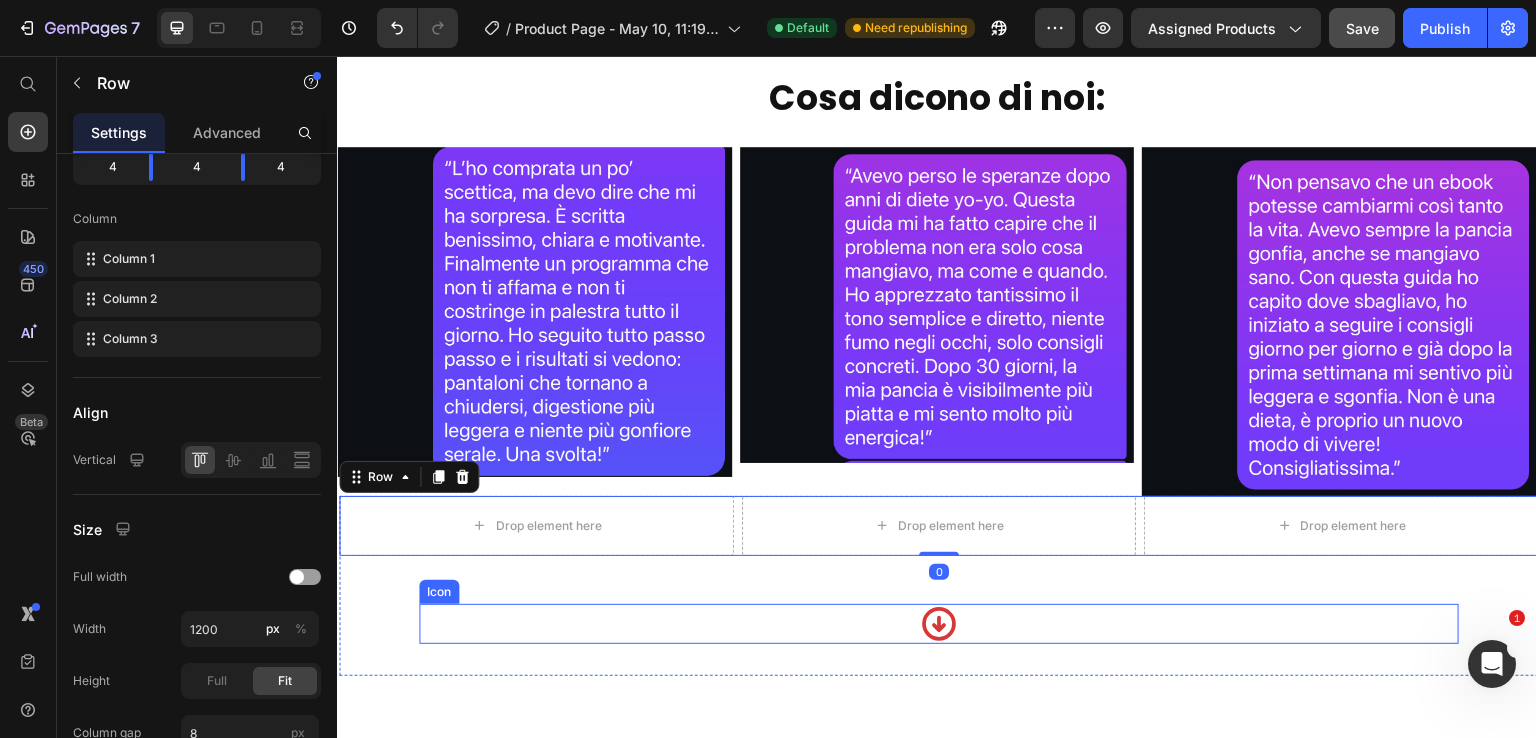 scroll, scrollTop: 1659, scrollLeft: 0, axis: vertical 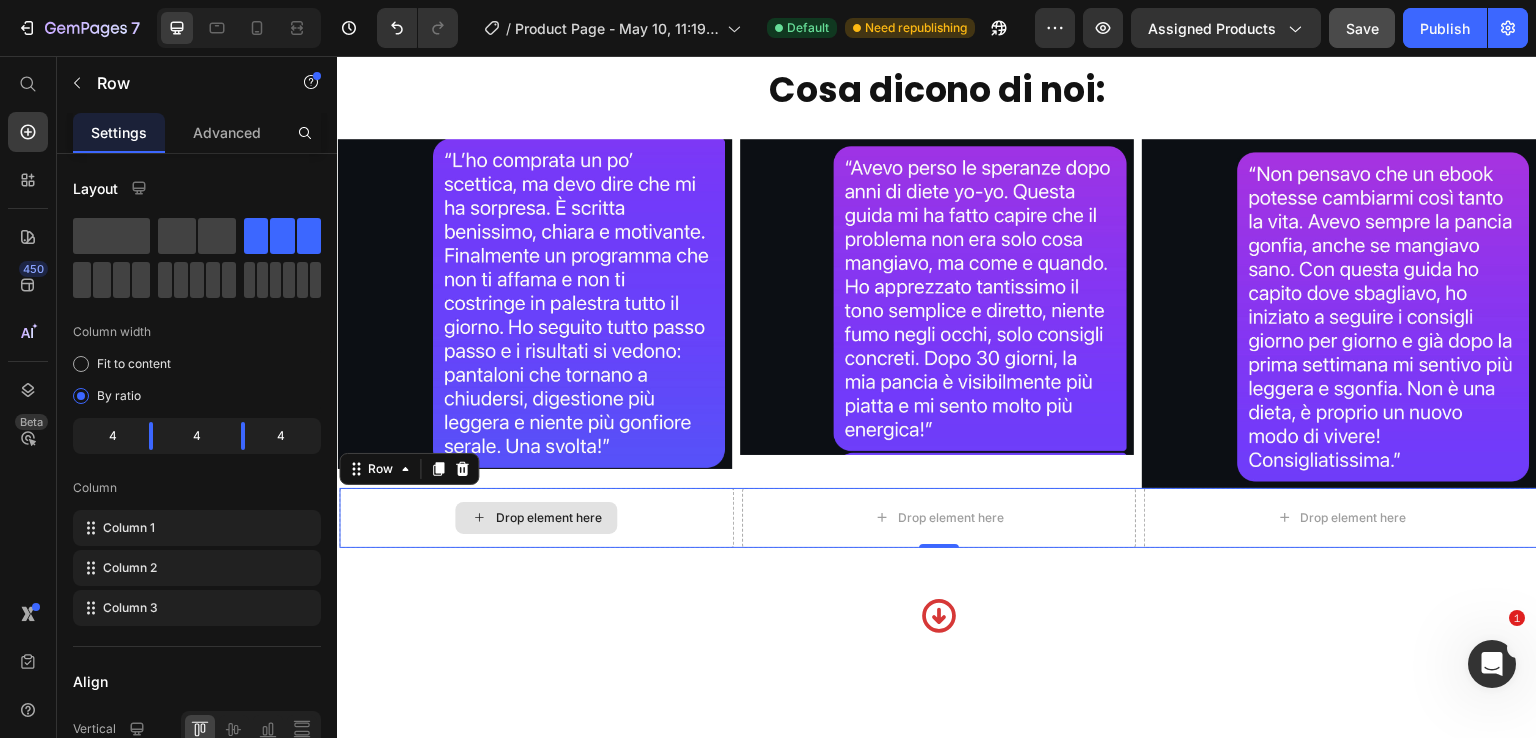 click on "Drop element here" at bounding box center (548, 518) 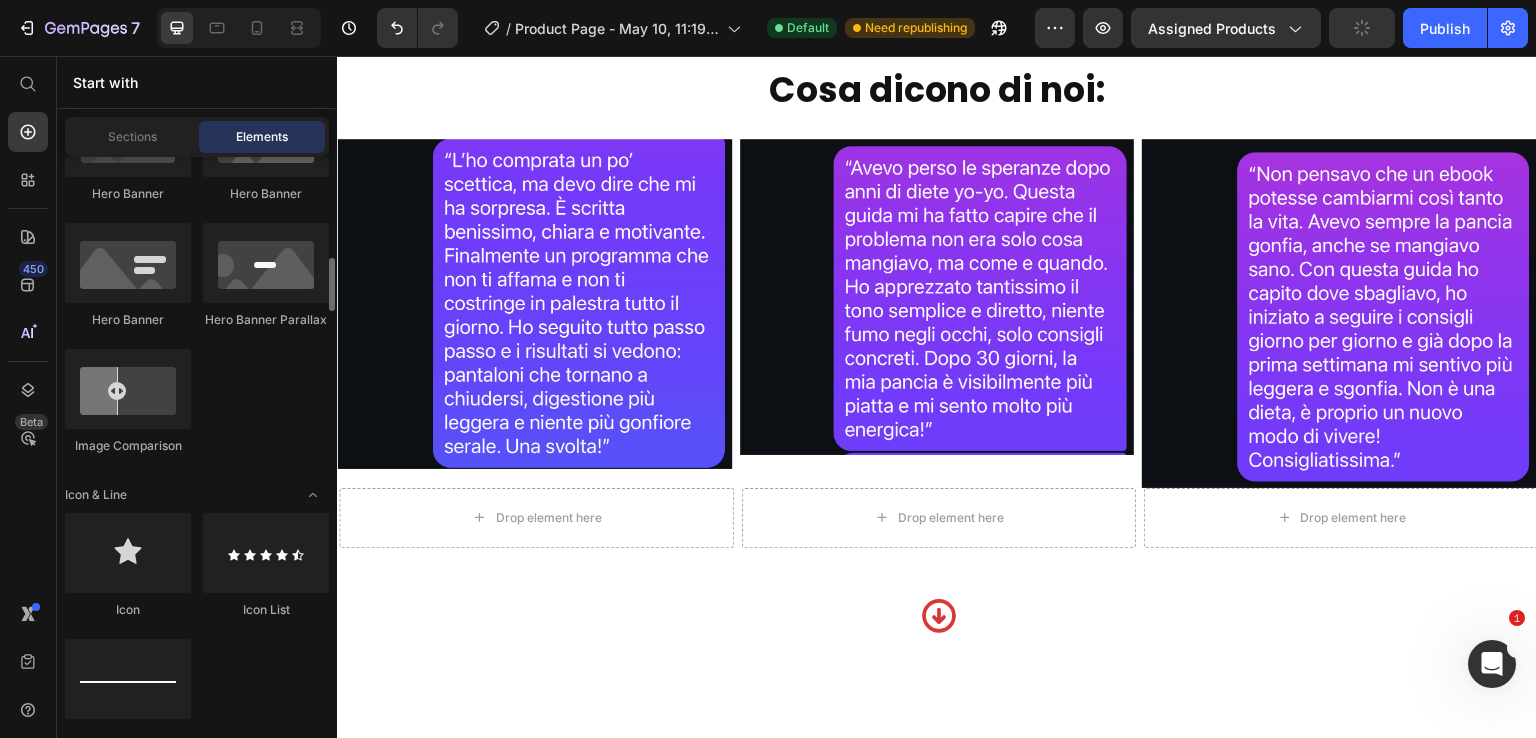 scroll, scrollTop: 1300, scrollLeft: 0, axis: vertical 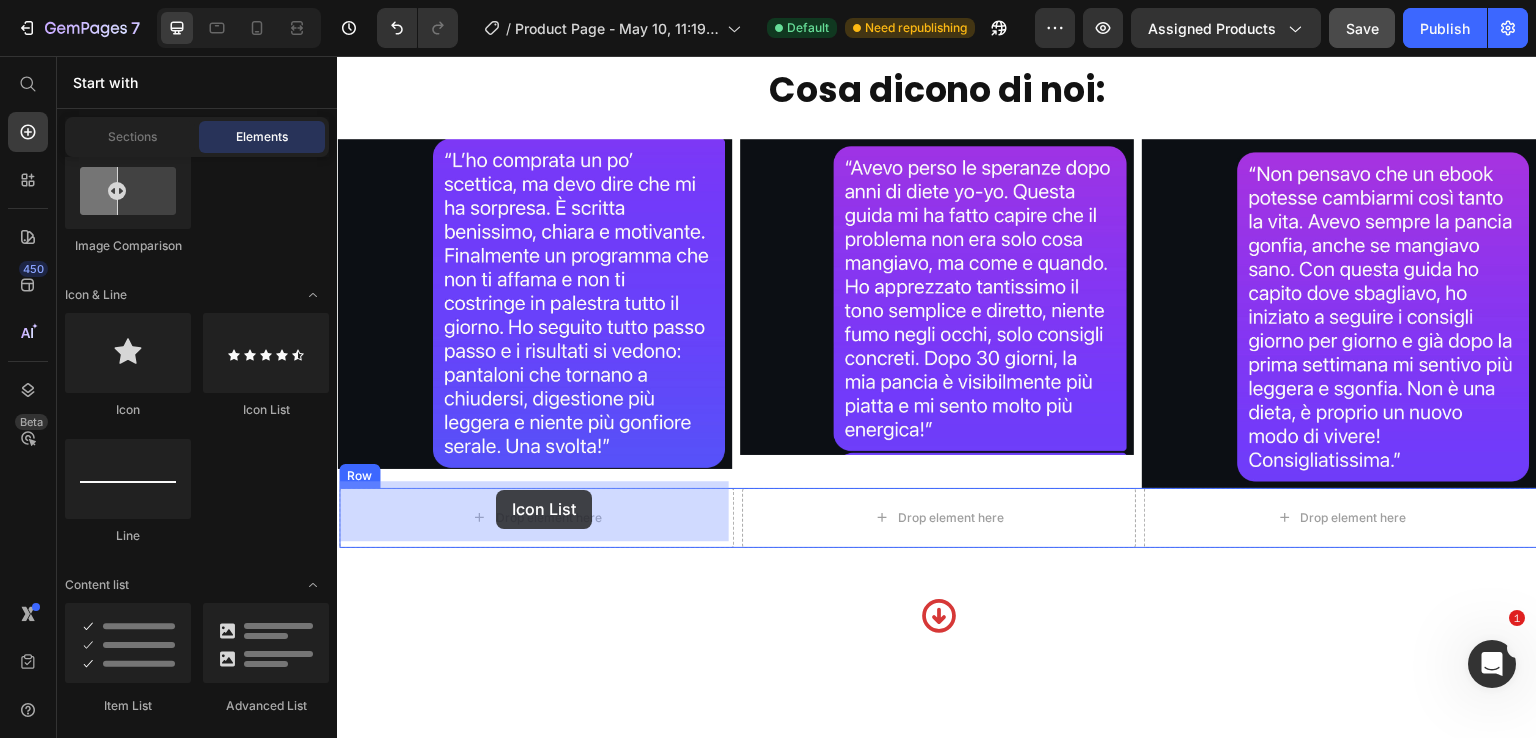 drag, startPoint x: 599, startPoint y: 410, endPoint x: 496, endPoint y: 490, distance: 130.41856 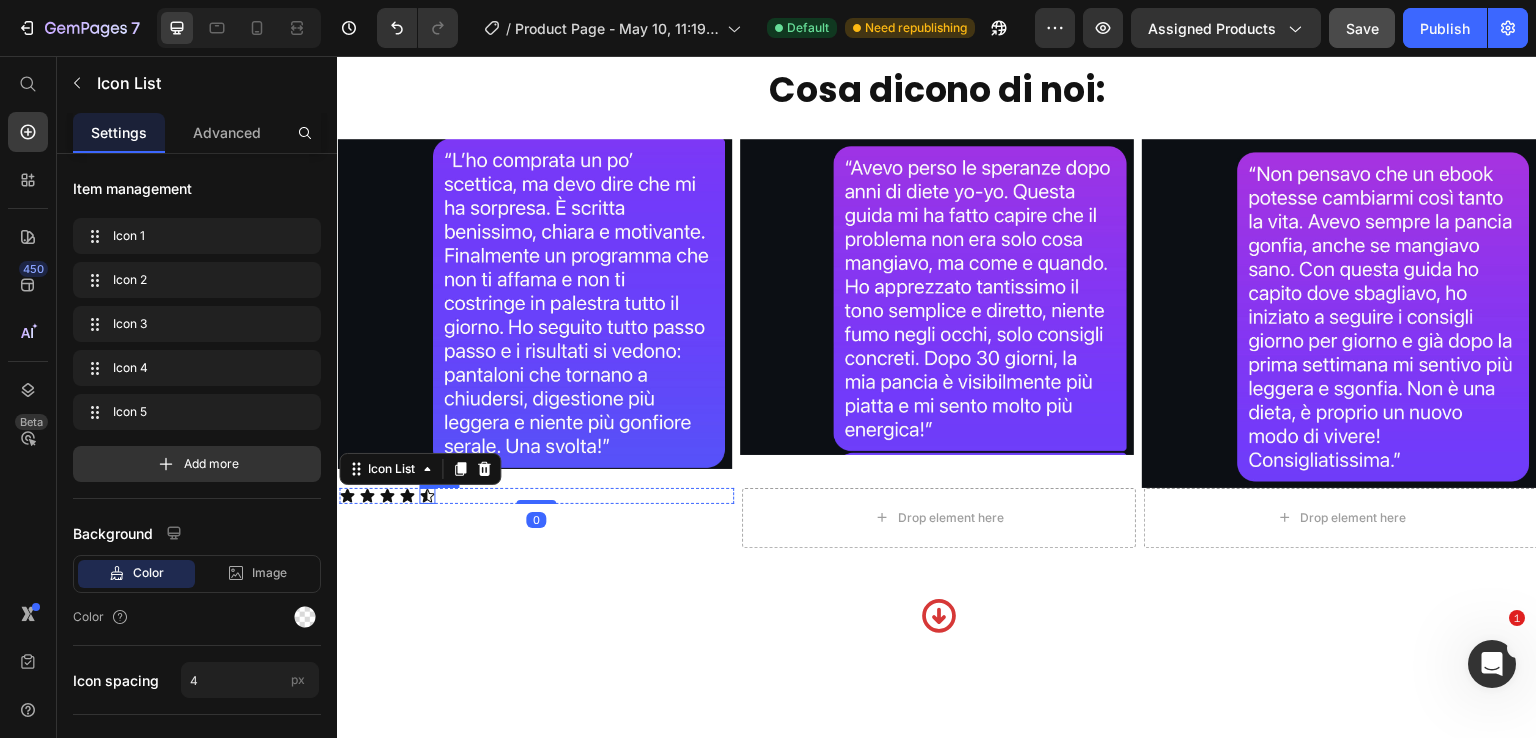 click 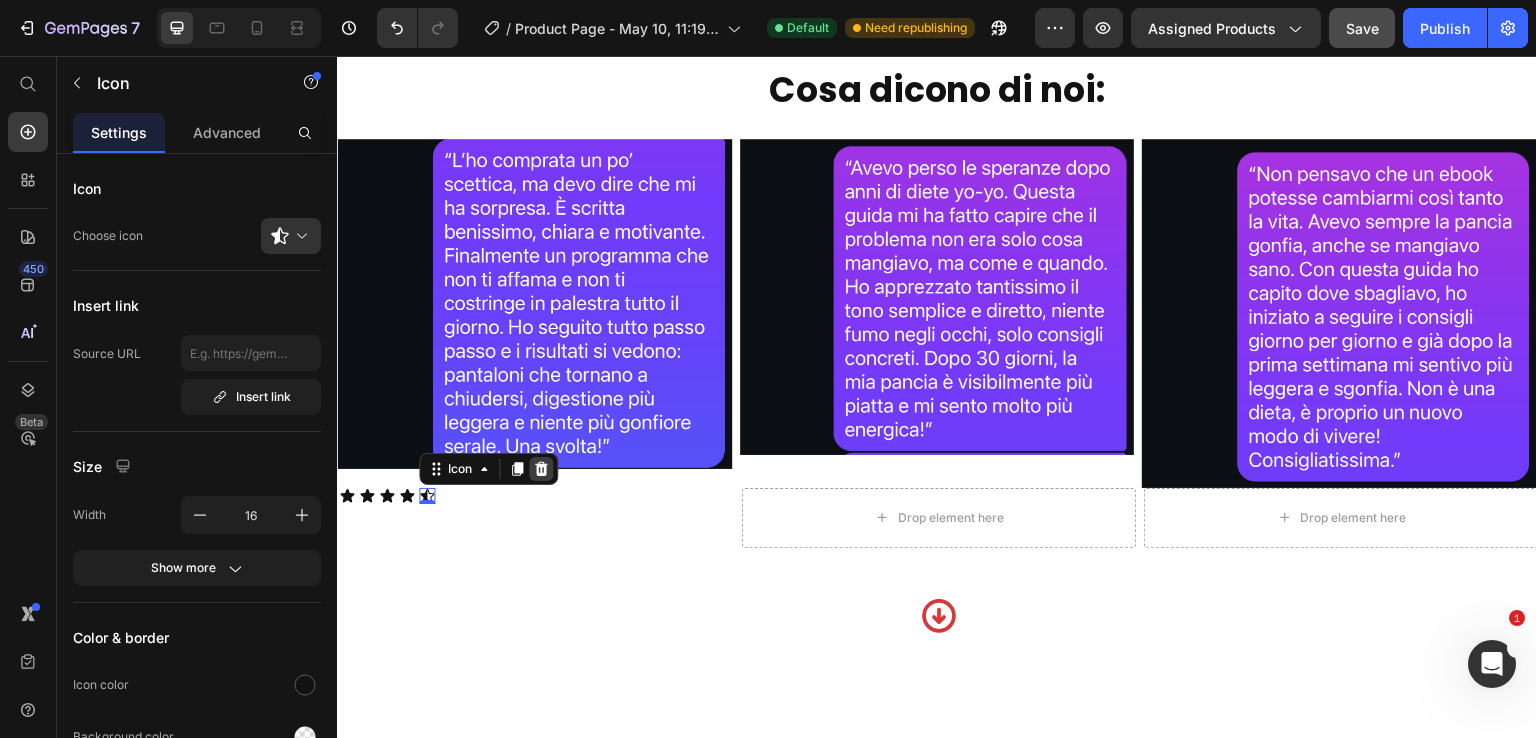 click at bounding box center [541, 469] 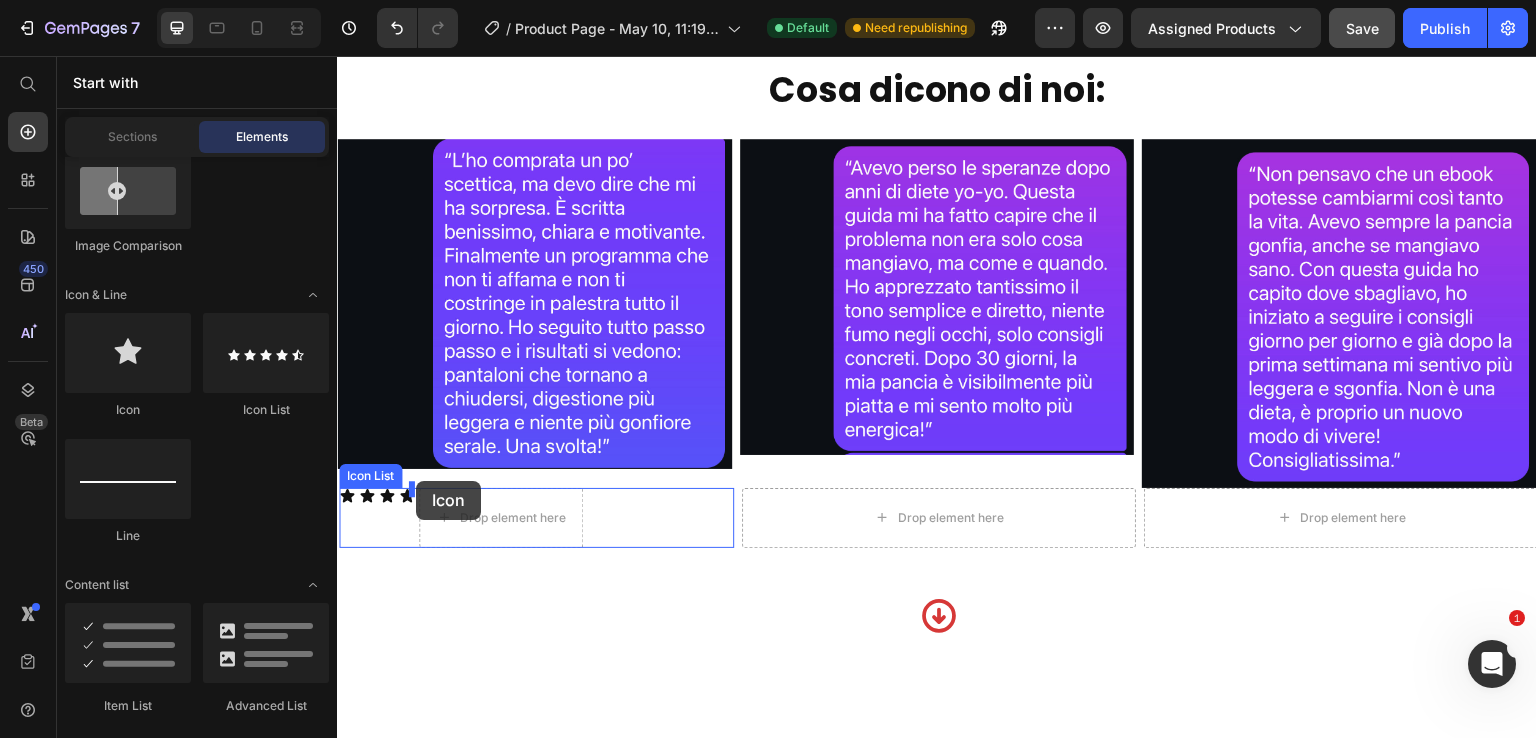 drag, startPoint x: 469, startPoint y: 411, endPoint x: 416, endPoint y: 481, distance: 87.80091 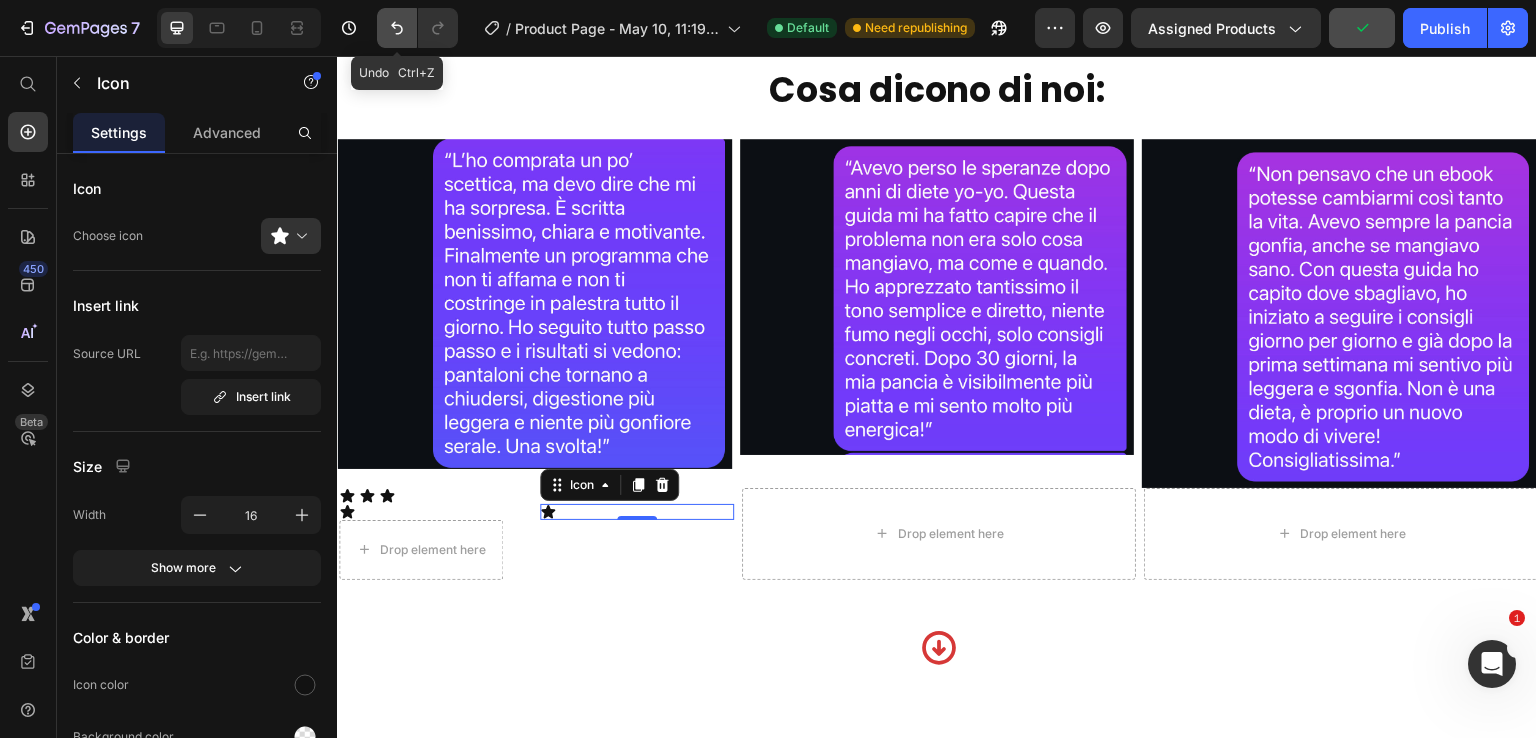 click 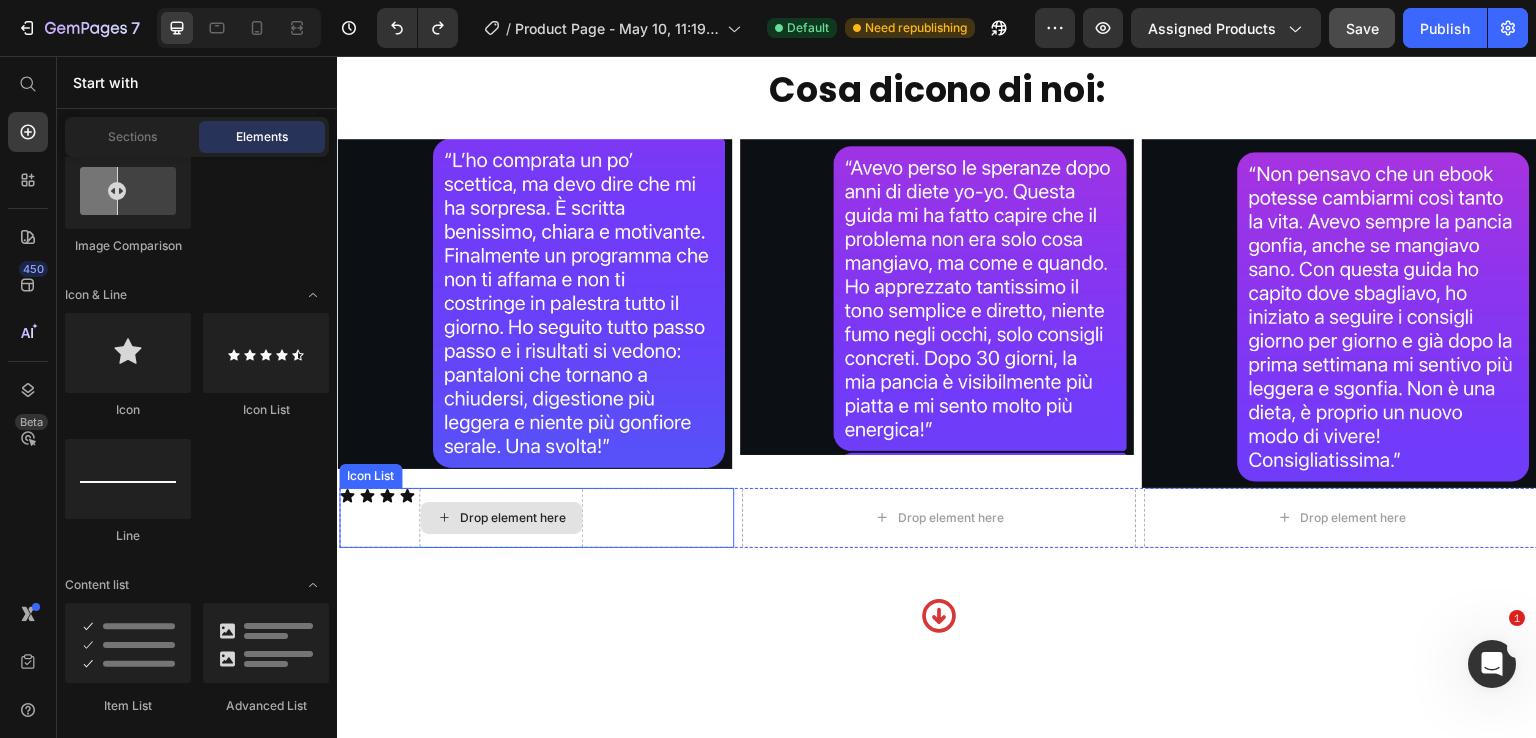click on "Drop element here" at bounding box center (501, 518) 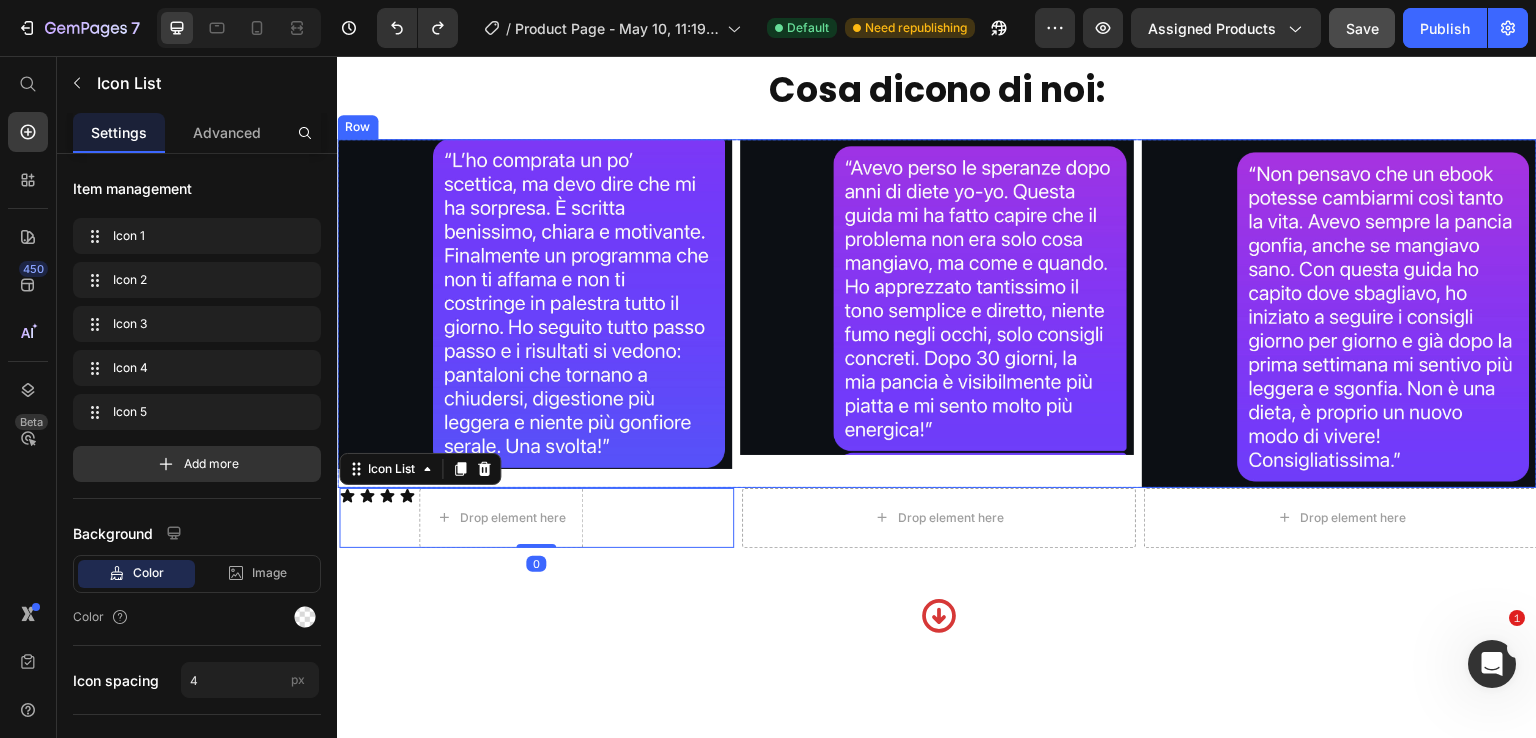 click on "Image" at bounding box center [534, 313] 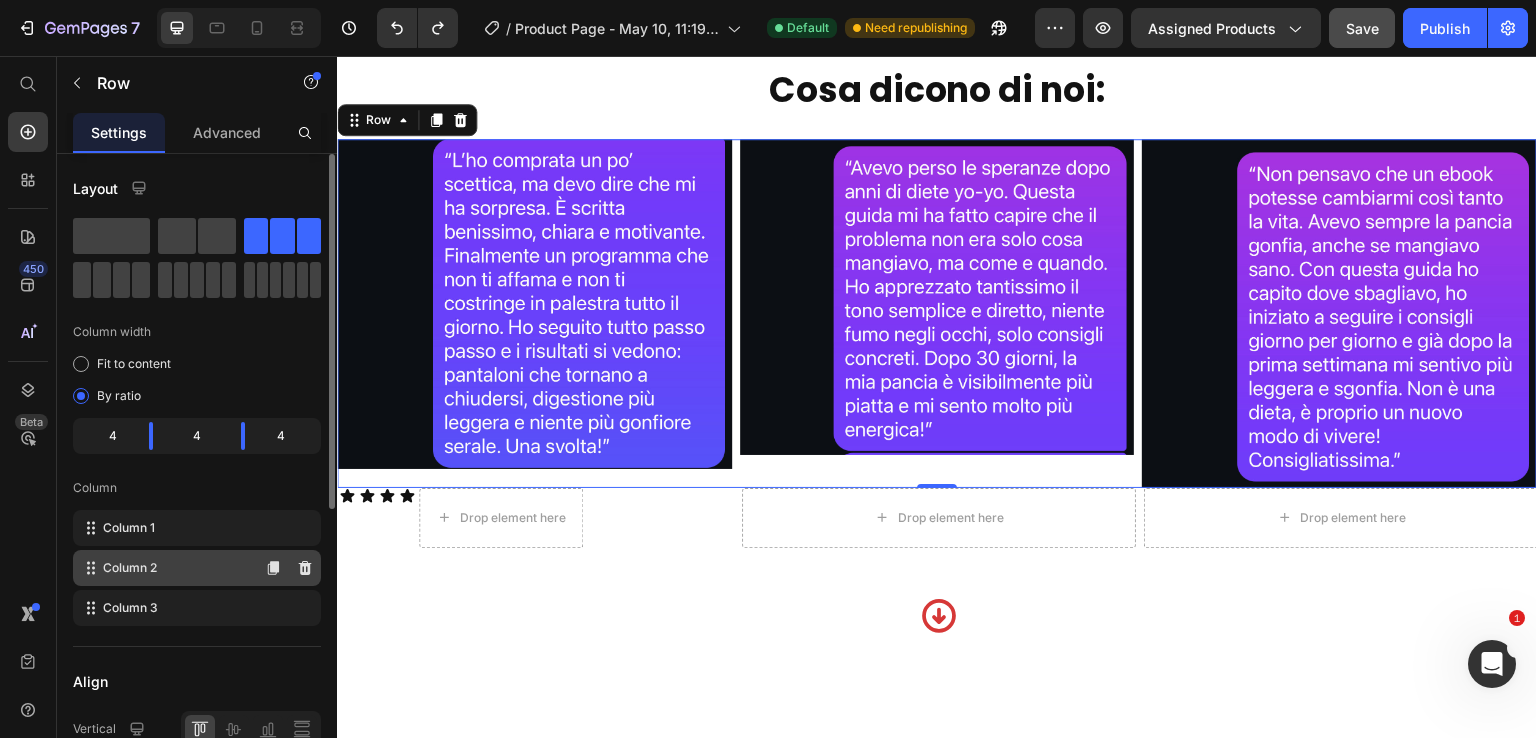 scroll, scrollTop: 100, scrollLeft: 0, axis: vertical 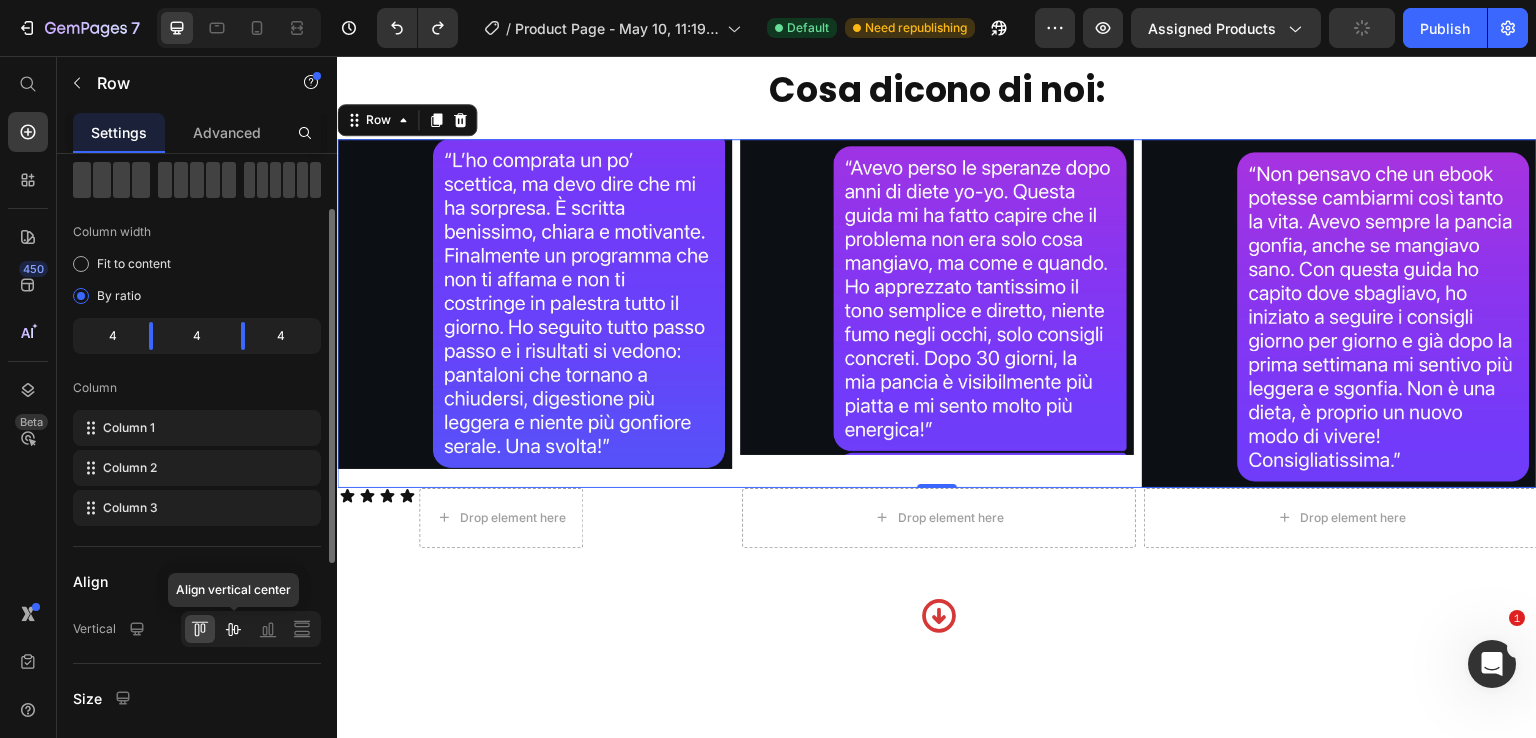click 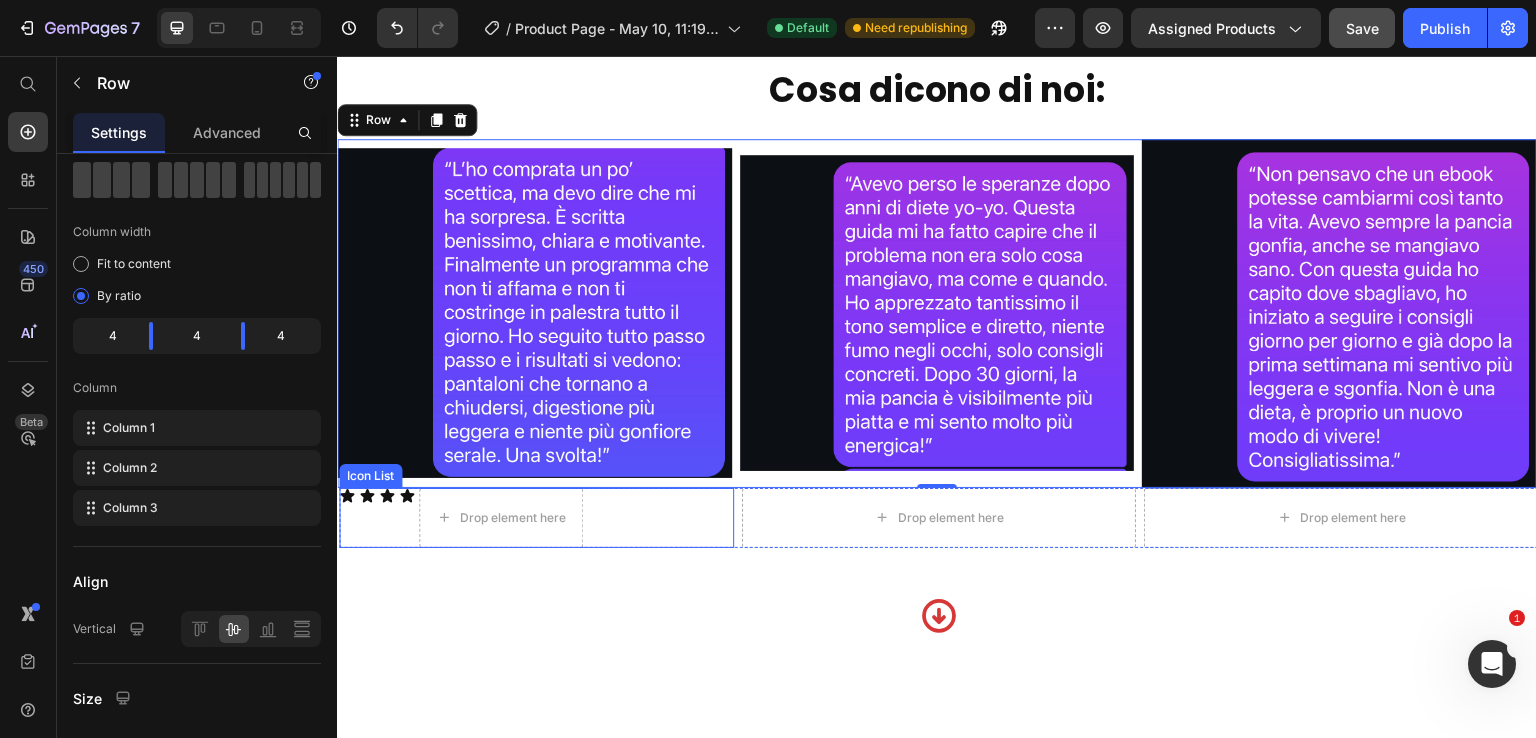 click on "Icon Icon Icon Icon
Drop element here" at bounding box center [536, 518] 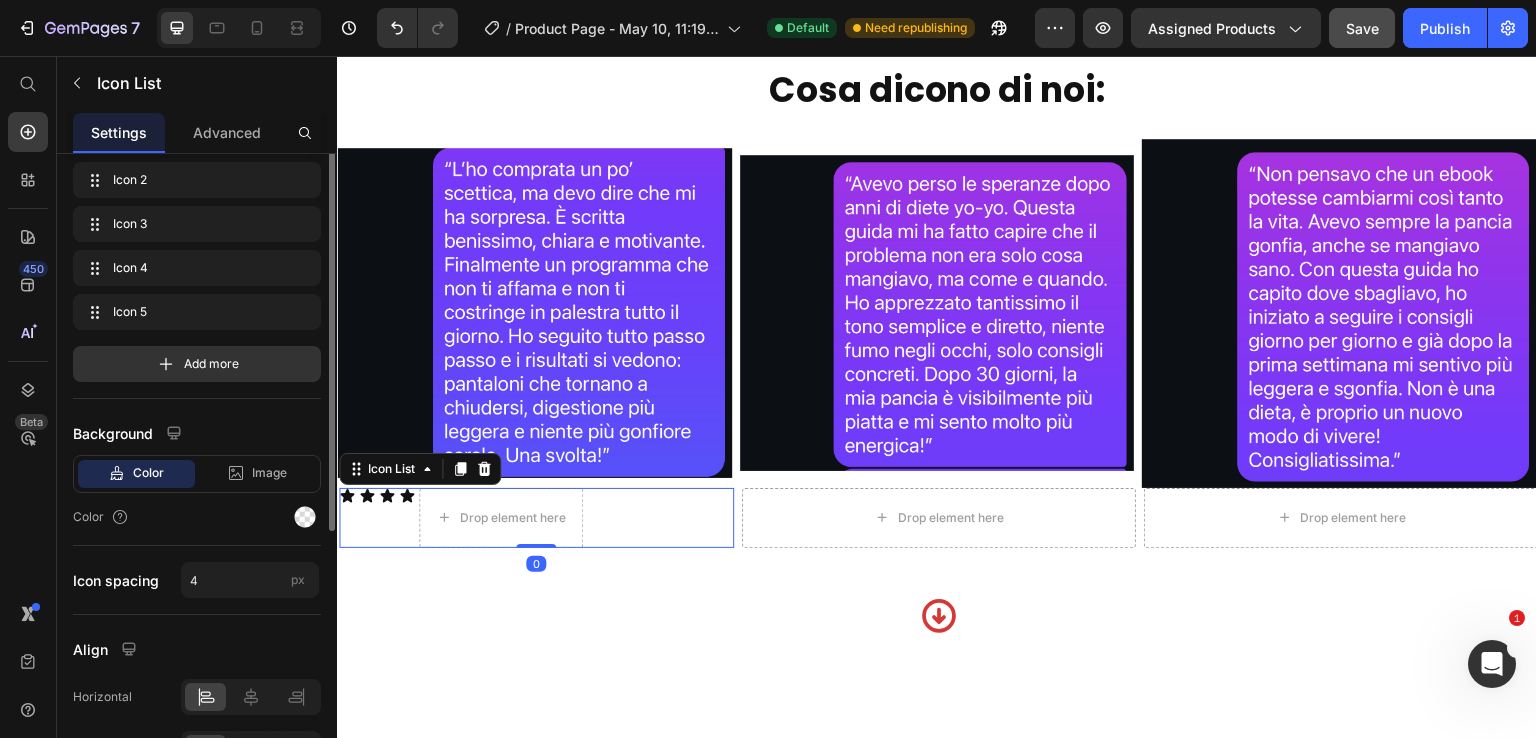scroll, scrollTop: 0, scrollLeft: 0, axis: both 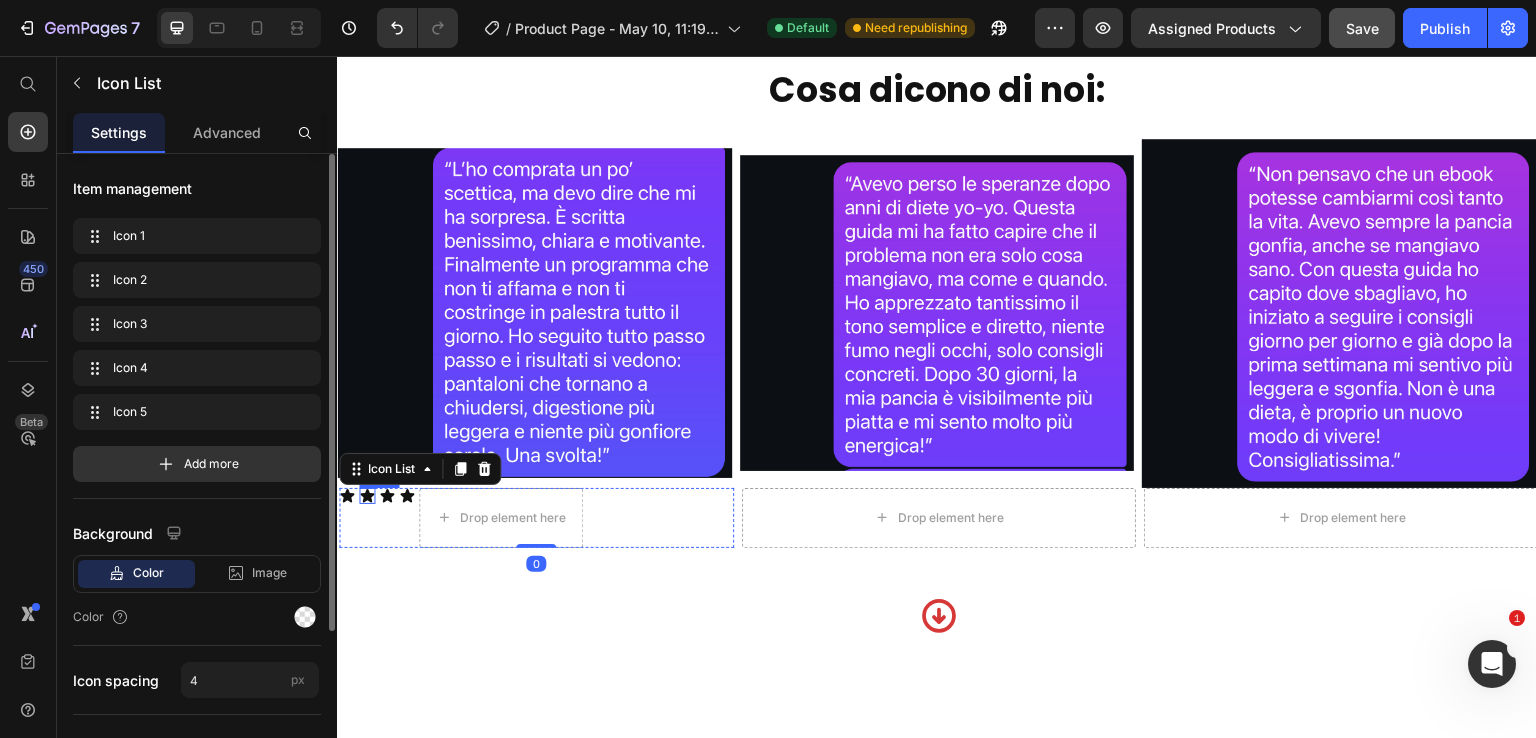 click 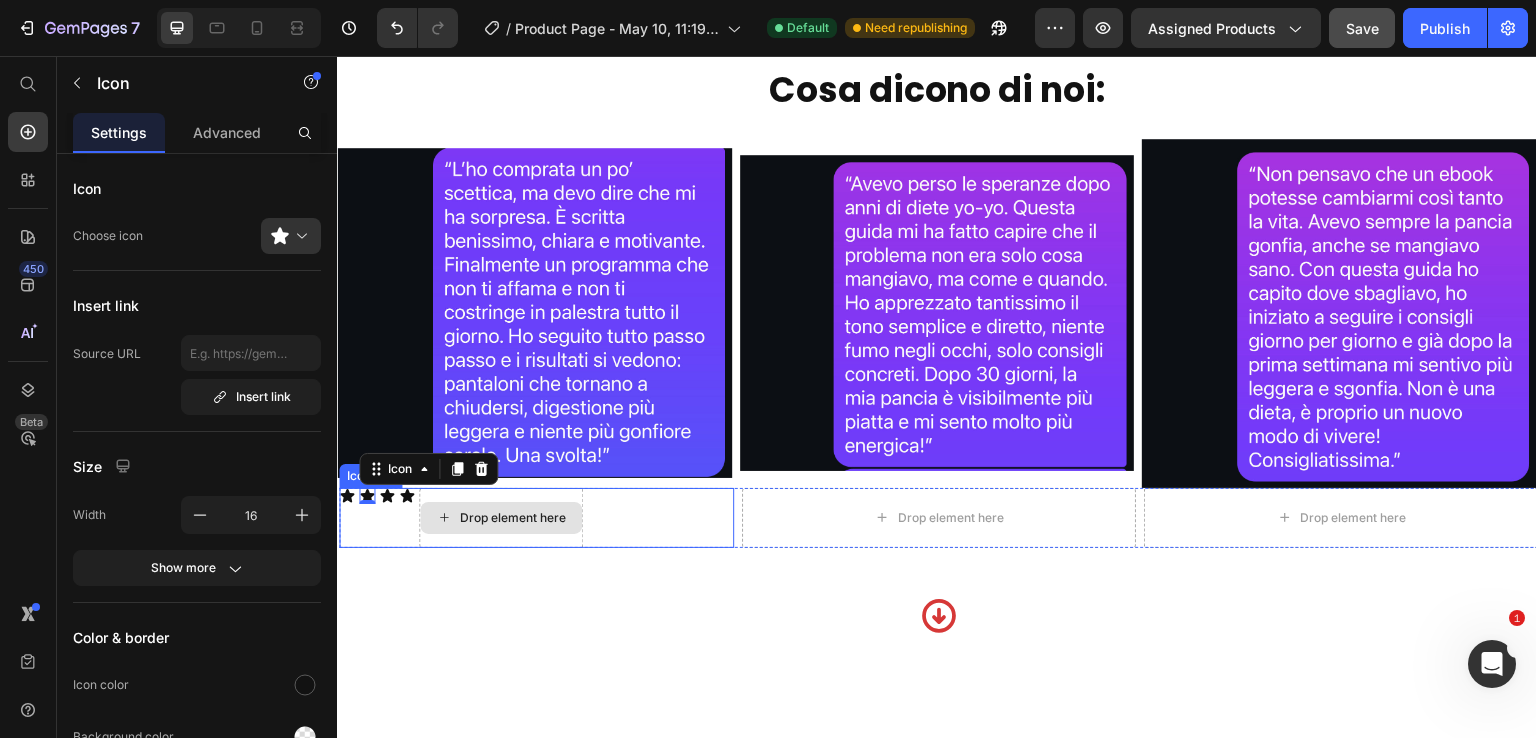 click on "Drop element here" at bounding box center [501, 518] 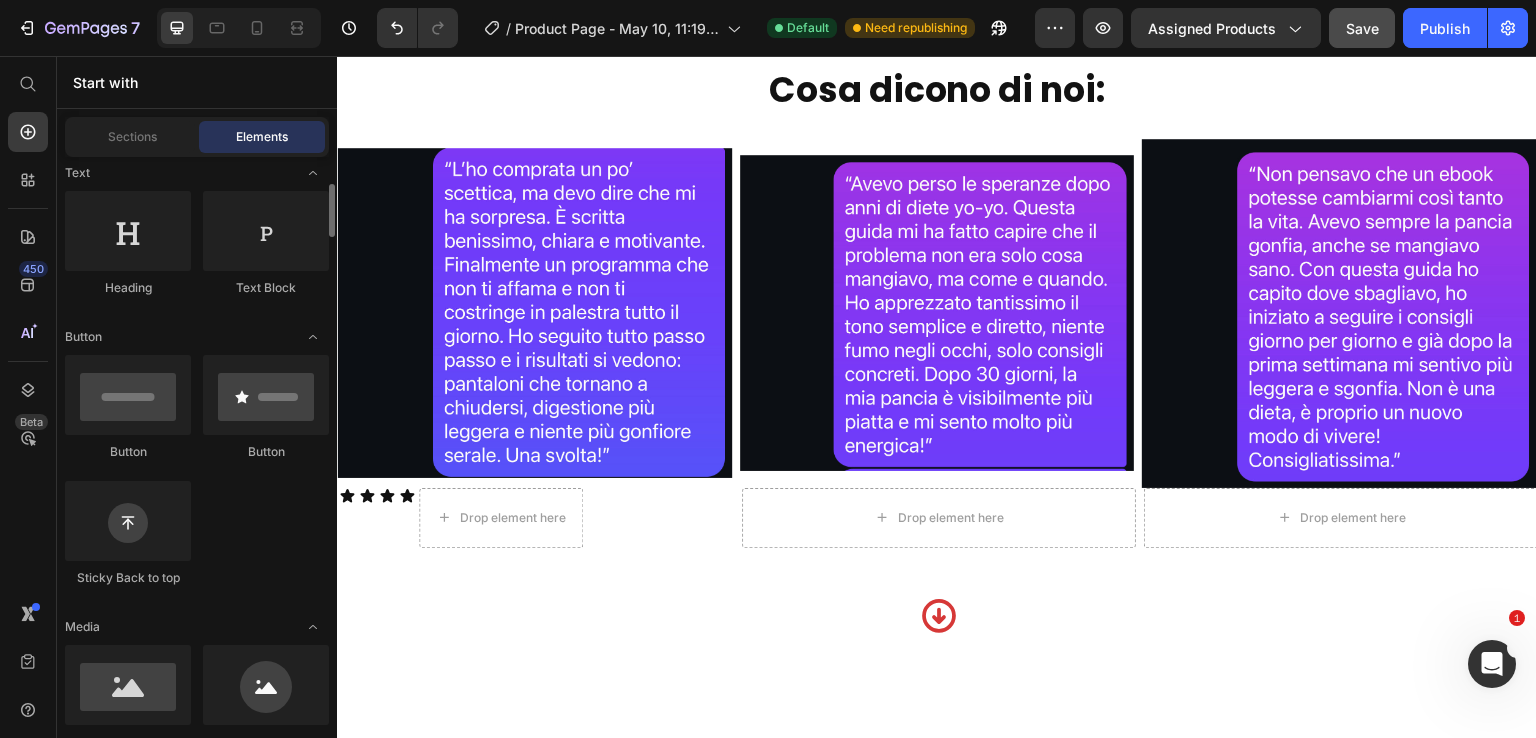 scroll, scrollTop: 0, scrollLeft: 0, axis: both 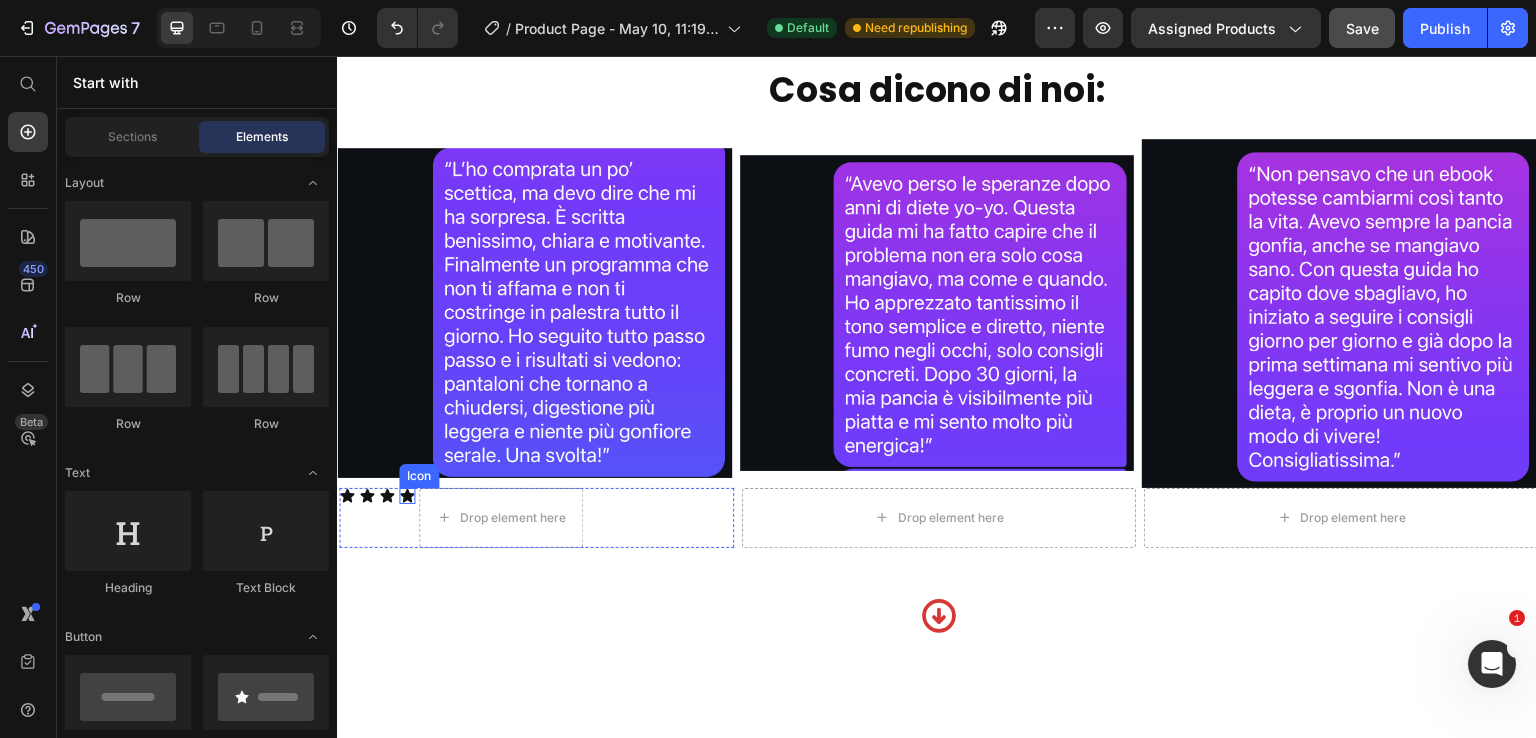 click 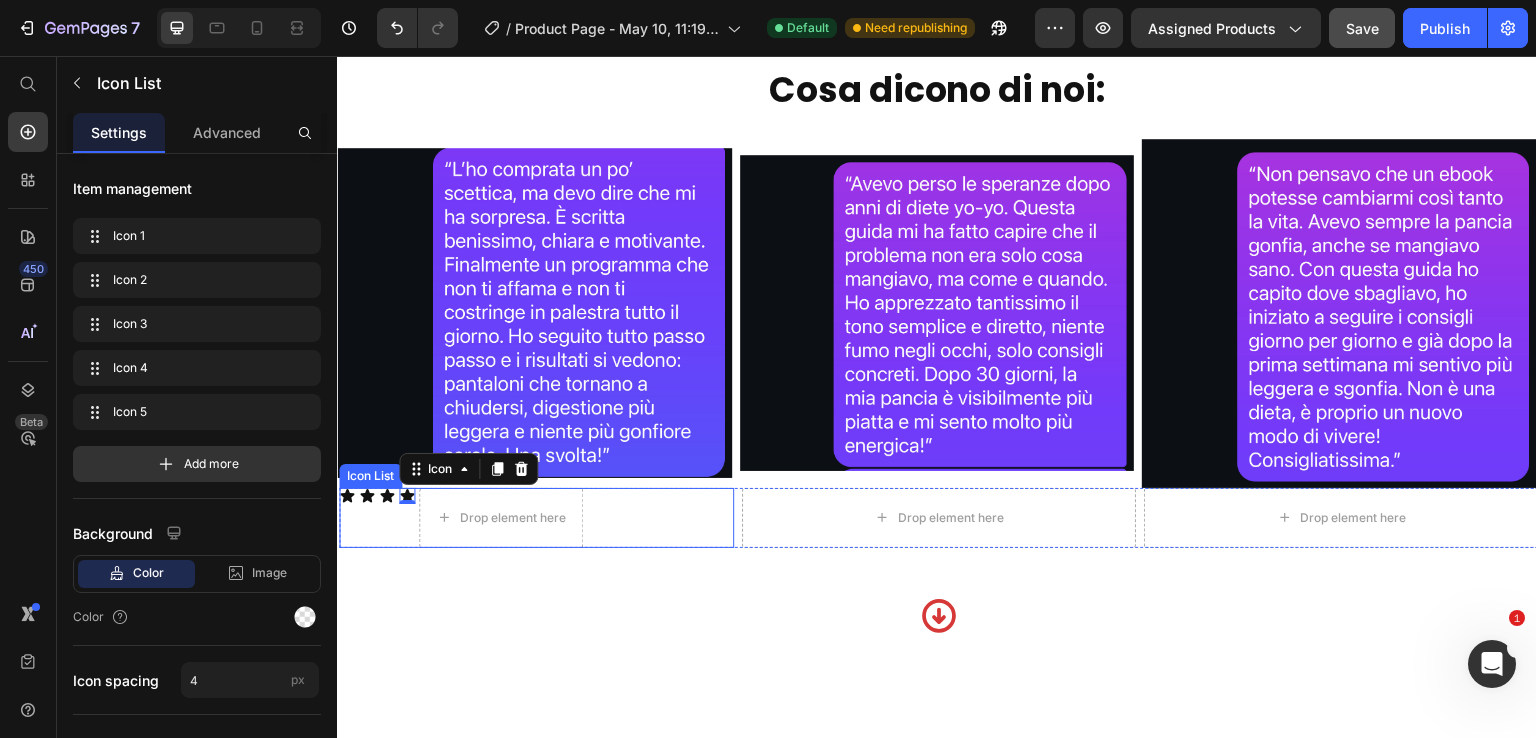 click on "Icon Icon Icon Icon   0
Drop element here" at bounding box center (536, 518) 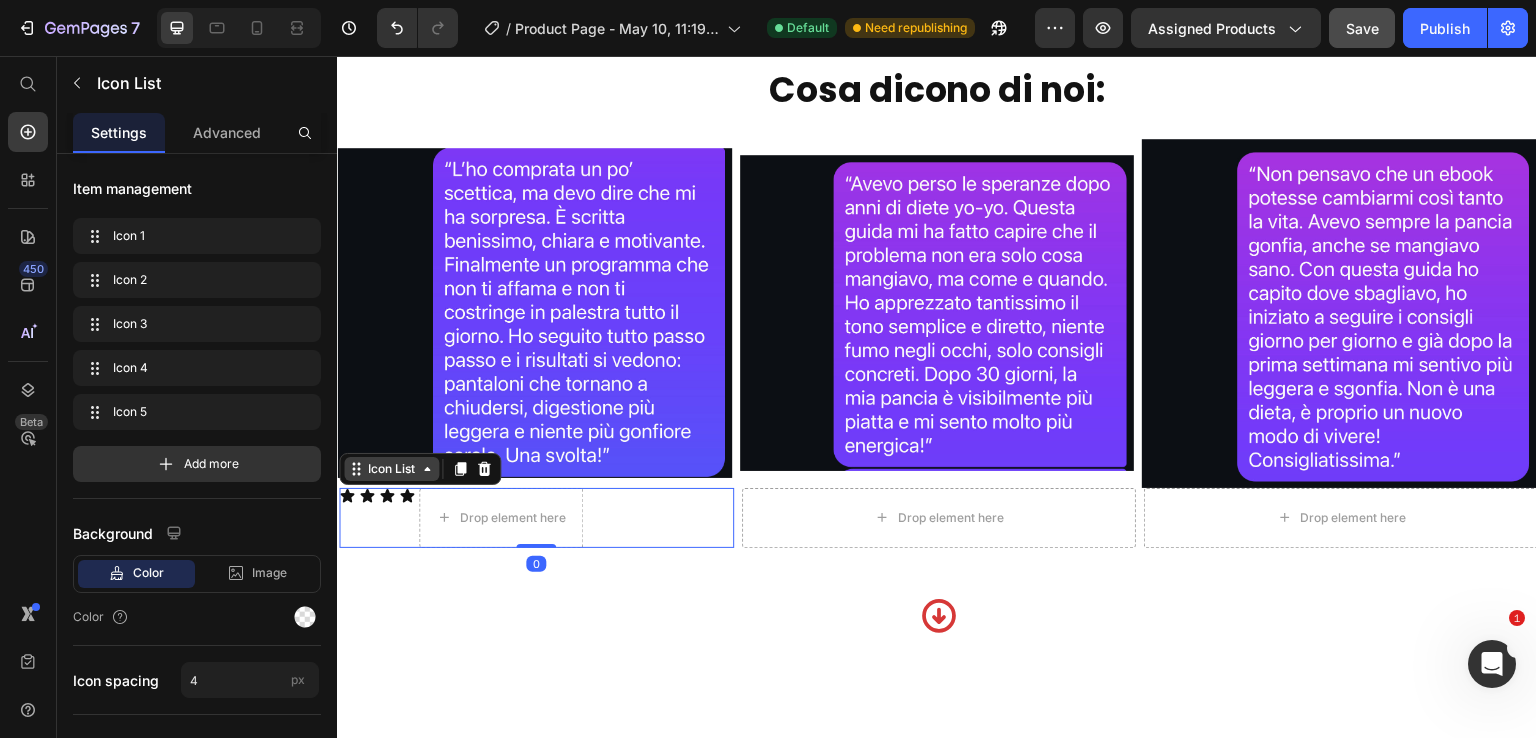 click on "Icon List" at bounding box center [391, 469] 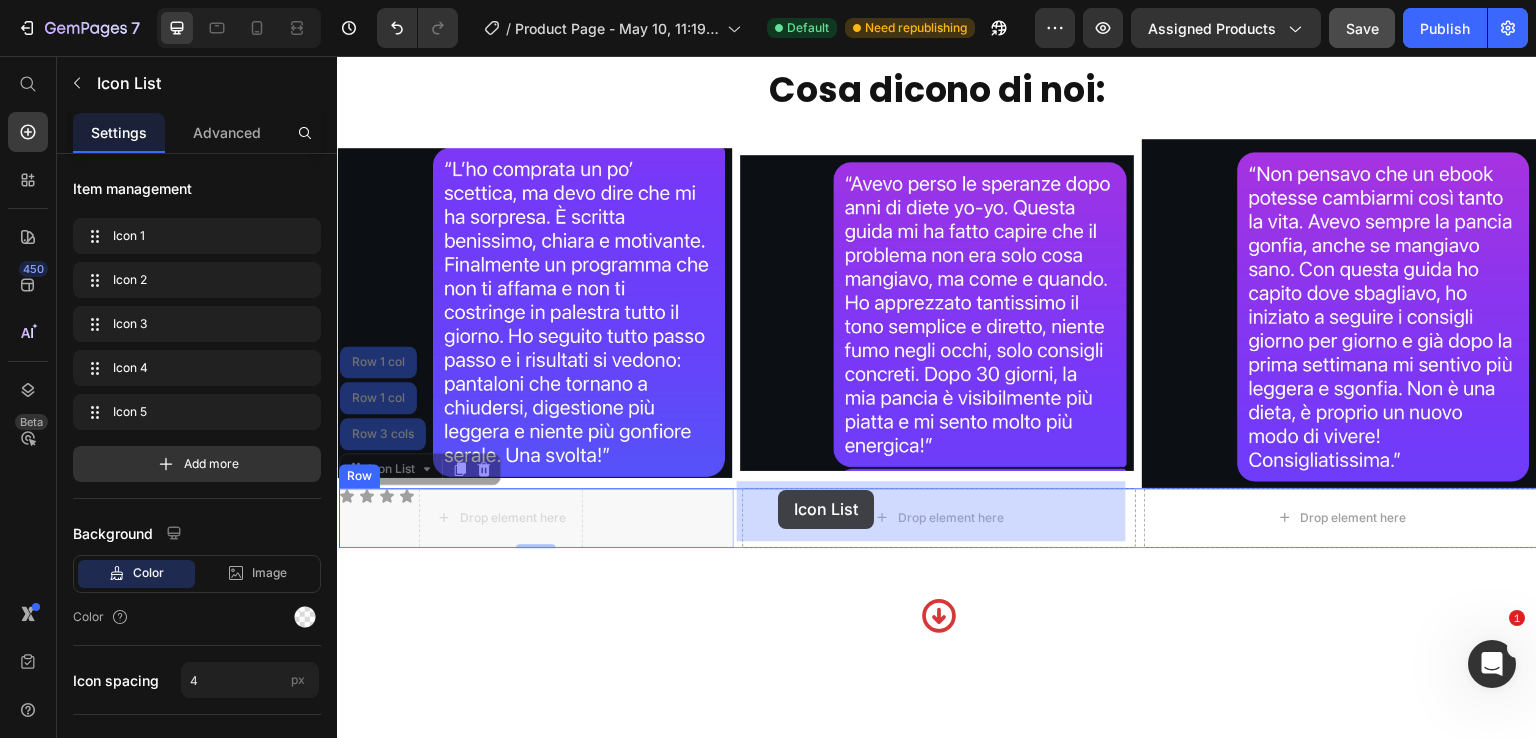 drag, startPoint x: 376, startPoint y: 466, endPoint x: 778, endPoint y: 490, distance: 402.7158 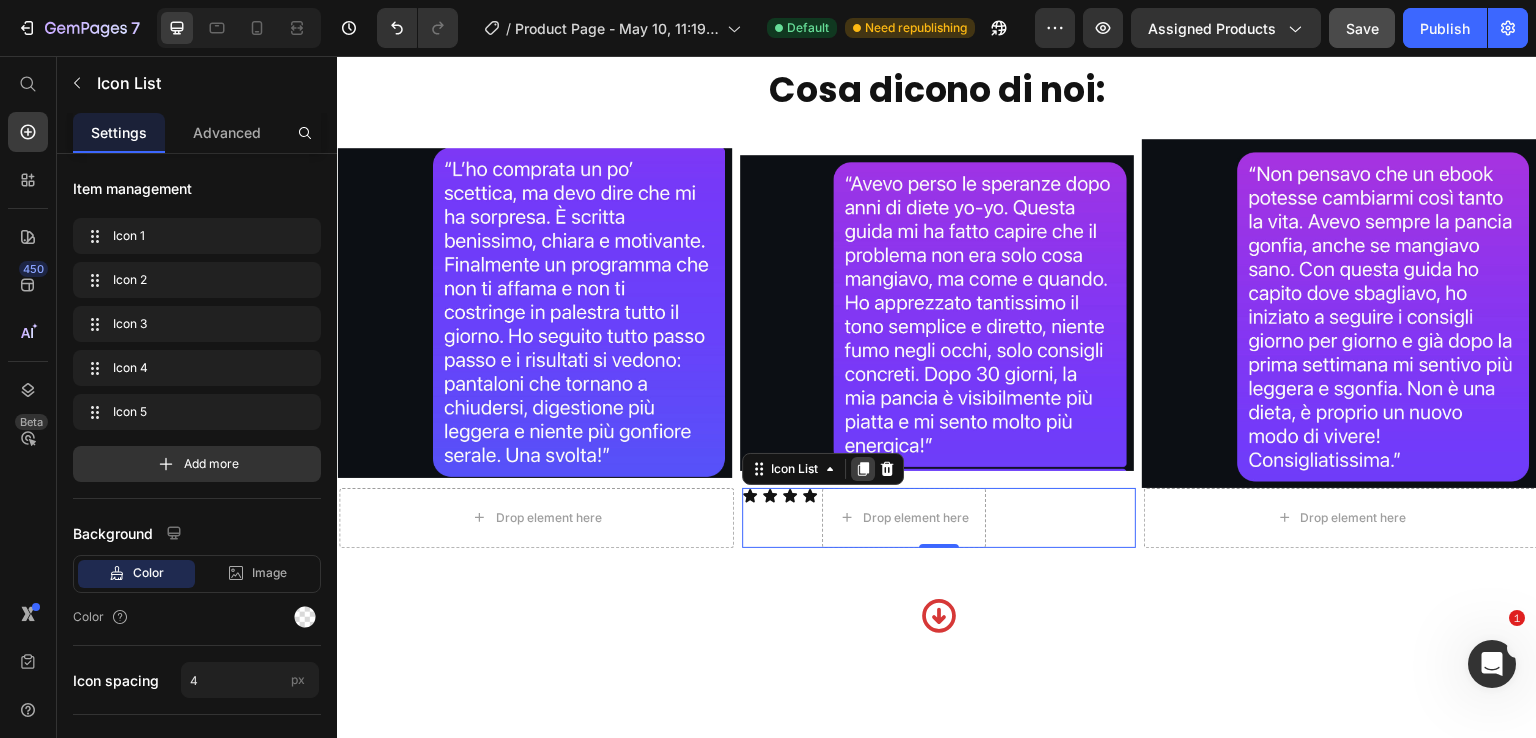 click 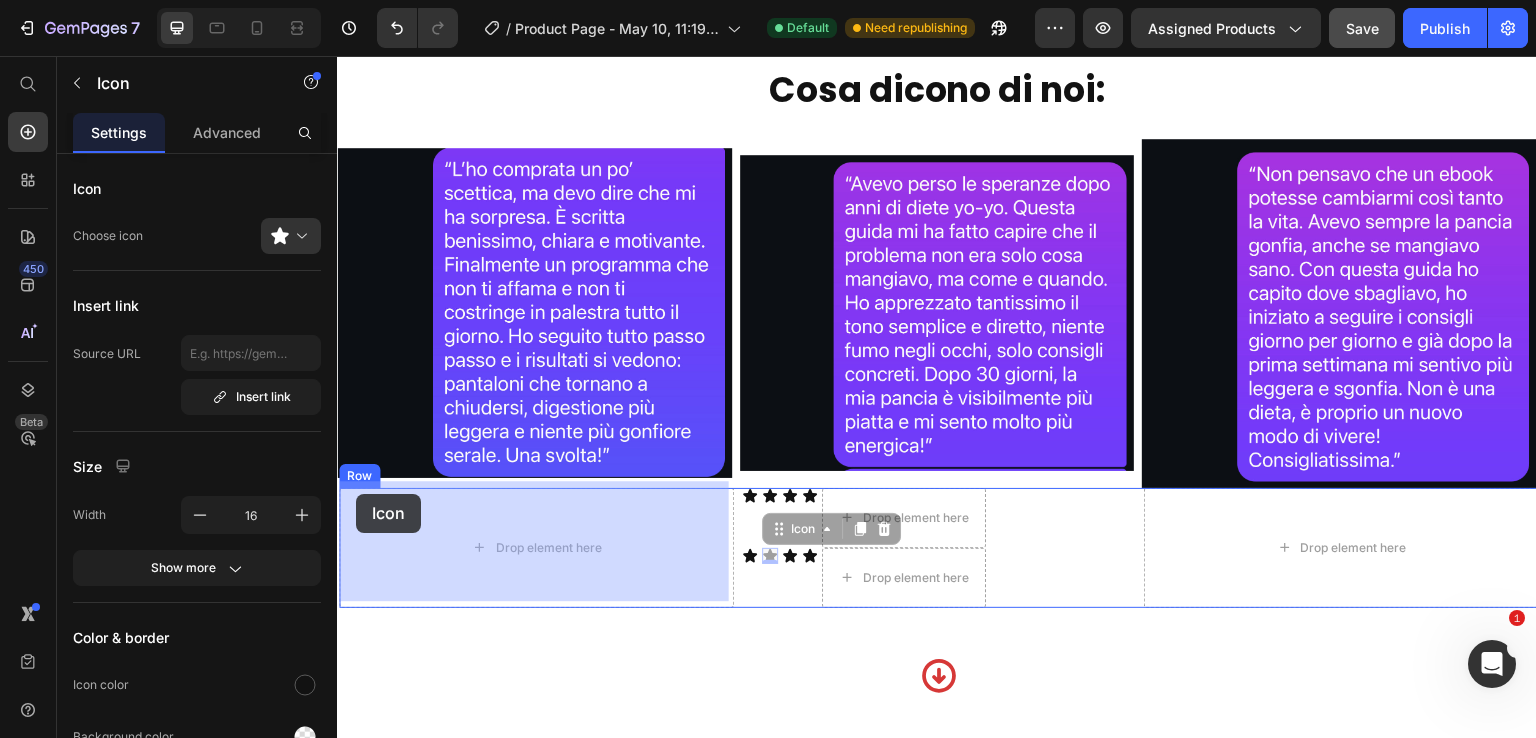 drag, startPoint x: 773, startPoint y: 550, endPoint x: 356, endPoint y: 492, distance: 421.01425 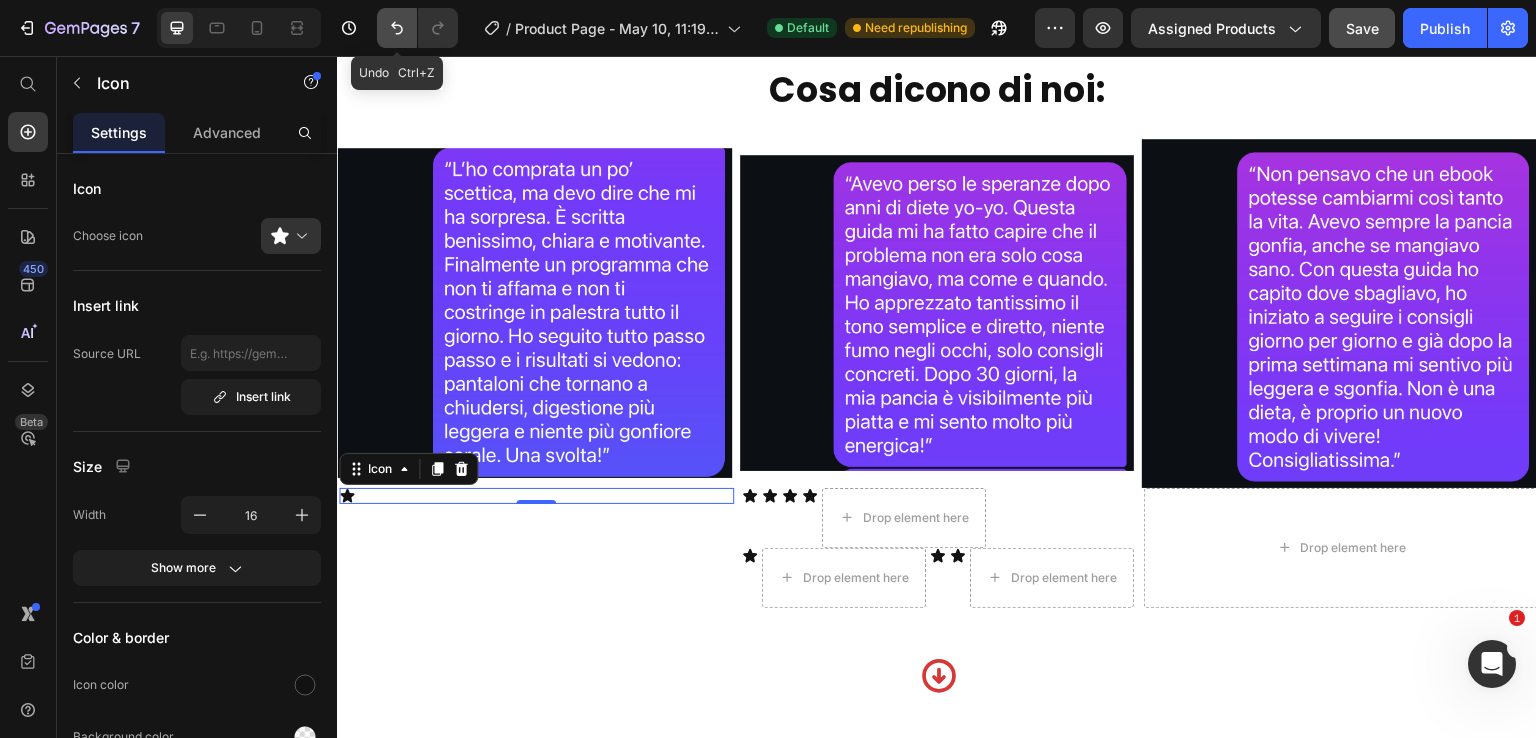 click 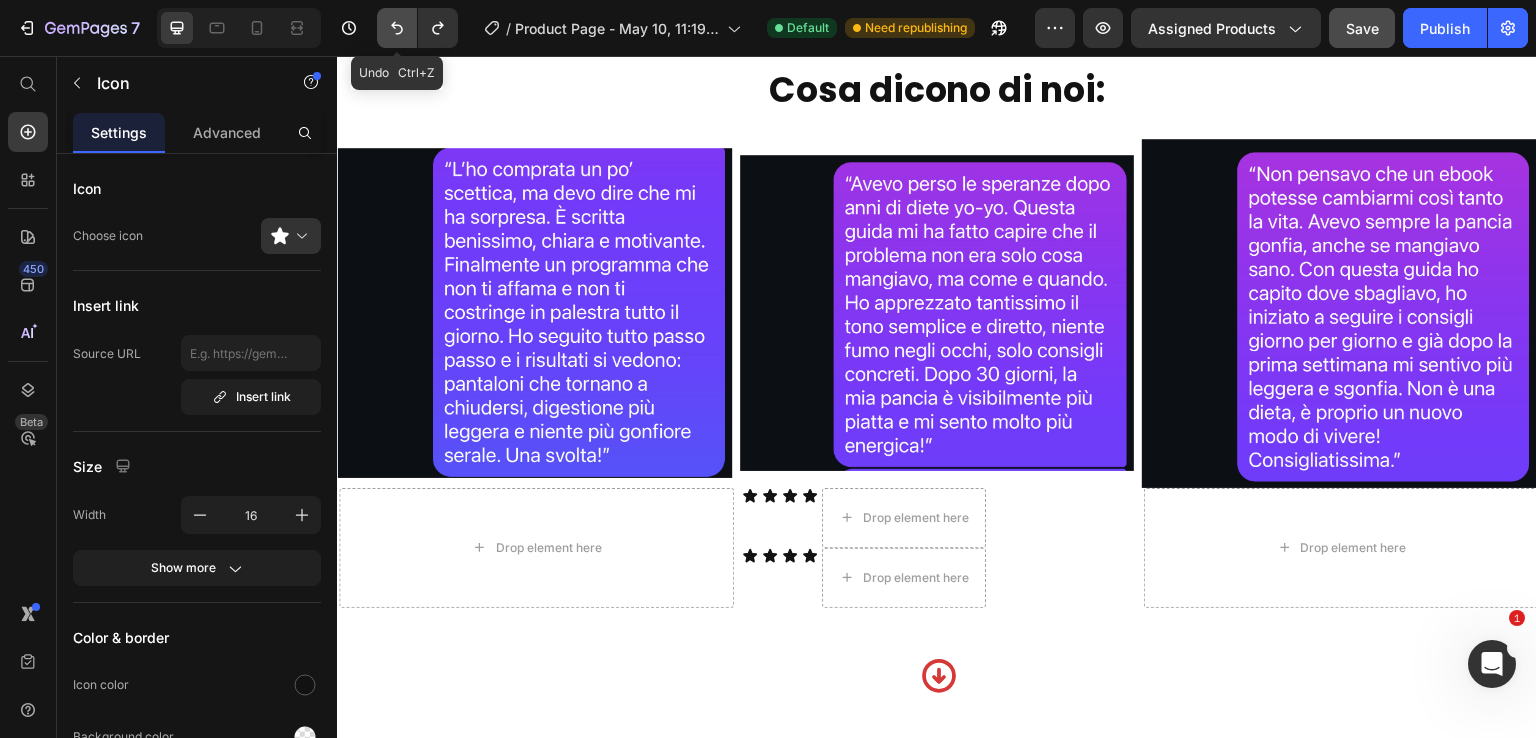 click 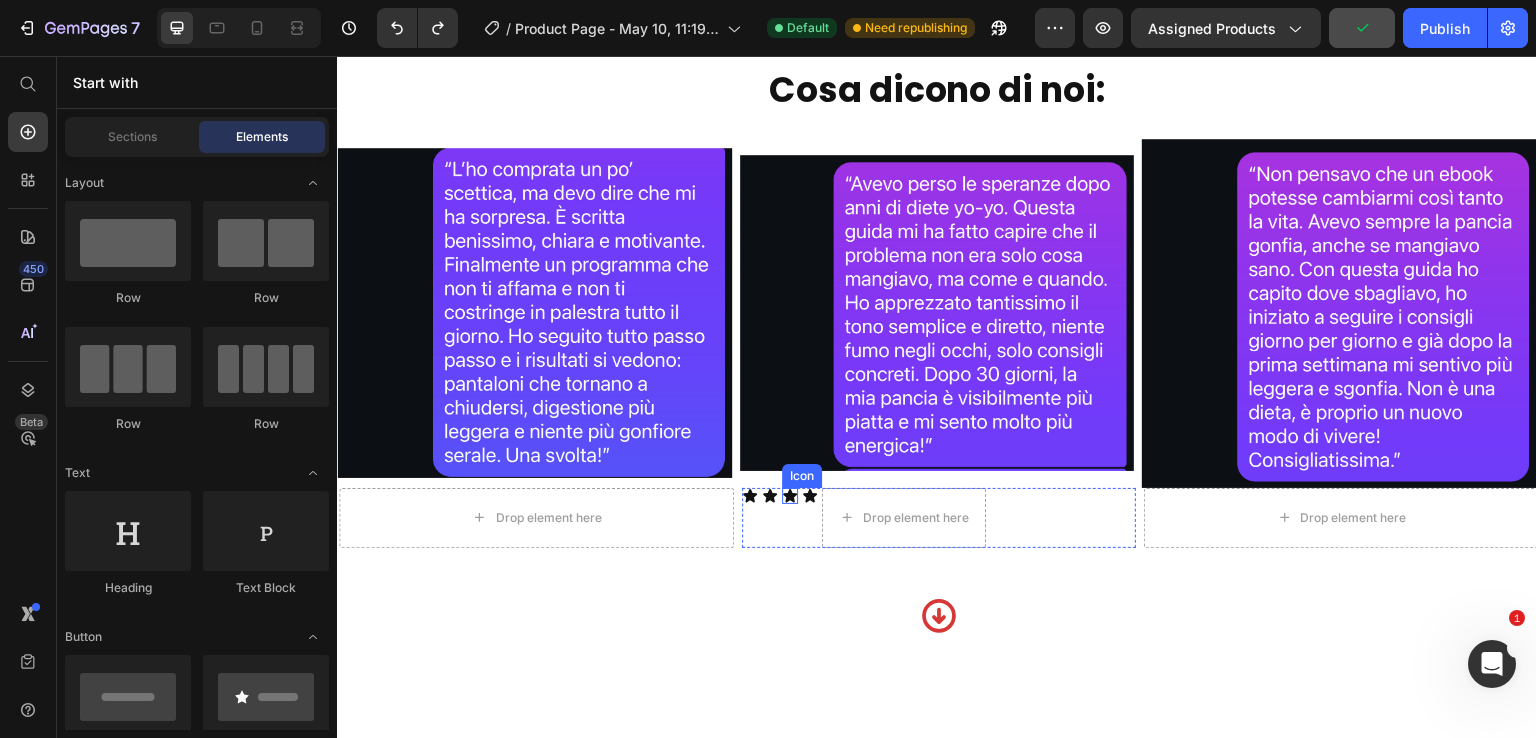 click 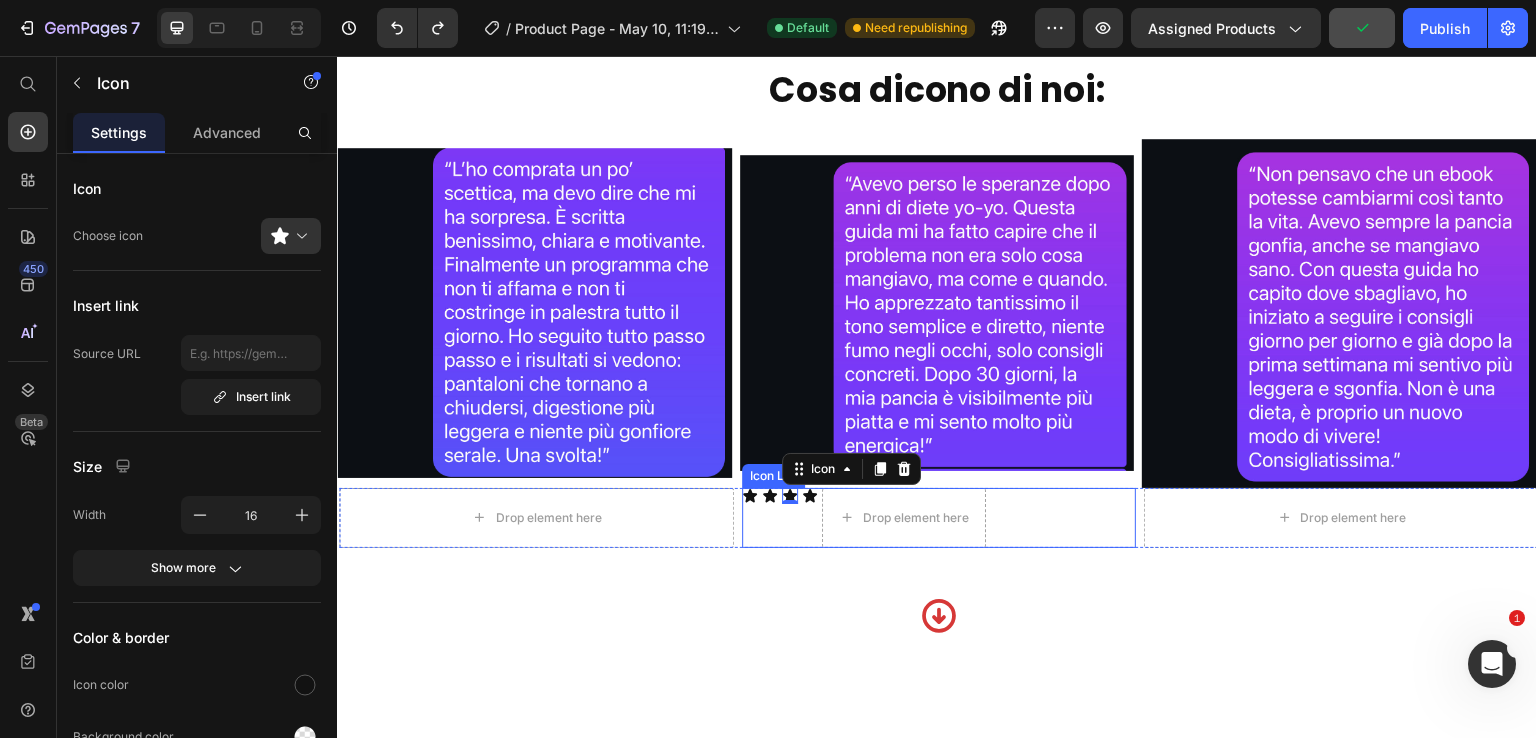 click on "Icon Icon Icon   0 Icon
Drop element here" at bounding box center [939, 518] 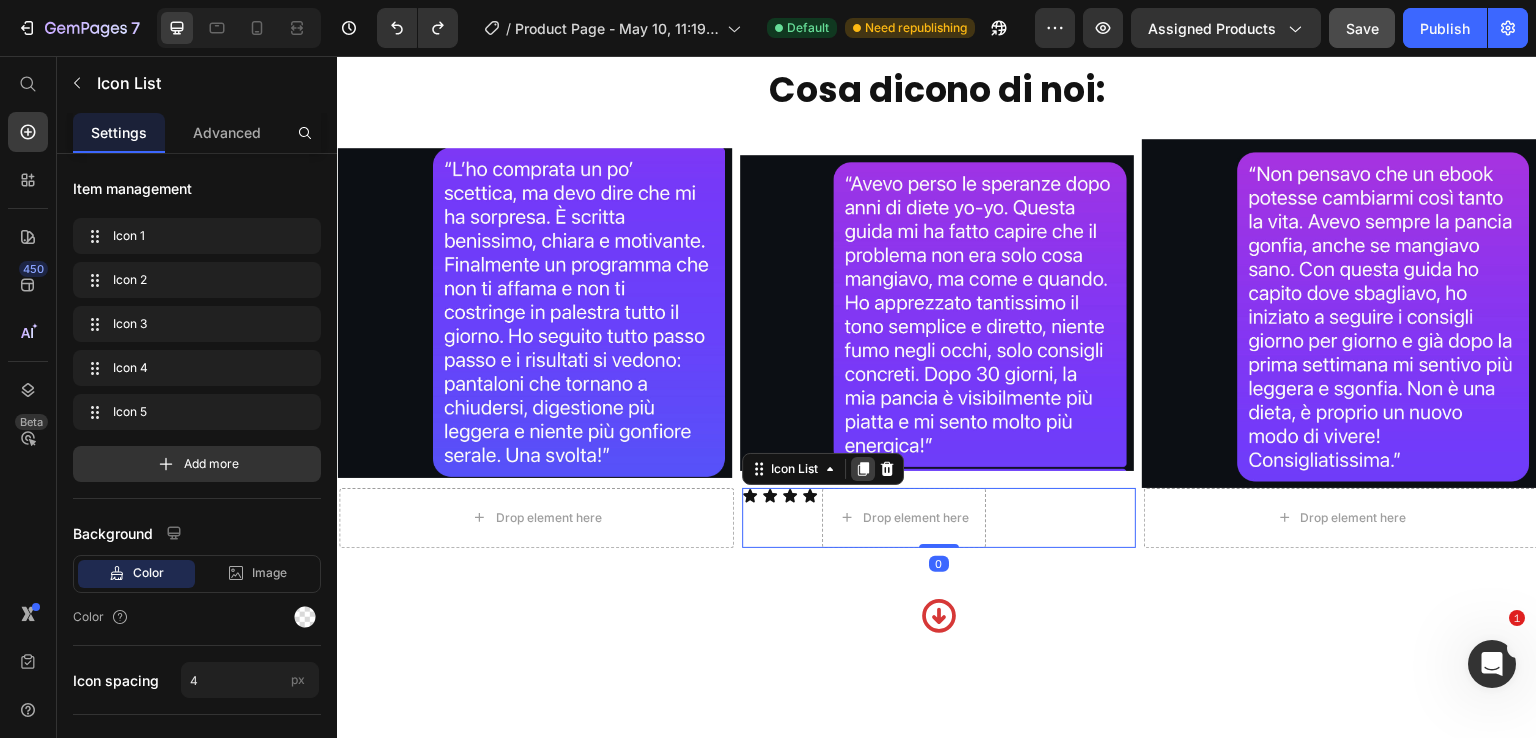 click 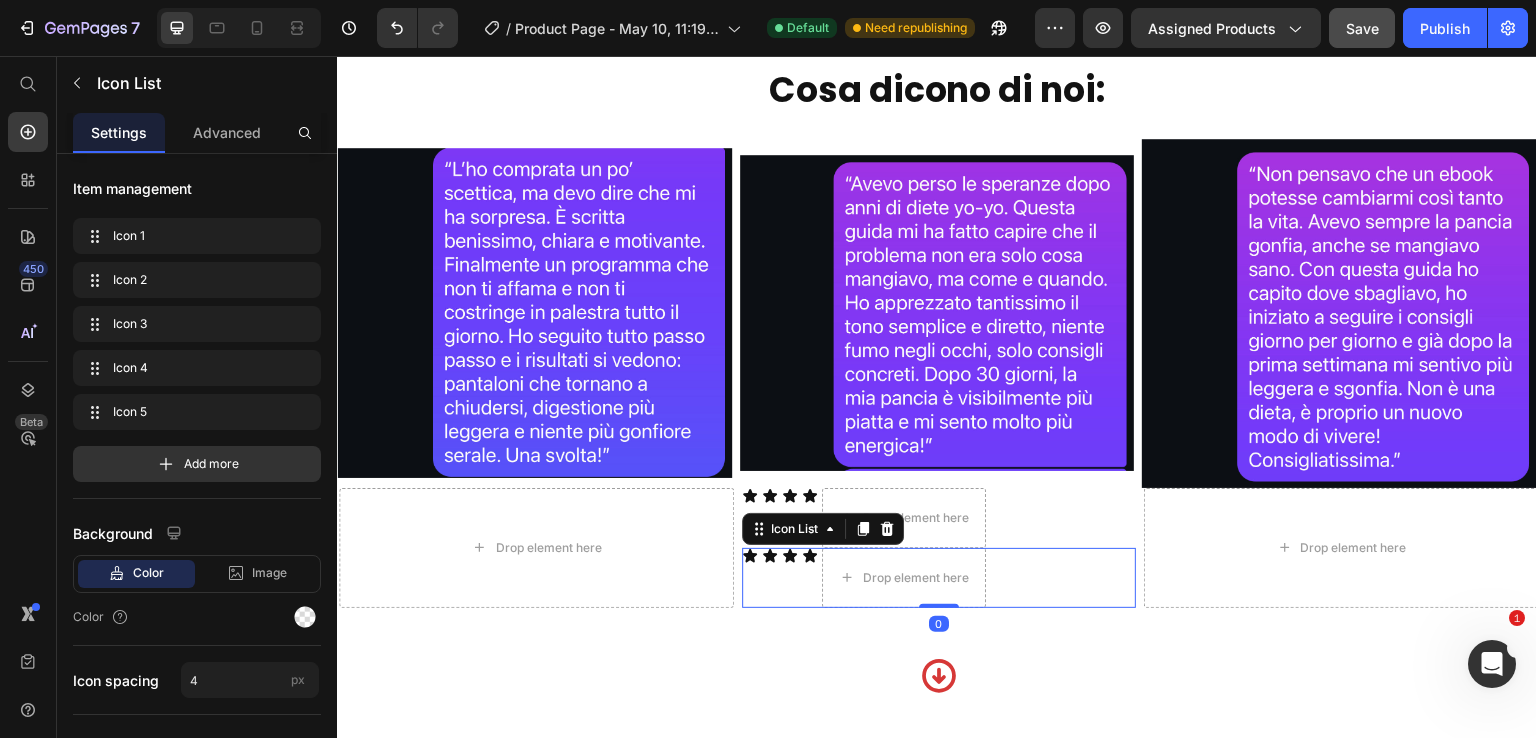 click on "Drop element here" at bounding box center [904, 578] 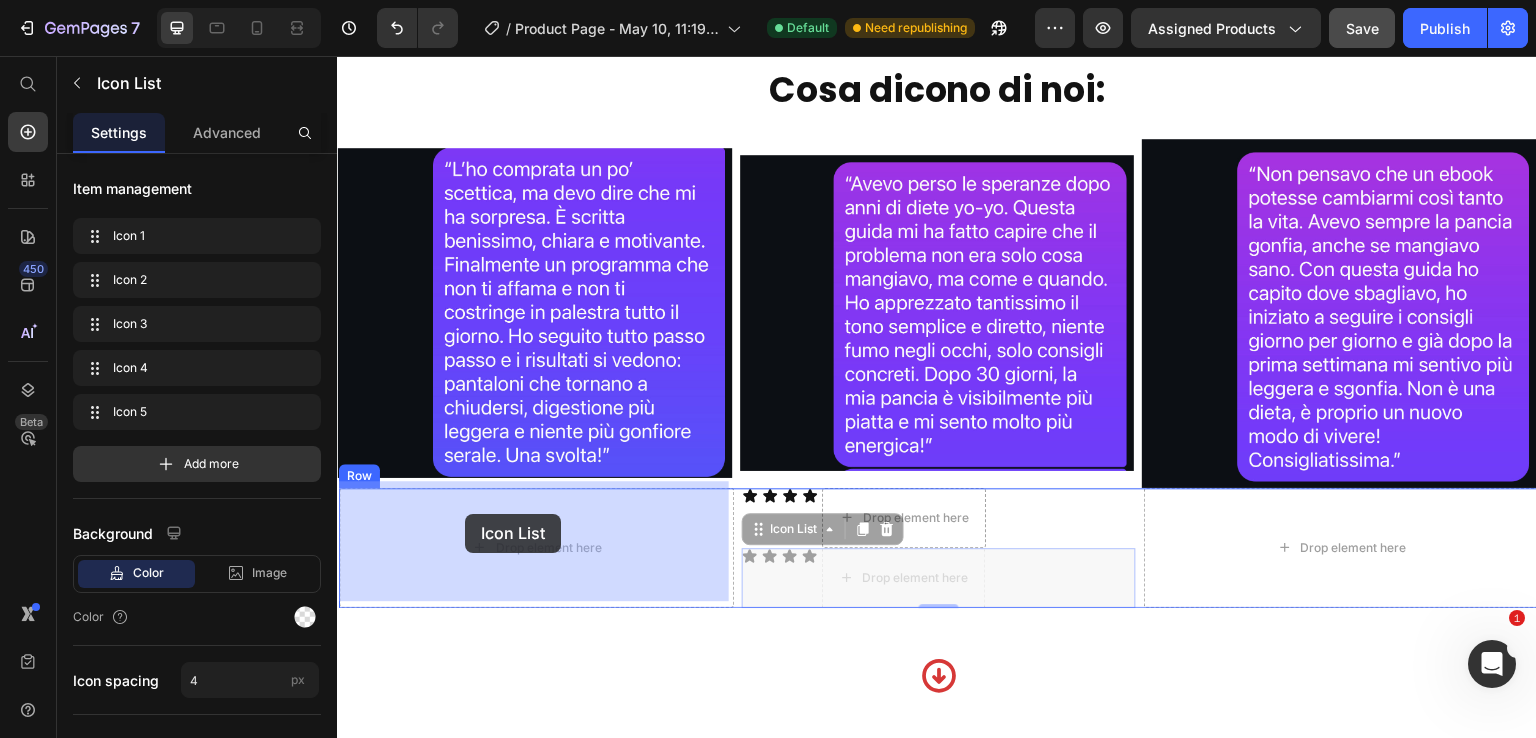 drag, startPoint x: 791, startPoint y: 526, endPoint x: 465, endPoint y: 510, distance: 326.3924 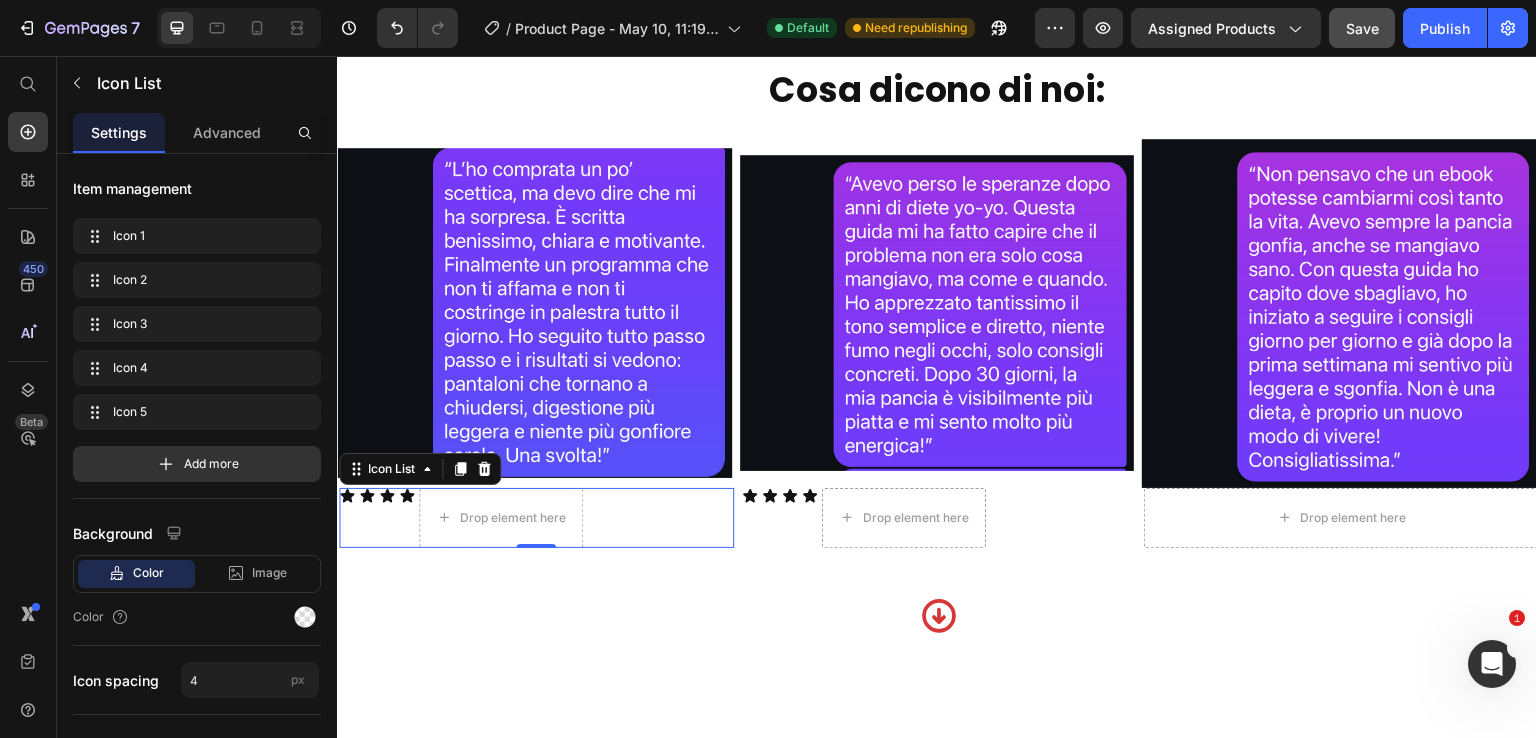 click 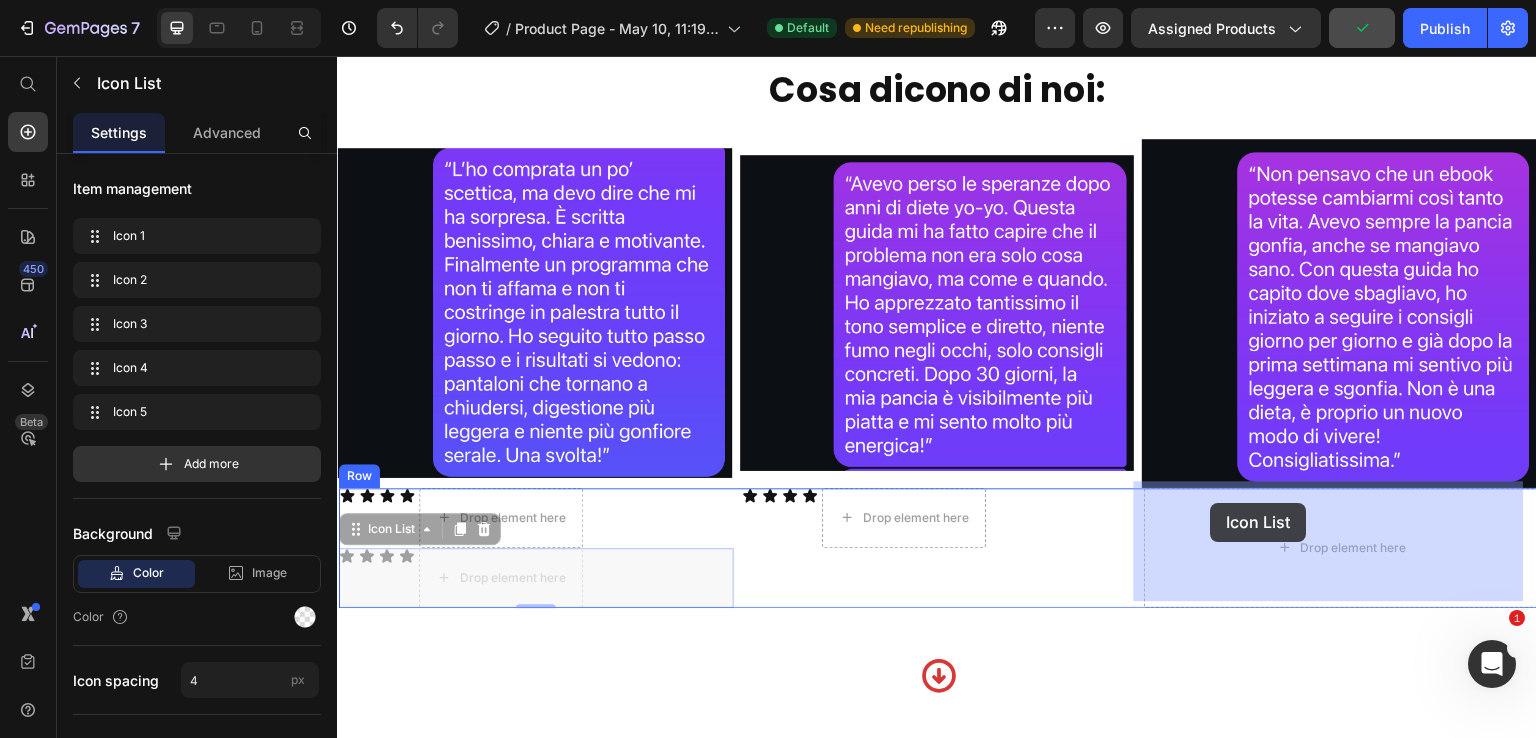 drag, startPoint x: 397, startPoint y: 522, endPoint x: 1213, endPoint y: 499, distance: 816.3241 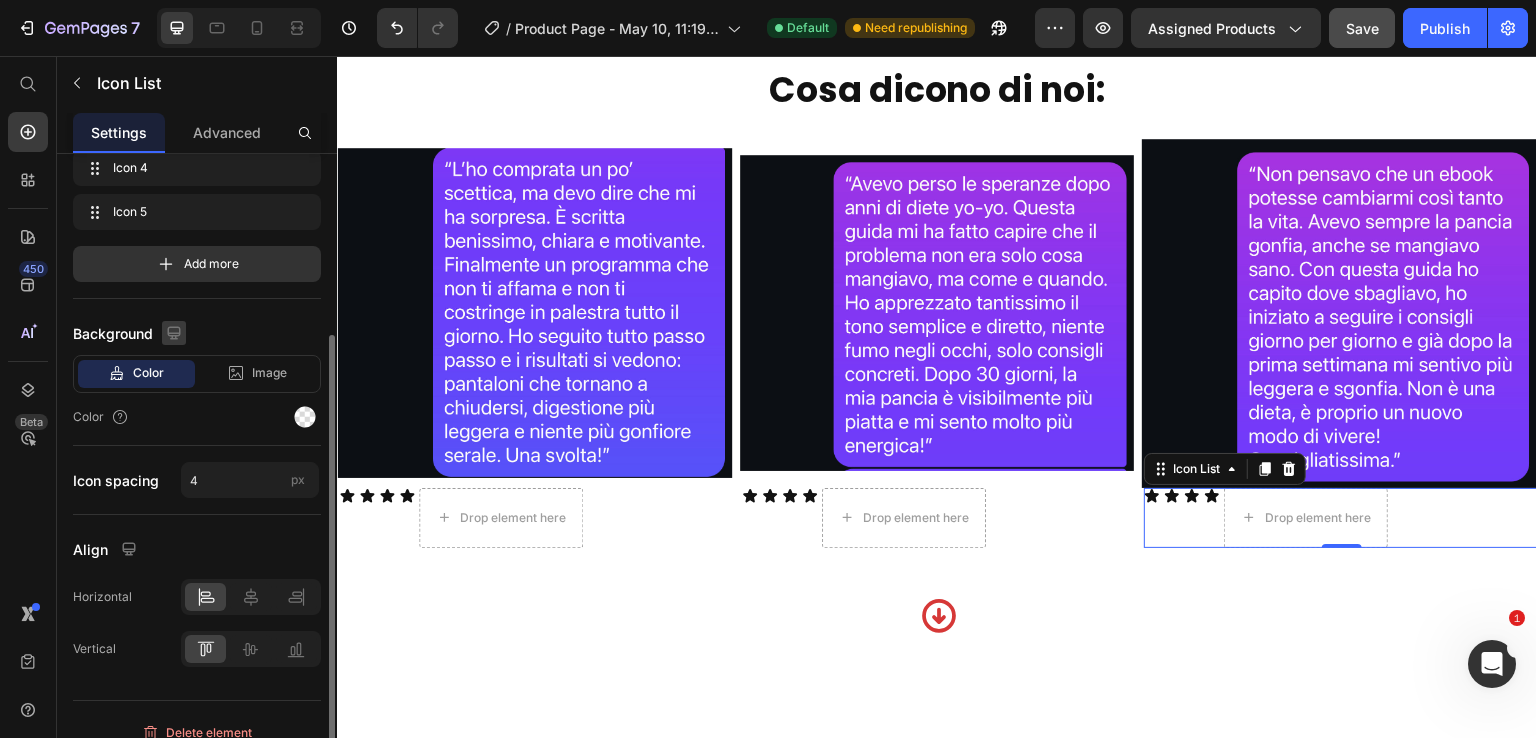 scroll, scrollTop: 218, scrollLeft: 0, axis: vertical 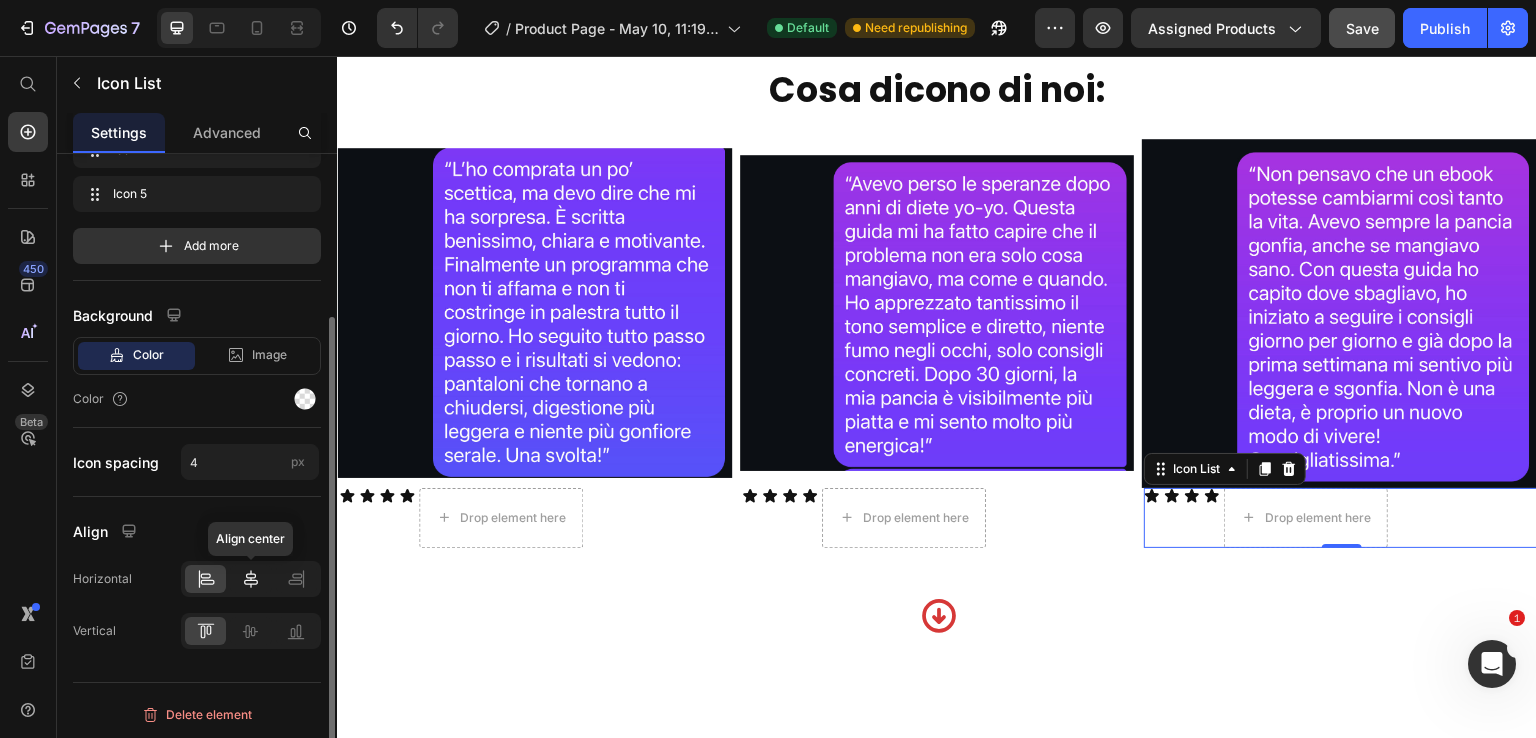 click 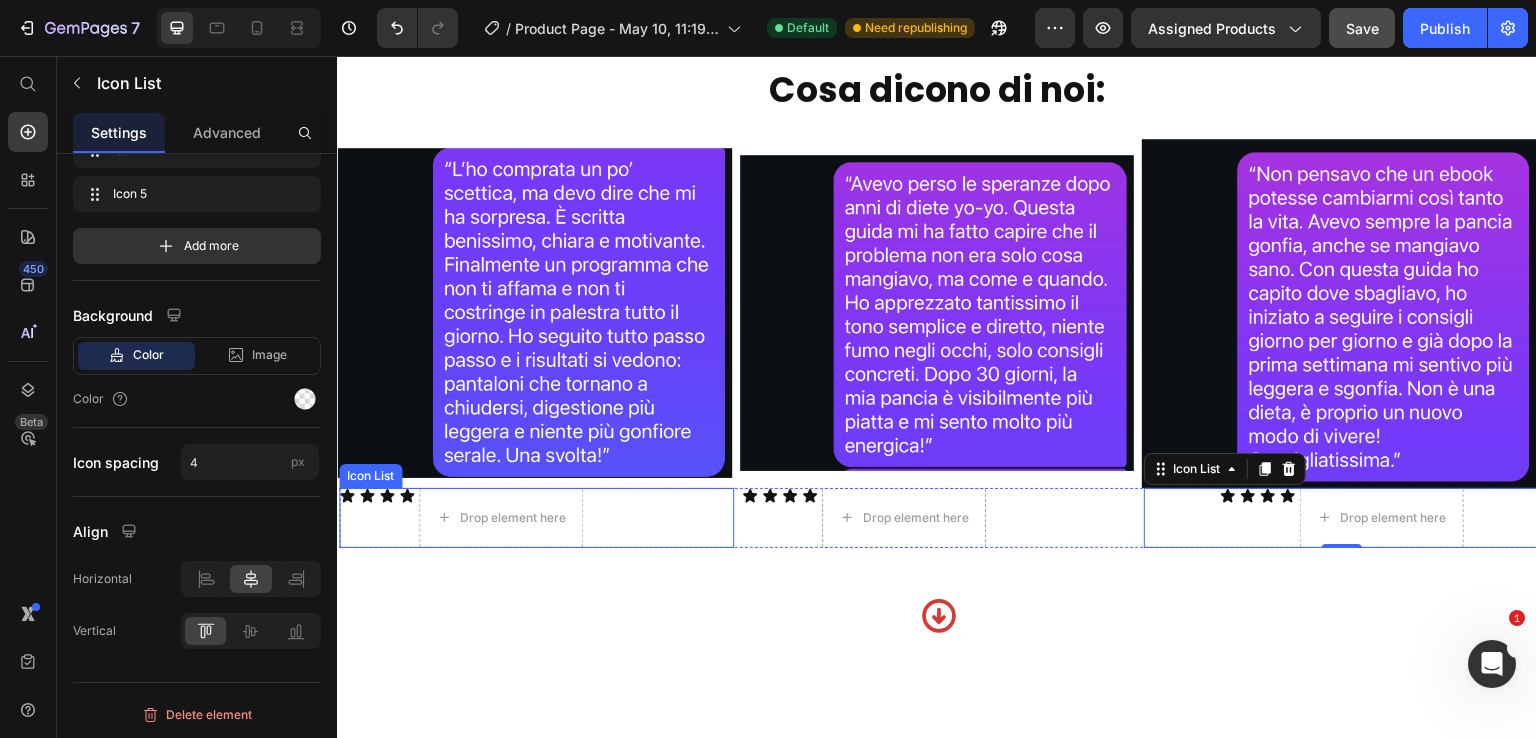 click on "Elimina gonfiore, digestione pesante e pancetta in 30 giorni,  senza rinunce che ti fanno odiare la vita anche se hai già provato di tutto.   Text Block Row Image
Drop element here €29,00 Product Price €97,00 Product Price Row Prendi ora la tua guida Add to Cart Se acquisti entro le prossime 24 ore avrai in omaggio 3 bonus del valore di 68€ Text Block 01 Ore 37 Minuti 31 Secondi Countdown Timer Product Row Row Row Row Questa guida fa per te se:  Heading Row Hai già provato mille diete  ma il gonfiore non ti abbandona mai Ti senti spesso appesantita  dopo i pasti, anche se mangi "bene" Cerchi un metodo realistico,  senza rinunce impossibili o allenamenti infiniti Item List Row Row Row Questa guida  NON  fa per te se: Heading
Cerchi una soluzione  "miracolosa"  da un giorno all'altro
Non sei disposta a metterti in gioco e  ascoltare il tuo corpo
Credi ancora che serva solo  "mangiare meno e muoversi di più" Item List Heading Image Row" at bounding box center [937, -366] 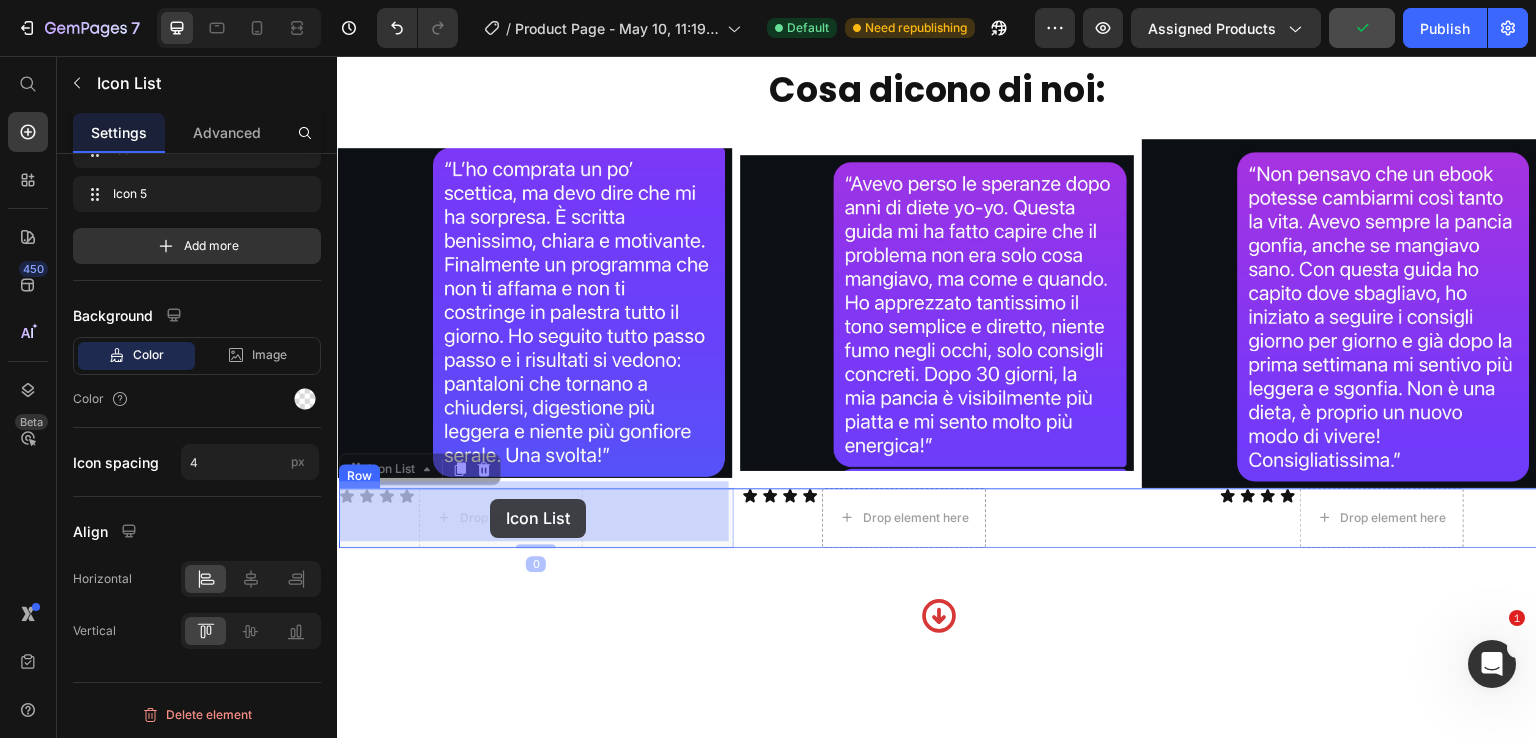 drag, startPoint x: 380, startPoint y: 470, endPoint x: 415, endPoint y: 486, distance: 38.483765 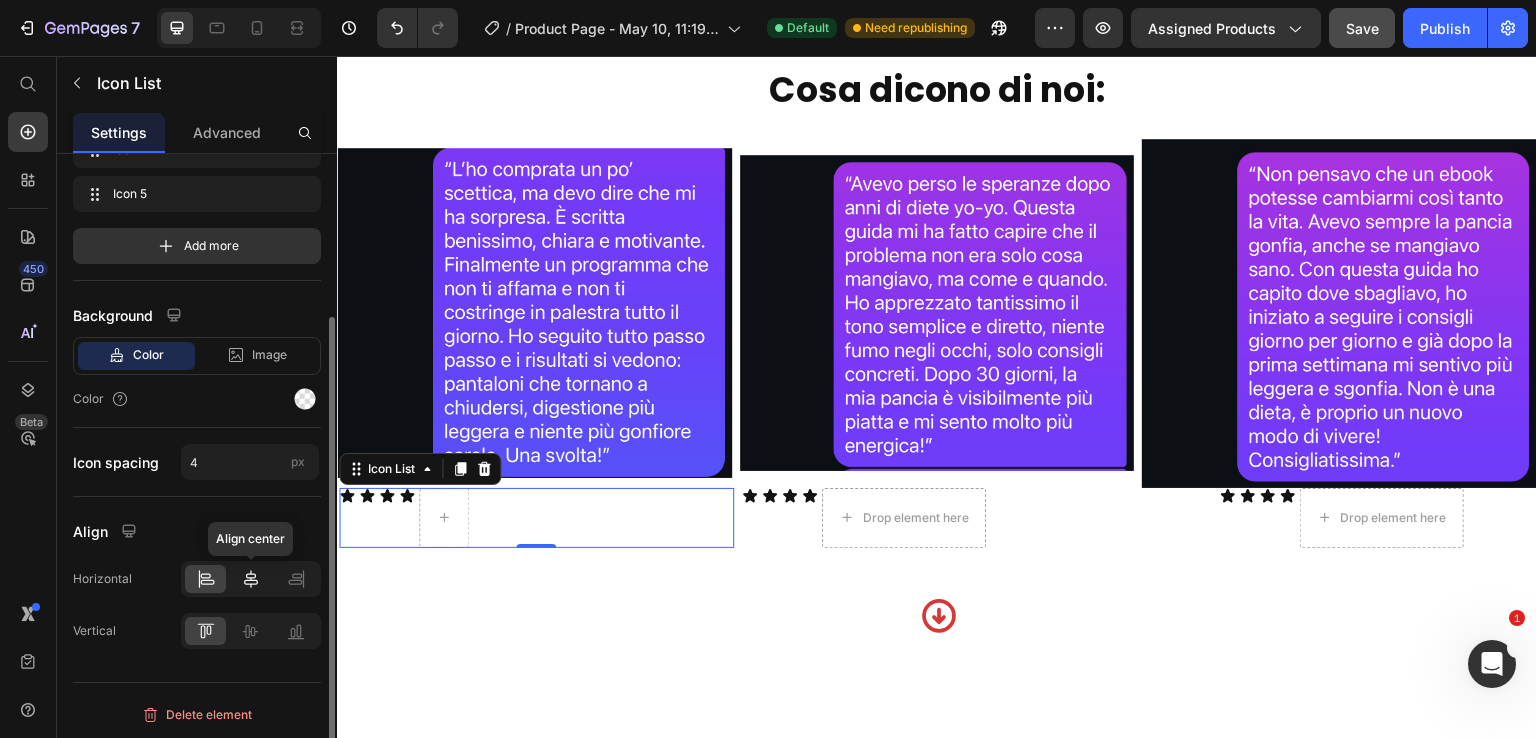 click 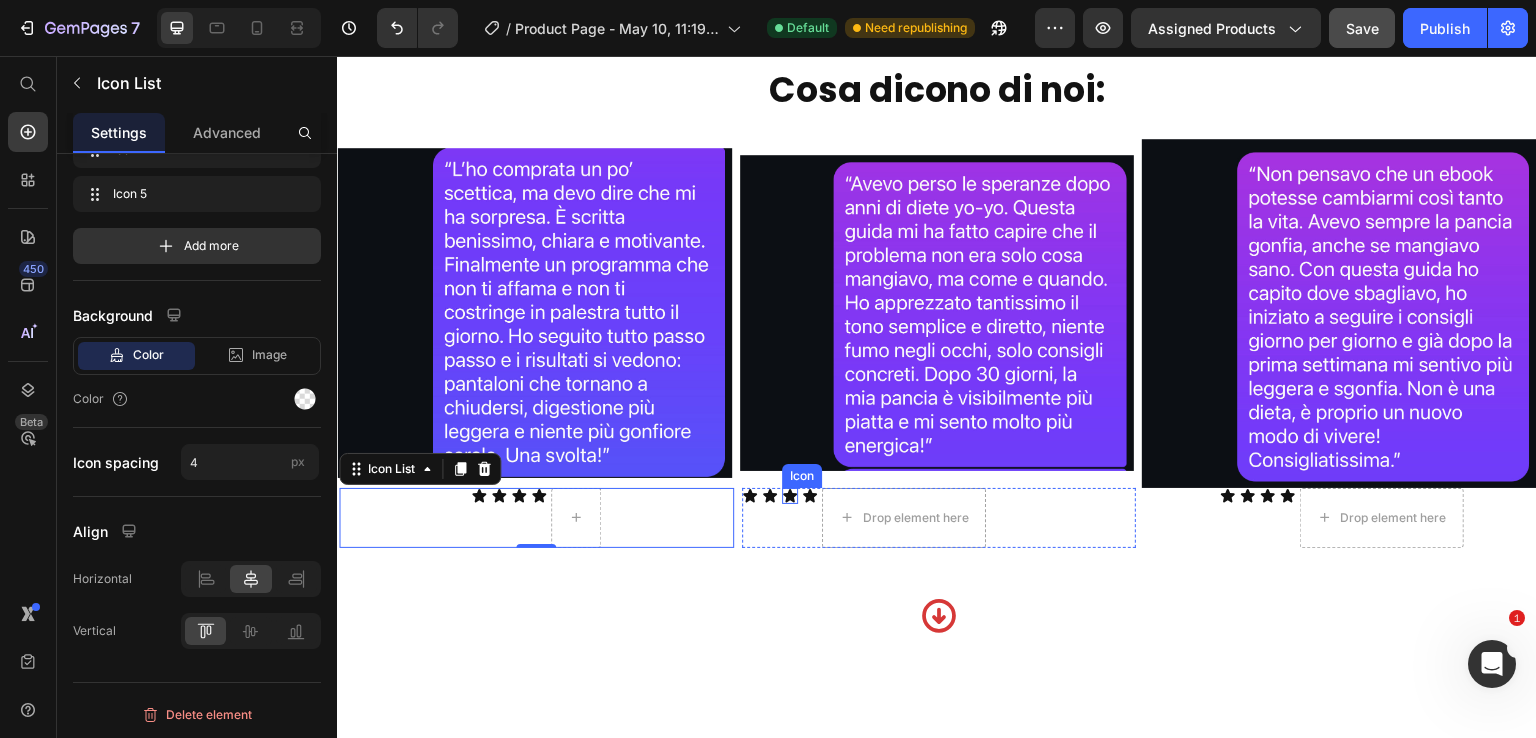 click 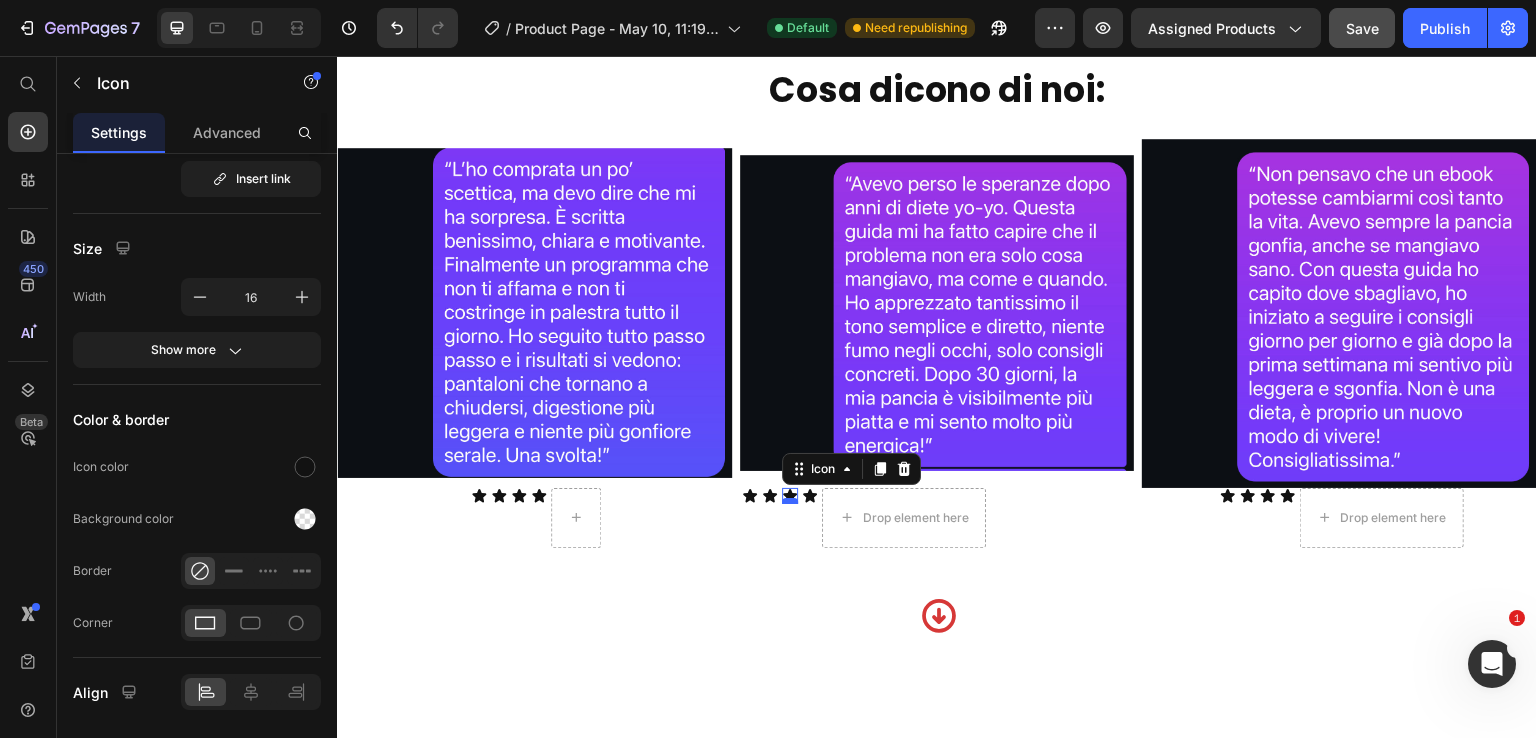 scroll, scrollTop: 0, scrollLeft: 0, axis: both 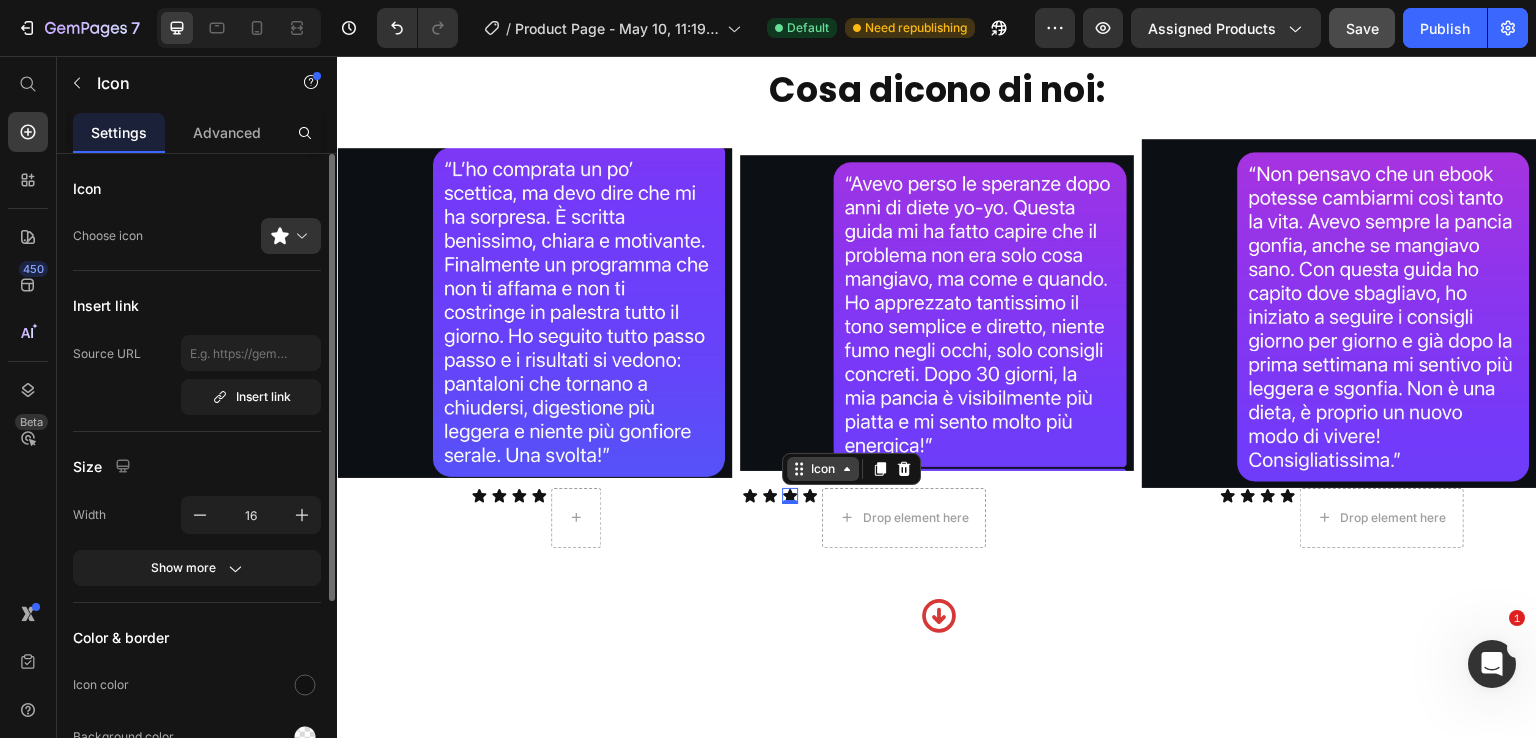click on "Icon" at bounding box center [823, 469] 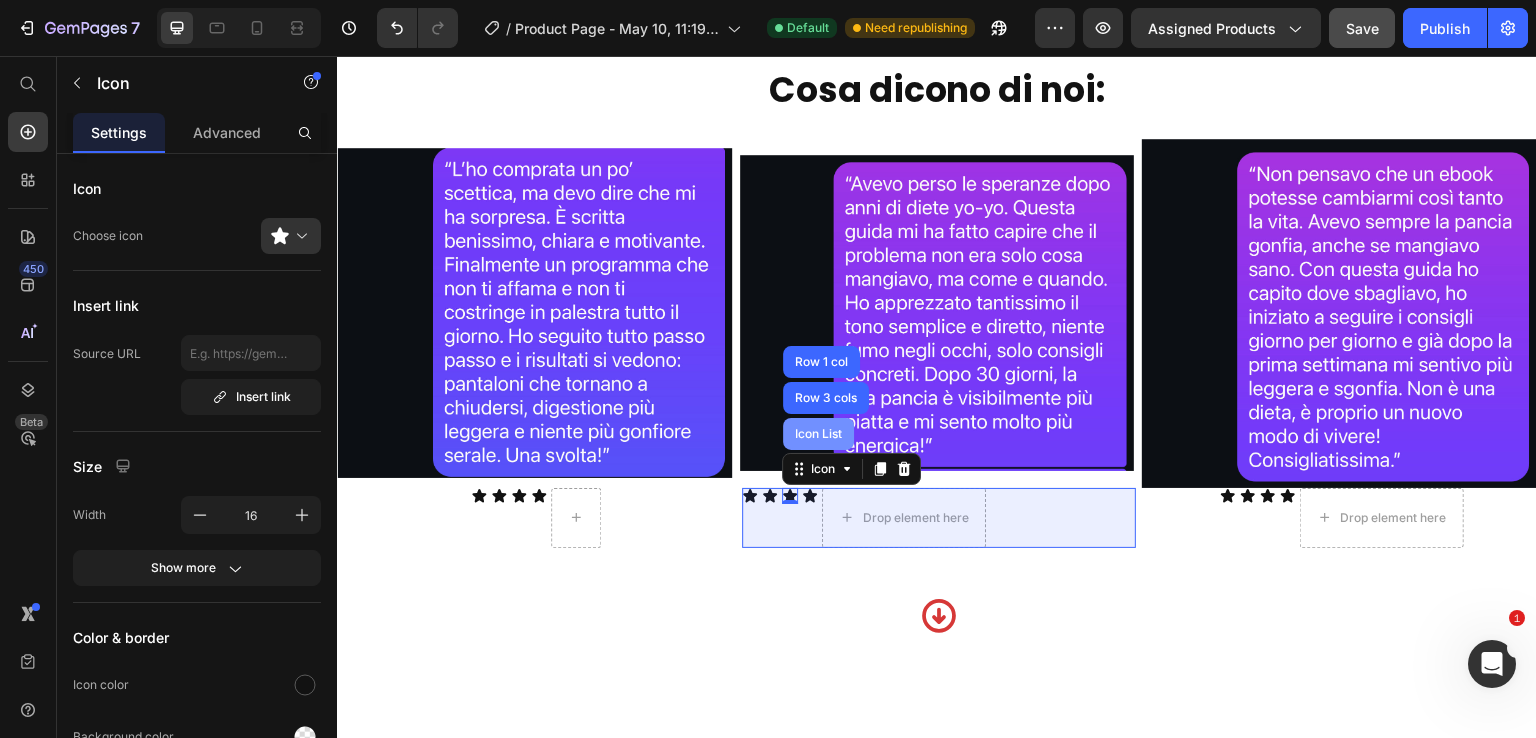 click on "Icon List" at bounding box center (818, 434) 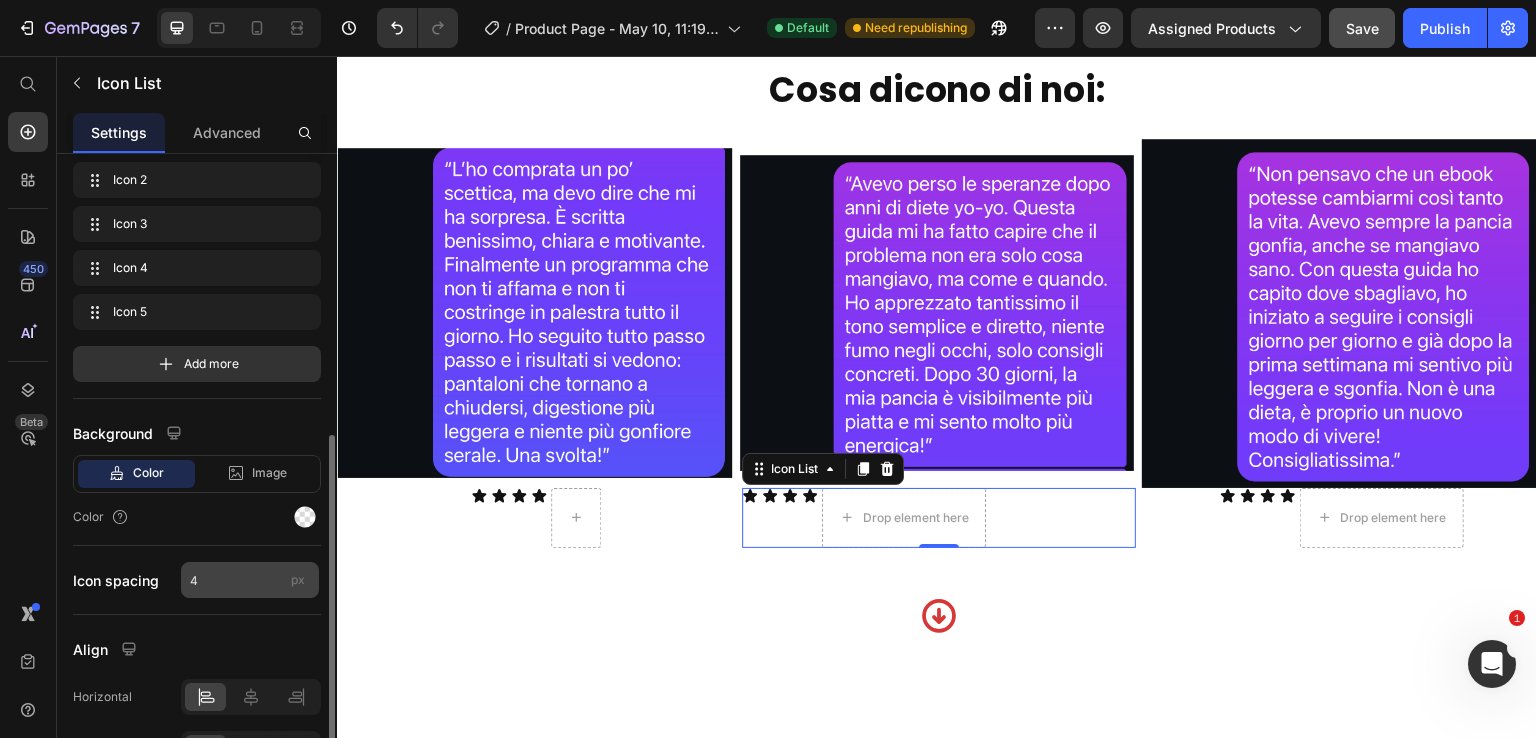 scroll, scrollTop: 218, scrollLeft: 0, axis: vertical 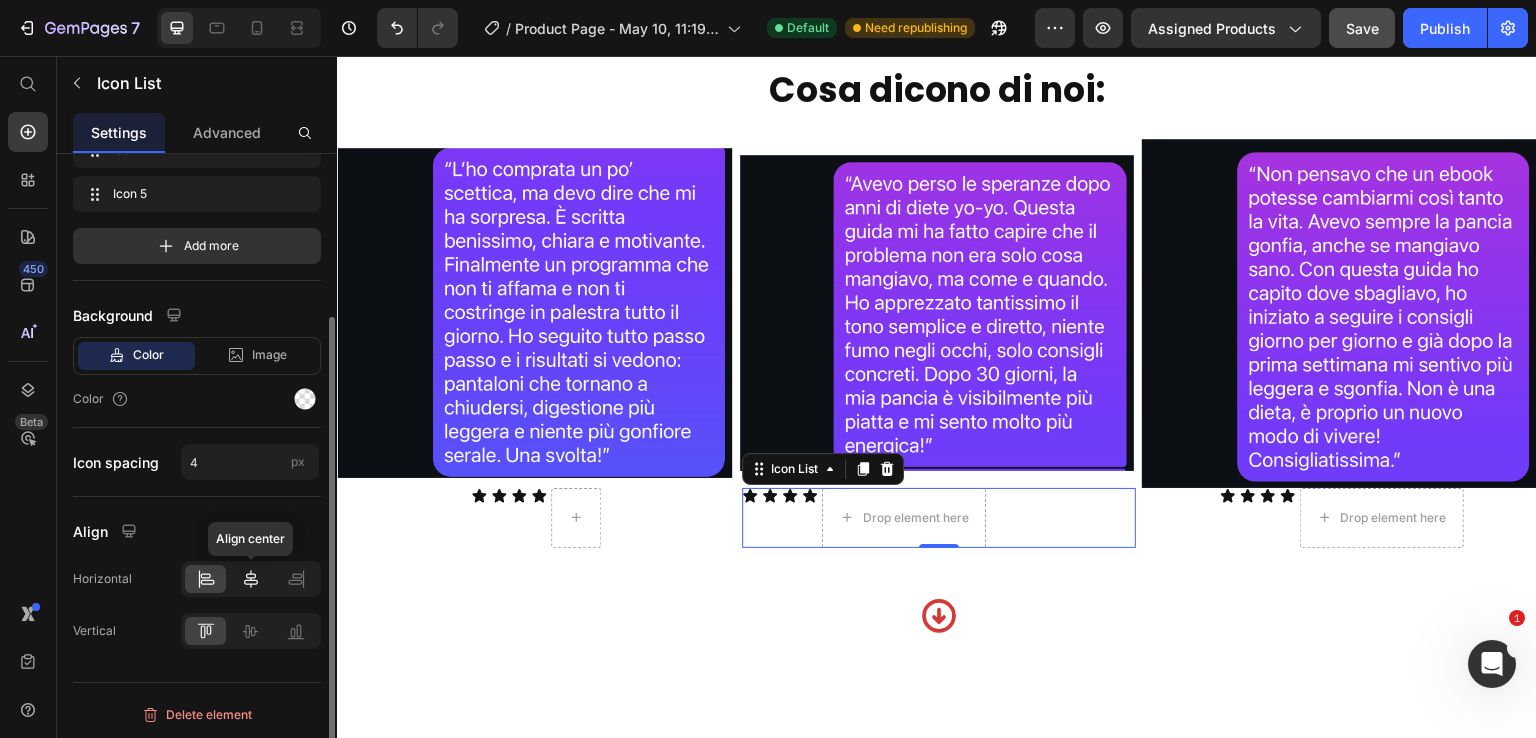click 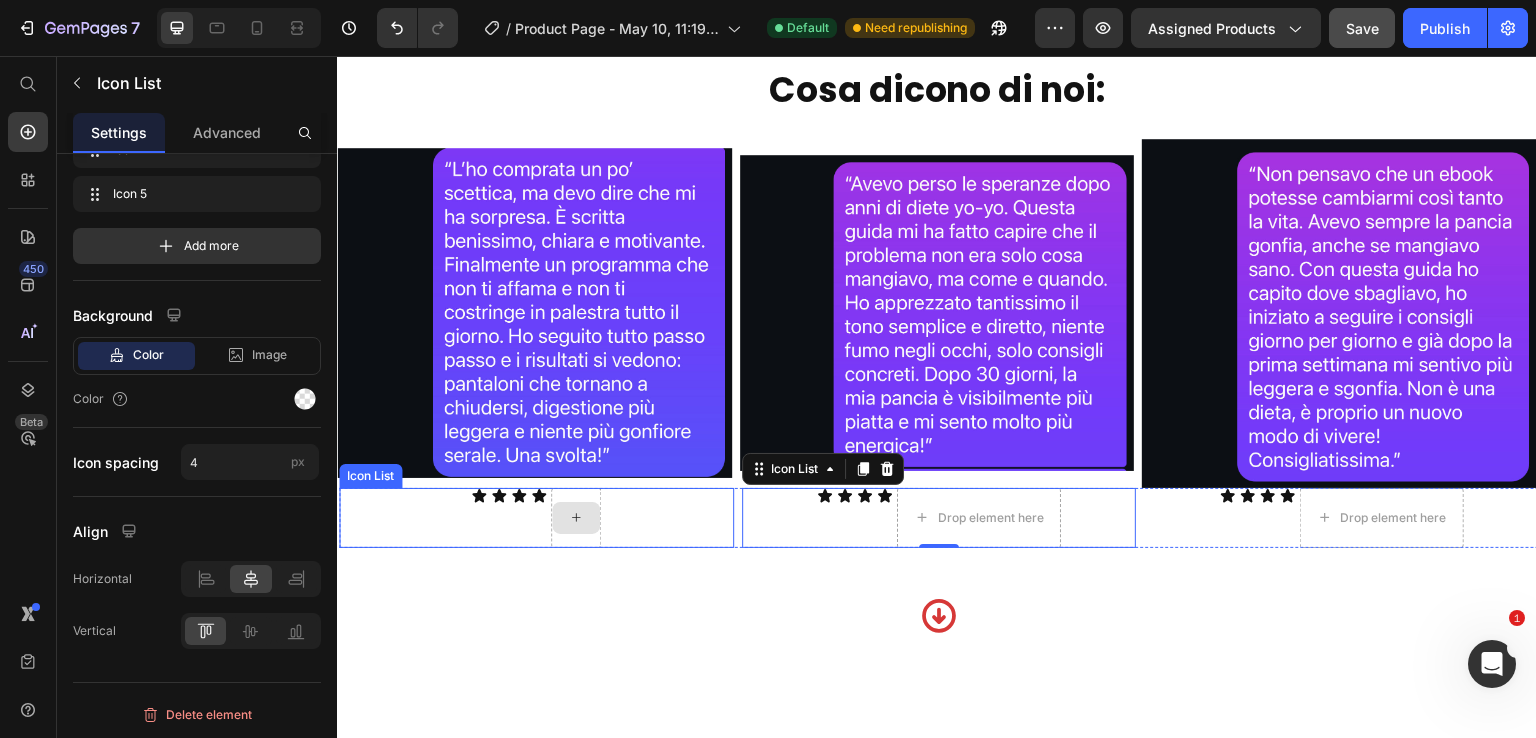 click at bounding box center (576, 518) 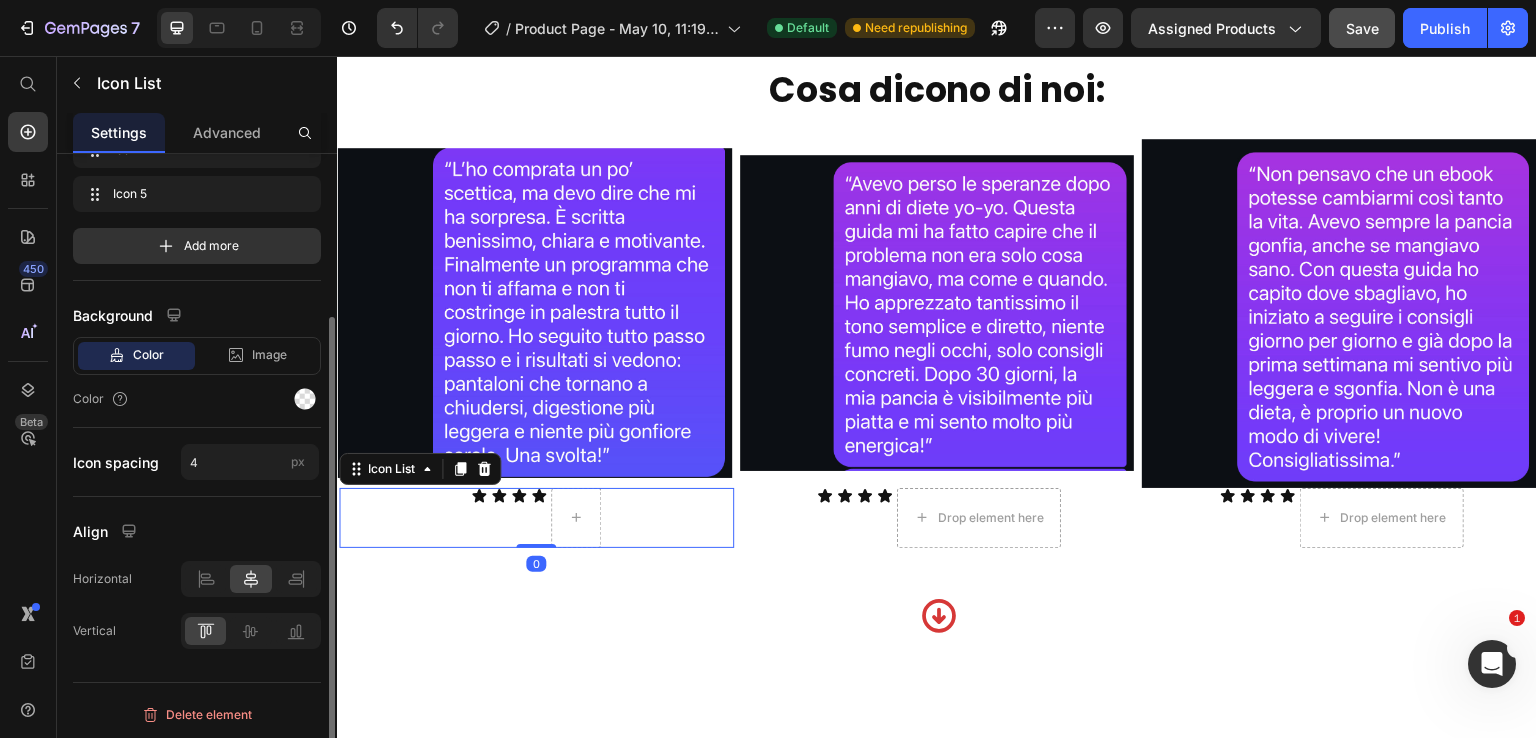 scroll, scrollTop: 0, scrollLeft: 0, axis: both 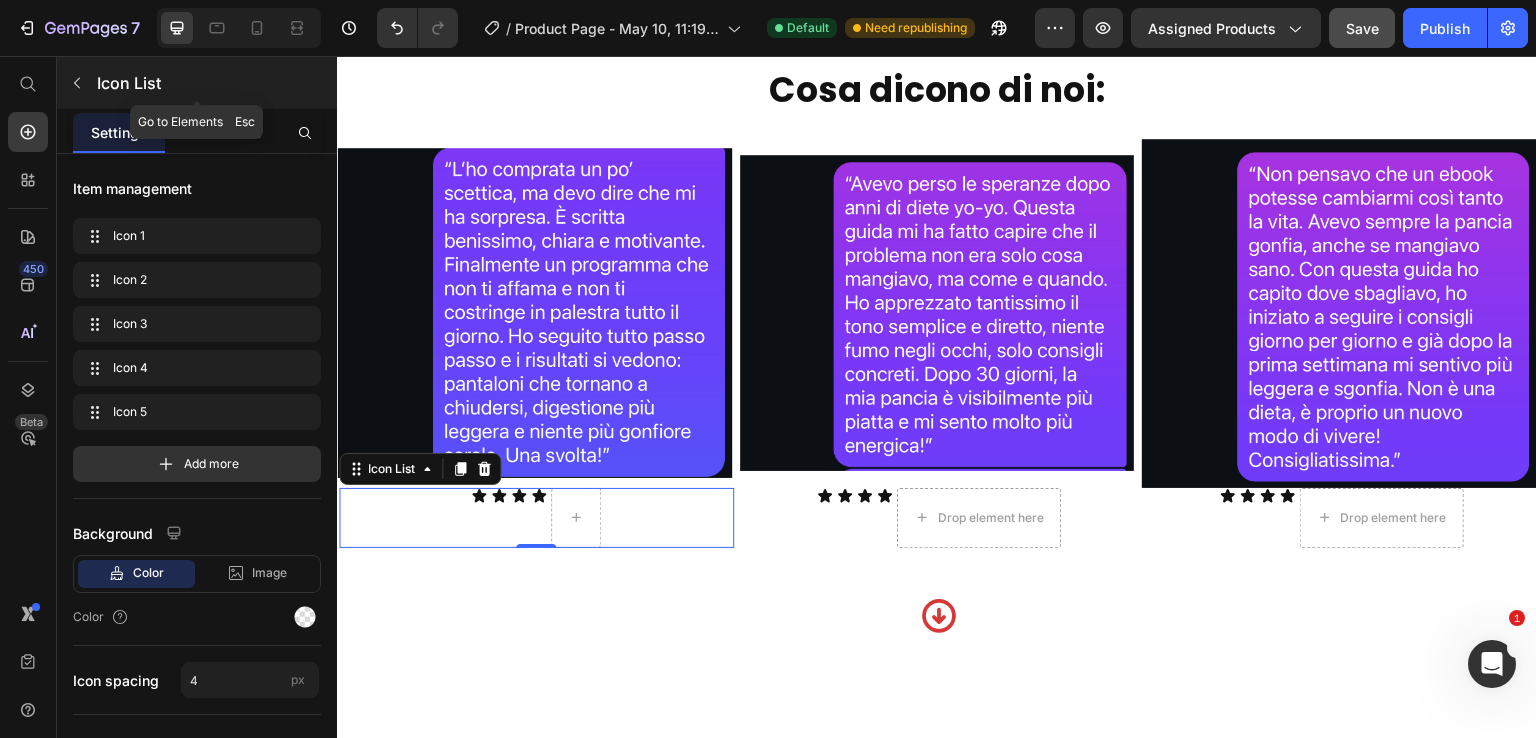 click 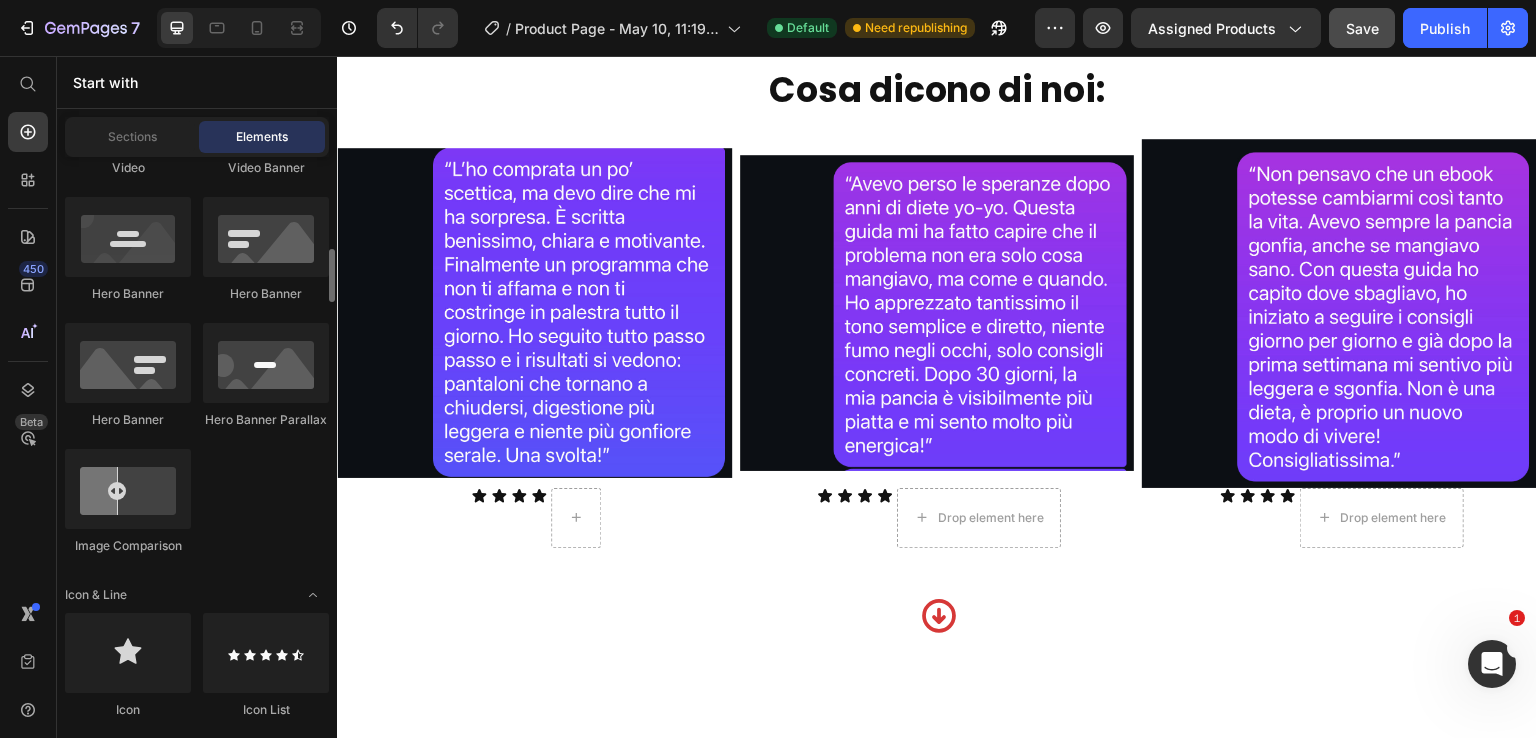 scroll, scrollTop: 1400, scrollLeft: 0, axis: vertical 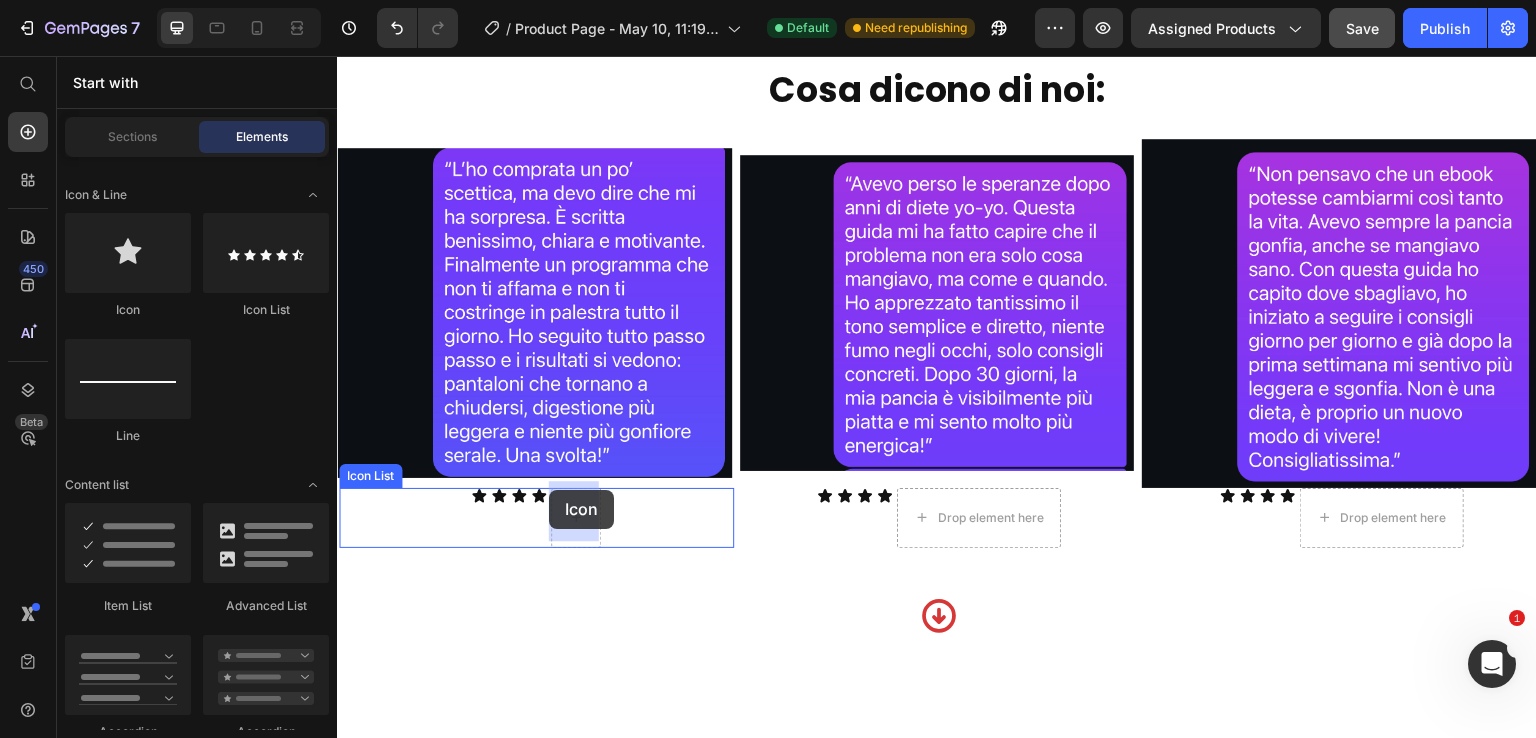 drag, startPoint x: 462, startPoint y: 299, endPoint x: 549, endPoint y: 490, distance: 209.88092 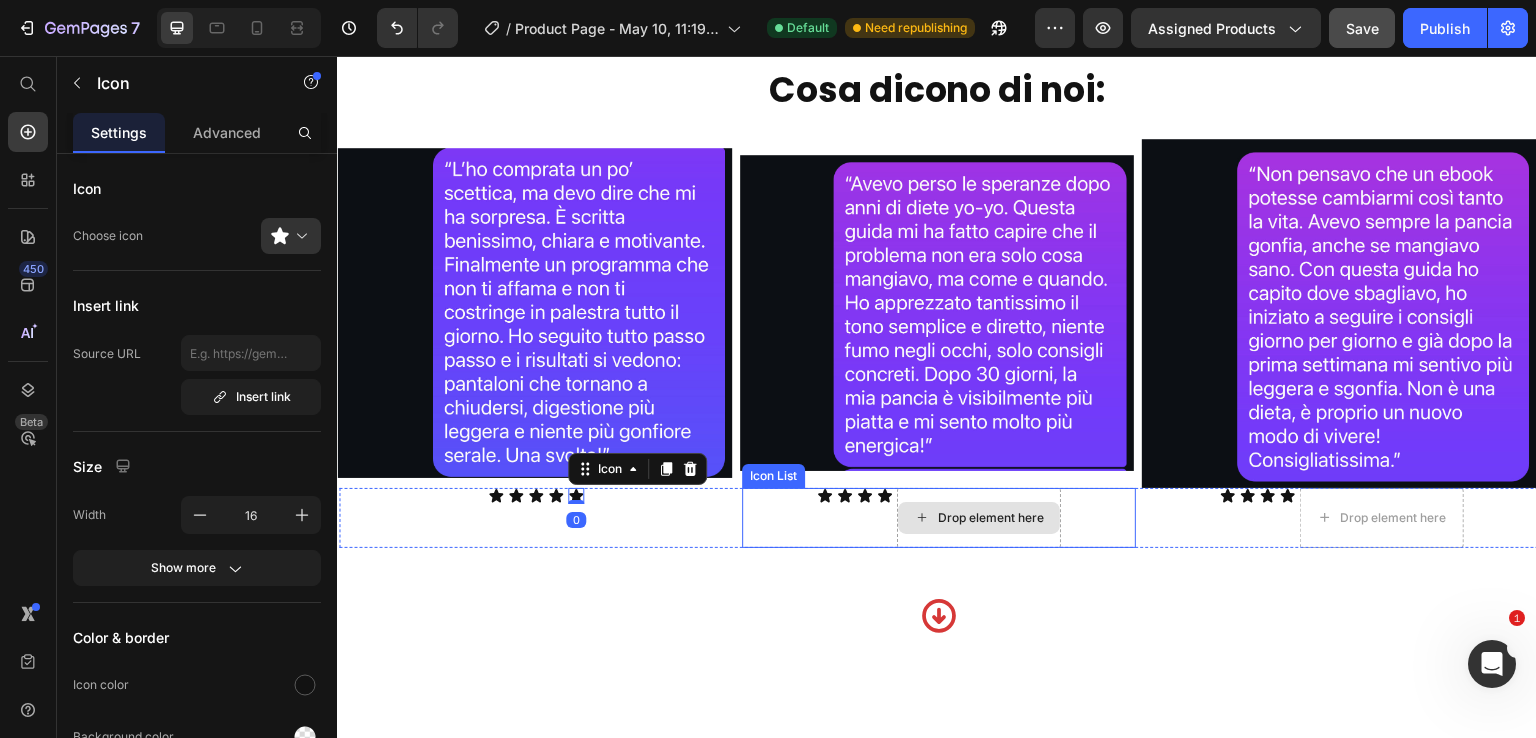 click on "Drop element here" at bounding box center (979, 518) 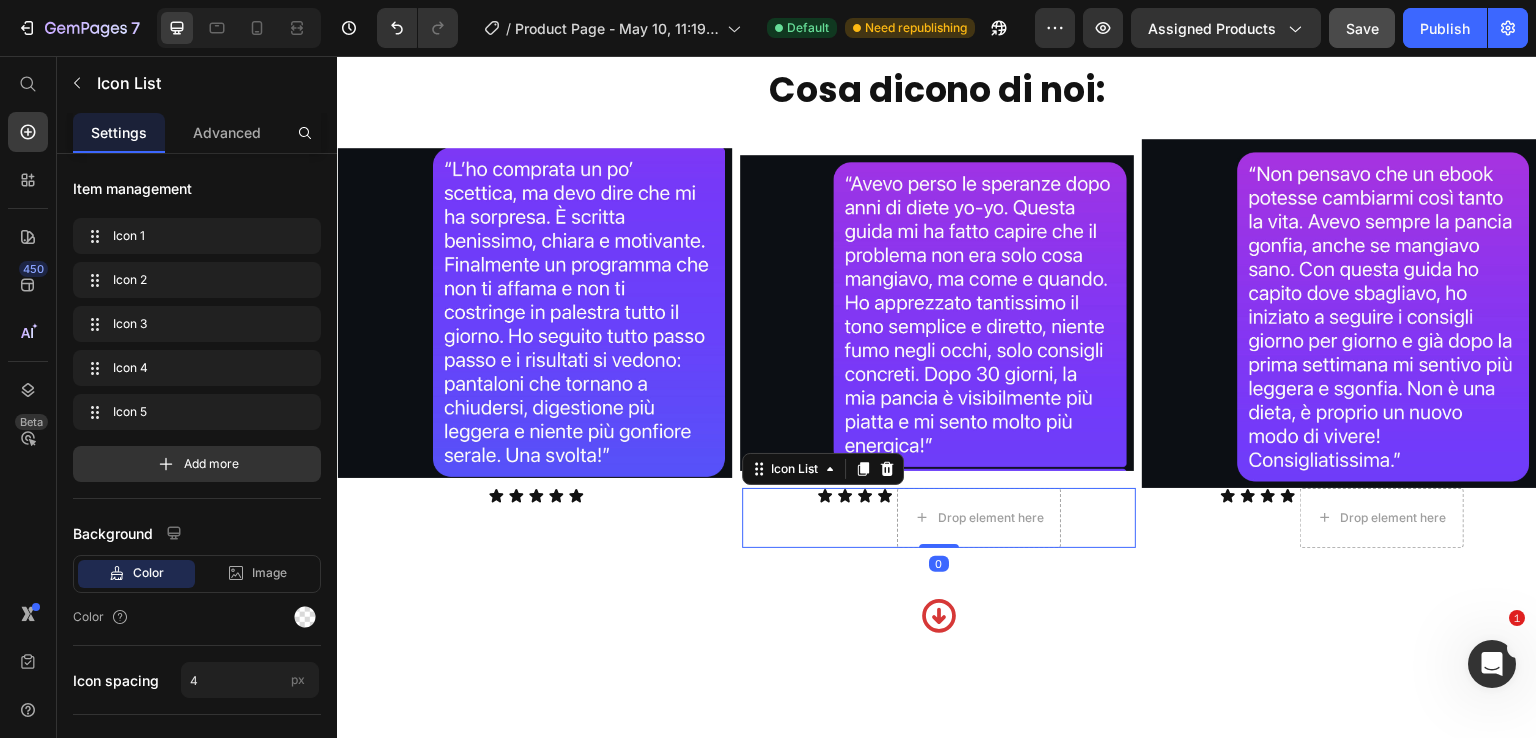 click on "Icon Icon Icon Icon
Drop element here" at bounding box center [939, 518] 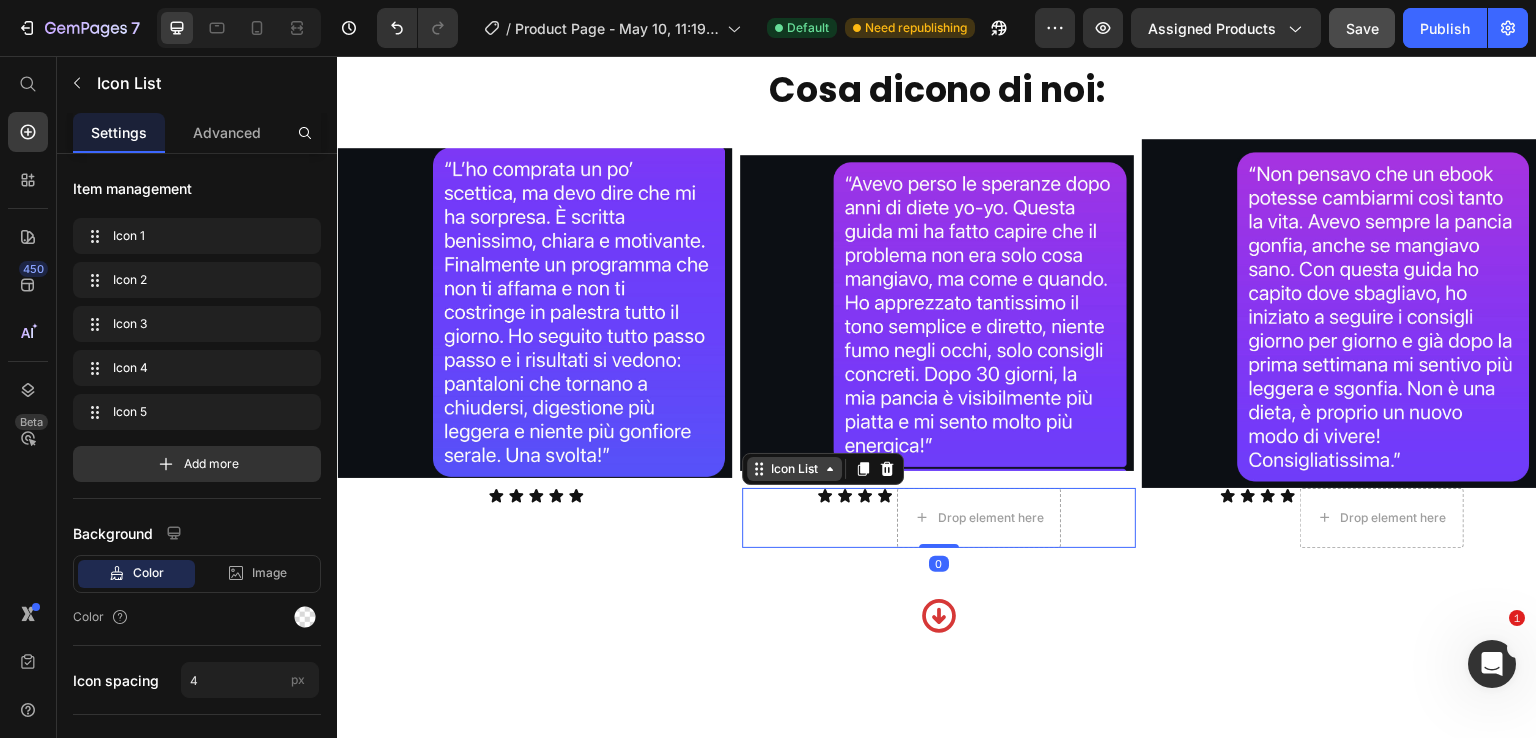 click on "Icon List" at bounding box center (794, 469) 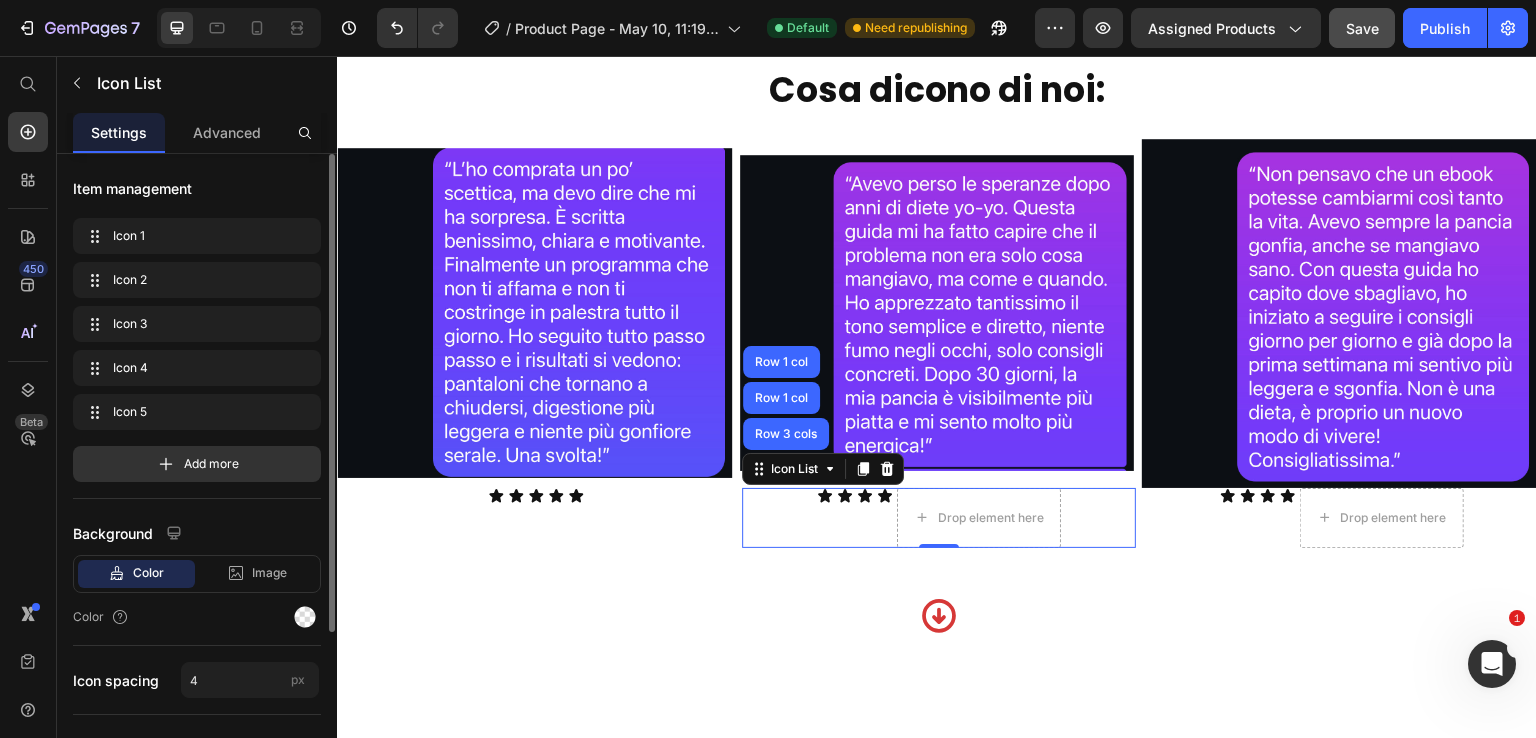 scroll, scrollTop: 218, scrollLeft: 0, axis: vertical 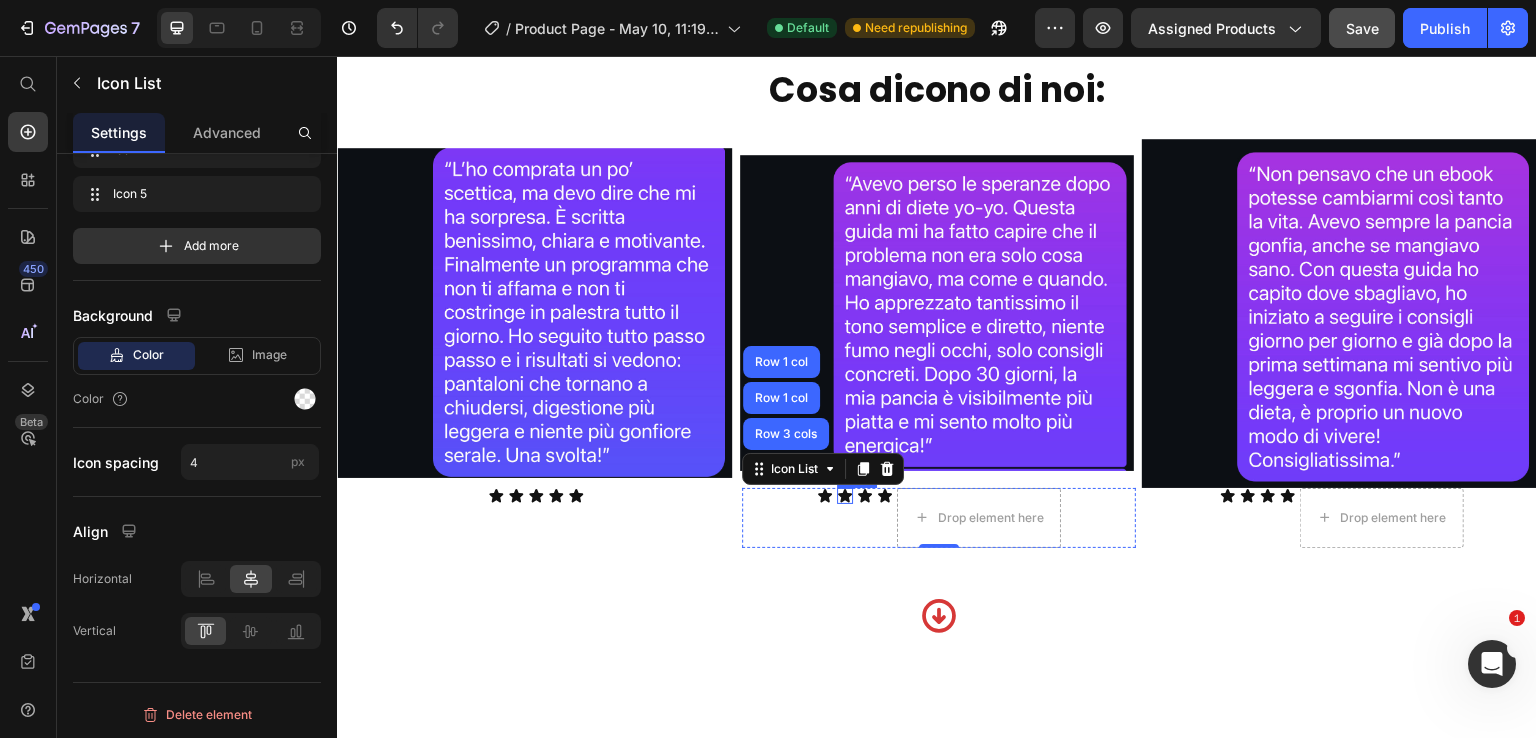 click 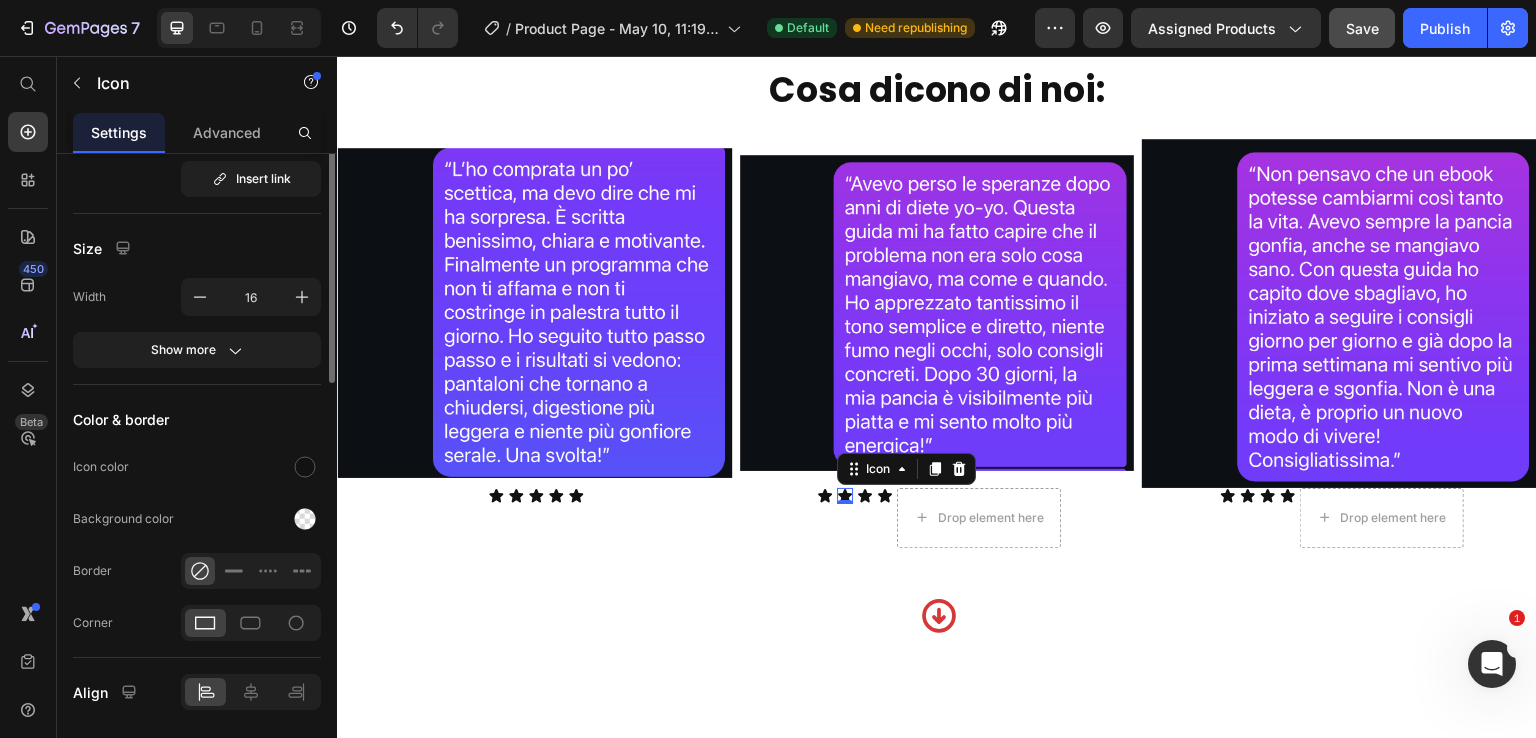 scroll, scrollTop: 0, scrollLeft: 0, axis: both 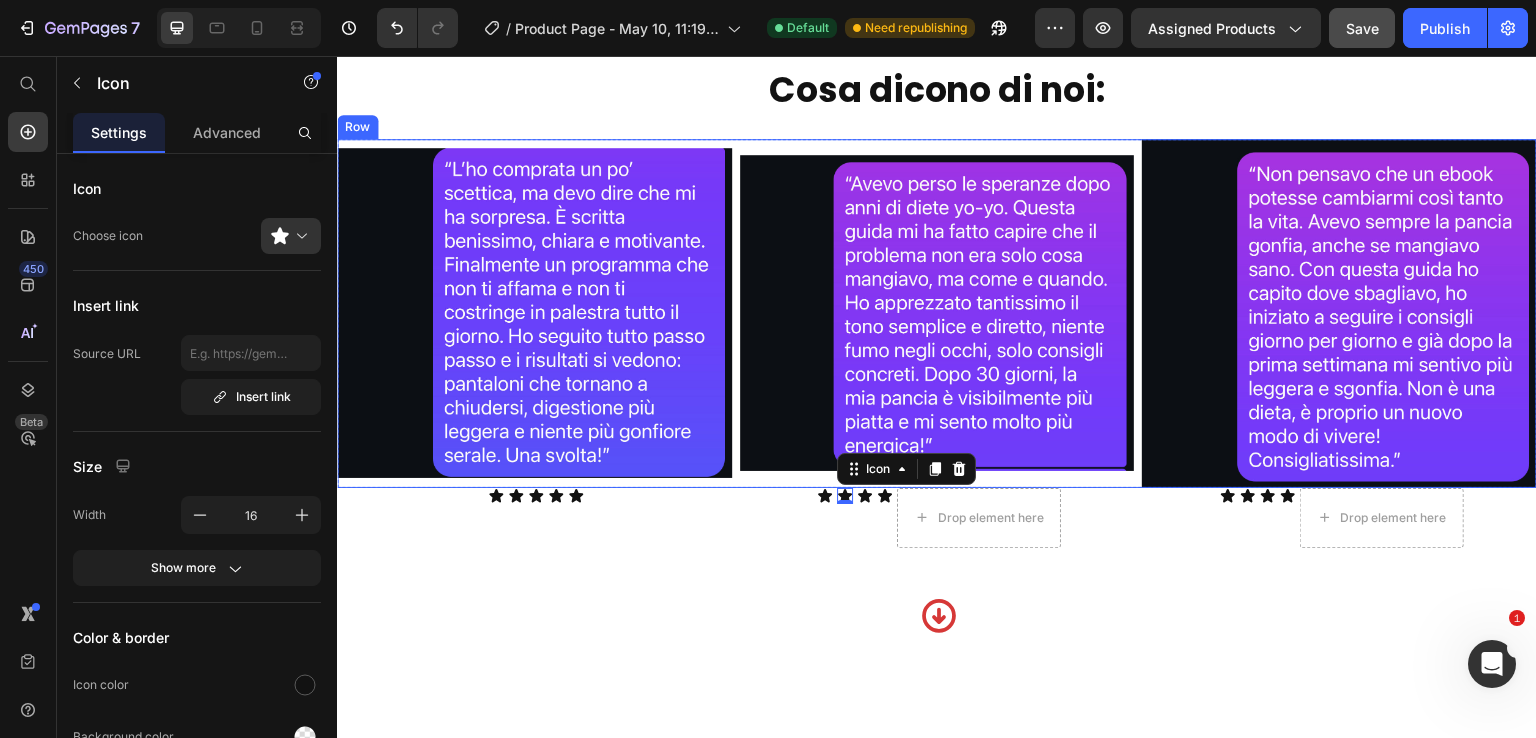 click on "Image" at bounding box center [937, 313] 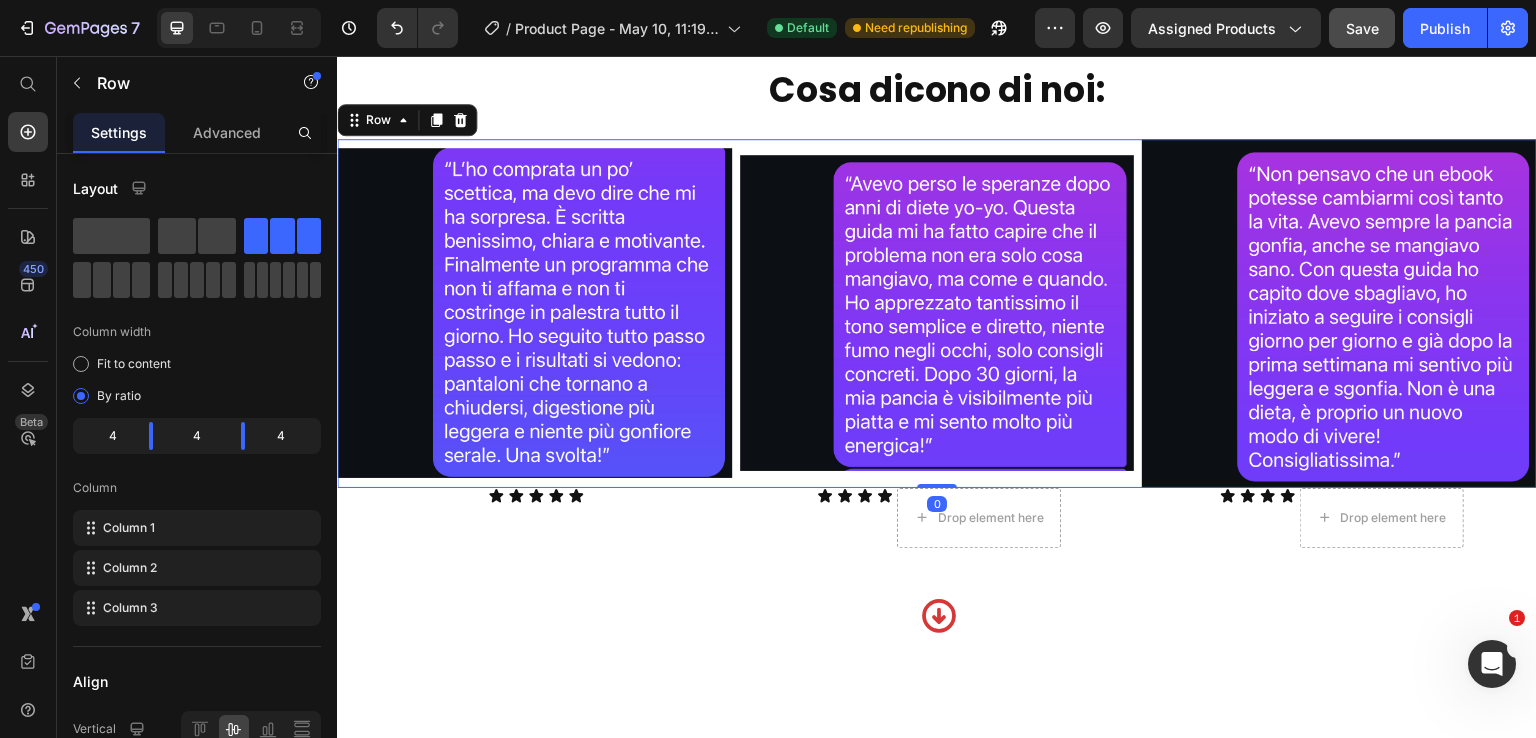 click 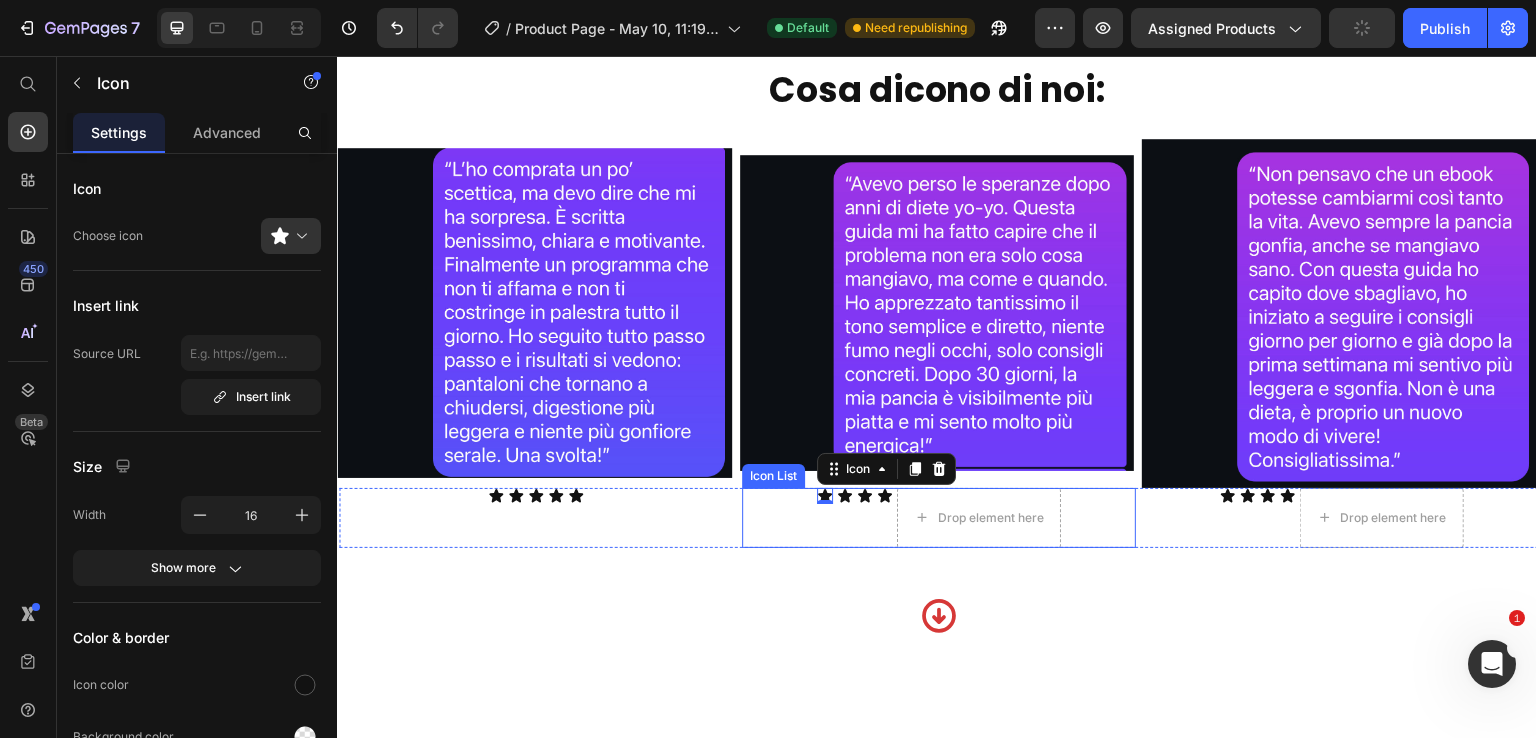 click on "Elimina gonfiore, digestione pesante e pancetta in 30 giorni,  senza rinunce che ti fanno odiare la vita anche se hai già provato di tutto.   Text Block Row Image
Drop element here €29,00 Product Price €97,00 Product Price Row Prendi ora la tua guida Add to Cart Se acquisti entro le prossime 24 ore avrai in omaggio 3 bonus del valore di 68€ Text Block 01 Ore 36 Minuti 49 Secondi Countdown Timer Product Row Row Row Row Questa guida fa per te se:  Heading Row Hai già provato mille diete  ma il gonfiore non ti abbandona mai Ti senti spesso appesantita  dopo i pasti, anche se mangi "bene" Cerchi un metodo realistico,  senza rinunce impossibili o allenamenti infiniti Item List Row Row Row Questa guida  NON  fa per te se: Heading
Cerchi una soluzione  "miracolosa"  da un giorno all'altro
Non sei disposta a metterti in gioco e  ascoltare il tuo corpo
Credi ancora che serva solo  "mangiare meno e muoversi di più" Item List Heading Image Row" at bounding box center [937, -366] 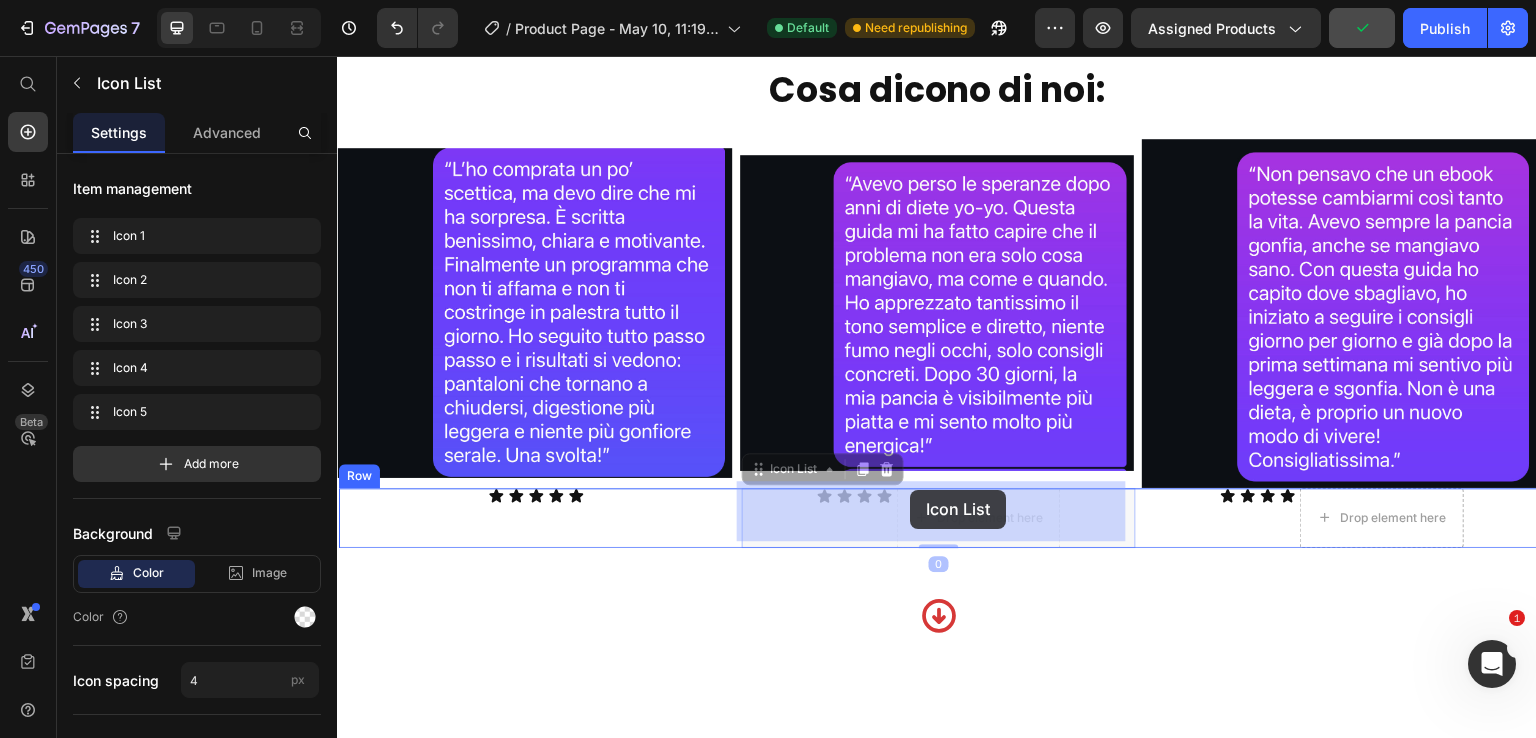 drag, startPoint x: 755, startPoint y: 463, endPoint x: 910, endPoint y: 490, distance: 157.33405 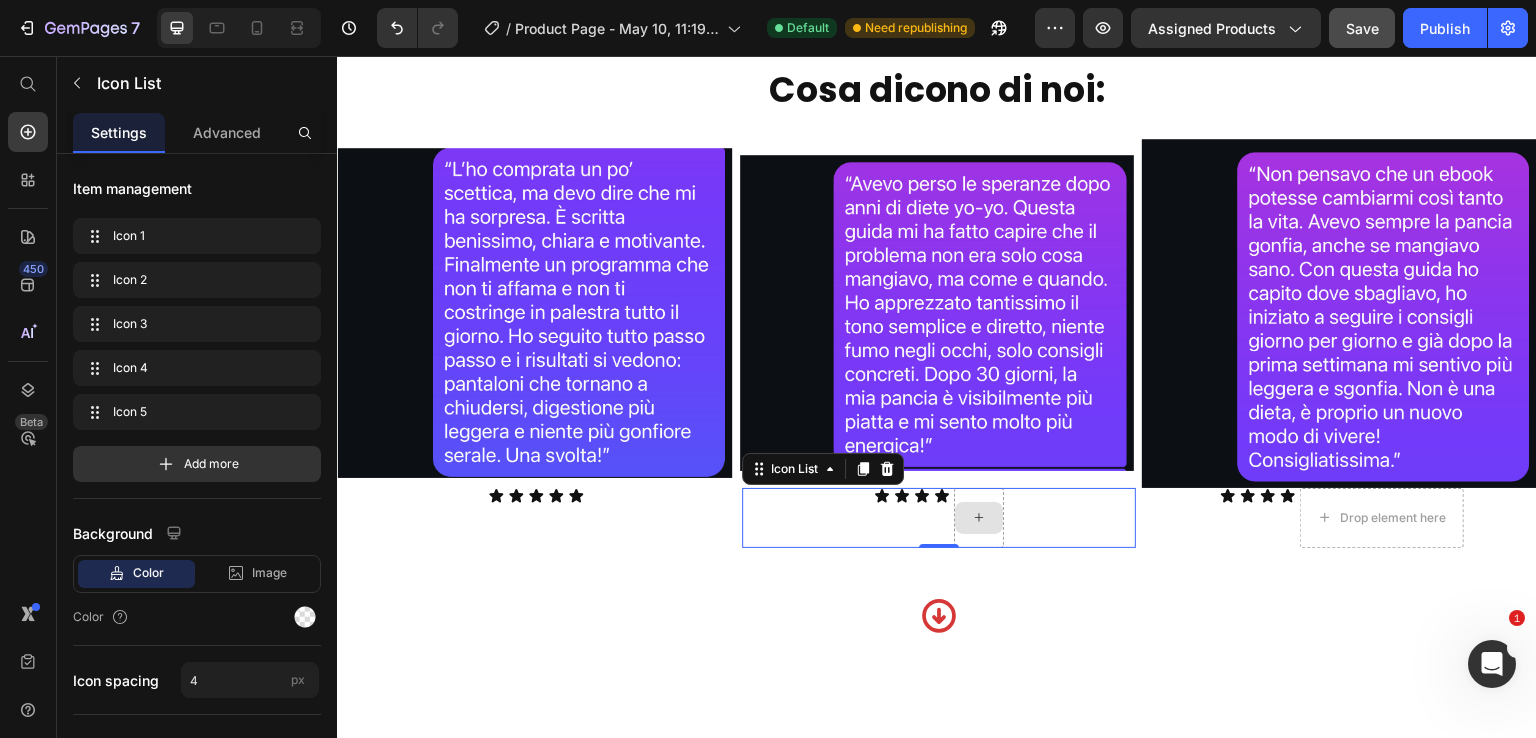 click 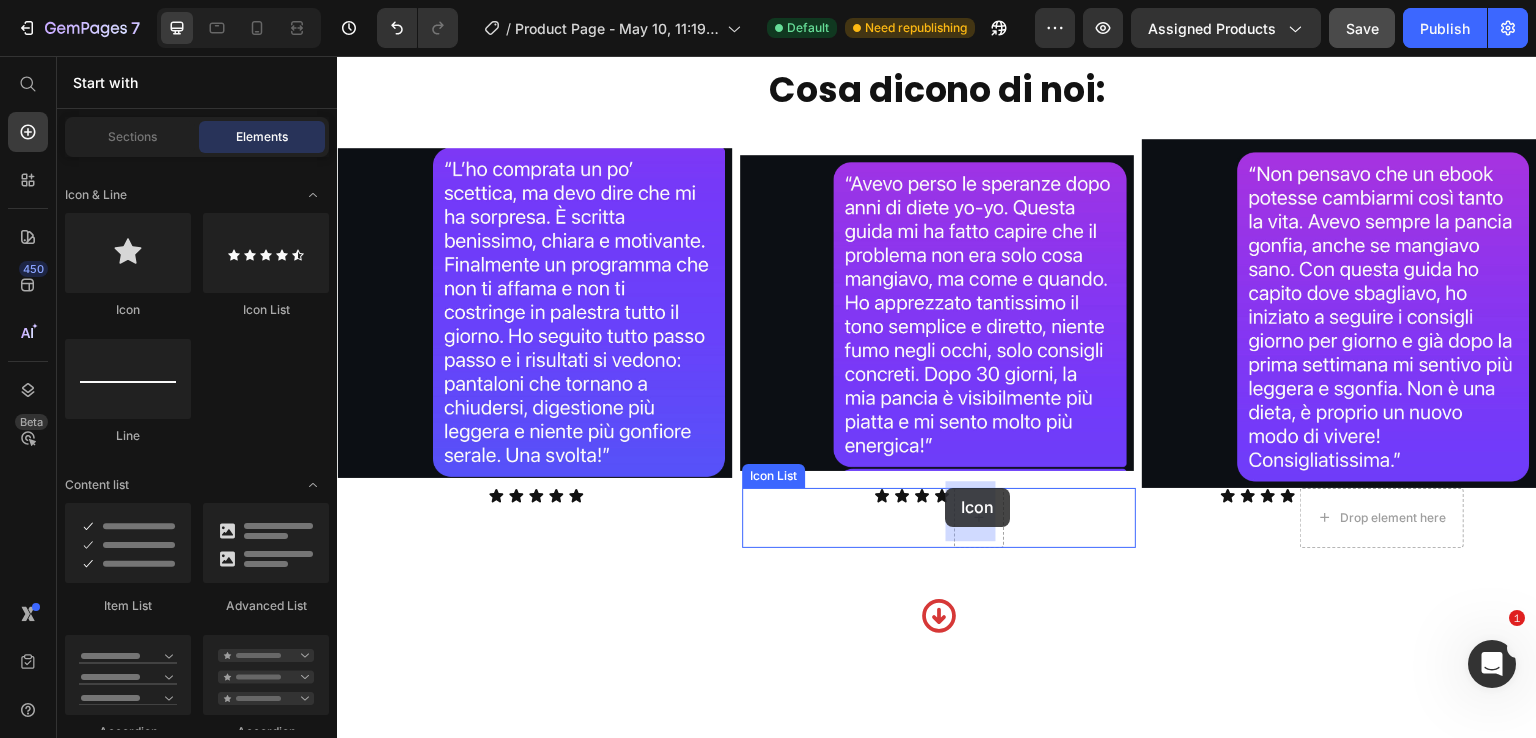 drag, startPoint x: 465, startPoint y: 313, endPoint x: 946, endPoint y: 488, distance: 511.84567 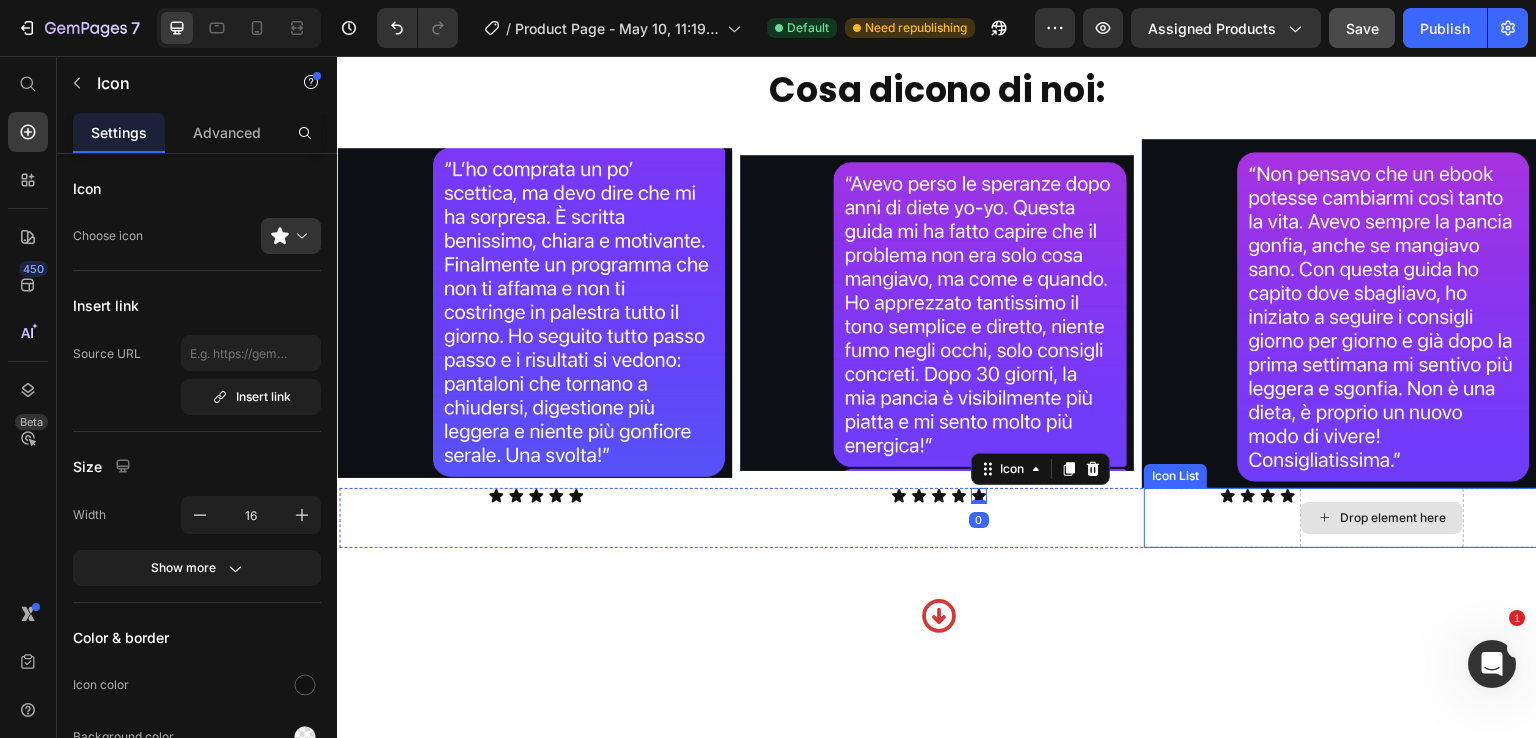 click on "Drop element here" at bounding box center [1394, 518] 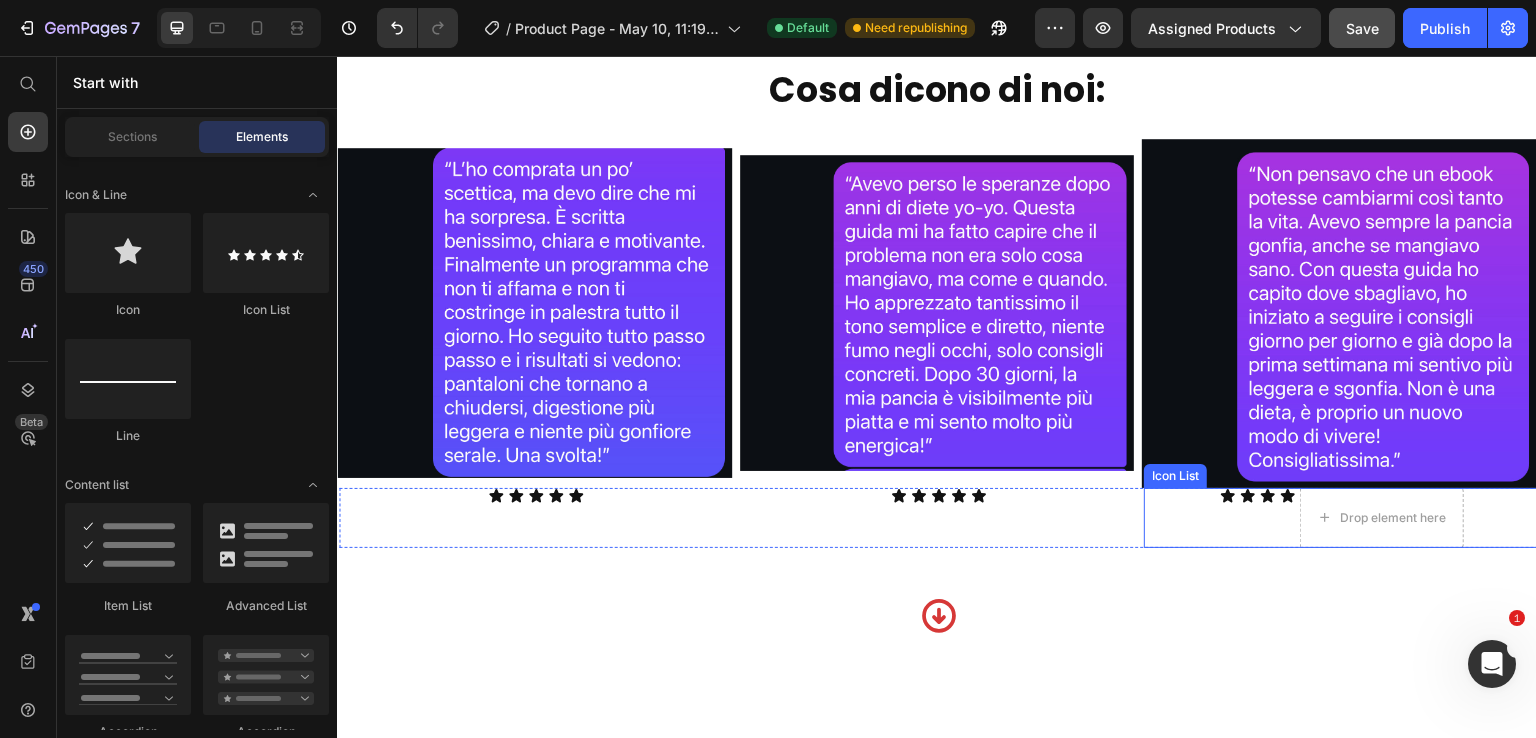click on "Icon Icon Icon Icon
Drop element here" at bounding box center (1341, 518) 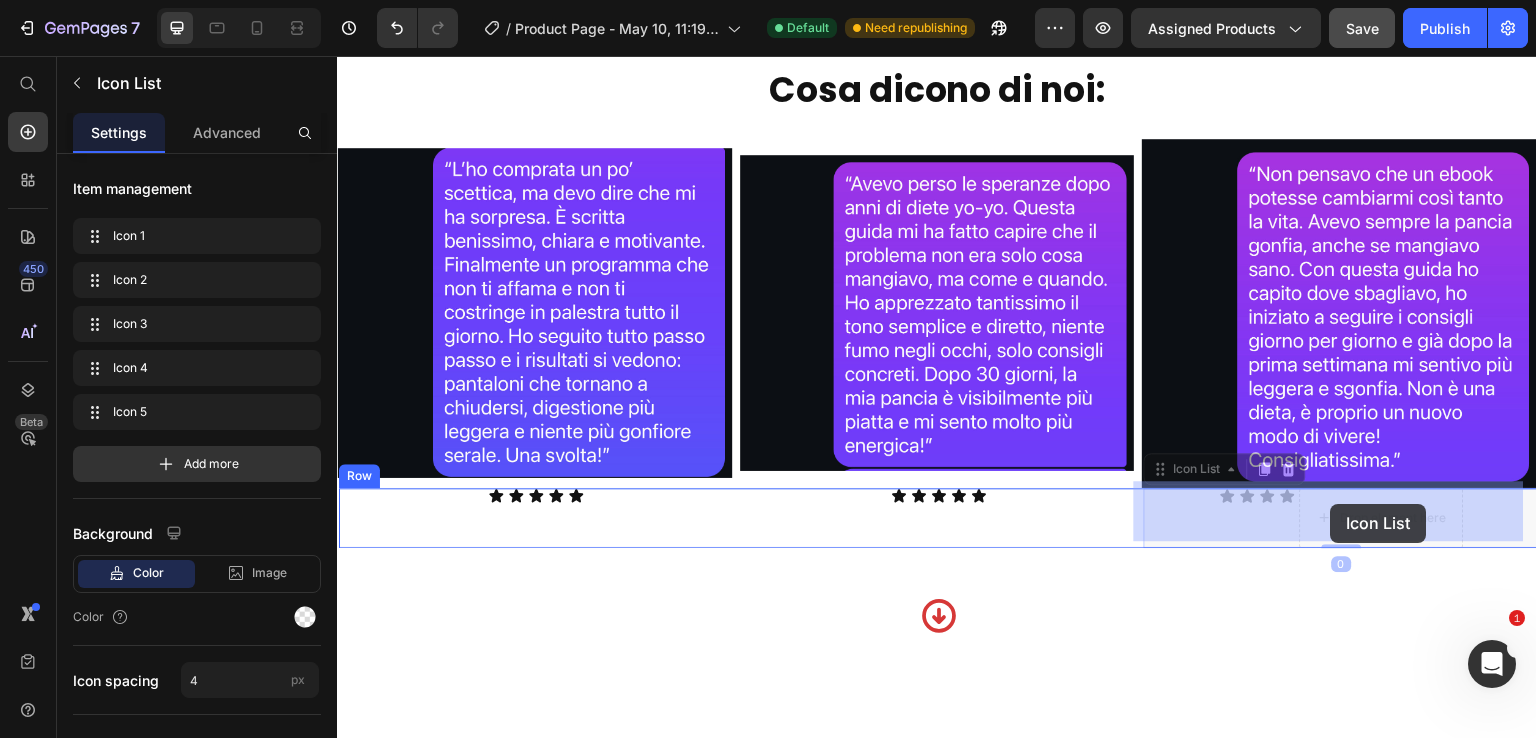 drag, startPoint x: 1186, startPoint y: 460, endPoint x: 1331, endPoint y: 504, distance: 151.52887 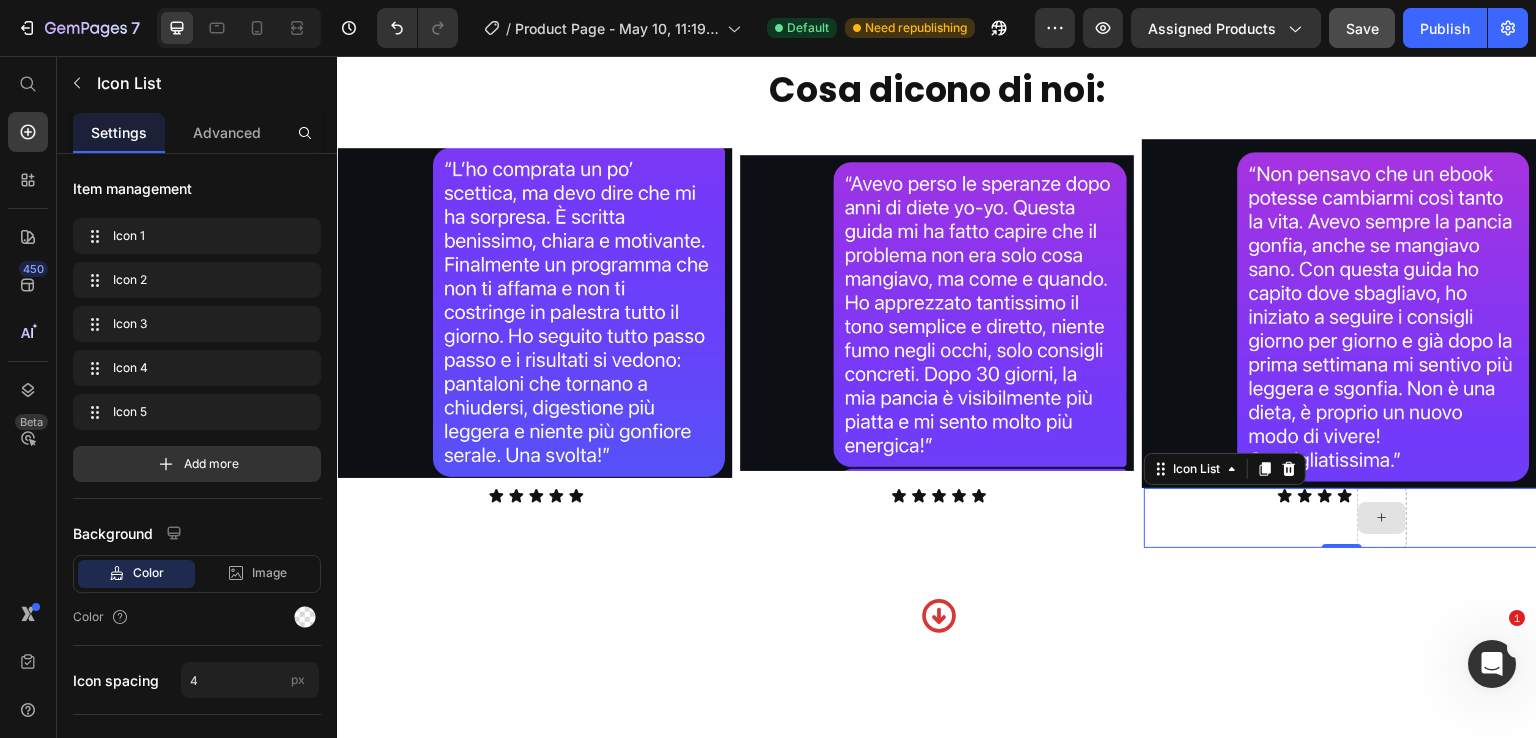 click at bounding box center [1382, 518] 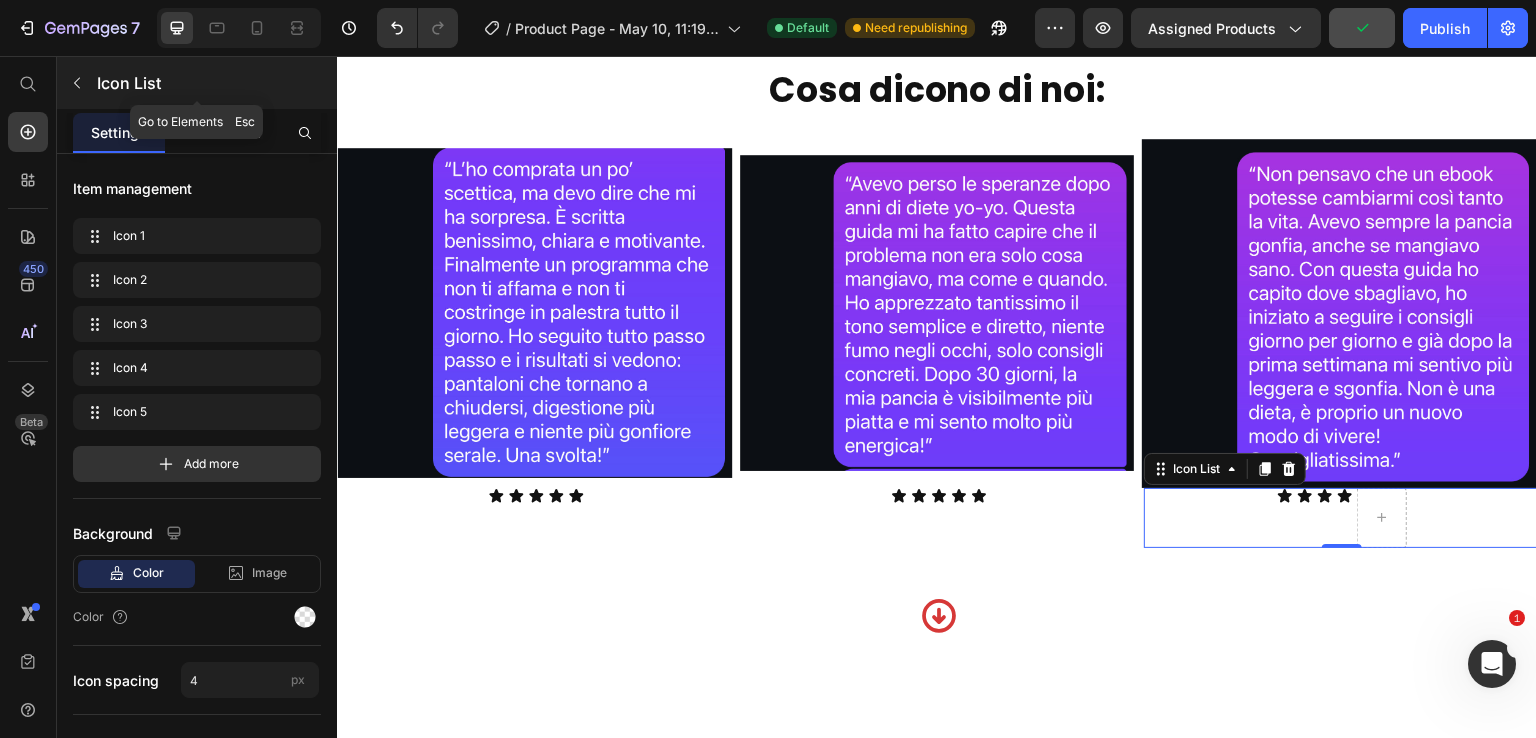 click at bounding box center [77, 83] 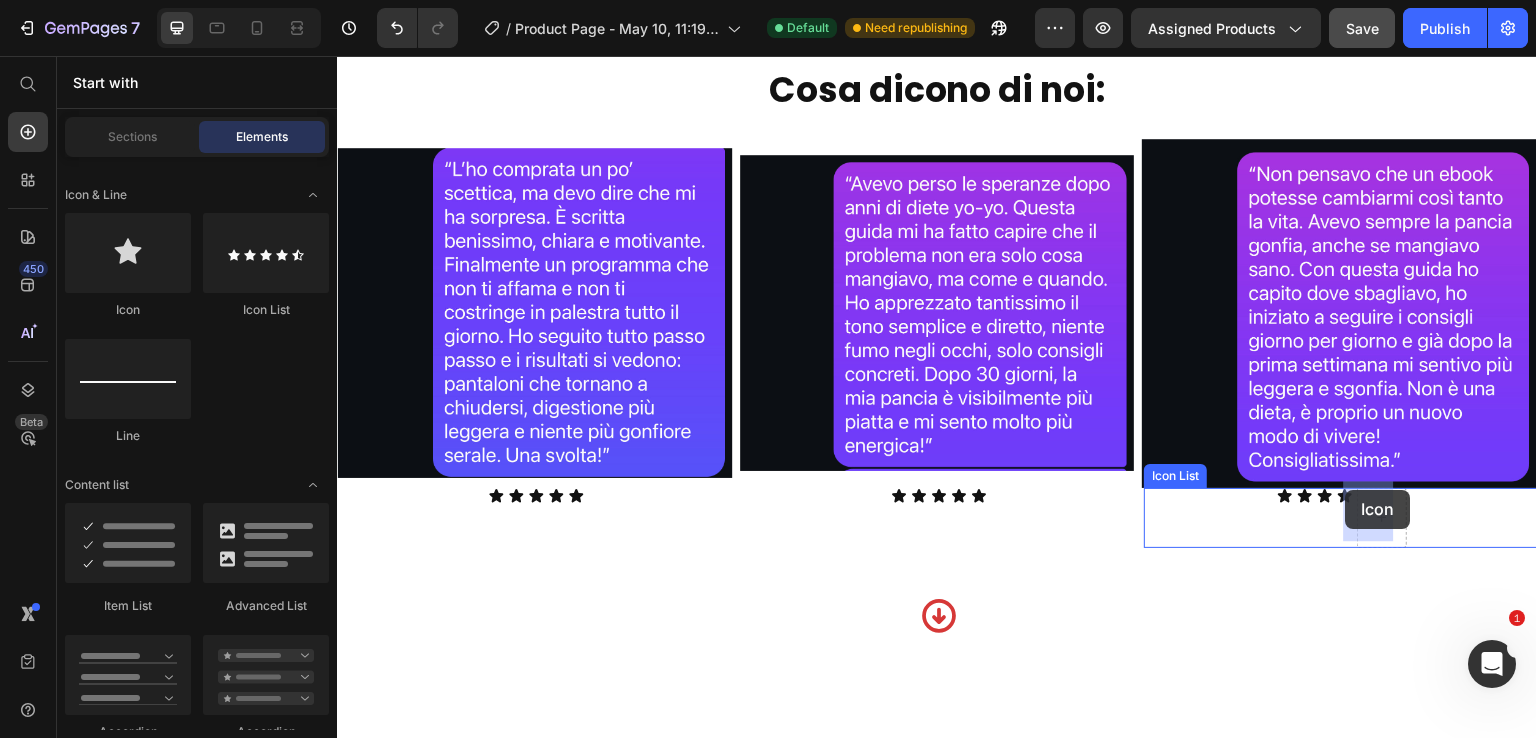drag, startPoint x: 470, startPoint y: 317, endPoint x: 1344, endPoint y: 486, distance: 890.18933 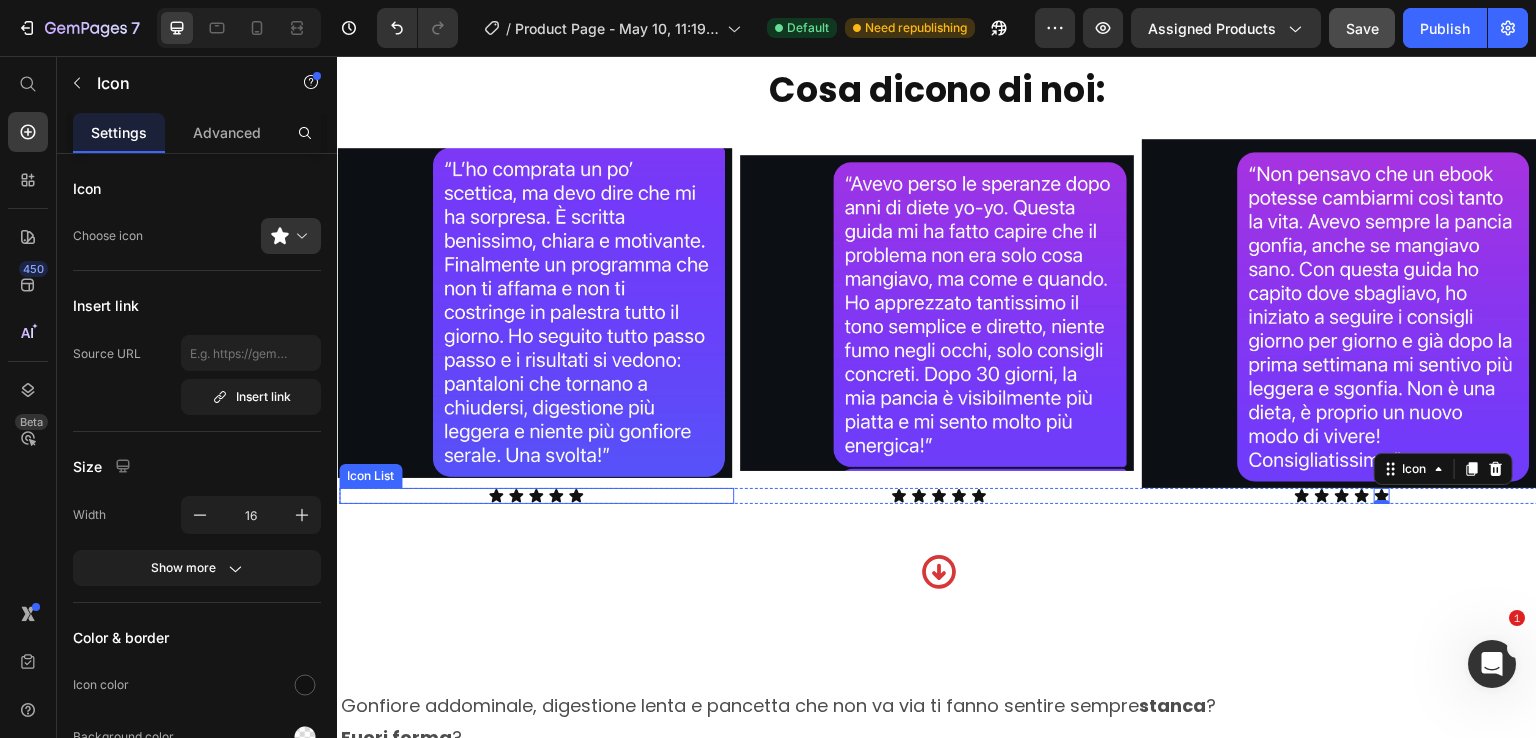 click on "Icon Icon Icon Icon
Icon" at bounding box center (536, 496) 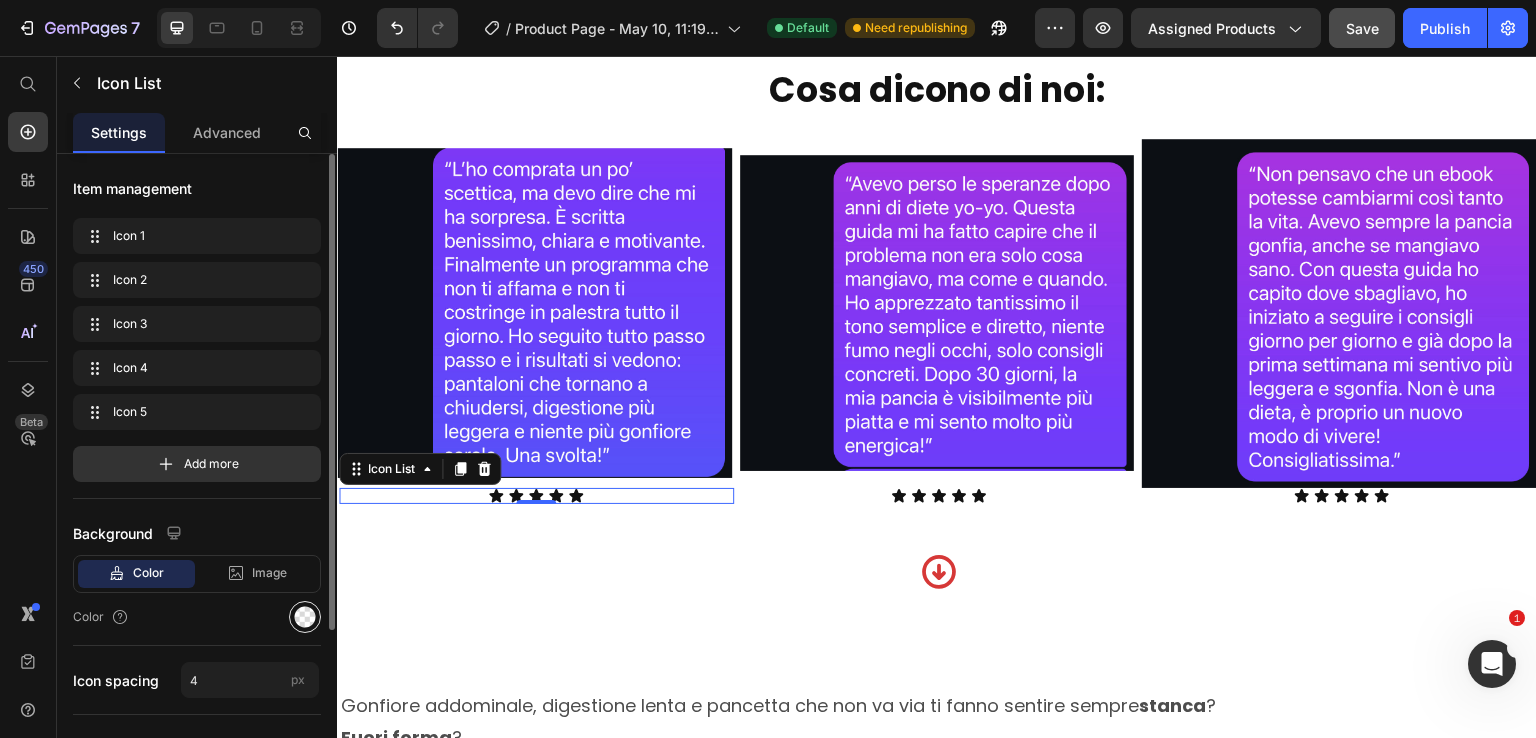 click 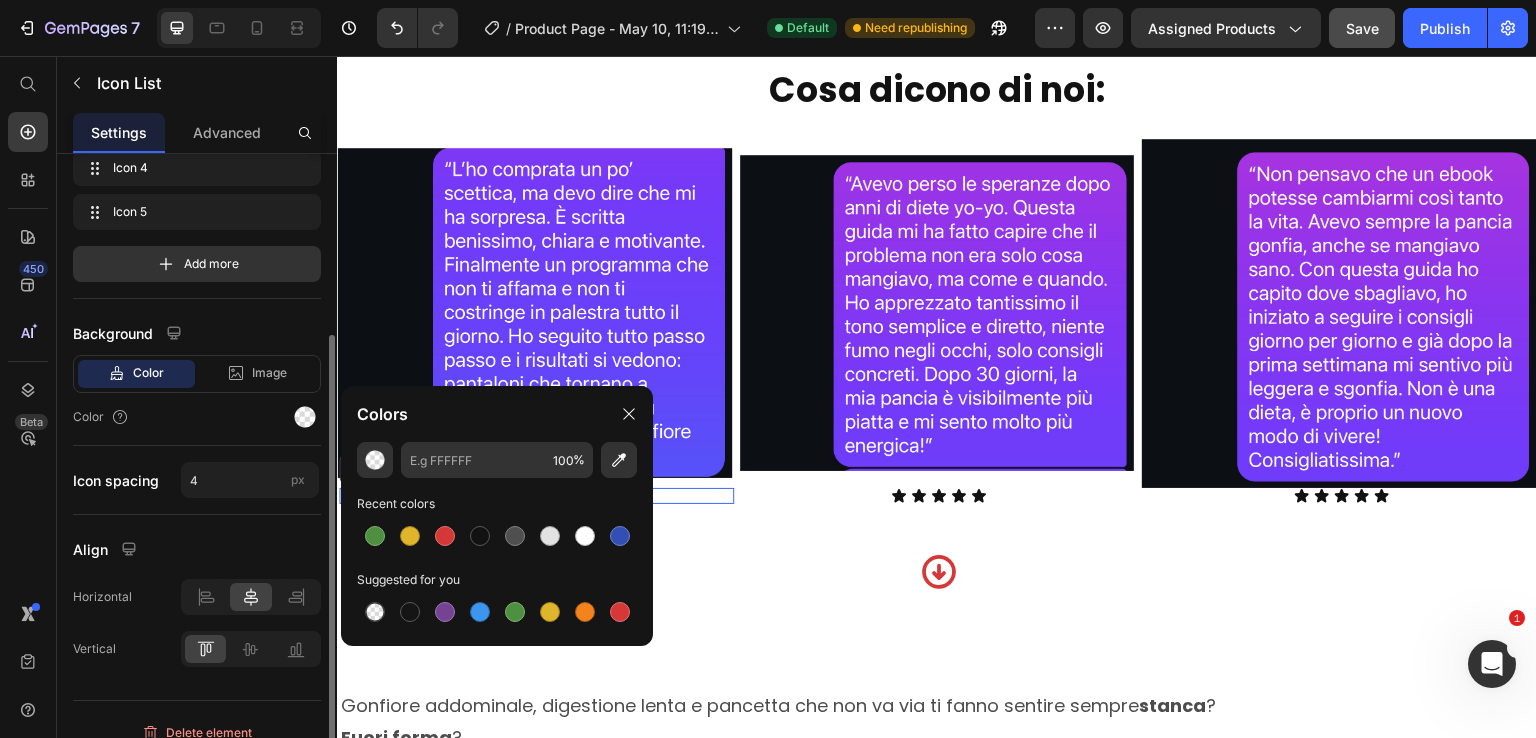 scroll, scrollTop: 218, scrollLeft: 0, axis: vertical 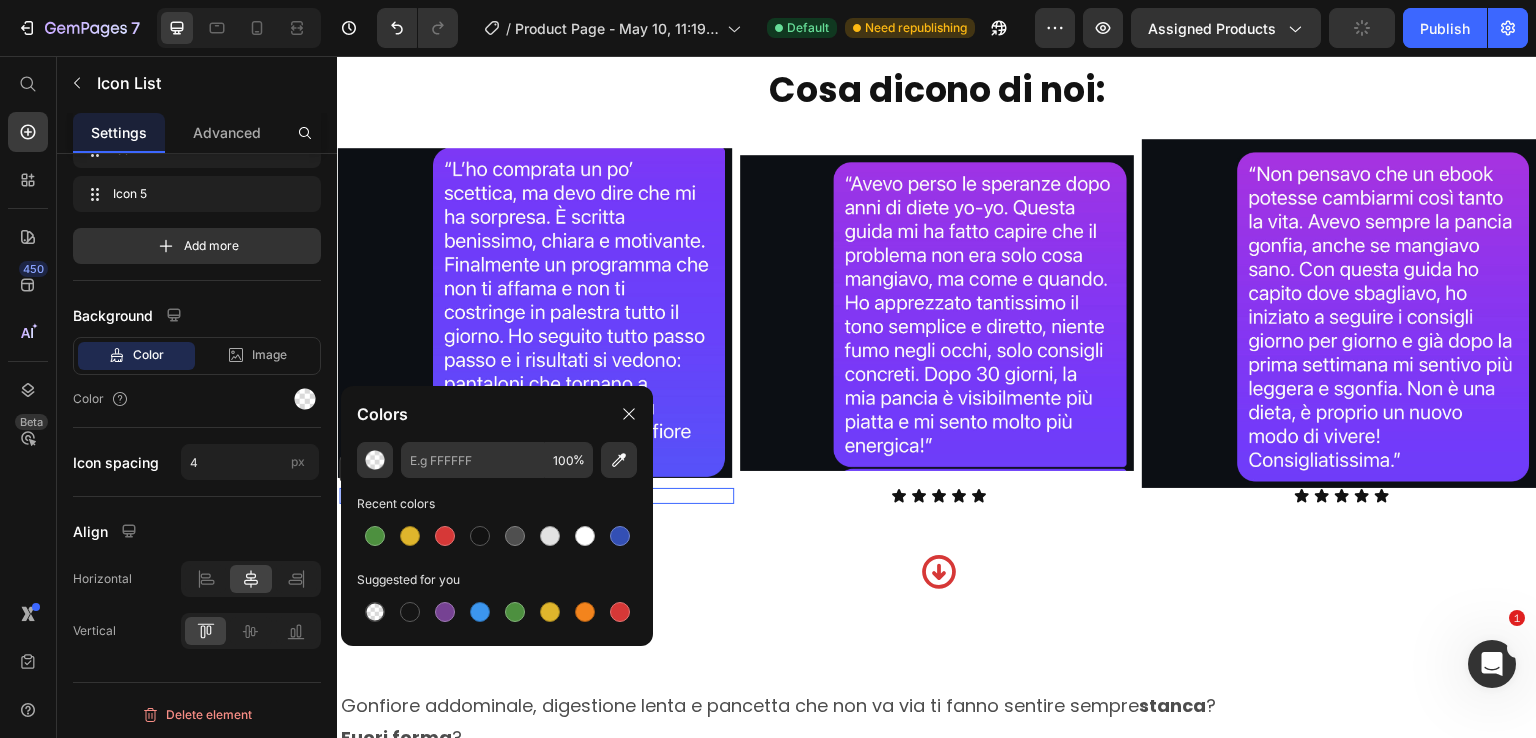 click on "Icon Icon Icon Icon
Icon Icon List   0 Icon Icon Icon Icon
Icon Icon List Icon Icon Icon Icon
Icon Icon List Row Row
Icon" at bounding box center [939, 556] 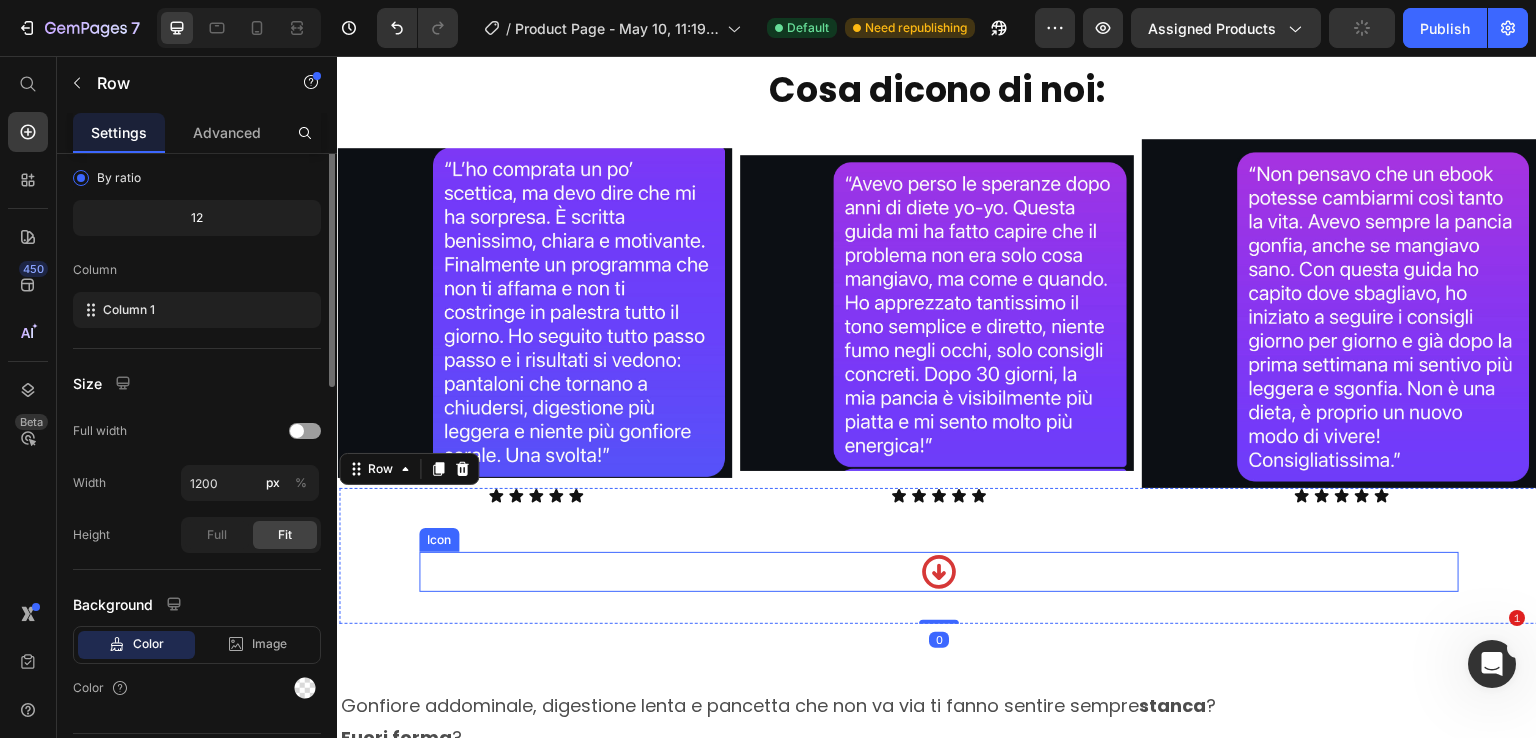 scroll, scrollTop: 0, scrollLeft: 0, axis: both 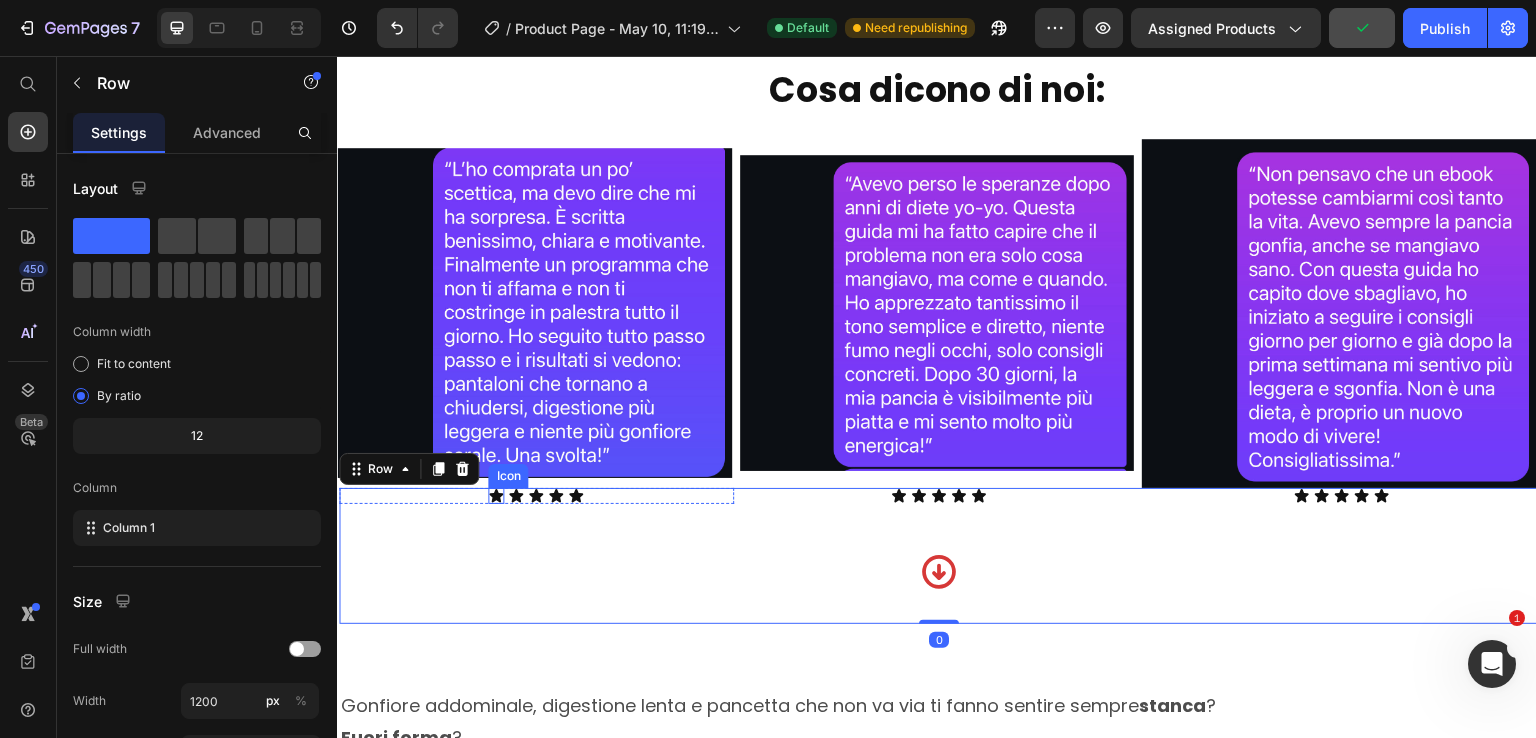 click 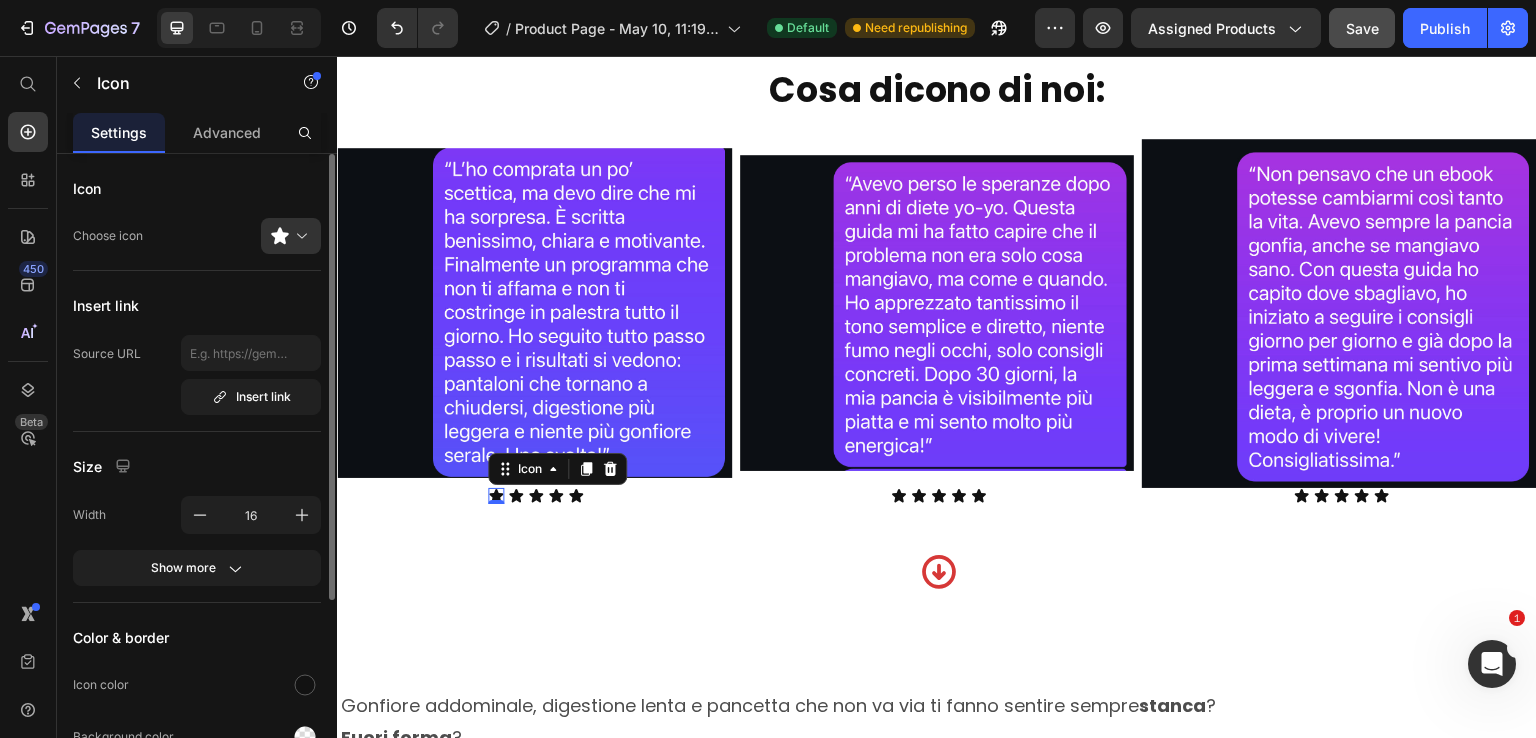 scroll, scrollTop: 200, scrollLeft: 0, axis: vertical 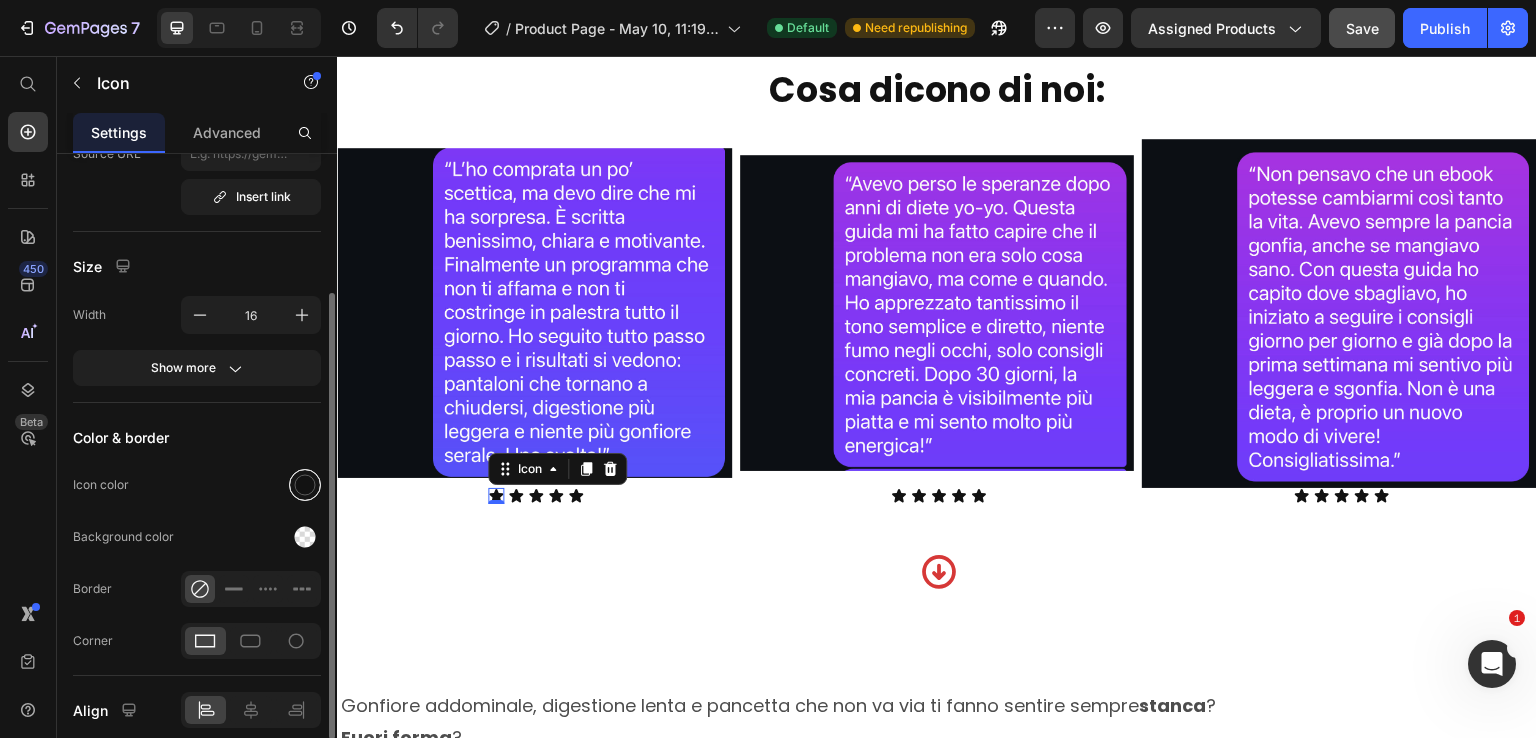 click at bounding box center [305, 485] 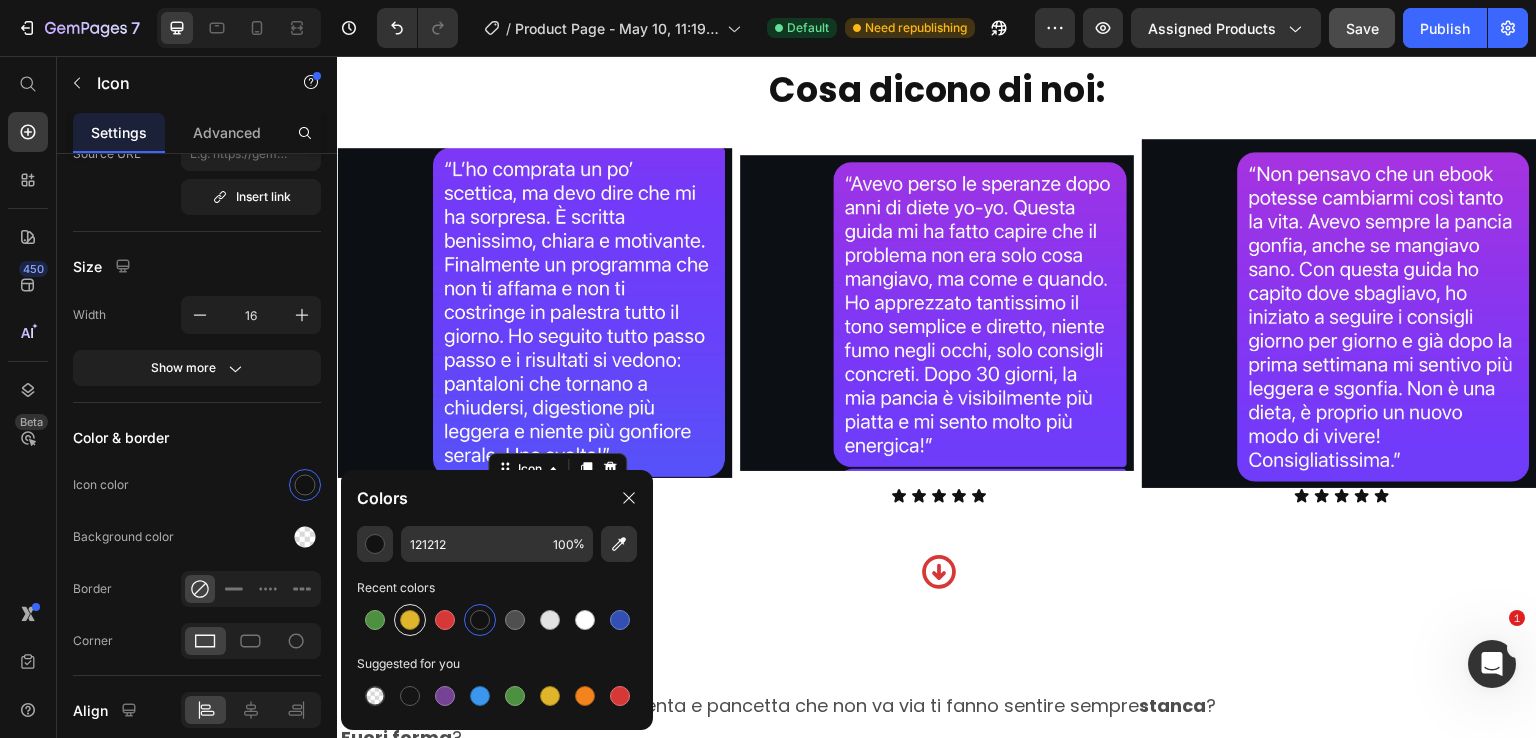 click at bounding box center [410, 620] 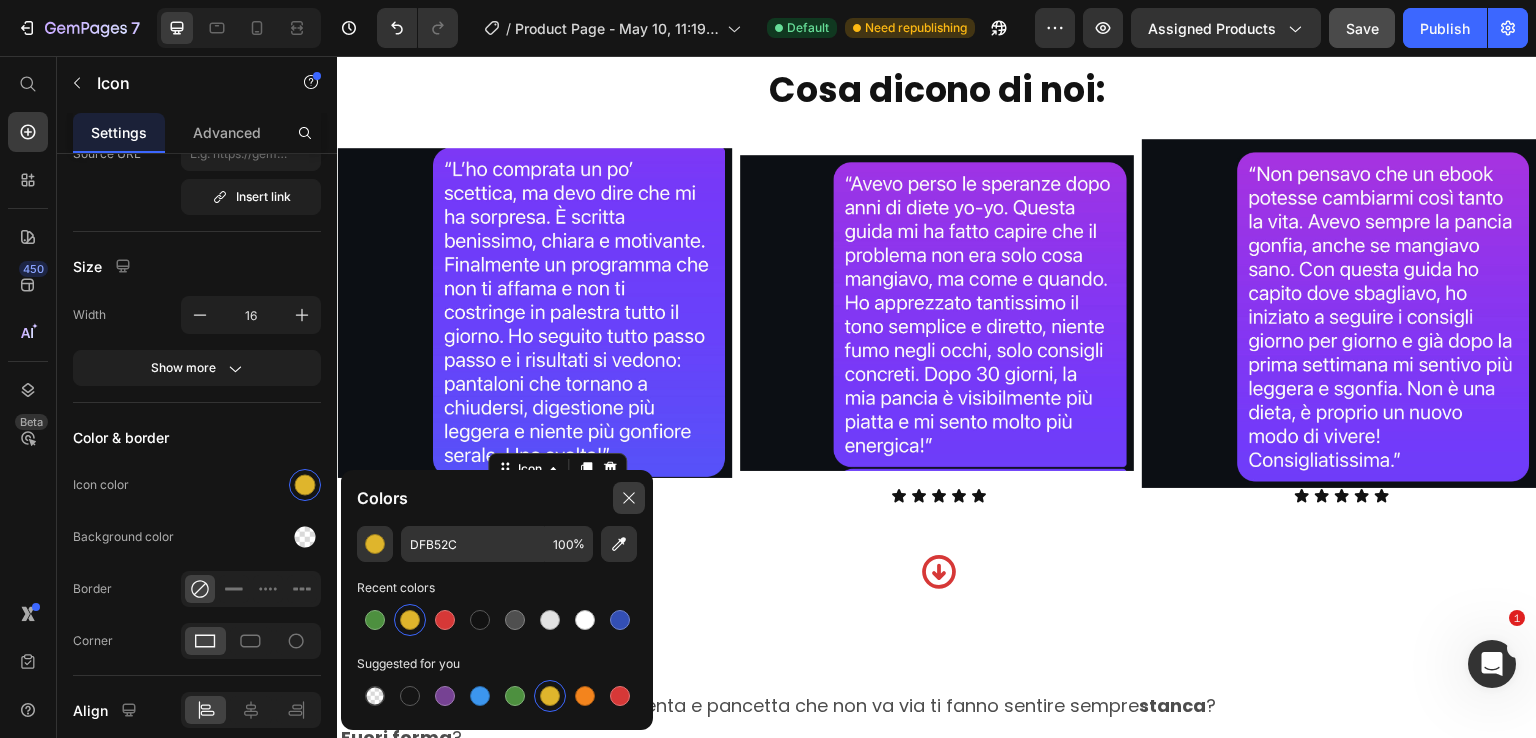 click 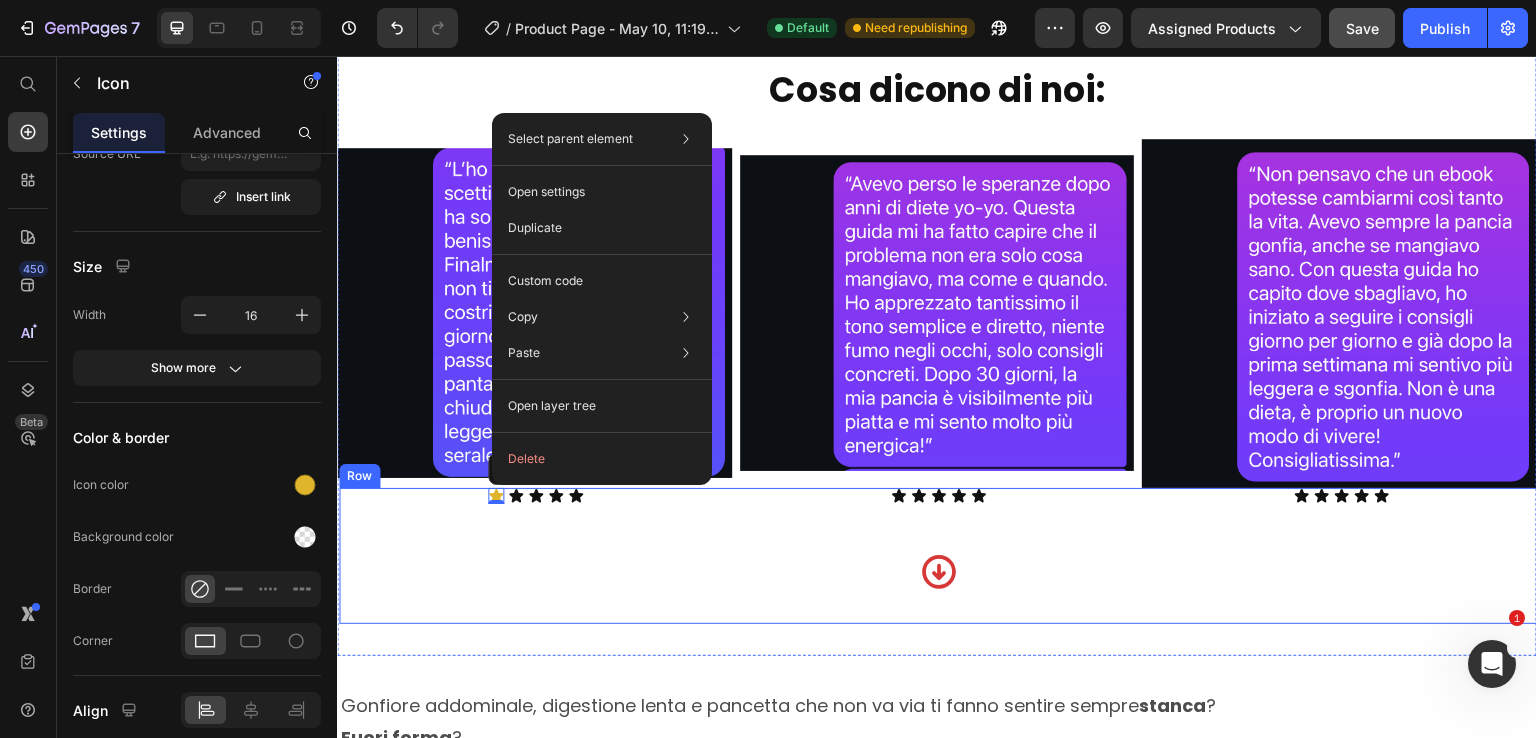 click on "Icon   0 Icon Icon Icon
Icon Icon List Icon Icon Icon Icon
Icon Icon List Icon Icon Icon Icon
Icon Icon List Row Row
Icon" at bounding box center (939, 556) 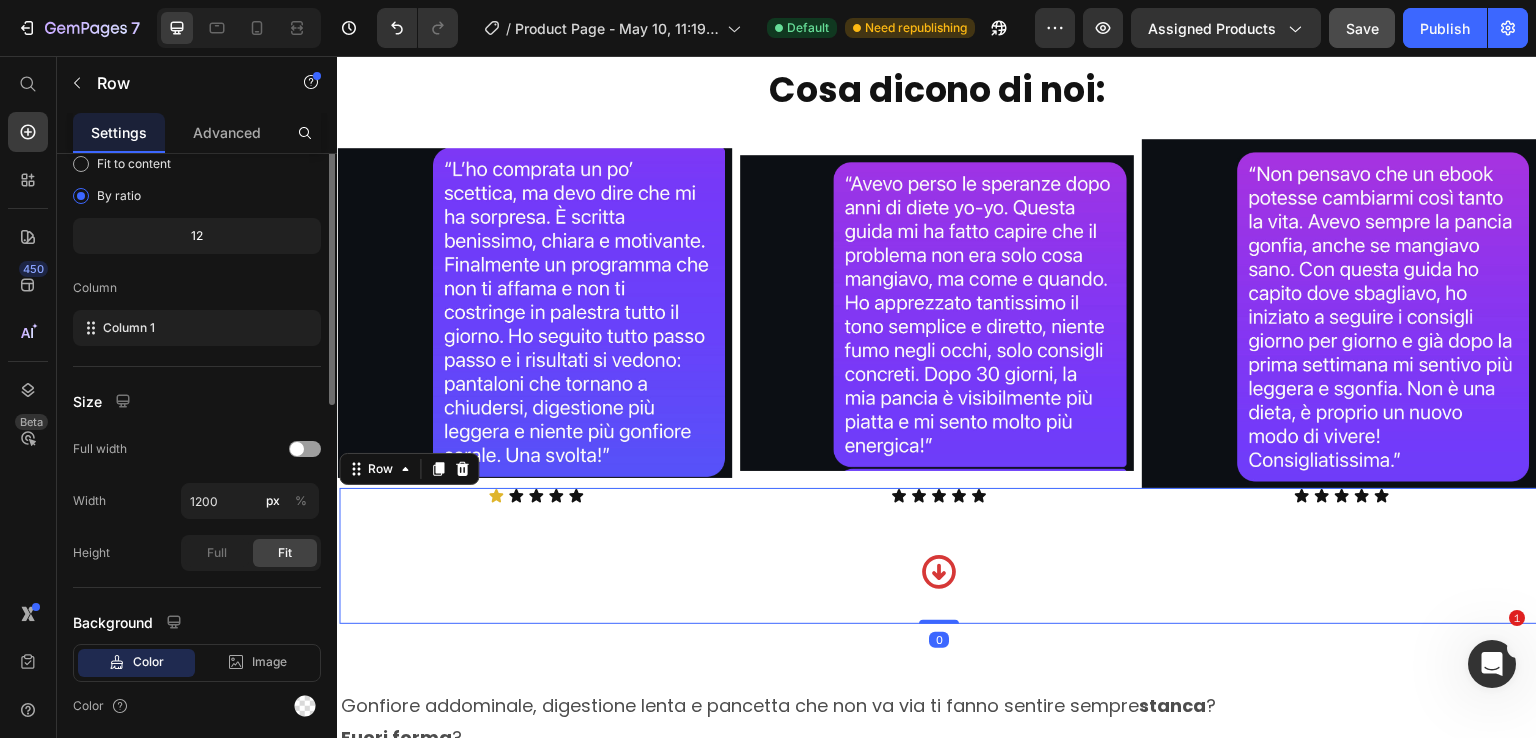 scroll, scrollTop: 0, scrollLeft: 0, axis: both 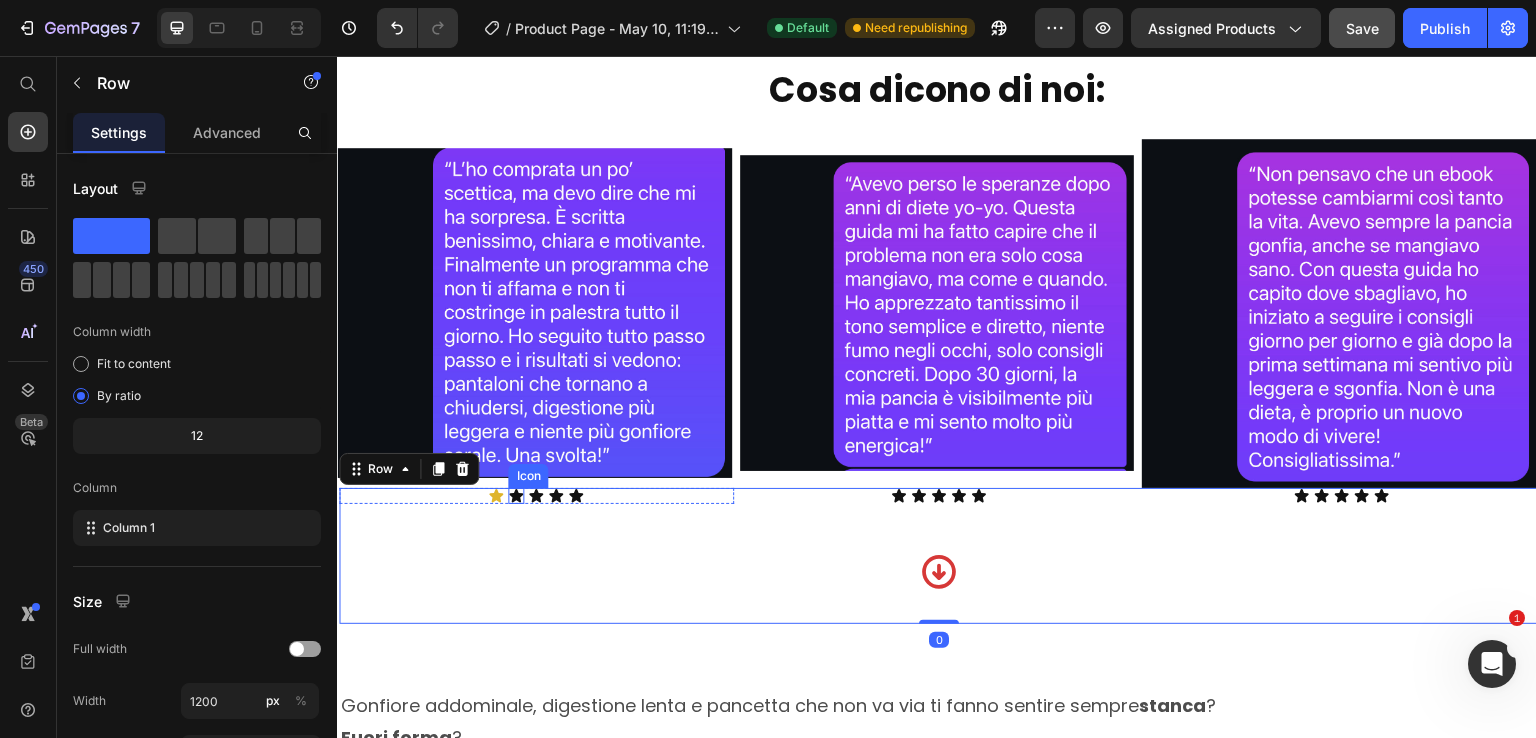click 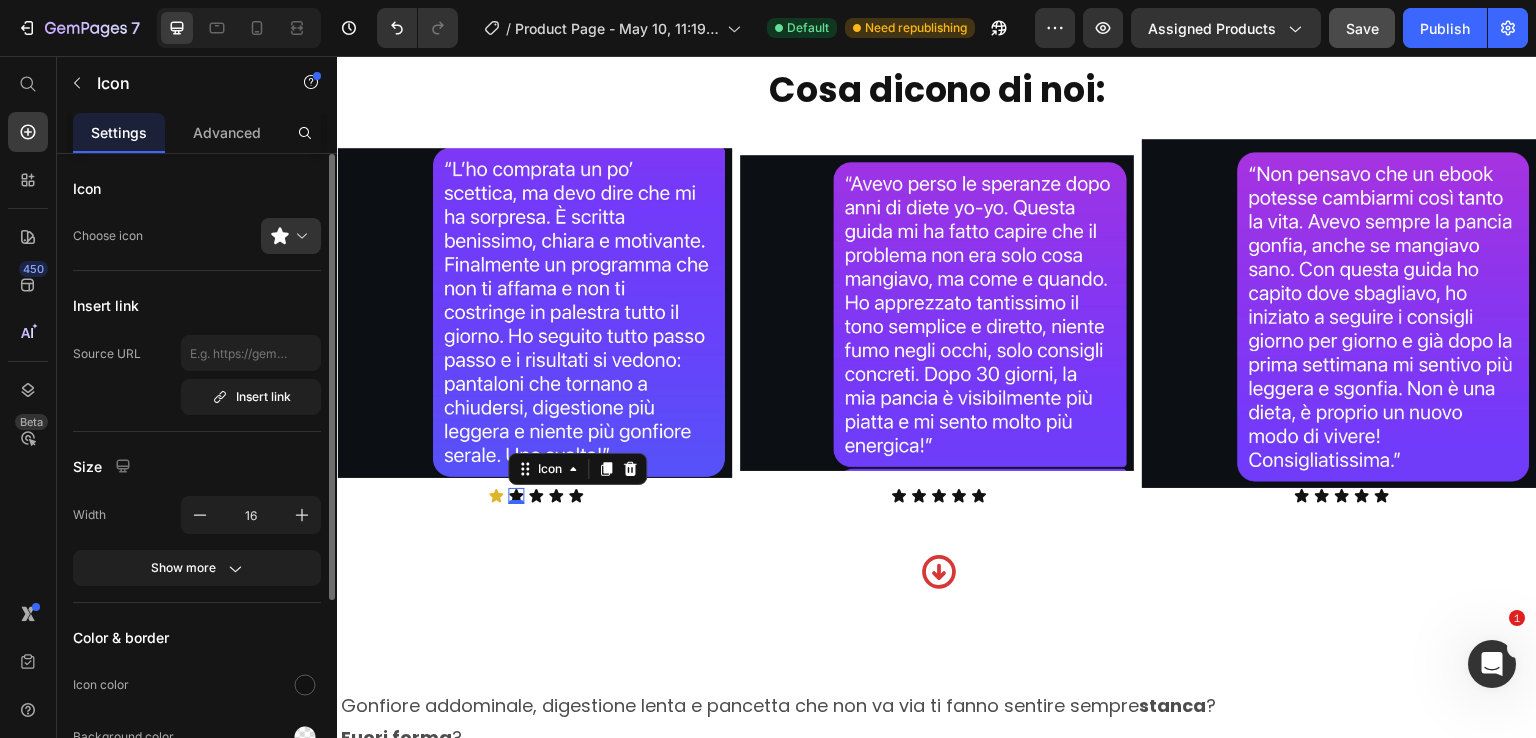 scroll, scrollTop: 200, scrollLeft: 0, axis: vertical 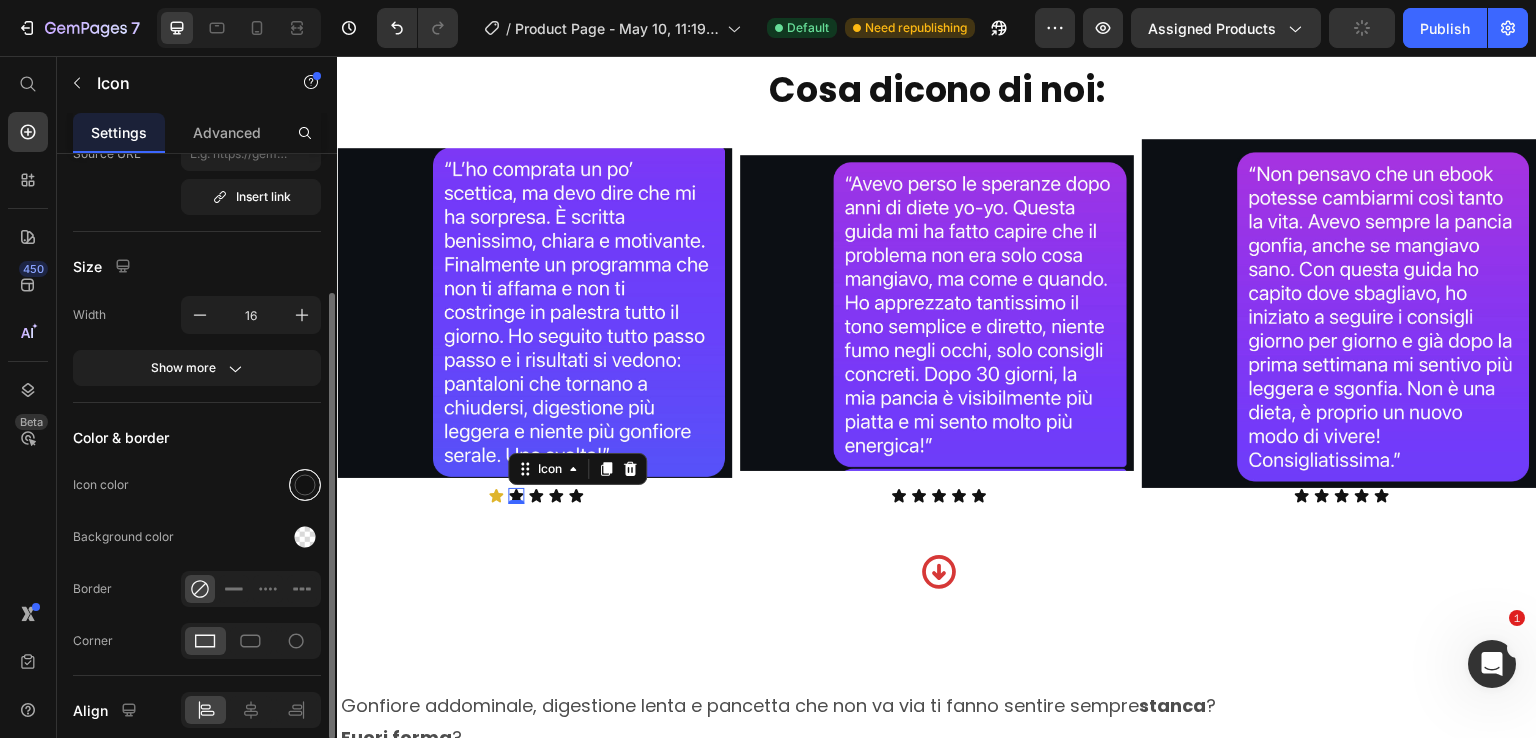 click at bounding box center (305, 485) 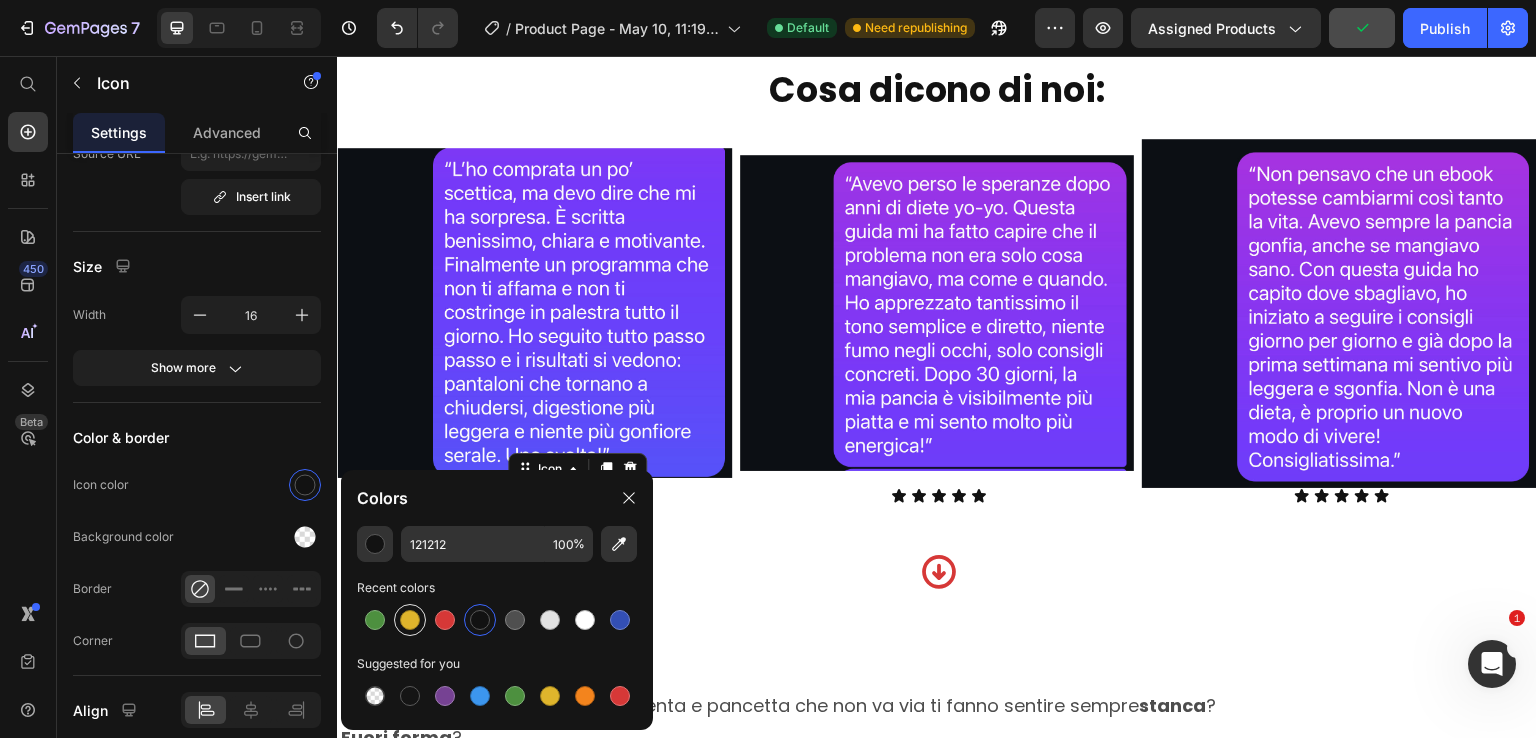 click at bounding box center (410, 620) 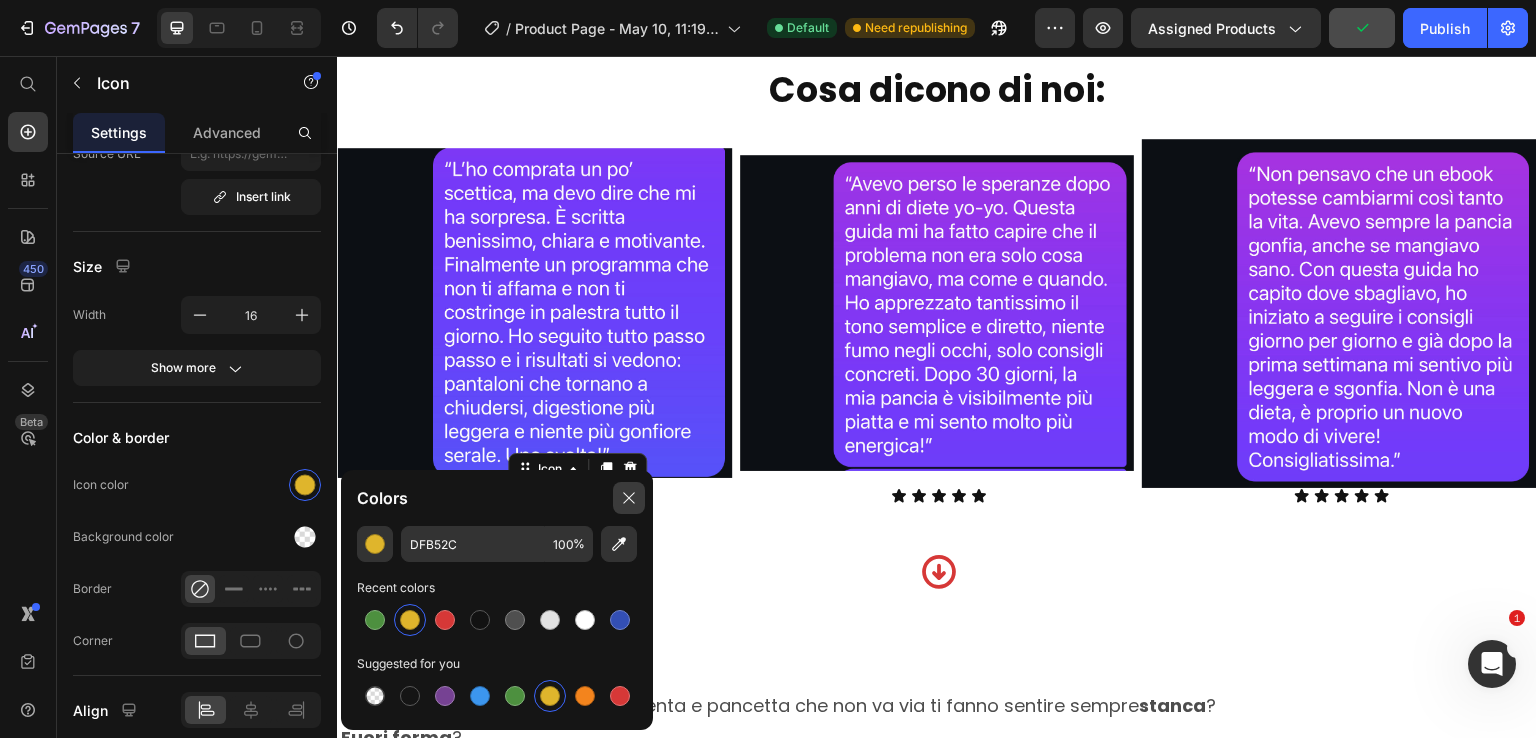 click 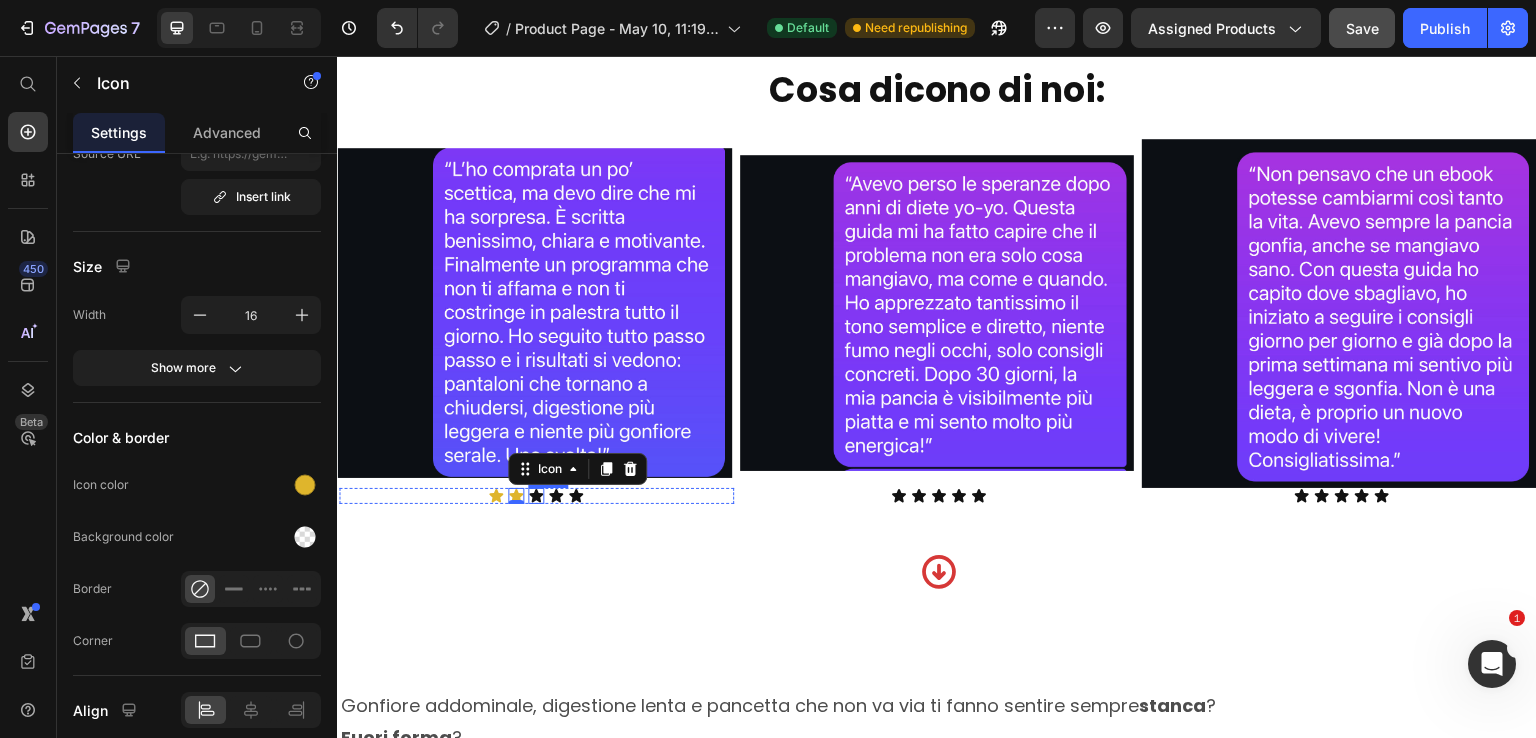 click 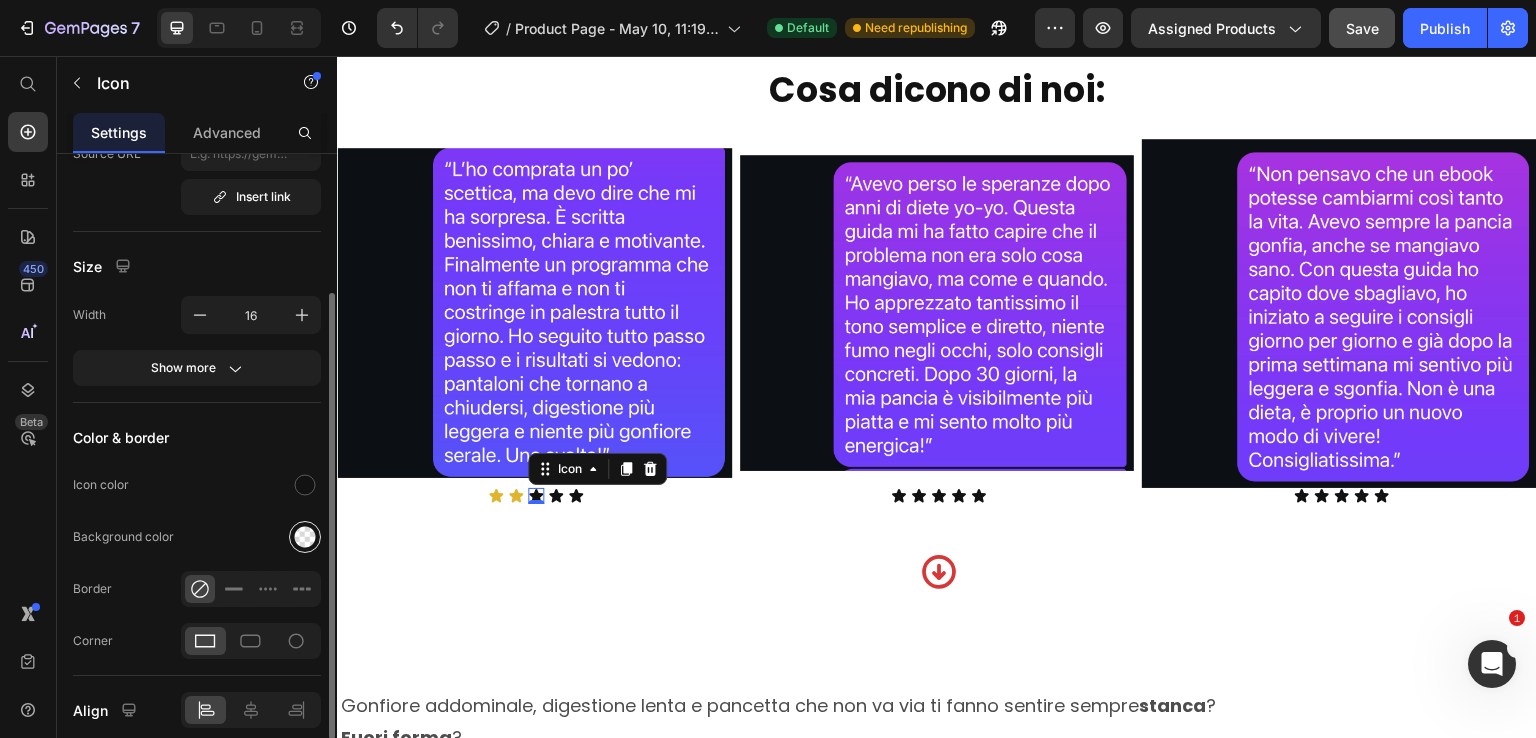 click at bounding box center [305, 537] 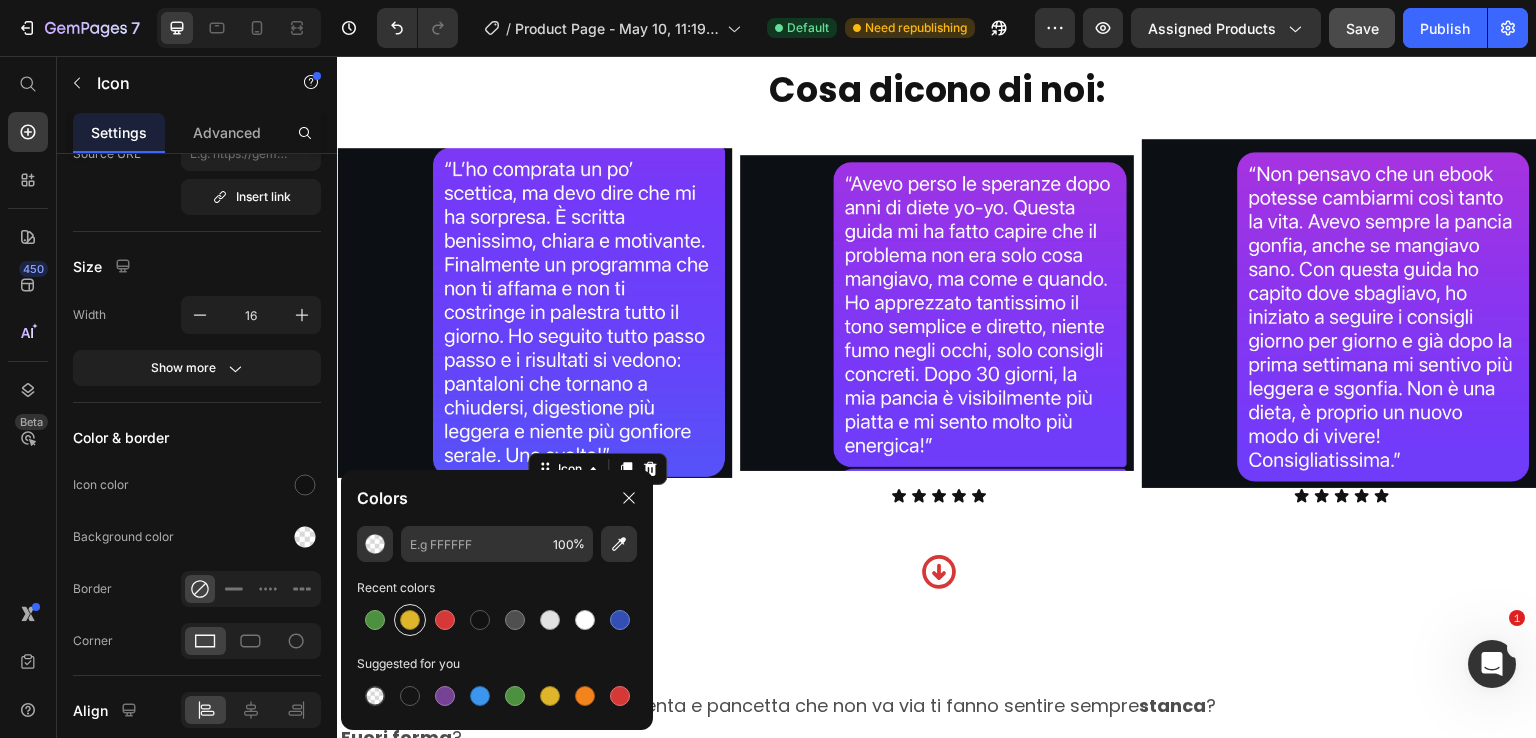 click at bounding box center (410, 620) 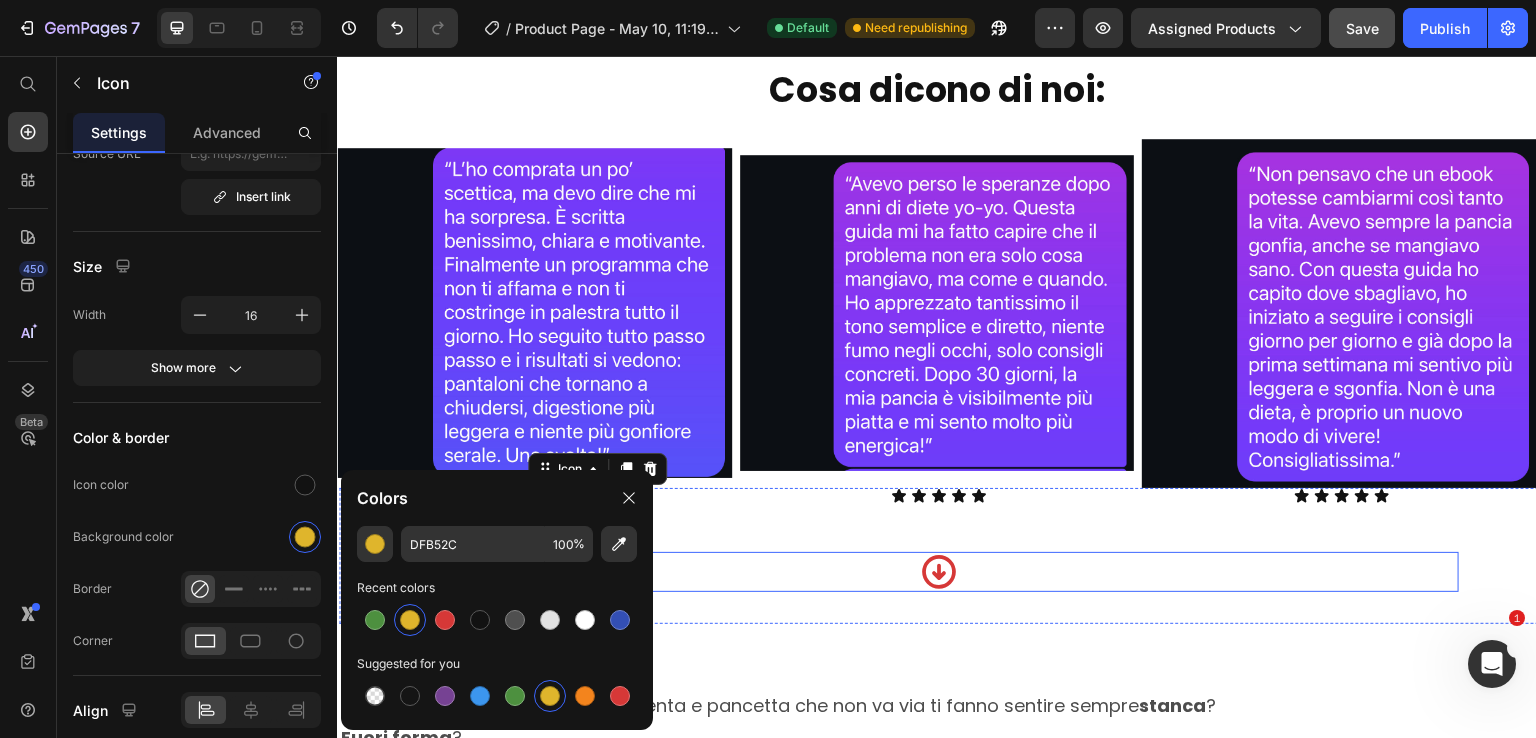 click on "Icon" at bounding box center (939, 572) 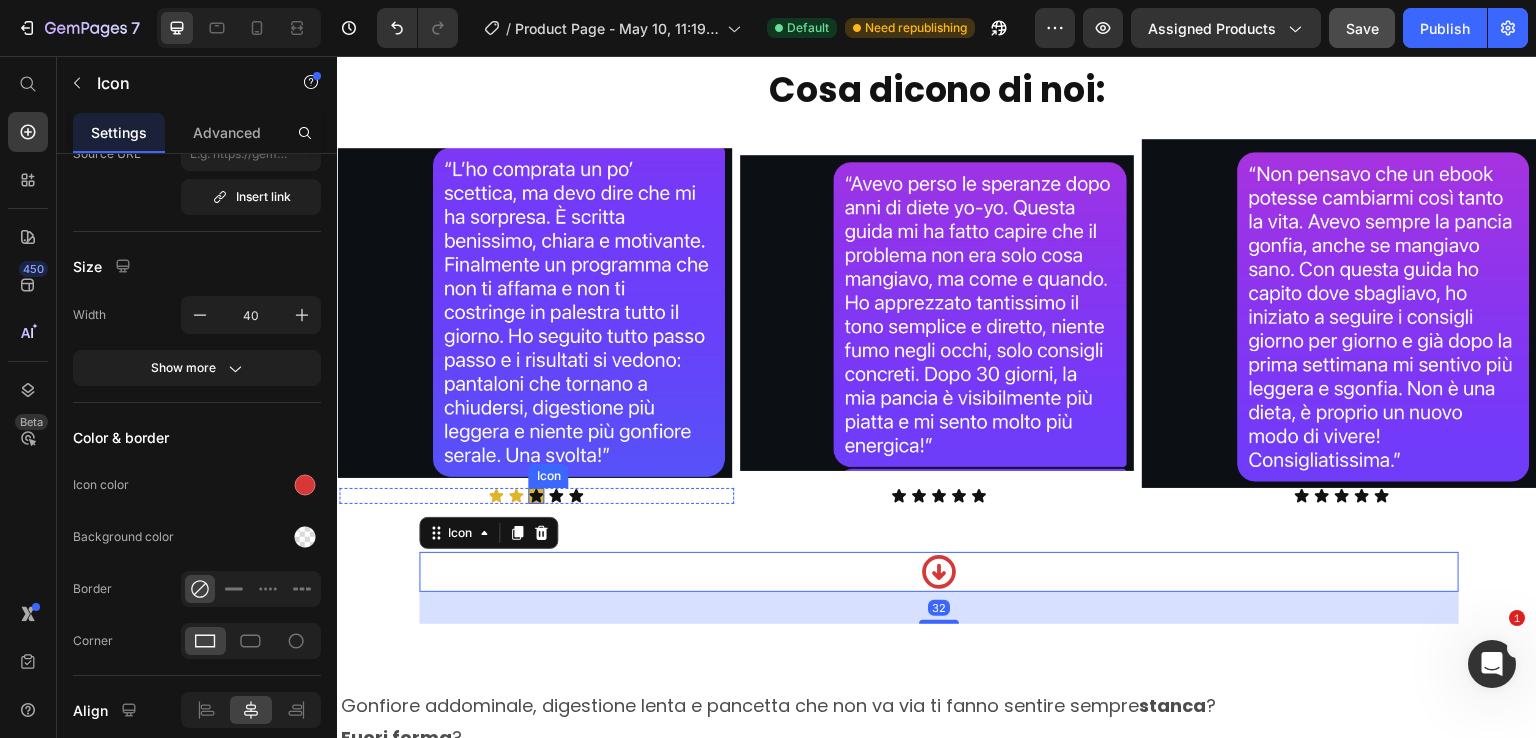 click 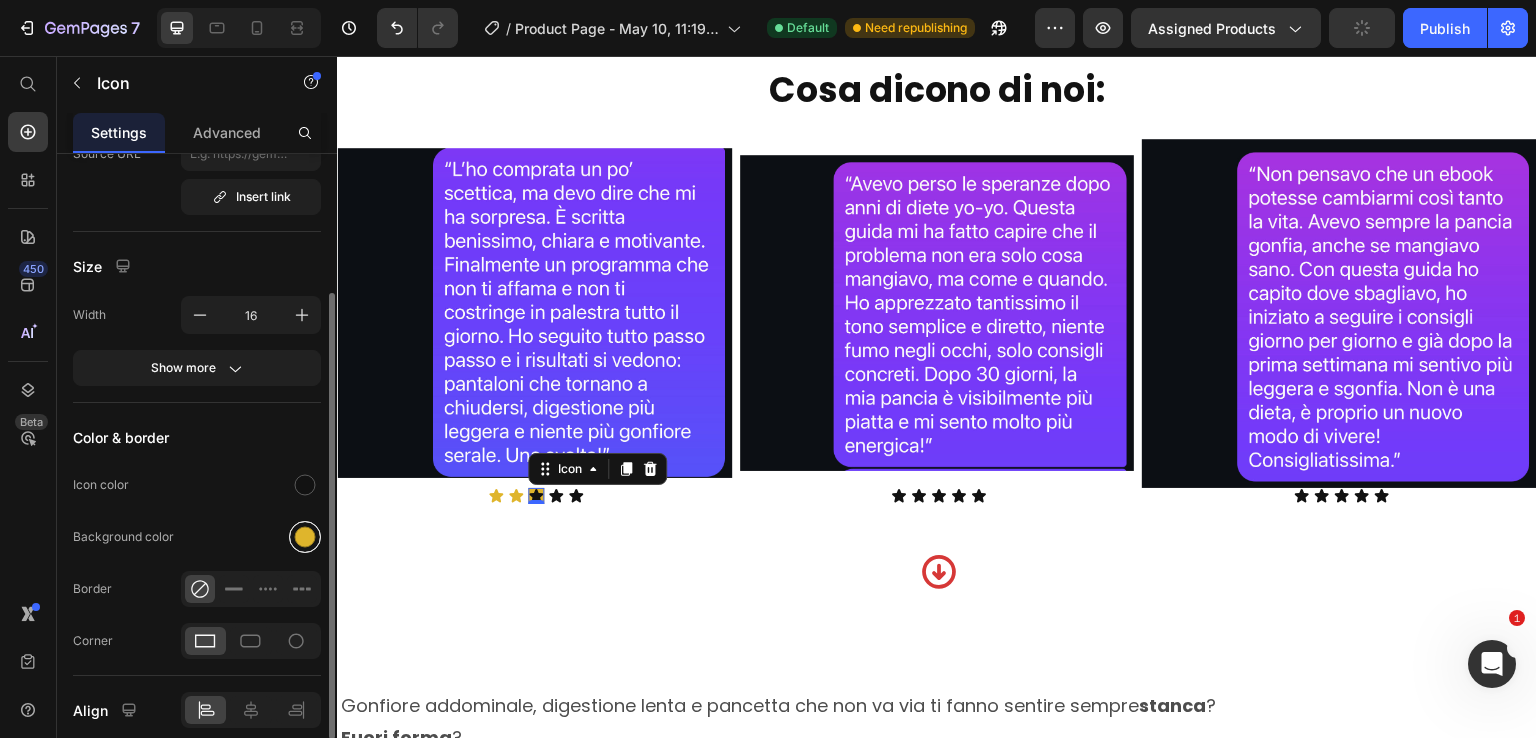 click at bounding box center [305, 537] 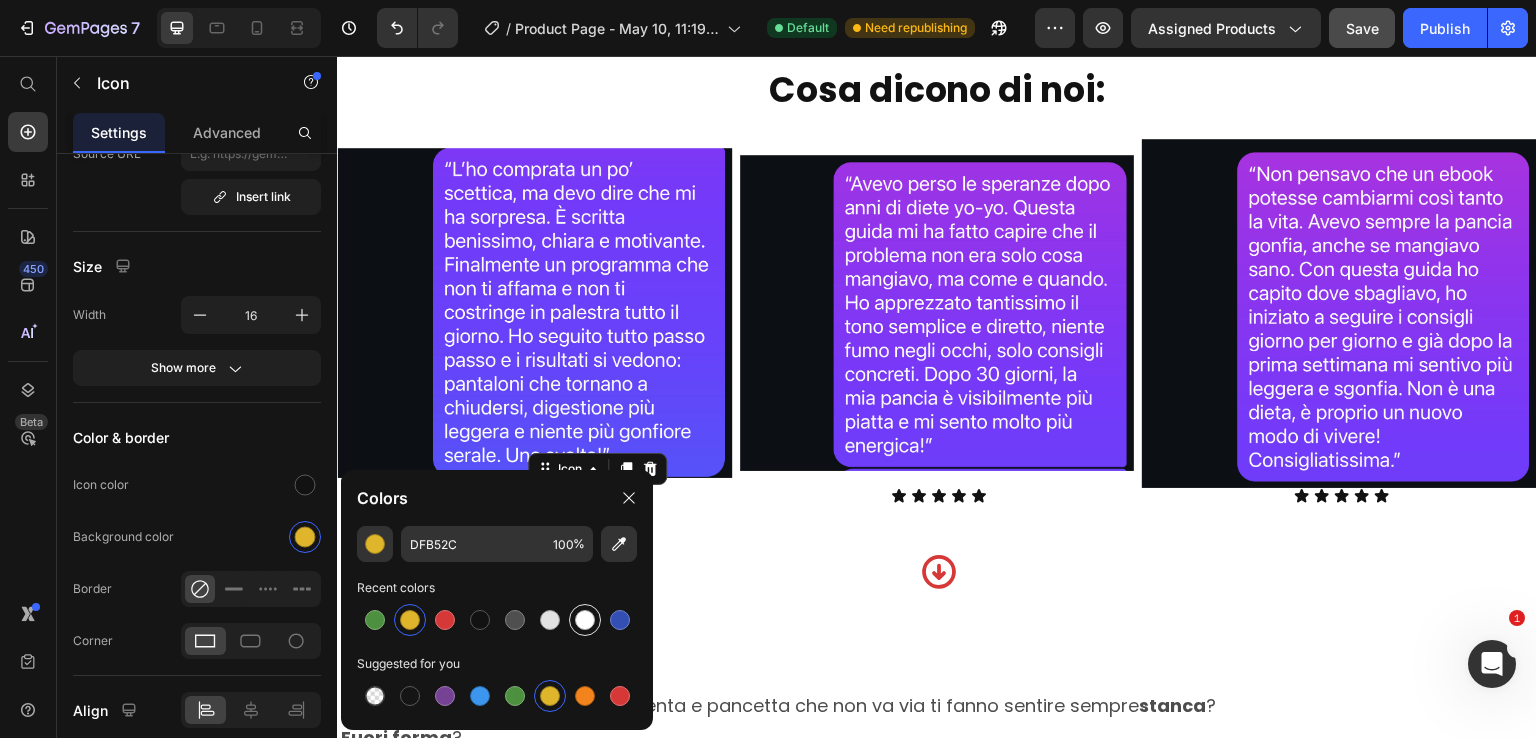 click at bounding box center (585, 620) 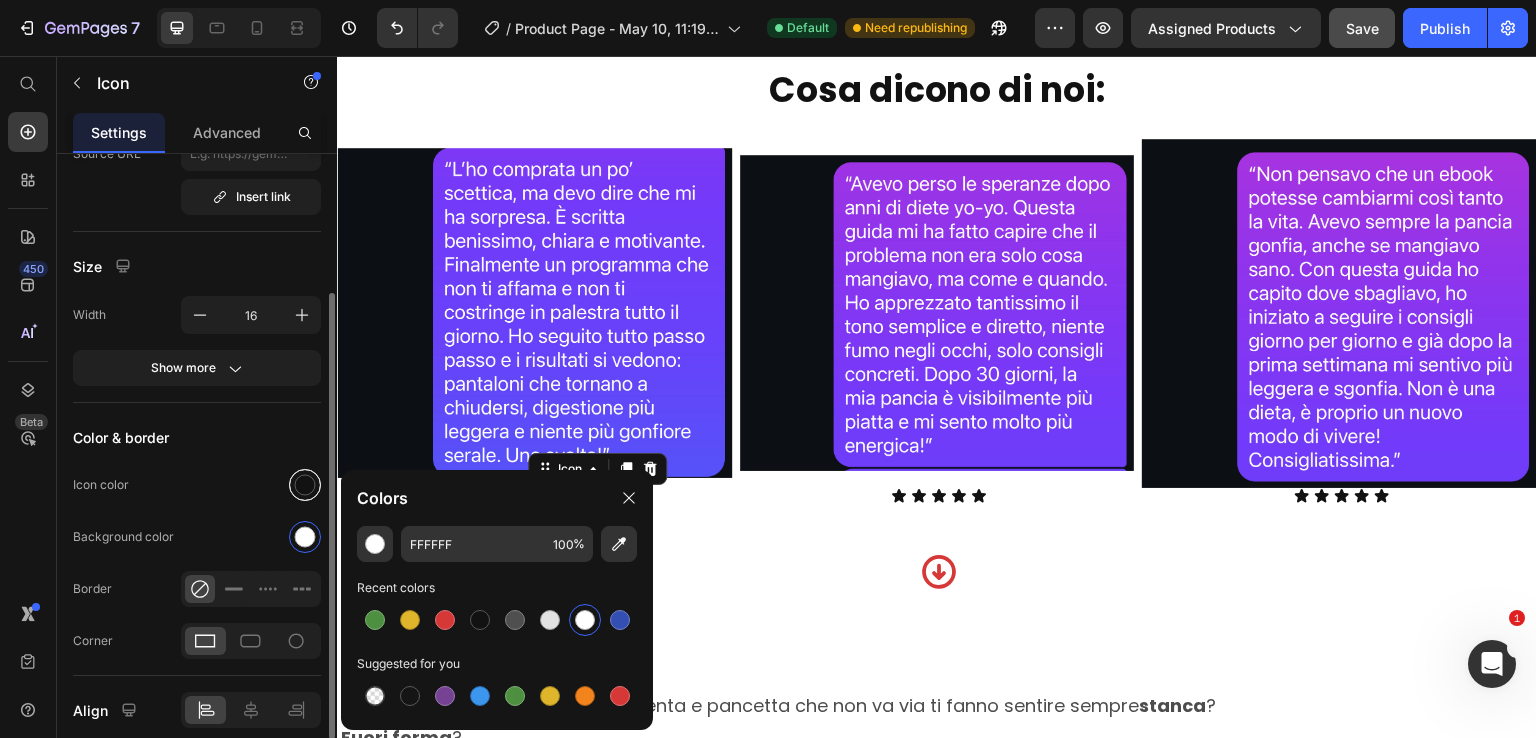 click at bounding box center (305, 485) 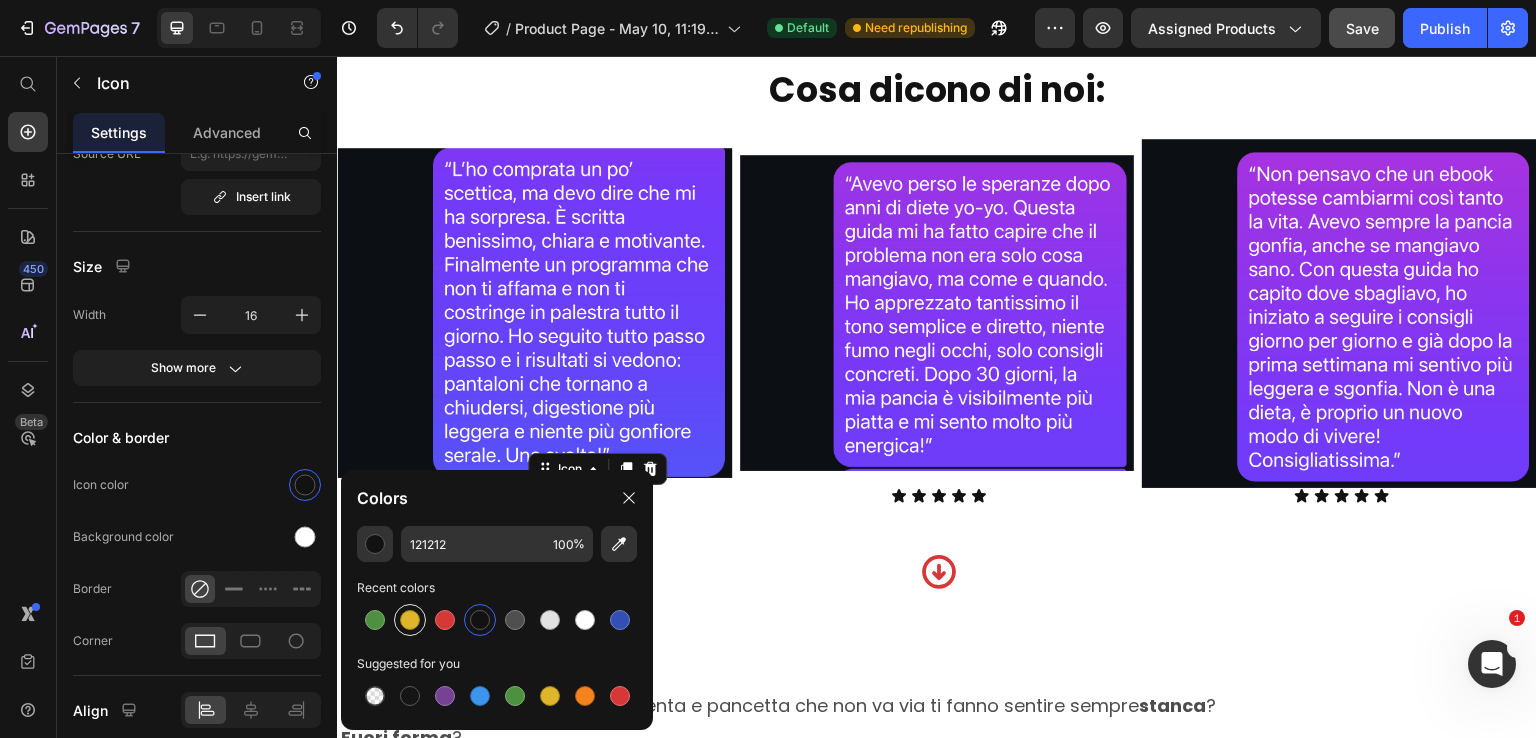 click at bounding box center [410, 620] 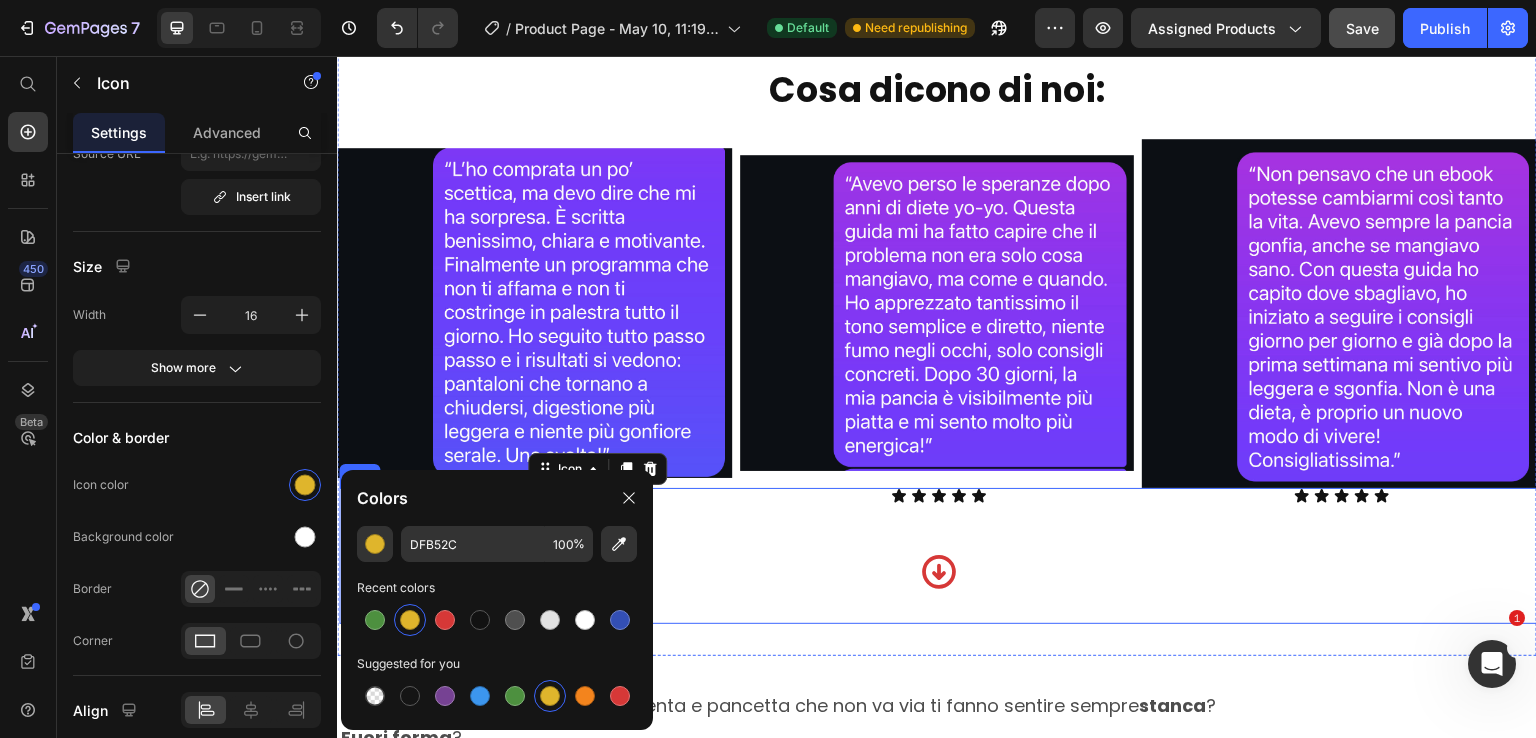 click on "Icon Icon Icon   0 Icon
Icon Icon List Icon Icon Icon Icon
Icon Icon List Icon Icon Icon Icon
Icon Icon List Row Row
Icon" at bounding box center (939, 556) 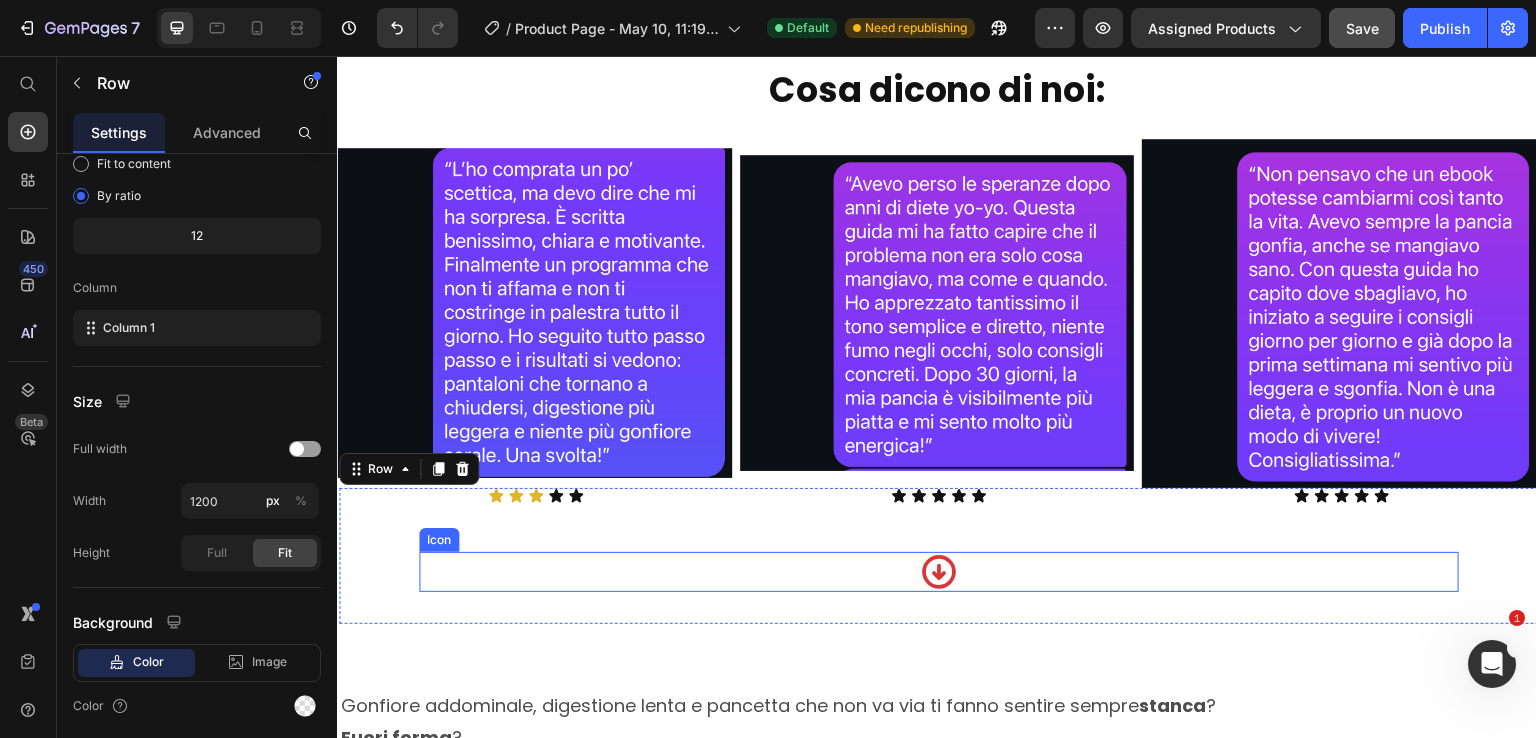 scroll, scrollTop: 0, scrollLeft: 0, axis: both 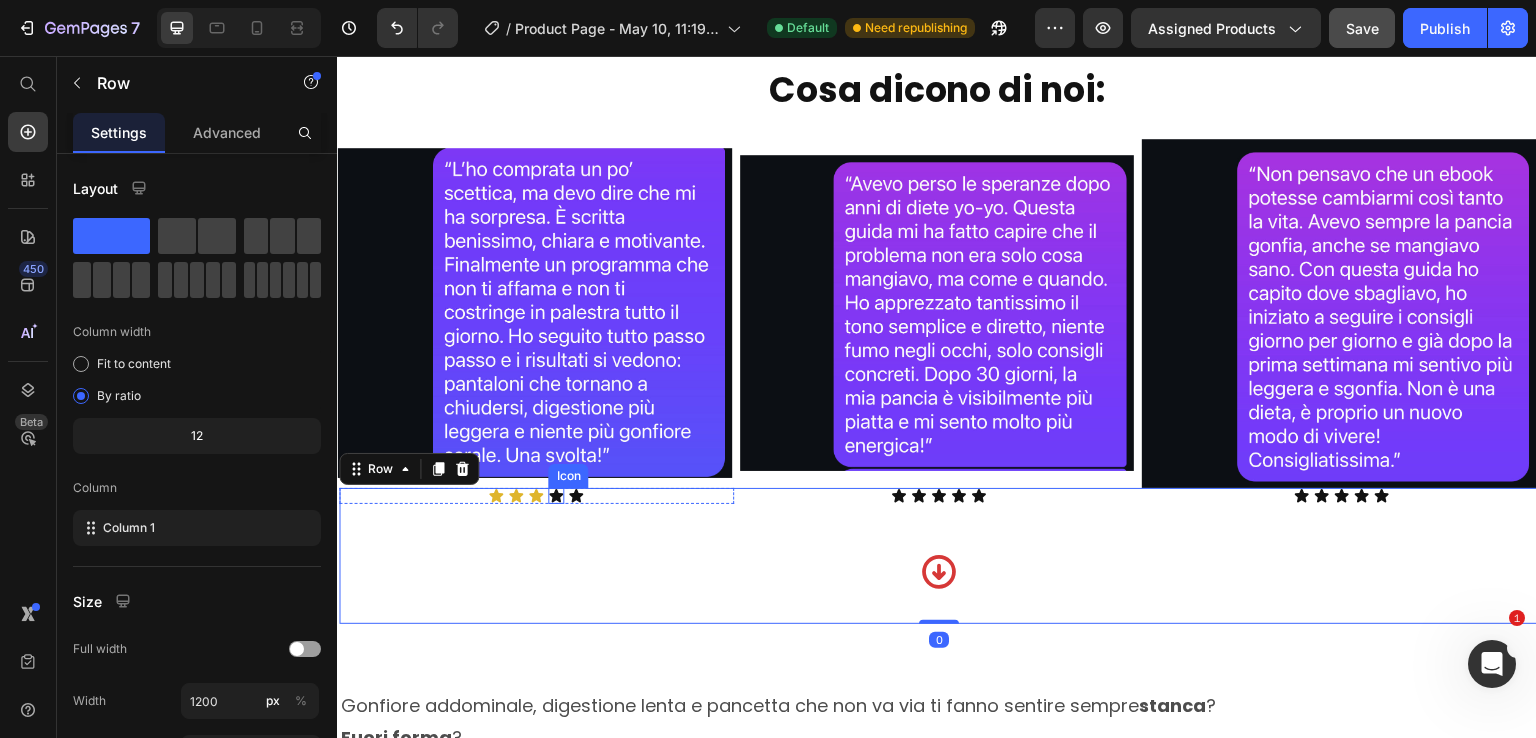 click 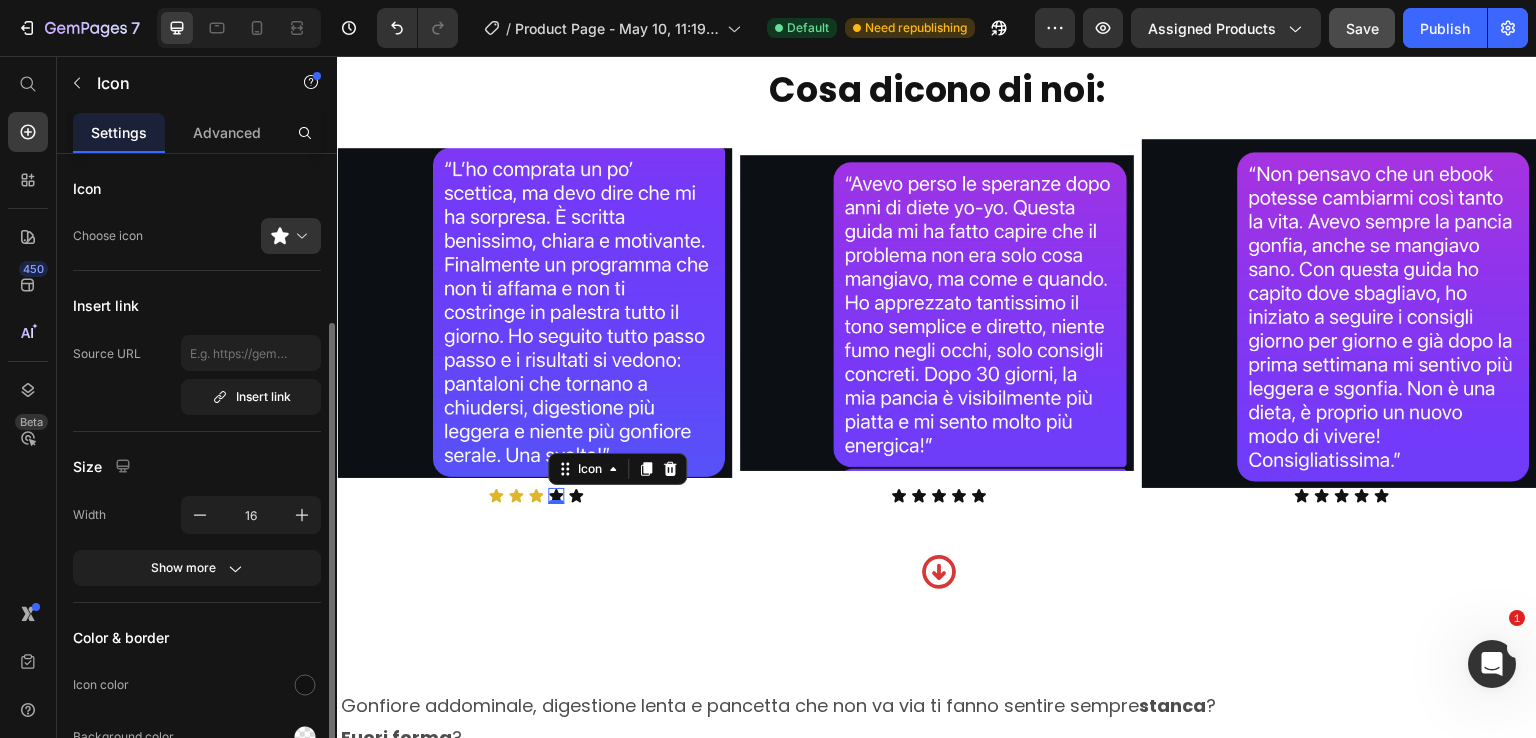 scroll, scrollTop: 200, scrollLeft: 0, axis: vertical 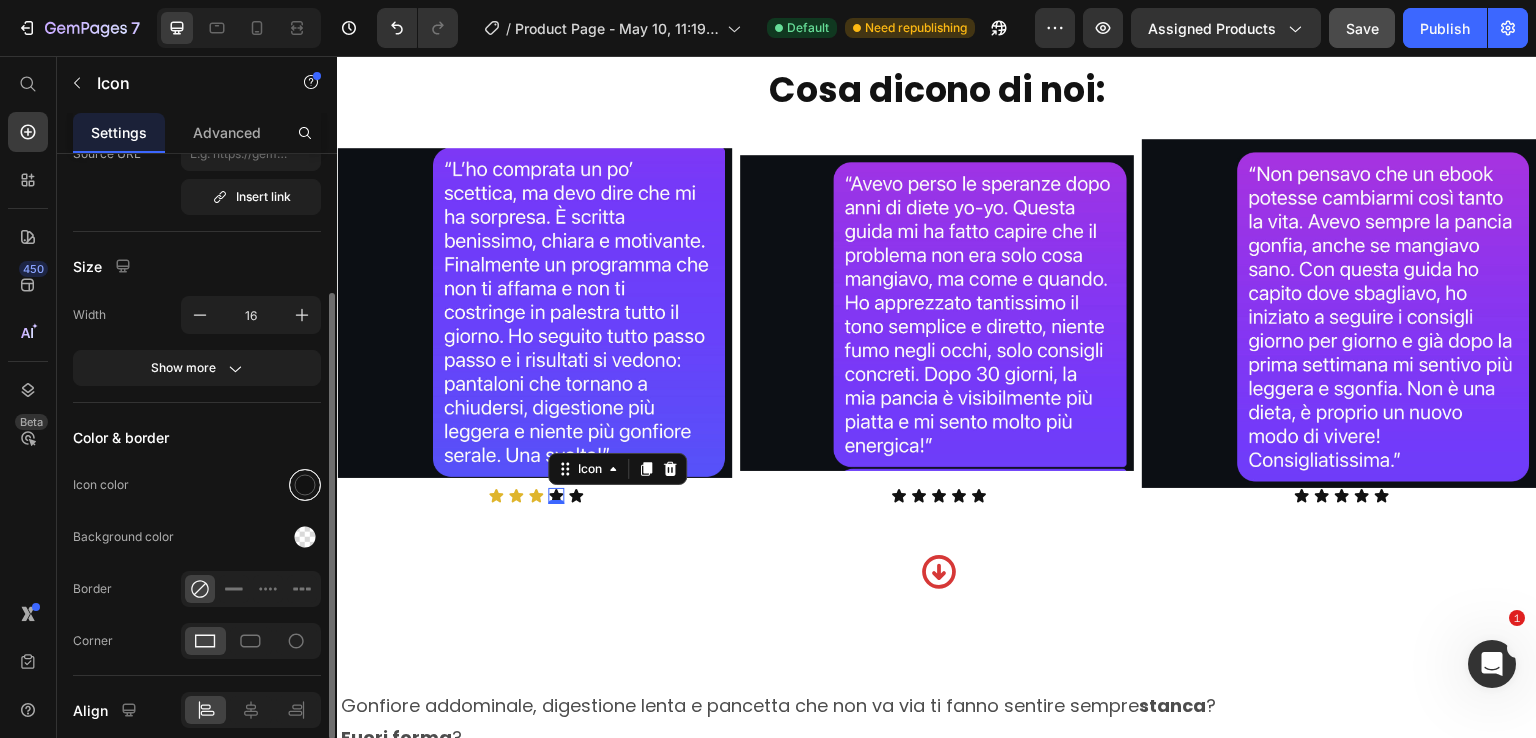click at bounding box center (305, 485) 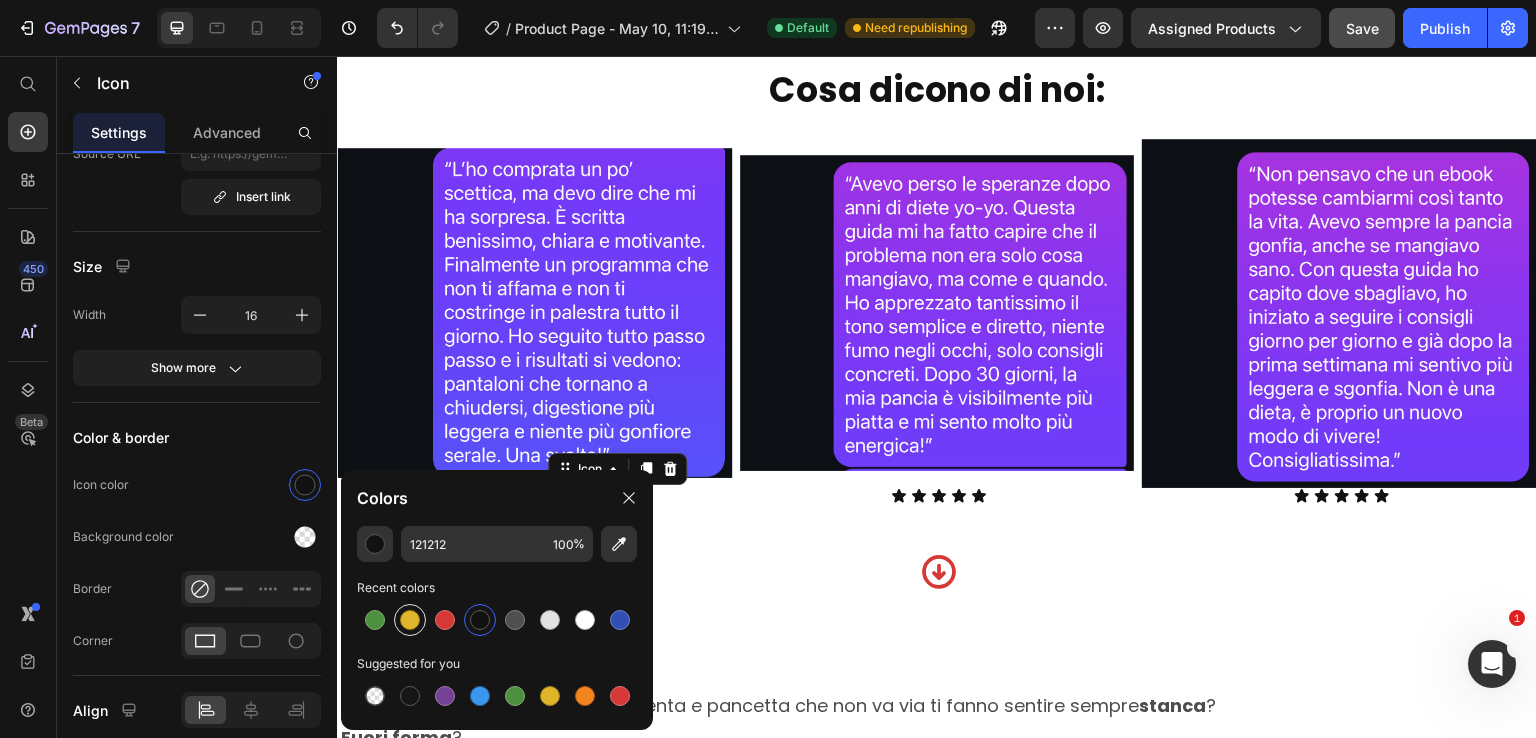 click at bounding box center [410, 620] 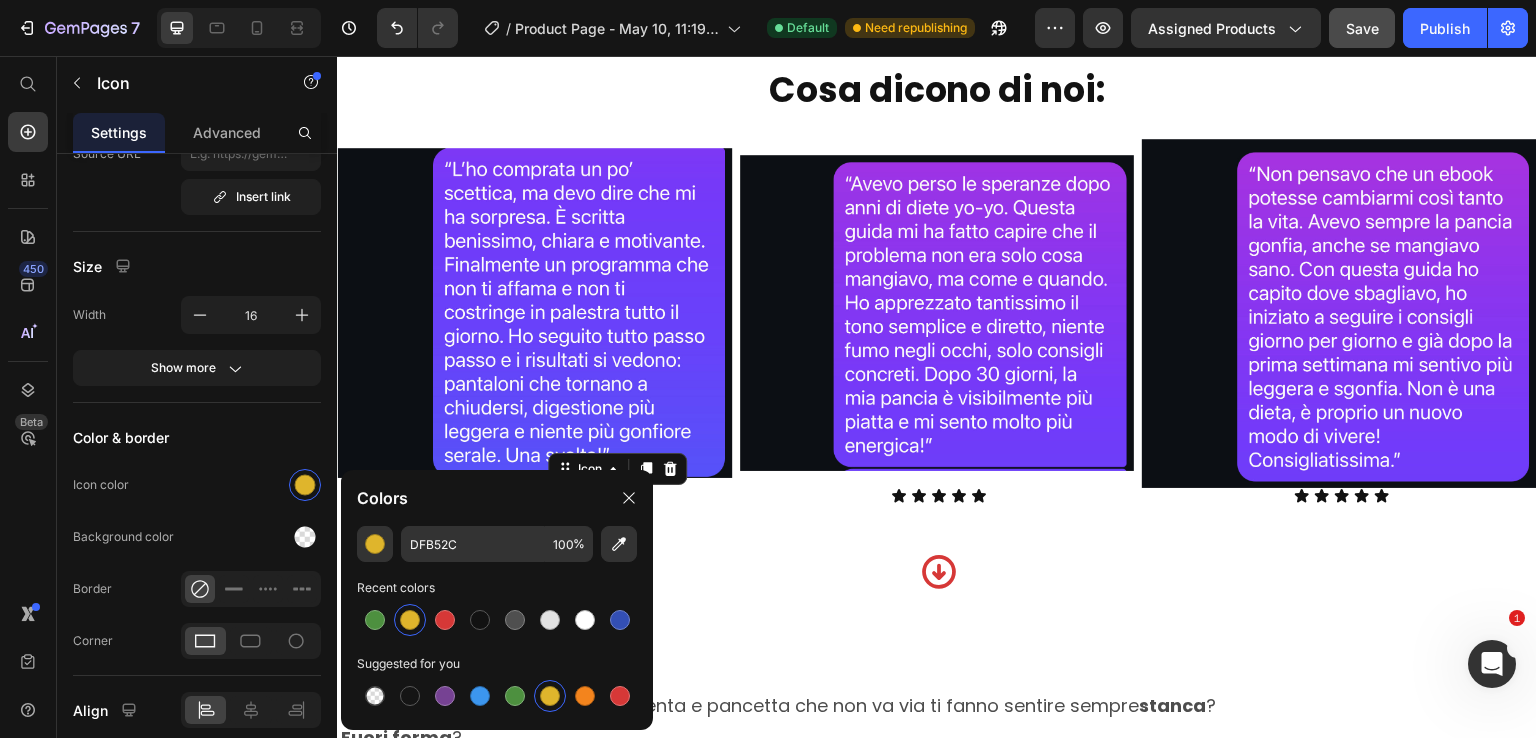 click on "Icon" at bounding box center (939, 572) 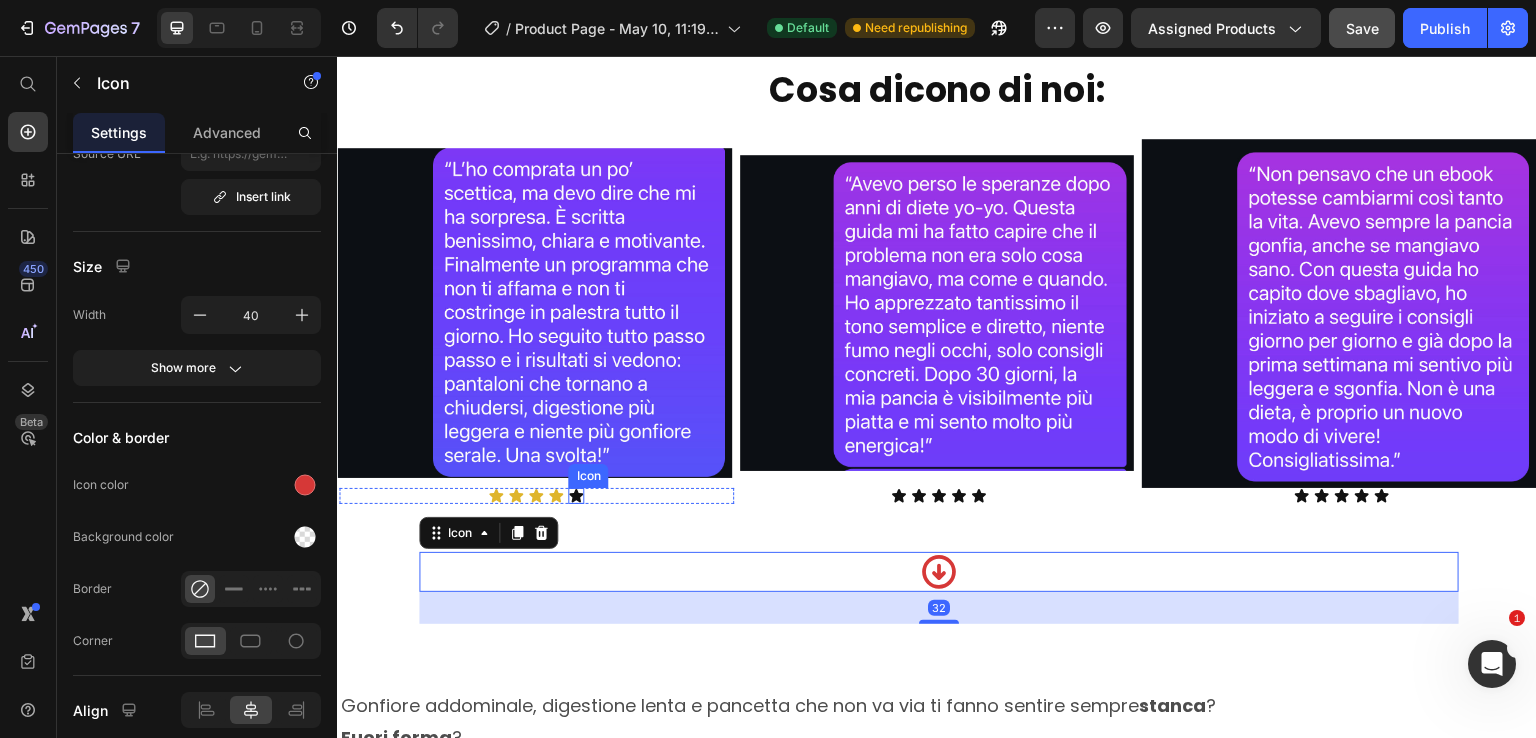 click 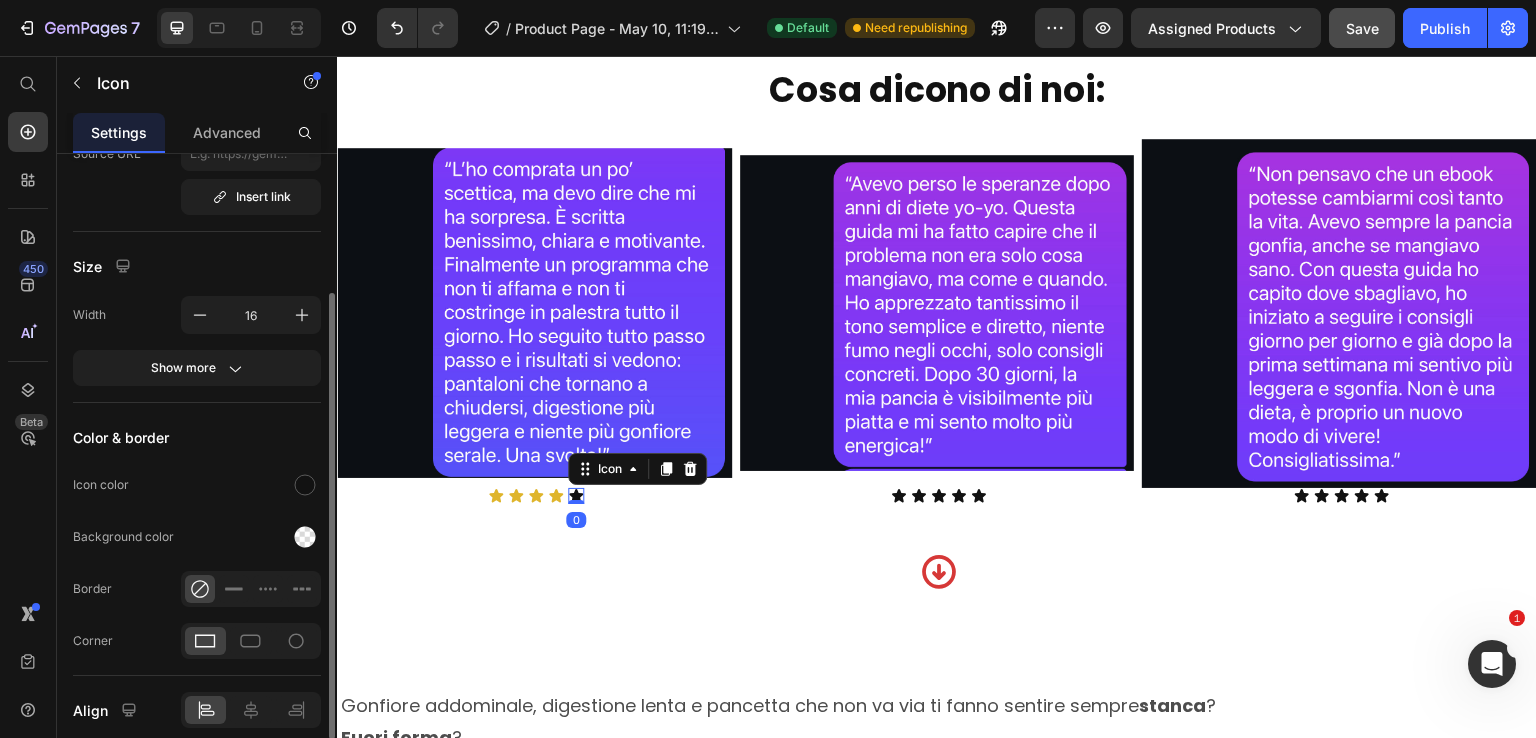 scroll, scrollTop: 280, scrollLeft: 0, axis: vertical 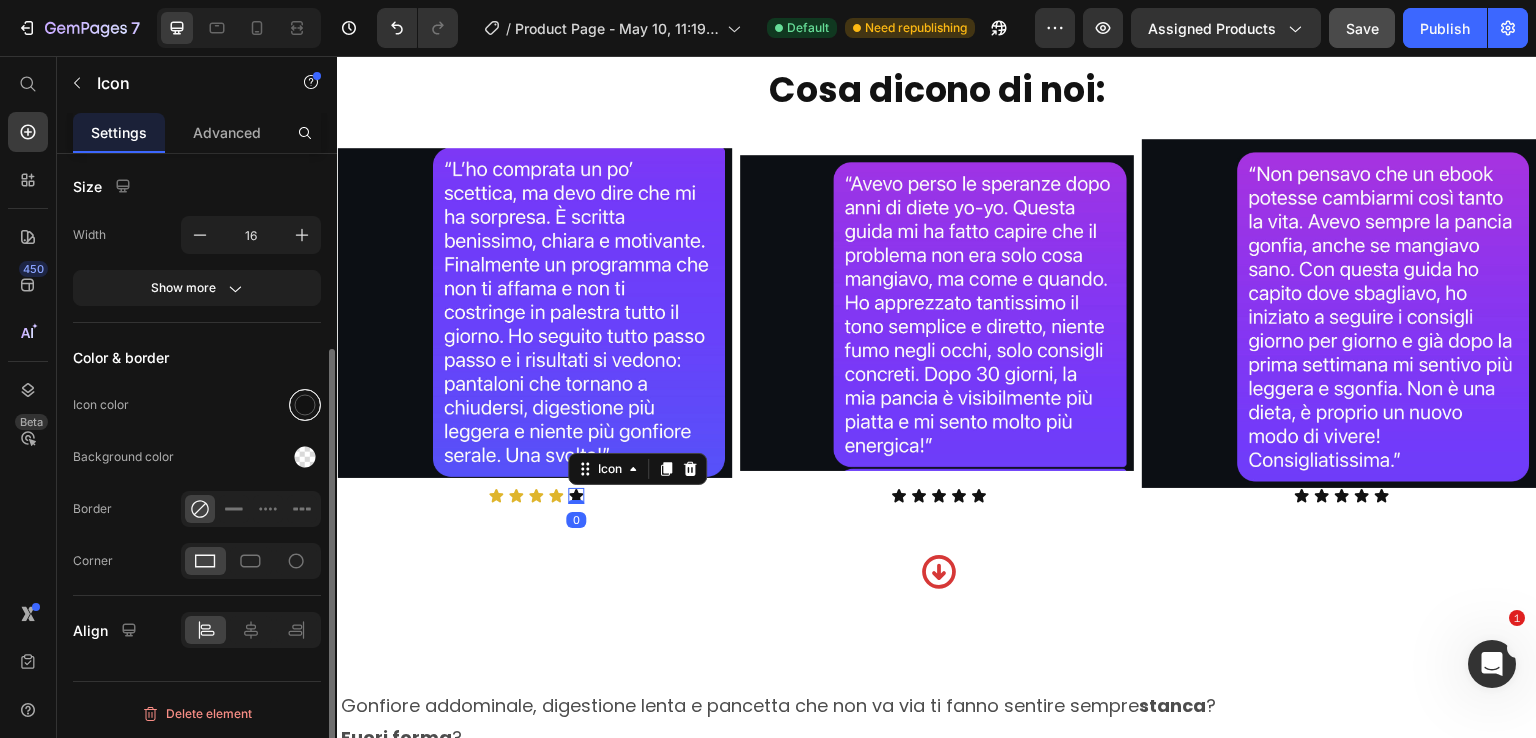 click at bounding box center (305, 405) 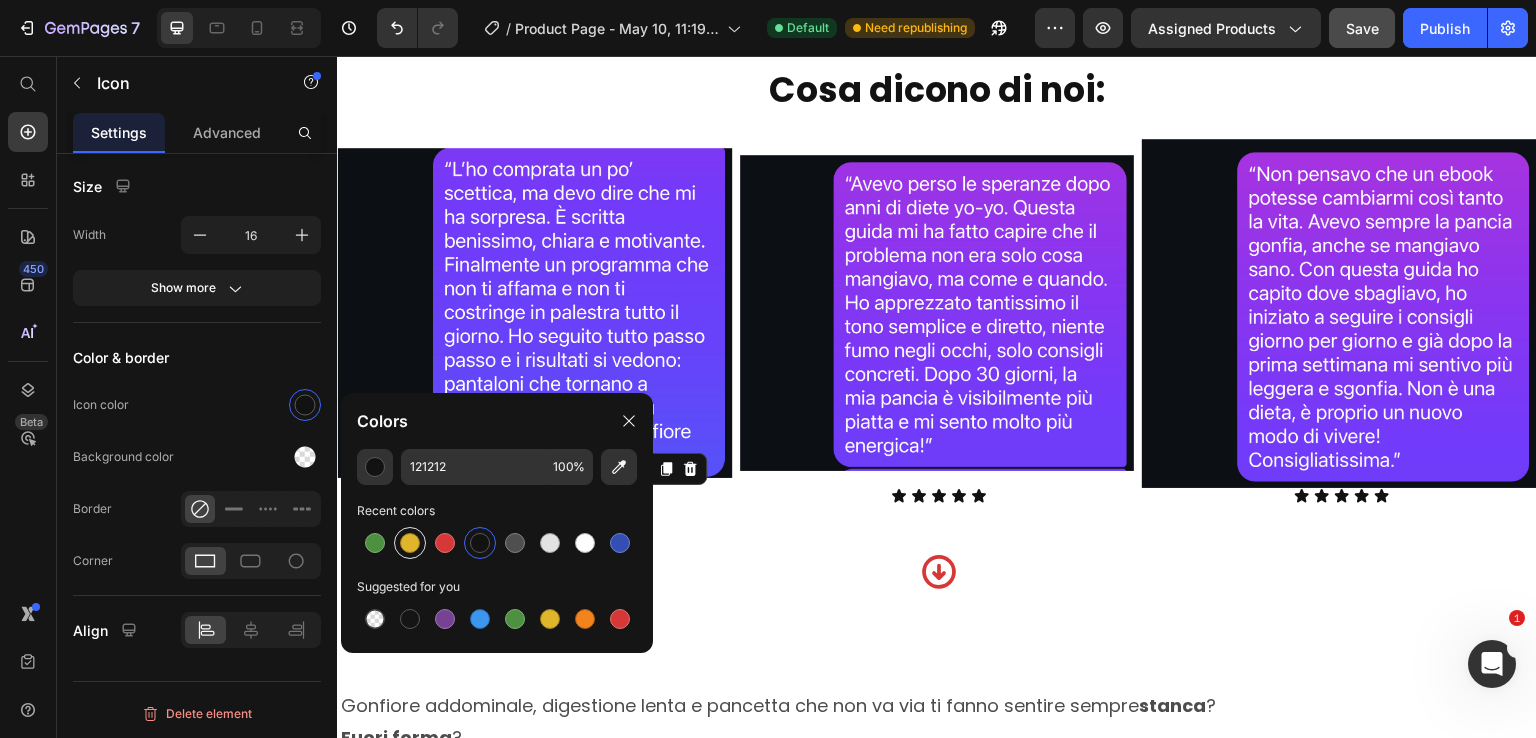 click at bounding box center (410, 543) 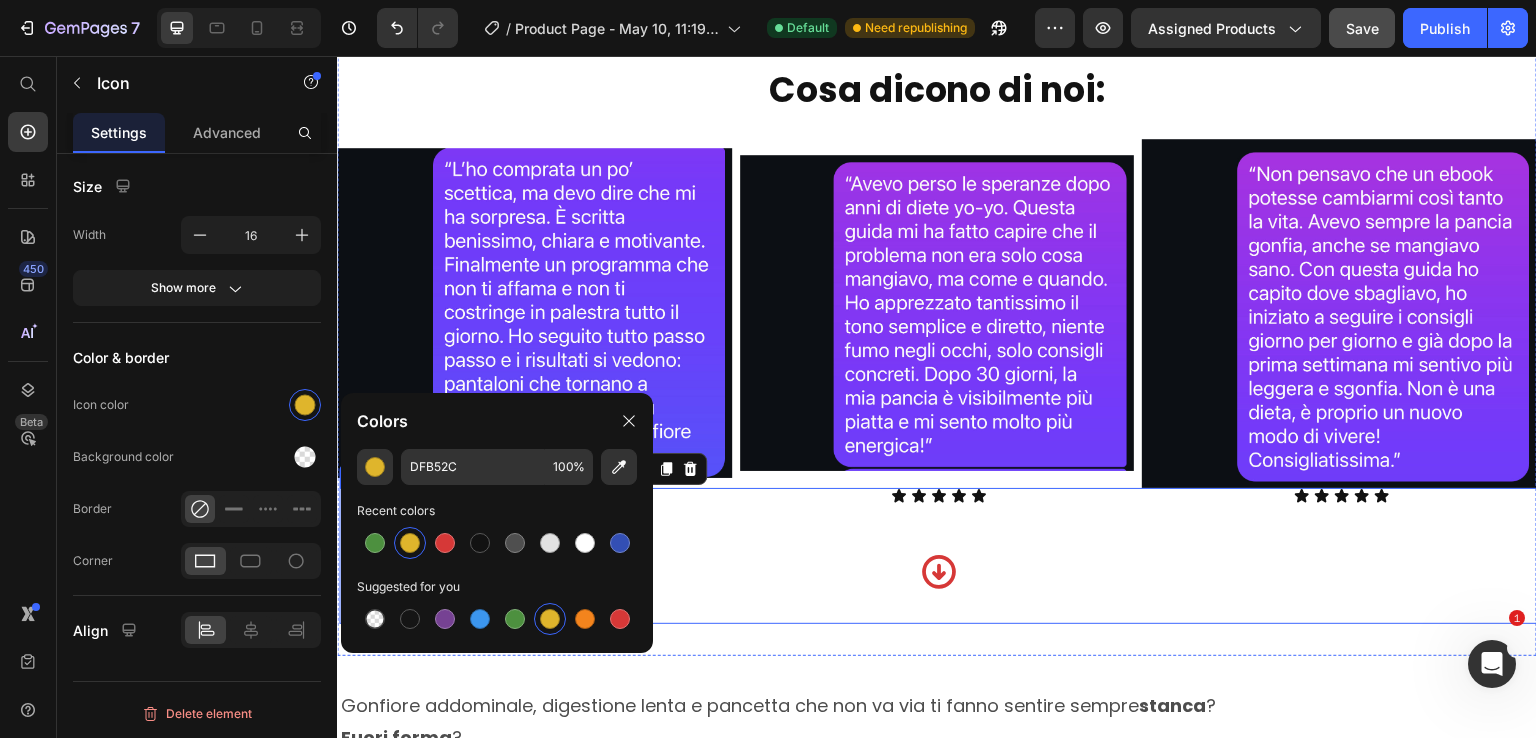 click on "Icon Icon Icon Icon
Icon   0 Icon List Icon Icon Icon Icon
Icon Icon List Icon Icon Icon Icon
Icon Icon List Row Row
Icon" at bounding box center [939, 556] 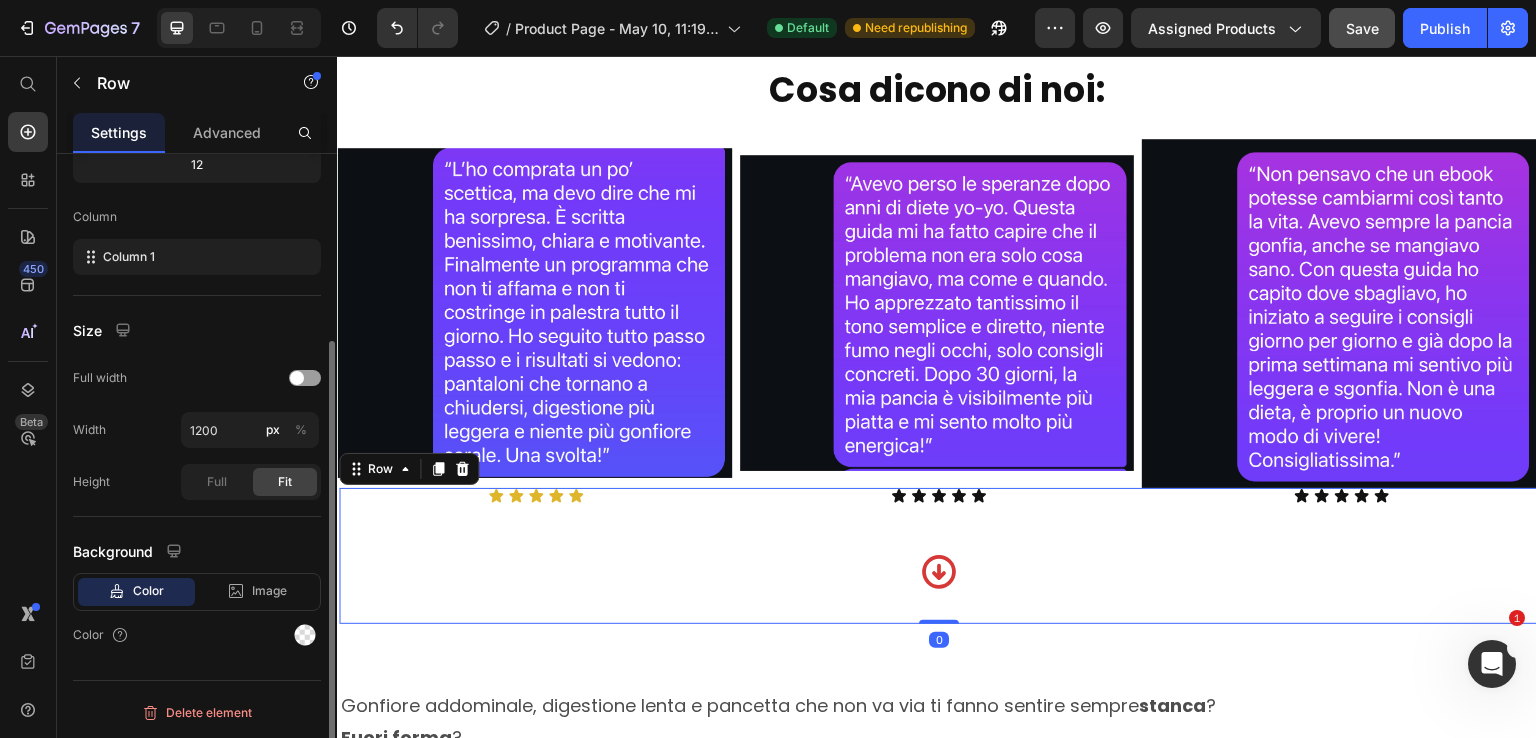 scroll, scrollTop: 0, scrollLeft: 0, axis: both 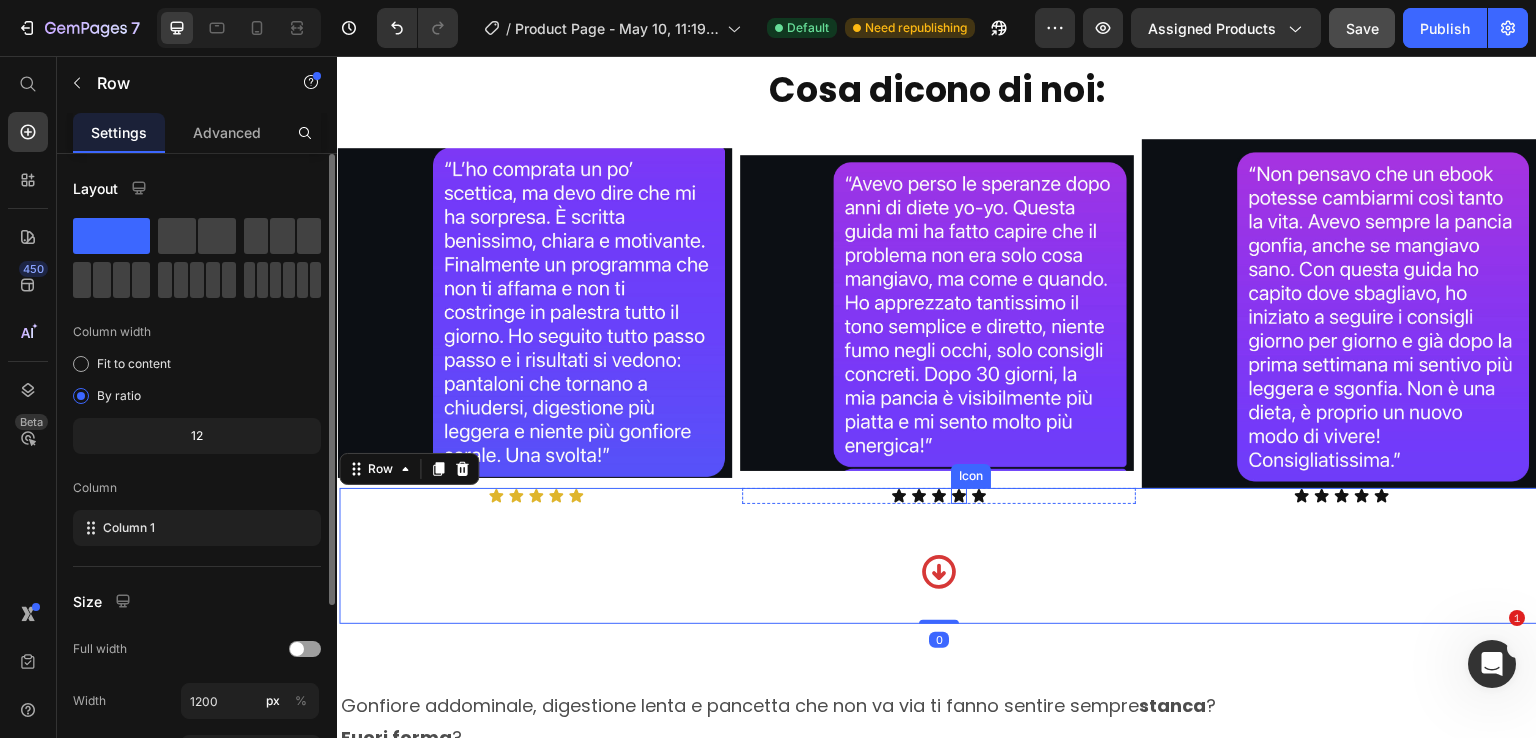click on "Icon Icon Icon Icon
Icon" at bounding box center [939, 496] 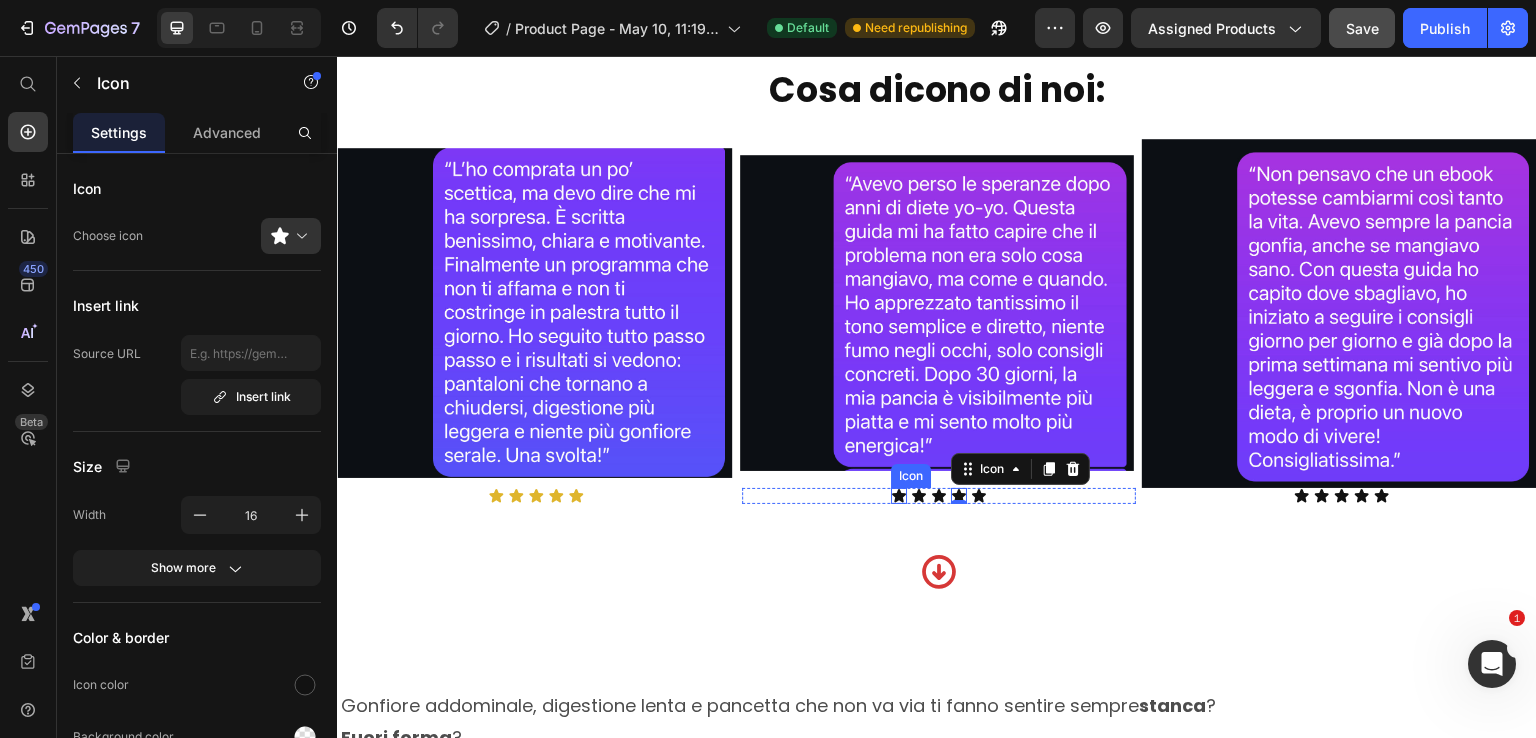 click on "Icon Icon Icon Icon   0
Icon" at bounding box center [939, 496] 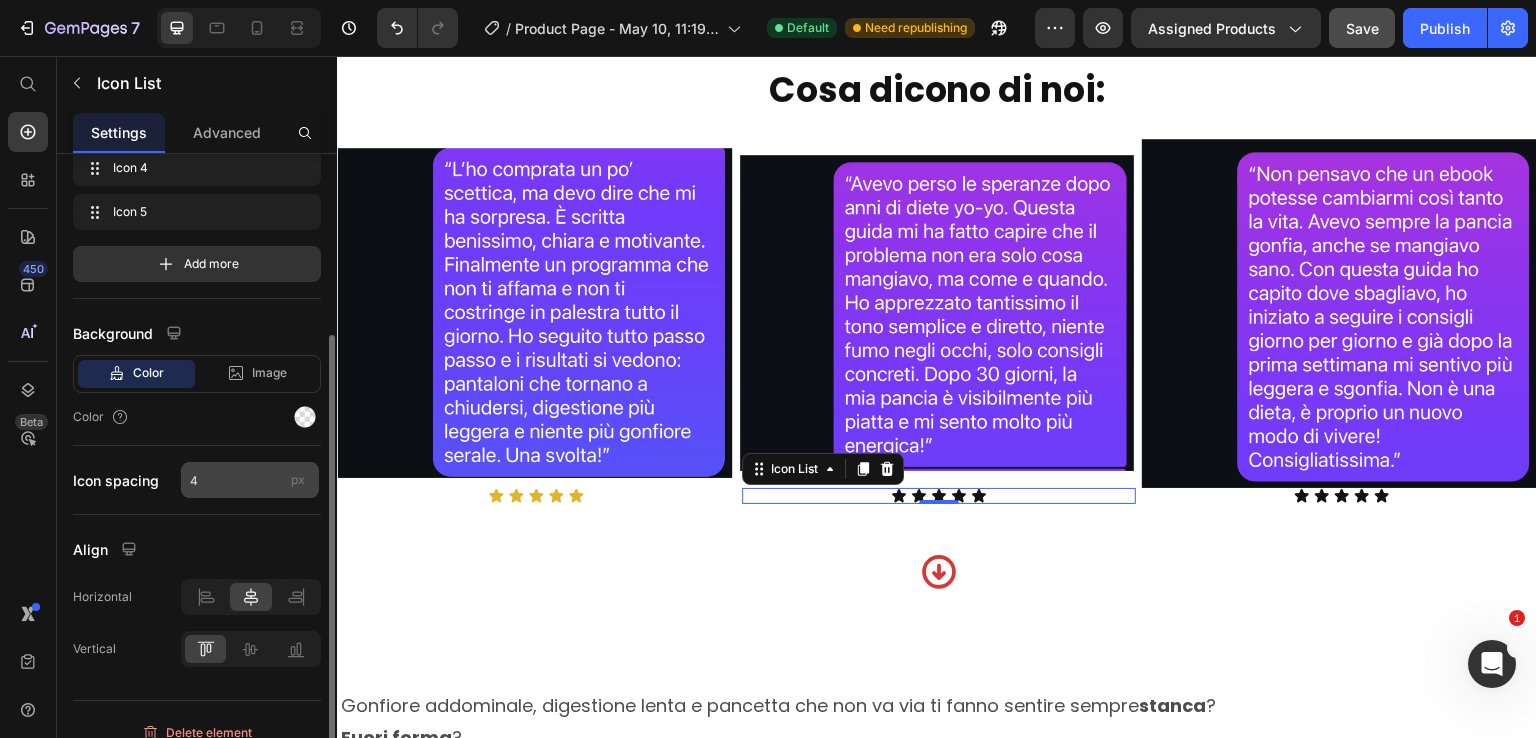 scroll, scrollTop: 218, scrollLeft: 0, axis: vertical 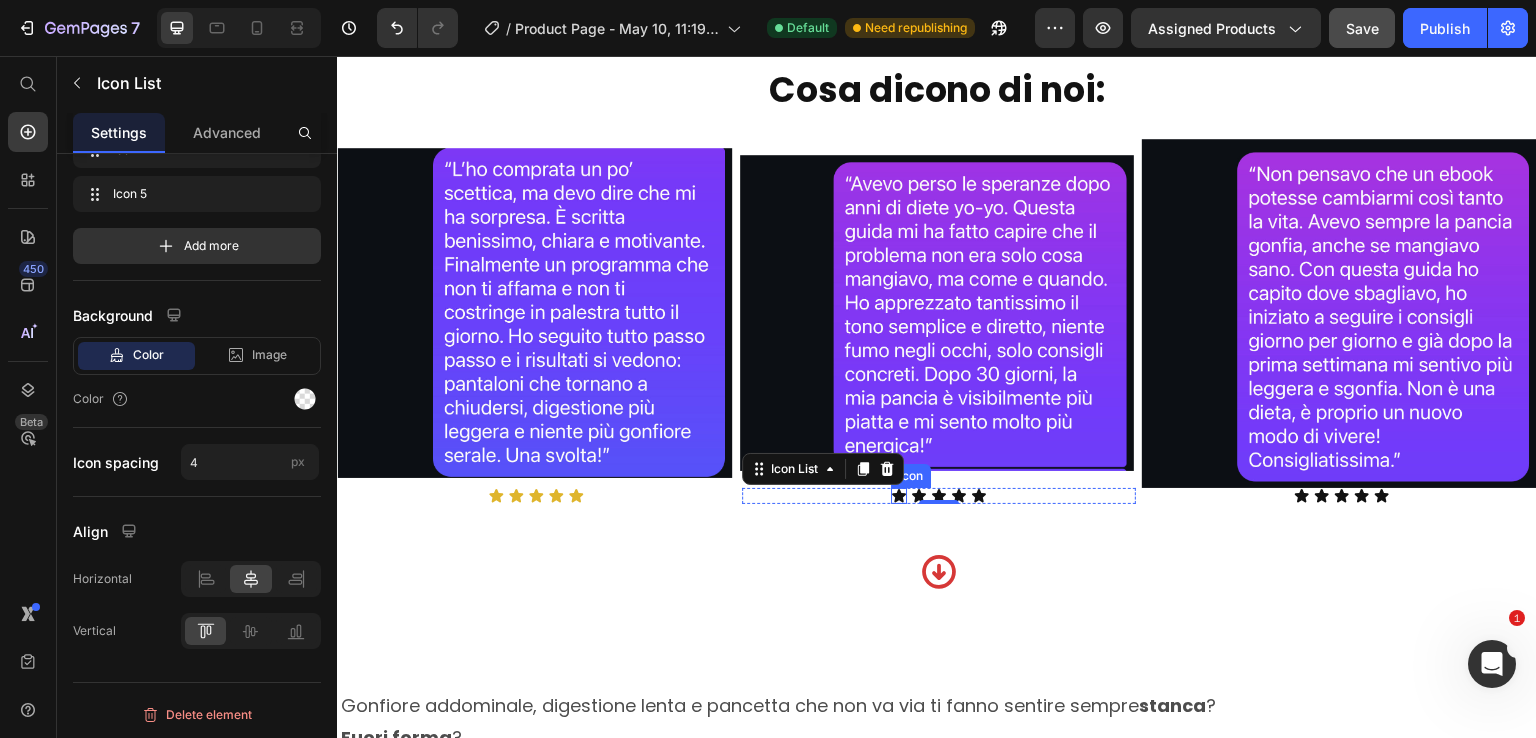 click 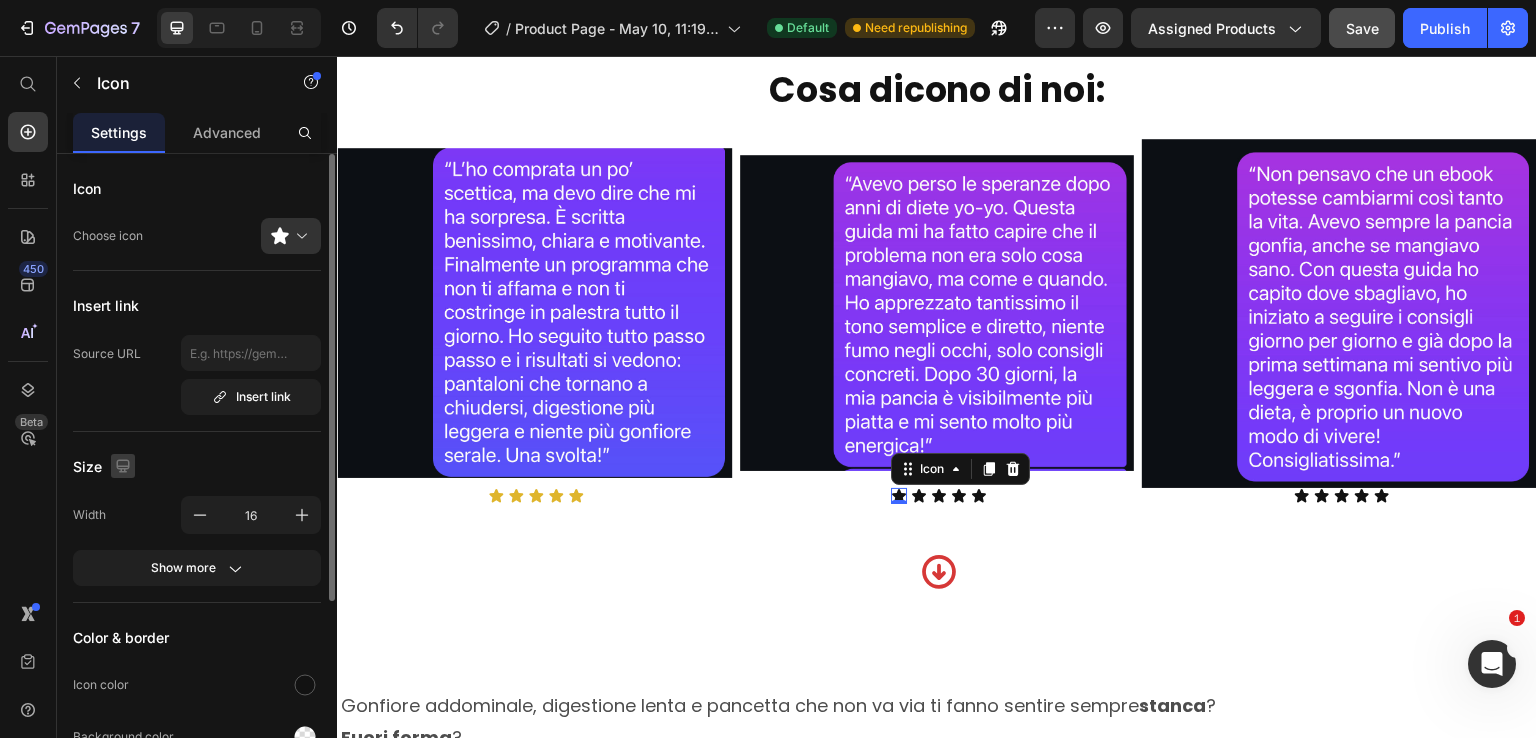 scroll, scrollTop: 200, scrollLeft: 0, axis: vertical 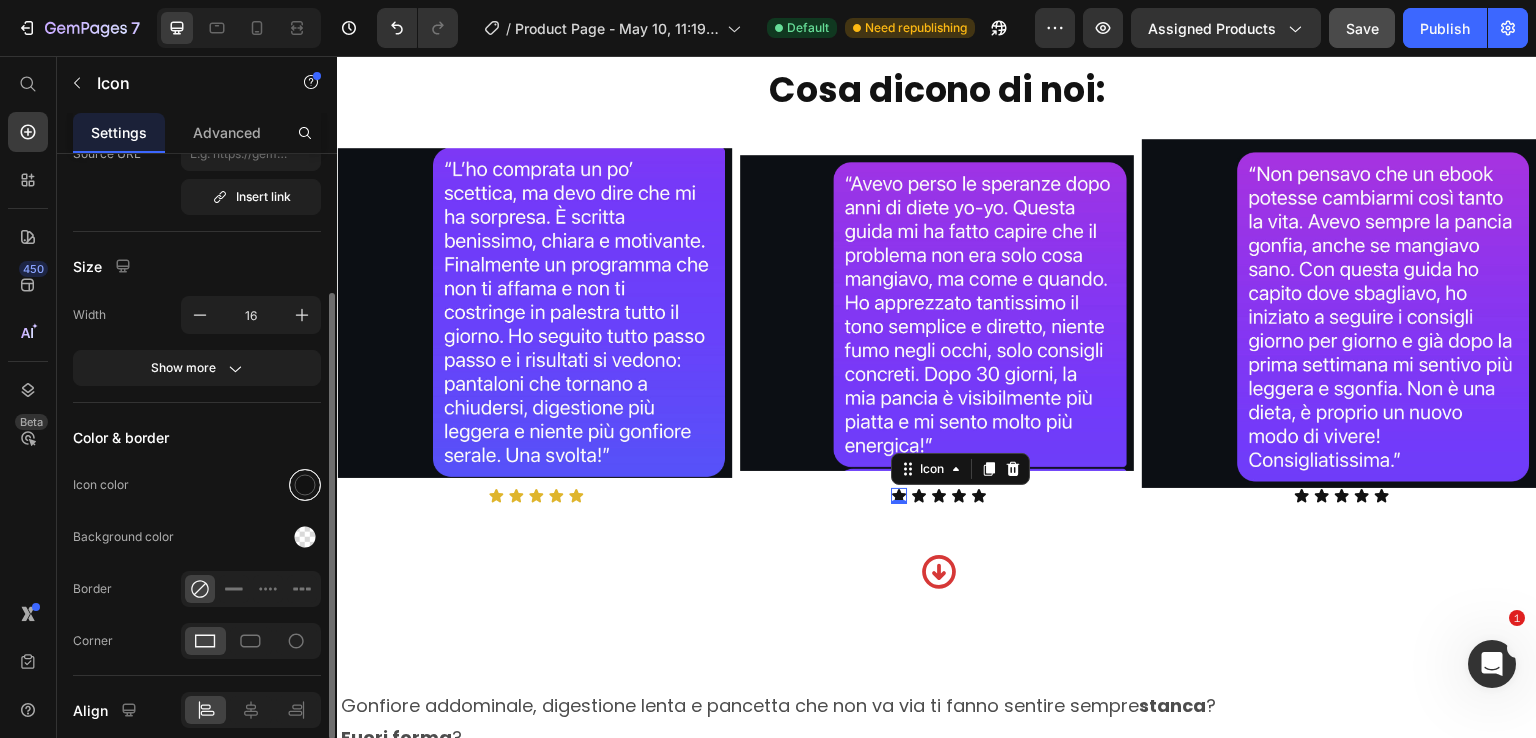 click at bounding box center (305, 485) 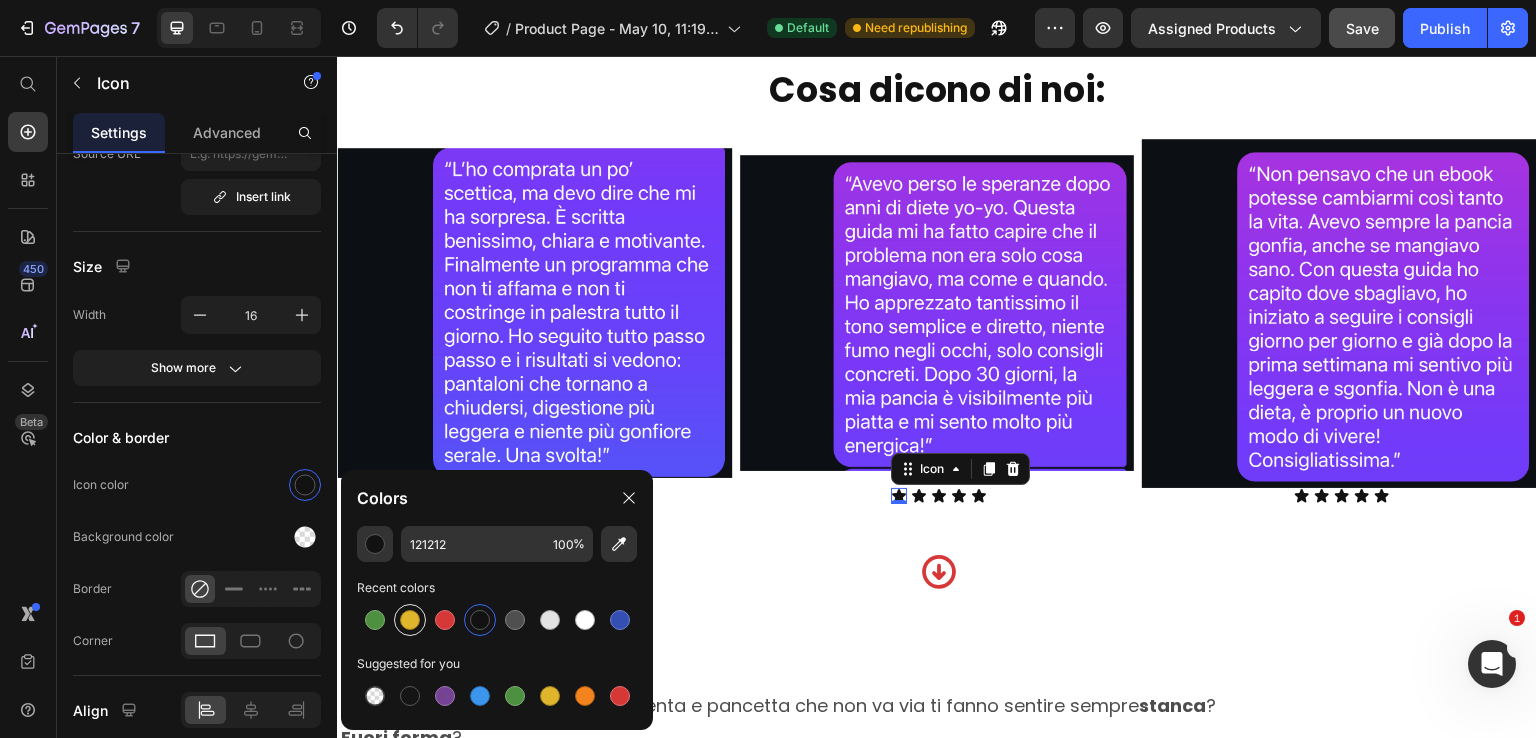click at bounding box center [410, 620] 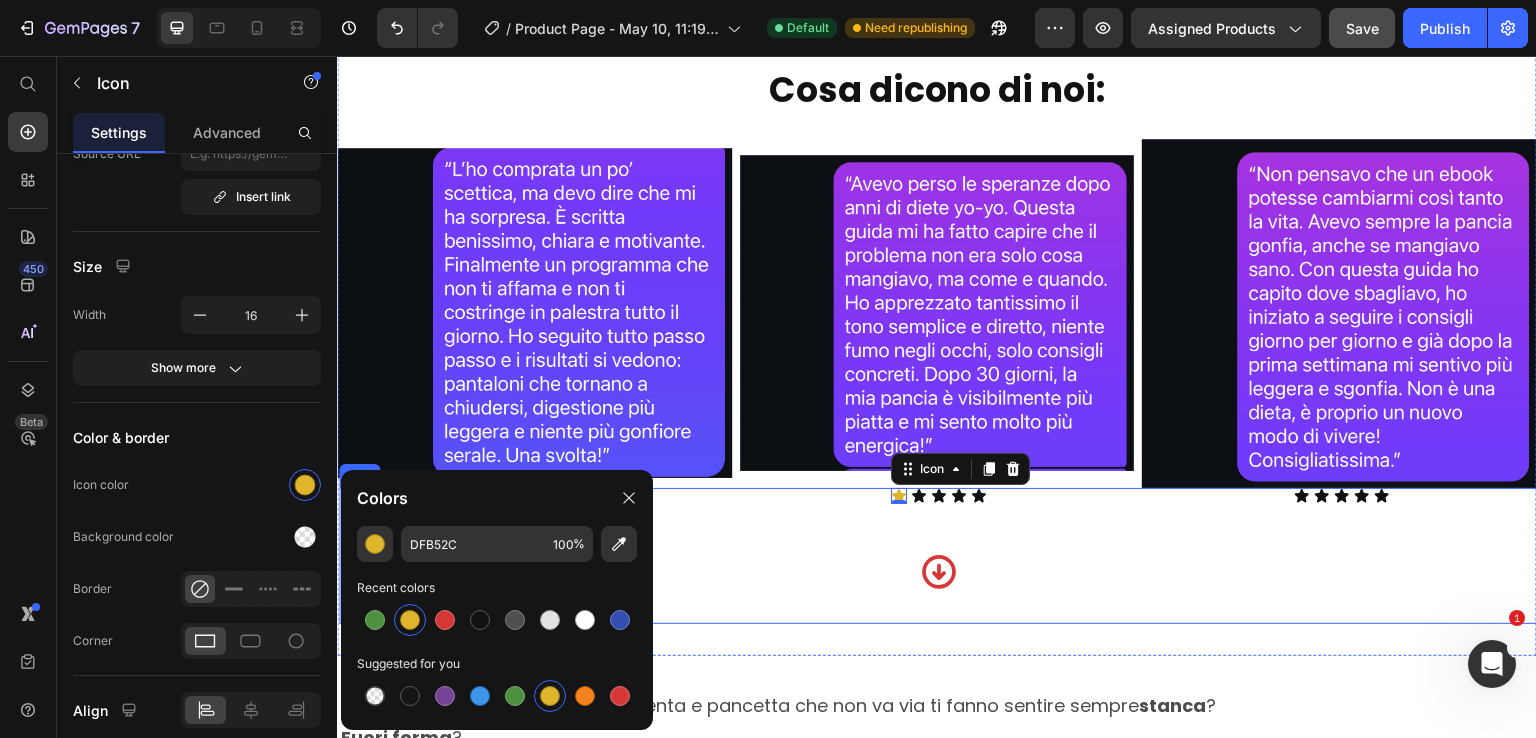 click 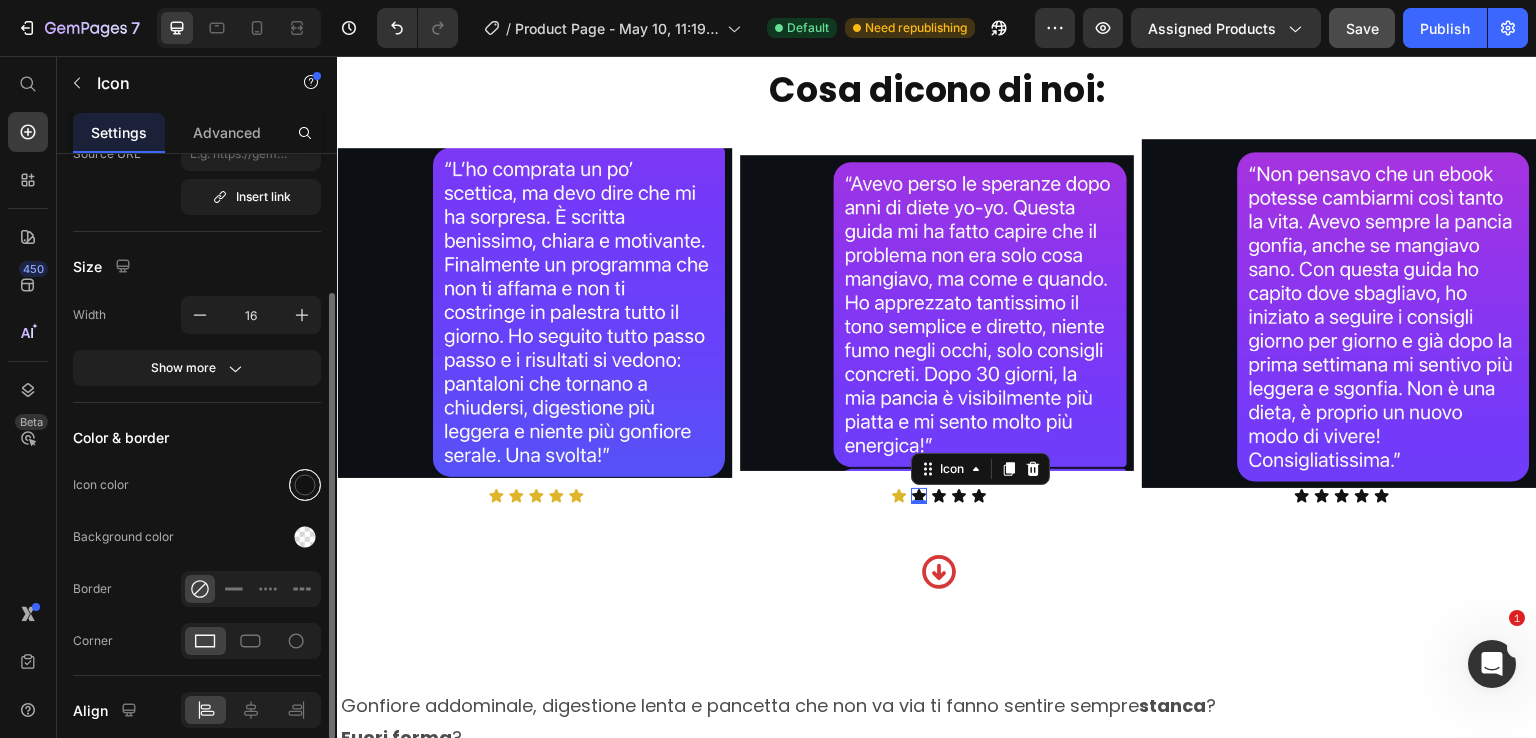 click at bounding box center (305, 485) 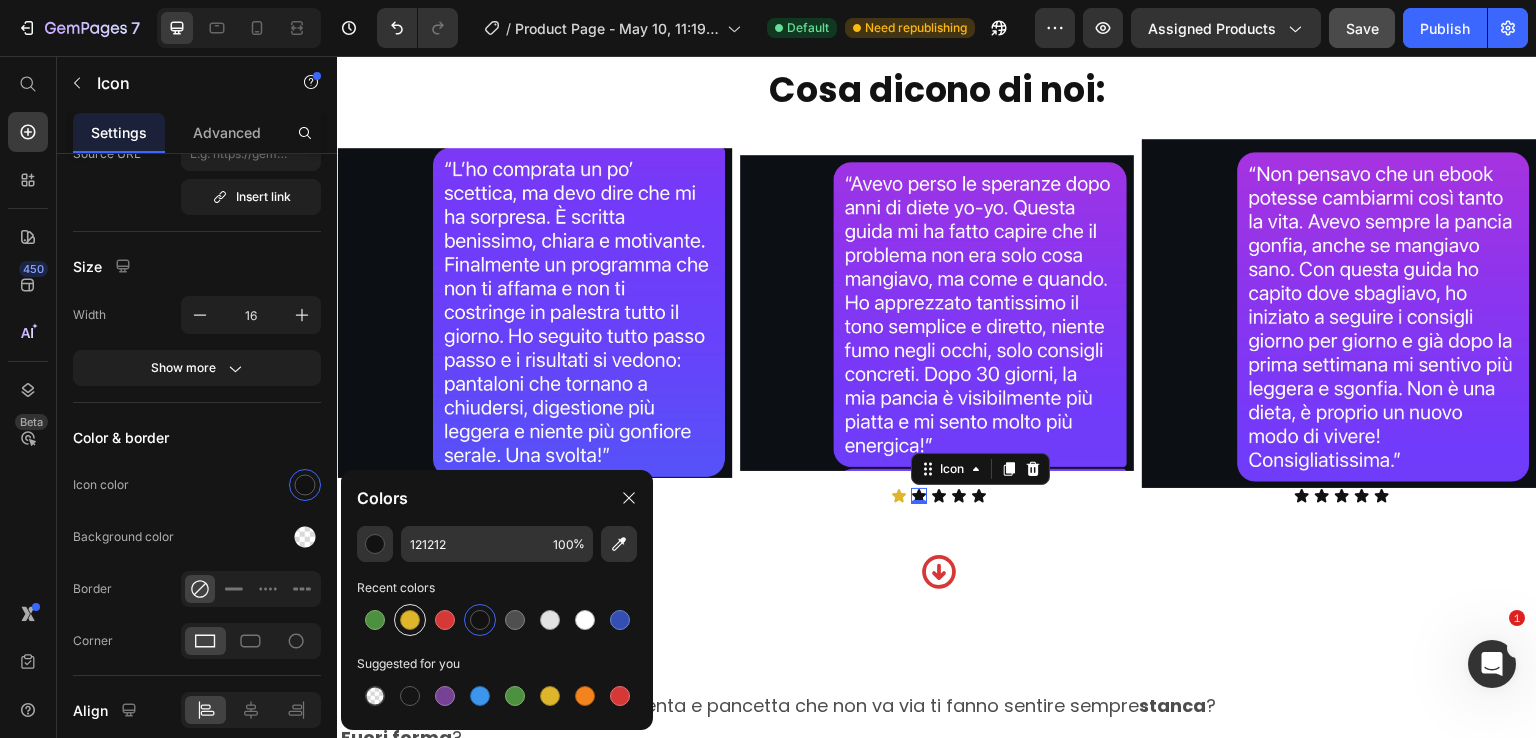 click at bounding box center (410, 620) 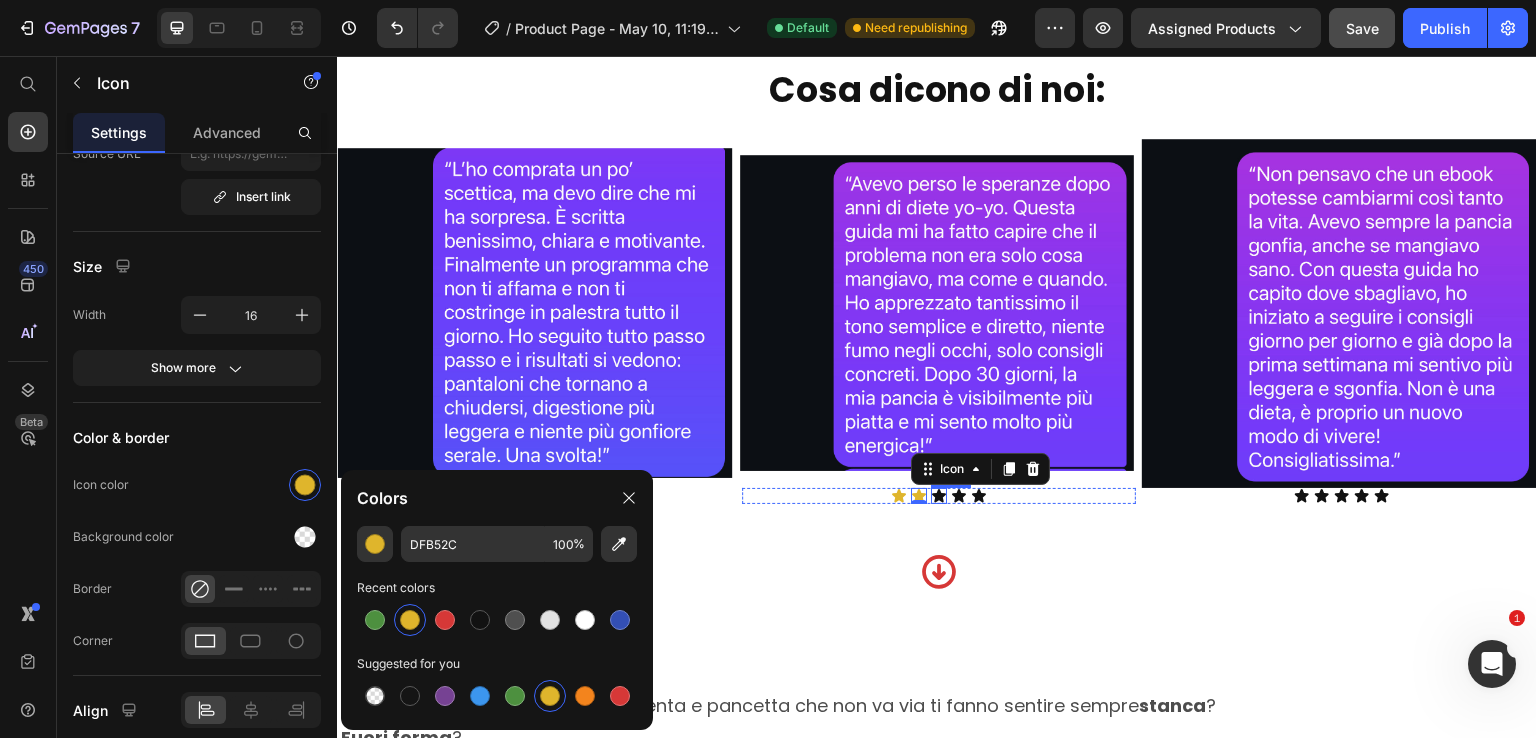 click 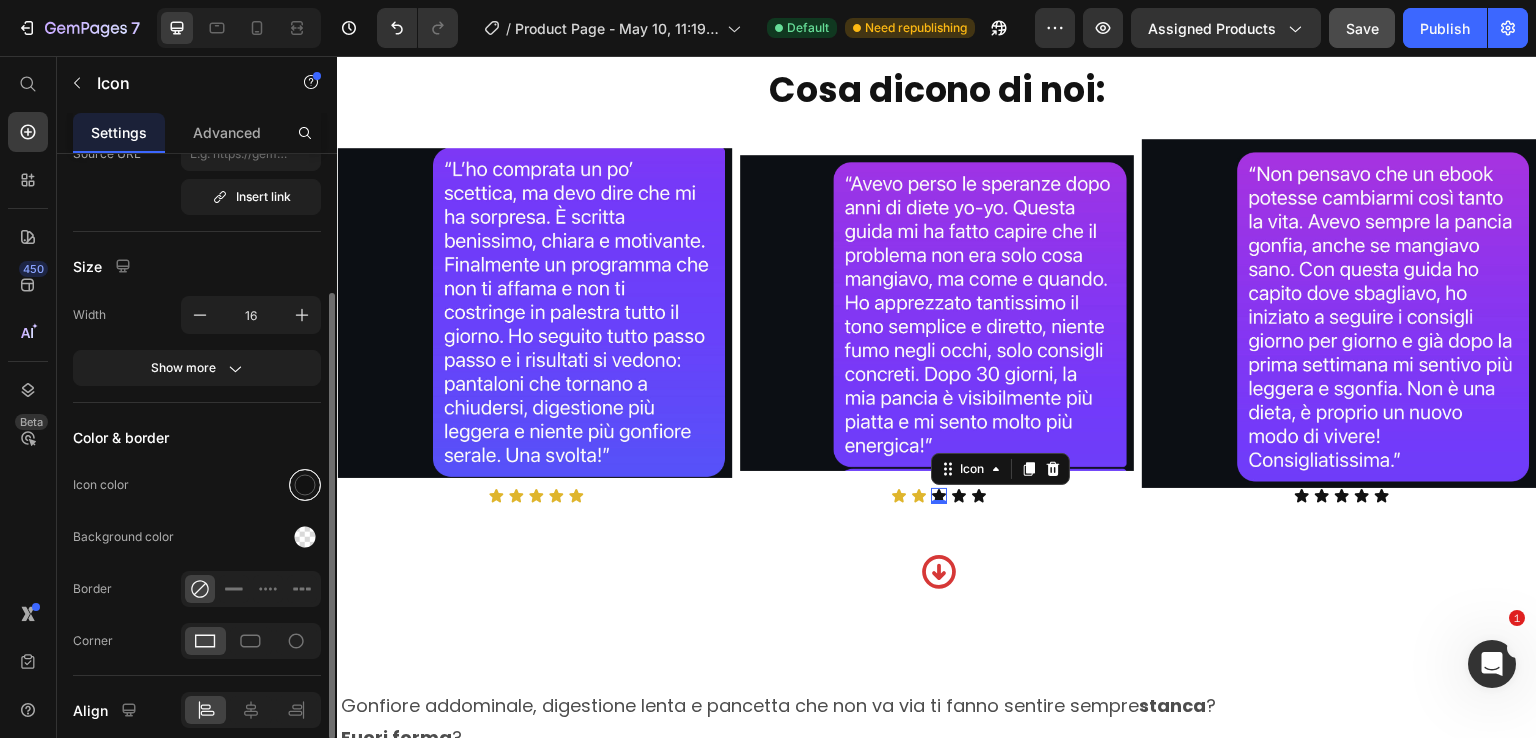 click at bounding box center [305, 485] 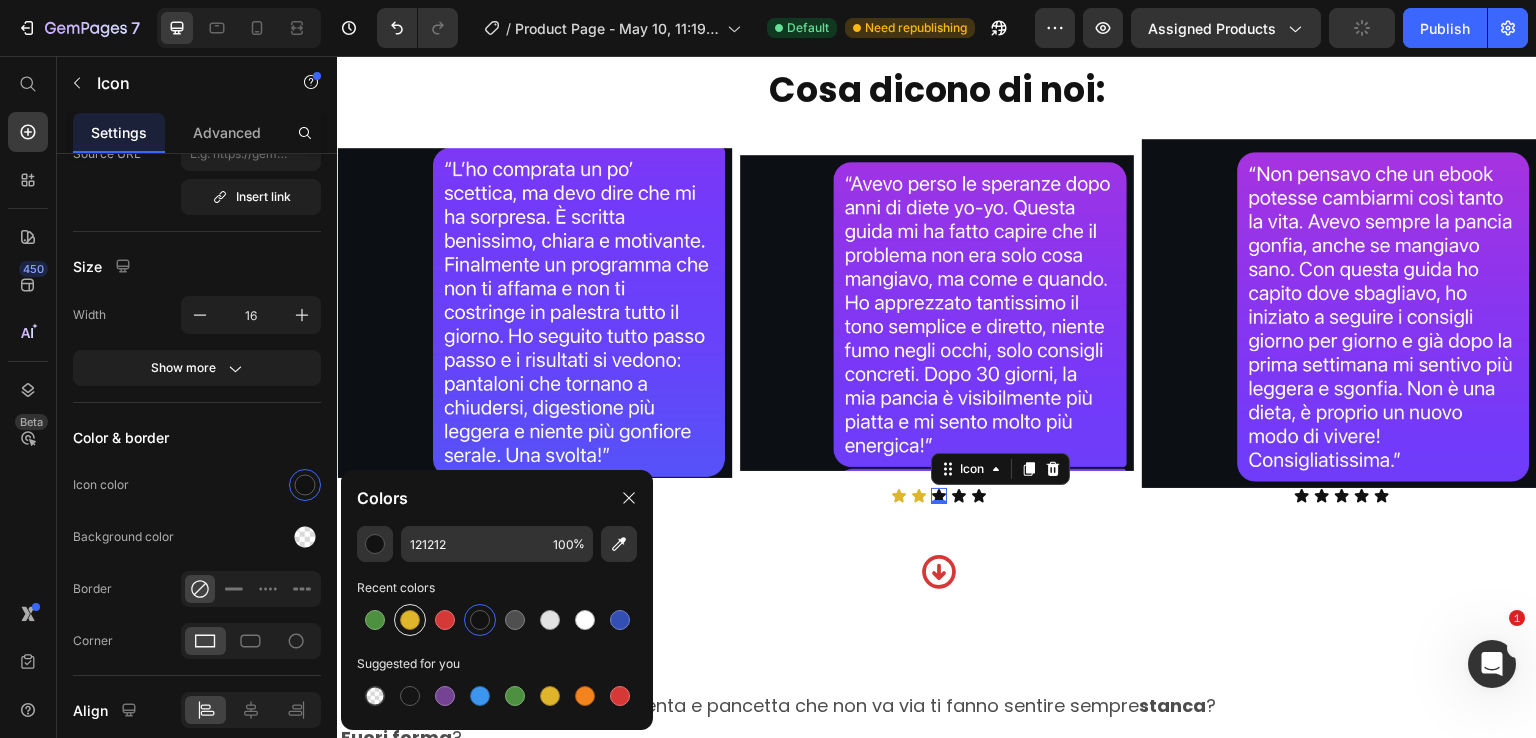 click at bounding box center [410, 620] 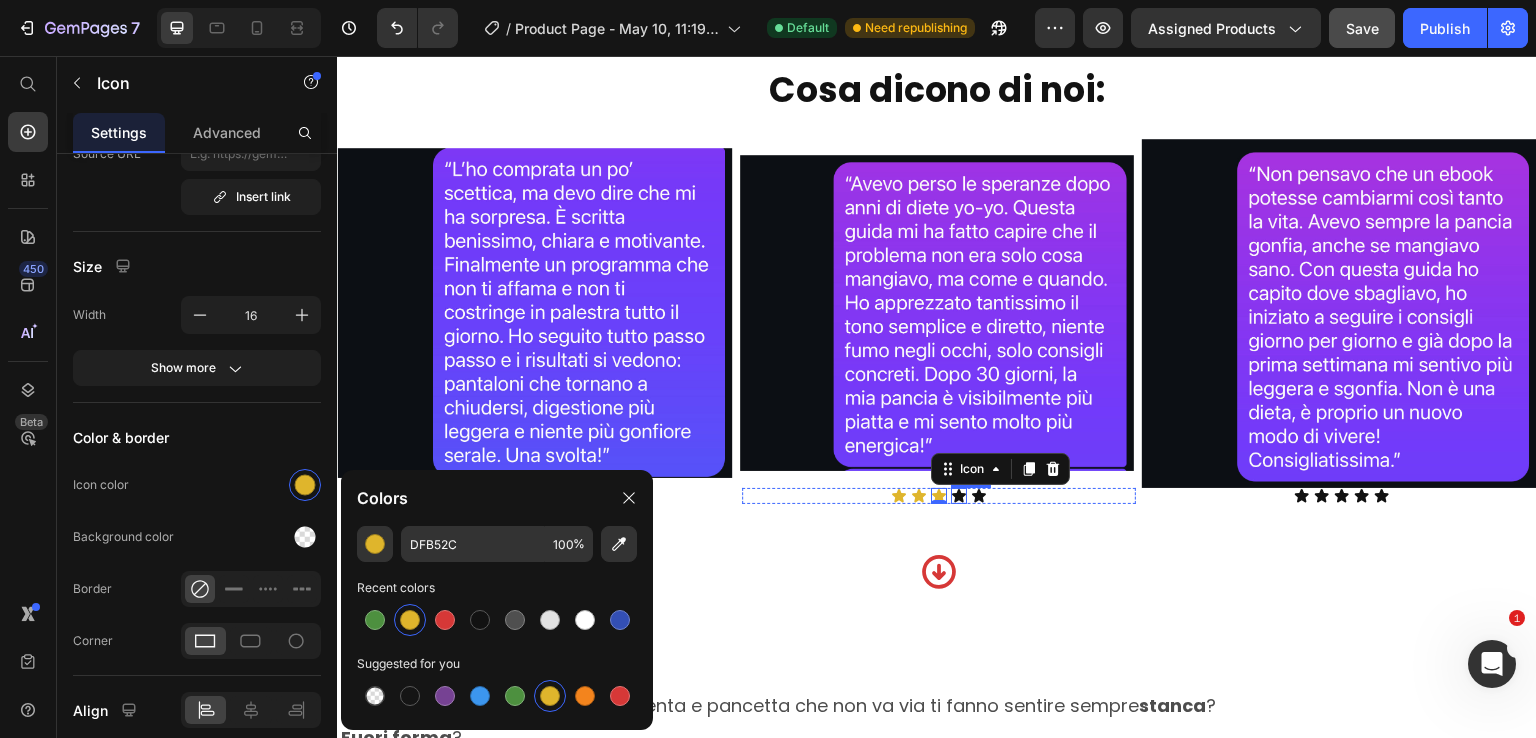 click 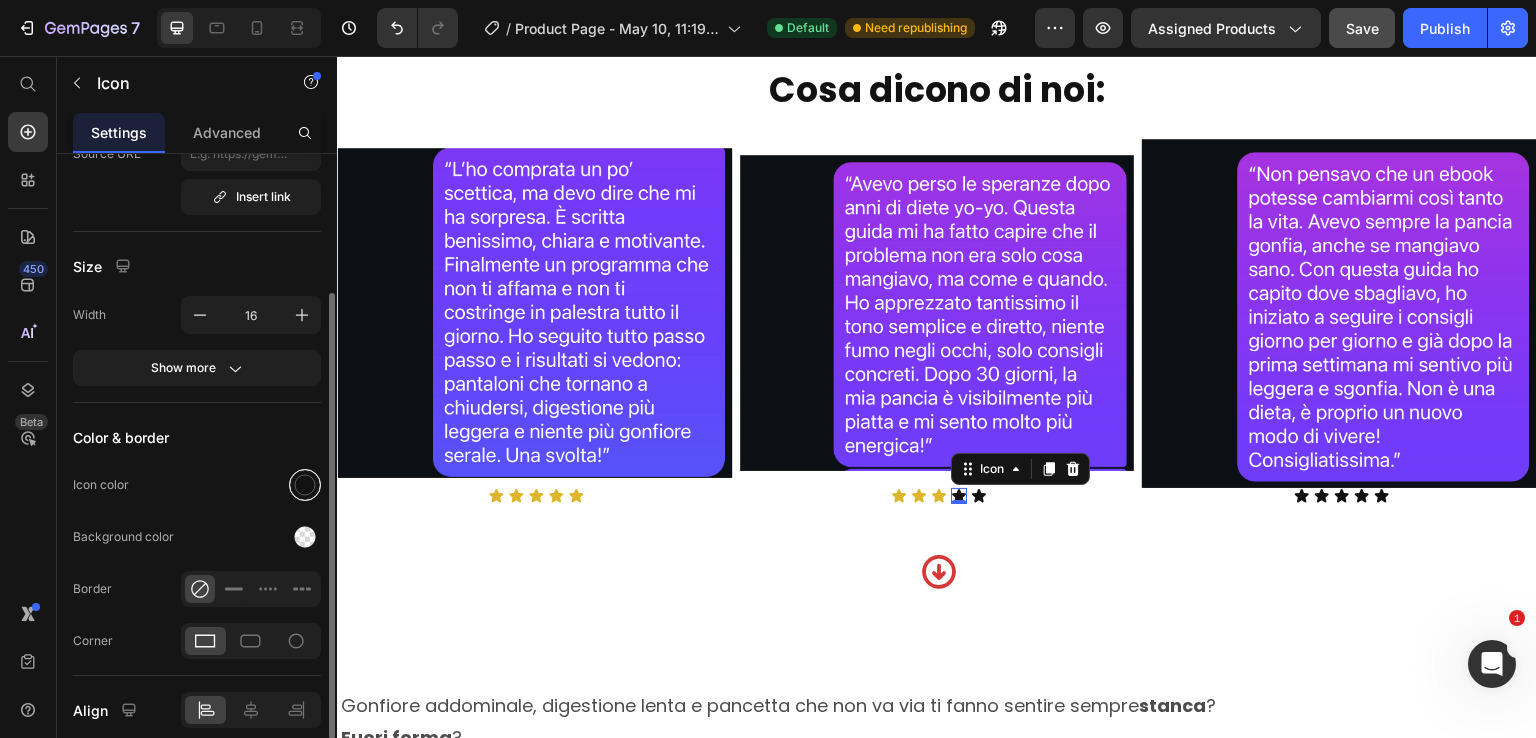 click at bounding box center [305, 485] 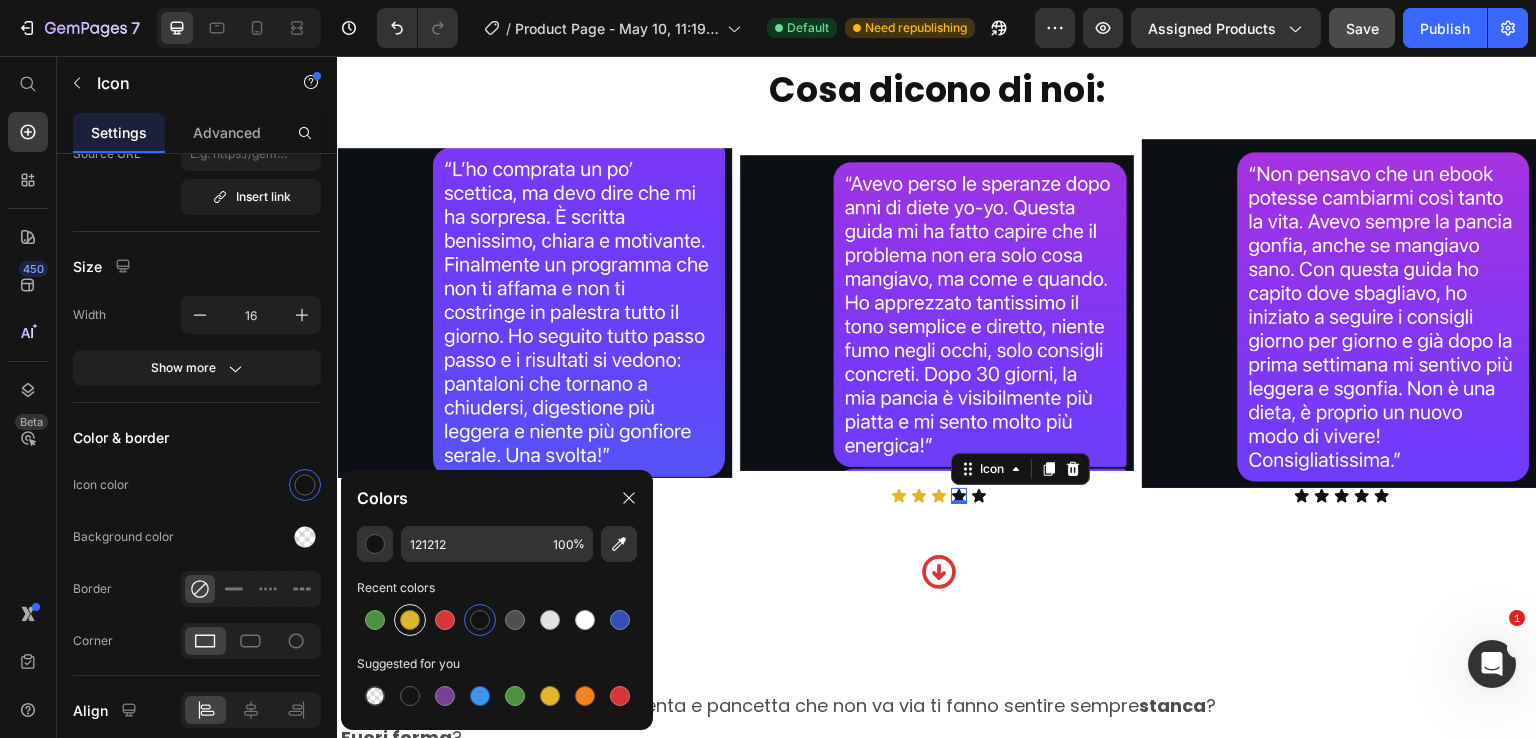 click at bounding box center [410, 620] 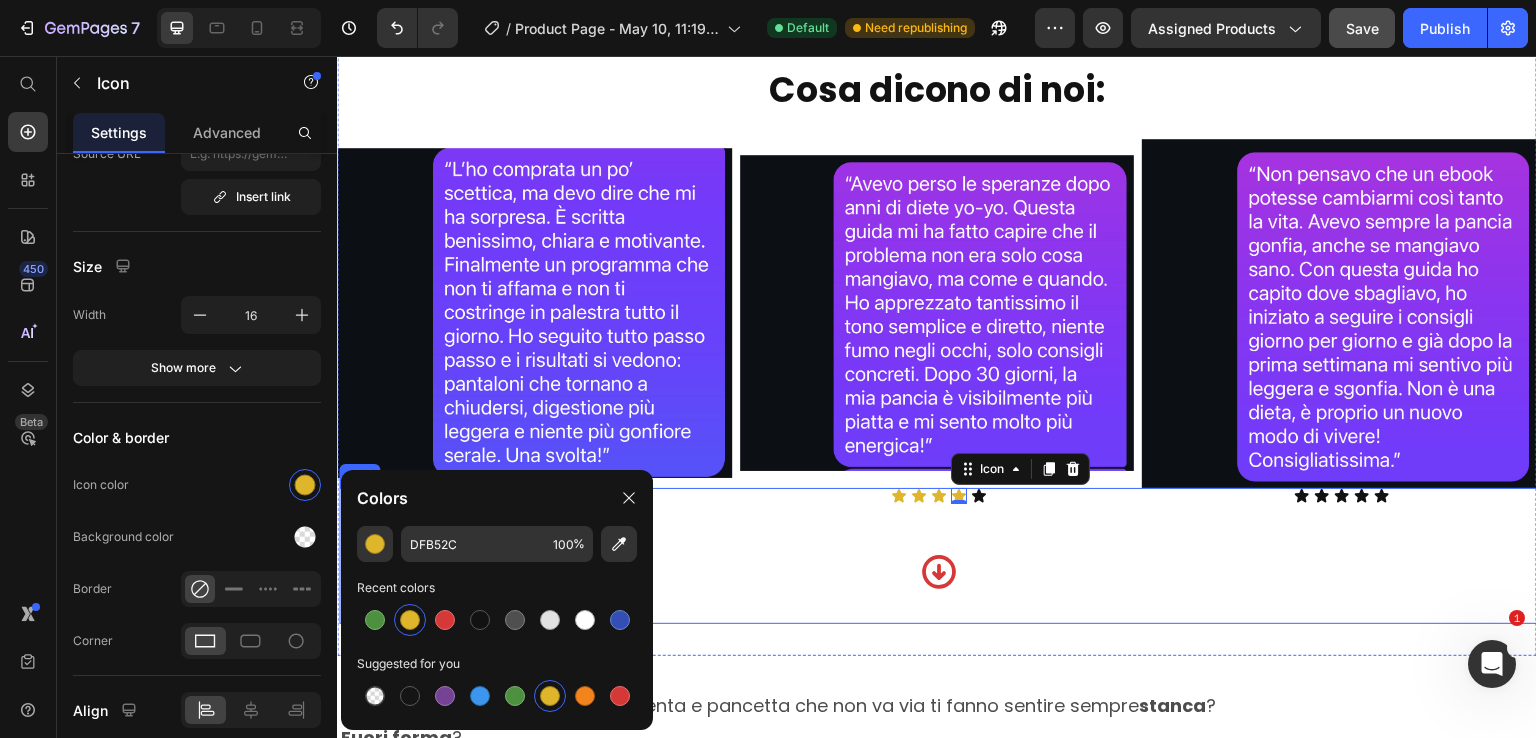 click 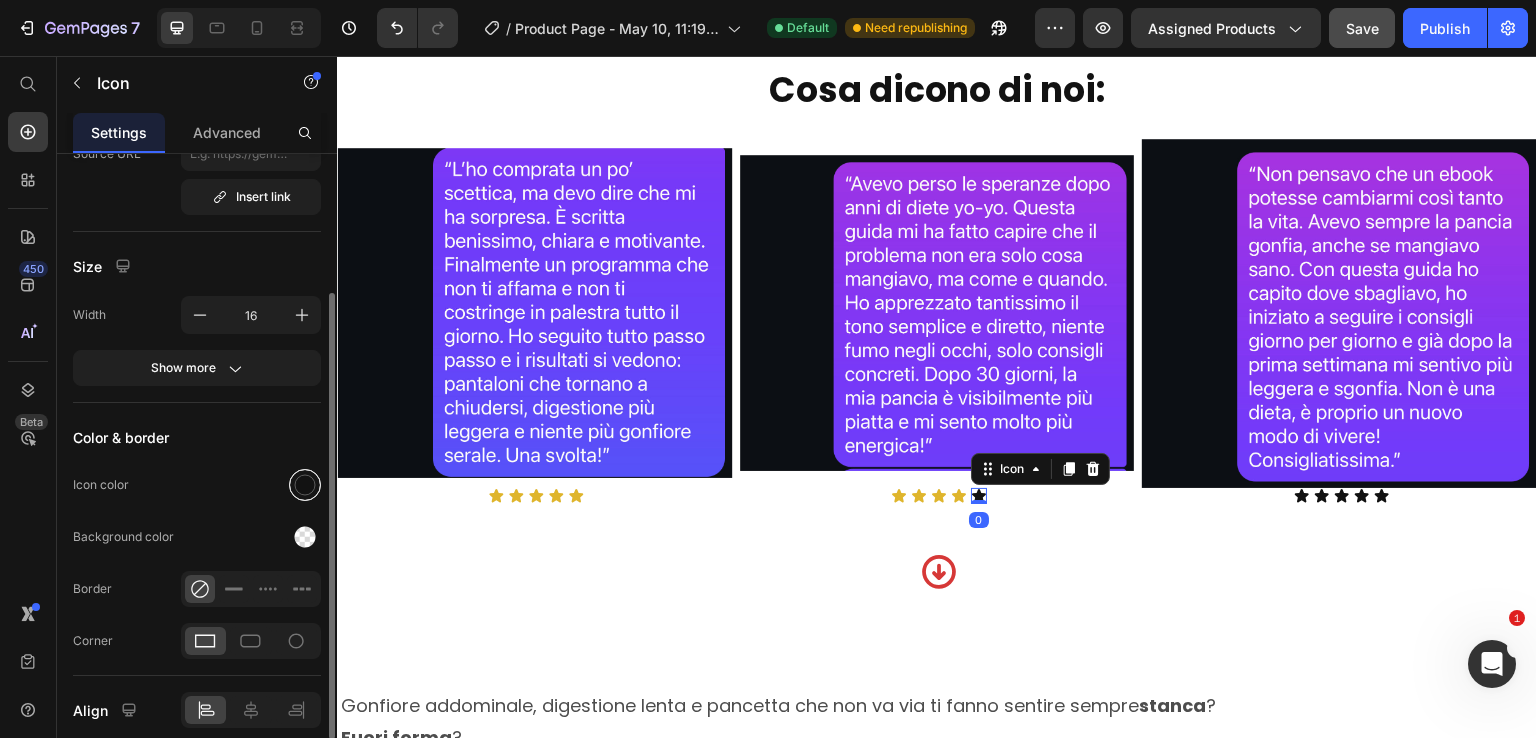click at bounding box center [305, 485] 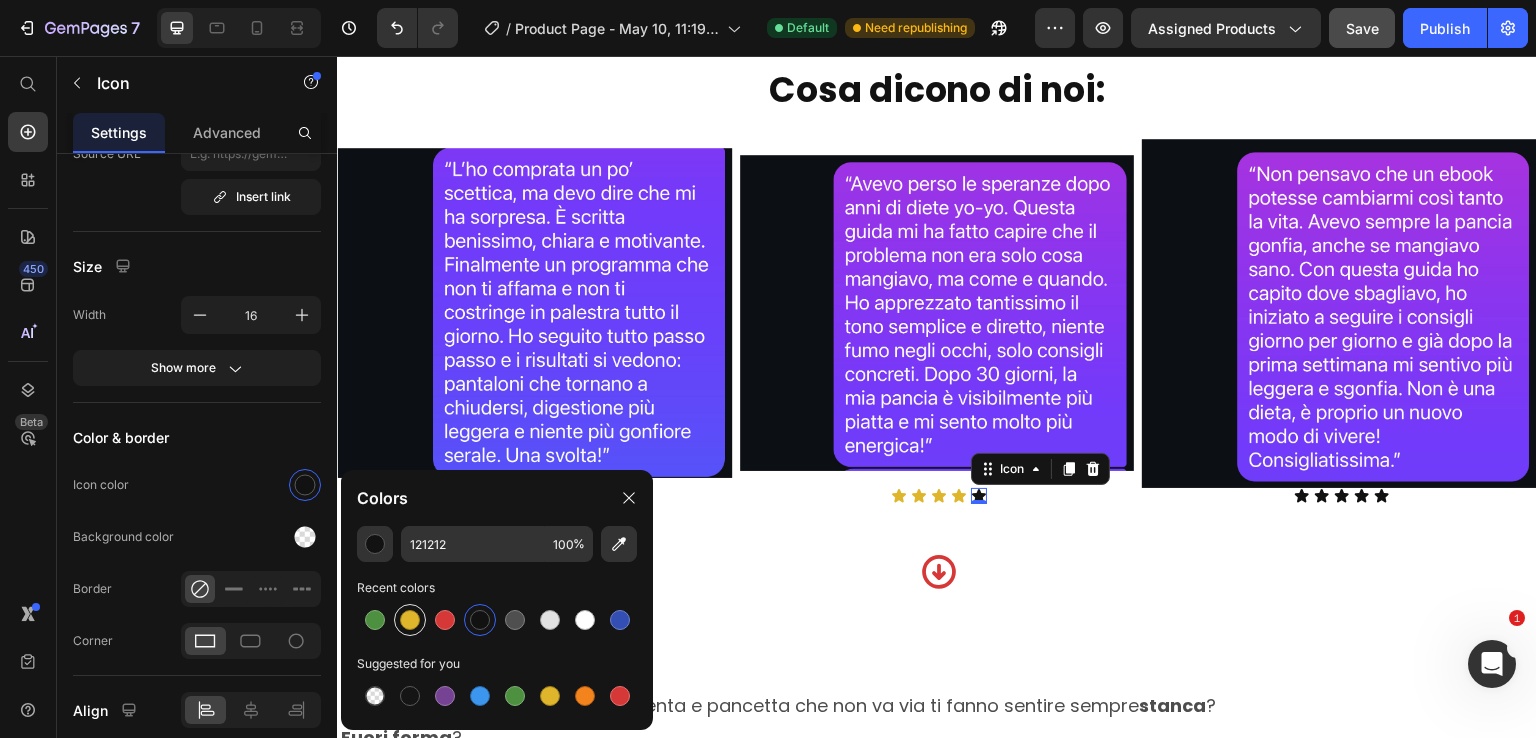 click at bounding box center [410, 620] 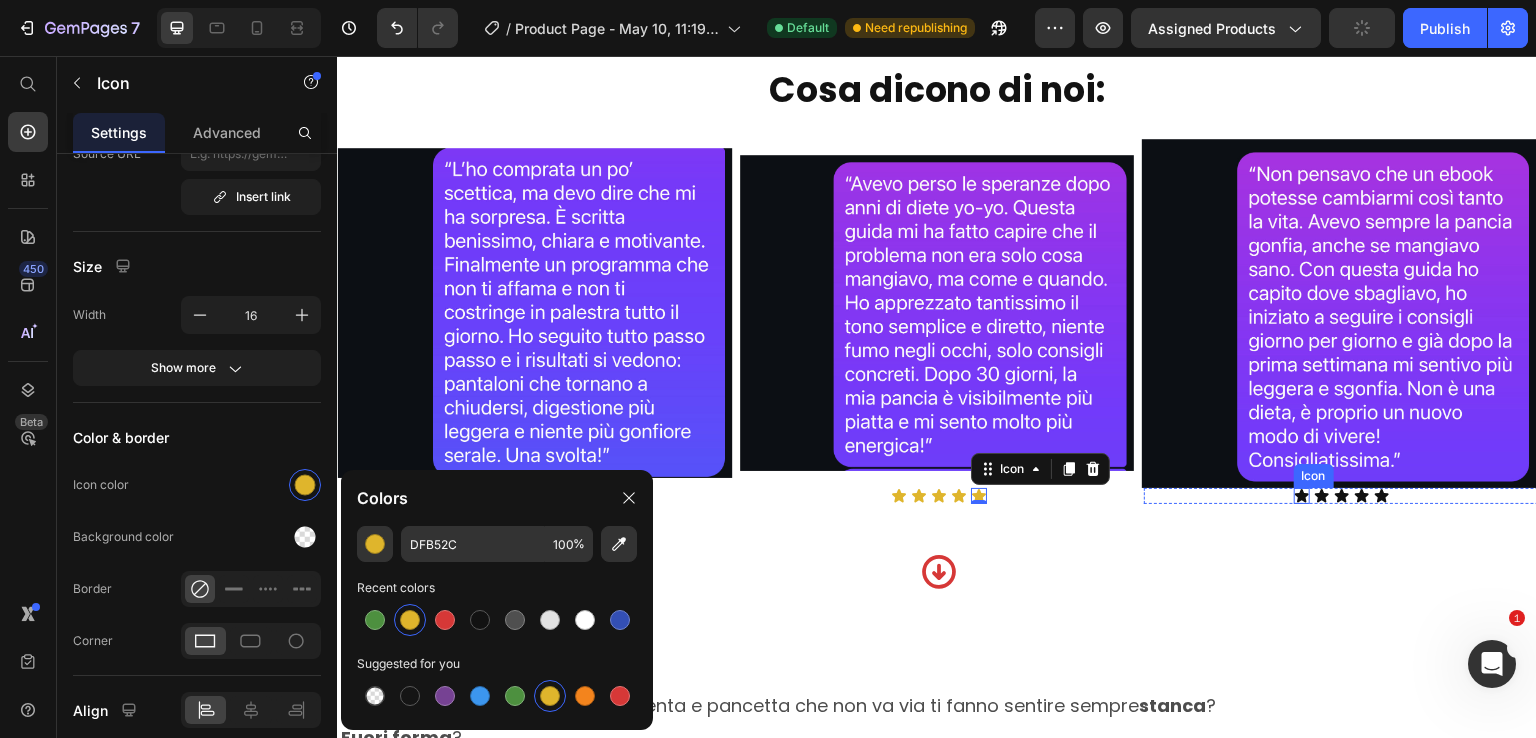 click 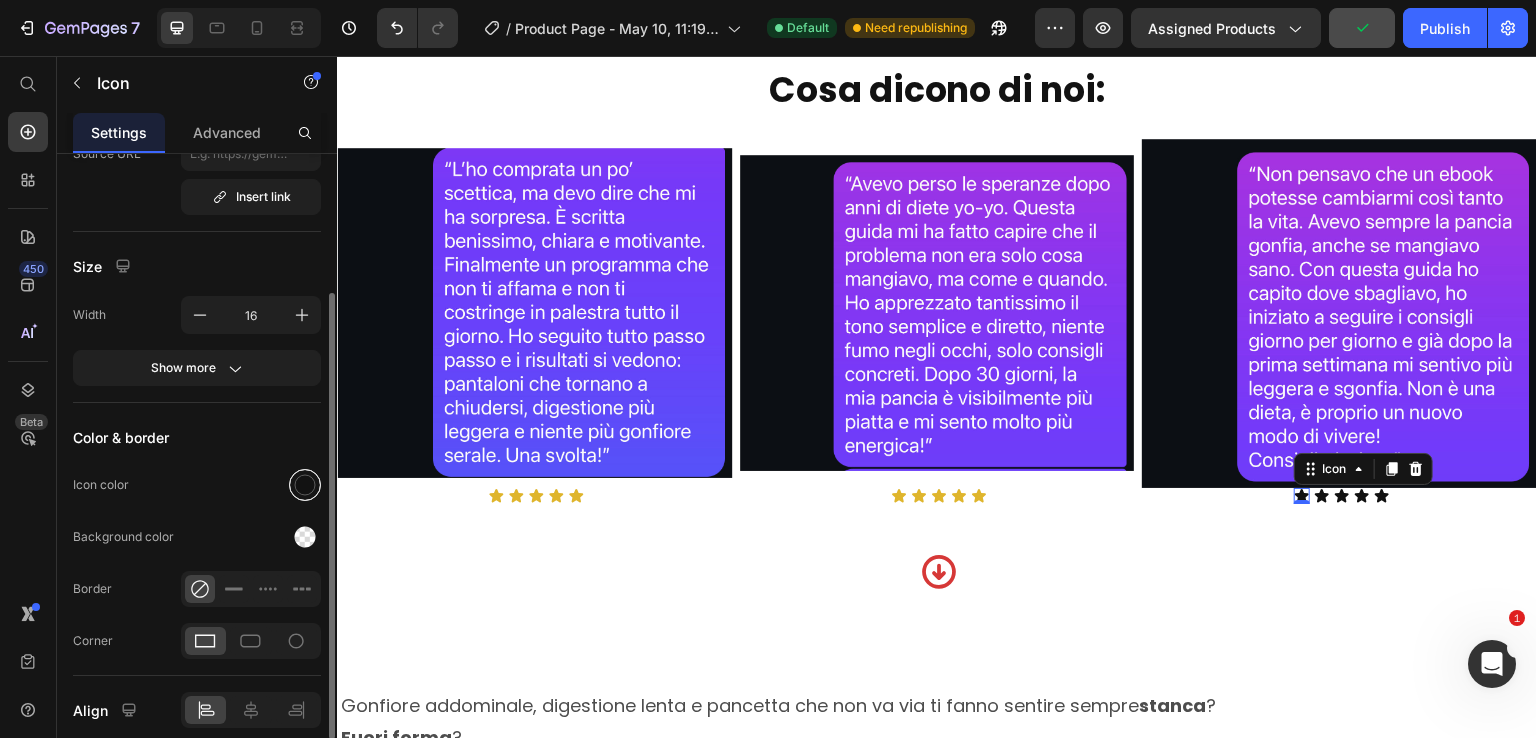 click at bounding box center (305, 485) 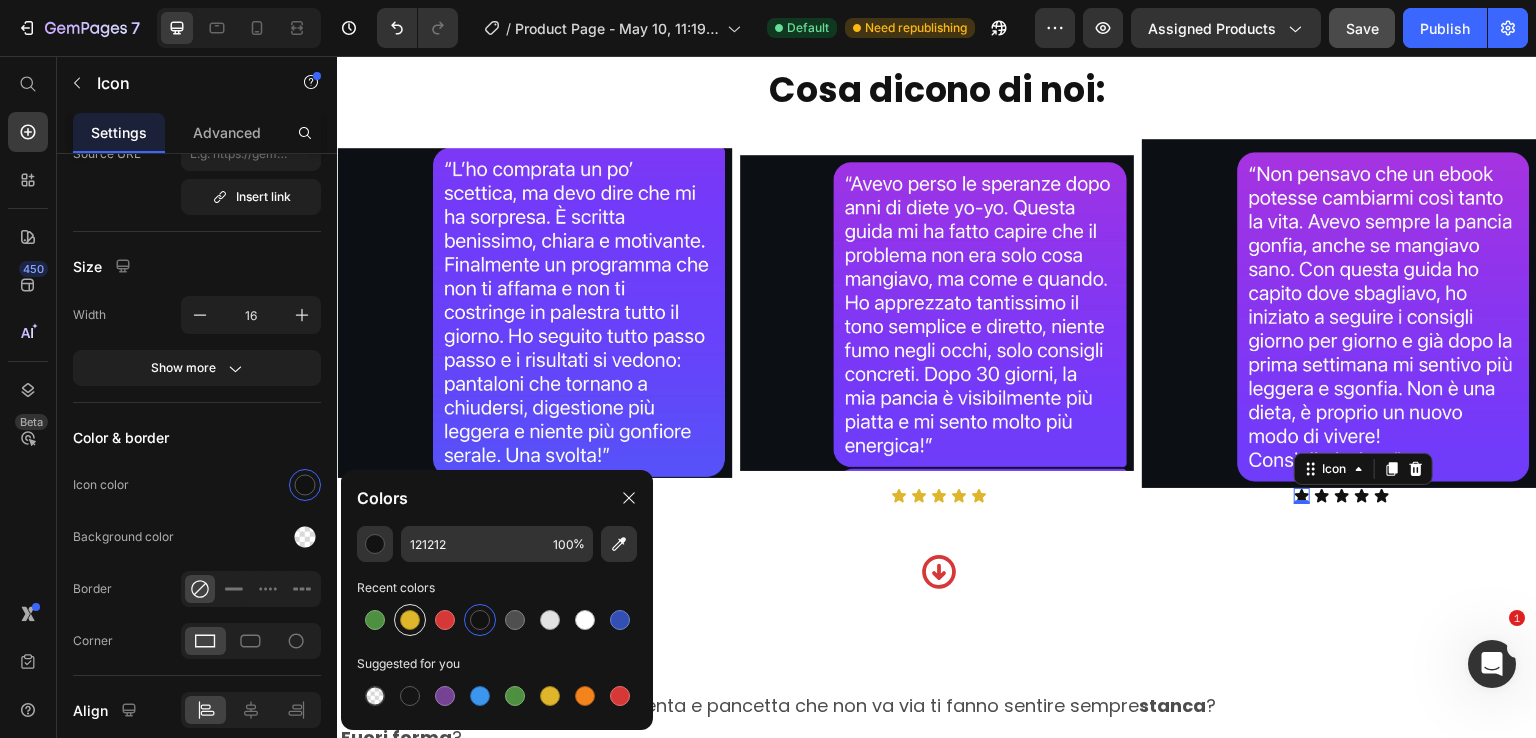 click at bounding box center [410, 620] 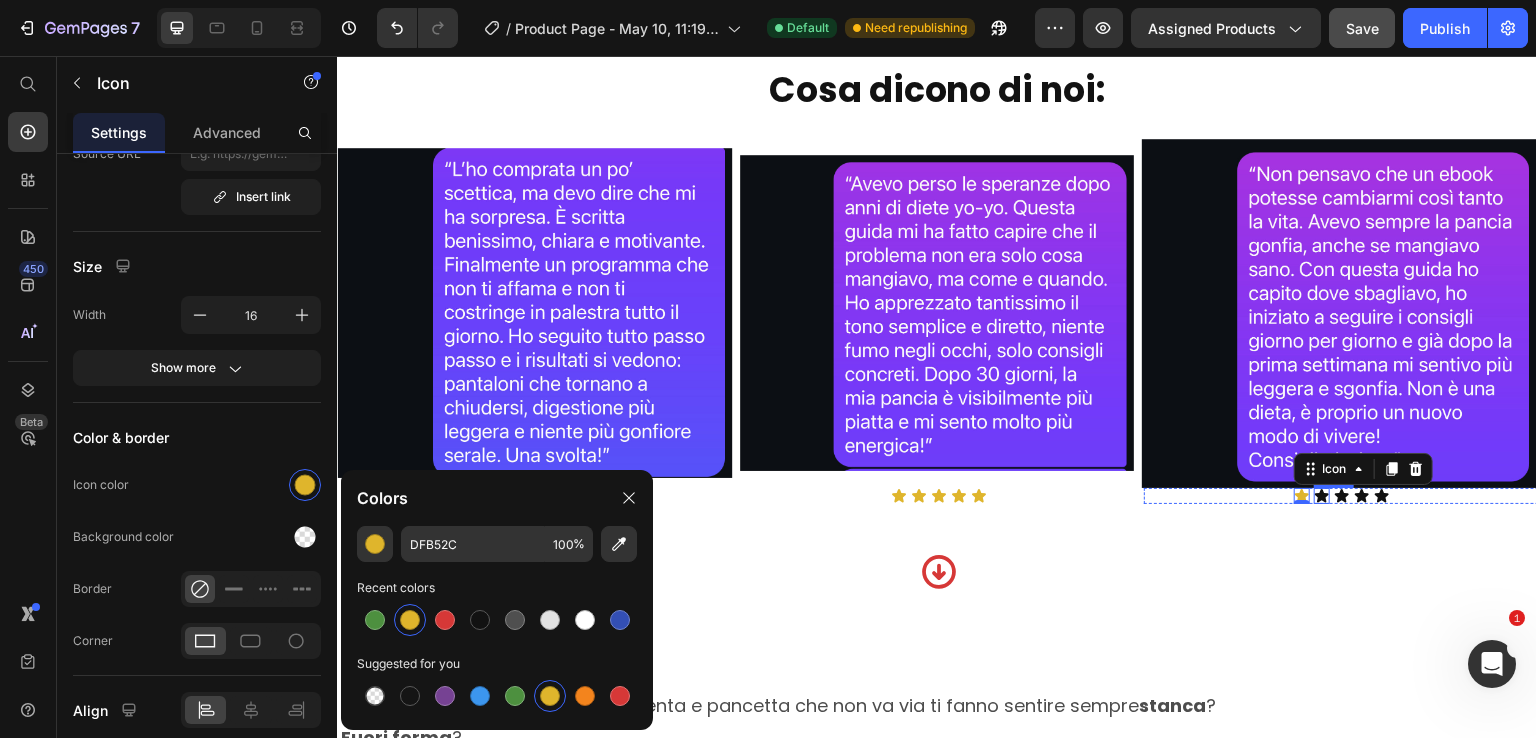 click 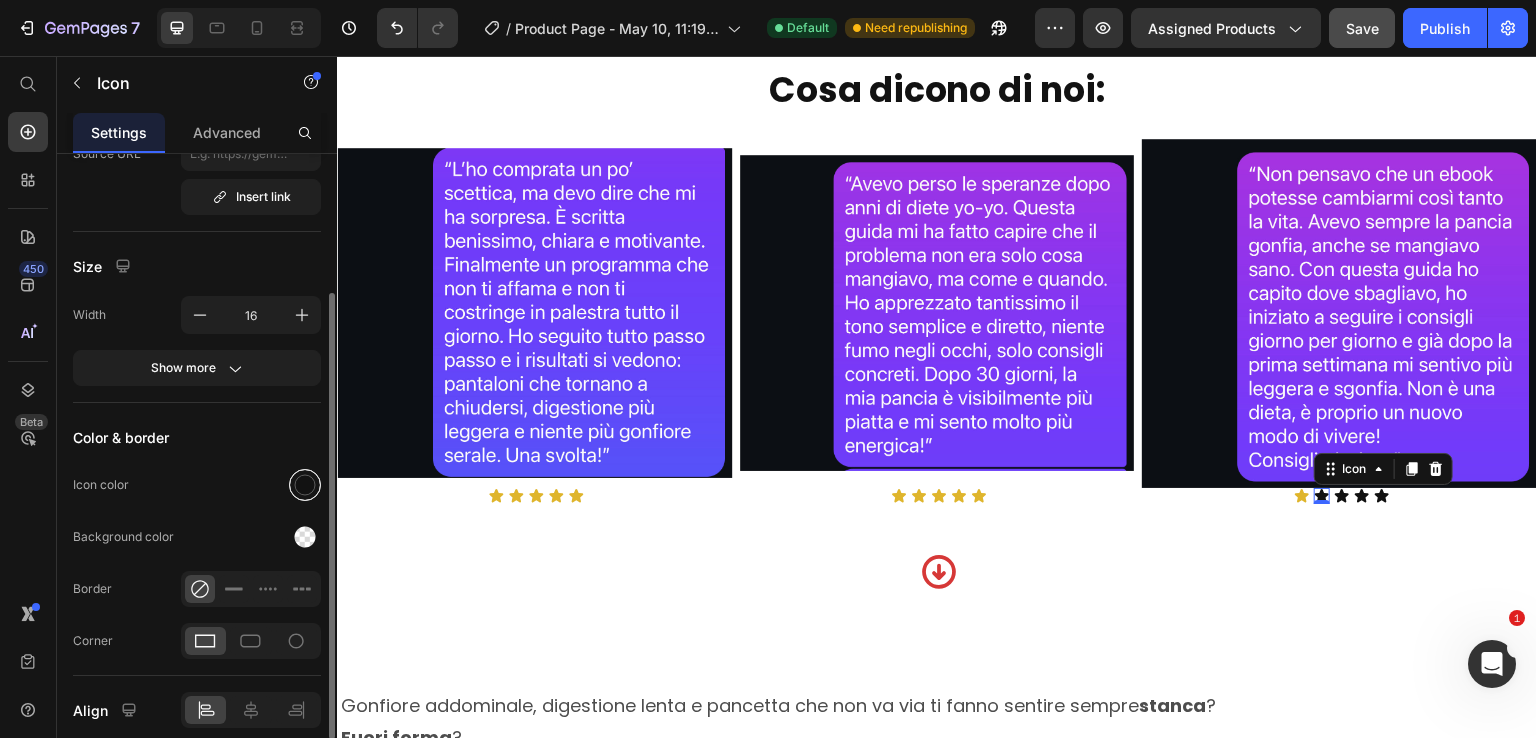 click at bounding box center [305, 485] 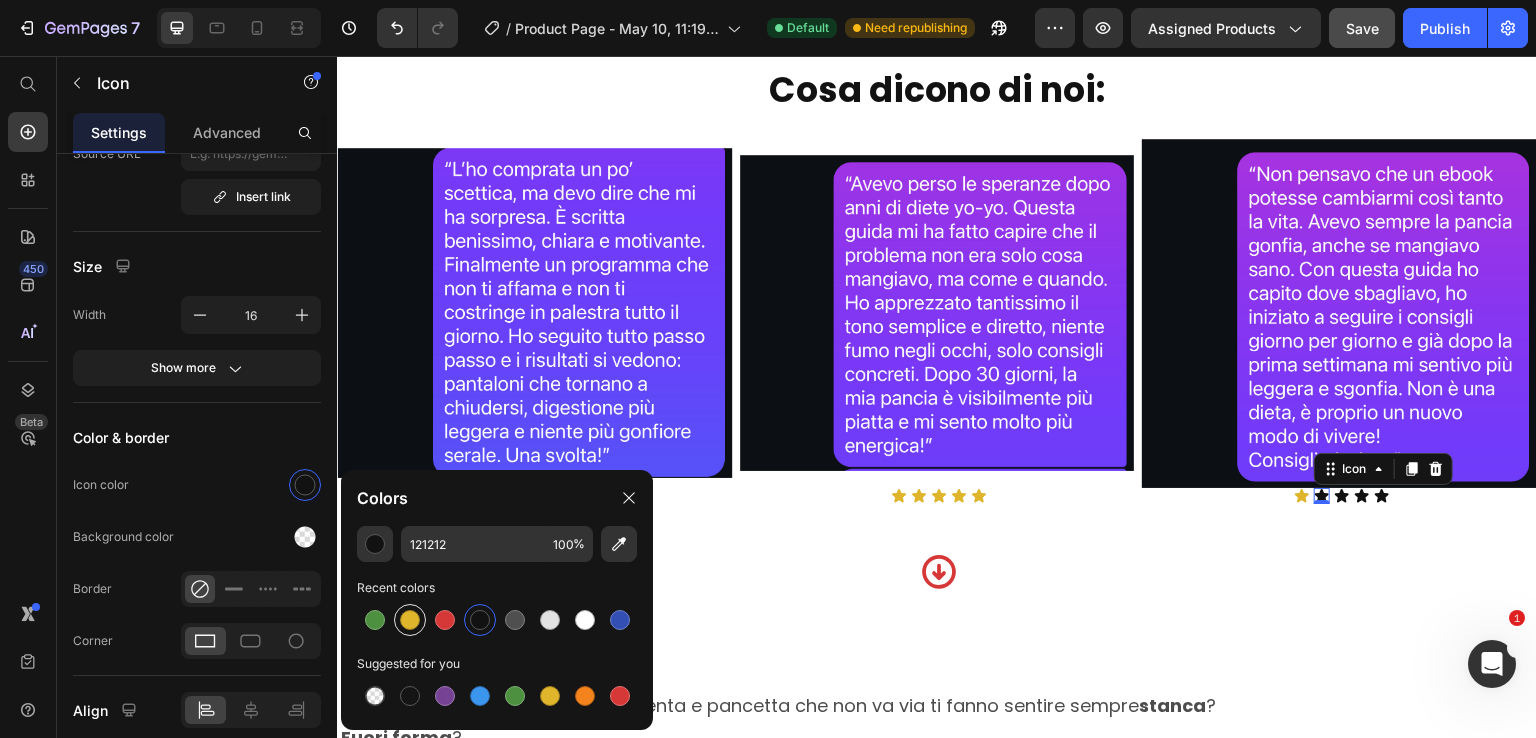 click at bounding box center [410, 620] 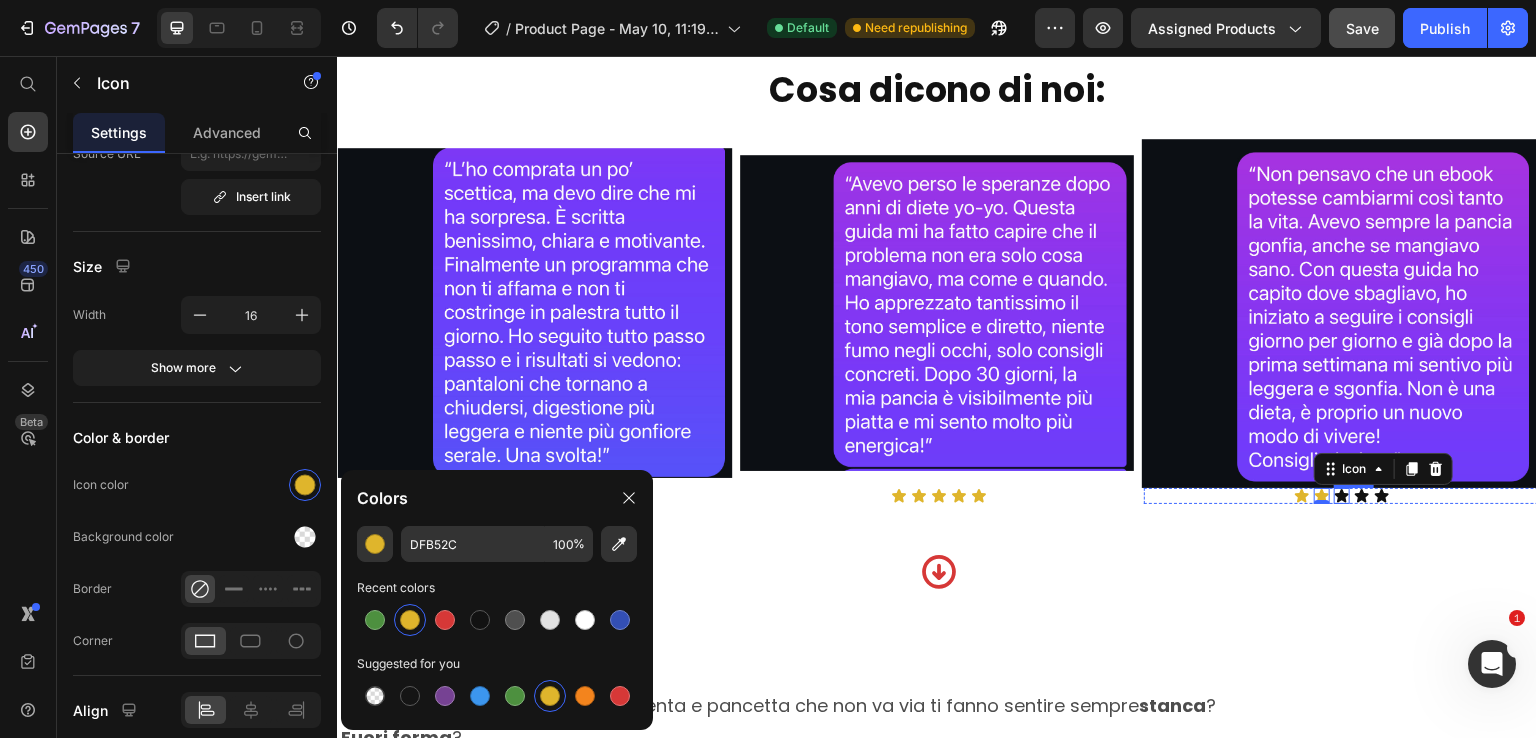 click 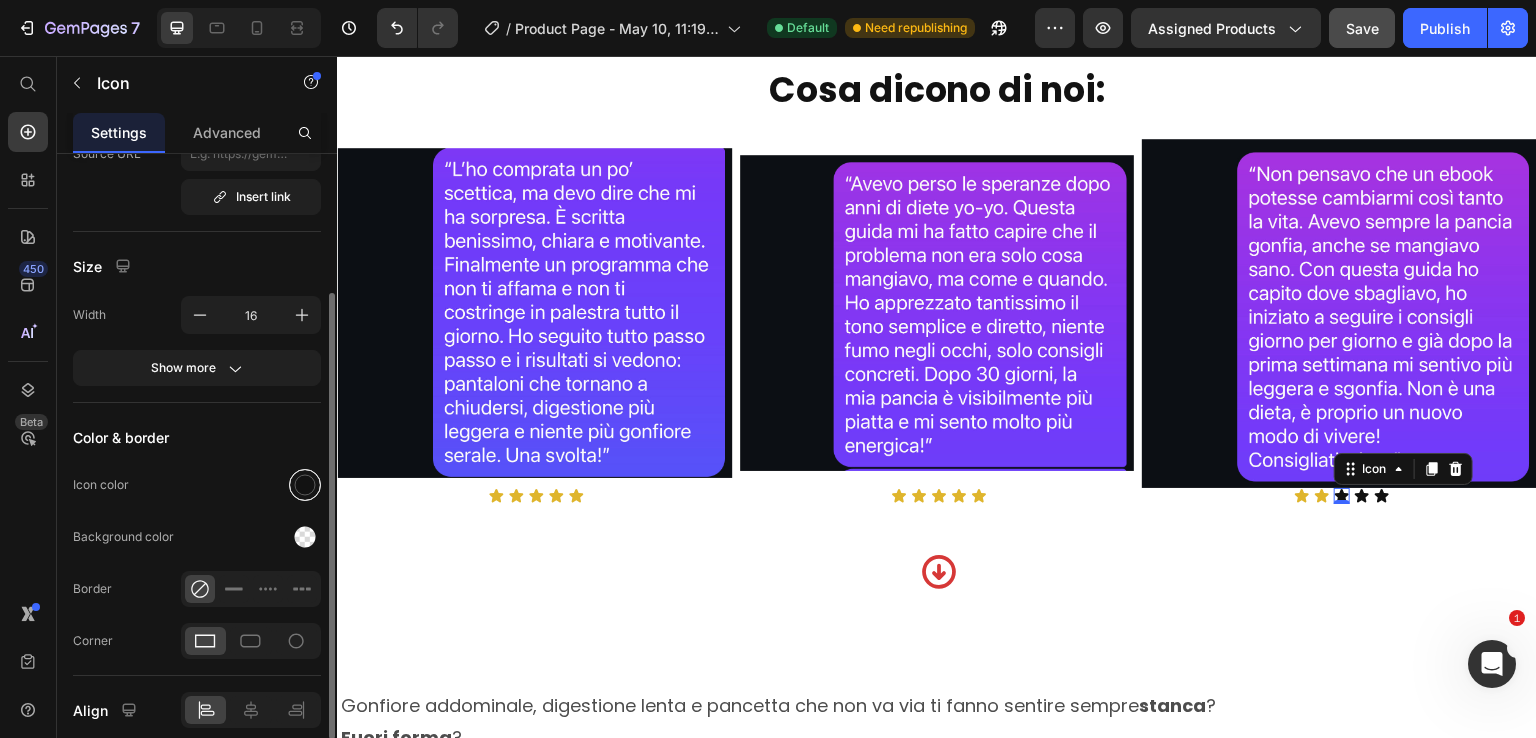 click at bounding box center [305, 485] 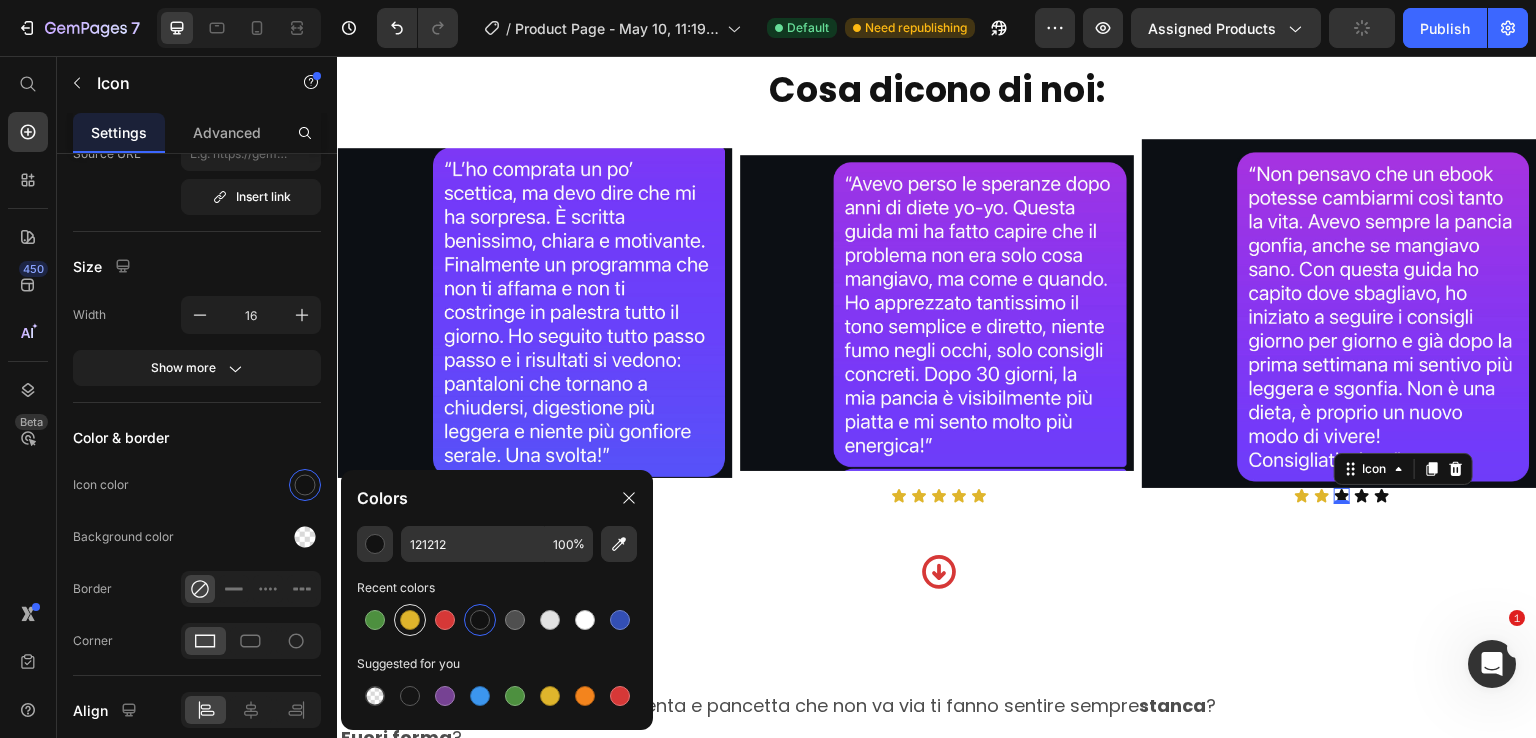 click at bounding box center (410, 620) 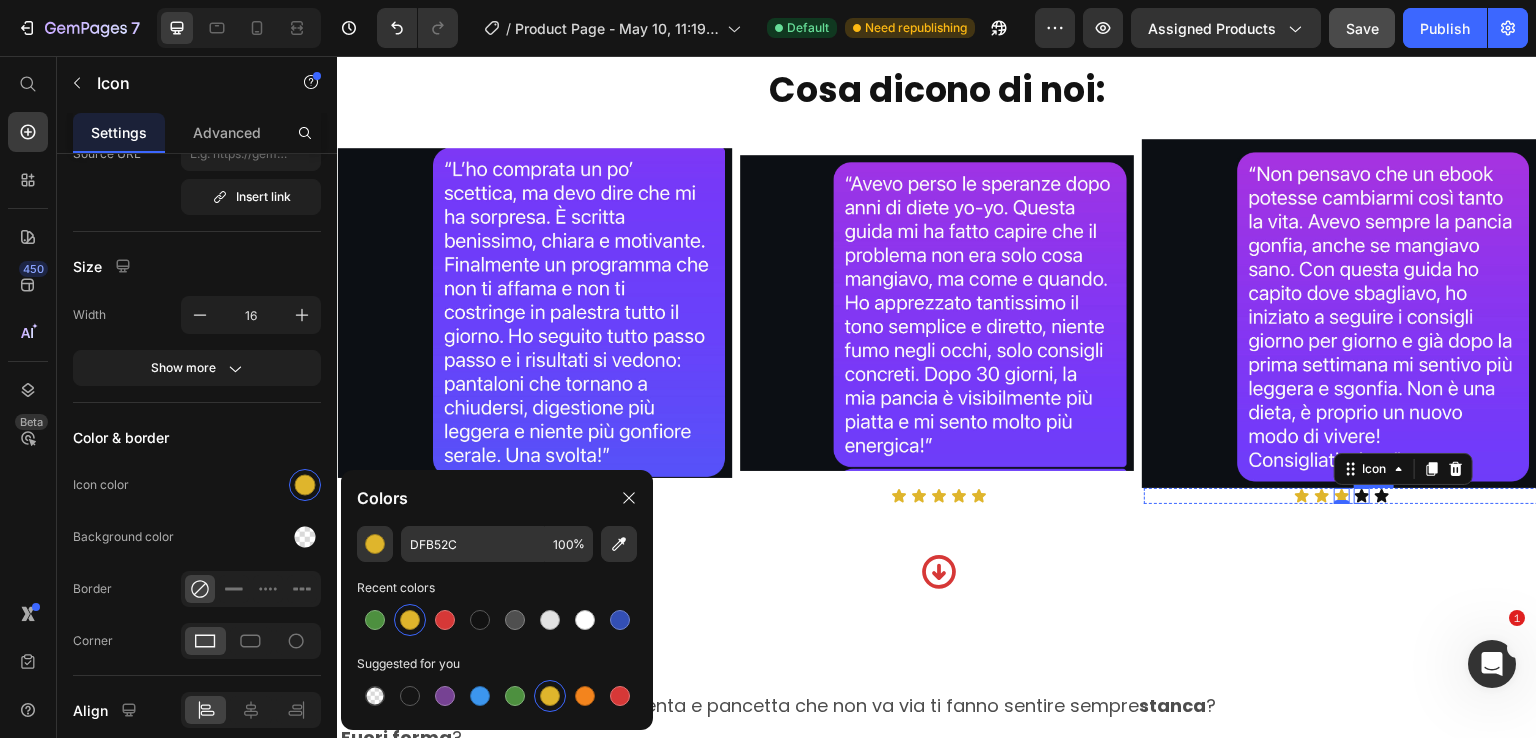 click 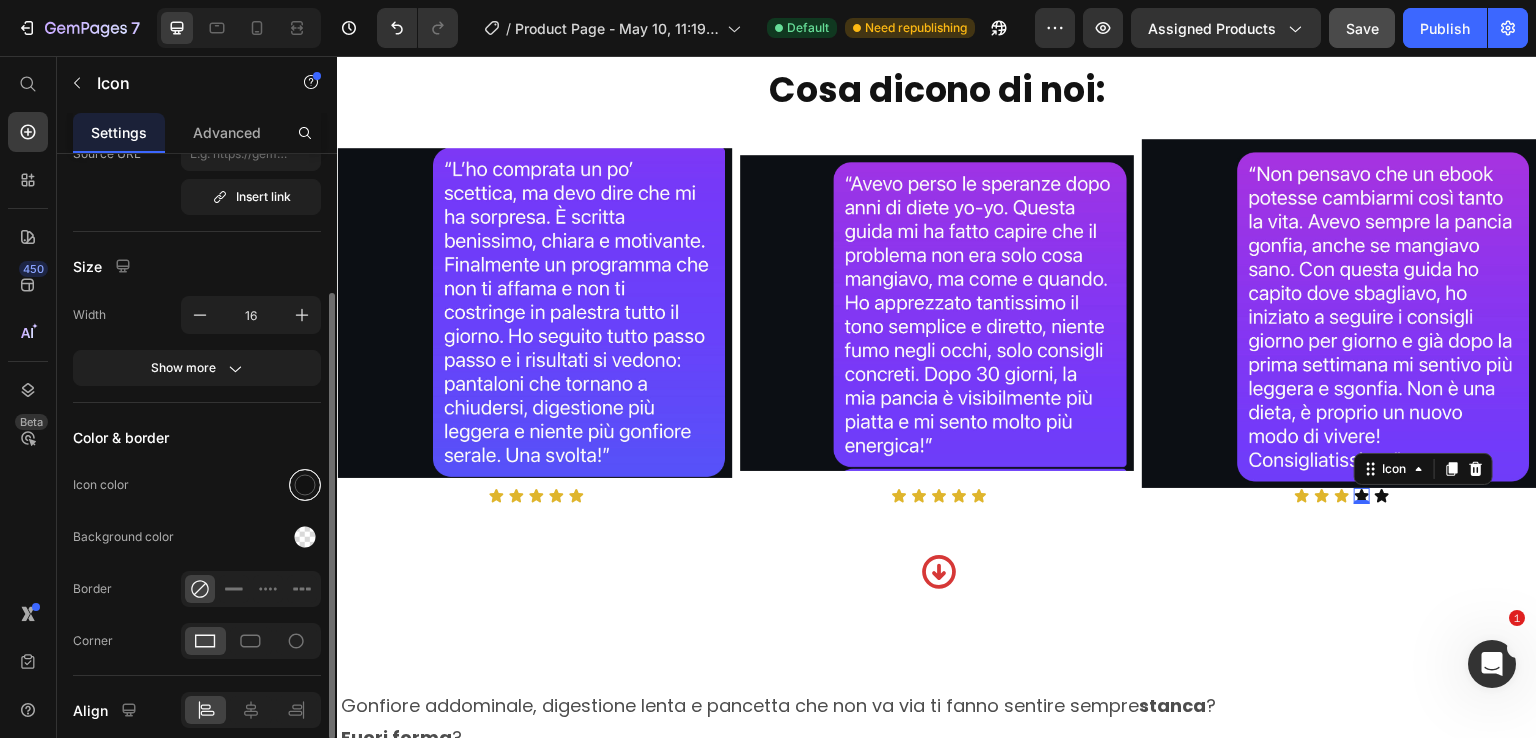 click at bounding box center [305, 485] 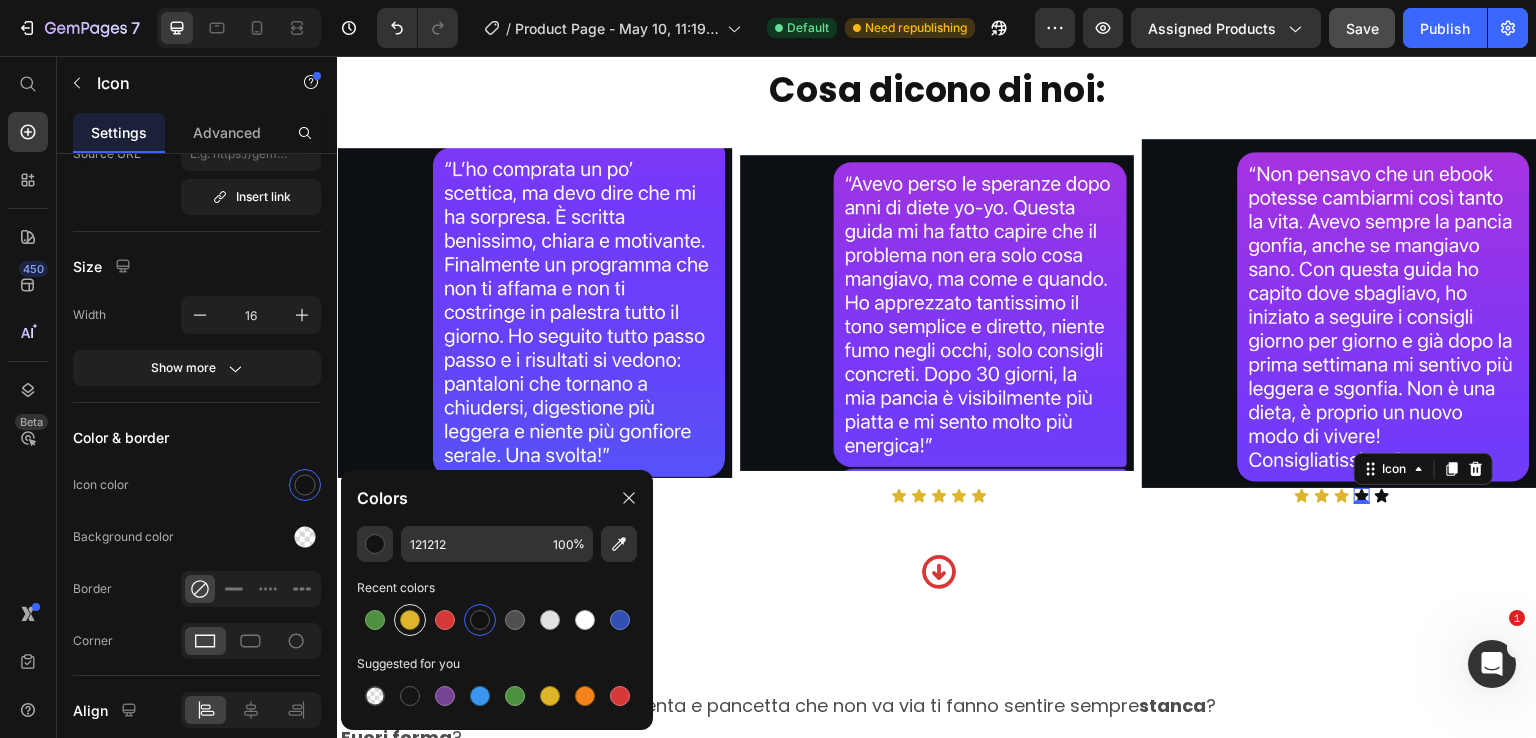 click at bounding box center (410, 620) 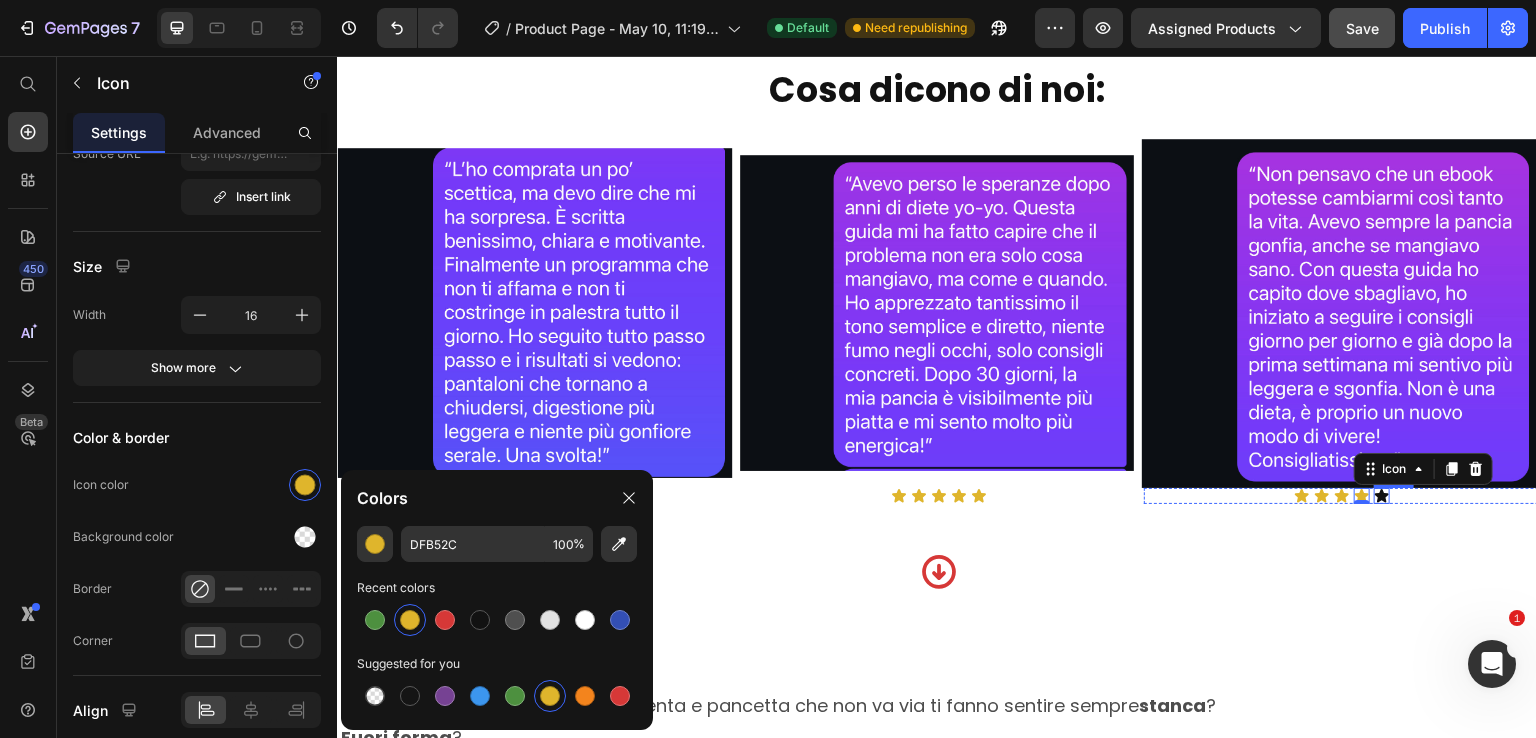 click 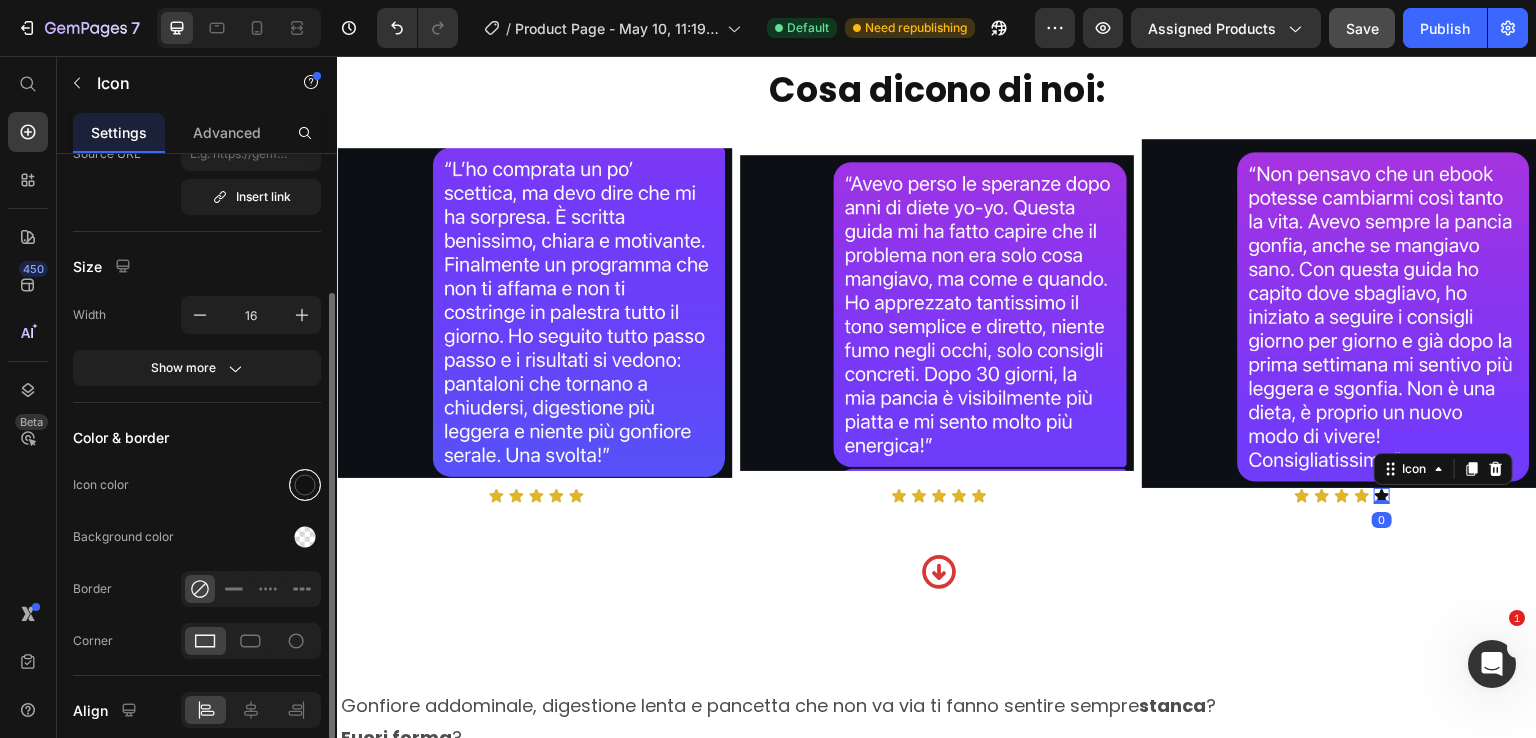 click at bounding box center (305, 485) 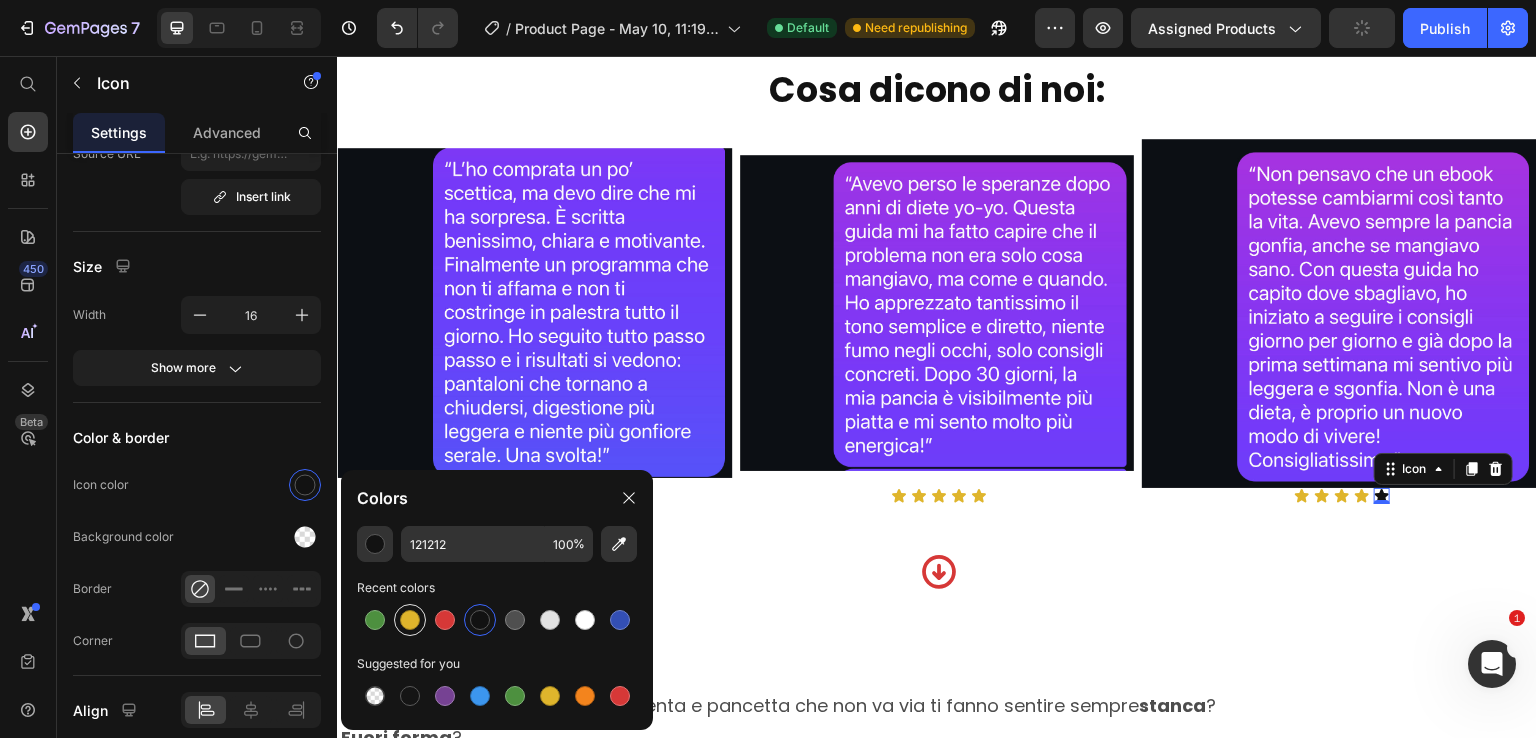 click at bounding box center [410, 620] 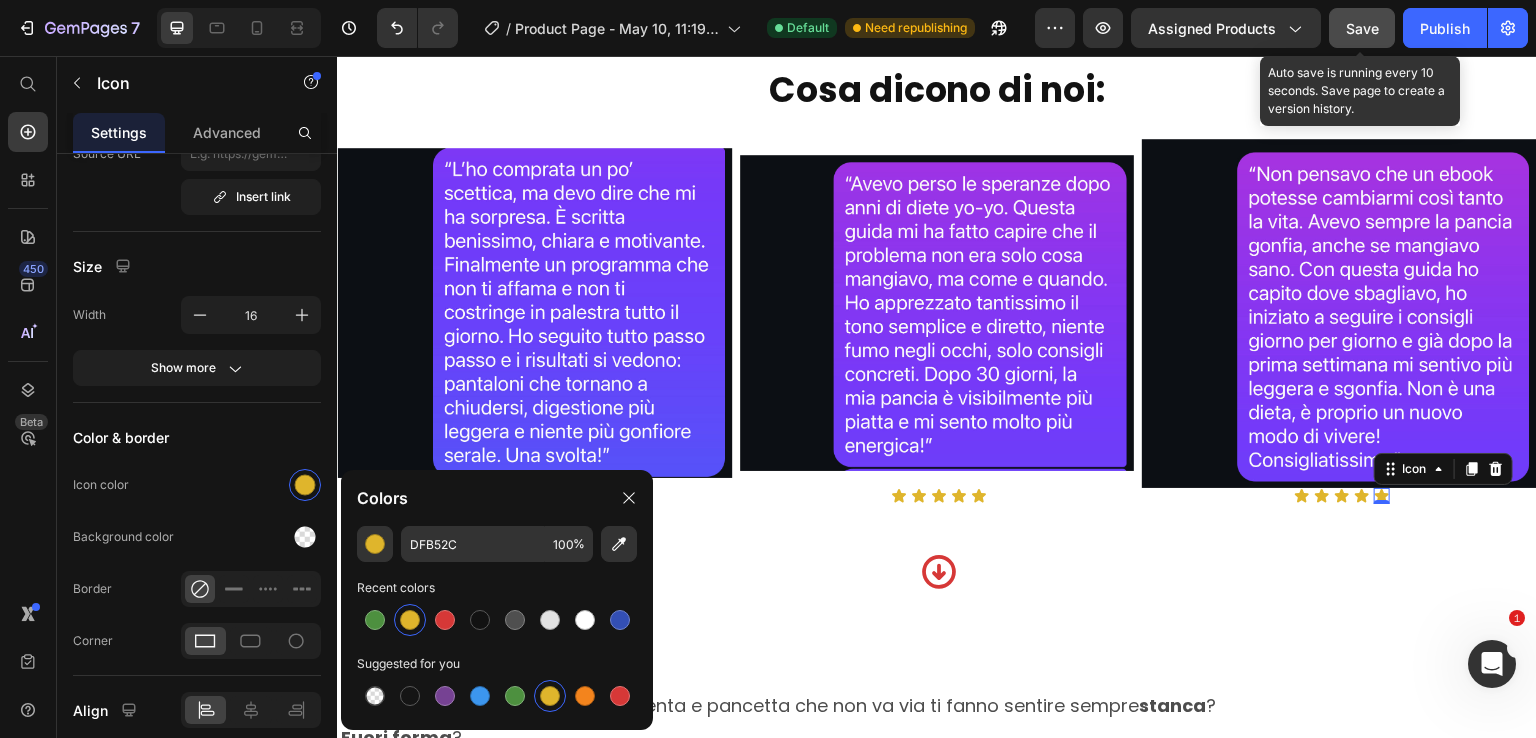 click on "Save" 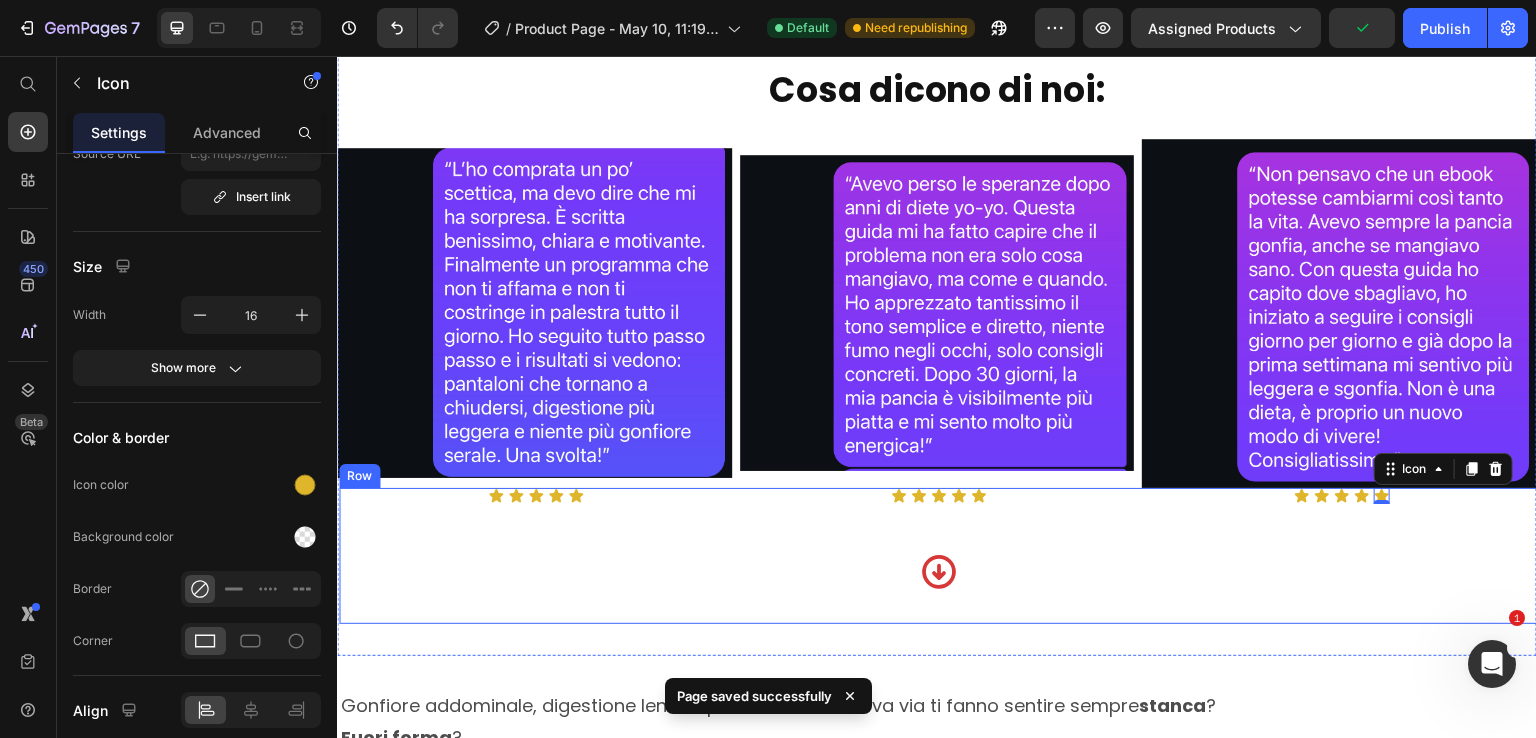 click on "Icon Icon Icon Icon
Icon" at bounding box center [536, 496] 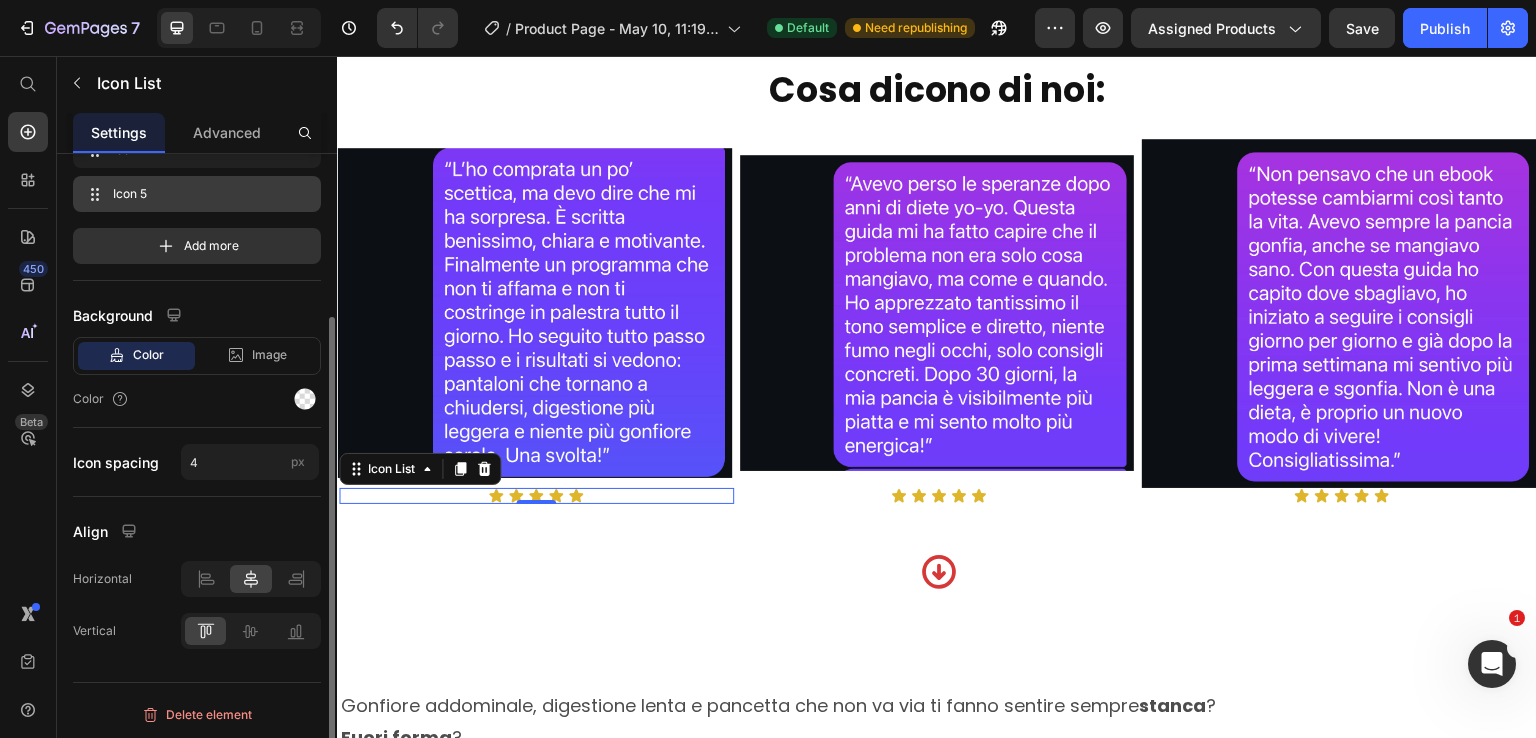 scroll, scrollTop: 0, scrollLeft: 0, axis: both 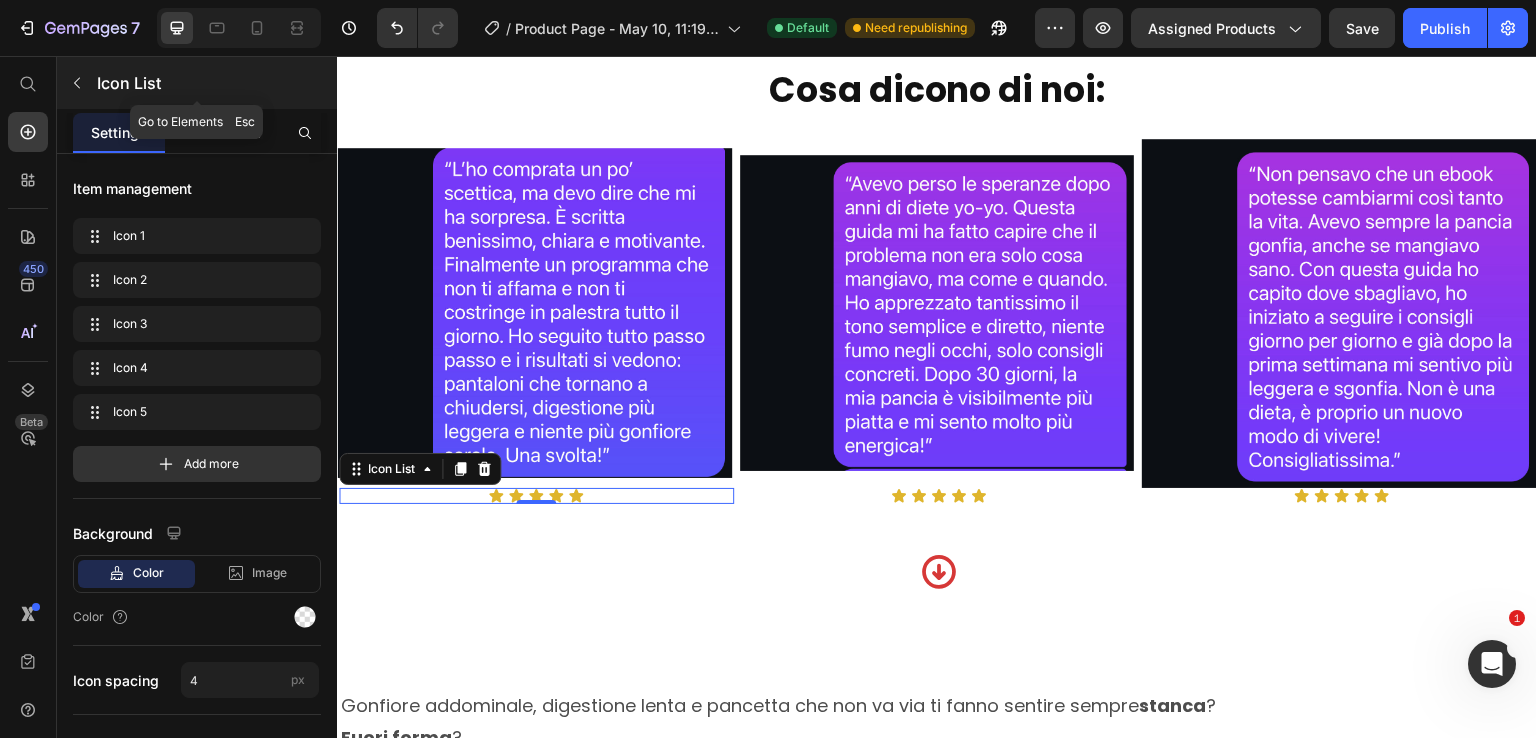 click at bounding box center (77, 83) 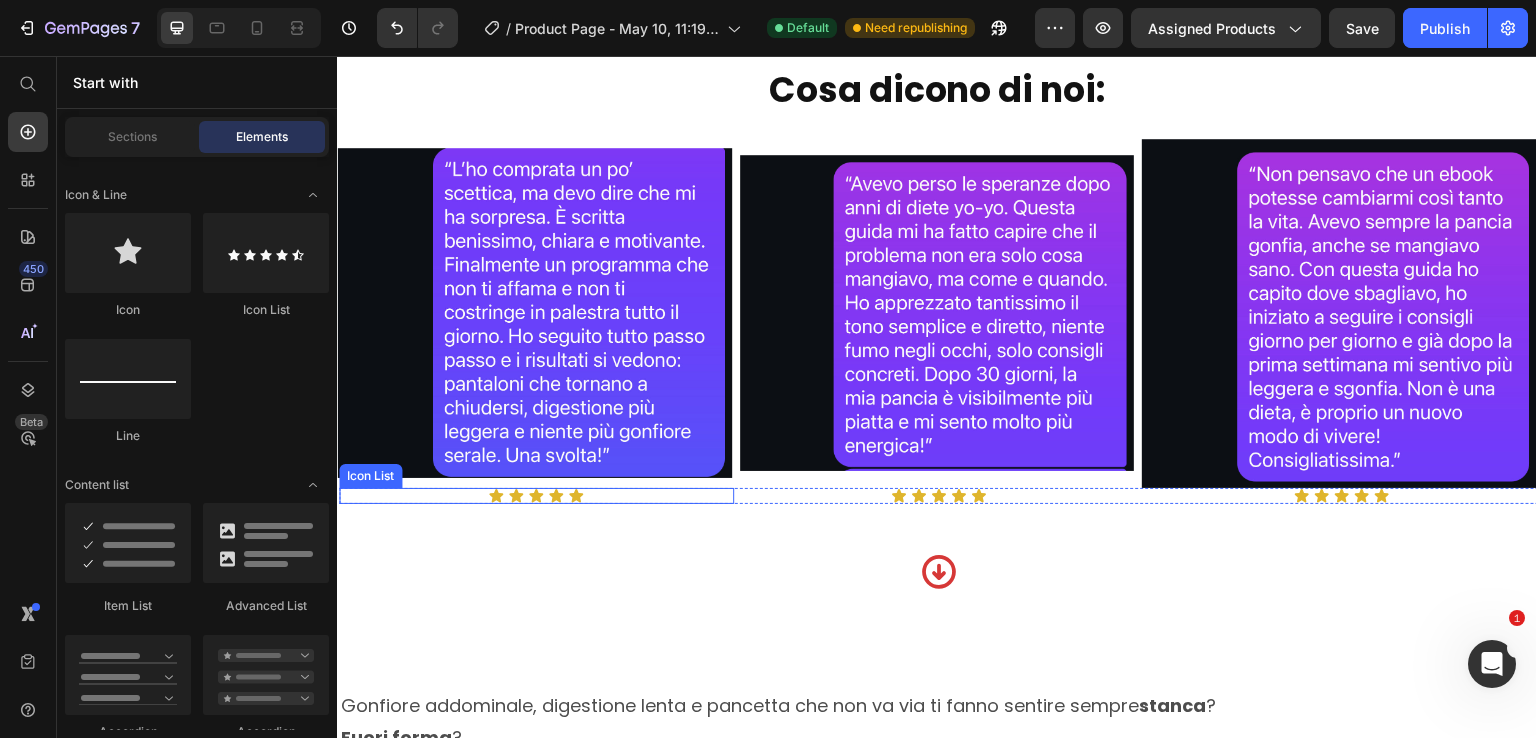 click on "Icon Icon Icon Icon
Icon" at bounding box center (536, 496) 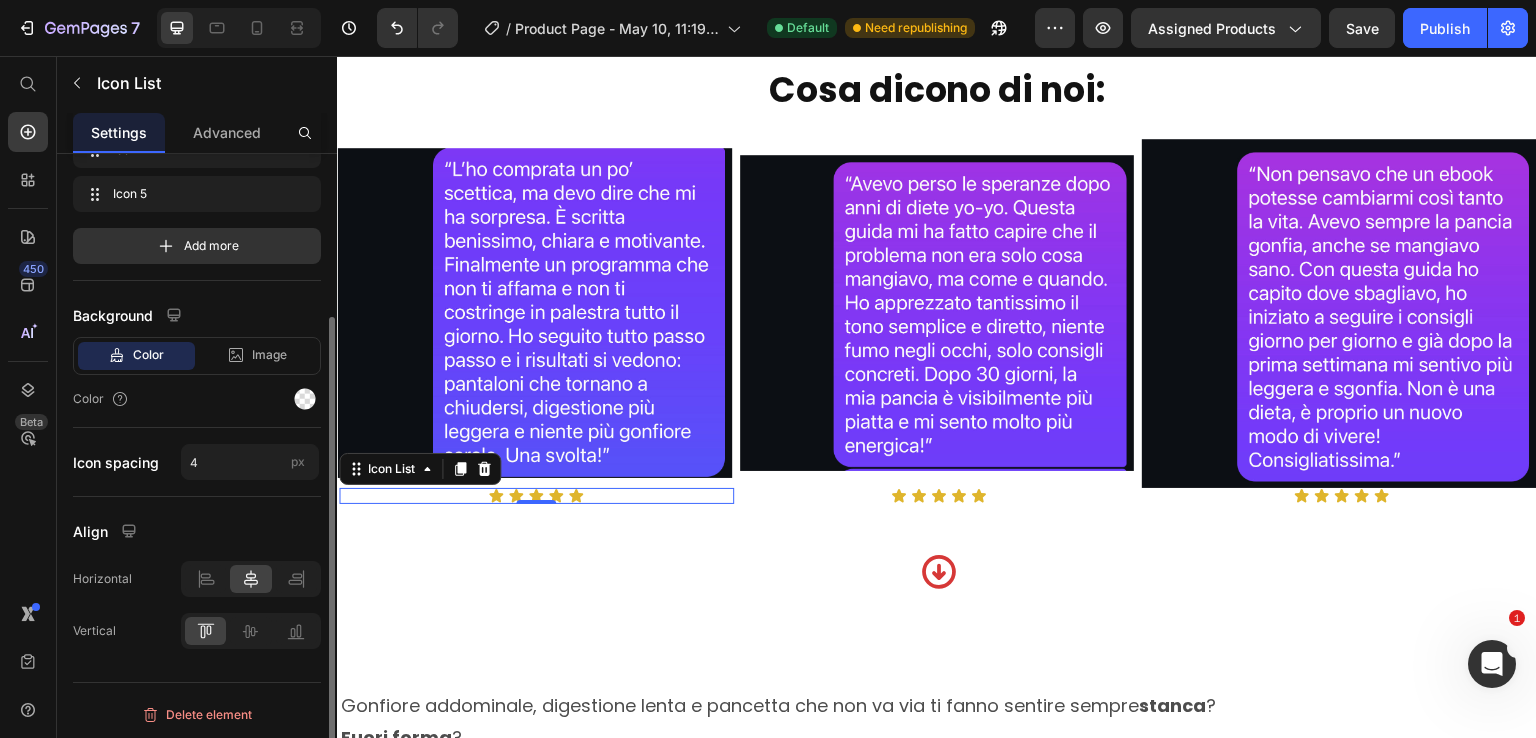 scroll, scrollTop: 0, scrollLeft: 0, axis: both 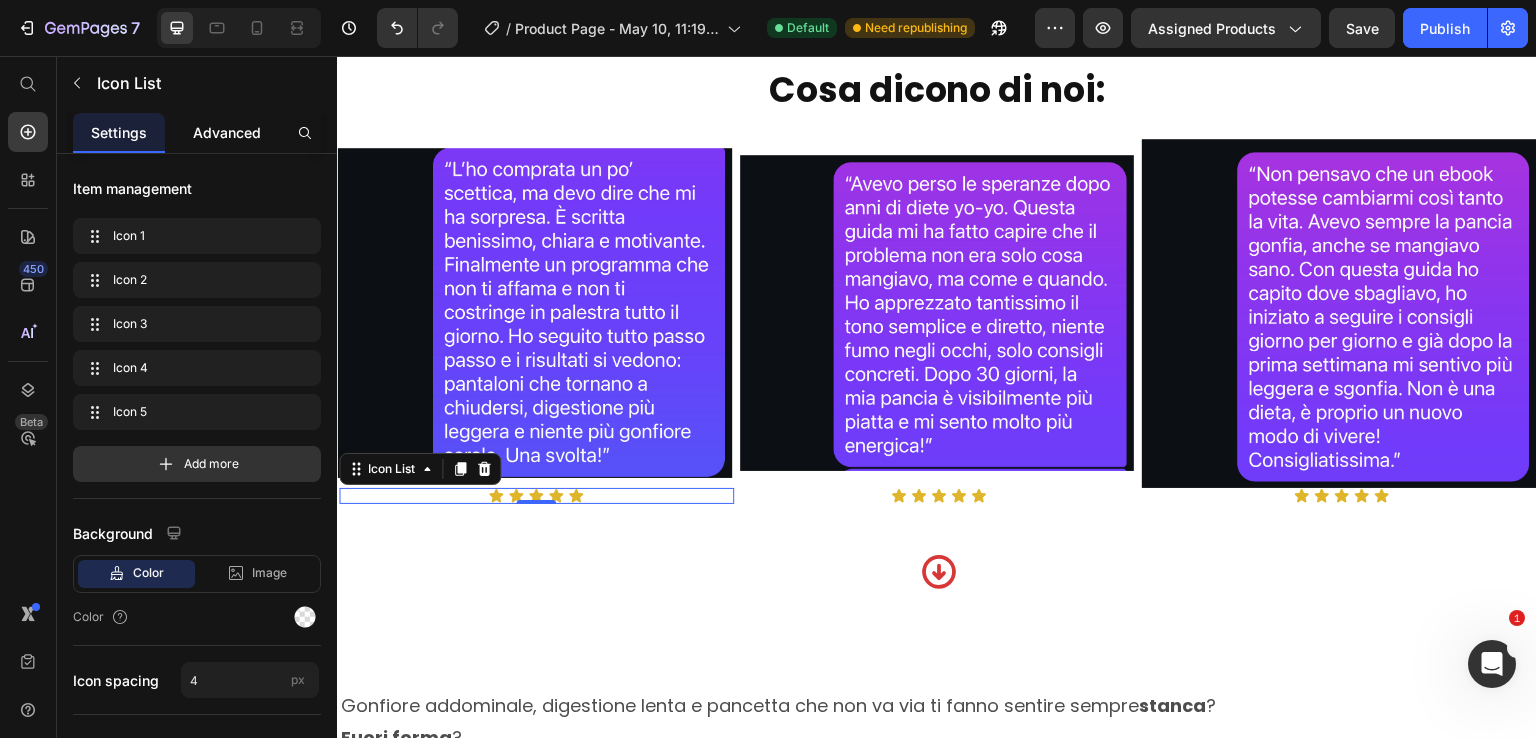 click on "Advanced" at bounding box center [227, 132] 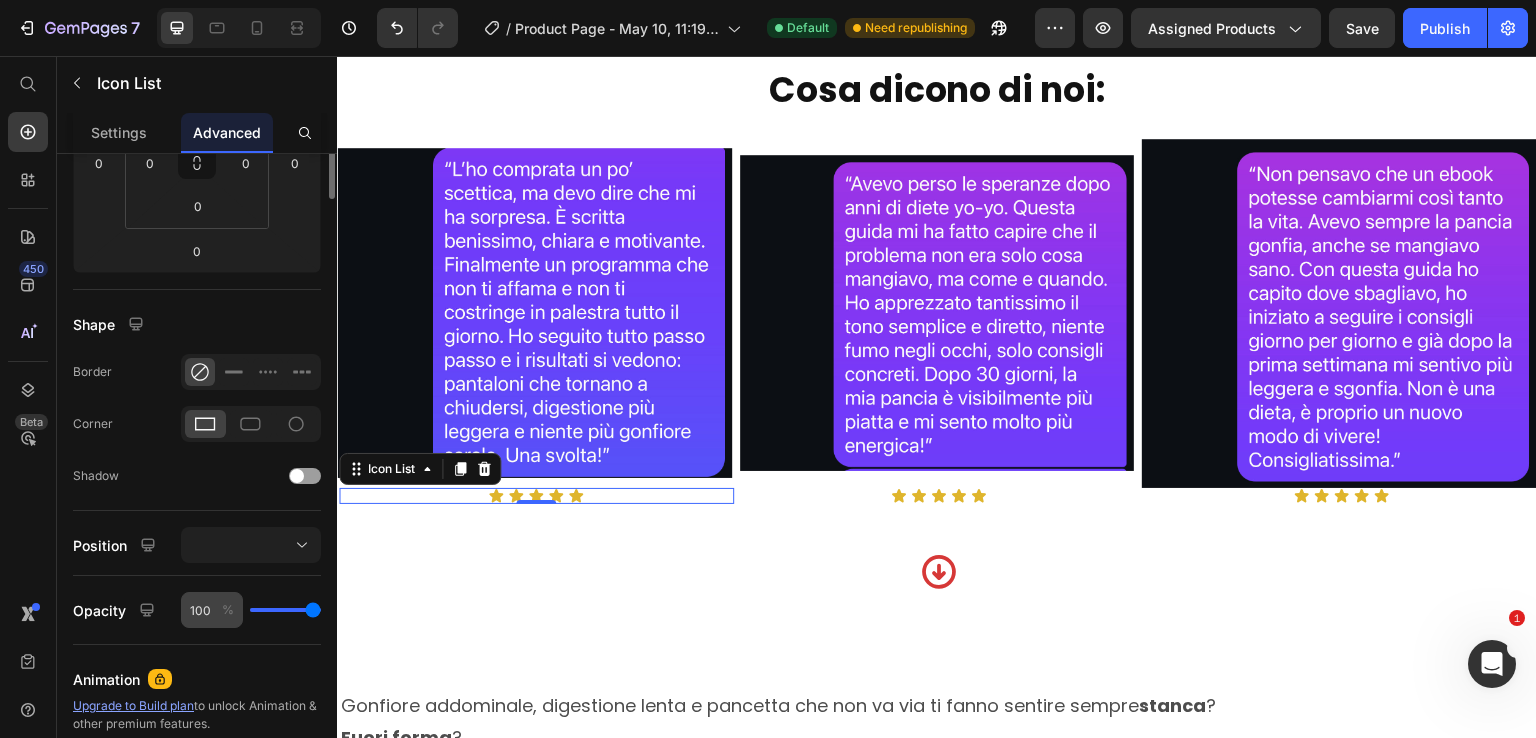 scroll, scrollTop: 0, scrollLeft: 0, axis: both 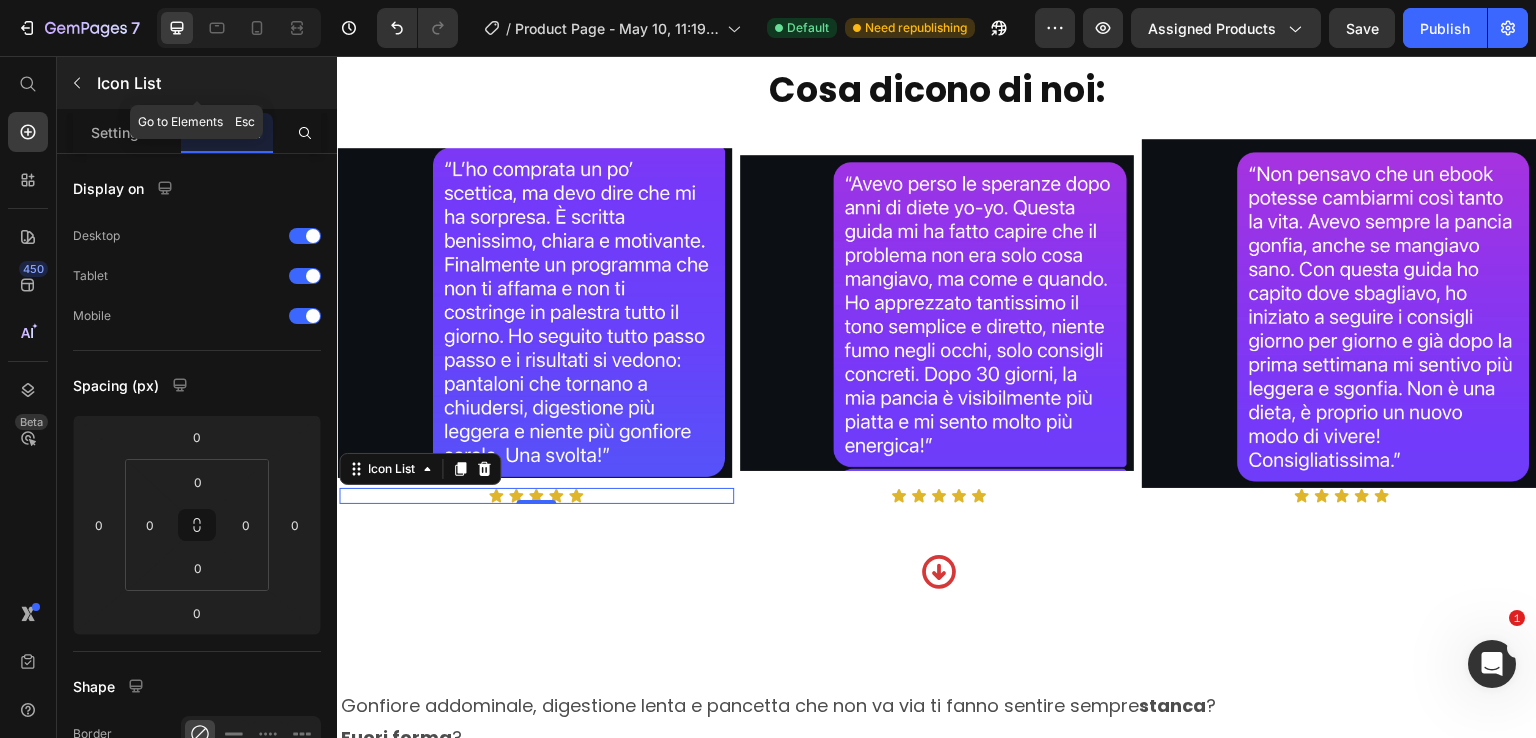 click at bounding box center (77, 83) 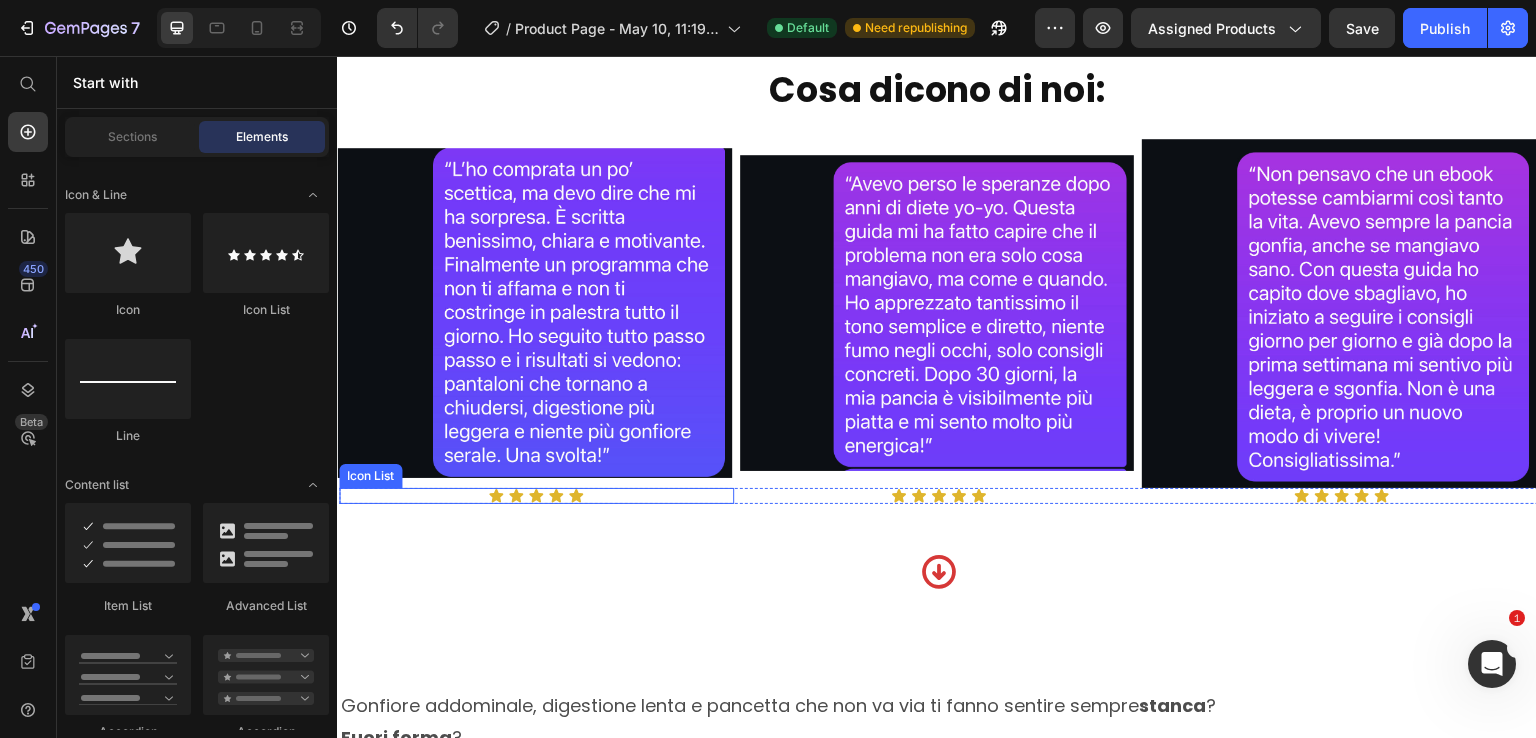 click on "Elimina gonfiore, digestione pesante e pancetta in 30 giorni,  senza rinunce che ti fanno odiare la vita anche se hai già provato di tutto.   Text Block Row Image
Drop element here €29,00 Product Price €97,00 Product Price Row Prendi ora la tua guida Add to Cart Se acquisti entro le prossime 24 ore avrai in omaggio 3 bonus del valore di 68€ Text Block 01 Ore 33 Minuti 32 Secondi Countdown Timer Product Row Row Row Row Questa guida fa per te se:  Heading Row Hai già provato mille diete  ma il gonfiore non ti abbandona mai Ti senti spesso appesantita  dopo i pasti, anche se mangi "bene" Cerchi un metodo realistico,  senza rinunce impossibili o allenamenti infiniti Item List Row Row Row Questa guida  NON  fa per te se: Heading
Cerchi una soluzione  "miracolosa"  da un giorno all'altro
Non sei disposta a metterti in gioco e  ascoltare il tuo corpo
Credi ancora che serva solo  "mangiare meno e muoversi di più" Item List Heading Image Row" at bounding box center (937, -388) 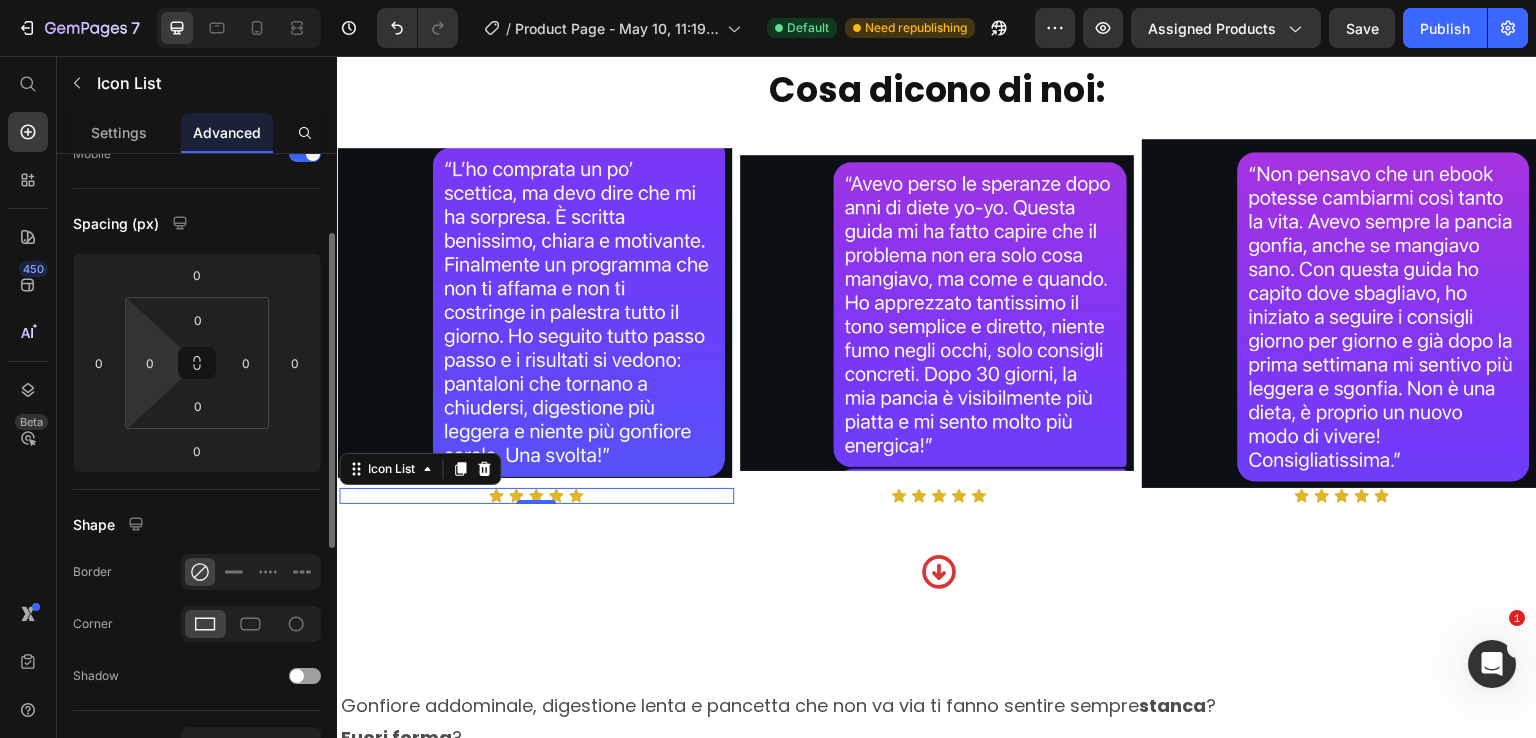 scroll, scrollTop: 0, scrollLeft: 0, axis: both 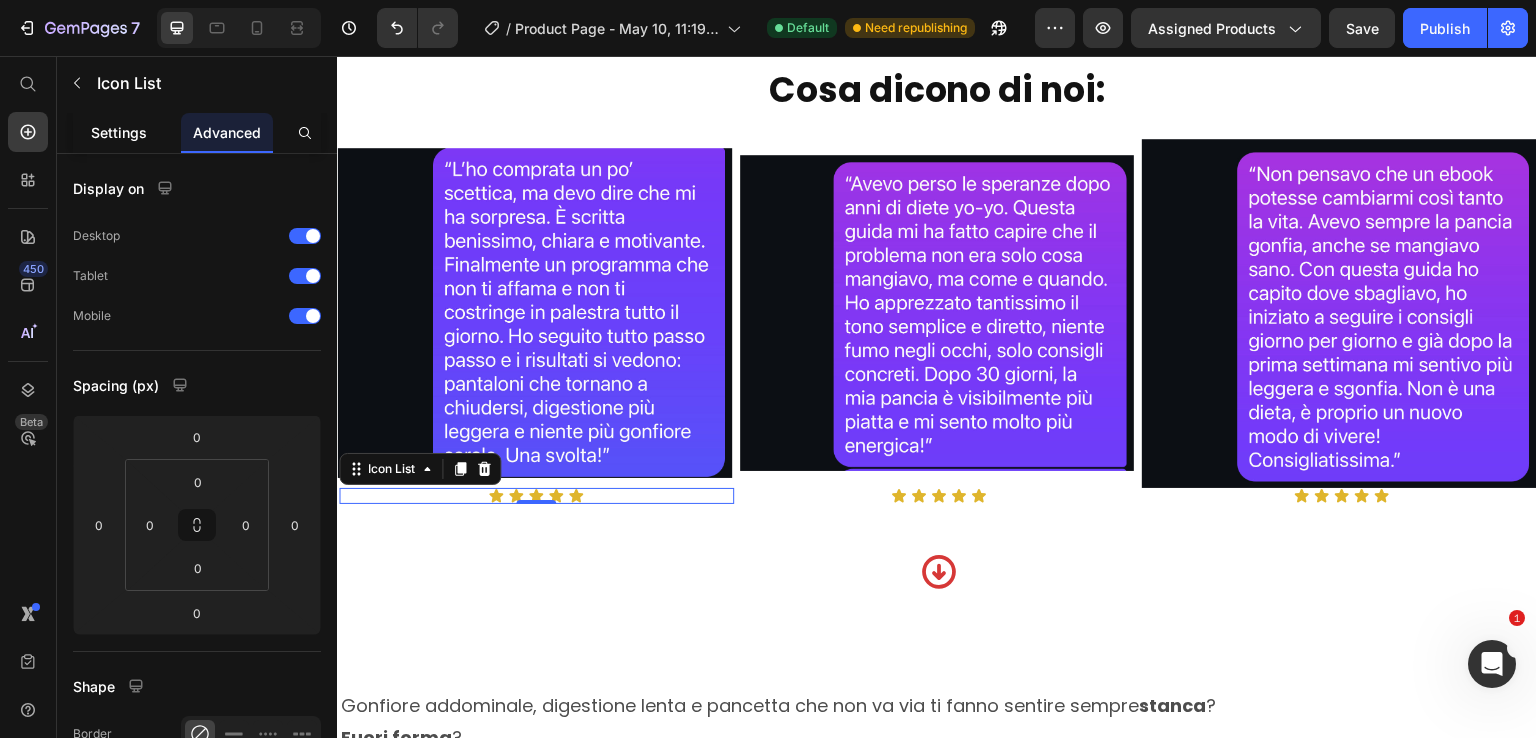 click on "Settings" at bounding box center (119, 132) 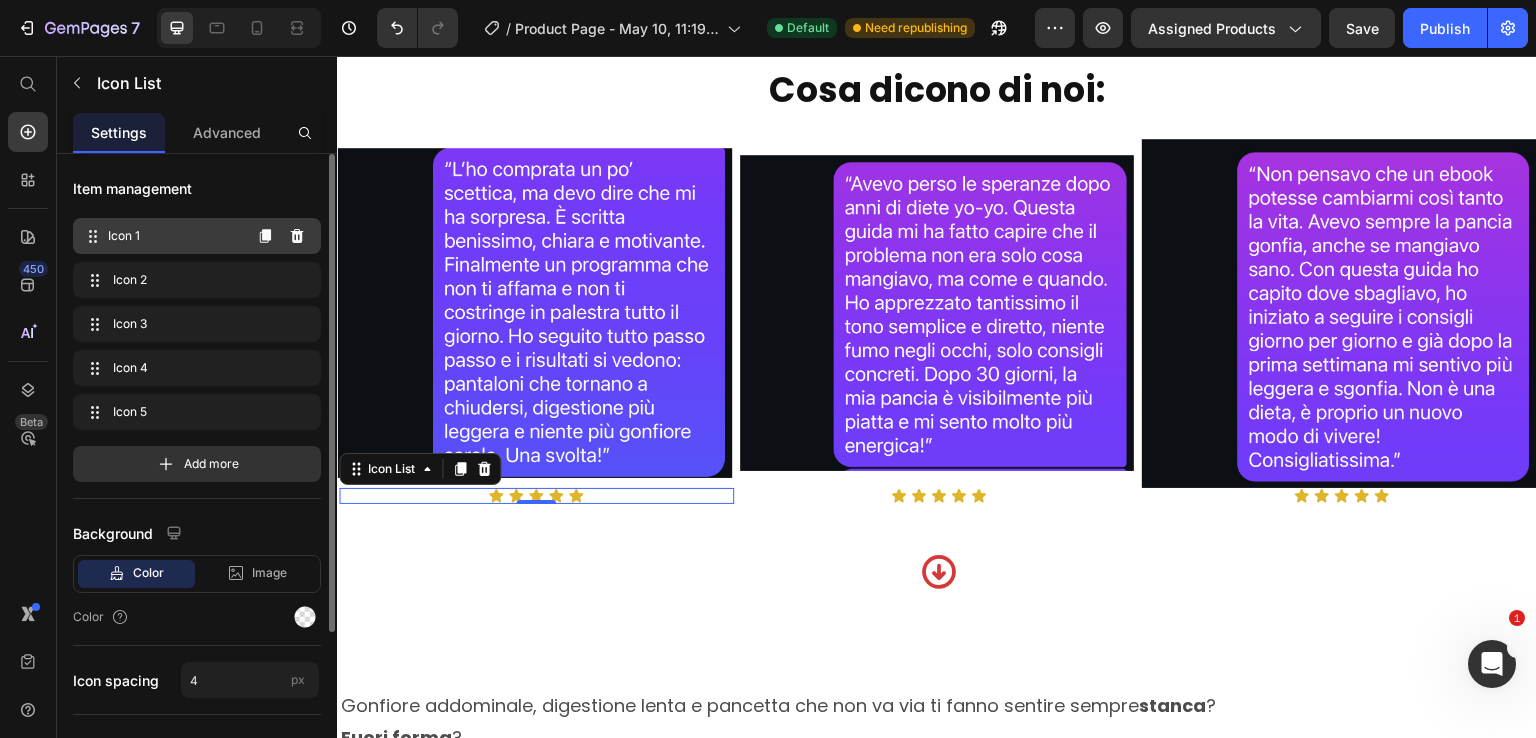 click on "Icon 1 Icon 1" at bounding box center [161, 236] 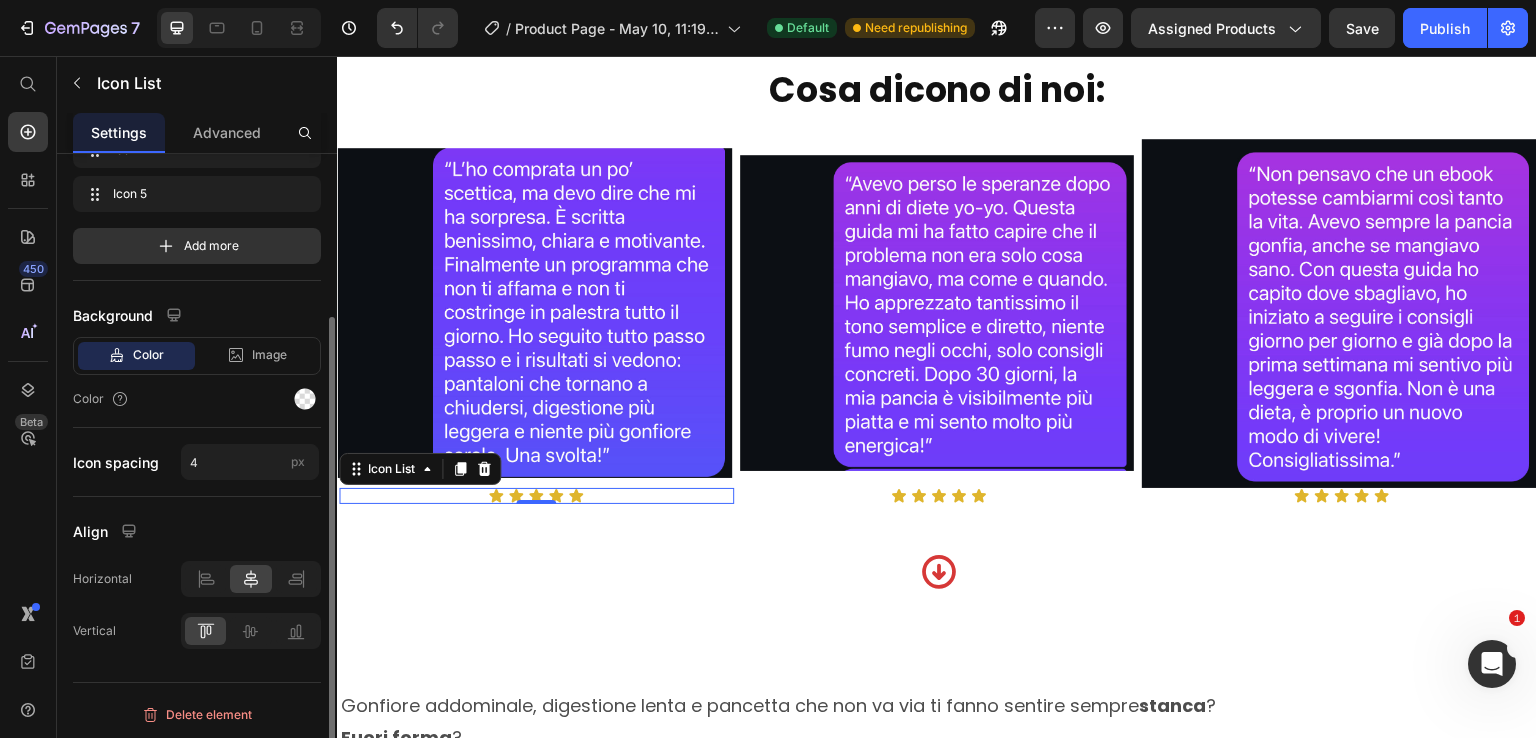 scroll, scrollTop: 0, scrollLeft: 0, axis: both 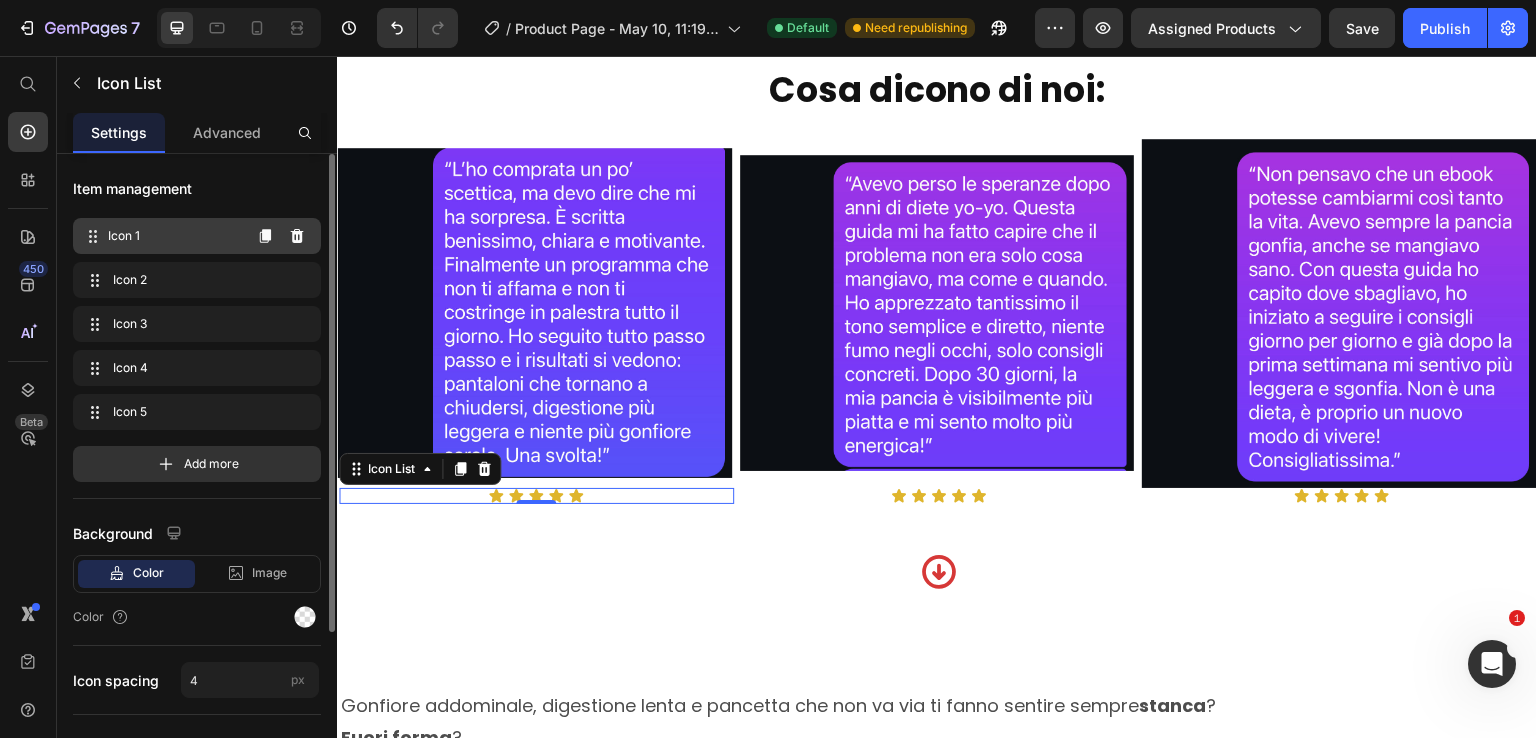 click on "Icon 1" at bounding box center [174, 236] 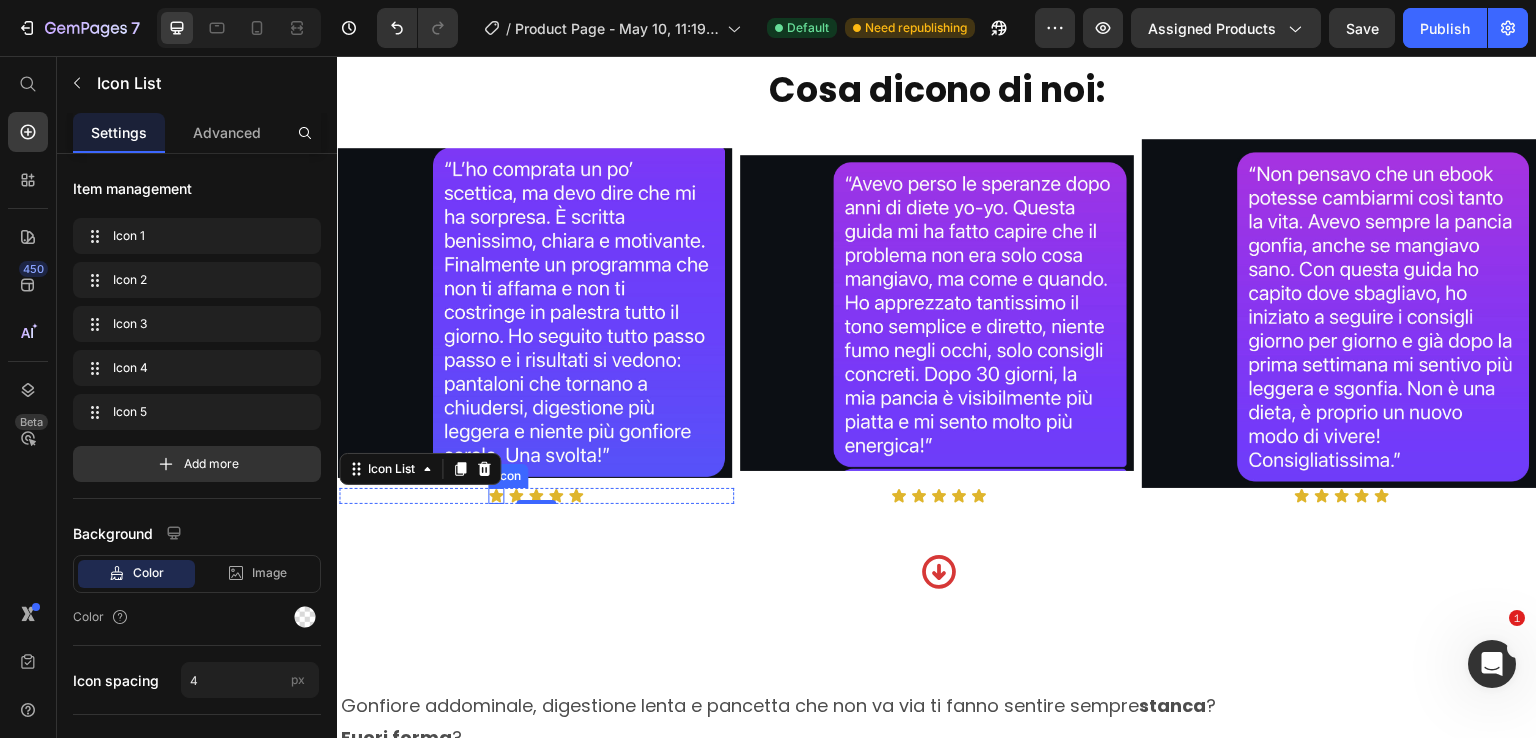 click 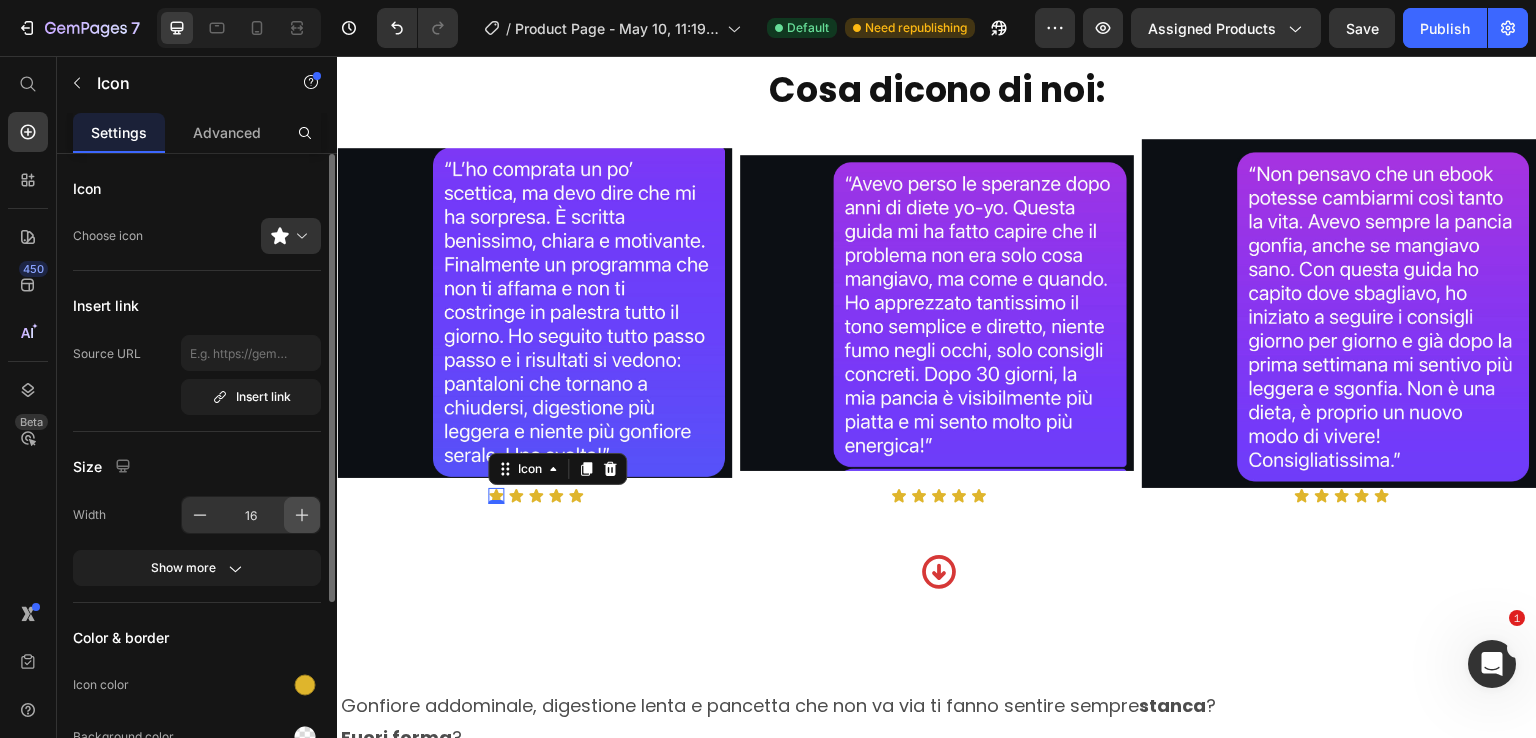 click 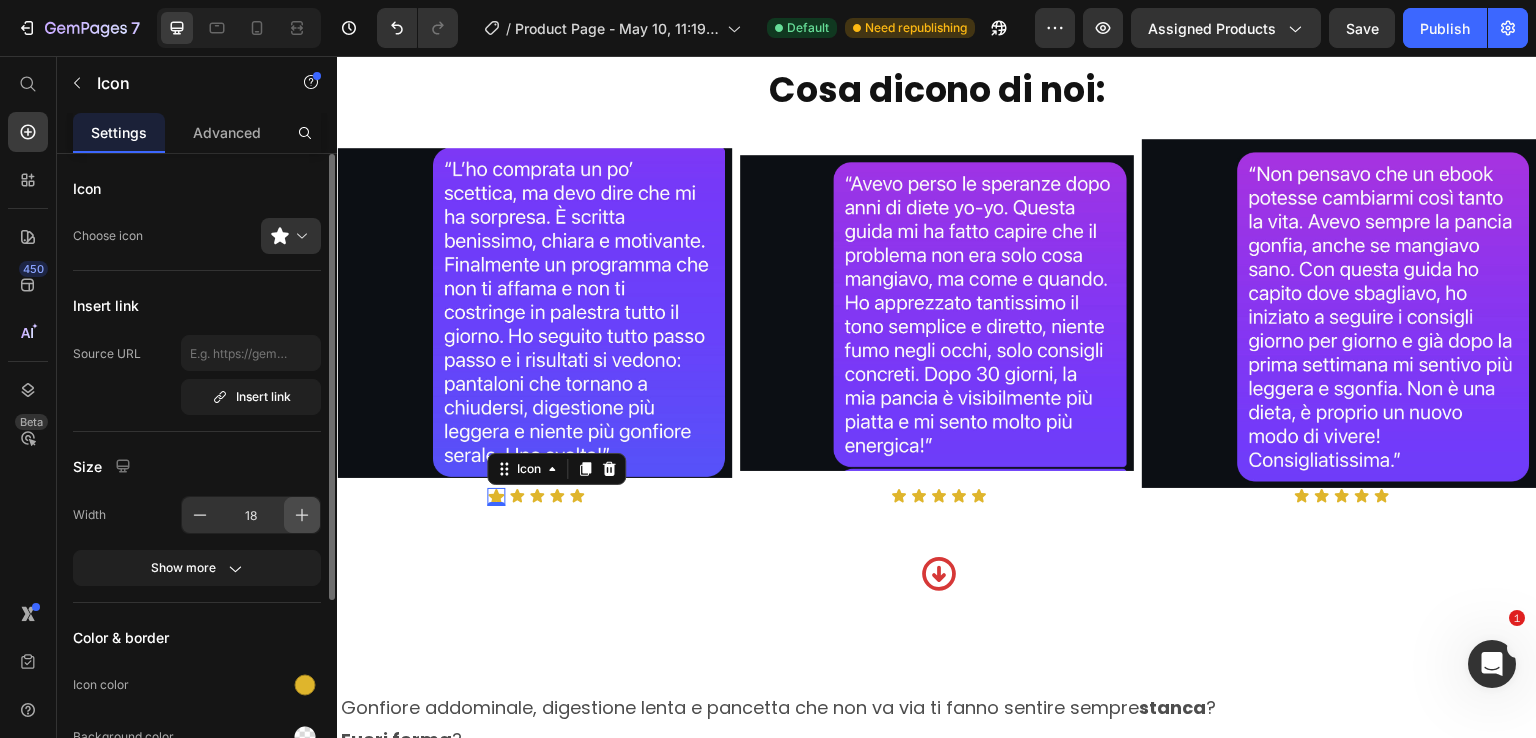click 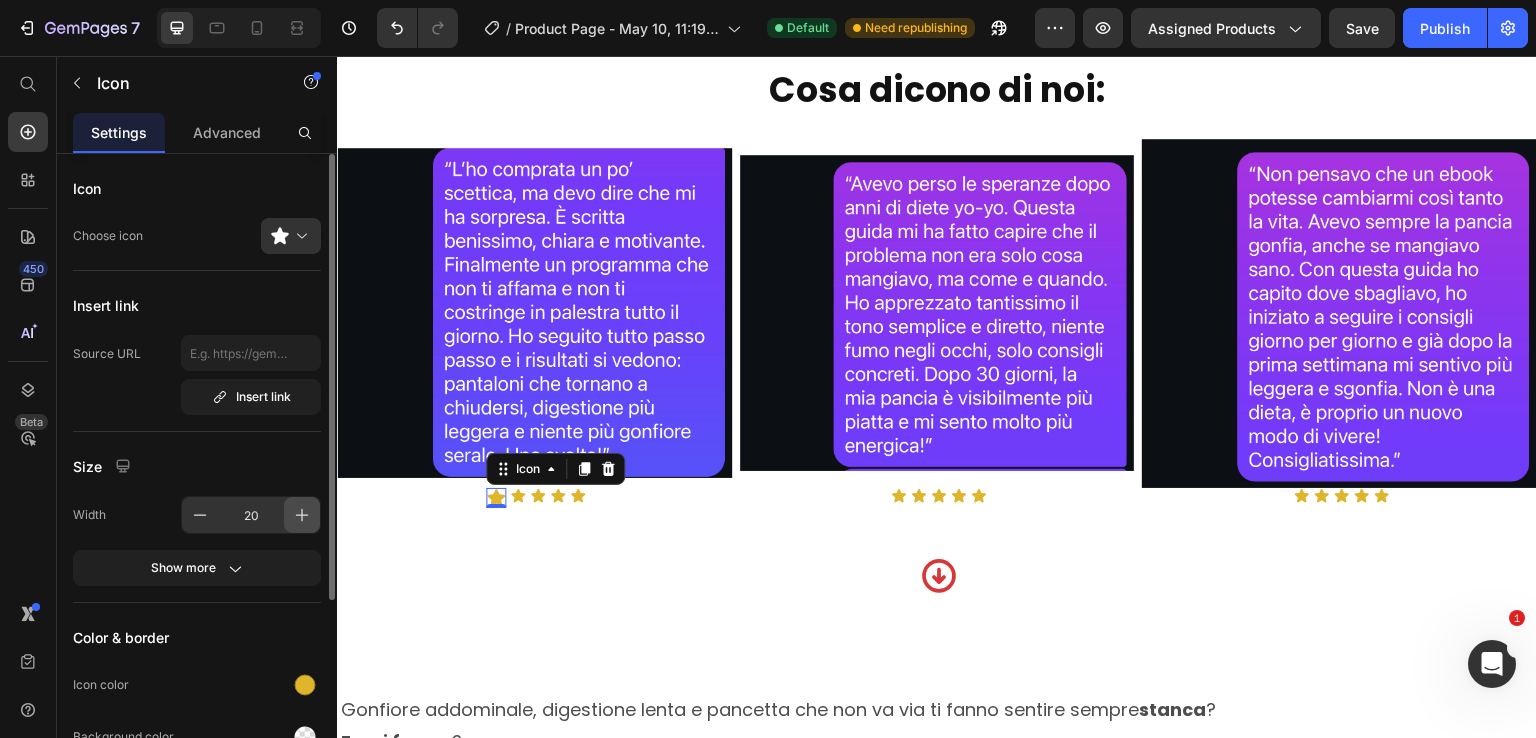 click 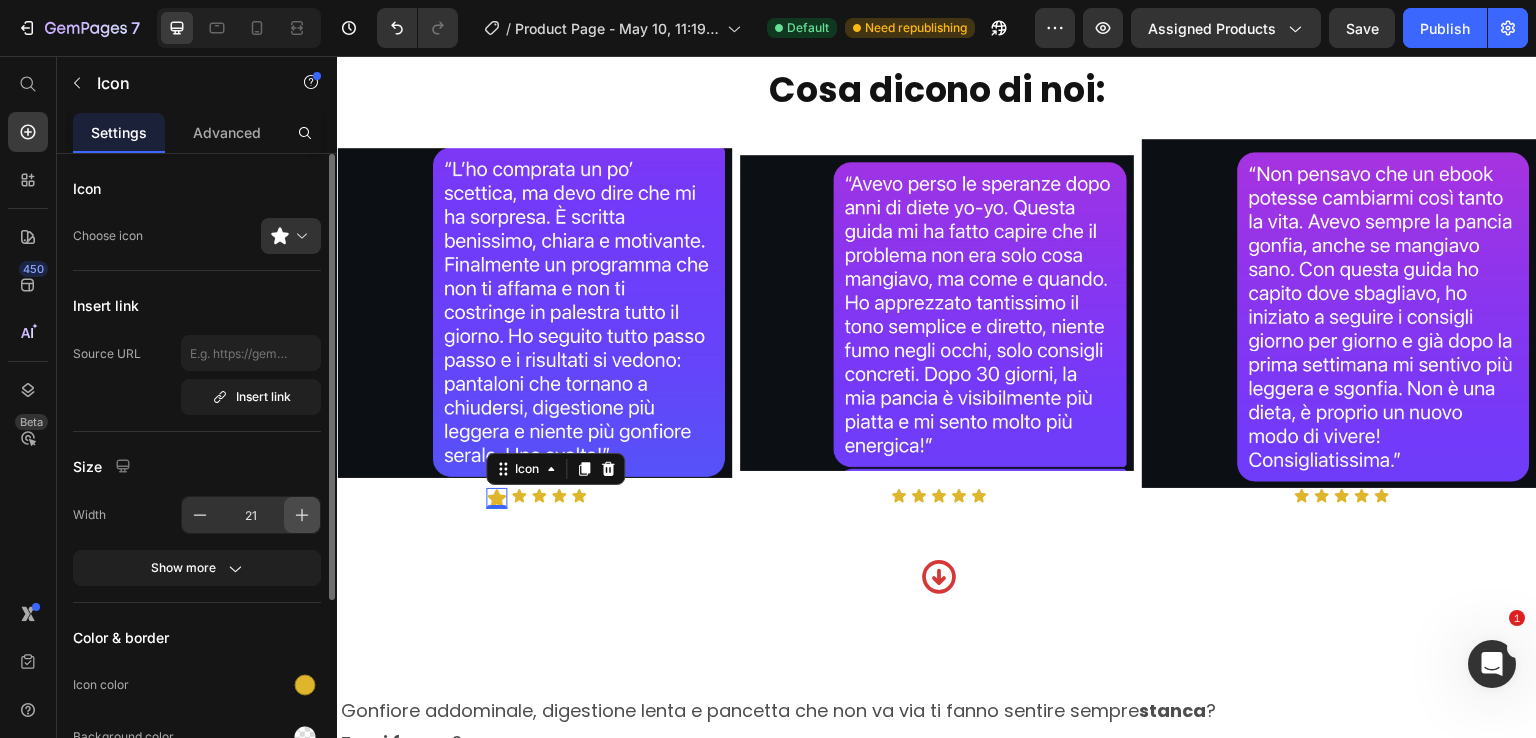 click 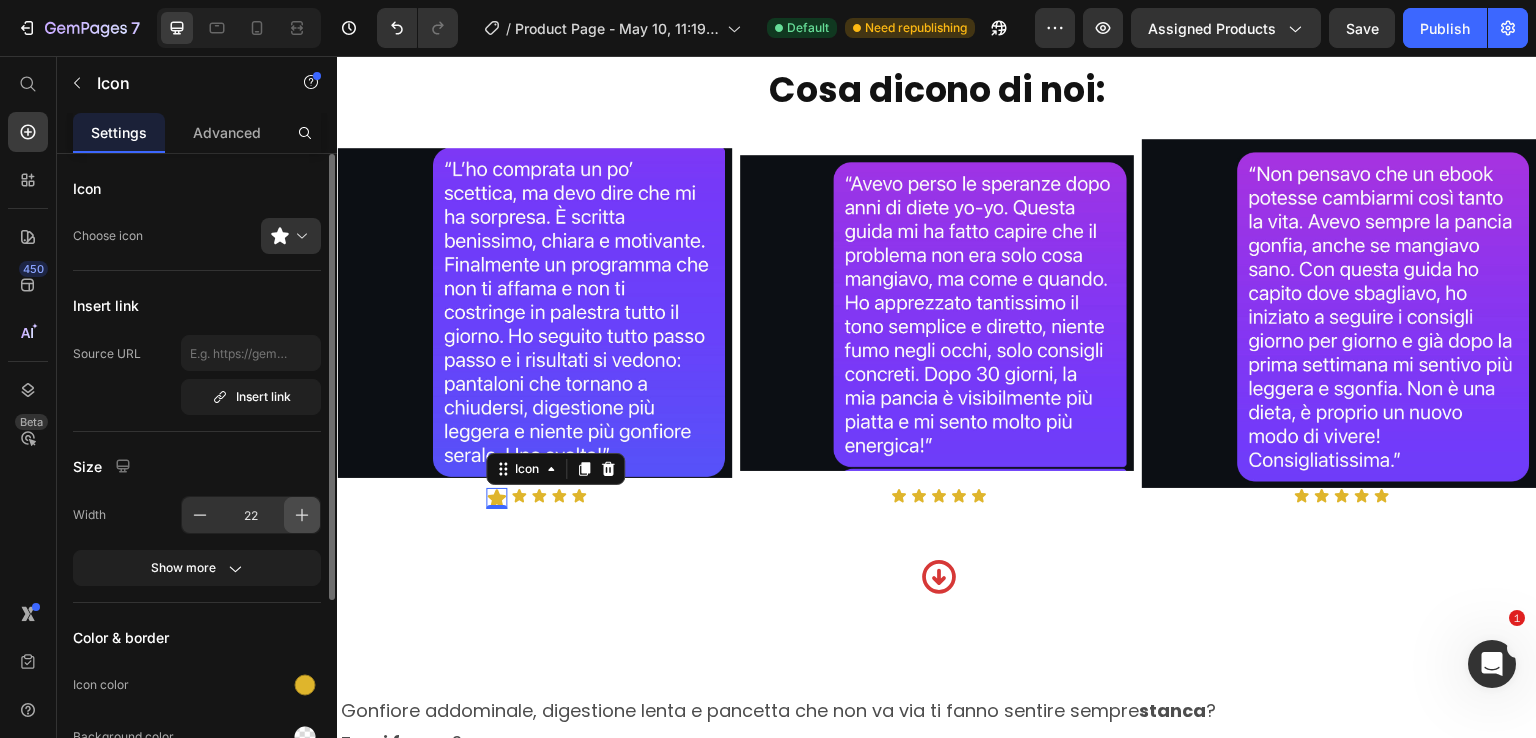 click 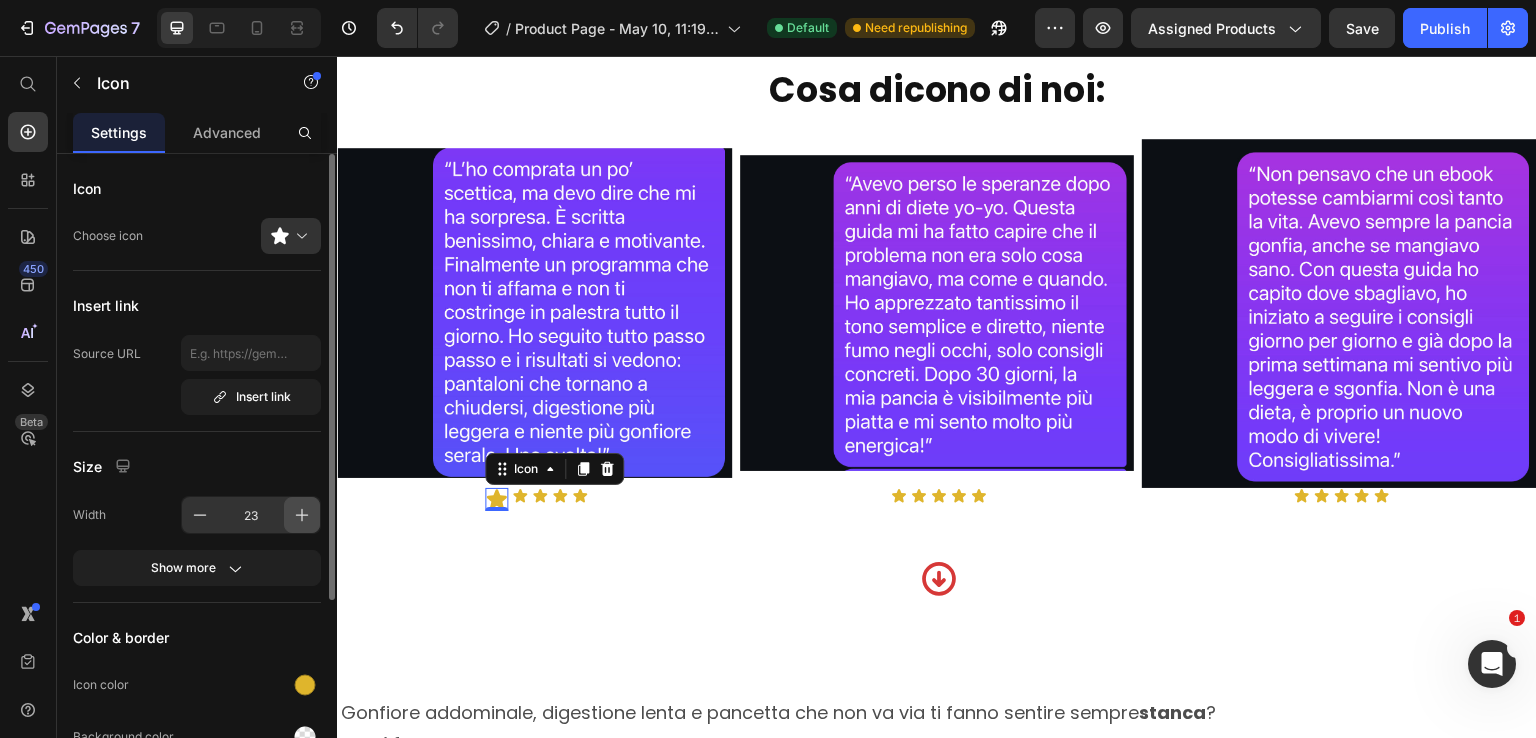 click 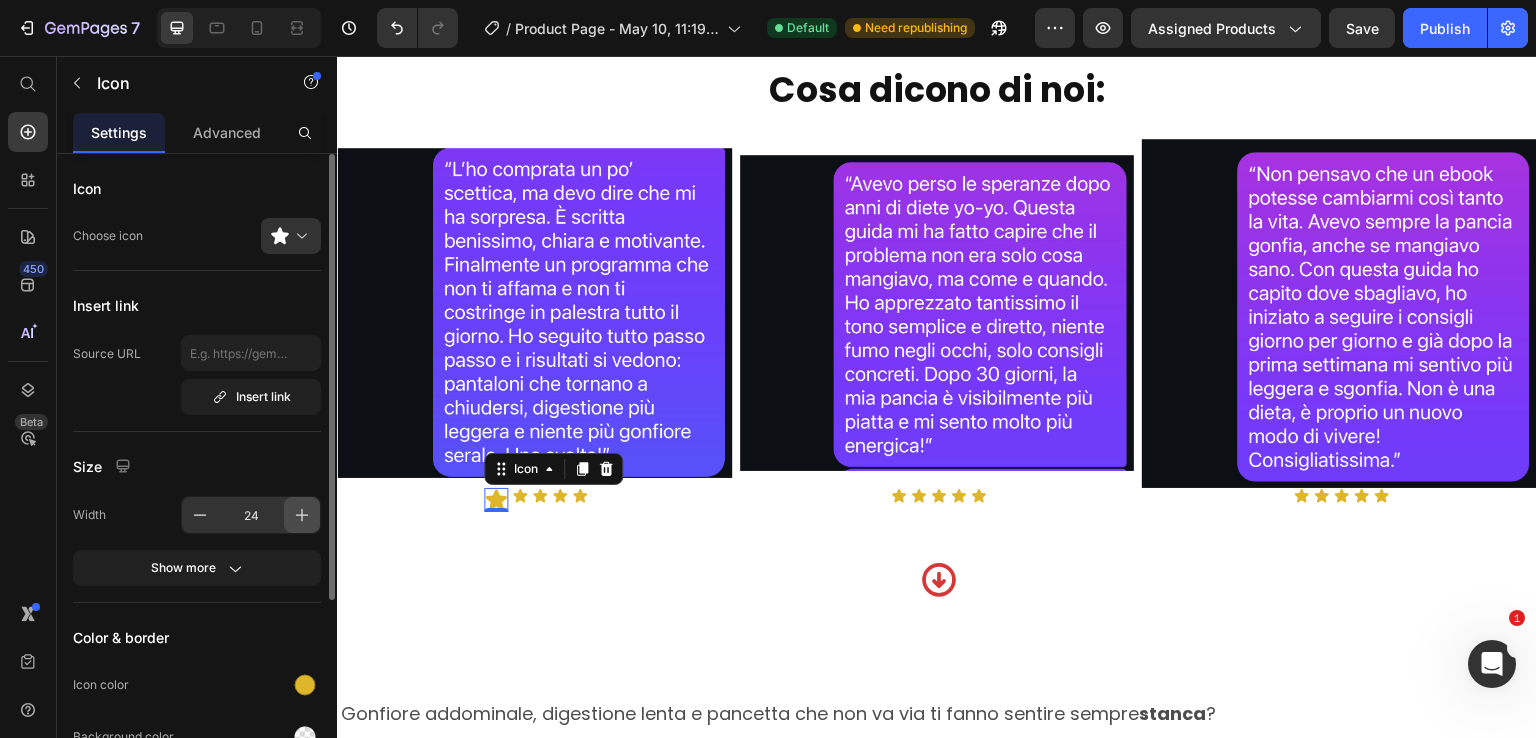 click 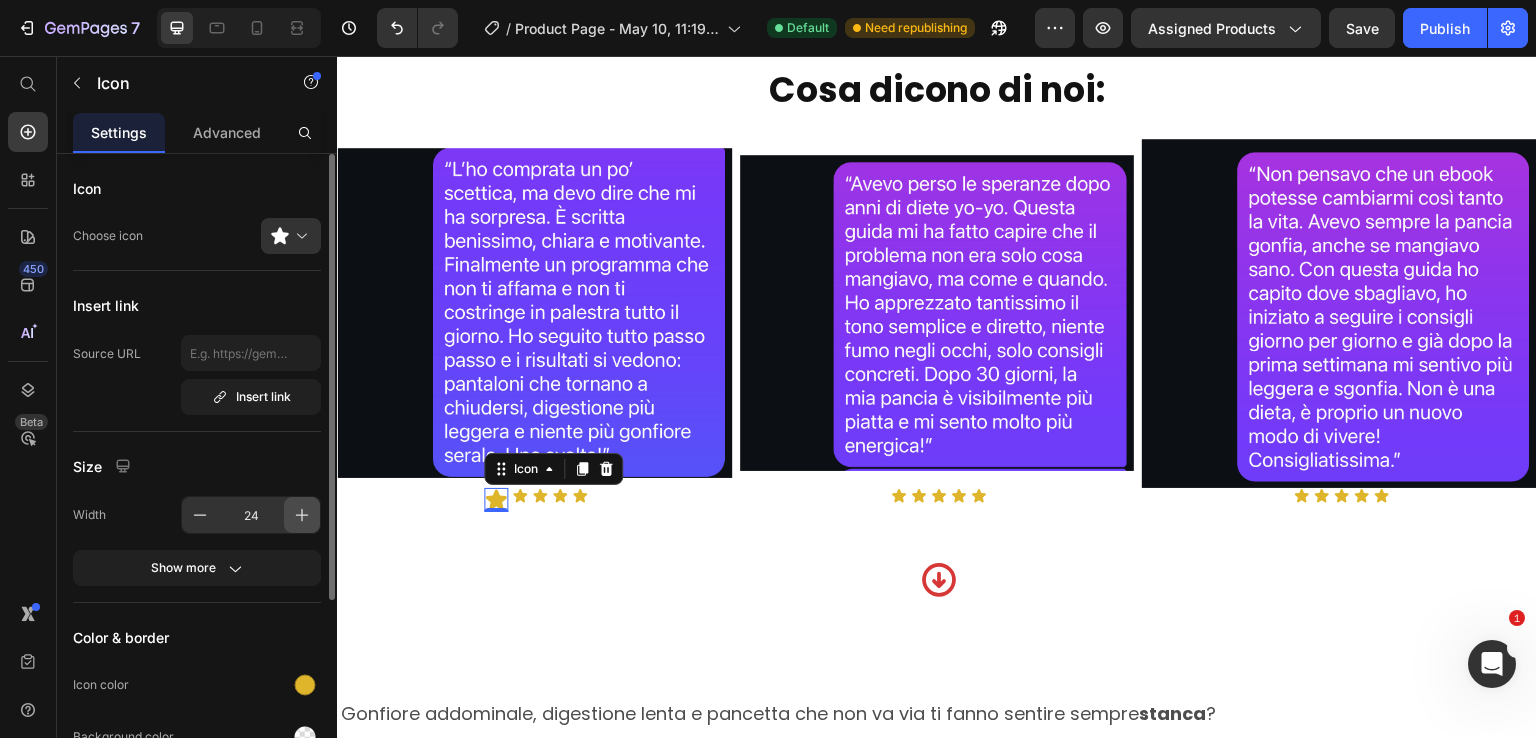 type on "25" 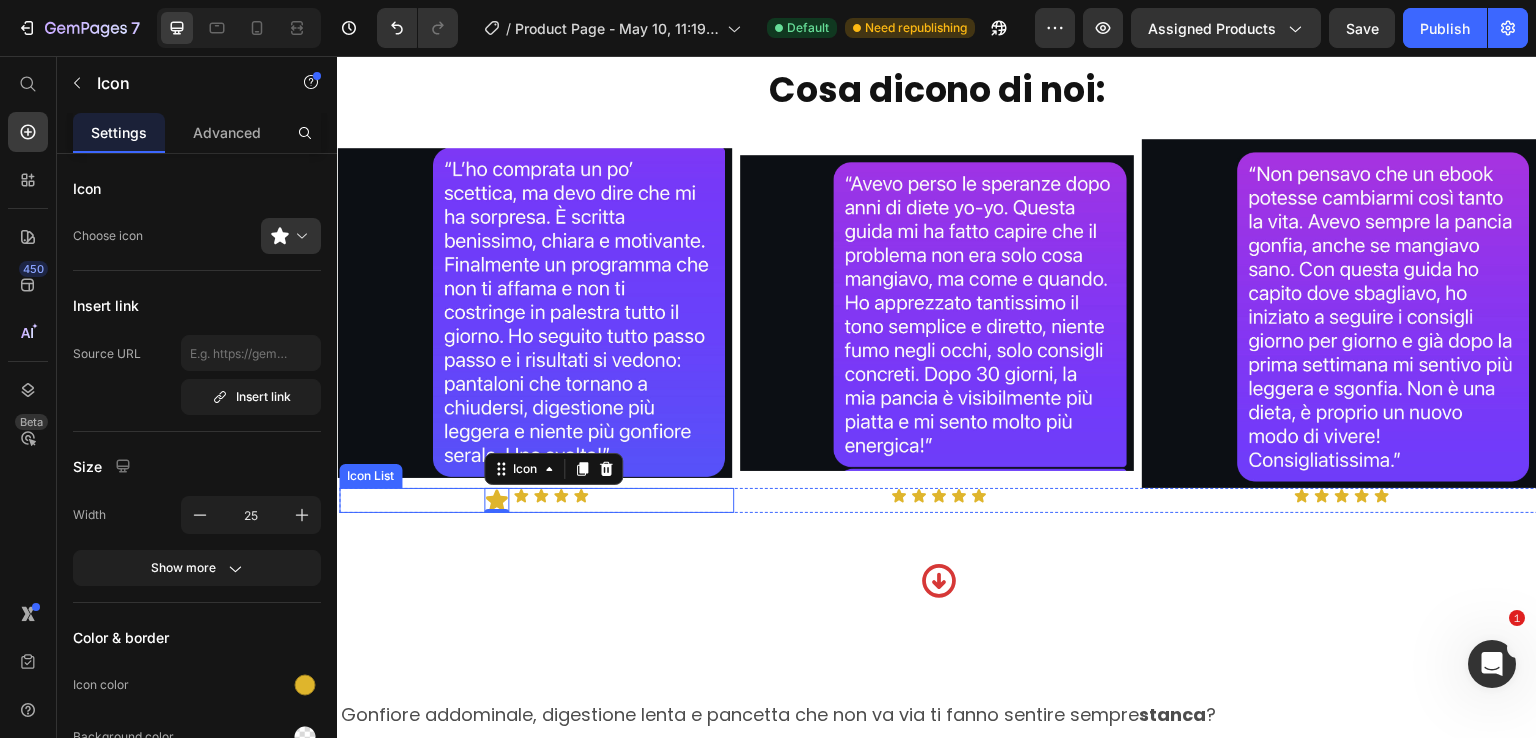 click on "Icon   0 Icon Icon Icon
Icon" at bounding box center [536, 500] 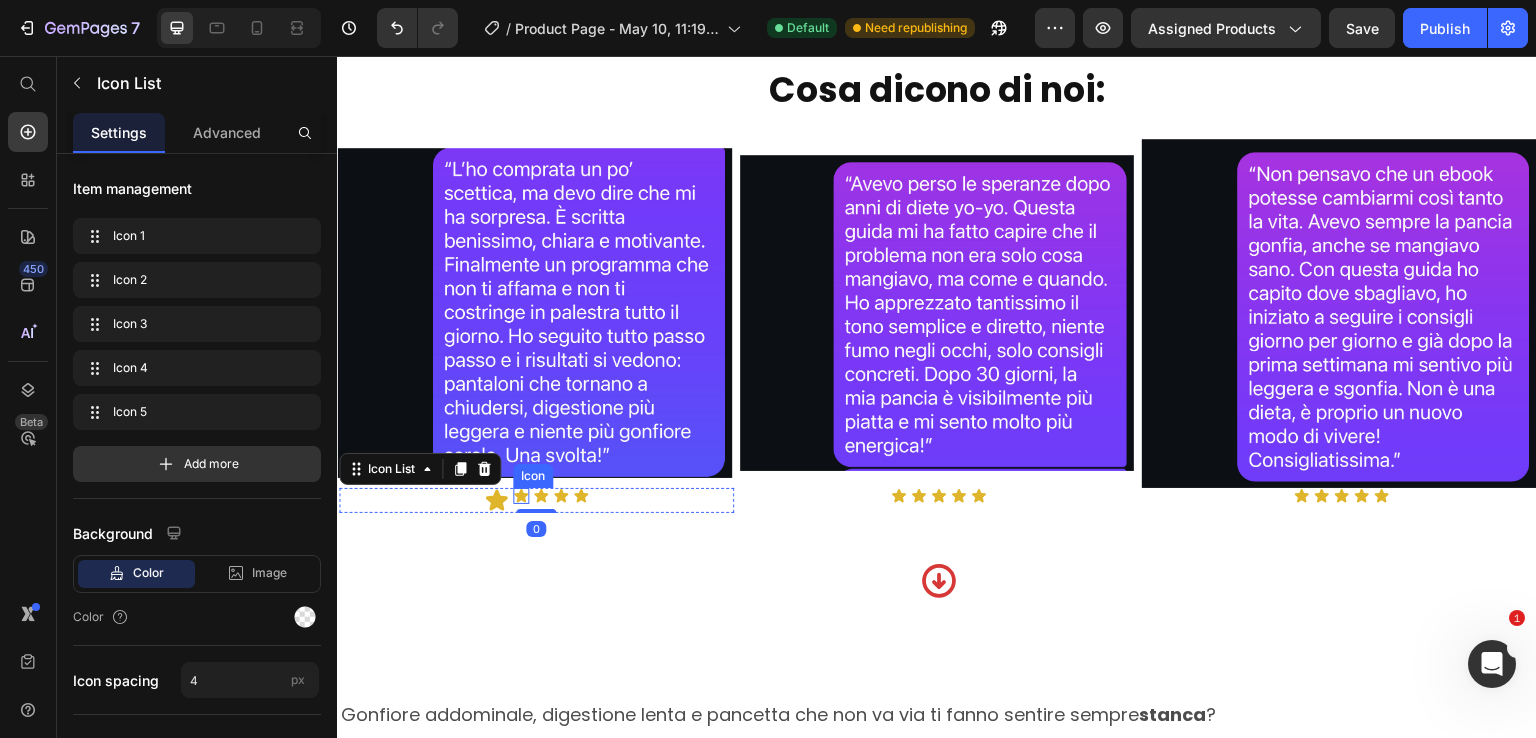 click 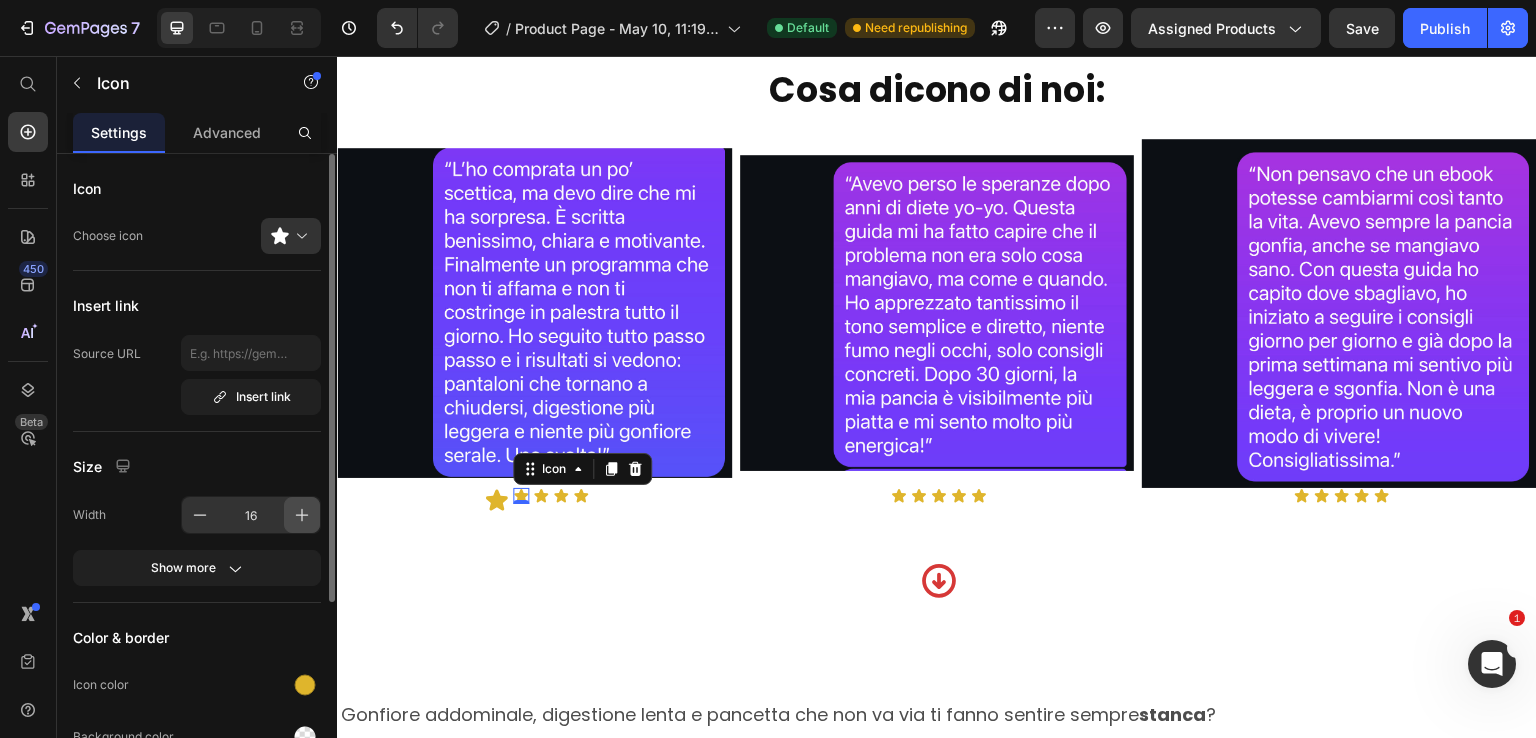 click 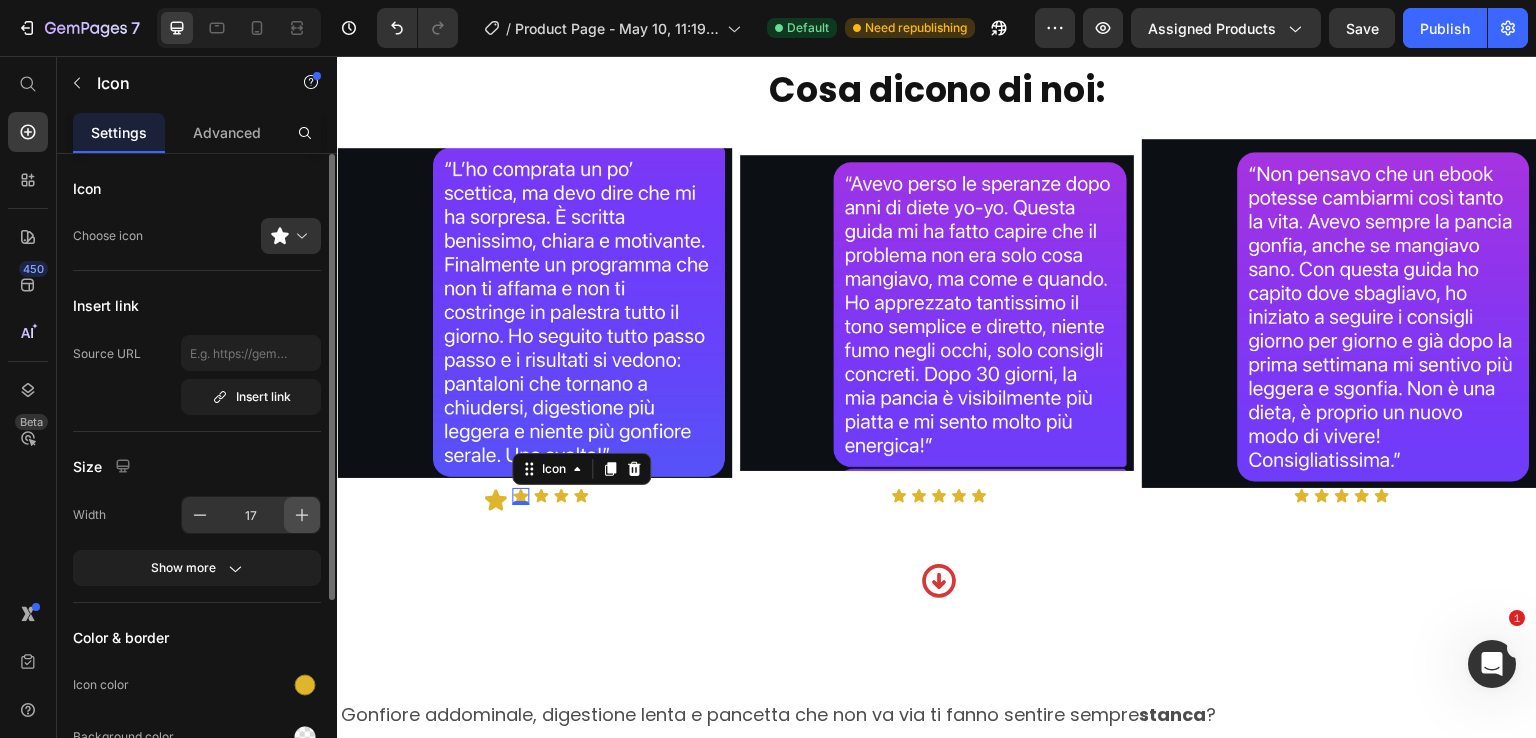 click 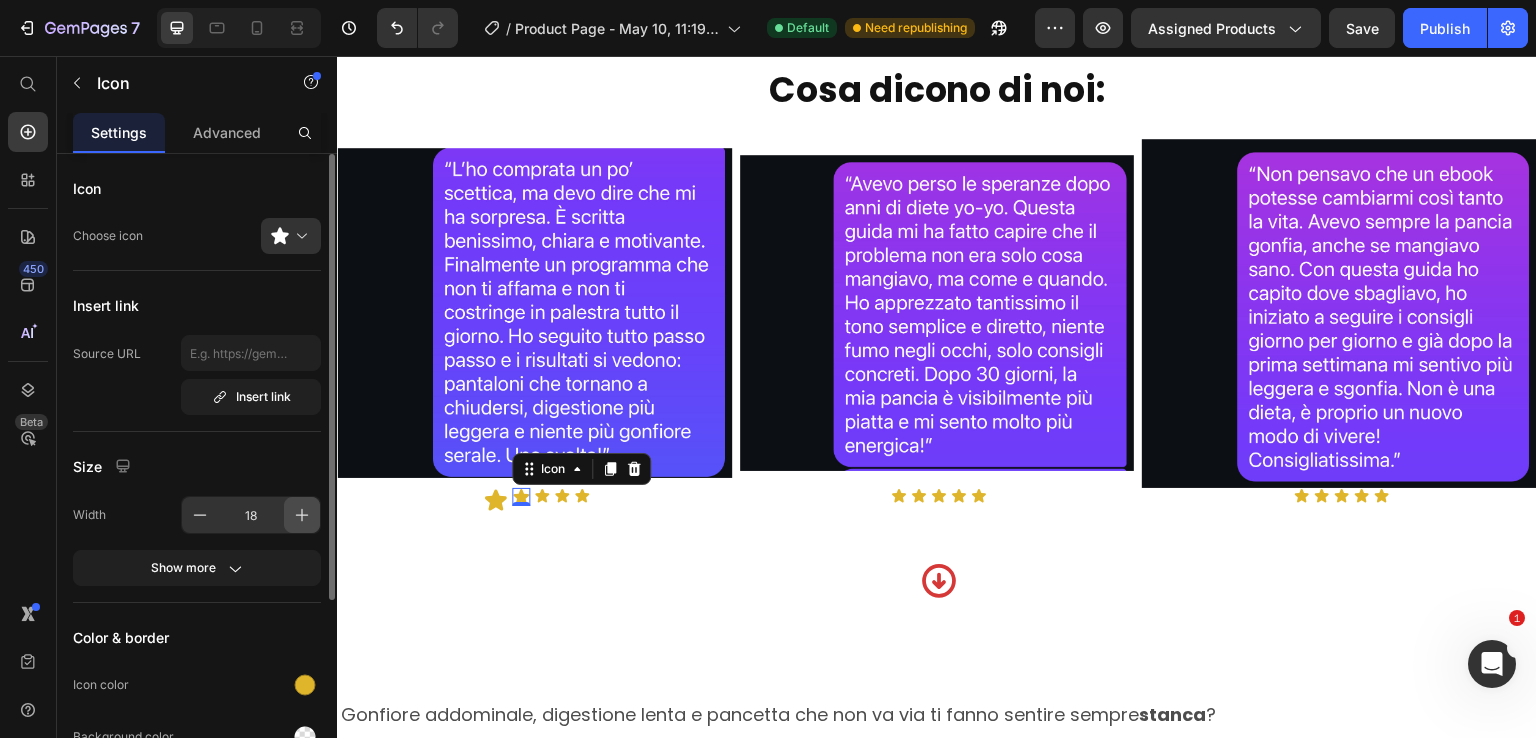 click 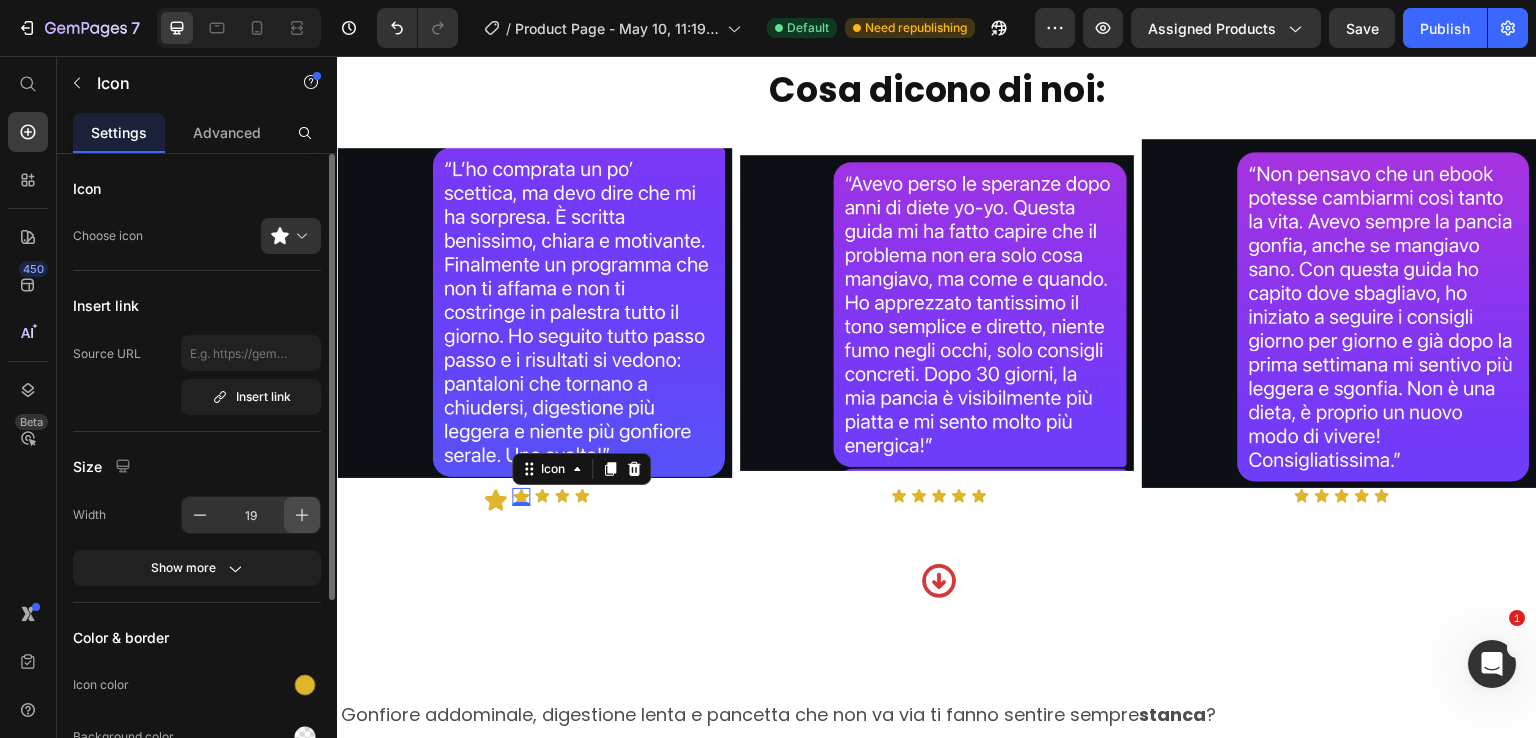 click 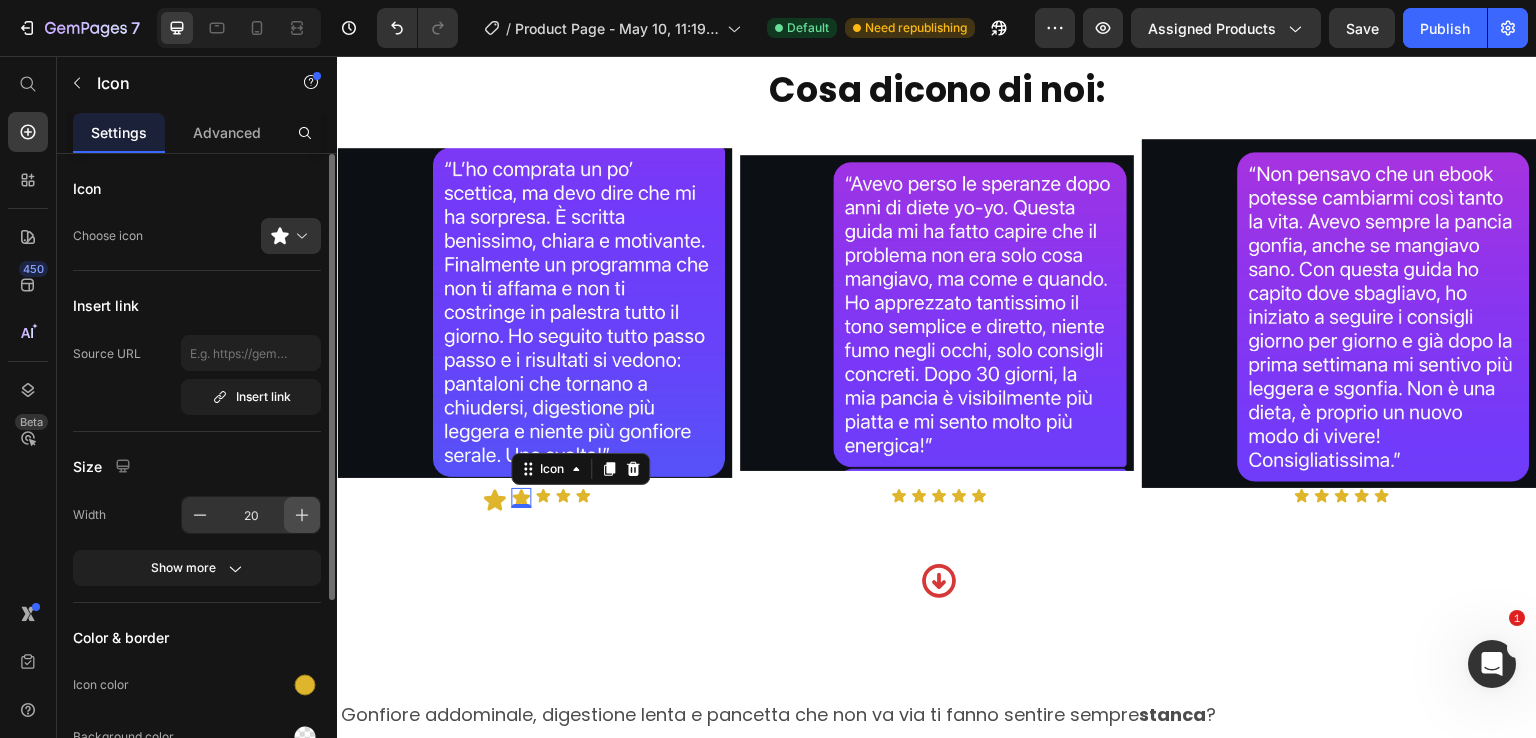 click 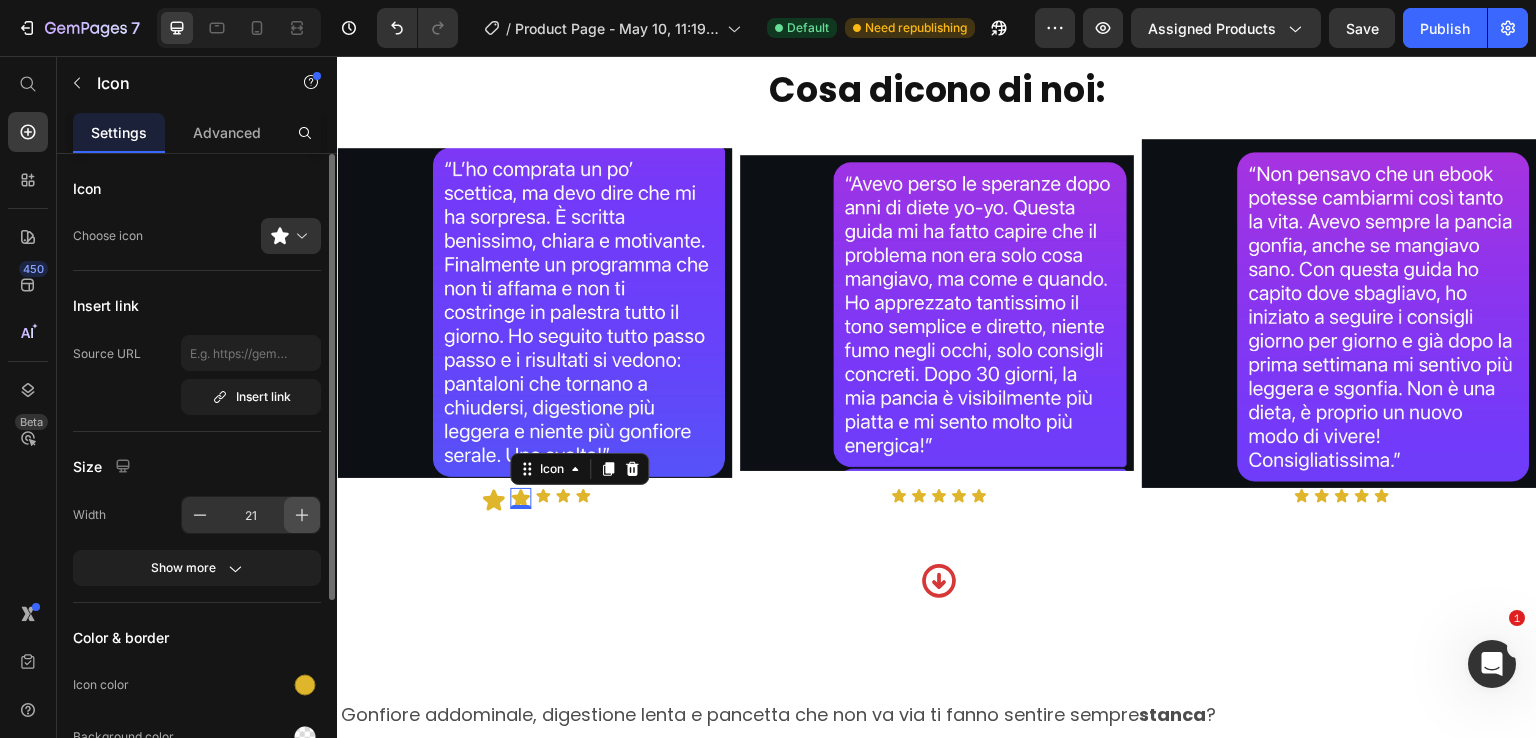 click 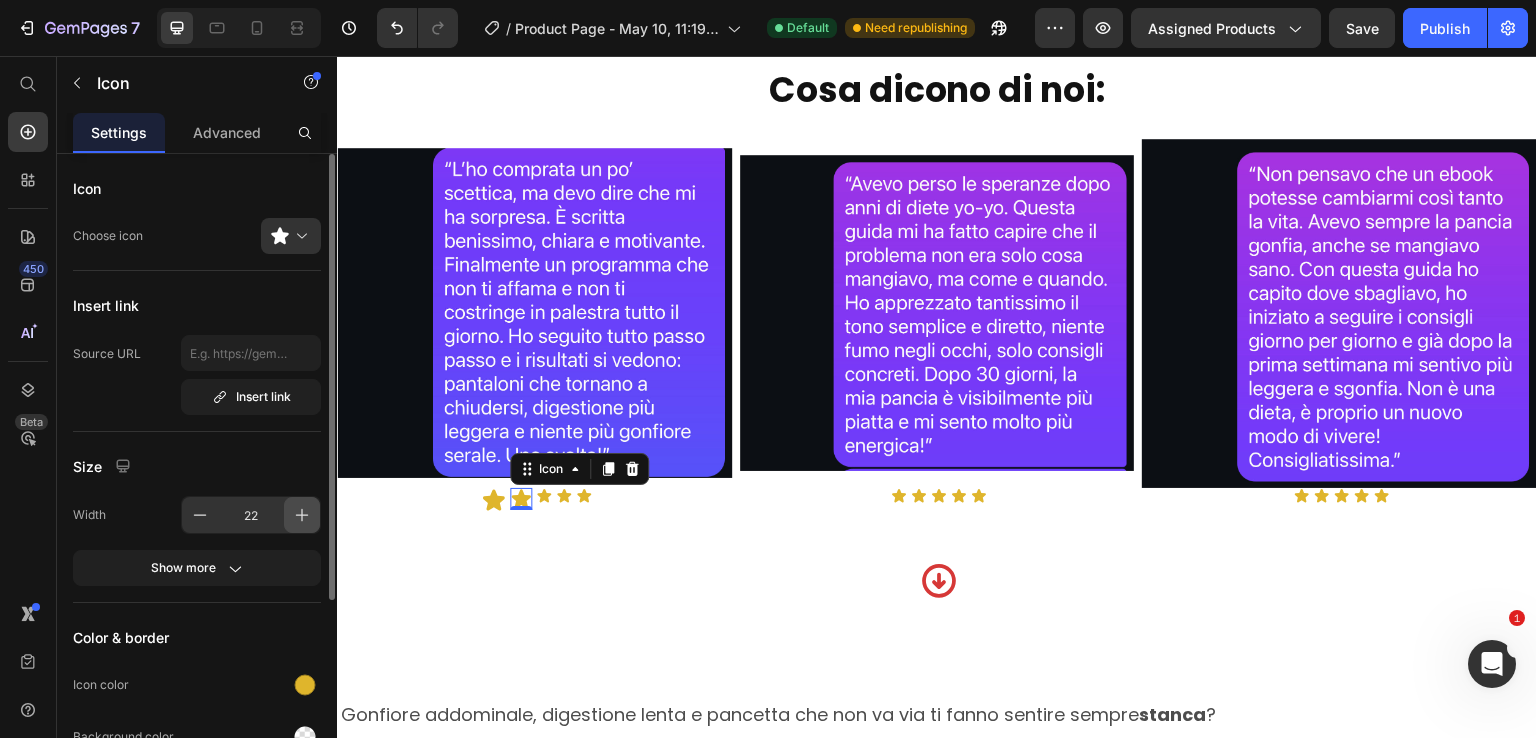click 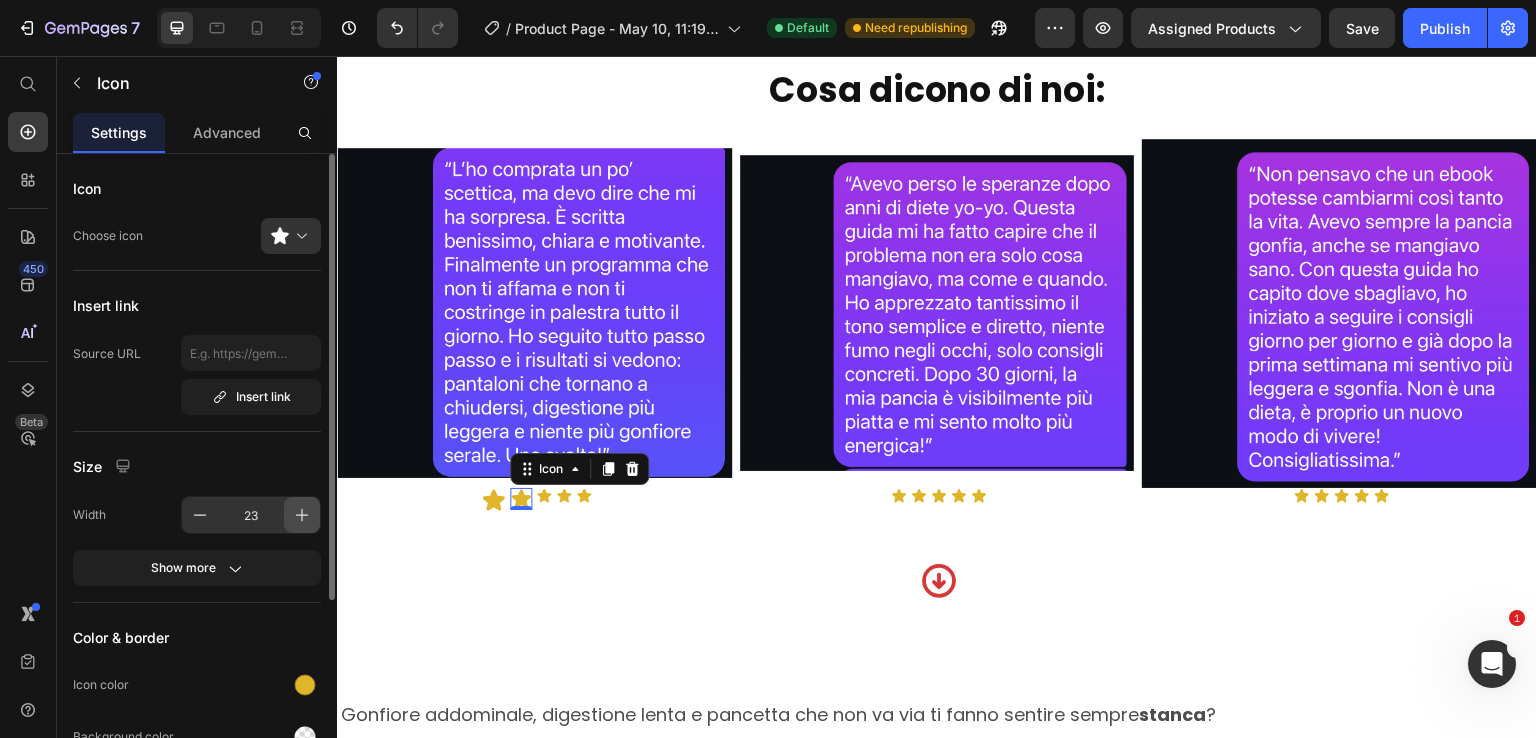 click 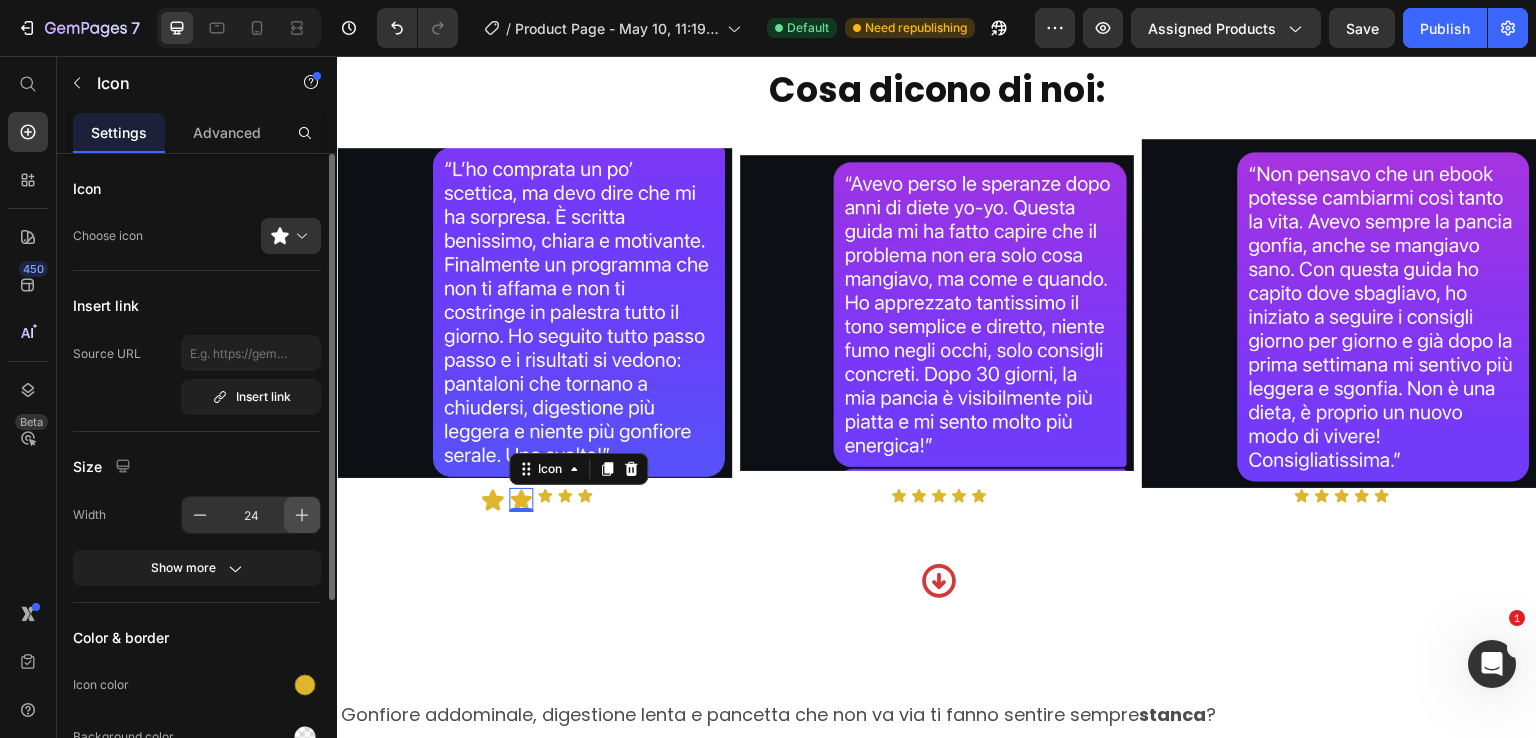 click 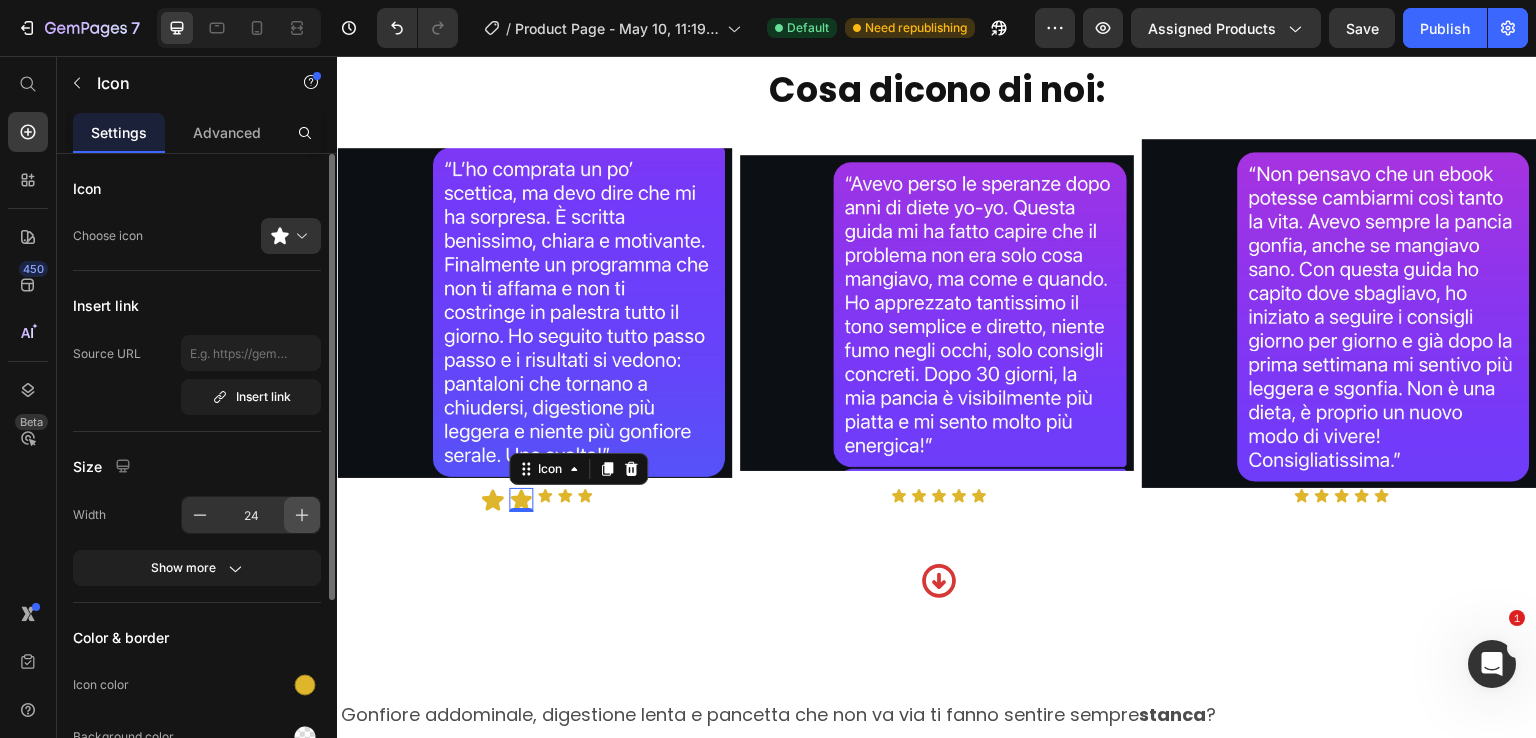 type on "25" 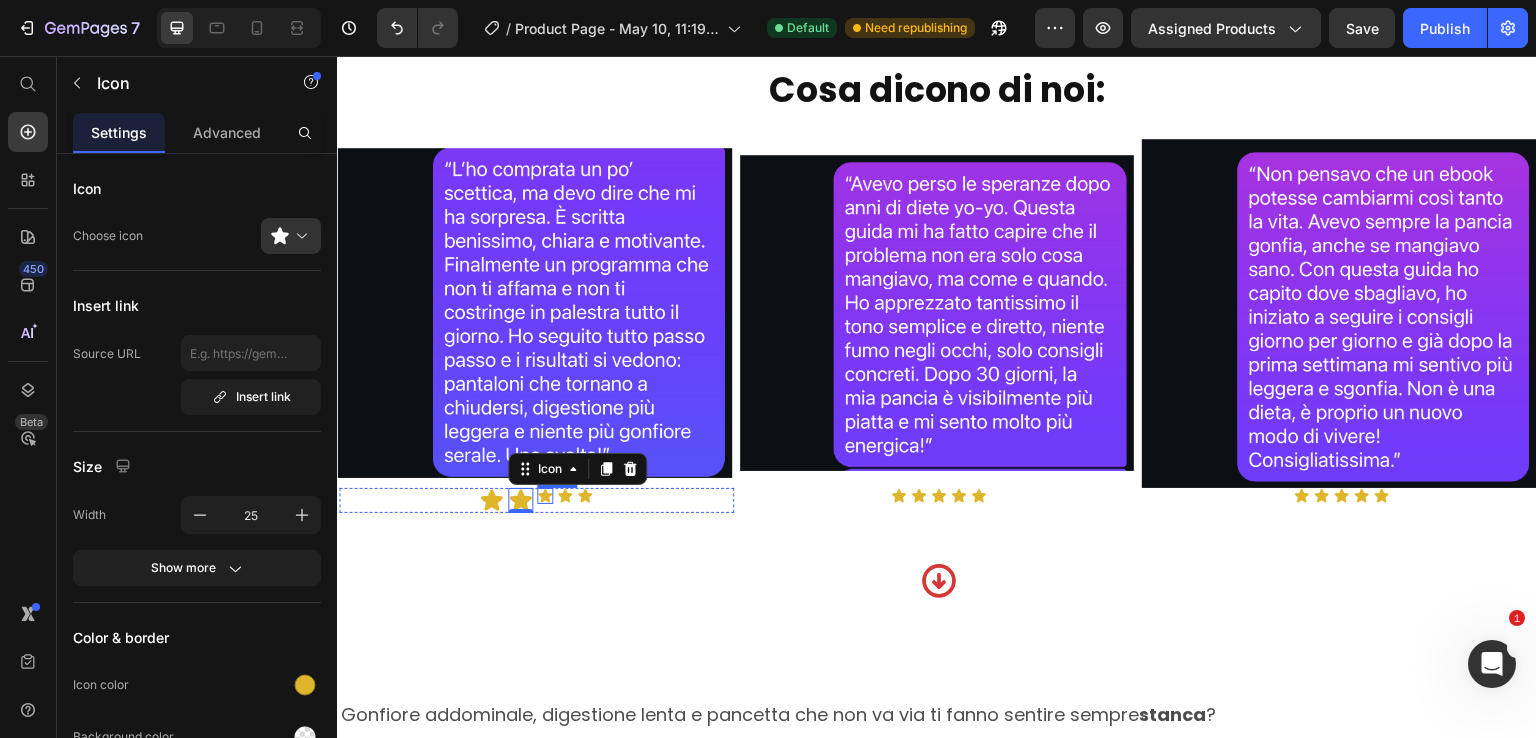 click 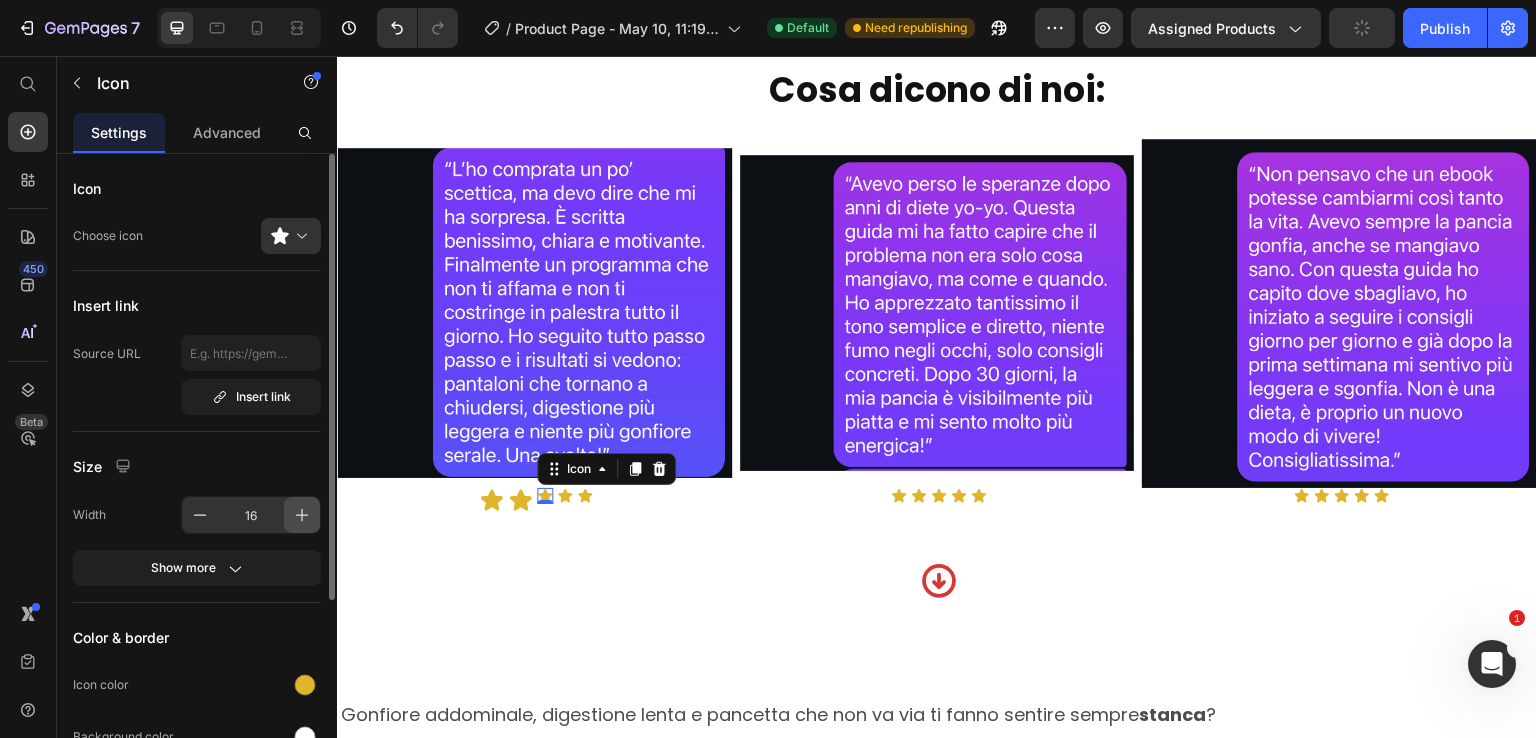 click 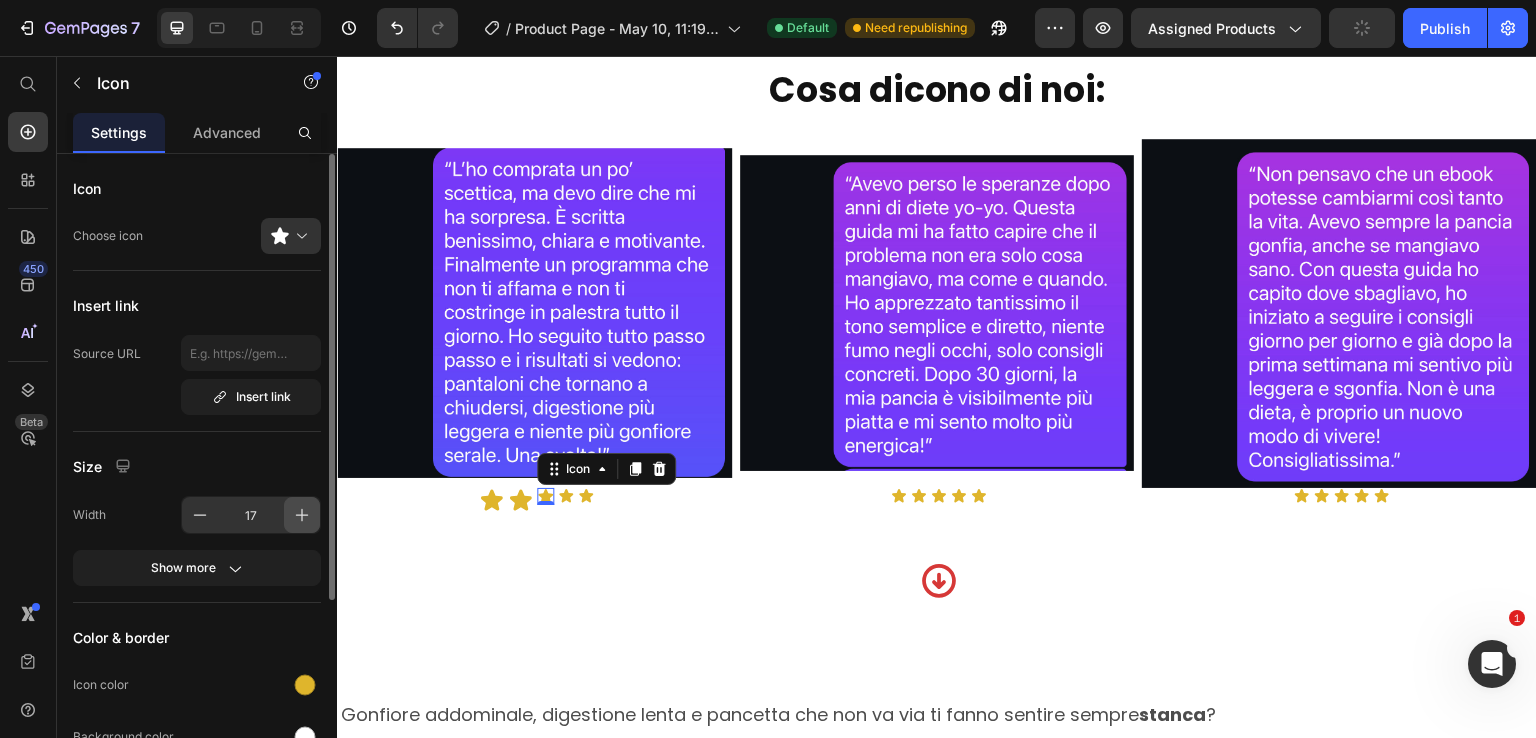 click 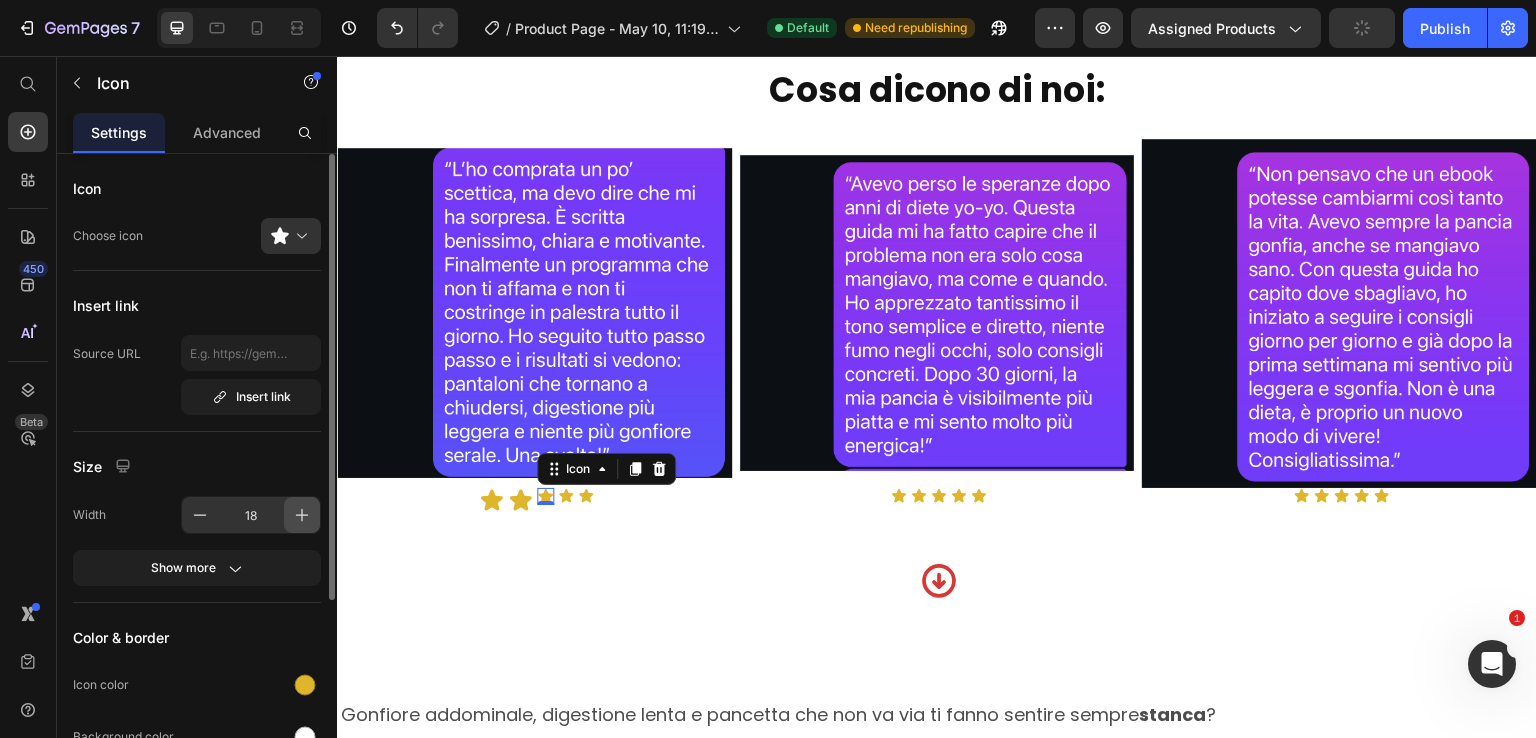 click 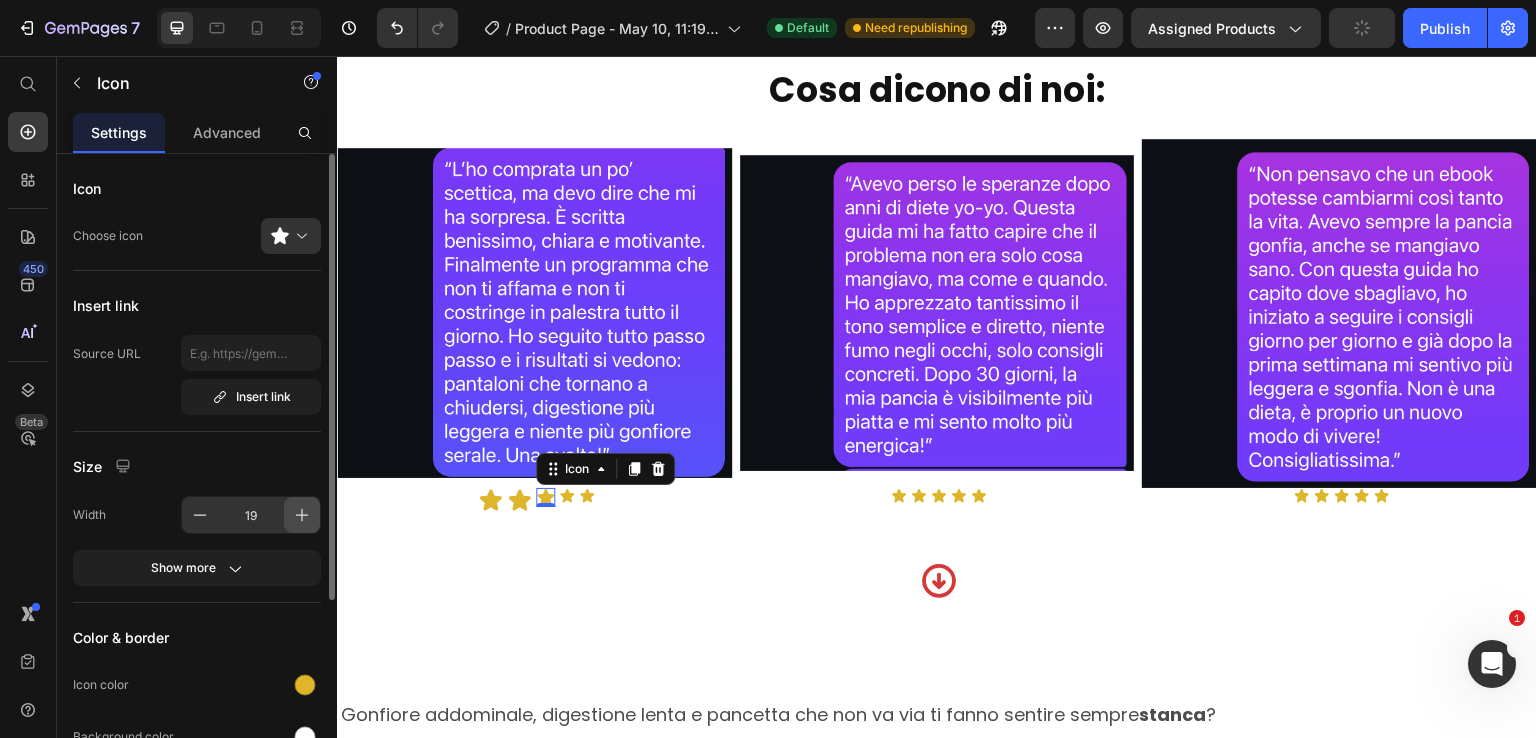 click 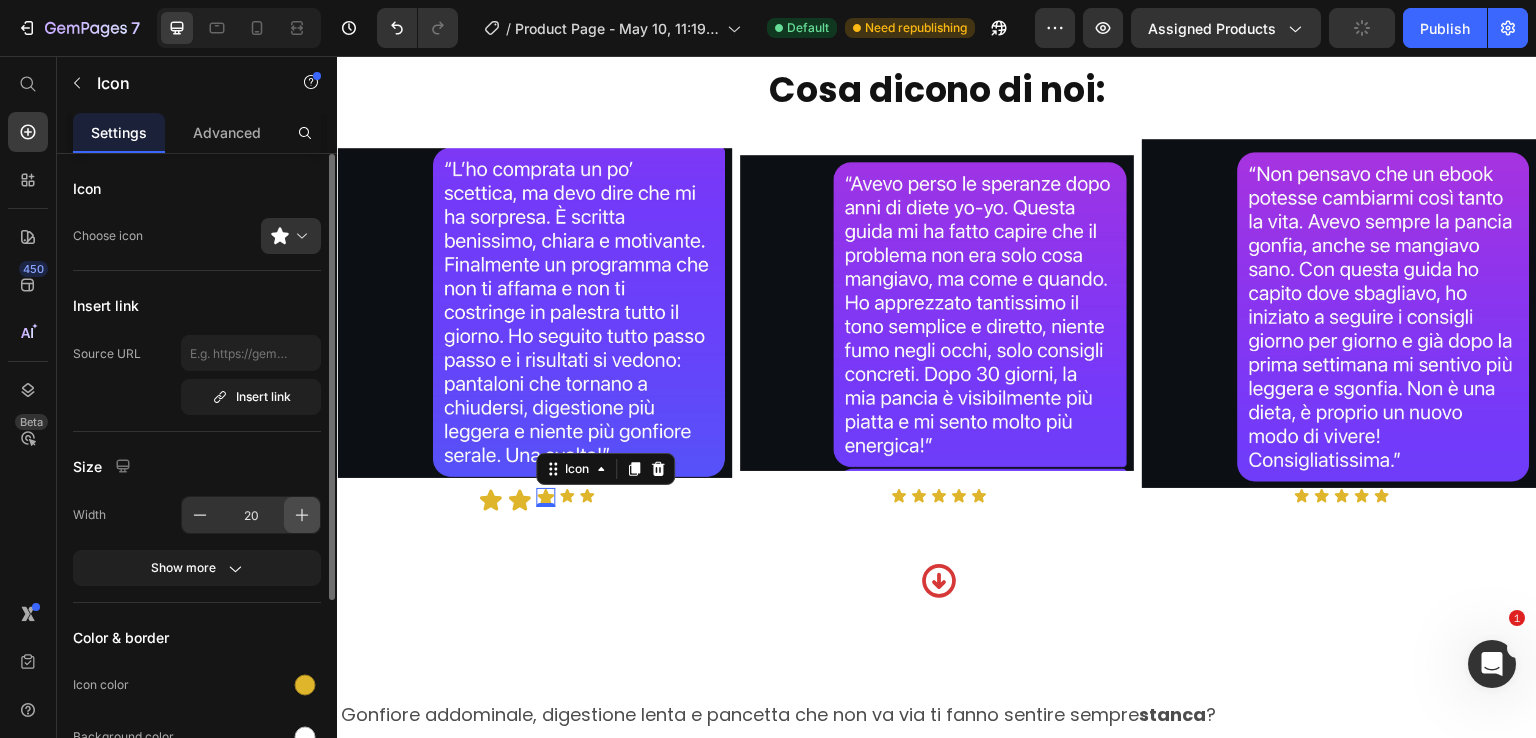 click 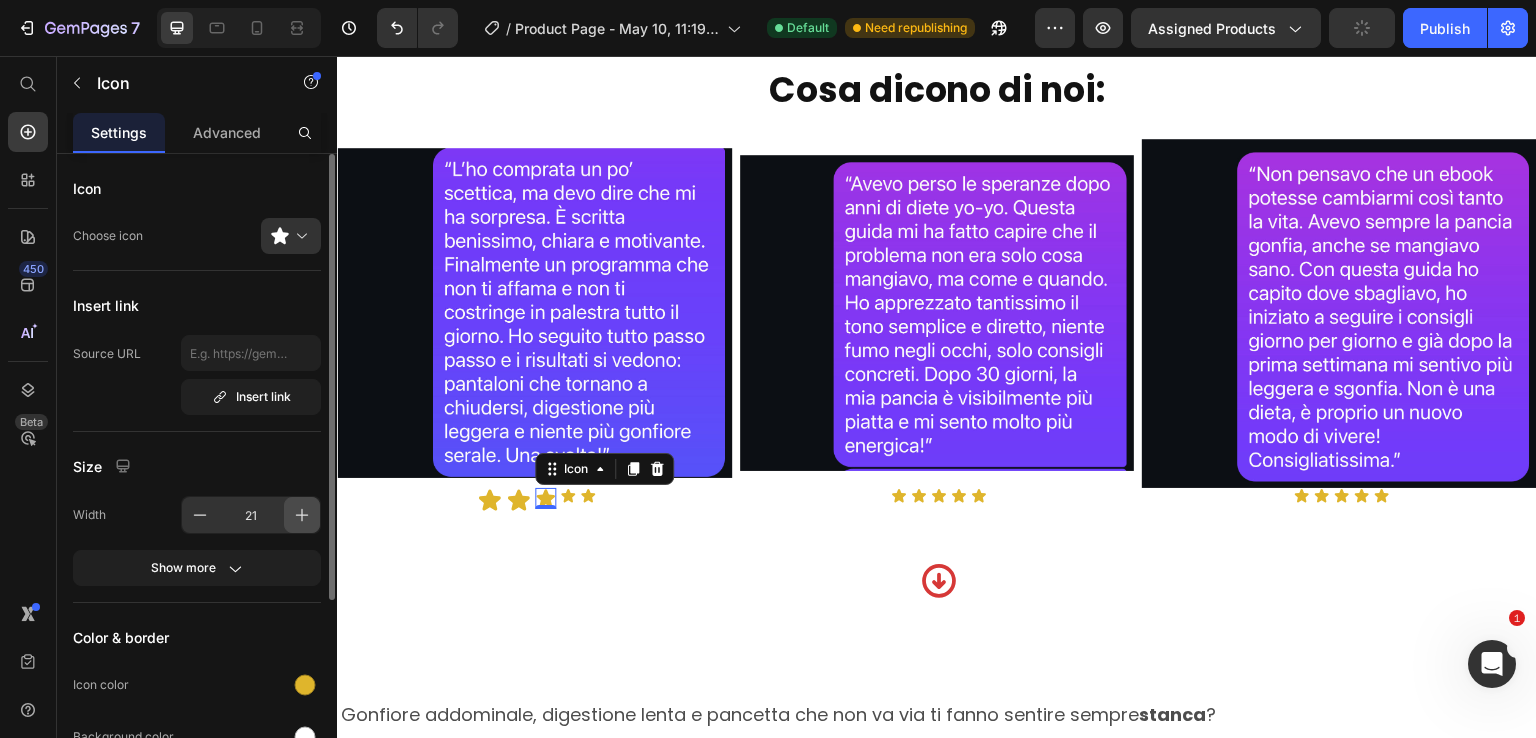 click 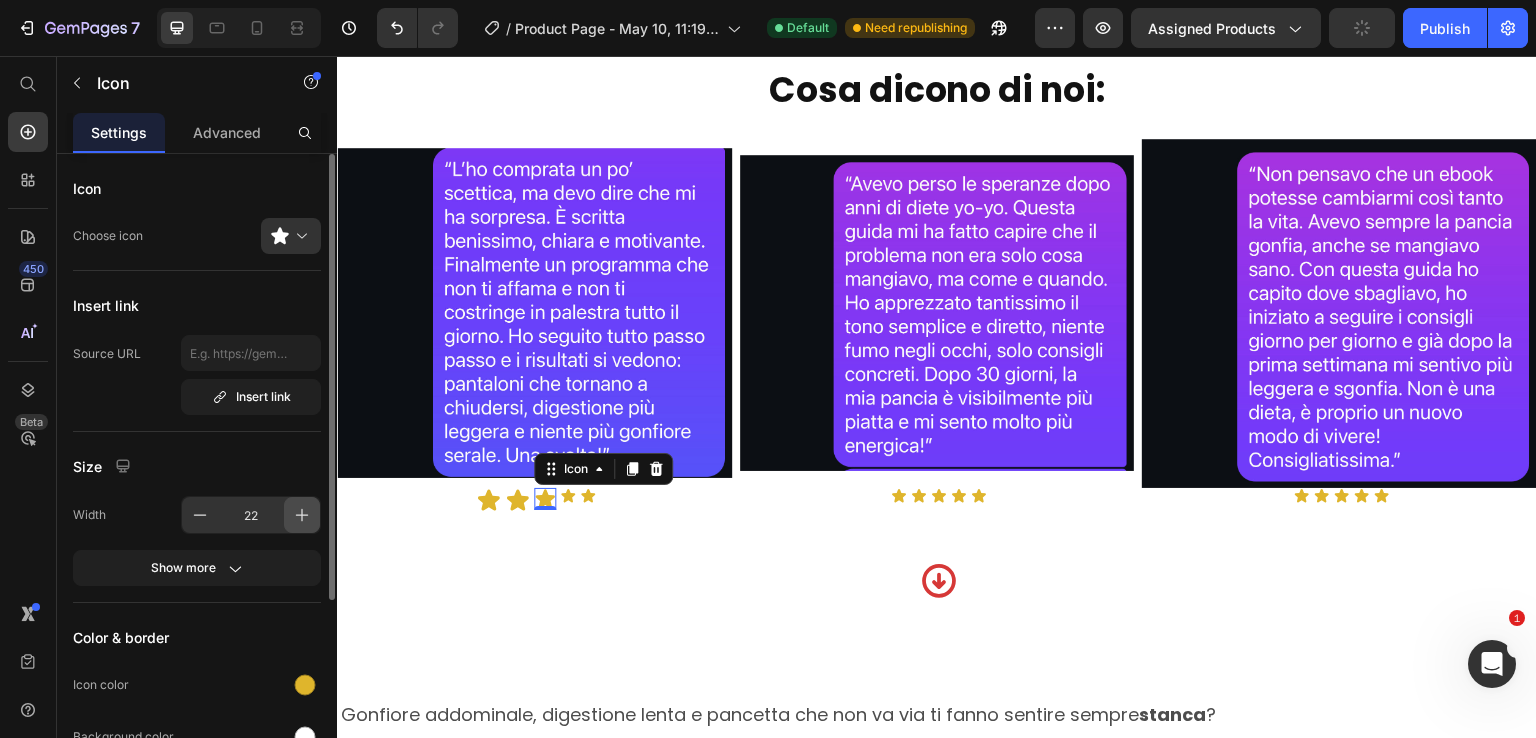 click 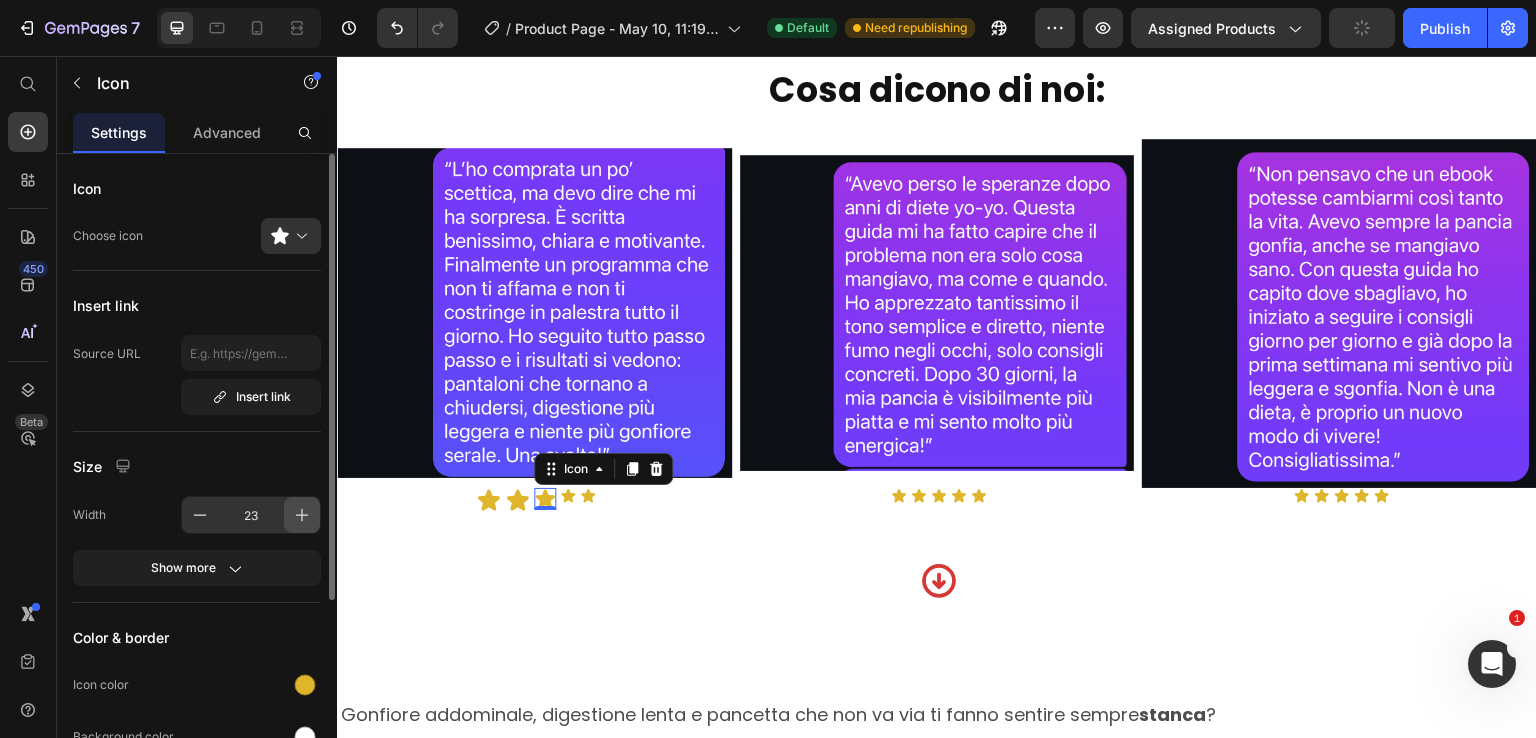 click 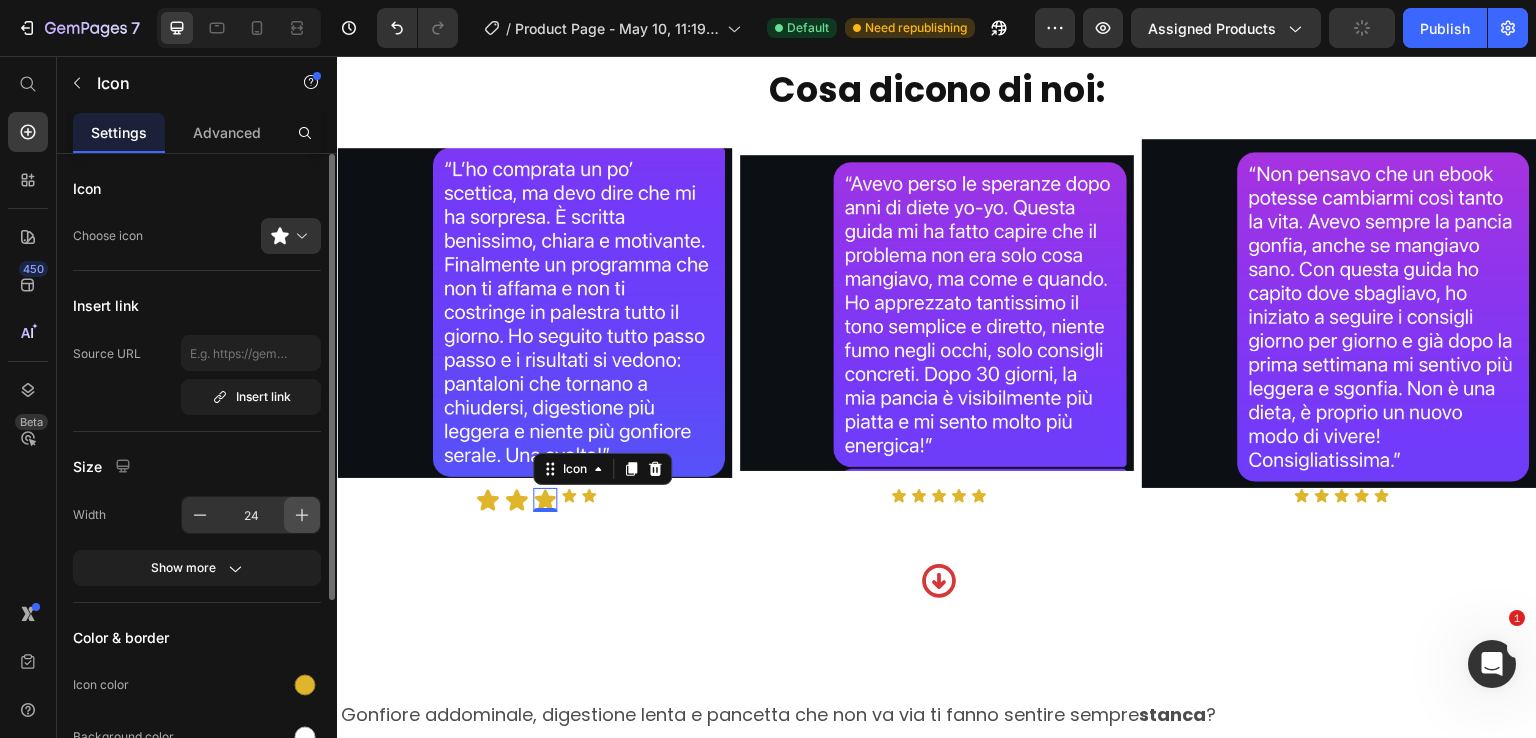 click 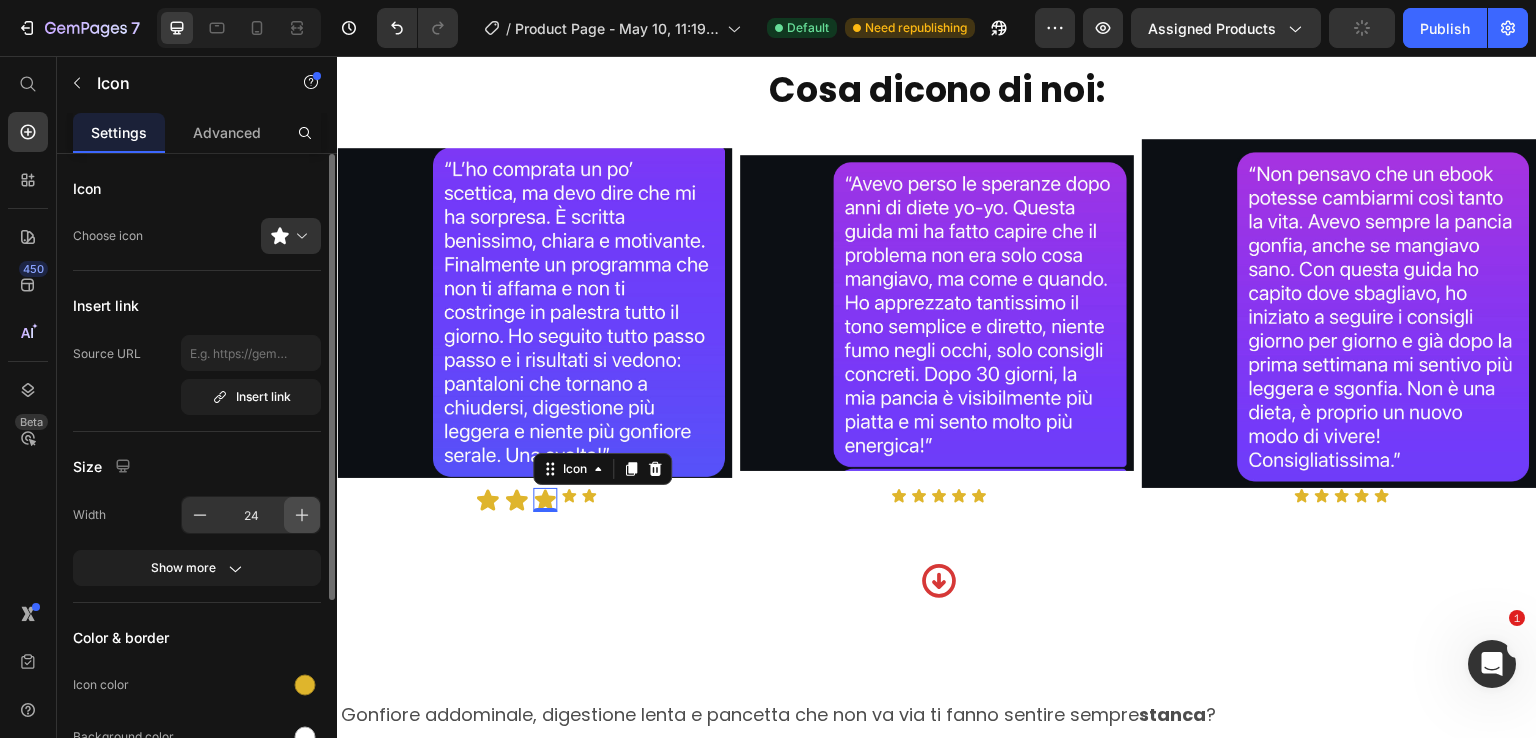 click 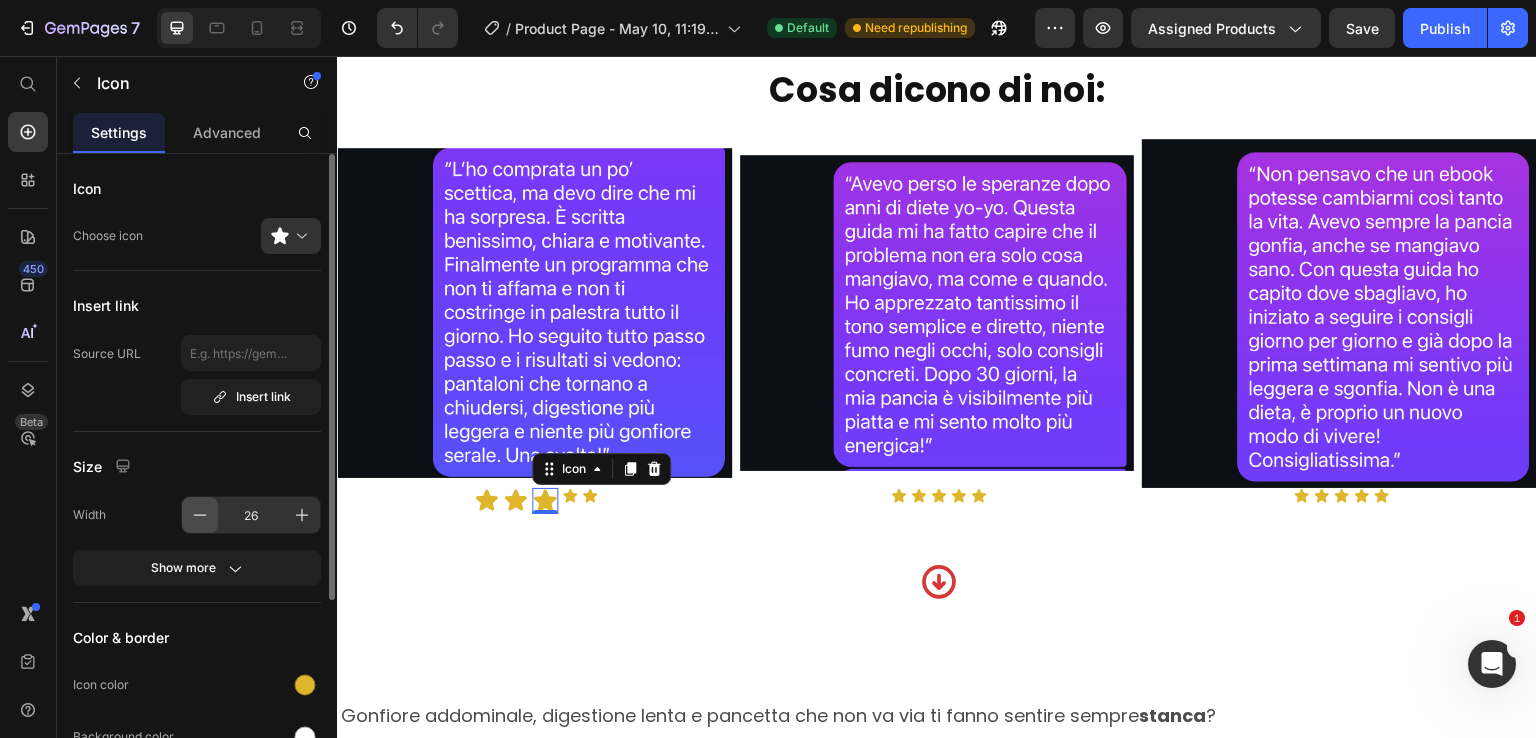 click at bounding box center (200, 515) 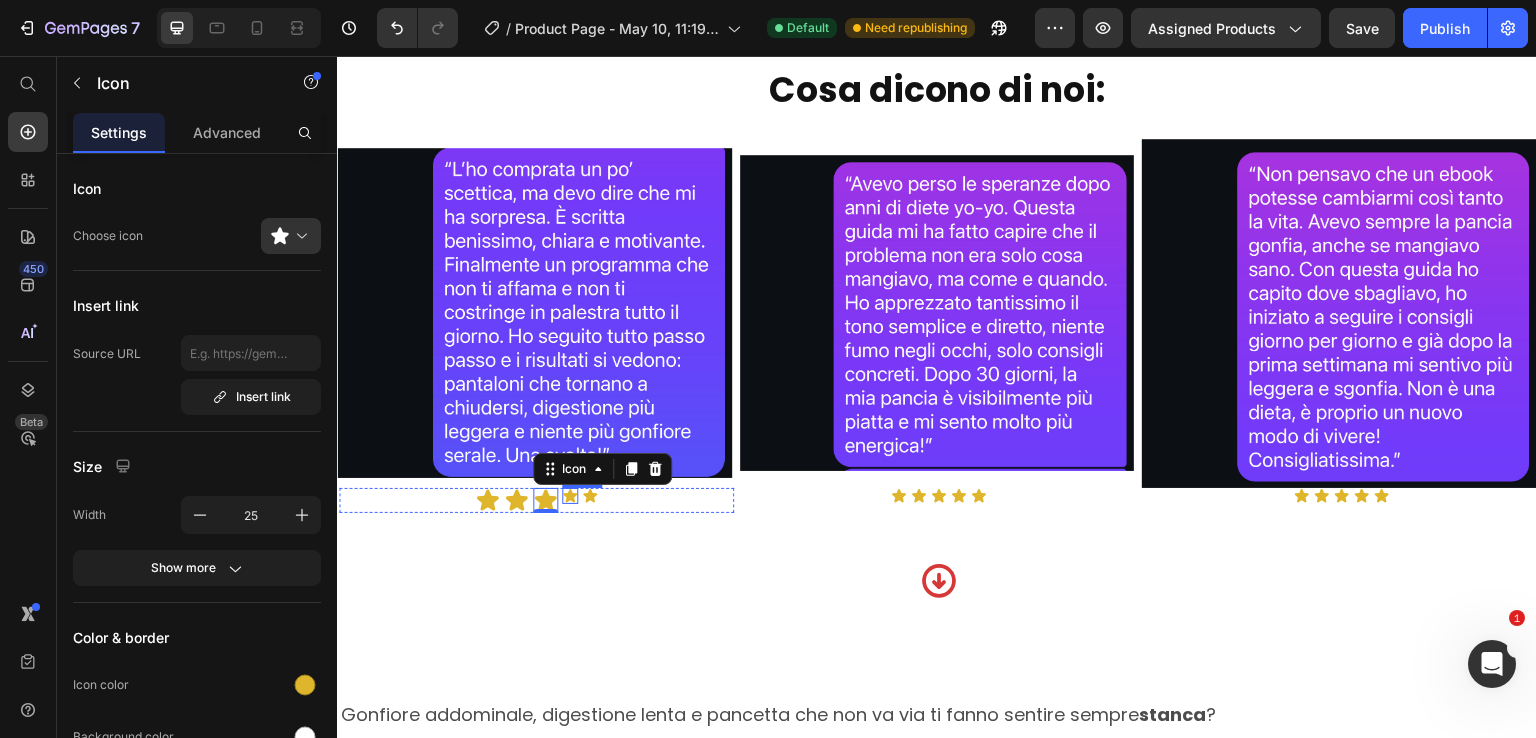 click 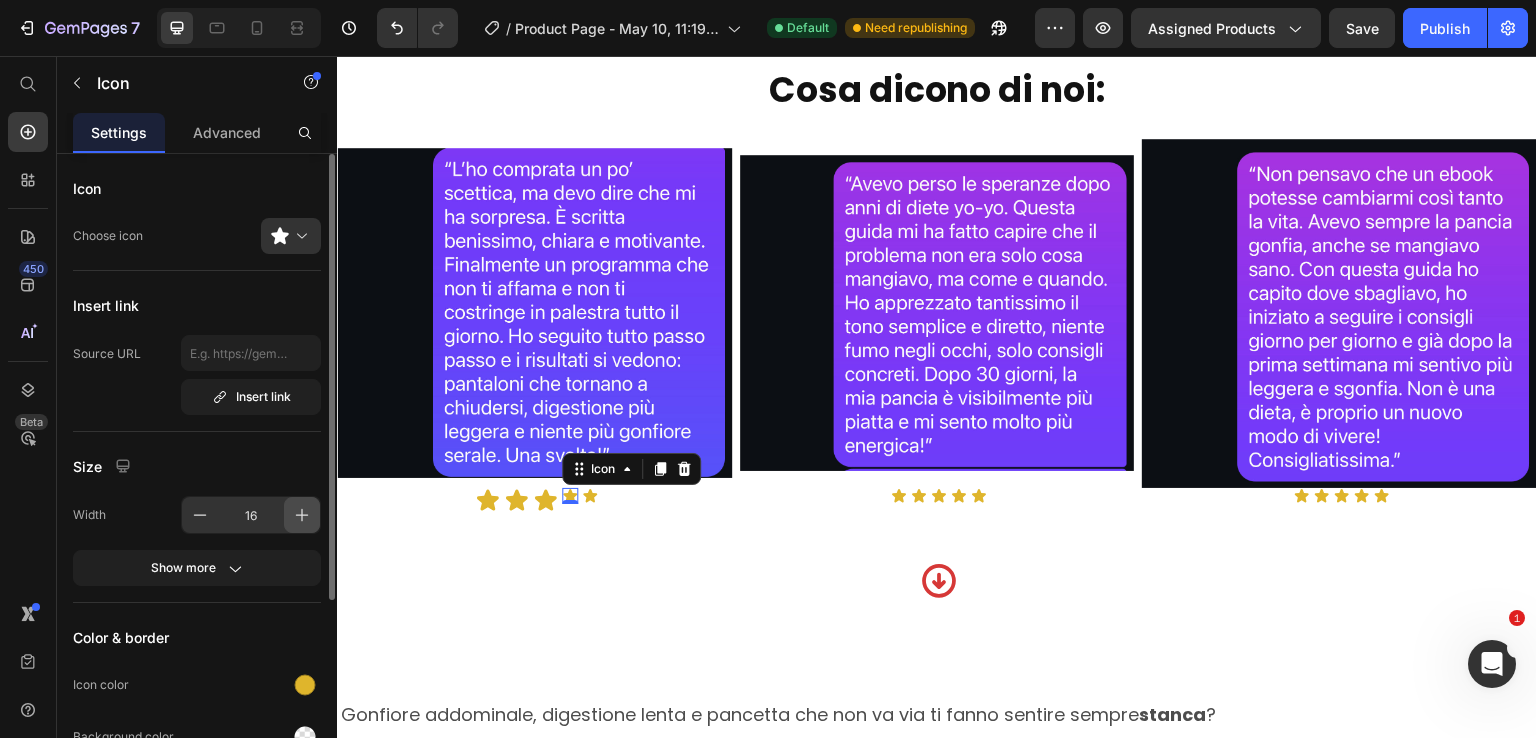 click 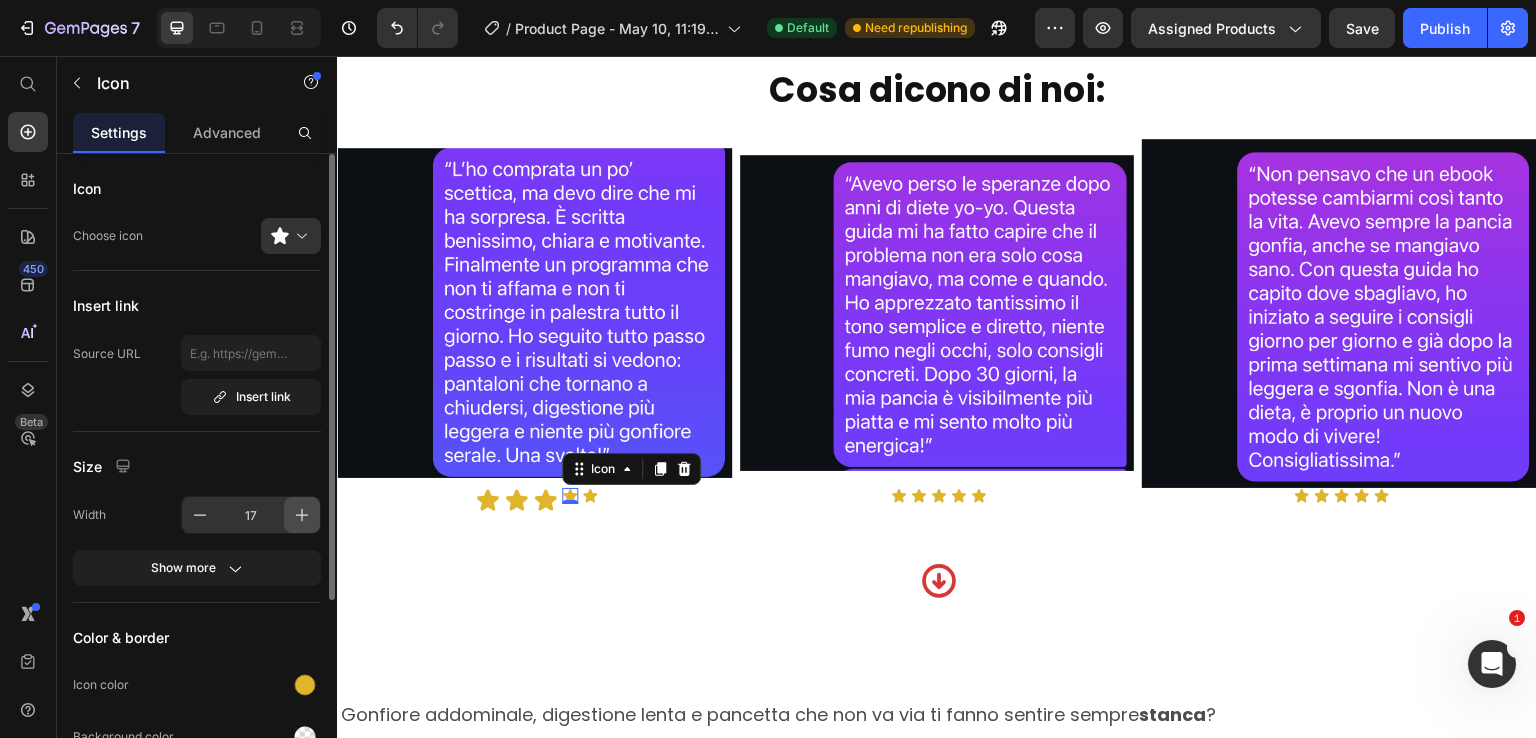 click 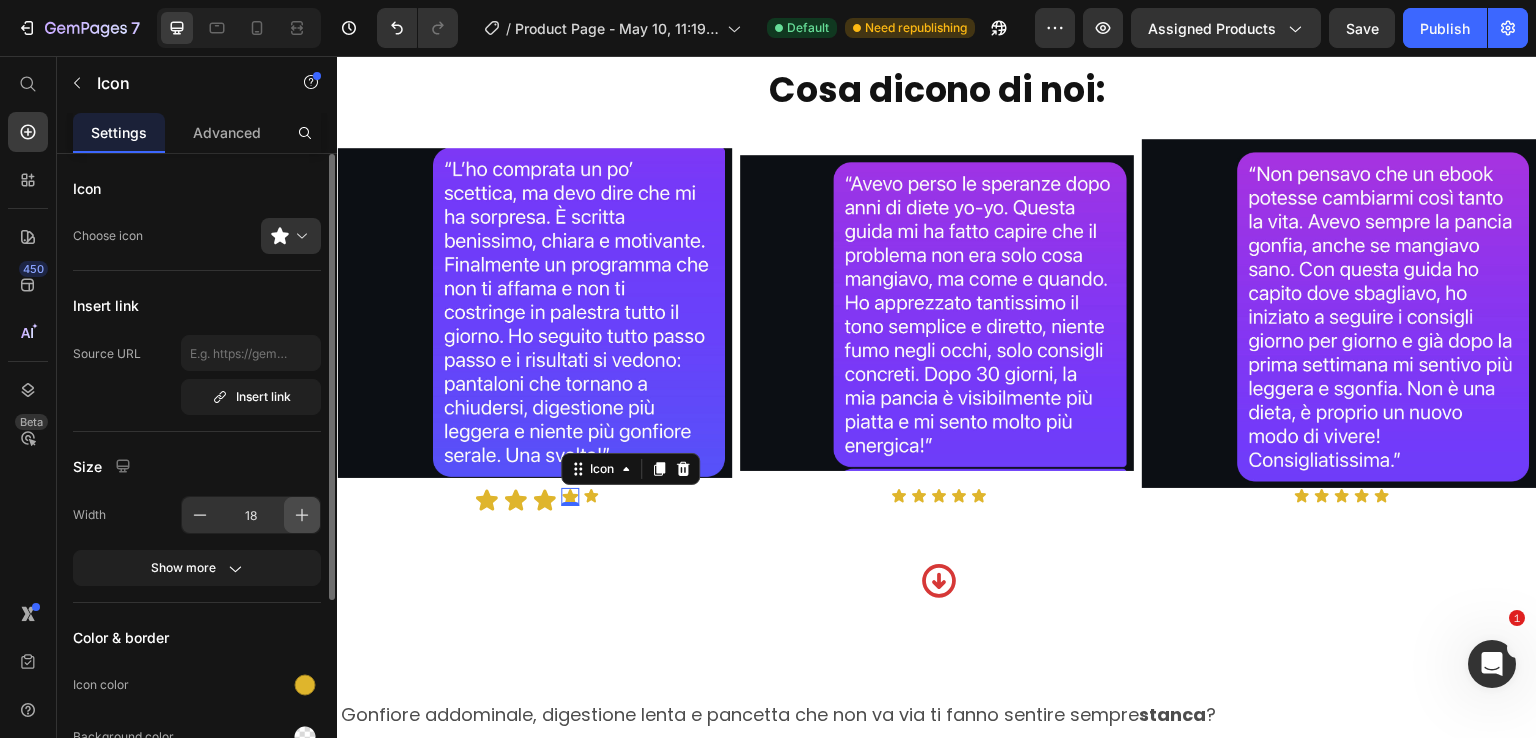 click 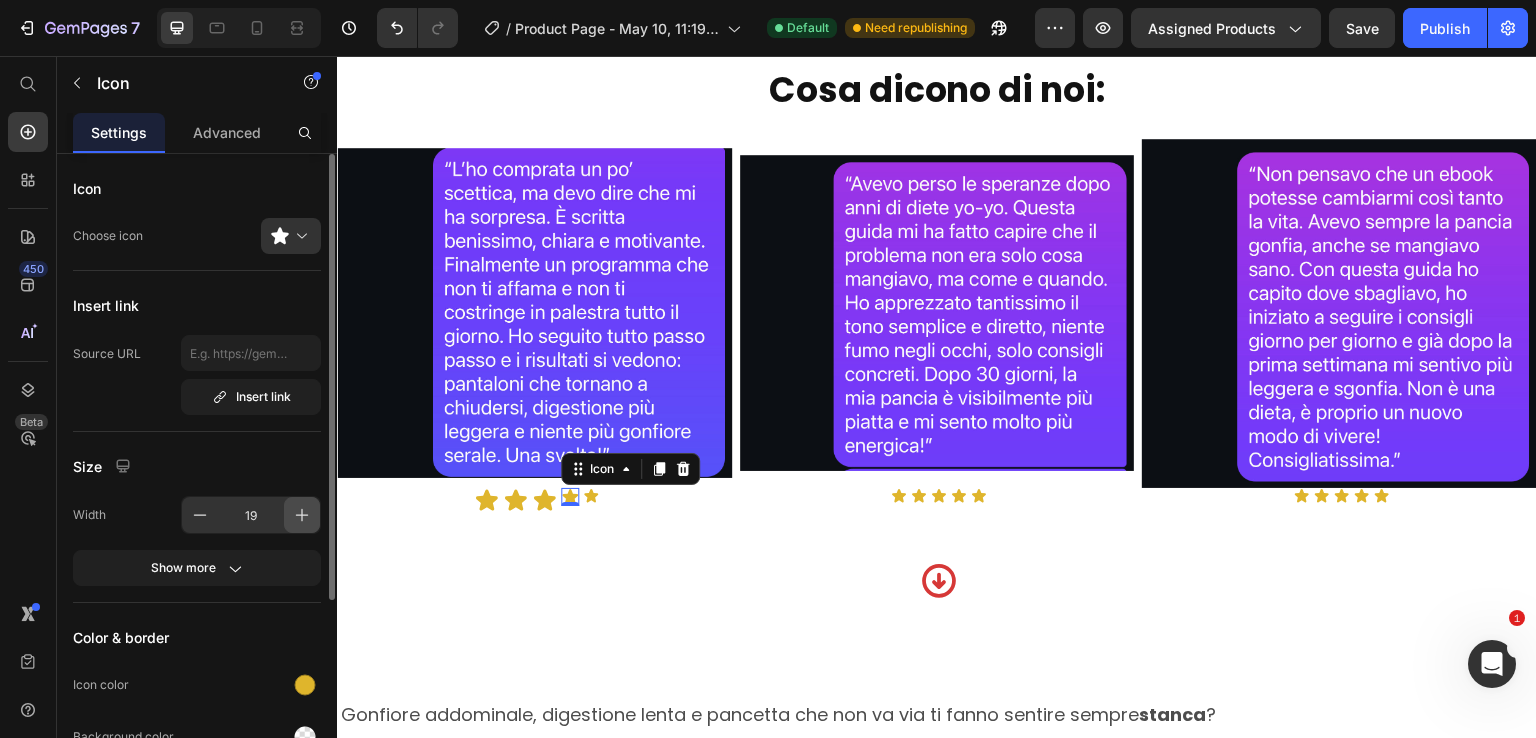 click 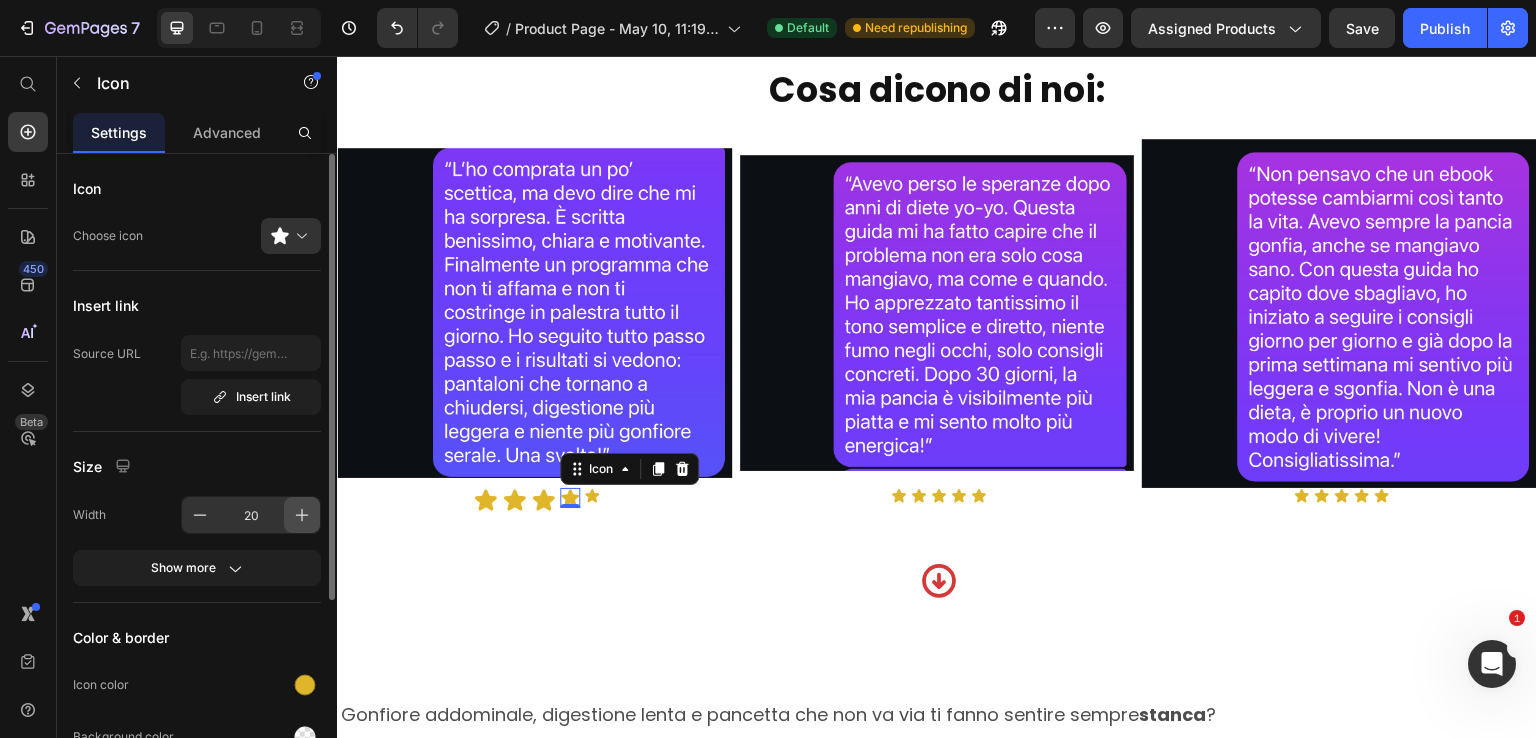 click 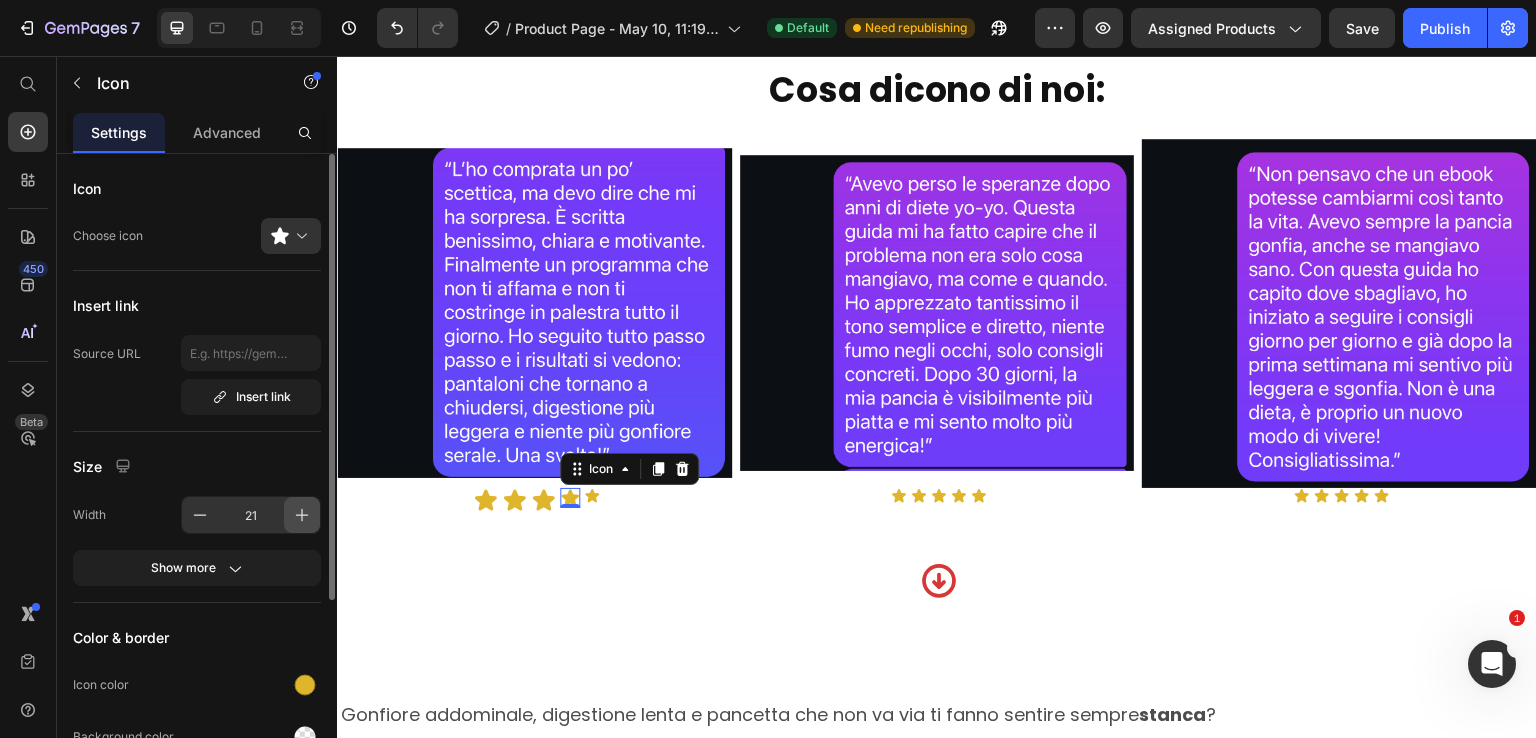 click 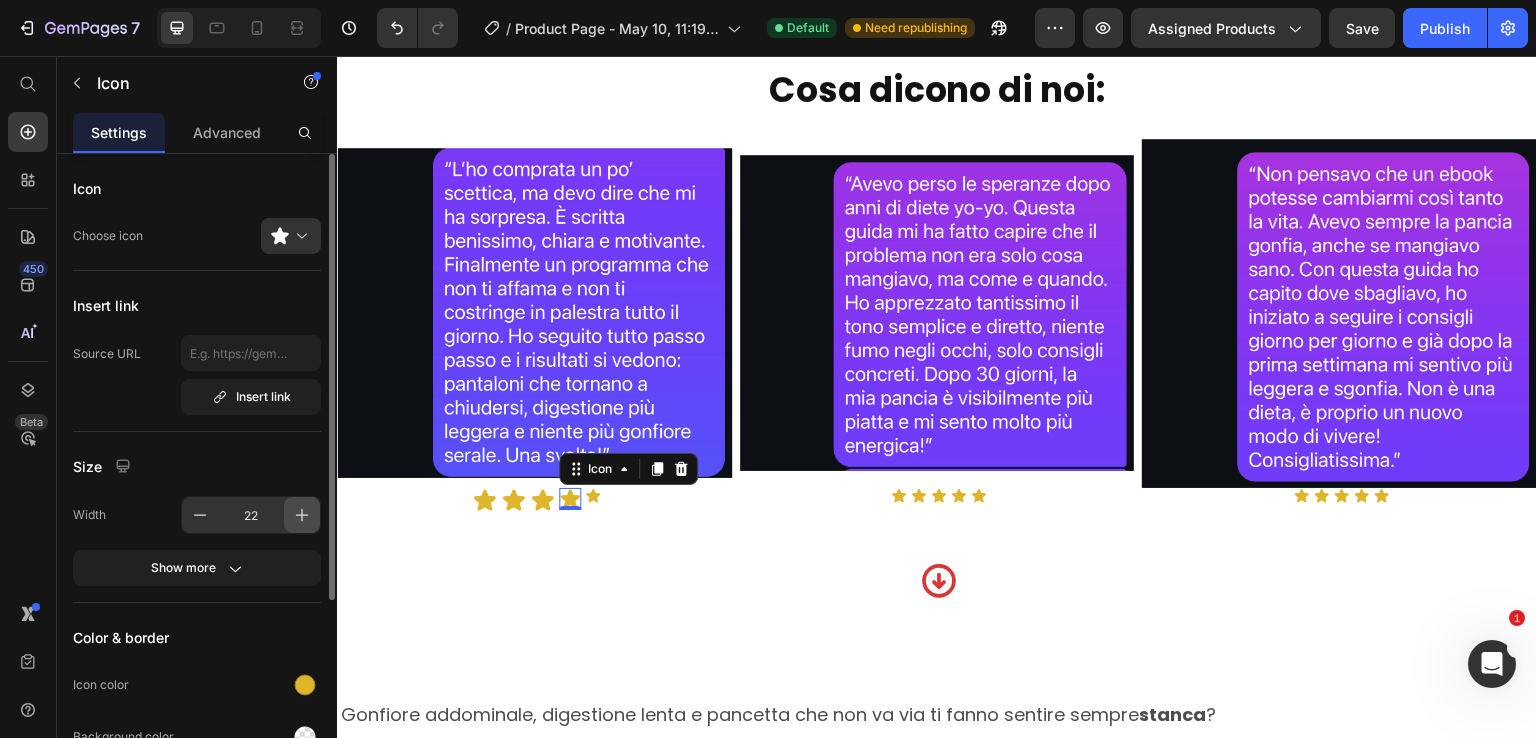 click 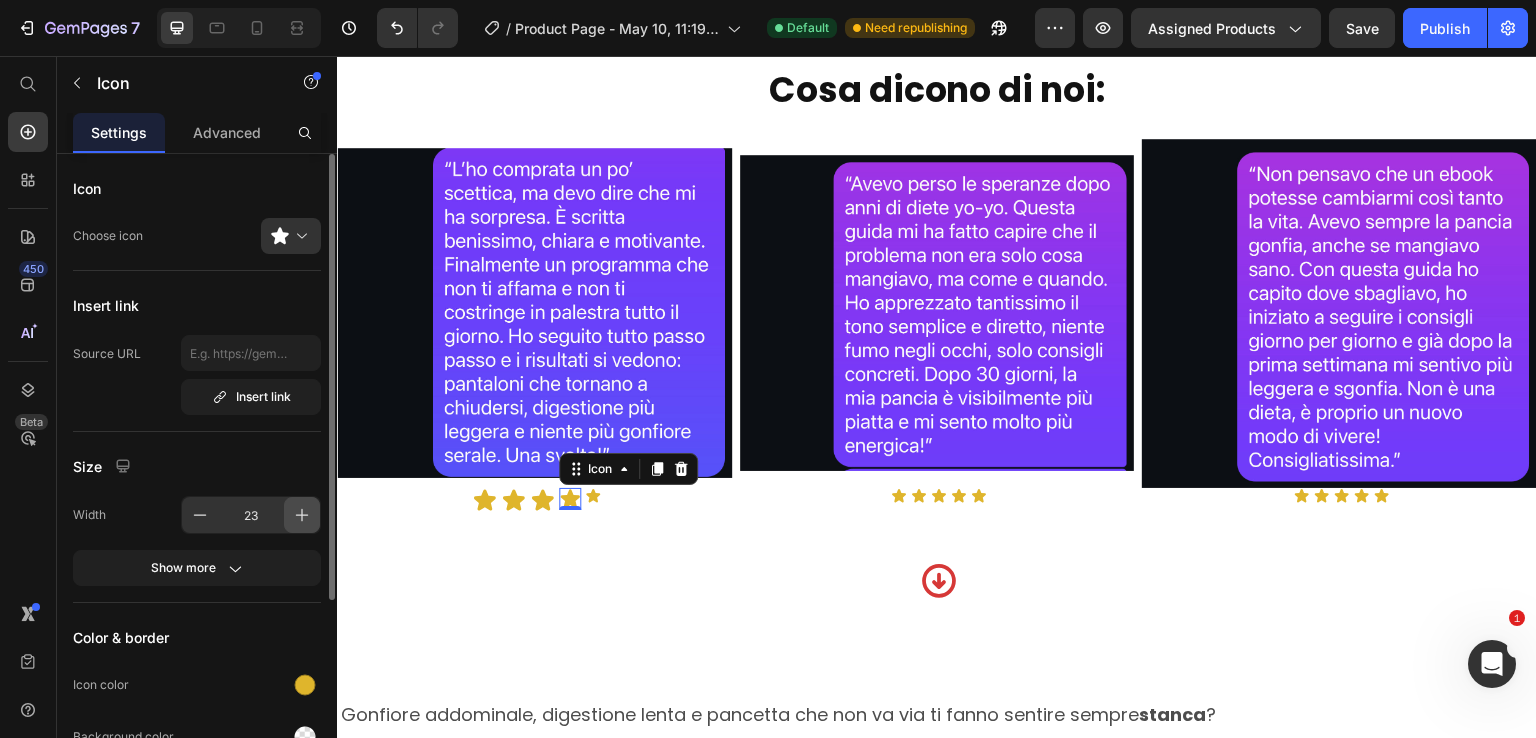 click 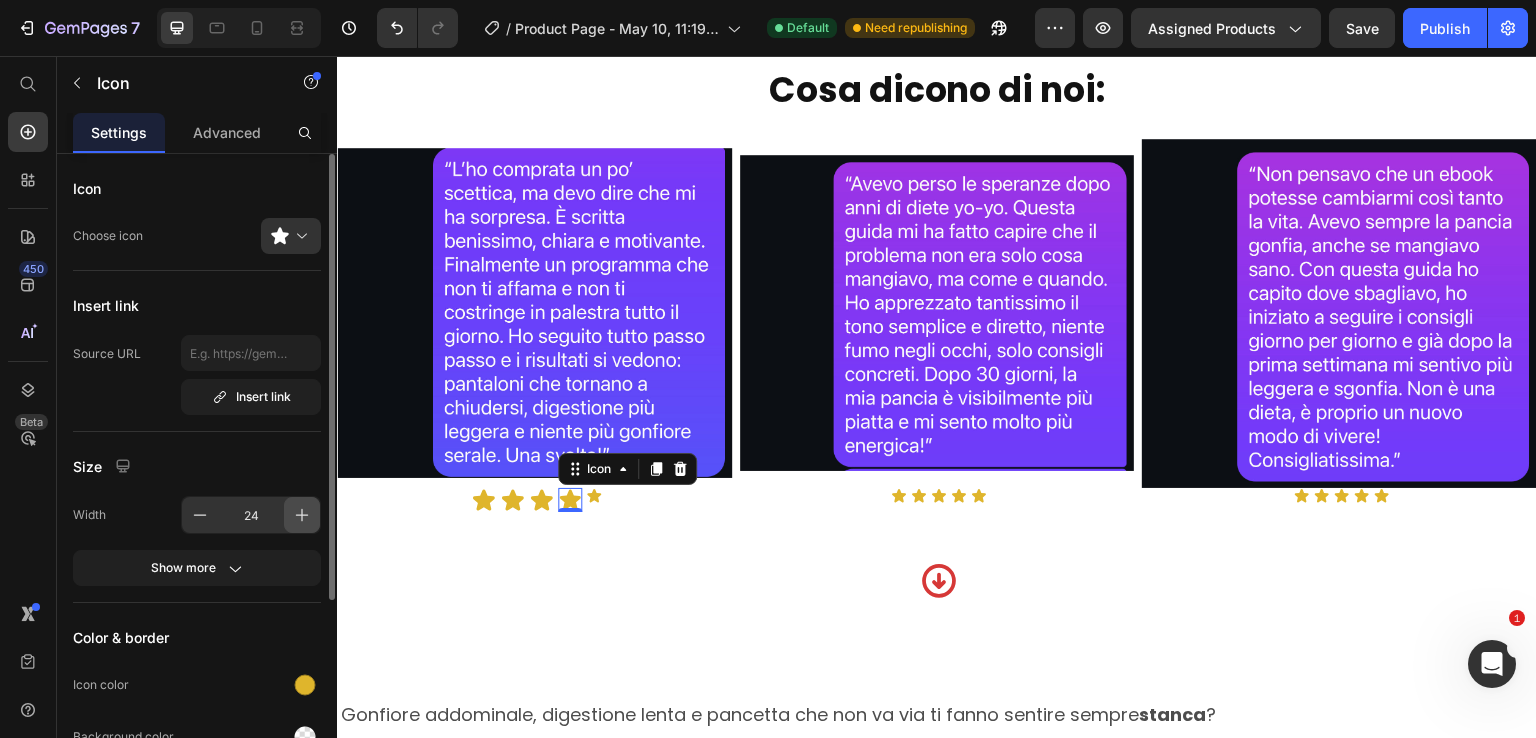 click 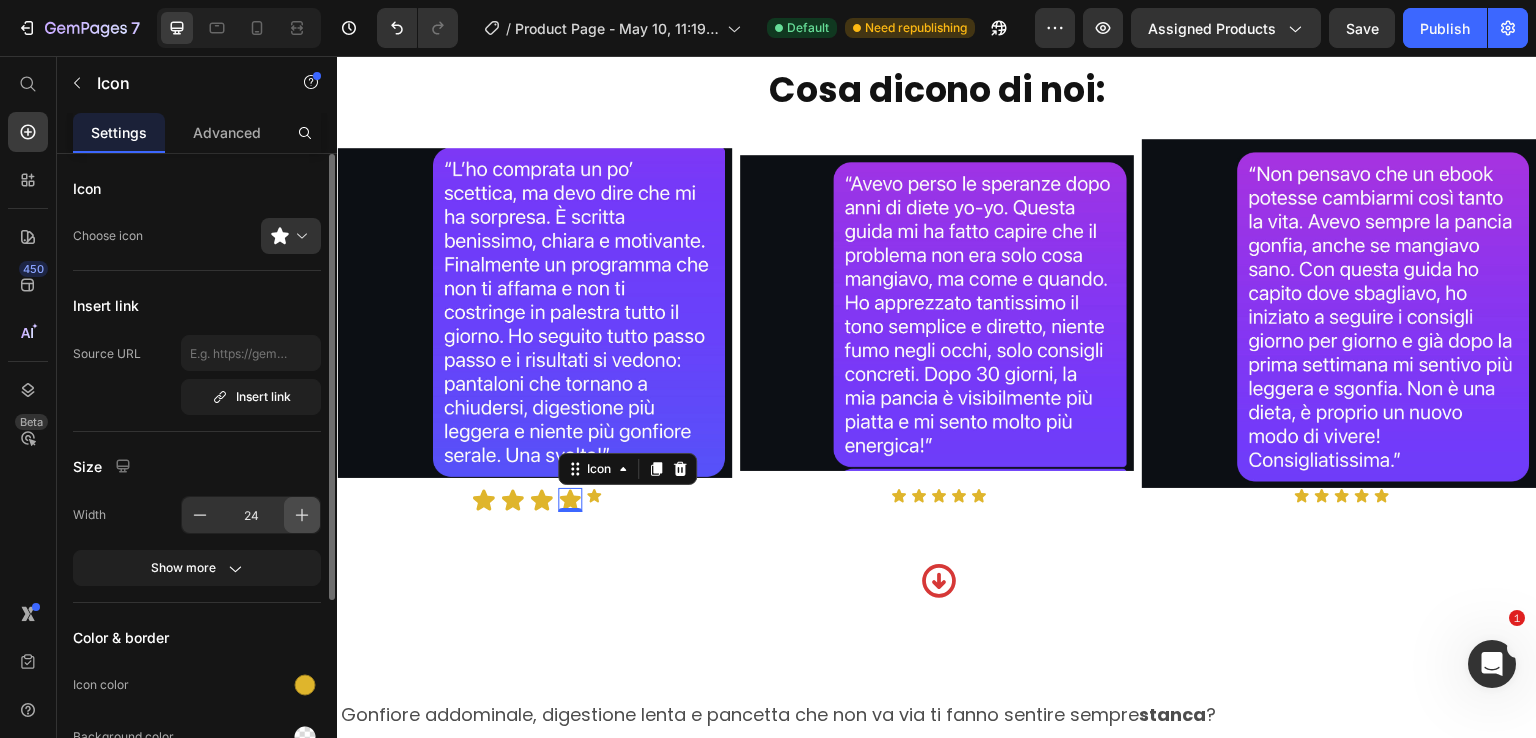type on "25" 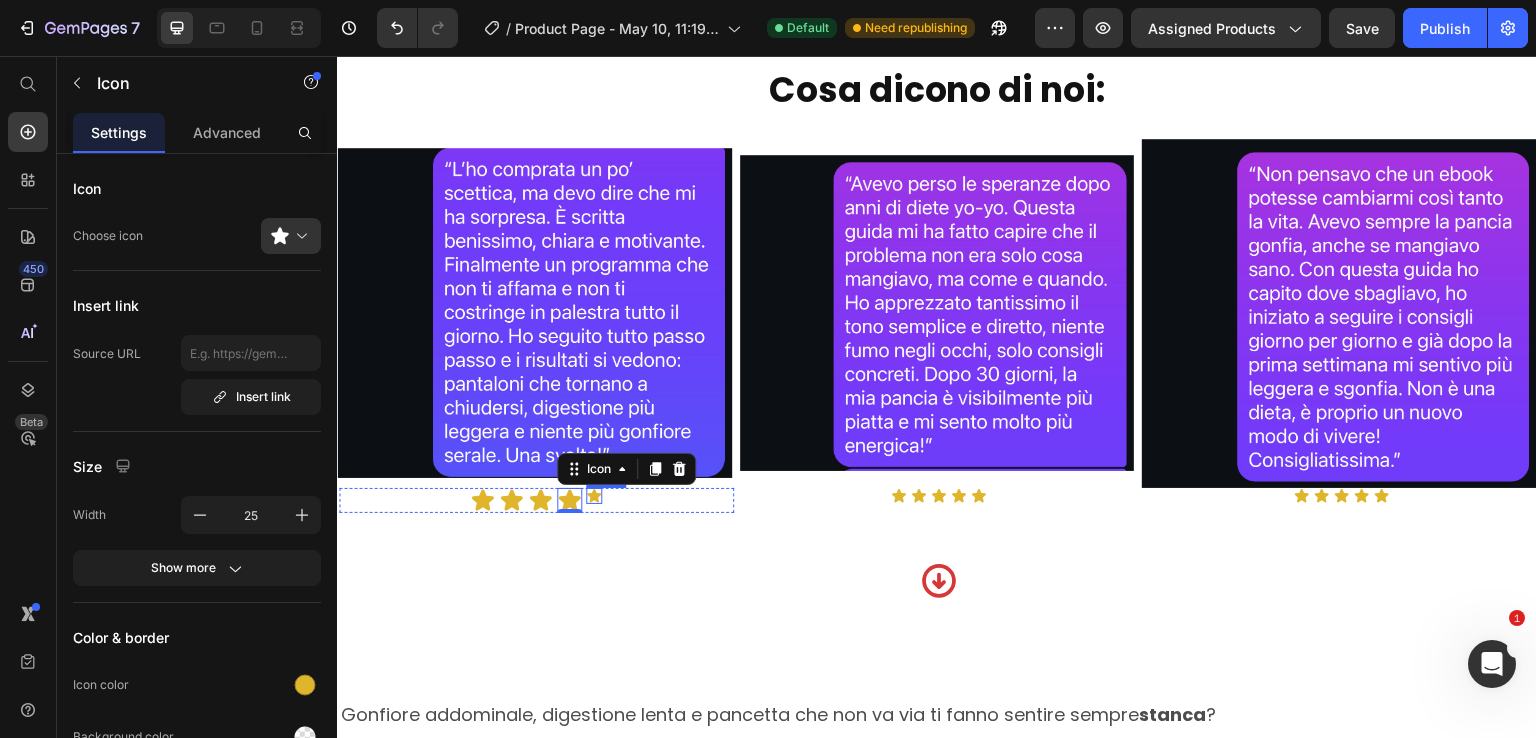 click 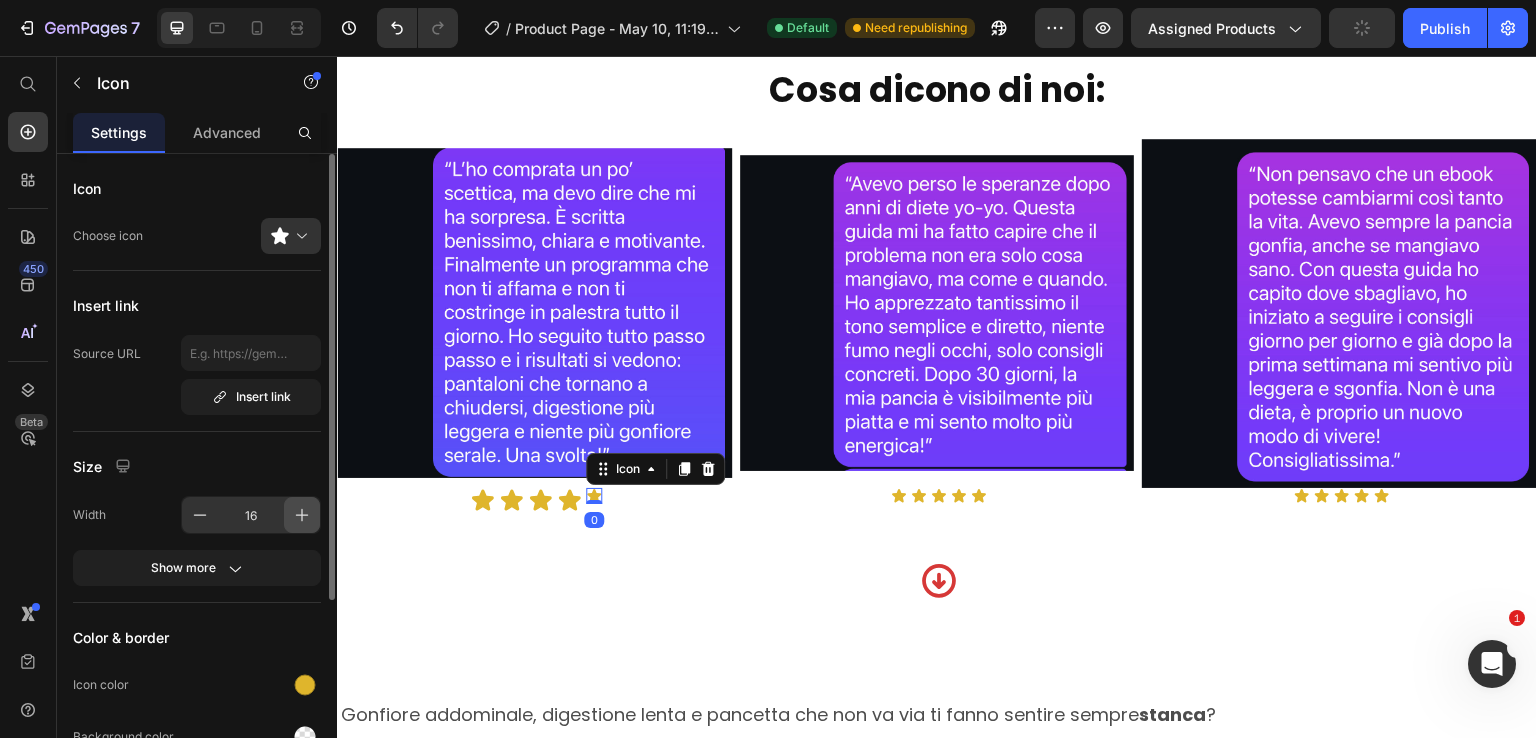 click 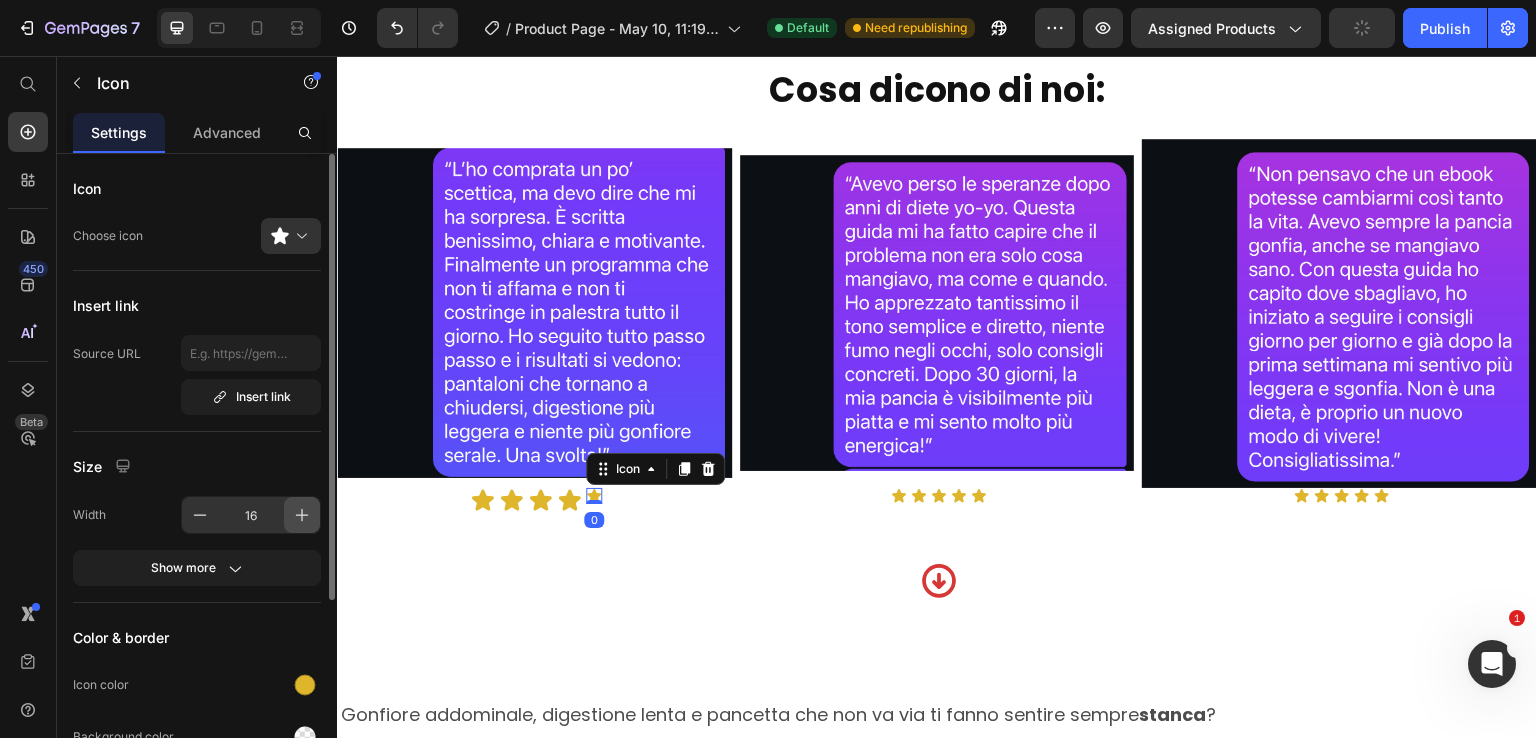 click 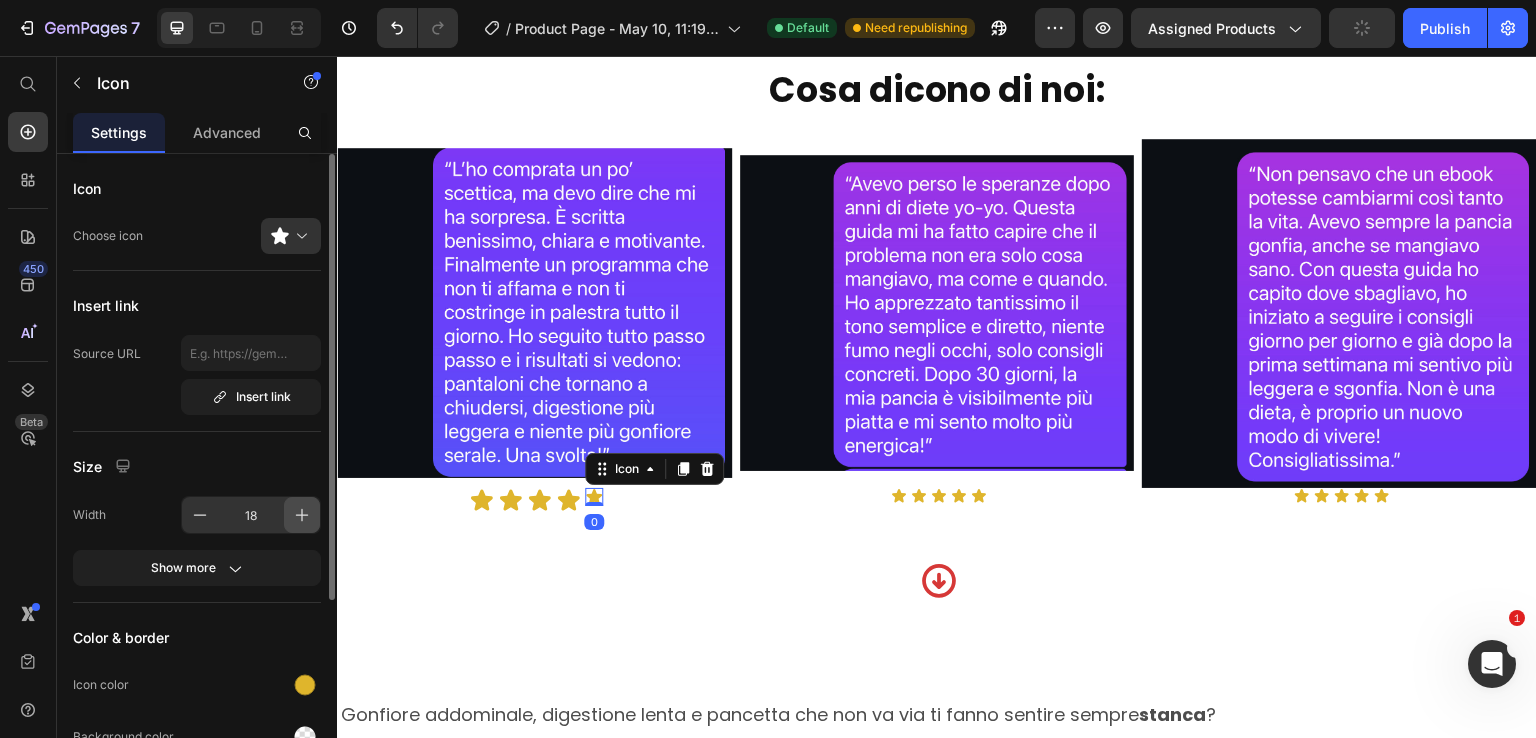 click 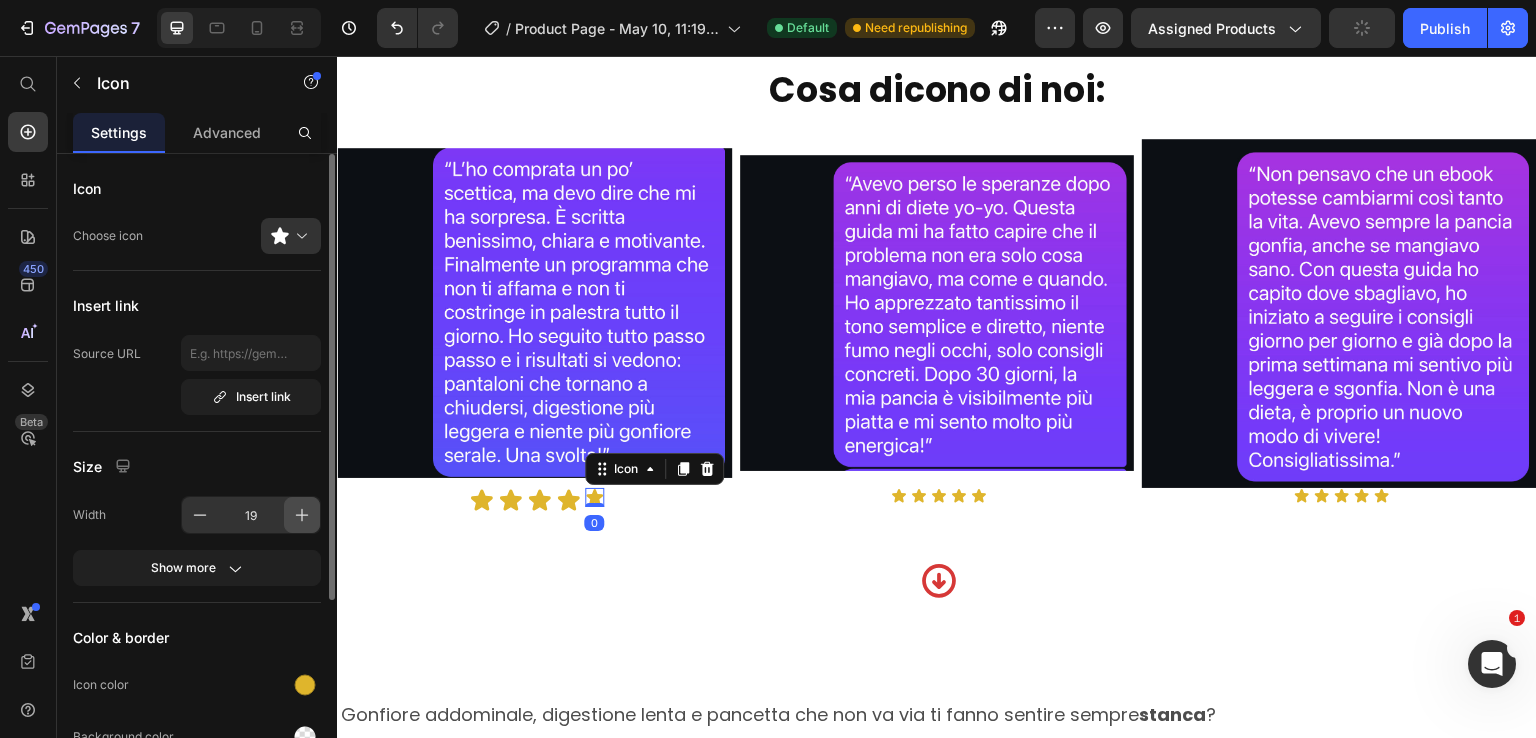 click 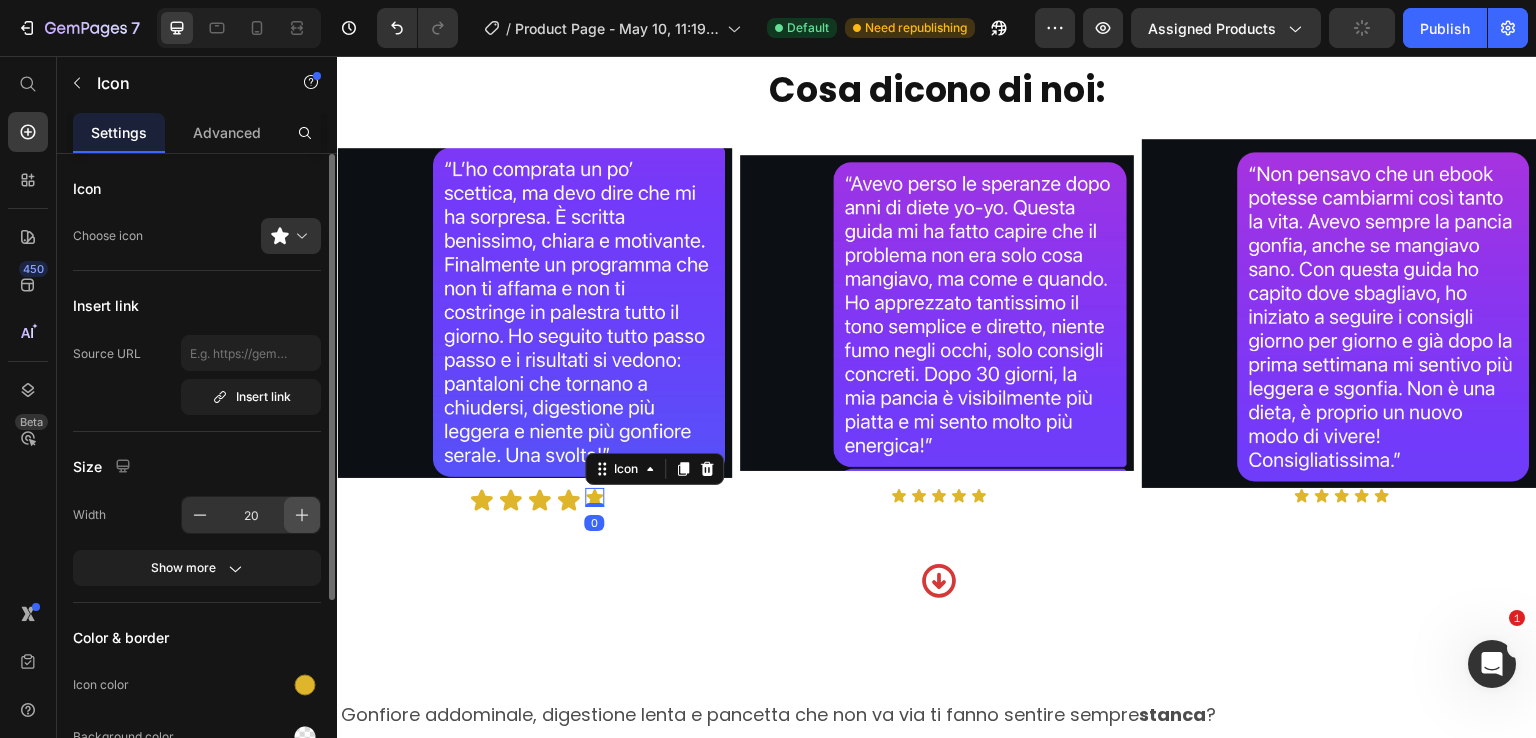 click 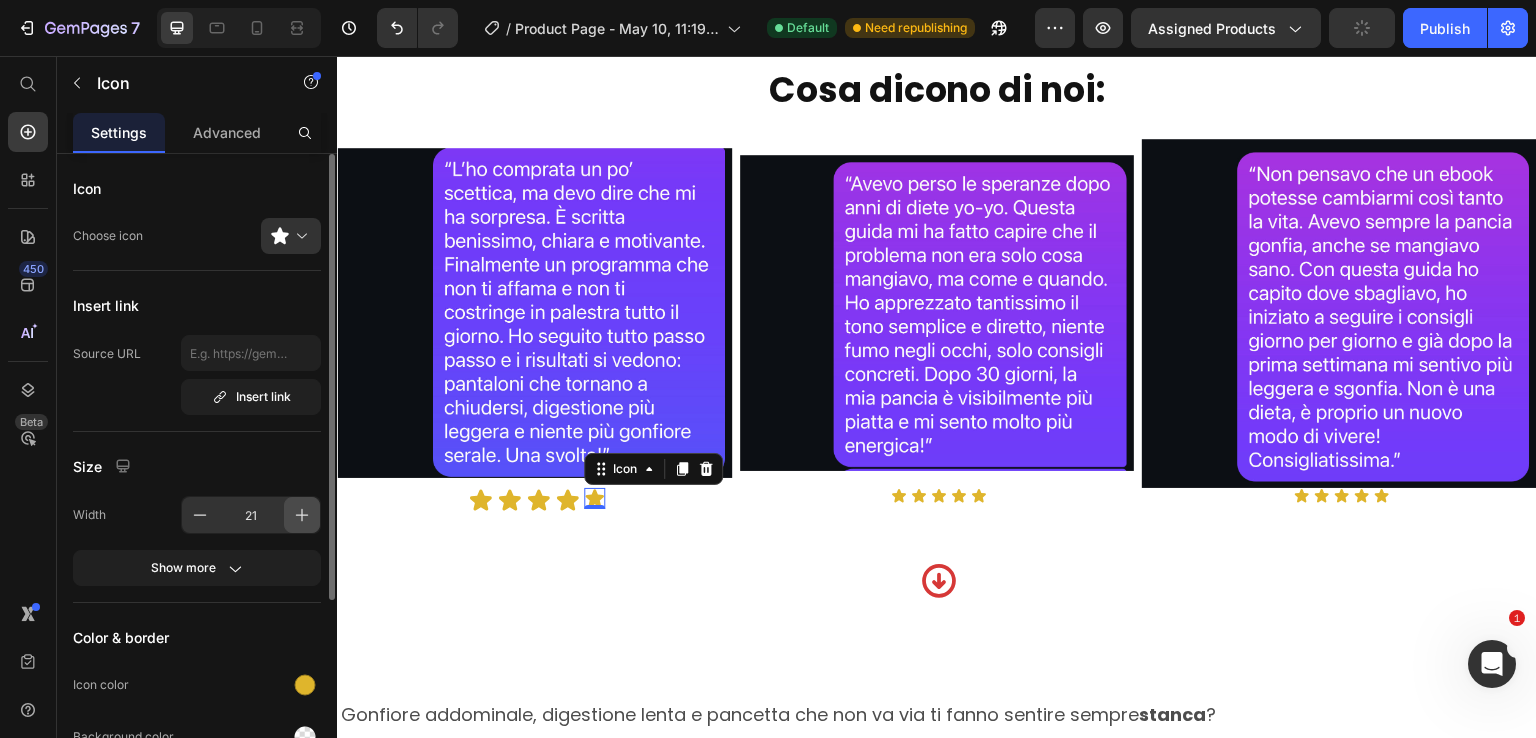 click 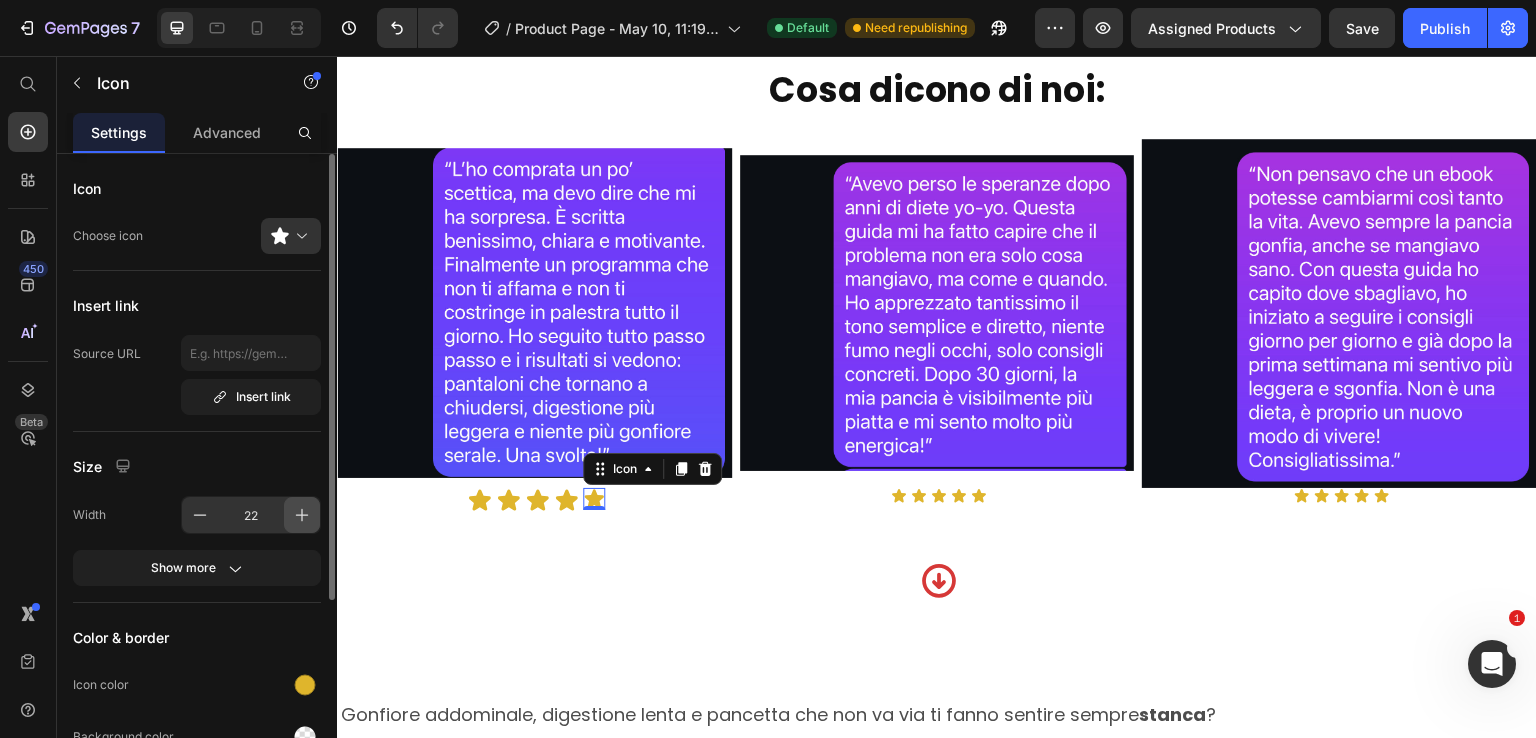 click 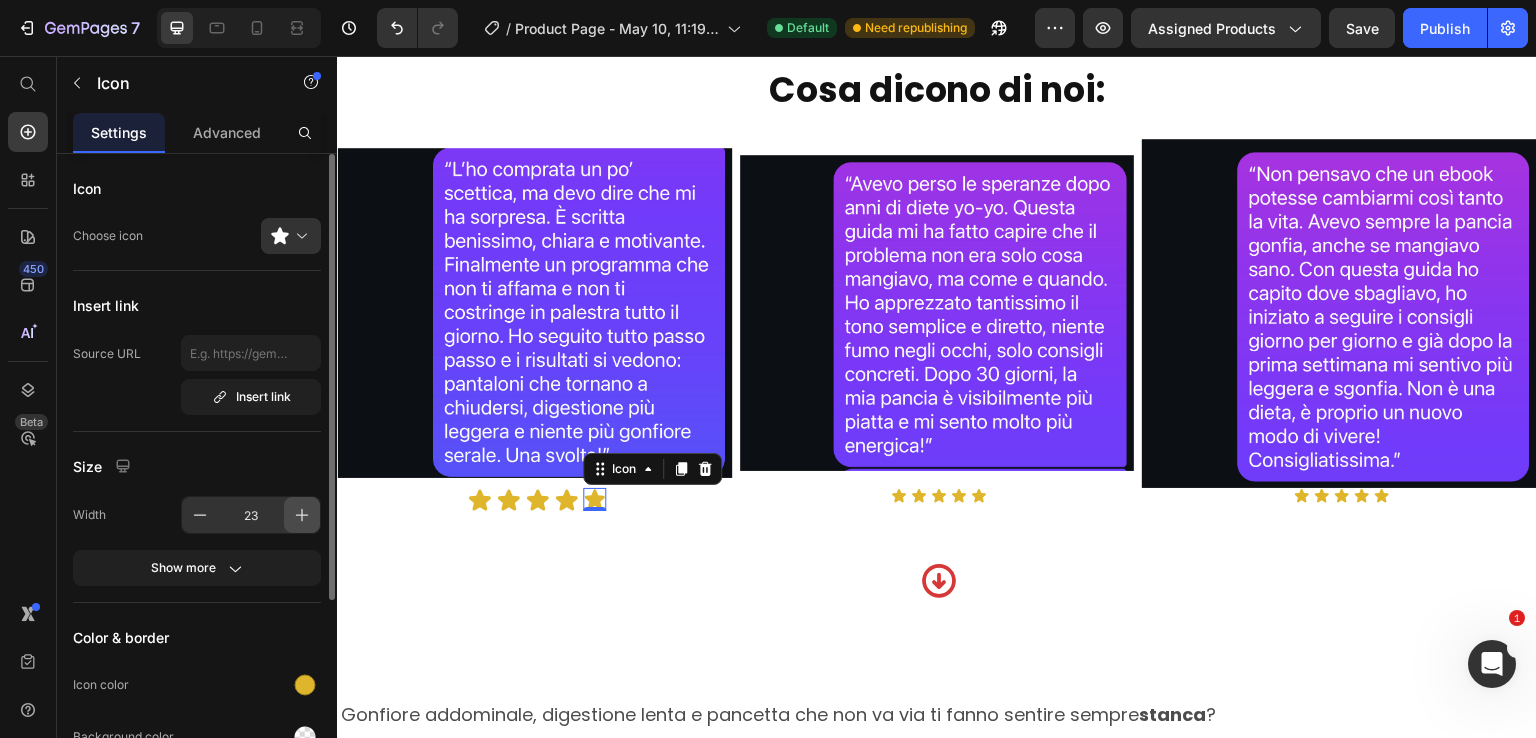 click 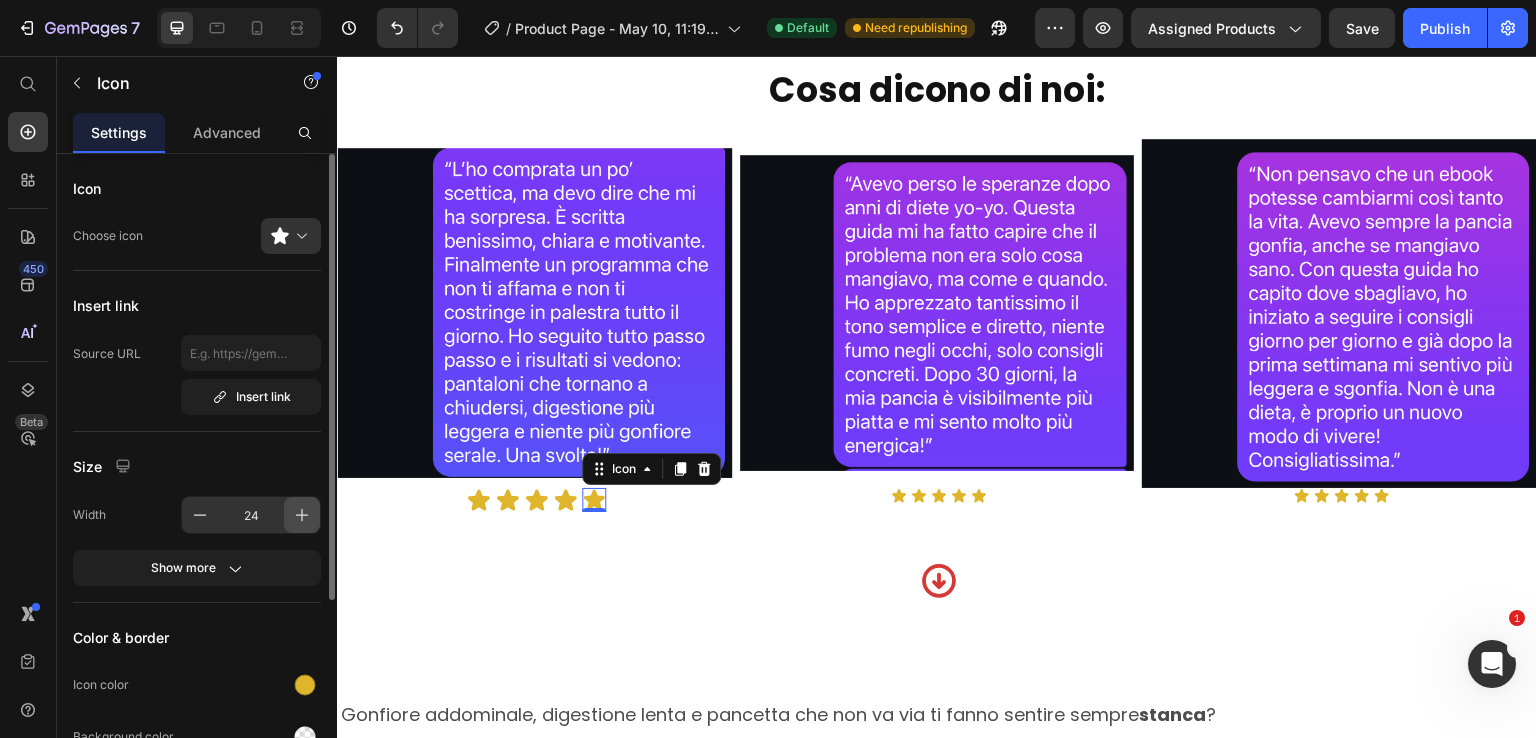 click 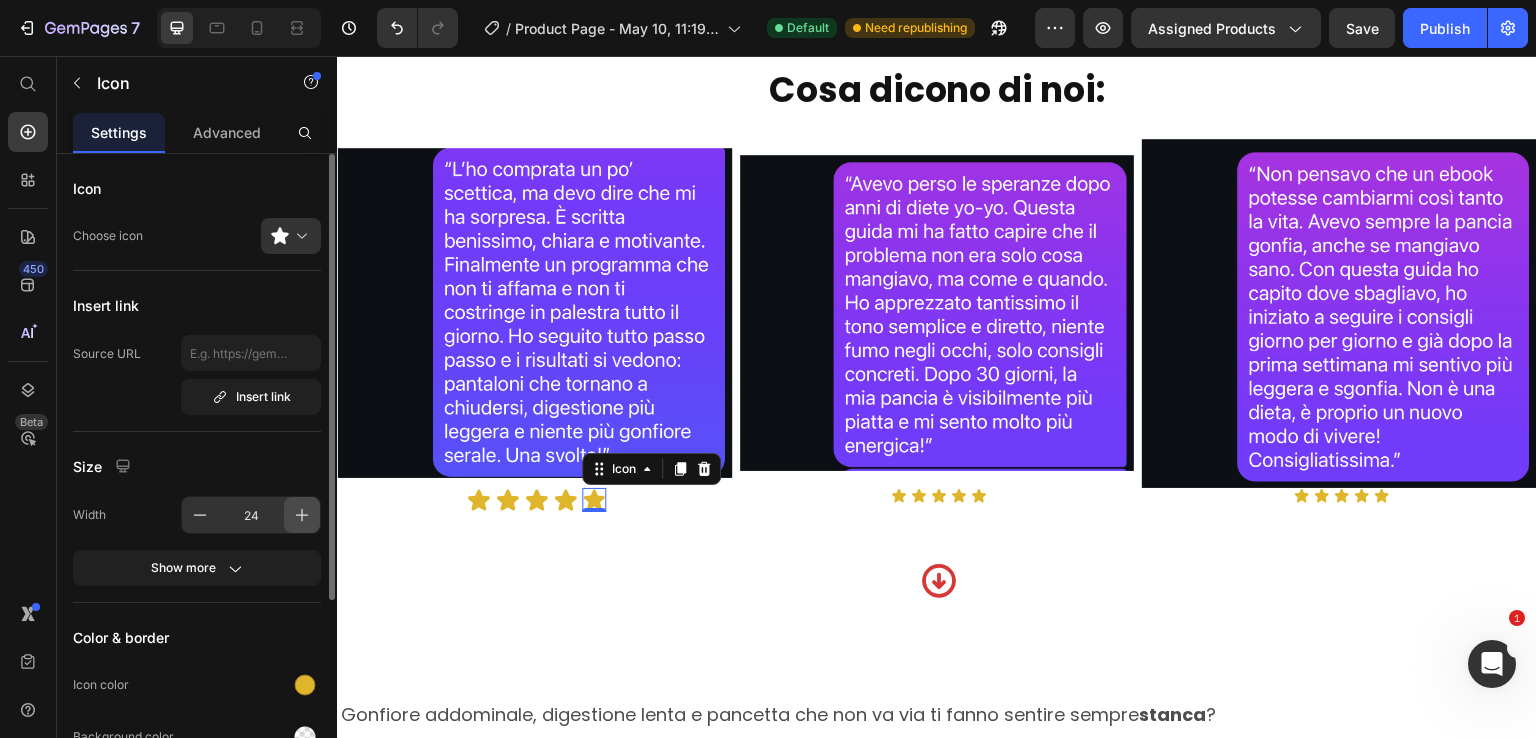 type on "25" 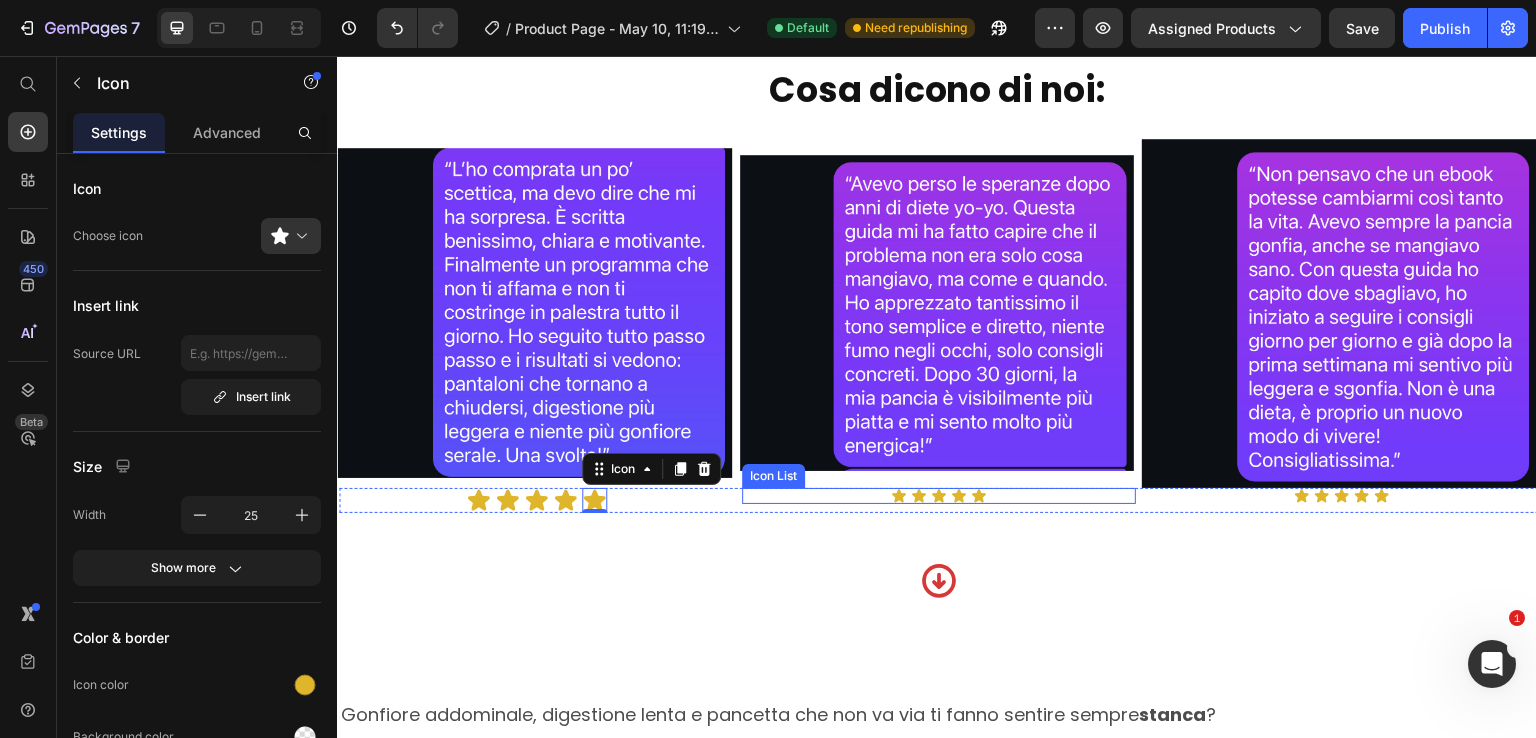 click on "Icon Icon Icon Icon
Icon" at bounding box center [939, 496] 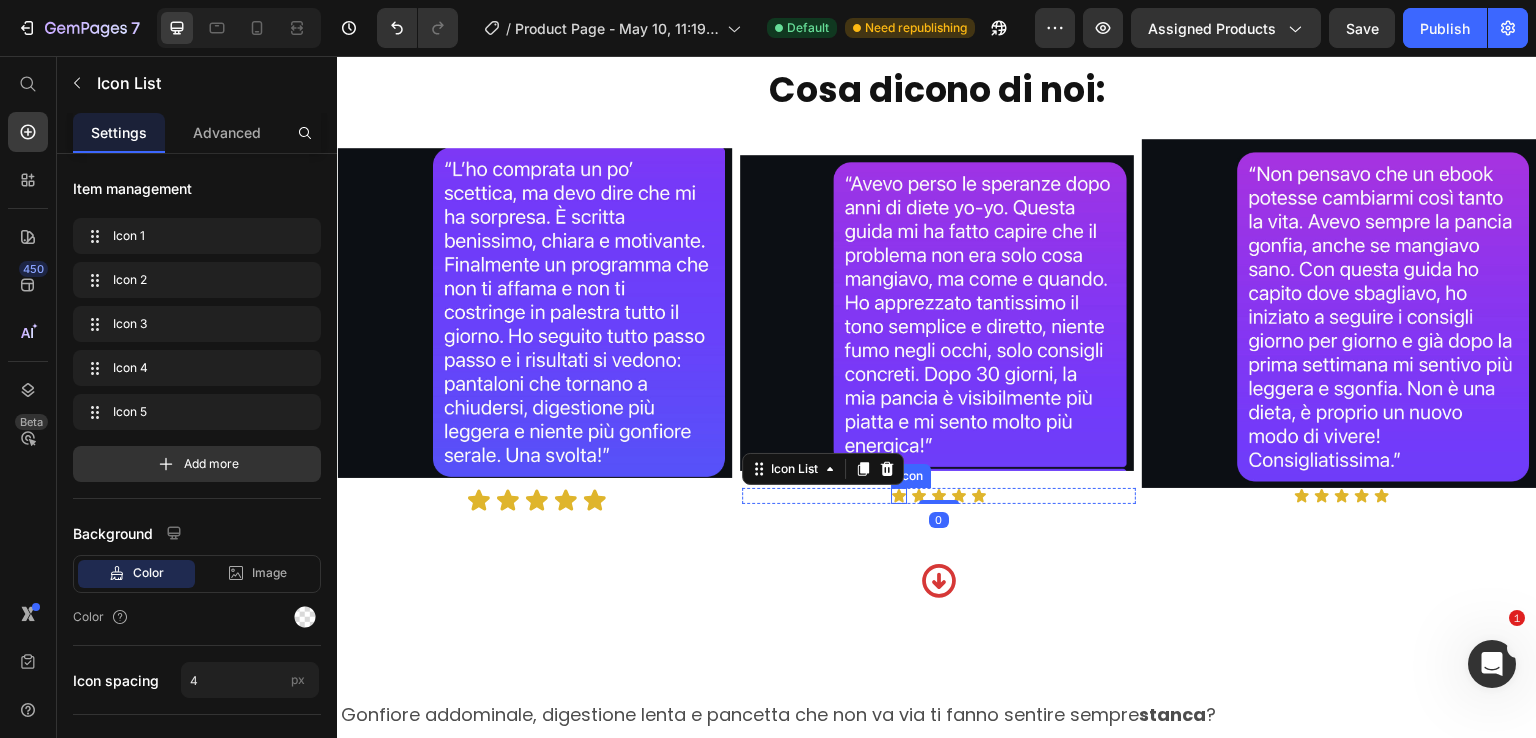 click 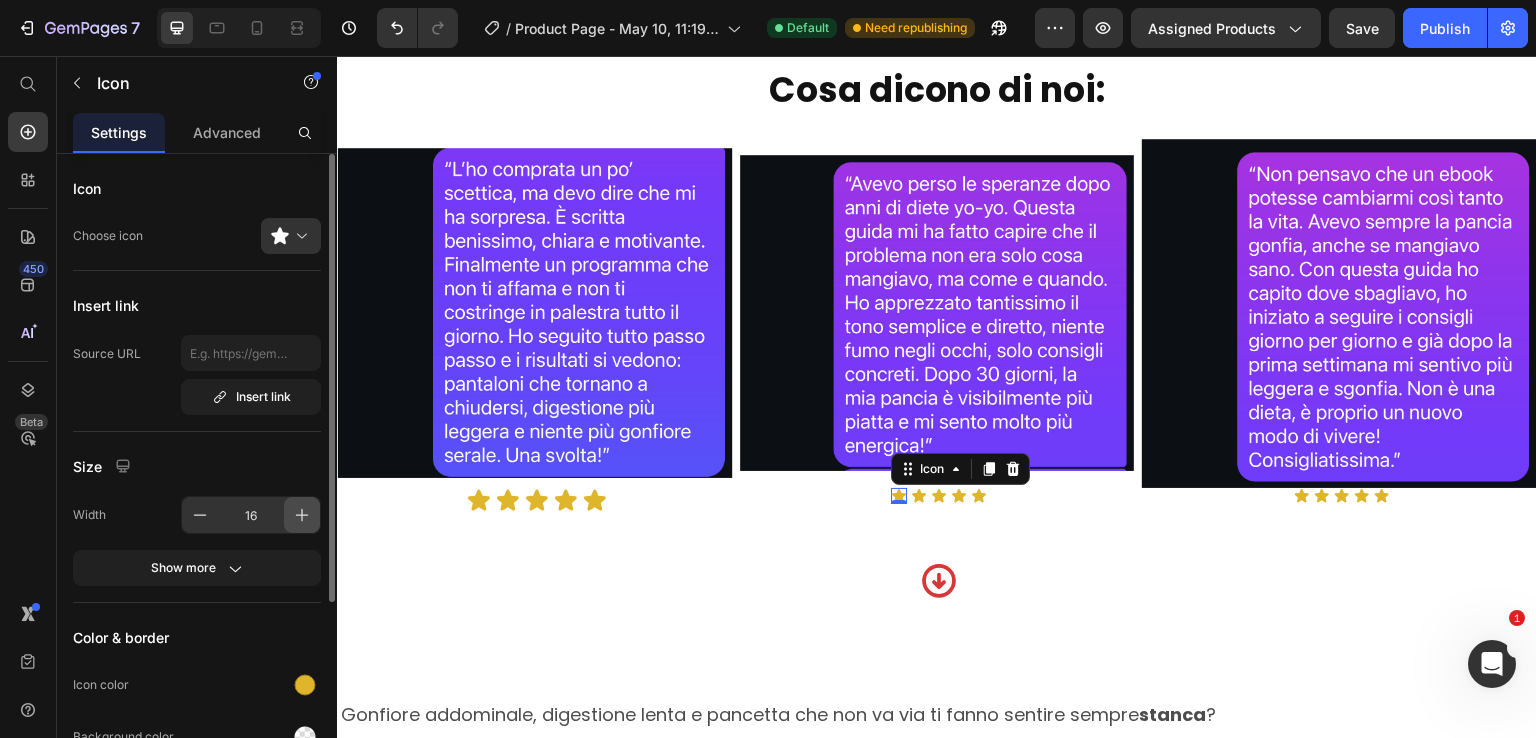 click 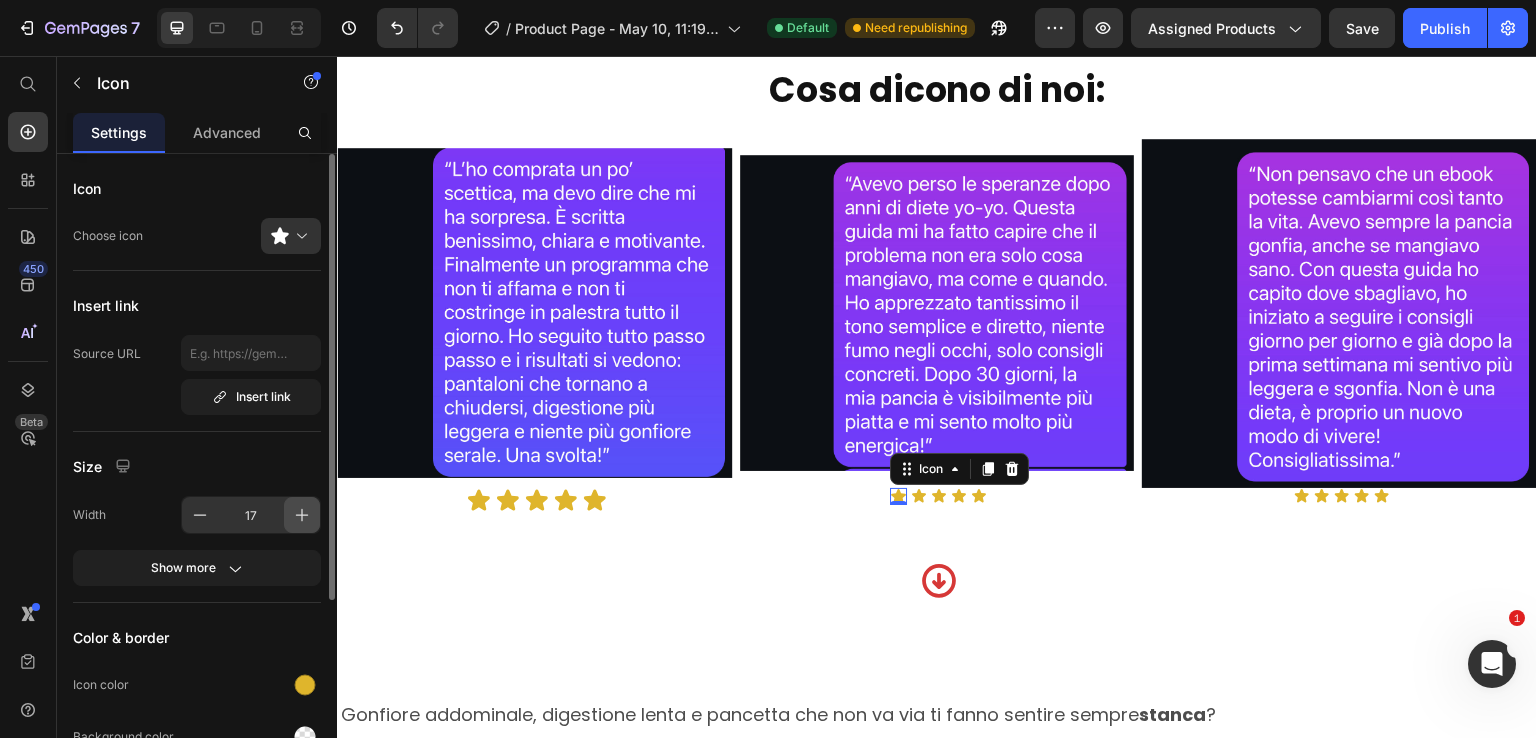 click 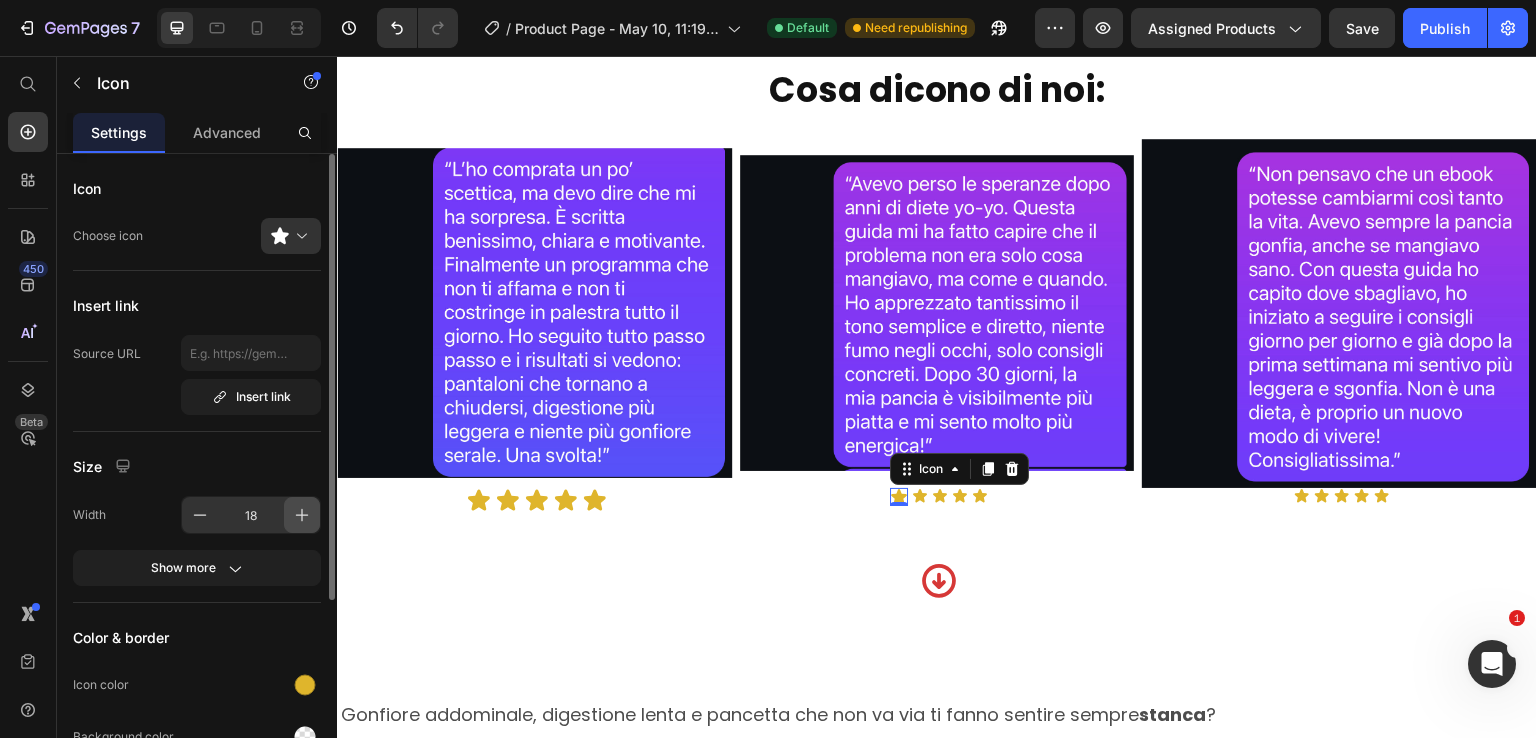click 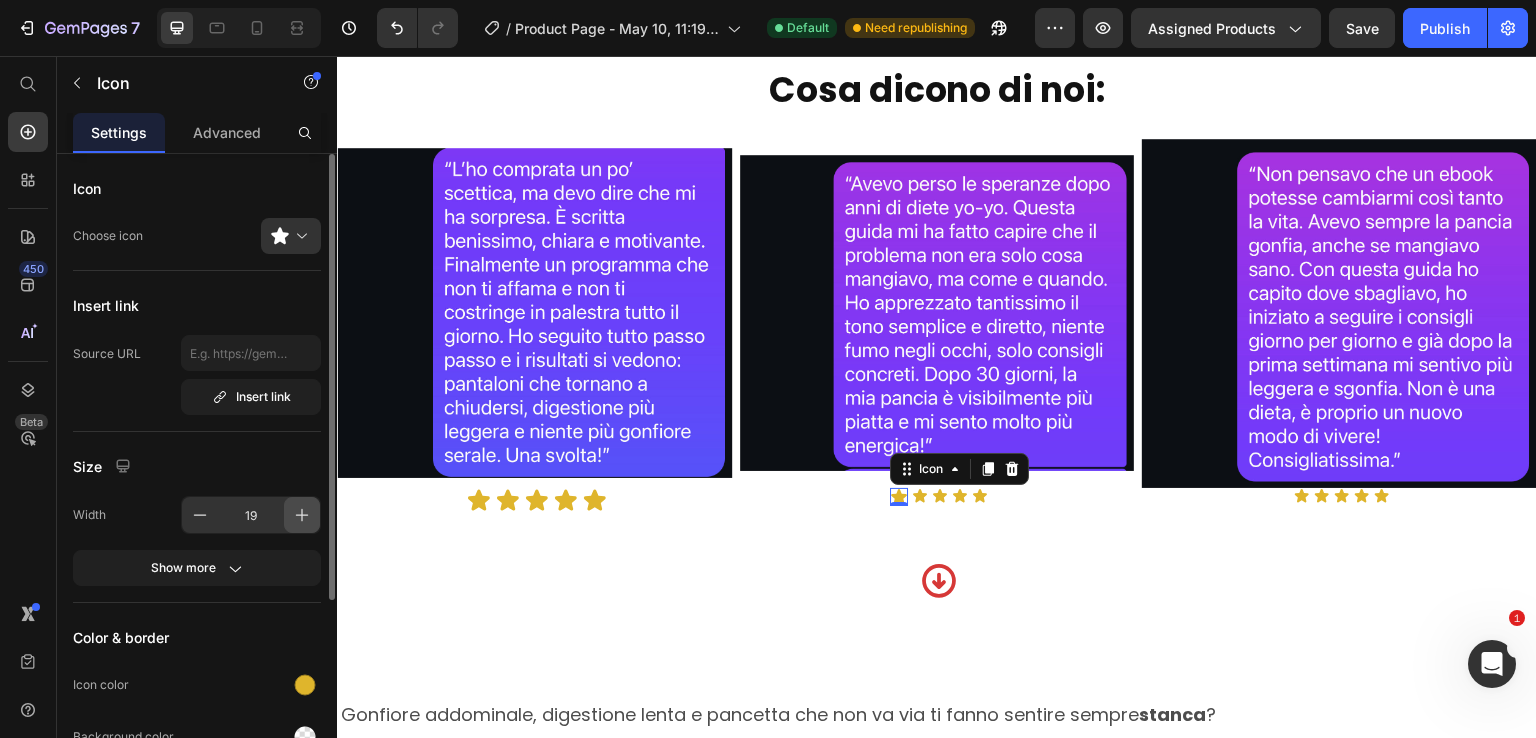 click 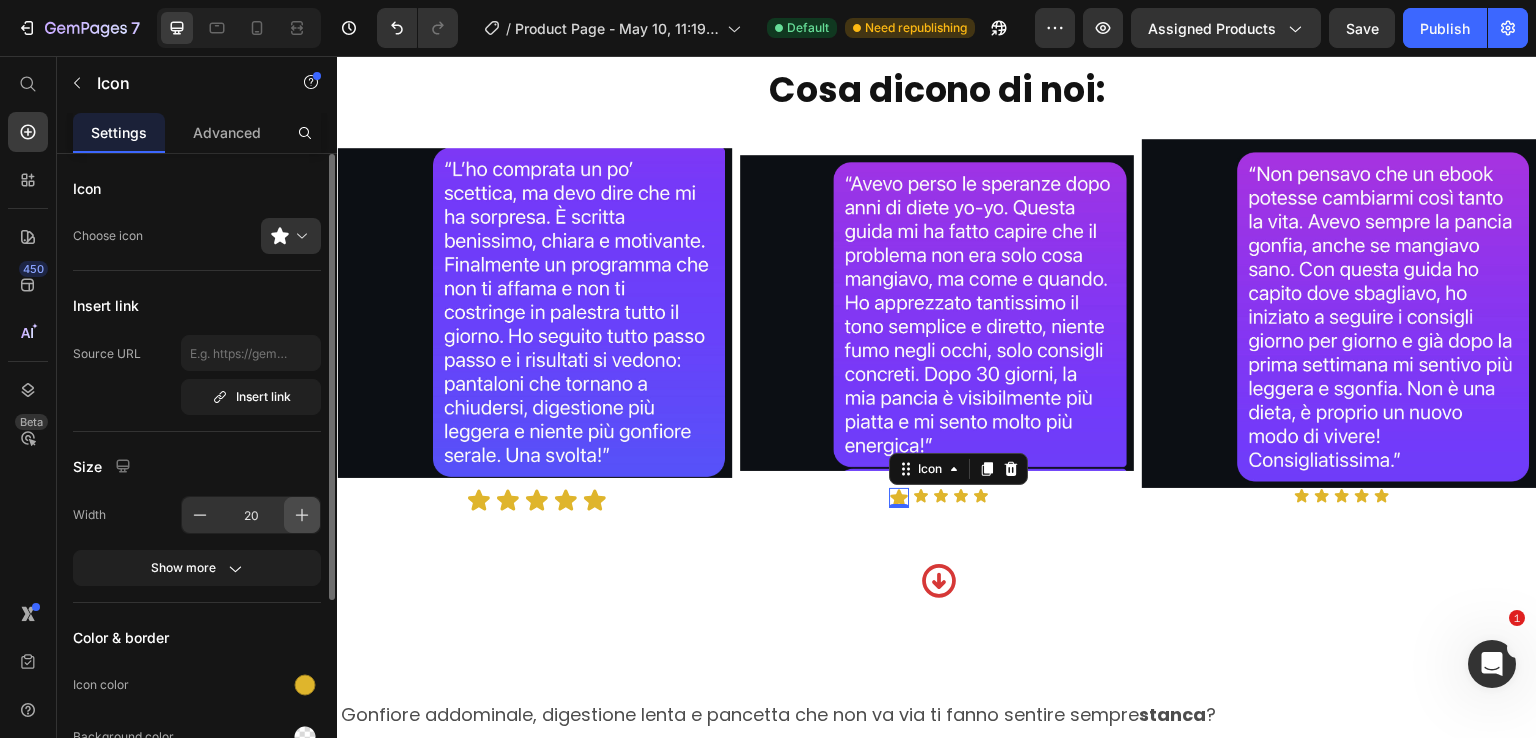 click 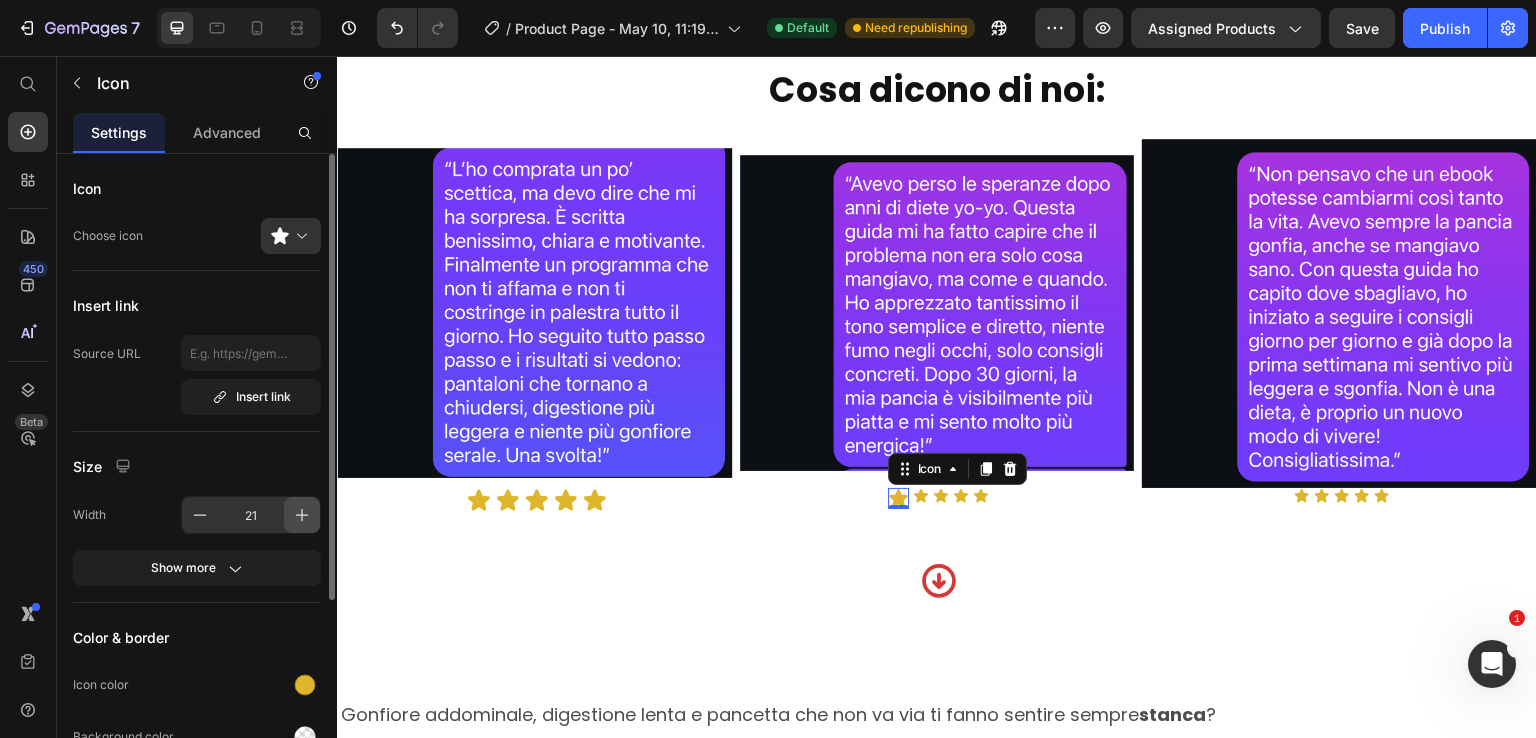 click 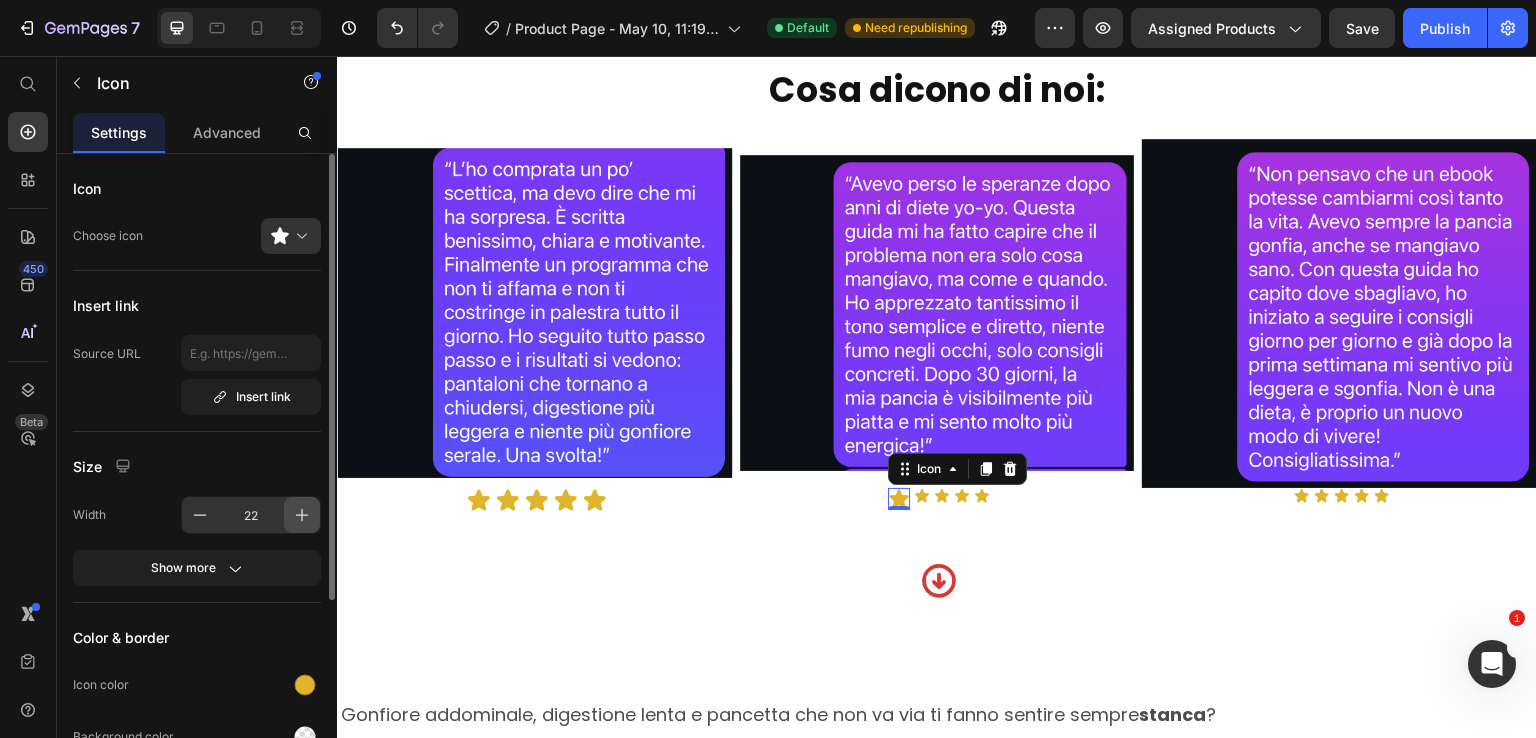 click 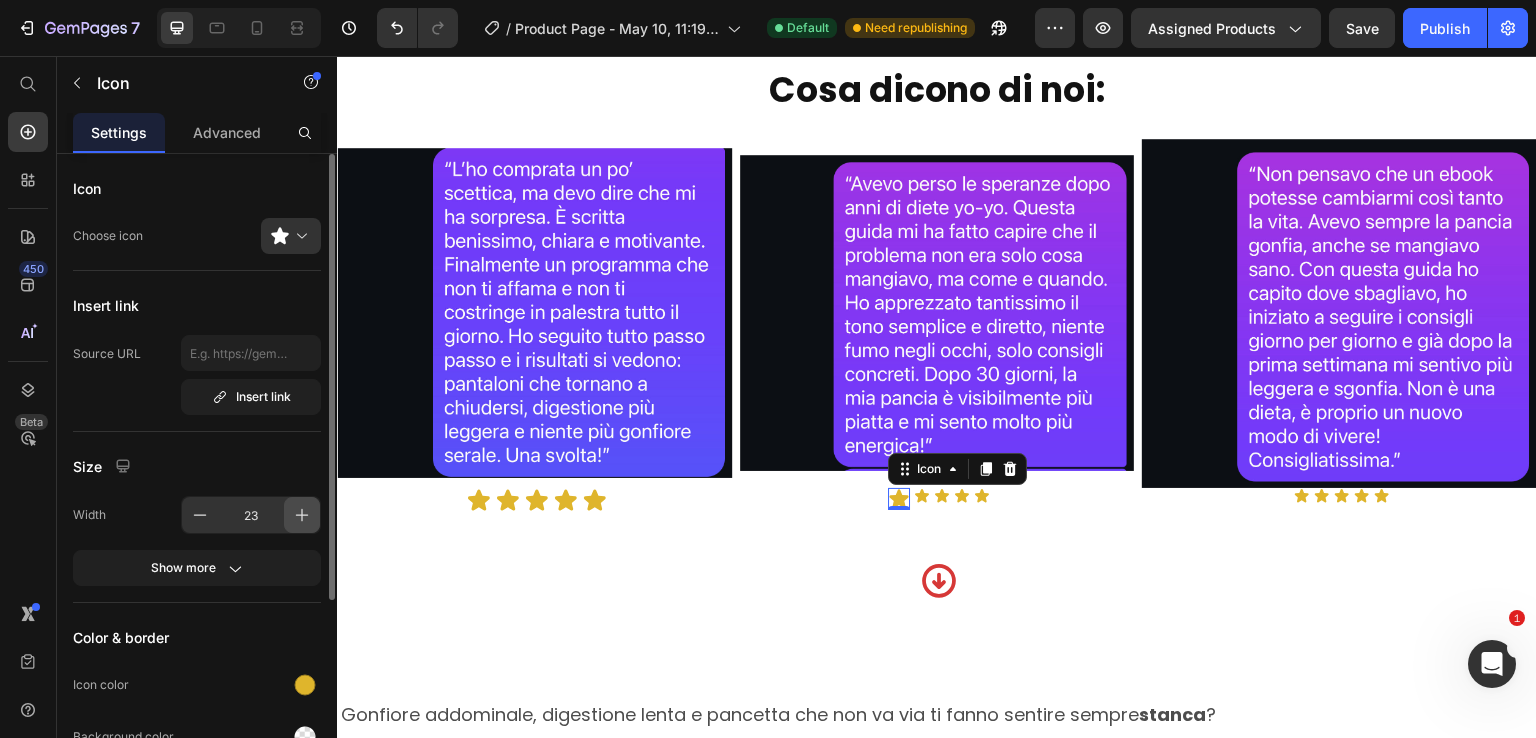 click 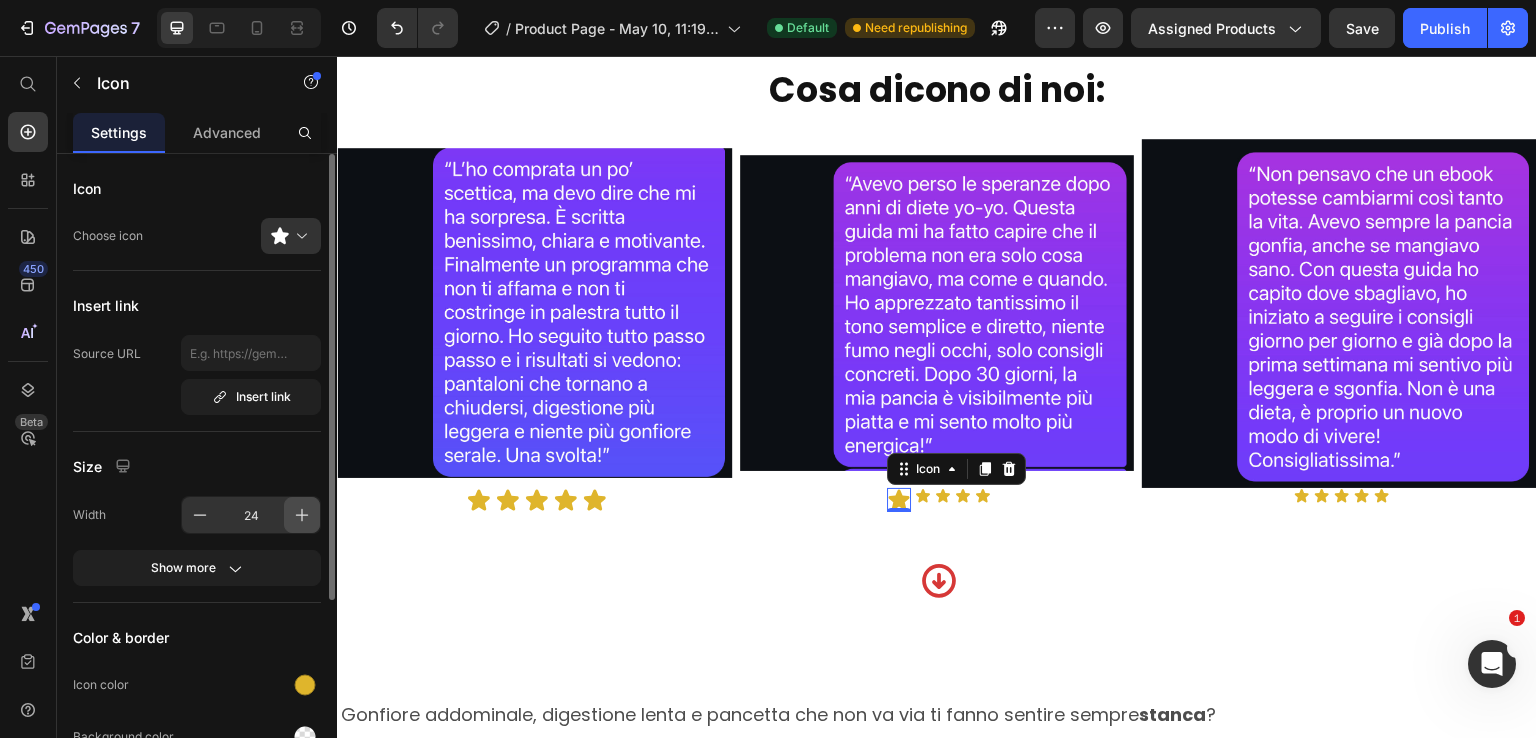 click 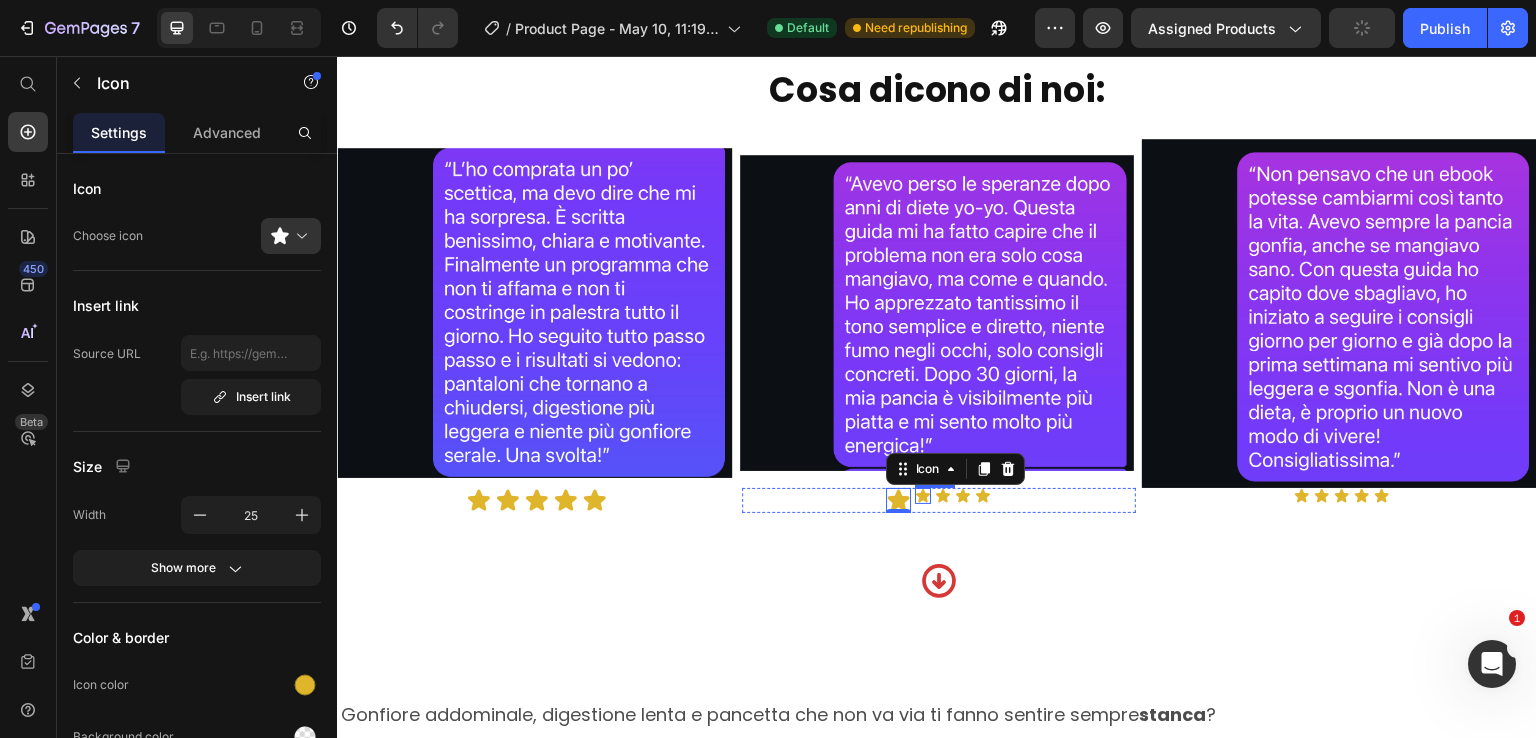 click 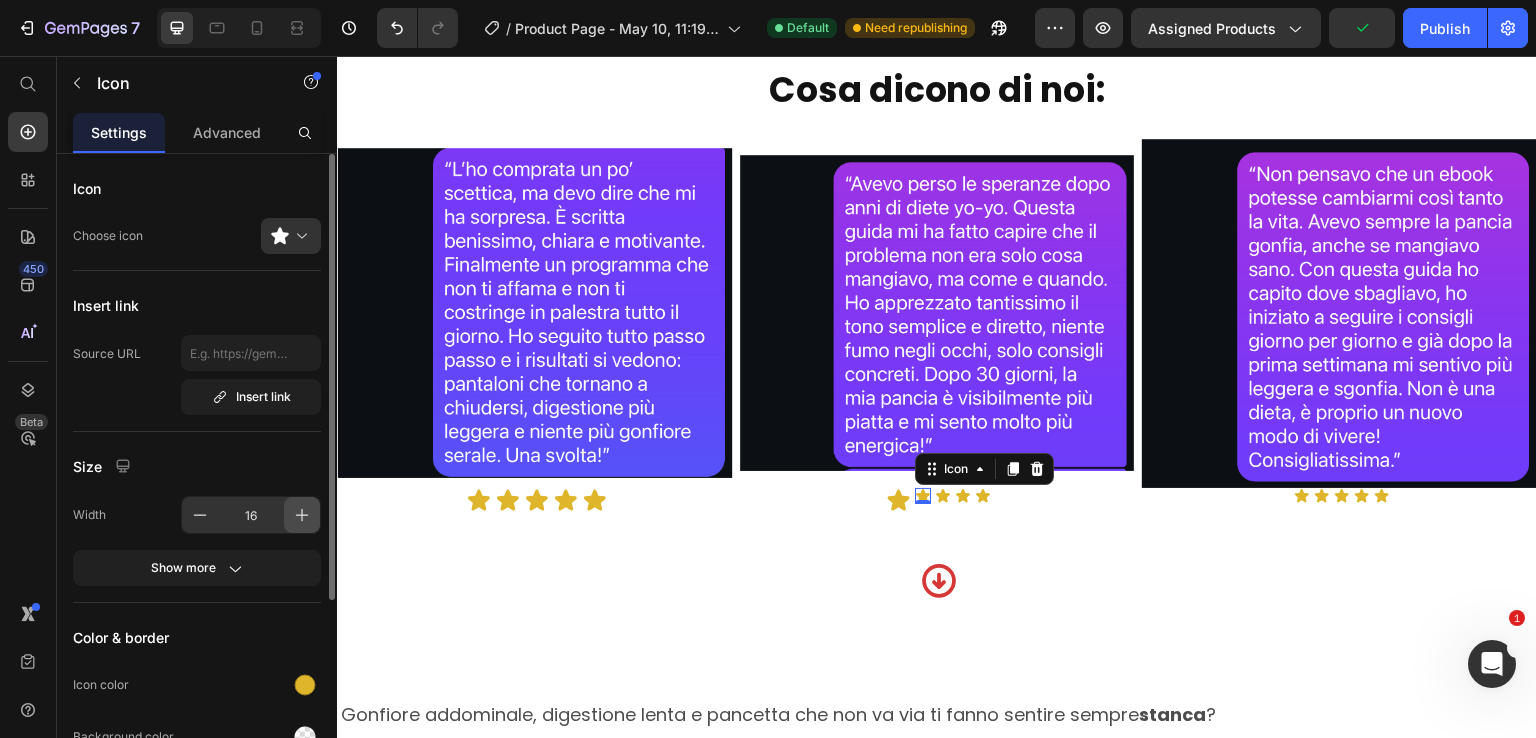 click 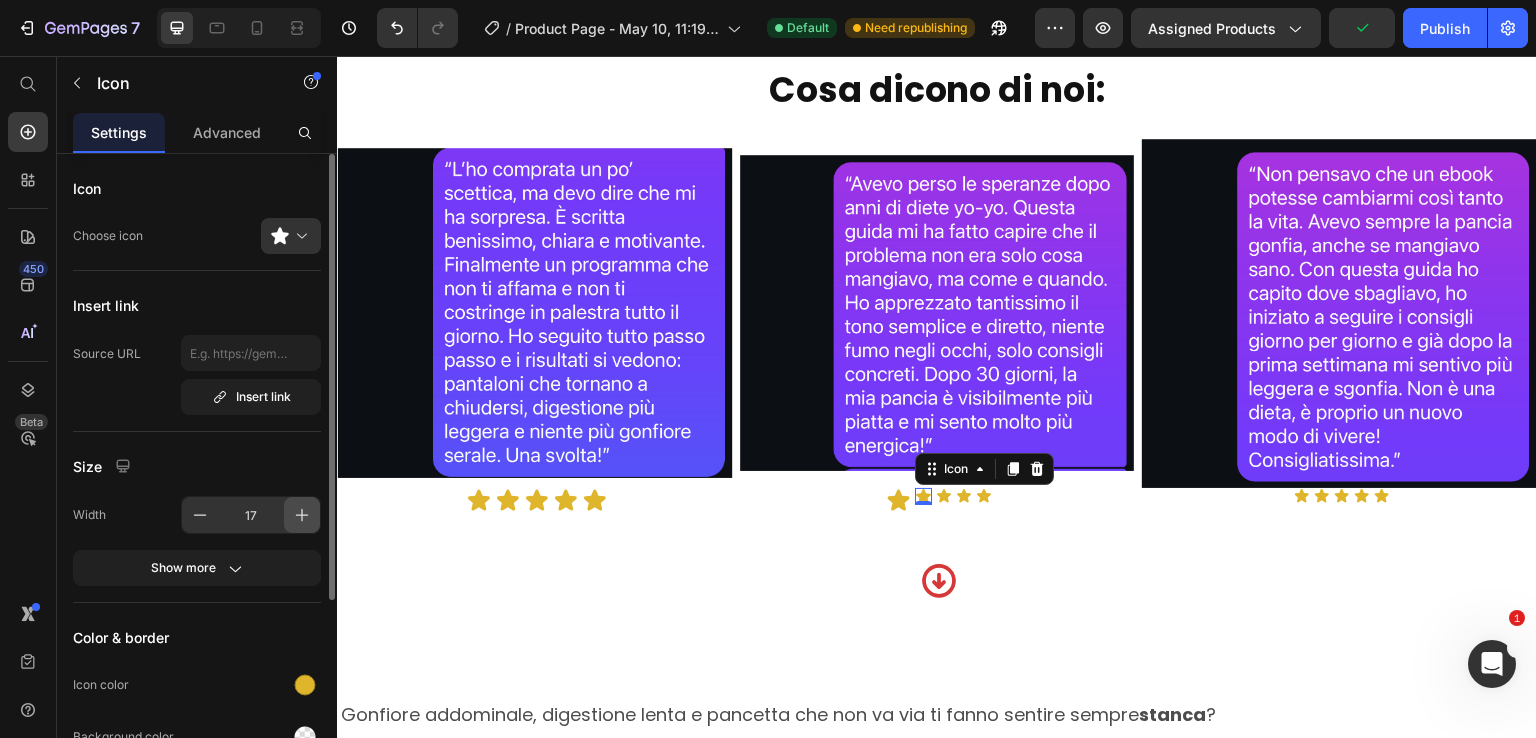 click 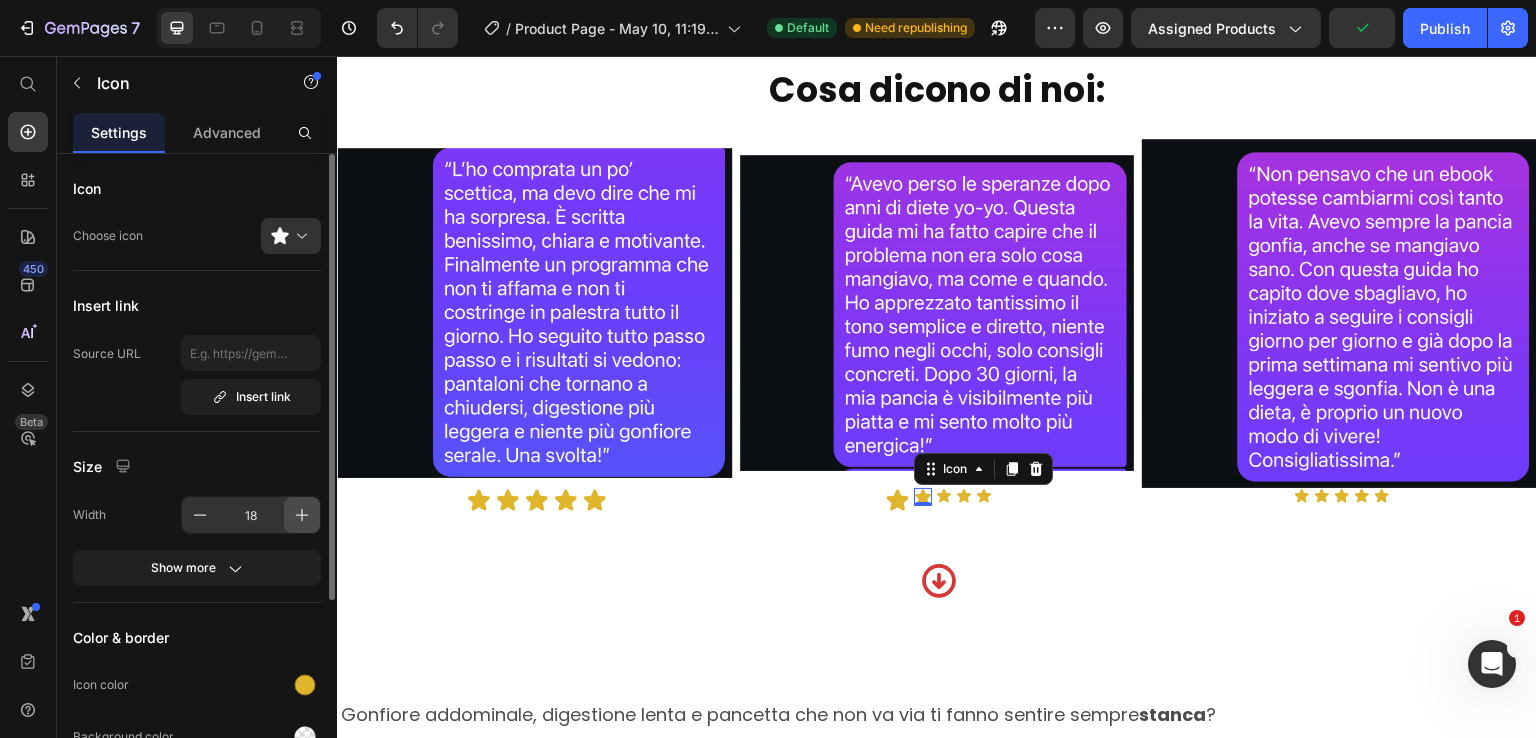 click 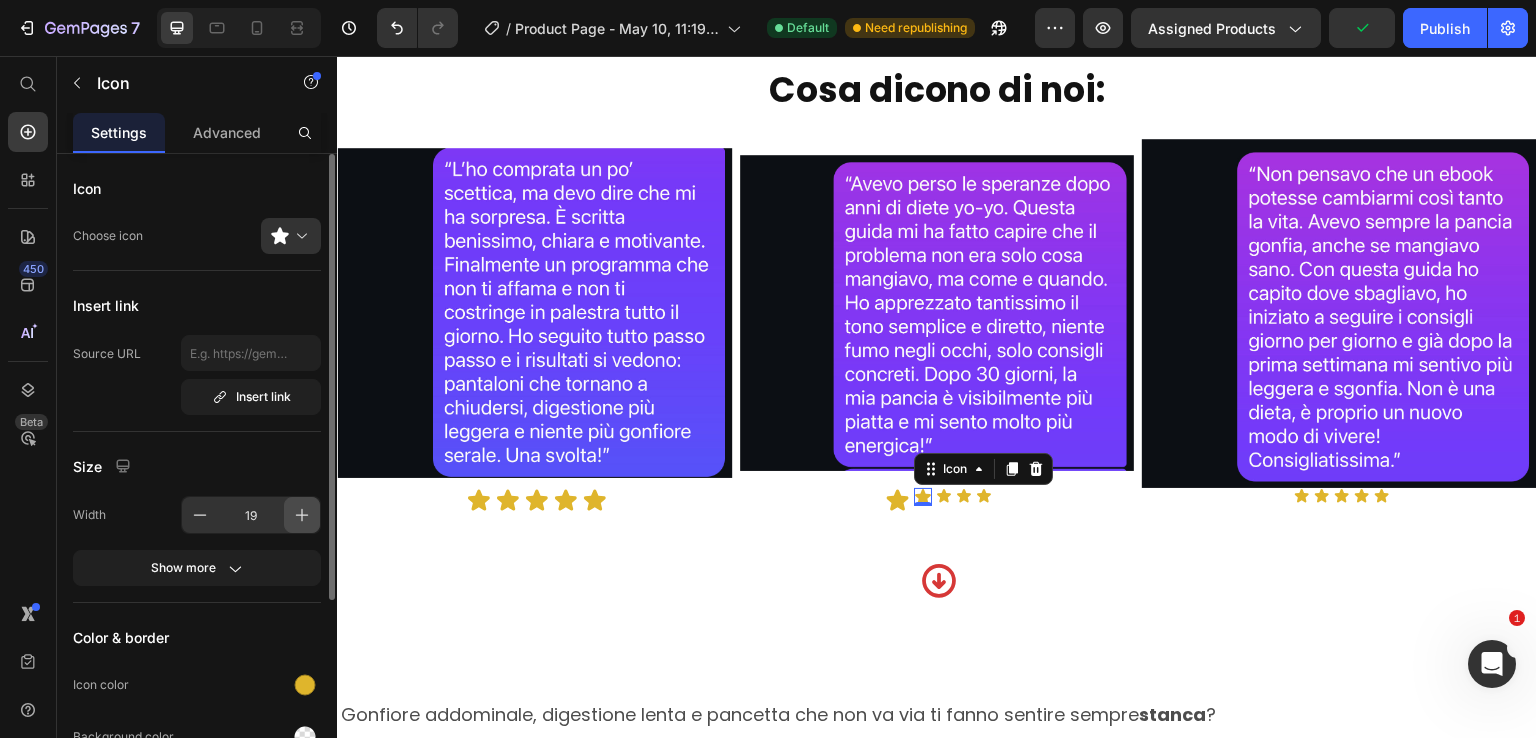 click 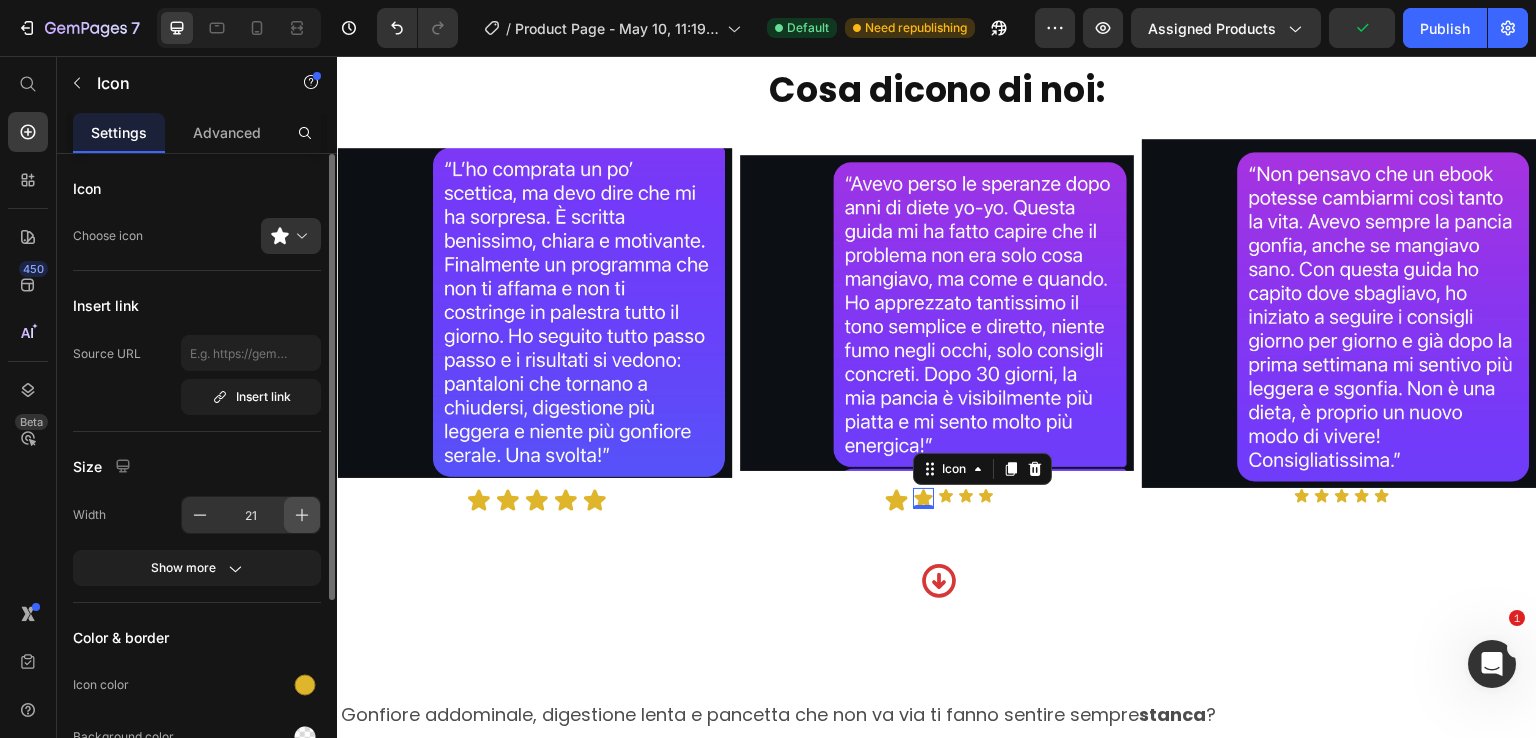 click 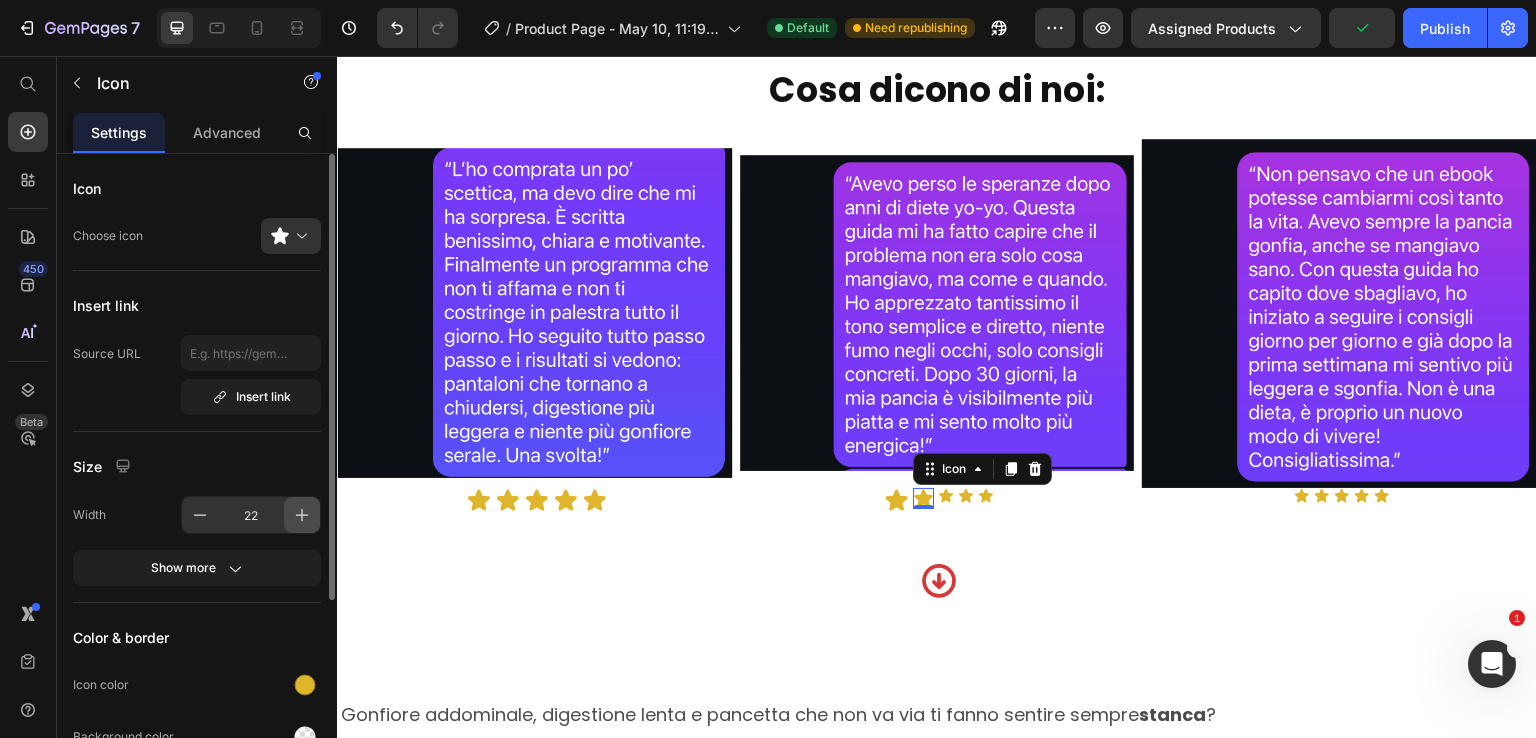 click 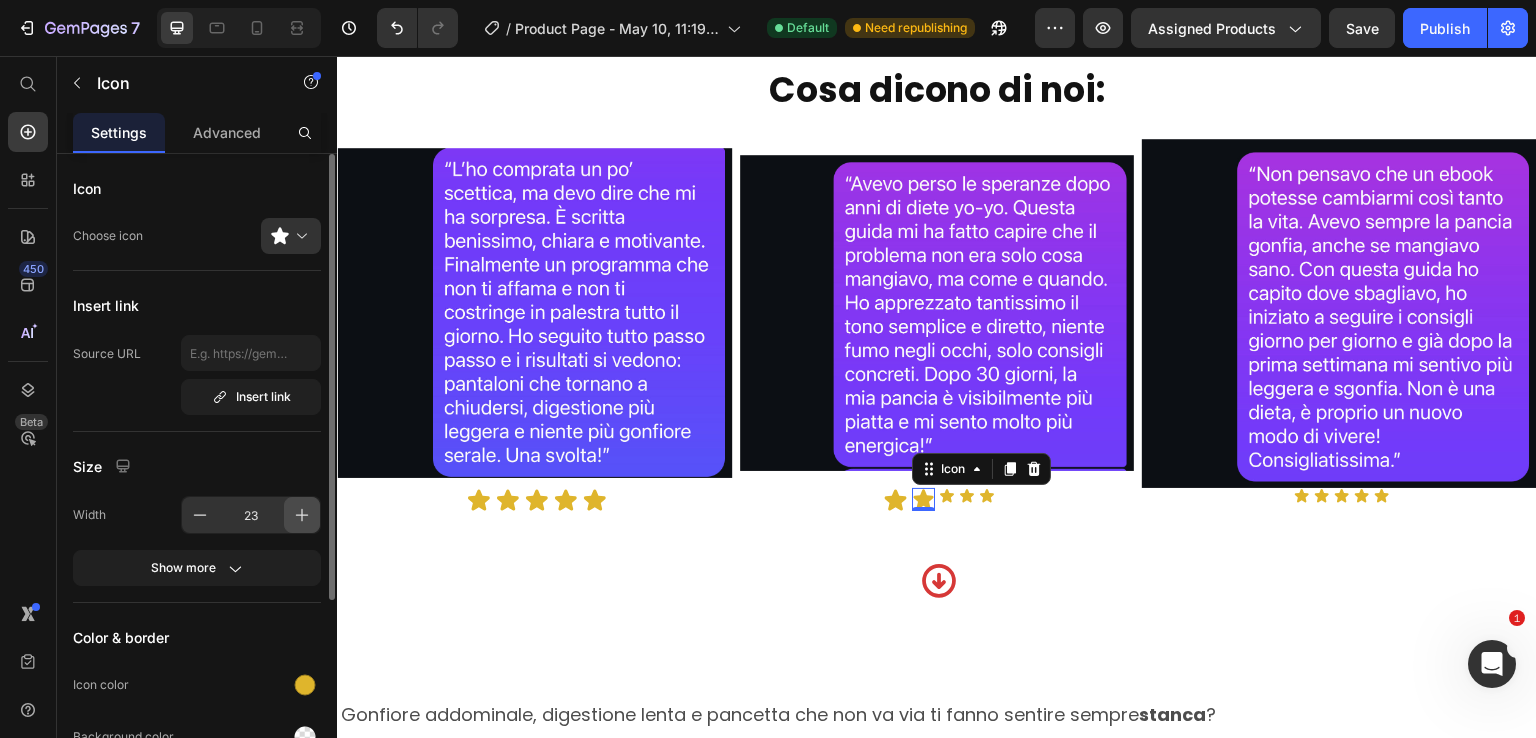 click 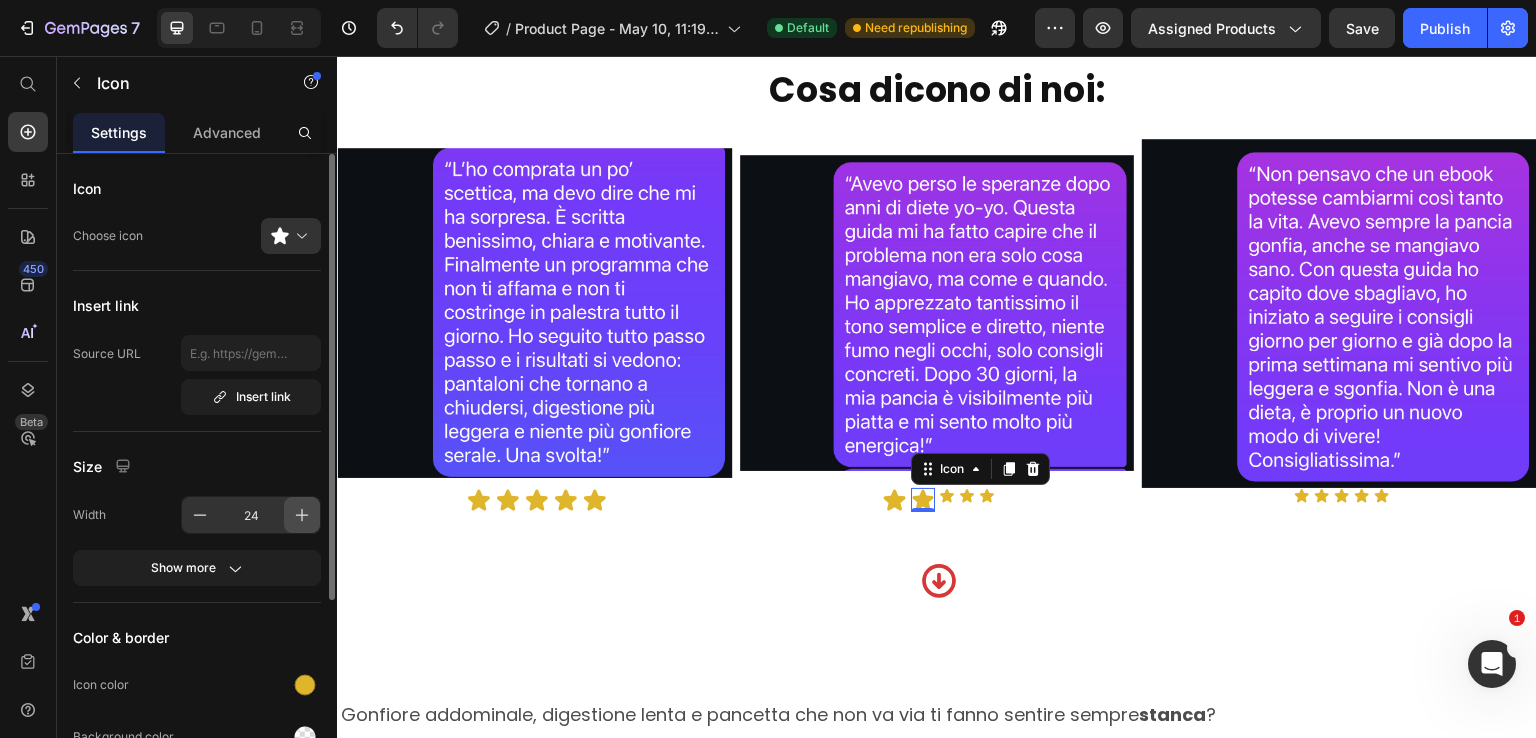 click 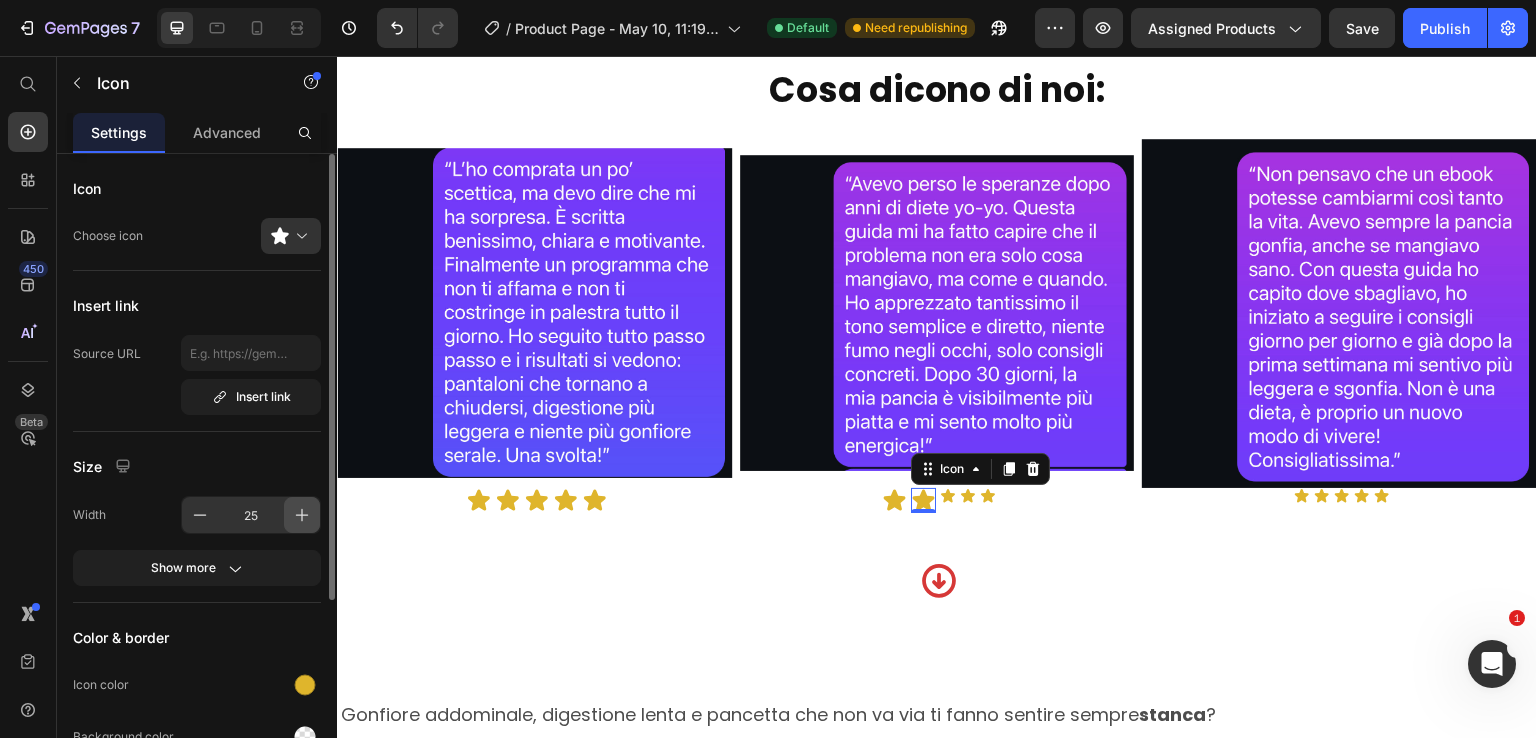 click 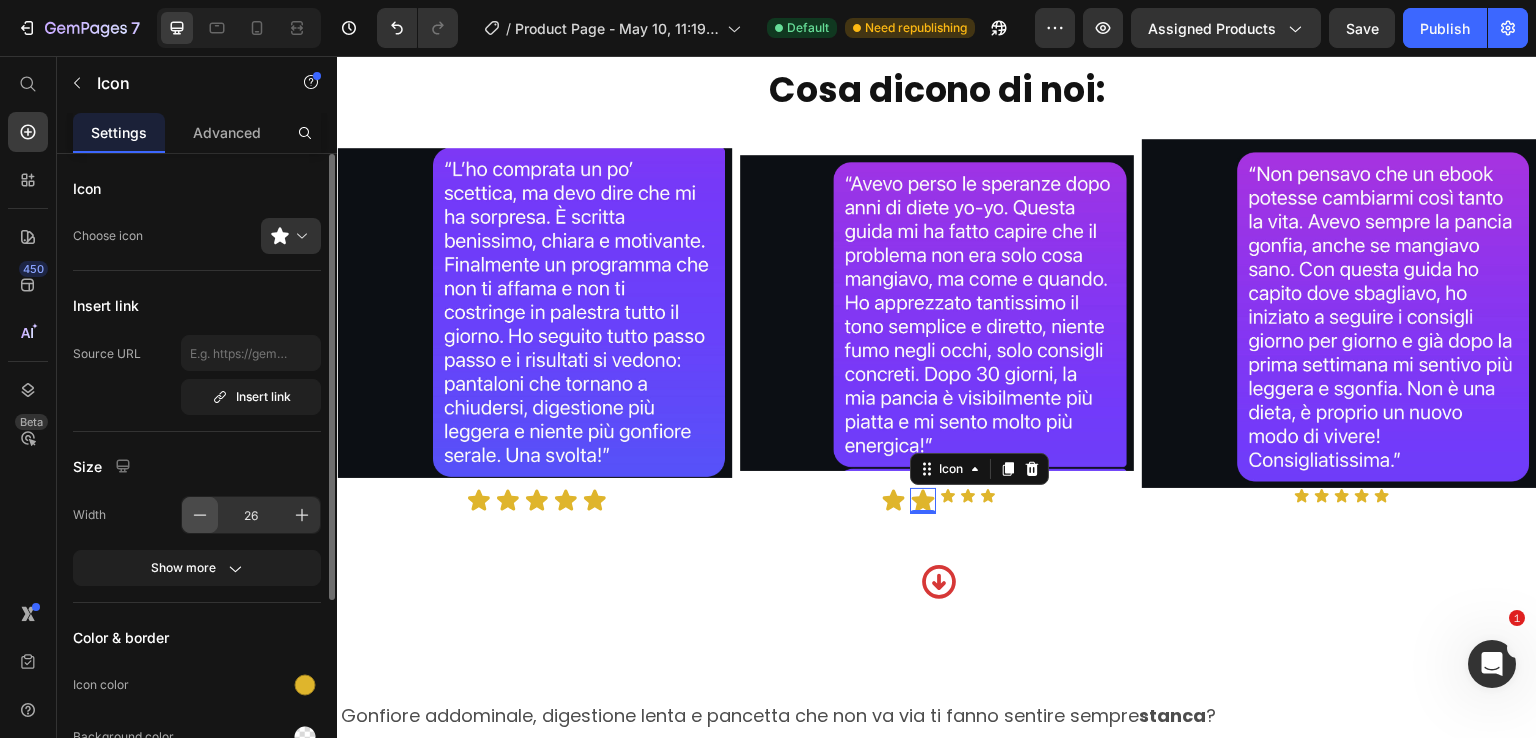 click 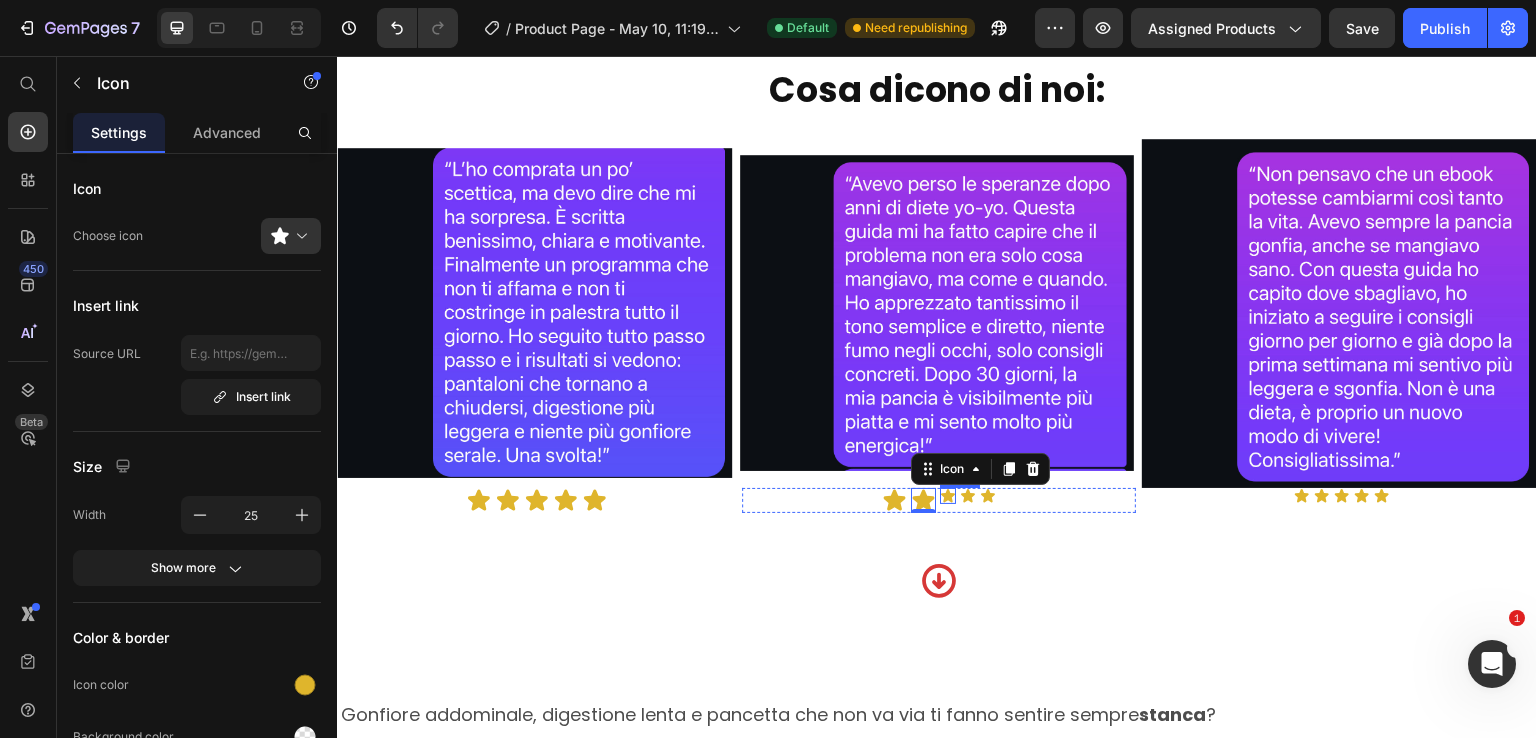 click 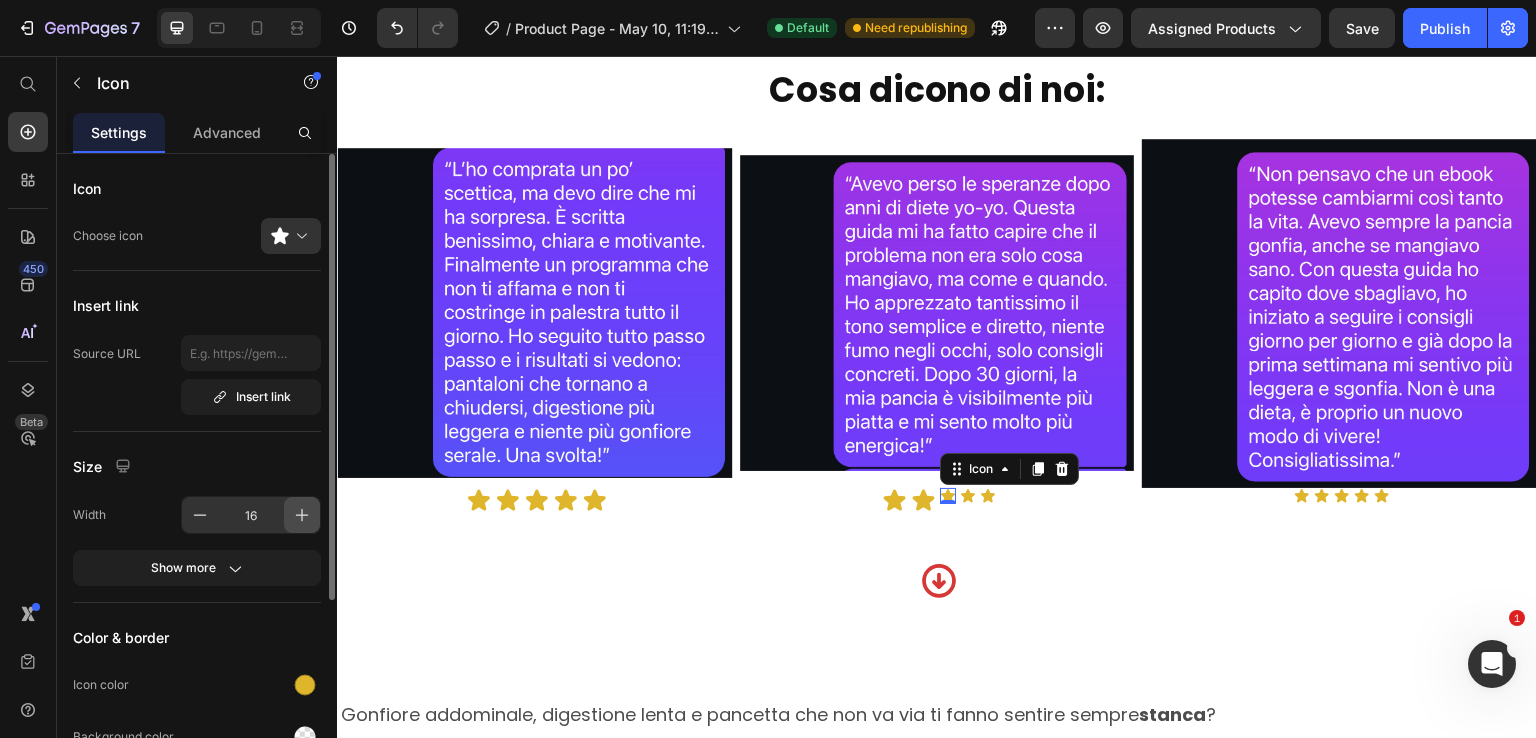 click 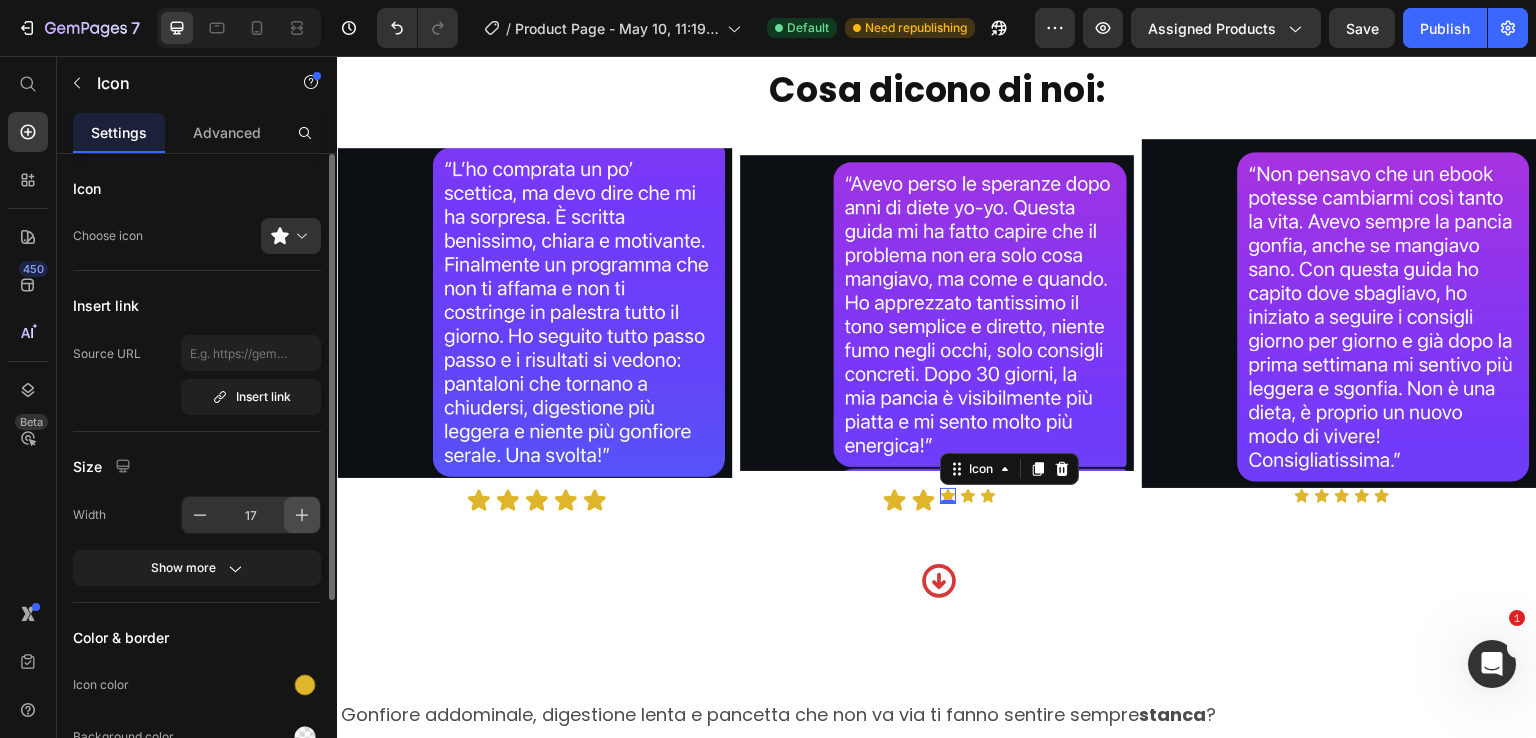 click 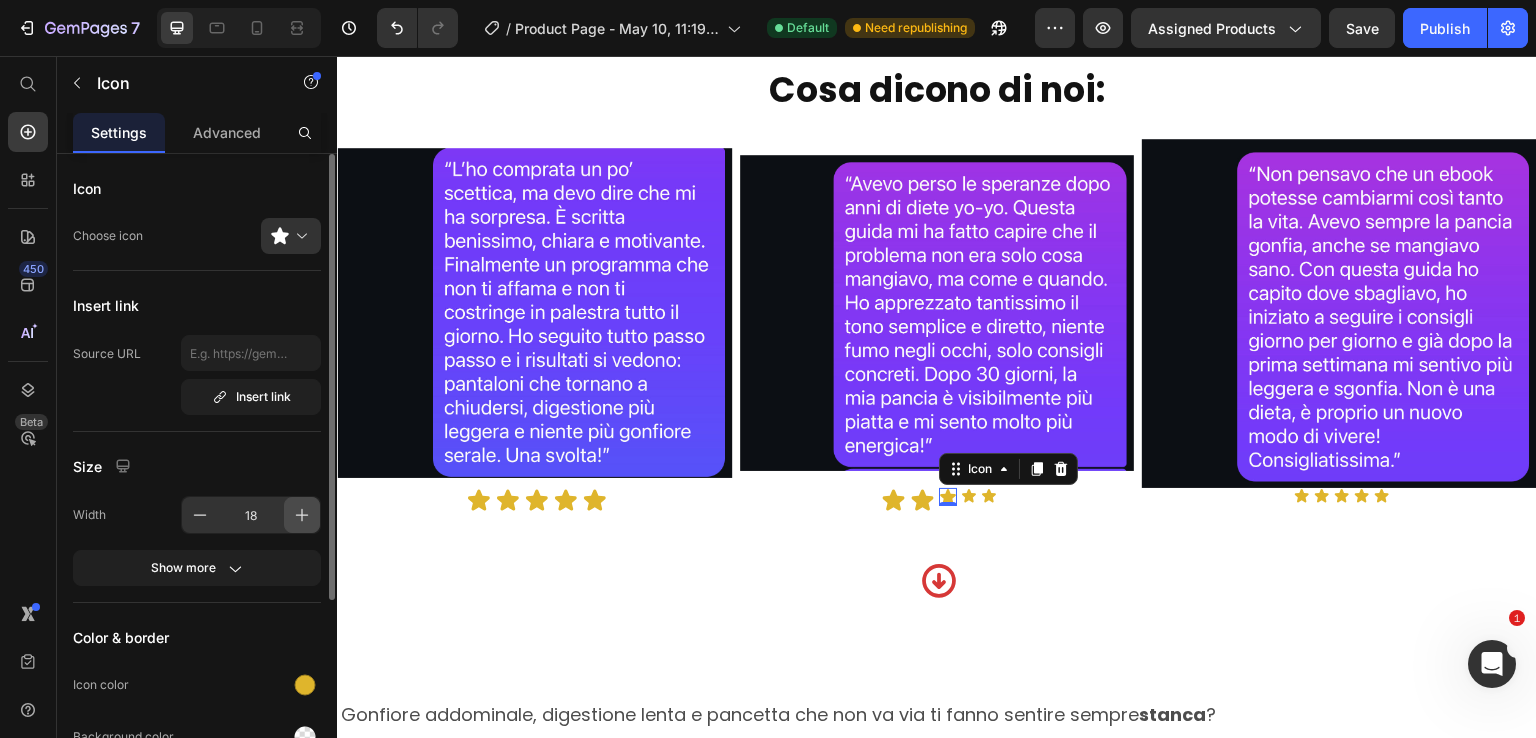 click 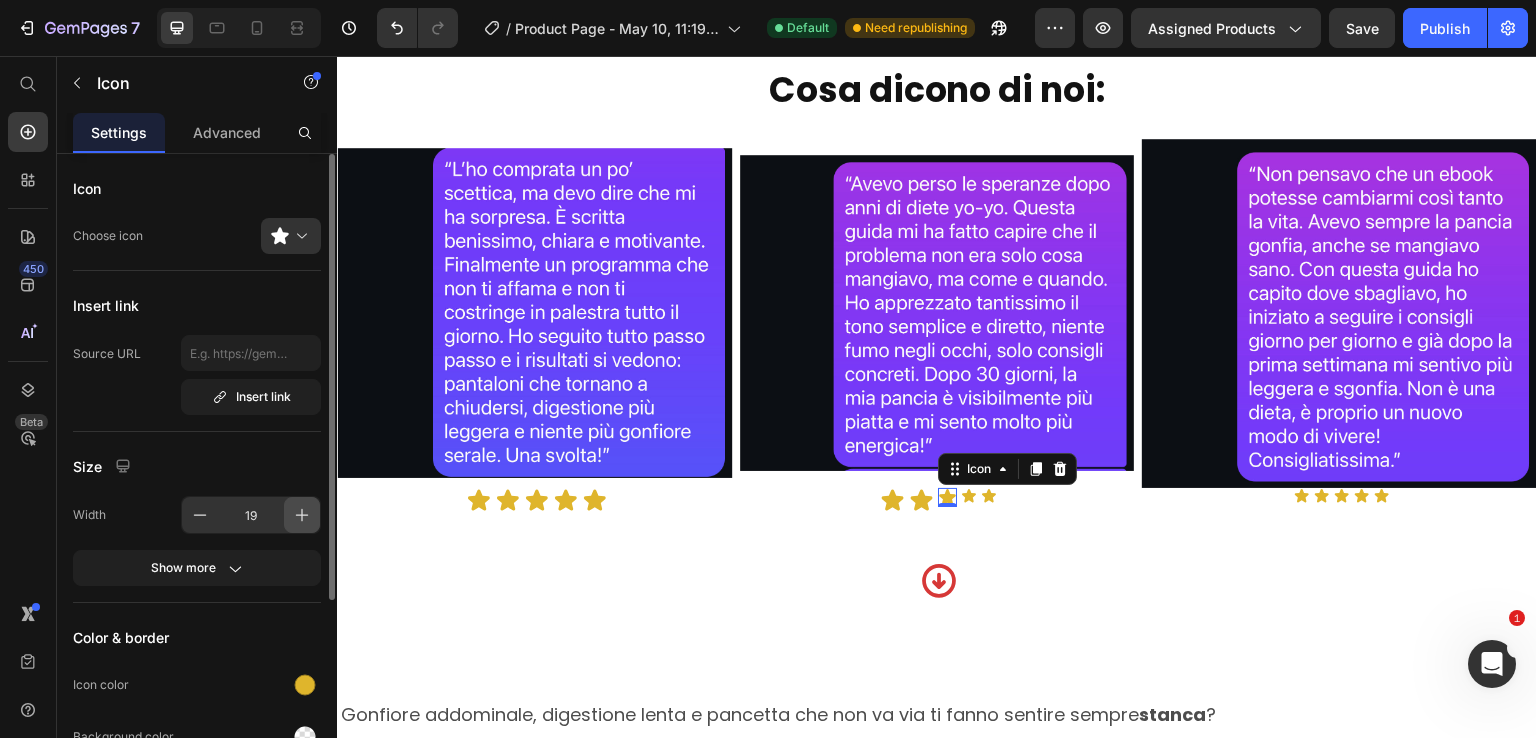 click 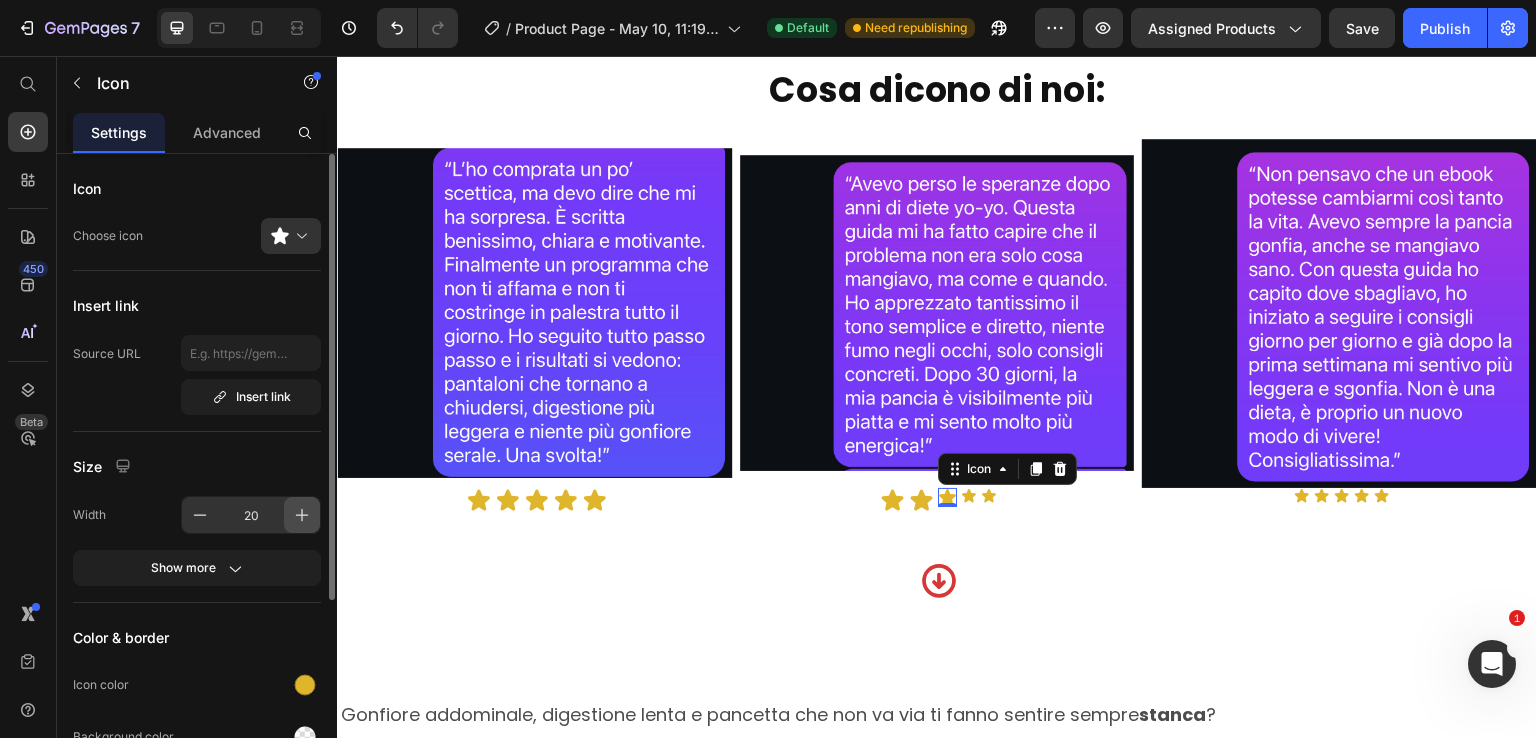 click 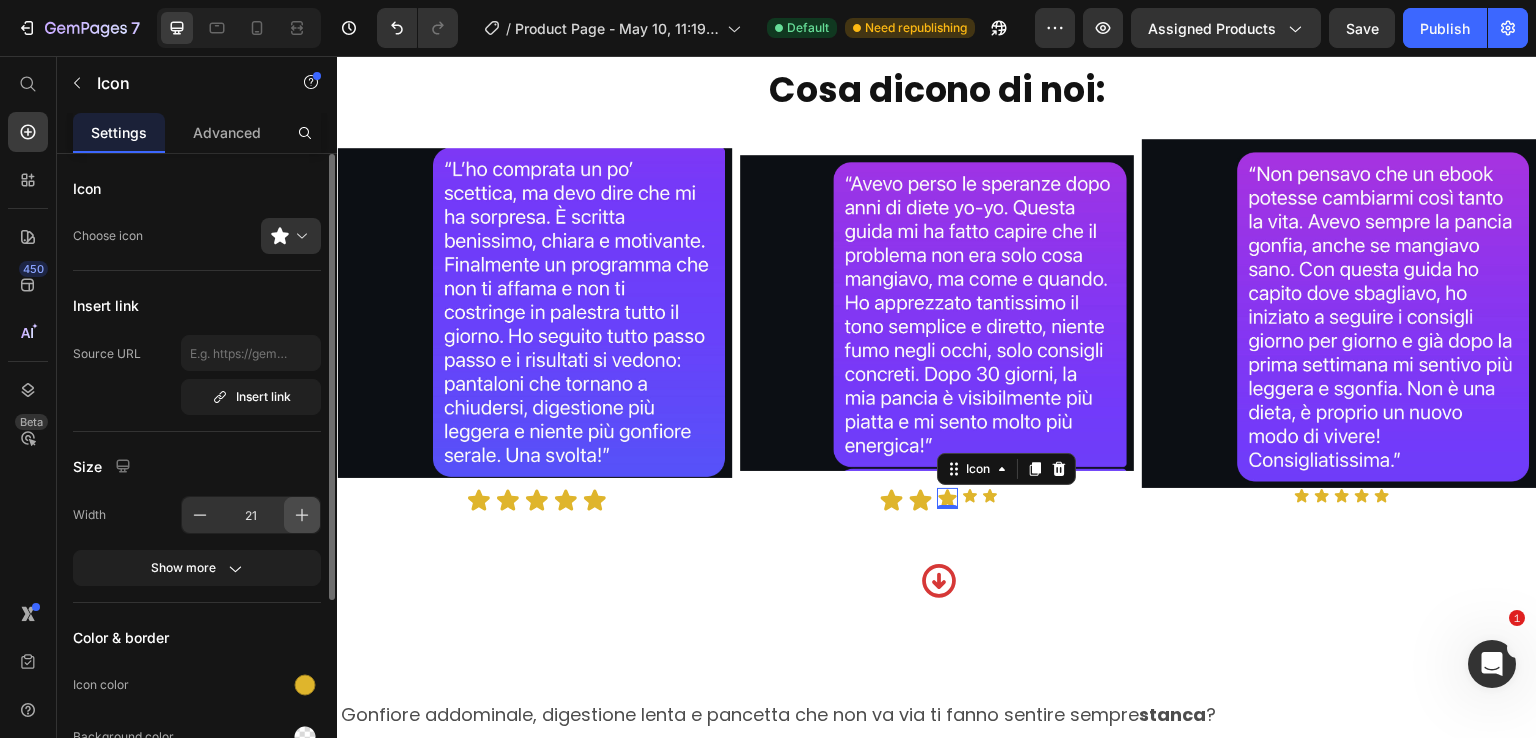 click 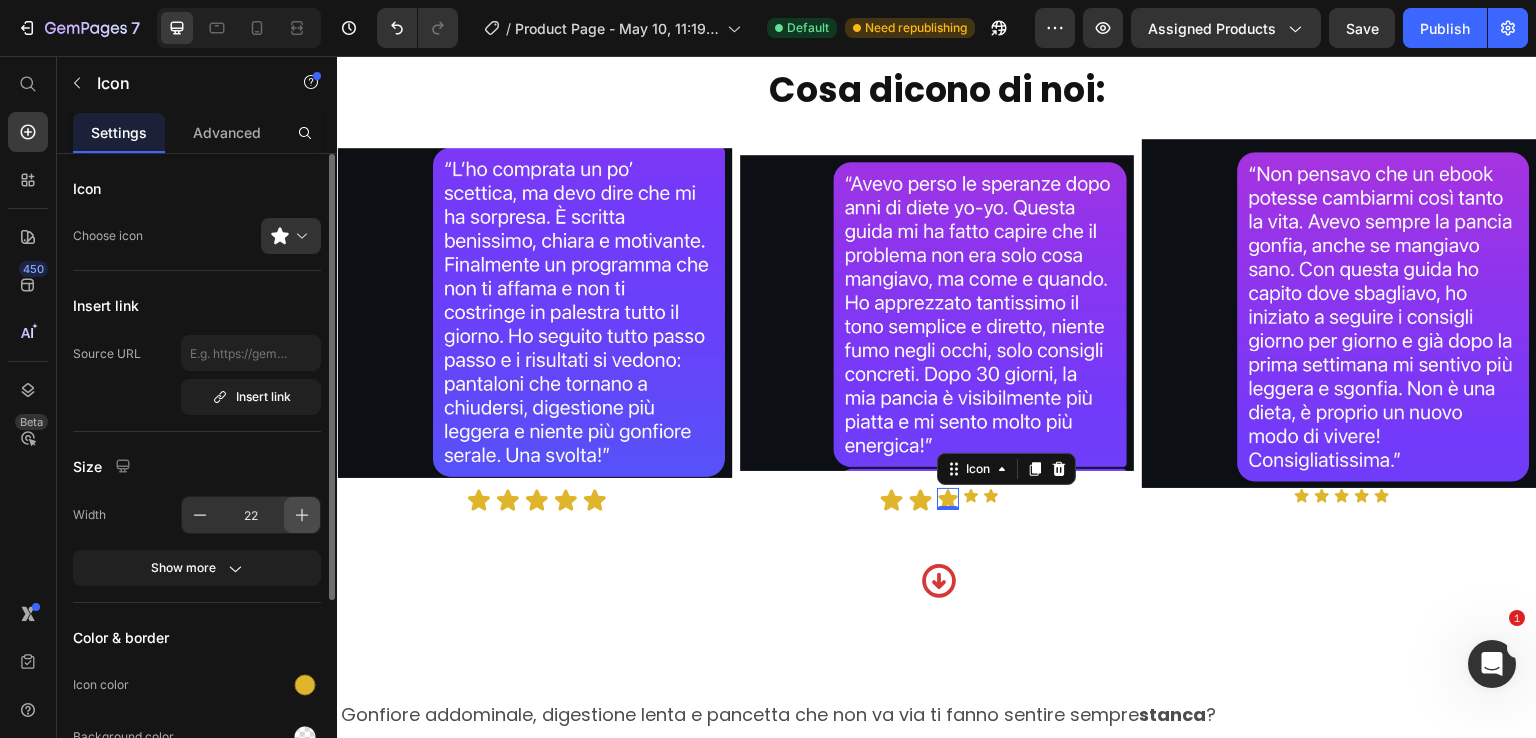 click 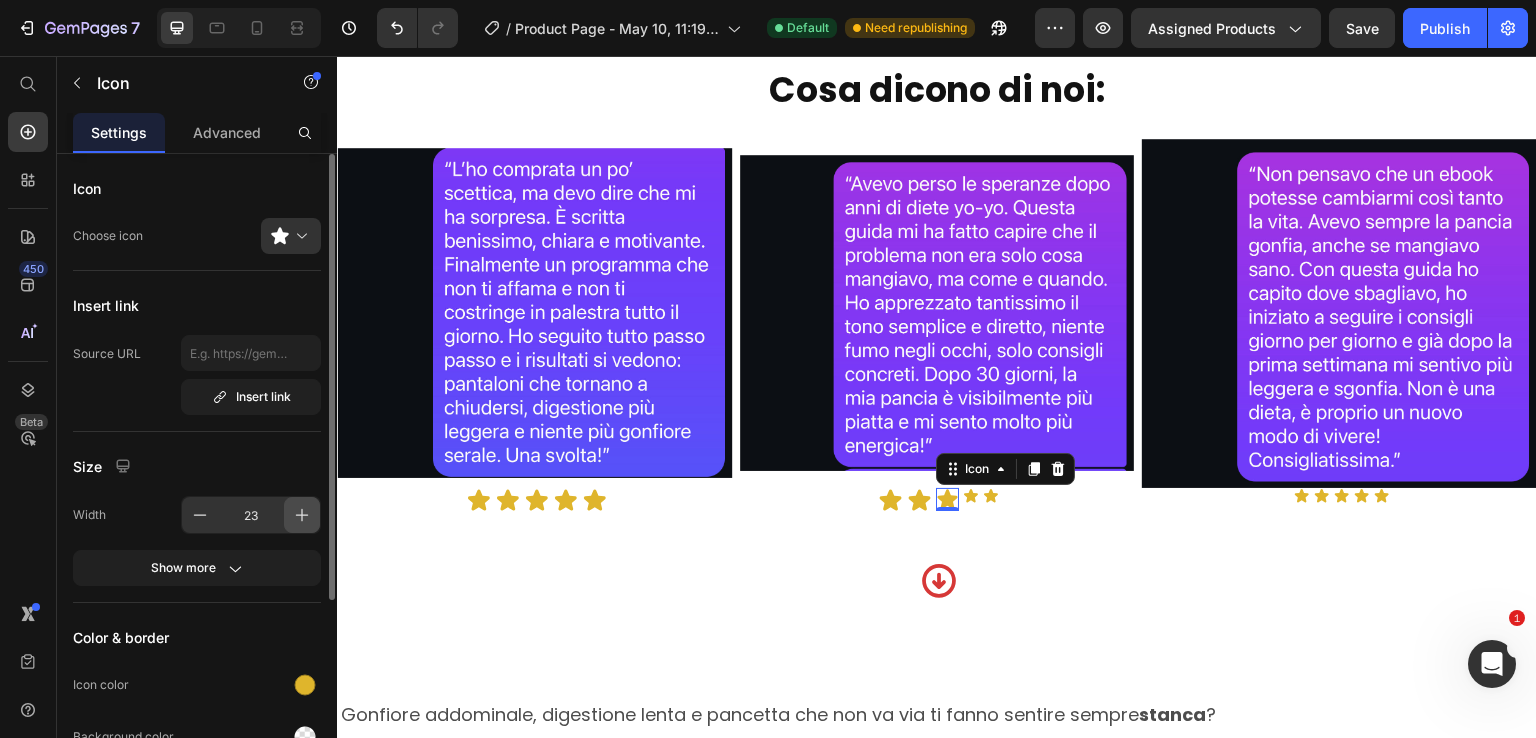 click 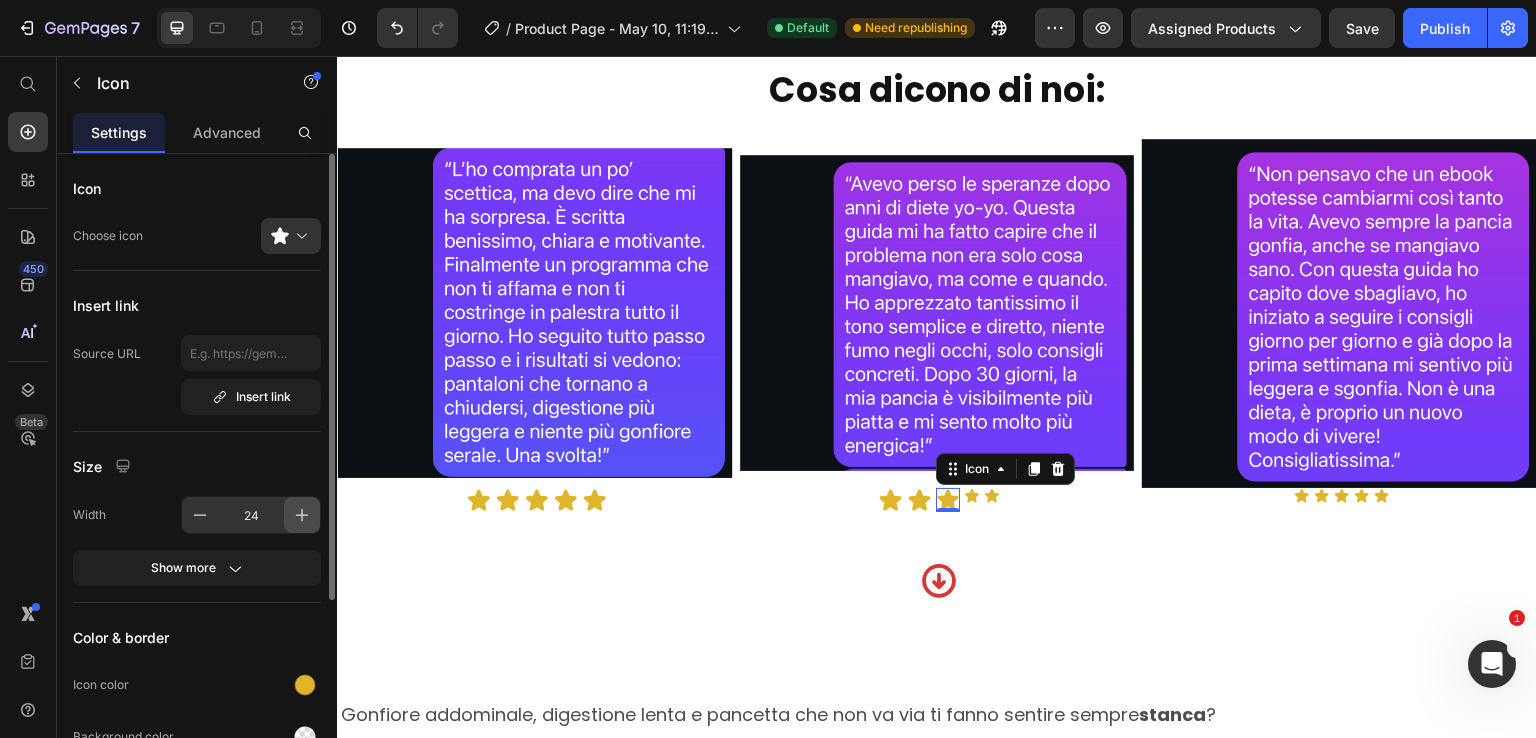 click 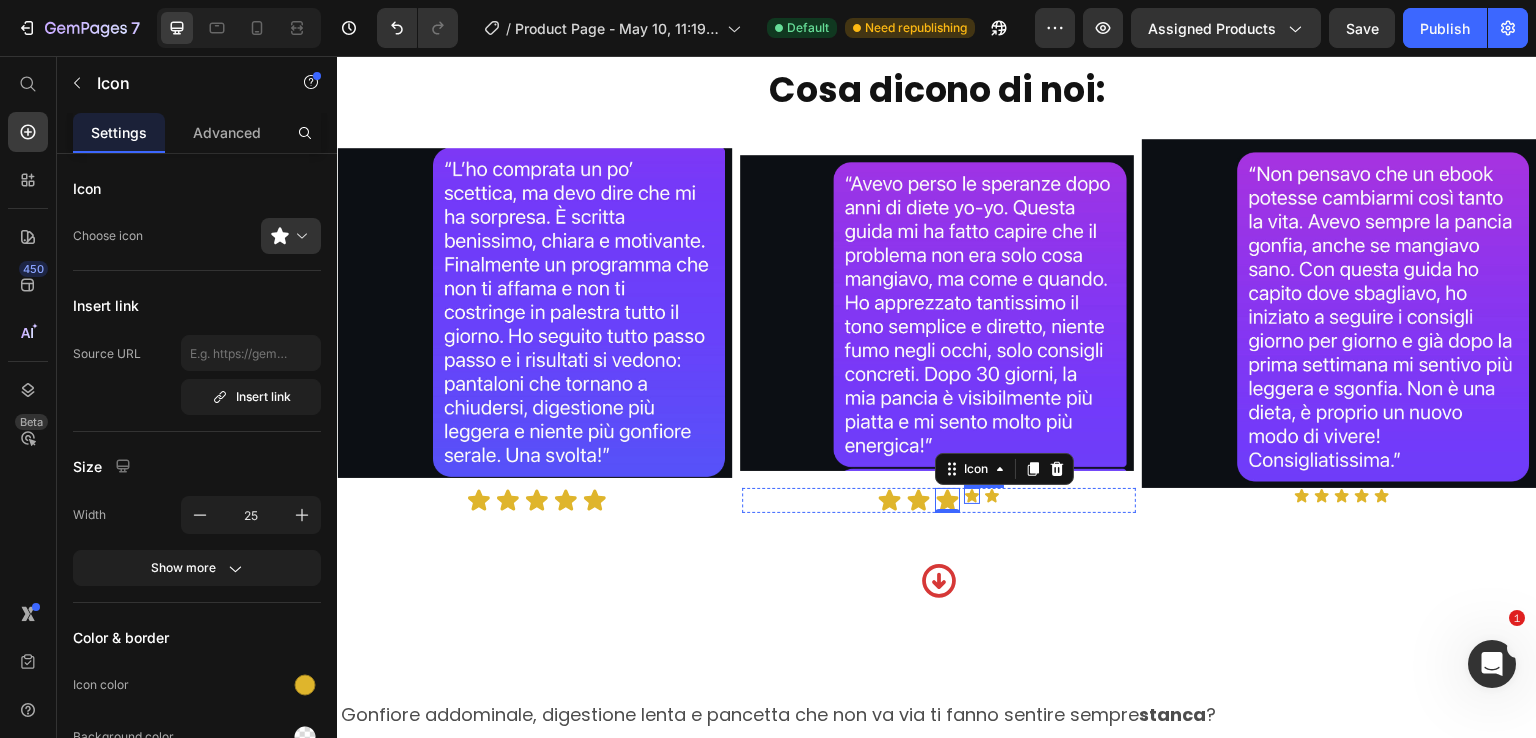 click 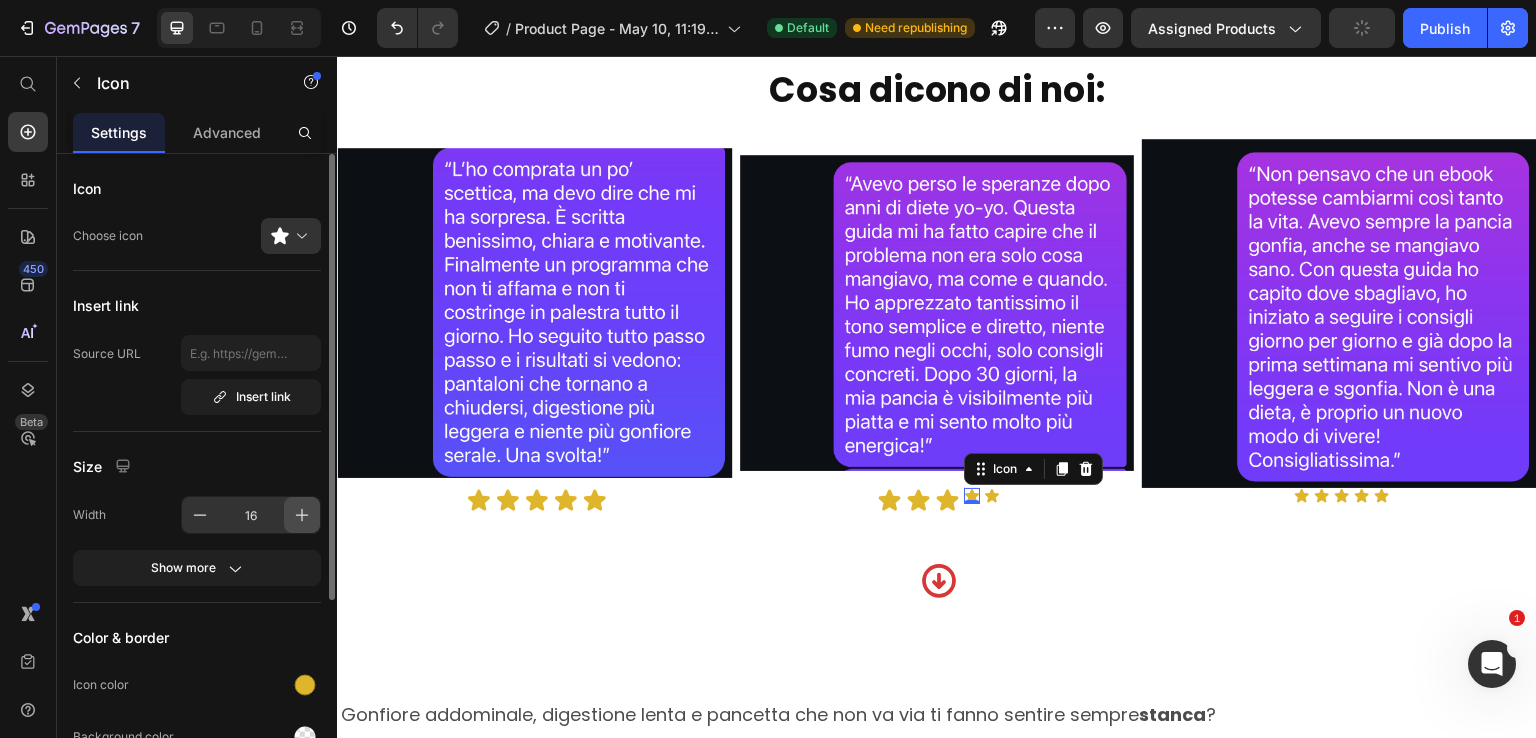 click 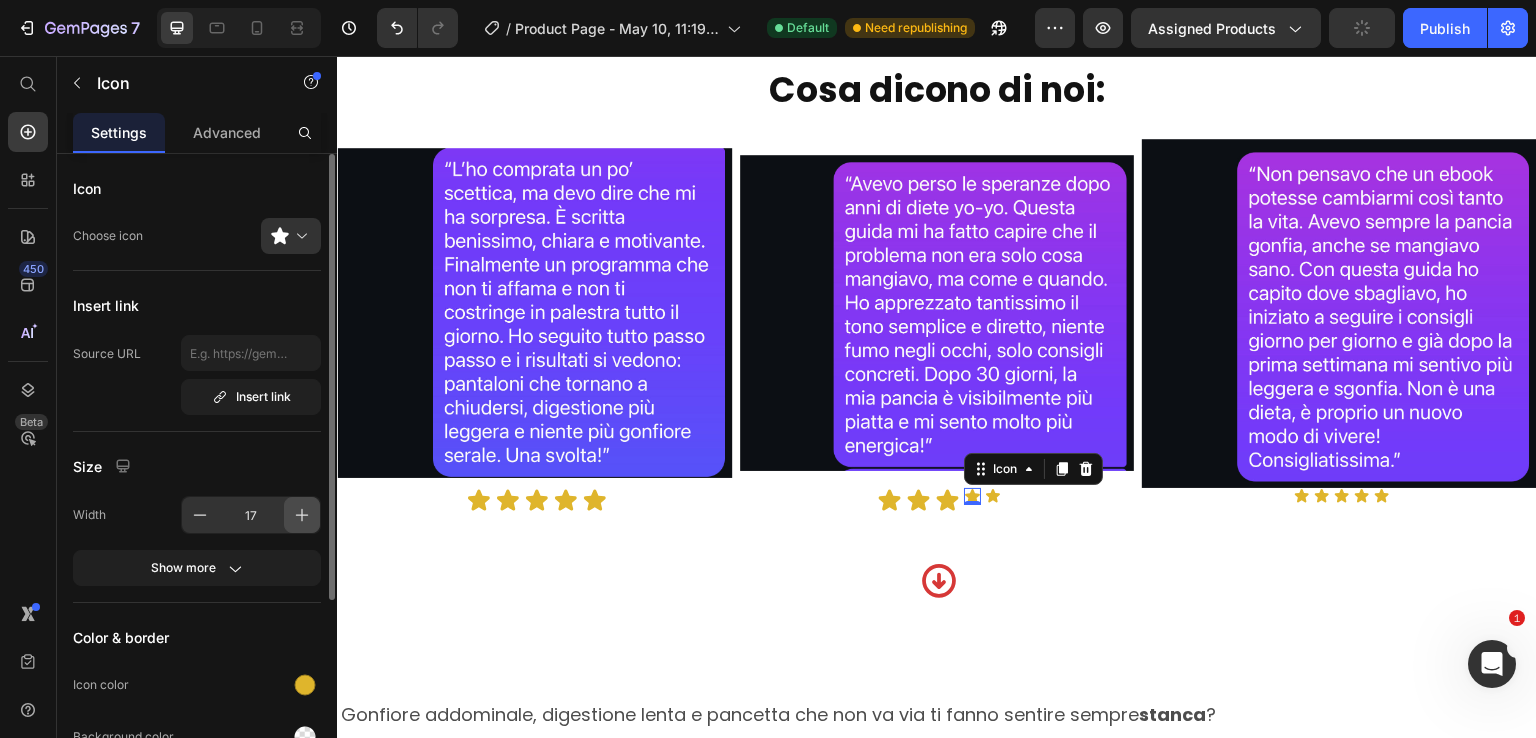 click 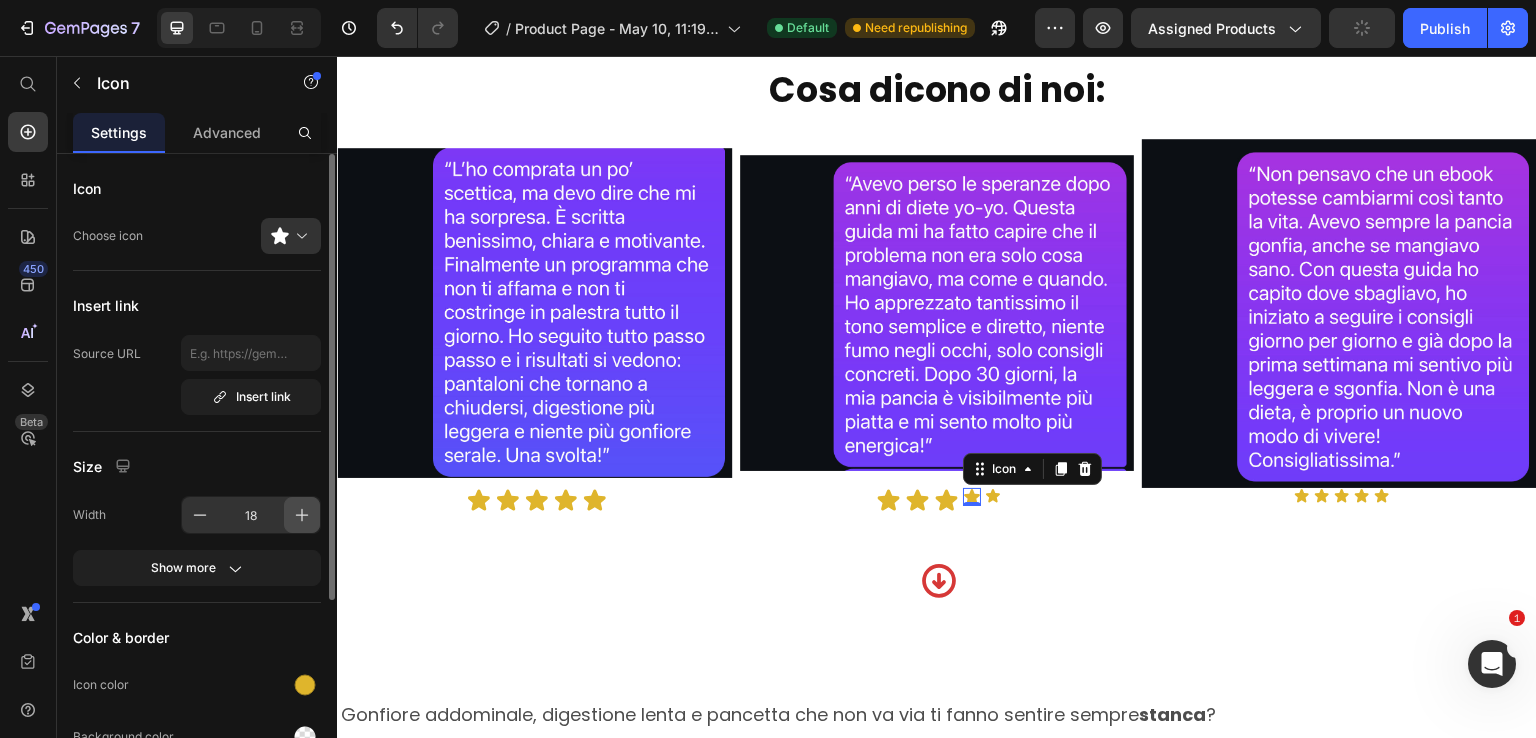 click 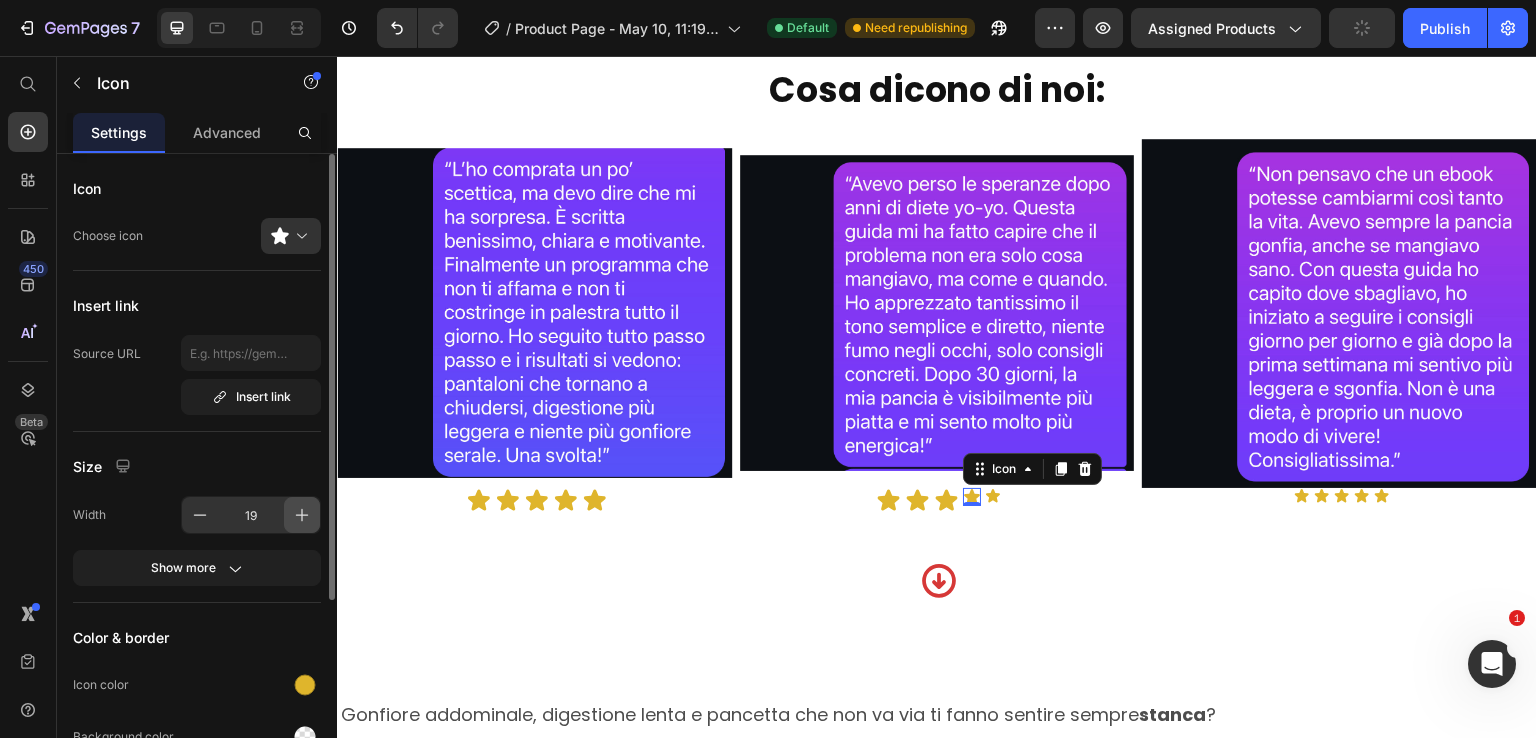 click 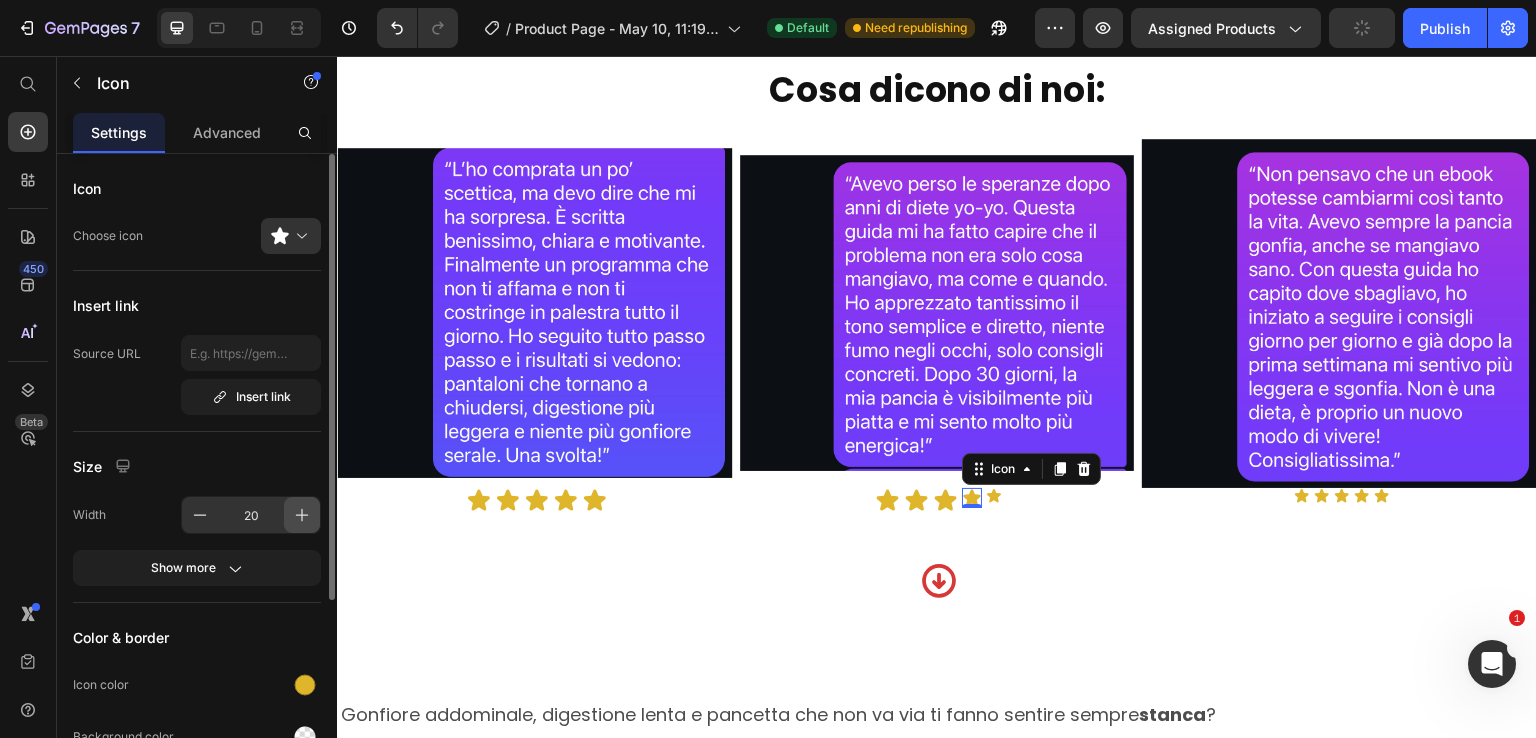 click 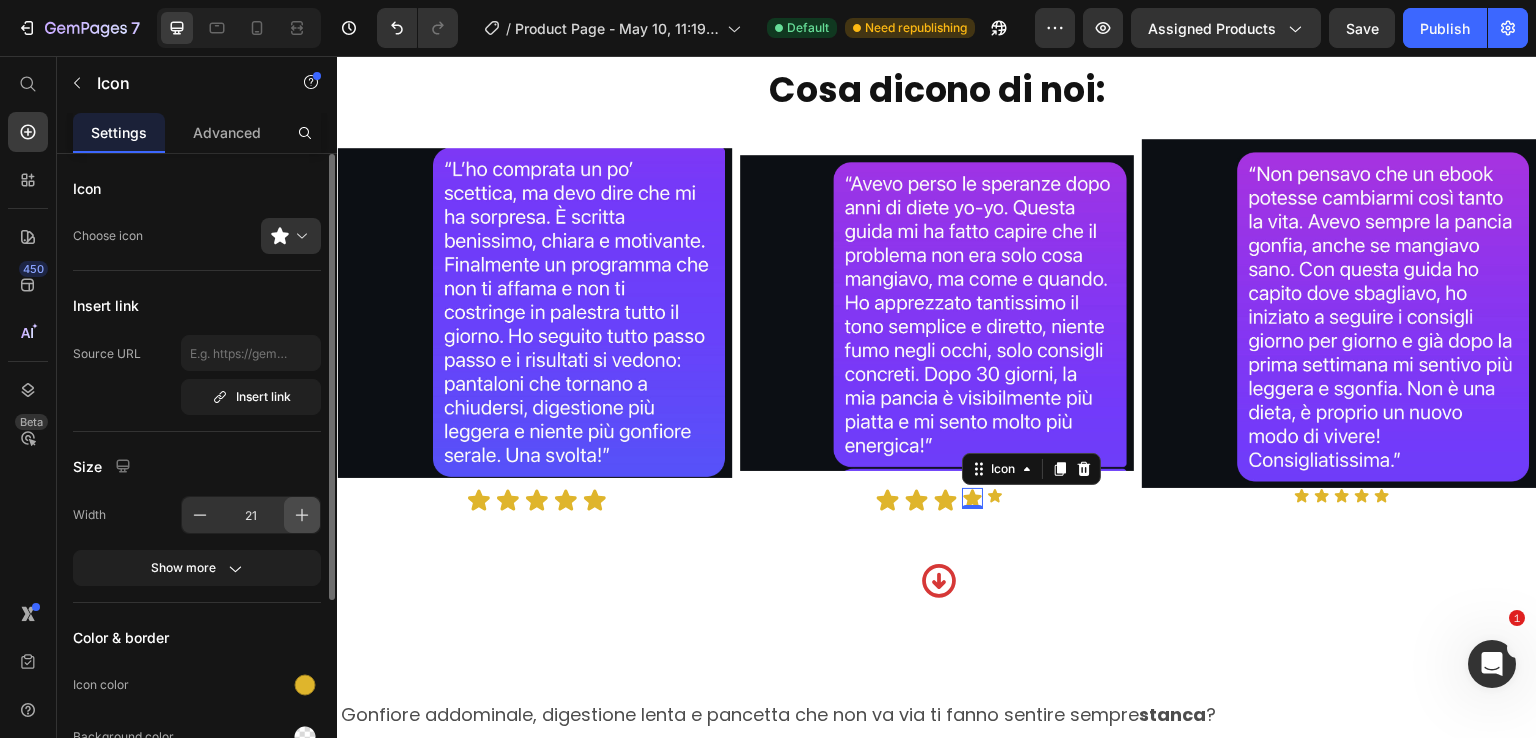 click 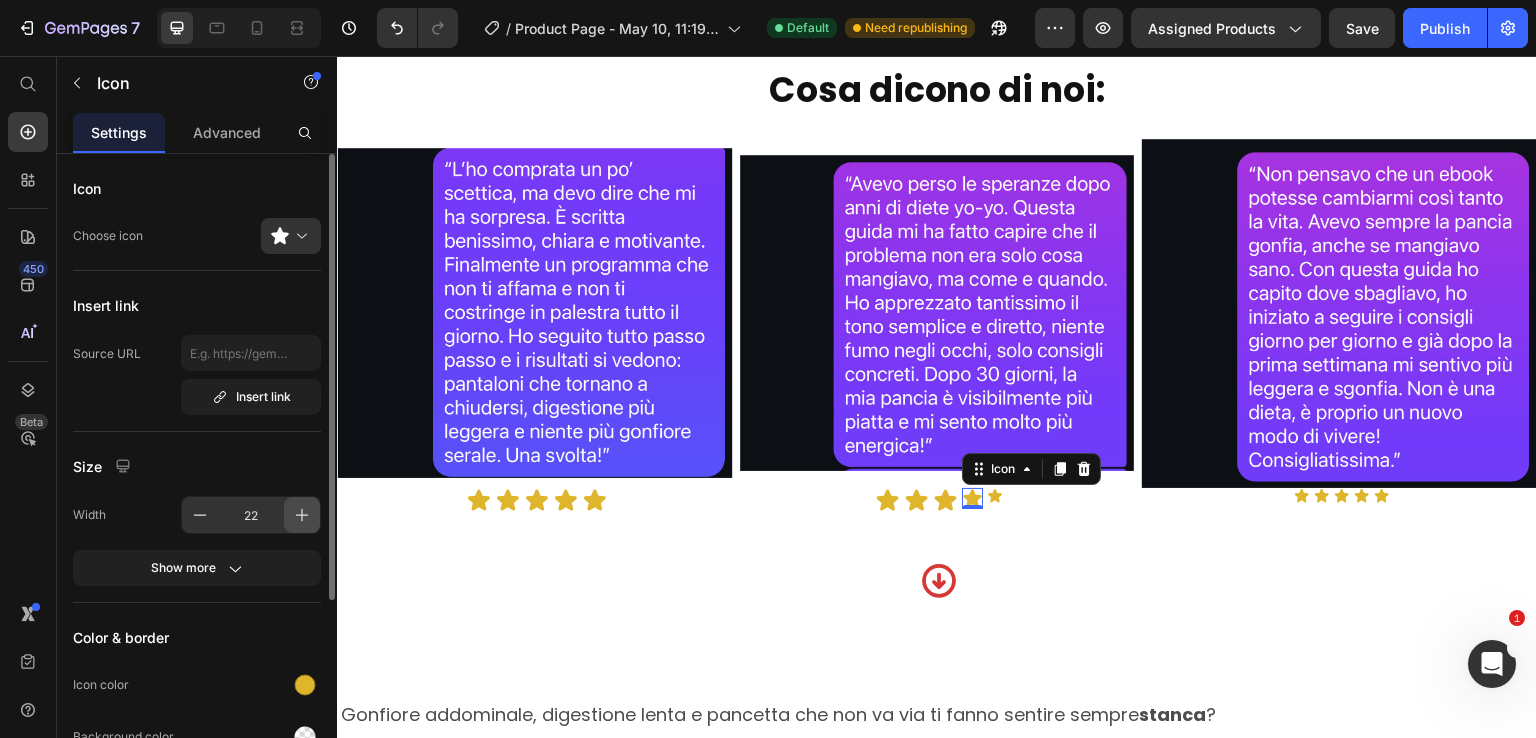 click 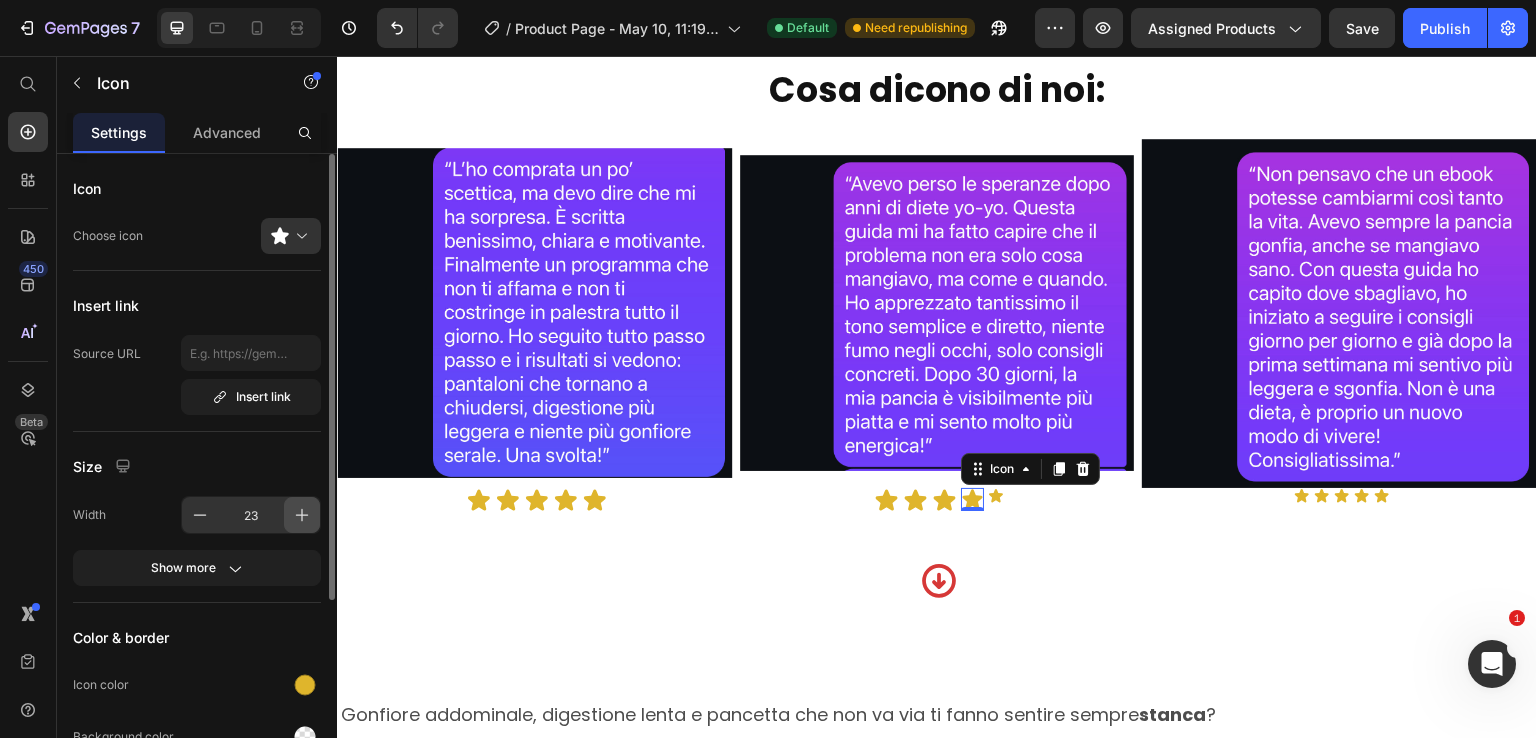 click 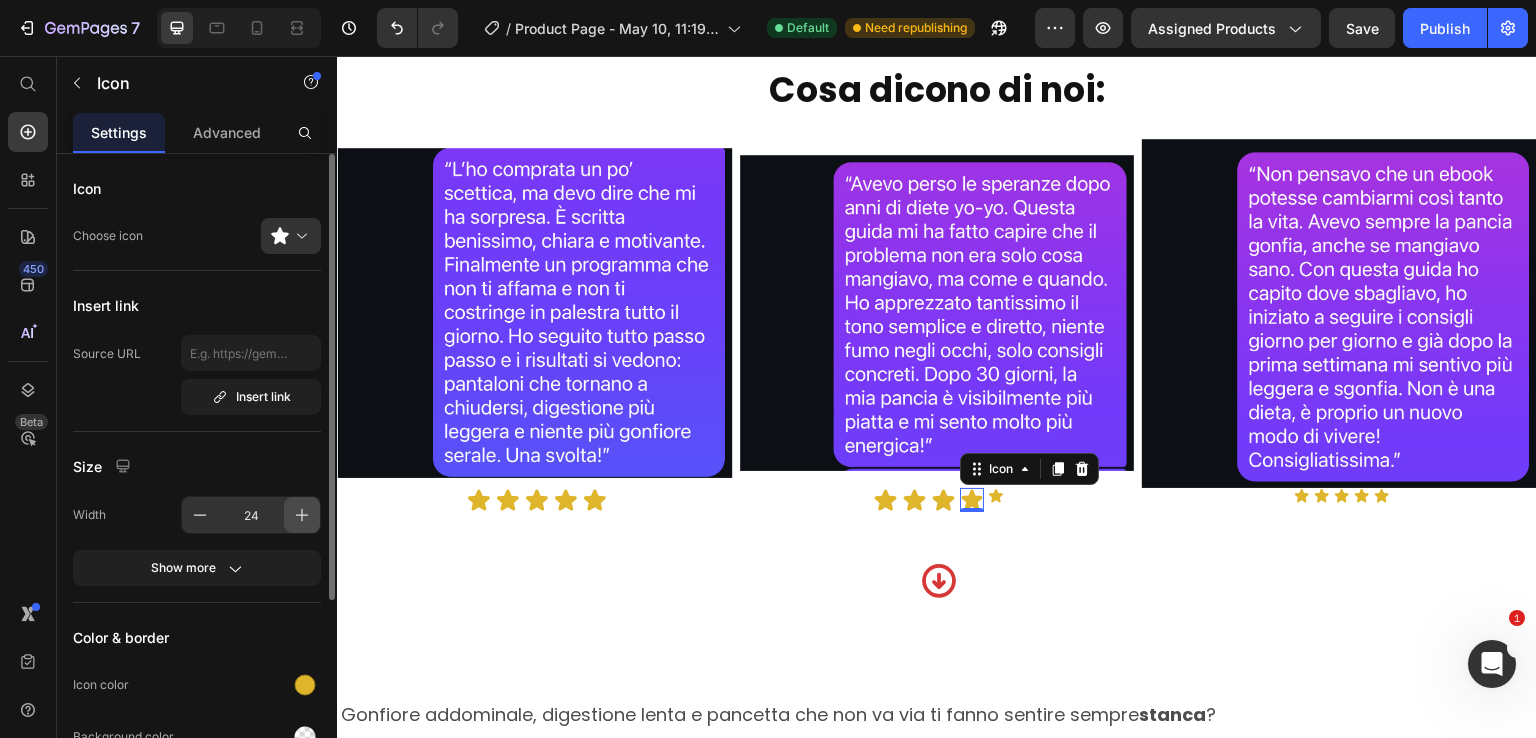 click 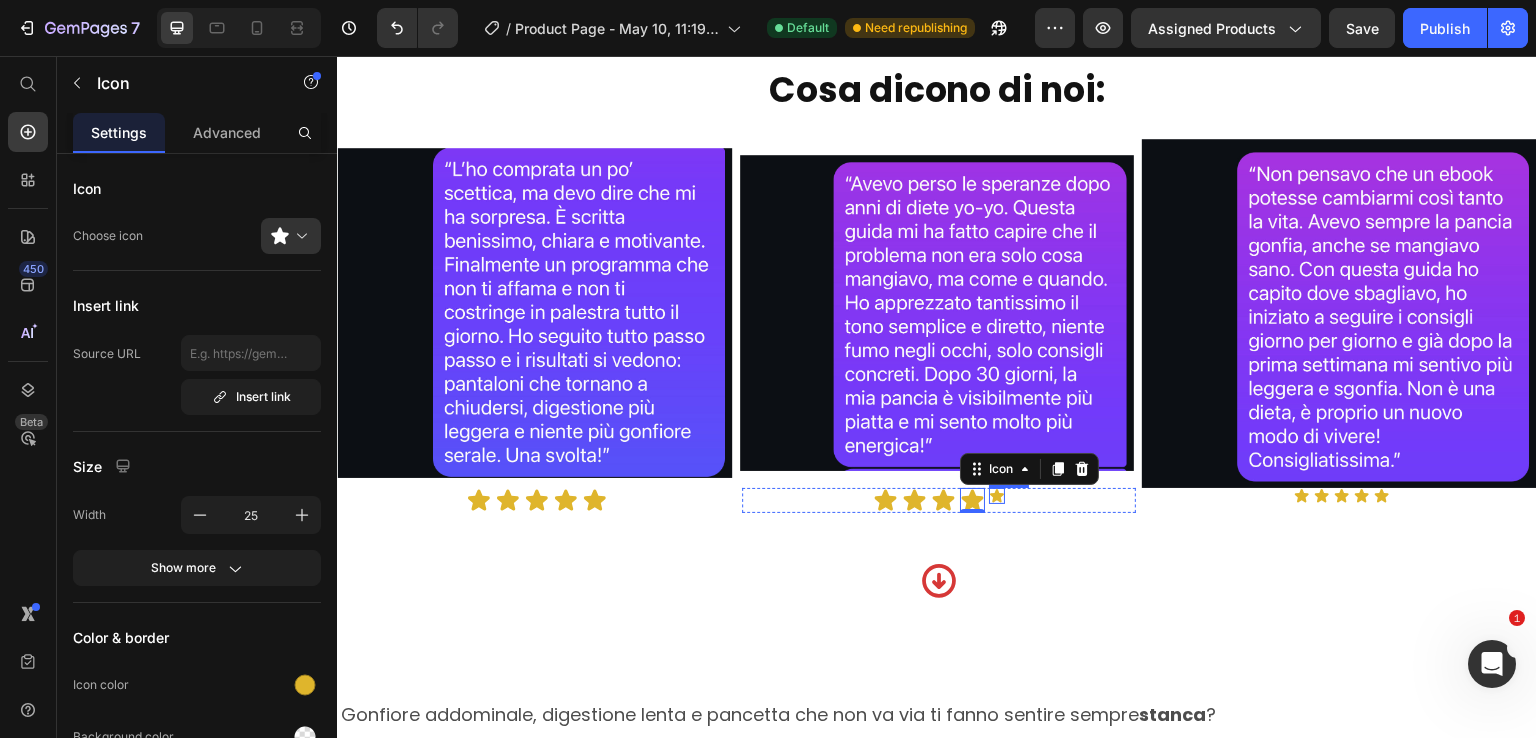 click 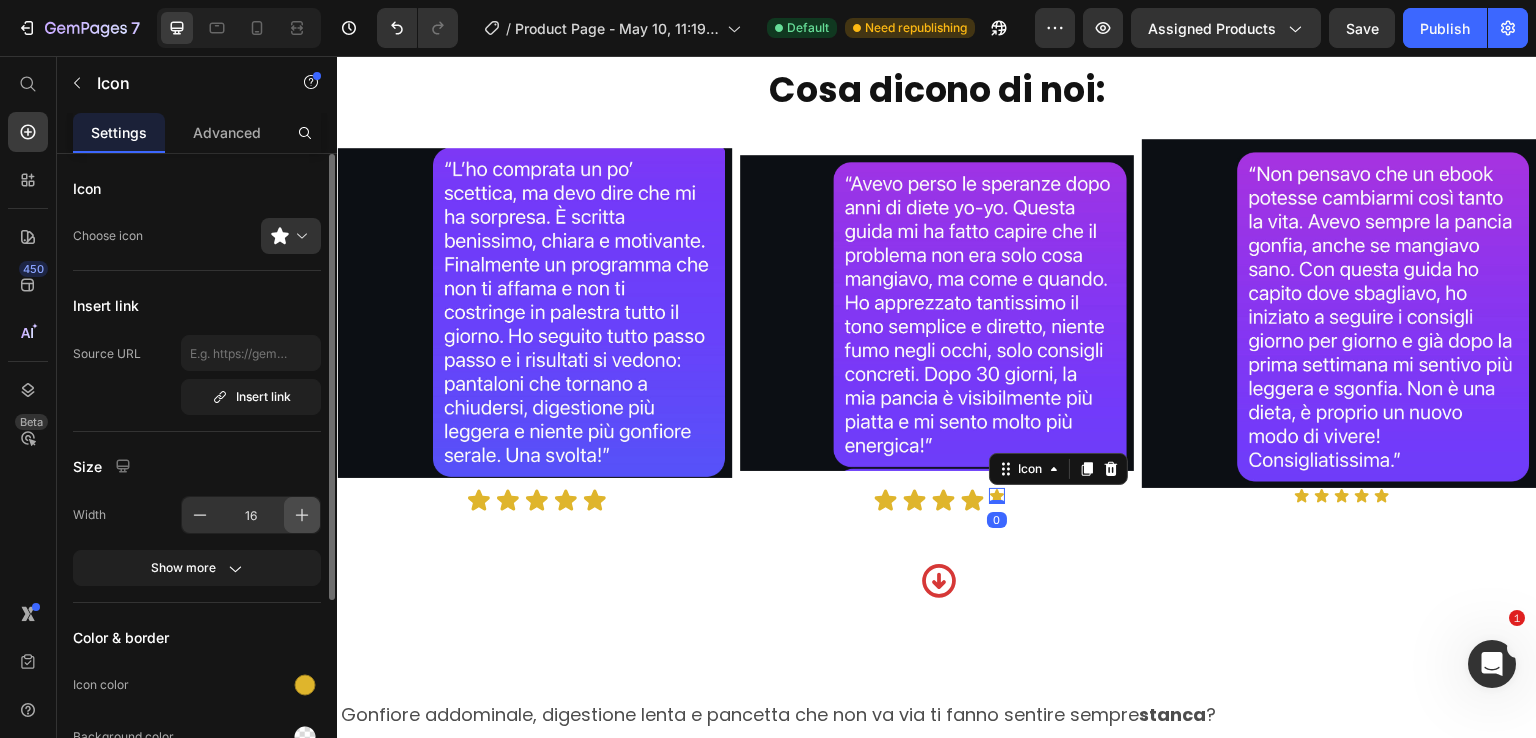 click 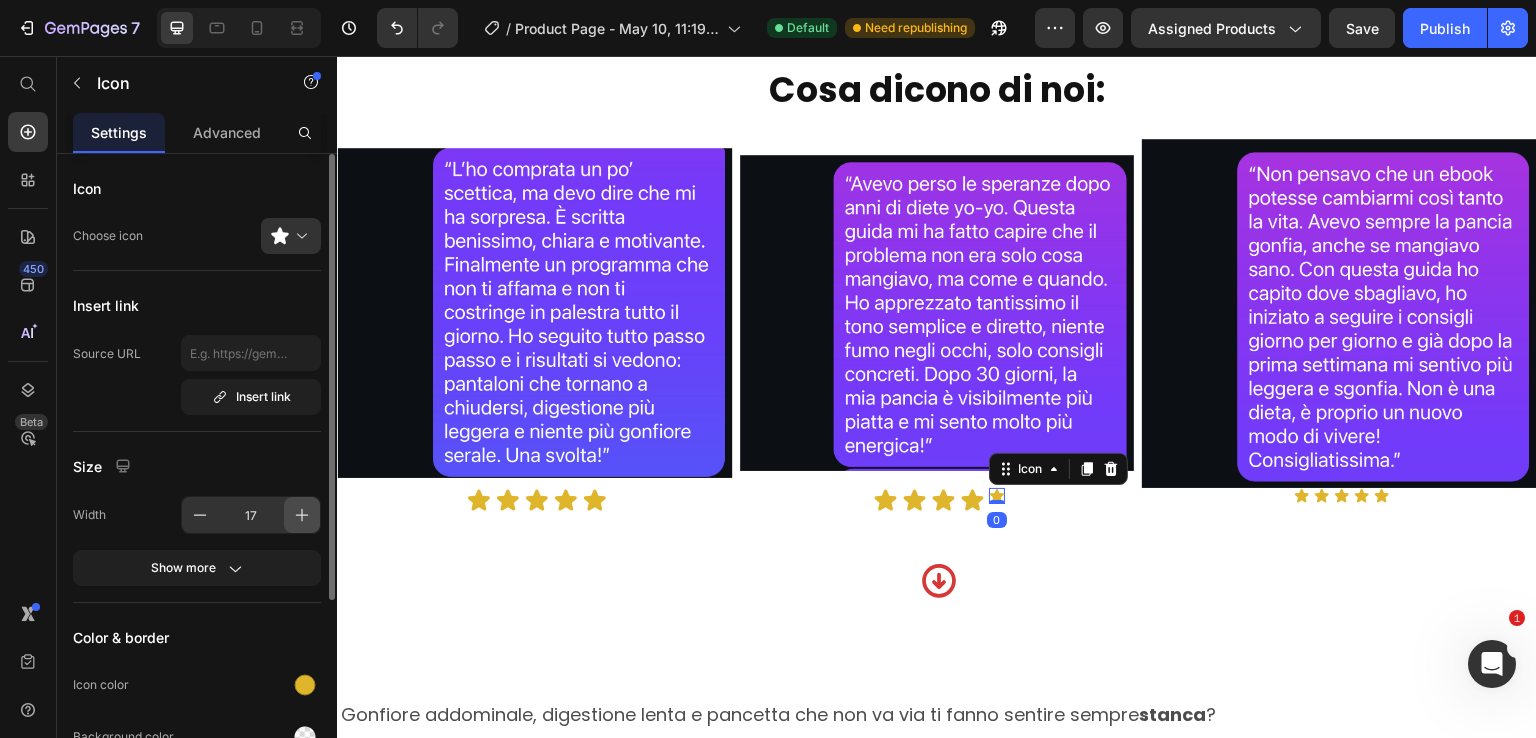 click 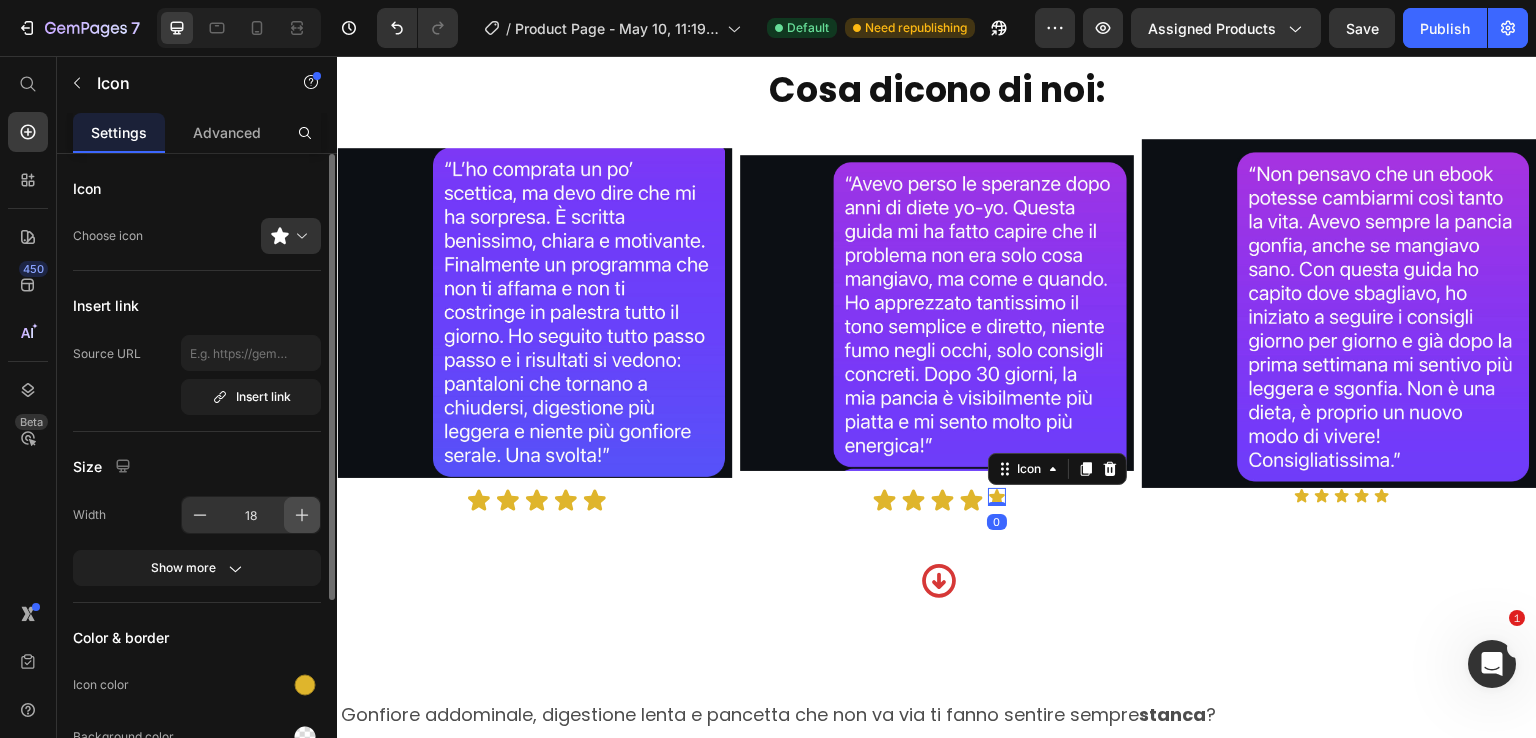 click 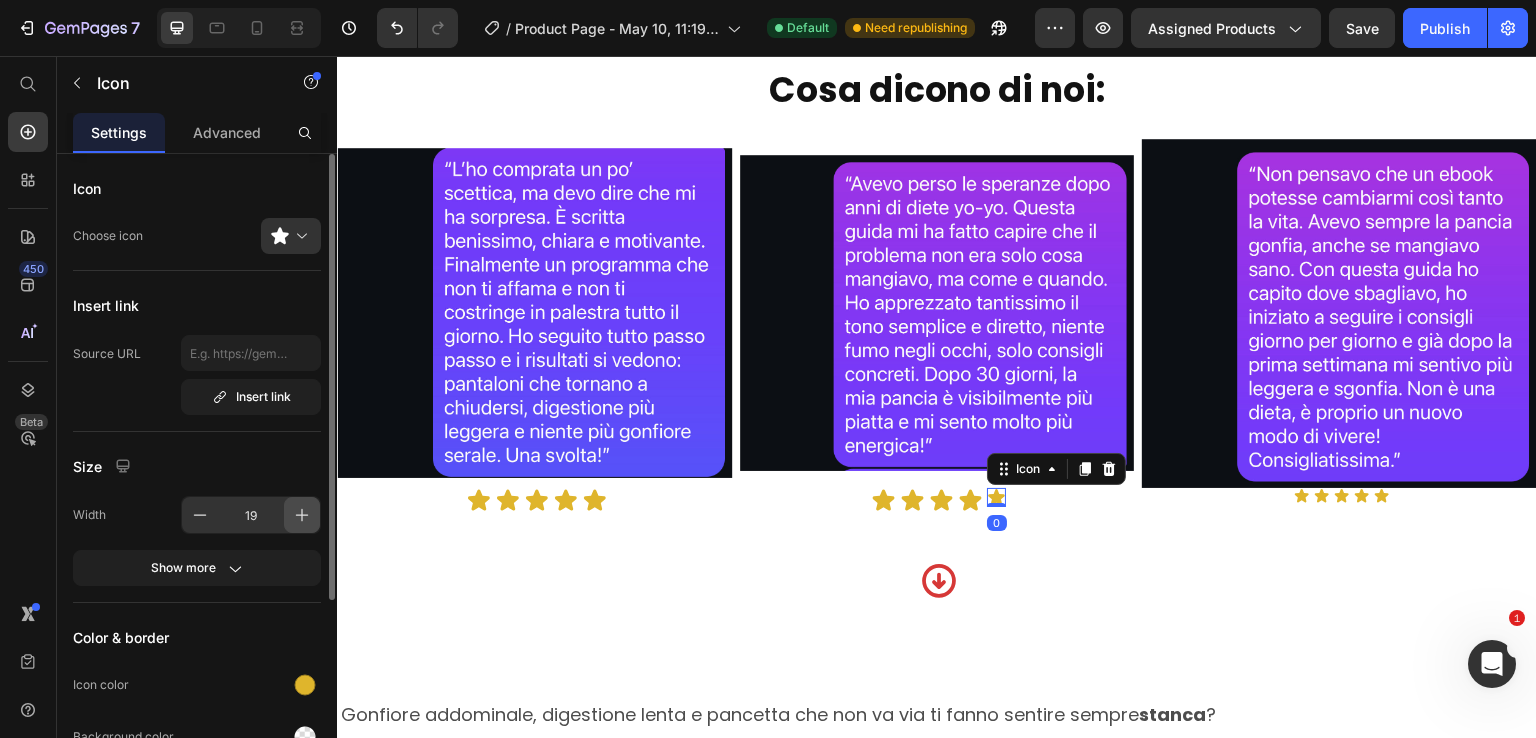 click 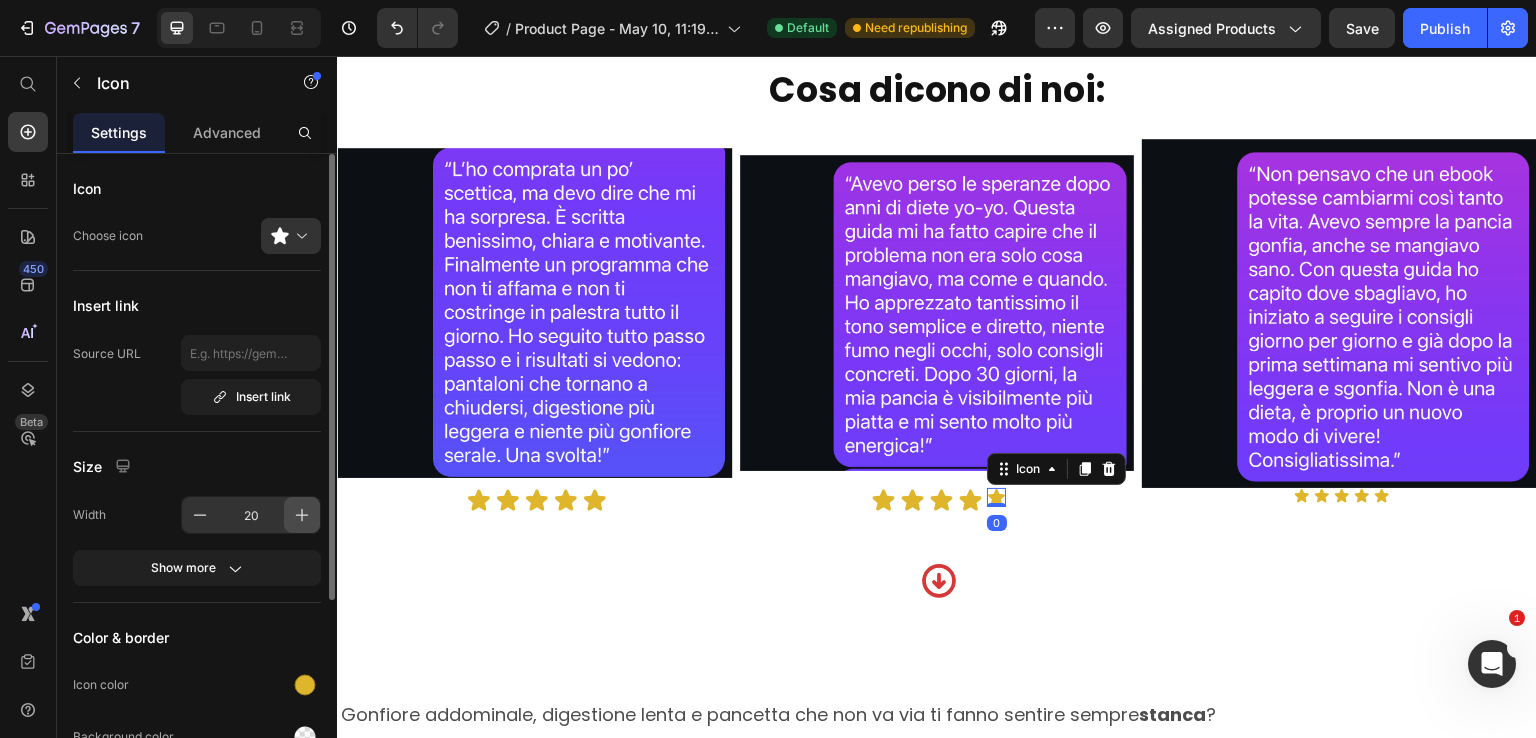 click 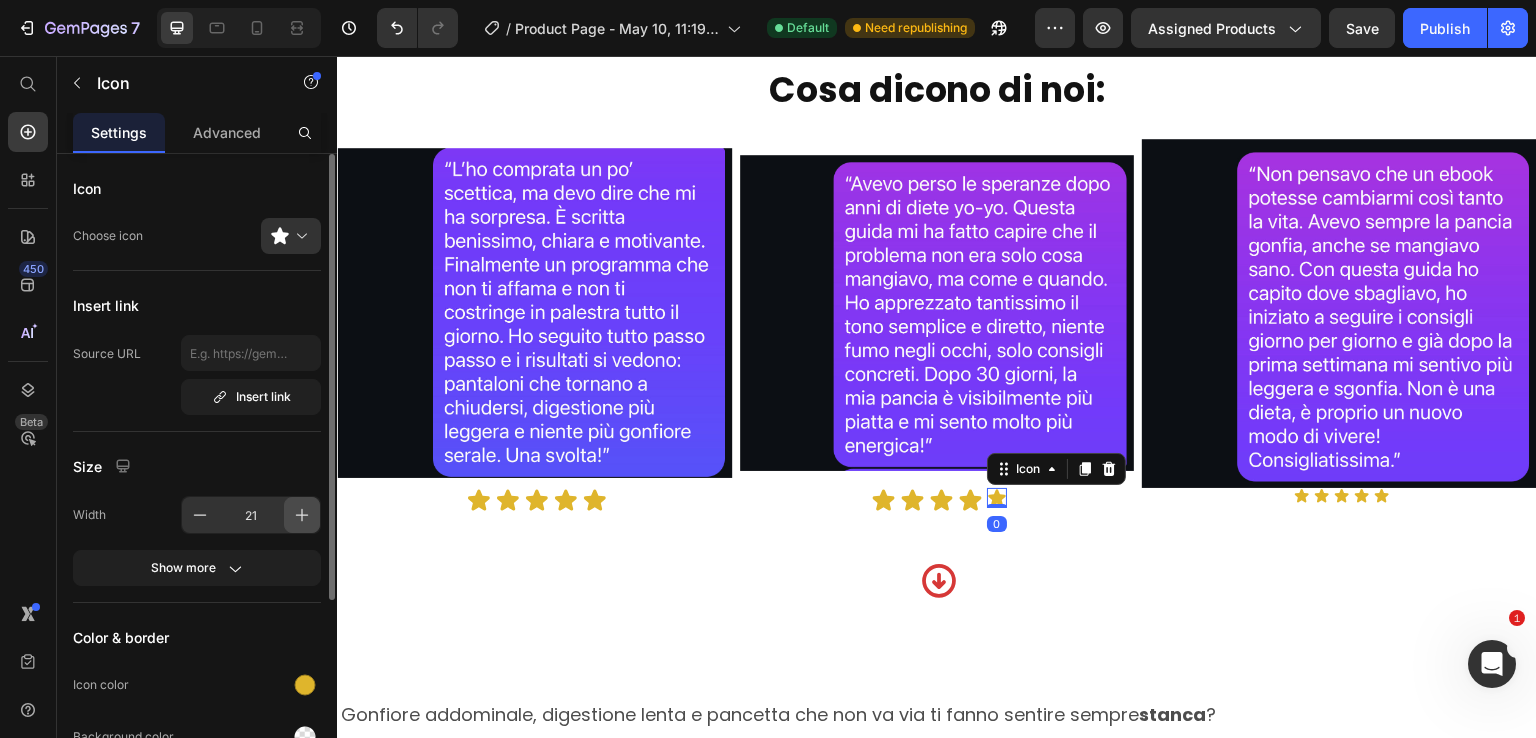 click 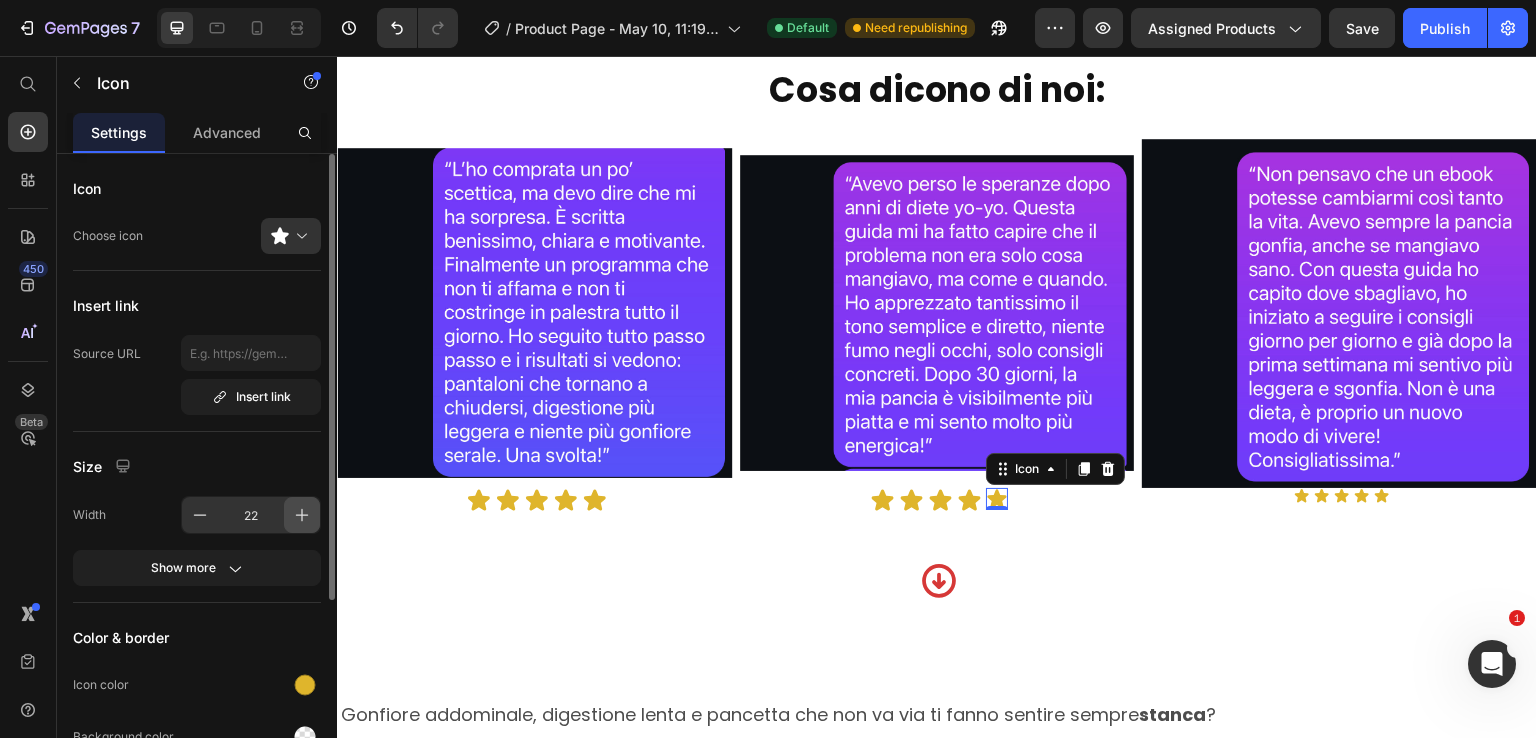 click 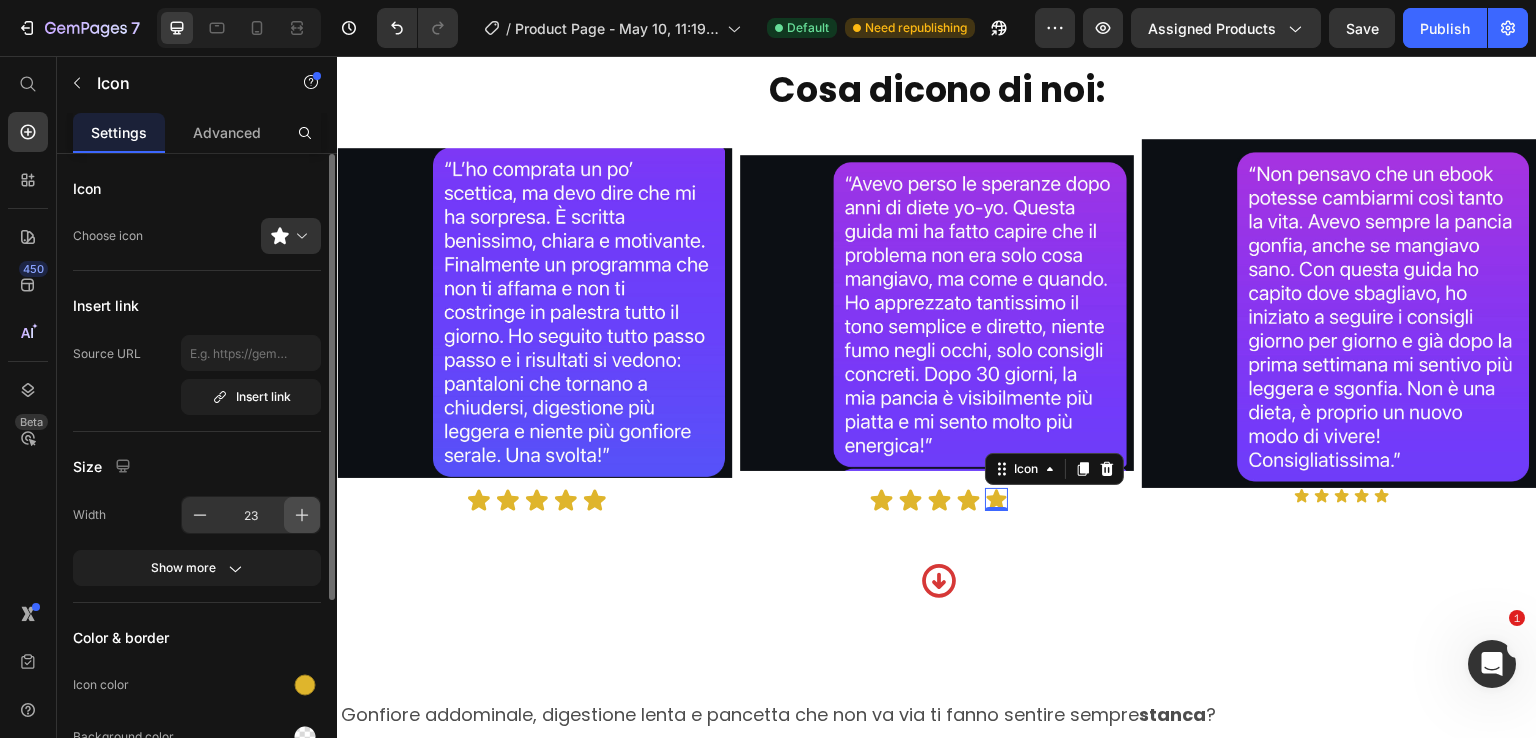 click 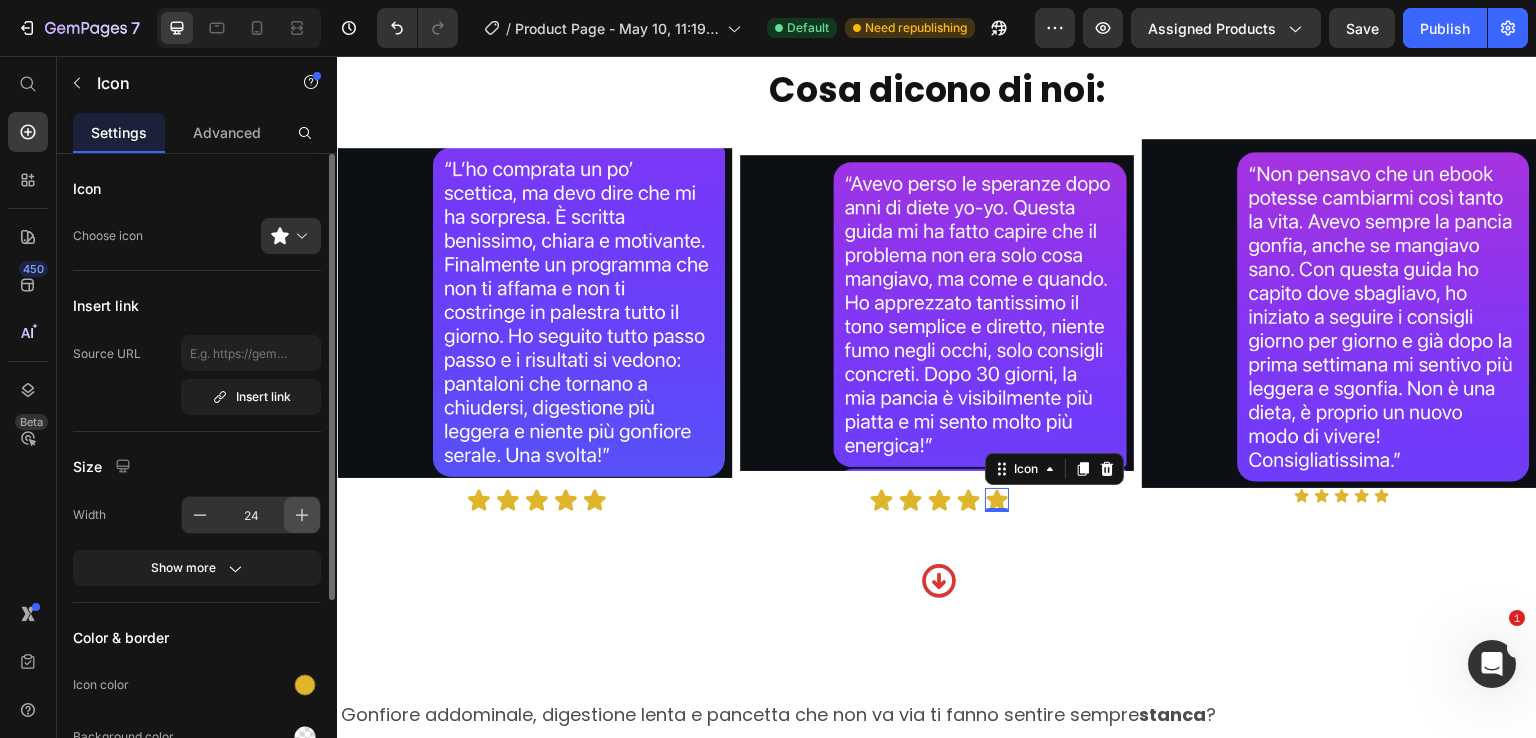 click 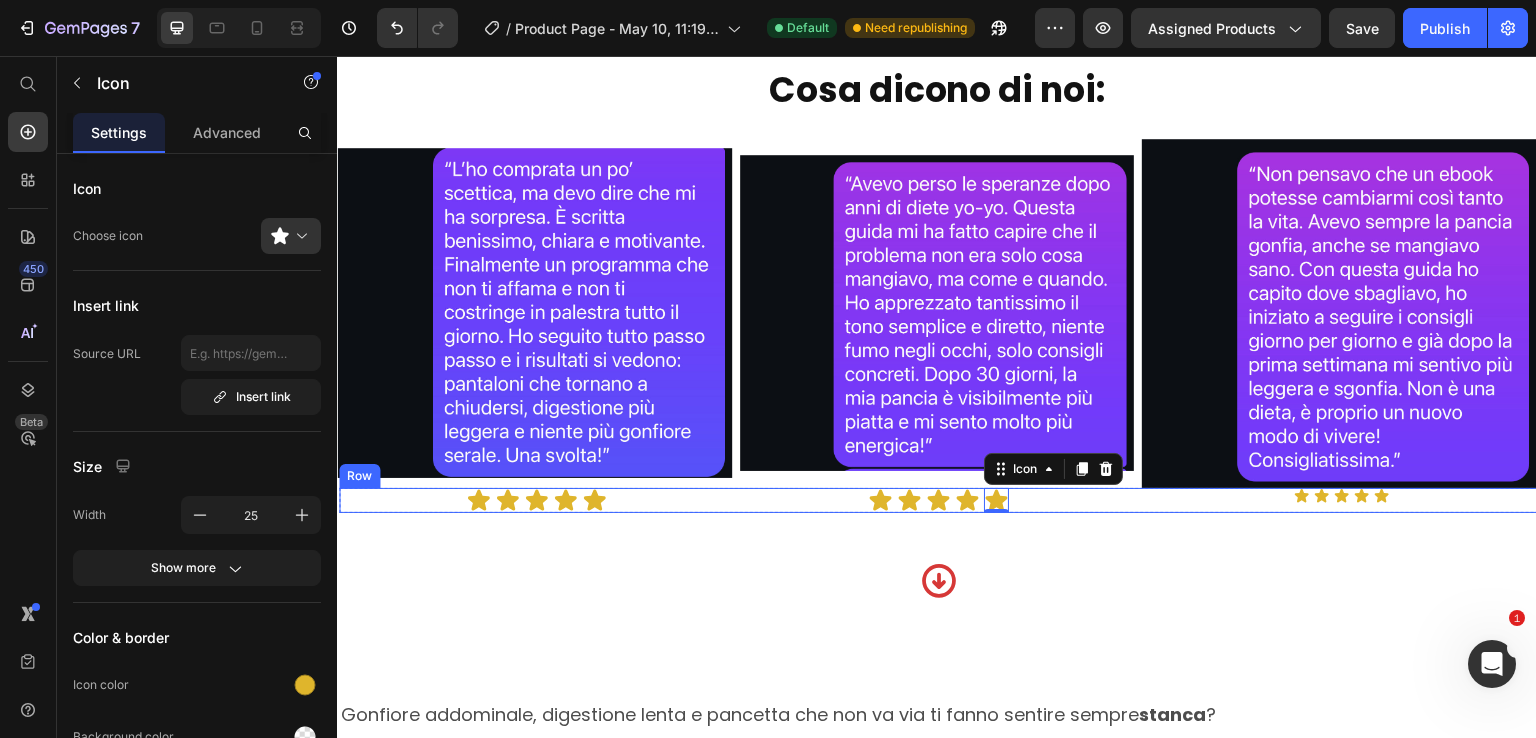 click 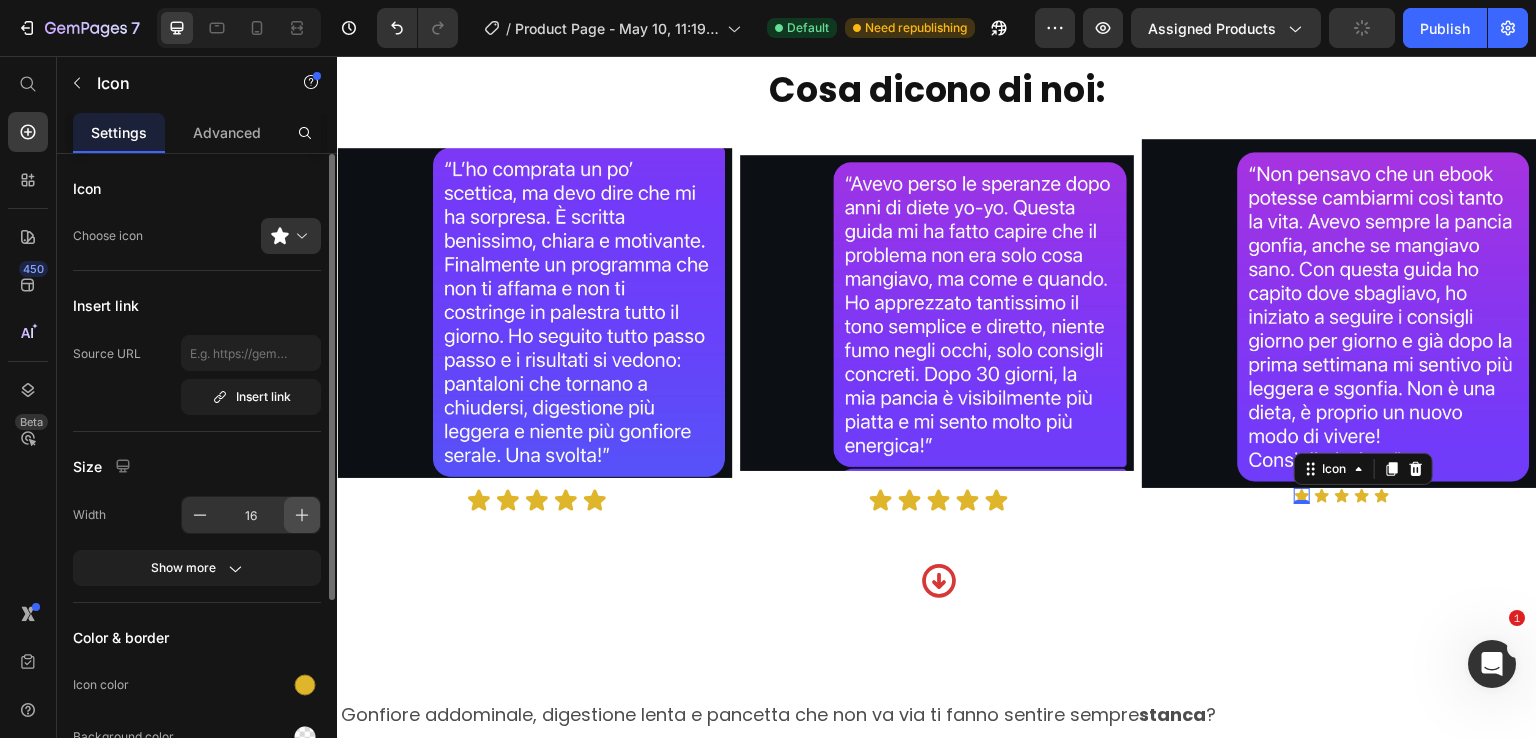 click at bounding box center [302, 515] 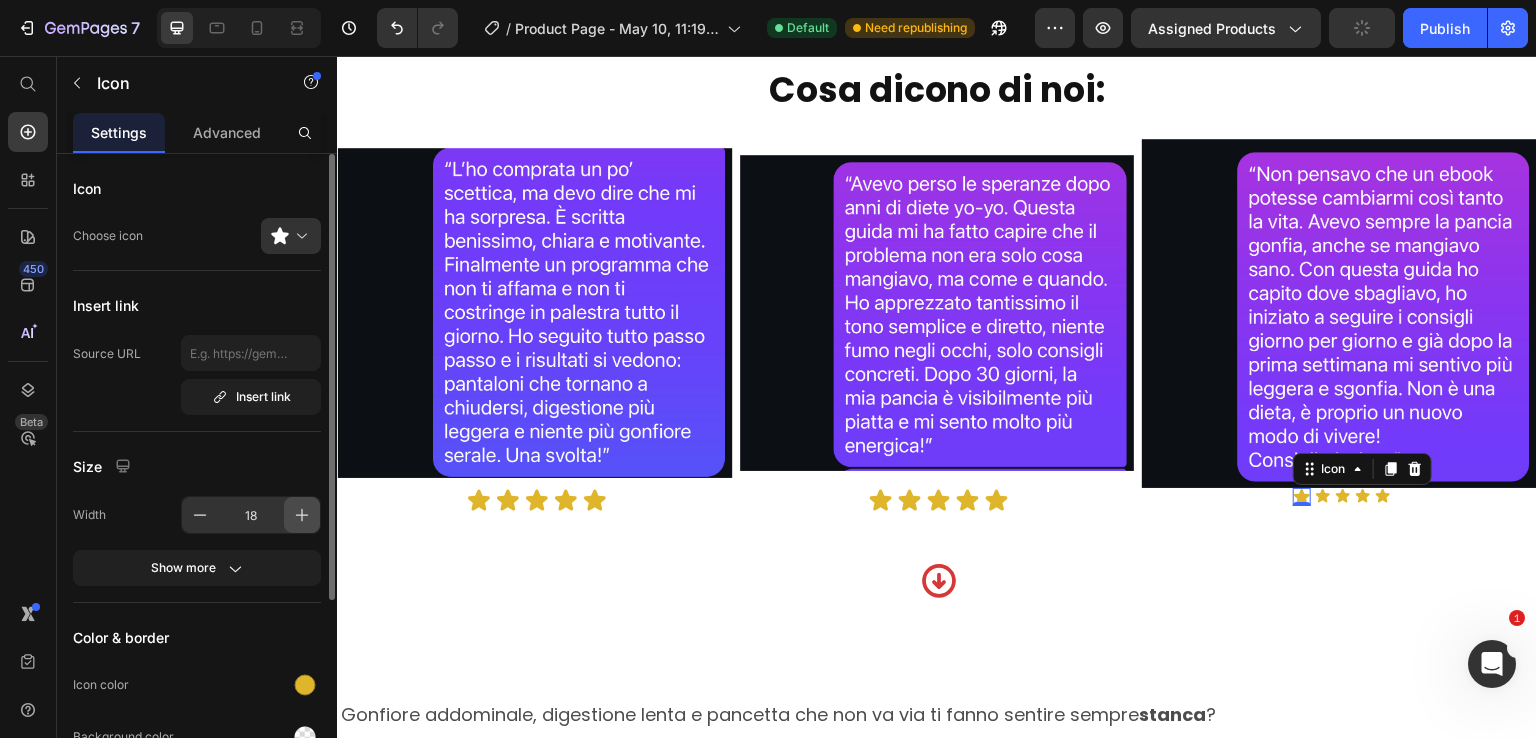 click at bounding box center (302, 515) 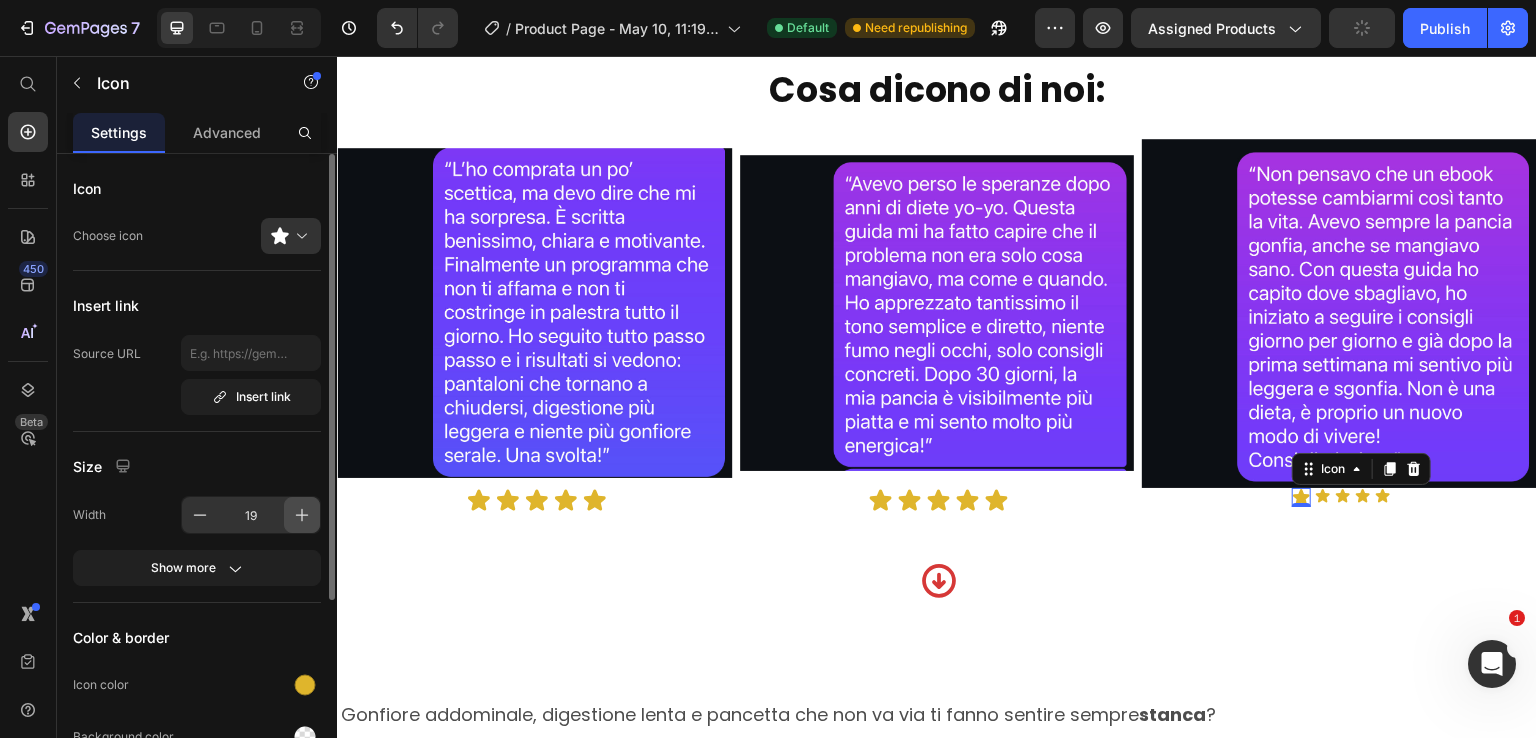 click at bounding box center (302, 515) 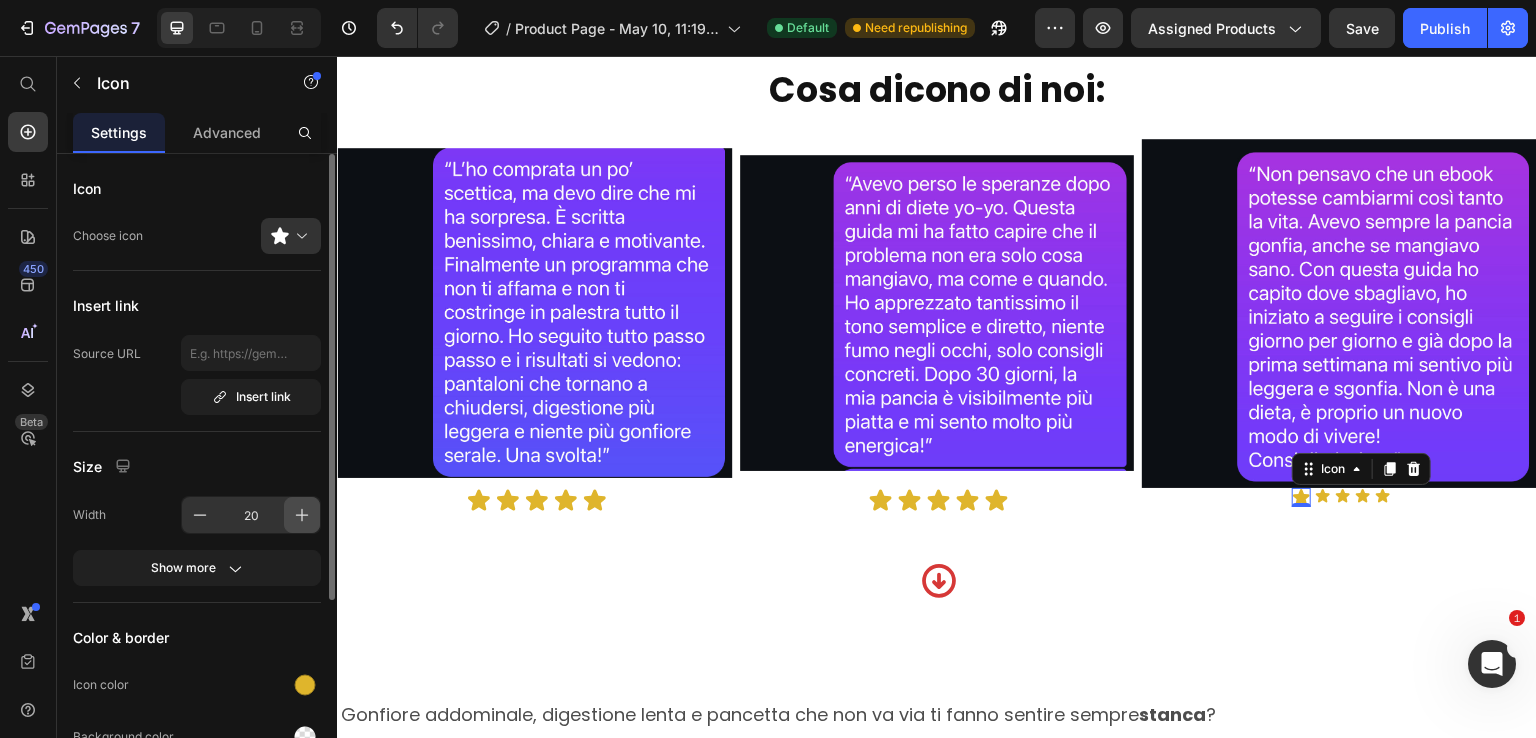 click at bounding box center (302, 515) 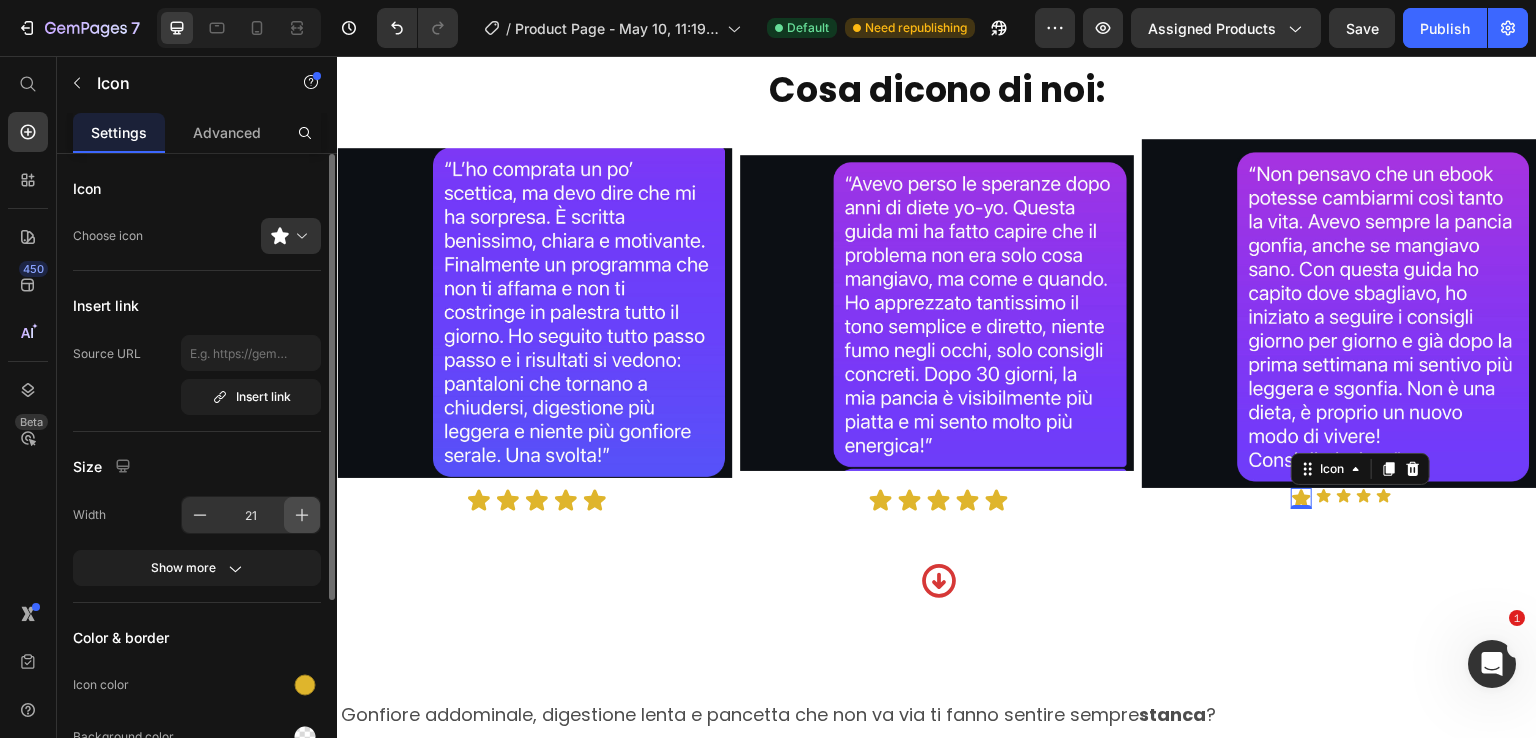 click at bounding box center [302, 515] 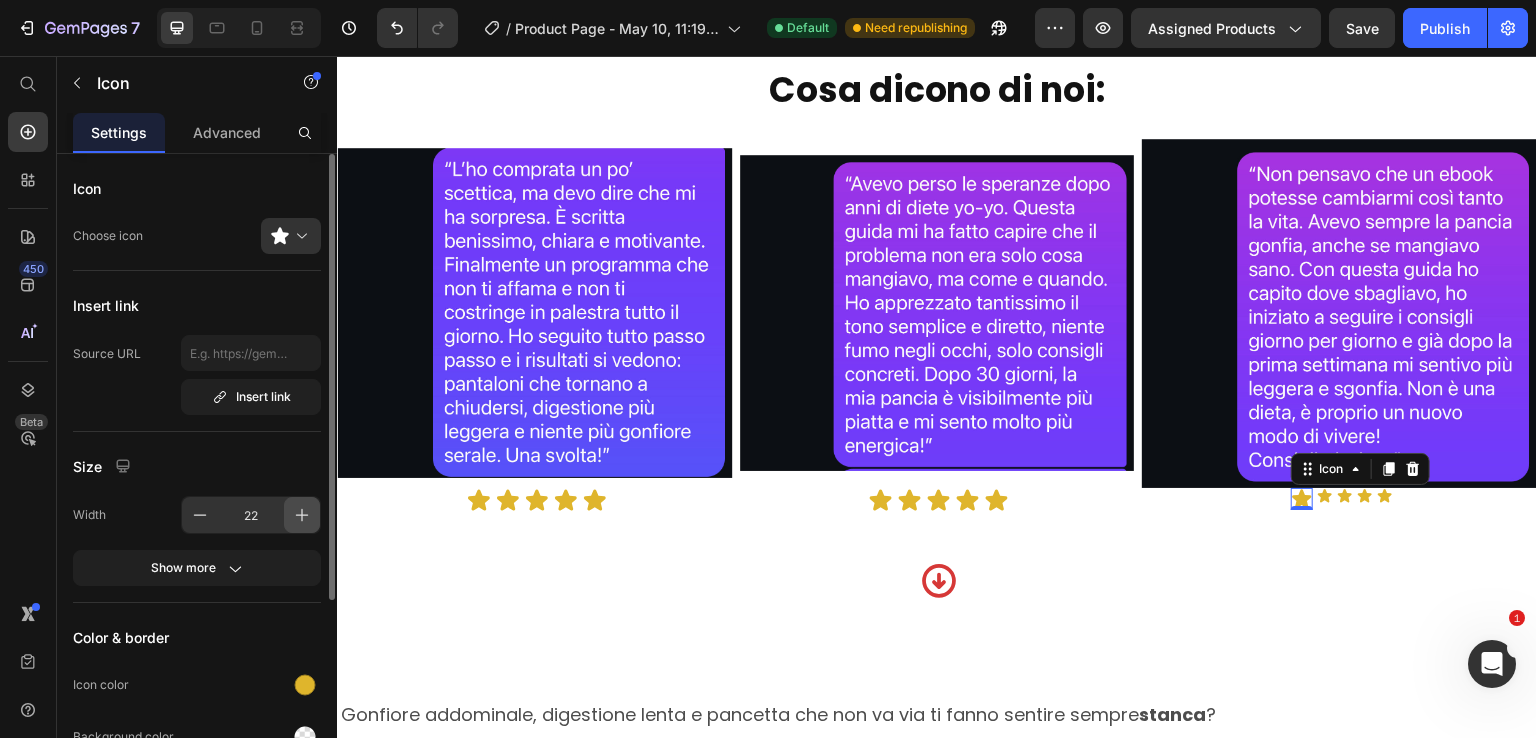 click at bounding box center (302, 515) 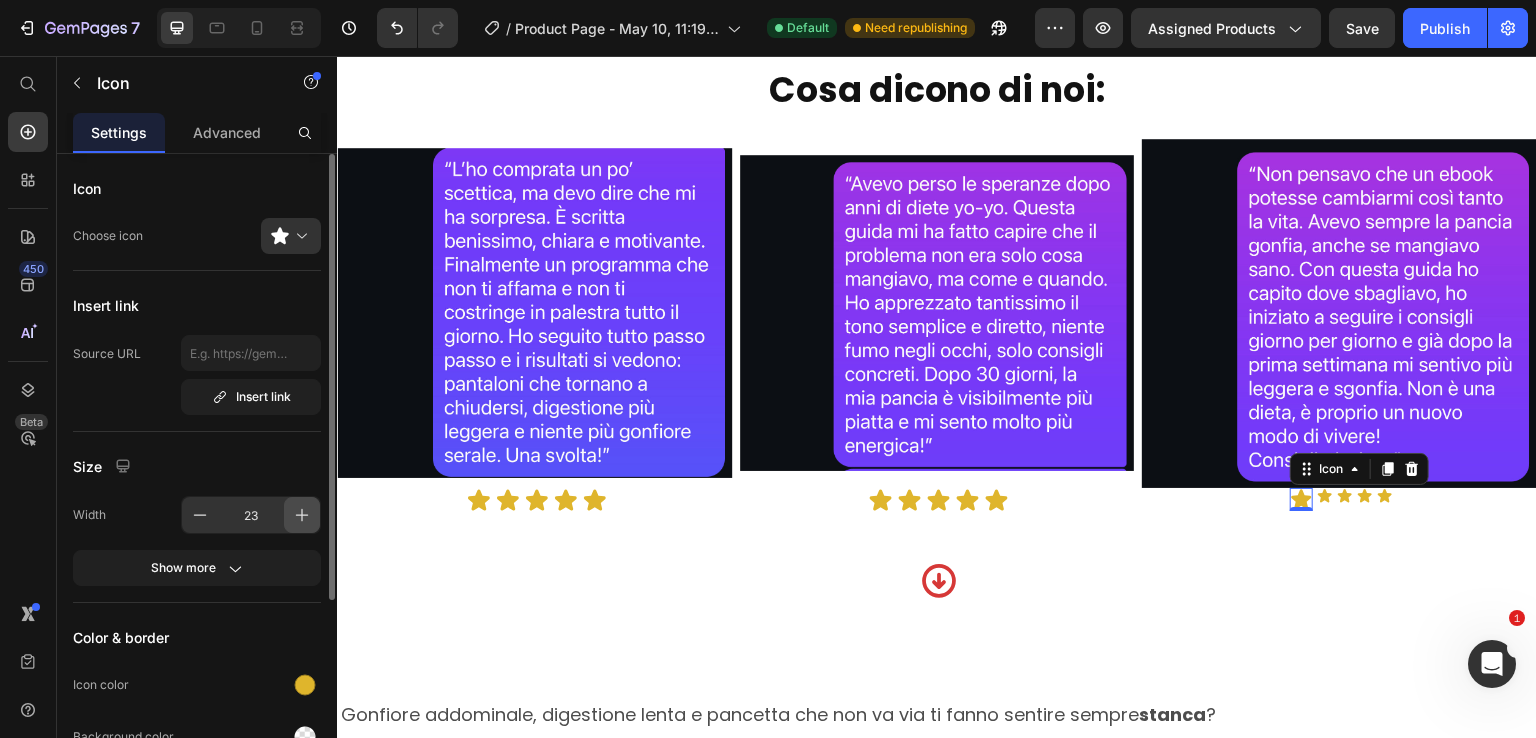 click at bounding box center [302, 515] 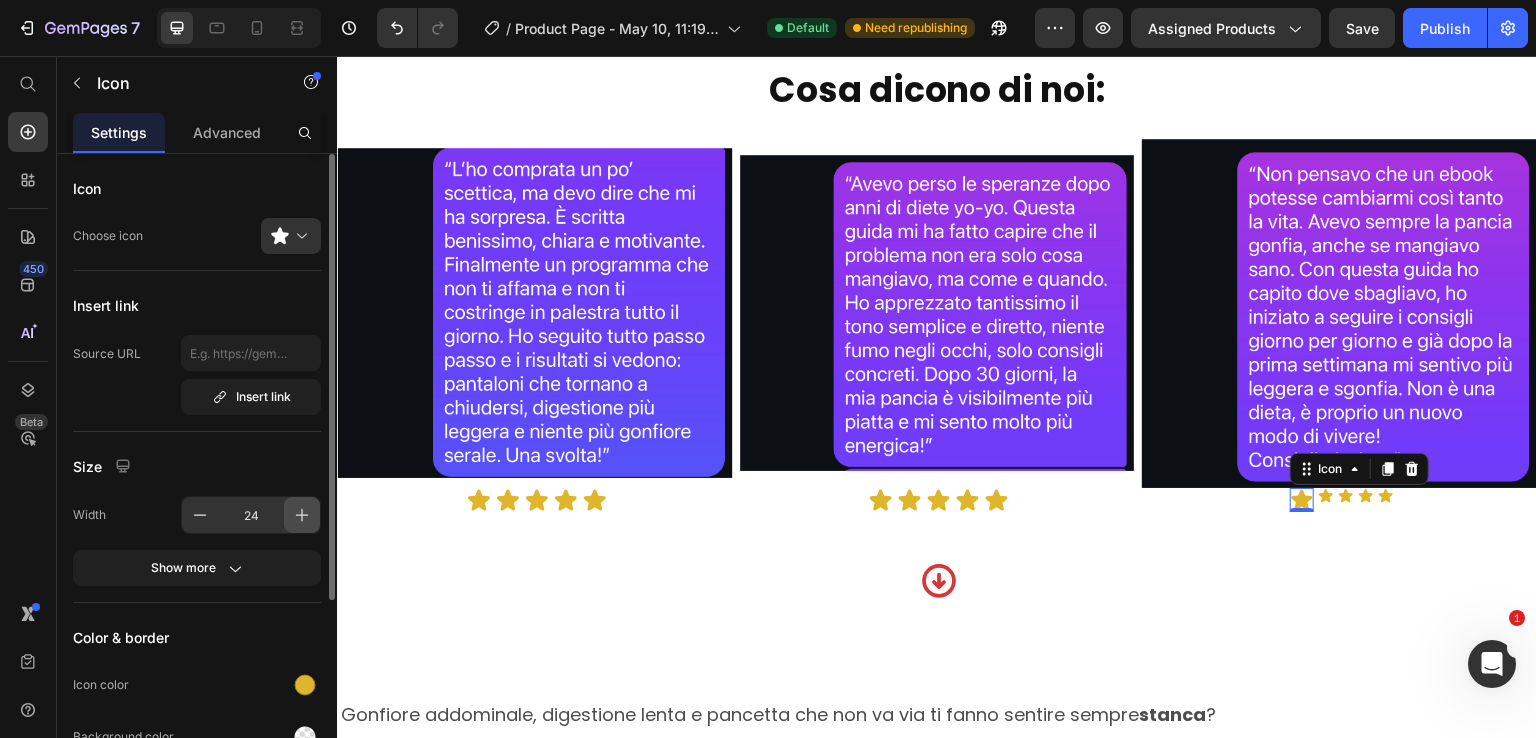click at bounding box center [302, 515] 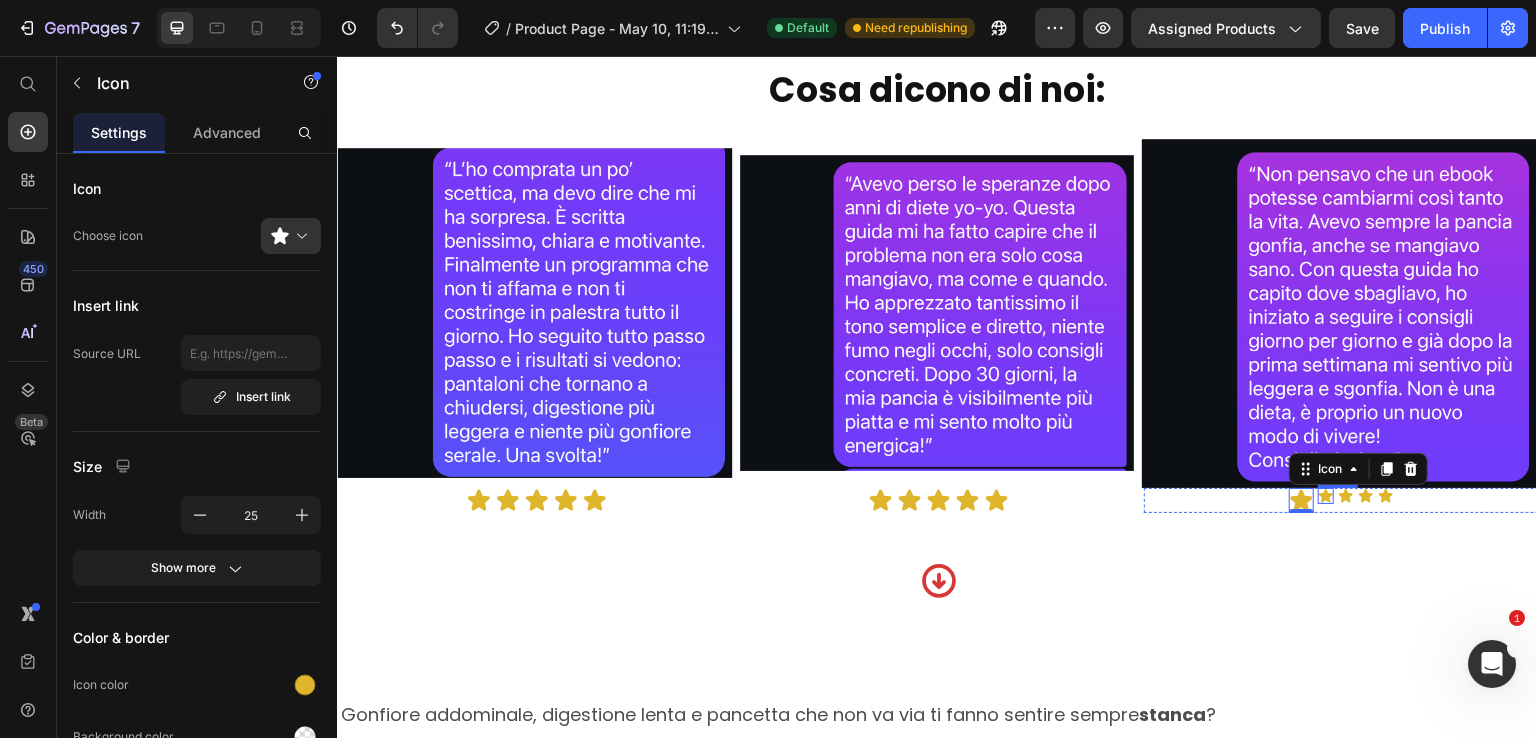 click 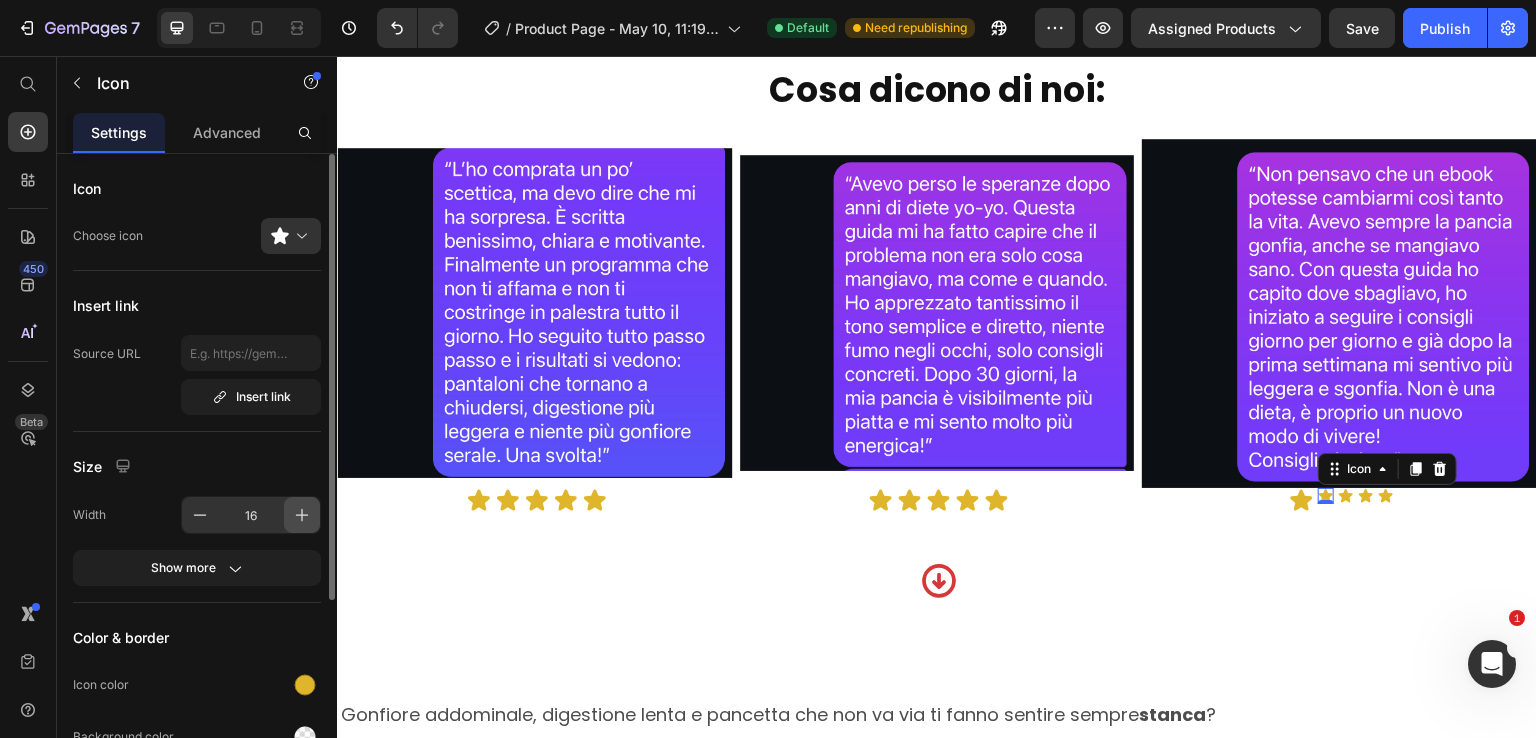 click 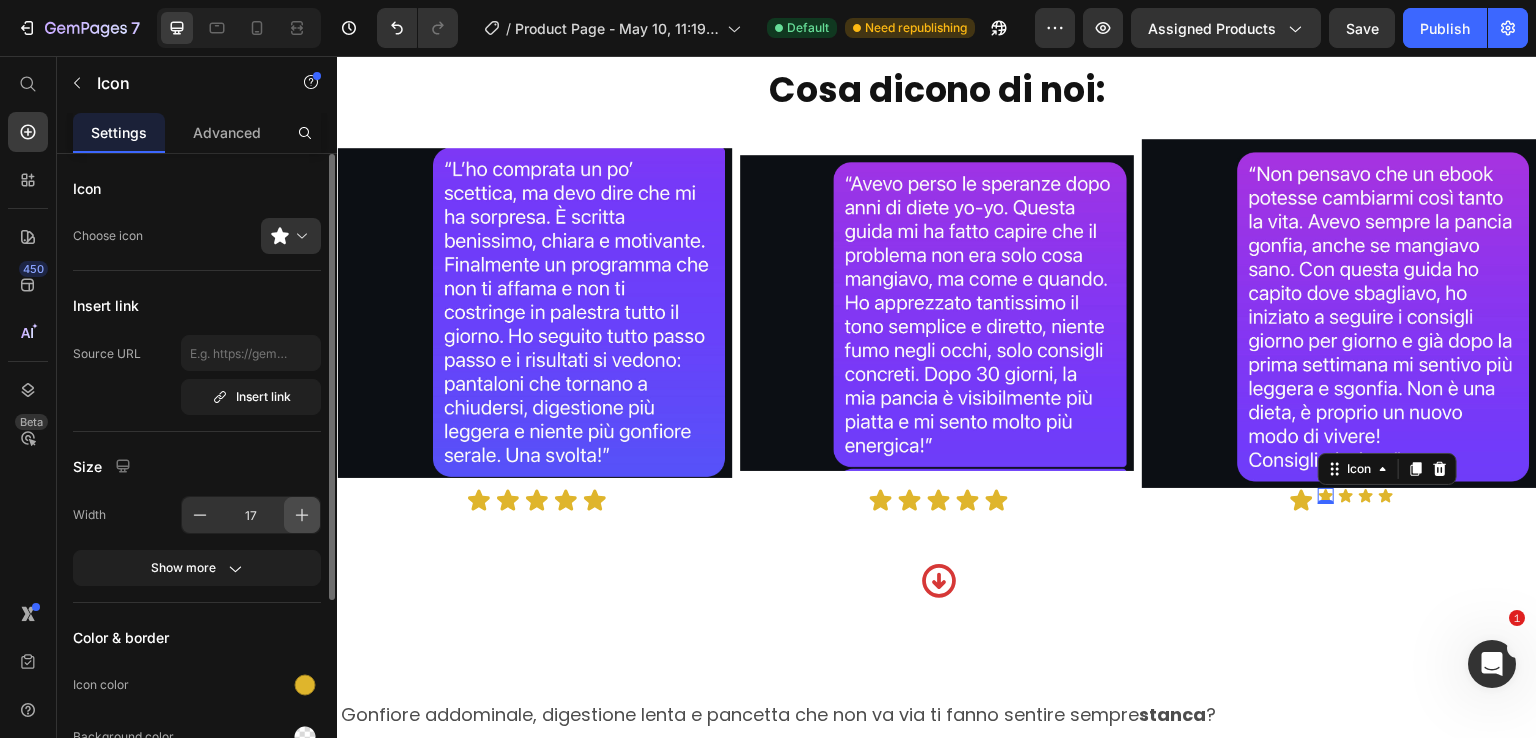 click 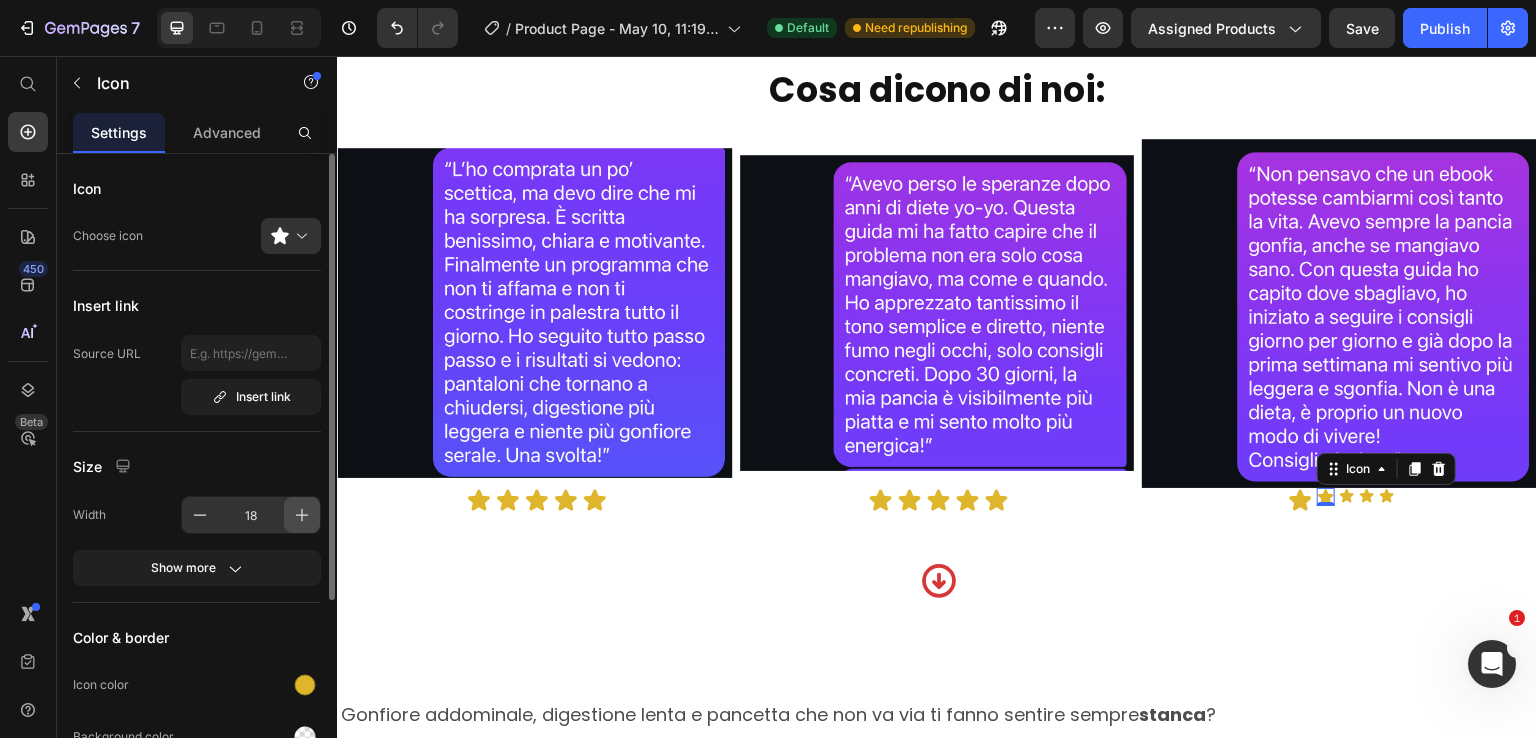 click 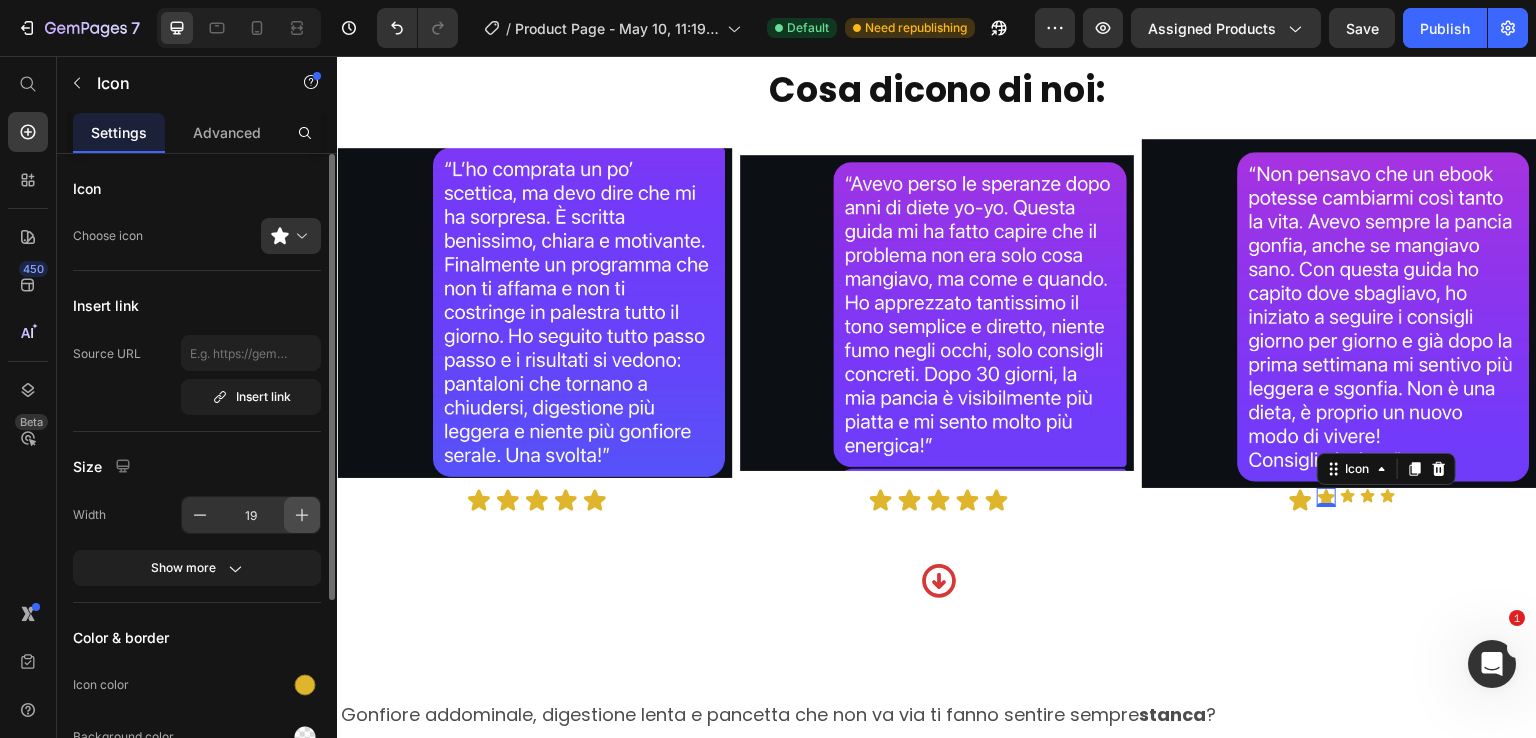 click 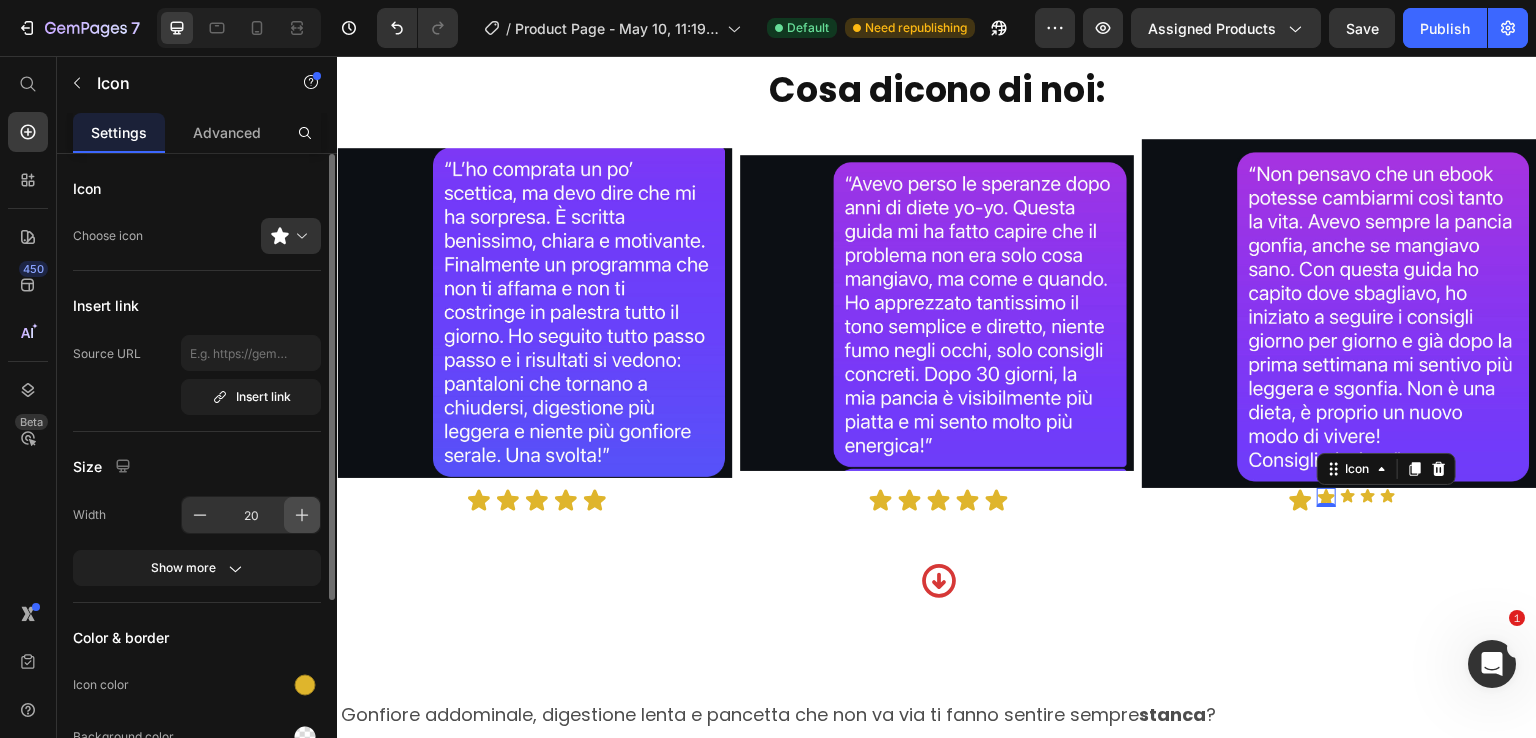 click 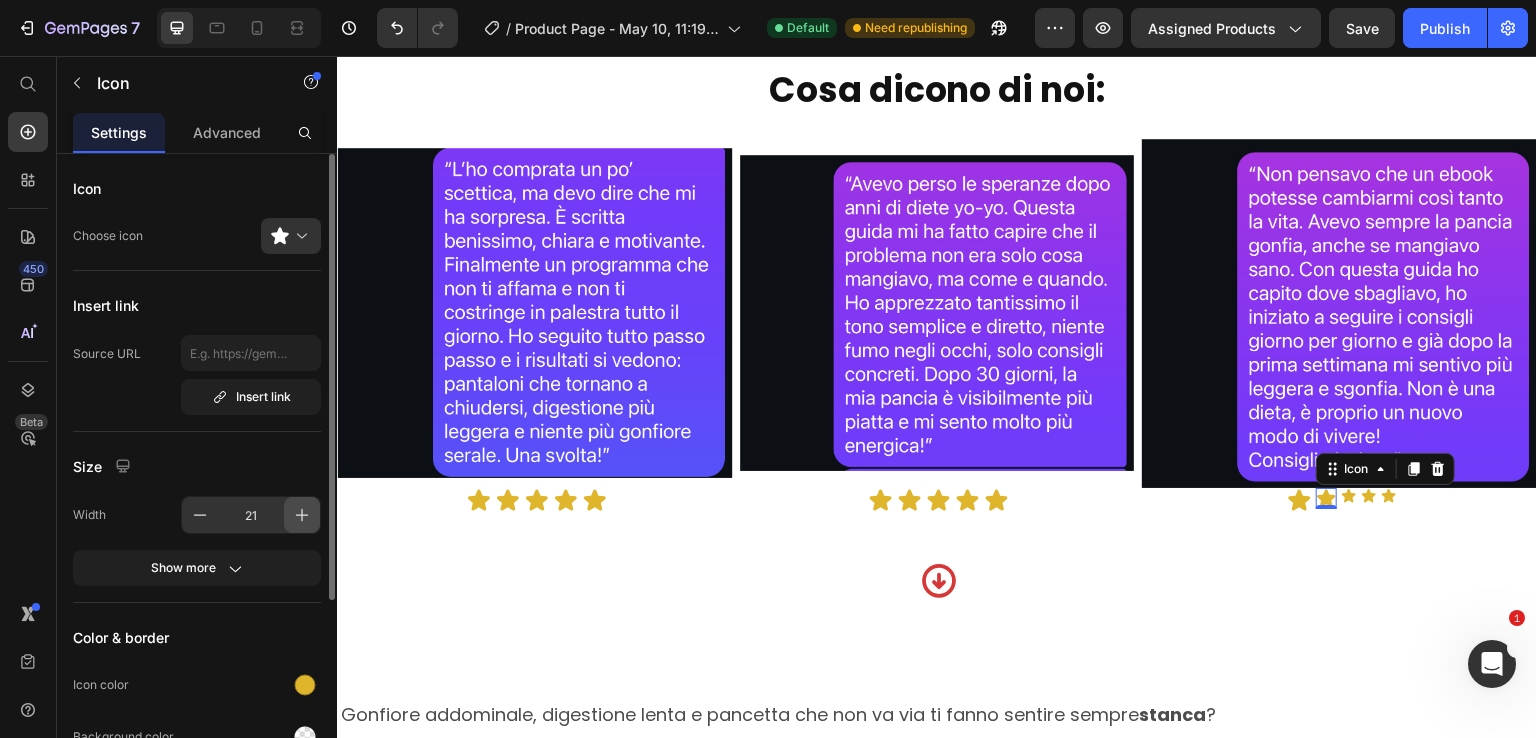 click 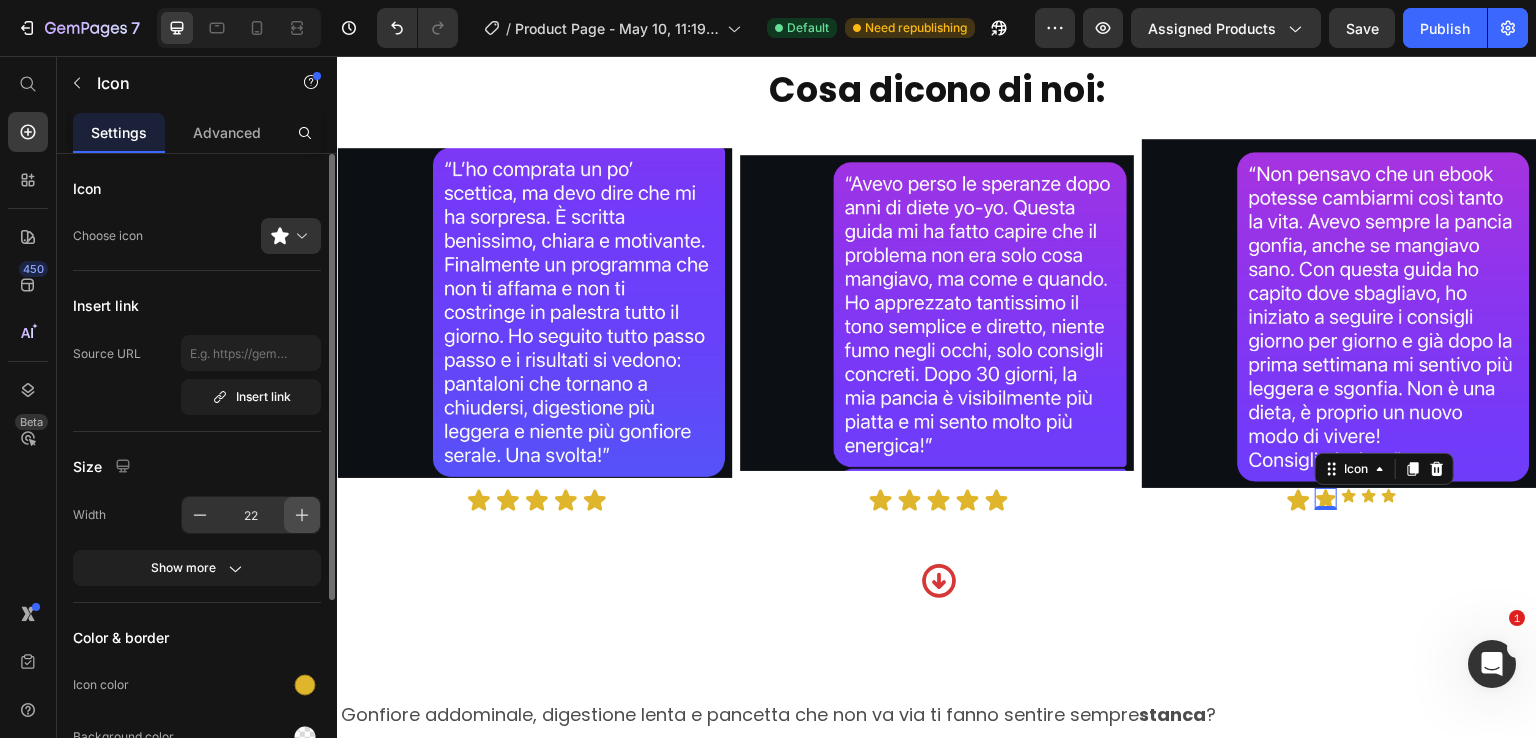 click 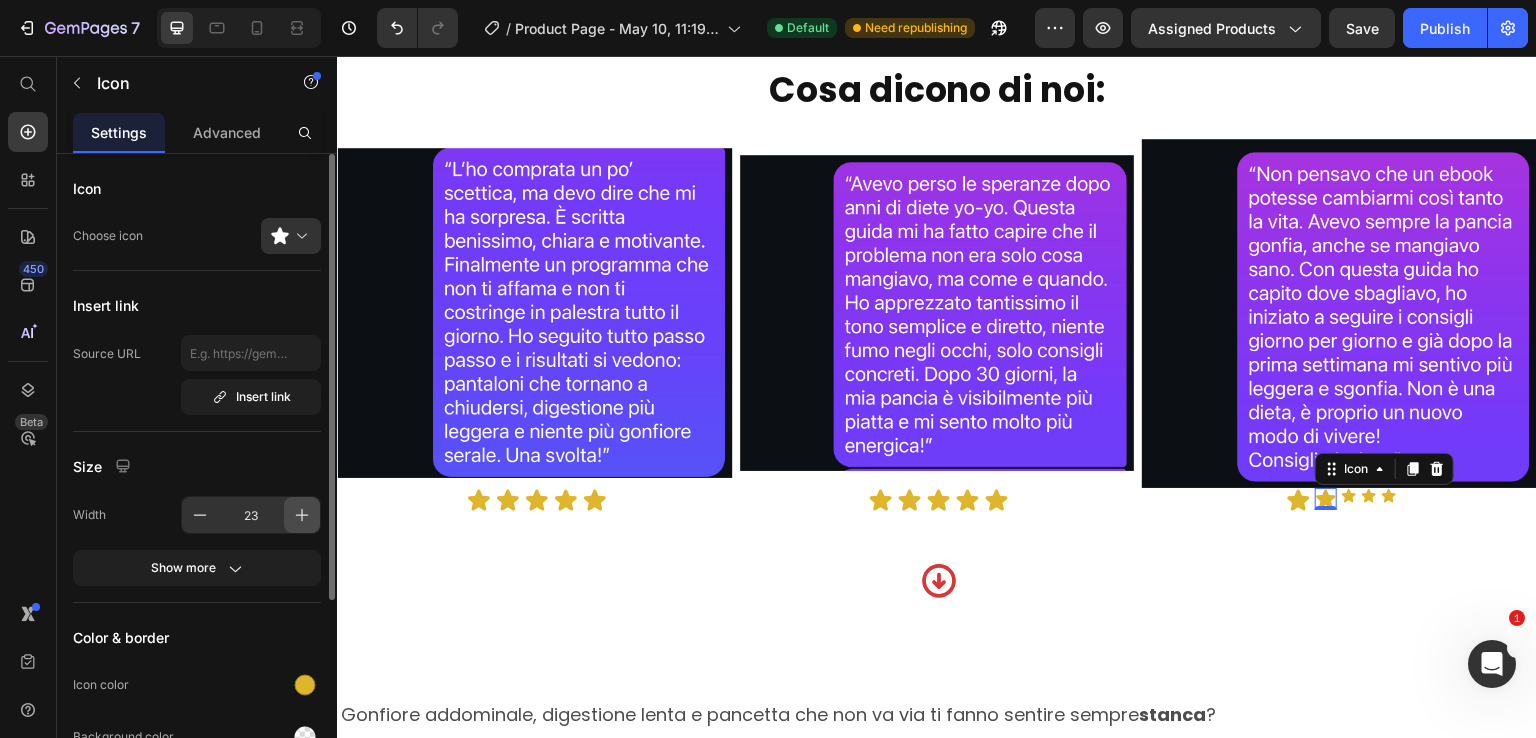 click 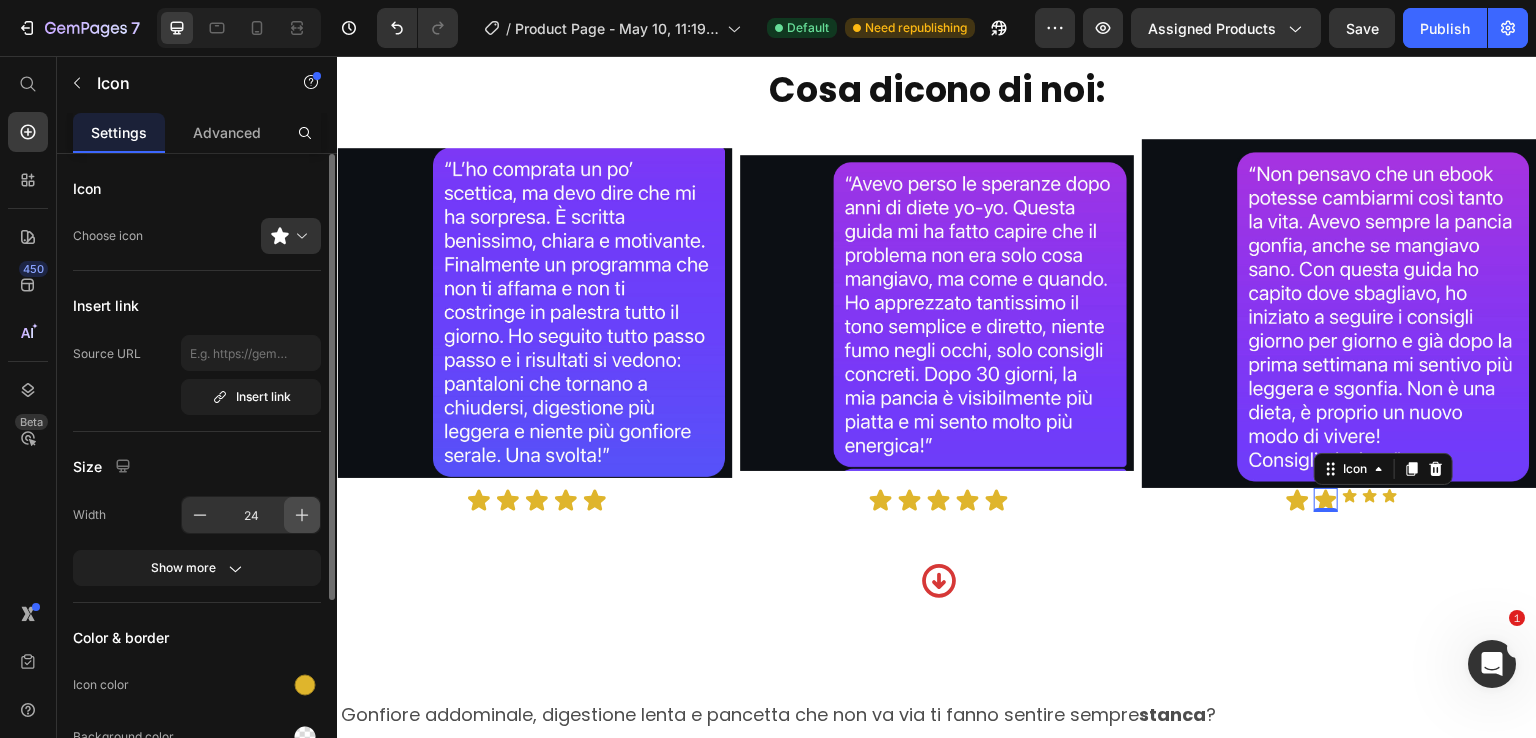 click 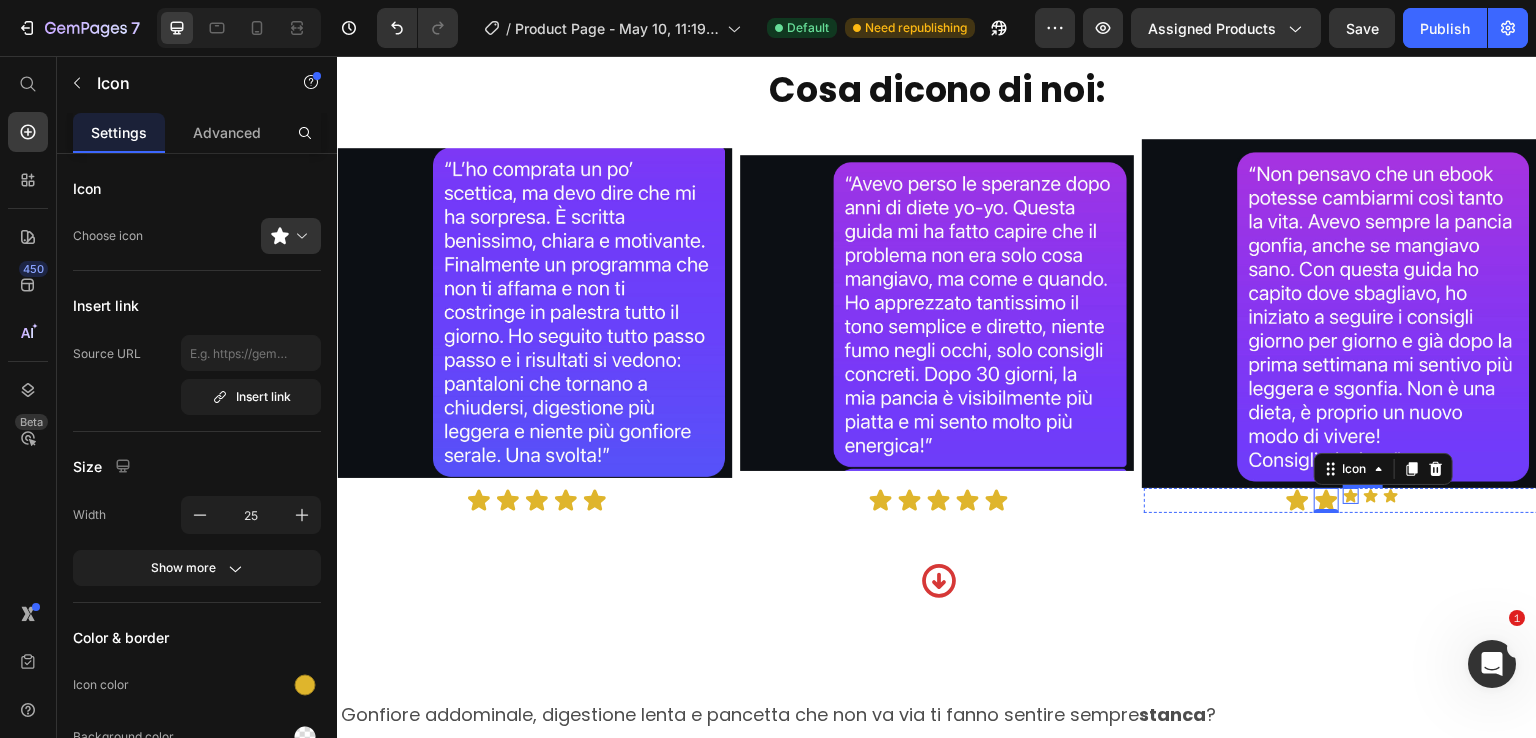 click 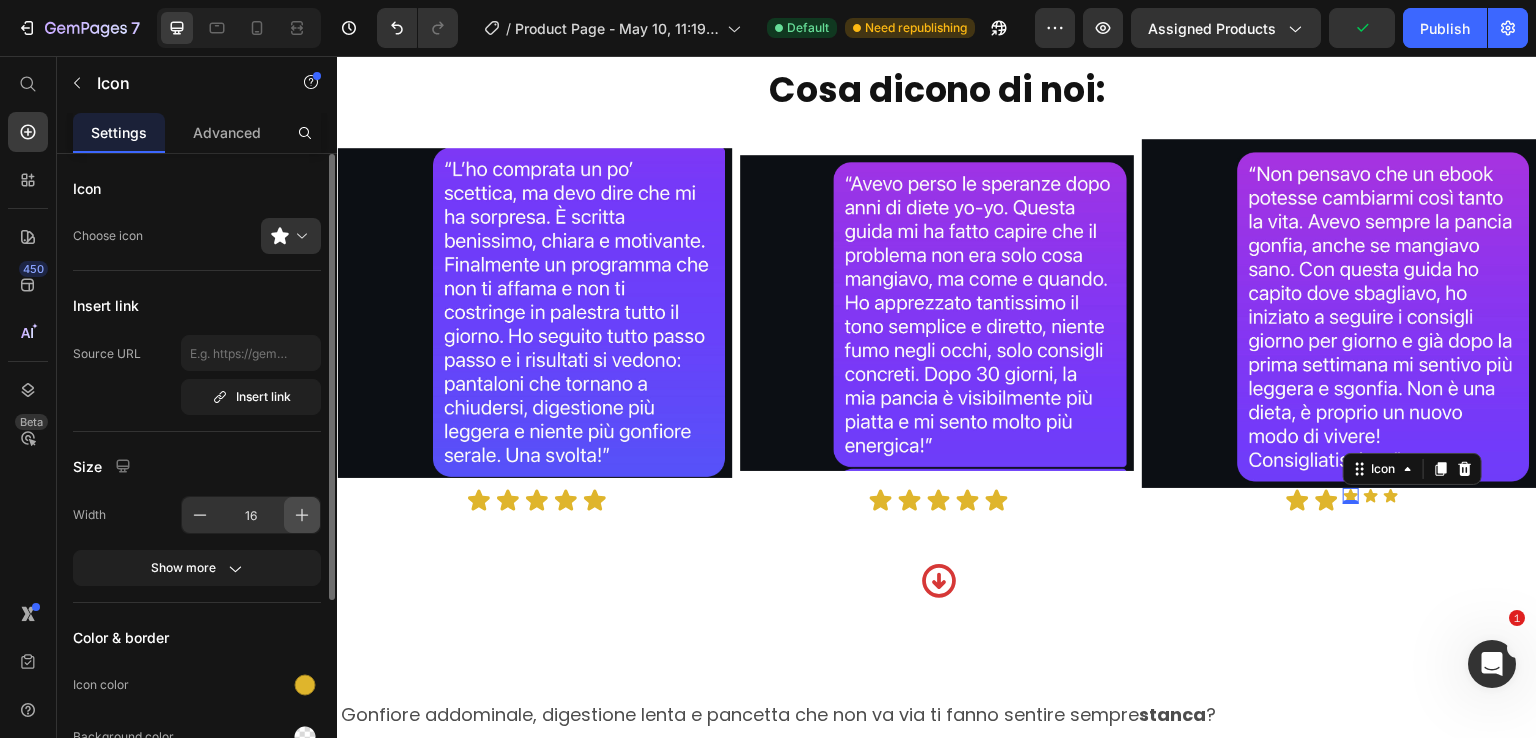 click 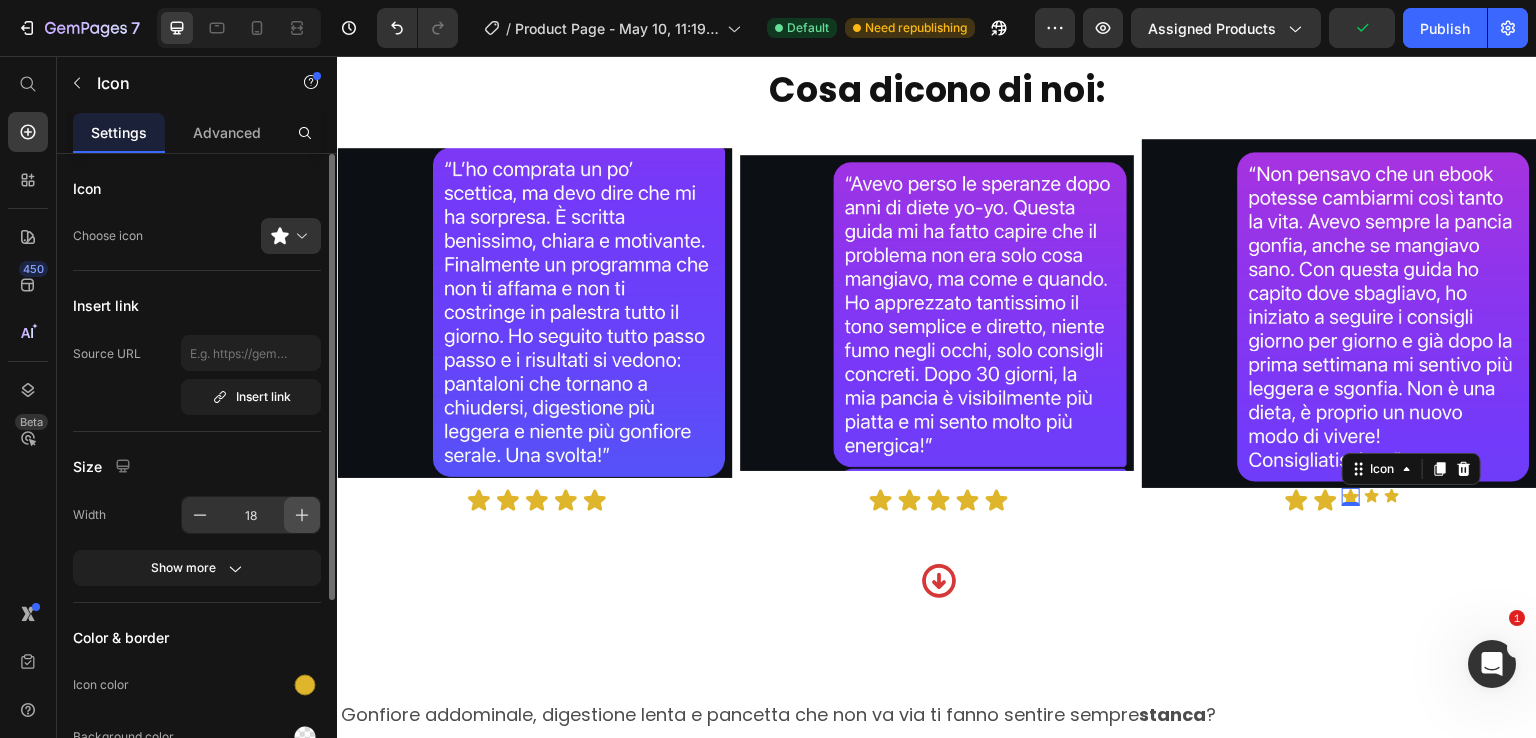click 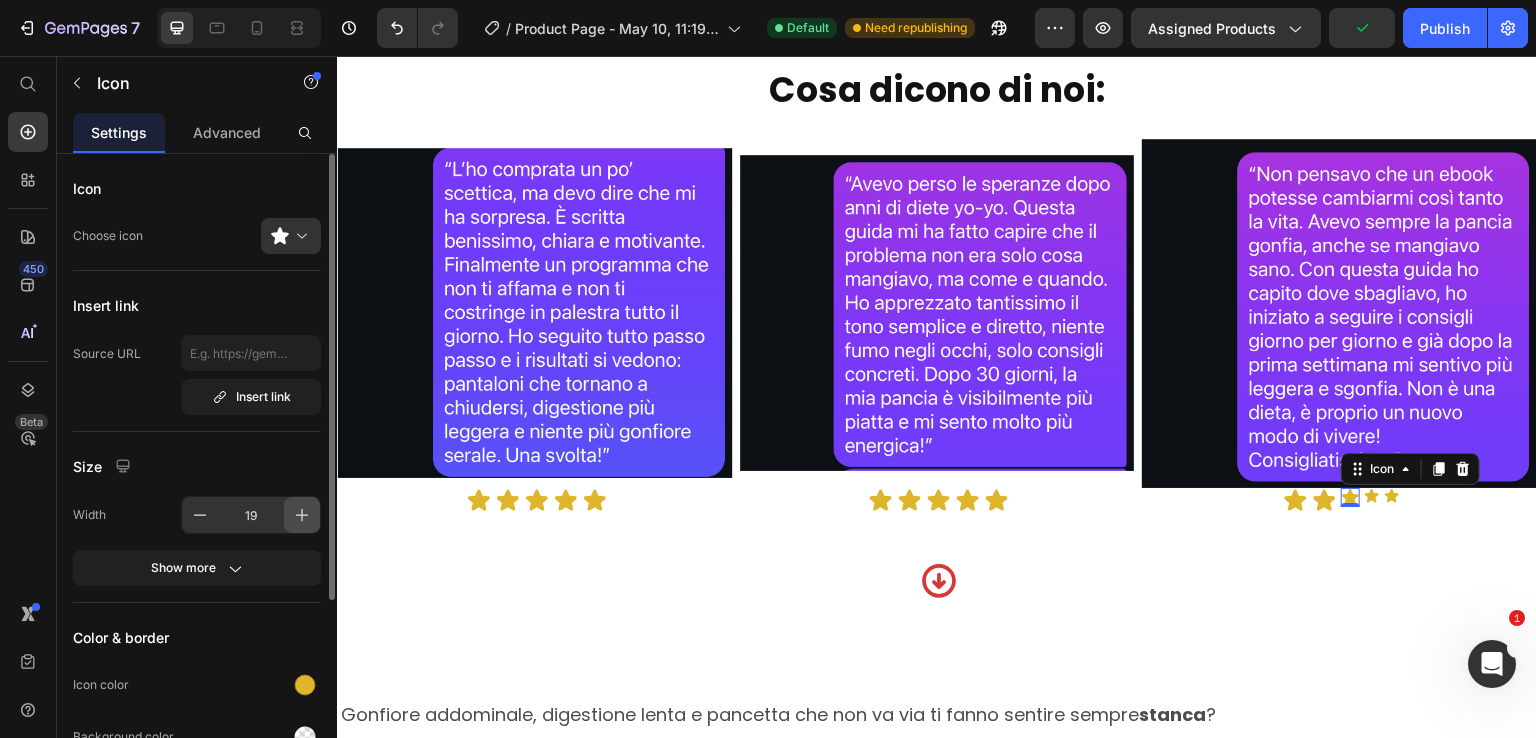 click 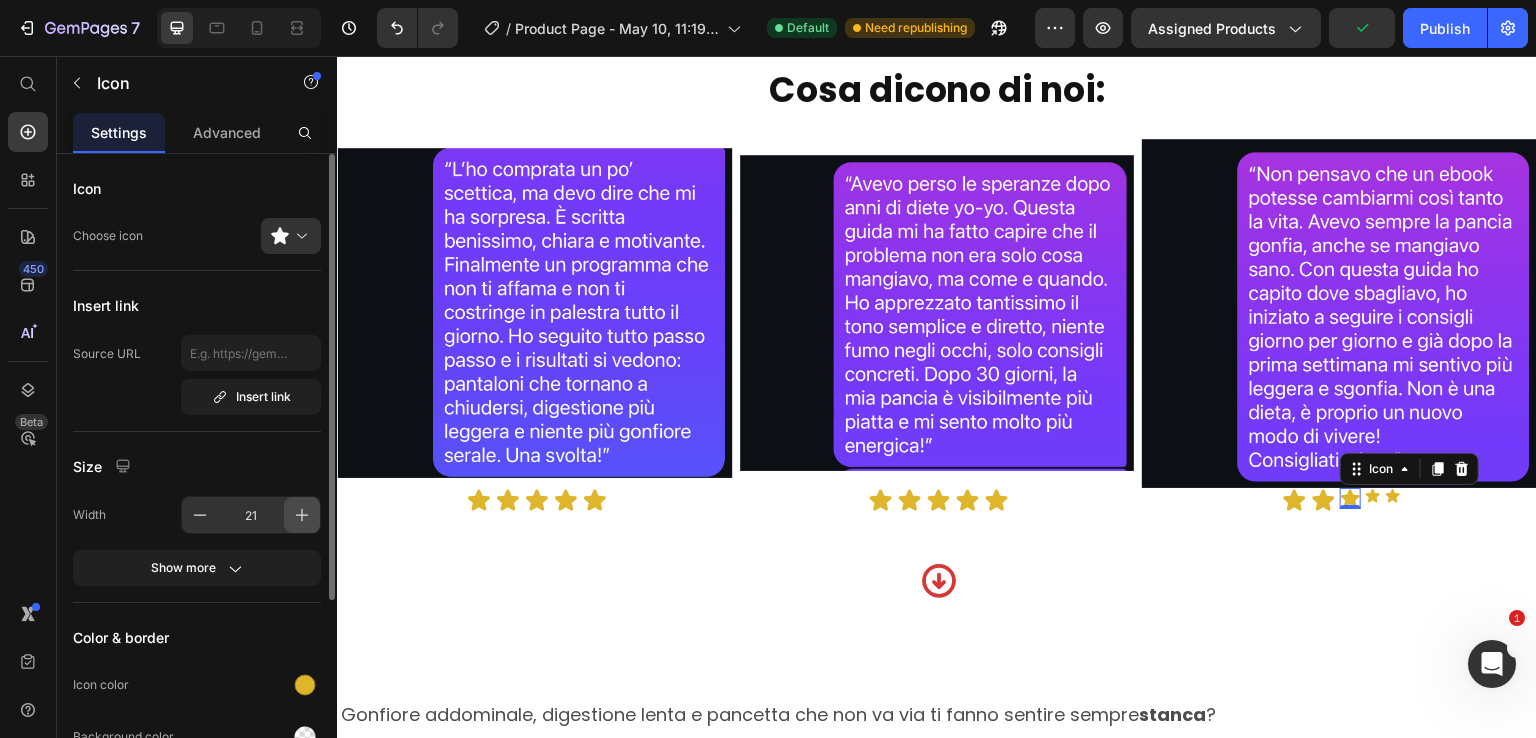 click 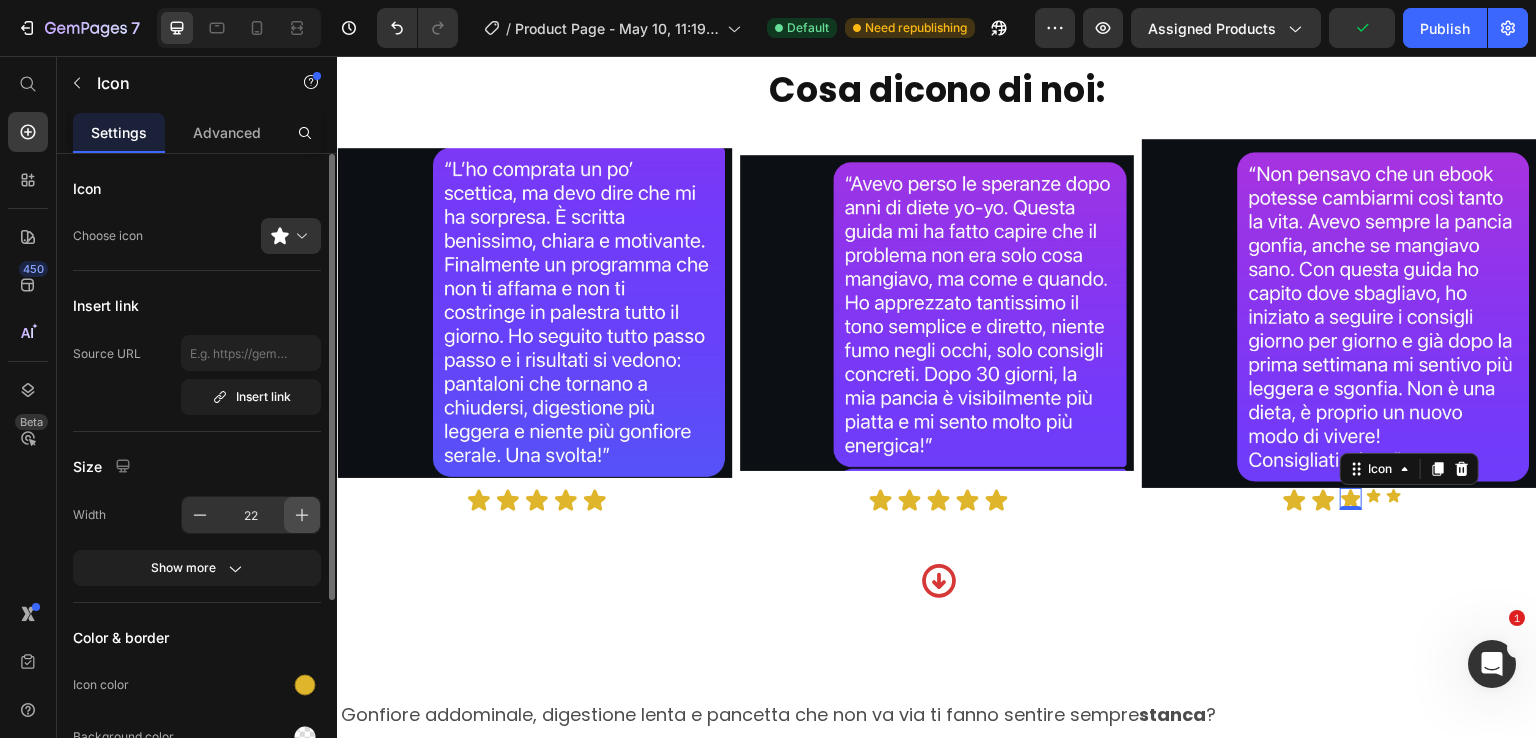 click 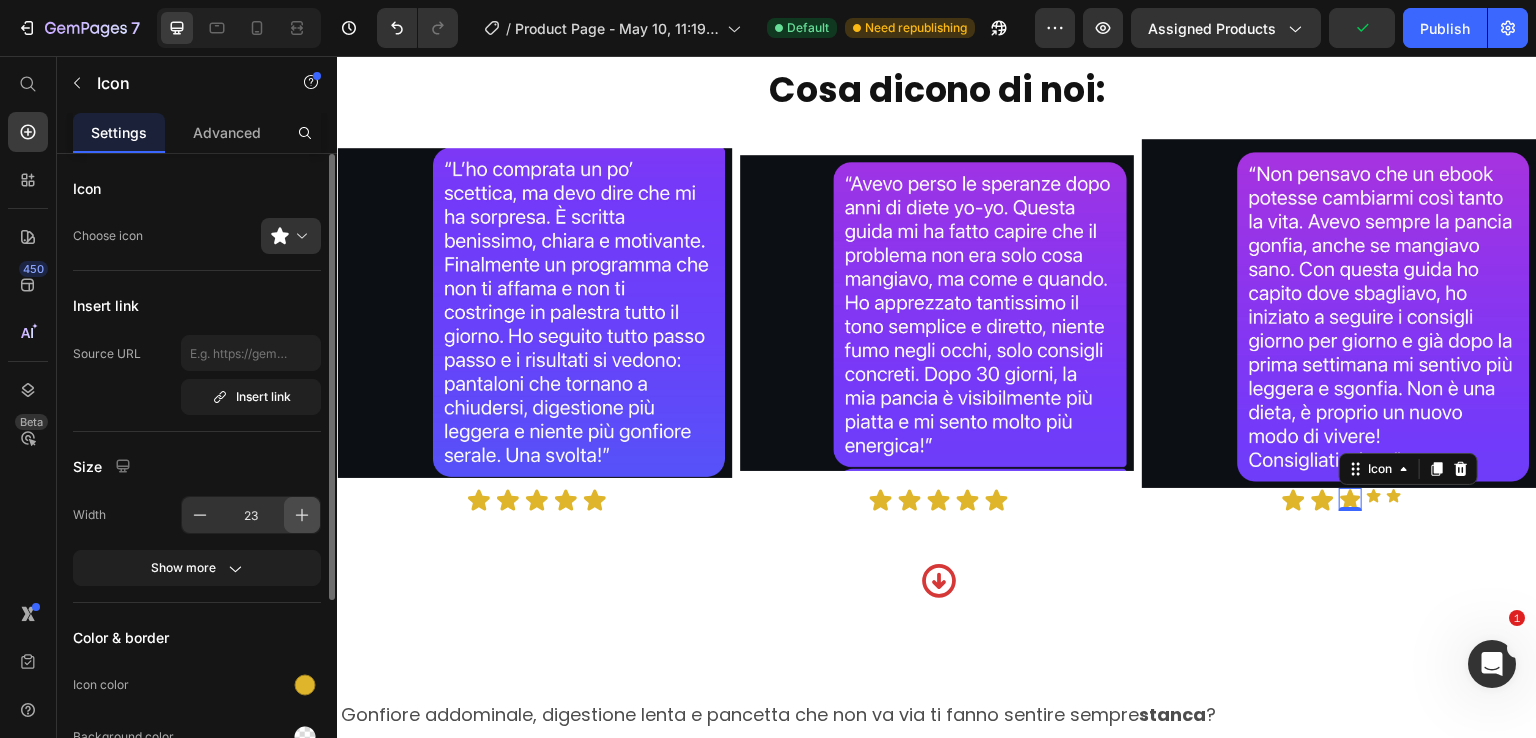 click 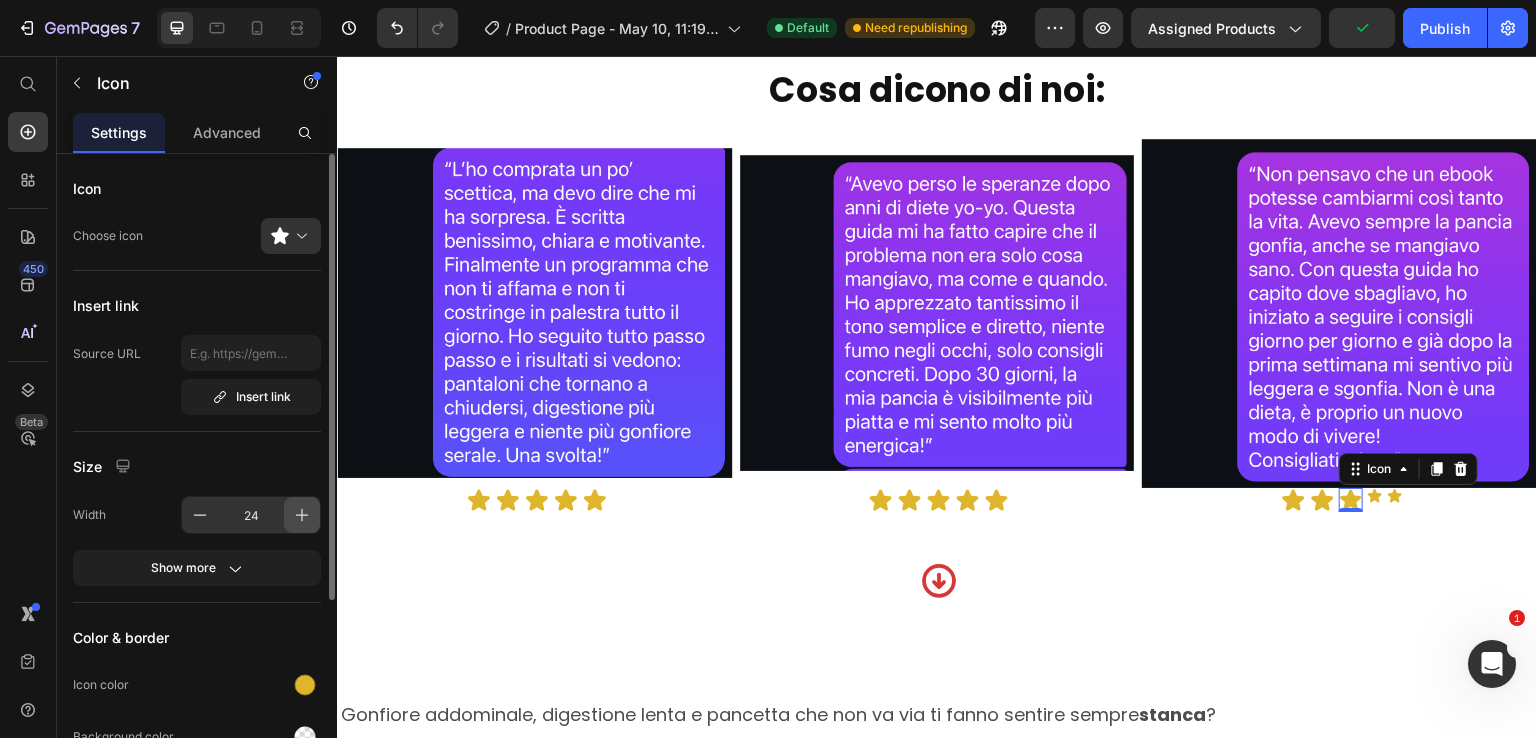 click 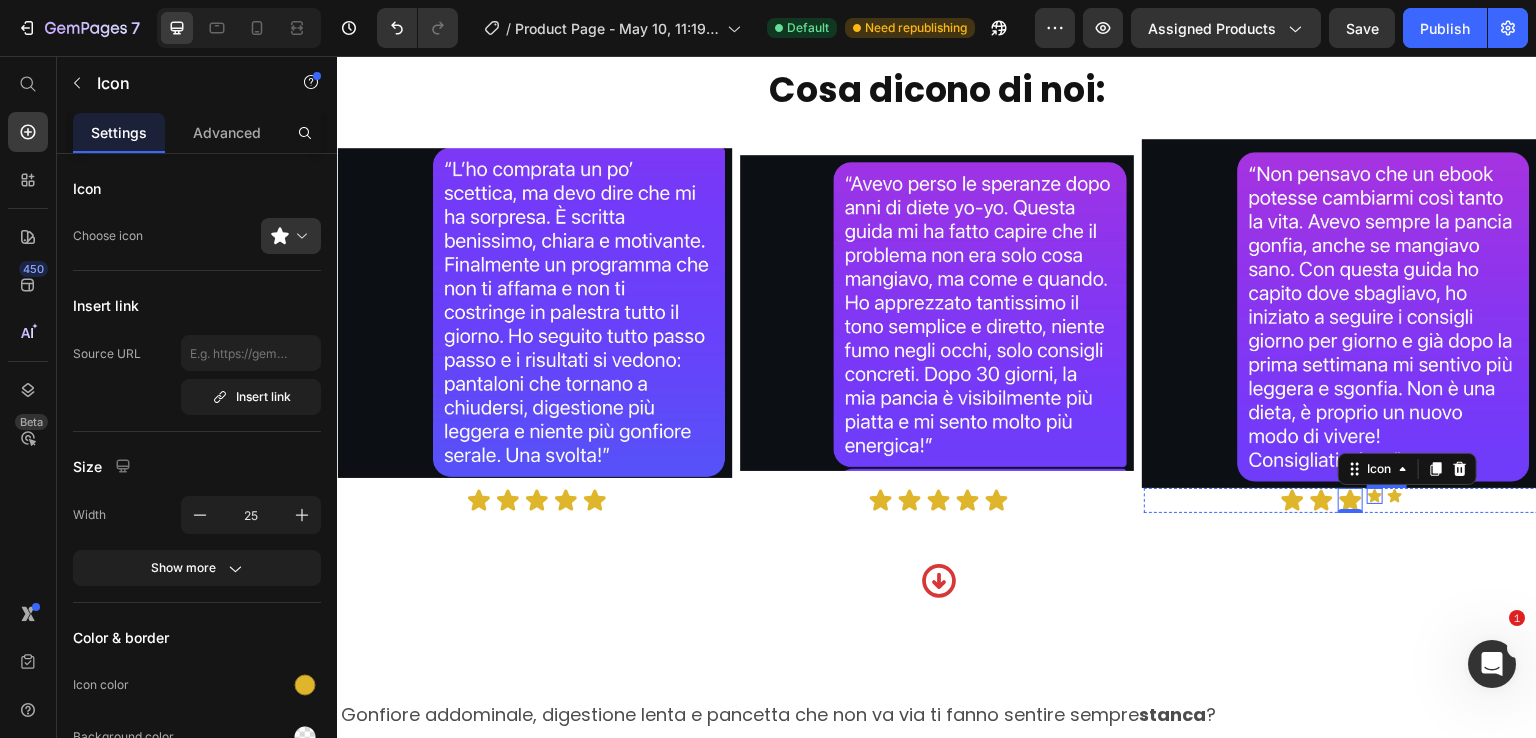 click 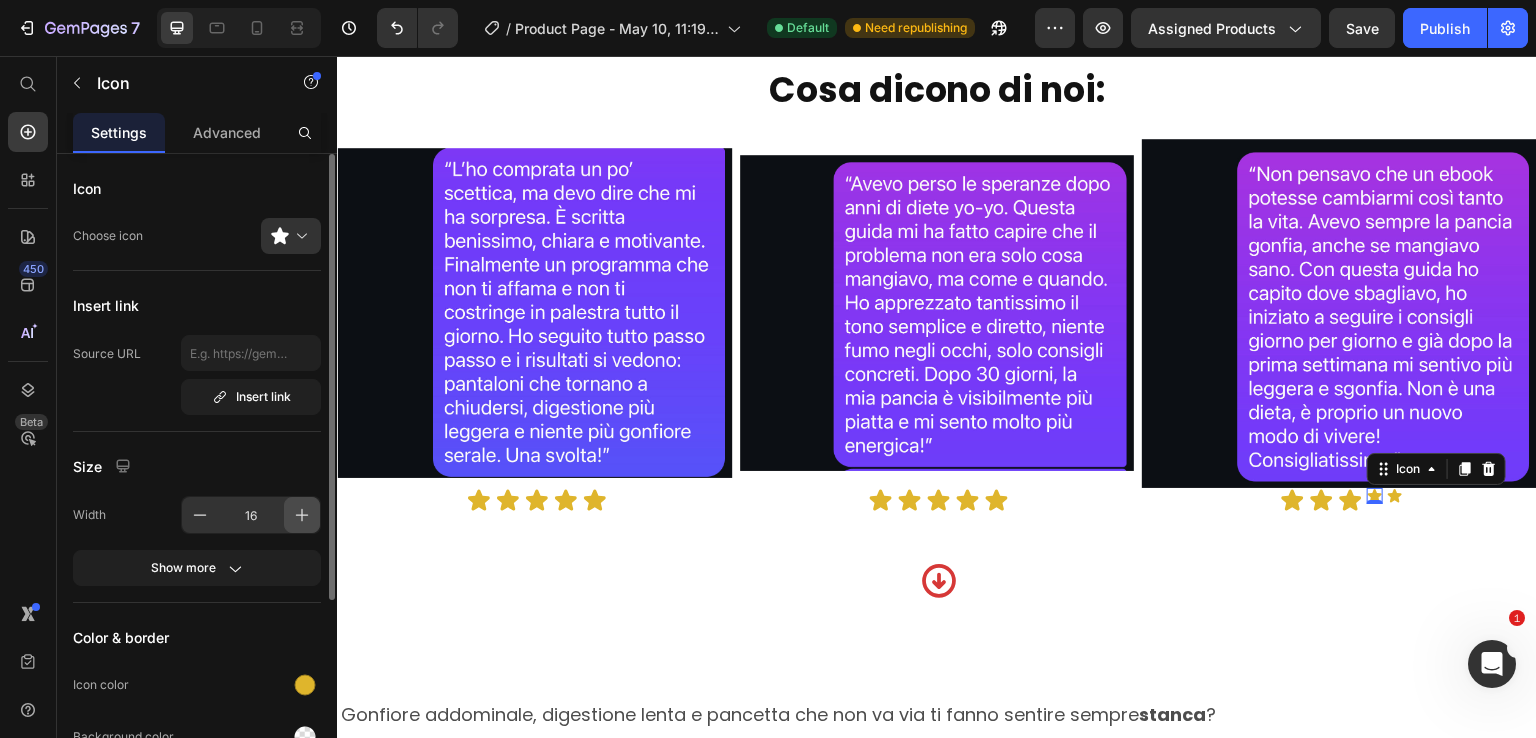 click 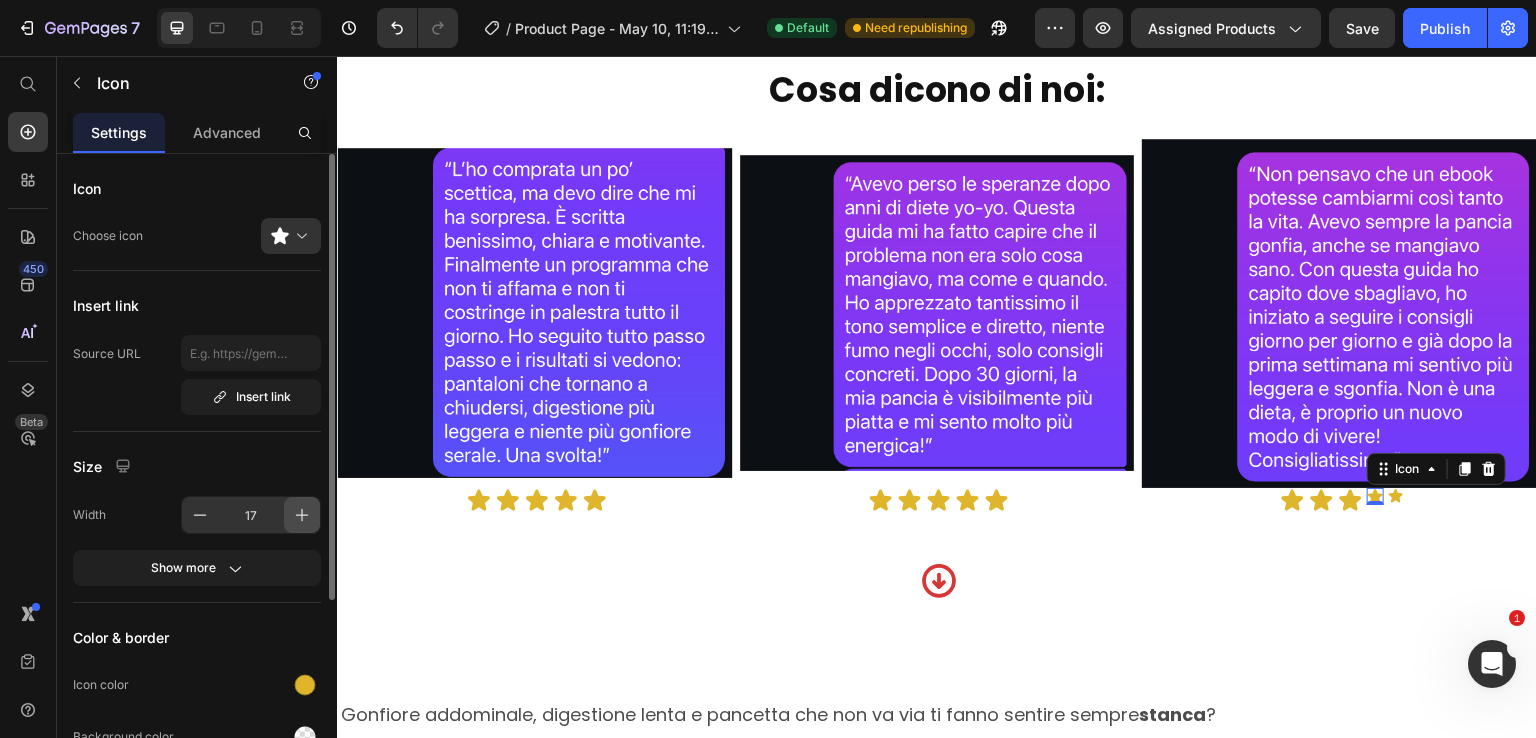 click 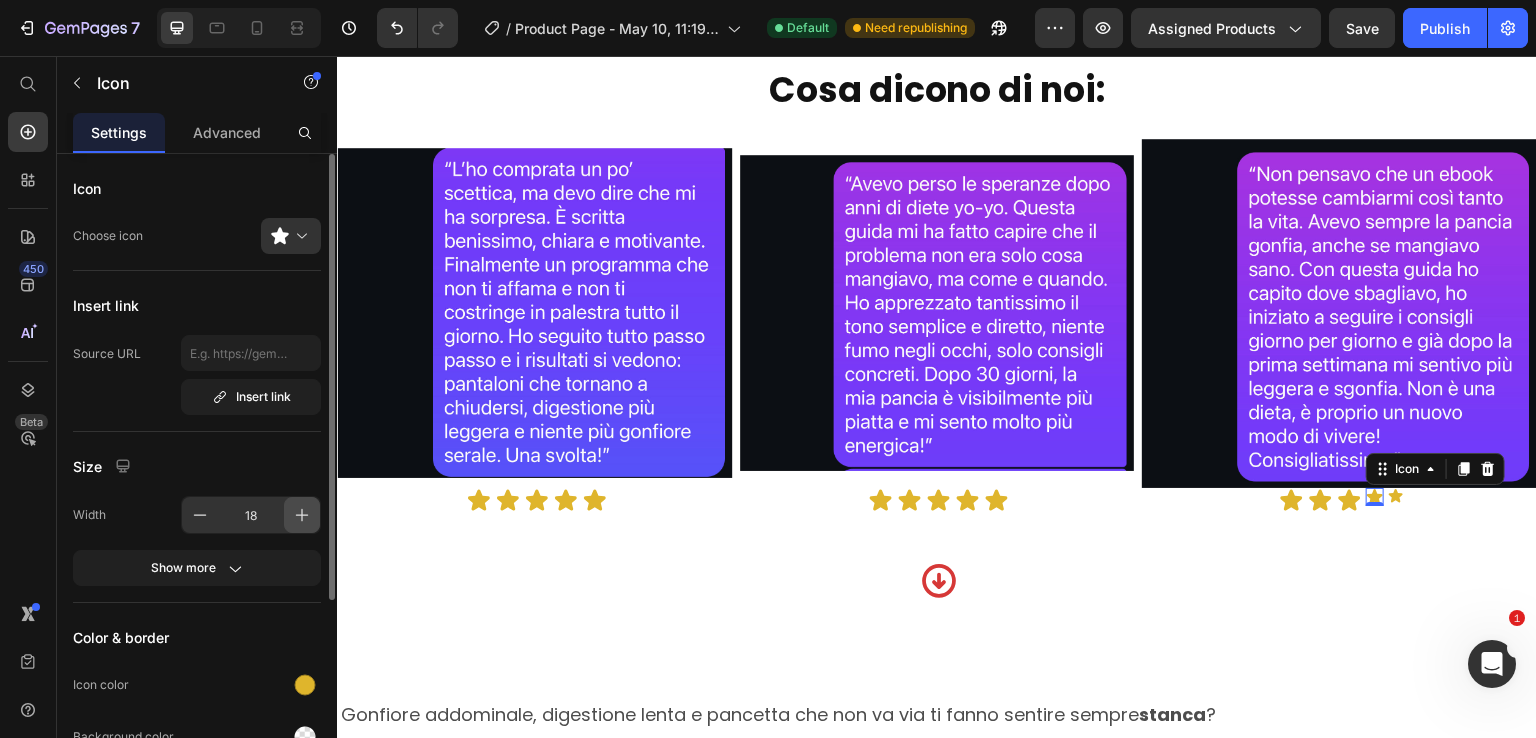 click 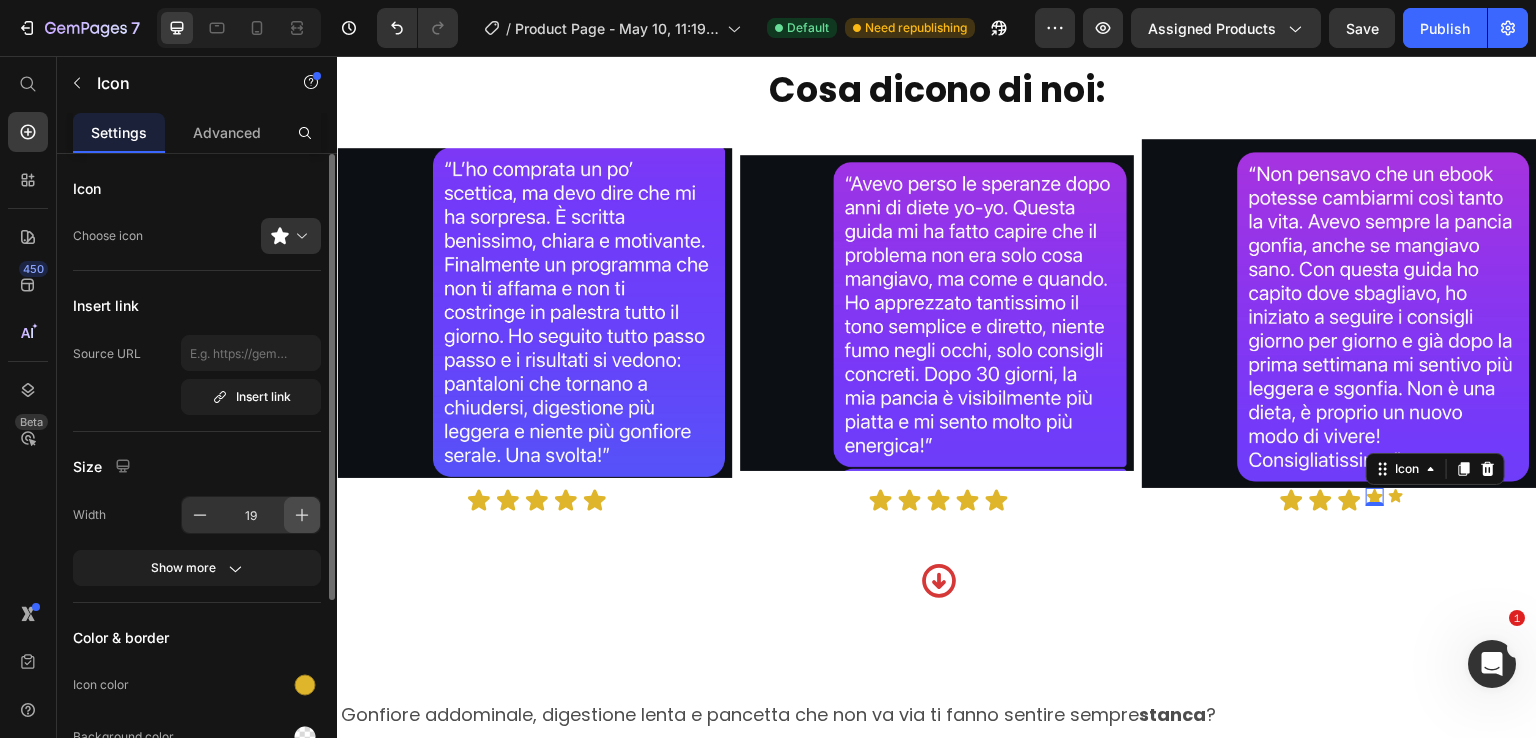 click 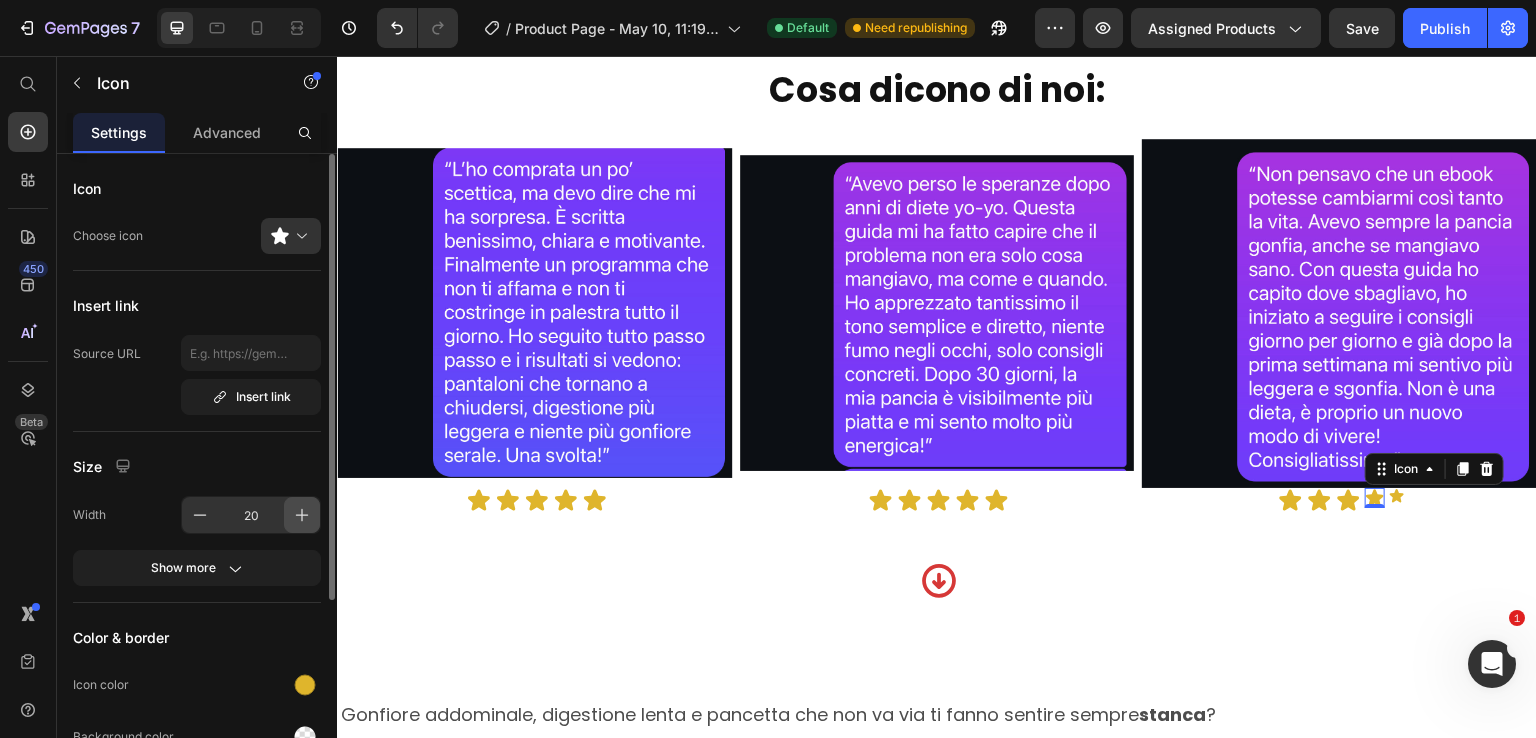 click 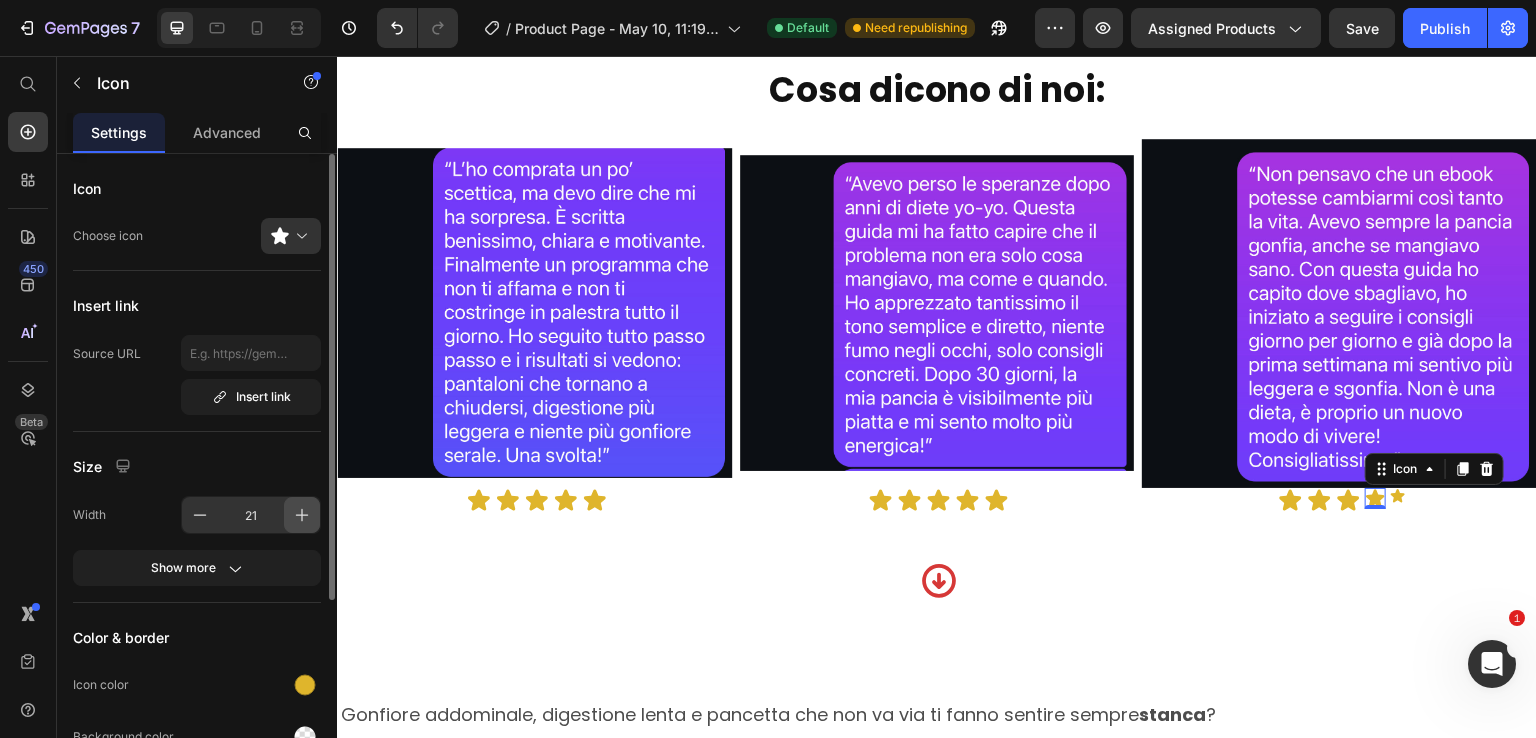 click 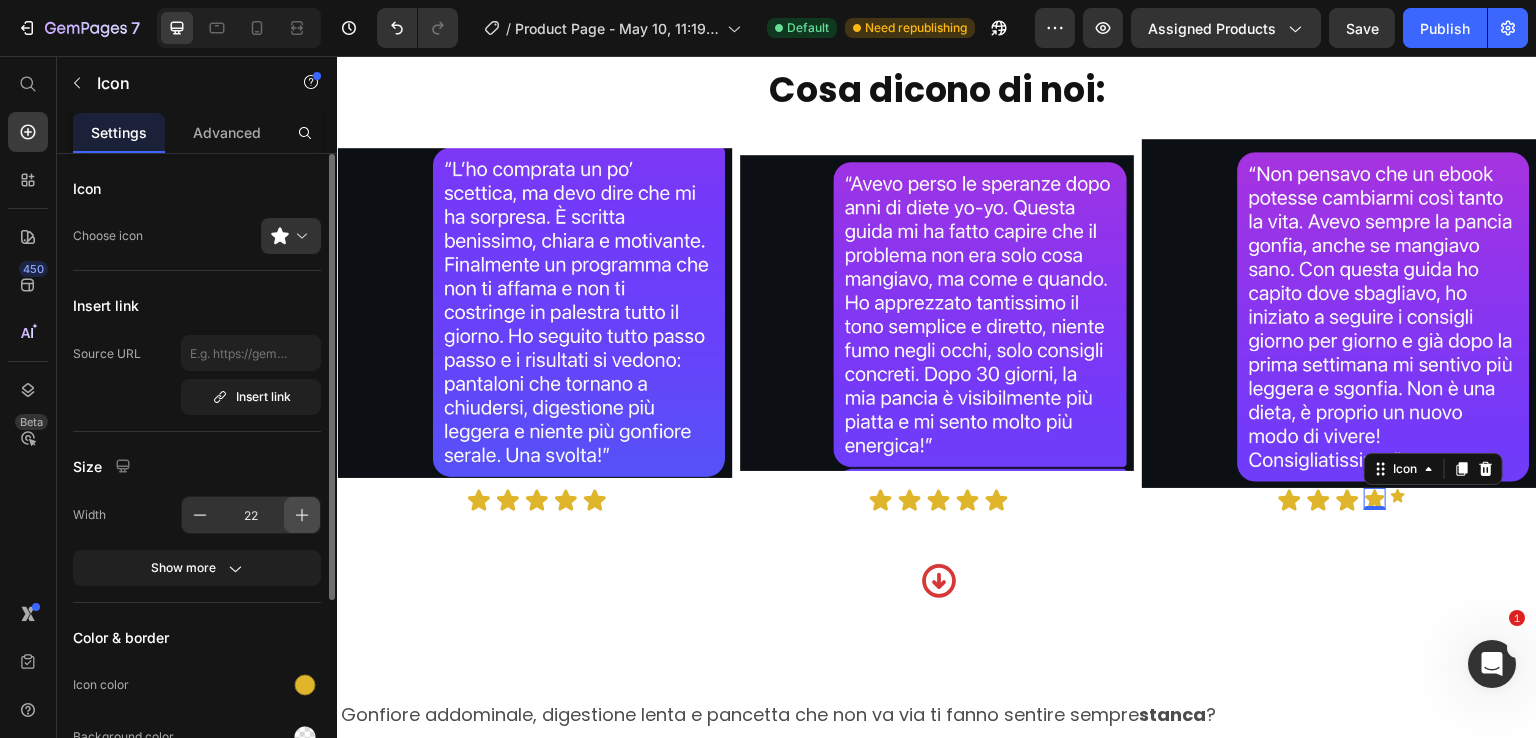 click 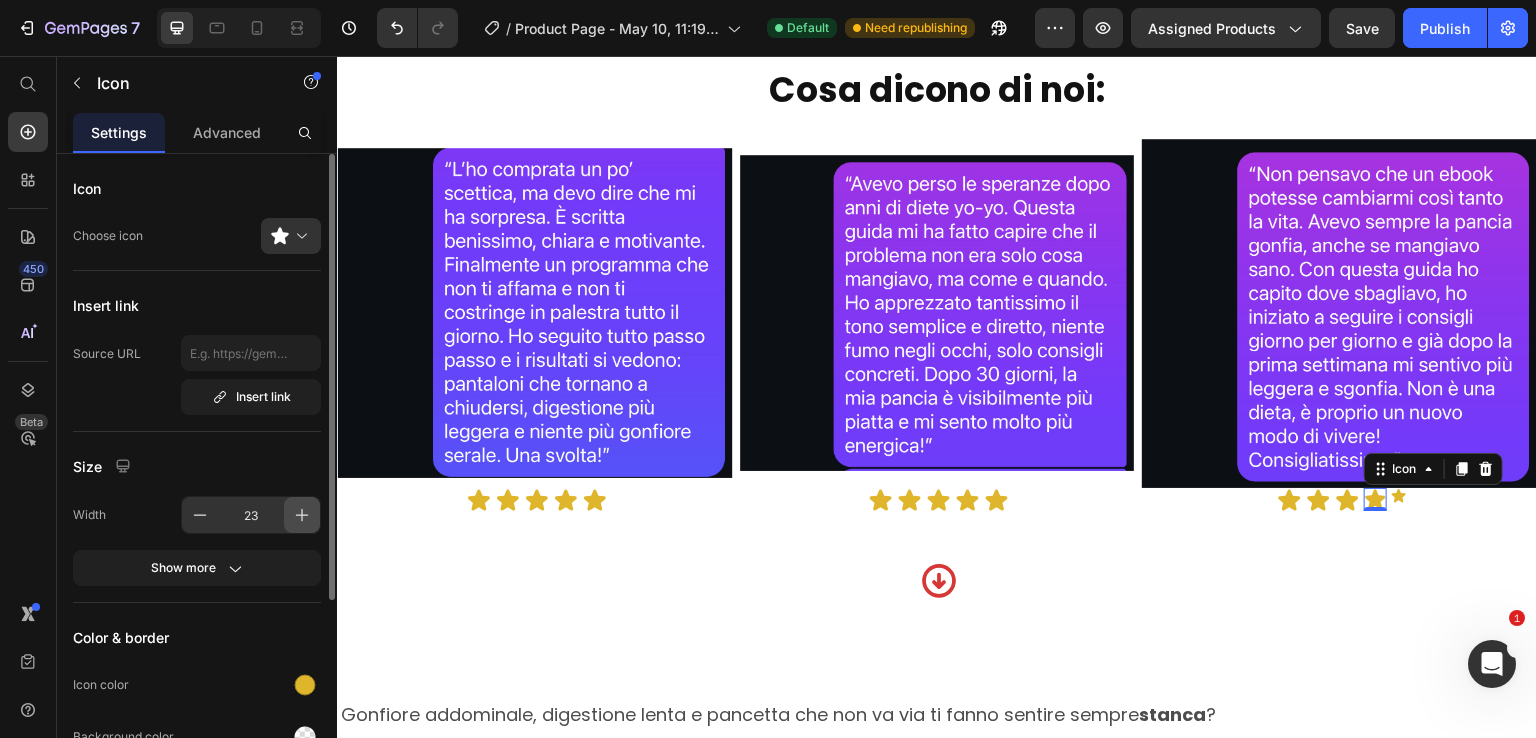 click 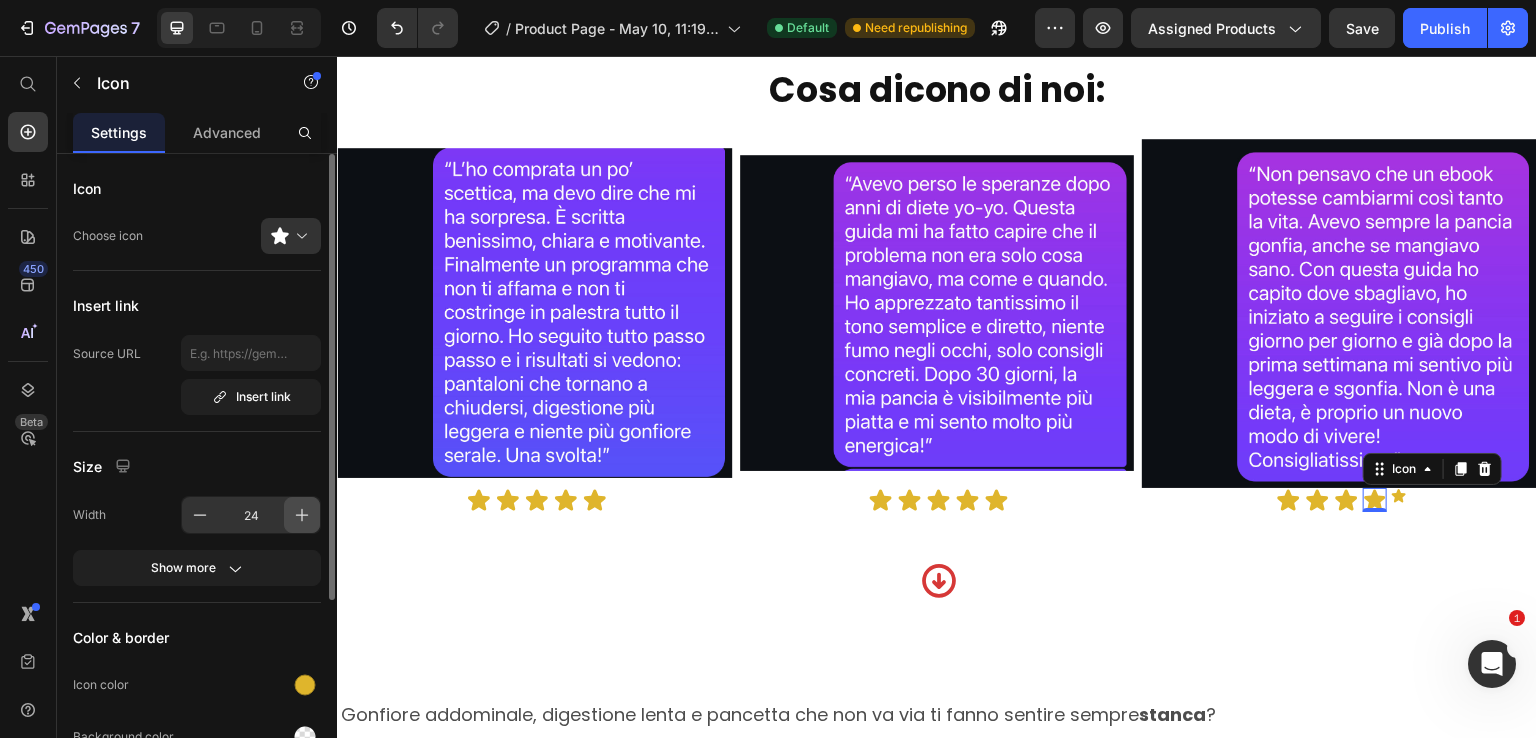 click 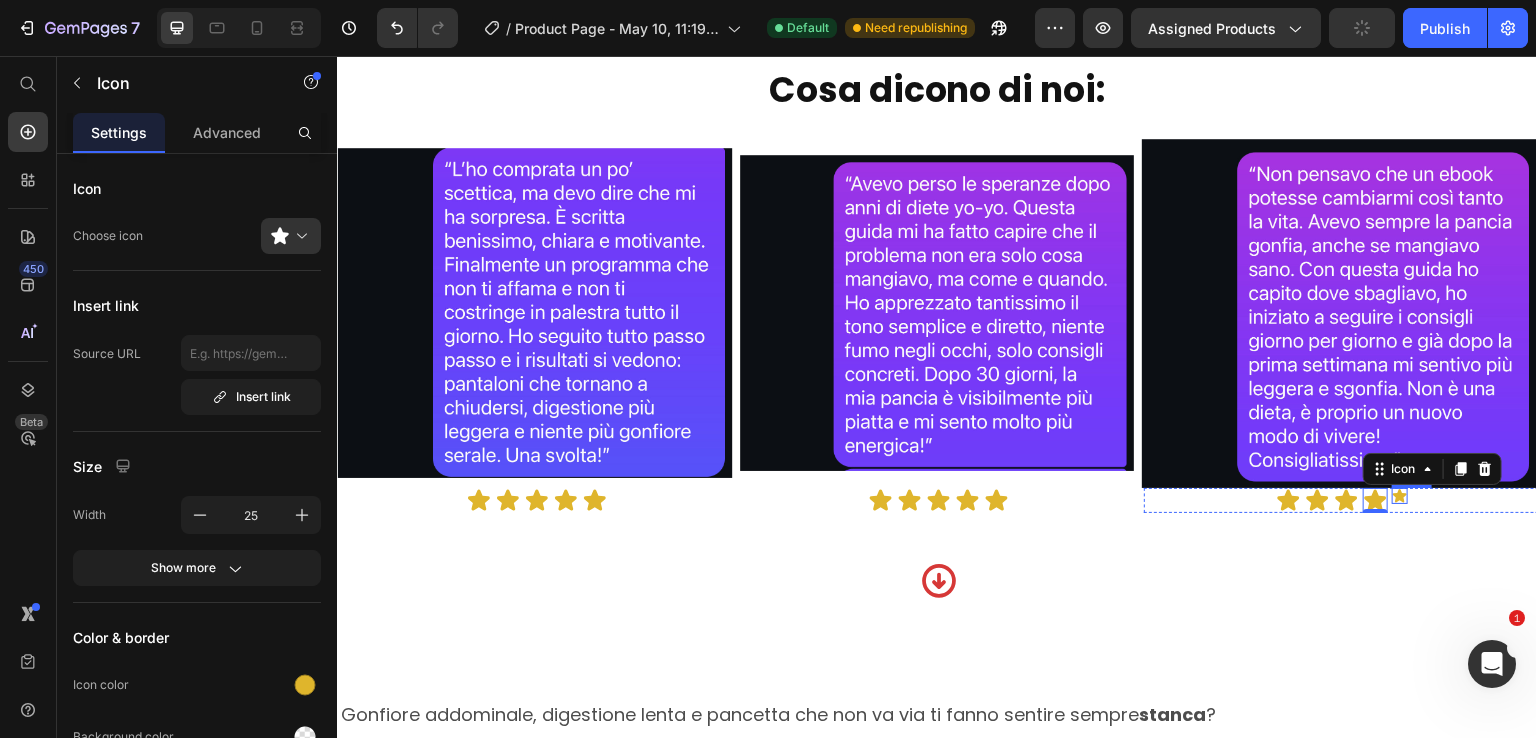 click 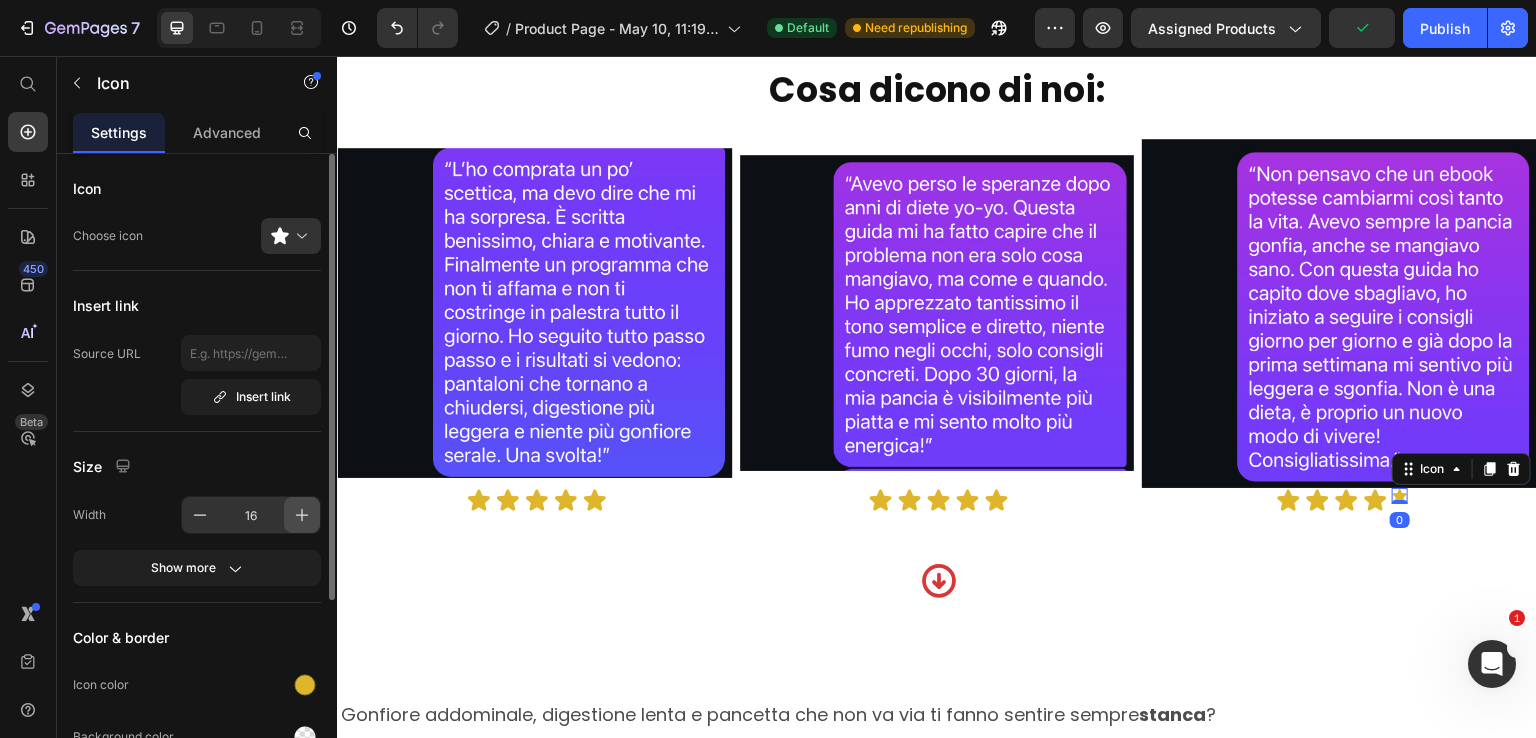 click 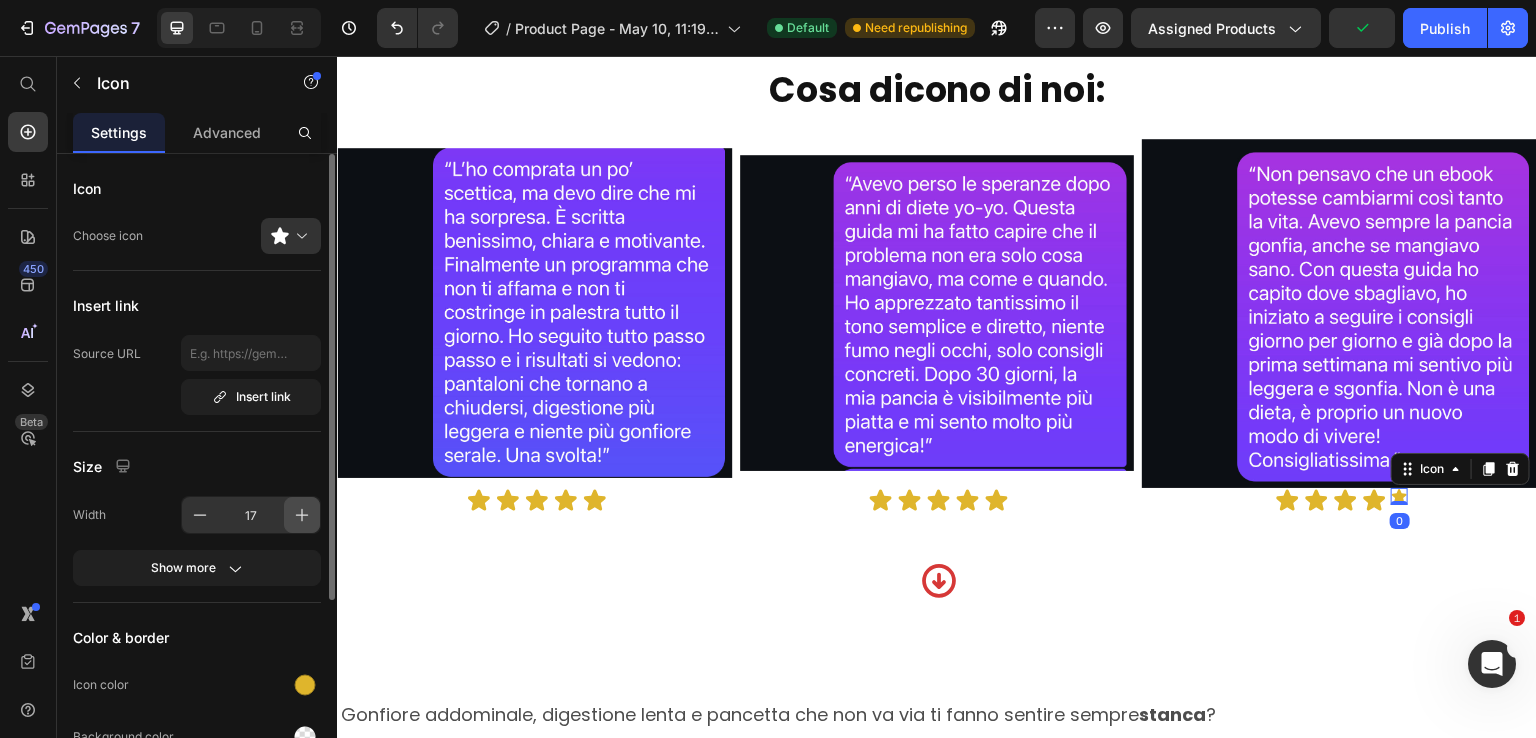 click 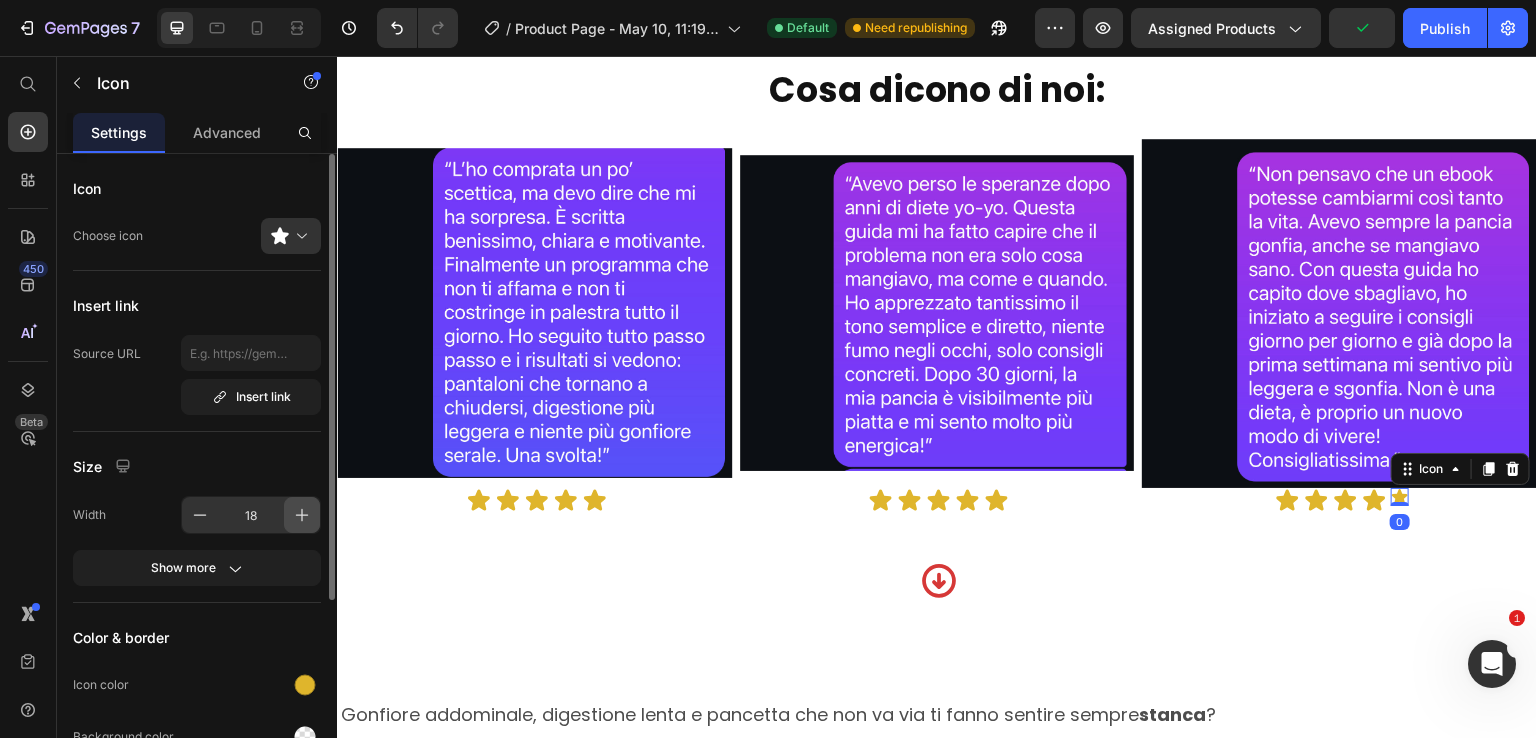click 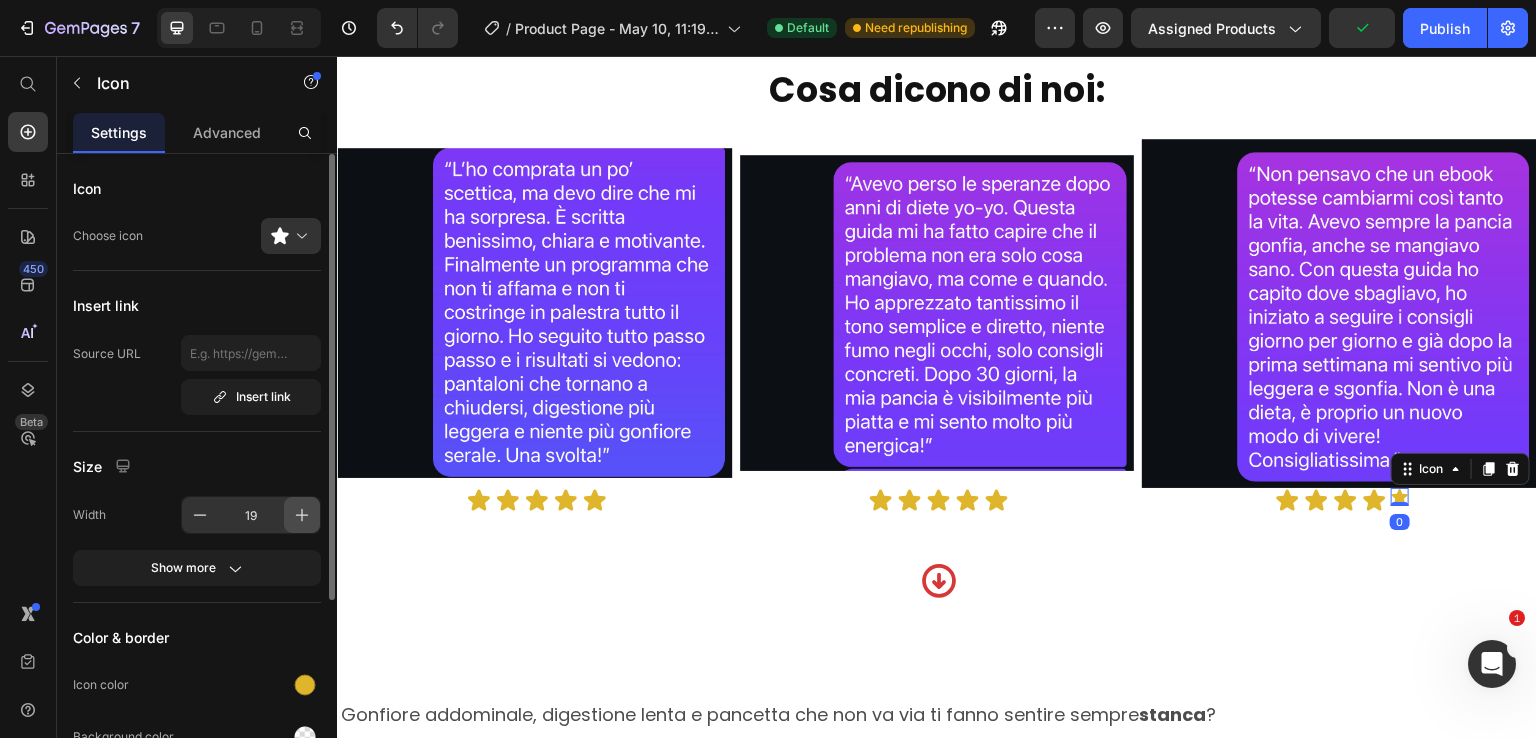 click 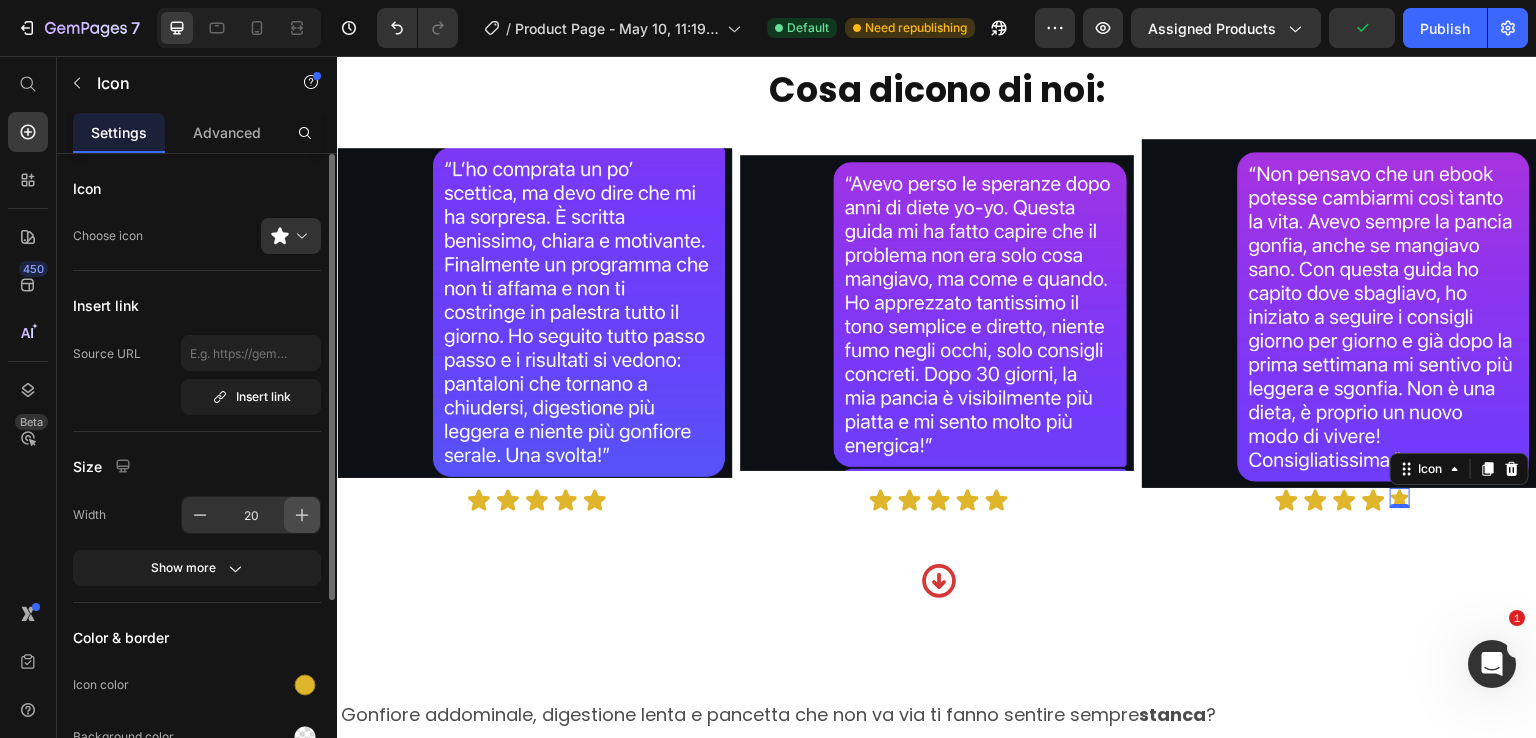 click 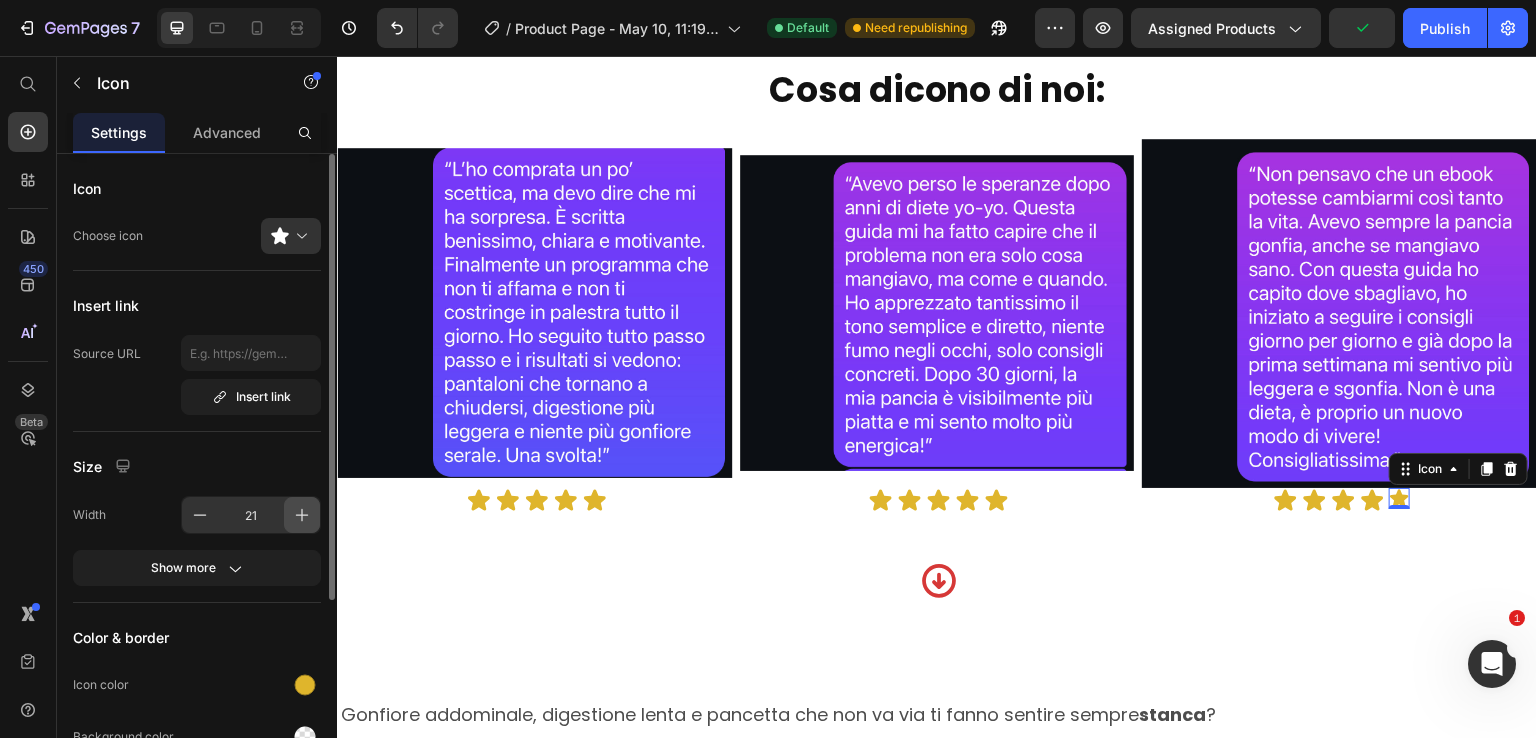 click 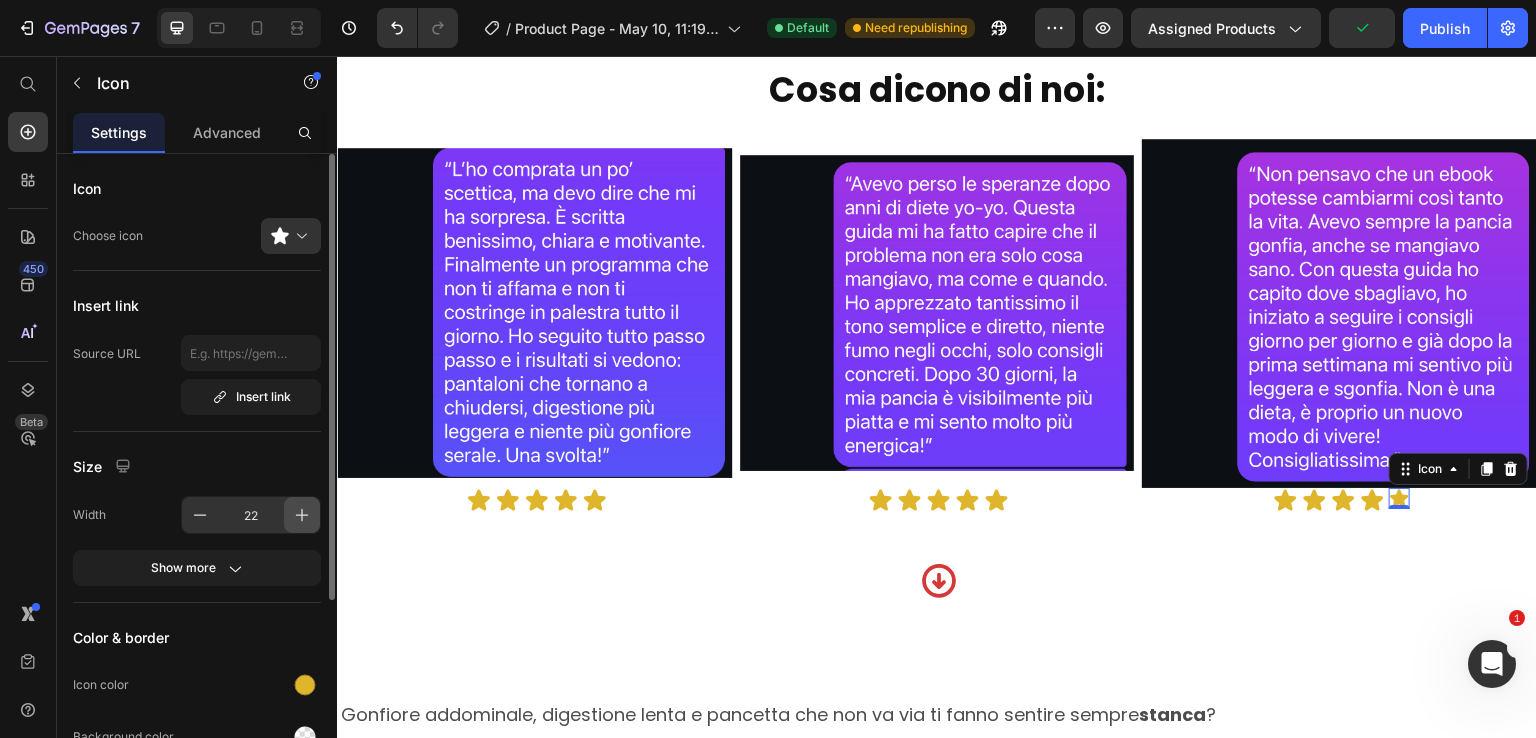 click 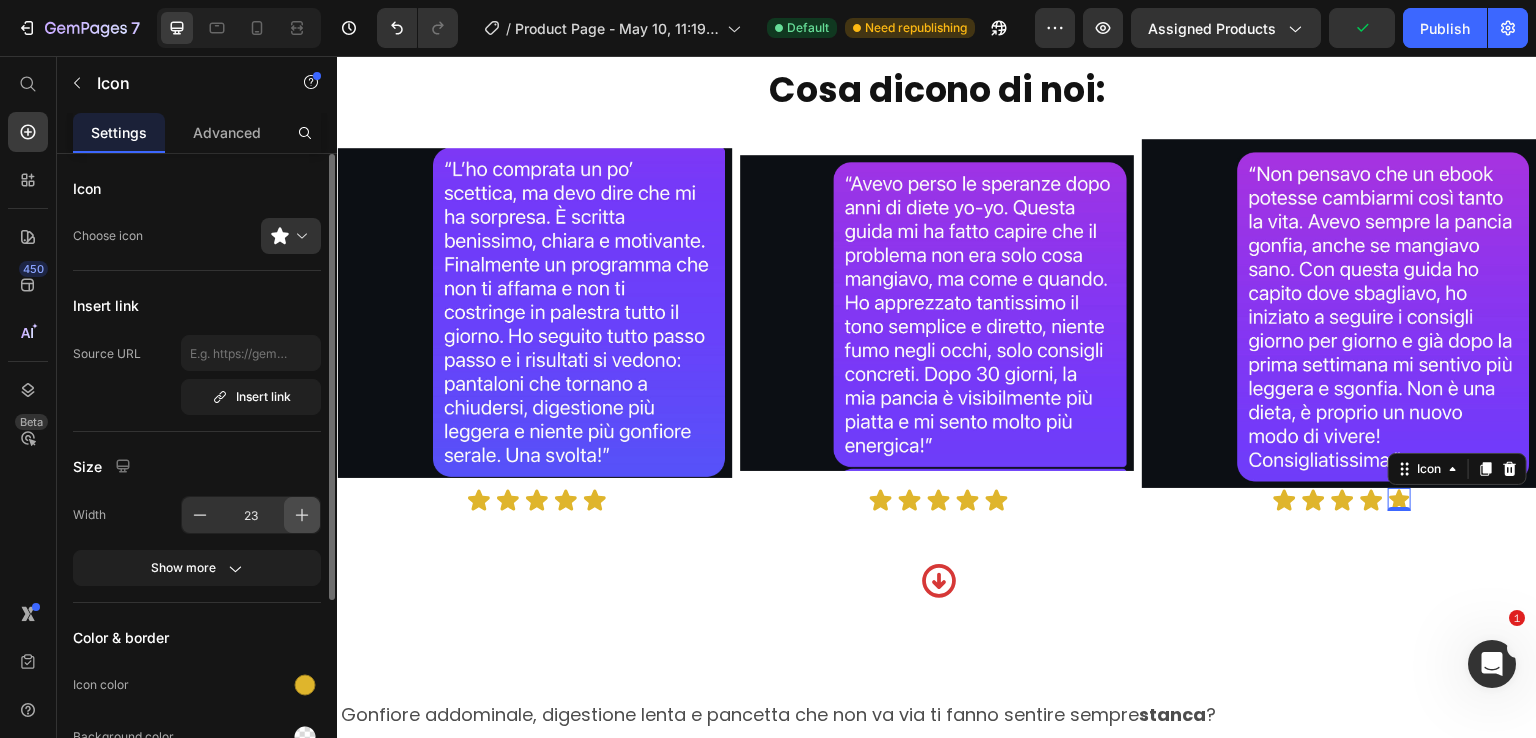 click 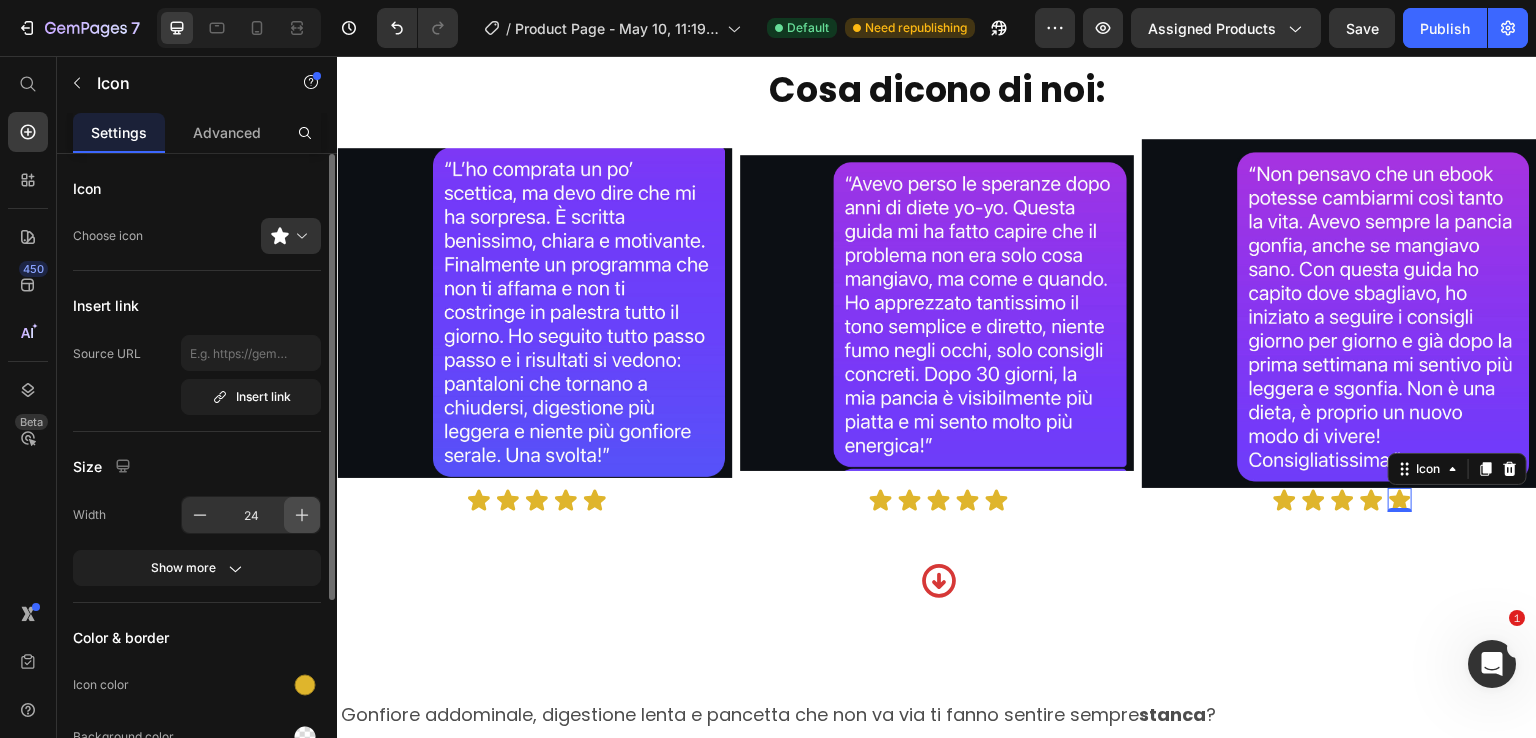 click 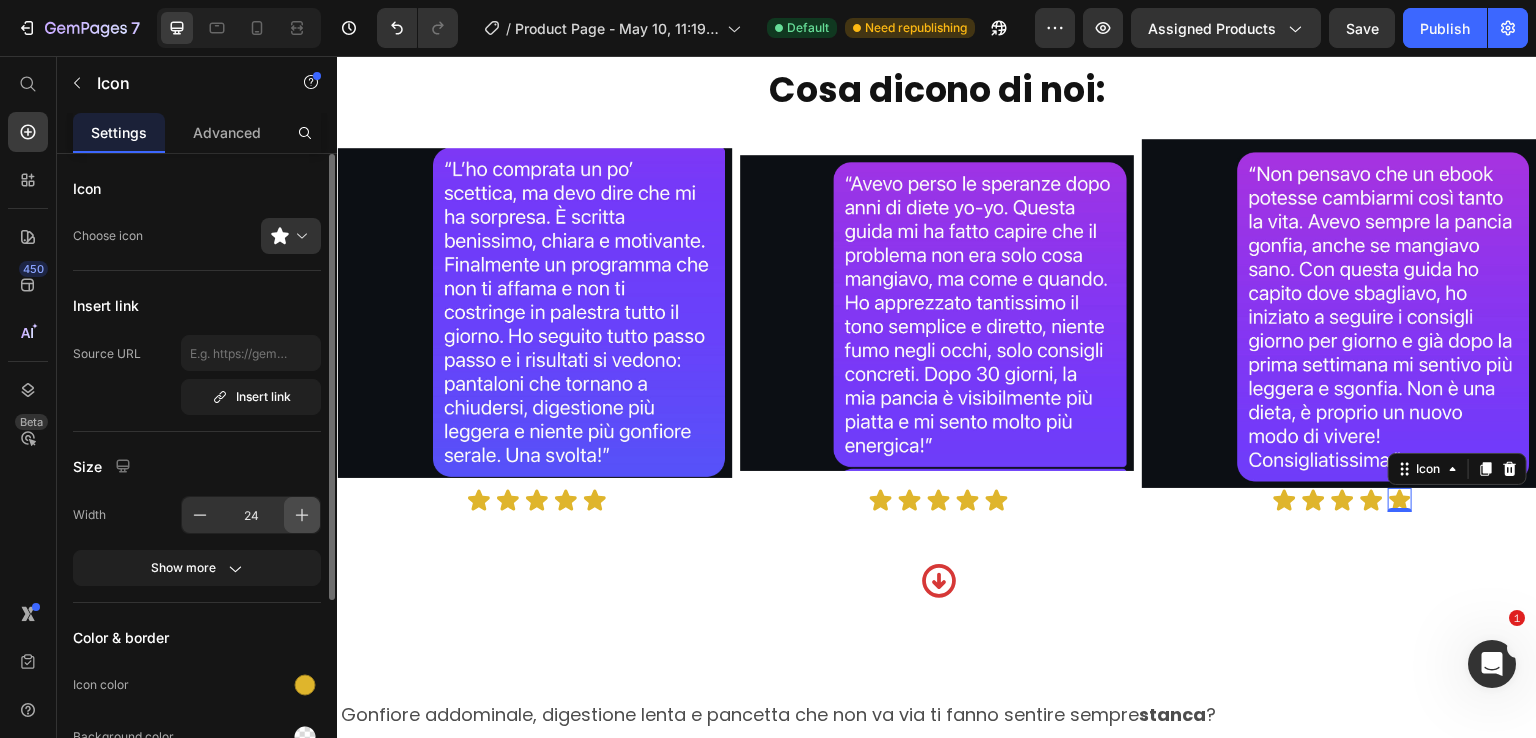 type on "25" 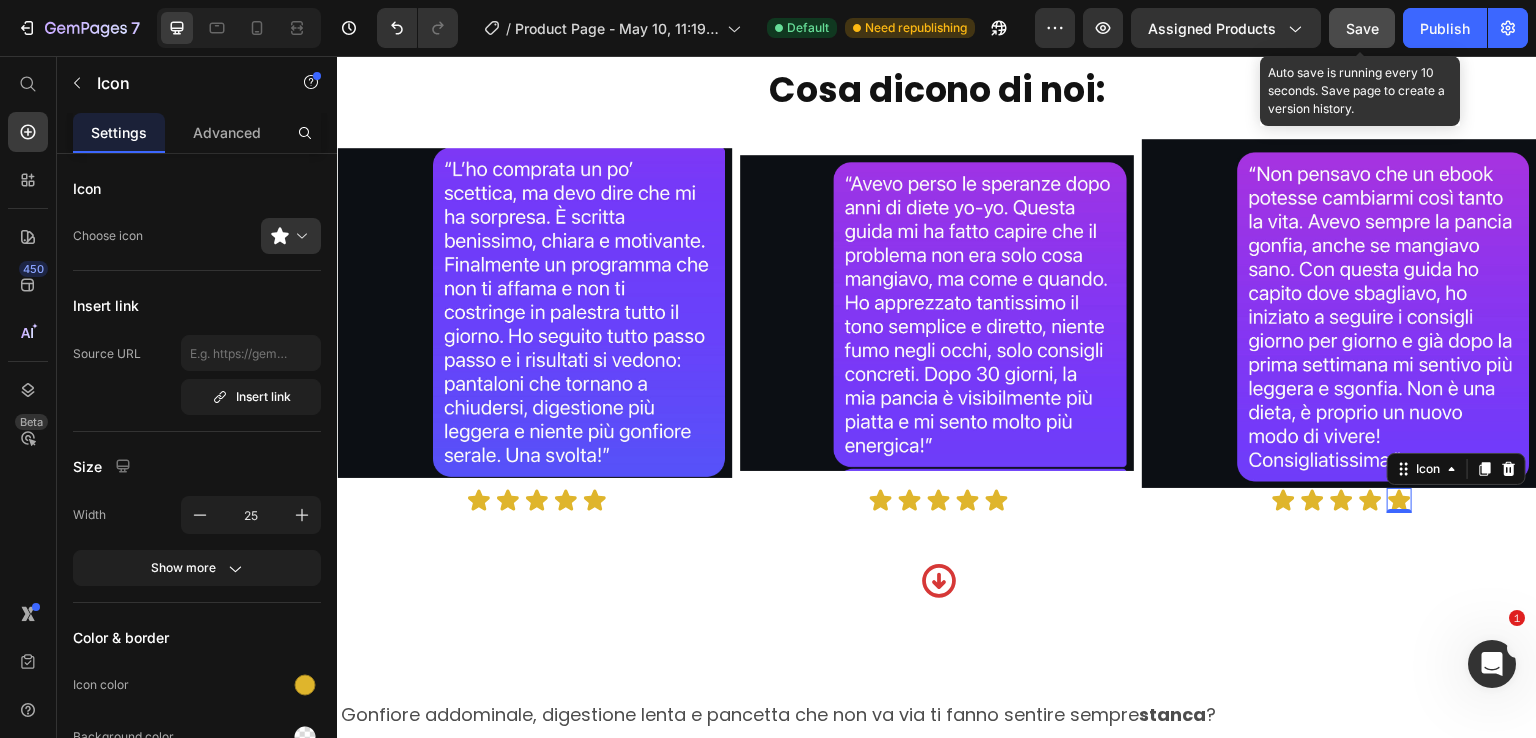 click on "Save" 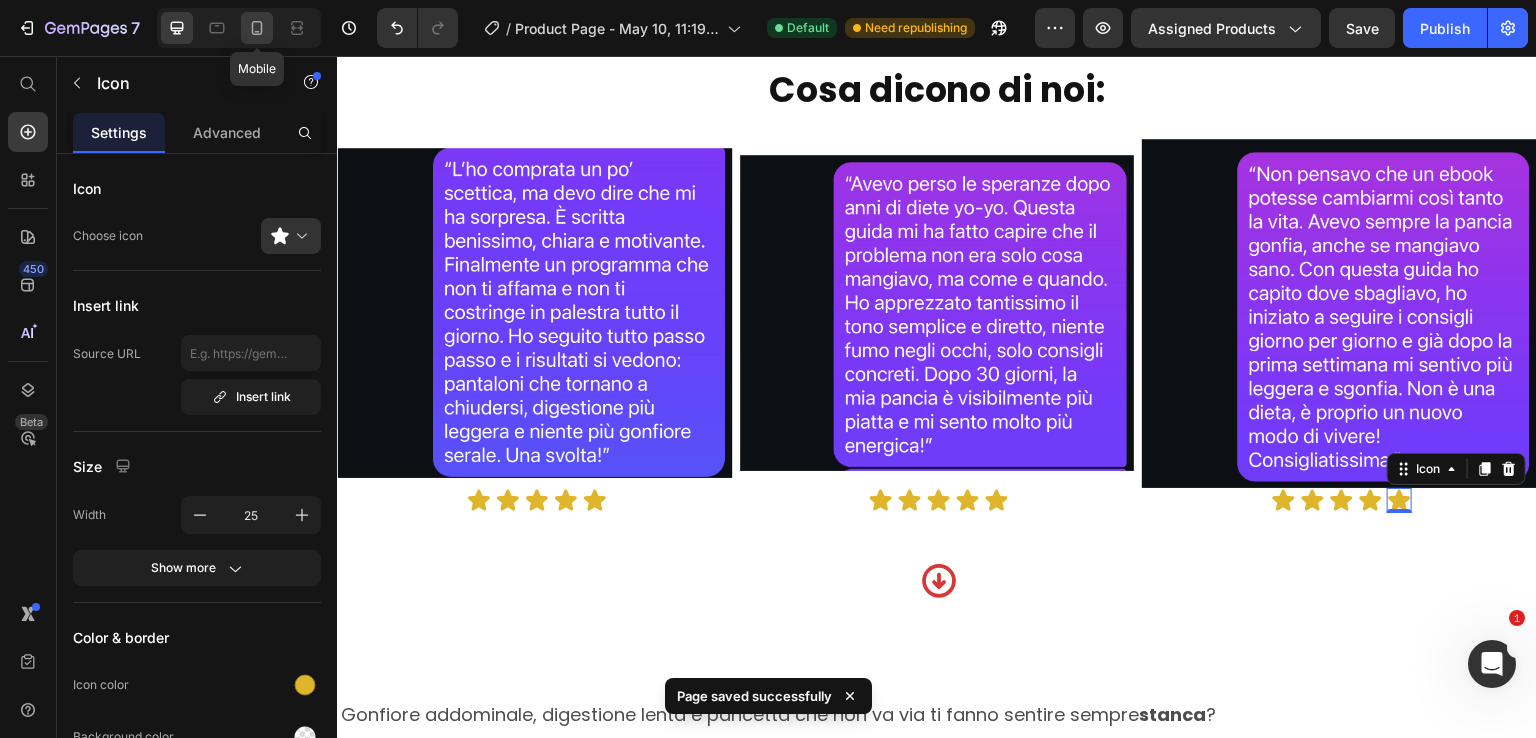 click 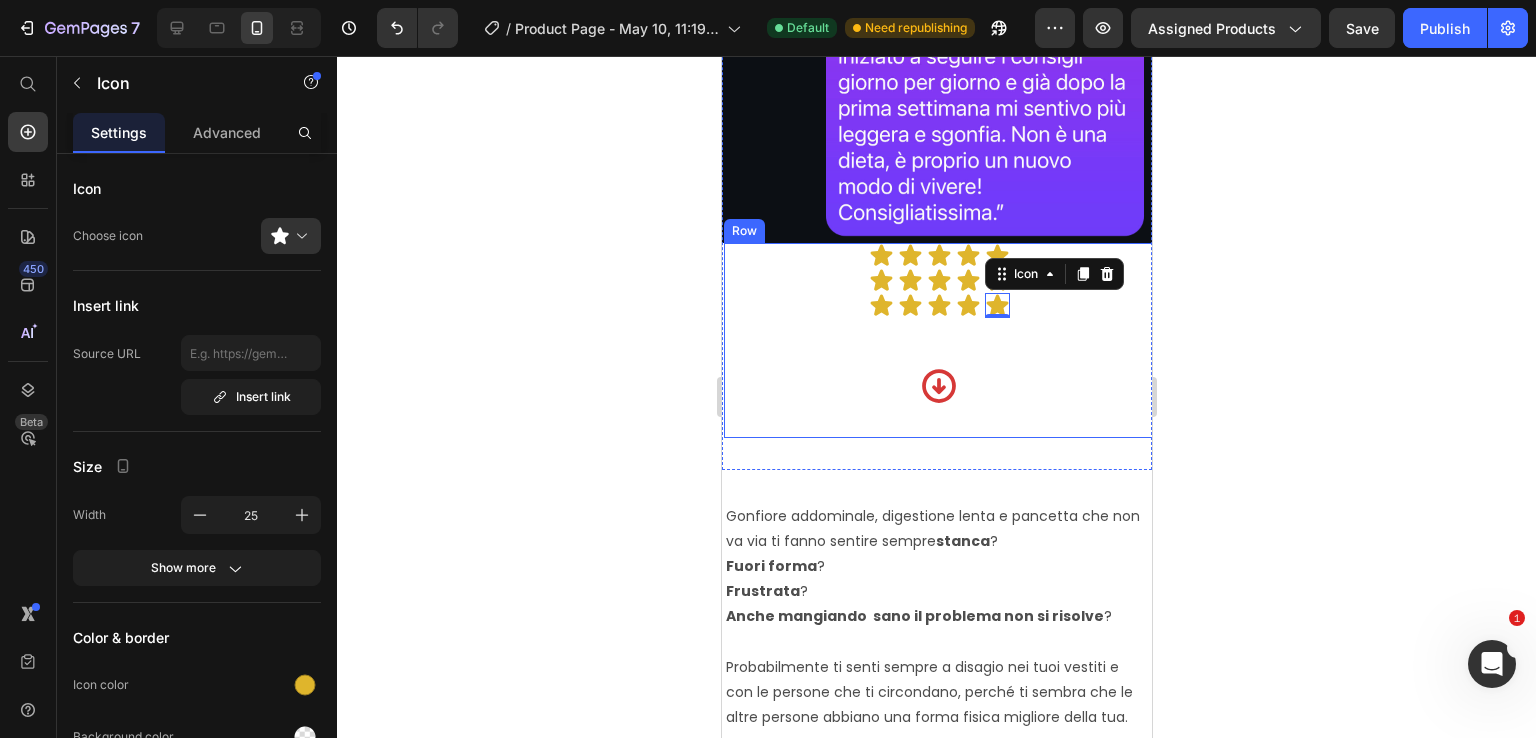 scroll, scrollTop: 2626, scrollLeft: 0, axis: vertical 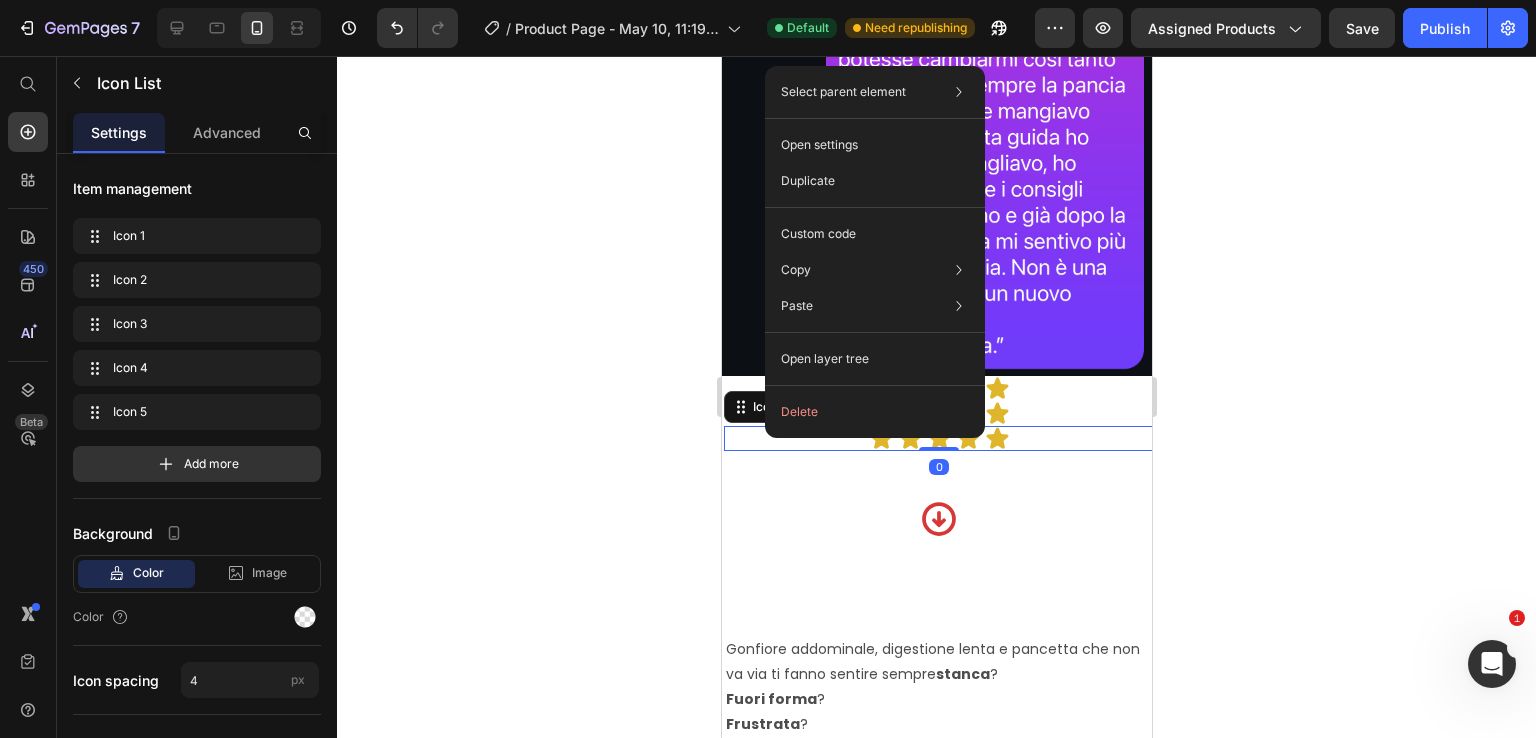 click on "Icon Icon Icon Icon
Icon" at bounding box center (938, 438) 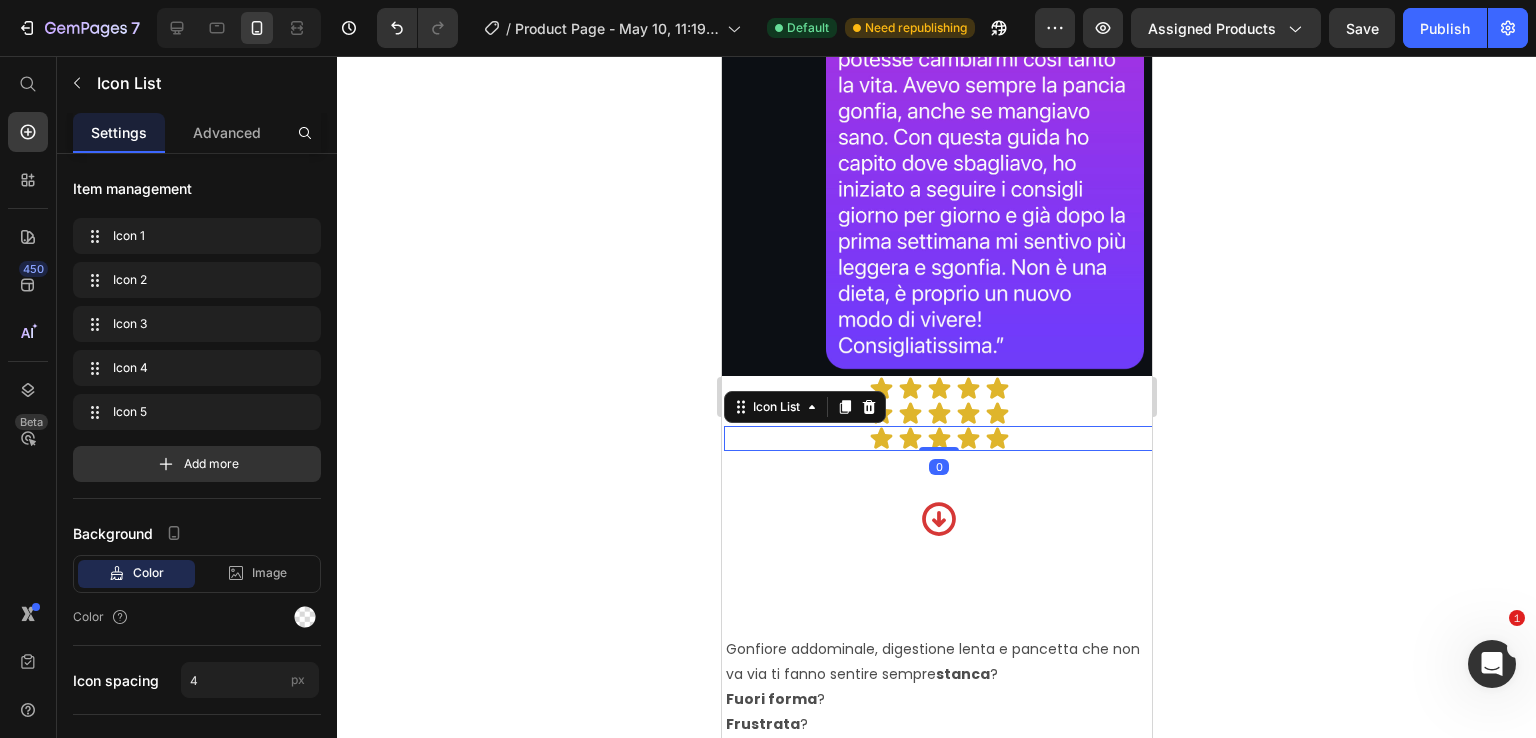 click on "Icon Icon Icon Icon
Icon" at bounding box center (938, 438) 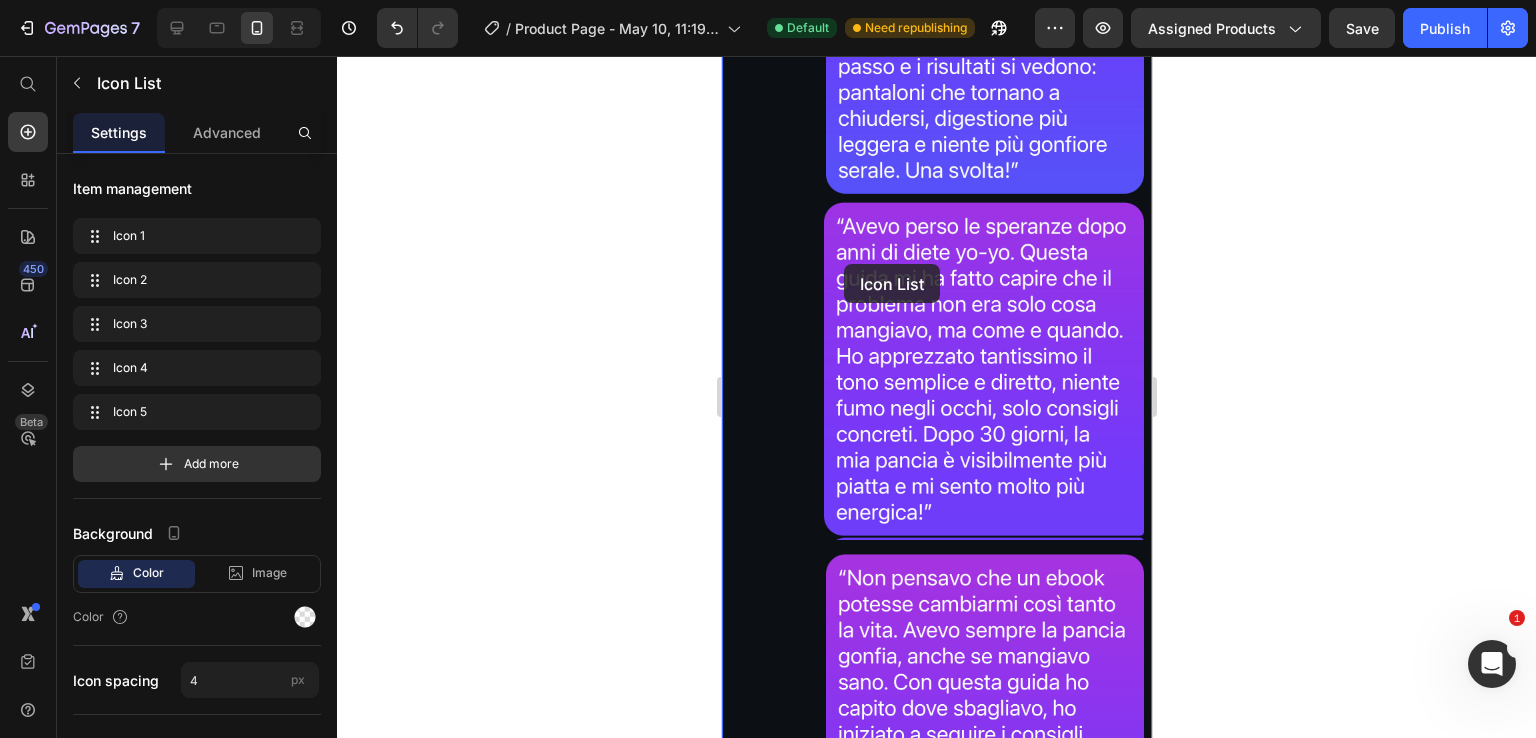 scroll, scrollTop: 1804, scrollLeft: 0, axis: vertical 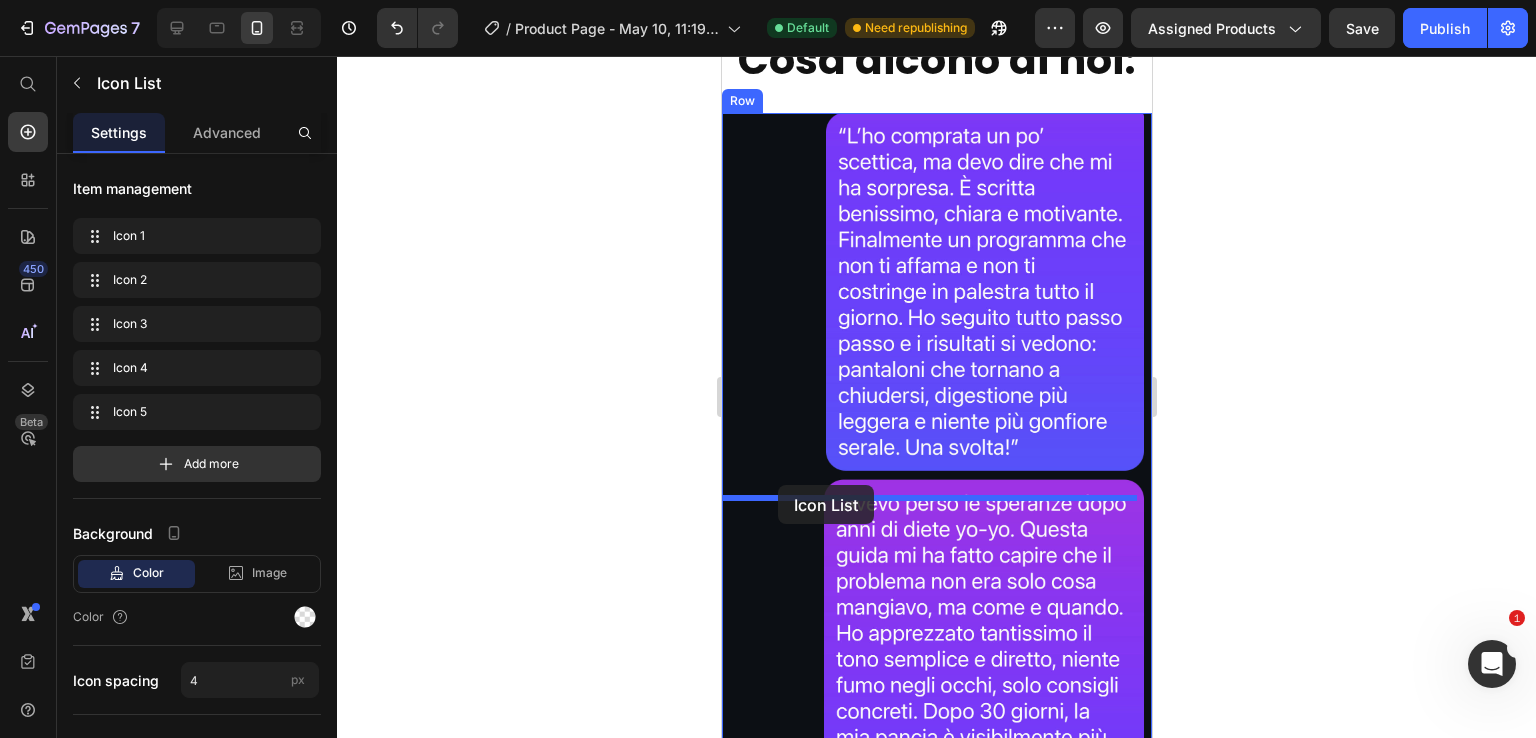 drag, startPoint x: 784, startPoint y: 413, endPoint x: 777, endPoint y: 485, distance: 72.33948 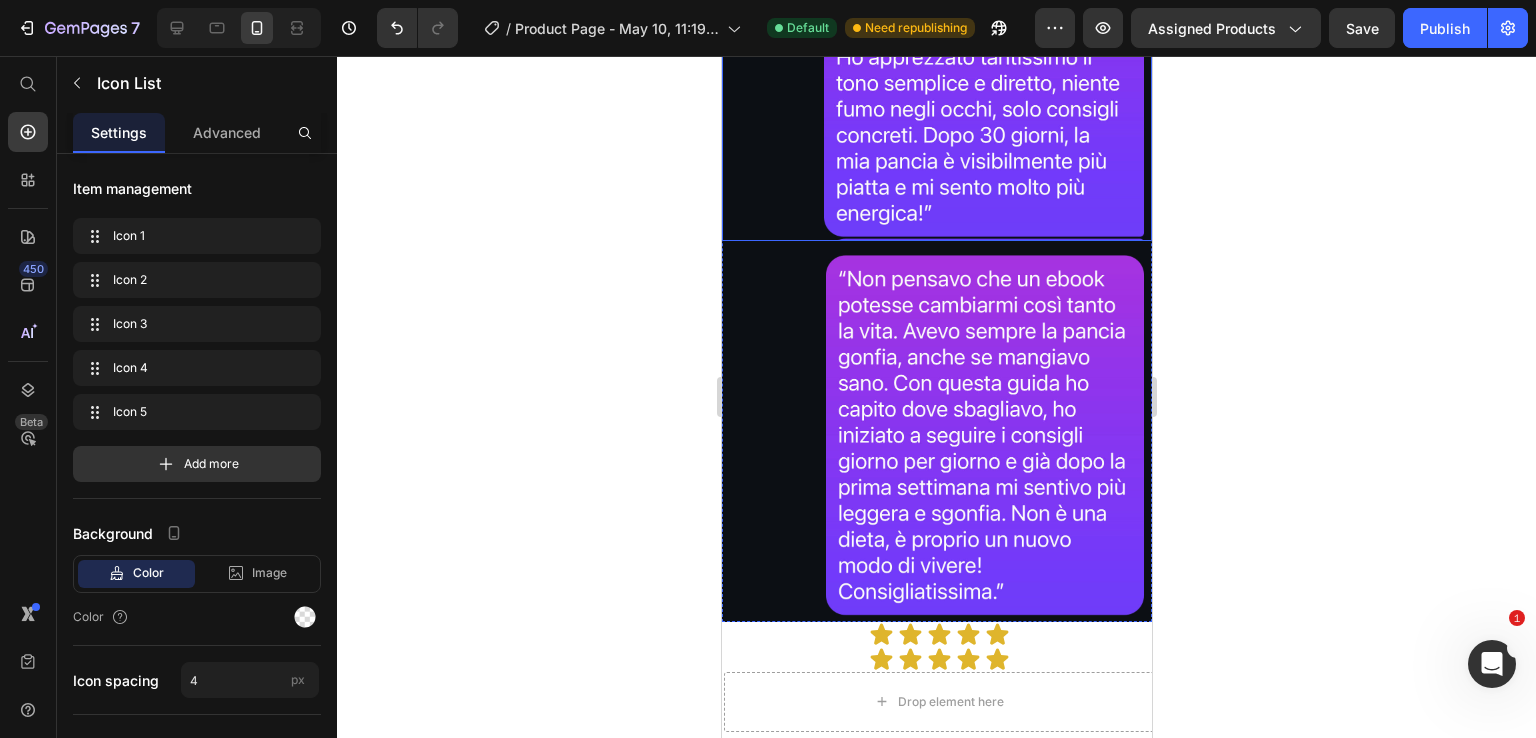 scroll, scrollTop: 2704, scrollLeft: 0, axis: vertical 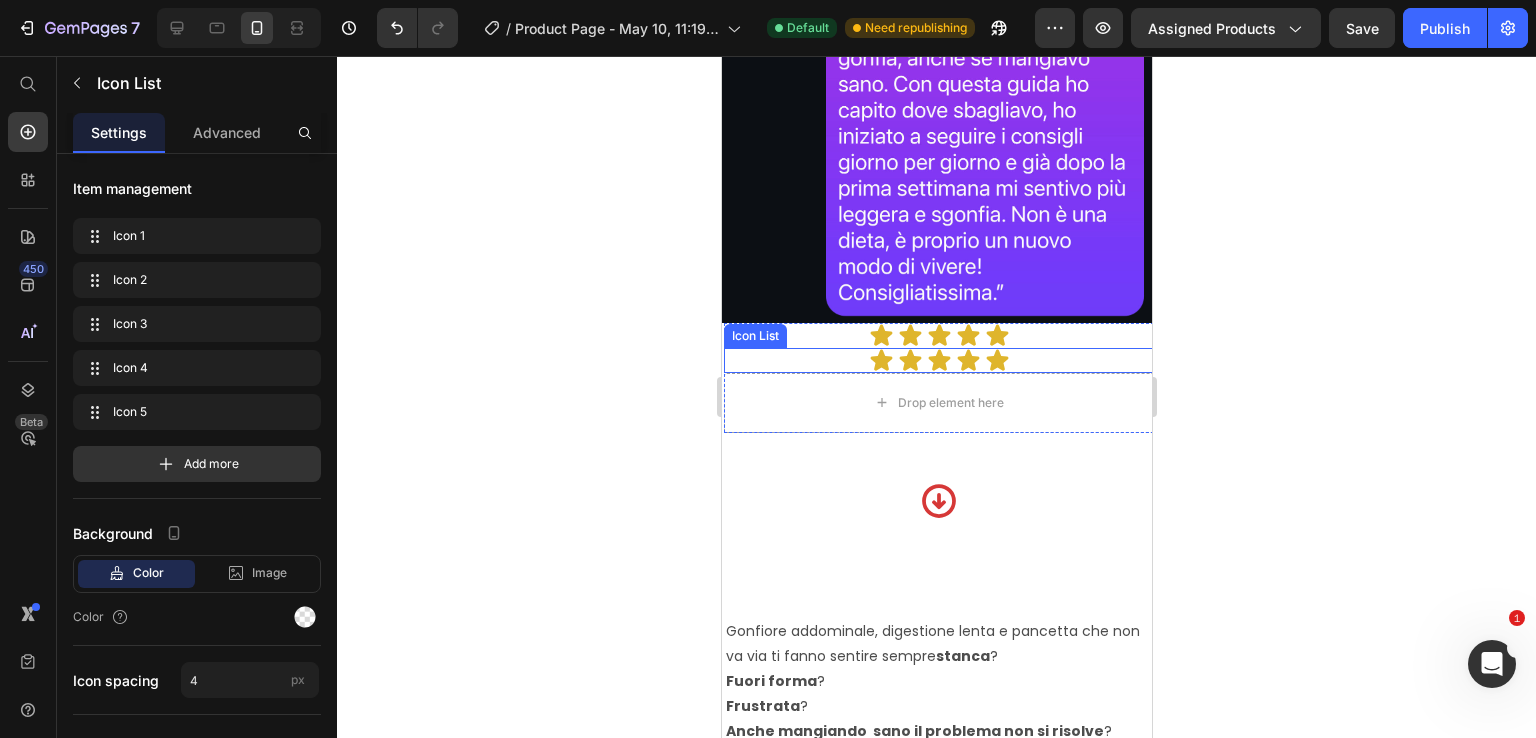 click on "Icon Icon Icon Icon
Icon" at bounding box center [938, 360] 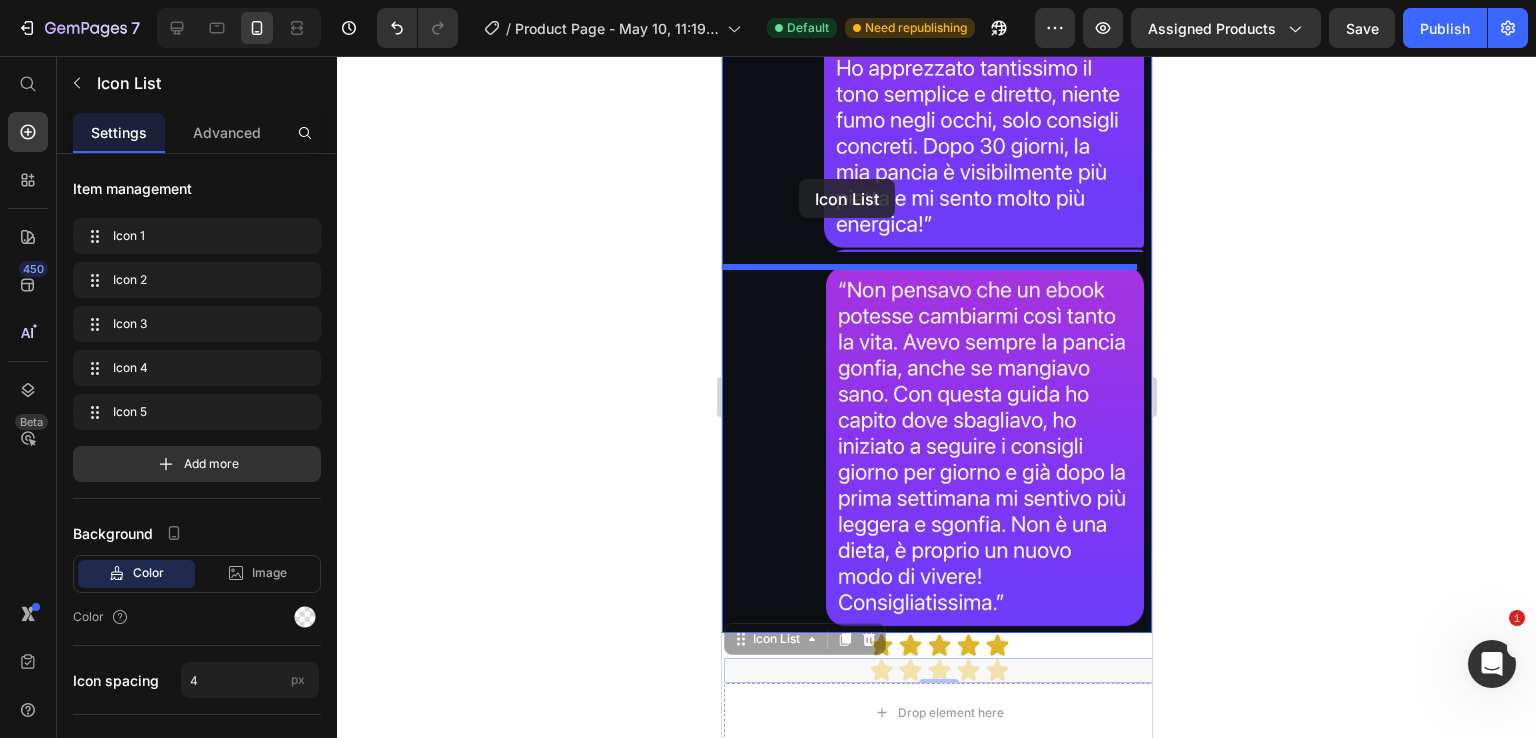 scroll, scrollTop: 2327, scrollLeft: 0, axis: vertical 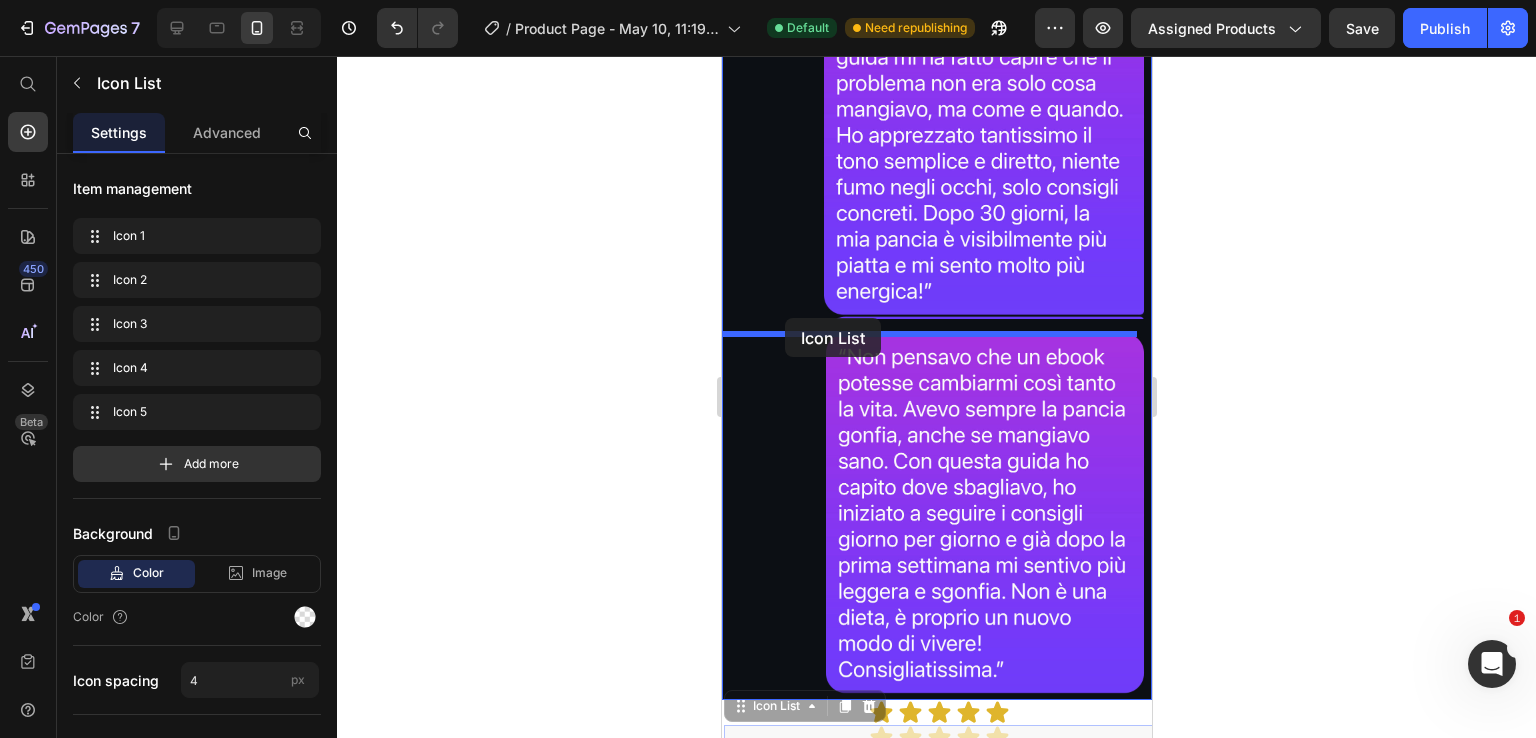 drag, startPoint x: 763, startPoint y: 330, endPoint x: 784, endPoint y: 318, distance: 24.186773 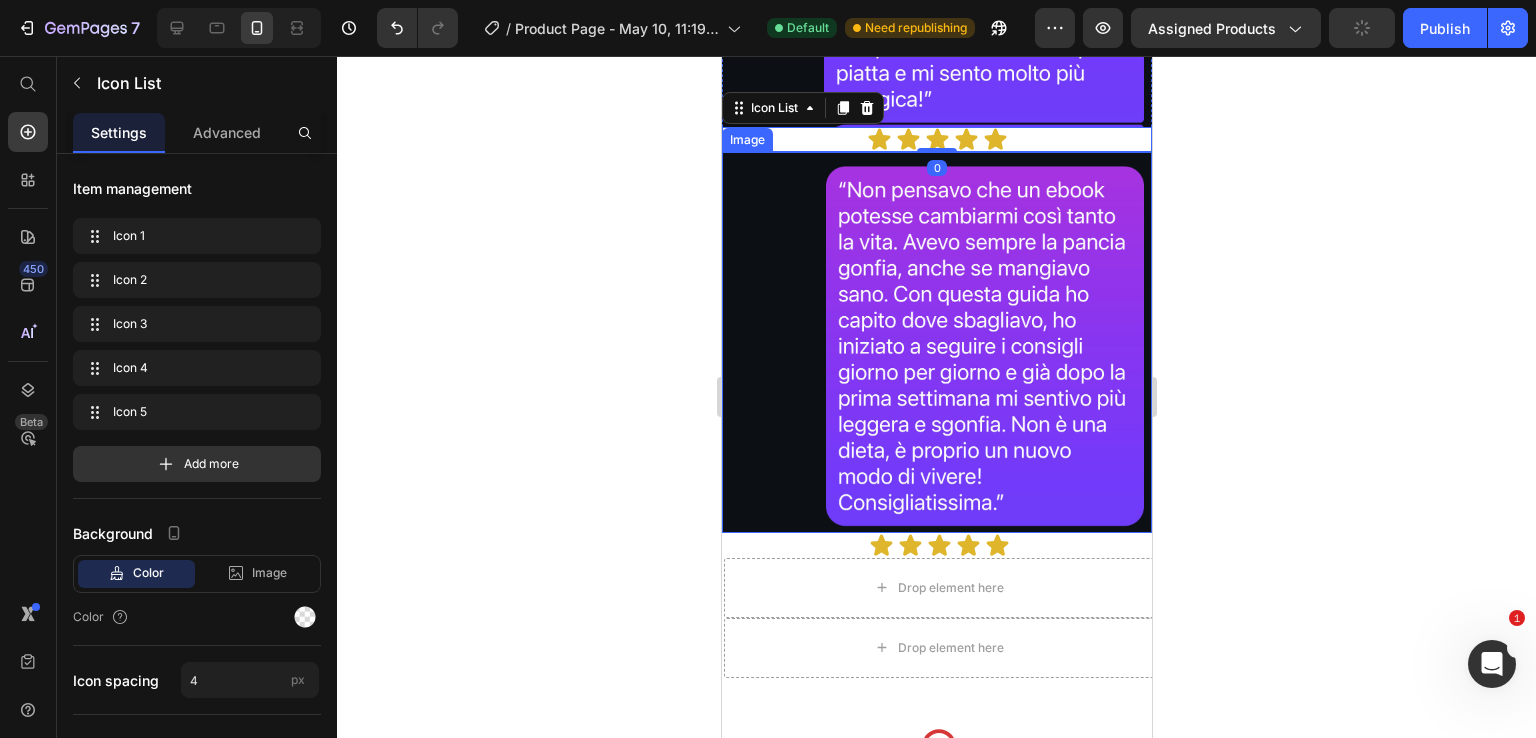 scroll, scrollTop: 2527, scrollLeft: 0, axis: vertical 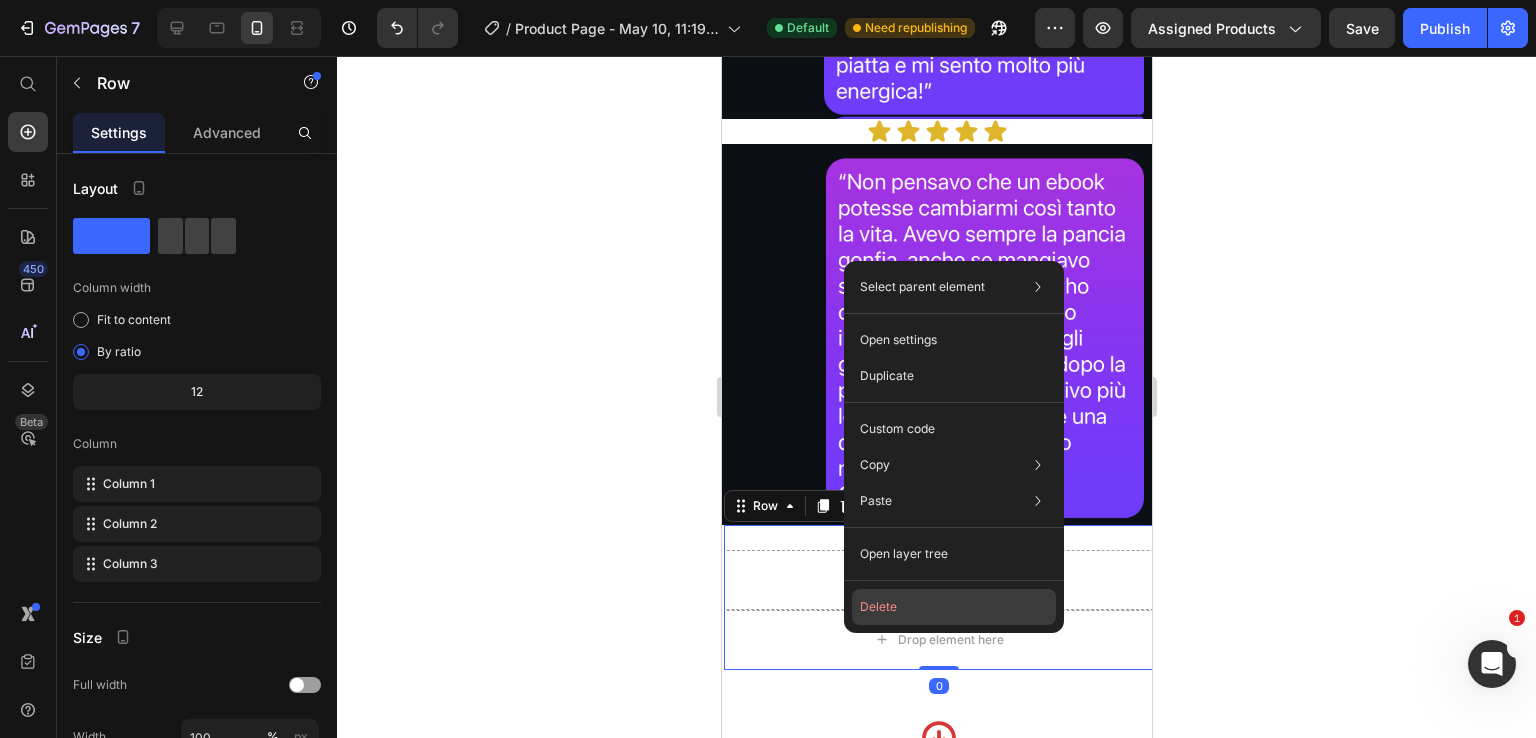 click on "Delete" 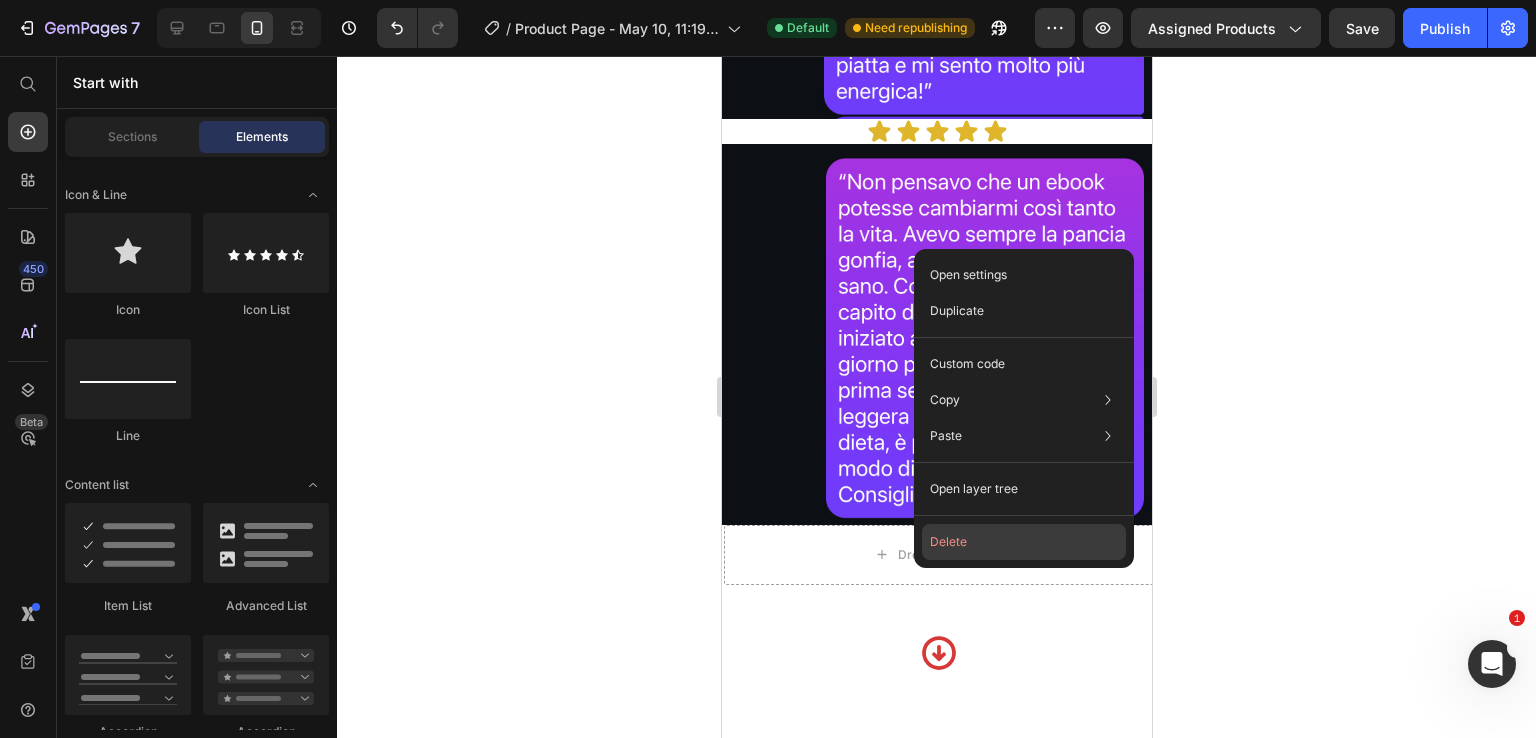 click on "Delete" 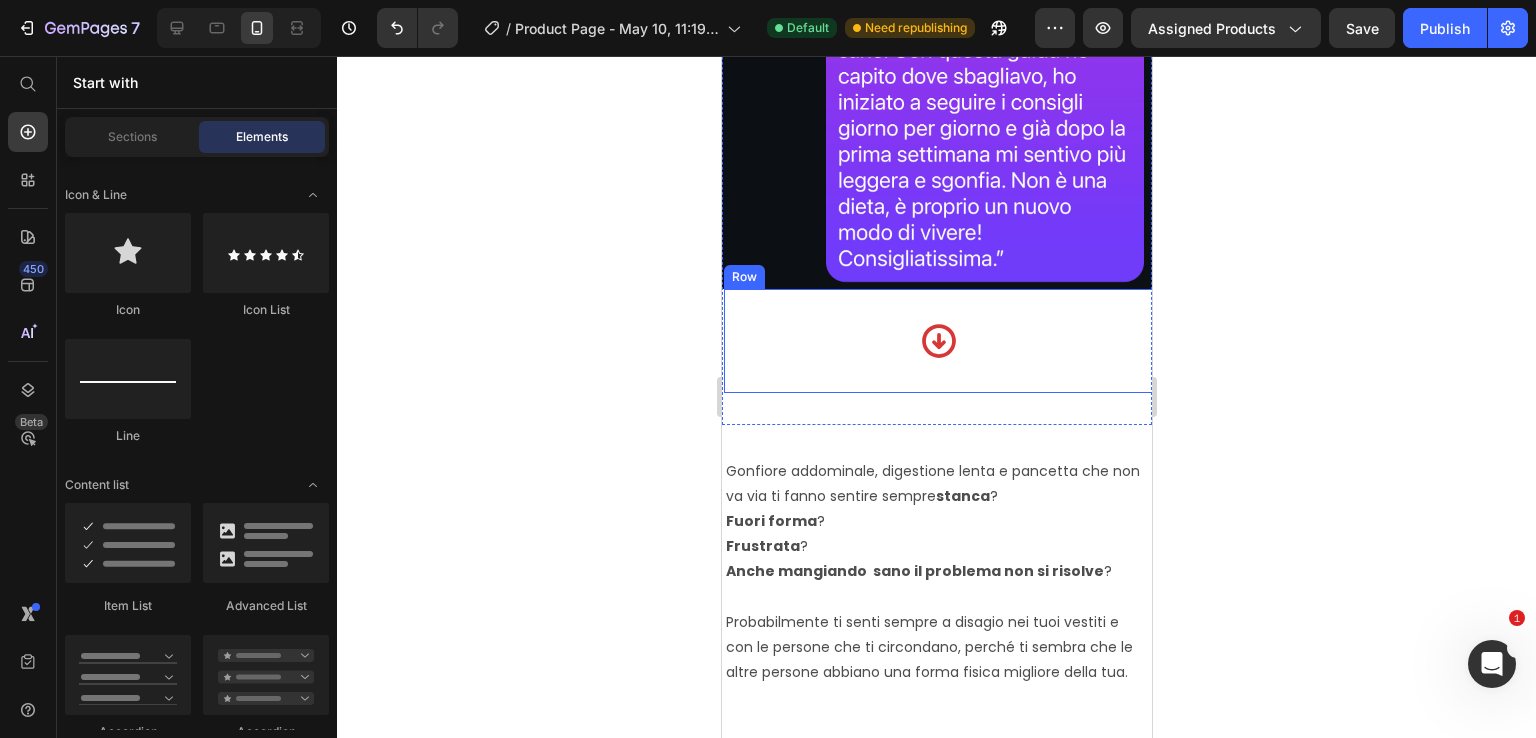 scroll, scrollTop: 2827, scrollLeft: 0, axis: vertical 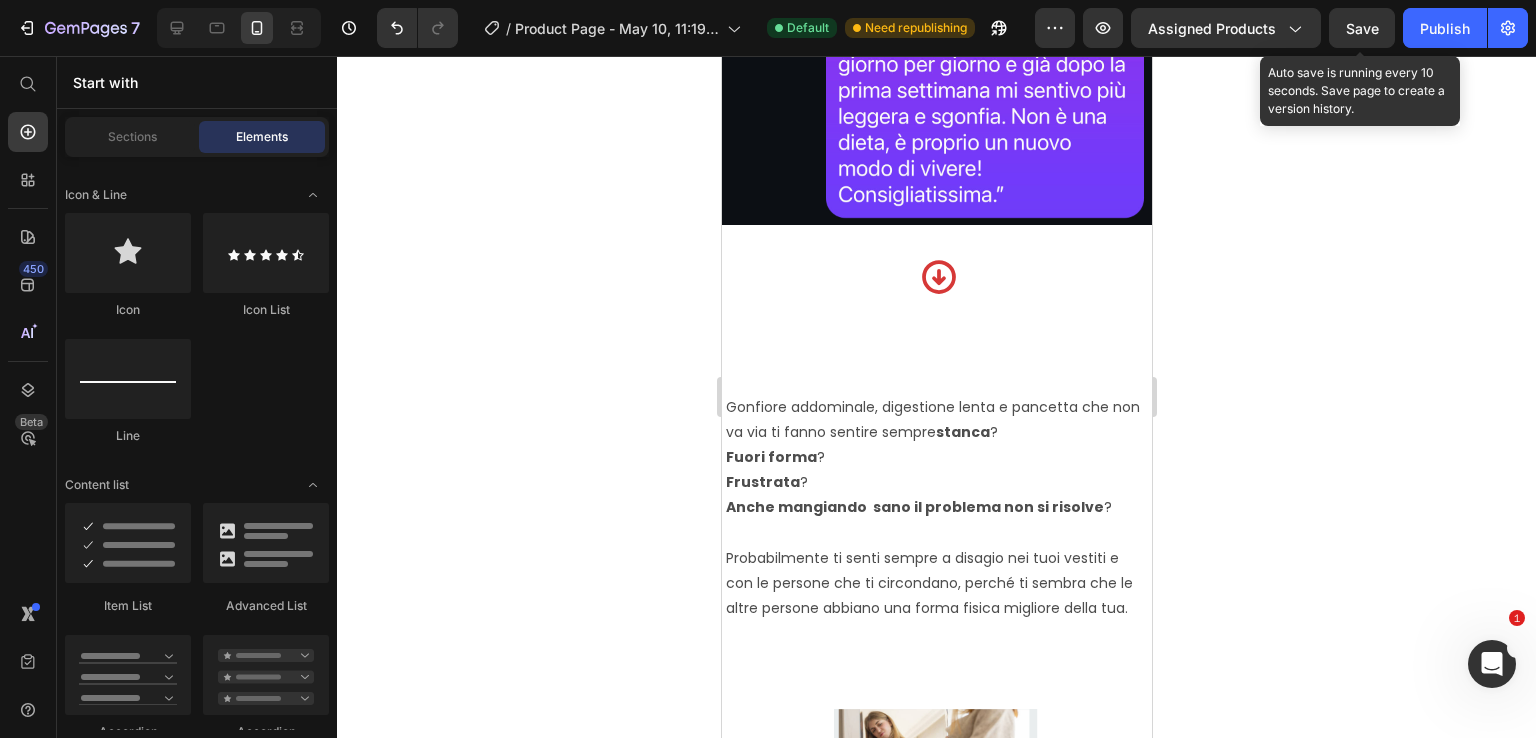 click on "Save" at bounding box center [1362, 28] 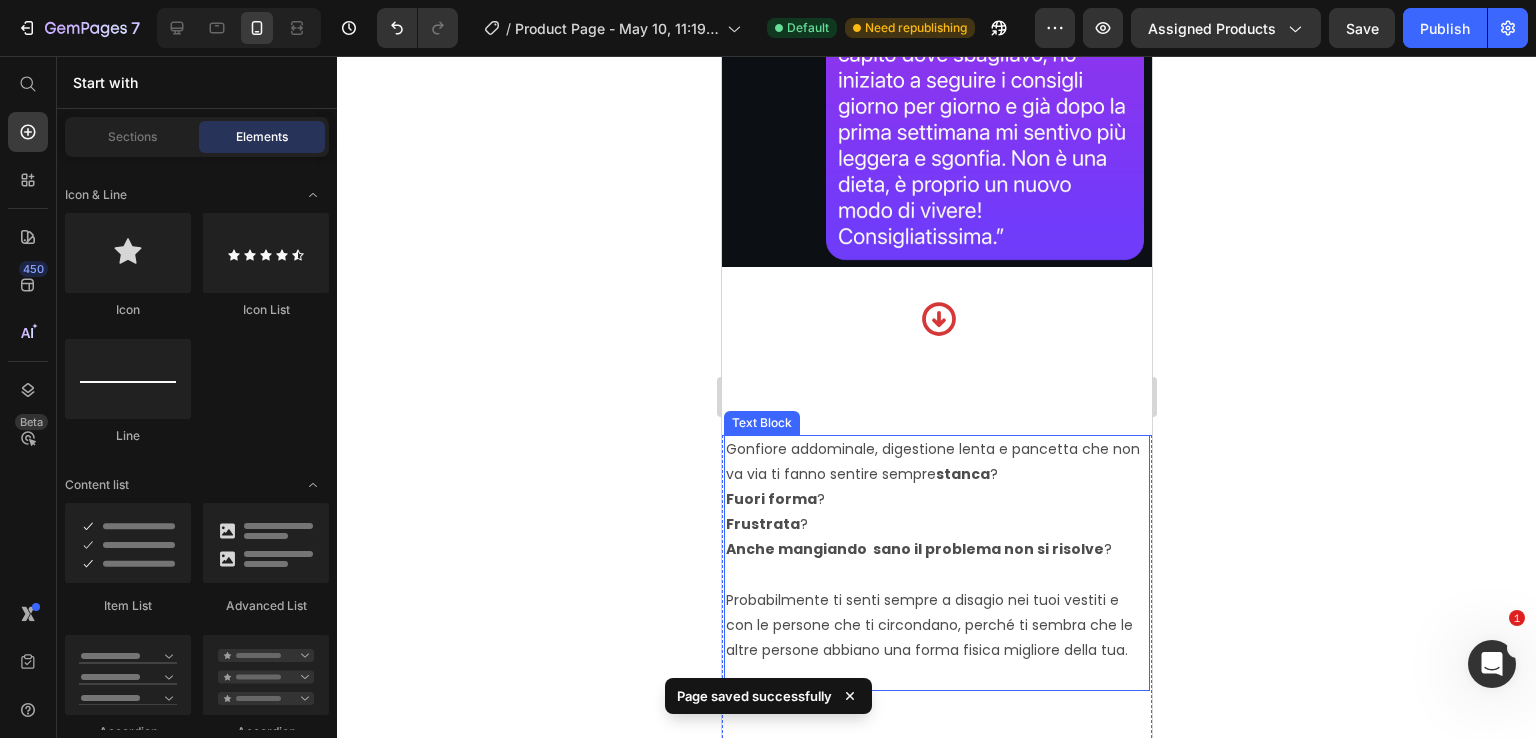 scroll, scrollTop: 2727, scrollLeft: 0, axis: vertical 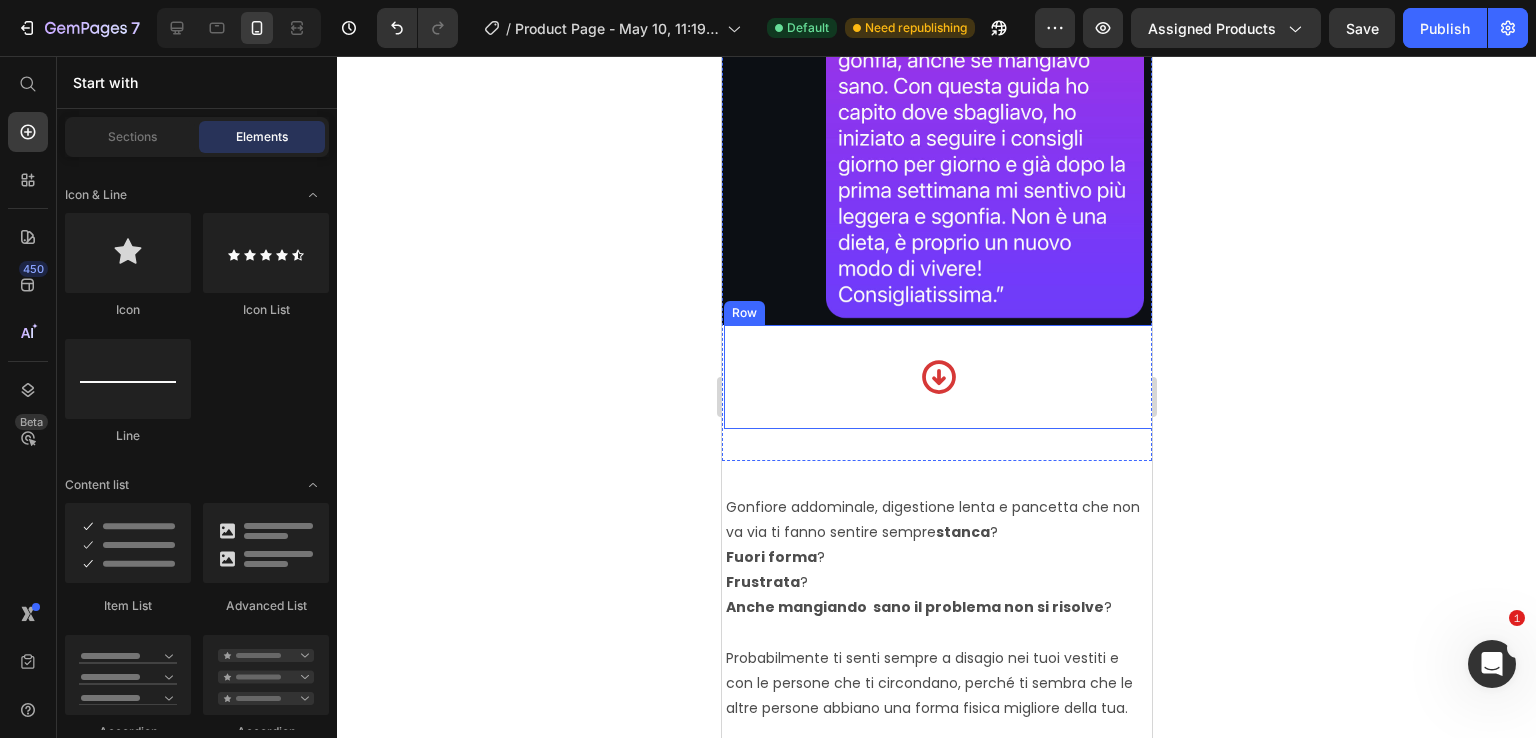 click on "Icon" at bounding box center (938, 377) 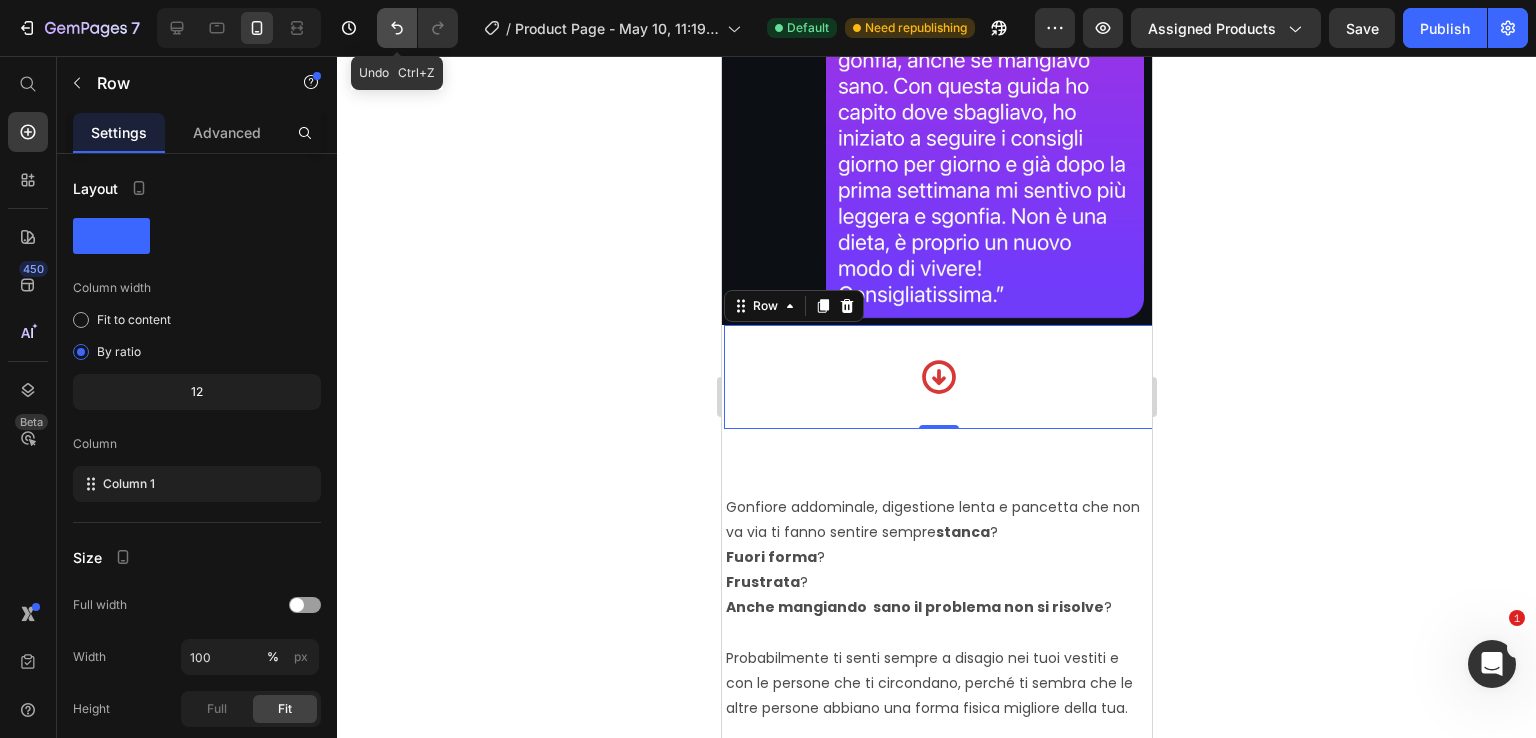 click 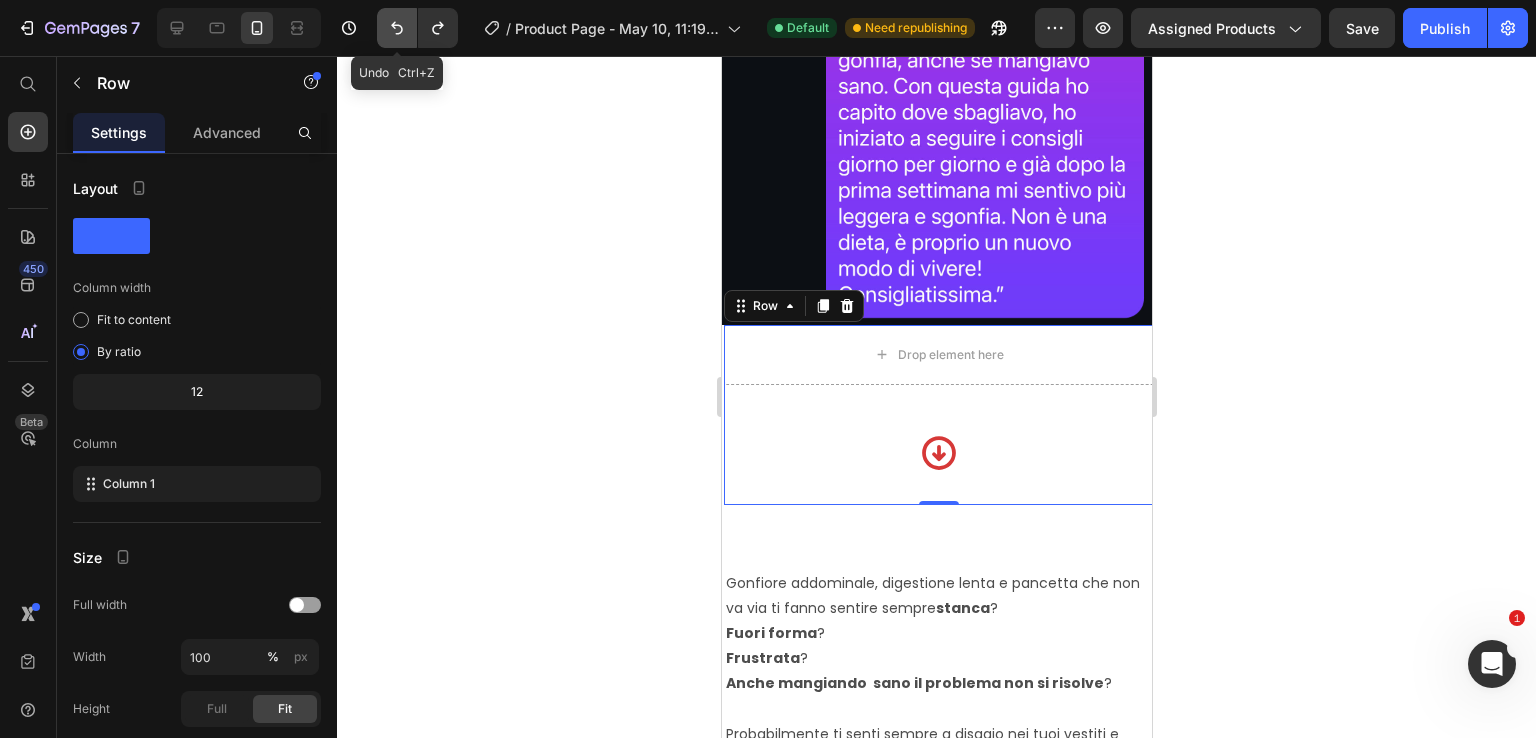 click 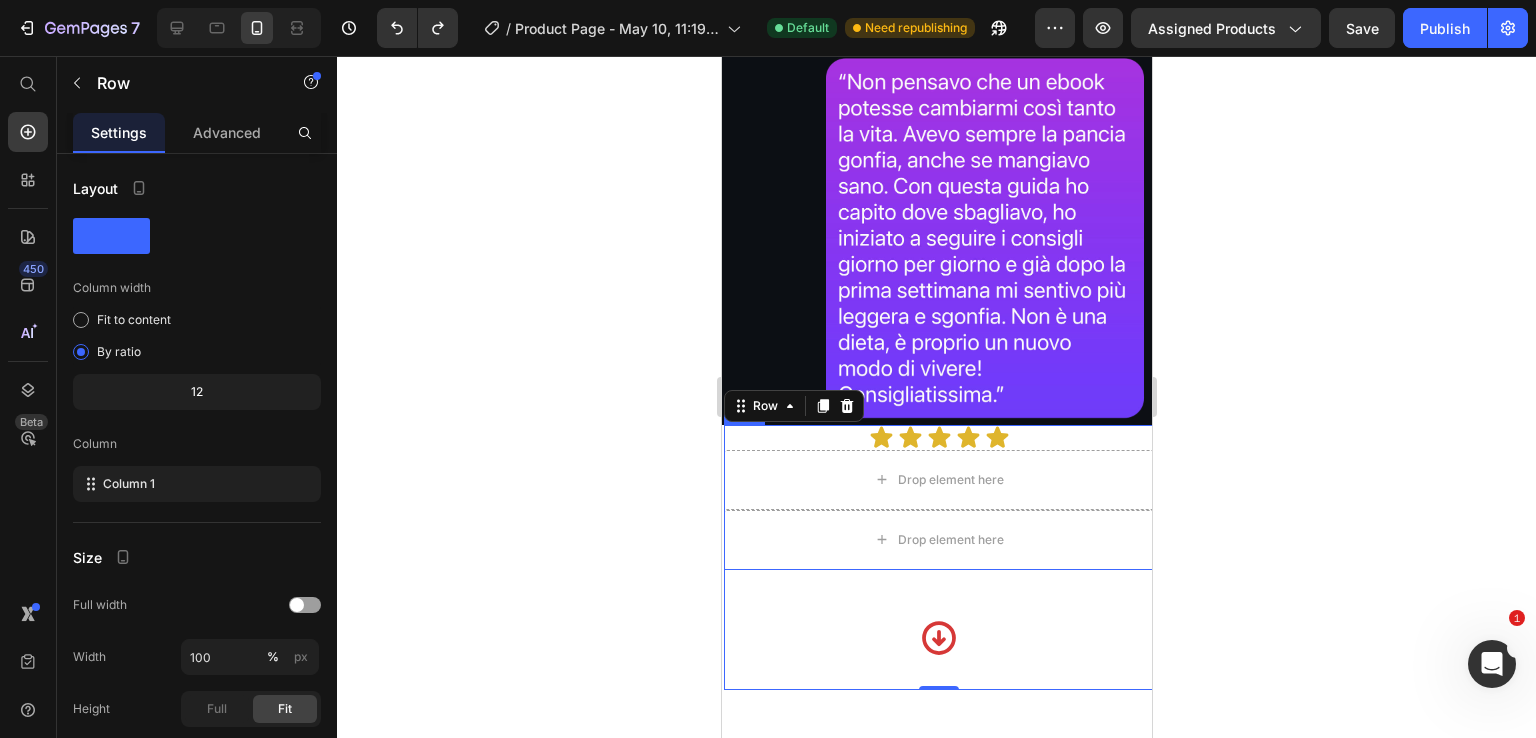 scroll, scrollTop: 2827, scrollLeft: 0, axis: vertical 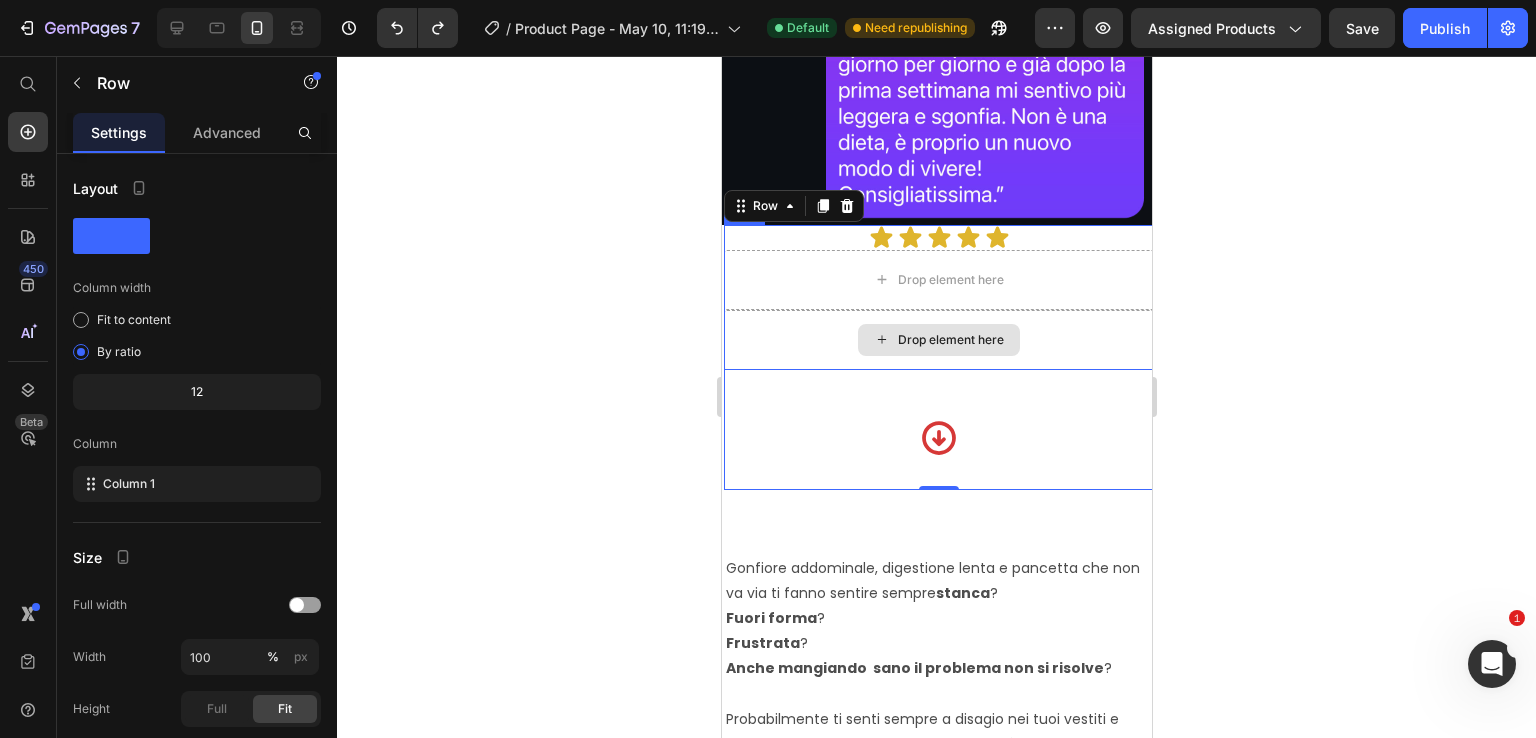 click on "Drop element here" at bounding box center (938, 340) 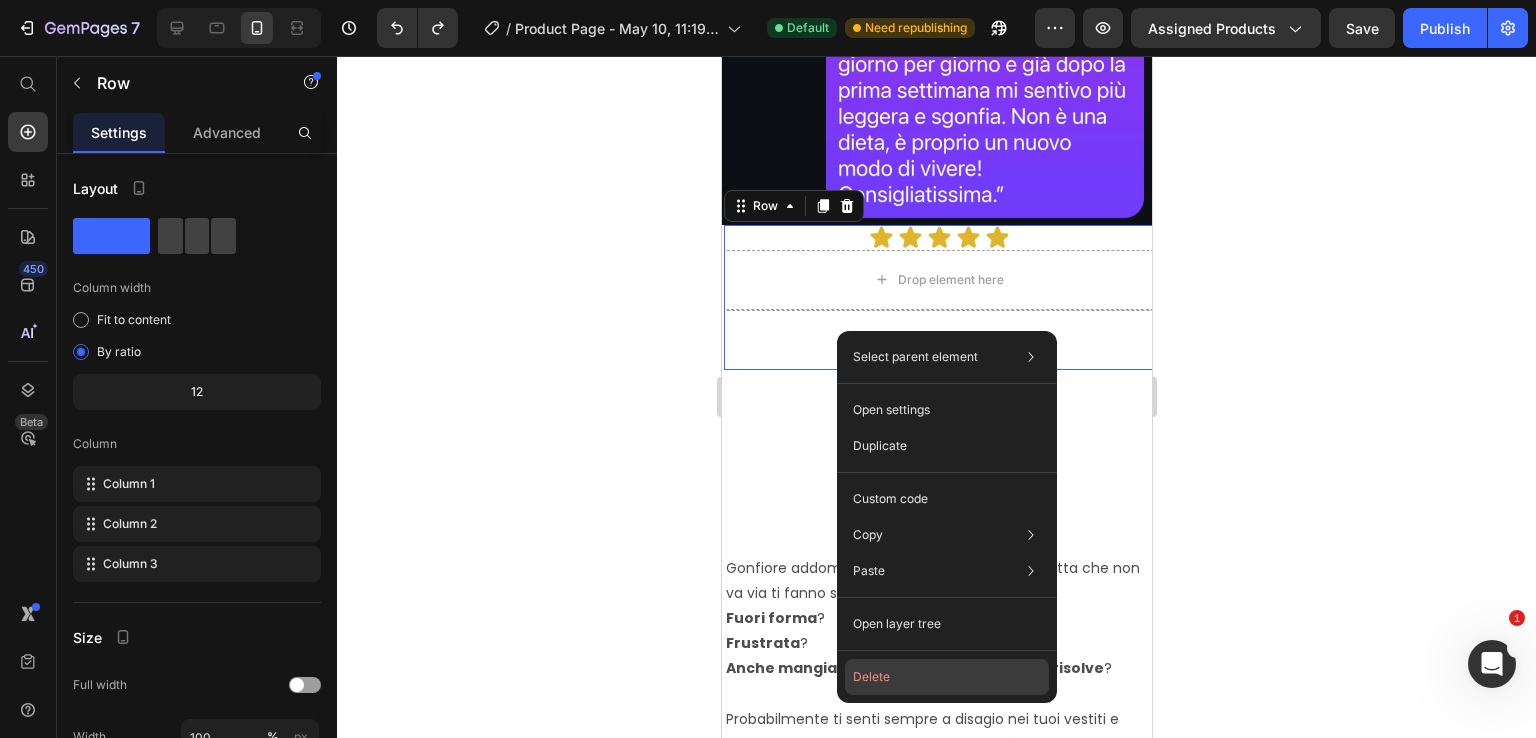 click on "Delete" 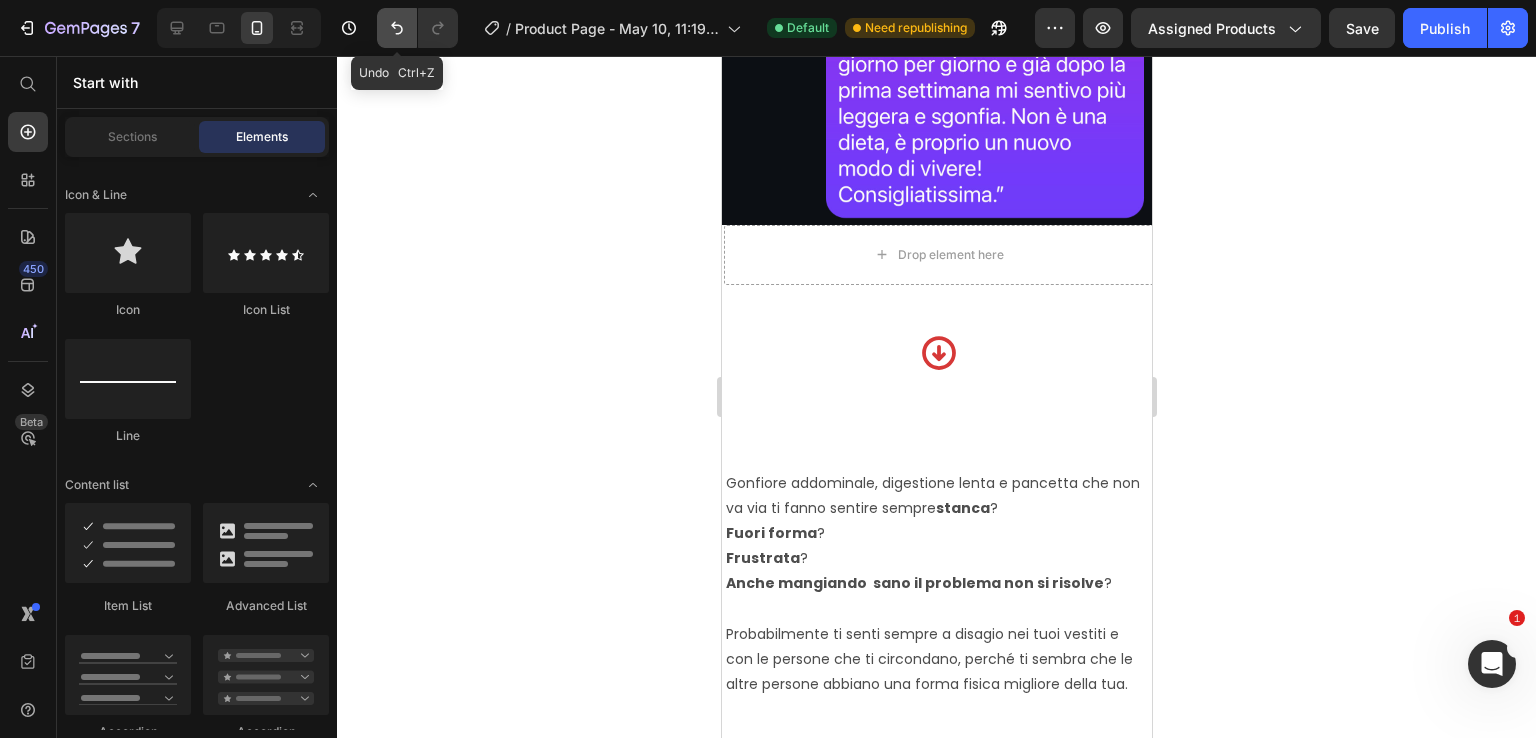 click 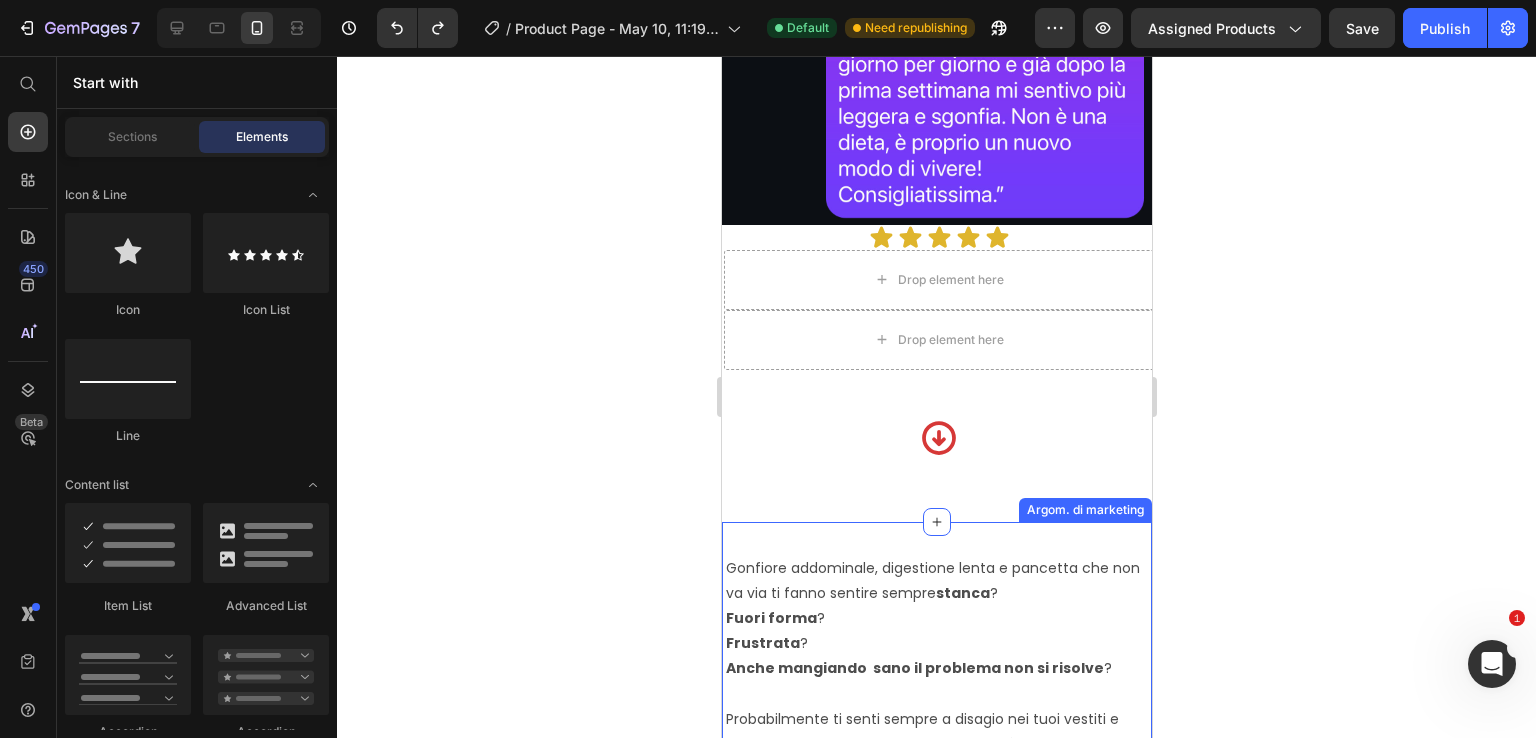 click on "Gonfiore addominale, digestione lenta e pancetta che non va via ti fanno sentire sempre  stanca  ? Fuori forma  ? Frustrata  ?  Anche mangiando  sano il problema non si risolve  ?   Probabilmente ti senti sempre a disagio nei tuoi vestiti e con le persone che ti circondano, perché ti sembra che le altre persone abbiano una forma fisica migliore della tua.    Text Block Image Row Se sei qui, probabilmente è perché hai già provato tante strade :  diete drastiche, pasti sostitutivi, allenamenti estenuanti  e promesse che "suonavano bene"... ma che alla fine ti hanno lasciato  delusa, gonfia e stanca.   Ma stai tranquilla...  non è  colpa tua  !   Probabilmente è solo perché non hai ancora trovato  lo stile di vita adatto a te.   Ma mettiti in moto subito !   Perché più passerà il tempo e più sarà difficile cambiare certe abitudini e riuscire a tornare indietro, recuperando una  buona   capacità digestiva e un buon equilibrio del tuo intestino.    Text Block Image Row     un  , e un  ." at bounding box center [936, 4130] 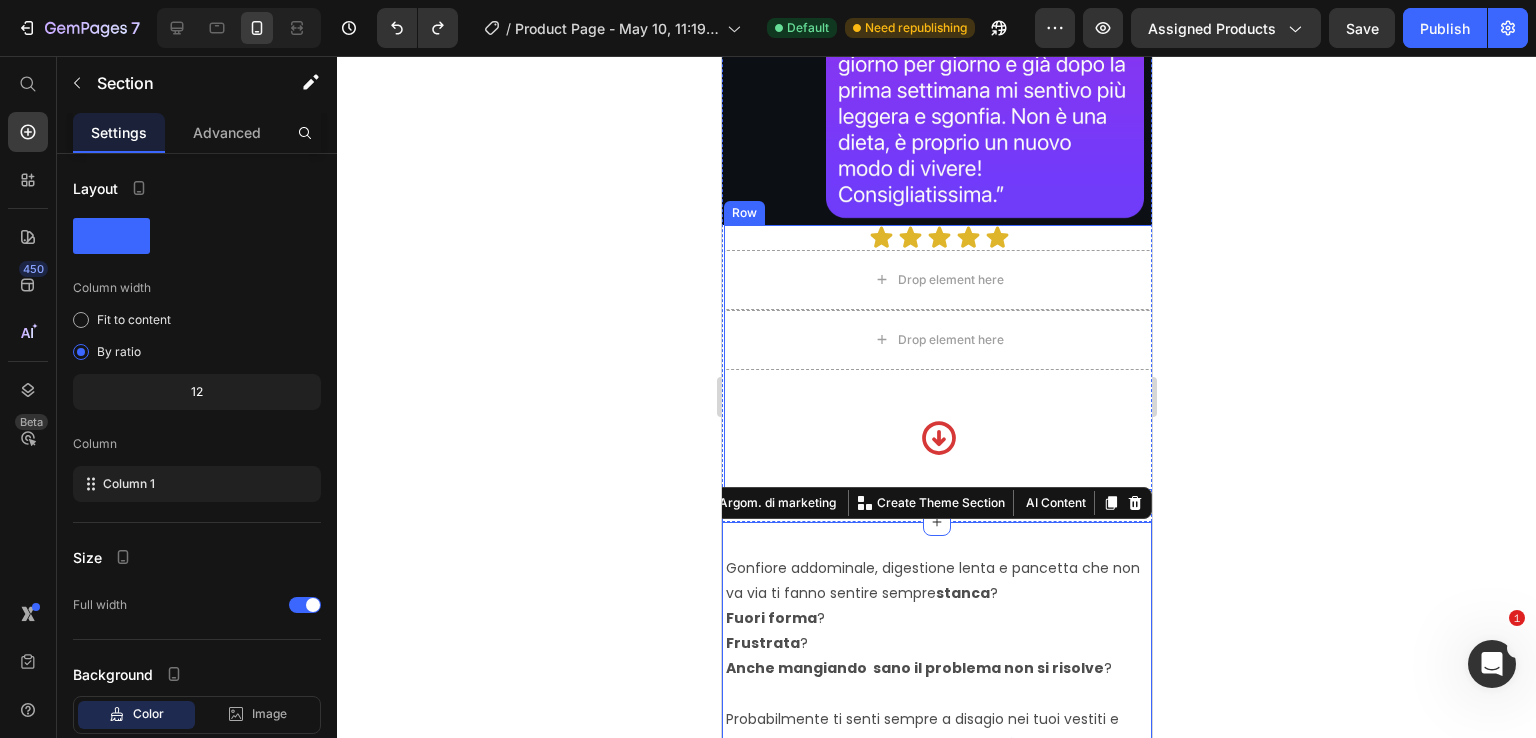 click on "Icon Icon Icon Icon
Icon Icon List
Drop element here
Drop element here Row Row
Icon" at bounding box center [938, 357] 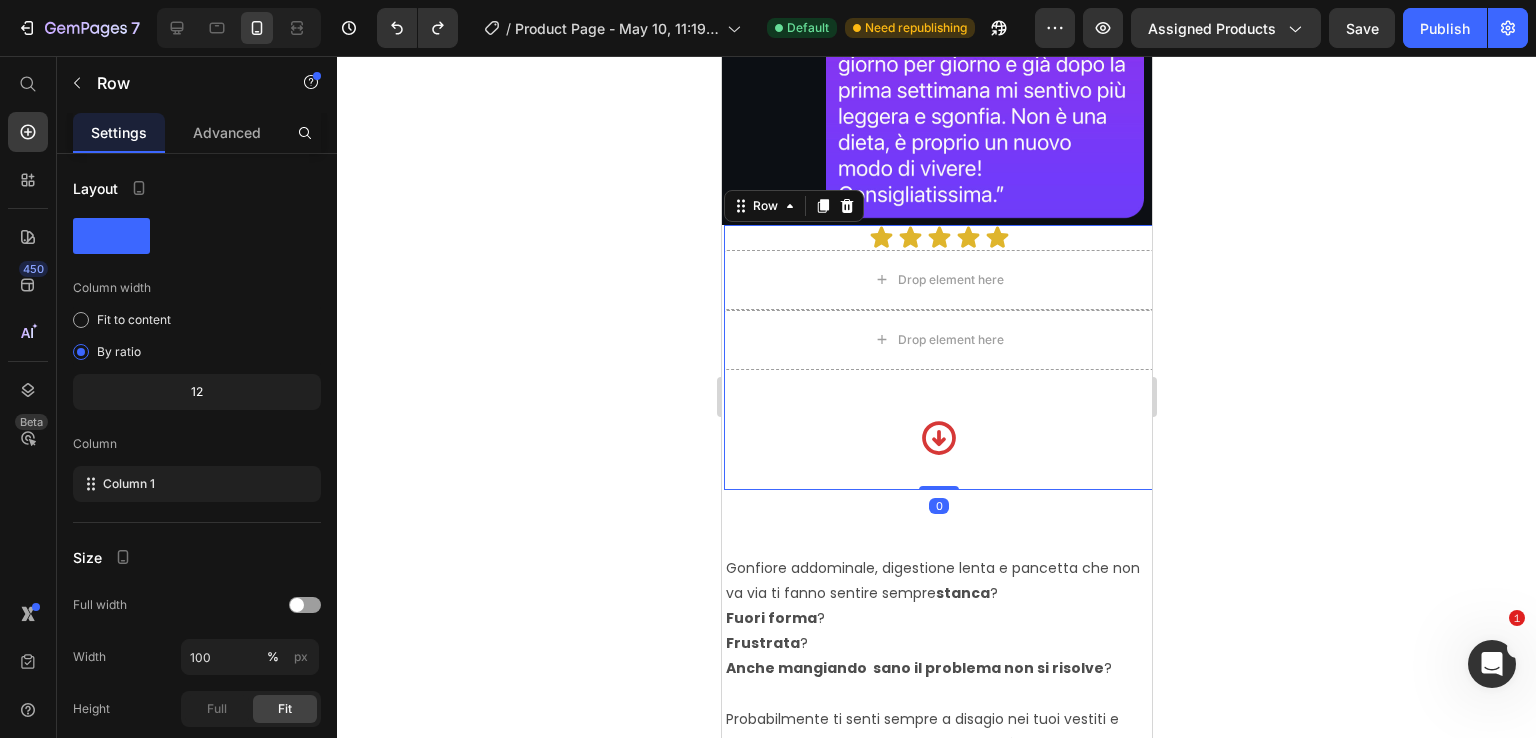 click on "Icon Icon Icon Icon
Icon Icon List
Drop element here
Drop element here Row Row
Icon" at bounding box center (938, 357) 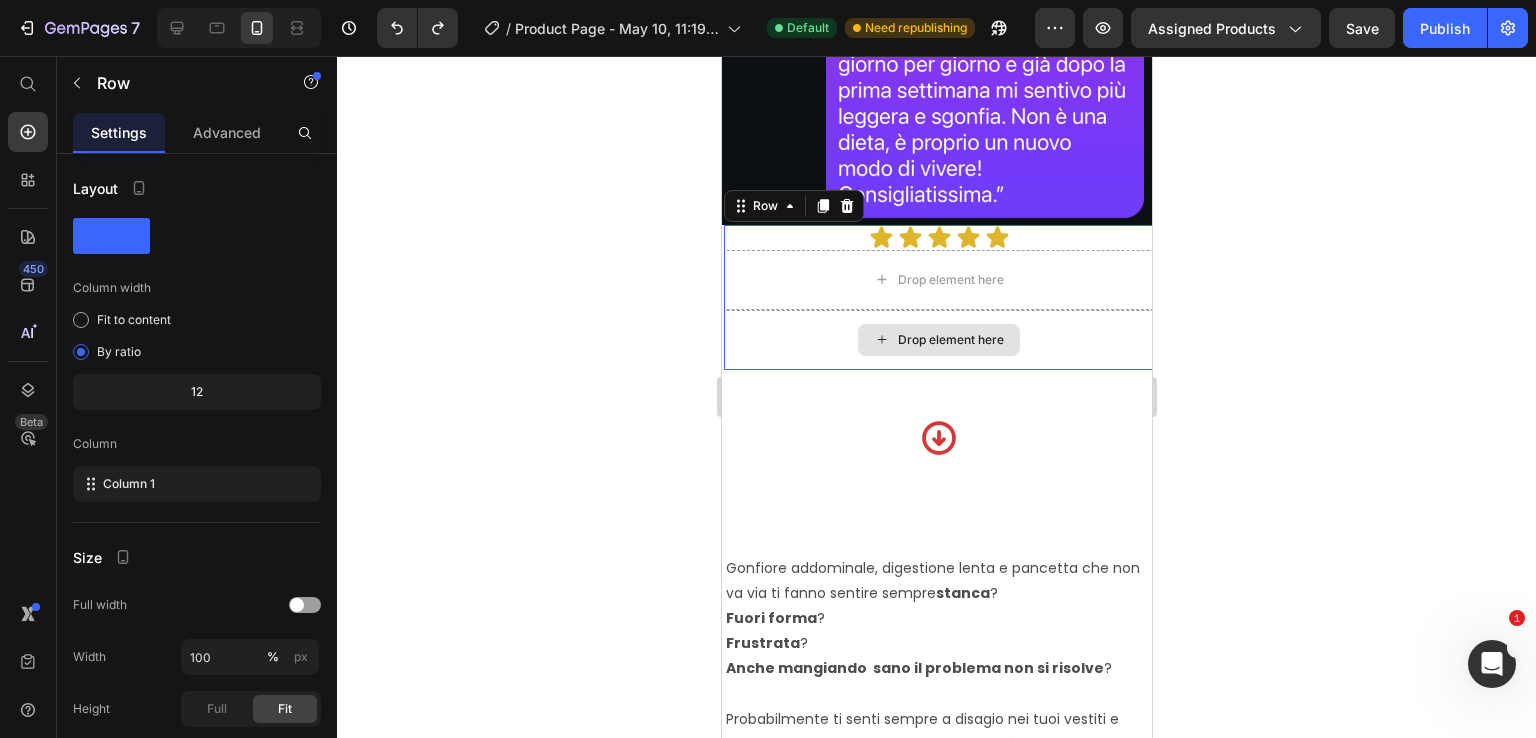 click on "Drop element here" at bounding box center (938, 340) 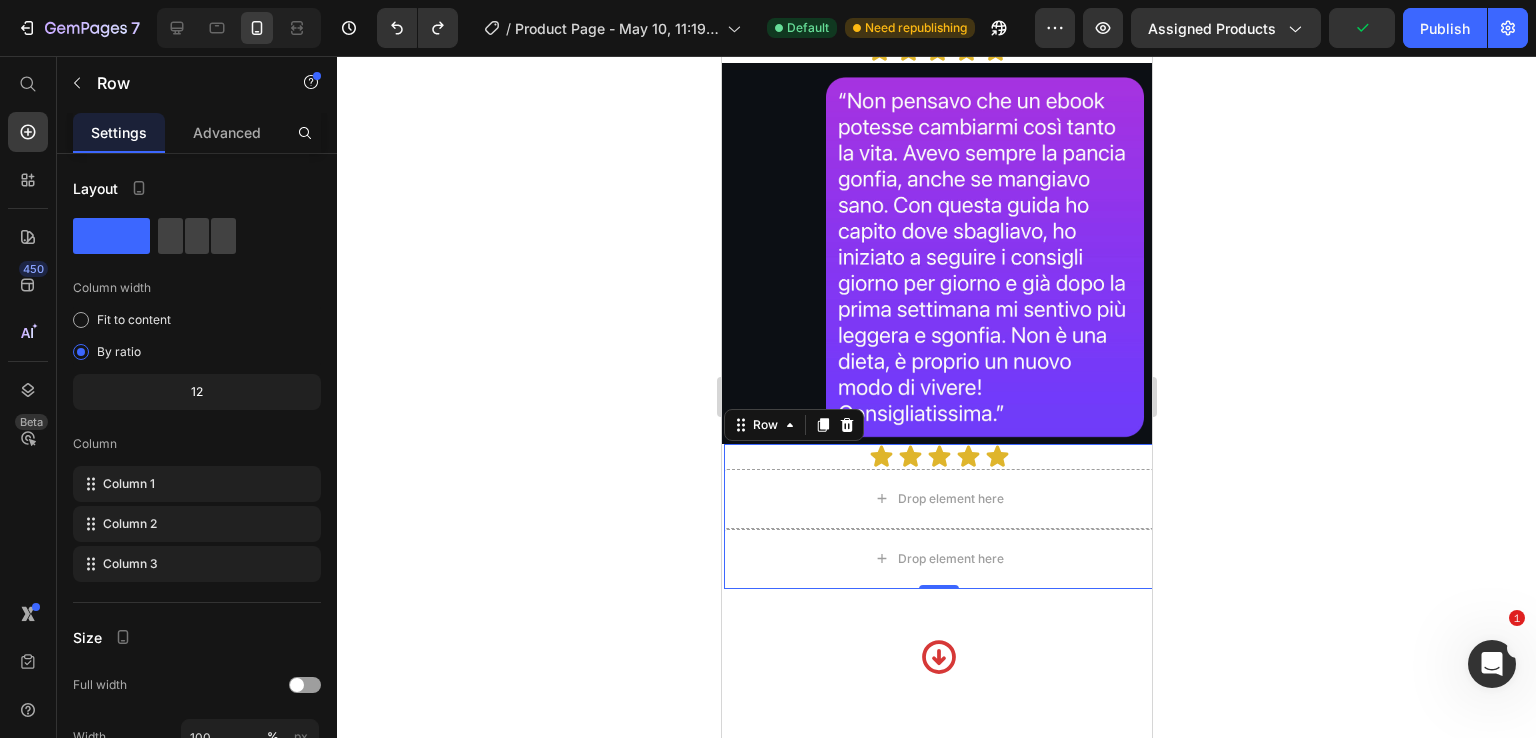 scroll, scrollTop: 2627, scrollLeft: 0, axis: vertical 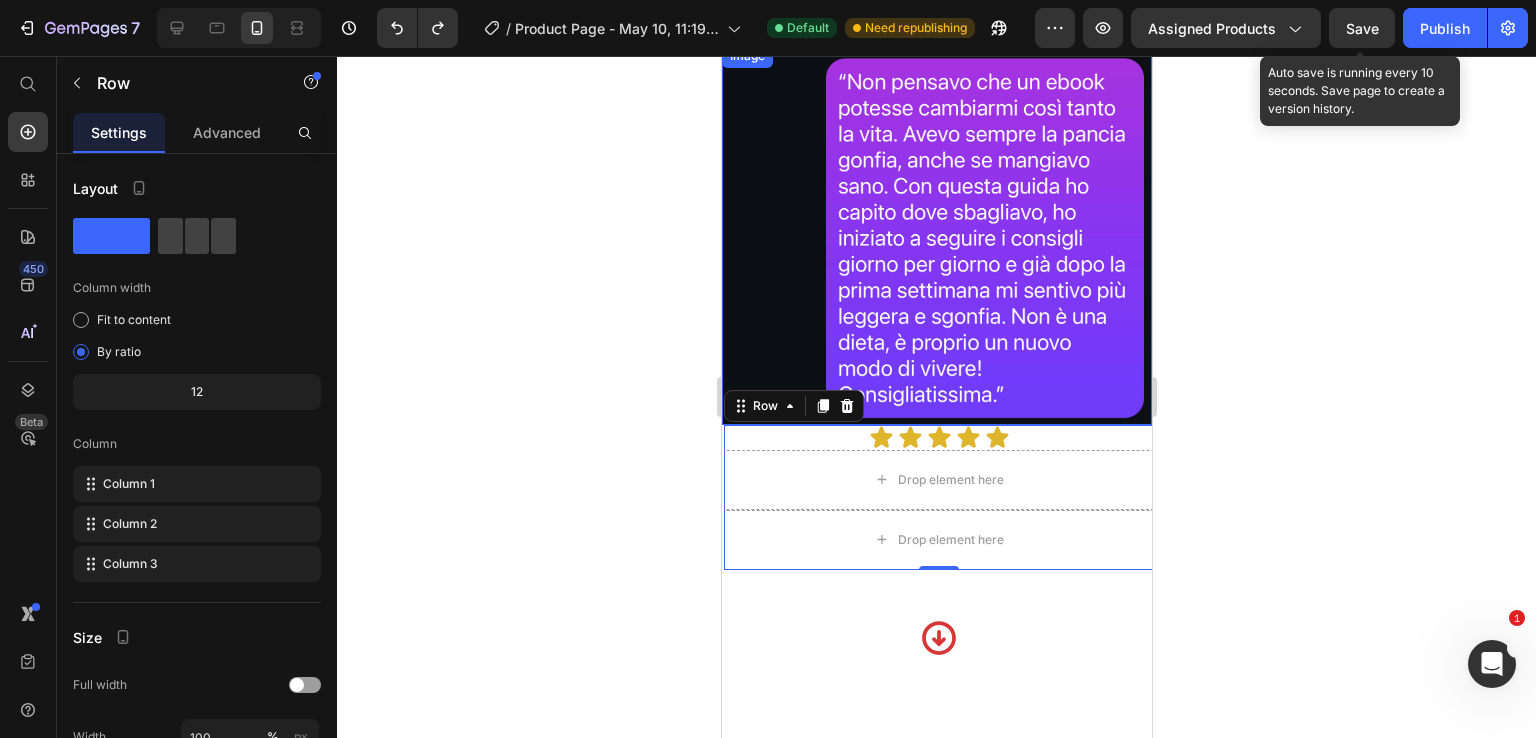 click on "Save" at bounding box center (1362, 28) 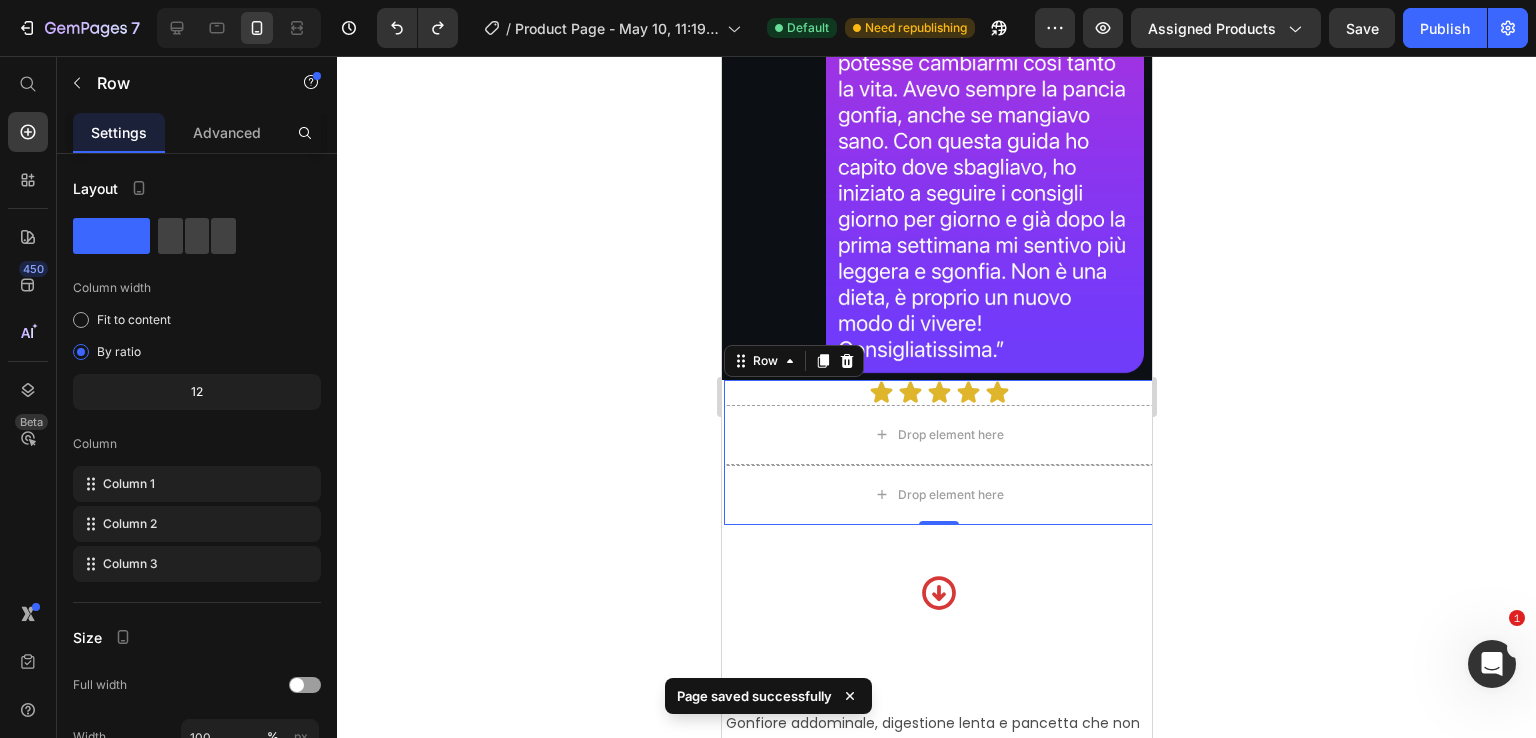 scroll, scrollTop: 2627, scrollLeft: 0, axis: vertical 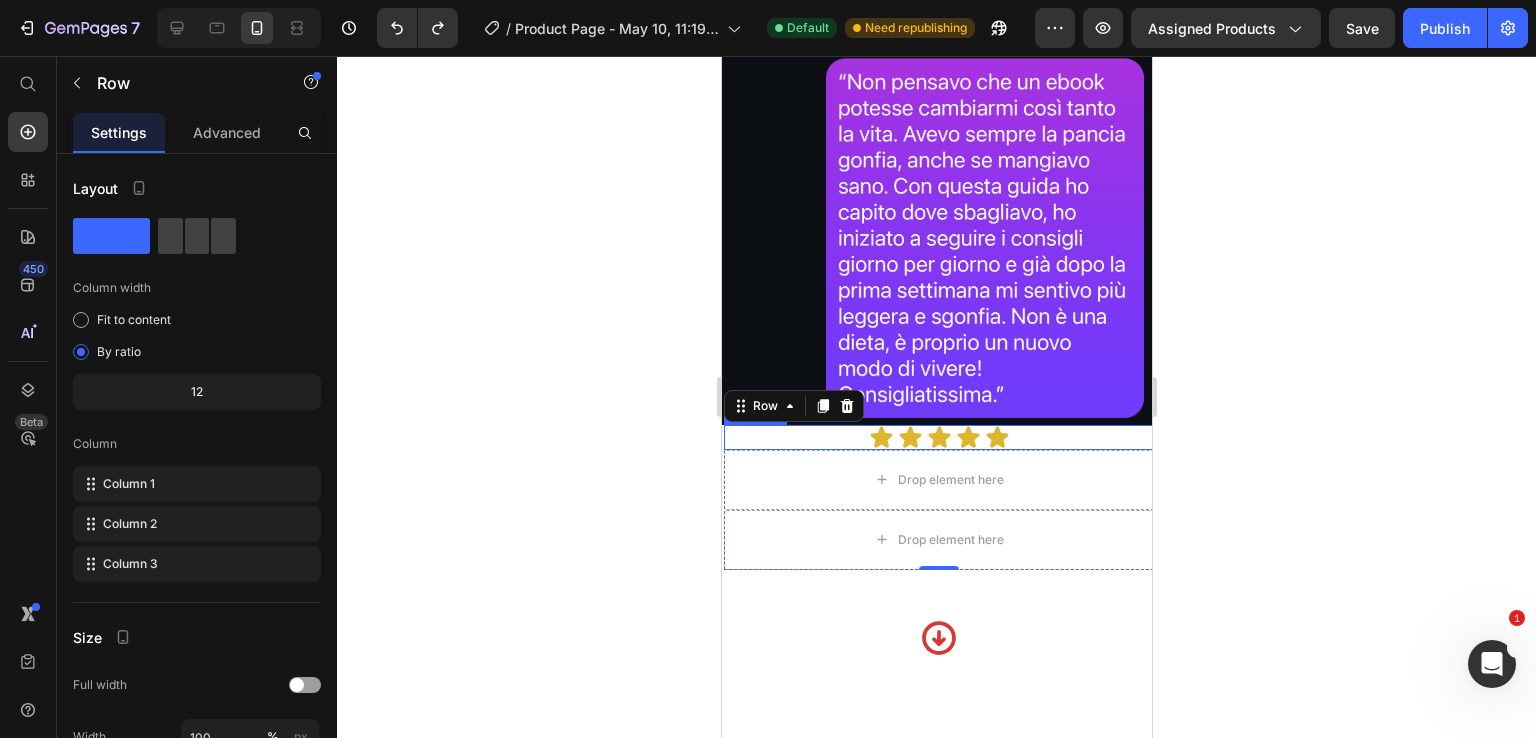 click on "Icon Icon Icon Icon
Icon" at bounding box center (938, 437) 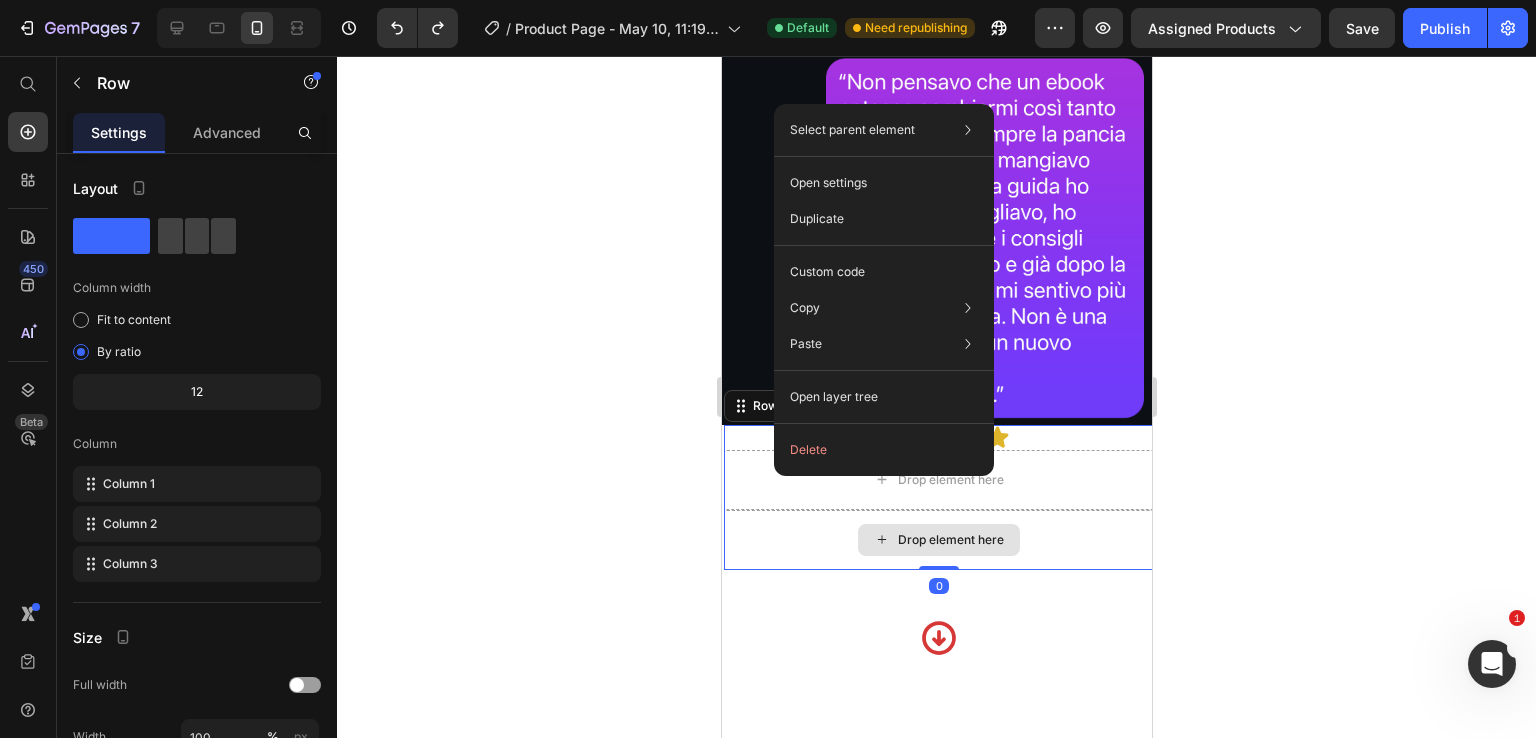 click 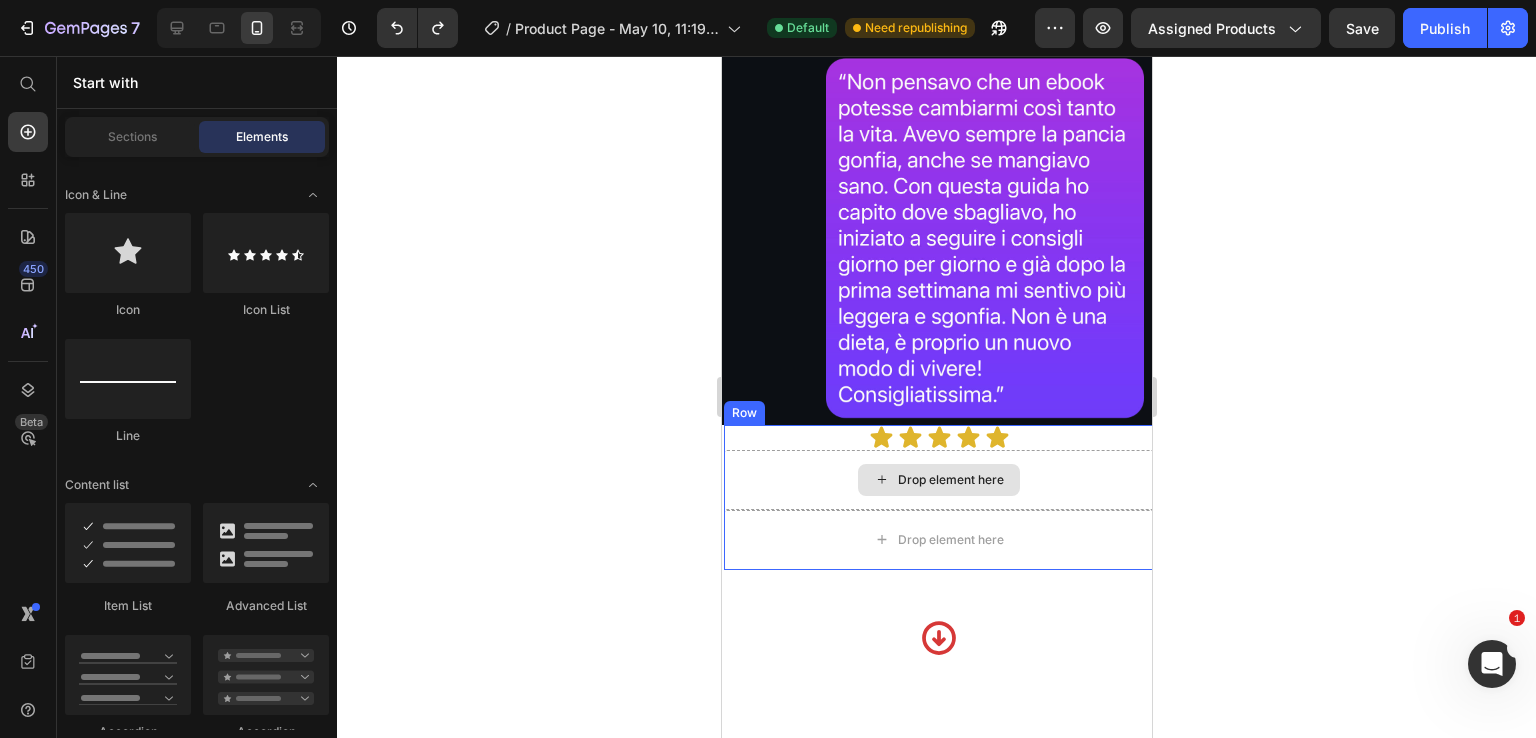 click on "Drop element here" at bounding box center (938, 480) 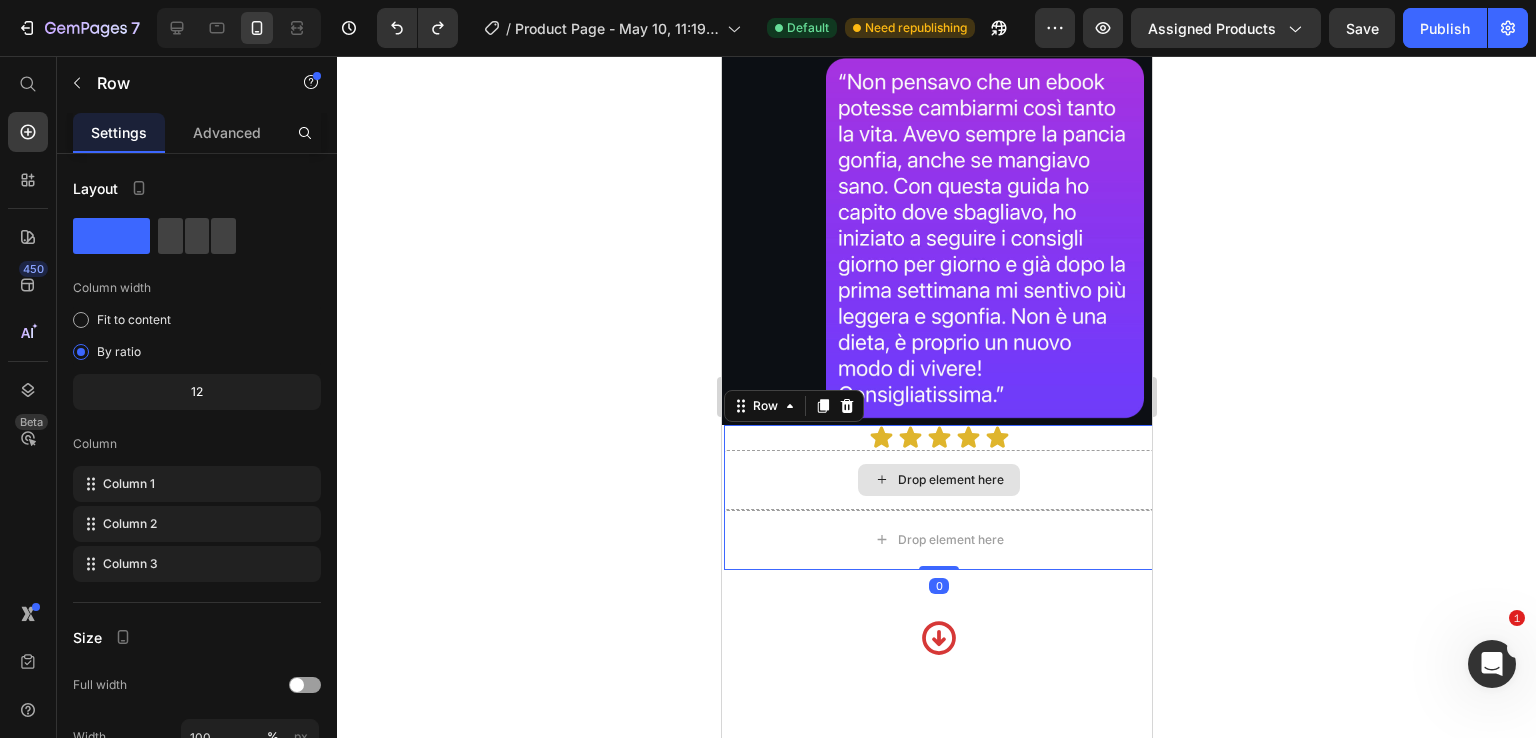 click on "Drop element here" at bounding box center [938, 480] 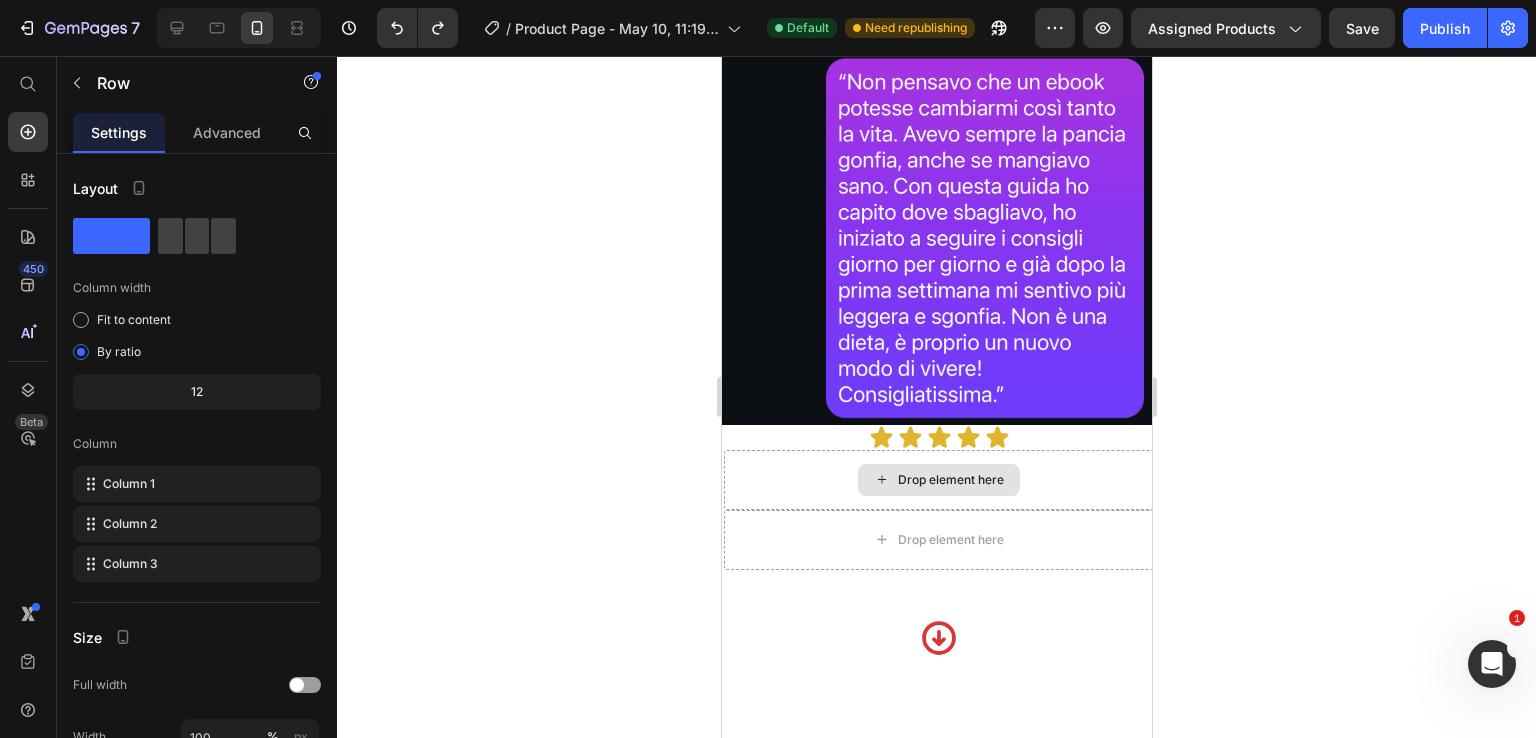 click on "Drop element here" at bounding box center (950, 480) 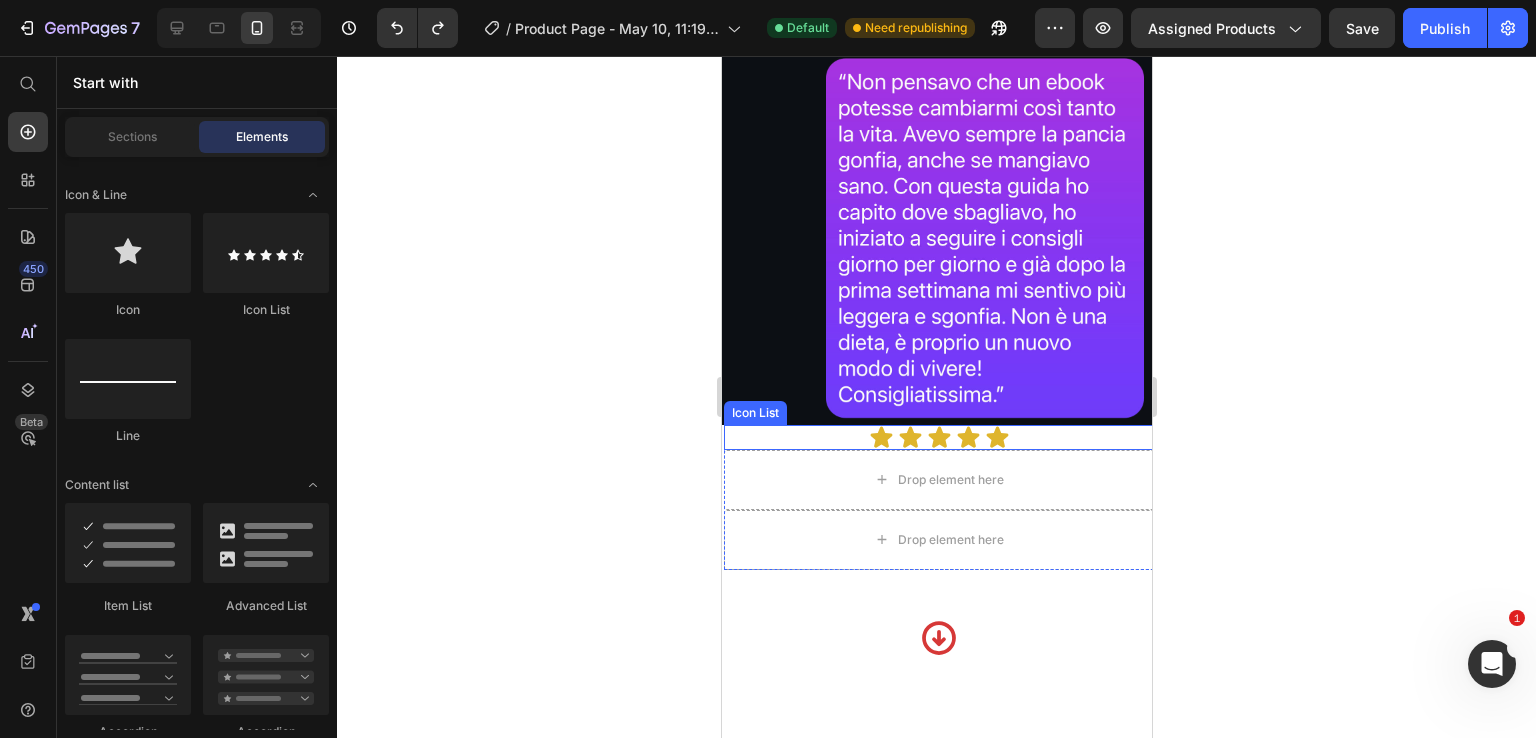 click on "Icon Icon Icon Icon
Icon" at bounding box center (938, 437) 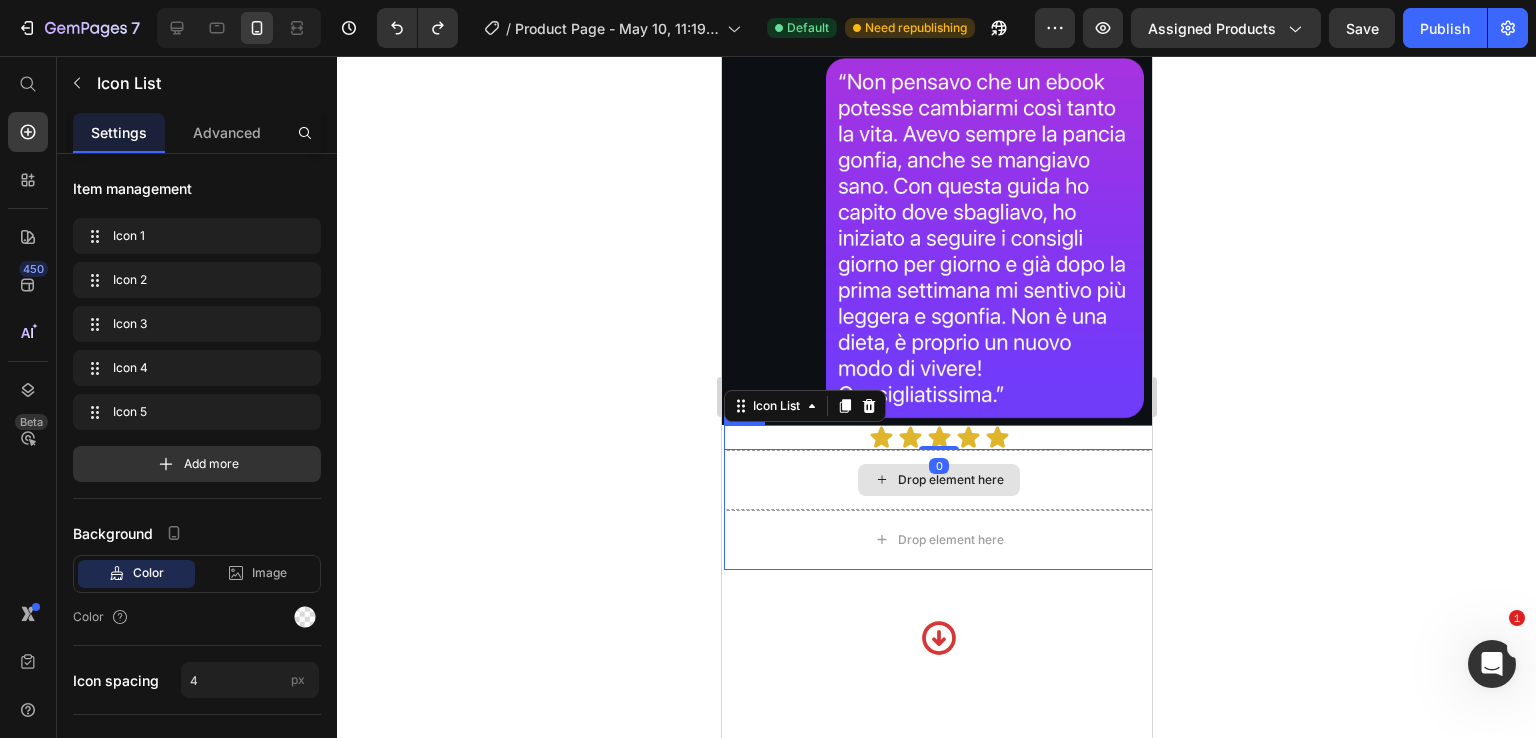 click on "Drop element here" at bounding box center (938, 480) 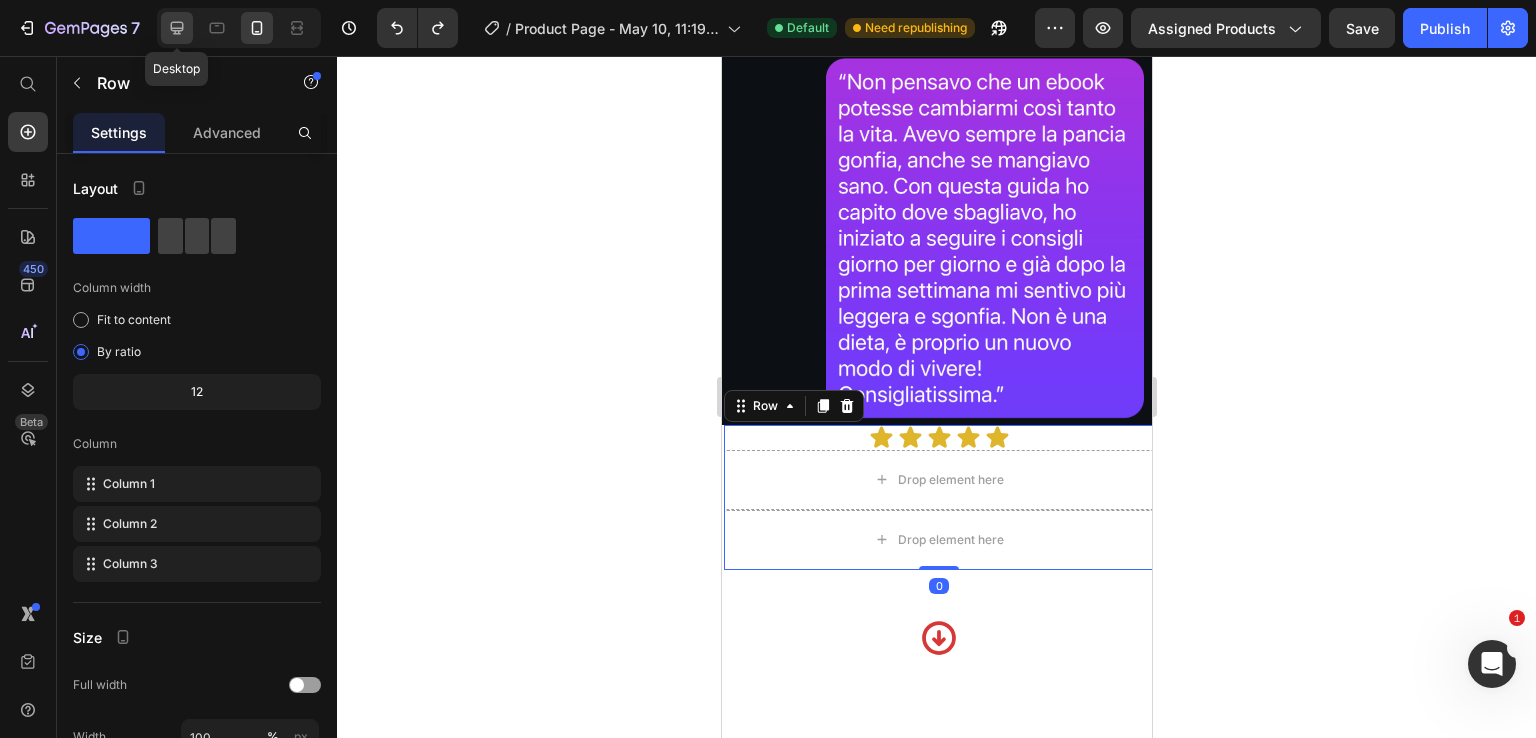 click 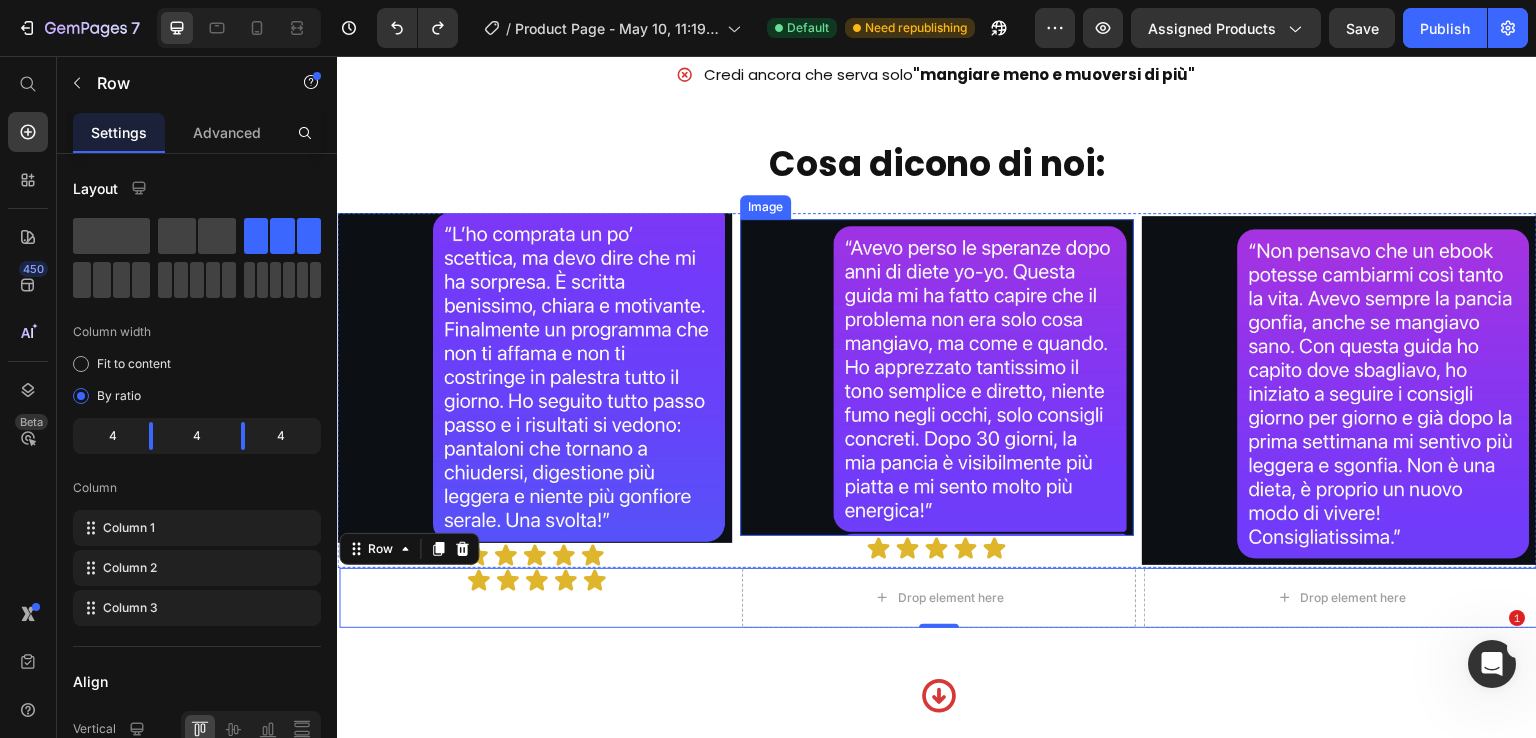 scroll, scrollTop: 1620, scrollLeft: 0, axis: vertical 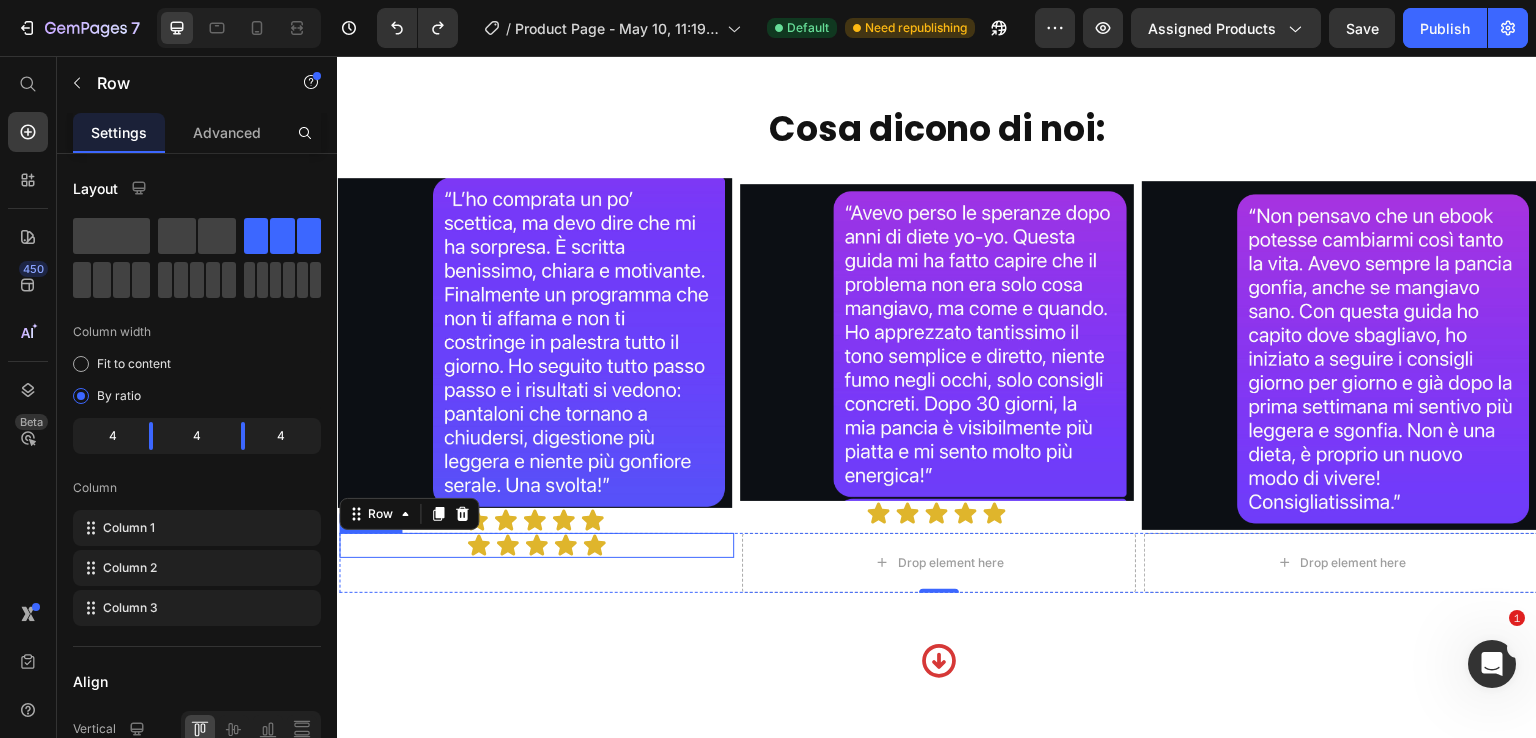 click on "Icon Icon Icon Icon
Icon" at bounding box center [536, 545] 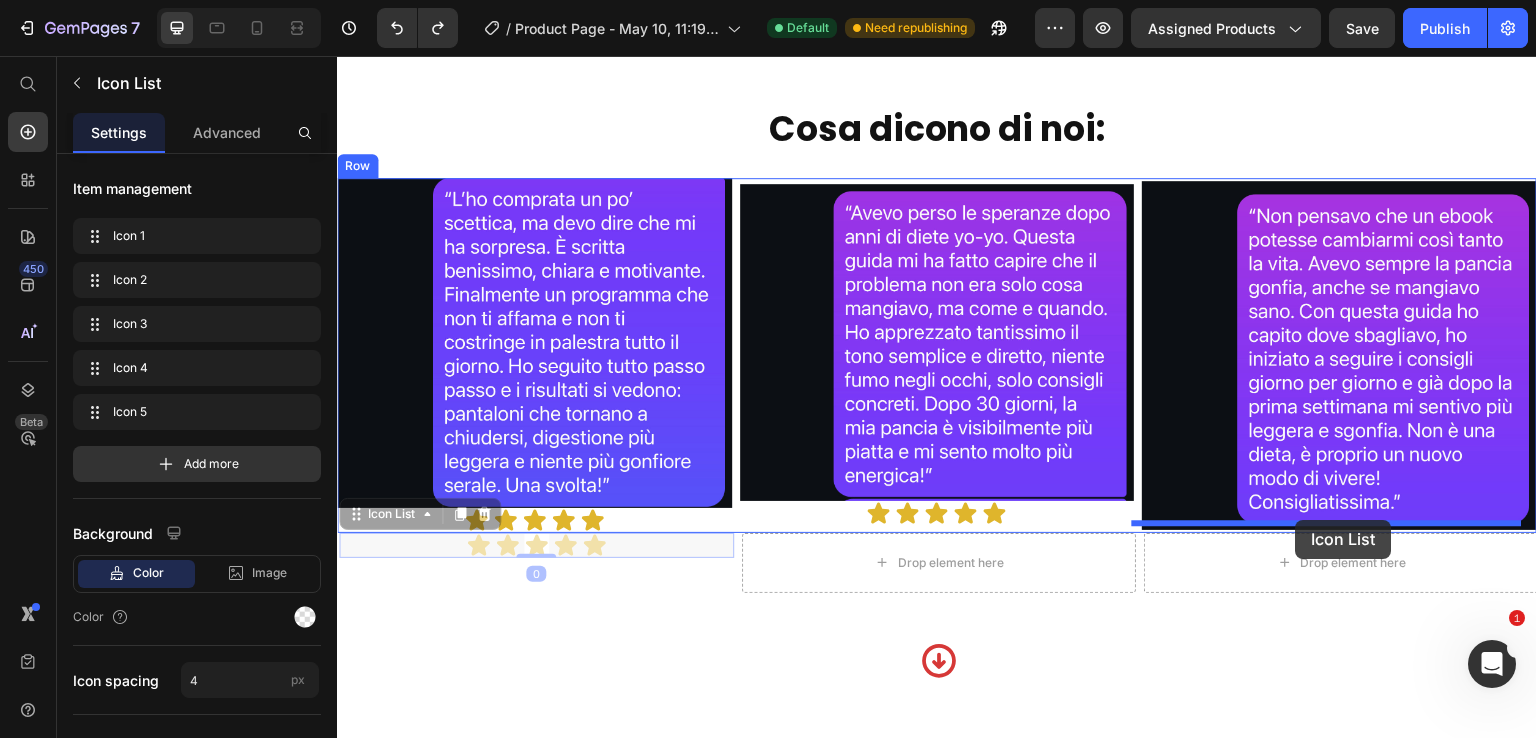drag, startPoint x: 381, startPoint y: 508, endPoint x: 1297, endPoint y: 528, distance: 916.2183 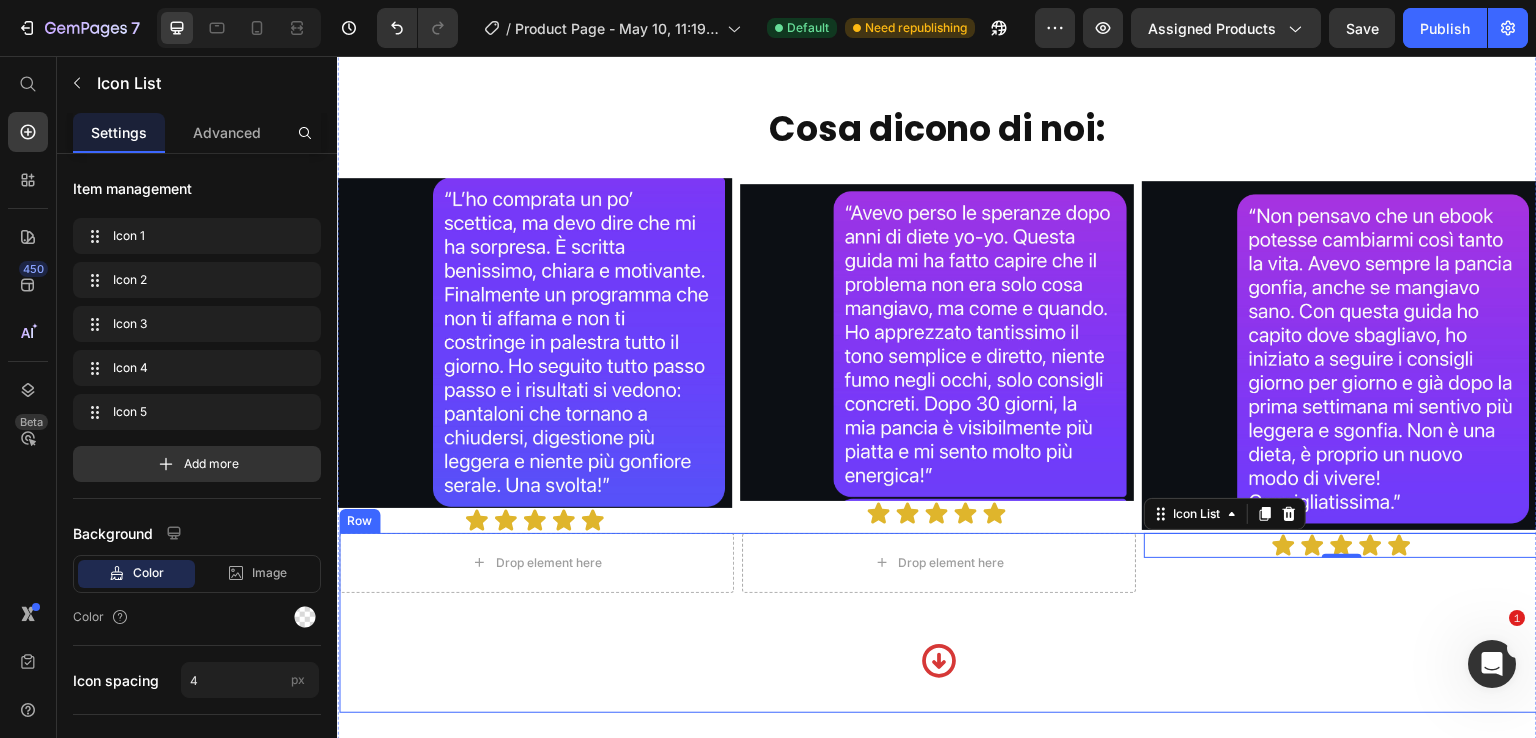 click on "Icon" at bounding box center [939, 661] 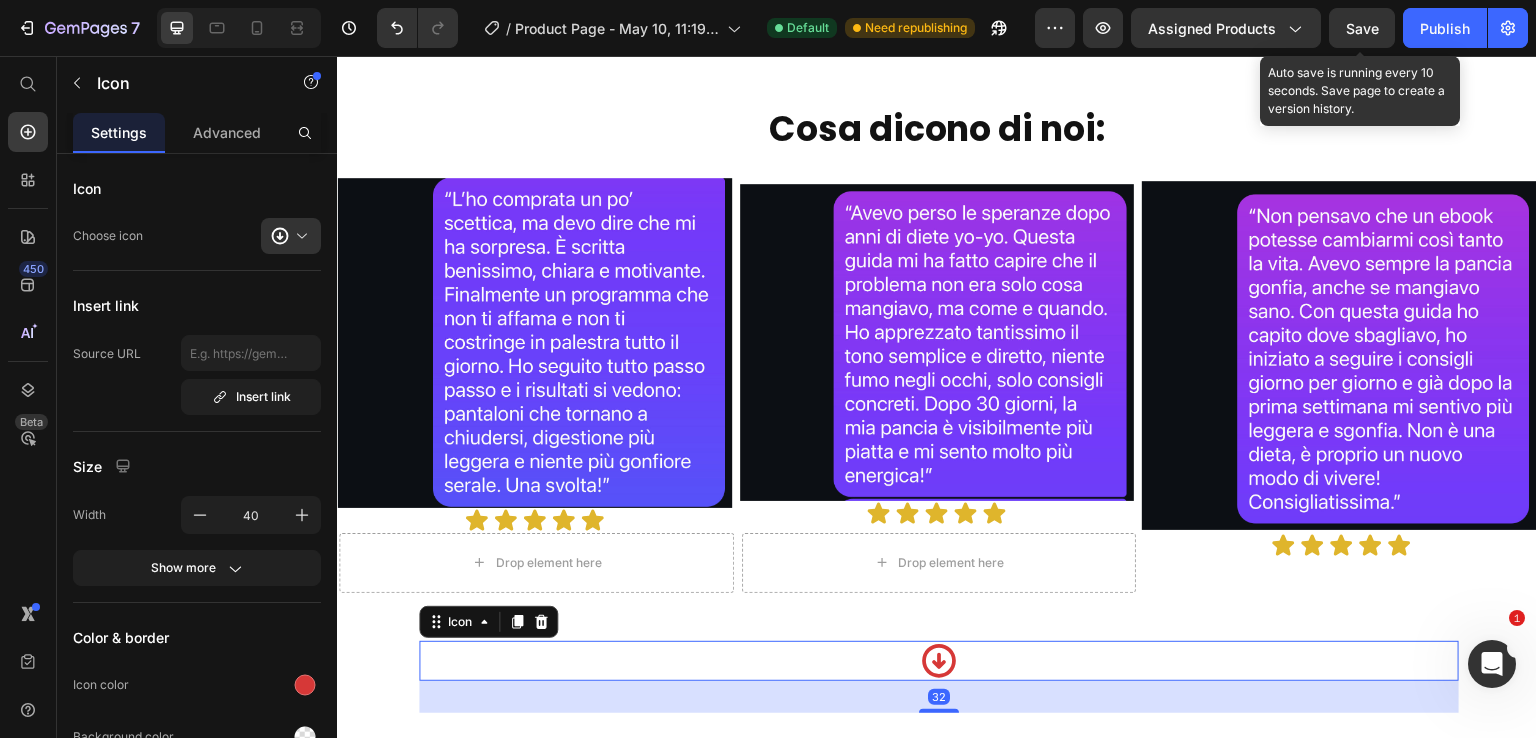 click on "Save" at bounding box center [1362, 28] 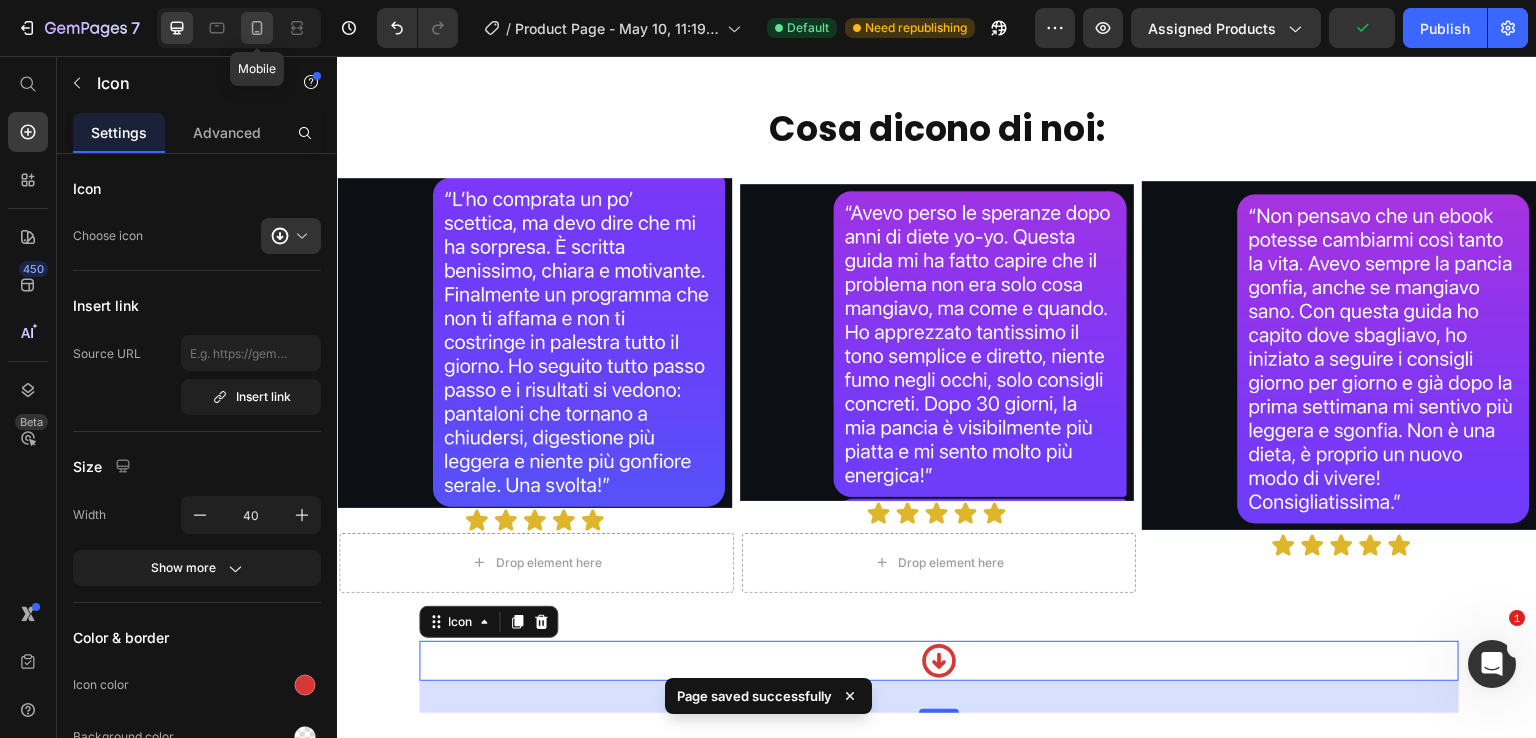 click 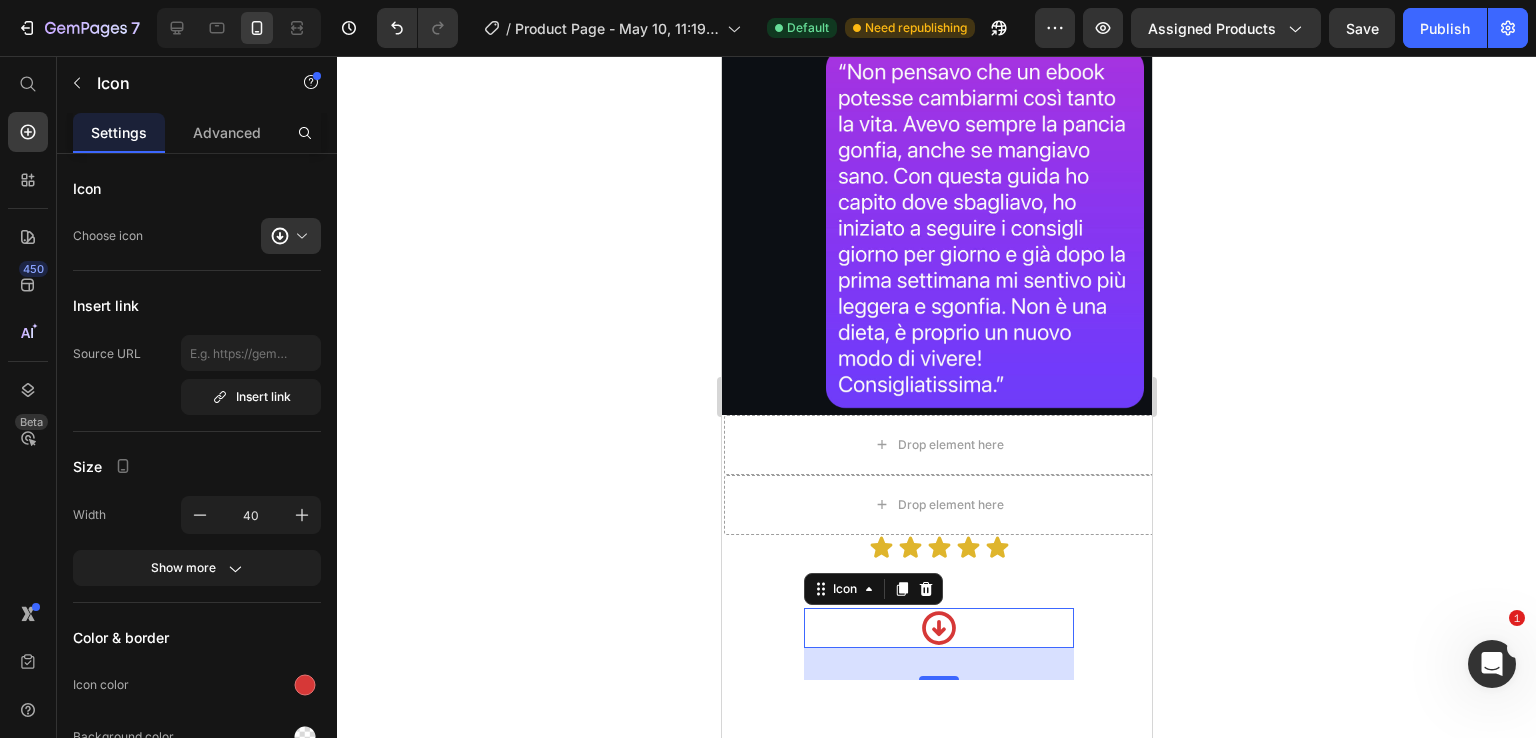 scroll, scrollTop: 2820, scrollLeft: 0, axis: vertical 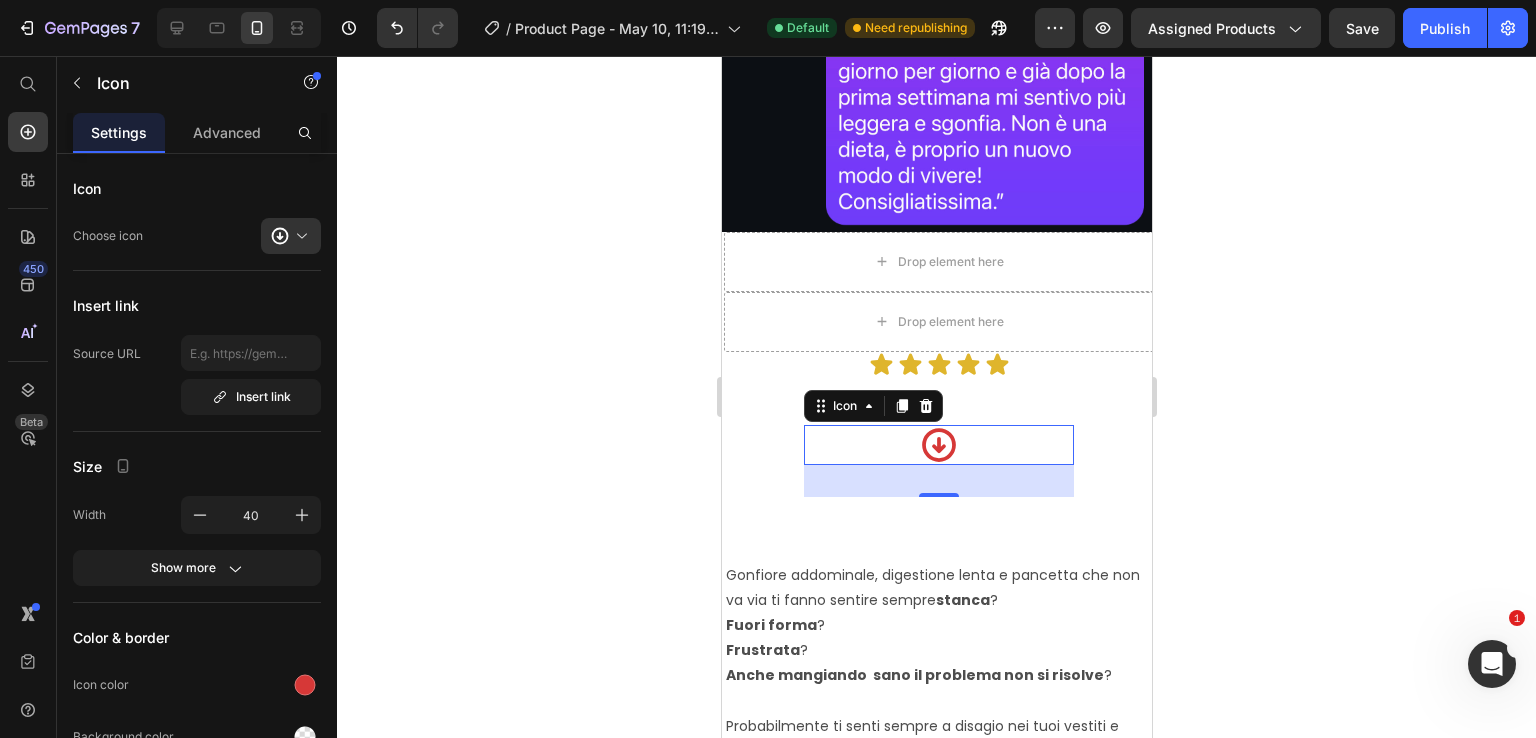 click on "32" at bounding box center [938, 481] 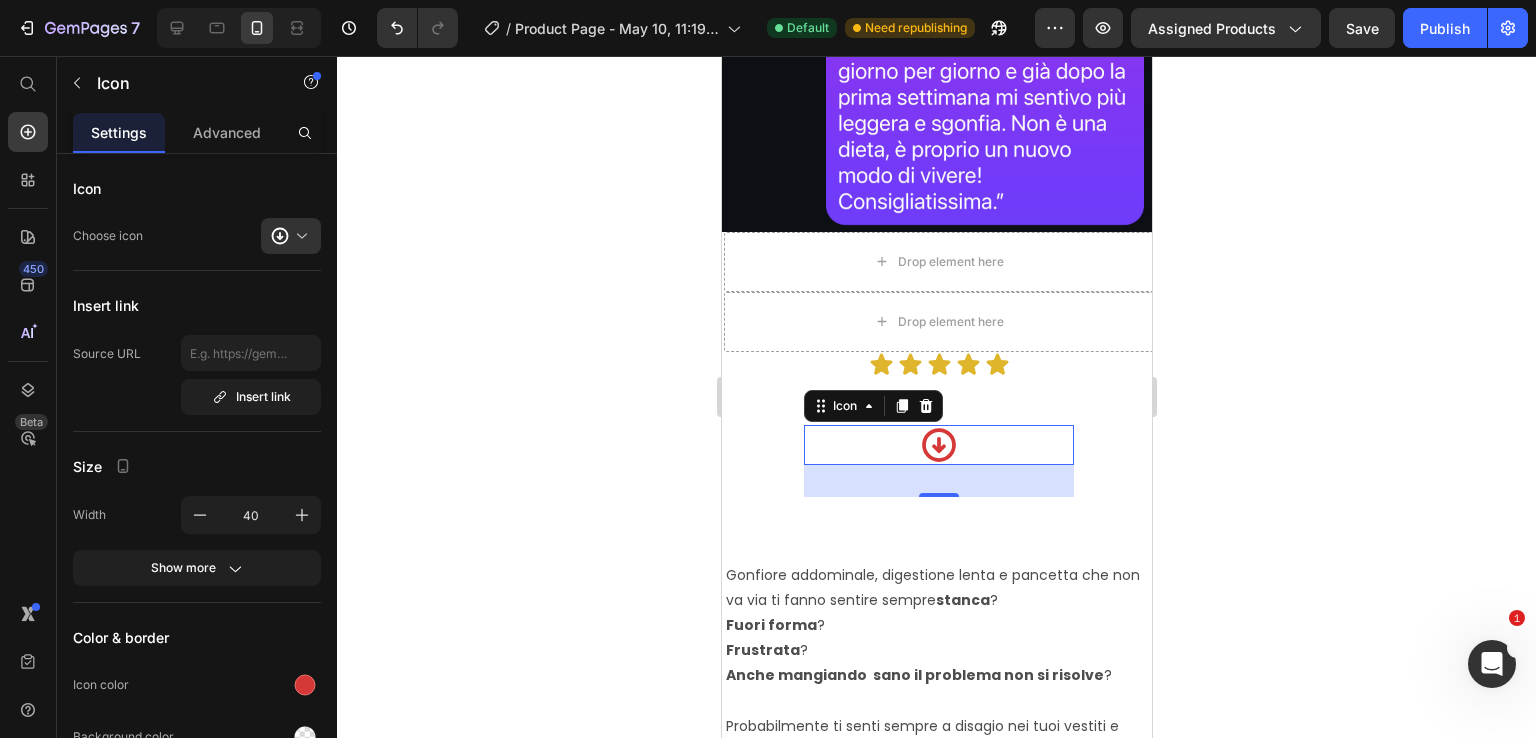 click on "Gonfiore addominale, digestione lenta e pancetta che non va via ti fanno sentire sempre  stanca  ? Fuori forma  ? Frustrata  ?  Anche mangiando  sano il problema non si risolve  ?   Probabilmente ti senti sempre a disagio nei tuoi vestiti e con le persone che ti circondano, perché ti sembra che le altre persone abbiano una forma fisica migliore della tua.    Text Block Image Row Se sei qui, probabilmente è perché hai già provato tante strade :  diete drastiche, pasti sostitutivi, allenamenti estenuanti  e promesse che "suonavano bene"... ma che alla fine ti hanno lasciato  delusa, gonfia e stanca.   Ma stai tranquilla...  non è  colpa tua  !   Probabilmente è solo perché non hai ancora trovato  lo stile di vita adatto a te.   Ma mettiti in moto subito !   Perché più passerà il tempo e più sarà difficile cambiare certe abitudini e riuscire a tornare indietro, recuperando una  buona   capacità digestiva e un buon equilibrio del tuo intestino.    Text Block Image Row     un  , e un  ." at bounding box center [936, 4137] 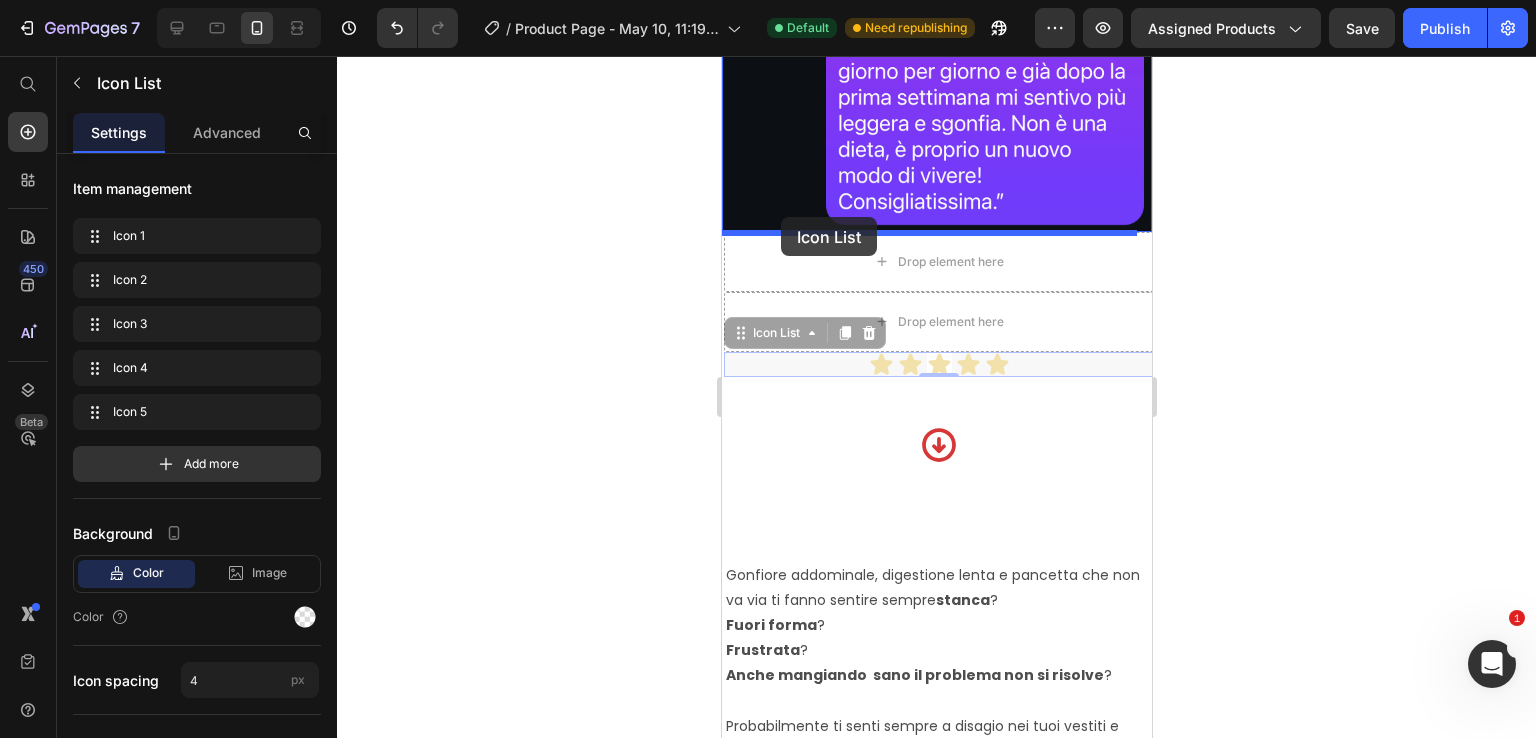 drag, startPoint x: 766, startPoint y: 340, endPoint x: 780, endPoint y: 217, distance: 123.79418 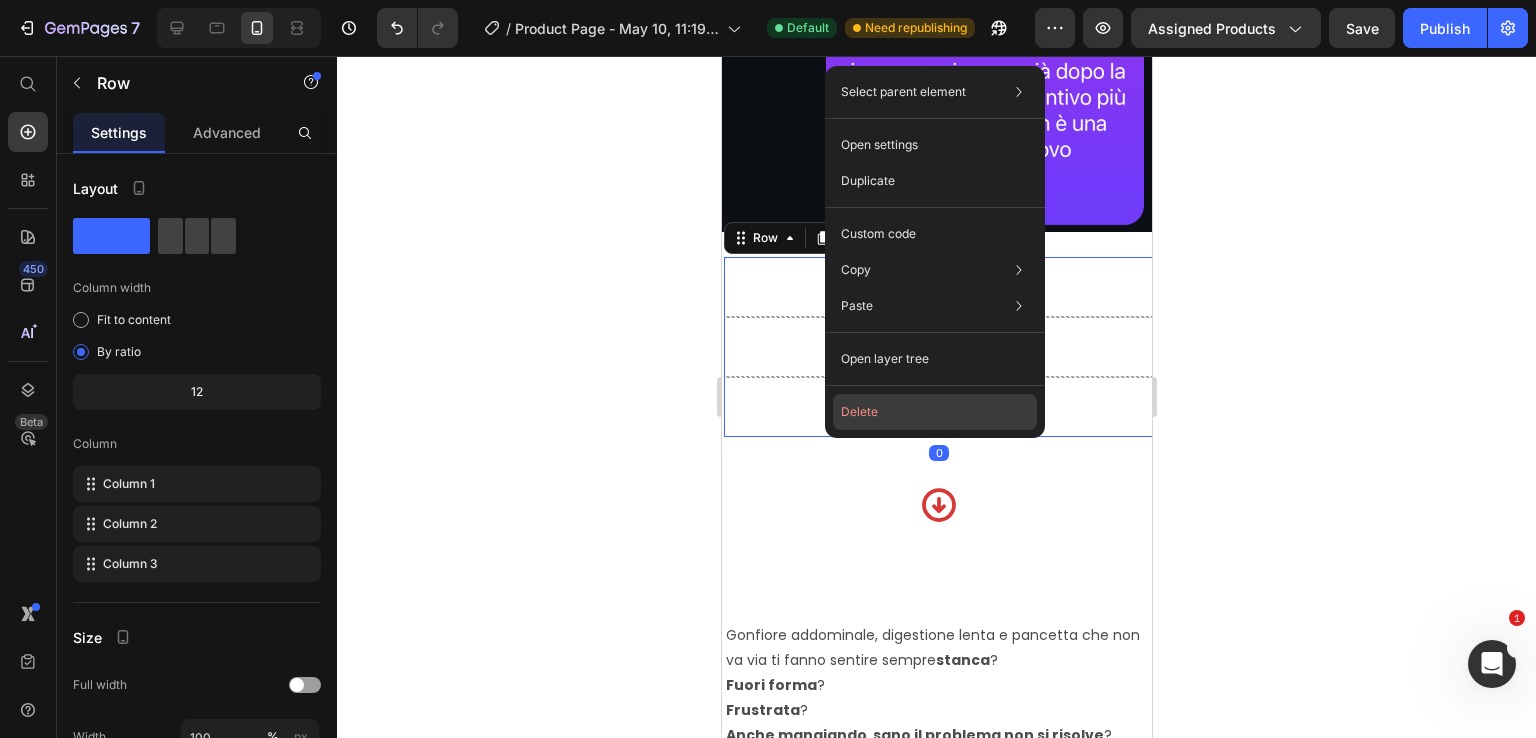 click on "Delete" 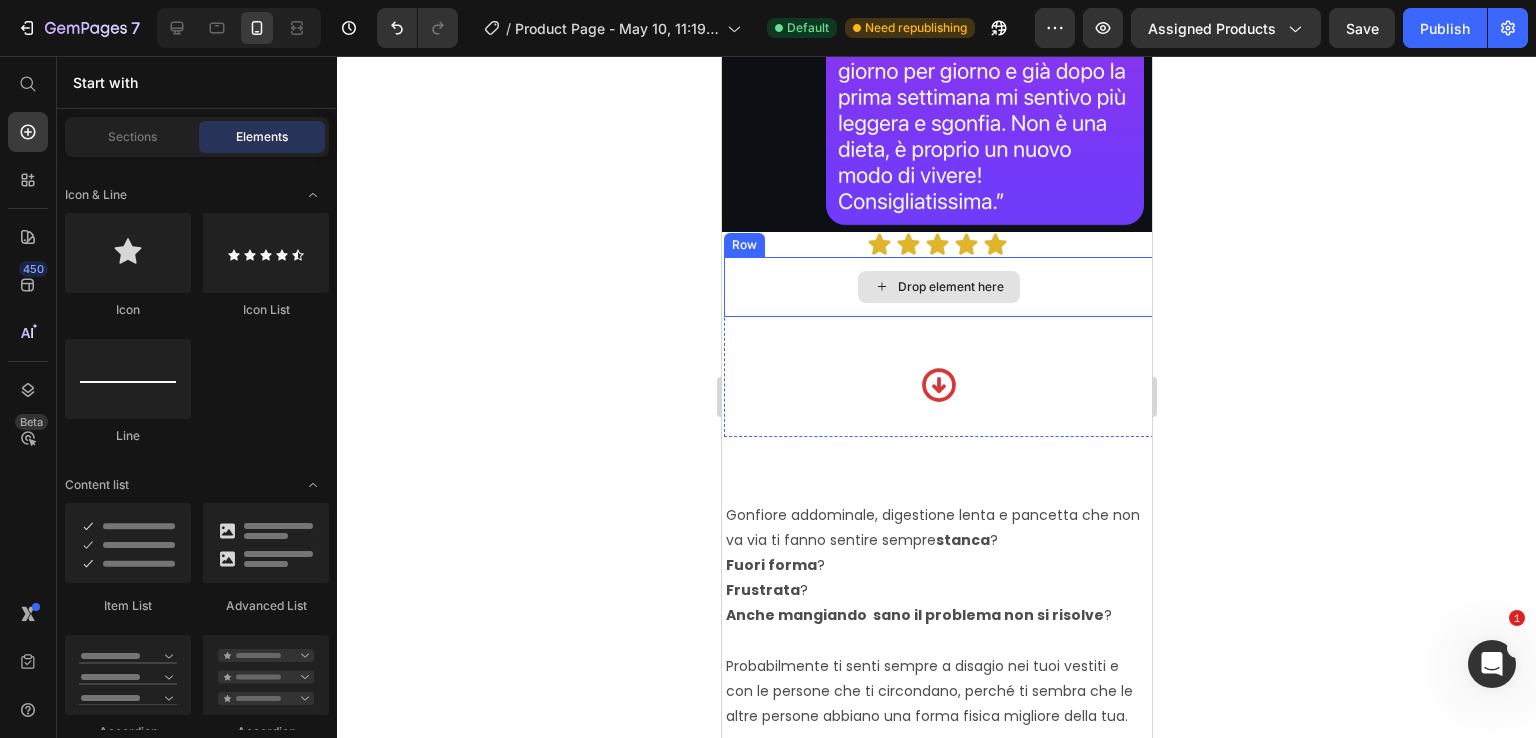 click on "Drop element here" at bounding box center [938, 287] 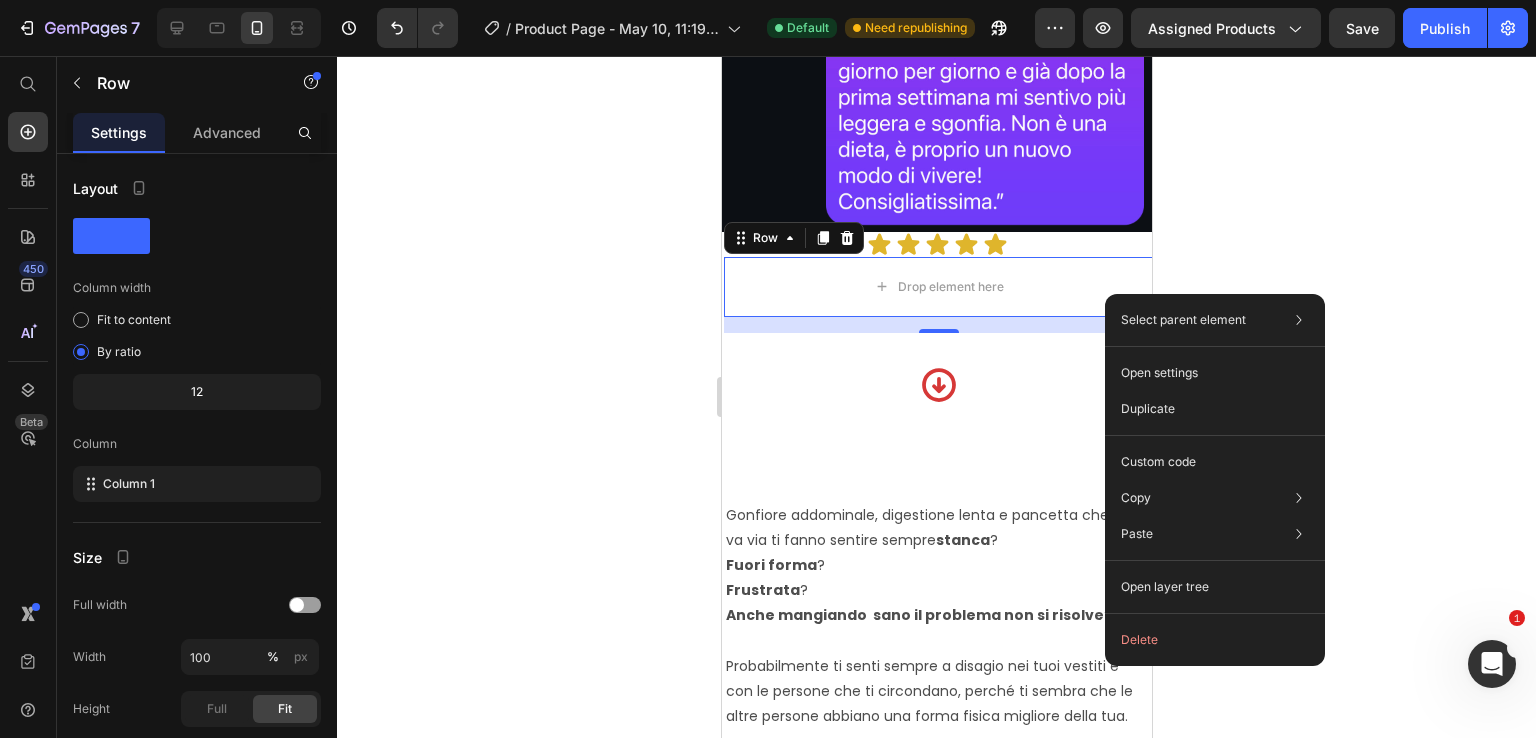 click on "Select parent element Section Row 1 col Row 1 col Open settings Duplicate Custom code Copy Copy element  Ctrl + C Copy style  Copy class  .gFh1EuU4JK Paste Paste element  Ctrl + V Paste style  Ctrl + Shift + V  Please allow access tp clipboard to paste content from other pages  Allow Access Open layer tree  Delete" at bounding box center [1215, 480] 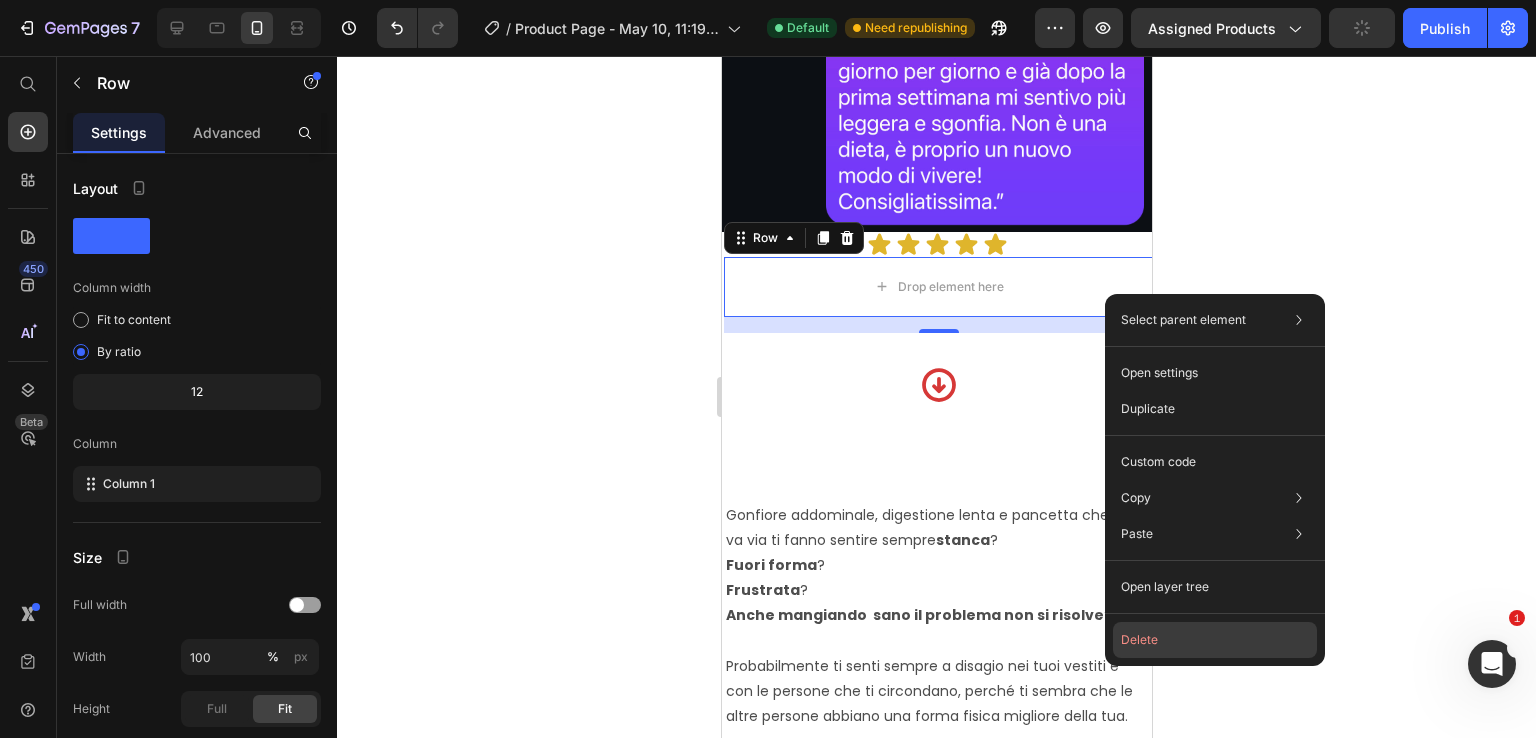 click on "Delete" 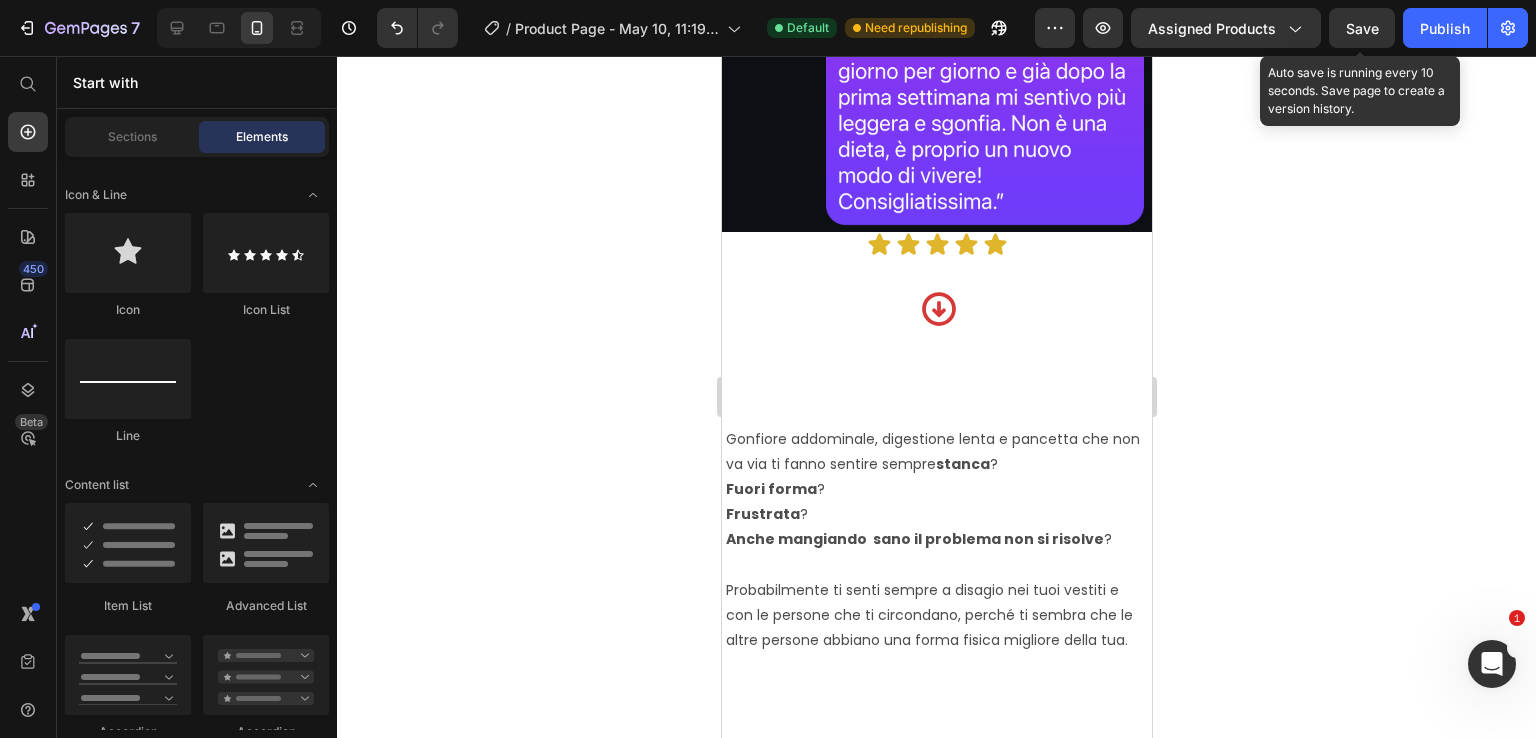 click on "Save" at bounding box center [1362, 28] 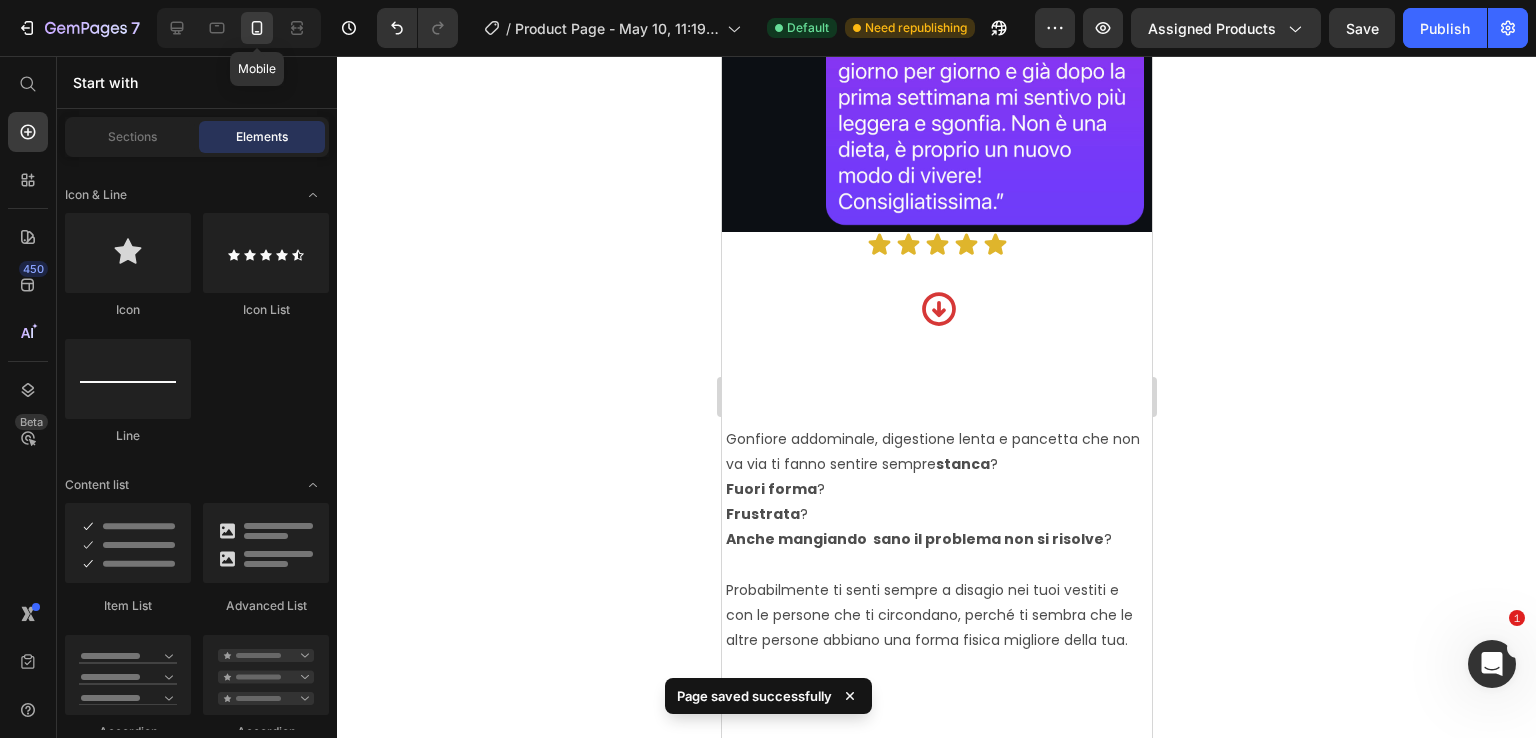click 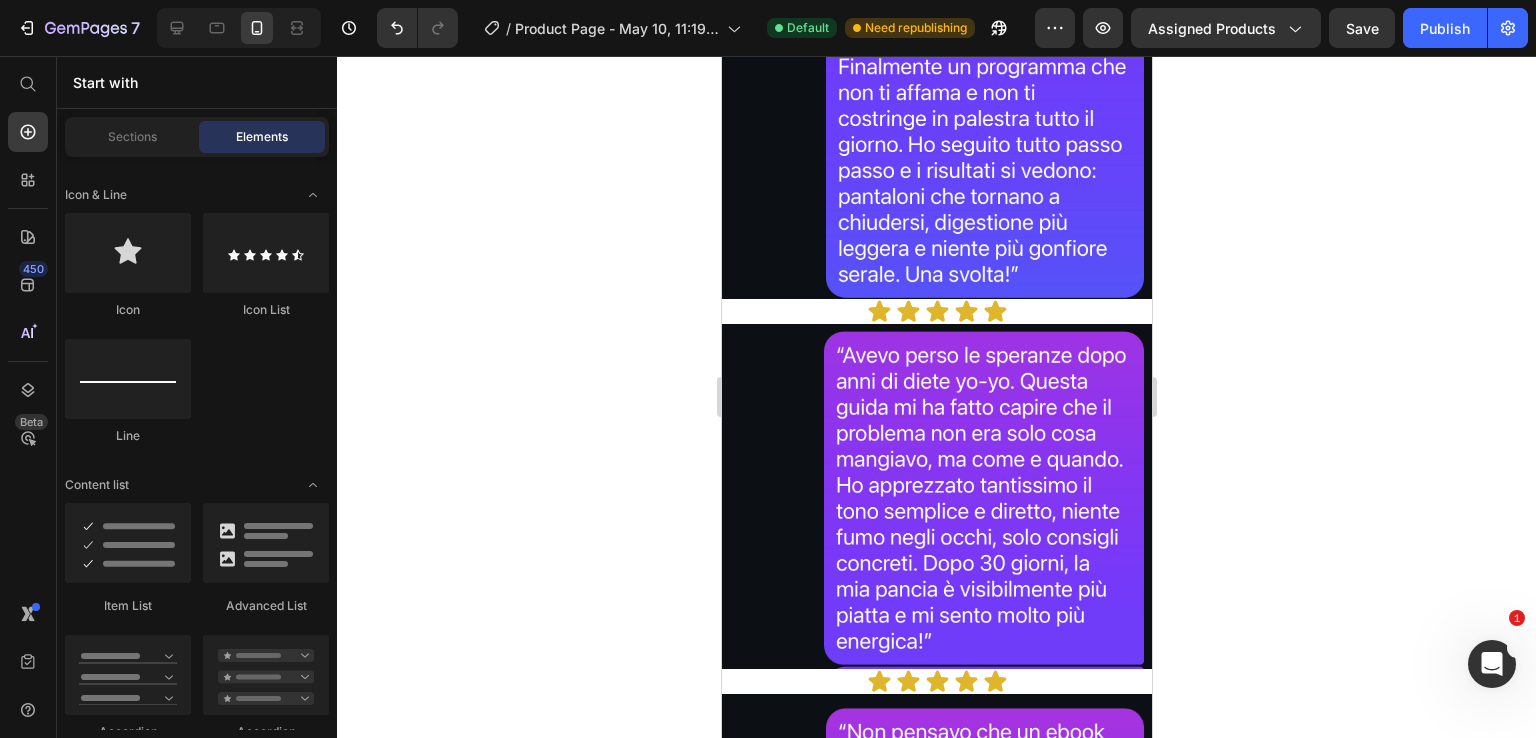 scroll, scrollTop: 2720, scrollLeft: 0, axis: vertical 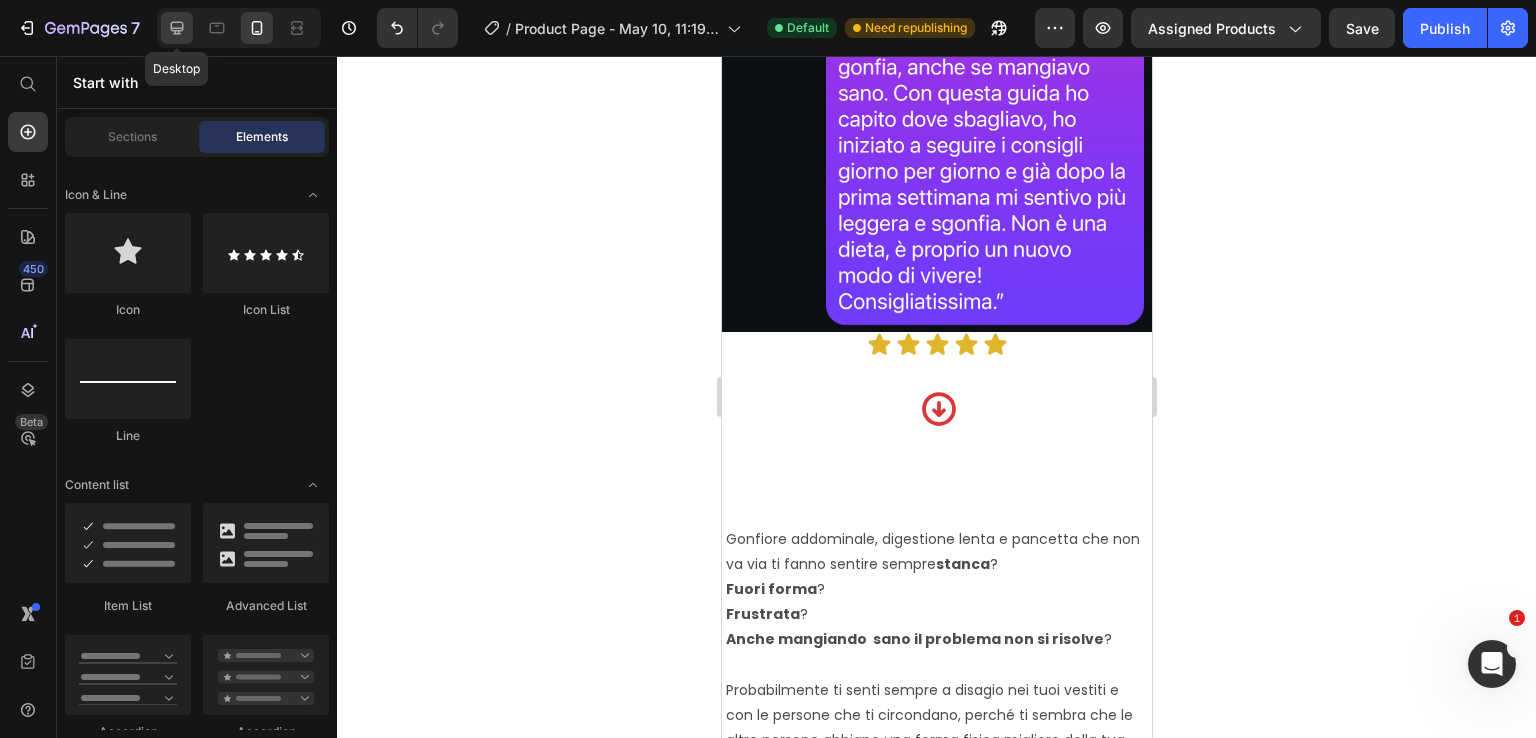 click 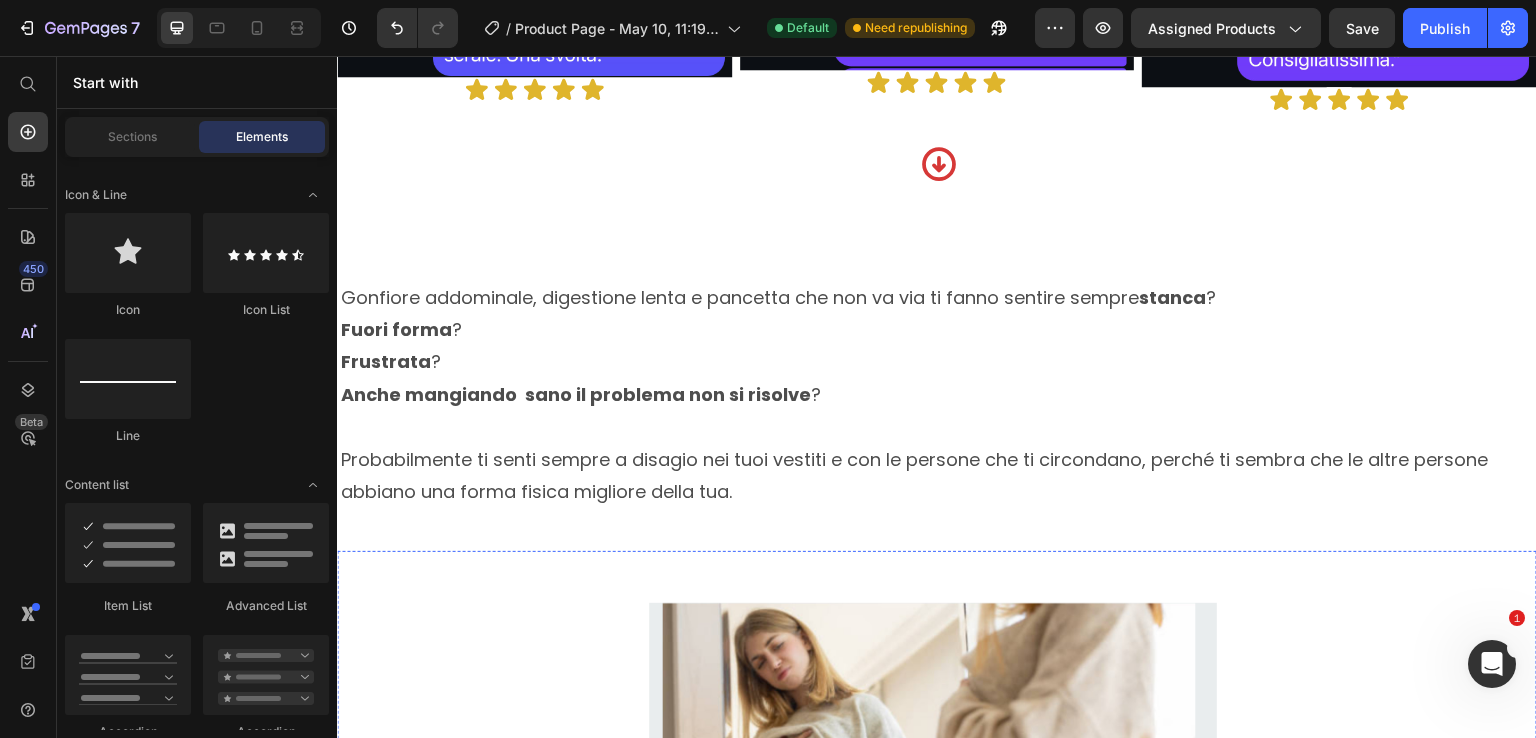 scroll, scrollTop: 2072, scrollLeft: 0, axis: vertical 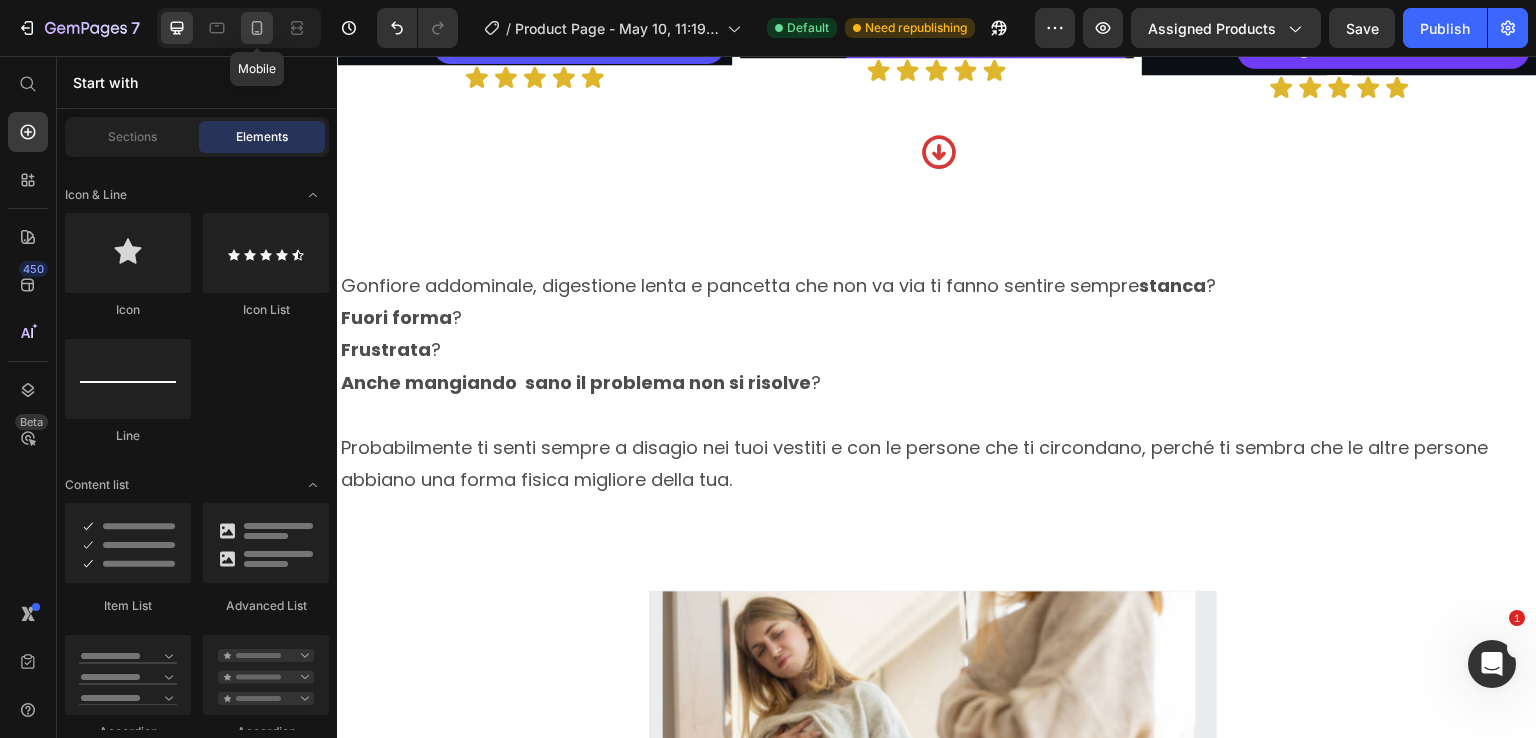 click 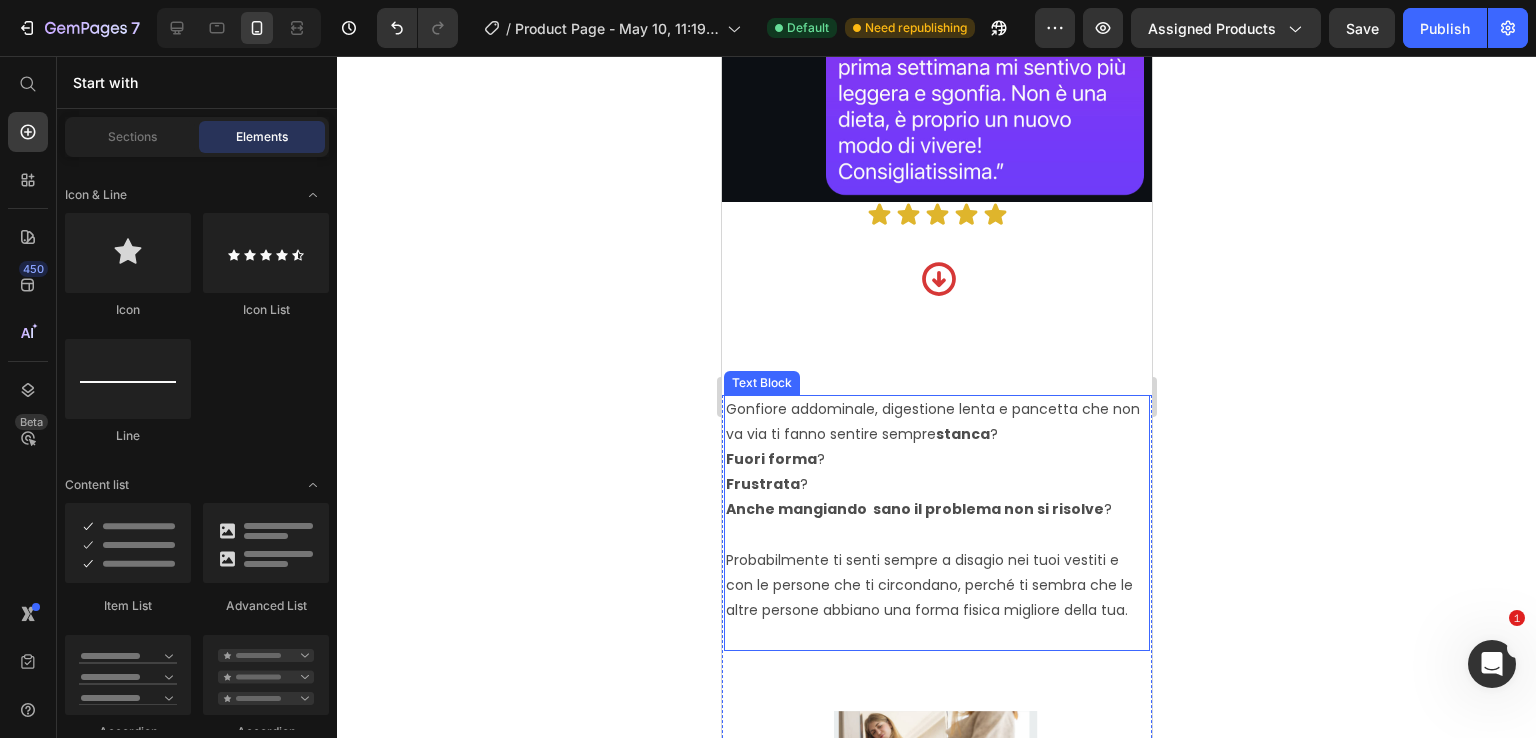 scroll, scrollTop: 2851, scrollLeft: 0, axis: vertical 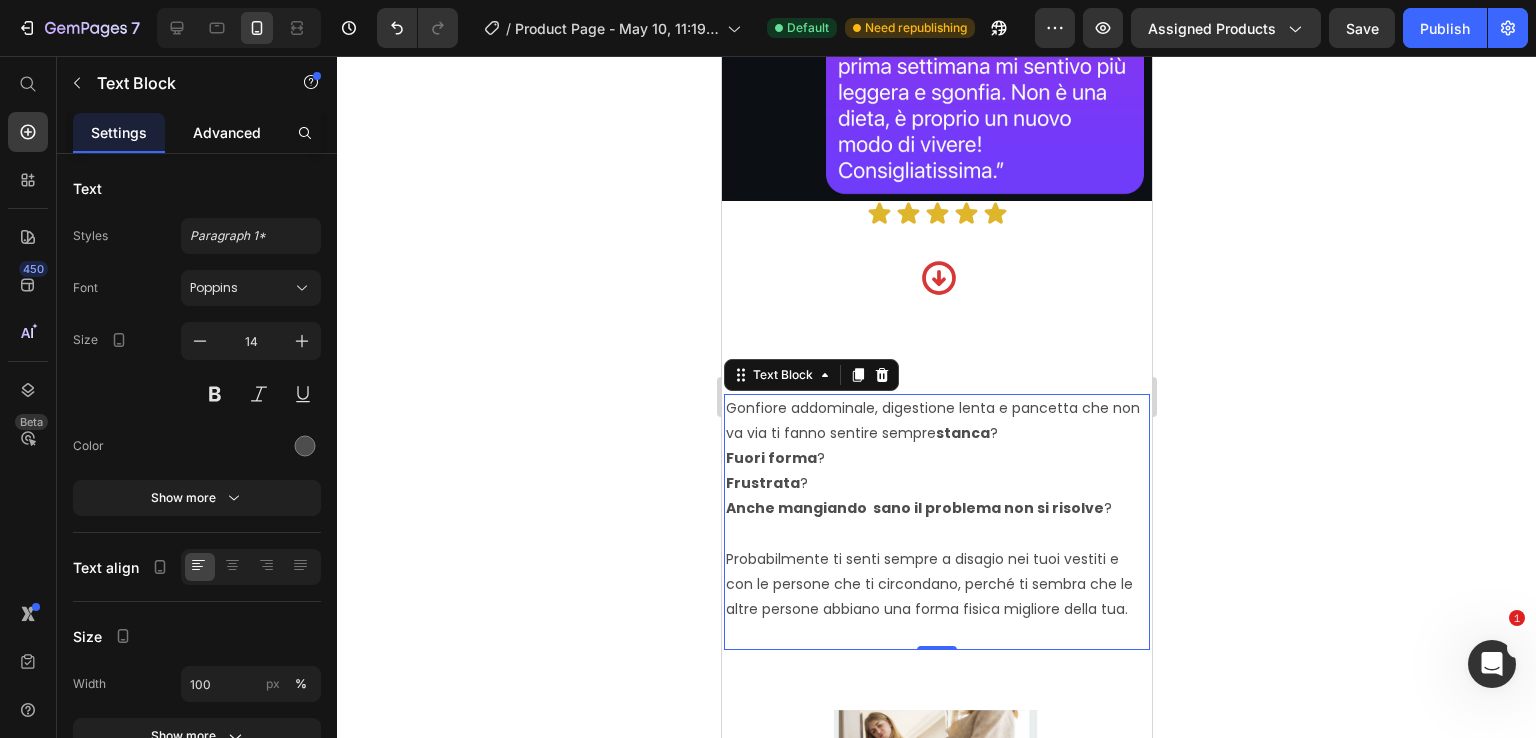 click on "Advanced" at bounding box center [227, 132] 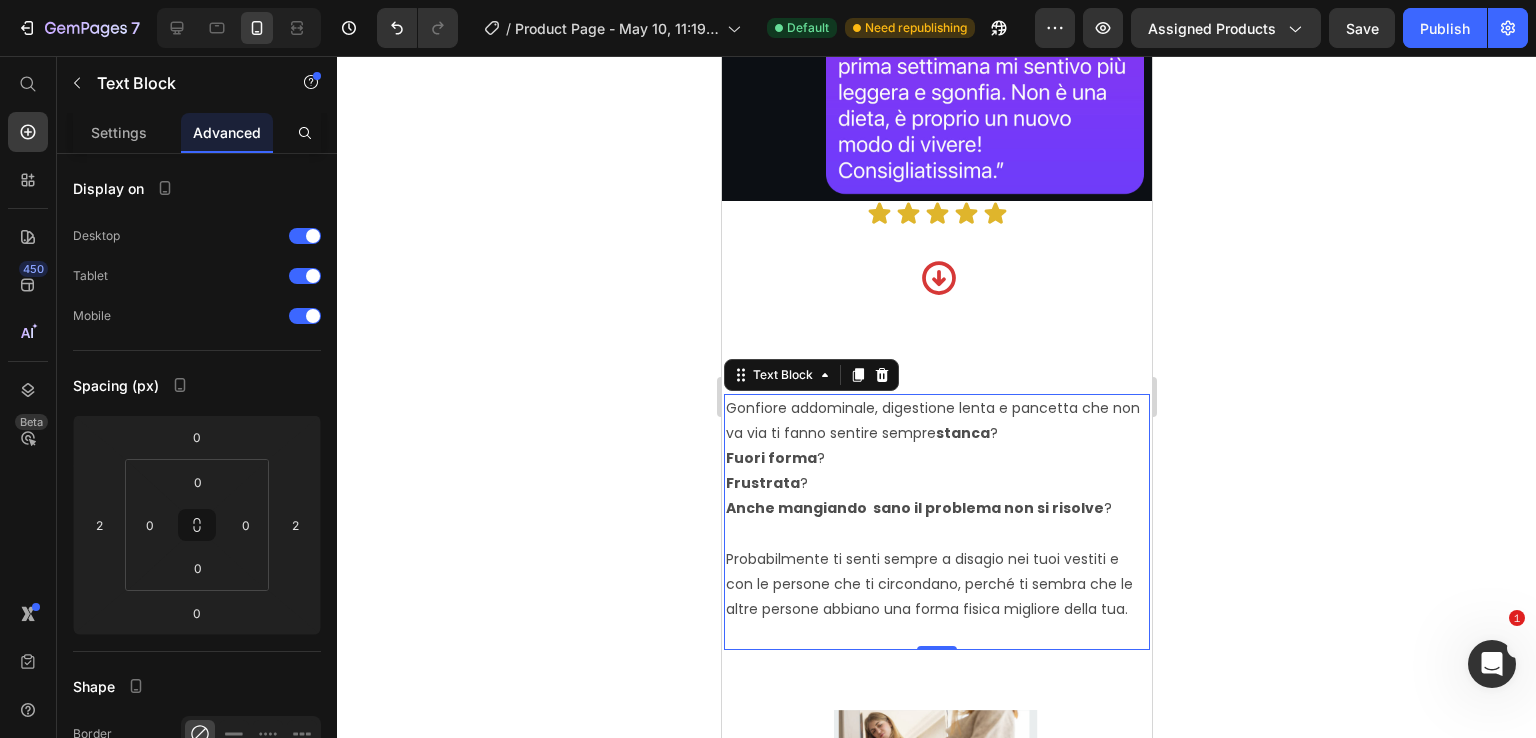 click on "Probabilmente ti senti sempre a disagio nei tuoi vestiti e con le persone che ti circondano, perché ti sembra che le altre persone abbiano una forma fisica migliore della tua." at bounding box center [936, 585] 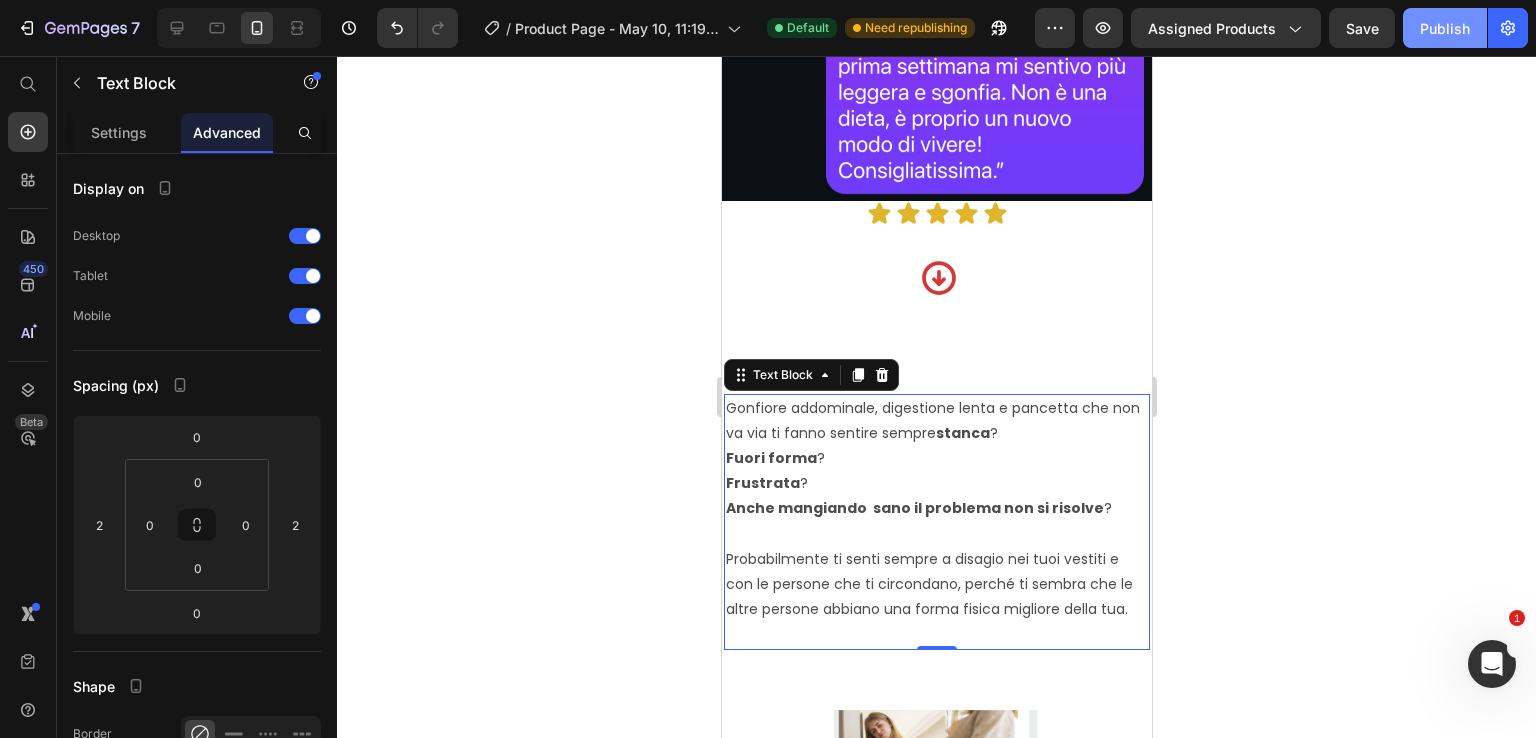 click on "Publish" 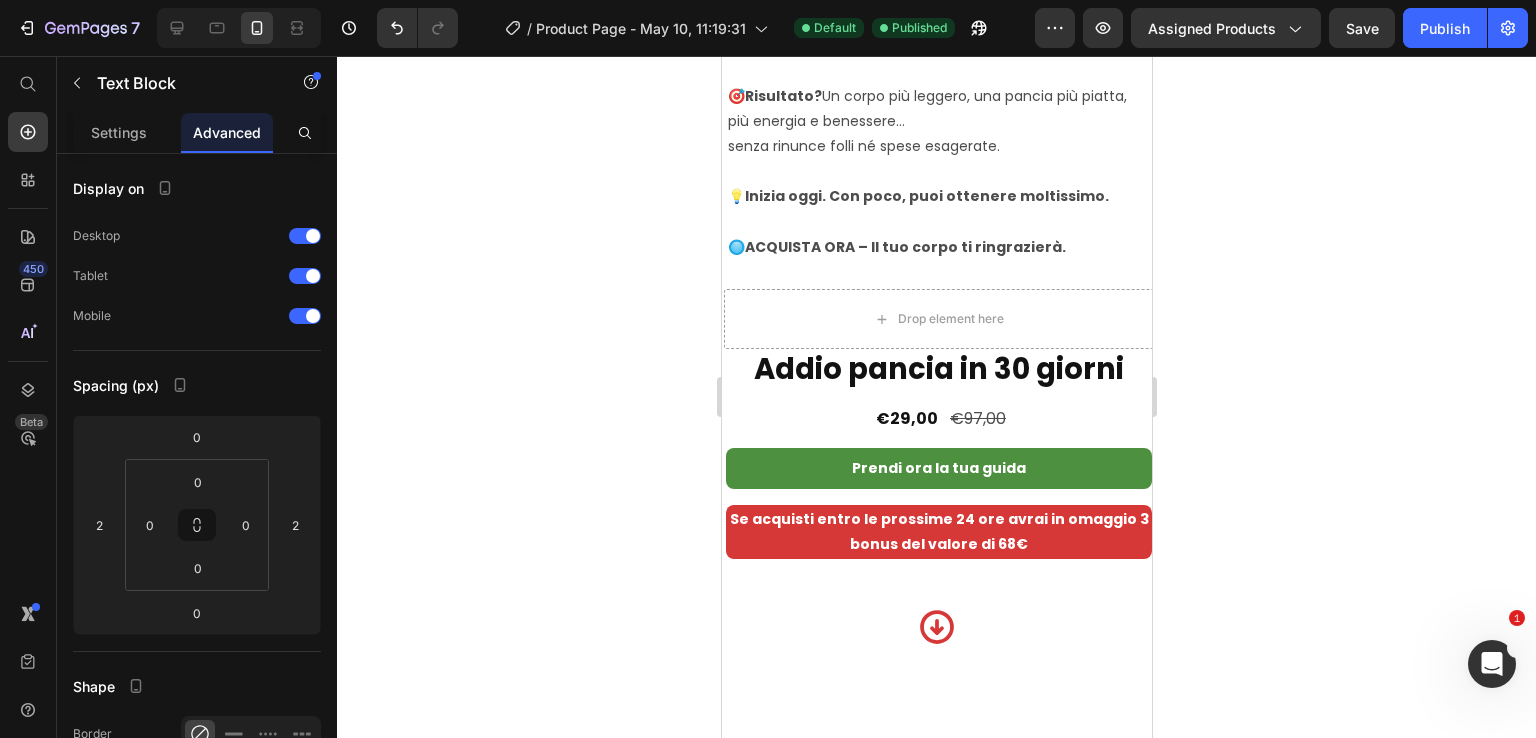 scroll, scrollTop: 10051, scrollLeft: 0, axis: vertical 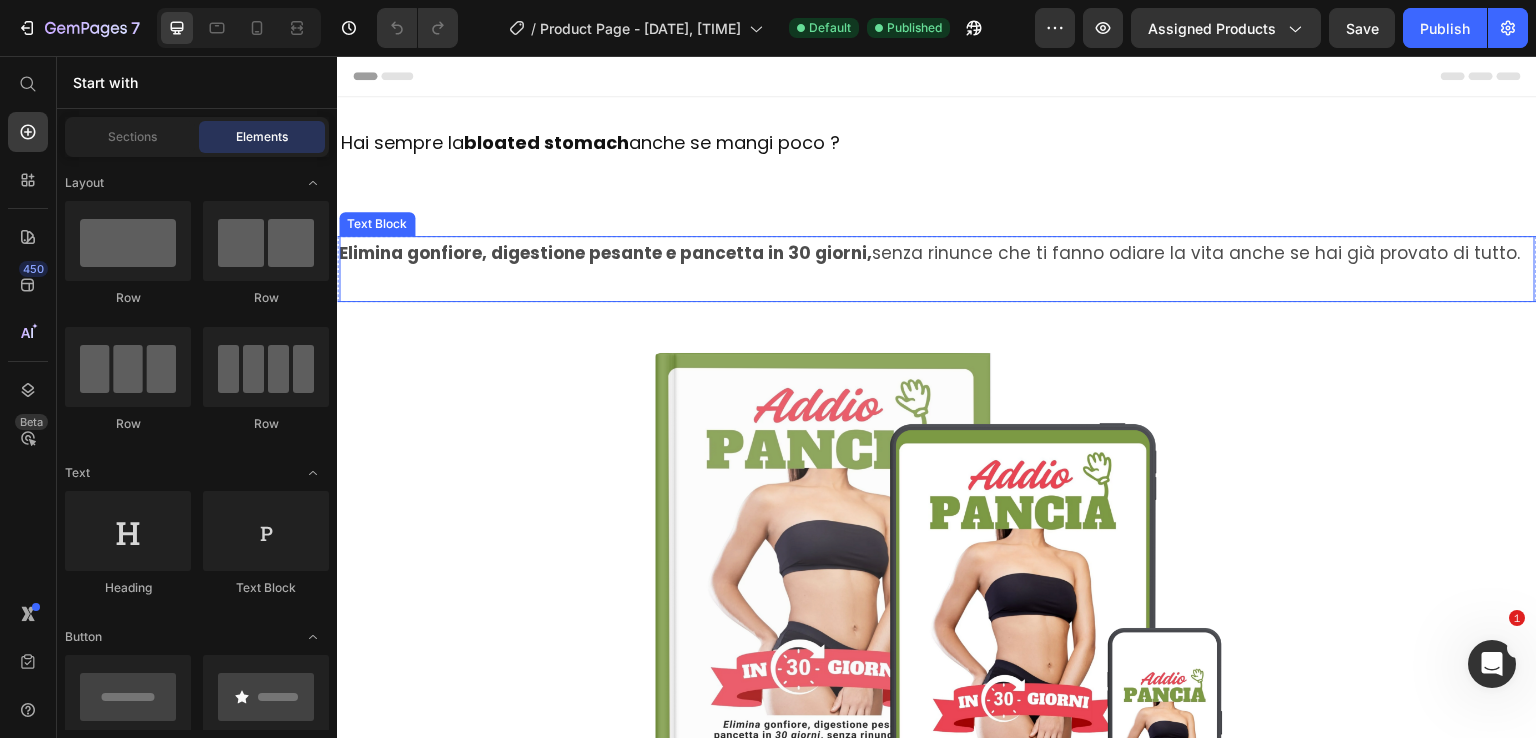 click on "Elimina gonfiore, digestione pesante e pancetta in 30 giorni,  senza rinunce che ti fanno odiare la vita anche se hai già provato di tutto." at bounding box center [929, 253] 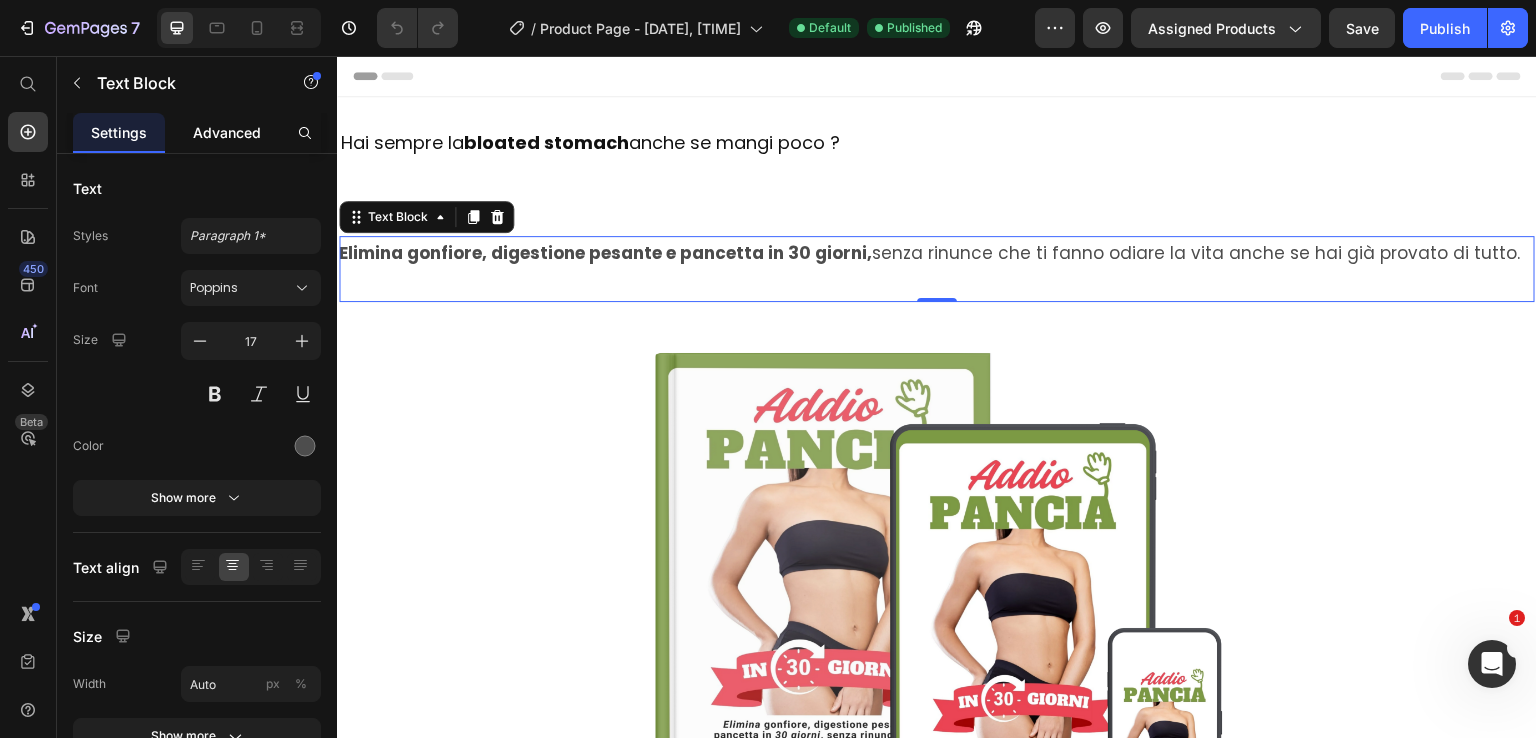 click on "Advanced" at bounding box center [227, 132] 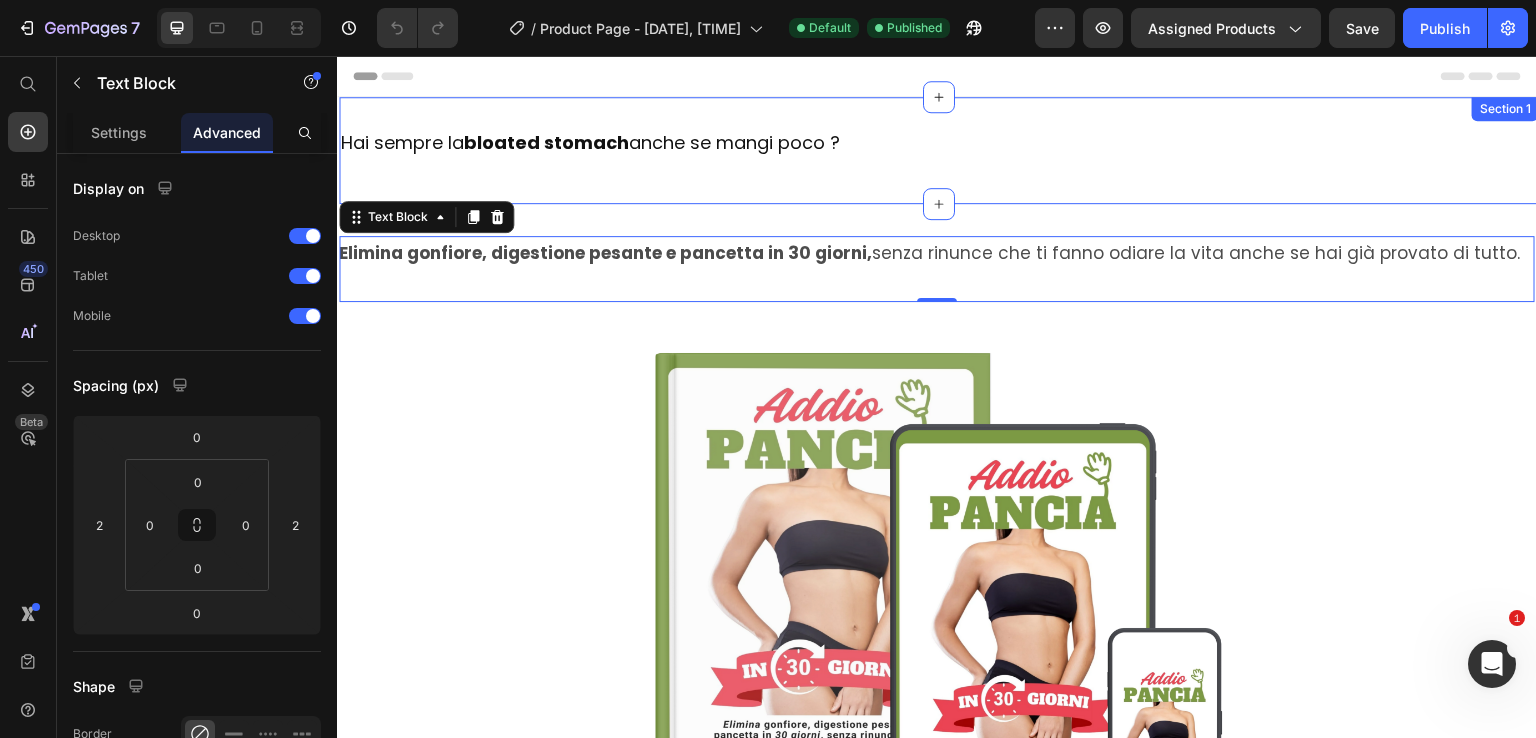 click on "Hai sempre la  pancia gonfia  anche se mangi poco ? Heading Row Section 1" at bounding box center (939, 150) 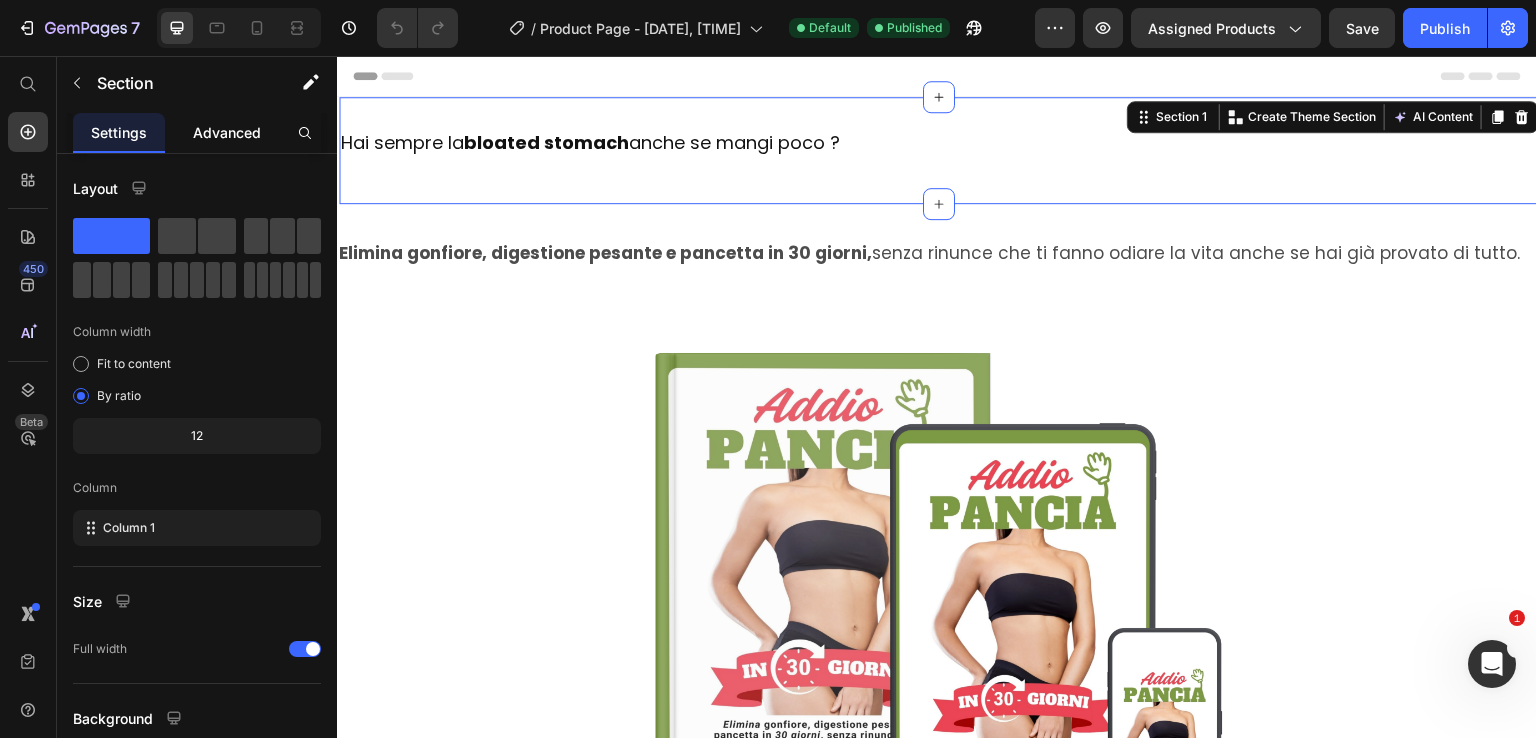 click on "Advanced" at bounding box center [227, 132] 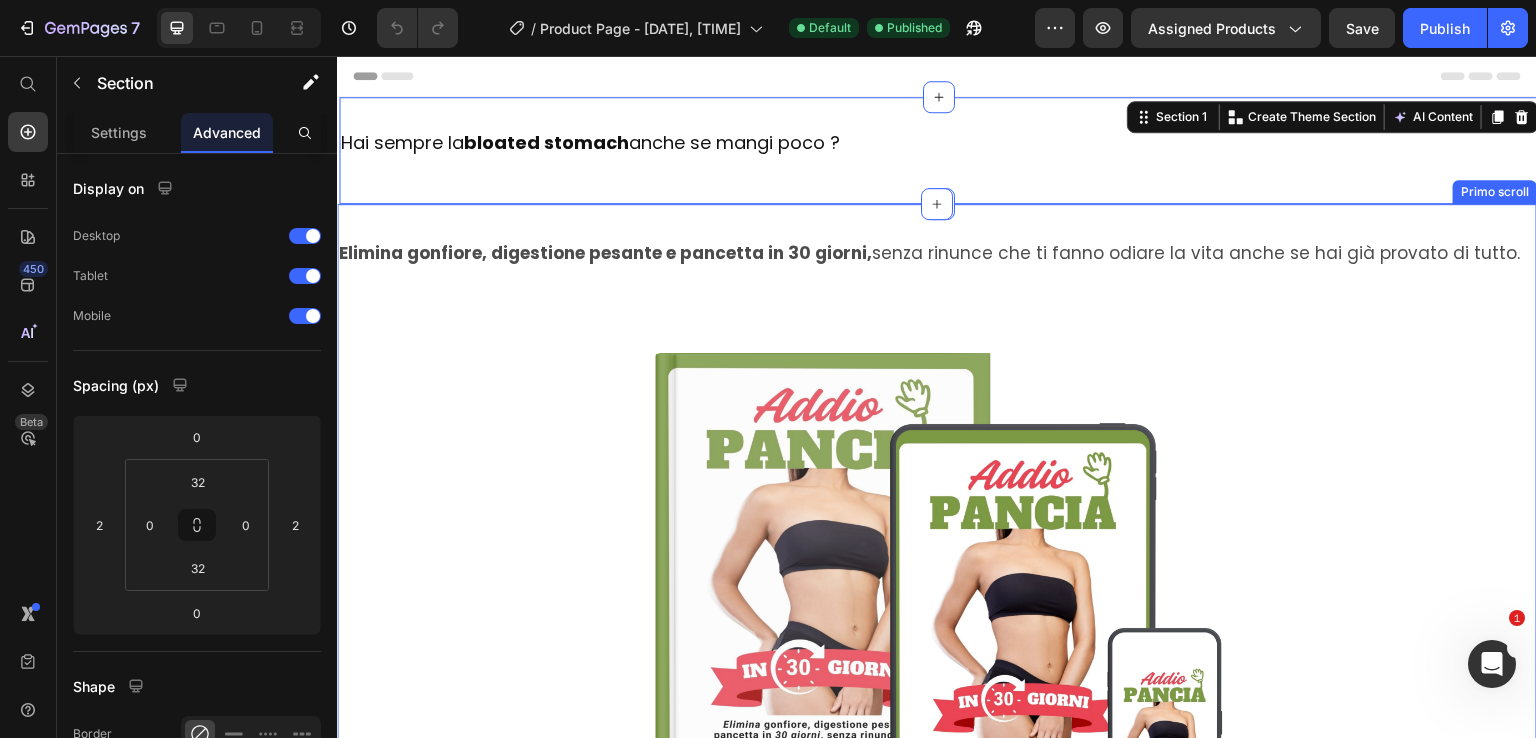 click on "Elimina gonfiore, digestione pesante e pancetta in 30 giorni, without renunciations that make you hate life even if you have already tried everything. Text Block Row Image Drop element here €29.00 Product Price €97.00 Product Price Row Take your guide now Add to Cart If you buy within the next 24 hours you will receive 3 bonuses worth €68 for free Text Block 23 Hours 05 Minutes 17 Seconds Countdown Timer Product Row Row Row Row This guide is for you if: Heading Row You have already tried a thousand diets but bloating never leaves you You often feel heavy after meals, even if you eat "well" You are looking for a realistic method, without impossible renunciations or endless workouts Item List Row Row Row This guide is NOT for you if: Heading You are looking for a "miraculous" solution overnight You are not willing to get involved and listen to your body You still believe that it is only necessary to "eat less and move more" Item List Heading Image Icon" at bounding box center (937, 1069) 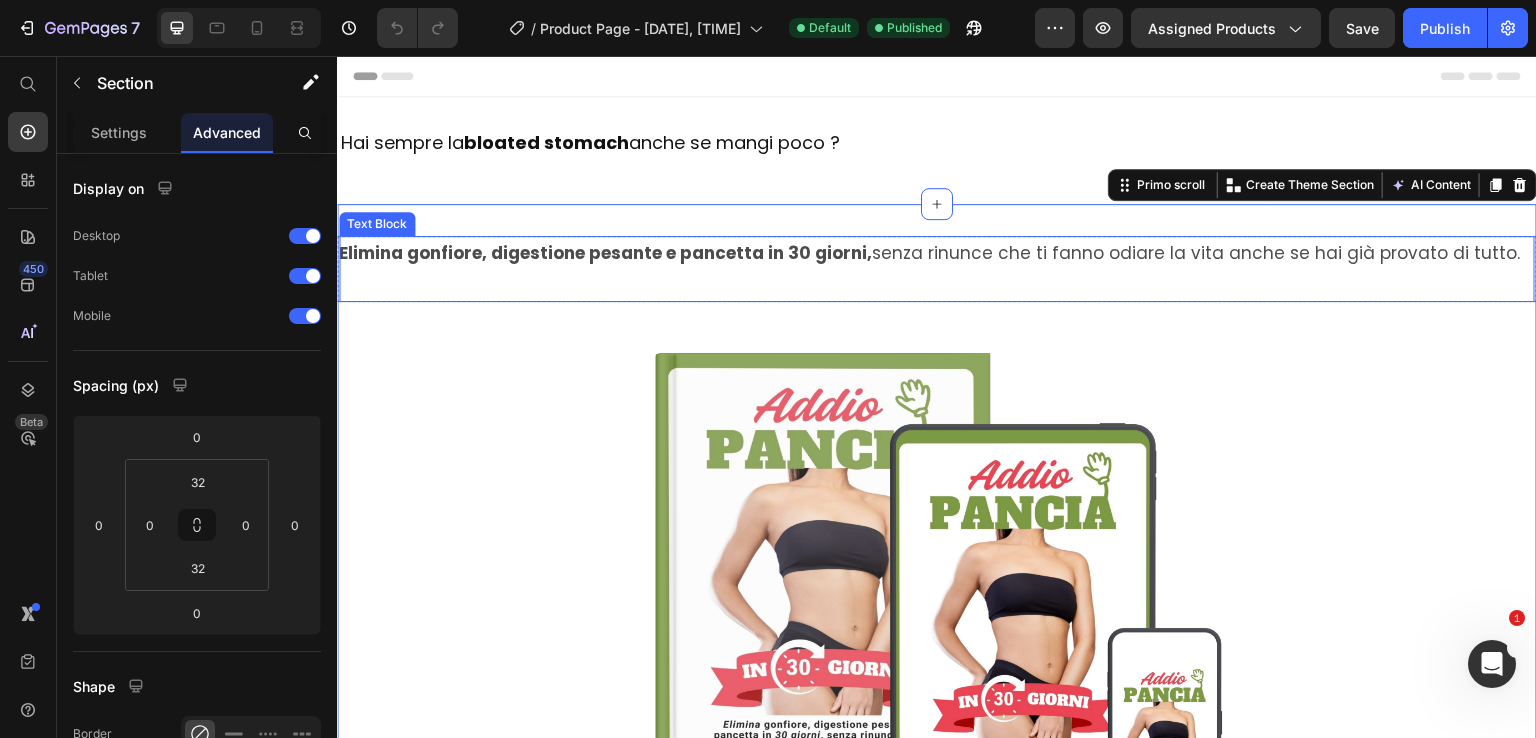 click on "Elimina gonfiore, digestione pesante e pancetta in 30 giorni,  senza rinunce che ti fanno odiare la vita anche se hai già provato di tutto." at bounding box center (930, 268) 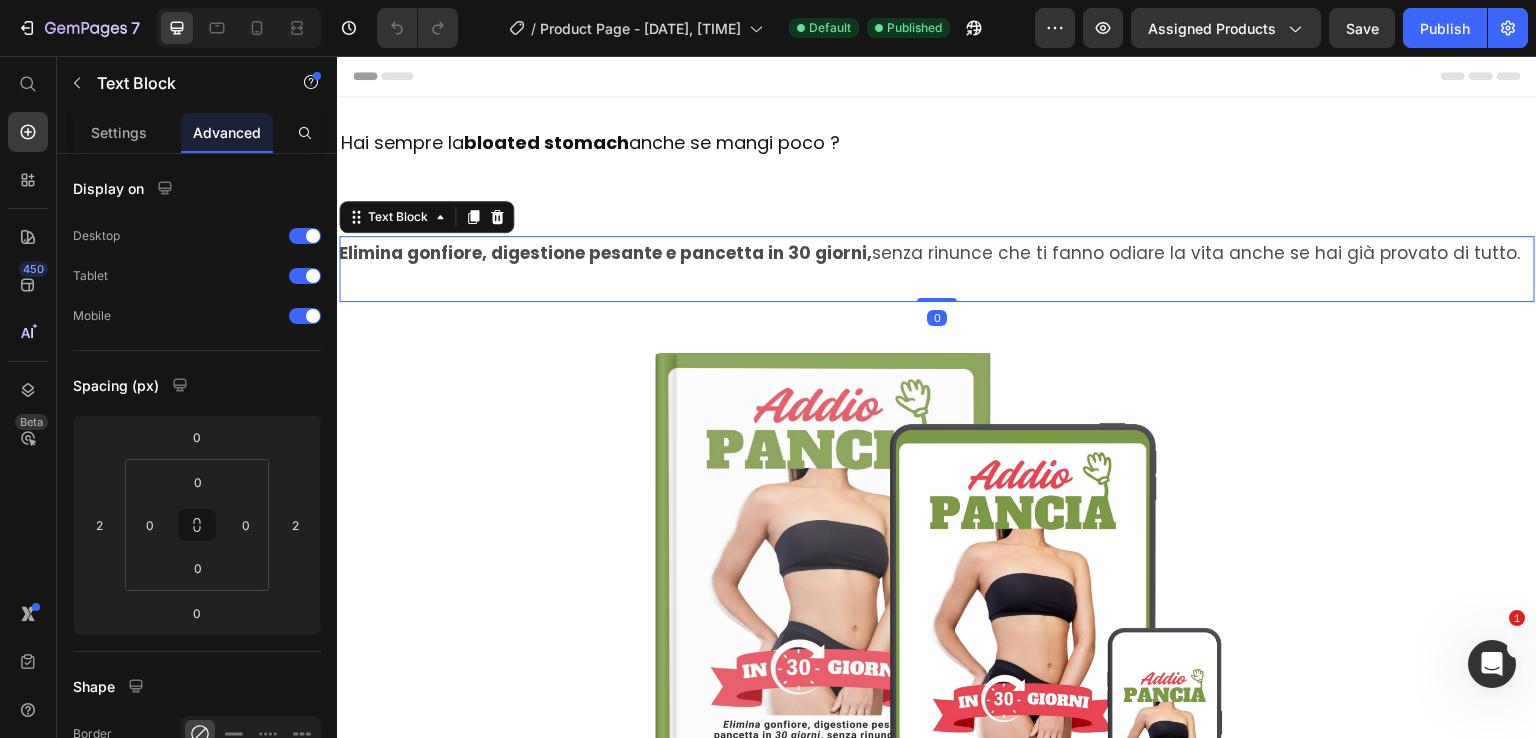 click on "Elimina gonfiore, digestione pesante e pancetta in 30 giorni,  senza rinunce che ti fanno odiare la vita anche se hai già provato di tutto.   Text Block   0 Row Image
Drop element here €29,00 Product Price €97,00 Product Price Row Prendi ora la tua guida Add to Cart Se acquisti entro le prossime 24 ore avrai in omaggio 3 bonus del valore di 68€ Text Block 23 Ore 05 Minuti 16 Secondi Countdown Timer Product Row Row Row Row Questa guida fa per te se:  Heading Row Hai già provato mille diete  ma il gonfiore non ti abbandona mai Ti senti spesso appesantita  dopo i pasti, anche se mangi "bene" Cerchi un metodo realistico,  senza rinunce impossibili o allenamenti infiniti Item List Row Row Row Questa guida  NON  fa per te se: Heading
Cerchi una soluzione  "miracolosa"  da un giorno all'altro
Non sei disposta a metterti in gioco e  ascoltare il tuo corpo
Credi ancora che serva solo  "mangiare meno e muoversi di più" Item List Heading Image" at bounding box center [937, 1069] 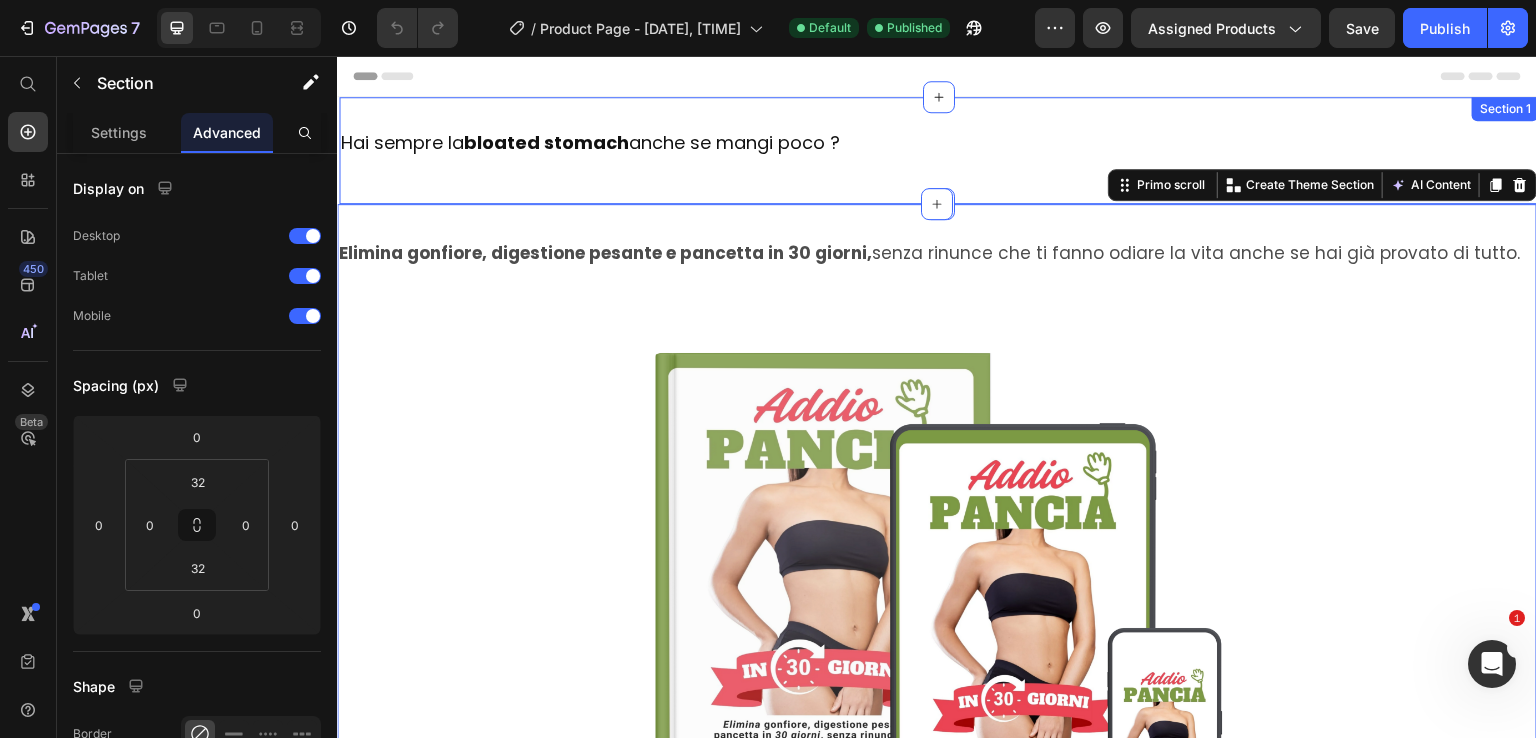 drag, startPoint x: 930, startPoint y: 208, endPoint x: 929, endPoint y: 159, distance: 49.010204 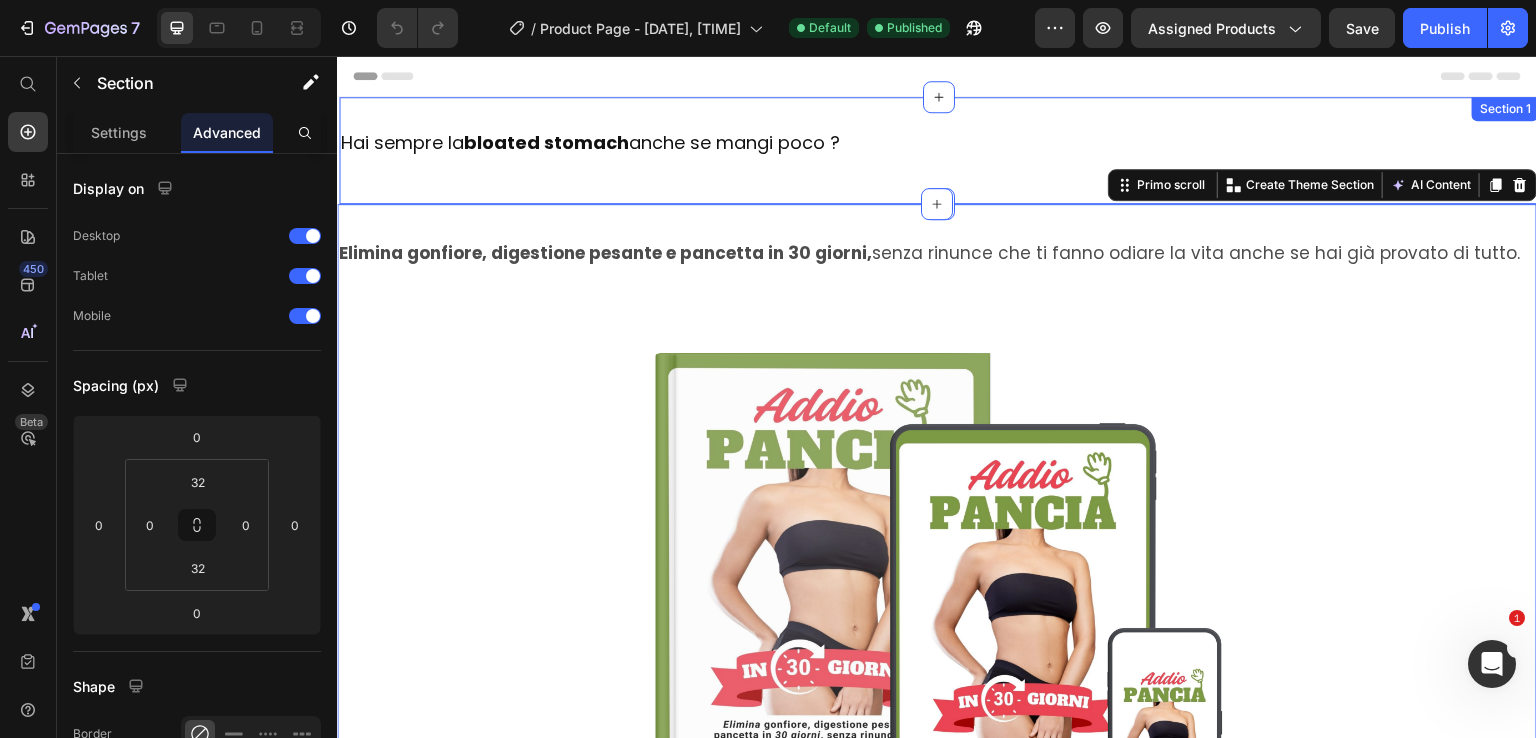 click on "Hai sempre la  pancia gonfia  anche se mangi poco ? Heading Row Section 1 Elimina gonfiore, digestione pesante e pancetta in 30 giorni,  senza rinunce che ti fanno odiare la vita anche se hai già provato di tutto.   Text Block Row Image
Drop element here €29,00 Product Price €97,00 Product Price Row Prendi ora la tua guida Add to Cart Se acquisti entro le prossime 24 ore avrai in omaggio 3 bonus del valore di 68€ Text Block 23 Ore 05 Minuti 11 Secondi Countdown Timer Product Row Row Row Row Questa guida fa per te se:  Heading Row Hai già provato mille diete  ma il gonfiore non ti abbandona mai Ti senti spesso appesantita  dopo i pasti, anche se mangi "bene" Cerchi un metodo realistico,  senza rinunce impossibili o allenamenti infiniti Item List Row Row Row Questa guida  NON  fa per te se: Heading
Cerchi una soluzione  "miracolosa"  da un giorno all'altro
Non sei disposta a metterti in gioco e  ascoltare il tuo corpo
Item List Heading" at bounding box center (937, 5220) 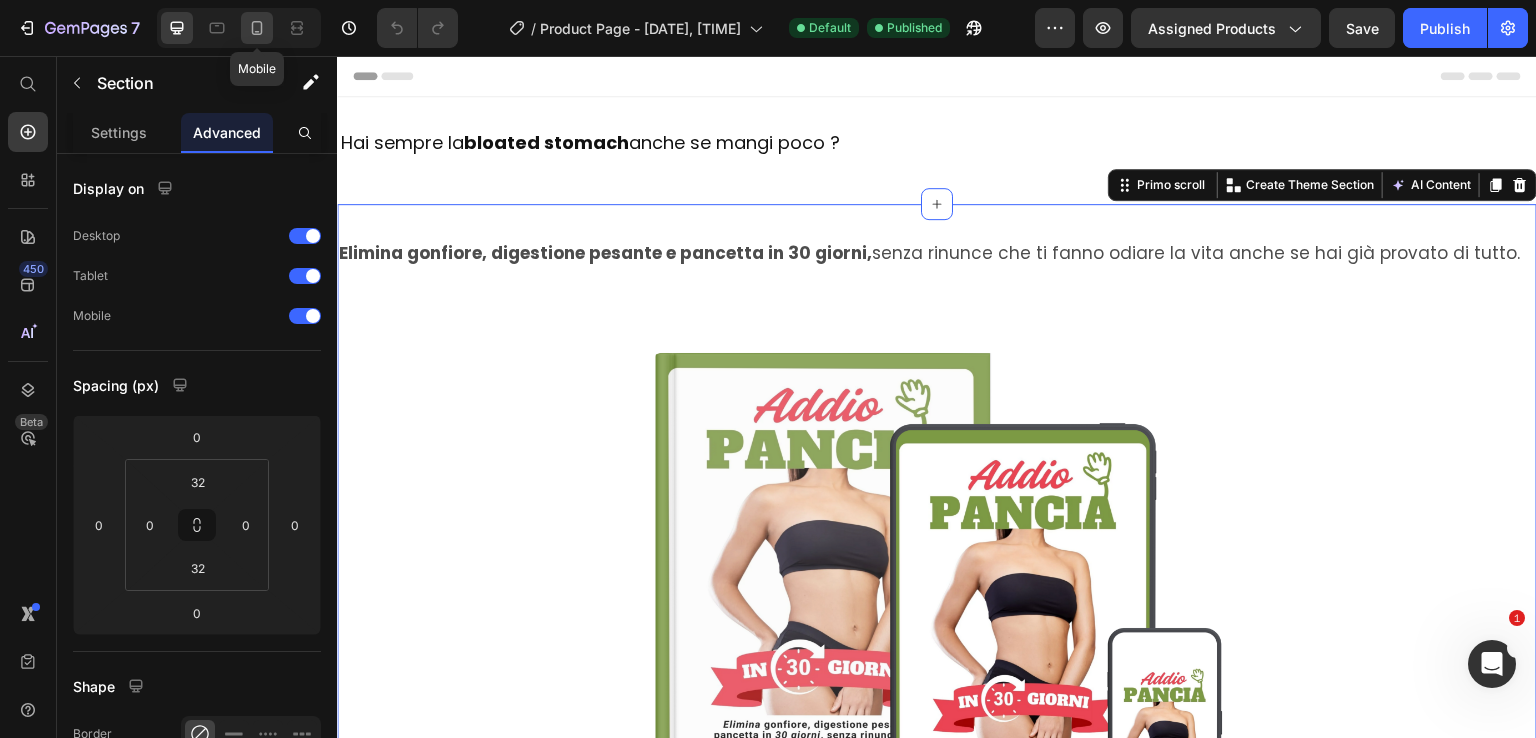 click 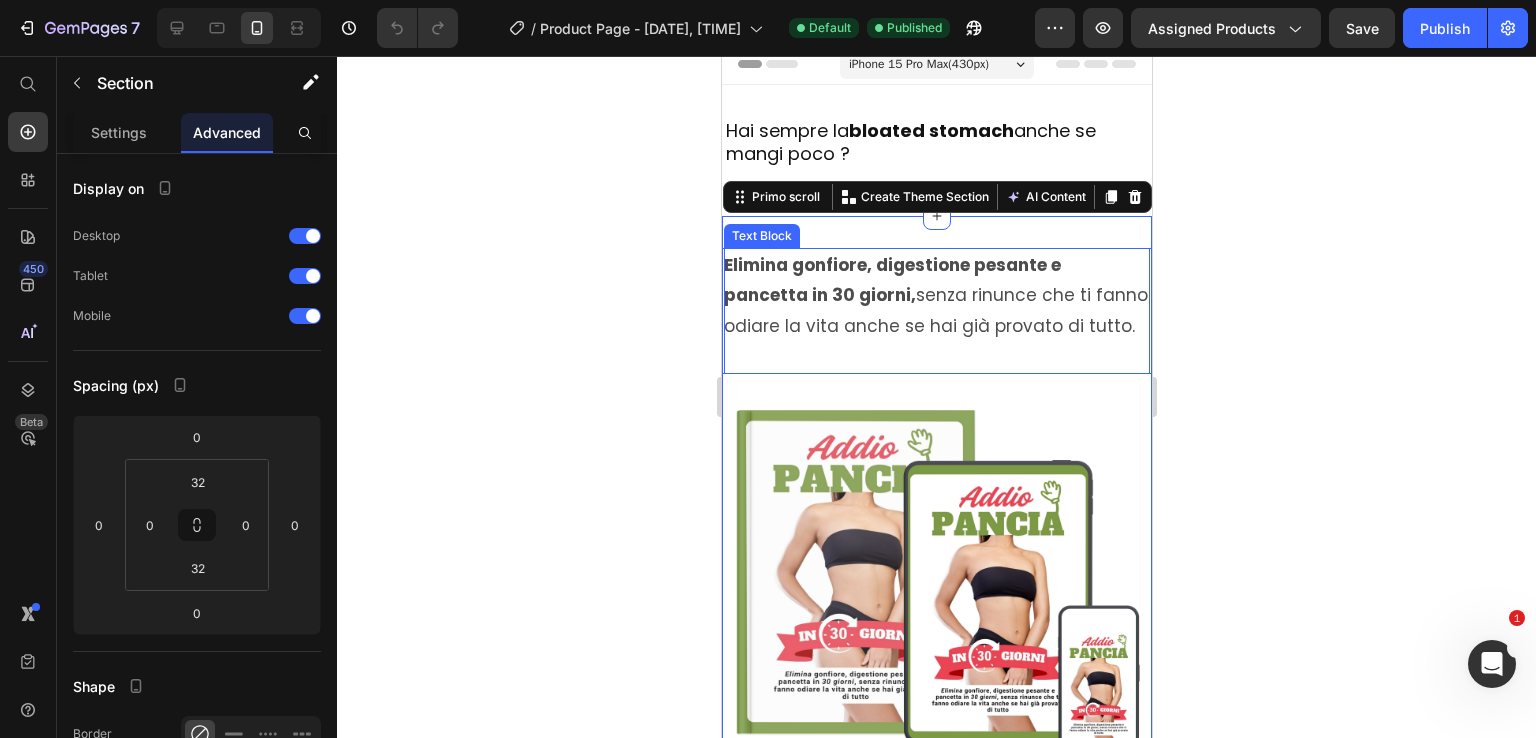 scroll, scrollTop: 0, scrollLeft: 0, axis: both 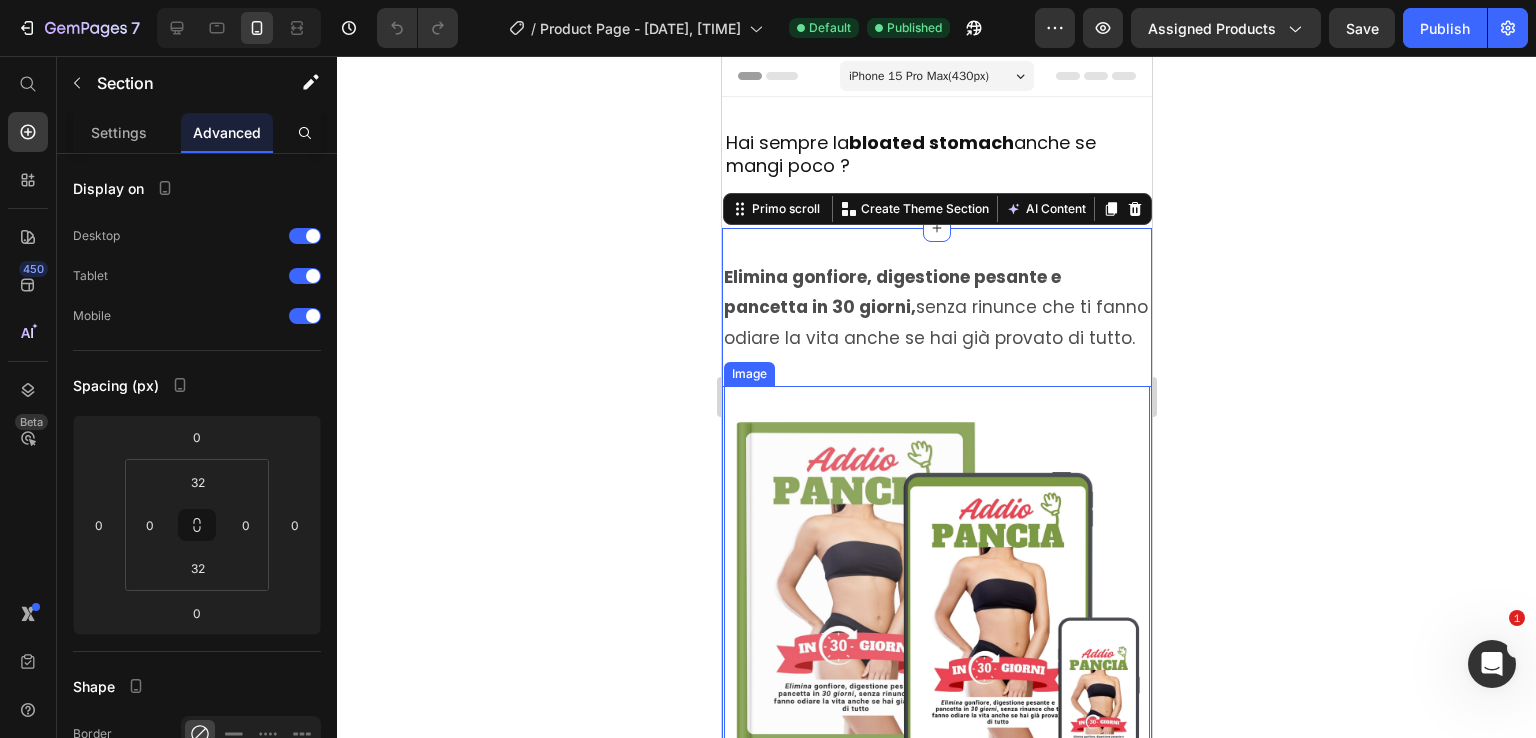 click at bounding box center (936, 599) 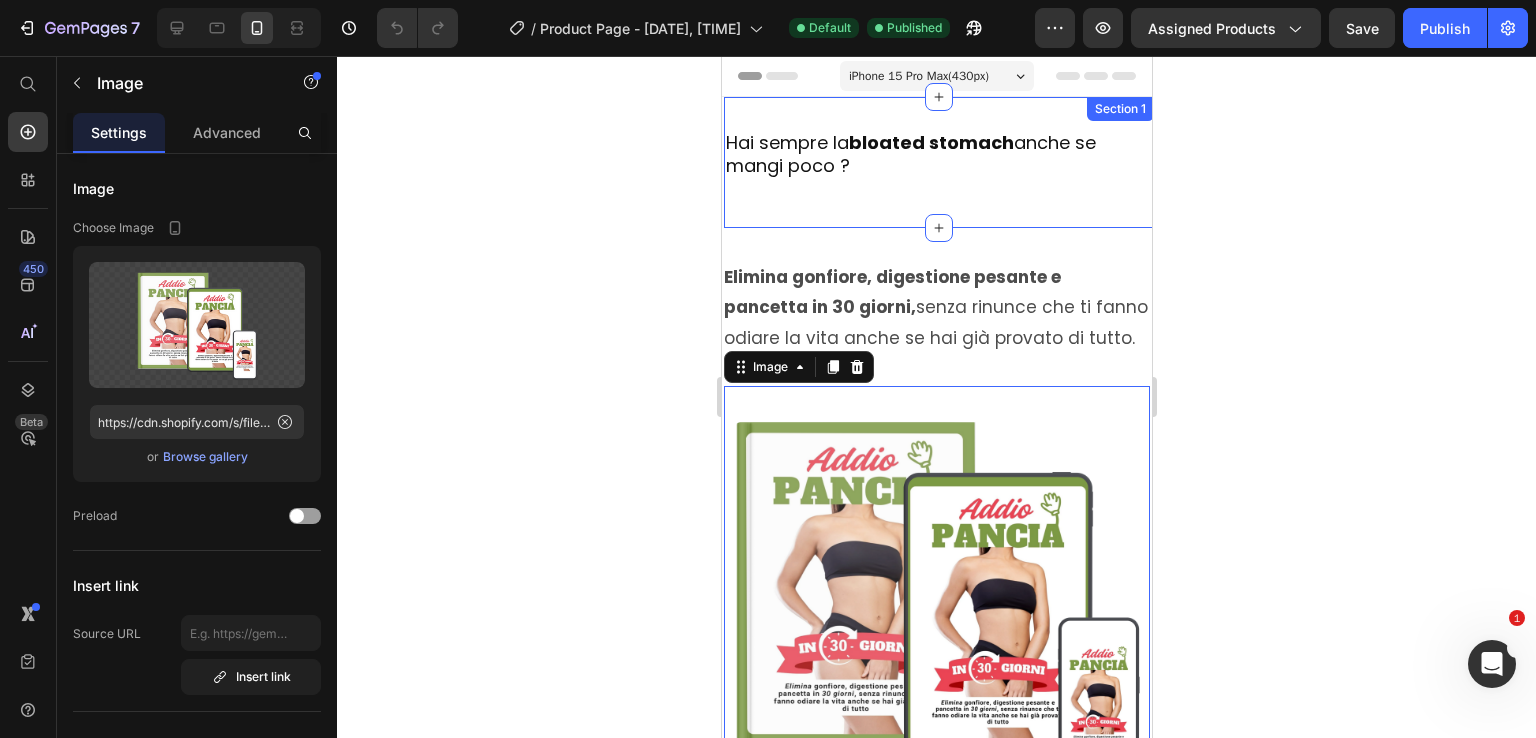 click on "Do you always have a bloated stomach even if you eat little? Heading Row" at bounding box center (938, 162) 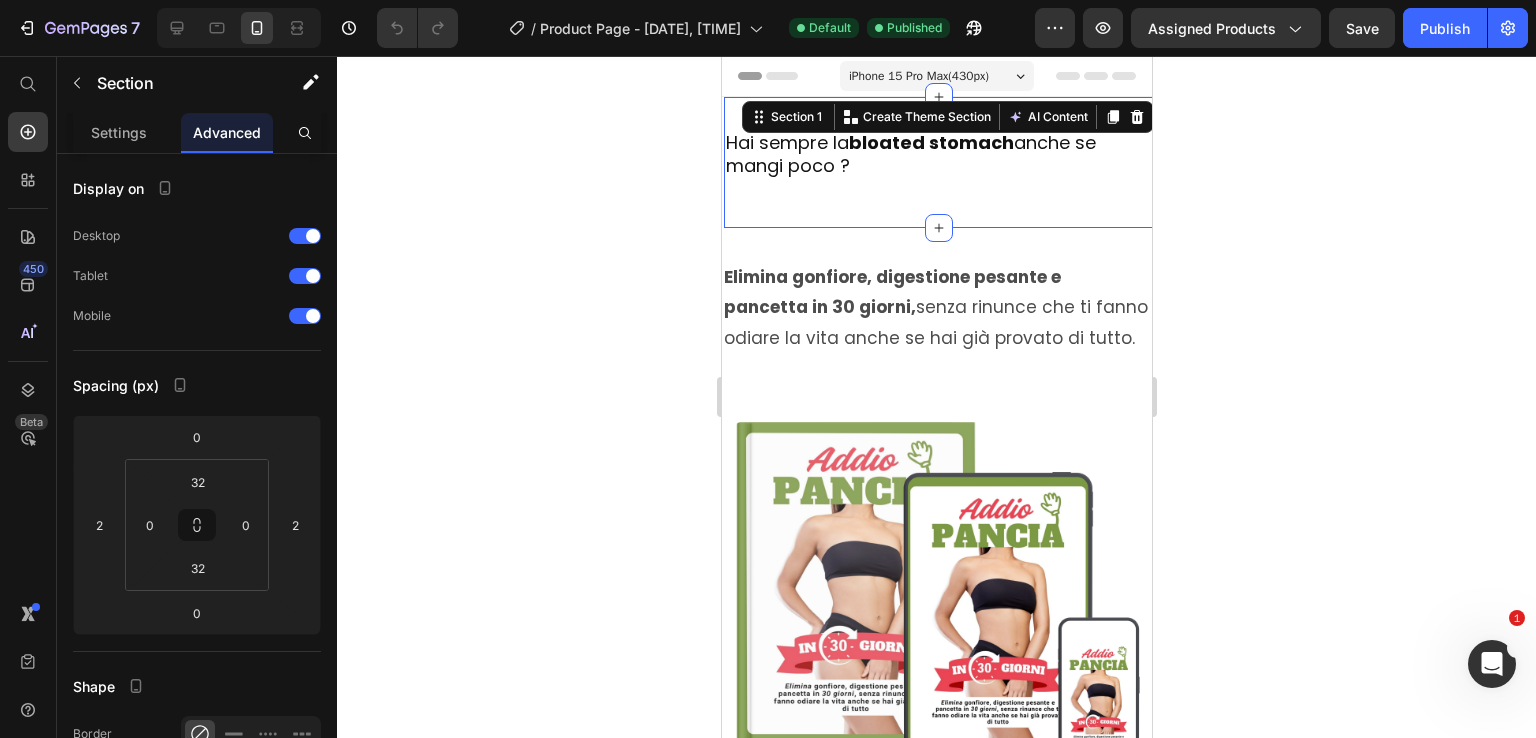 click on "Do you always have a bloated stomach even if you eat little? Heading Row" at bounding box center (938, 162) 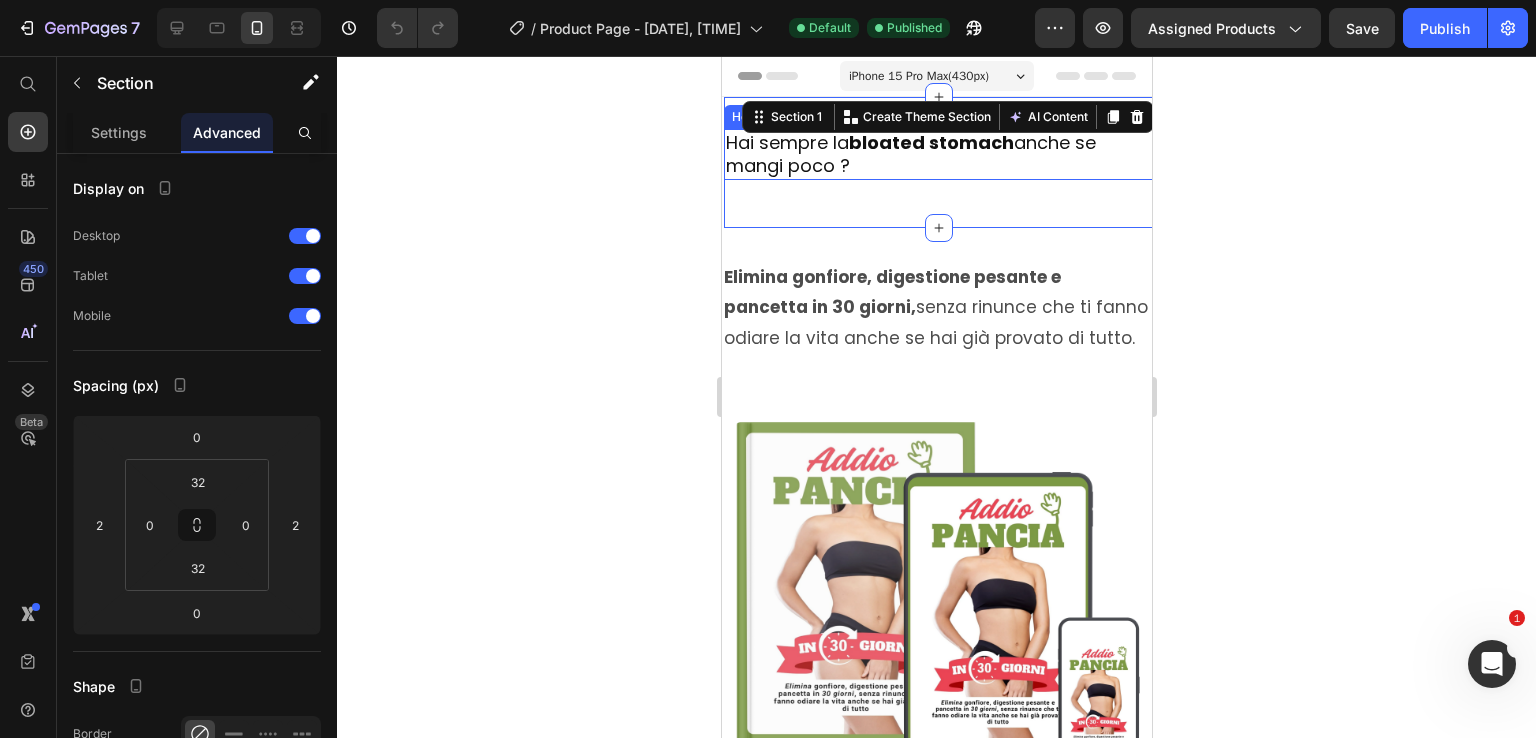 click on "Hai sempre la  pancia gonfia  anche se mangi poco ?" at bounding box center (938, 154) 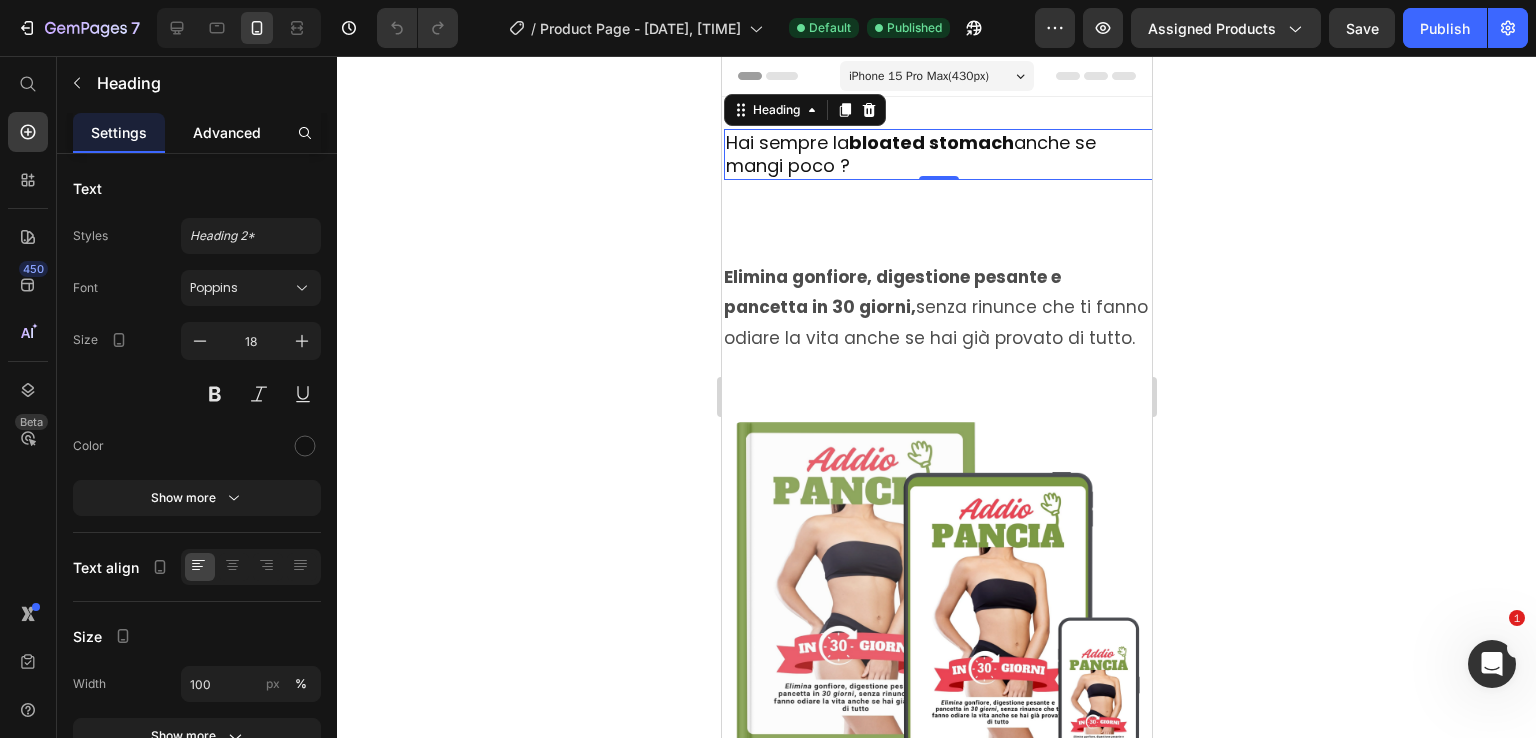 click on "Advanced" at bounding box center [227, 132] 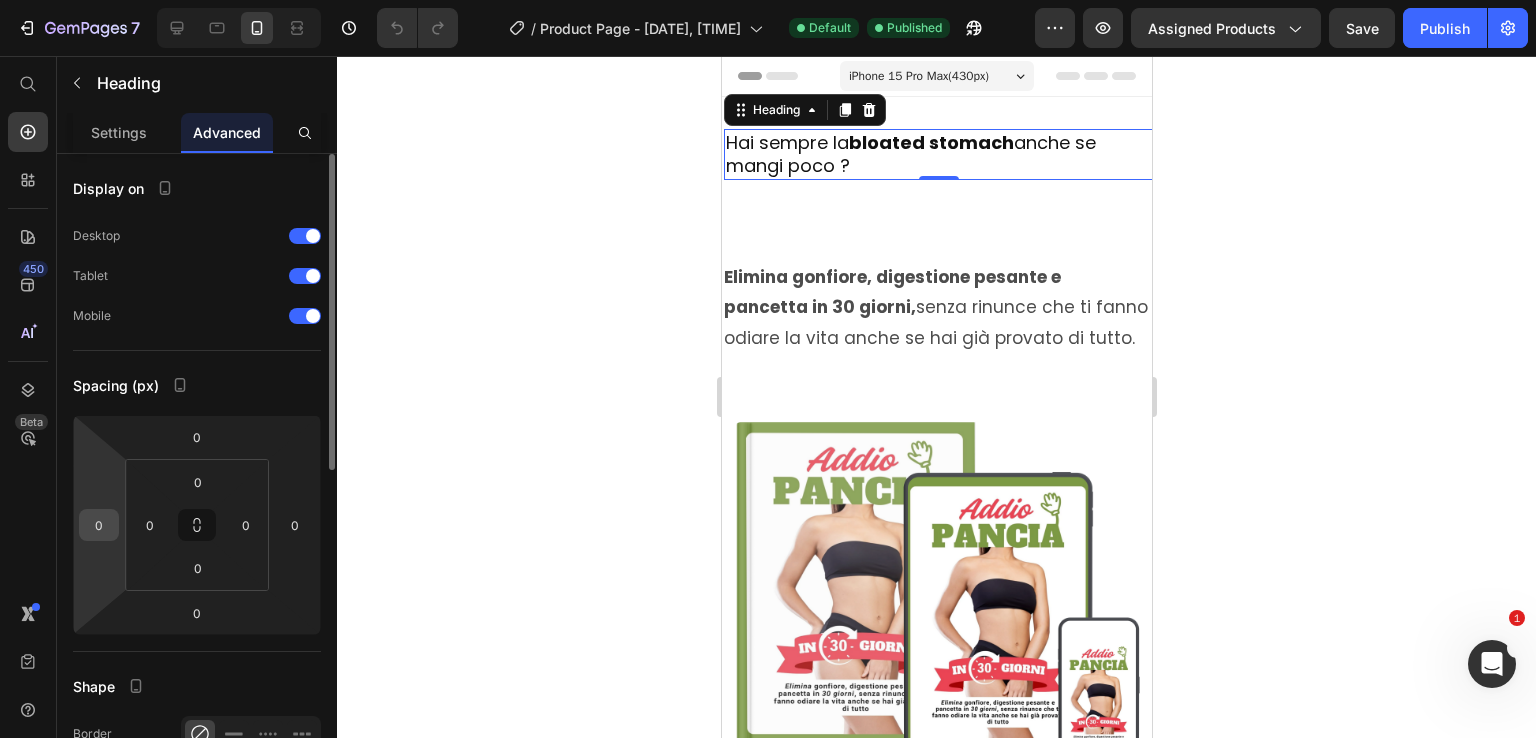 click on "0" at bounding box center [99, 525] 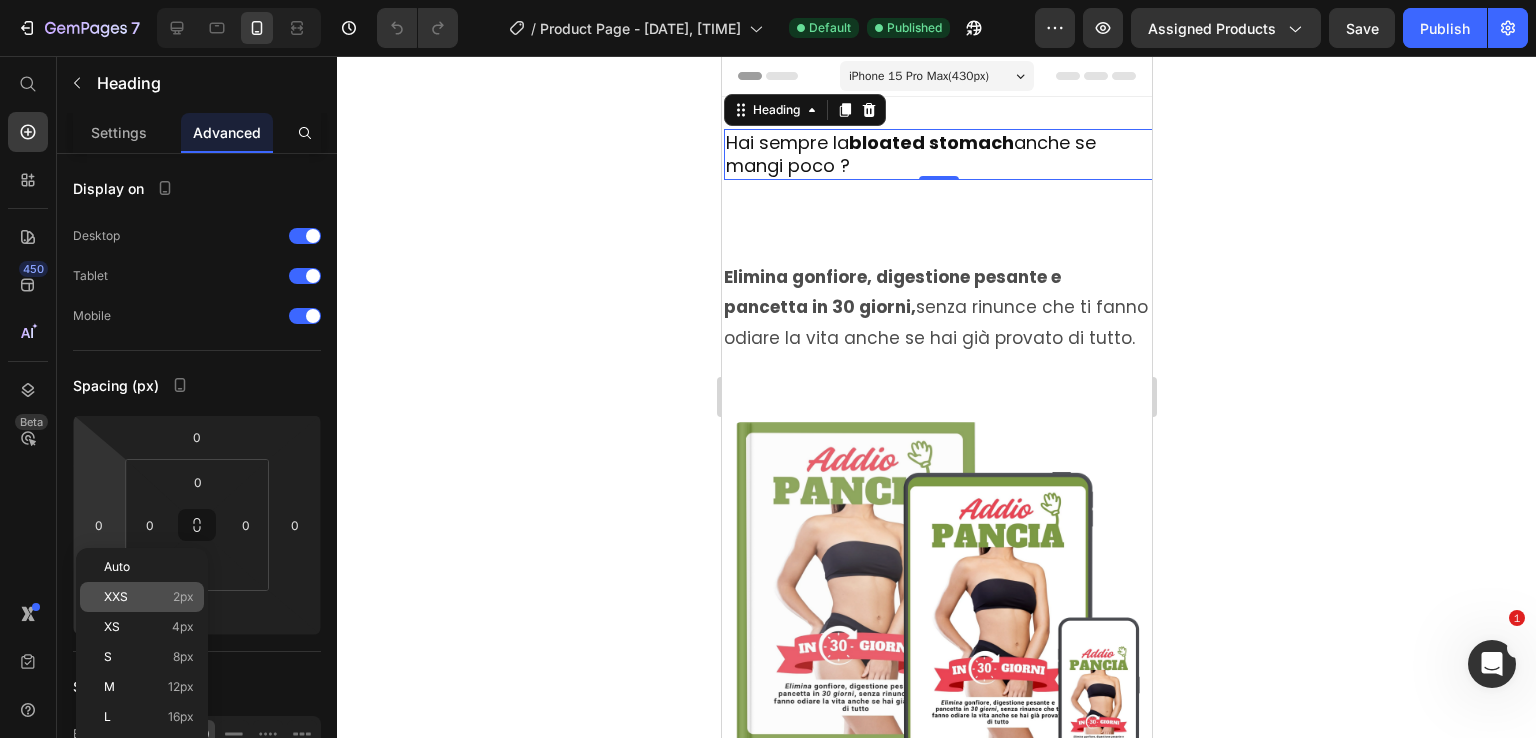 click on "XXS" at bounding box center (116, 597) 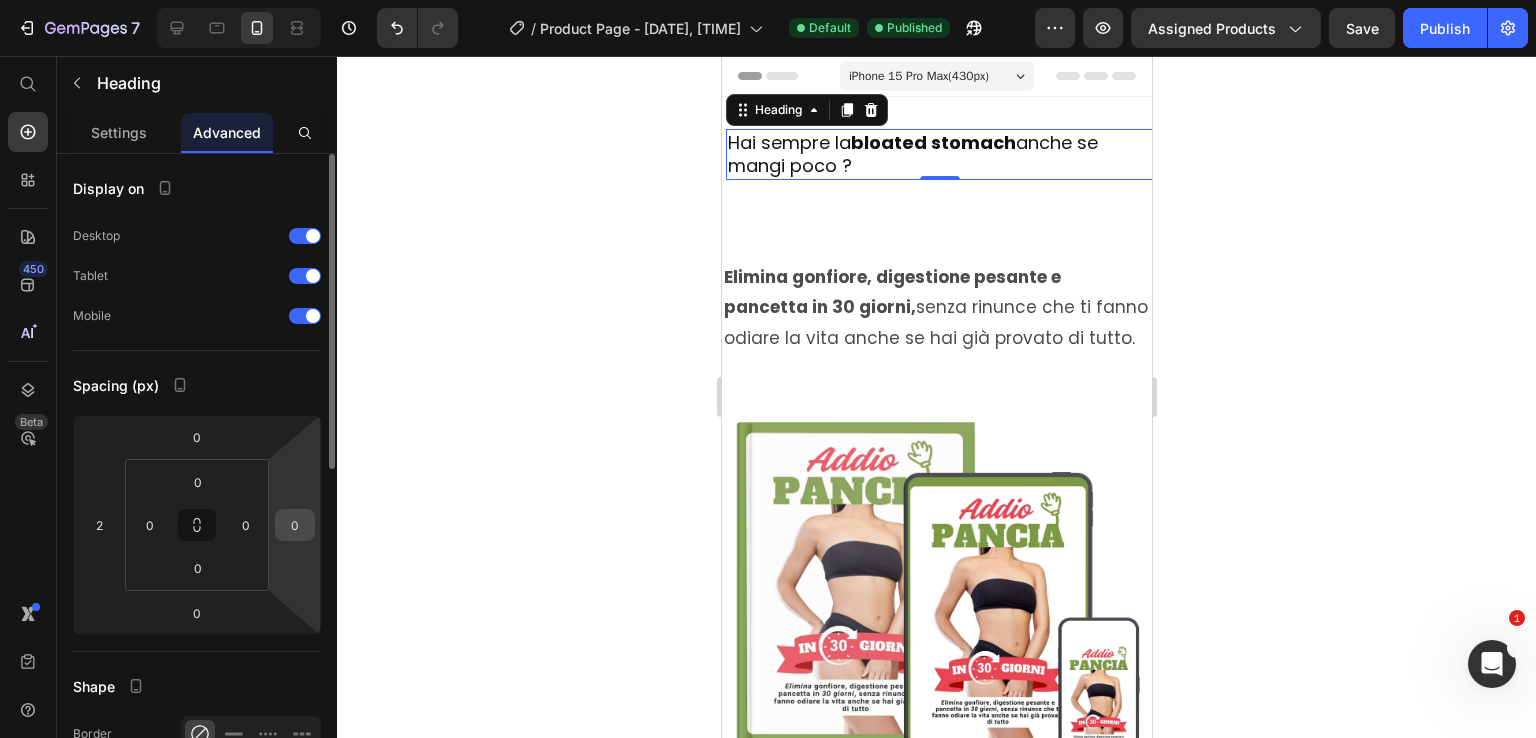 click on "0" at bounding box center [295, 525] 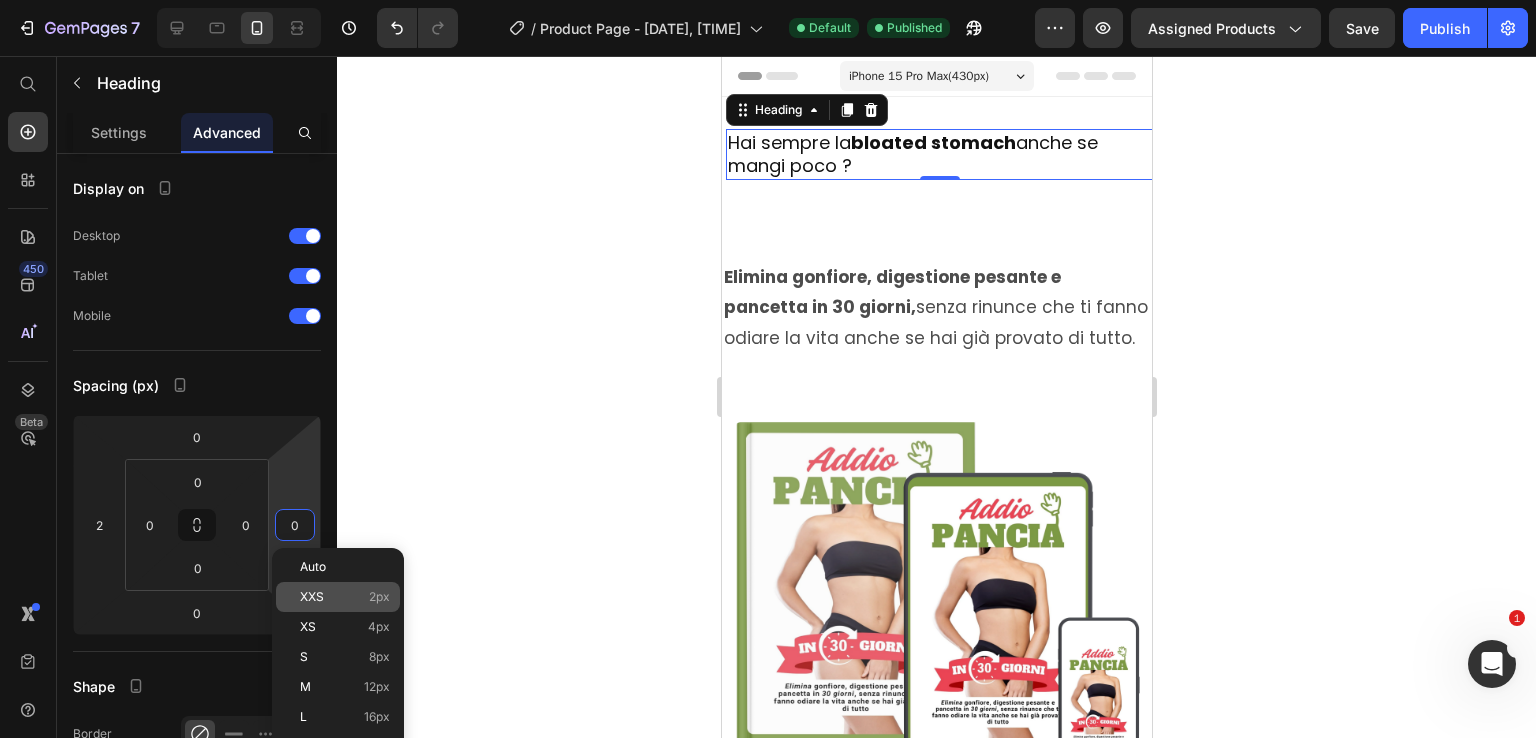 click on "XXS 2px" 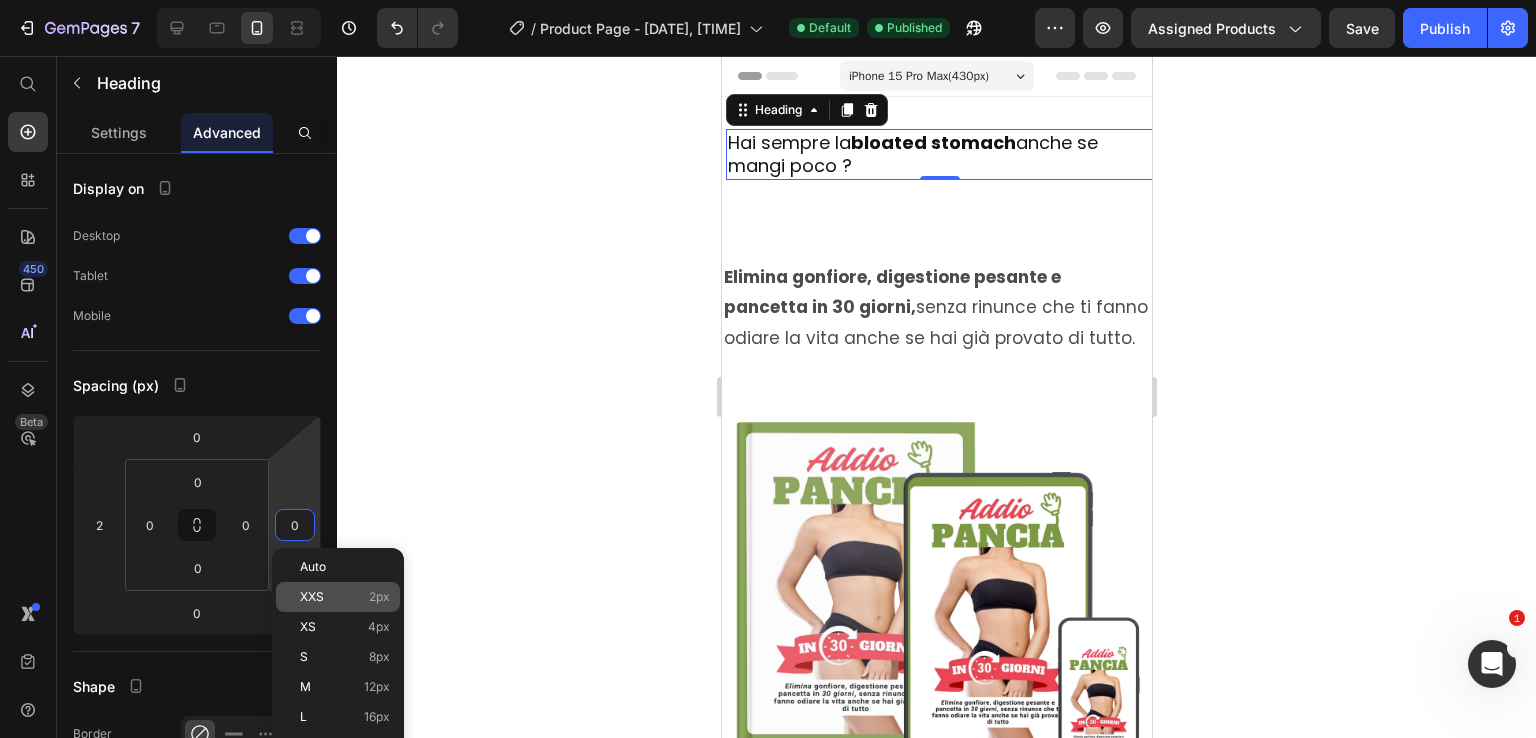type on "2" 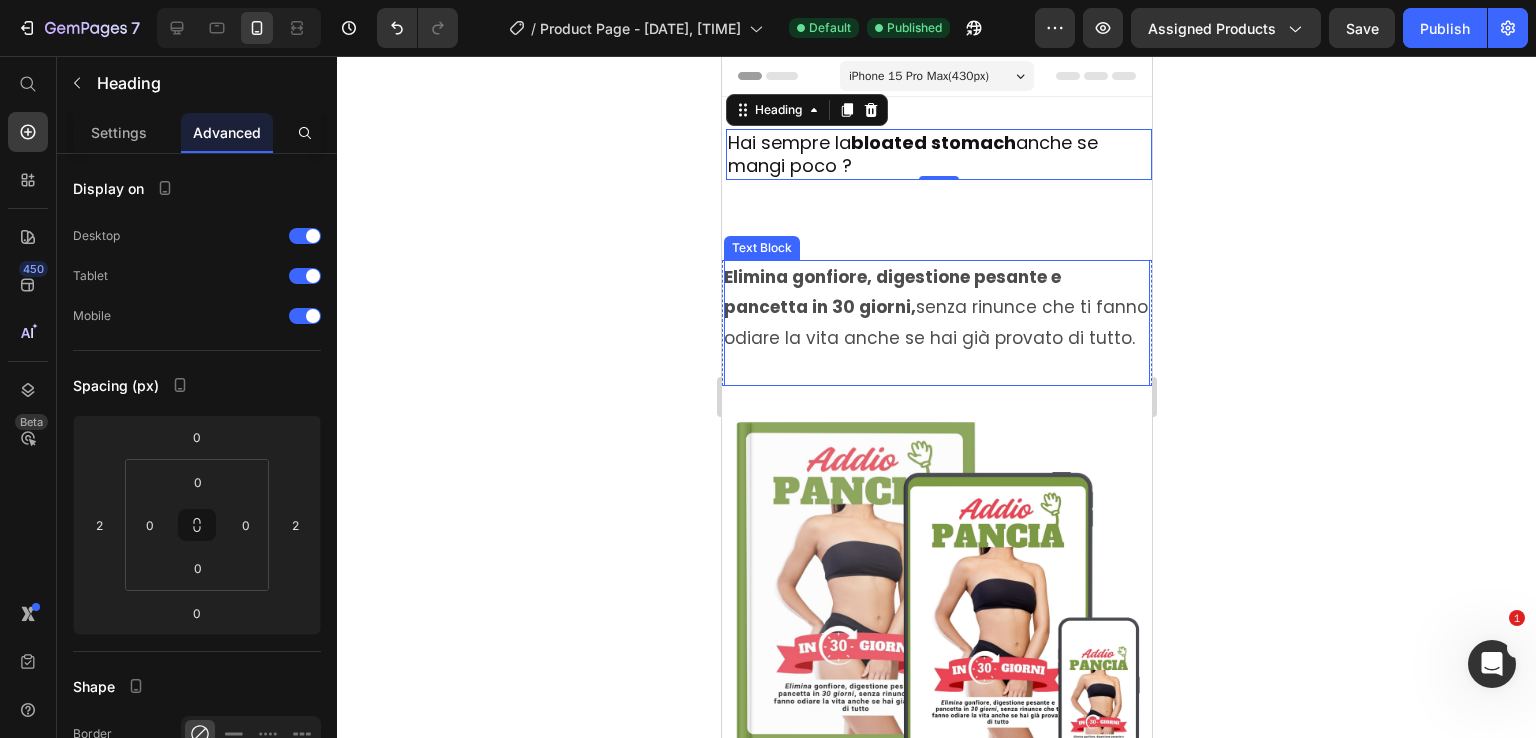 click on "Elimina gonfiore, digestione pesante e pancetta in 30 giorni,  senza rinunce che ti fanno odiare la vita anche se hai già provato di tutto." at bounding box center [935, 308] 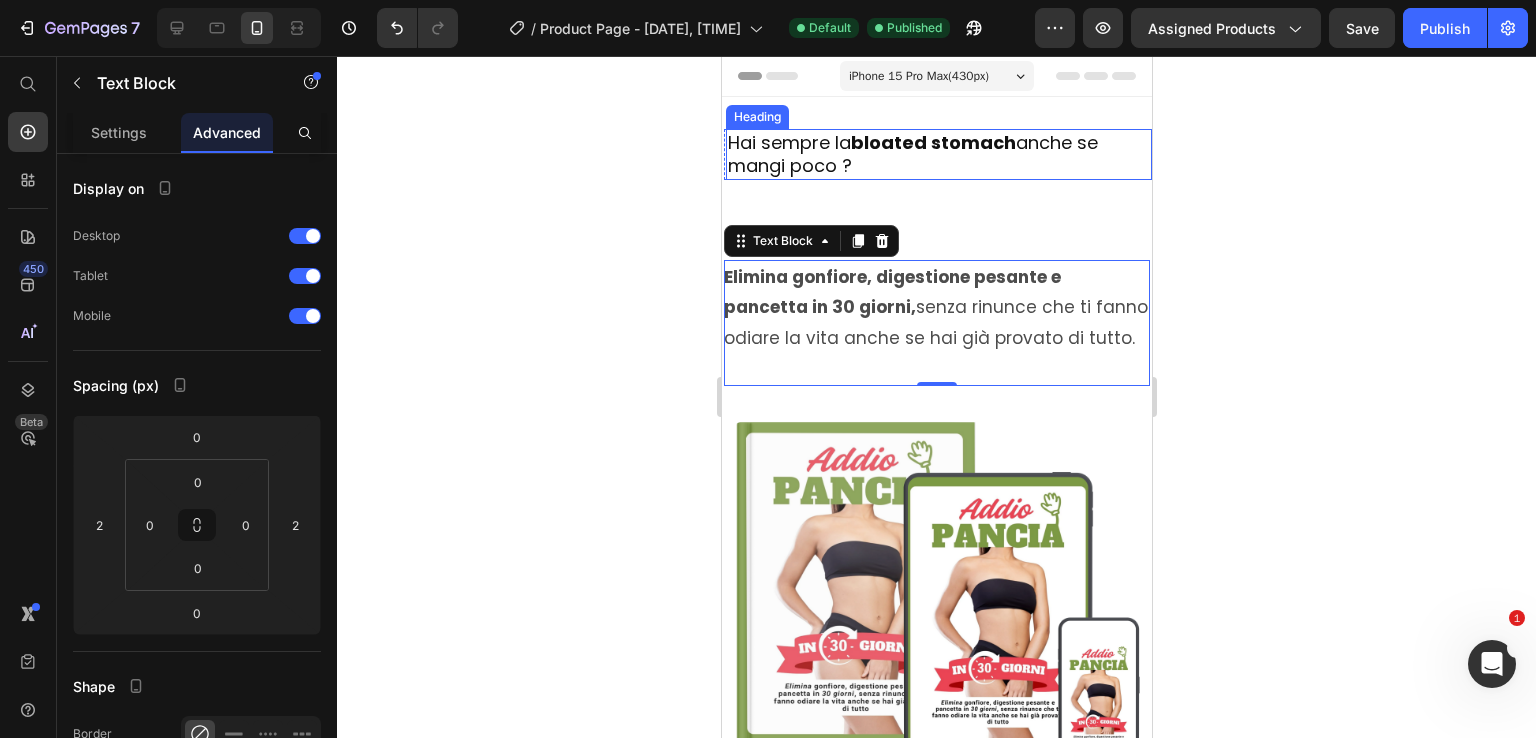 click on "Hai sempre la  pancia gonfia  anche se mangi poco ?" at bounding box center [938, 154] 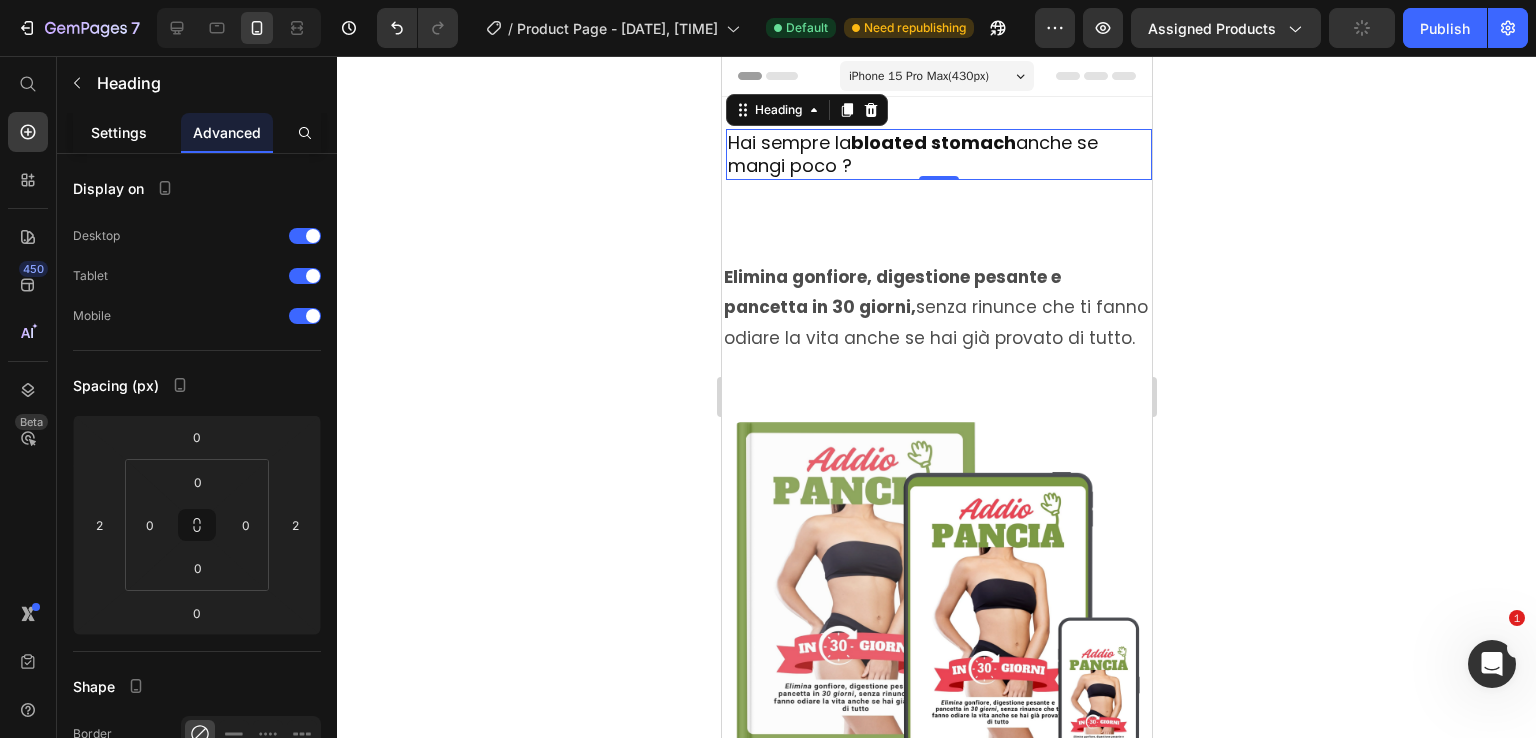 click on "Settings" at bounding box center [119, 132] 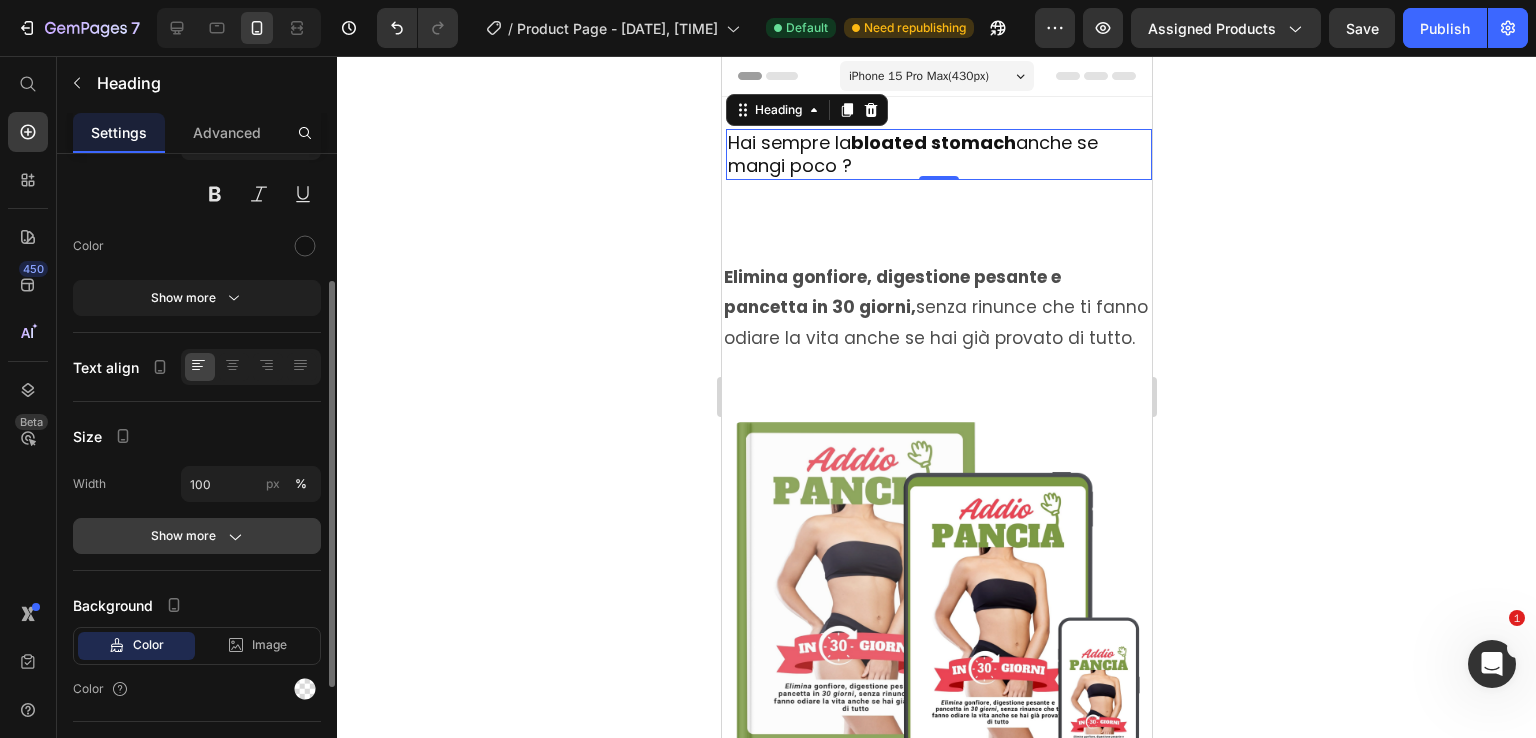 scroll, scrollTop: 368, scrollLeft: 0, axis: vertical 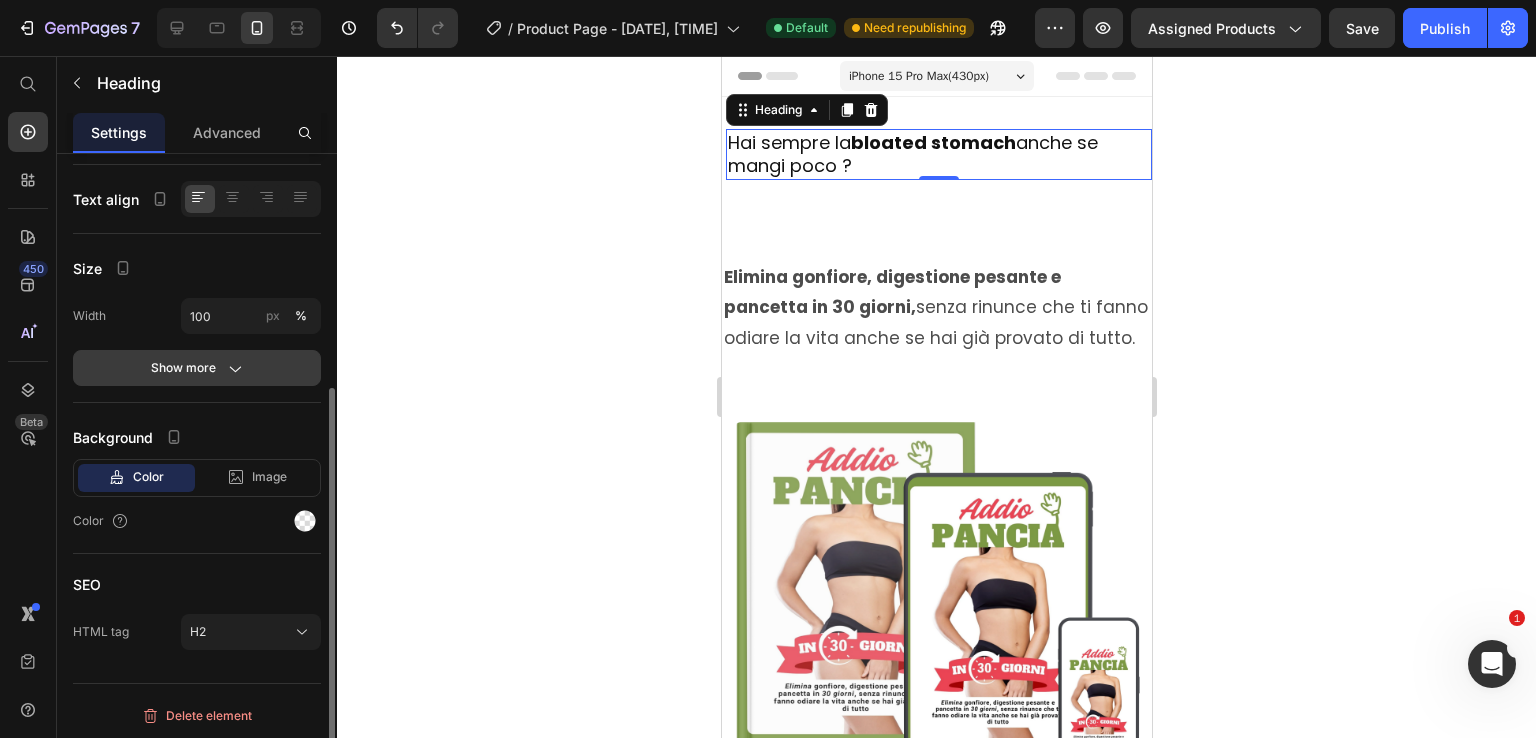 click on "Show more" at bounding box center (197, 368) 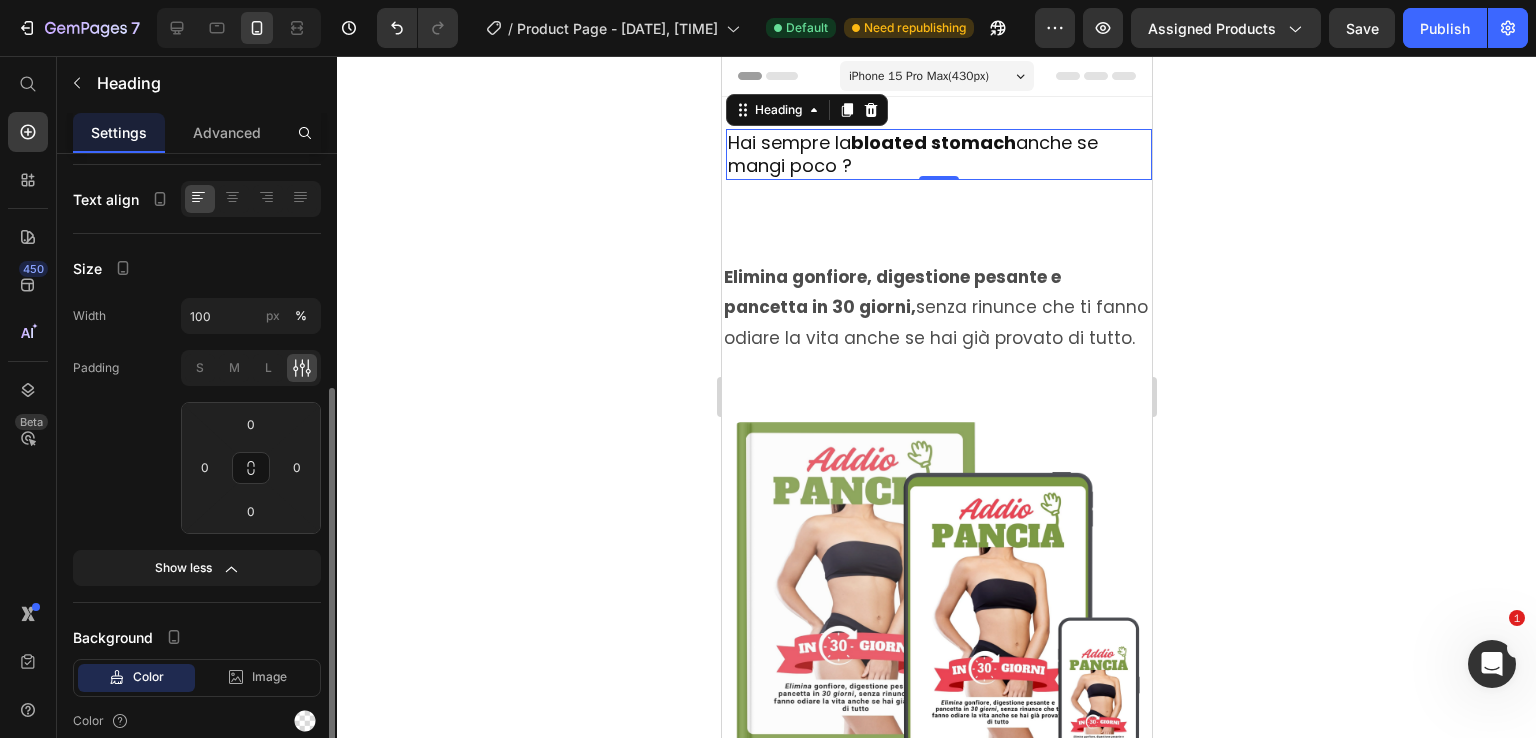 scroll, scrollTop: 168, scrollLeft: 0, axis: vertical 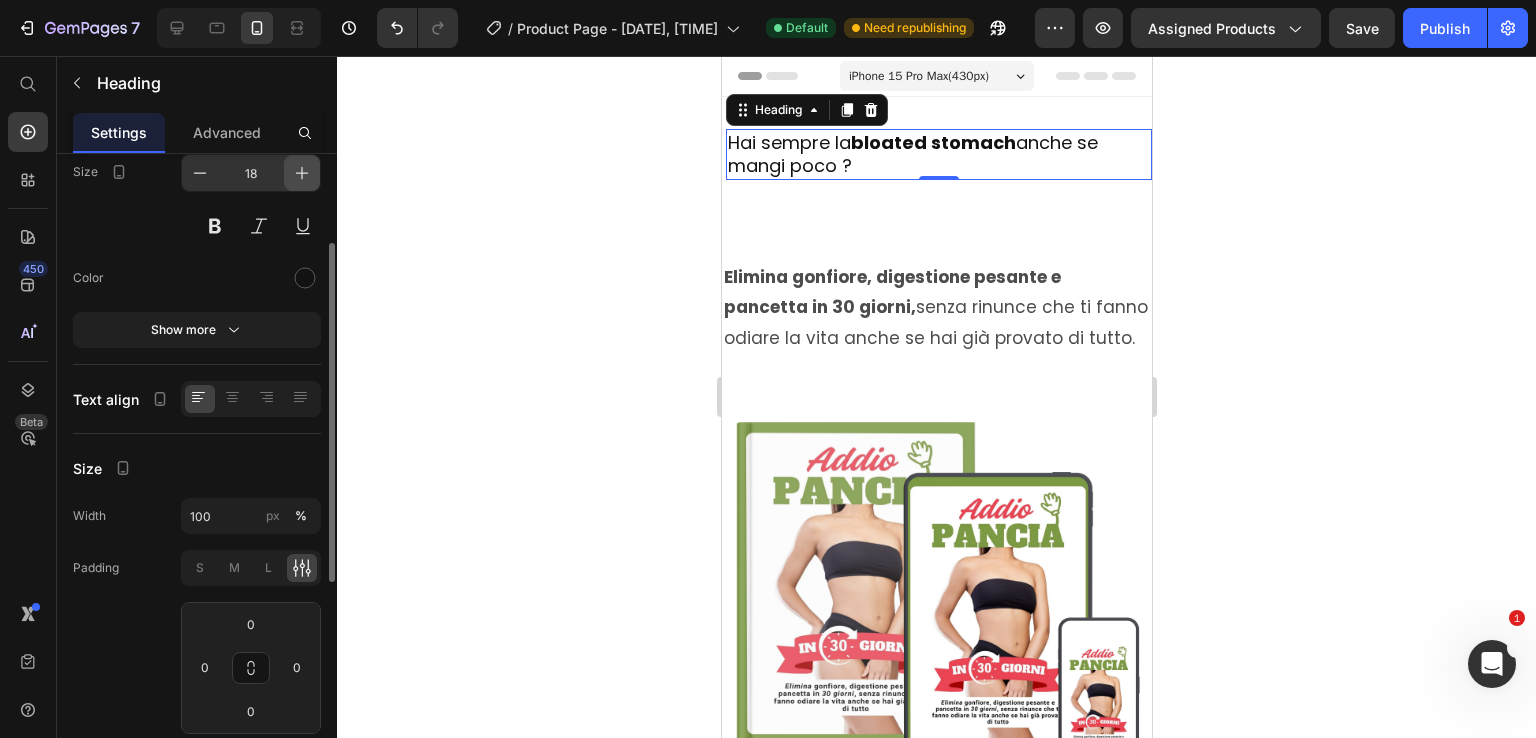 click at bounding box center (302, 173) 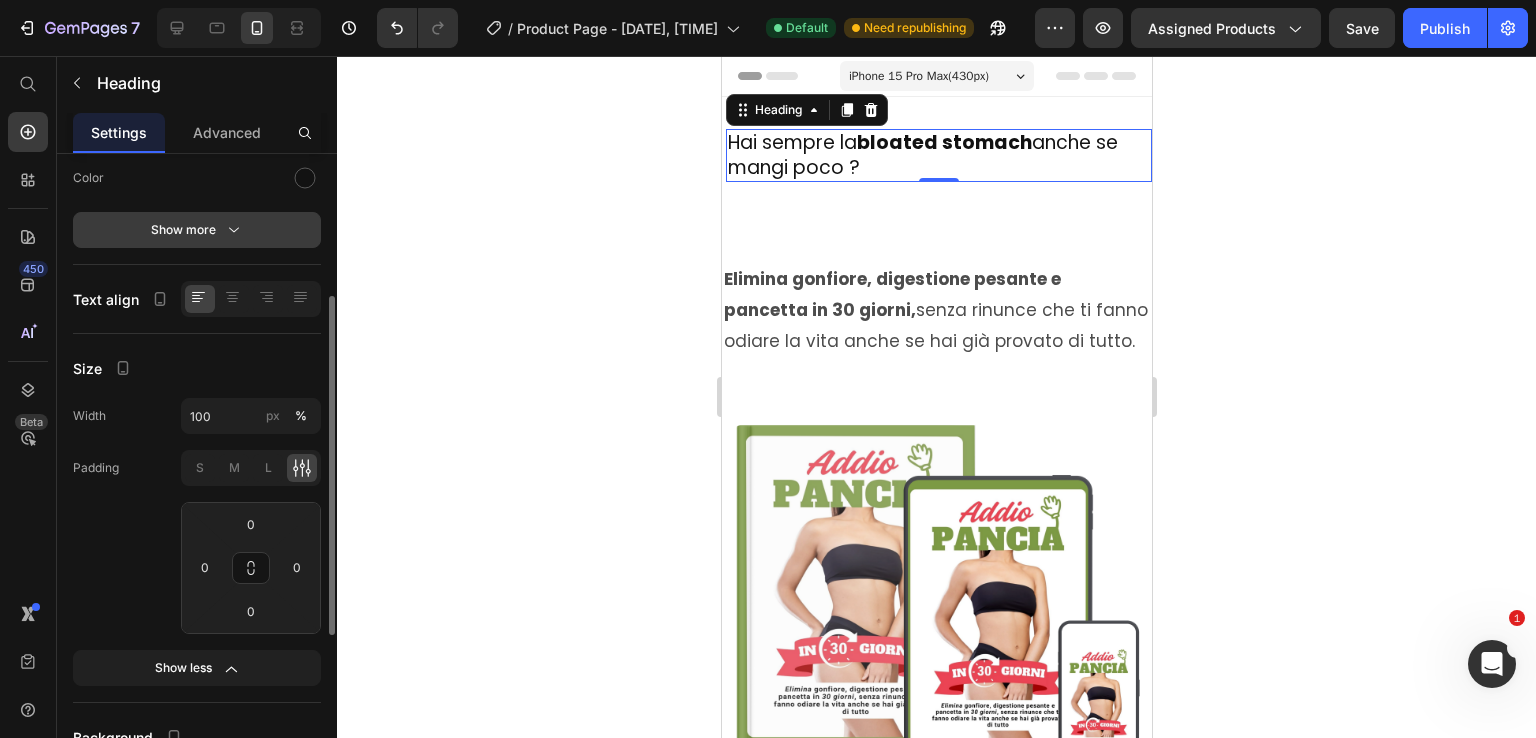 scroll, scrollTop: 168, scrollLeft: 0, axis: vertical 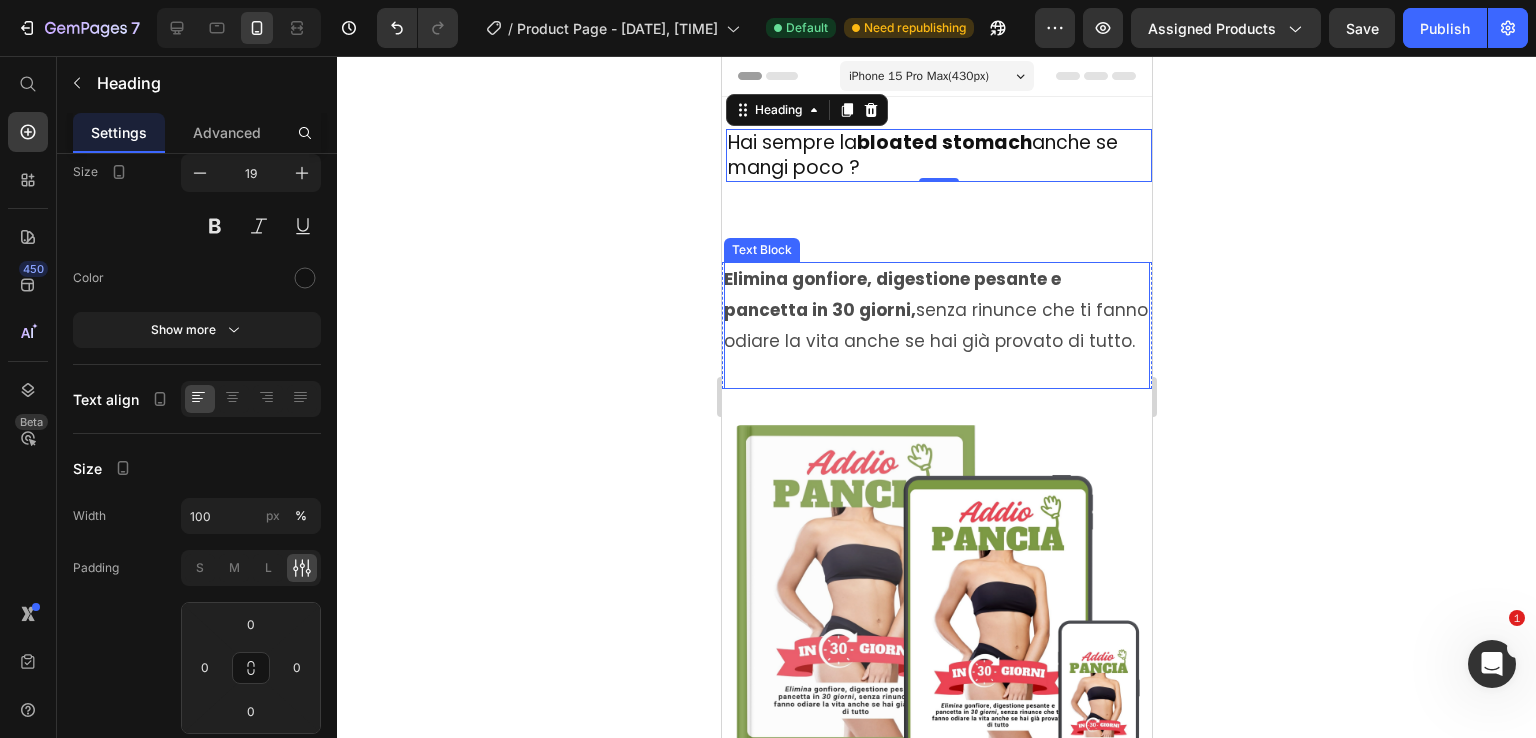 click on "Elimina gonfiore, digestione pesante e pancetta in 30 giorni," at bounding box center (891, 294) 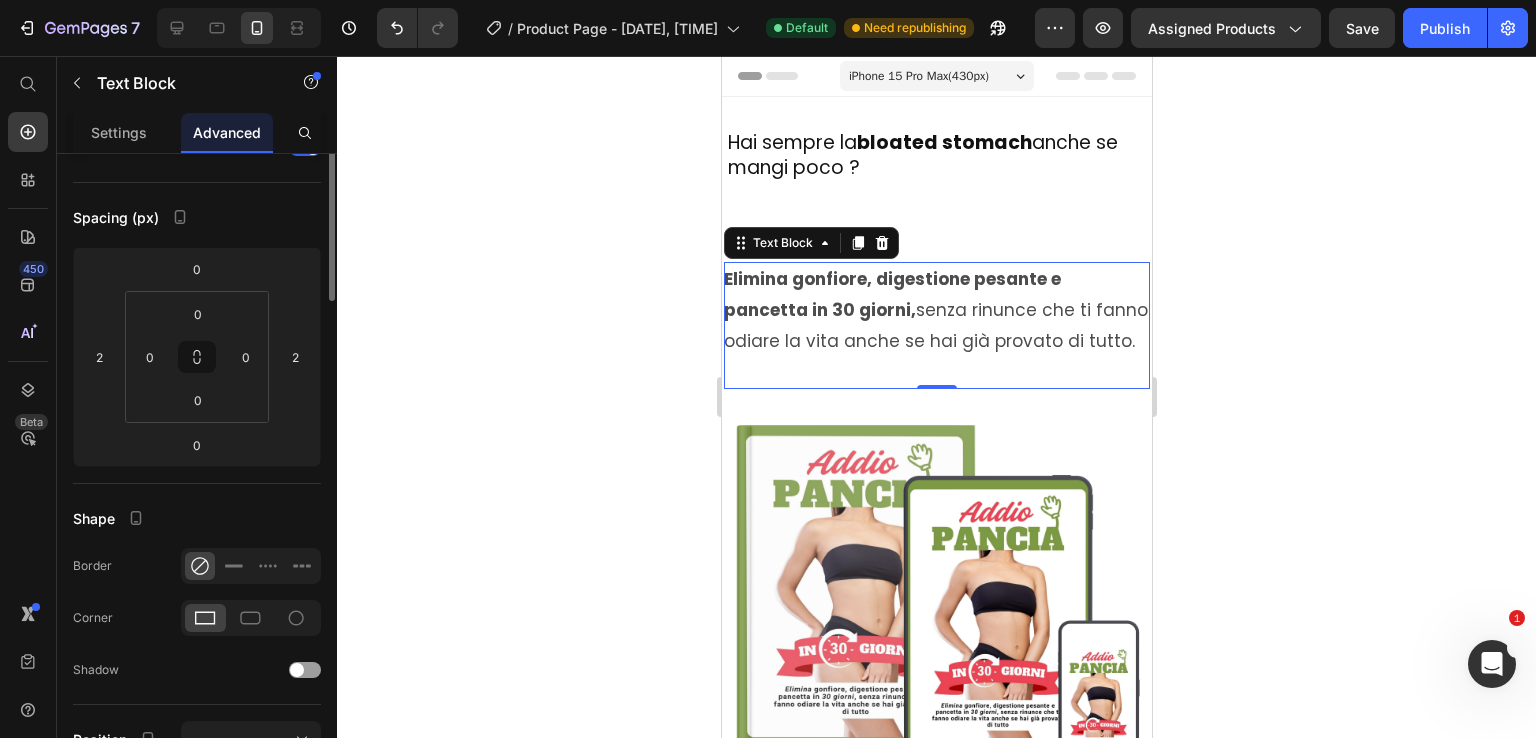 scroll, scrollTop: 0, scrollLeft: 0, axis: both 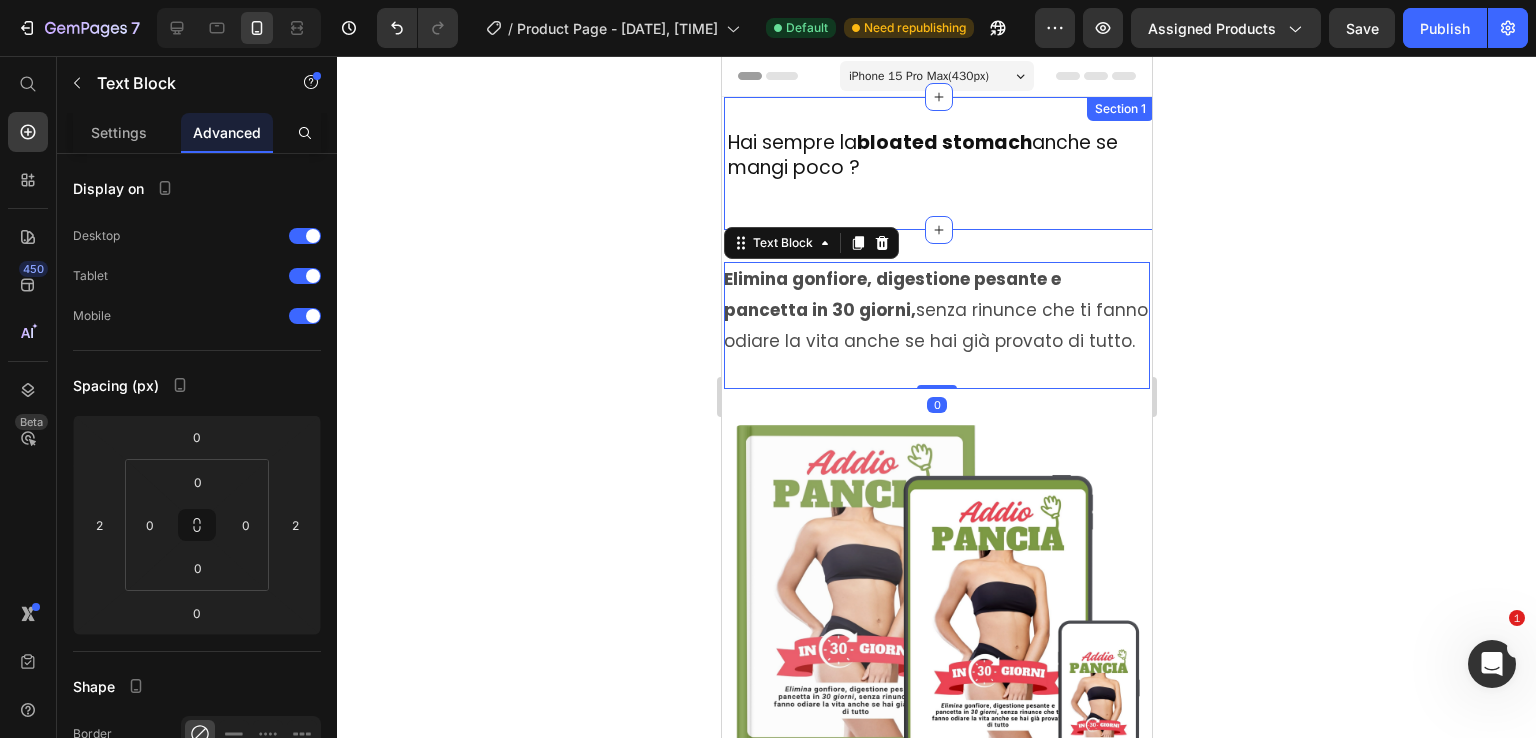 click on "Hai sempre la  pancia gonfia  anche se mangi poco ? Heading Row Section 1" at bounding box center (938, 163) 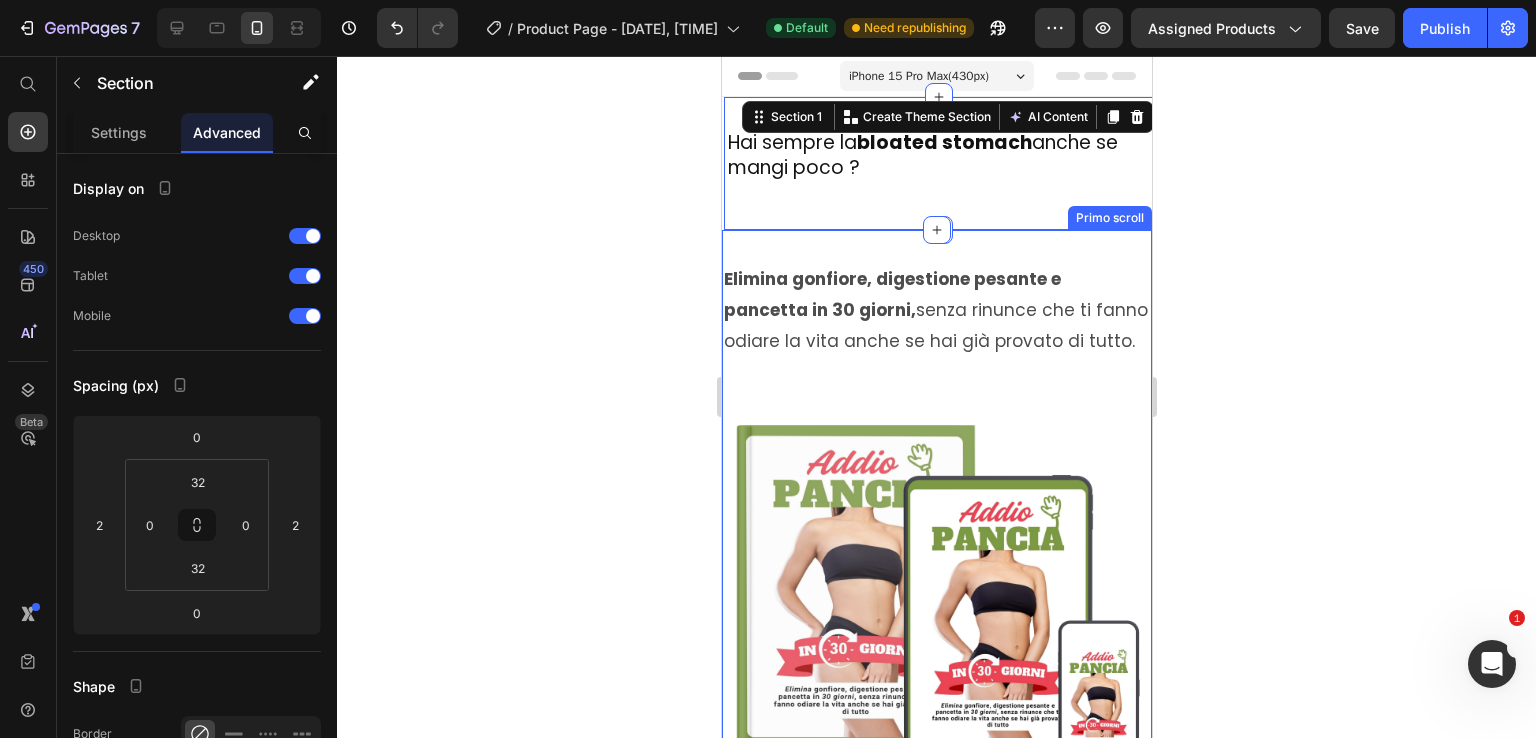 click on "Elimina gonfiore, digestione pesante e pancetta in 30 giorni, without renunciations that make you hate life even if you have already tried everything. Text Block Row Image Drop element here €29.00 Product Price €97.00 Product Price Row Take your guide now Add to Cart If you buy within the next 24 hours you will receive 3 bonuses worth €68 for free Text Block 23 Hours 04 Minutes 08 Seconds Countdown Timer Product Row Row Row Row This guide is for you if: Heading Row You have already tried a thousand diets but bloating never leaves you You often feel heavy after meals, even if you eat "well" You are looking for a realistic method, without impossible renunciations or endless workouts Item List Row Row Row This guide is NOT for you if: Heading You are looking for a "miraculous" solution overnight You are not willing to get involved and listen to your body You still believe that it is only necessary to "eat less and move more" Item List Heading Image Icon" at bounding box center [936, 1180] 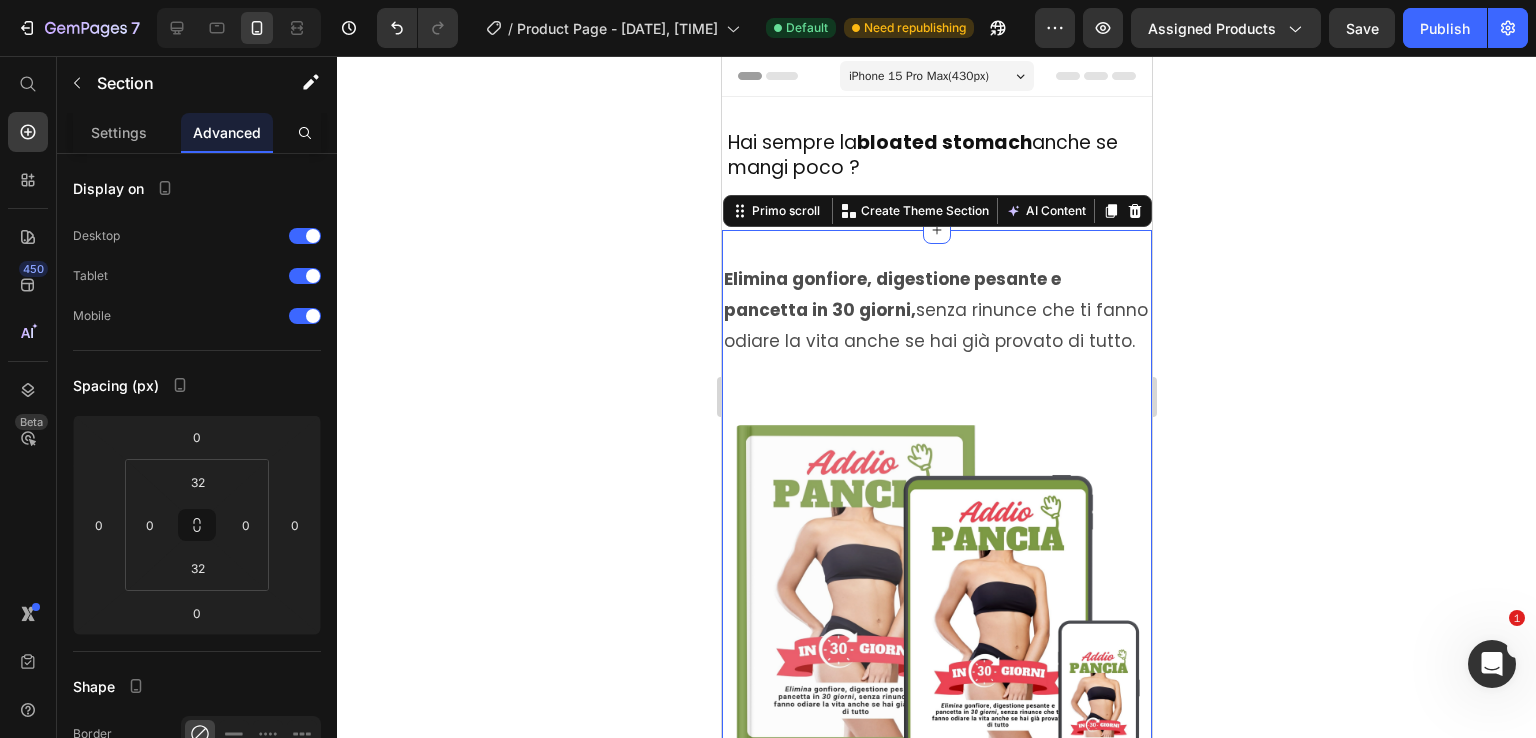 click on "Elimina gonfiore, digestione pesante e pancetta in 30 giorni, without renunciations that make you hate life even if you have already tried everything. Text Block Row Image Drop element here €29.00 Product Price €97.00 Product Price Row Take your guide now Add to Cart If you buy within the next 24 hours you will receive 3 bonuses worth €68 for free Text Block 23 Hours 04 Minutes 06 Seconds Countdown Timer Product Row Row Row Row This guide is for you if: Heading Row You have already tried a thousand diets but bloating never leaves you You often feel heavy after meals, even if you eat "well" You are looking for a realistic method, without impossible renunciations or endless workouts Item List Row Row Row This guide is NOT for you if: Heading You are looking for a "miraculous" solution overnight You are not willing to get involved and listen to your body You still believe that it is only necessary to "eat less and move more" Item List Heading Image Icon" at bounding box center [936, 1180] 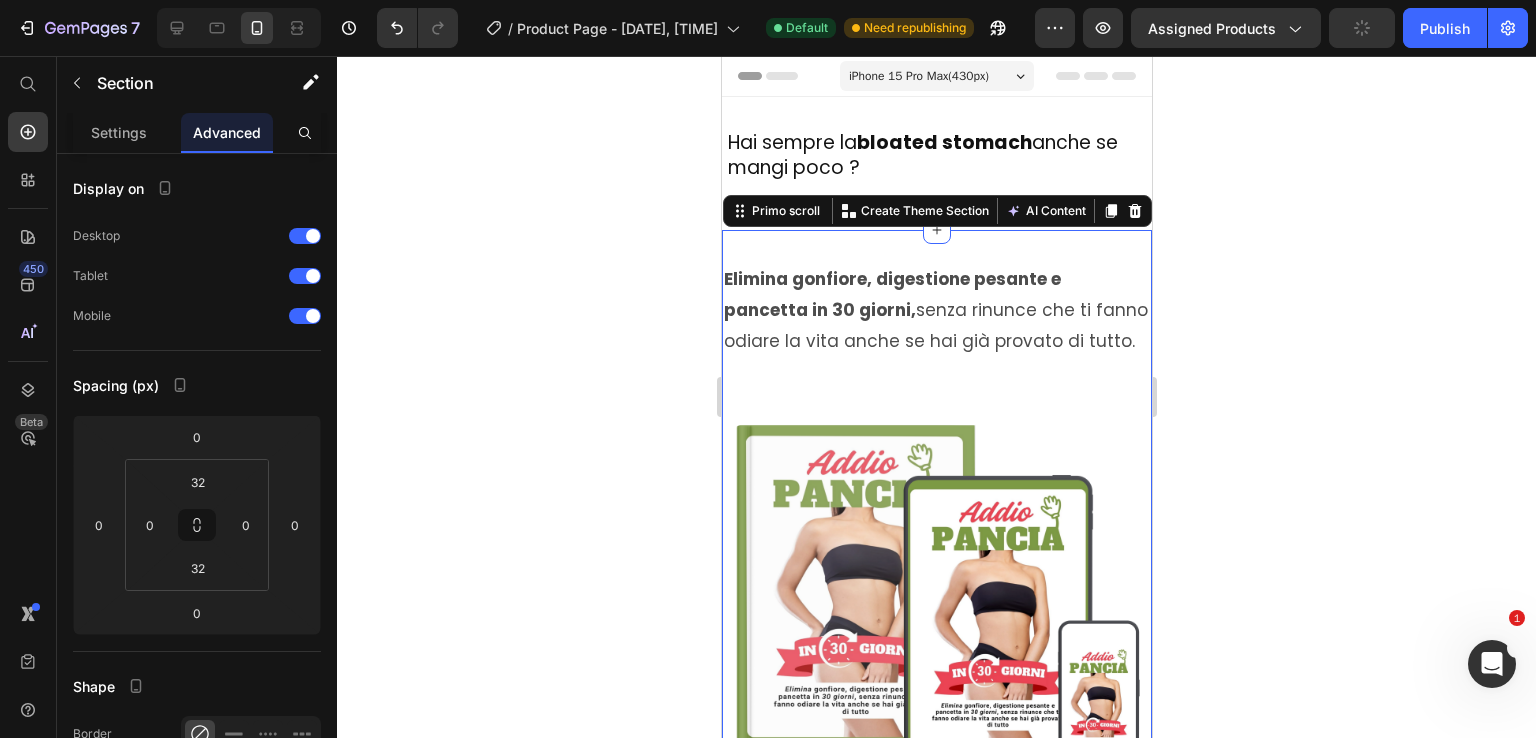 click 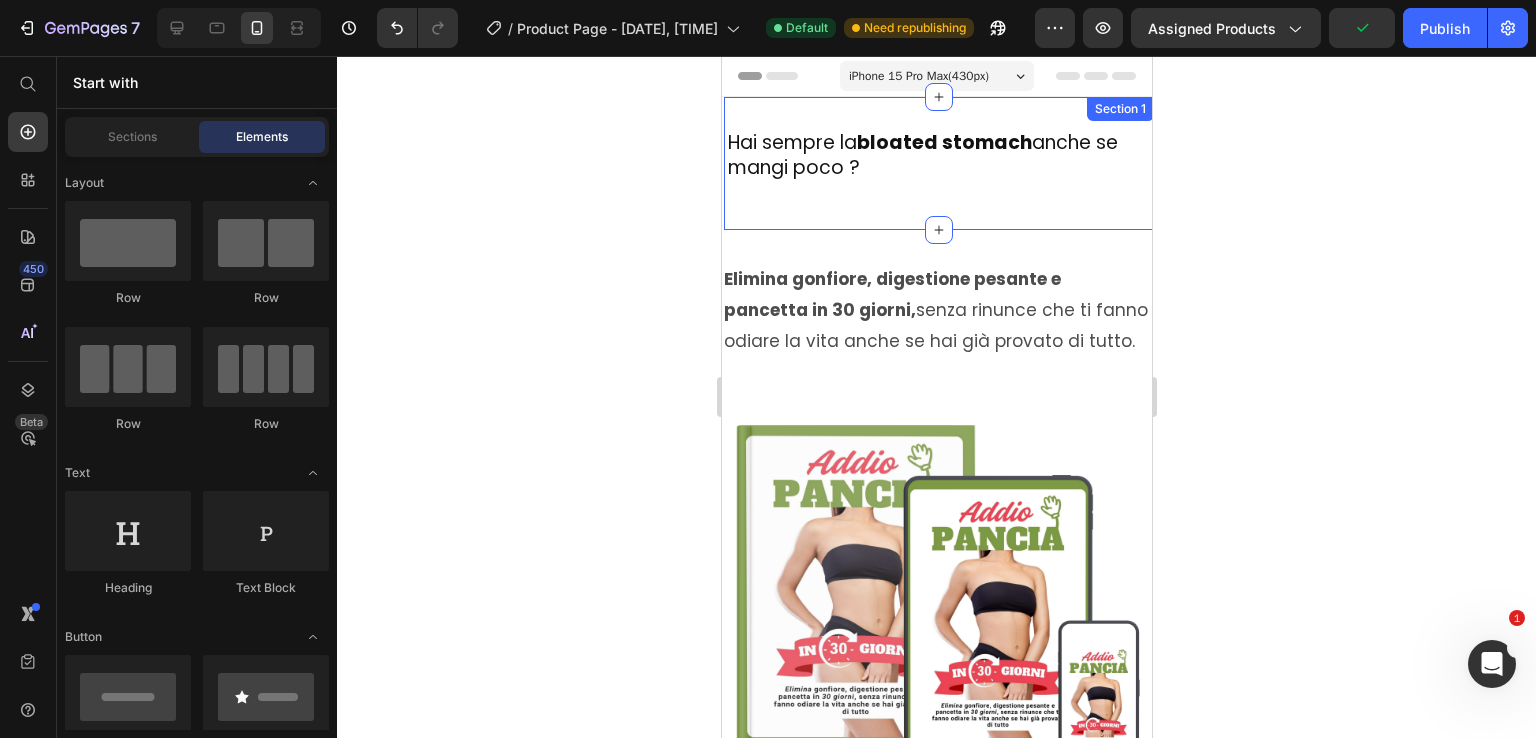 click on "Hai sempre la  pancia gonfia  anche se mangi poco ? Heading Row Section 1" at bounding box center [938, 163] 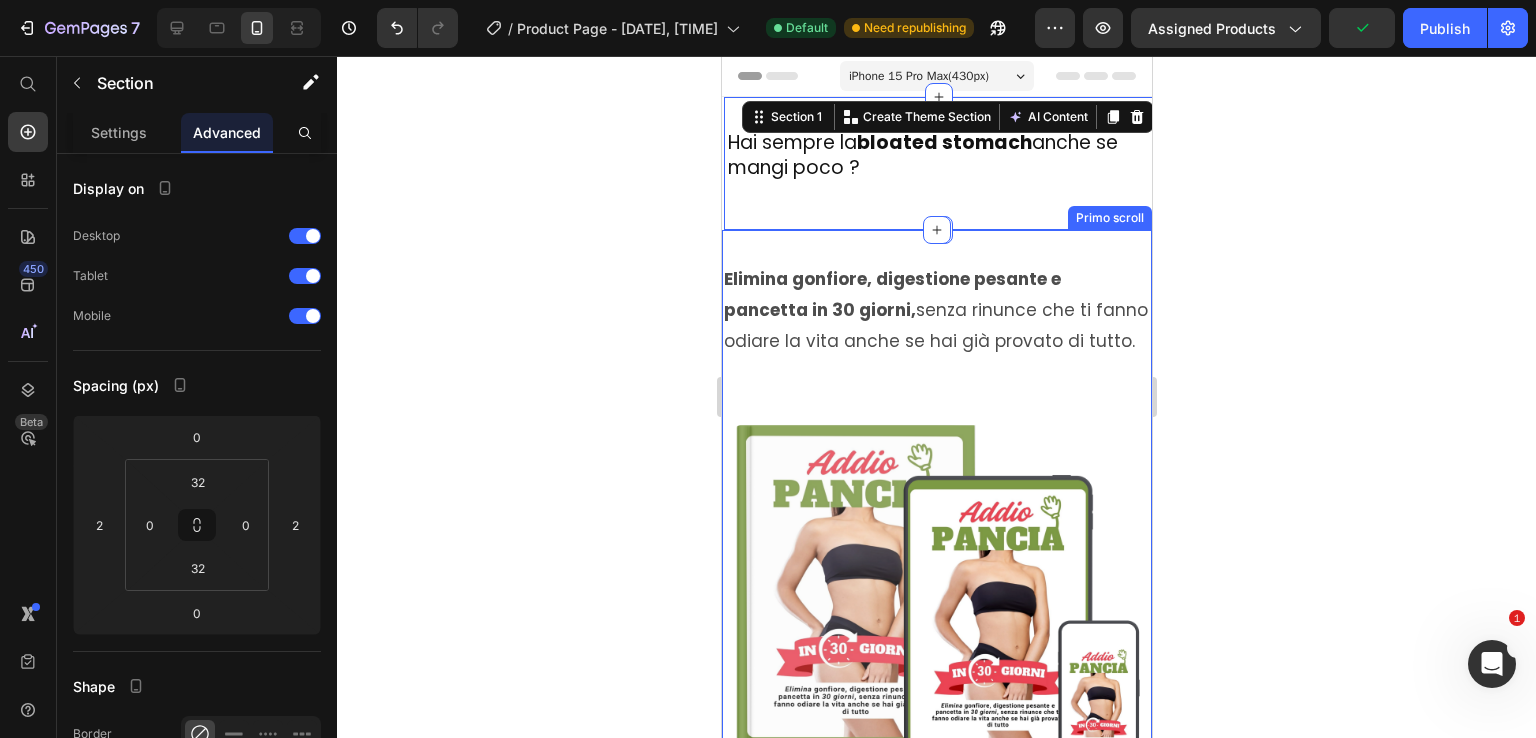click on "Elimina gonfiore, digestione pesante e pancetta in 30 giorni, without renunciations that make you hate life even if you have already tried everything. Text Block Row Image Drop element here €29.00 Product Price €97.00 Product Price Row Take your guide now Add to Cart If you buy within the next 24 hours you will receive 3 bonuses worth €68 for free Text Block 23 Hours 04 Minutes 04 Seconds Countdown Timer Product Row Row Row Row This guide is for you if: Heading Row You have already tried a thousand diets but bloating never leaves you You often feel heavy after meals, even if you eat "well" You are looking for a realistic method, without impossible renunciations or endless workouts Item List Row Row Row This guide is NOT for you if: Heading You are looking for a "miraculous" solution overnight You are not willing to get involved and listen to your body You still believe that it is only necessary to "eat less and move more" Item List Heading Image Icon" at bounding box center [936, 1180] 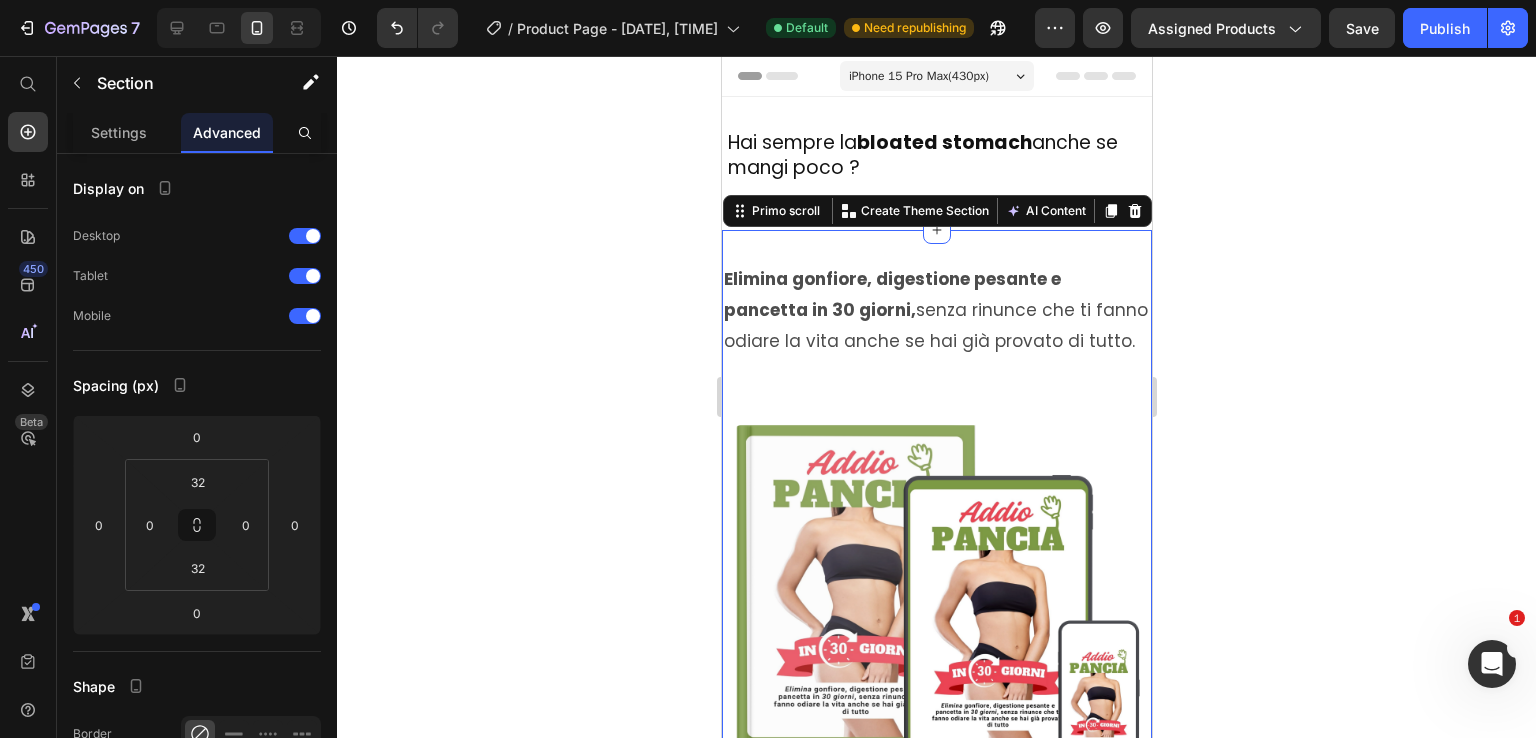 click 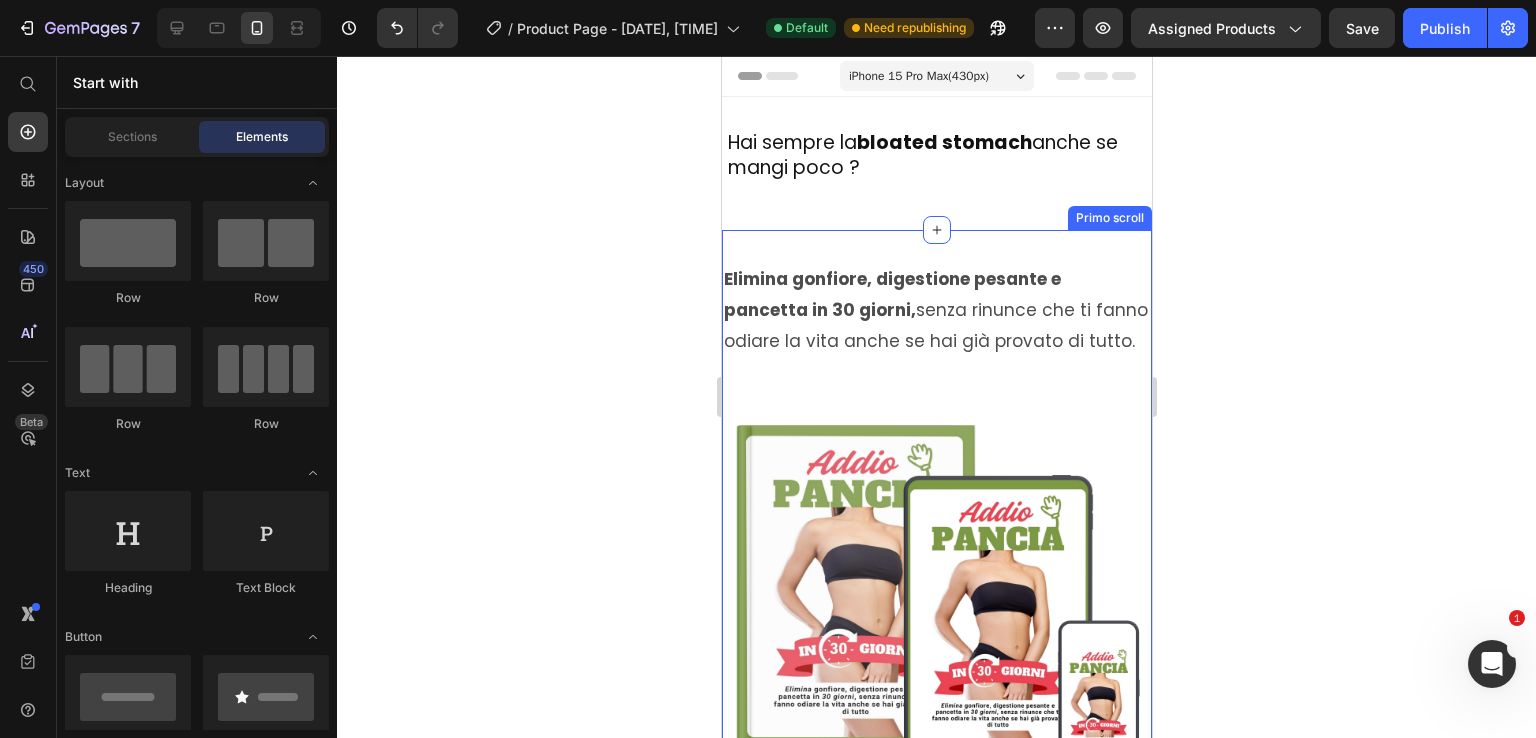 click on "Primo scroll" at bounding box center (1109, 218) 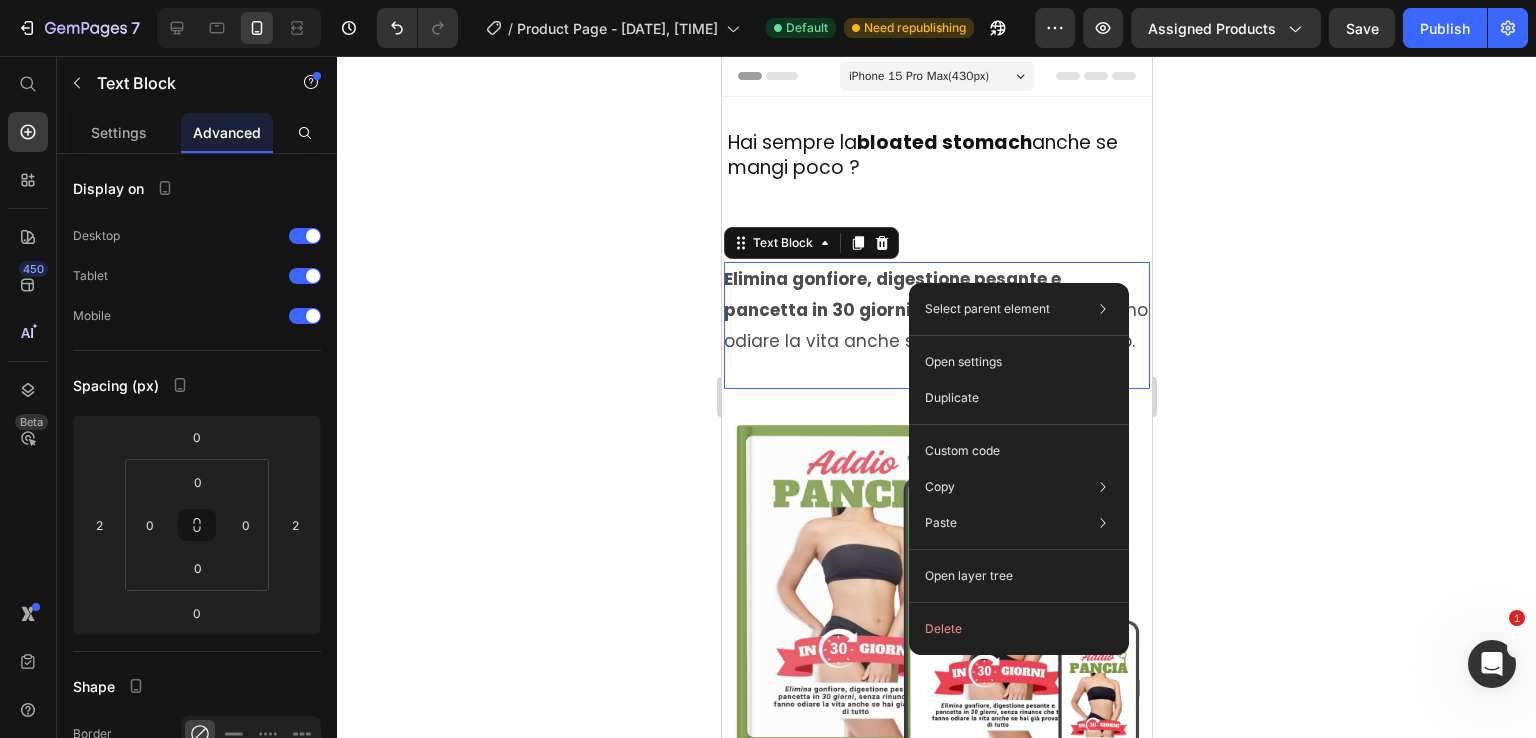 click on "Elimina gonfiore, digestione pesante e pancetta in 30 giorni,  senza rinunce che ti fanno odiare la vita anche se hai già provato di tutto." at bounding box center [935, 310] 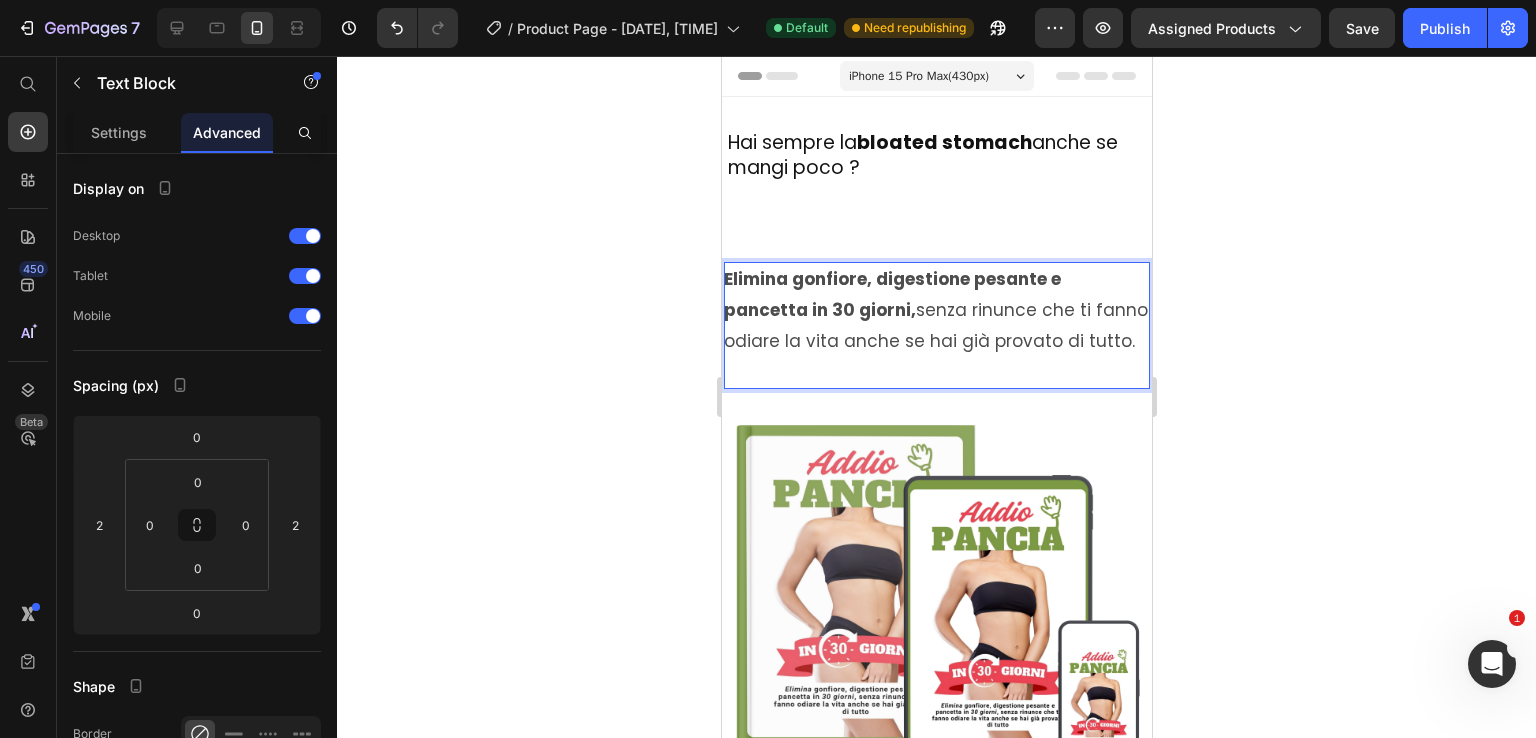 drag, startPoint x: 937, startPoint y: 262, endPoint x: 936, endPoint y: 281, distance: 19.026299 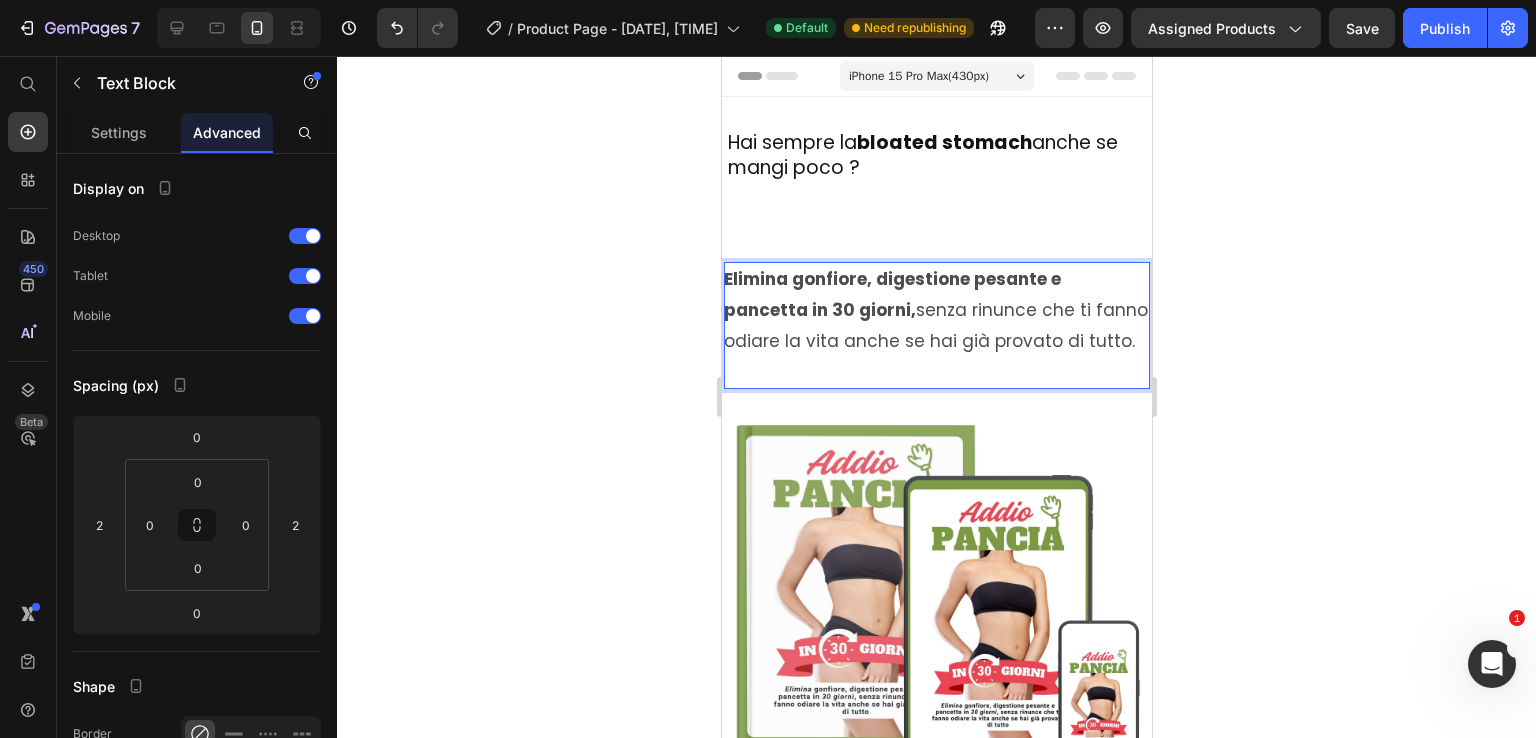 click on "Elimina gonfiore, digestione pesante e pancetta in 30 giorni,  senza rinunce che ti fanno odiare la vita anche se hai già provato di tutto." at bounding box center [936, 325] 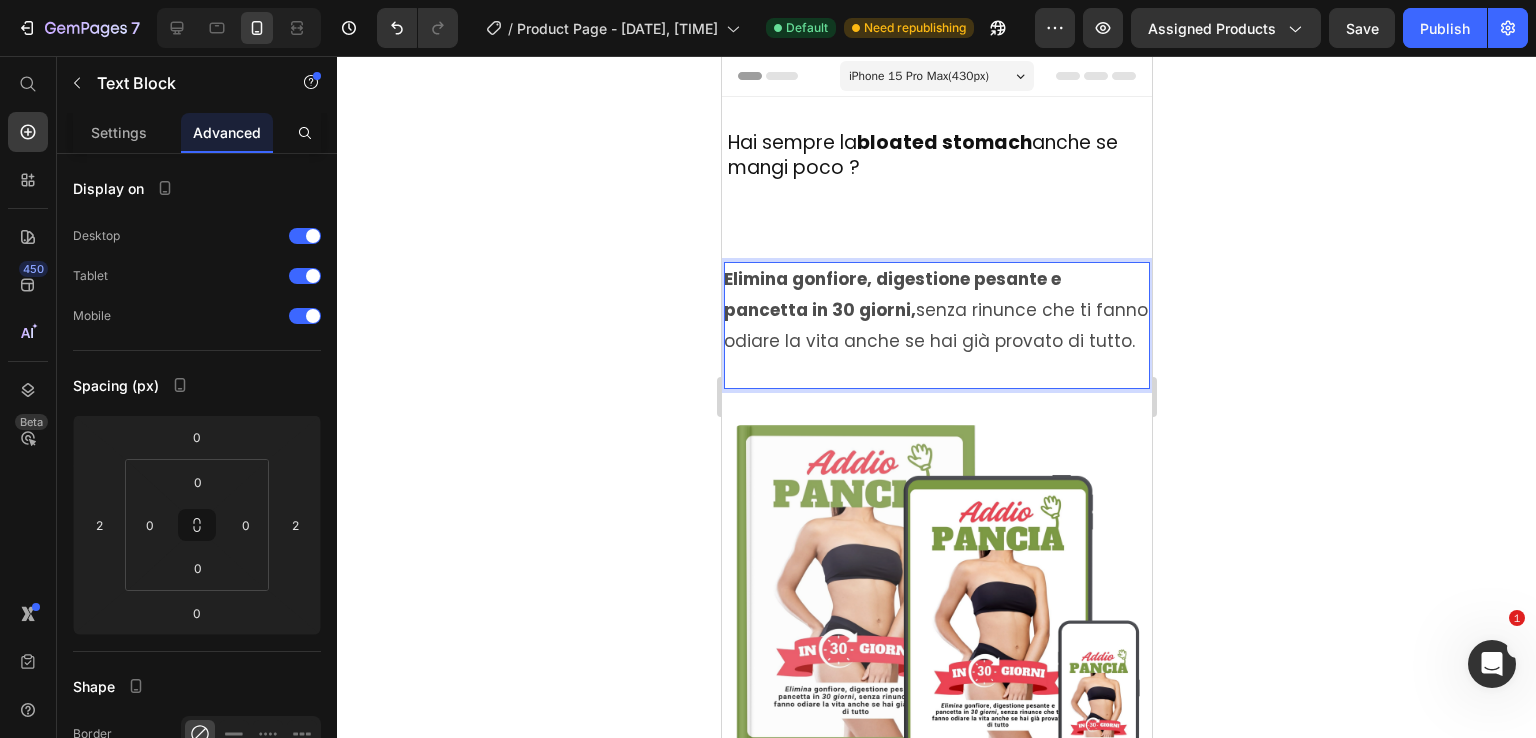 click at bounding box center [935, 371] 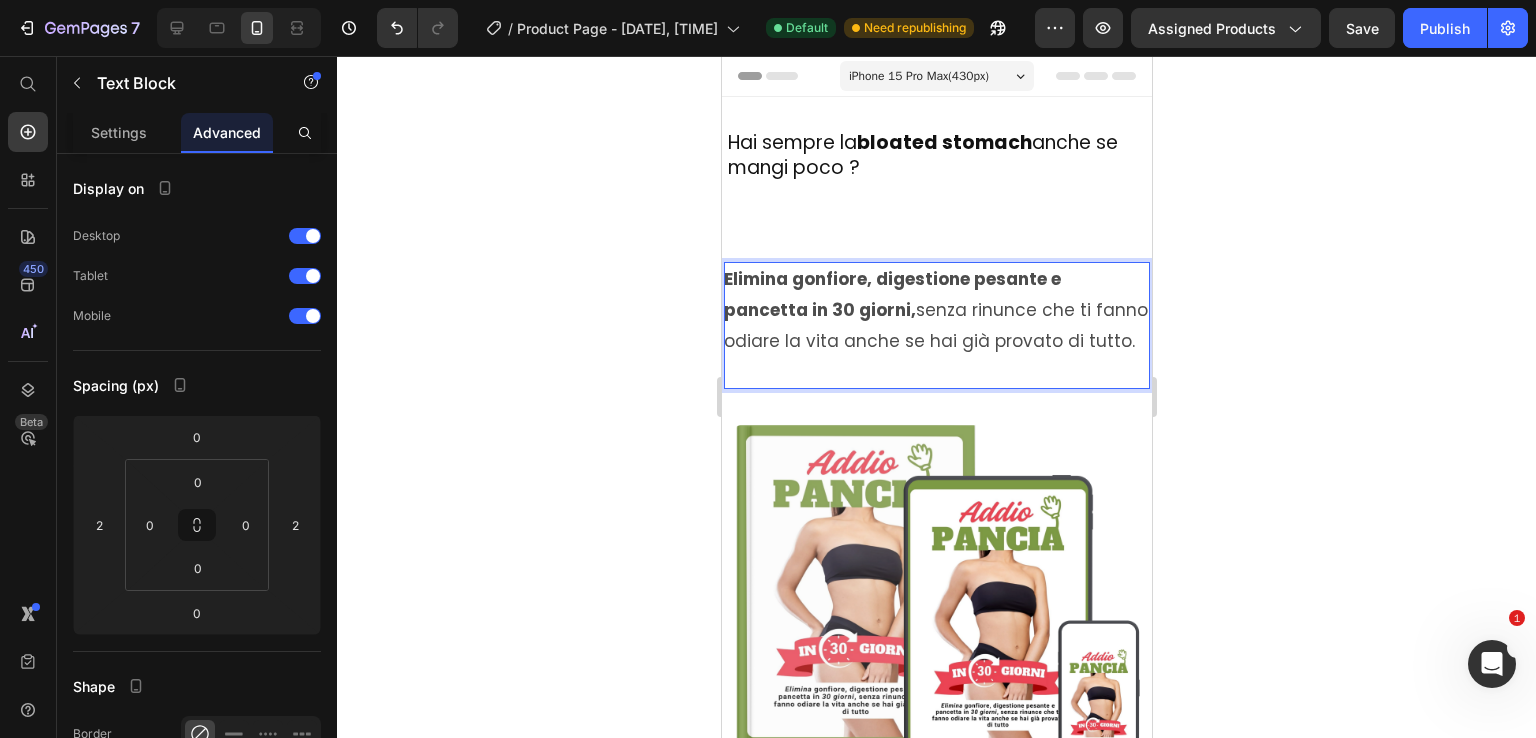 drag, startPoint x: 363, startPoint y: 330, endPoint x: 1309, endPoint y: 497, distance: 960.6274 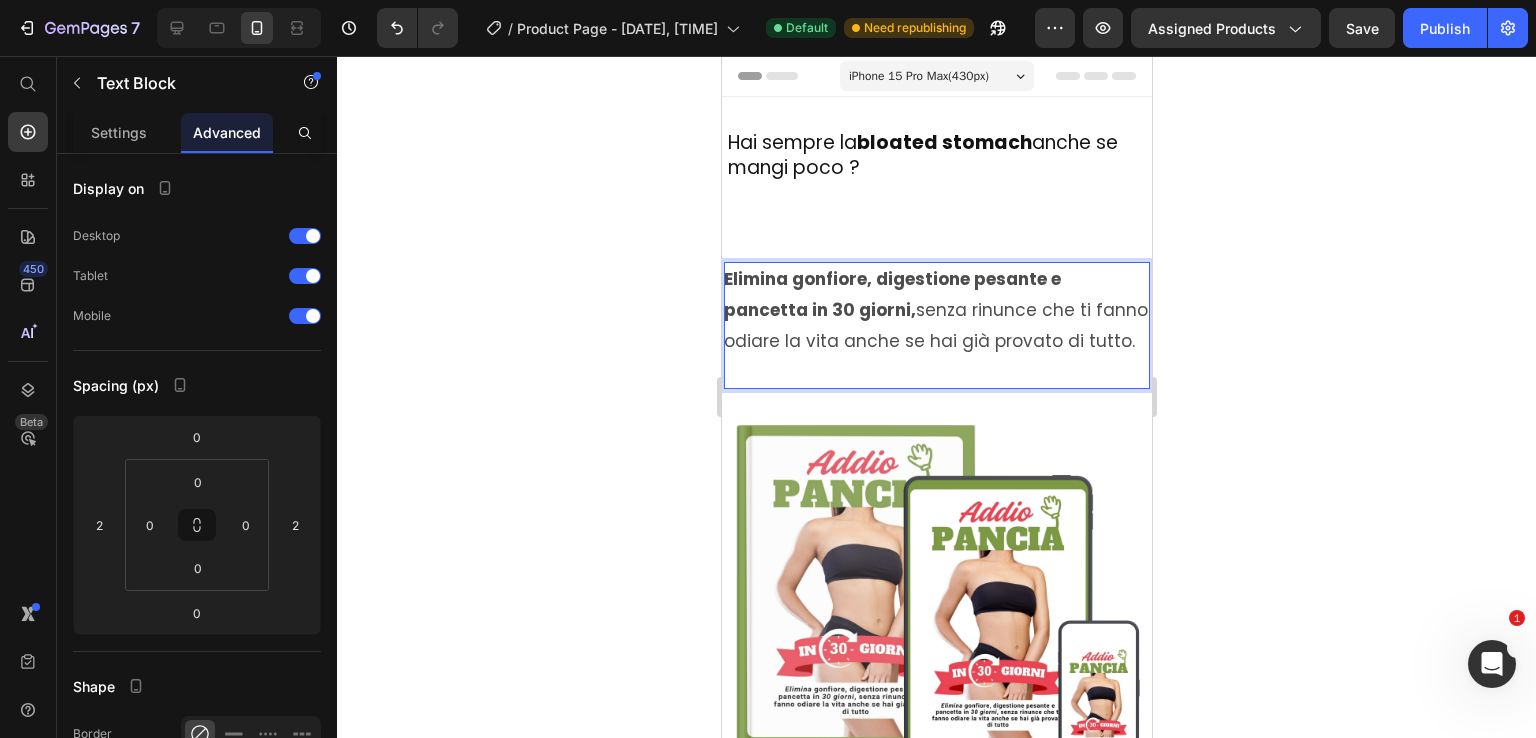 click 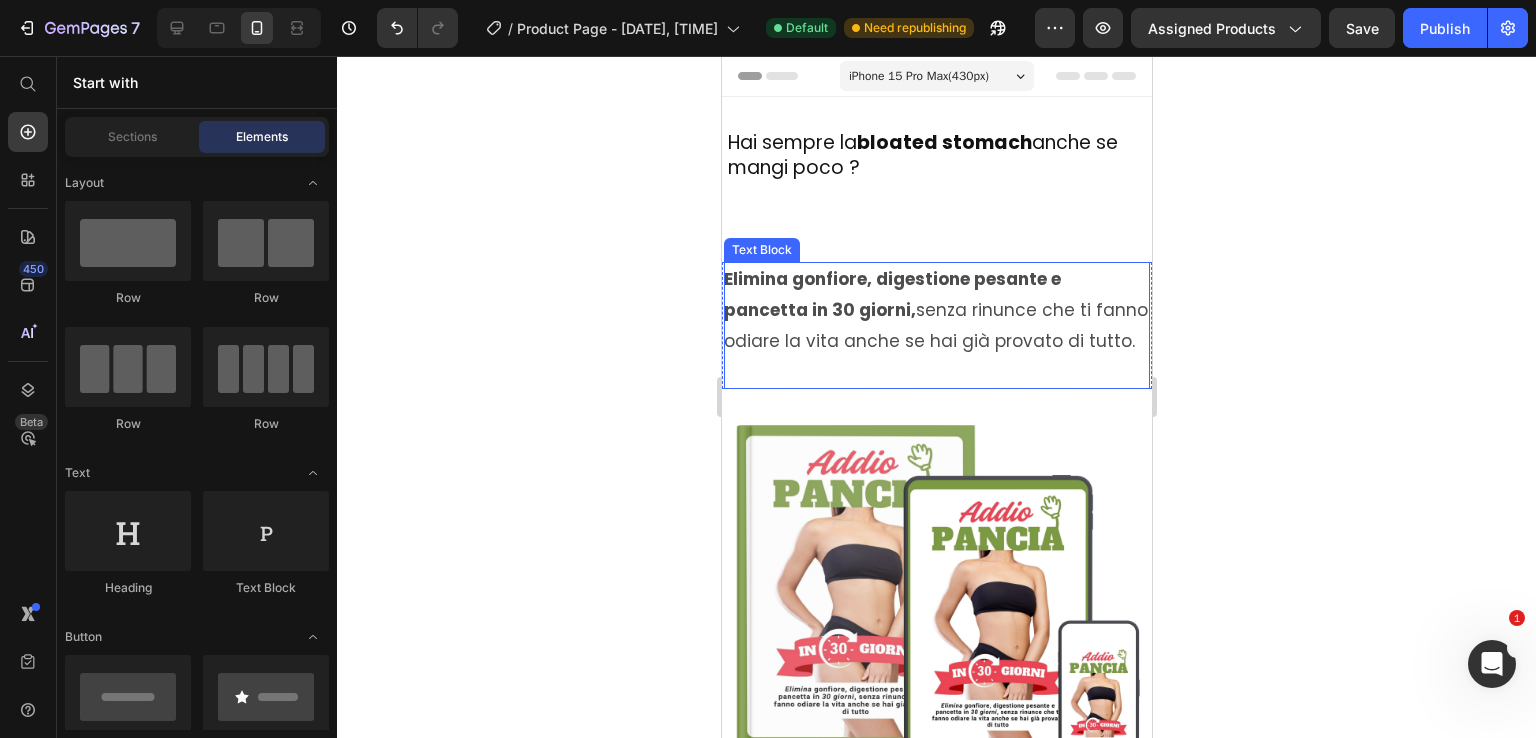 click at bounding box center (935, 371) 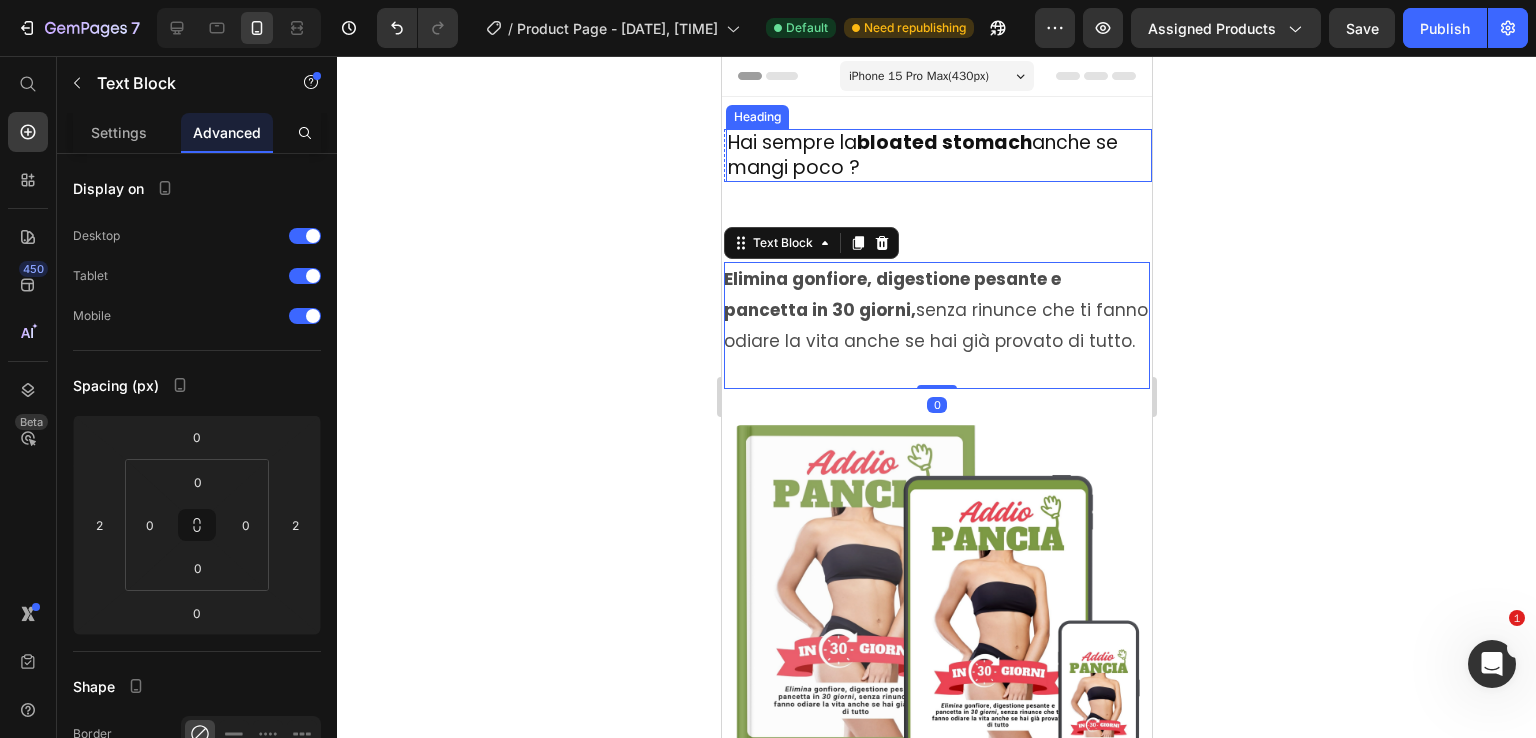 click on "Hai sempre la  pancia gonfia  anche se mangi poco ?" at bounding box center [938, 155] 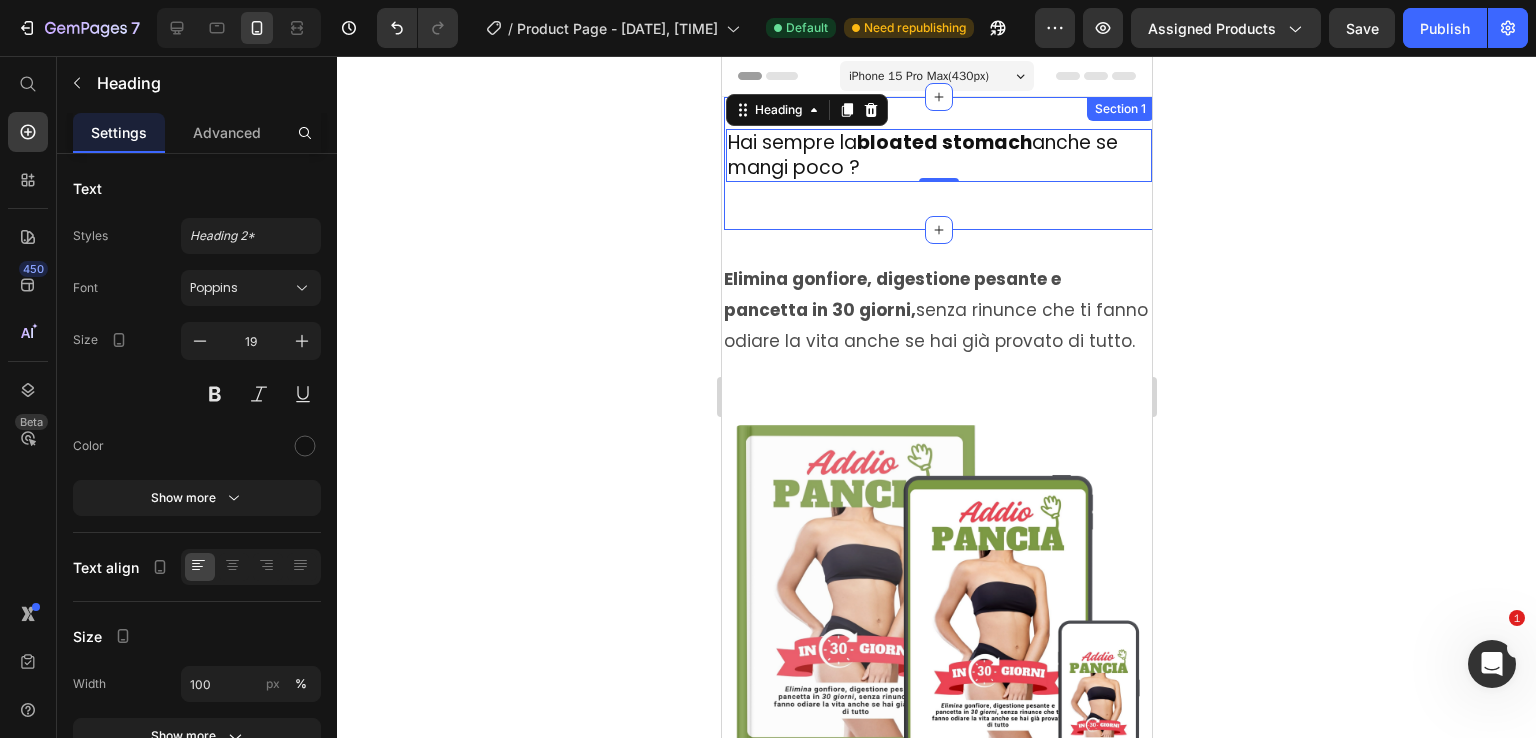 click on "Do you always have a bloated stomach even if you eat little? Heading 0 Row Section 1" at bounding box center [938, 163] 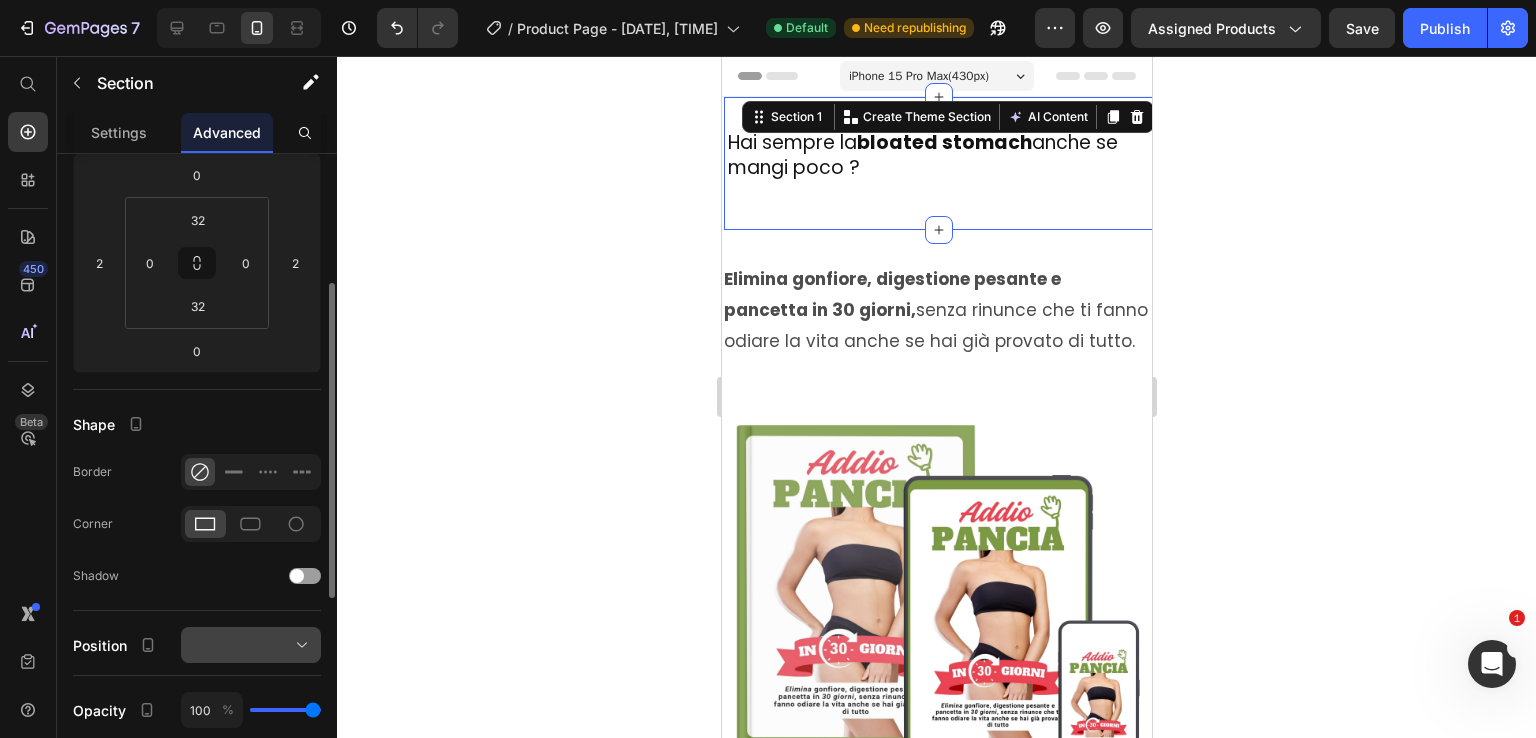 scroll, scrollTop: 0, scrollLeft: 0, axis: both 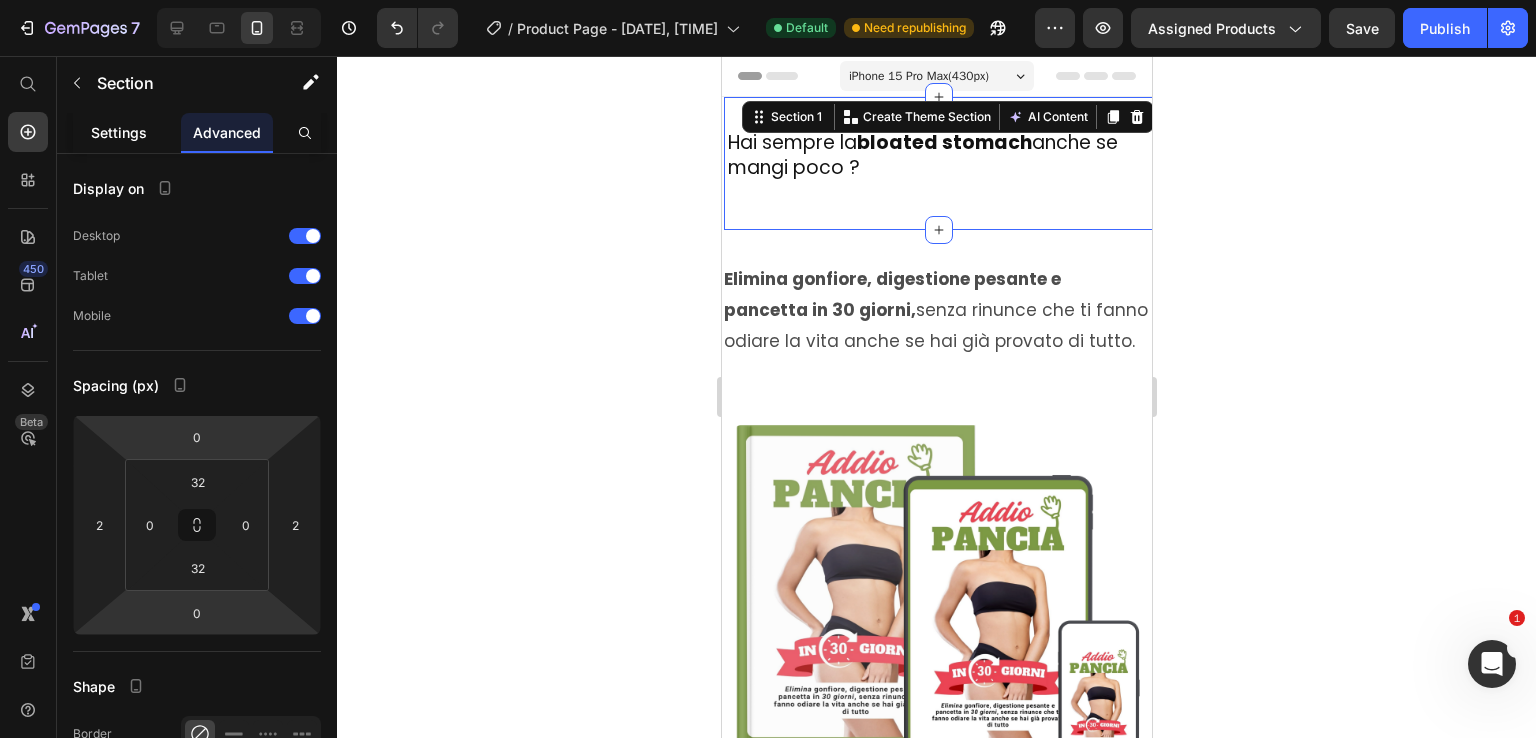 click on "Settings" at bounding box center [119, 132] 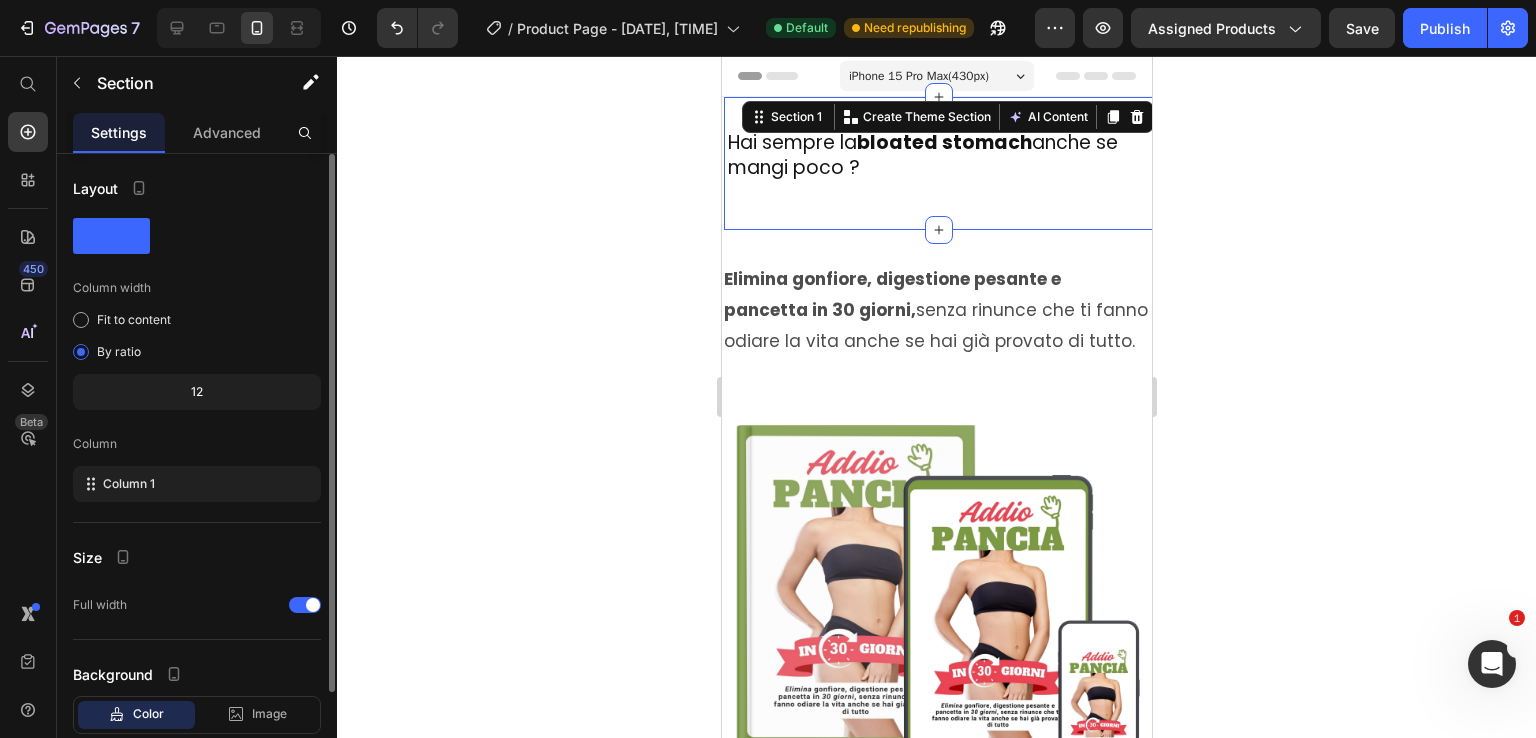 scroll, scrollTop: 121, scrollLeft: 0, axis: vertical 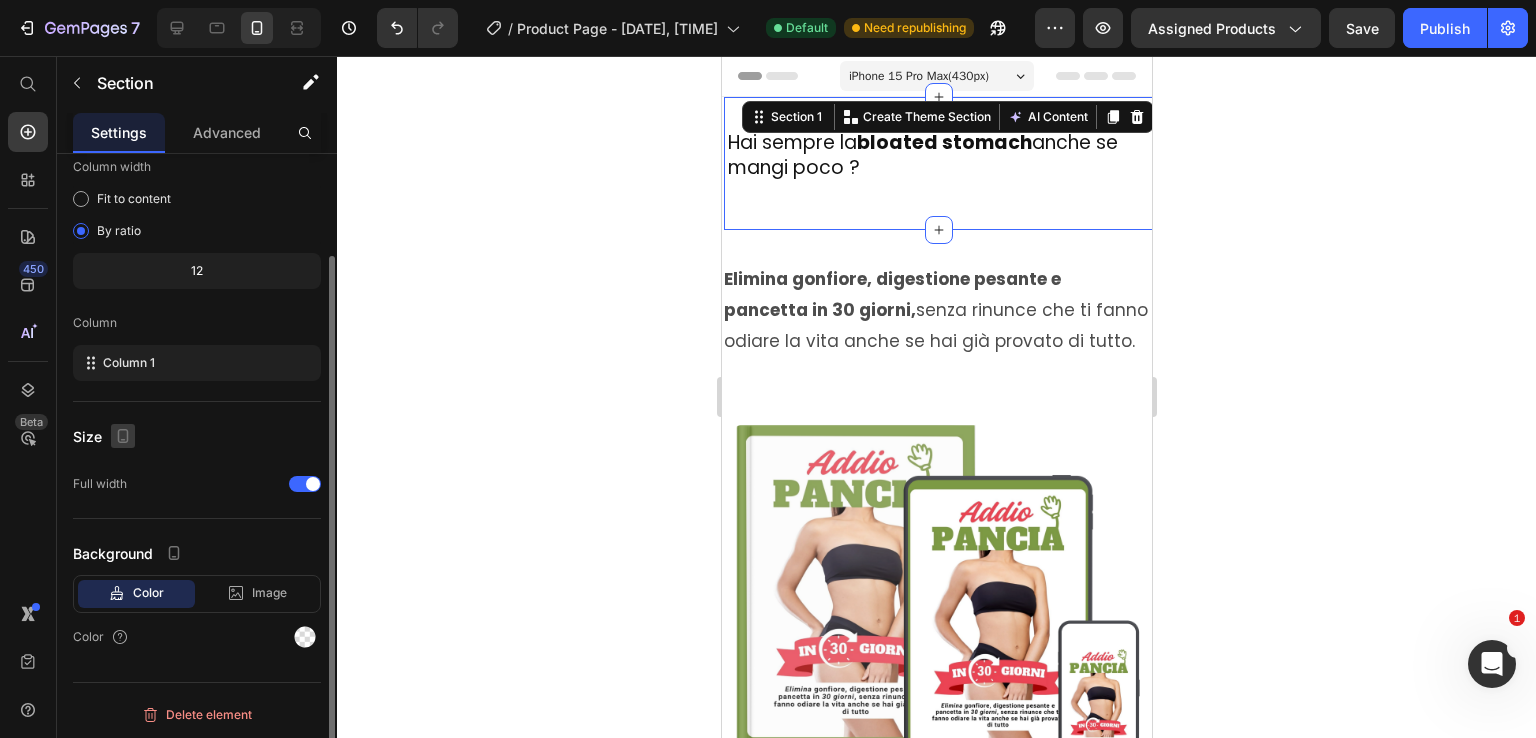 click 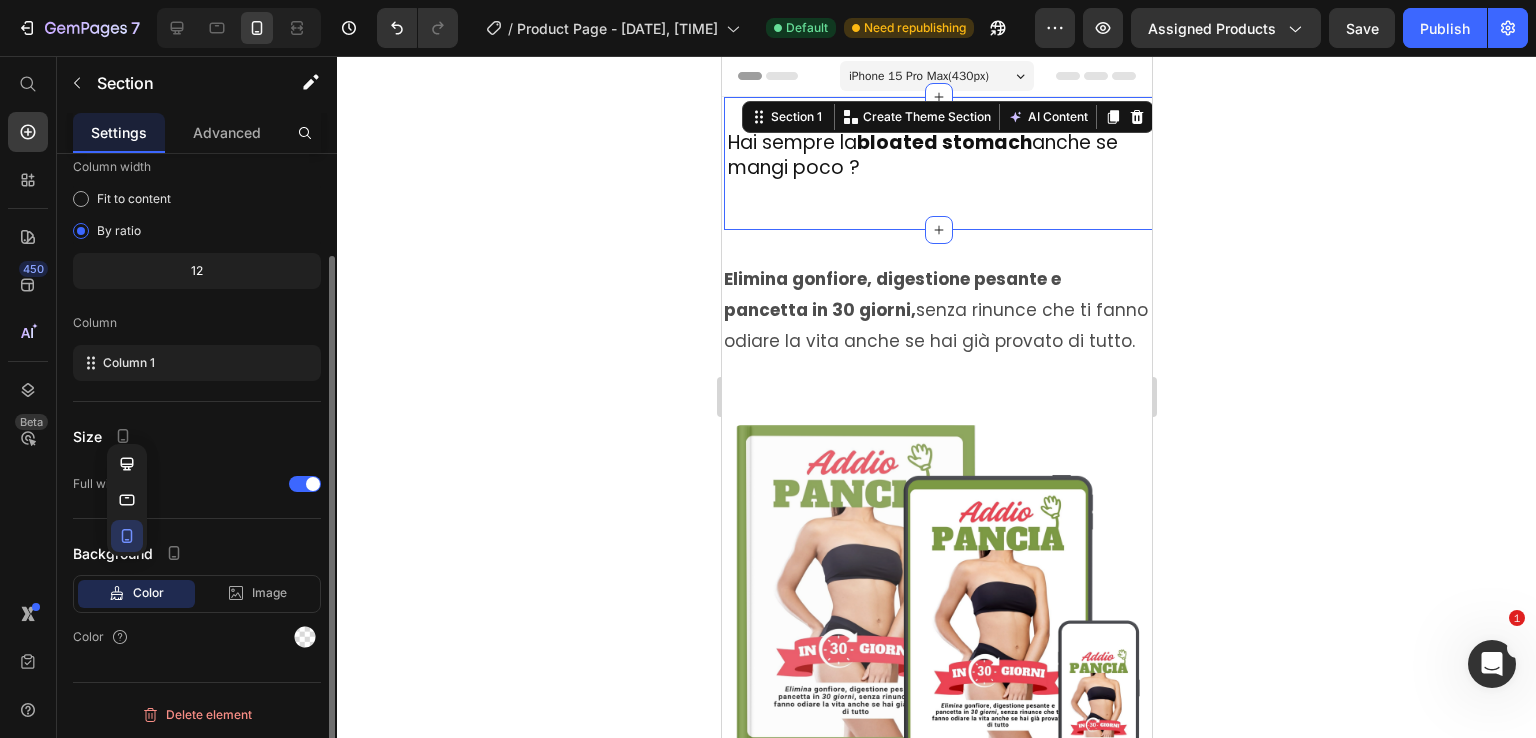 click on "Size Full width" 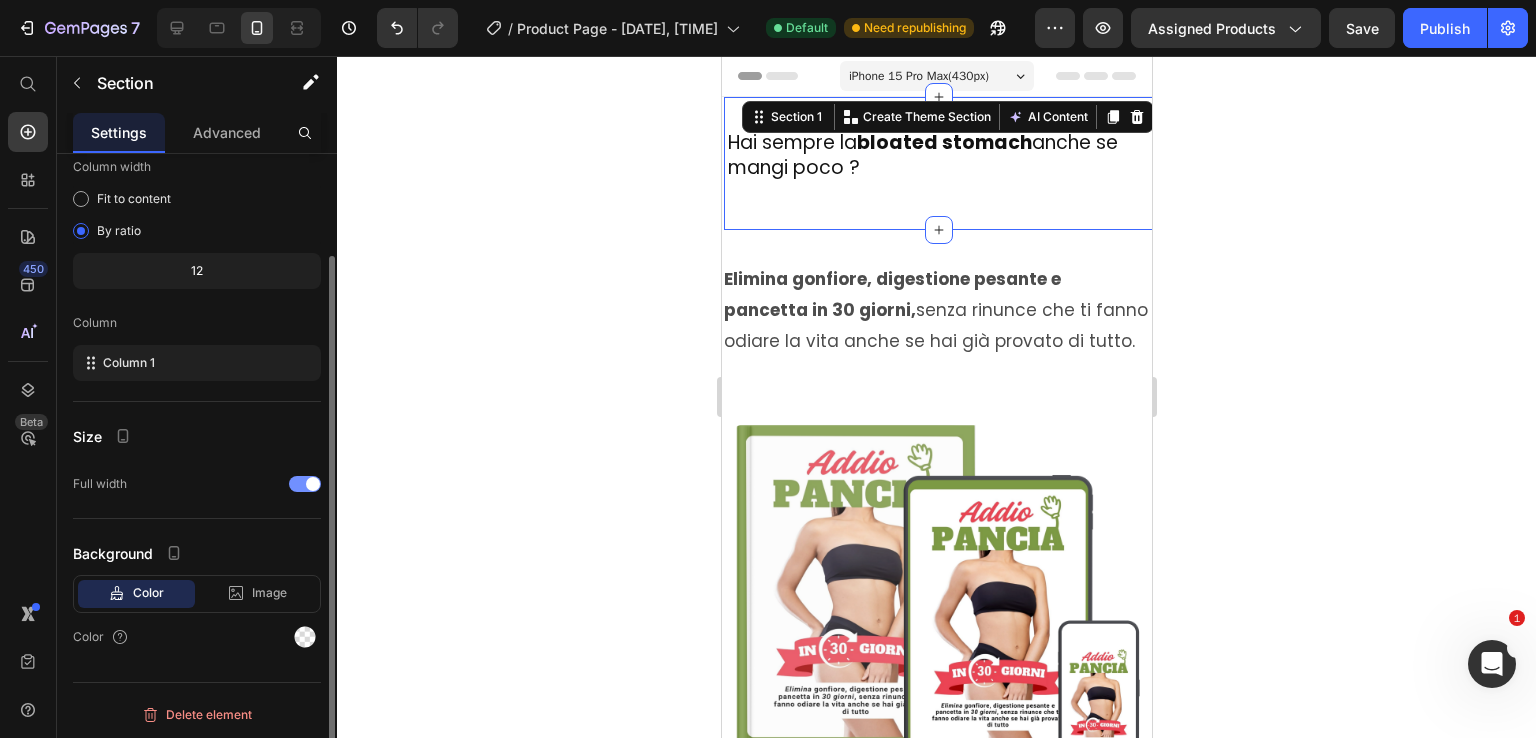 click at bounding box center [313, 484] 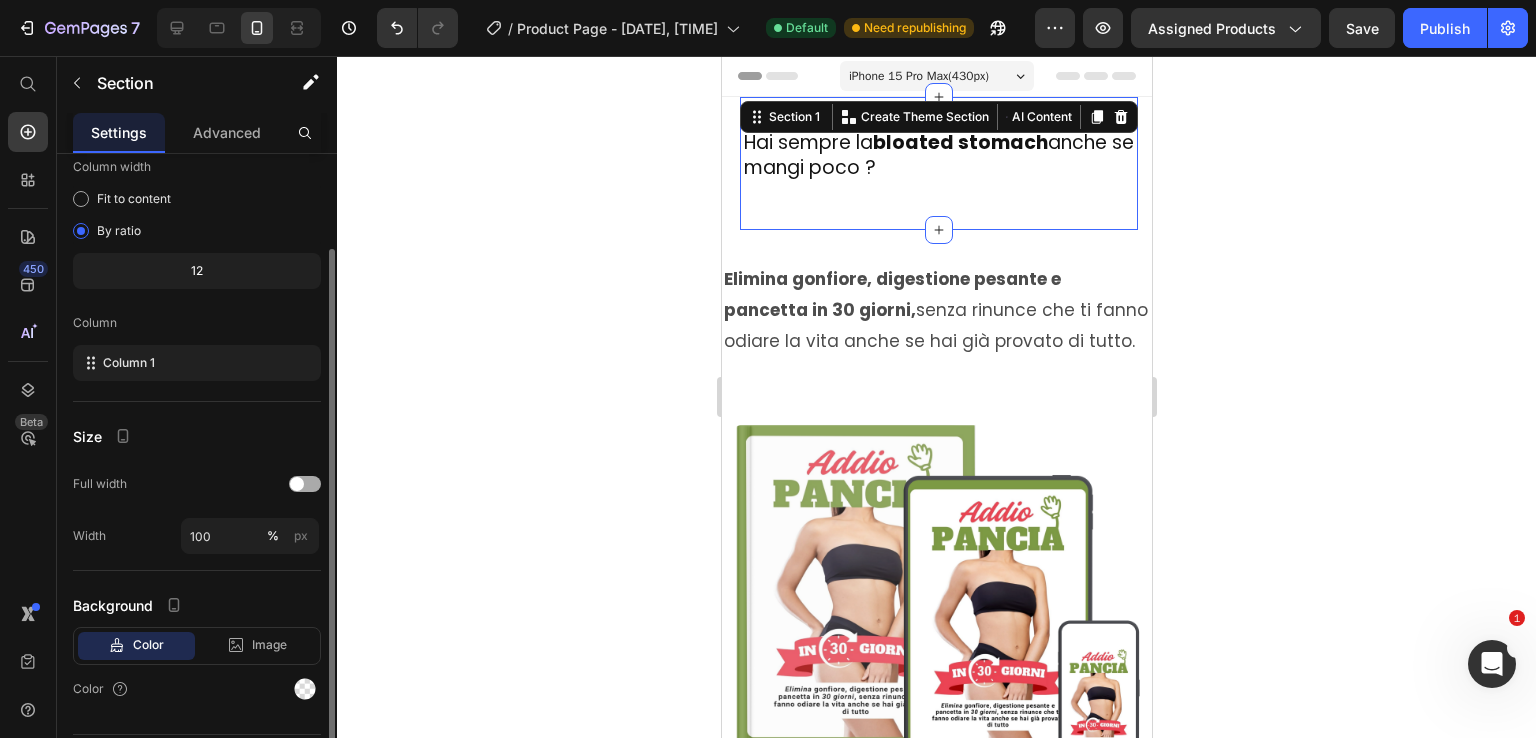 click at bounding box center (305, 484) 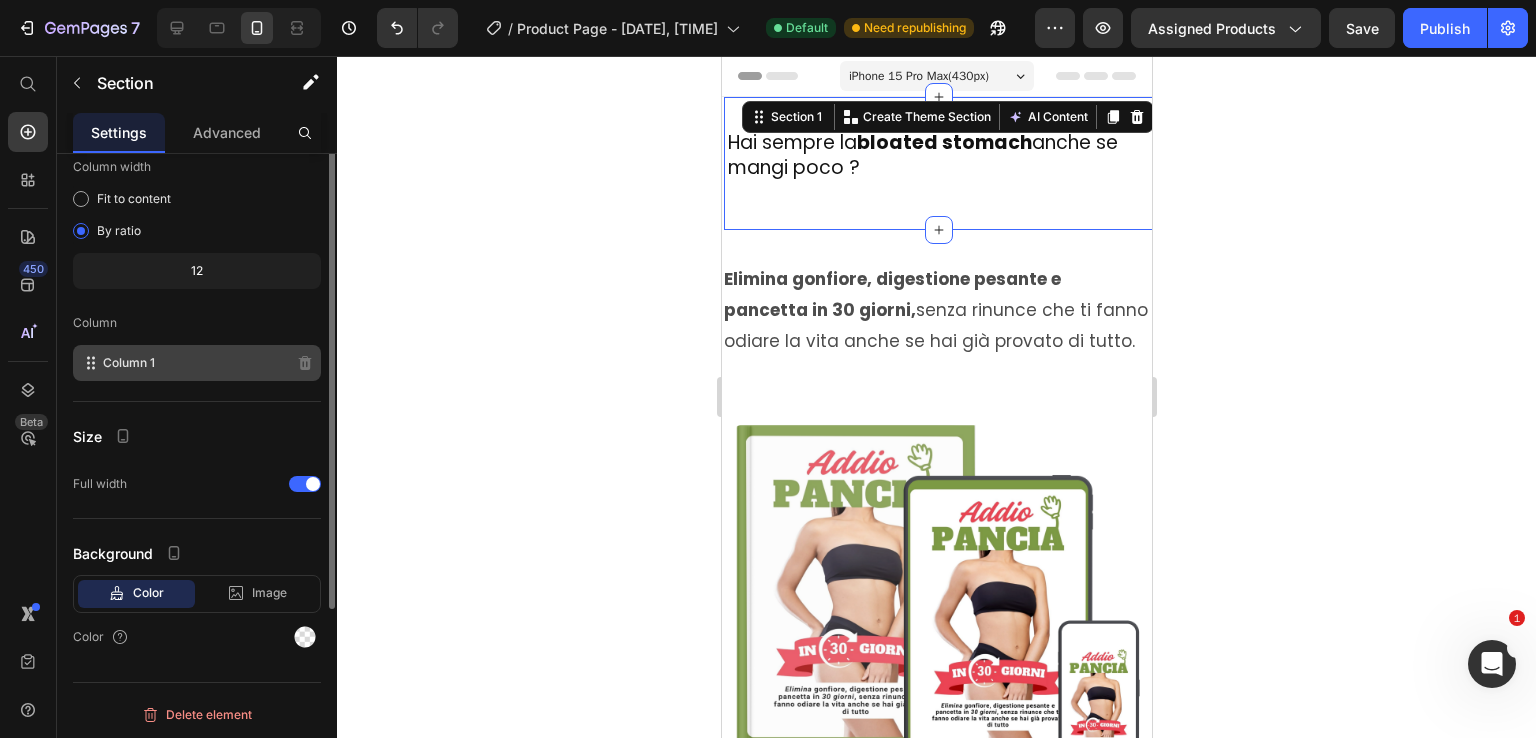 scroll, scrollTop: 0, scrollLeft: 0, axis: both 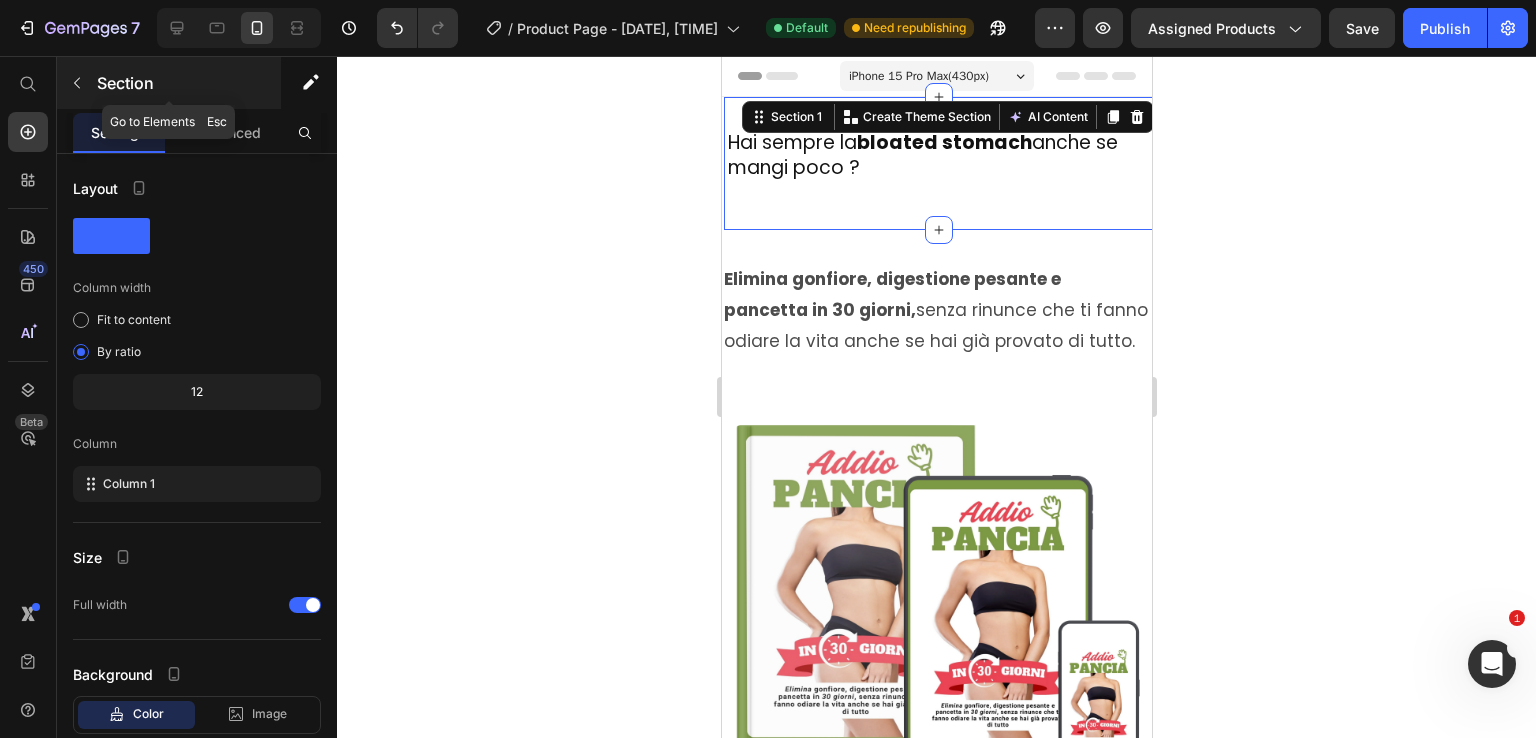 click at bounding box center (77, 83) 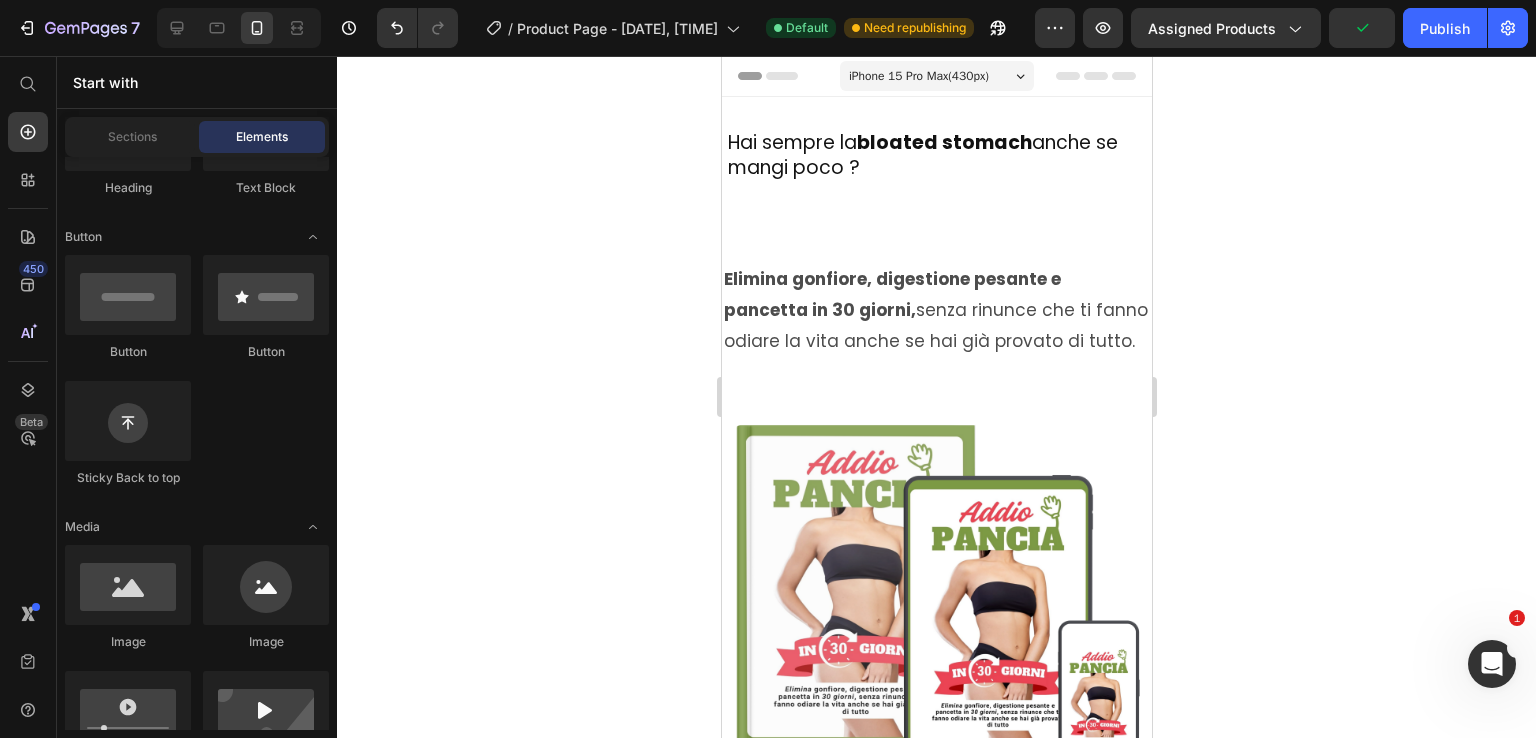 scroll, scrollTop: 0, scrollLeft: 0, axis: both 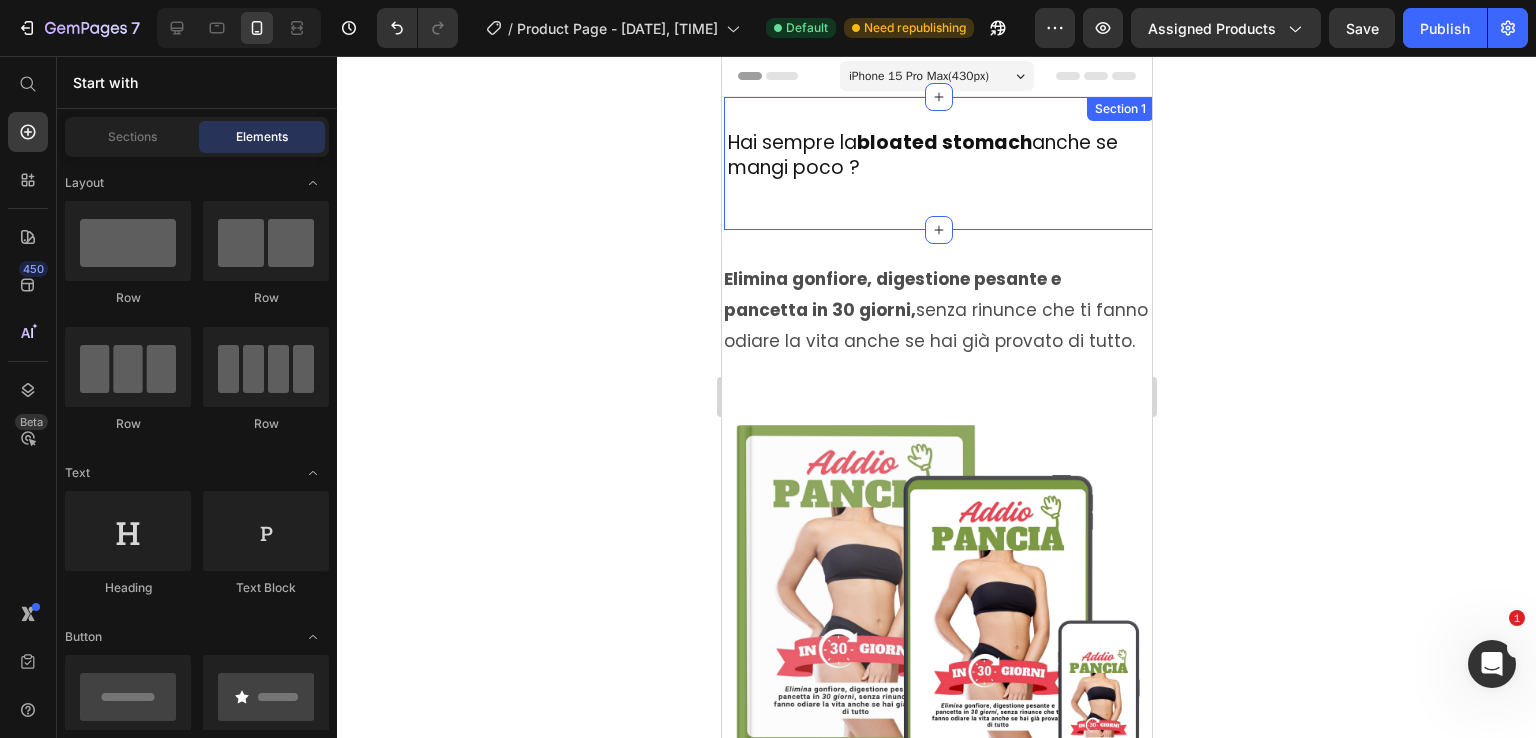 click on "Hai sempre la  pancia gonfia  anche se mangi poco ? Heading Row Section 1" at bounding box center (938, 163) 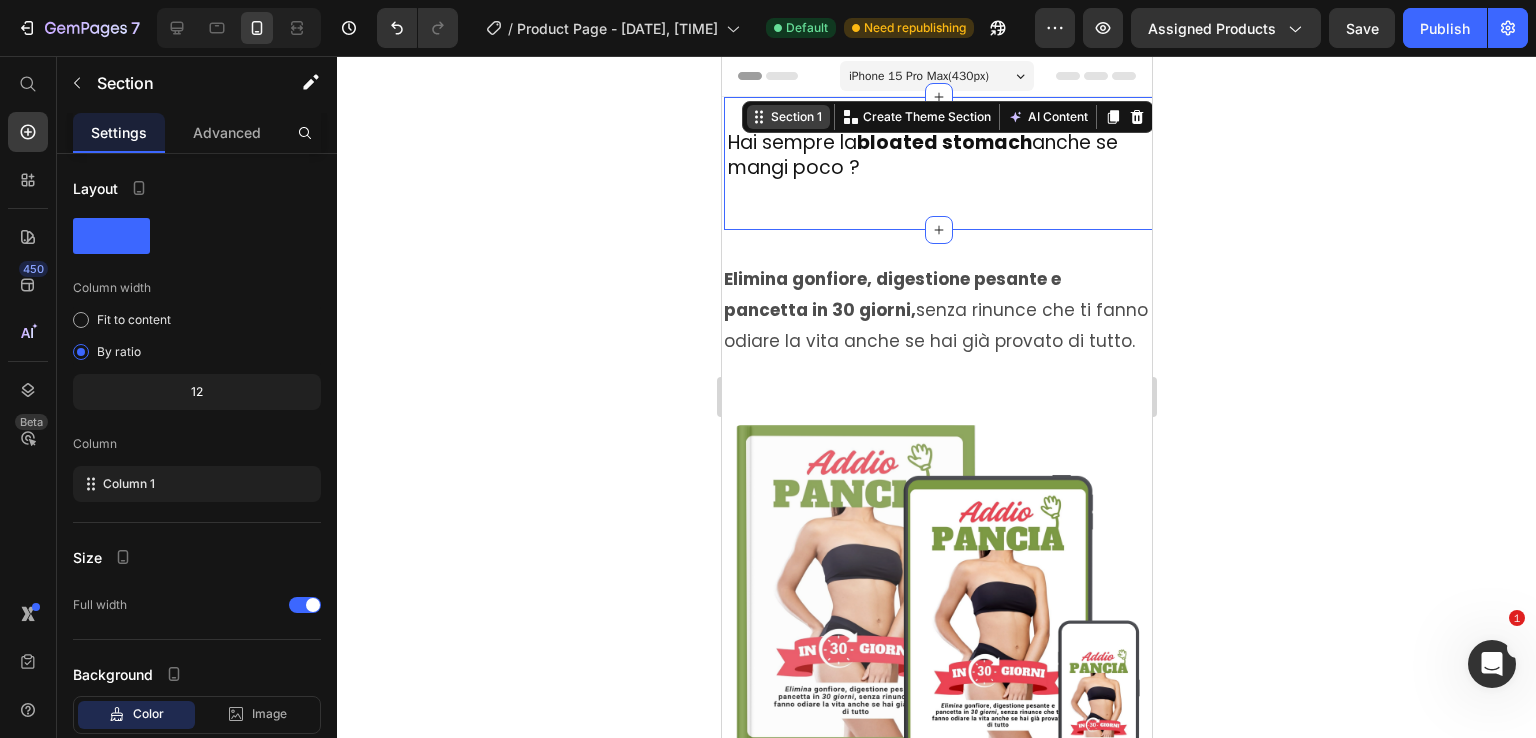 click 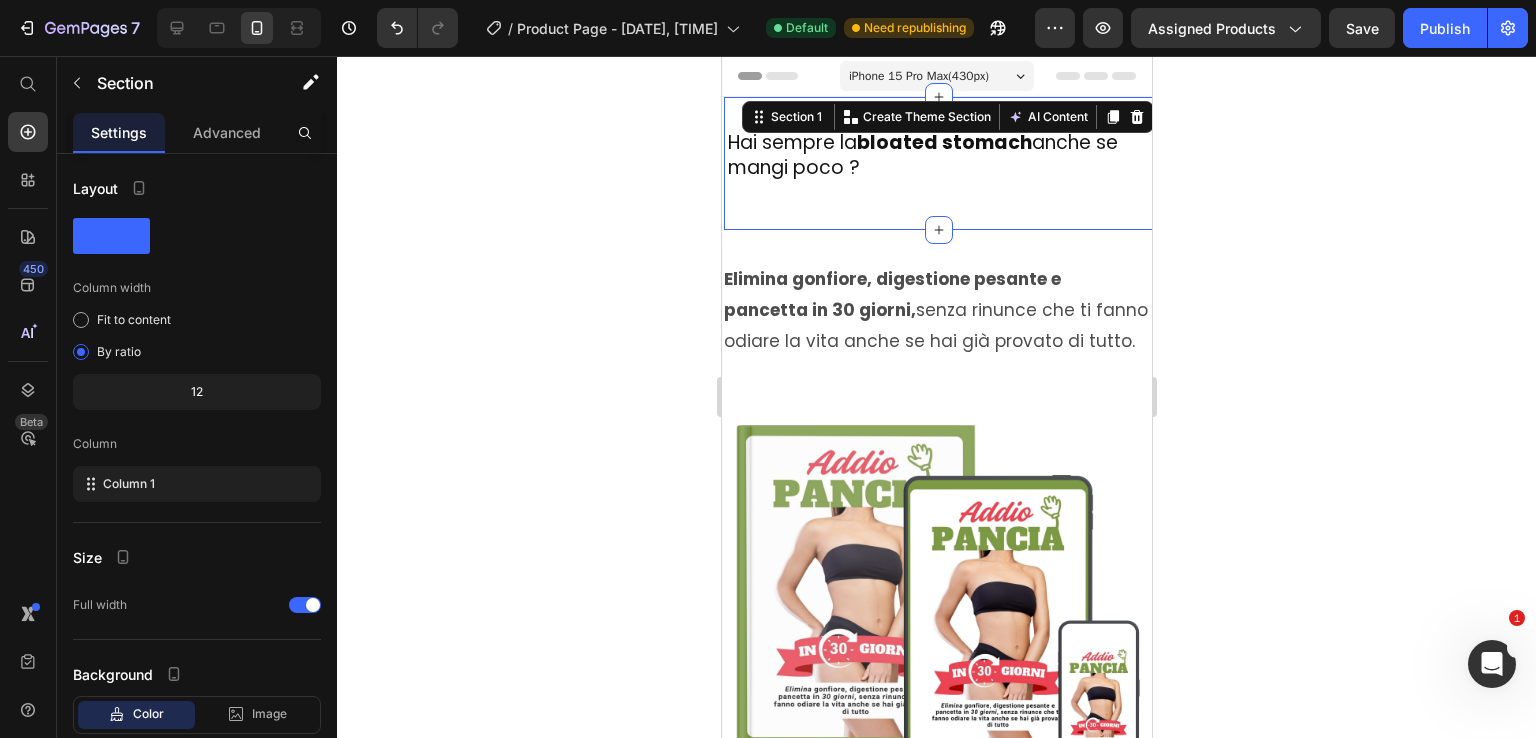 click on "Section 1 You can create reusable sections Create Theme Section AI Content Write with GemAI What would you like to describe here? Tone and Voice Persuasive Product Addio pancia in 30 giorni Show more Generate" at bounding box center (947, 117) 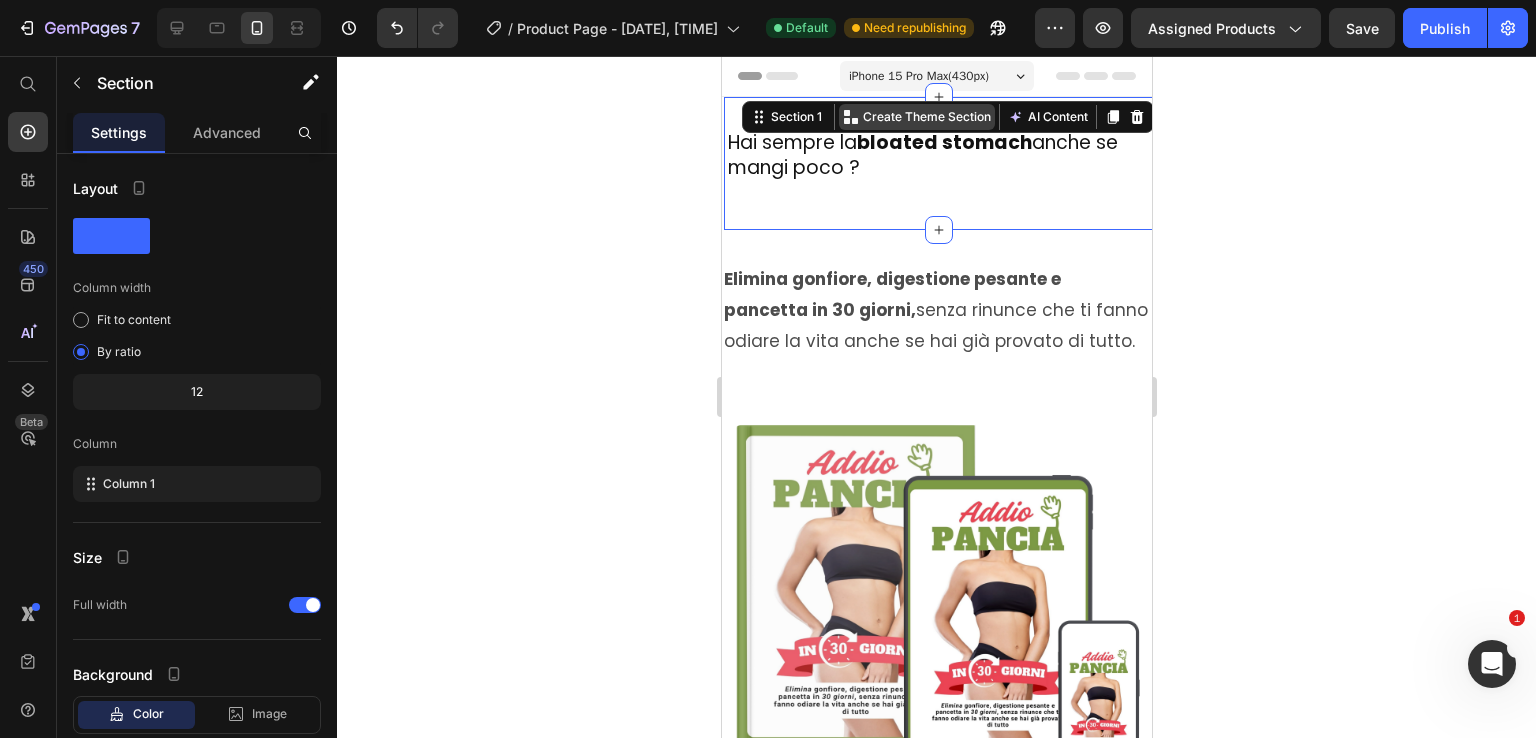 click 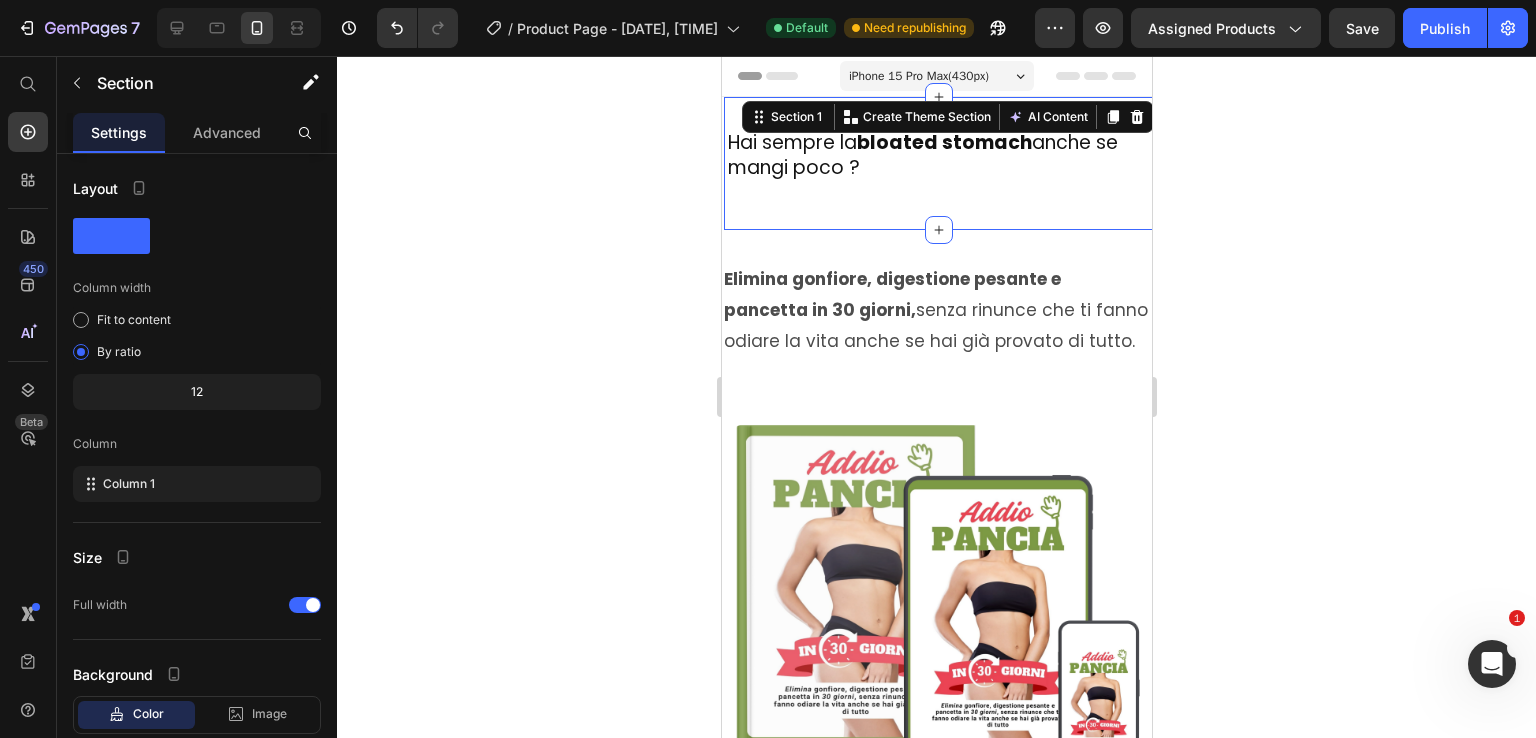 click 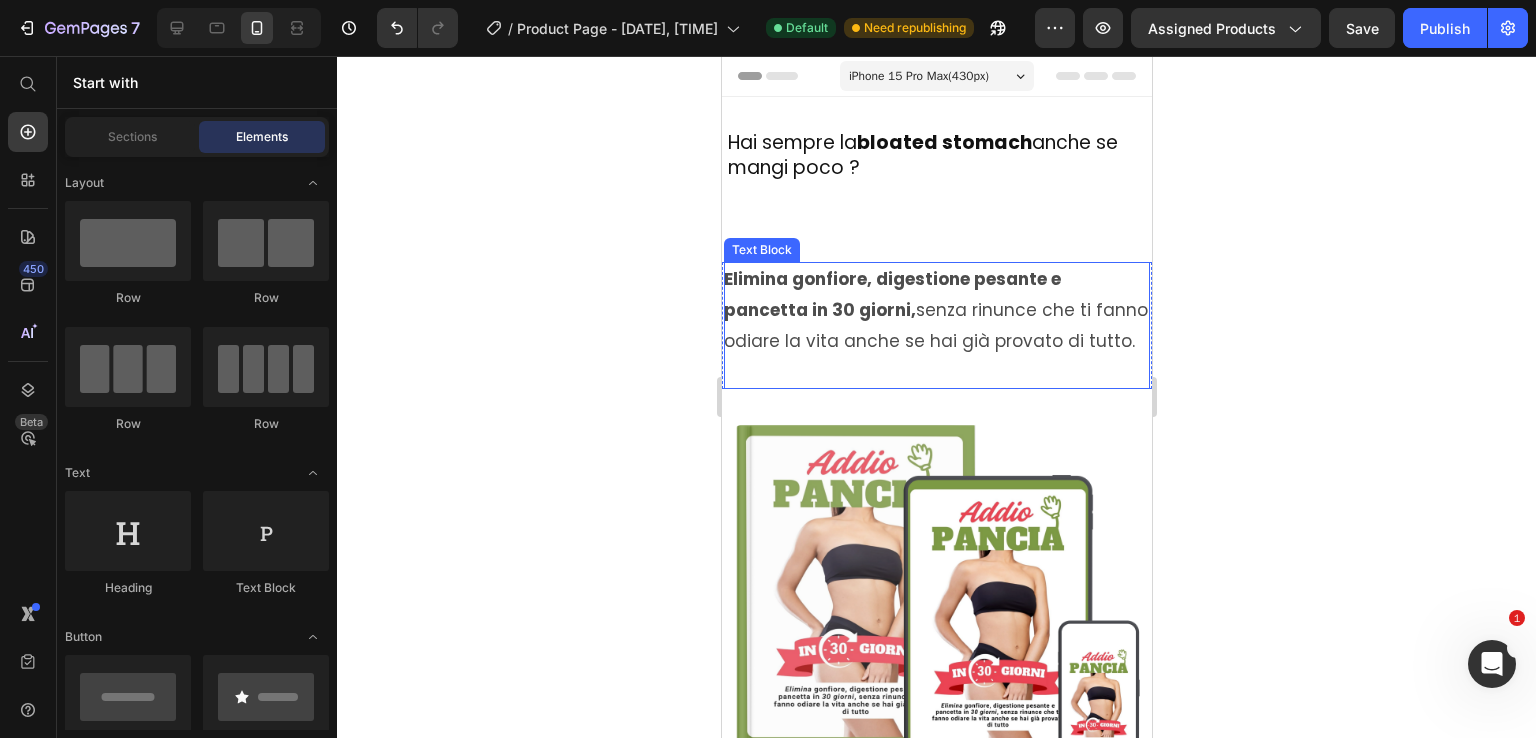click on "Elimina gonfiore, digestione pesante e pancetta in 30 giorni,  senza rinunce che ti fanno odiare la vita anche se hai già provato di tutto." at bounding box center [935, 310] 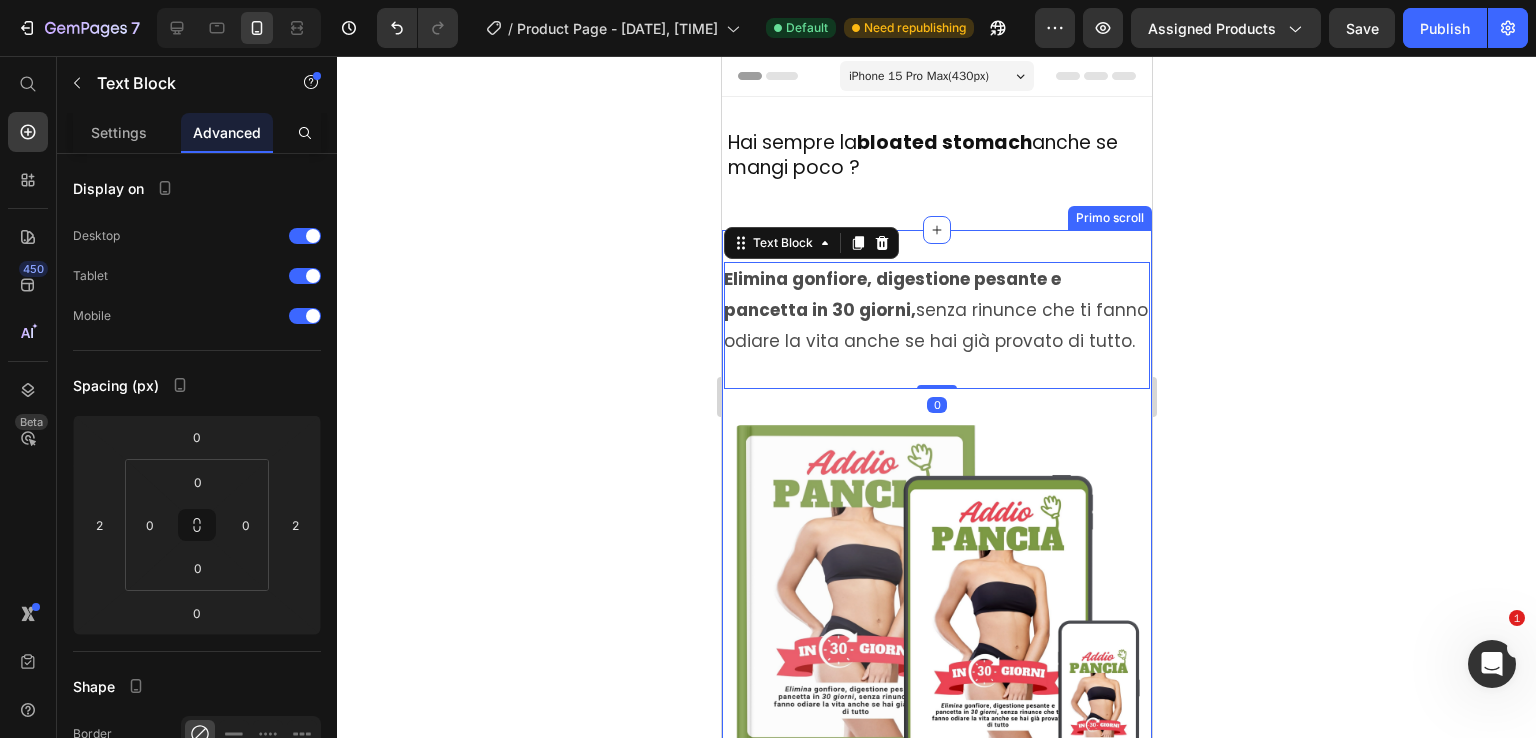 click on "Elimina gonfiore, digestione pesante e pancetta in 30 giorni,  senza rinunce che ti fanno odiare la vita anche se hai già provato di tutto. Text Block   0 Row Image
Drop element here €29,00 Product Price €97,00 Product Price Row Prendi ora la tua guida Add to Cart Se acquisti entro le prossime 24 ore avrai in omaggio 3 bonus del valore di 68€ Text Block 23 Ore 02 Minuti 37 Secondi Countdown Timer Product Row Row Row Row Questa guida fa per te se:  Heading Row Hai già provato mille diete  ma il gonfiore non ti abbandona mai Ti senti spesso appesantita  dopo i pasti, anche se mangi "bene" Cerchi un metodo realistico,  senza rinunce impossibili o allenamenti infiniti Item List Row Row Row Questa guida  NON  fa per te se: Heading
Cerchi una soluzione  "miracolosa"  da un giorno all'altro
Non sei disposta a metterti in gioco e  ascoltare il tuo corpo
Credi ancora che serva solo  "mangiare meno e muoversi di più" Item List Heading Image Row" at bounding box center (936, 1180) 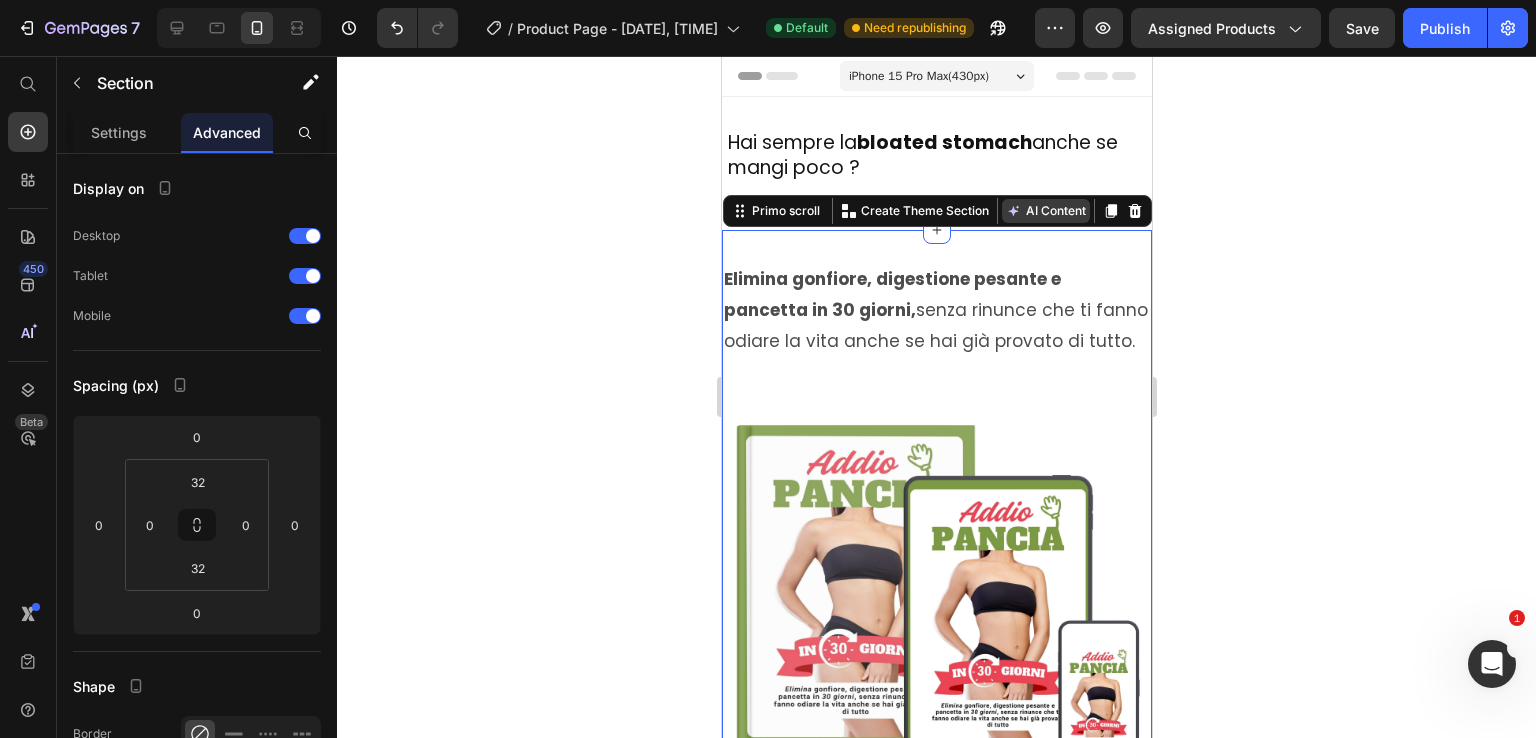 click on "AI Content" at bounding box center [1045, 211] 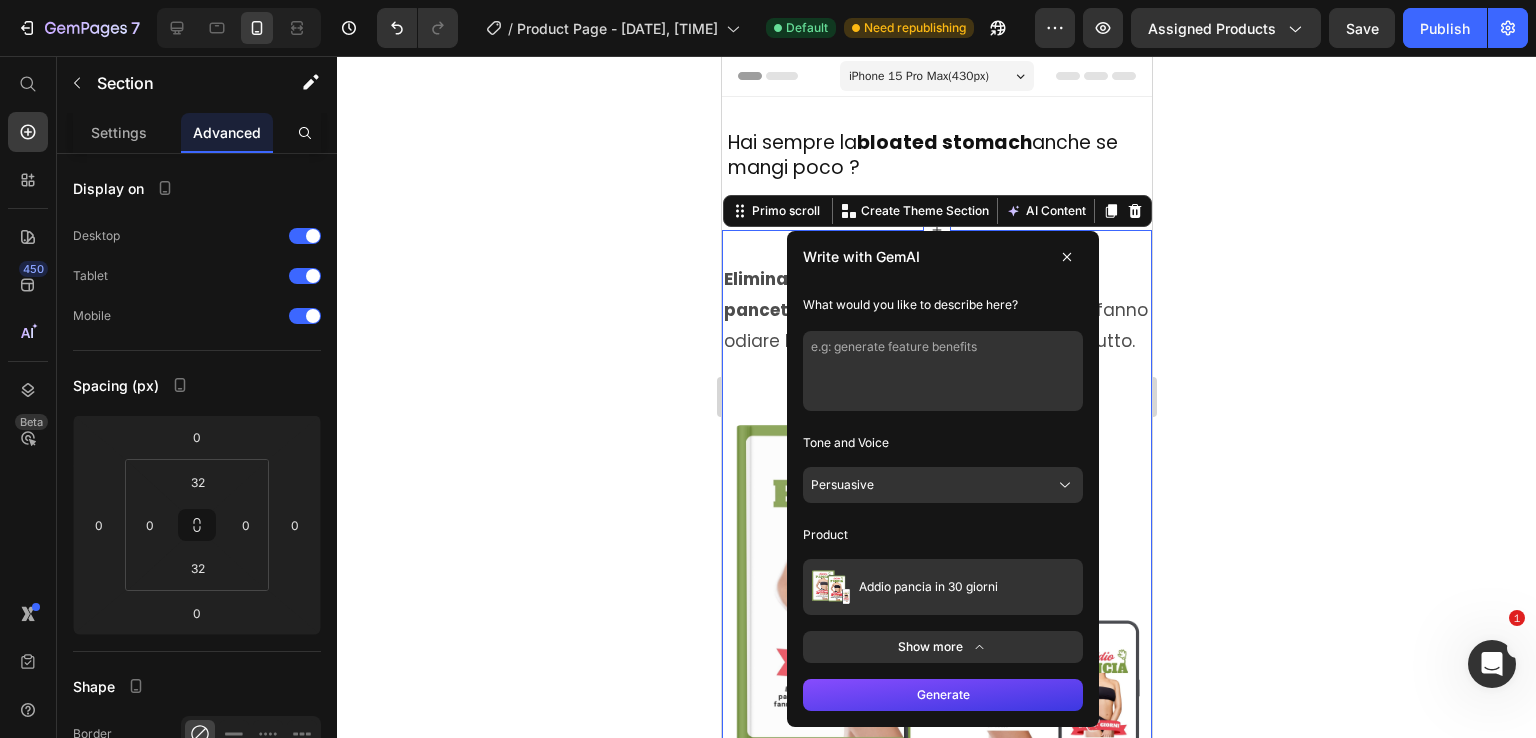 click 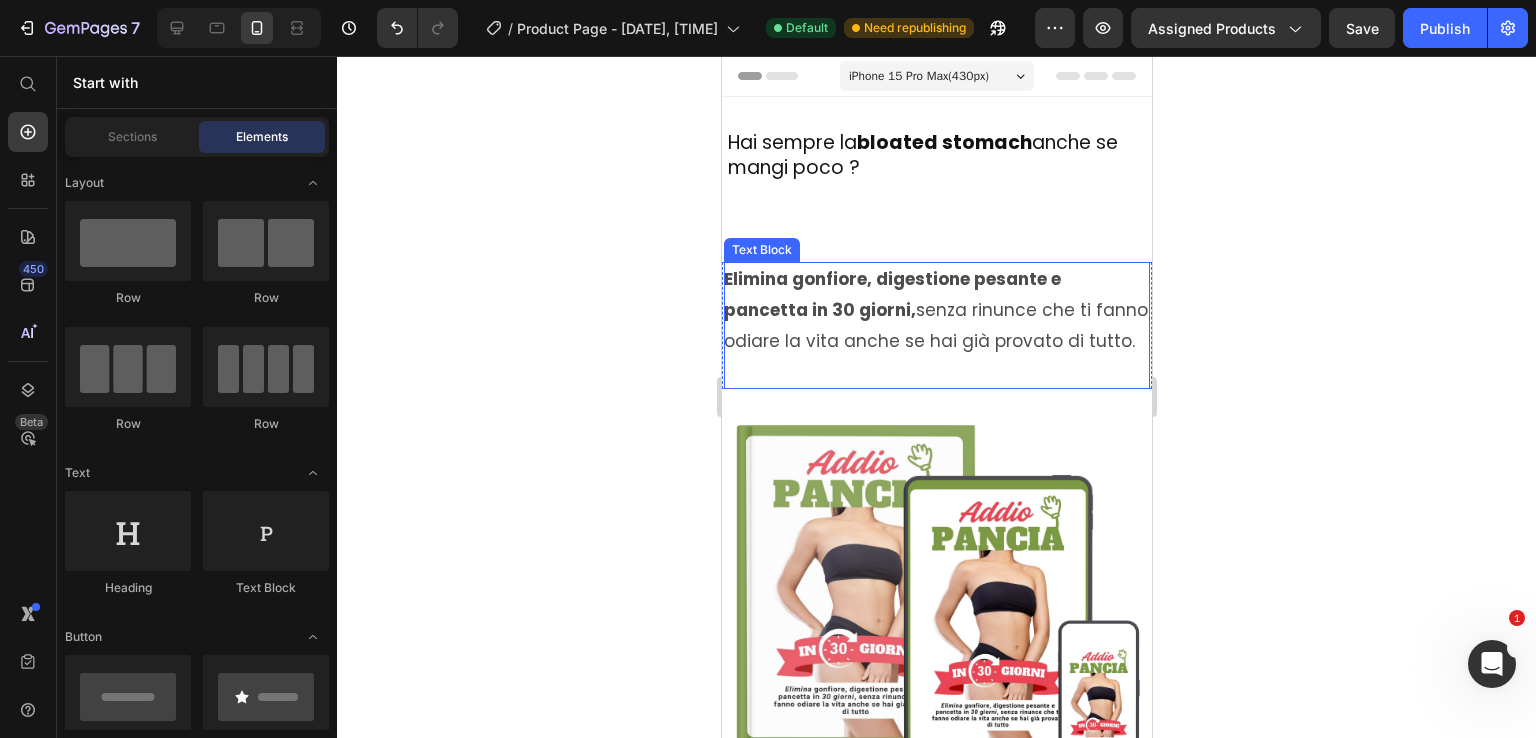 click 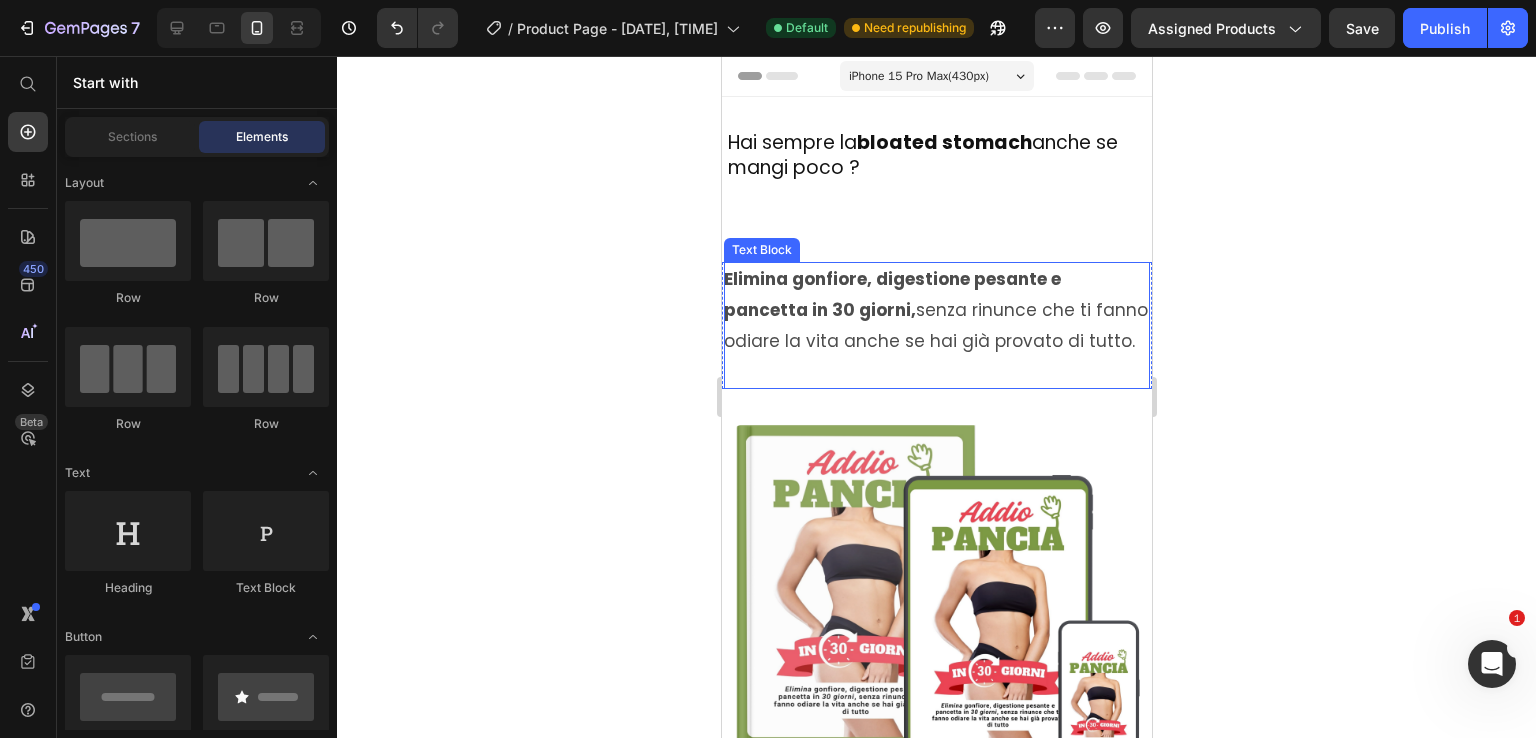 click on "Elimina gonfiore, digestione pesante e pancetta in 30 giorni,  senza rinunce che ti fanno odiare la vita anche se hai già provato di tutto." at bounding box center (935, 310) 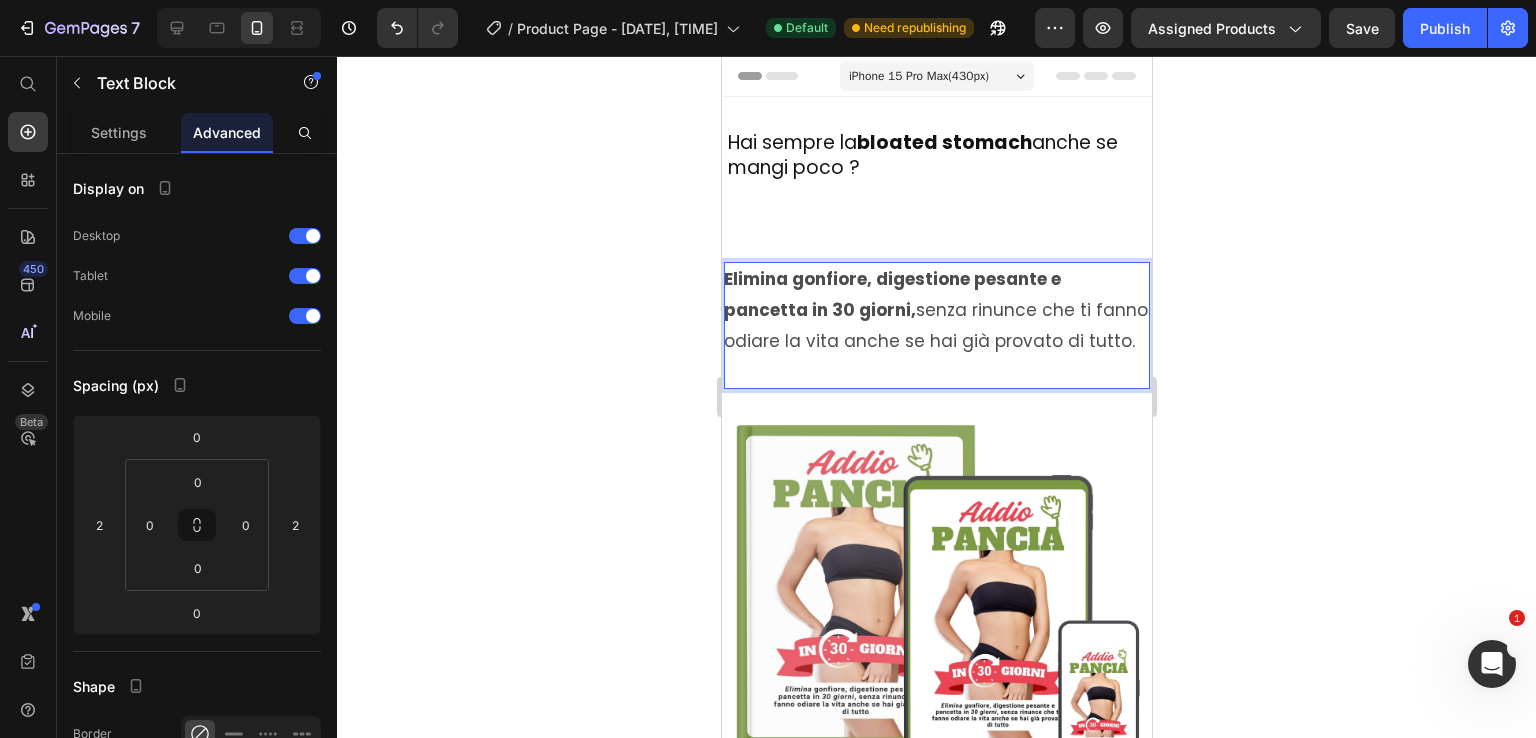 click at bounding box center [935, 371] 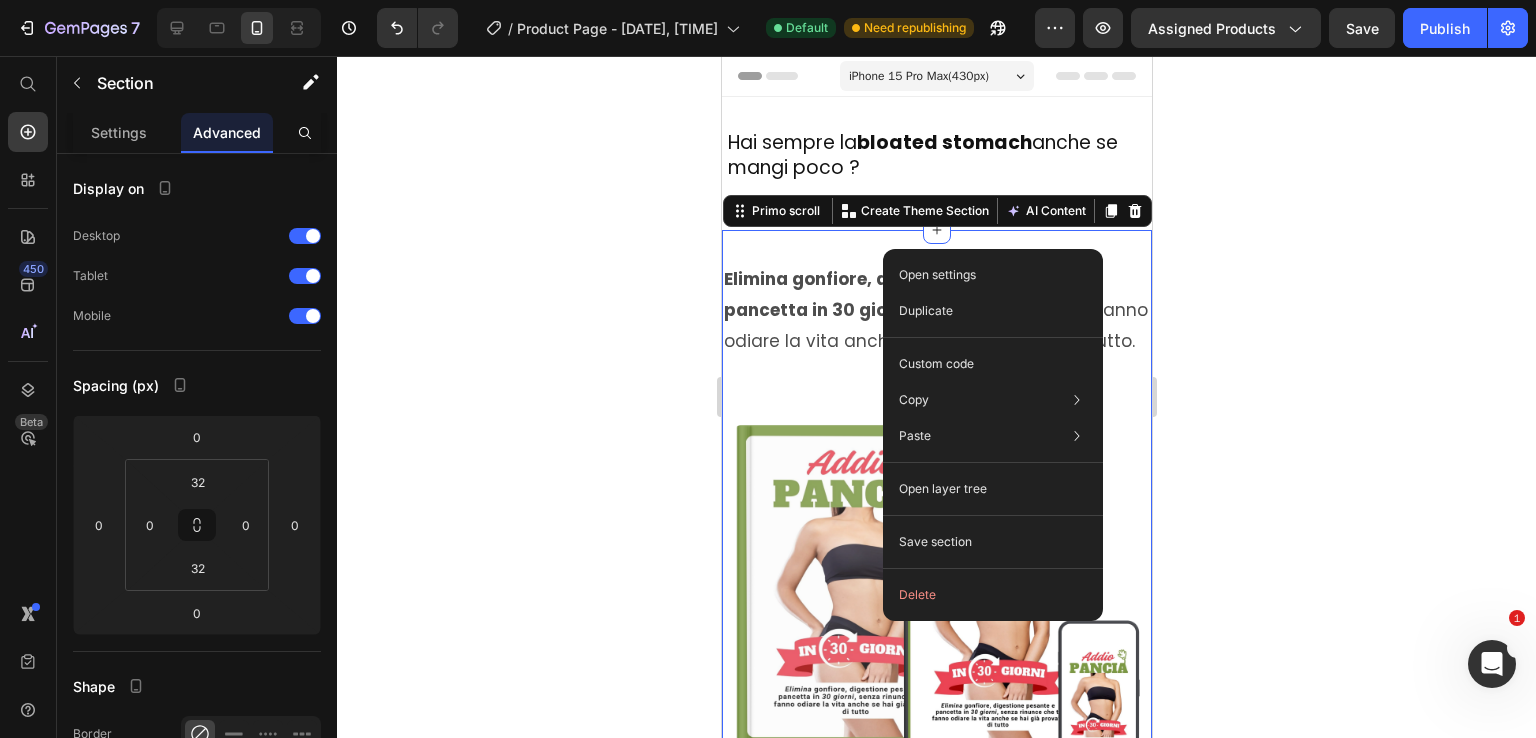 click on "Elimina gonfiore, digestione pesante e pancetta in 30 giorni,  senza rinunce che ti fanno odiare la vita anche se hai già provato di tutto. Text Block Row Image
Drop element here €29,00 Product Price €97,00 Product Price Row Prendi ora la tua guida Add to Cart Se acquisti entro le prossime 24 ore avrai in omaggio 3 bonus del valore di 68€ Text Block 23 Ore 02 Minuti 22 Secondi Countdown Timer Product Row Row Row Row Questa guida fa per te se:  Heading Row Hai già provato mille diete  ma il gonfiore non ti abbandona mai Ti senti spesso appesantita  dopo i pasti, anche se mangi "bene" Cerchi un metodo realistico,  senza rinunce impossibili o allenamenti infiniti Item List Row Row Row Questa guida  NON  fa per te se: Heading
Cerchi una soluzione  "miracolosa"  da un giorno all'altro
Non sei disposta a metterti in gioco e  ascoltare il tuo corpo
Credi ancora che serva solo  "mangiare meno e muoversi di più" Item List Cosa dicono di noi:" at bounding box center (936, 1180) 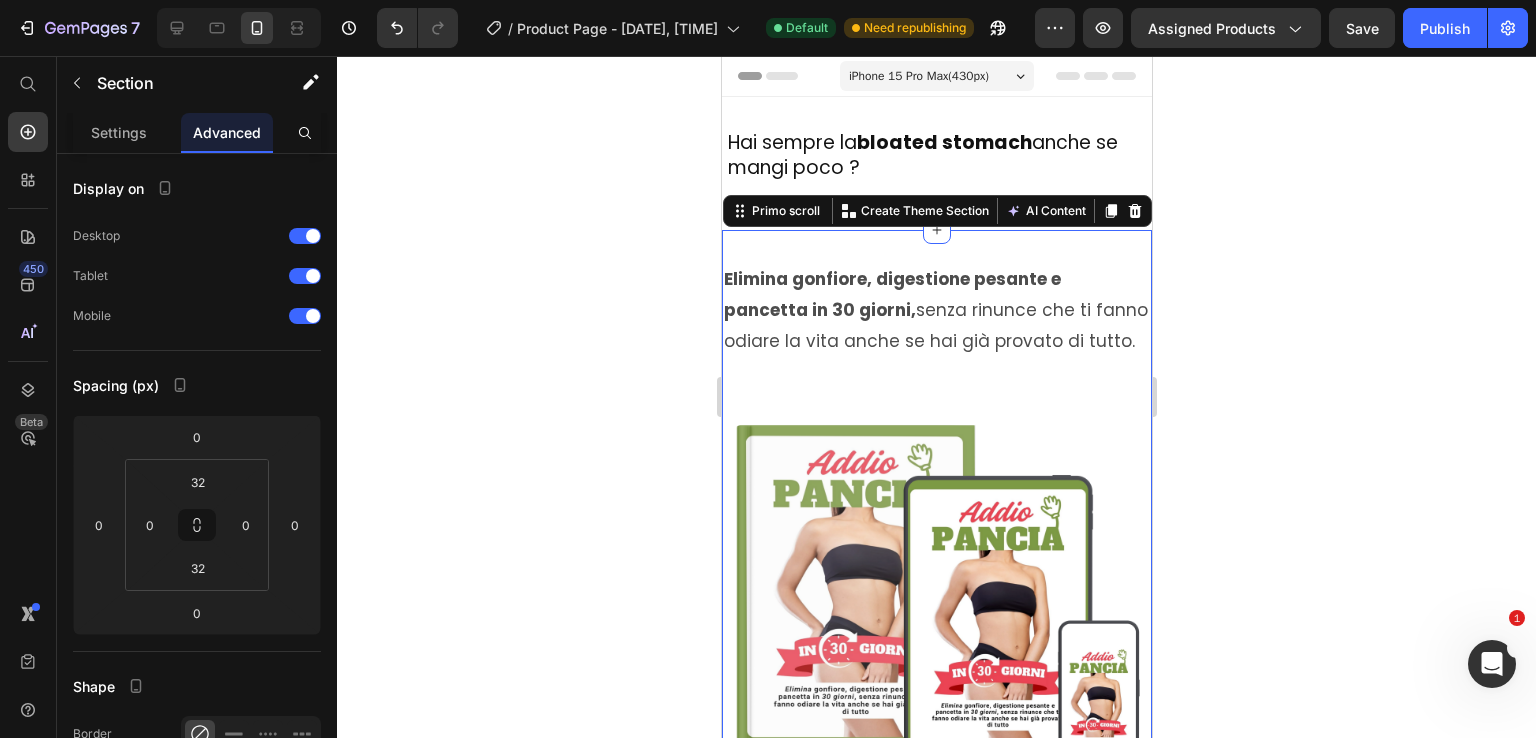 click on "Elimina gonfiore, digestione pesante e pancetta in 30 giorni,  senza rinunce che ti fanno odiare la vita anche se hai già provato di tutto. Text Block Row Image
Drop element here €29,00 Product Price €97,00 Product Price Row Prendi ora la tua guida Add to Cart Se acquisti entro le prossime 24 ore avrai in omaggio 3 bonus del valore di 68€ Text Block 23 Ore 02 Minuti 22 Secondi Countdown Timer Product Row Row Row Row Questa guida fa per te se:  Heading Row Hai già provato mille diete  ma il gonfiore non ti abbandona mai Ti senti spesso appesantita  dopo i pasti, anche se mangi "bene" Cerchi un metodo realistico,  senza rinunce impossibili o allenamenti infiniti Item List Row Row Row Questa guida  NON  fa per te se: Heading
Cerchi una soluzione  "miracolosa"  da un giorno all'altro
Non sei disposta a metterti in gioco e  ascoltare il tuo corpo
Credi ancora che serva solo  "mangiare meno e muoversi di più" Item List Cosa dicono di noi:" at bounding box center [936, 1180] 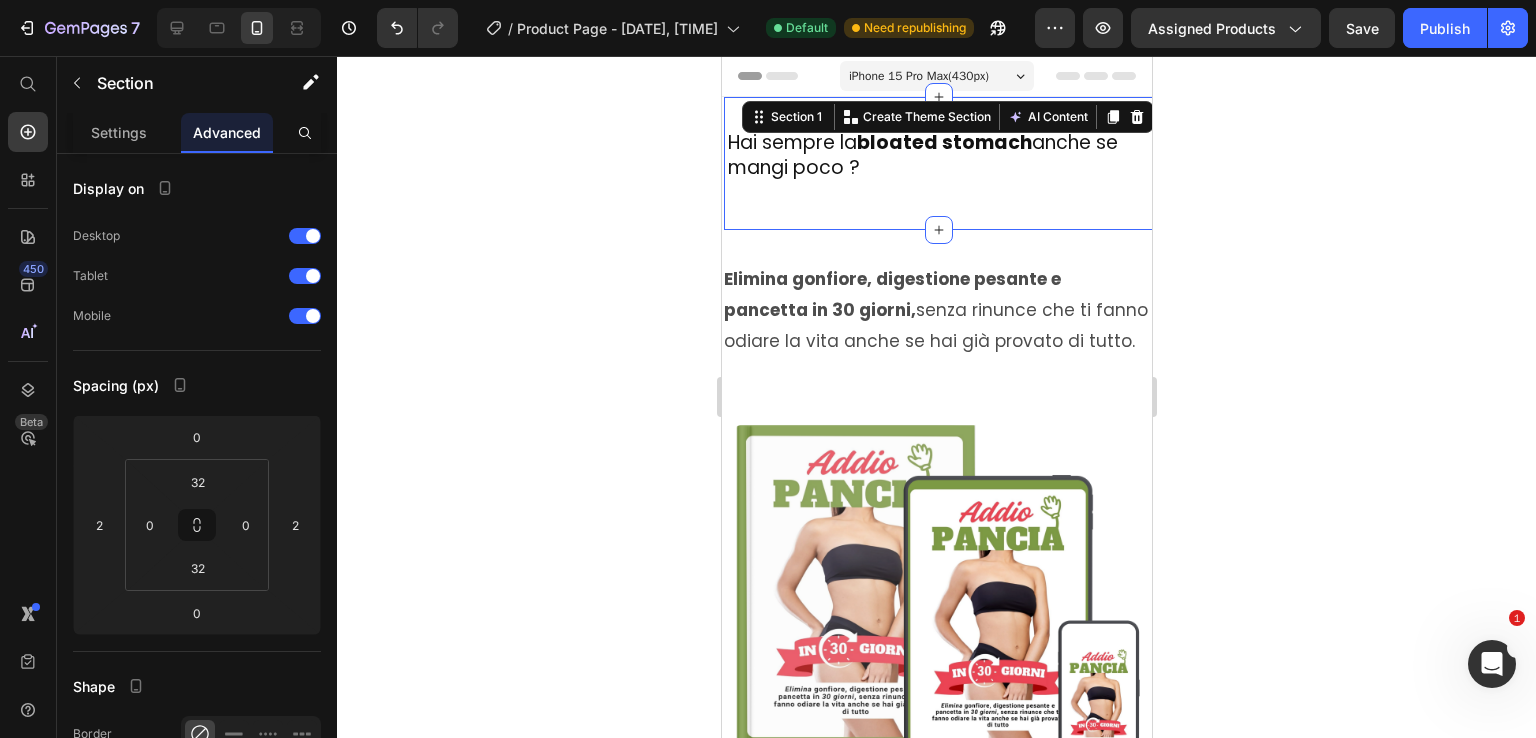 click 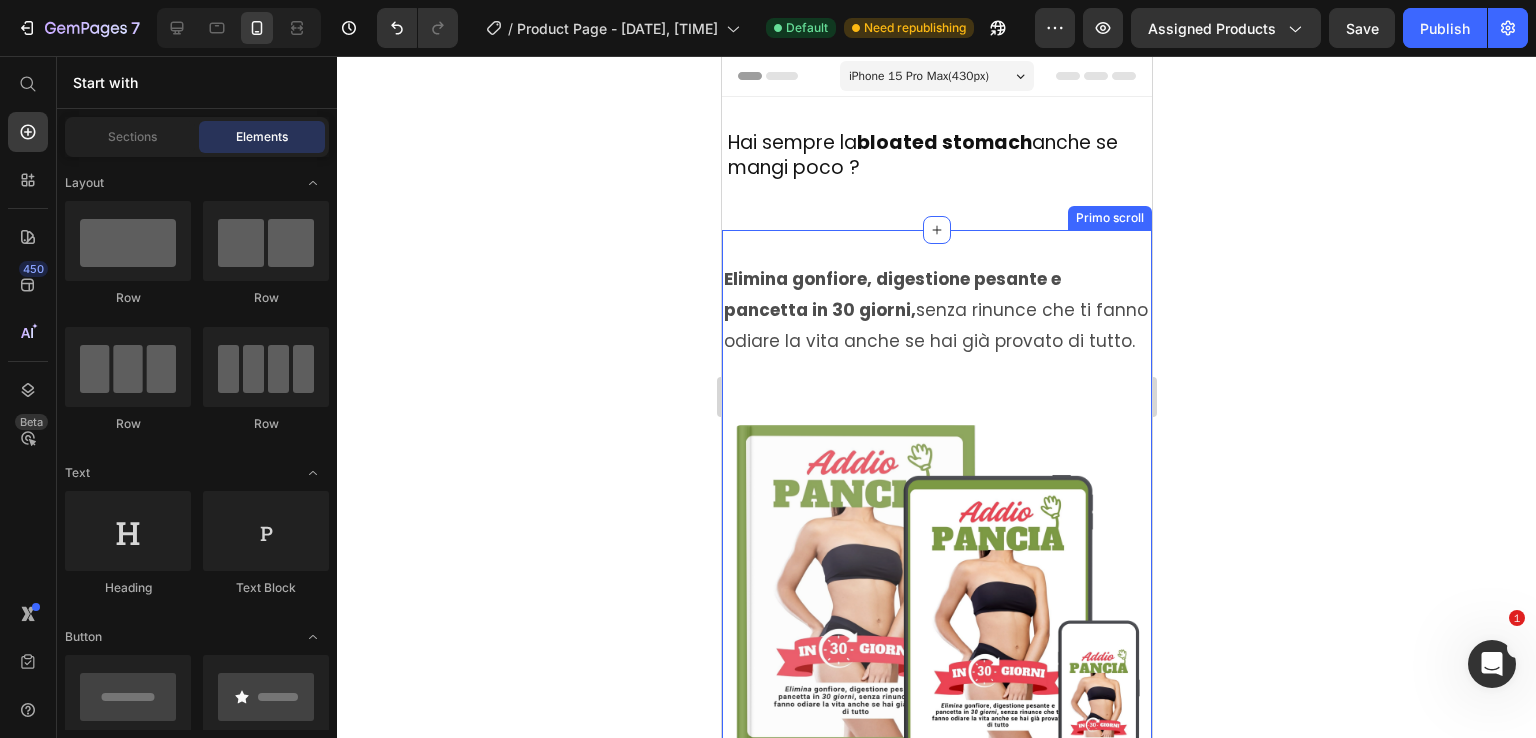 click on "Elimina gonfiore, digestione pesante e pancetta in 30 giorni, without renunciations that make you hate life even if you have already tried everything. Text Block Row Image Drop element here €29.00 Product Price €97.00 Product Price Row Take your guide now Add to Cart If you buy within the next 24 hours you will receive 3 bonuses worth €68 for free Text Block 23 Hours 02 Minutes 21 Seconds Countdown Timer Product Row Row Row Row This guide is for you if: Heading Row You have already tried a thousand diets but bloating never leaves you You often feel heavy after meals, even if you eat "well" You are looking for a realistic method, without impossible renunciations or endless workouts Item List Row Row Row This guide is NOT for you if: Heading You are looking for a "miraculous" solution overnight You are not willing to get involved and listen to your body You still believe that it is only necessary to "eat less and move more" Item List What they say about us:" at bounding box center (936, 1180) 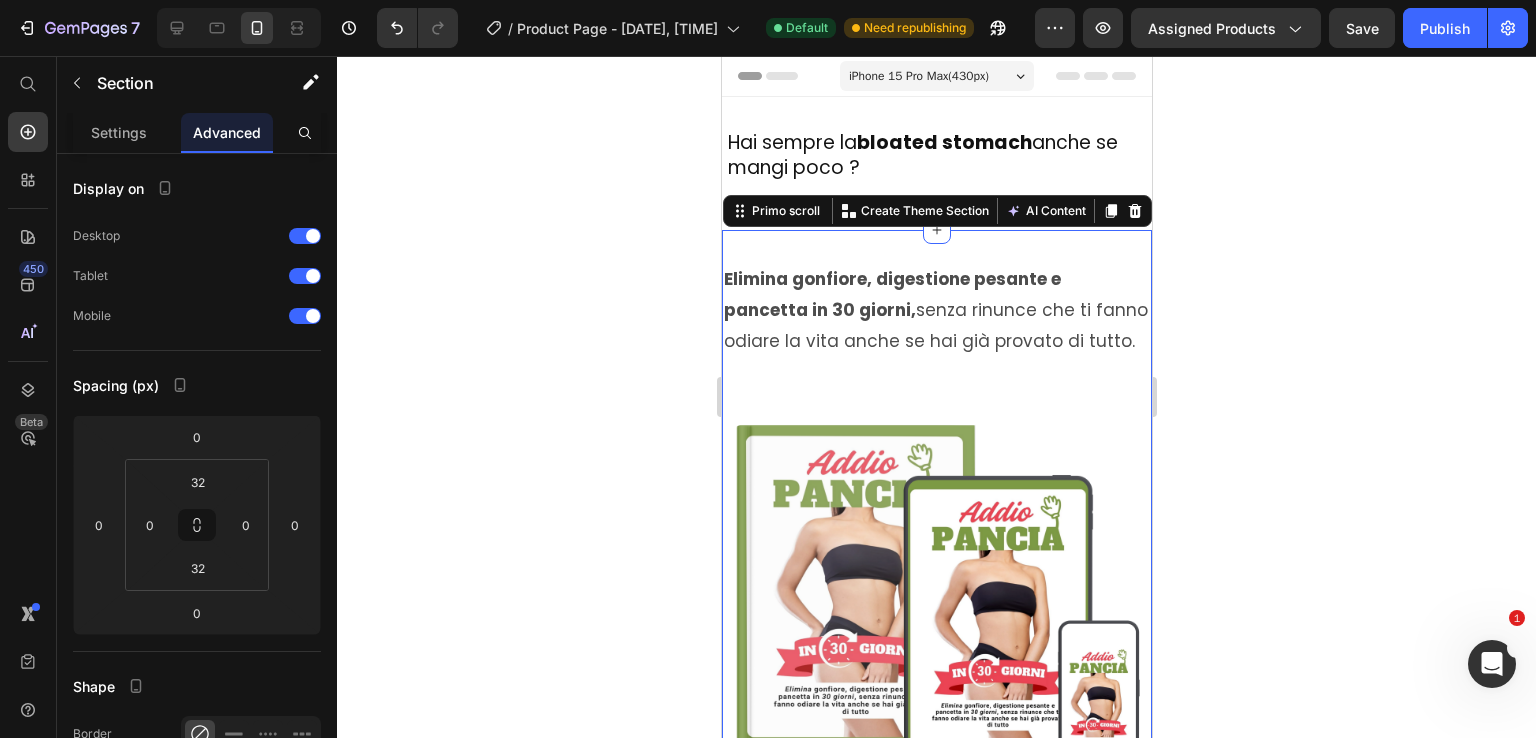 click on "Elimina gonfiore, digestione pesante e pancetta in 30 giorni, without renunciations that make you hate life even if you have already tried everything. Text Block Row Image Drop element here €29.00 Product Price €97.00 Product Price Row Take your guide now Add to Cart If you buy within the next 24 hours you will receive 3 bonuses worth €68 for free Text Block 23 Hours 02 Minutes 20 Seconds Countdown Timer Product Row Row Row Row This guide is for you if: Heading Row You have already tried a thousand diets but bloating never leaves you You often feel heavy after meals, even if you eat "well" You are looking for a realistic method, without impossible renunciations or endless workouts Item List Row Row Row This guide is NOT for you if: Heading You are looking for a "miraculous" solution overnight You are not willing to get involved and listen to your body You still believe that it is only necessary to "eat less and move more" Item List What they say about us:" at bounding box center [936, 1180] 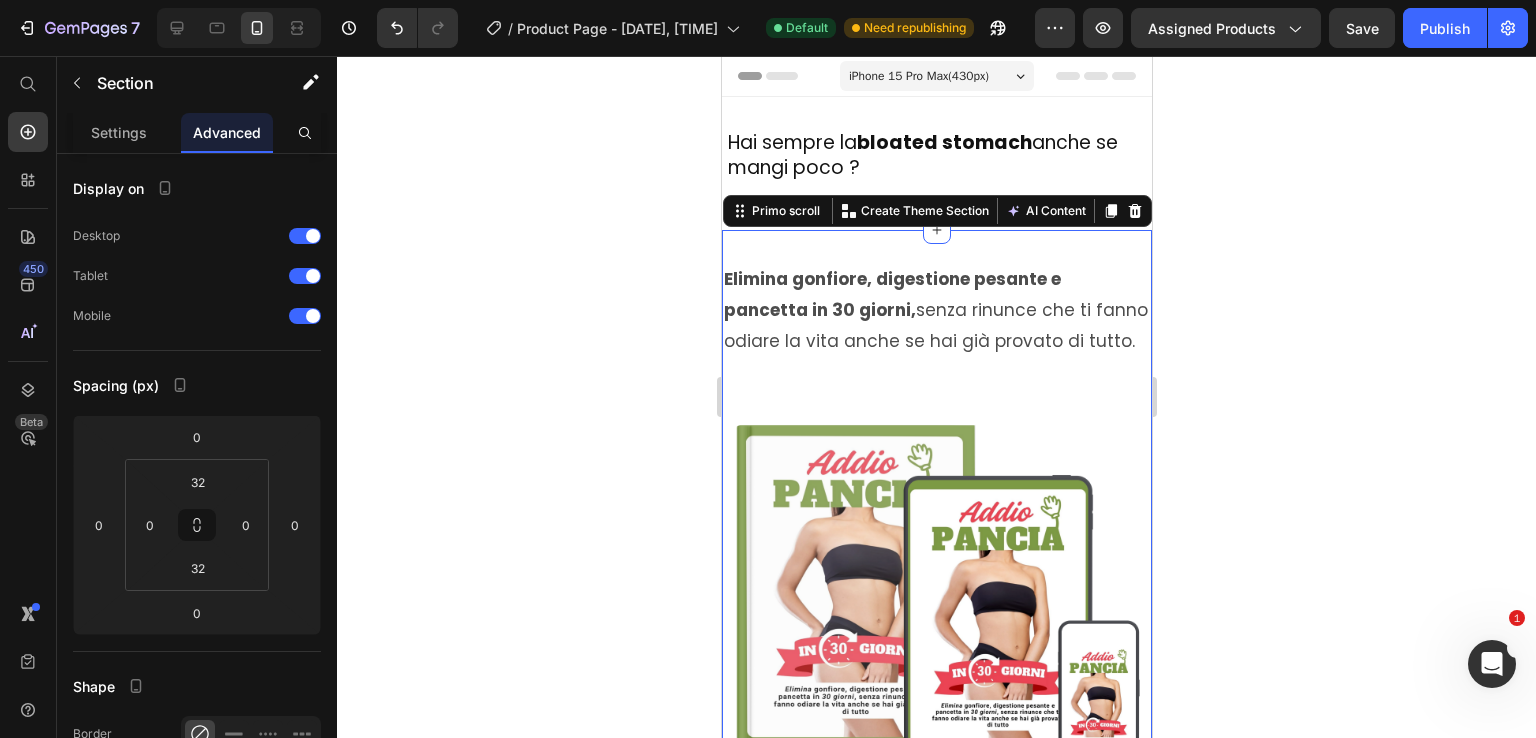 click on "Elimina gonfiore, digestione pesante e pancetta in 30 giorni, without renunciations that make you hate life even if you have already tried everything. Text Block Row Image Drop element here €29.00 Product Price €97.00 Product Price Row Take your guide now Add to Cart If you buy within the next 24 hours you will receive 3 bonuses worth €68 for free Text Block 23 Hours 02 Minutes 20 Seconds Countdown Timer Product Row Row Row Row This guide is for you if: Heading Row You have already tried a thousand diets but bloating never leaves you You often feel heavy after meals, even if you eat "well" You are looking for a realistic method, without impossible renunciations or endless workouts Item List Row Row Row This guide is NOT for you if: Heading You are looking for a "miraculous" solution overnight You are not willing to get involved and listen to your body You still believe that it is only necessary to "eat less and move more" Item List What they say about us:" at bounding box center [936, 1180] 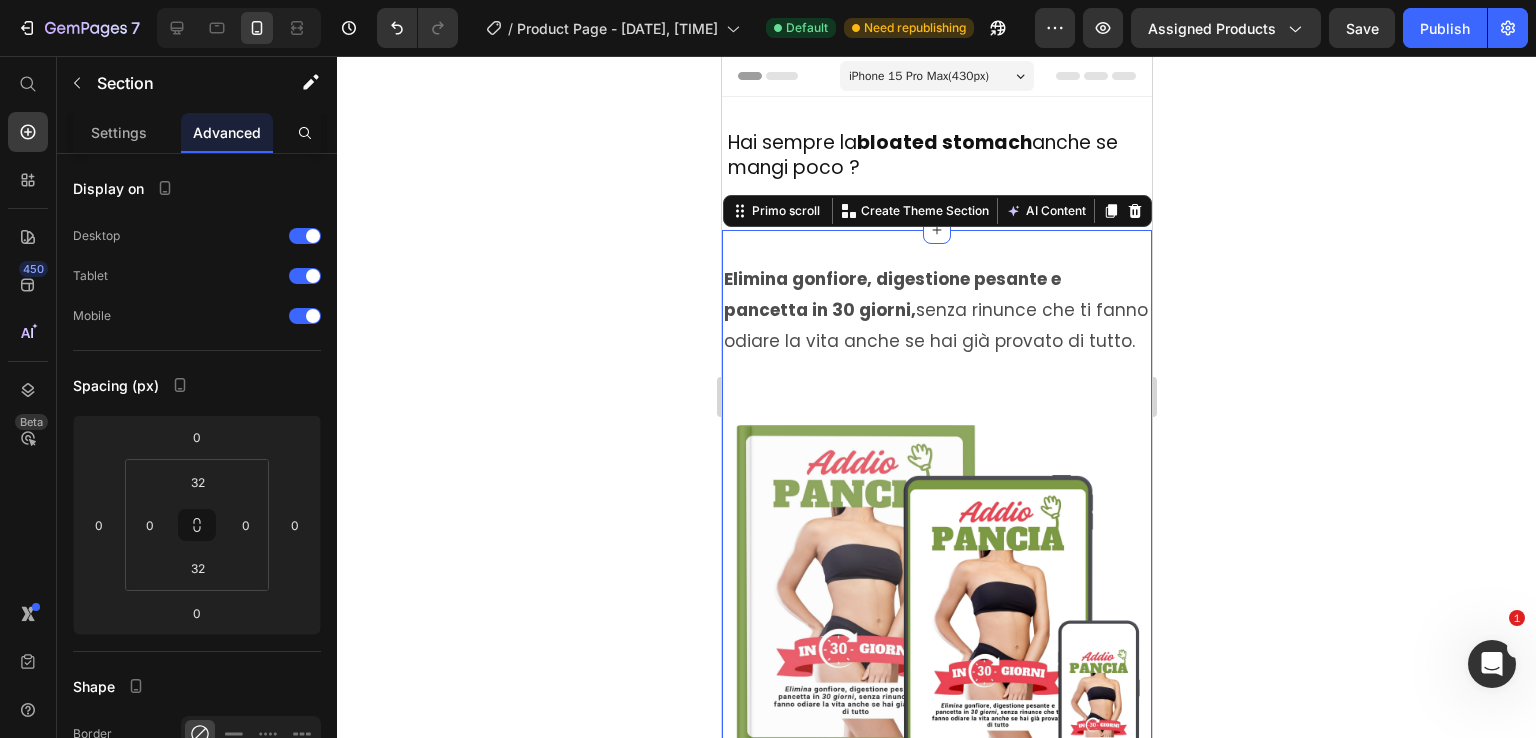 click on "Elimina gonfiore, digestione pesante e pancetta in 30 giorni, without renunciations that make you hate life even if you have already tried everything. Text Block Row Image Drop element here €29.00 Product Price €97.00 Product Price Row Take your guide now Add to Cart If you buy within the next 24 hours you will receive 3 bonuses worth €68 for free Text Block 23 Hours 02 Minutes 19 Seconds Countdown Timer Product Row Row Row Row This guide is for you if: Heading Row You have already tried a thousand diets but bloating never leaves you You often feel heavy after meals, even if you eat "well" You are looking for a realistic method, without impossible renunciations or endless workouts Item List Row Row Row This guide is NOT for you if: Heading You are looking for a "miraculous" solution overnight You are not willing to get involved and listen to your body You still believe that it is only necessary to "eat less and move more" Item List What they say about us:" at bounding box center [936, 1180] 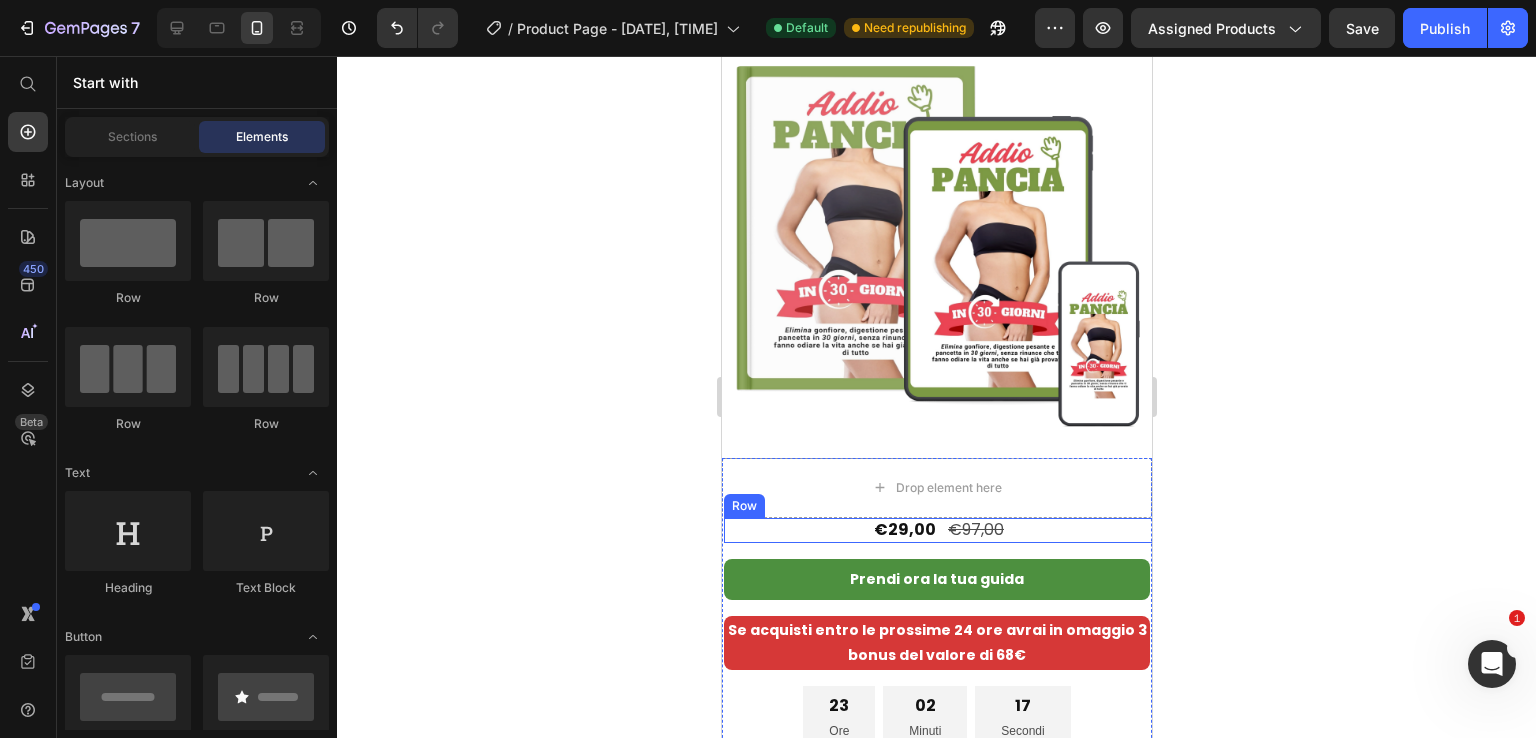 scroll, scrollTop: 0, scrollLeft: 0, axis: both 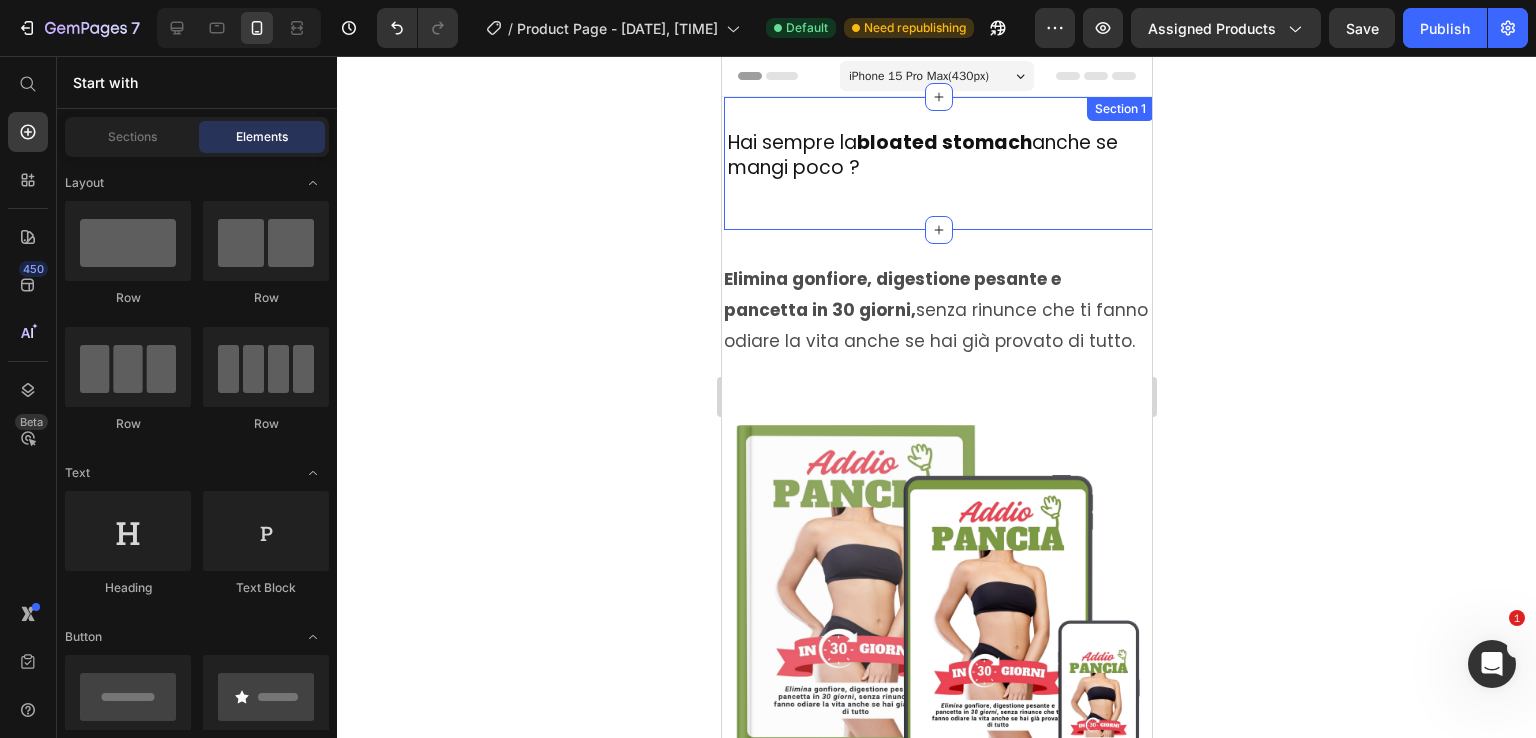 click on "Hai sempre la  pancia gonfia  anche se mangi poco ? Heading Row Section 1" at bounding box center (938, 163) 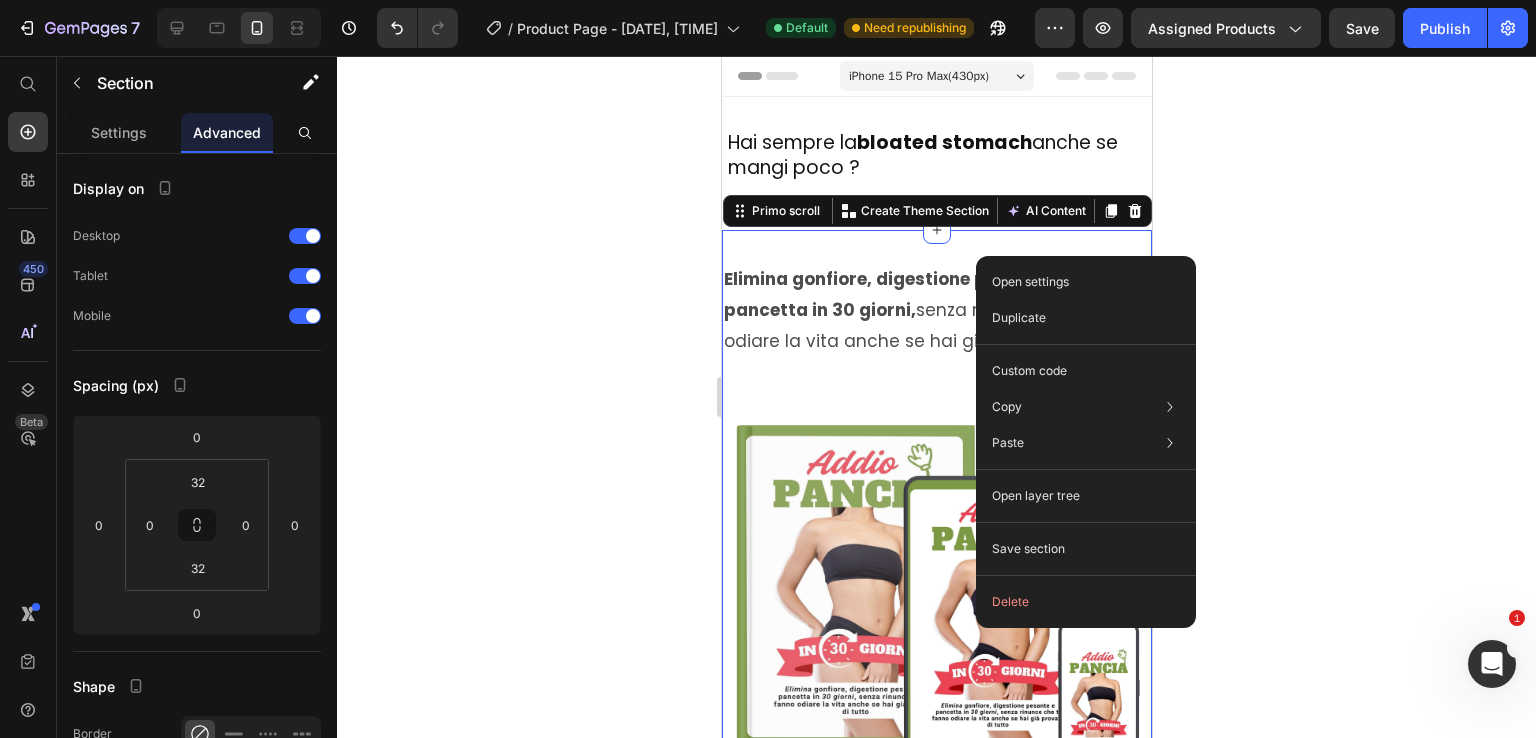 click 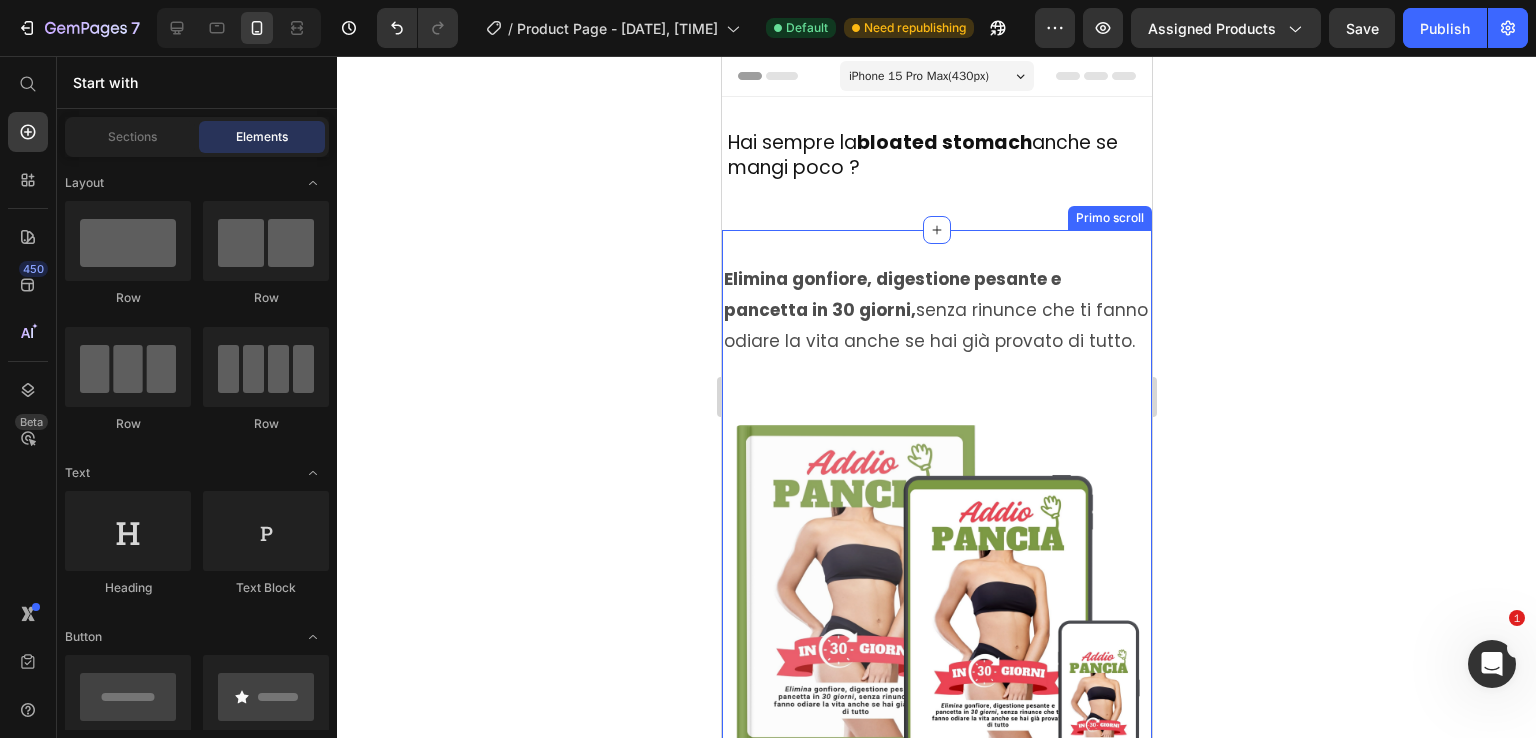 click on "Elimina gonfiore, digestione pesante e pancetta in 30 giorni,  senza rinunce che ti fanno odiare la vita anche se hai già provato di tutto. Text Block Row Image
Drop element here €29,00 Product Price €97,00 Product Price Row Prendi ora la tua guida Add to Cart Se acquisti entro le prossime 24 ore avrai in omaggio 3 bonus del valore di 68€ Text Block 23 Ore 02 Minuti 05 Secondi Countdown Timer Product Row Row Row Row Questa guida fa per te se:  Heading Row Hai già provato mille diete  ma il gonfiore non ti abbandona mai Ti senti spesso appesantita  dopo i pasti, anche se mangi "bene" Cerchi un metodo realistico,  senza rinunce impossibili o allenamenti infiniti Item List Row Row Row Questa guida  NON  fa per te se: Heading
Cerchi una soluzione  "miracolosa"  da un giorno all'altro
Non sei disposta a metterti in gioco e  ascoltare il tuo corpo
Credi ancora che serva solo  "mangiare meno e muoversi di più" Item List Cosa dicono di noi:" at bounding box center (936, 1180) 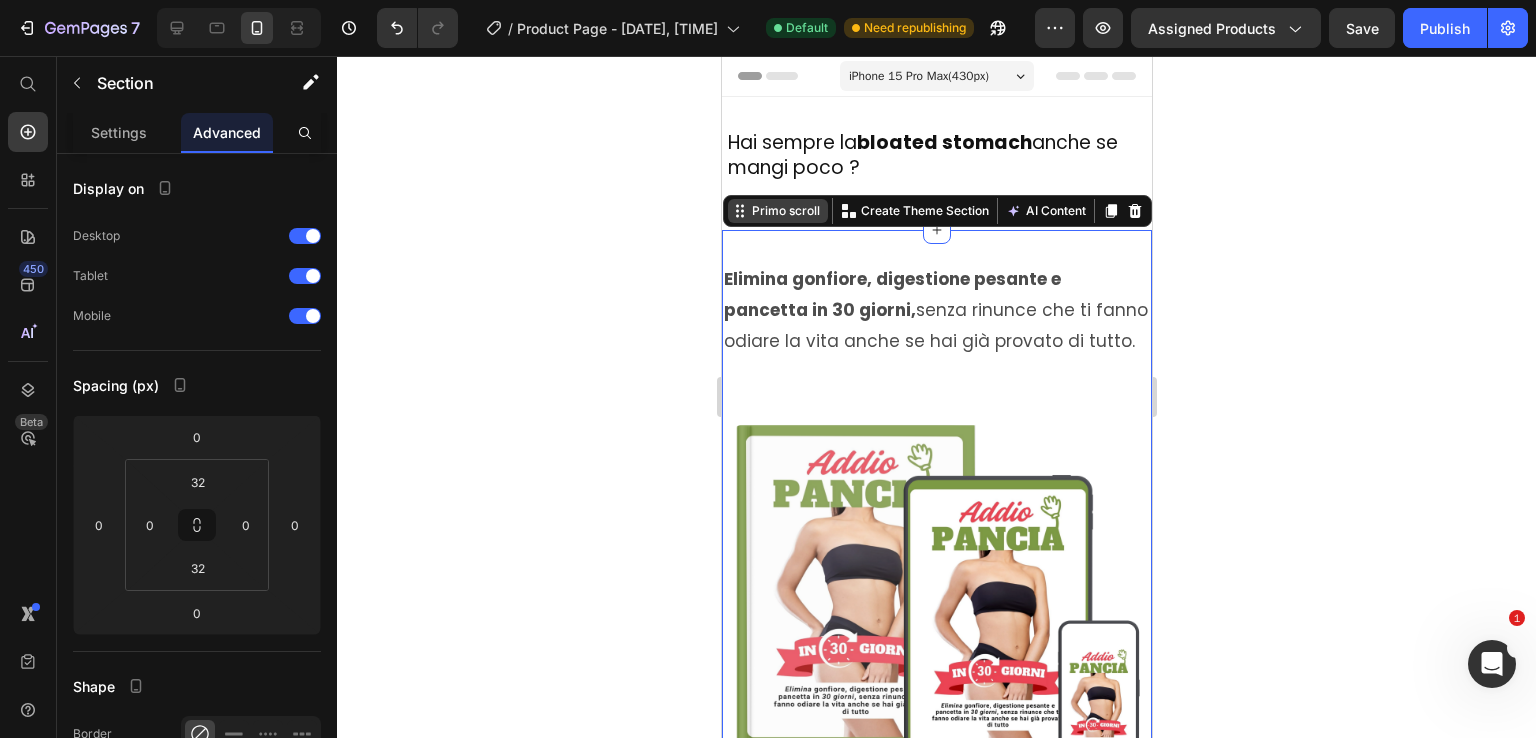 click on "Primo scroll" at bounding box center [785, 211] 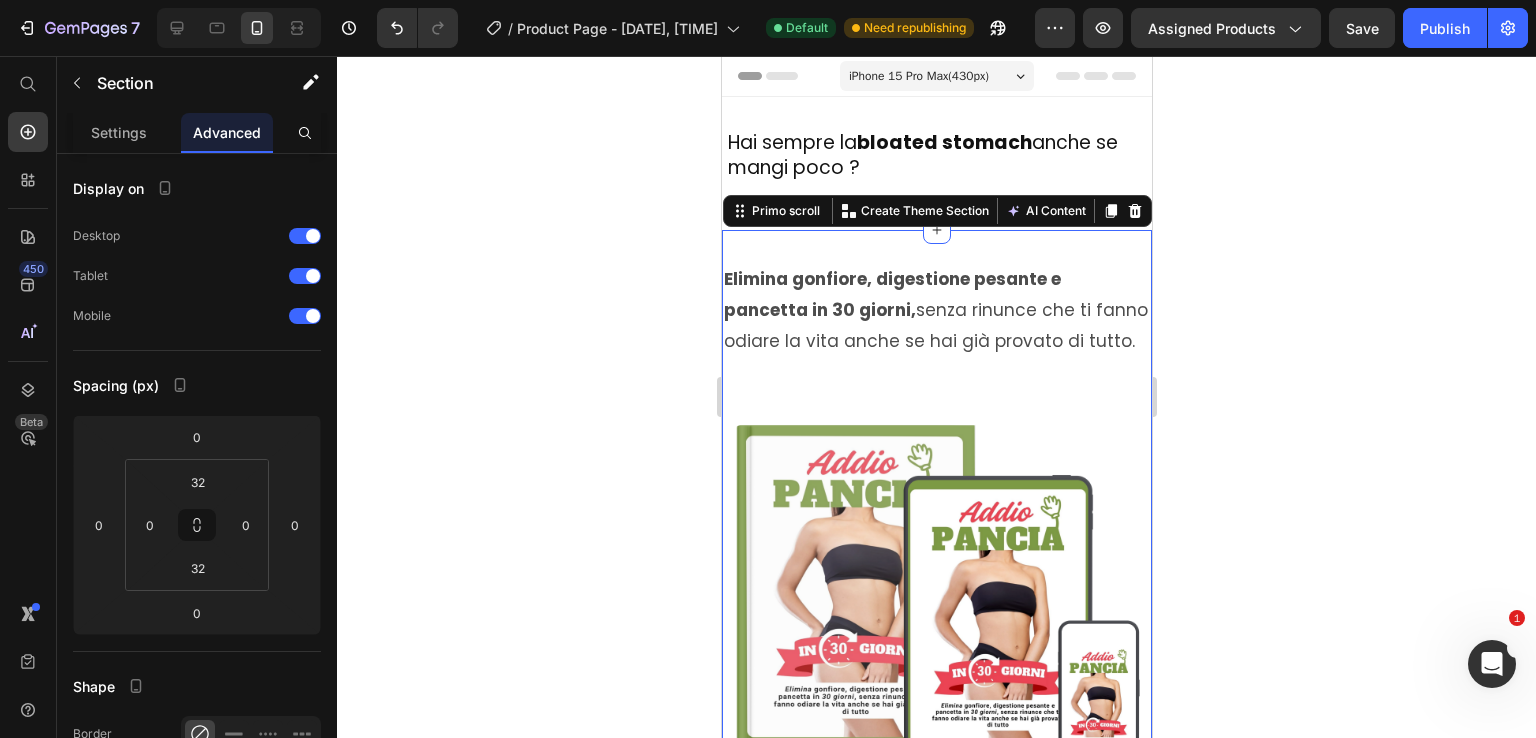 click 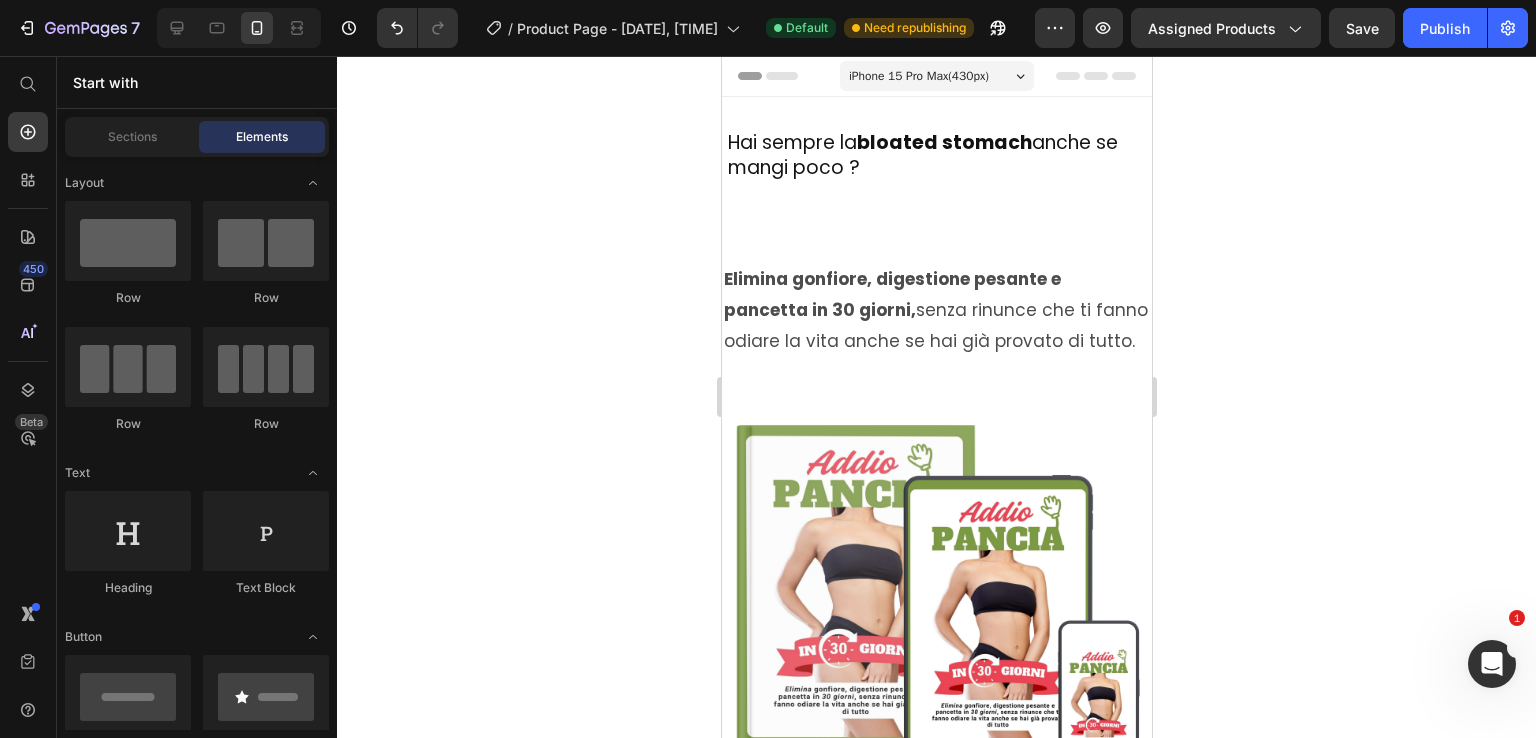 click on "Do you always have a bloated stomach even if you eat little? Heading Row" at bounding box center (938, 163) 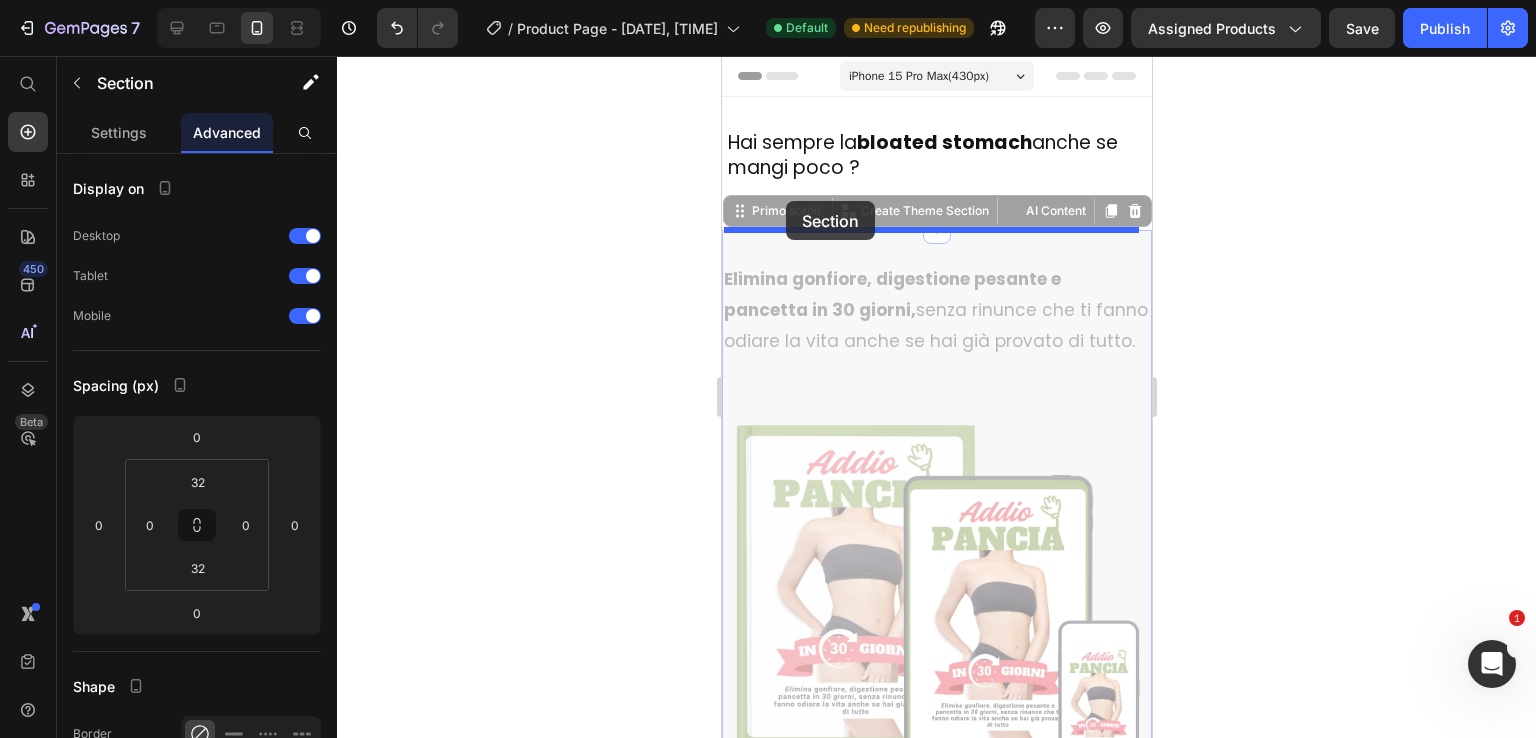 drag, startPoint x: 782, startPoint y: 235, endPoint x: 785, endPoint y: 201, distance: 34.132095 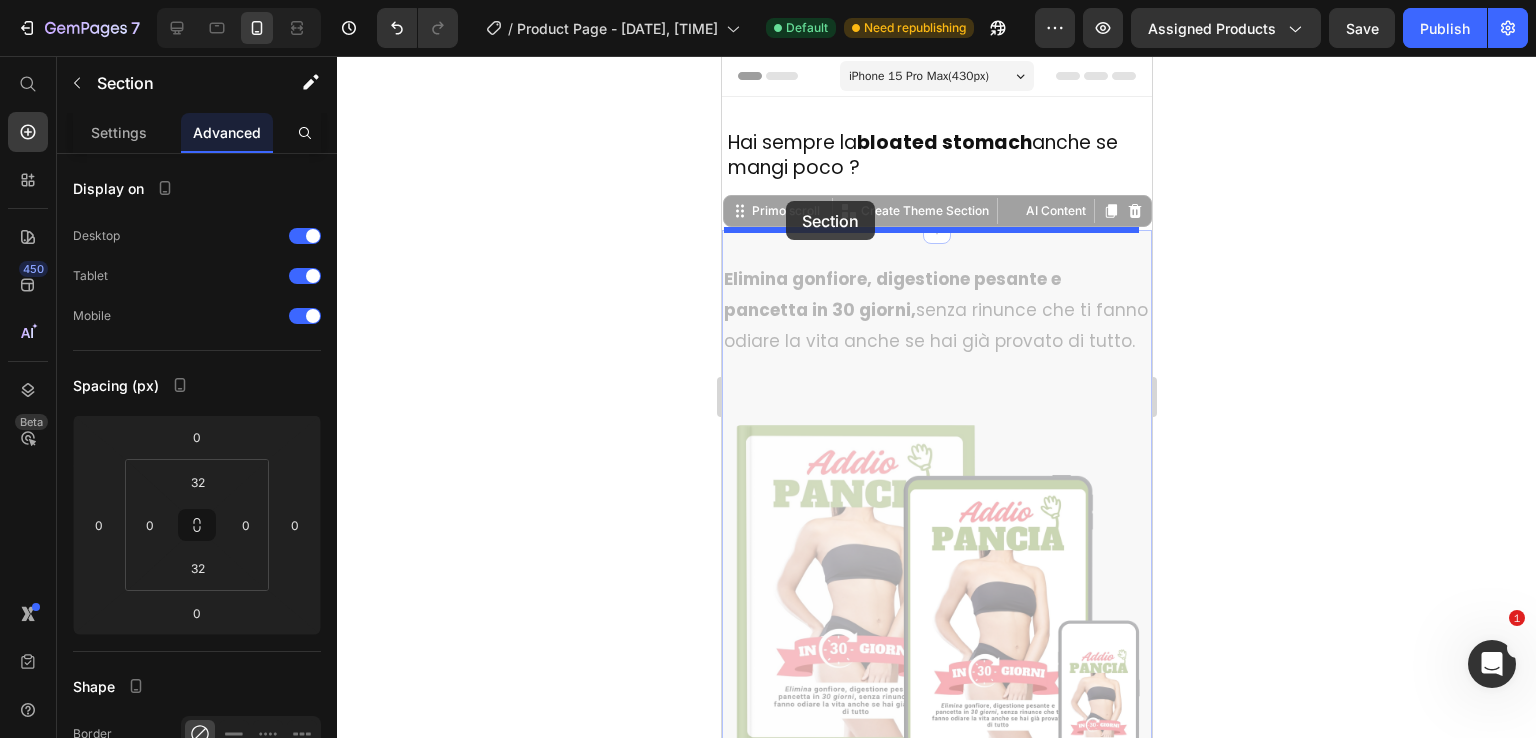 click on "iPhone 15 Pro Max (430 px) iPhone 13 Mini iPhone 13 Pro iPhone 11 Pro Max iPhone 15 Pro Max Pixel 7 Galaxy S8+ Galaxy S20 Ultra iPad Mini iPad Air iPad Pro Header Do you always have a bloated stomach even if you eat little? Heading Row Section 1 Eliminate bloating, heavy digestion and belly fat in 30 days, without renunciations that make you hate life even if you have already tried everything. Text Block Row Image €29.00 Product Price €97.00 Product Price Row Take your guide now Add to Cart If you buy within the next 24 hours you will receive 3 bonuses worth €68 for free Text Block 23 Hours 01 Minutes 56 Seconds Countdown Timer Product Row Row Row Row This guide is for you if: Heading Row You have already tried a thousand diets but bloating never leaves you You often feel heavy after meals, even if you eat "well" You are looking for a realistic method, without impossible renunciations or endless workouts Item List Row Row Row This guide is NOT for you if: Heading You are looking for a "miraculous" solution Image" at bounding box center (936, 6451) 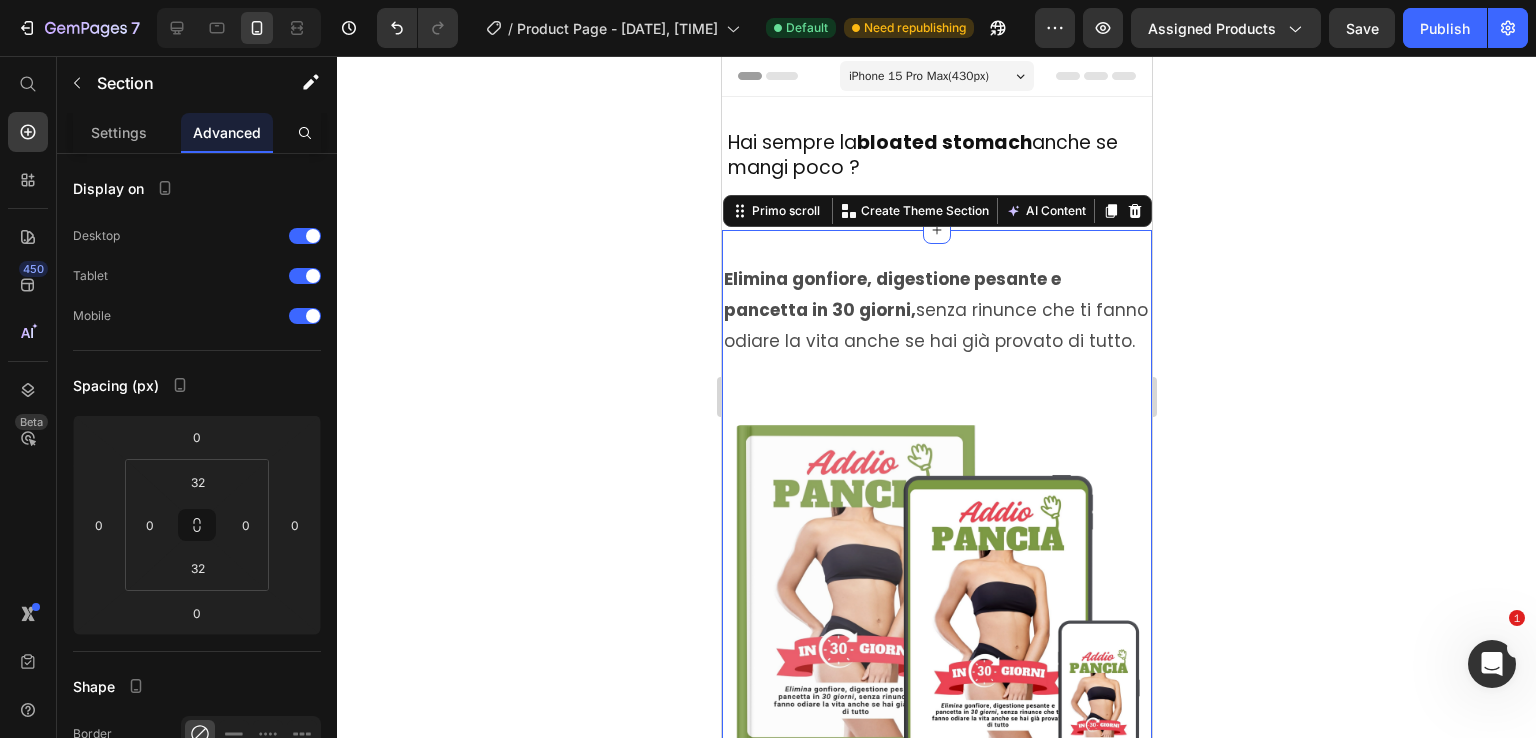 click 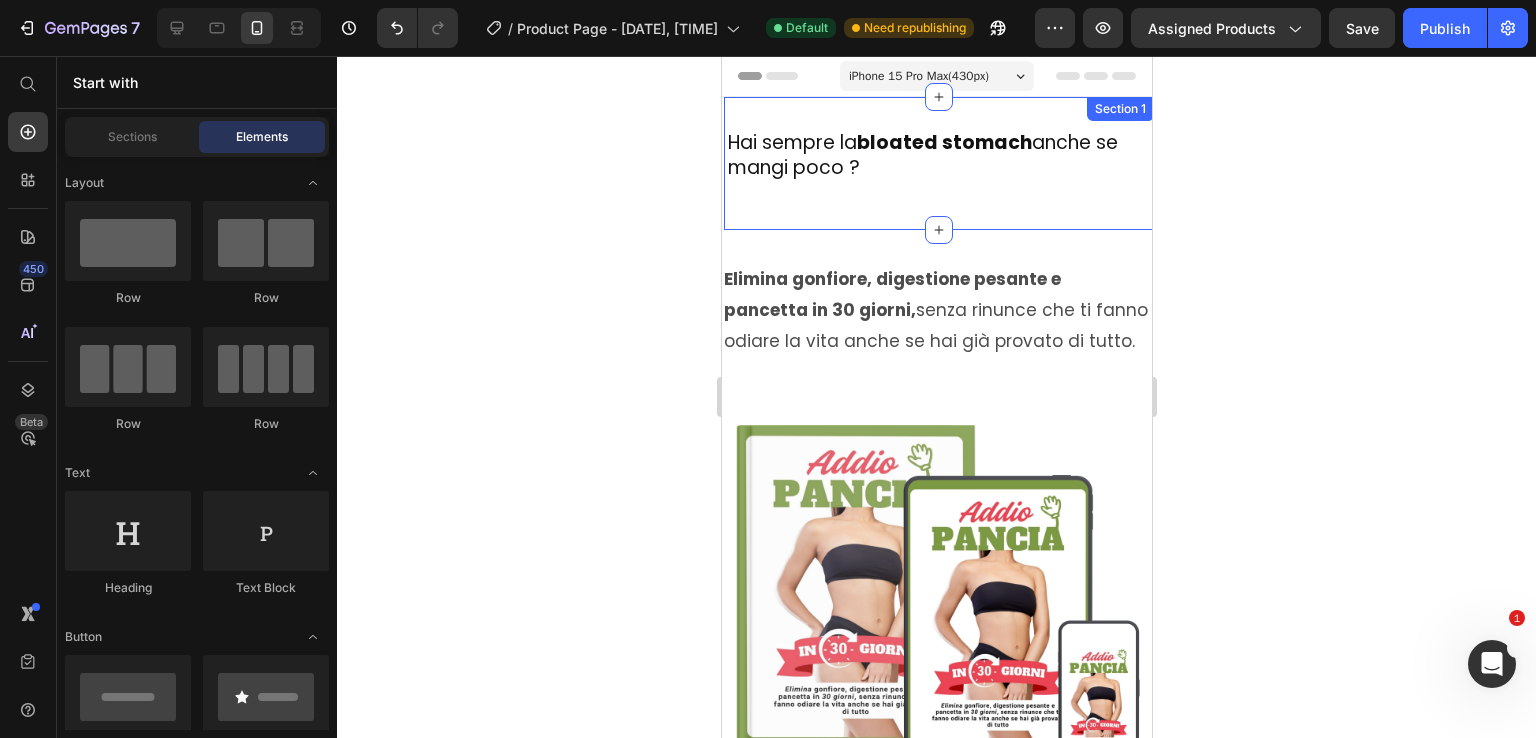 click on "Elimina gonfiore, digestione pesante e pancetta in 30 giorni, without renunciations that make you hate life even if you have already tried everything. Text Block Row Image Drop element here €29.00 Product Price €97.00 Product Price Row Take your guide now Add to Cart If you buy within the next 24 hours you will receive 3 bonuses worth €68 for free Text Block 23 Hours 01 Minutes 52 Seconds Countdown Timer Product Row Row Row Row This guide is for you if: Heading Row You have already tried a thousand diets but bloating never leaves you You often feel heavy after meals, even if you eat "well" You are looking for a realistic method, without impossible renunciations or endless workouts Item List Row Row Row This guide is NOT for you if: Heading You are looking for a "miraculous" solution overnight You are not willing to get involved and listen to your body You still believe that it is only necessary to "eat less and move more" Item List What they say about us:" at bounding box center [936, 1180] 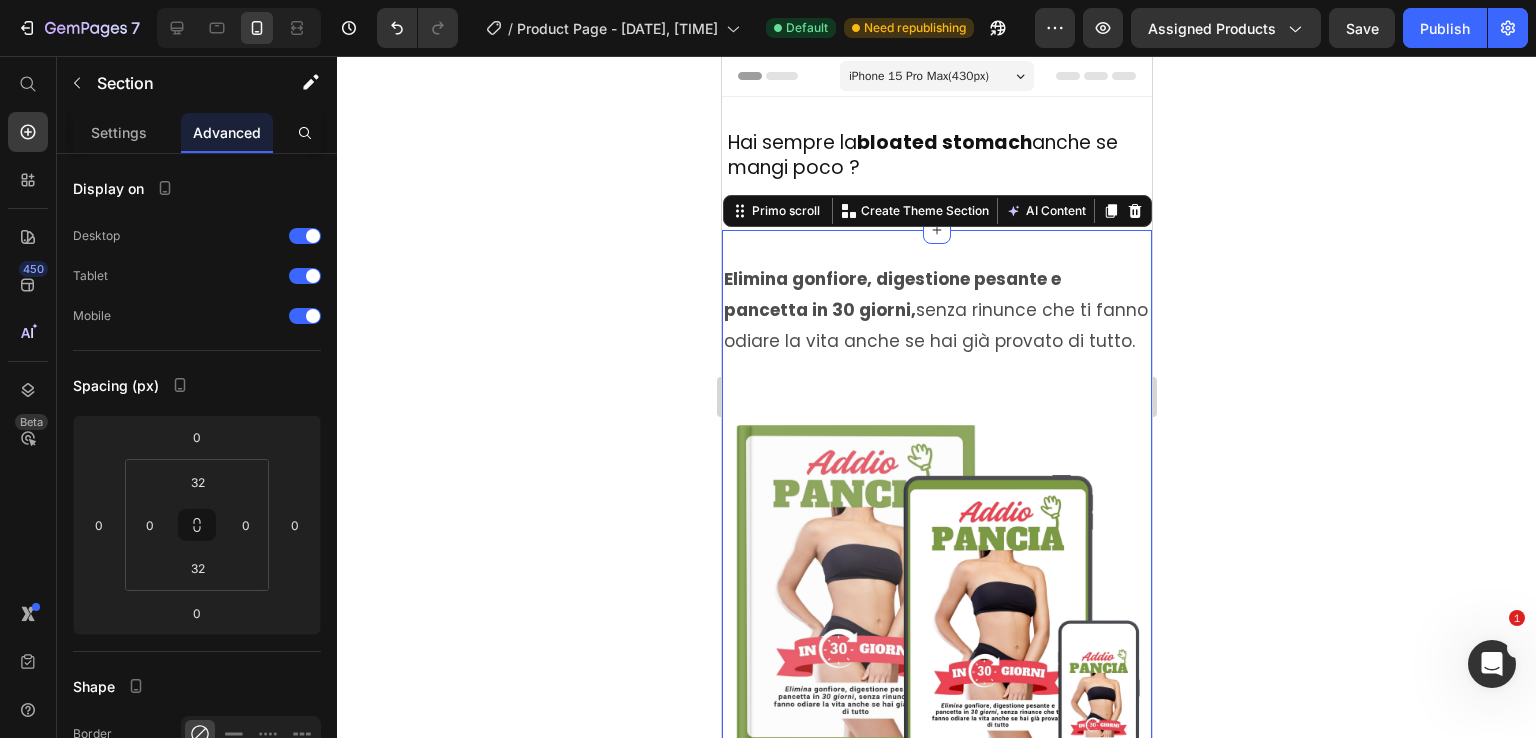 click on "Elimina gonfiore, digestione pesante e pancetta in 30 giorni, without renunciations that make you hate life even if you have already tried everything. Text Block Row Image Drop element here €29.00 Product Price €97.00 Product Price Row Take your guide now Add to Cart If you buy within the next 24 hours you will receive 3 bonuses worth €68 for free Text Block 23 Hours 01 Minutes 51 Seconds Countdown Timer Product Row Row Row Row This guide is for you if: Heading Row You have already tried a thousand diets but bloating never leaves you You often feel heavy after meals, even if you eat "well" You are looking for a realistic method, without impossible renunciations or endless workouts Item List Row Row Row This guide is NOT for you if: Heading You are looking for a "miraculous" solution overnight You are not willing to get involved and listen to your body You still believe that it is only necessary to "eat less and move more" Item List What they say about us:" at bounding box center (936, 1180) 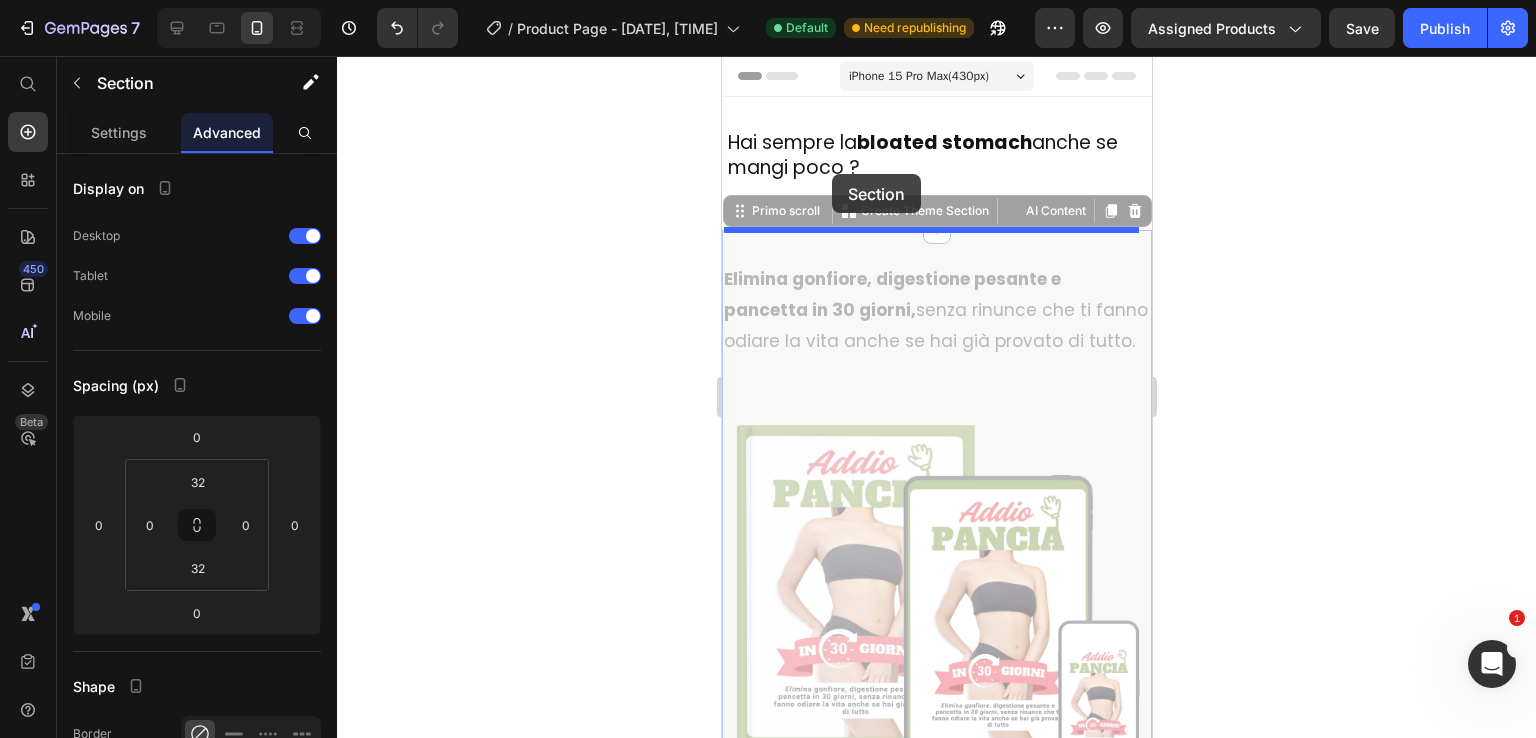 drag, startPoint x: 828, startPoint y: 233, endPoint x: 831, endPoint y: 174, distance: 59.07622 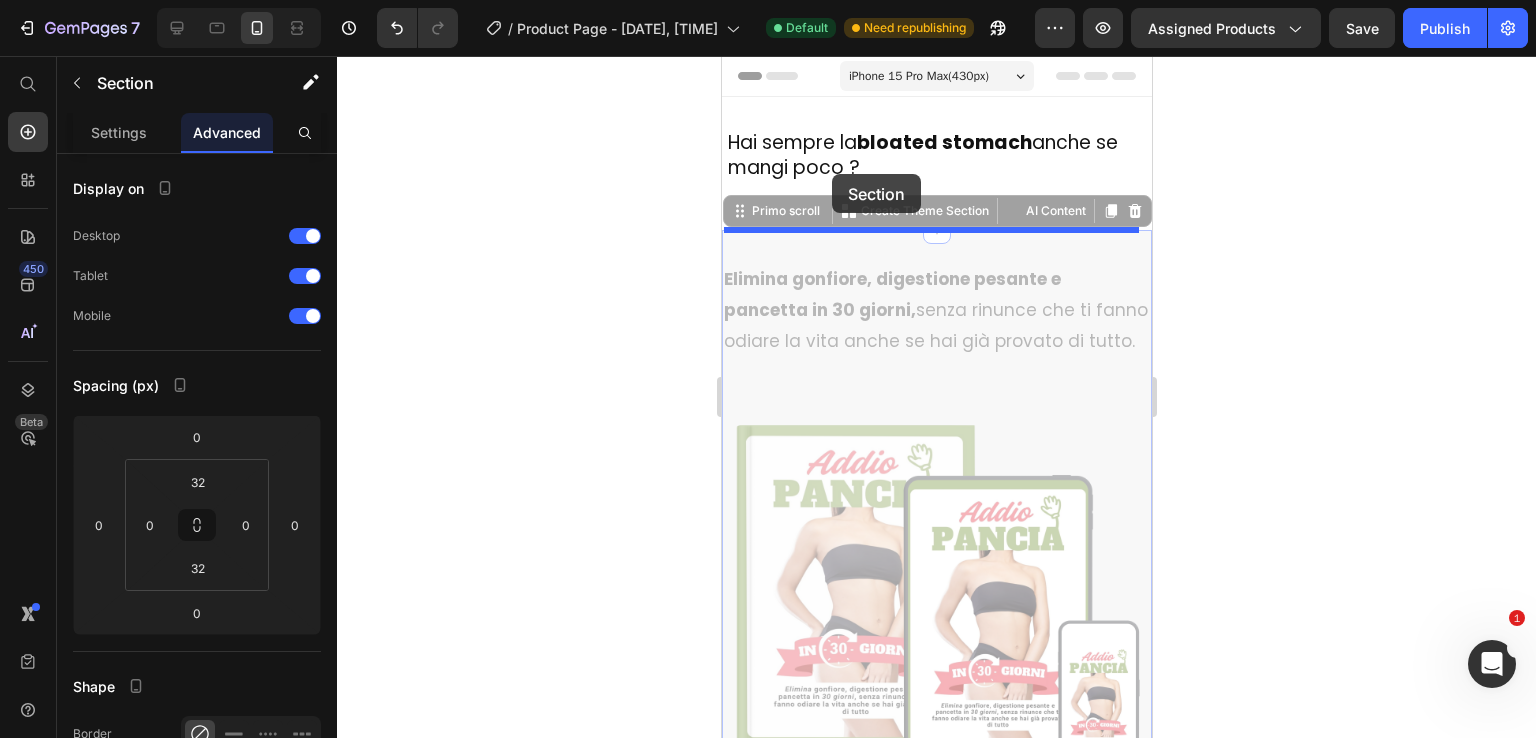 click on "iPhone 15 Pro Max (430 px) iPhone 13 Mini iPhone 13 Pro iPhone 11 Pro Max iPhone 15 Pro Max Pixel 7 Galaxy S8+ Galaxy S20 Ultra iPad Mini iPad Air iPad Pro Header Do you always have a bloated stomach even if you eat little? Heading Row Section 1 Eliminate bloating, heavy digestion and belly fat in 30 days, without renunciations that make you hate life even if you have already tried everything. Text Block Row Image €29.00 Product Price €97.00 Product Price Row Take your guide now Add to Cart If you buy within the next 24 hours you will receive 3 bonuses worth €68 for free Text Block 23 Hours 01 Minutes 48 Seconds Countdown Timer Product Row Row Row Row This guide is for you if: Heading Row You have already tried a thousand diets but bloating never leaves you You often feel heavy after meals, even if you eat "well" You are looking for a realistic method, without impossible renunciations or endless workouts Item List Row Row Row This guide is NOT for you if: Heading You are looking for a "miraculous" solution Image" at bounding box center [936, 6451] 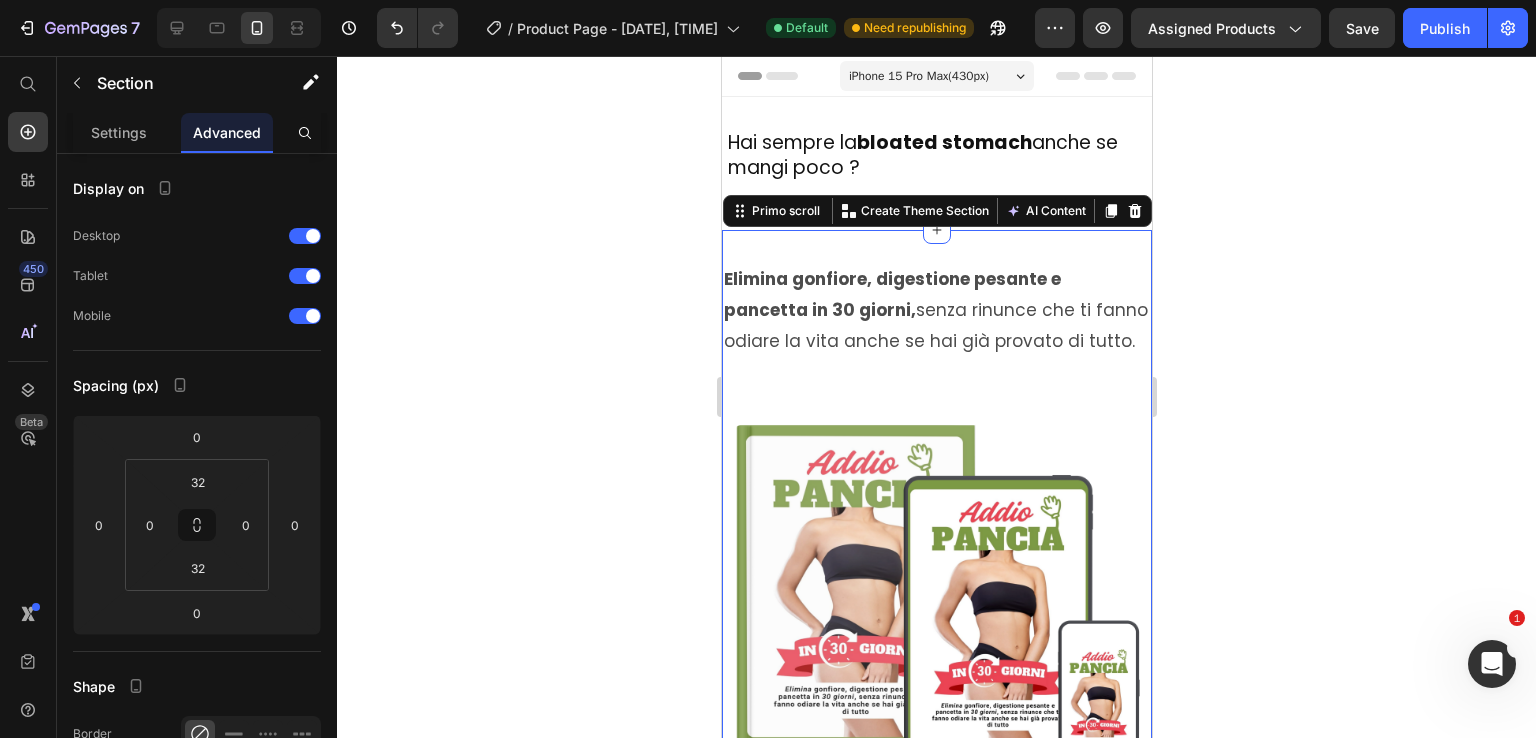 click 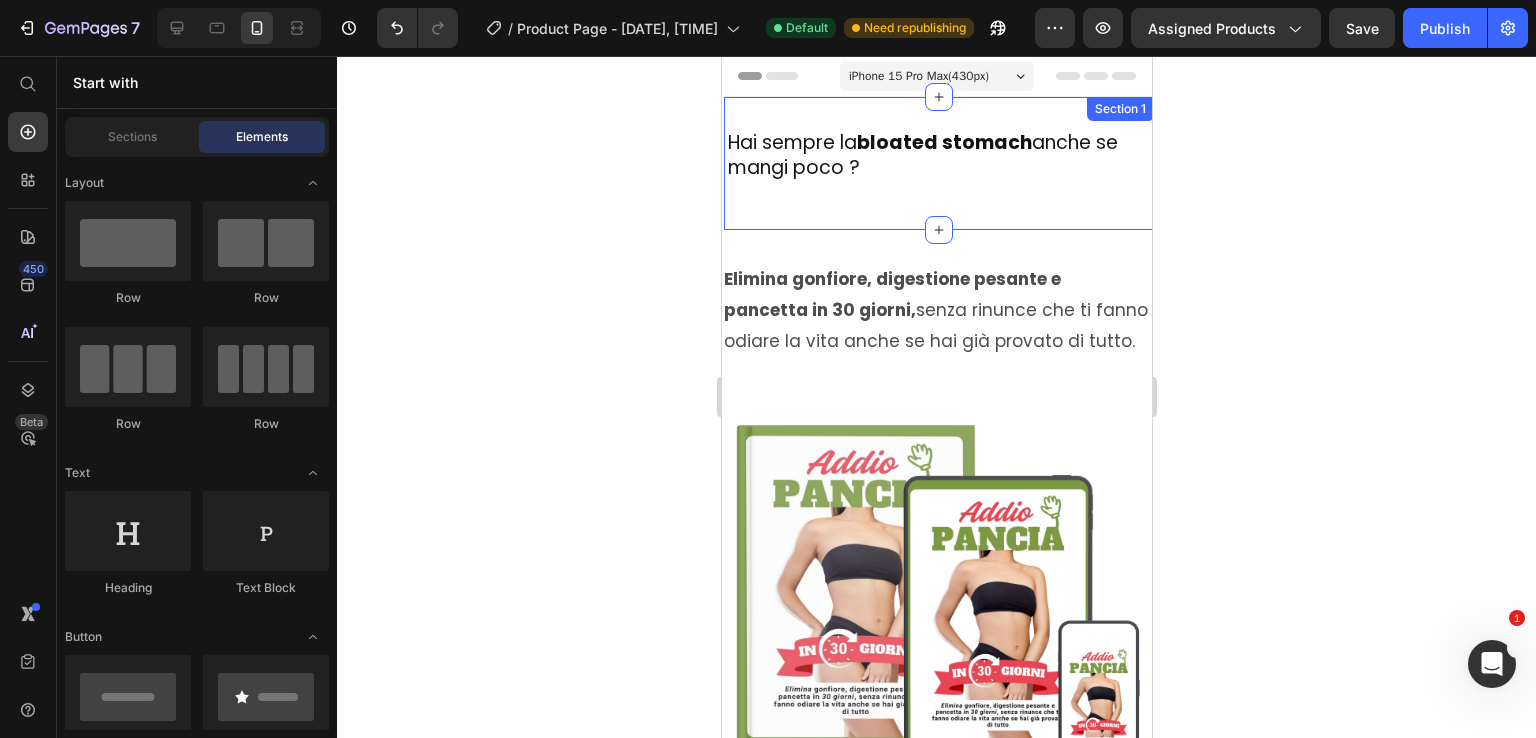 click on "Section 1" at bounding box center [1119, 109] 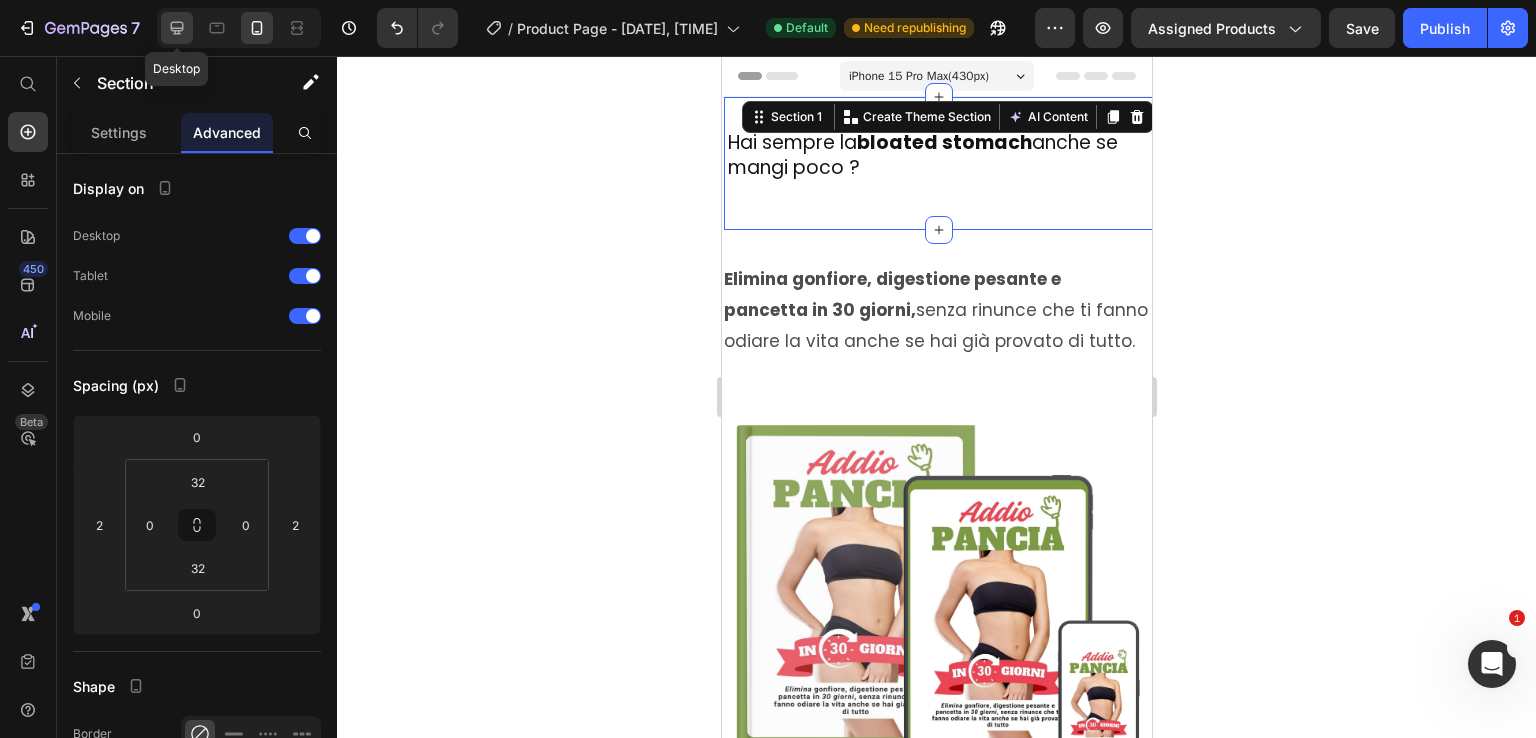 click 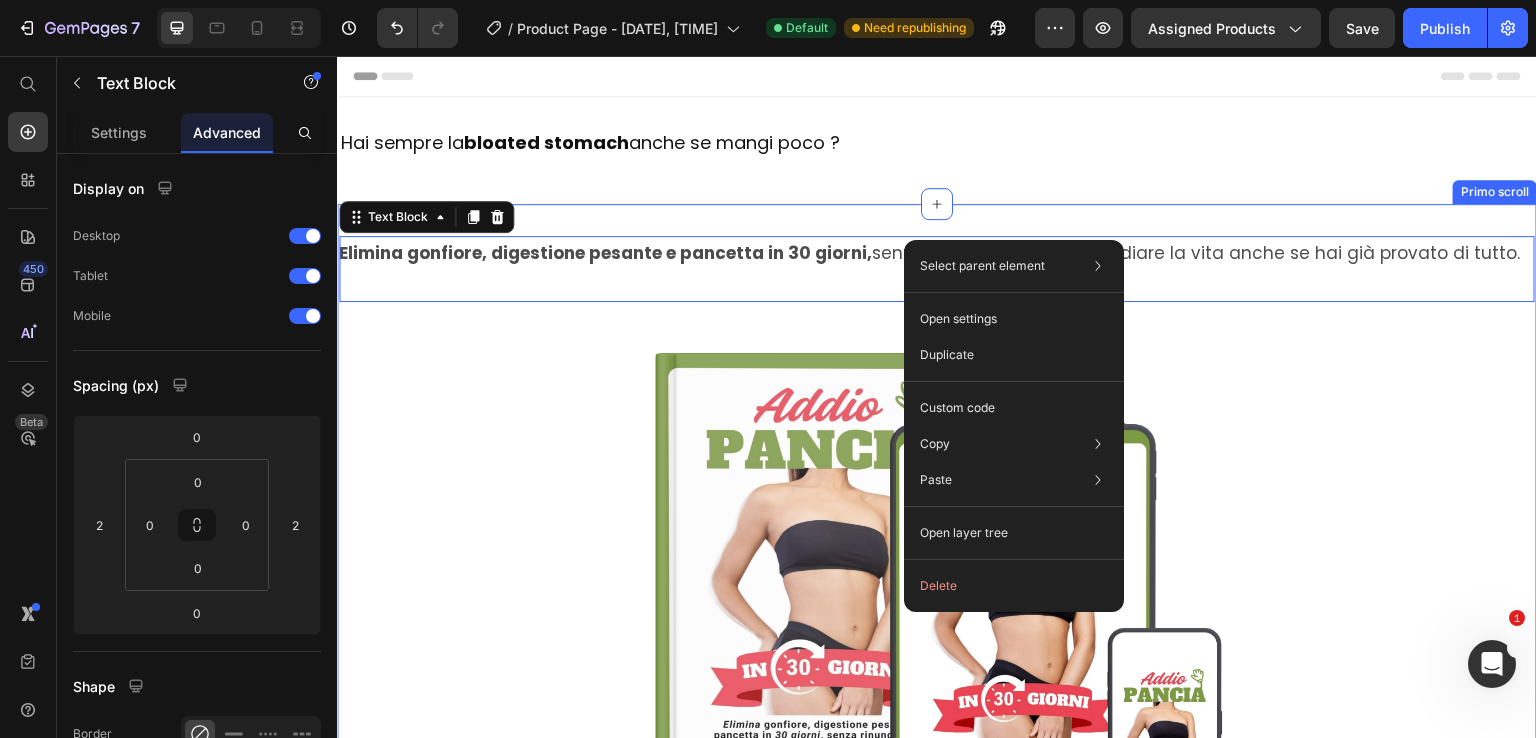 click on "Elimina gonfiore, digestione pesante e pancetta in 30 giorni, without renunciations that make you hate life even if you have already tried everything. Text Block 0 Row Image Drop element here €29.00 Product Price €97.00 Product Price Row Take your guide now Add to Cart If you buy within the next 24 hours you will receive 3 bonuses worth €68 for free Text Block 23 Hours 01 Minutes 30 Seconds Countdown Timer Product Row Row Row Row This guide is for you if: Heading Row You have already tried a thousand diets but bloating never leaves you You often feel heavy after meals, even if you eat "well" You are looking for a realistic method, without impossible renunciations or endless workouts Item List Row Row Row This guide is NOT for you if: Heading You are looking for a "miraculous" solution overnight You are not willing to get involved and listen to your body You still believe that it is only necessary to "eat less and move more" Item List Heading Image Row" at bounding box center (937, 1069) 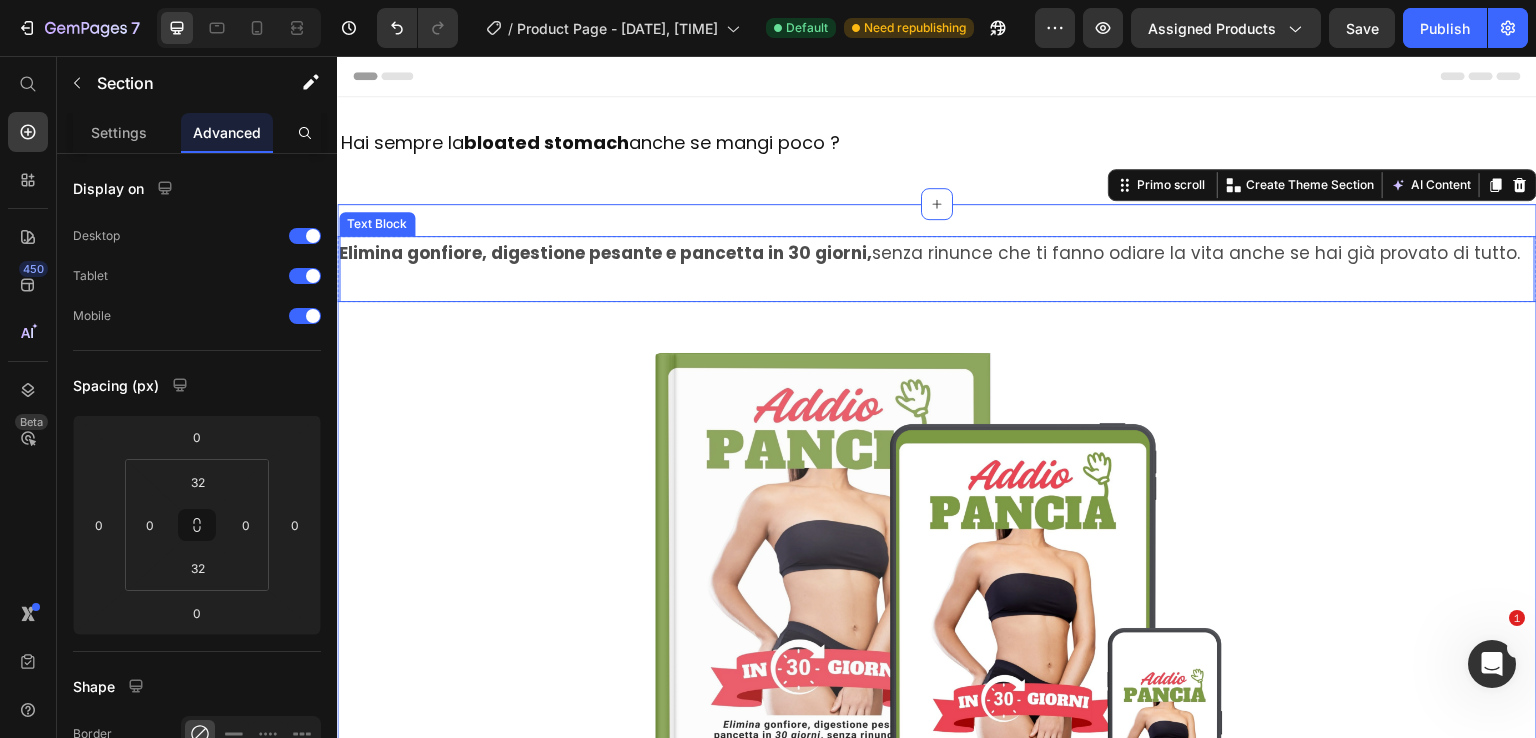 click on "Elimina gonfiore, digestione pesante e pancetta in 30 giorni,  senza rinunce che ti fanno odiare la vita anche se hai già provato di tutto." at bounding box center [929, 253] 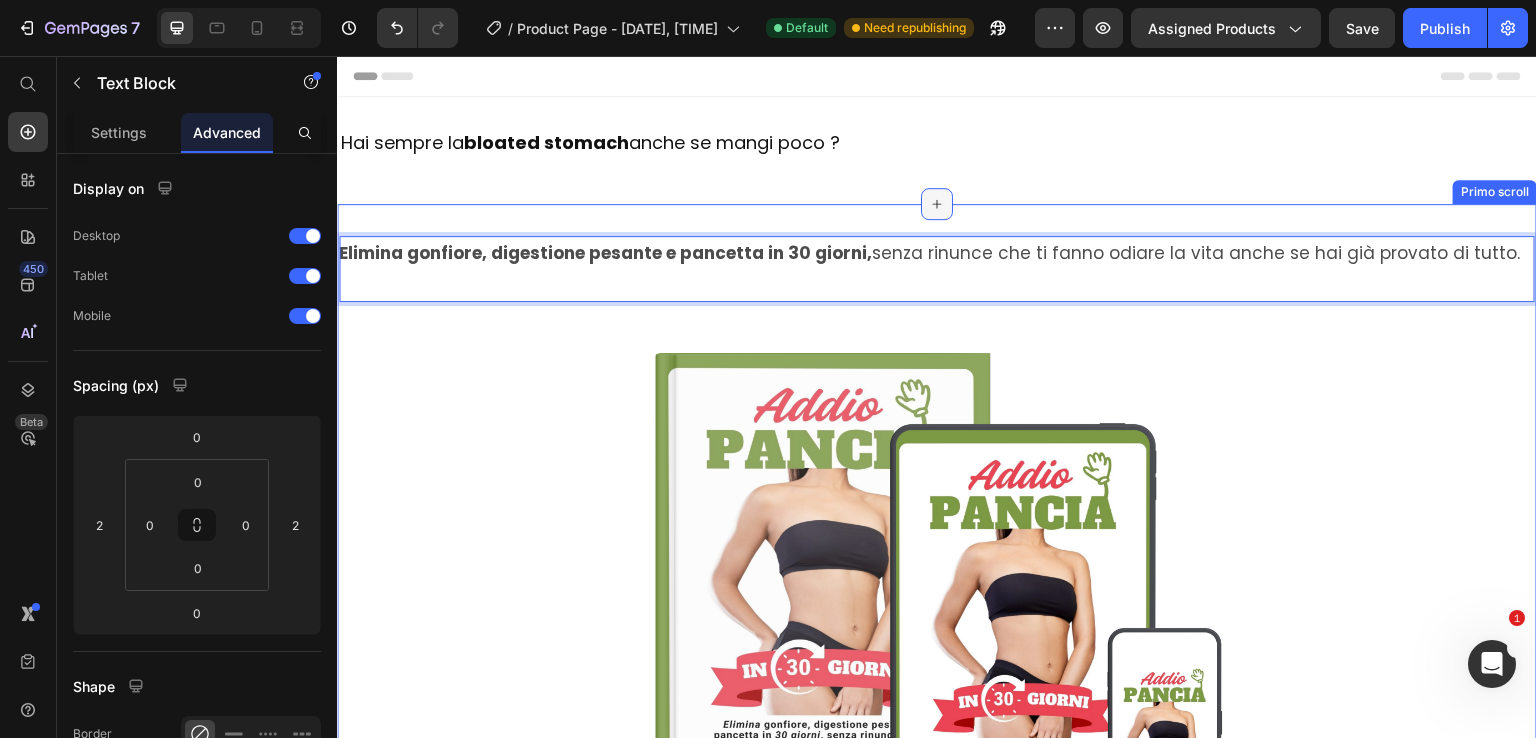 drag, startPoint x: 924, startPoint y: 258, endPoint x: 924, endPoint y: 201, distance: 57 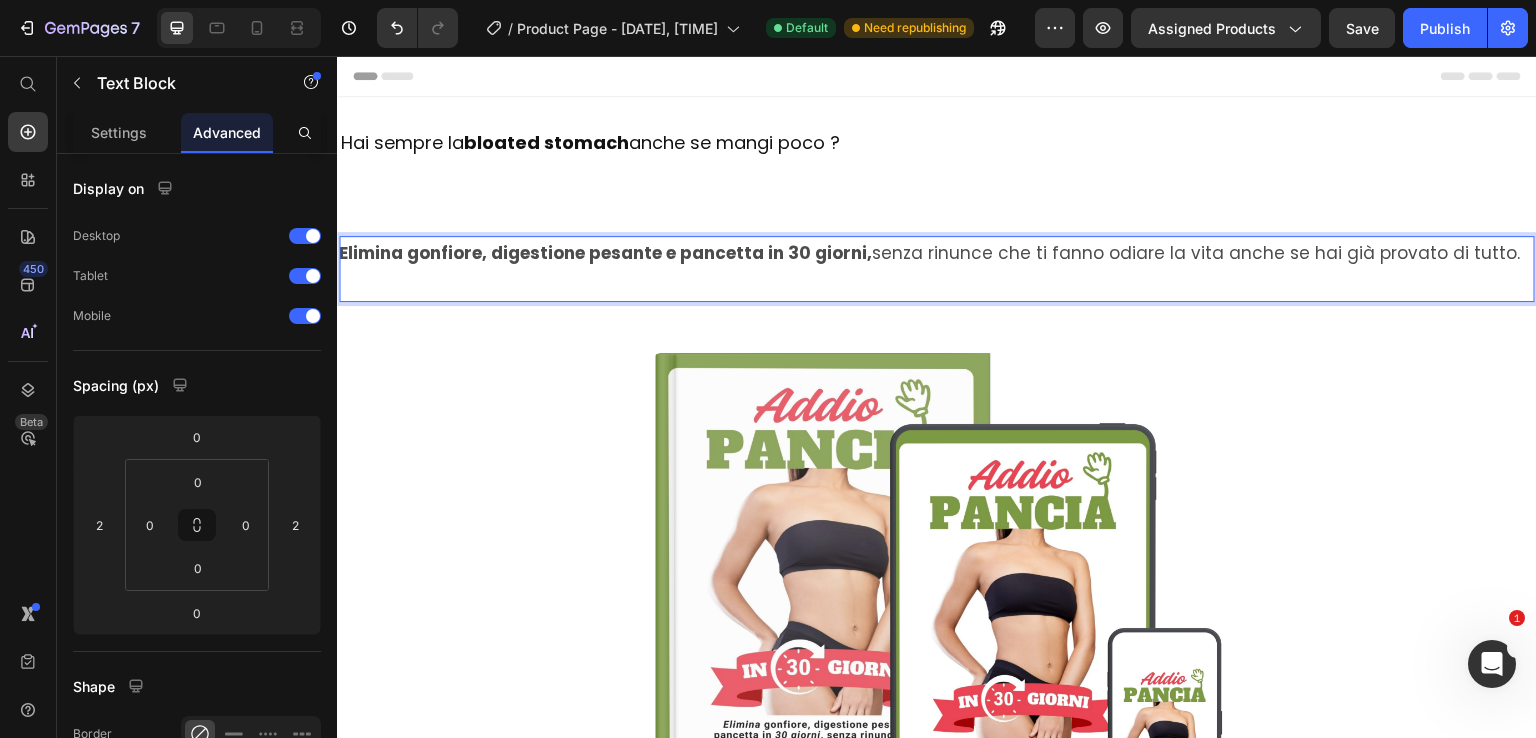 drag, startPoint x: 420, startPoint y: 270, endPoint x: 420, endPoint y: 254, distance: 16 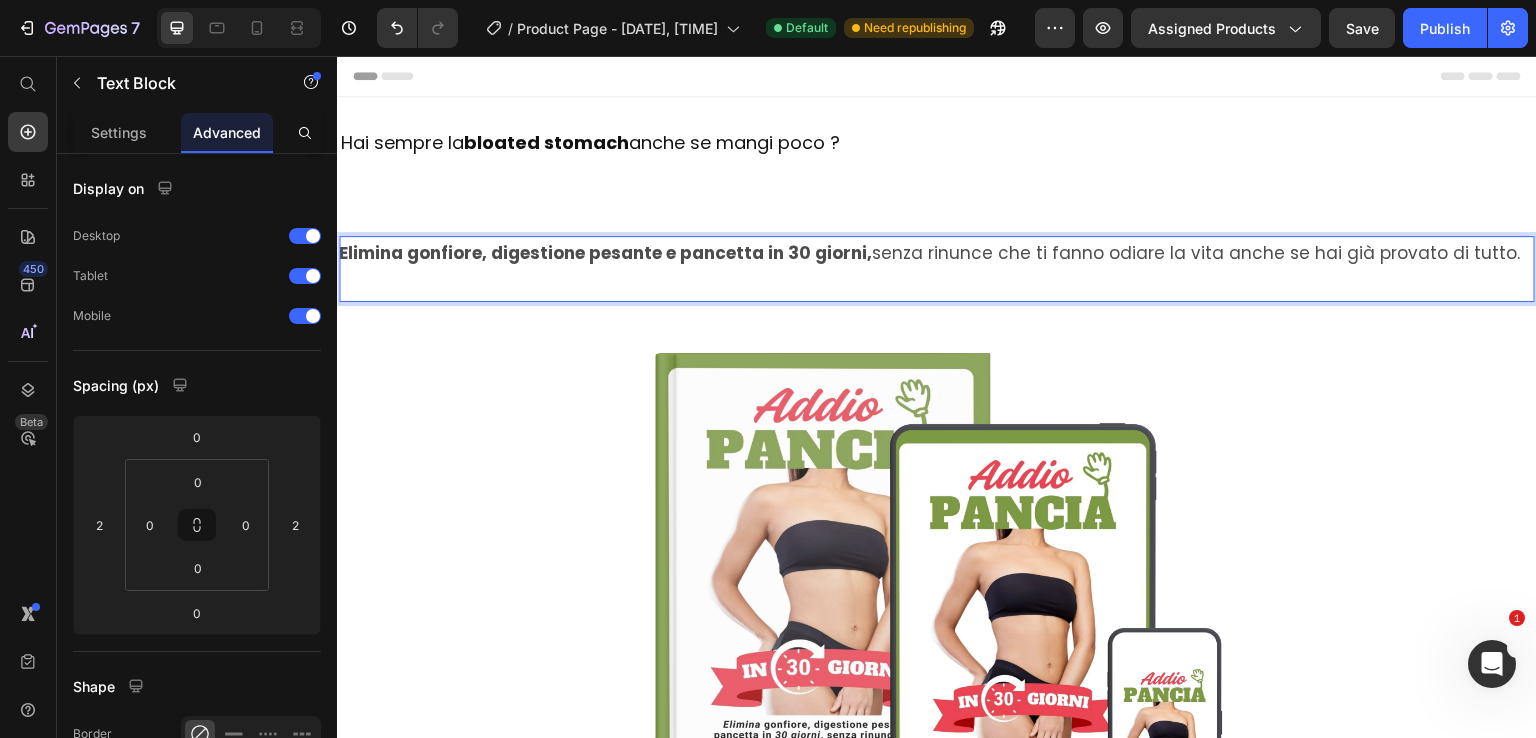 drag, startPoint x: 420, startPoint y: 254, endPoint x: 376, endPoint y: 256, distance: 44.04543 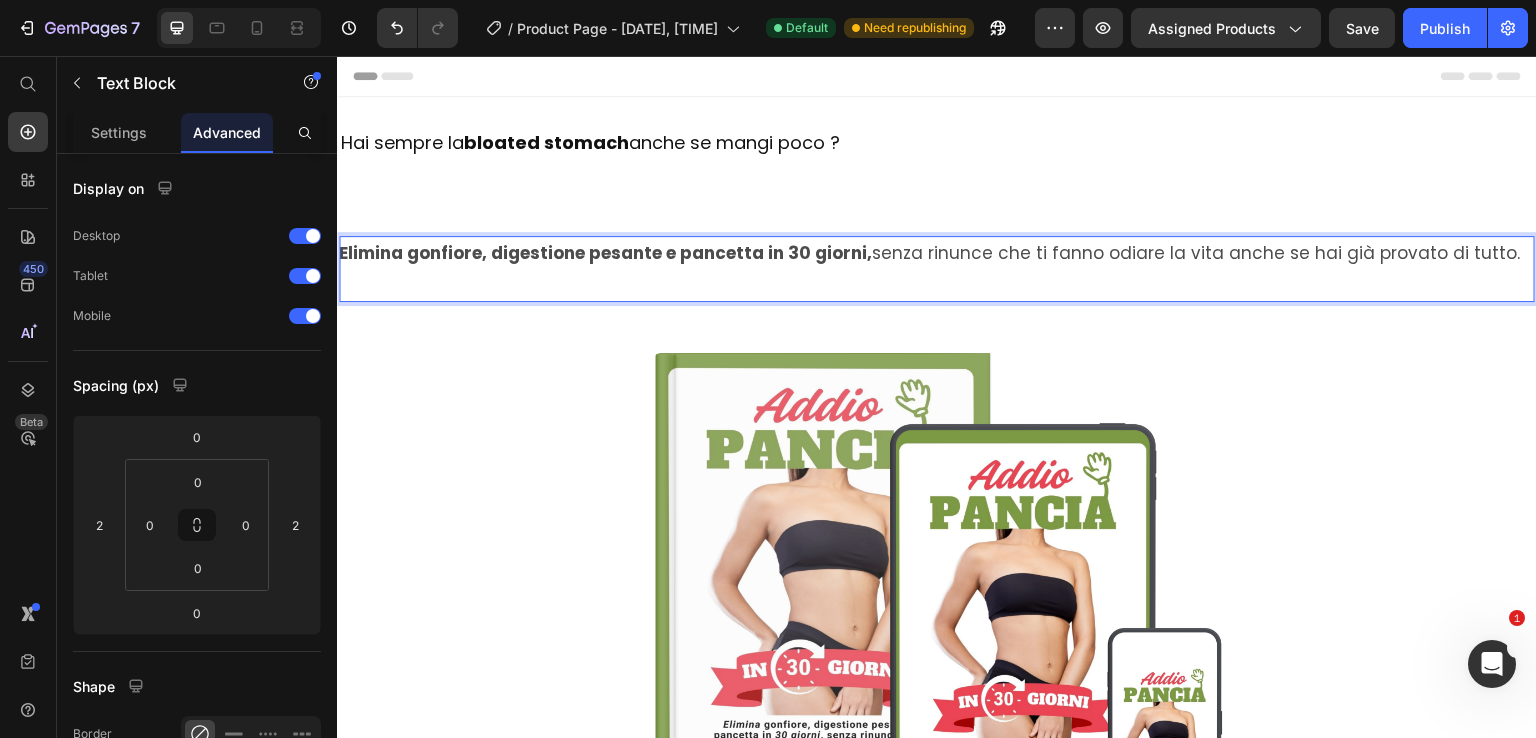 drag, startPoint x: 376, startPoint y: 256, endPoint x: 469, endPoint y: 235, distance: 95.34149 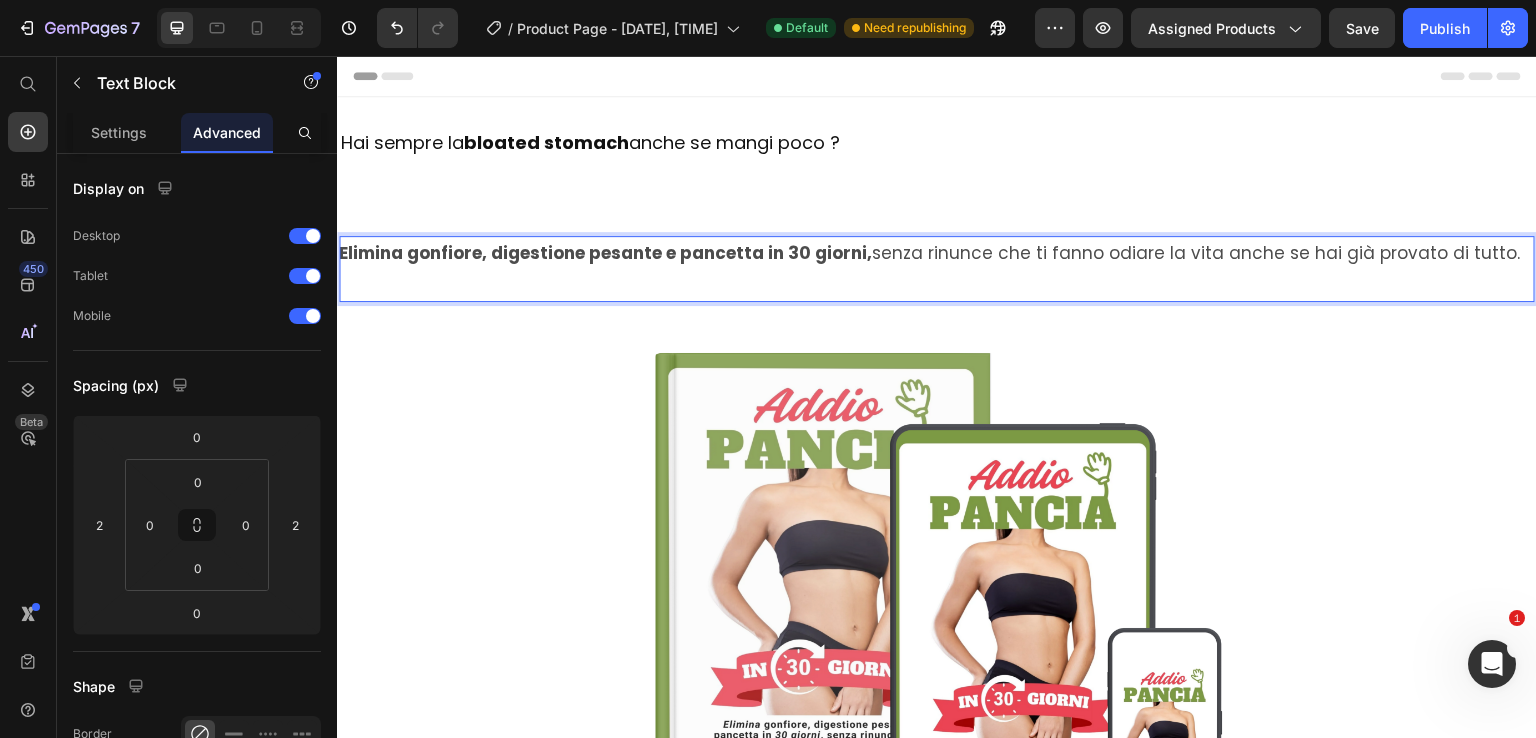 click on "Elimina gonfiore, digestione pesante e pancetta in 30 giorni," at bounding box center (605, 253) 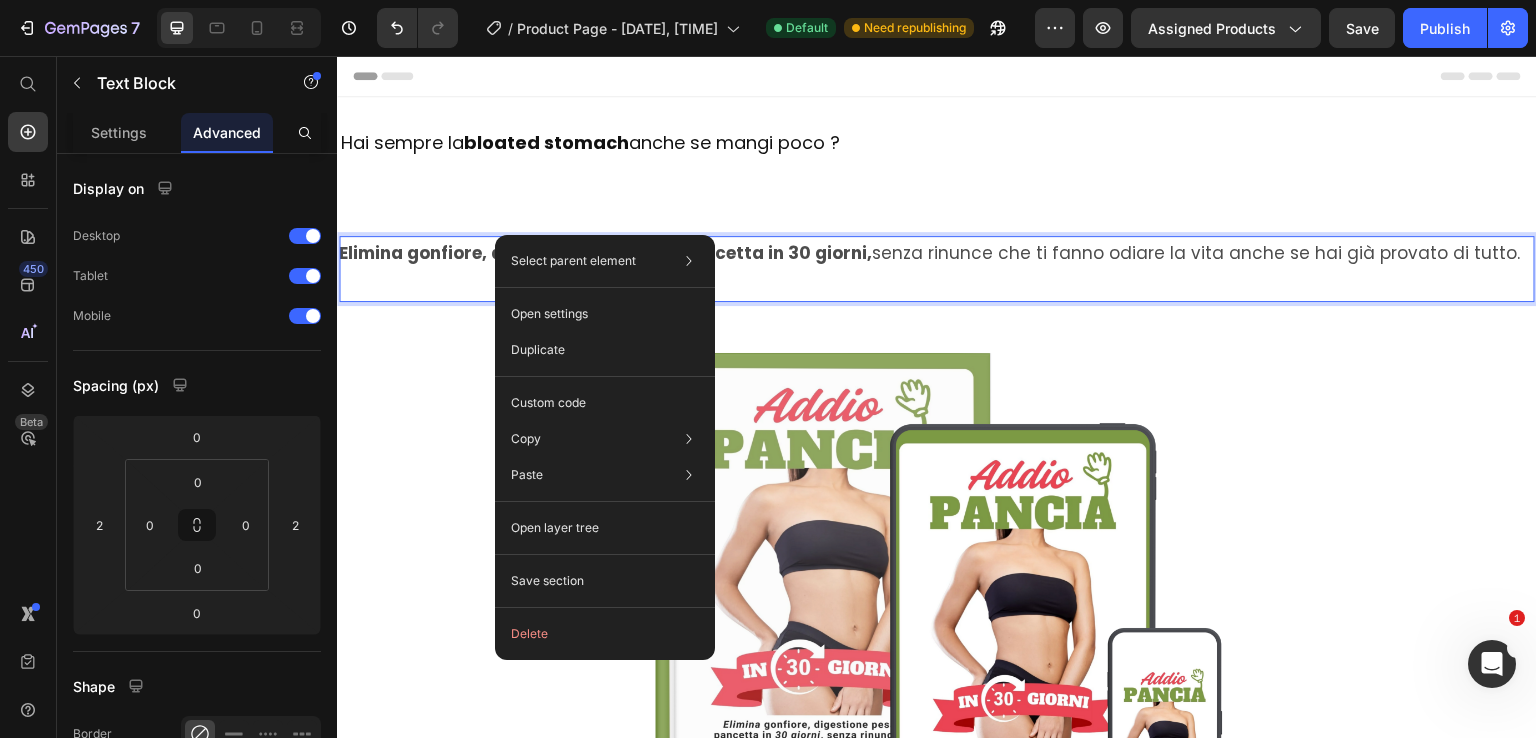 click on "Elimina gonfiore, digestione pesante e pancetta in 30 giorni,  senza rinunce che ti fanno odiare la vita anche se hai già provato di tutto." at bounding box center [929, 253] 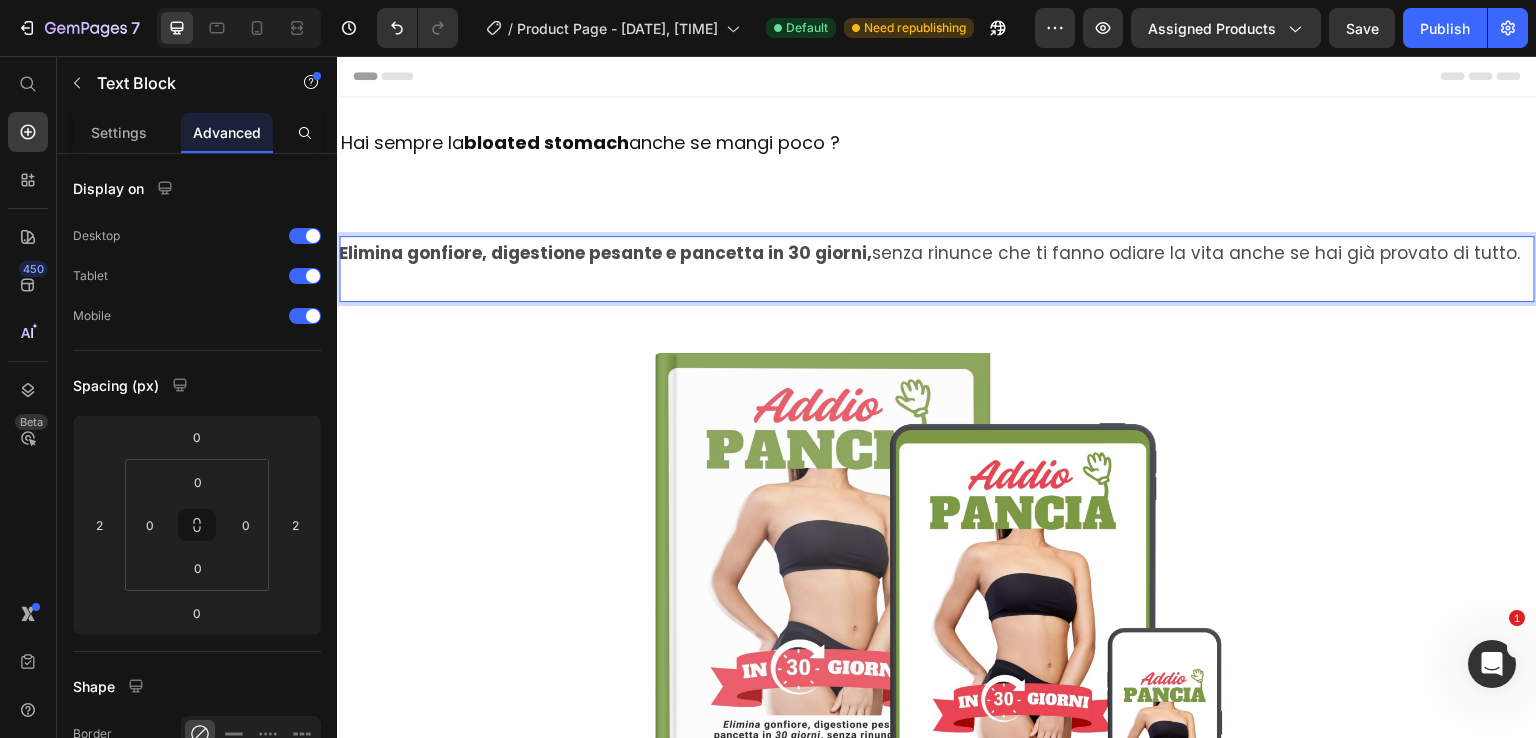 drag, startPoint x: 483, startPoint y: 239, endPoint x: 455, endPoint y: 406, distance: 169.33104 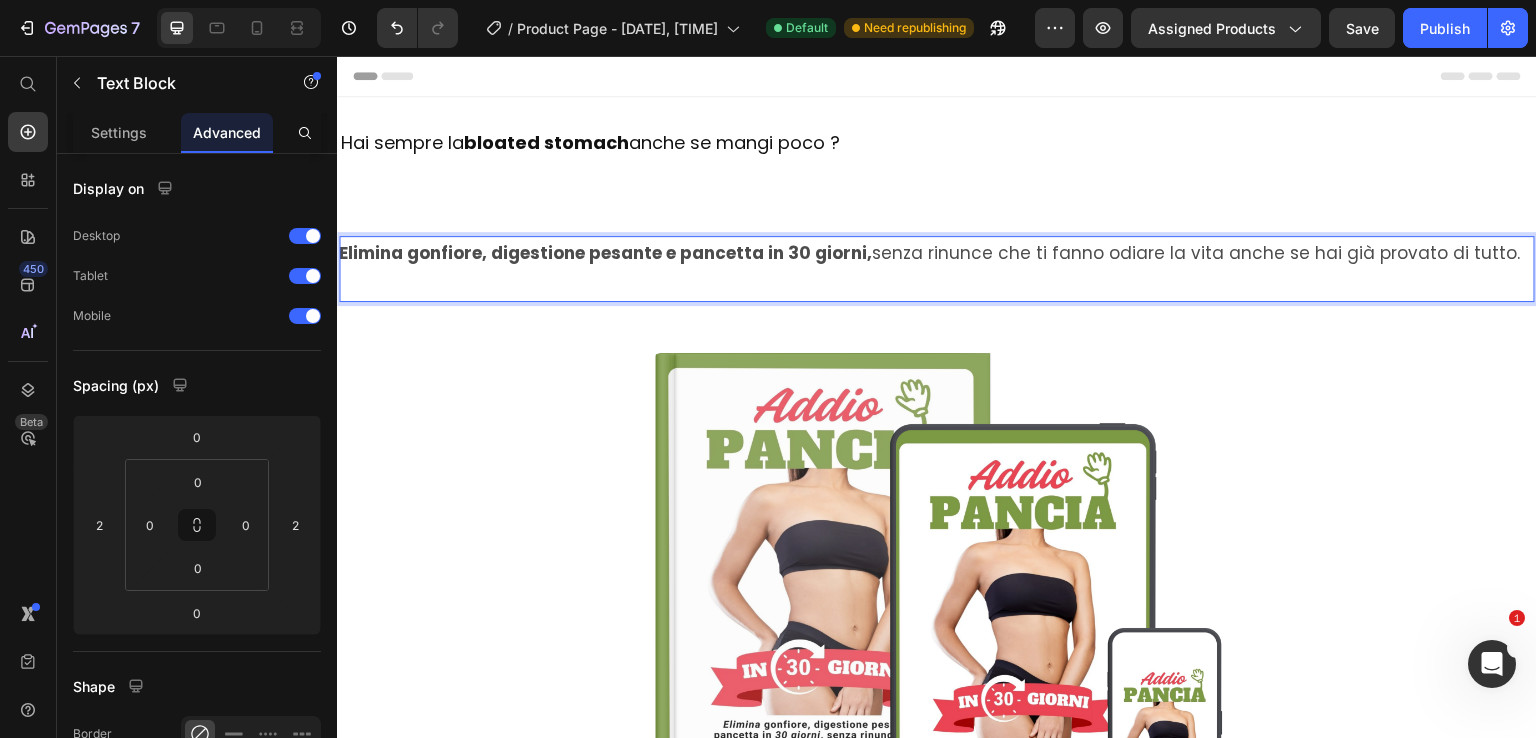 click at bounding box center (937, 602) 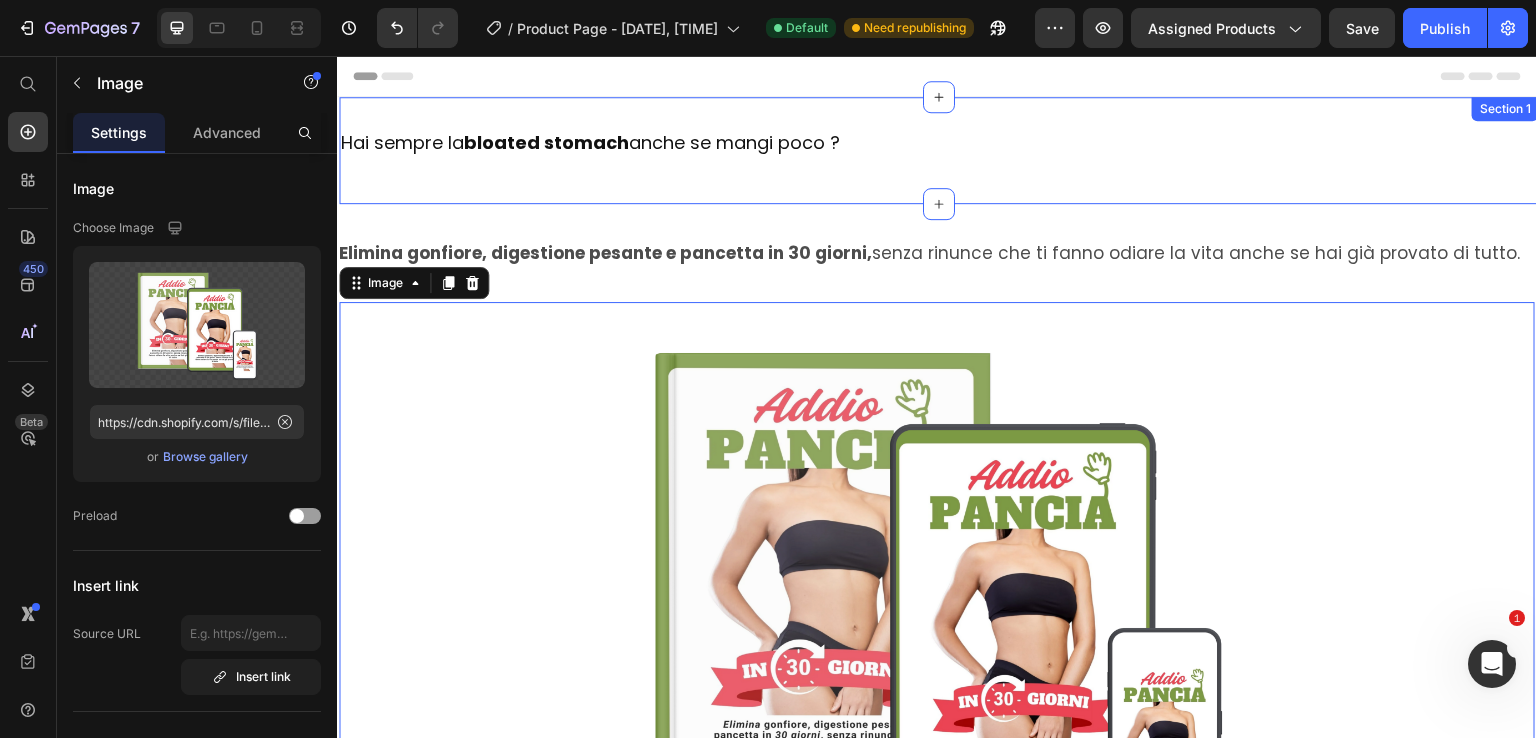 click on "Hai sempre la  pancia gonfia  anche se mangi poco ? Heading Row Section 1" at bounding box center [939, 150] 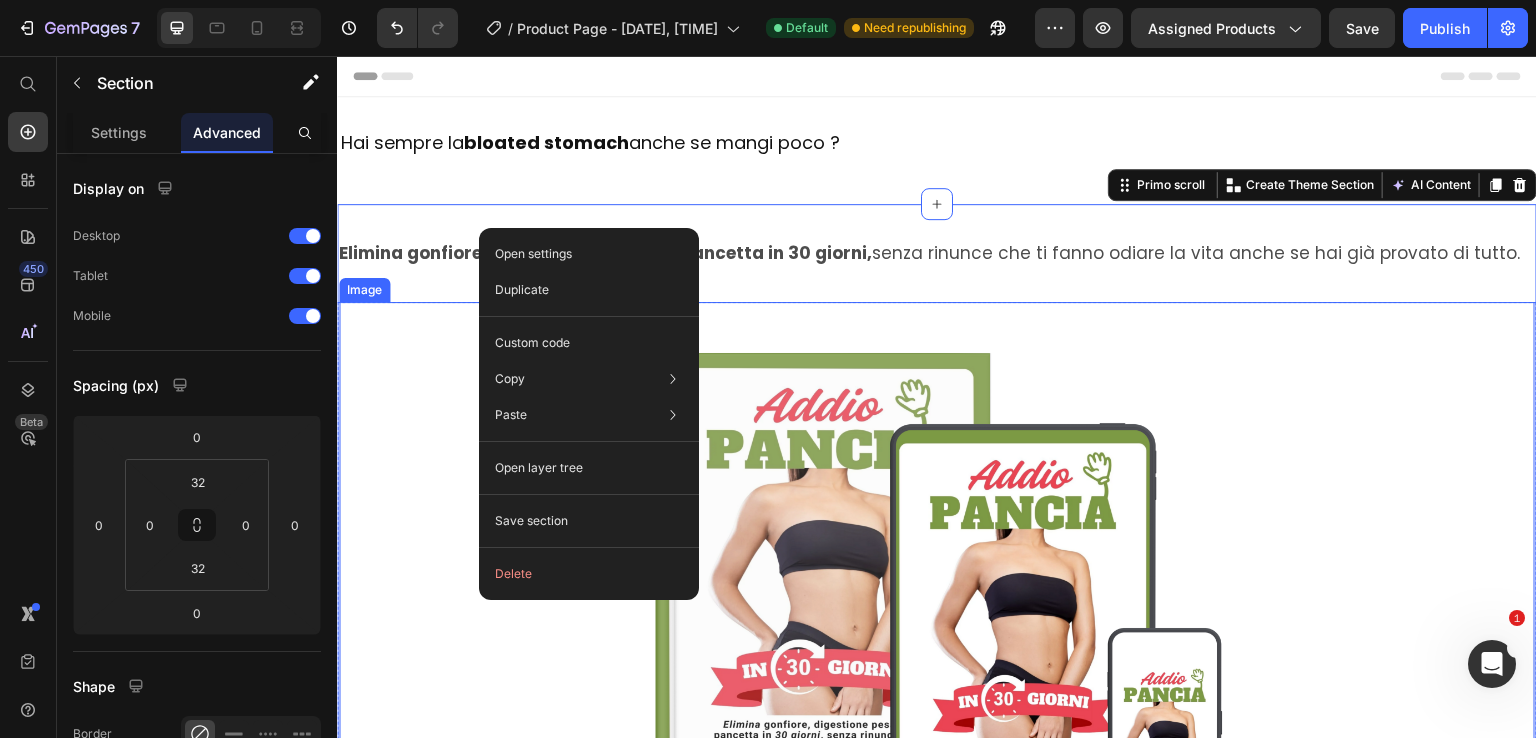 click at bounding box center [937, 602] 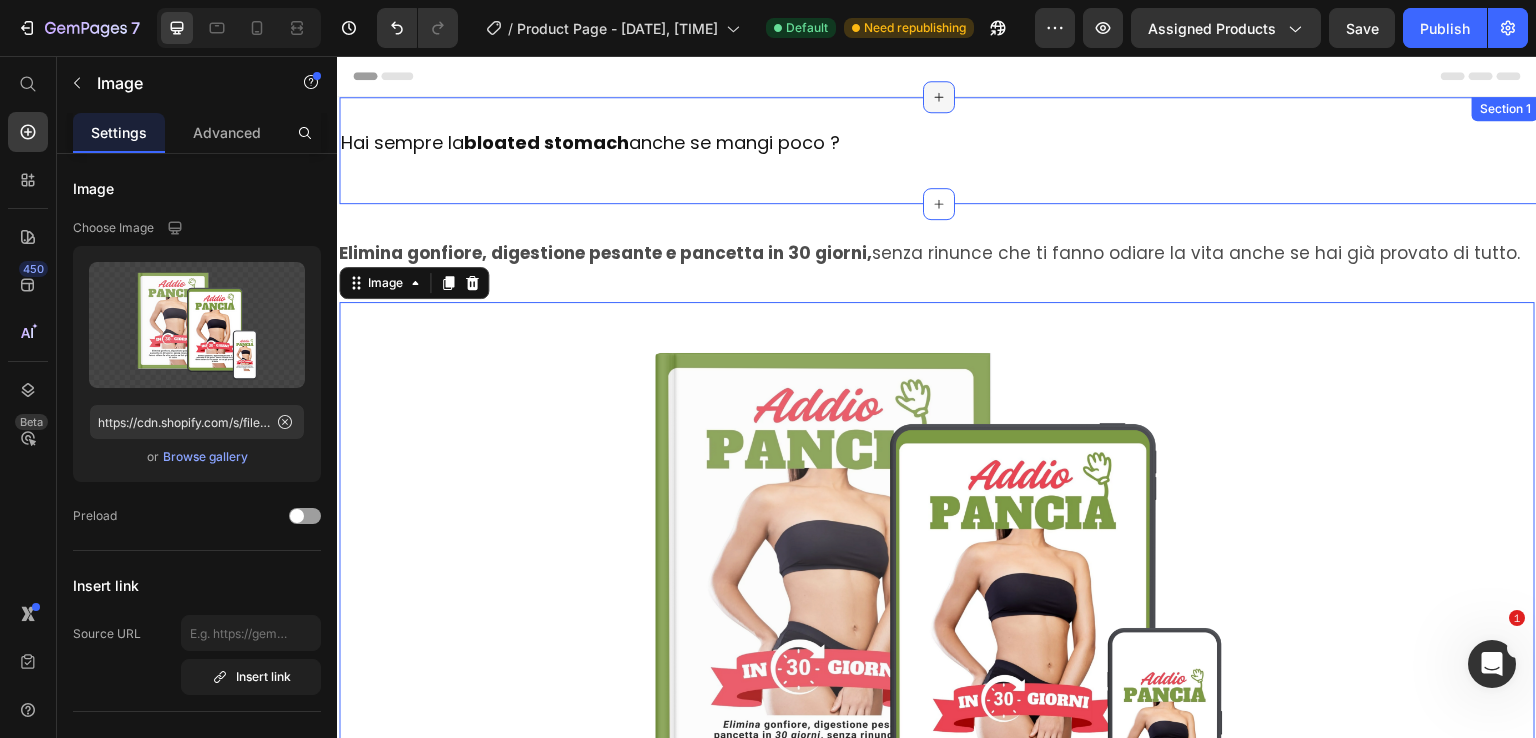 click at bounding box center [939, 97] 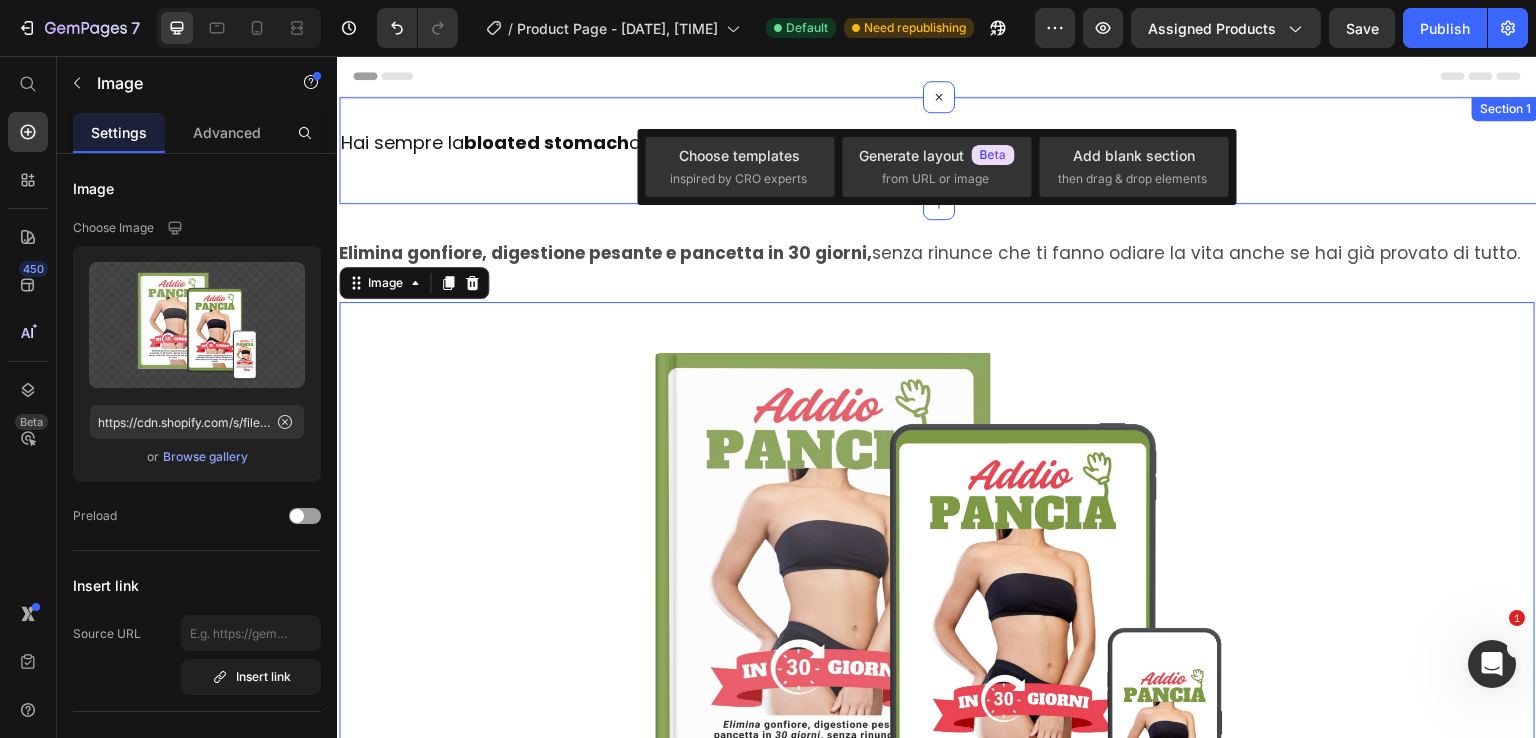 click on "Hai sempre la  pancia gonfia  anche se mangi poco ? Heading Row Section 1" at bounding box center (939, 150) 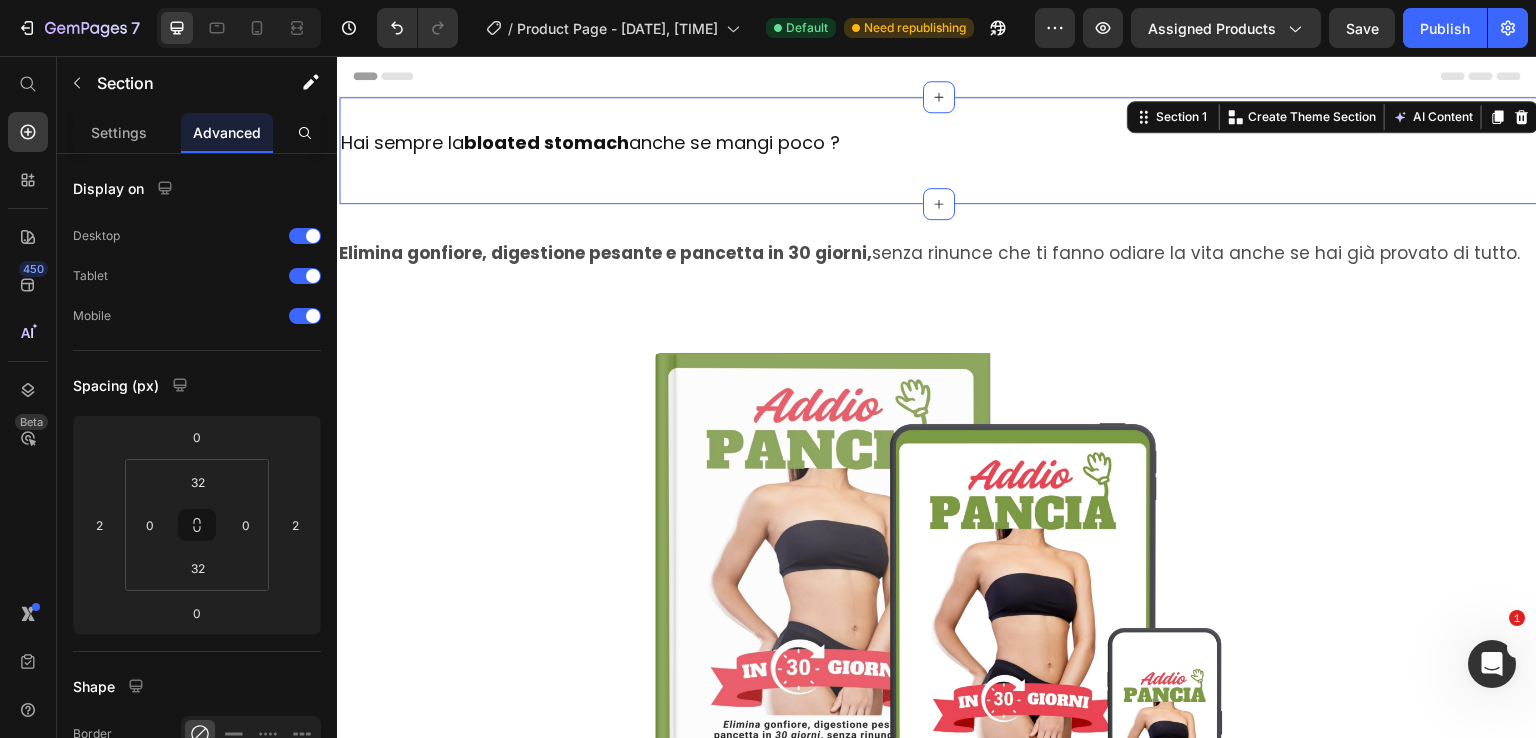click on "Do you always have a bloated stomach even if you eat little? Heading Row Section 1 You can create reusable sections Create Theme Section AI Content Write with GemAI What would you like to describe here? Tone and Voice Persuasive Product Addio pancia in 30 giorni Show more Generate" at bounding box center [939, 150] 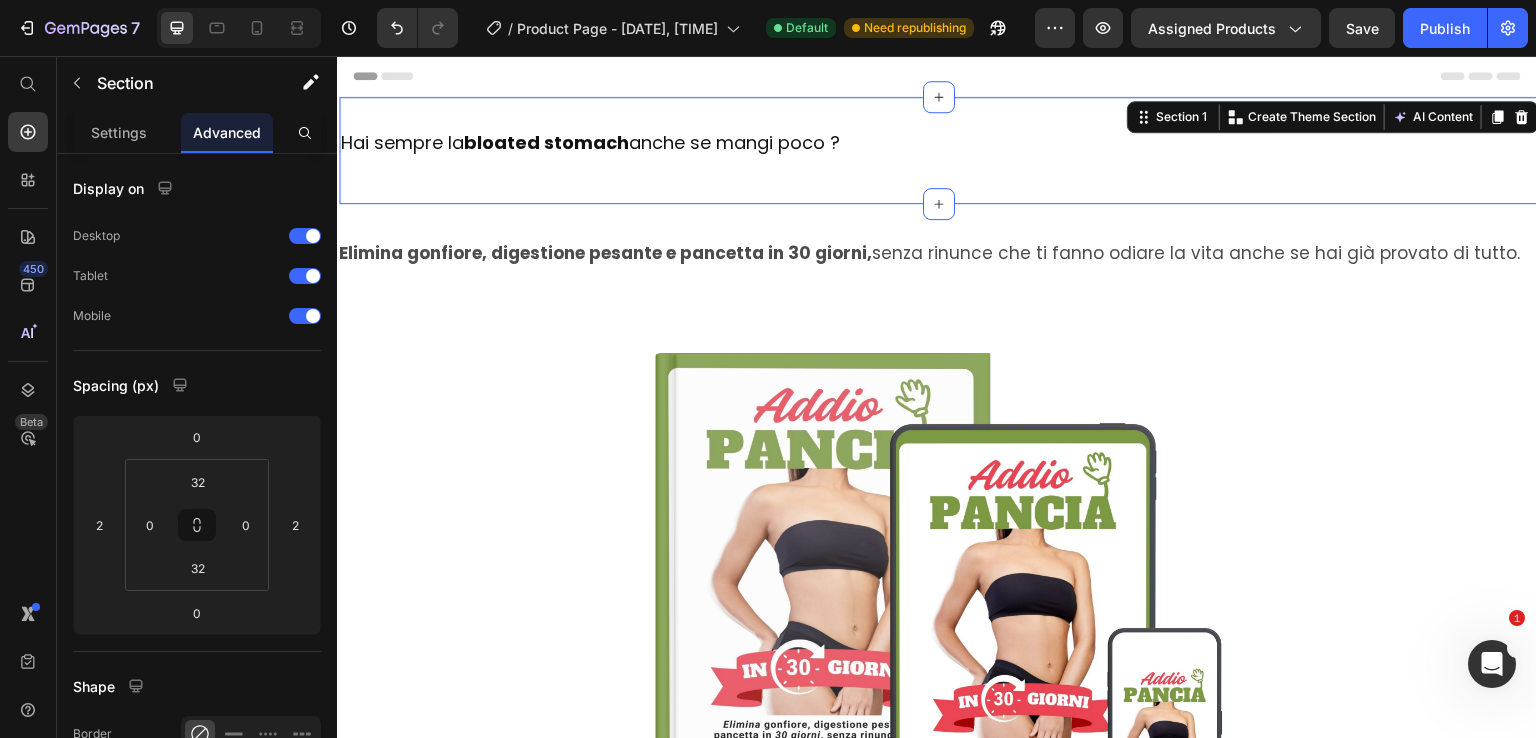 click on "Elimina gonfiore, digestione pesante e pancetta in 30 giorni, without renunciations that make you hate life even if you have already tried everything. Text Block Row Image Drop element here €29.00 Product Price €97.00 Product Price Row Take your guide now Add to Cart If you buy within the next 24 hours you will receive 3 bonuses worth €68 for free Text Block 23 Hours 00 Minutes 47 Seconds Countdown Timer Product Row Row Row Row This guide is for you if: Heading Row You have already tried a thousand diets but bloating never leaves you You often feel heavy after meals, even if you eat "well" You are looking for a realistic method, without impossible renunciations or endless workouts Item List Row Row Row This guide is NOT for you if: Heading You are looking for a "miraculous" solution overnight You are not willing to get involved and listen to your body You still believe that it is only necessary to "eat less and move more" Item List What they say about us:" at bounding box center [937, 1069] 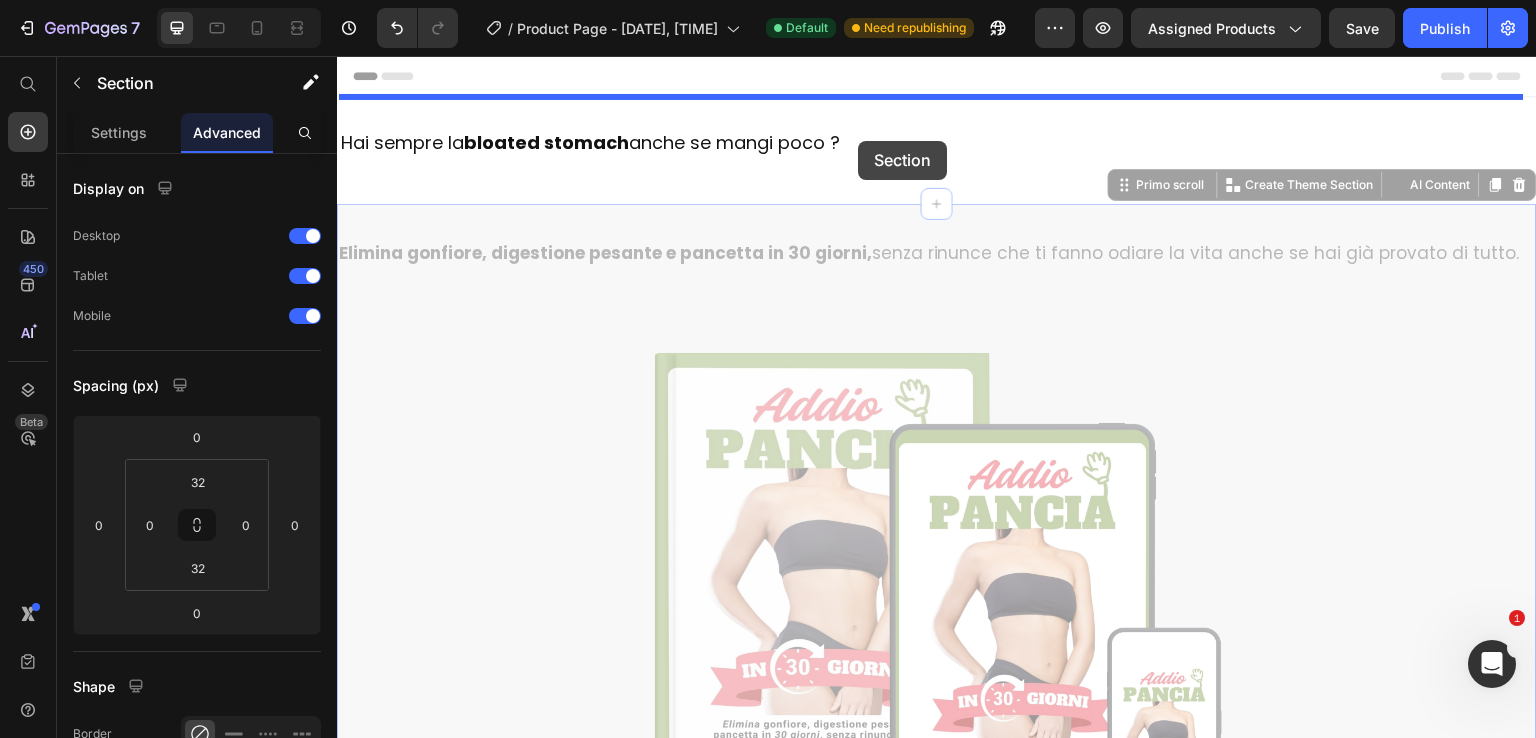 drag, startPoint x: 858, startPoint y: 209, endPoint x: 858, endPoint y: 141, distance: 68 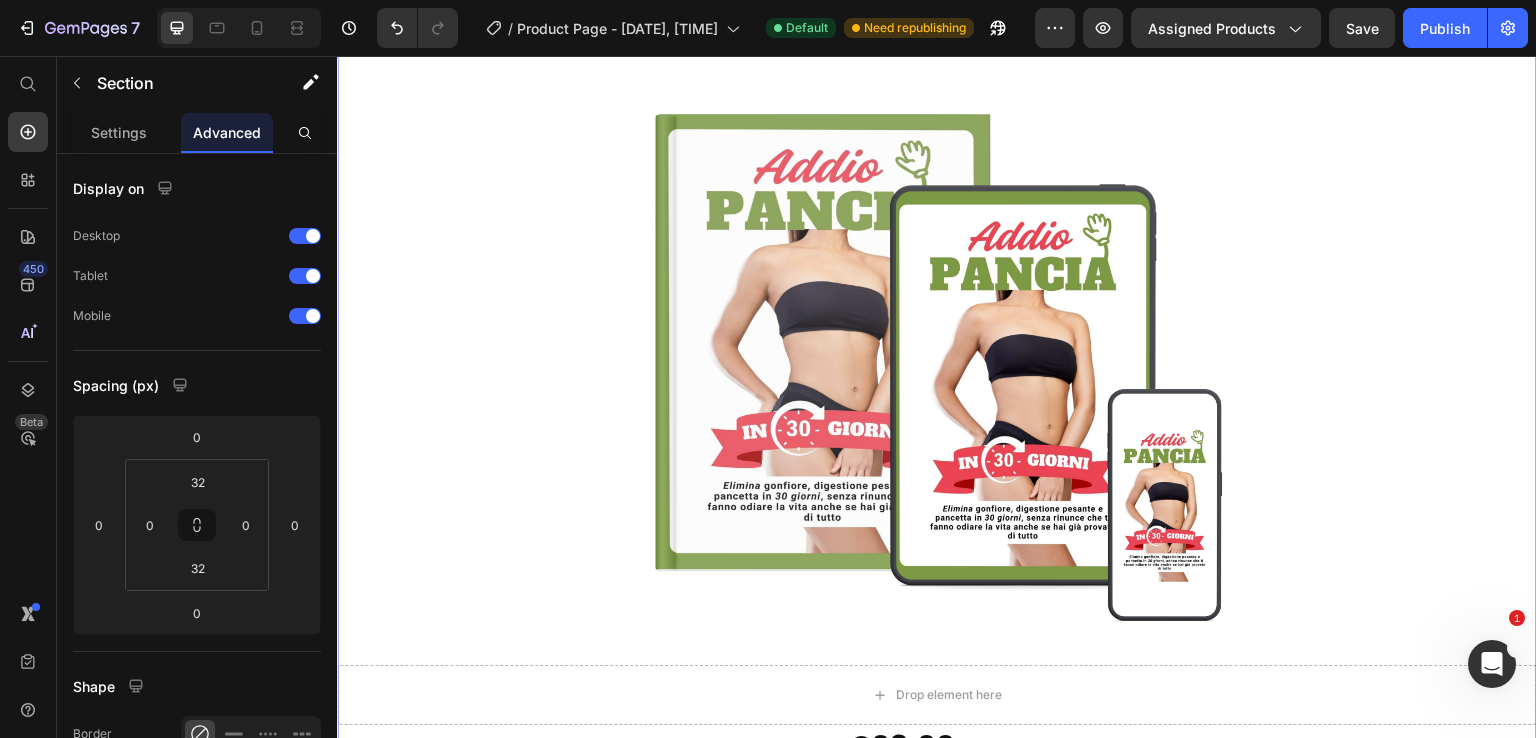 scroll, scrollTop: 200, scrollLeft: 0, axis: vertical 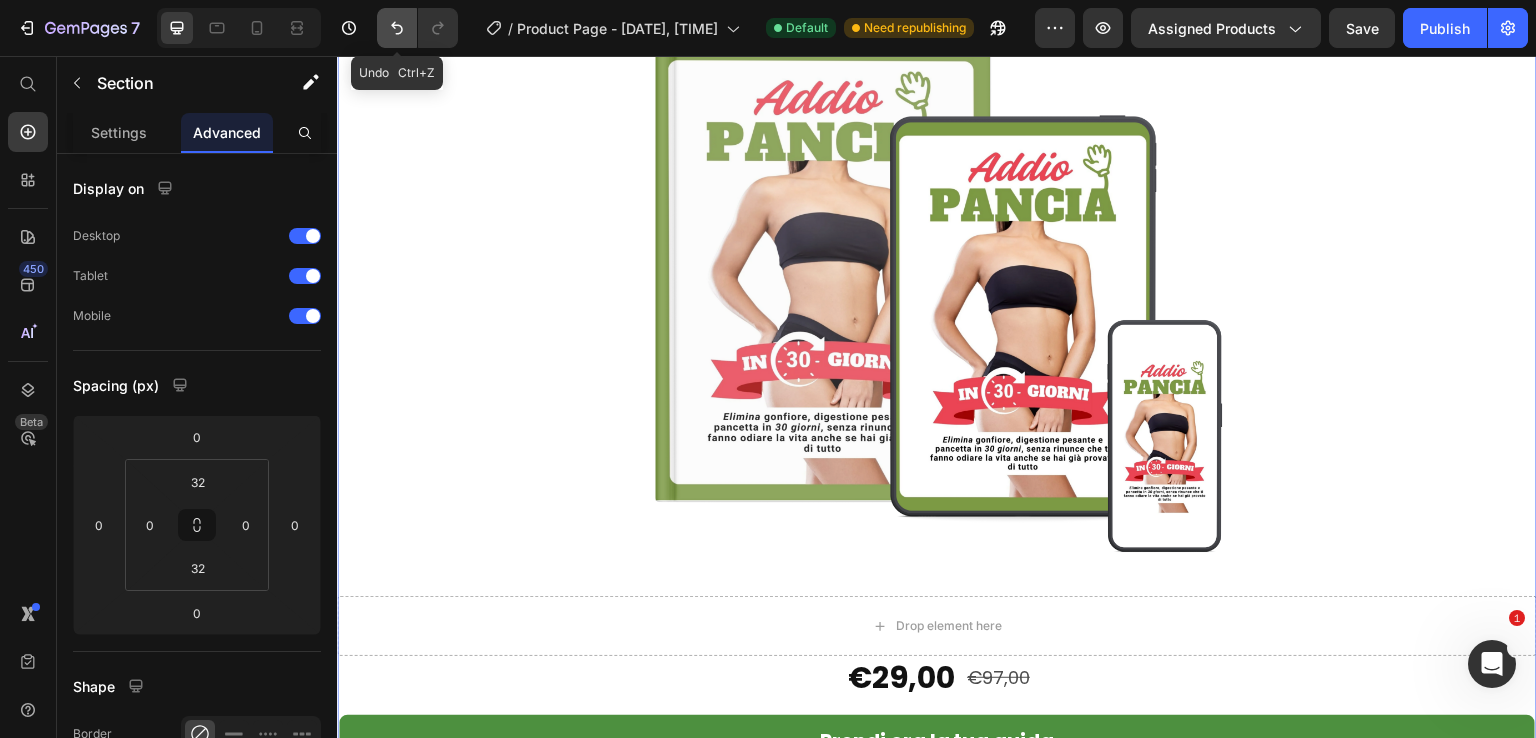click 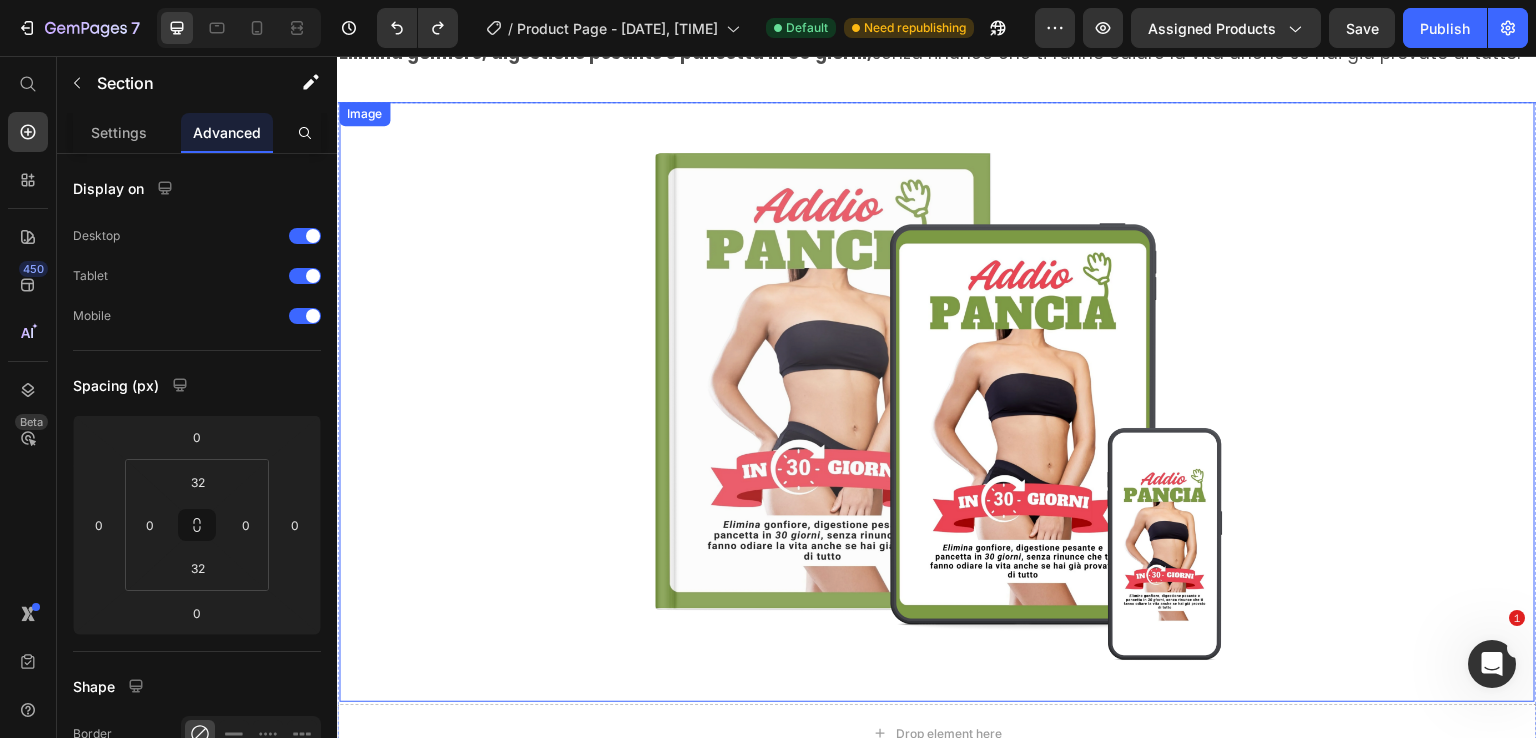 scroll, scrollTop: 0, scrollLeft: 0, axis: both 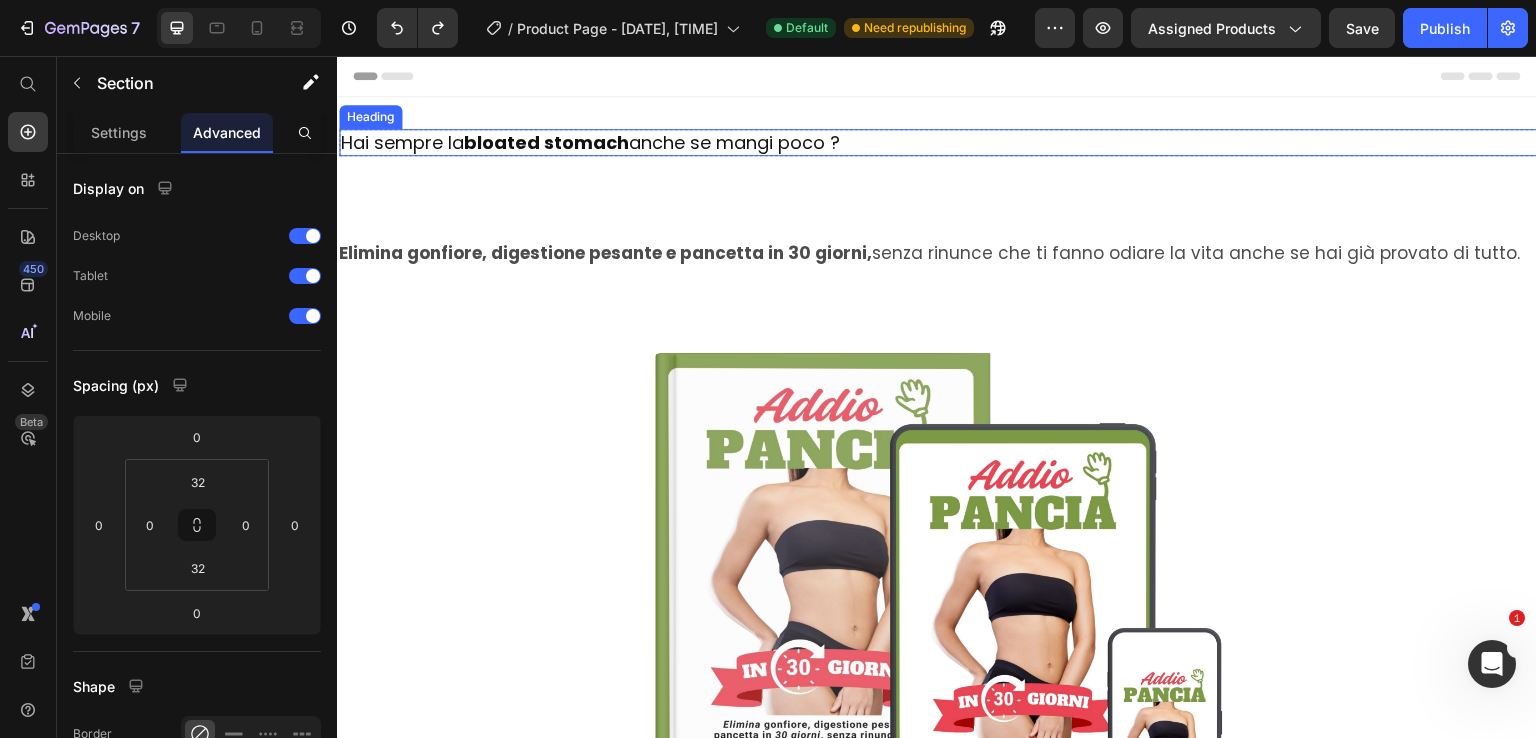 click on "Hai sempre la  pancia gonfia  anche se mangi poco ?" at bounding box center (939, 142) 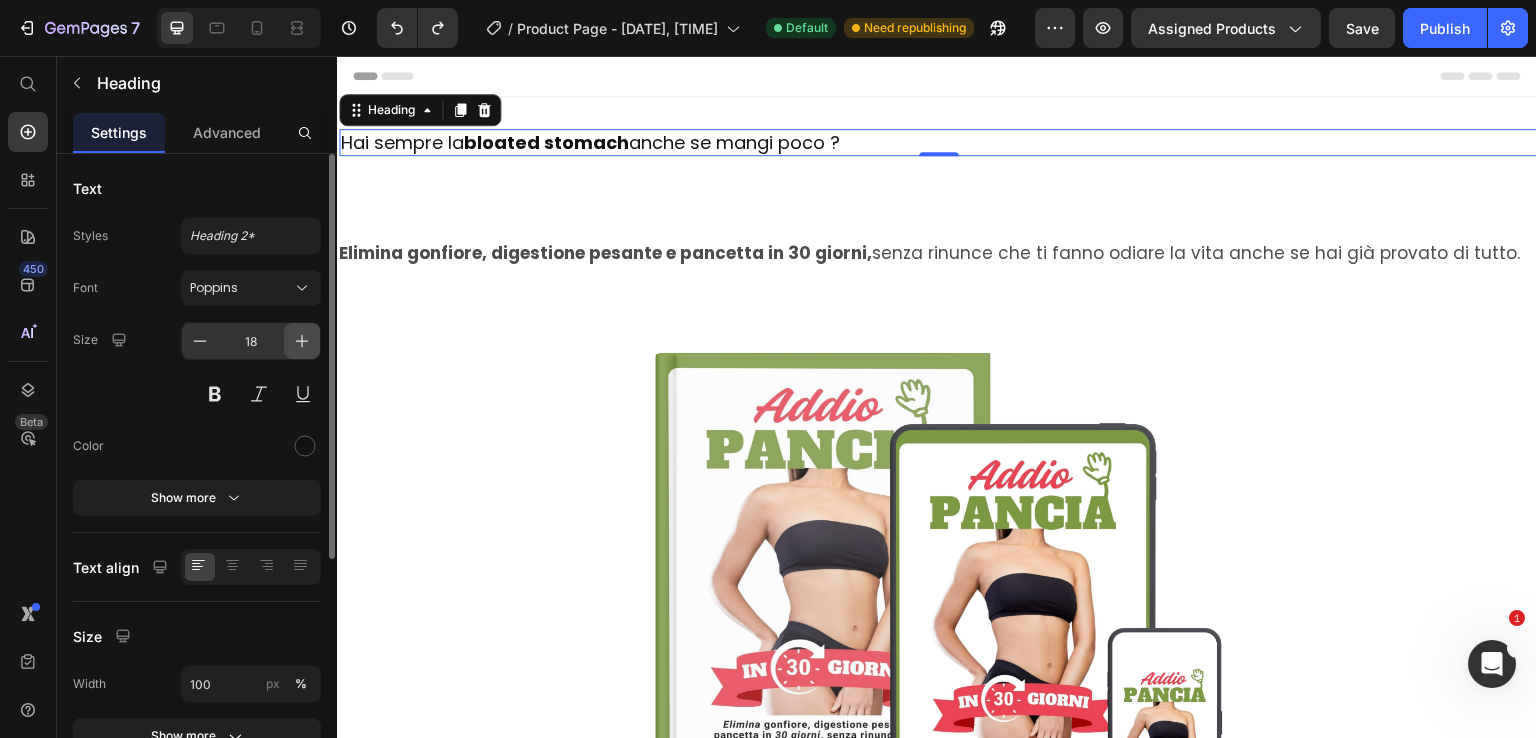 click 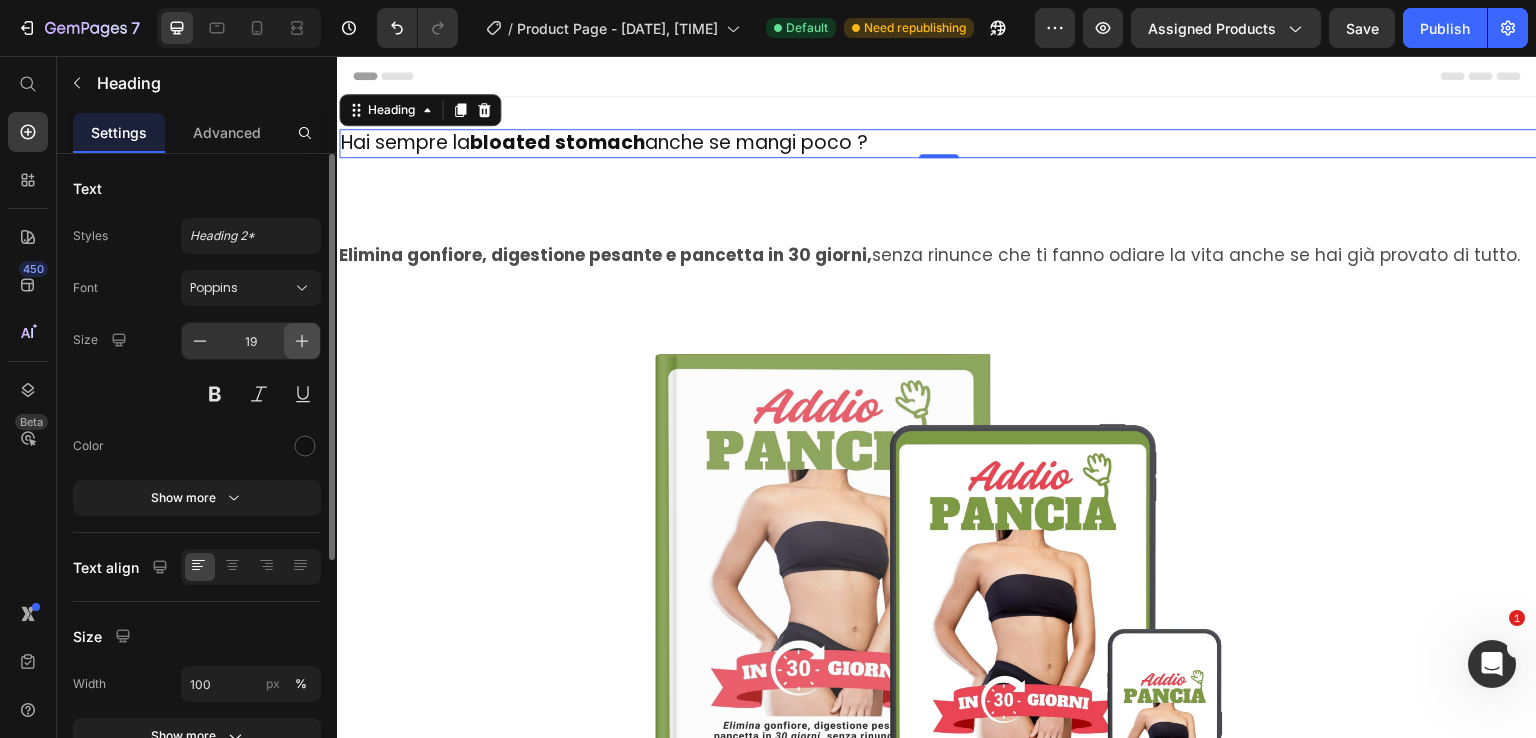 click 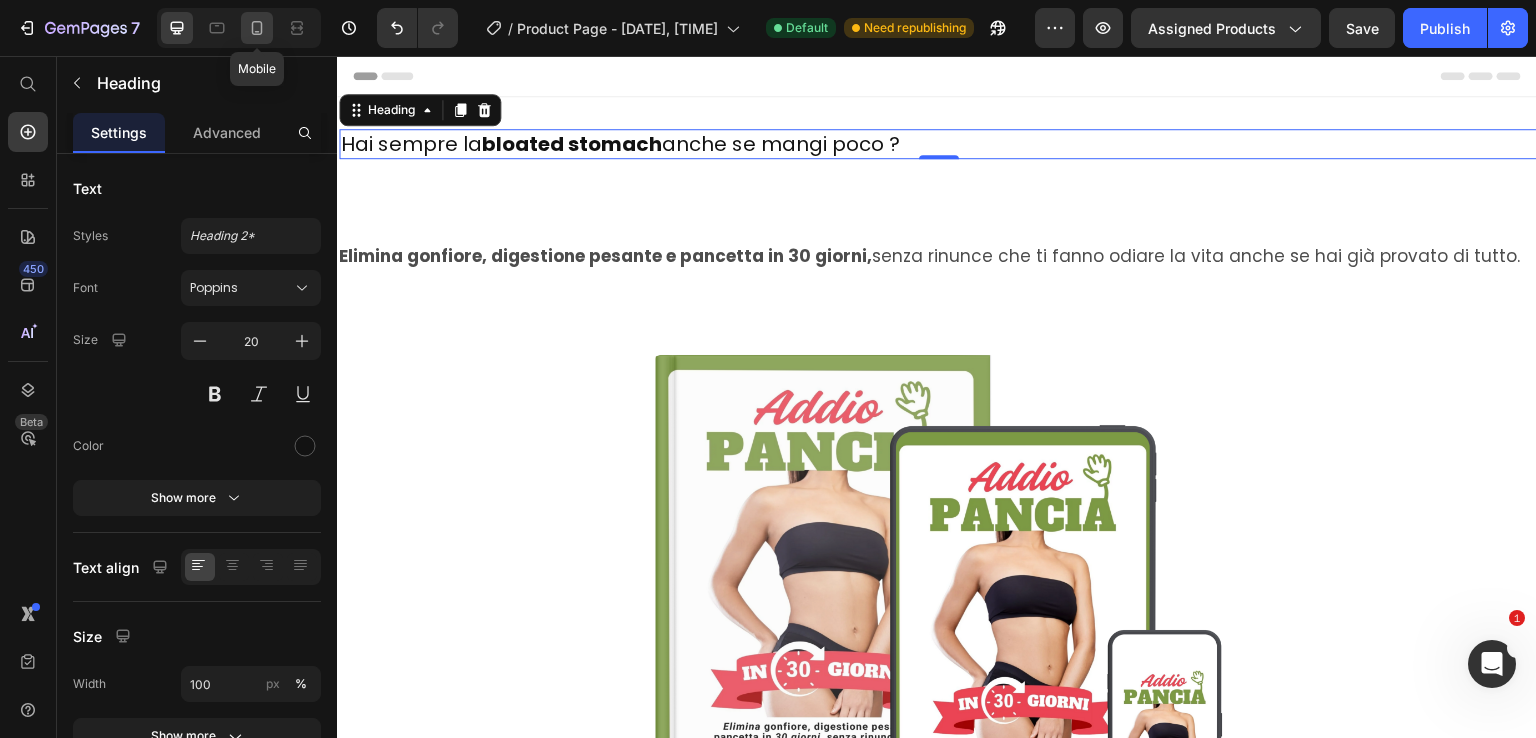 click 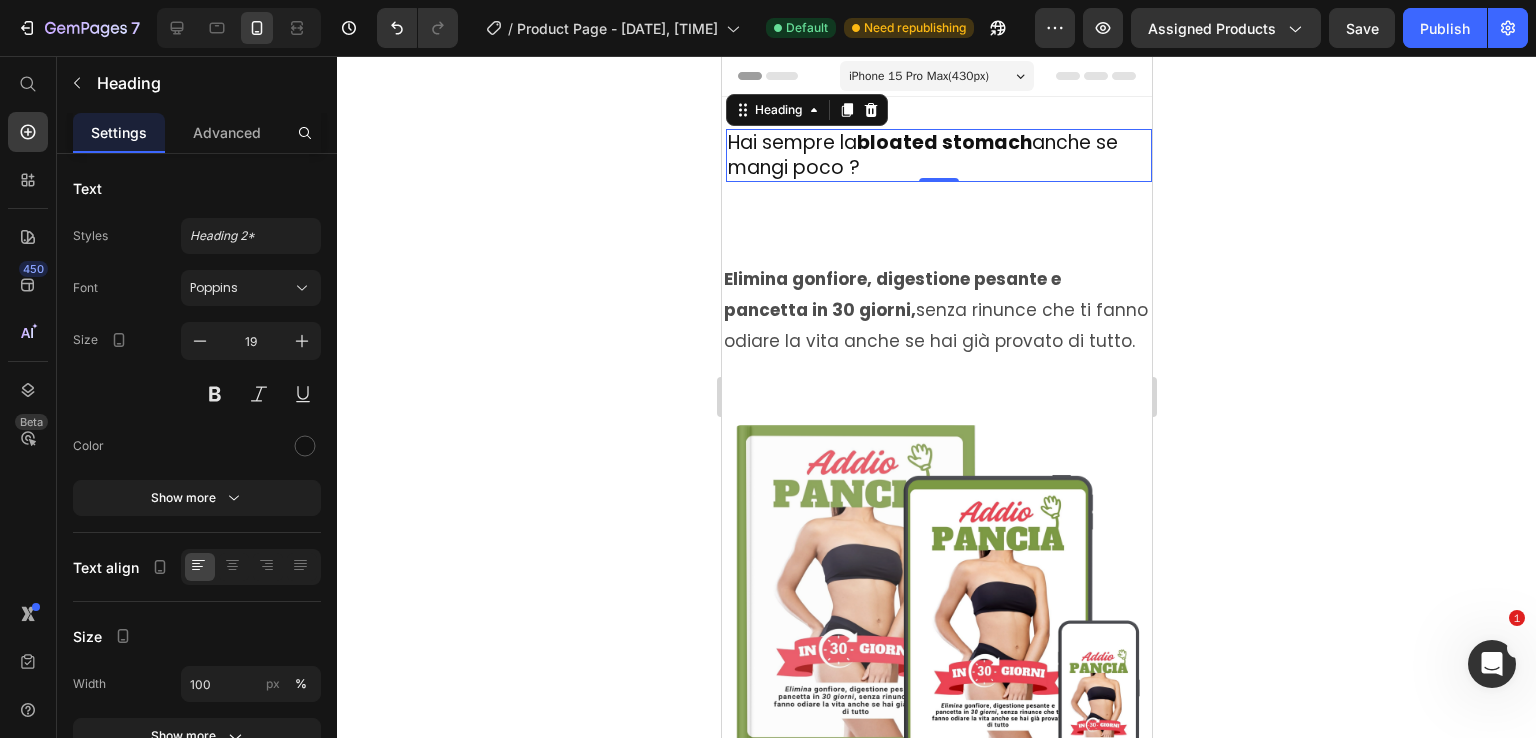 scroll, scrollTop: 3, scrollLeft: 0, axis: vertical 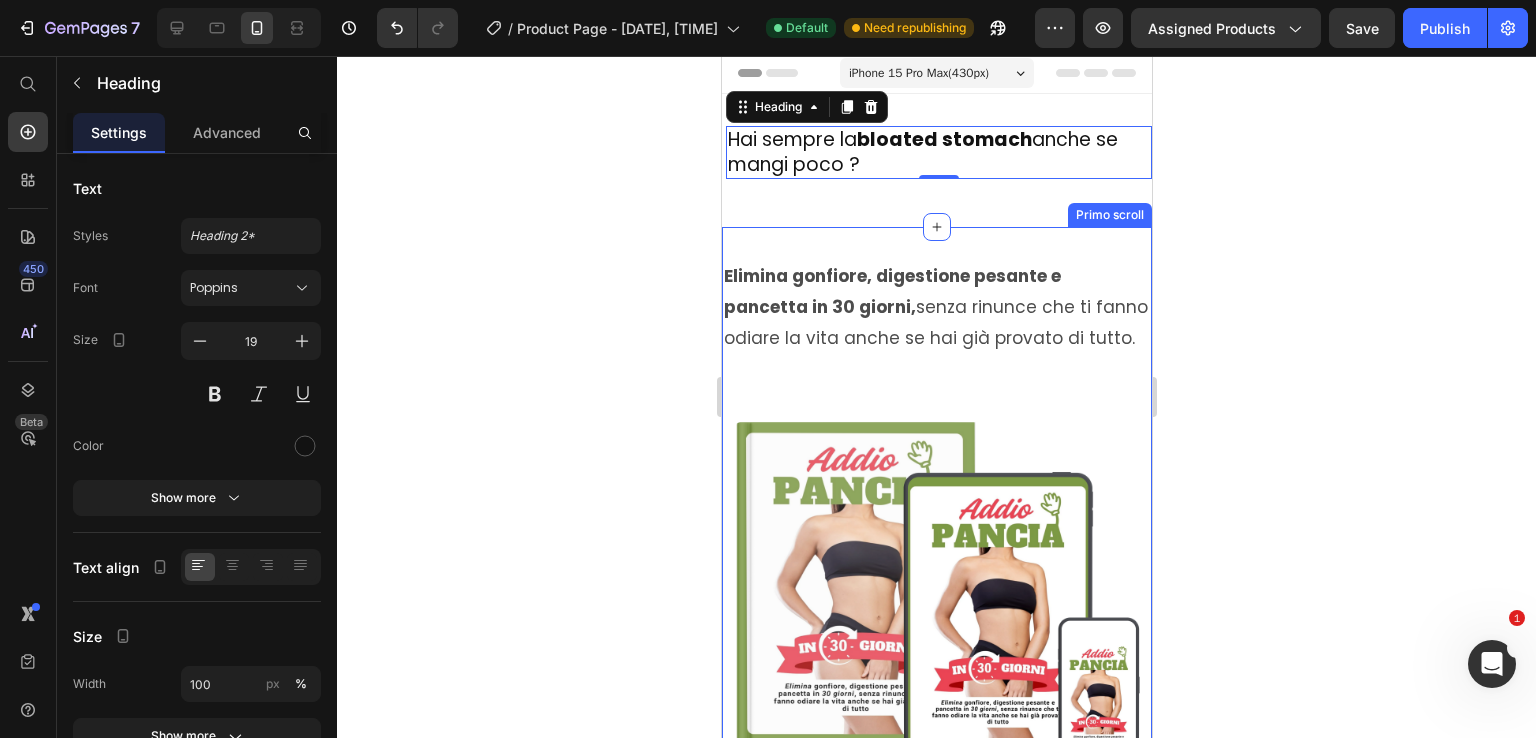 click on "Elimina gonfiore, digestione pesante e pancetta in 30 giorni, without renunciations that make you hate life even if you have already tried everything. Text Block Row Image Drop element here €29.00 Product Price €97.00 Product Price Row Take your guide now Add to Cart If you buy within the next 24 hours you will receive 3 bonuses worth €68 for free Text Block 23 Hours 00 Minutes 27 Seconds Countdown Timer Product Row Row Row Row This guide is for you if: Heading Row You have already tried a thousand diets but bloating never leaves you You often feel heavy after meals, even if you eat "well" You are looking for a realistic method, without impossible renunciations or endless workouts Item List Row Row Row This guide is NOT for you if: Heading You are looking for a "miraculous" solution overnight You are not willing to get involved and listen to your body You still believe that it is only necessary to "eat less and move more" Item List Heading Image Icon" at bounding box center (936, 1177) 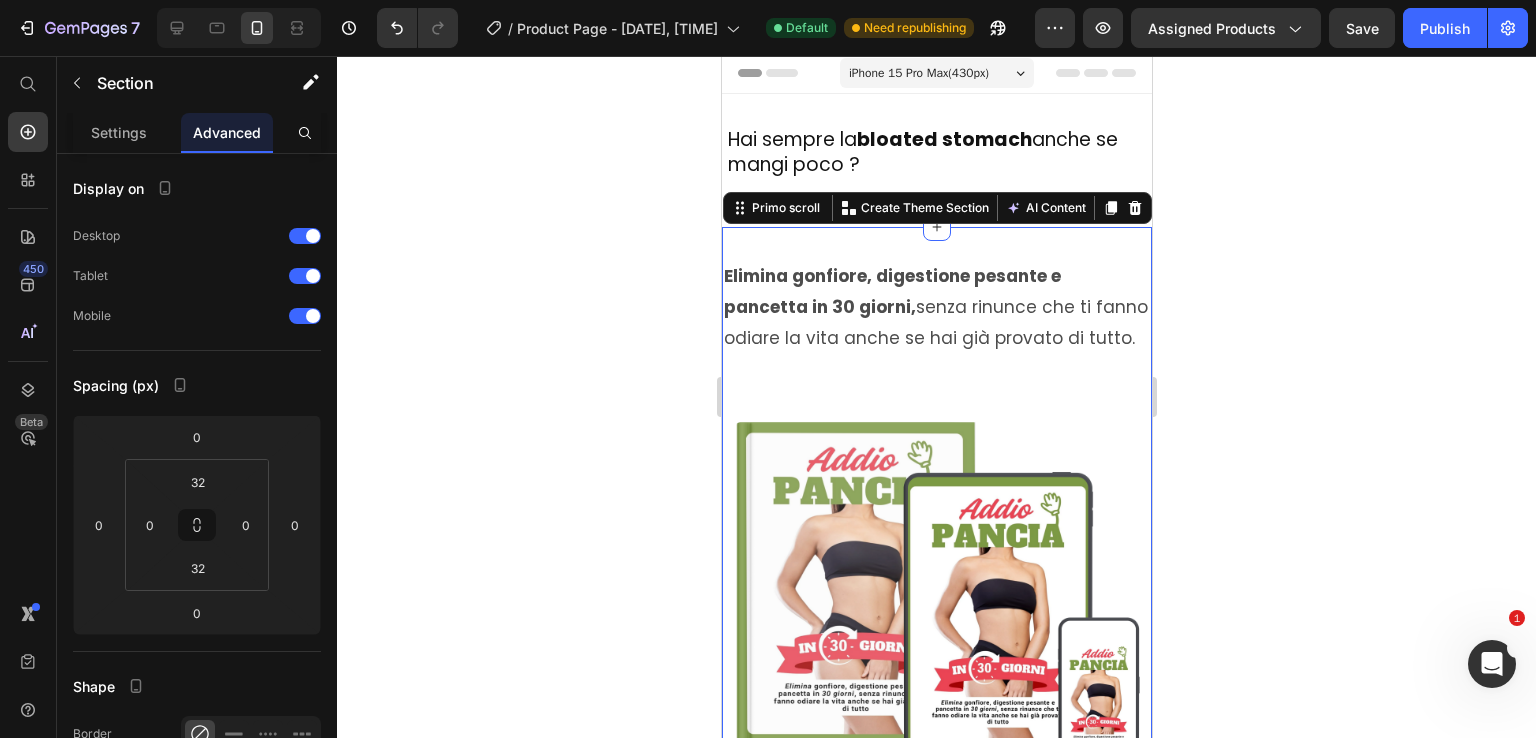 click 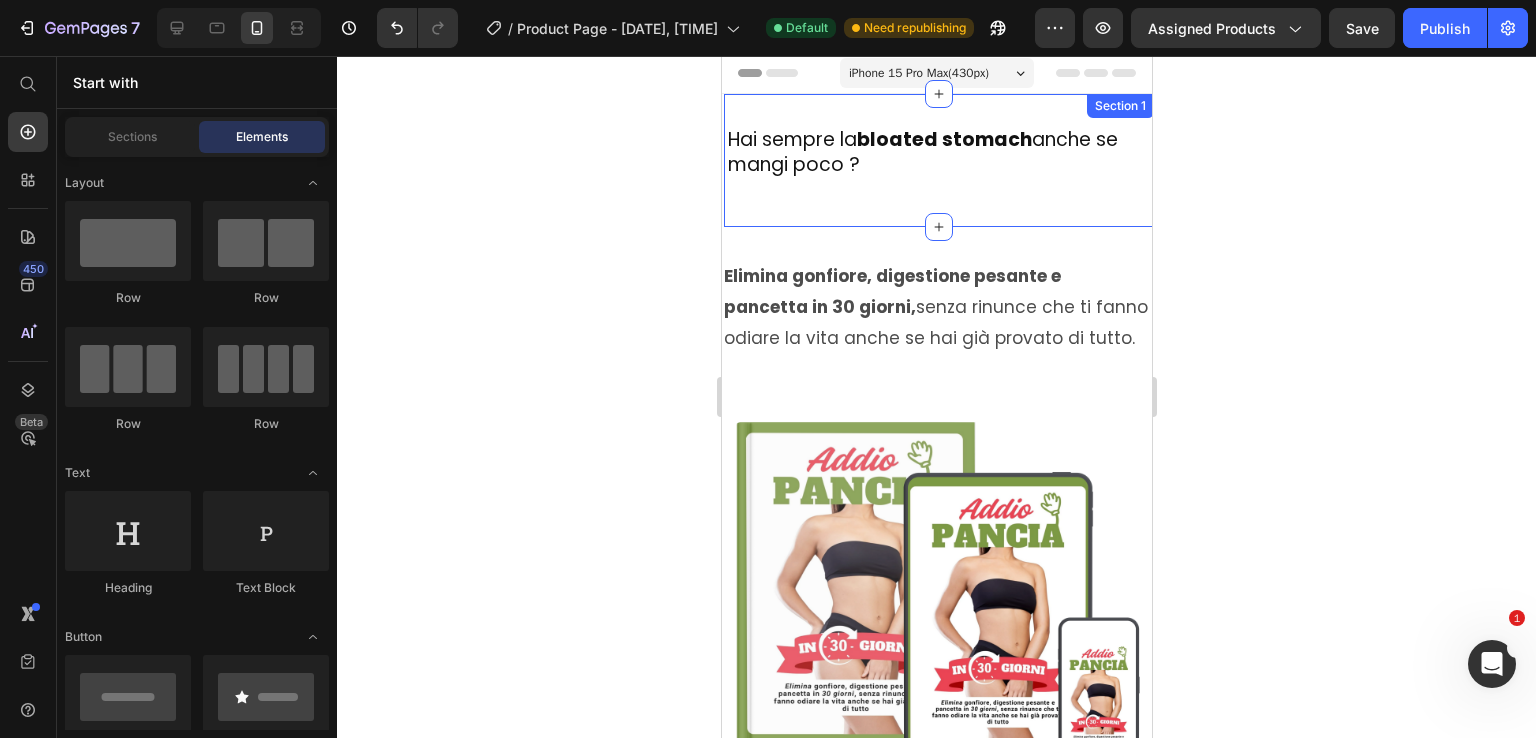 click on "Hai sempre la  pancia gonfia  anche se mangi poco ? Heading Row Section 1" at bounding box center [938, 160] 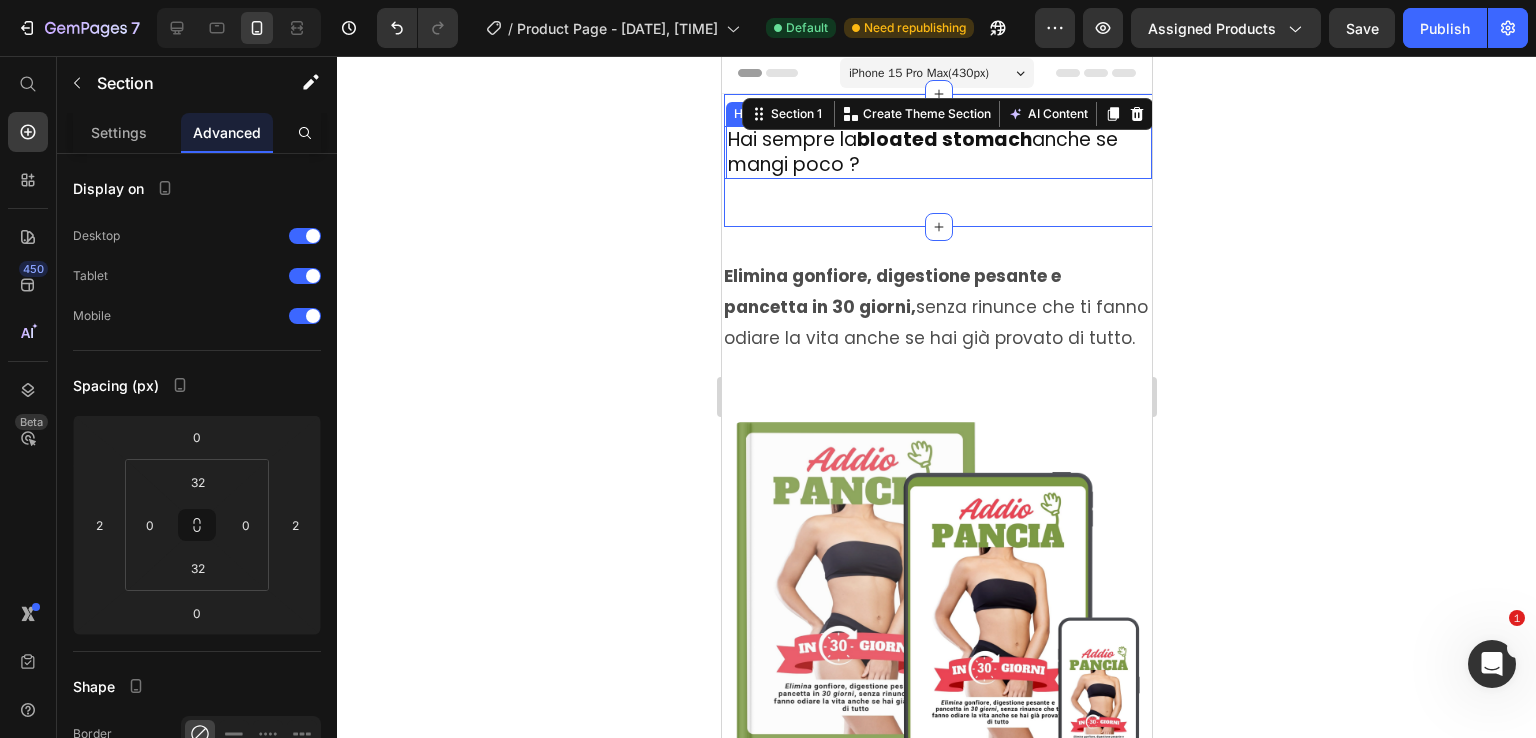 click on "Hai sempre la  pancia gonfia  anche se mangi poco ?" at bounding box center (938, 152) 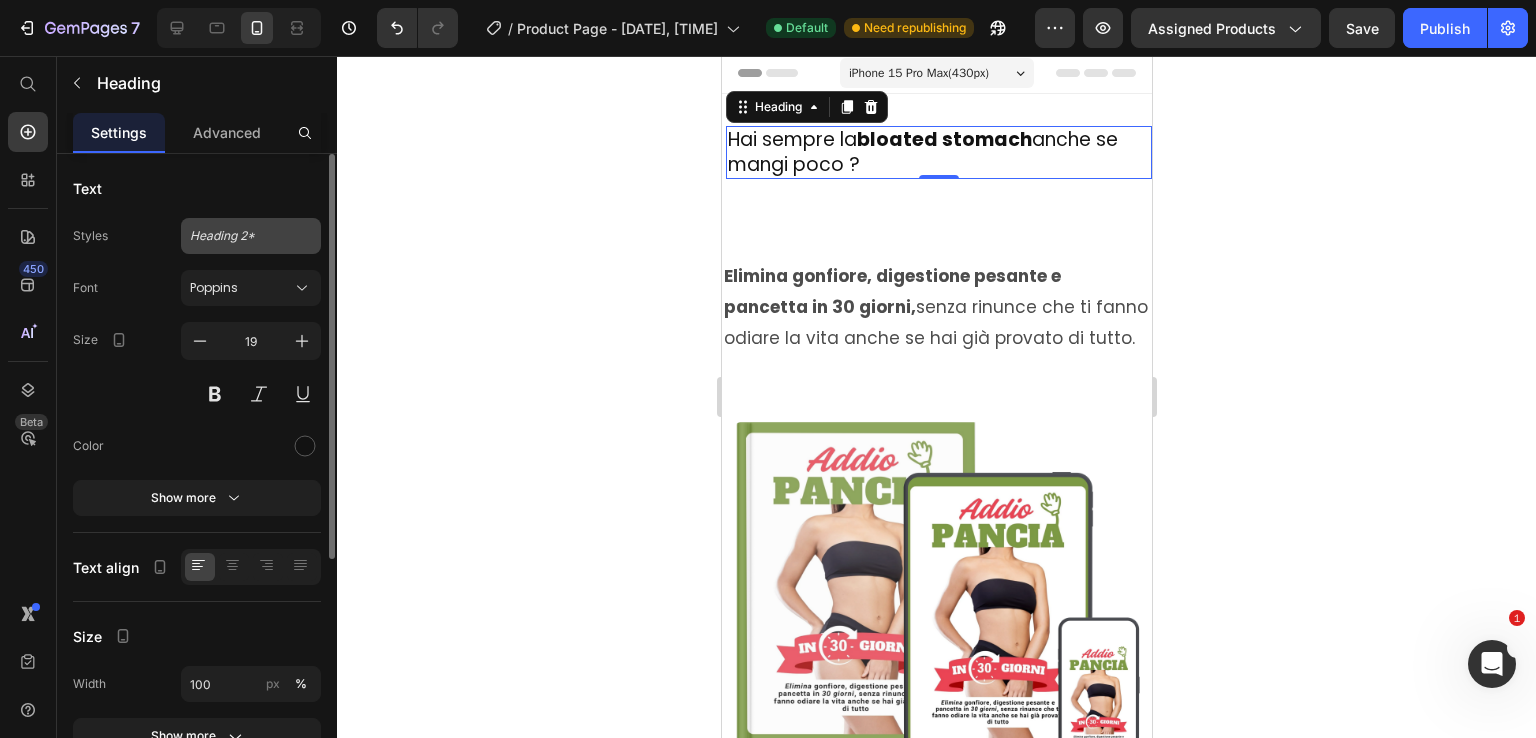 click on "Heading 2*" 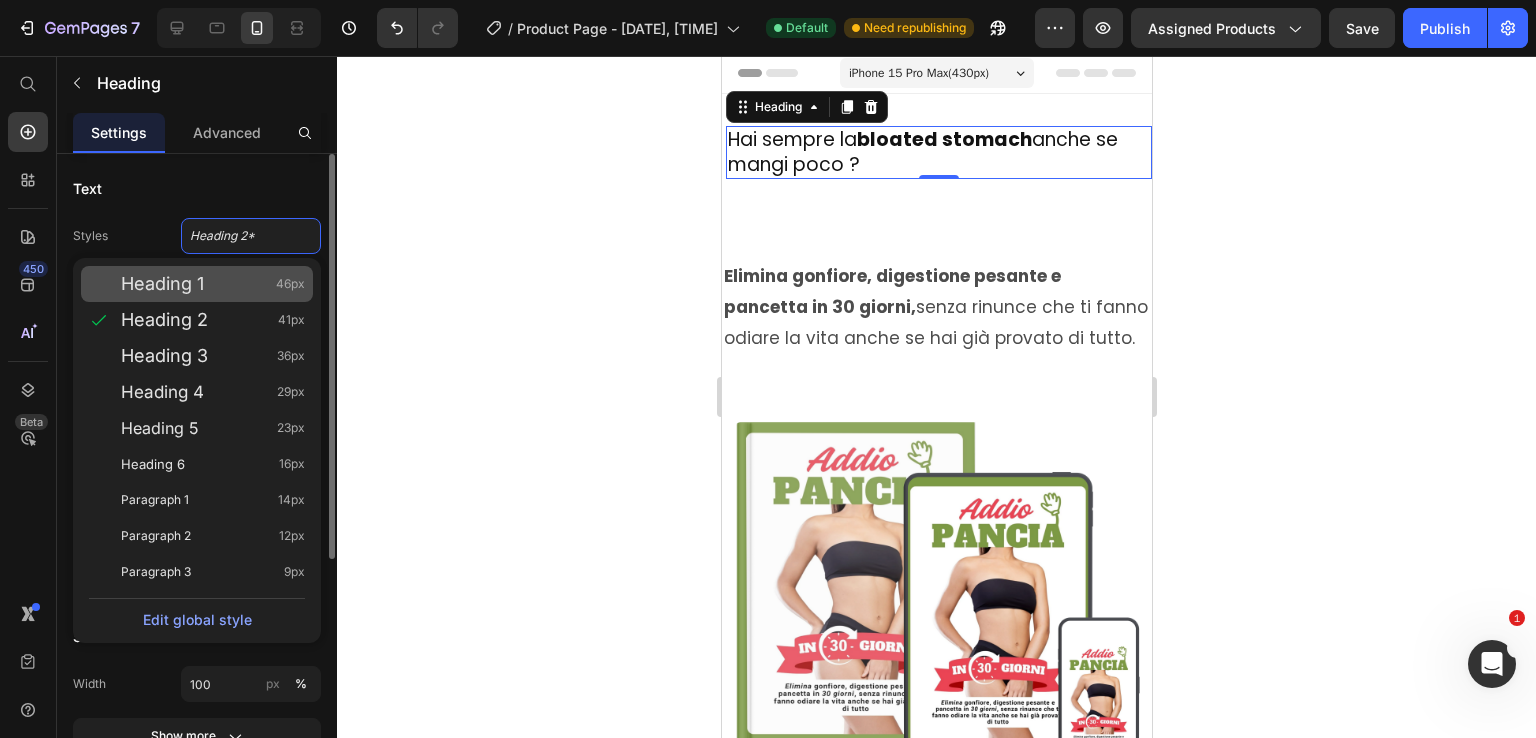 click on "Heading 1" at bounding box center [162, 284] 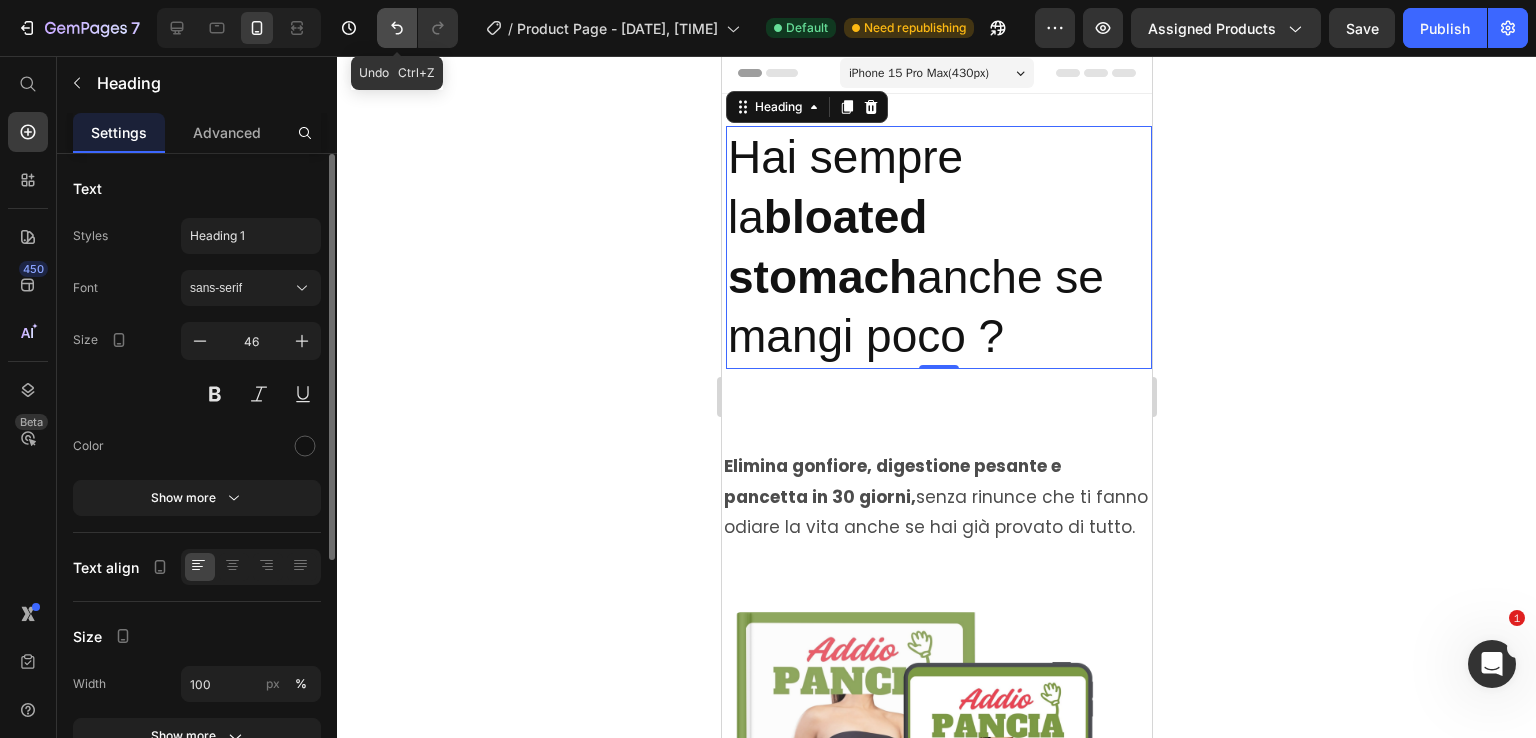 click 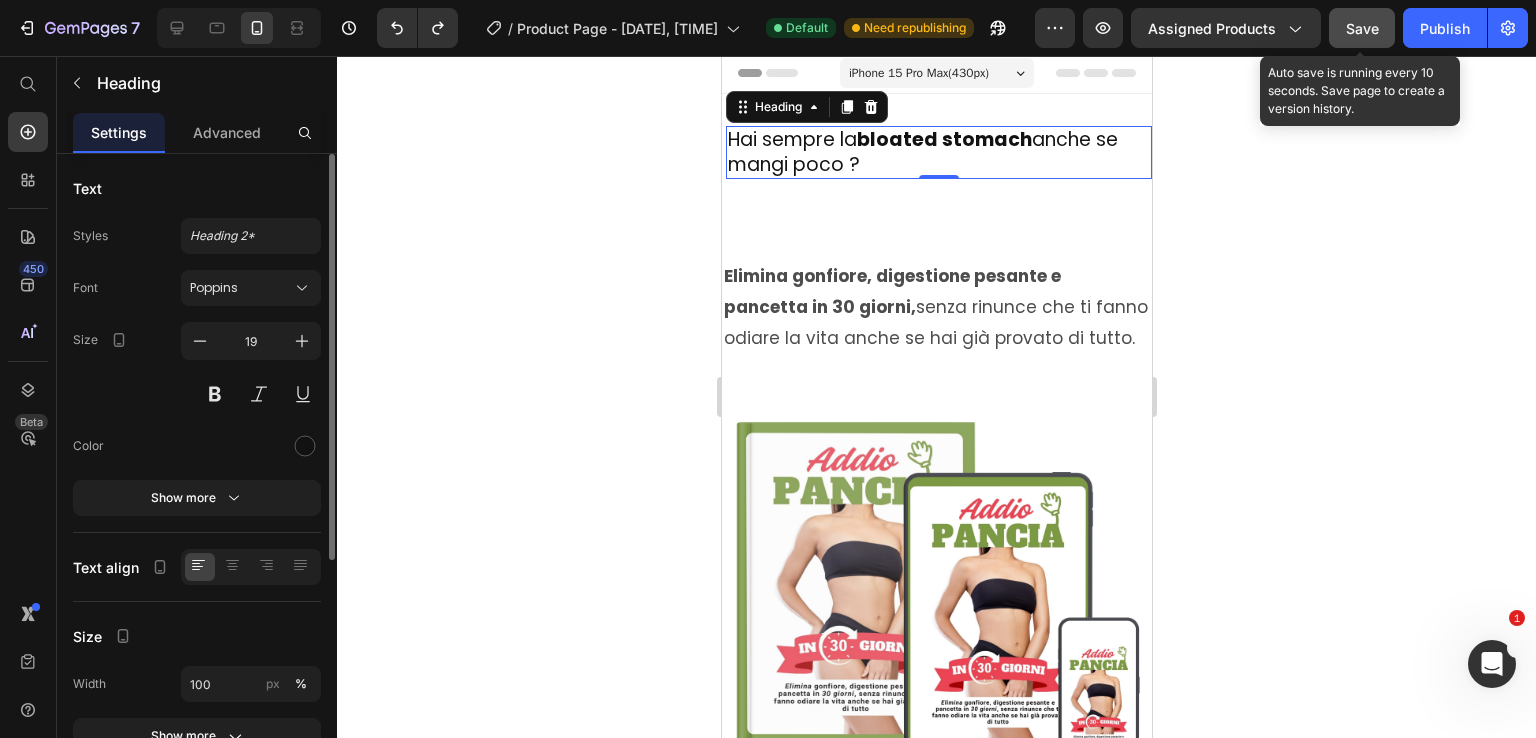 click on "Save" 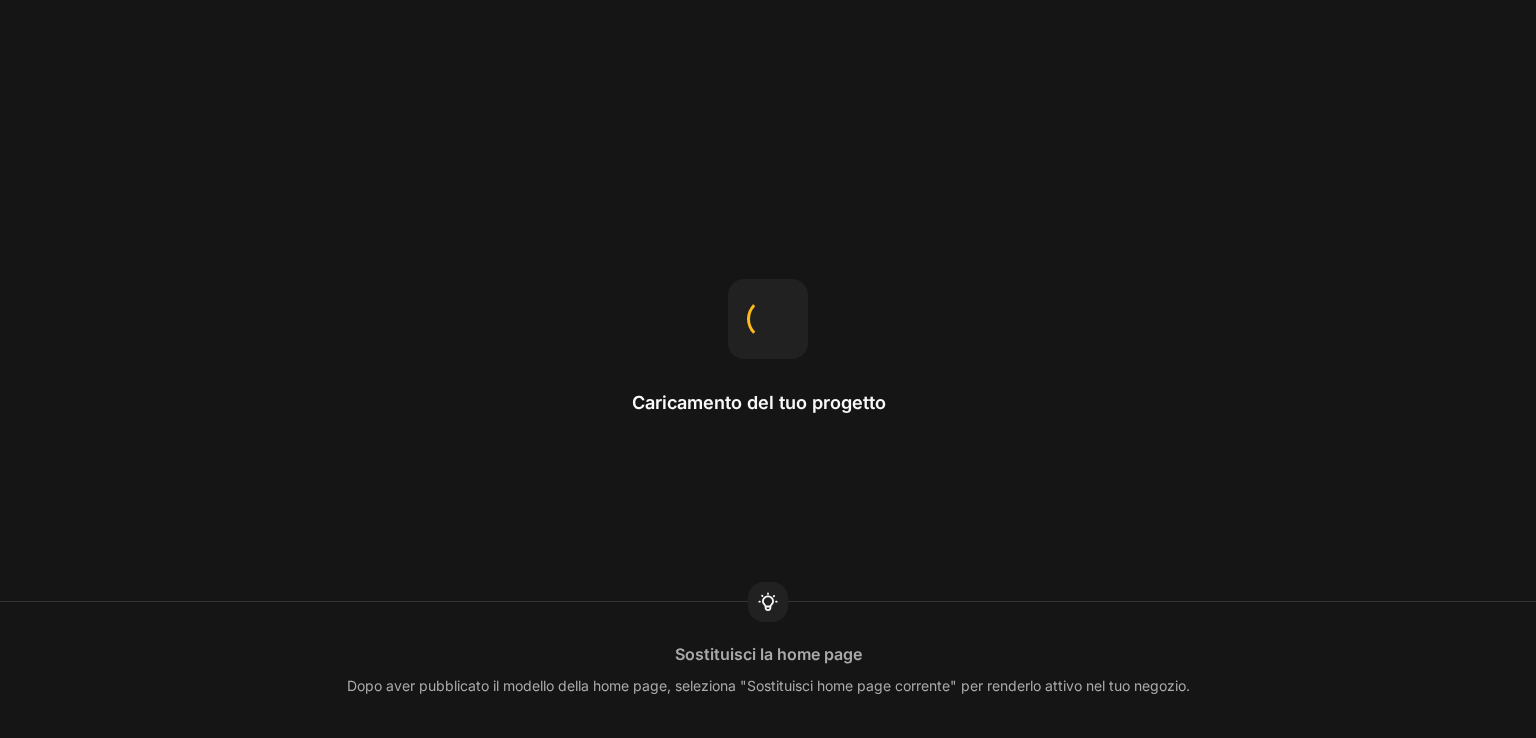 scroll, scrollTop: 0, scrollLeft: 0, axis: both 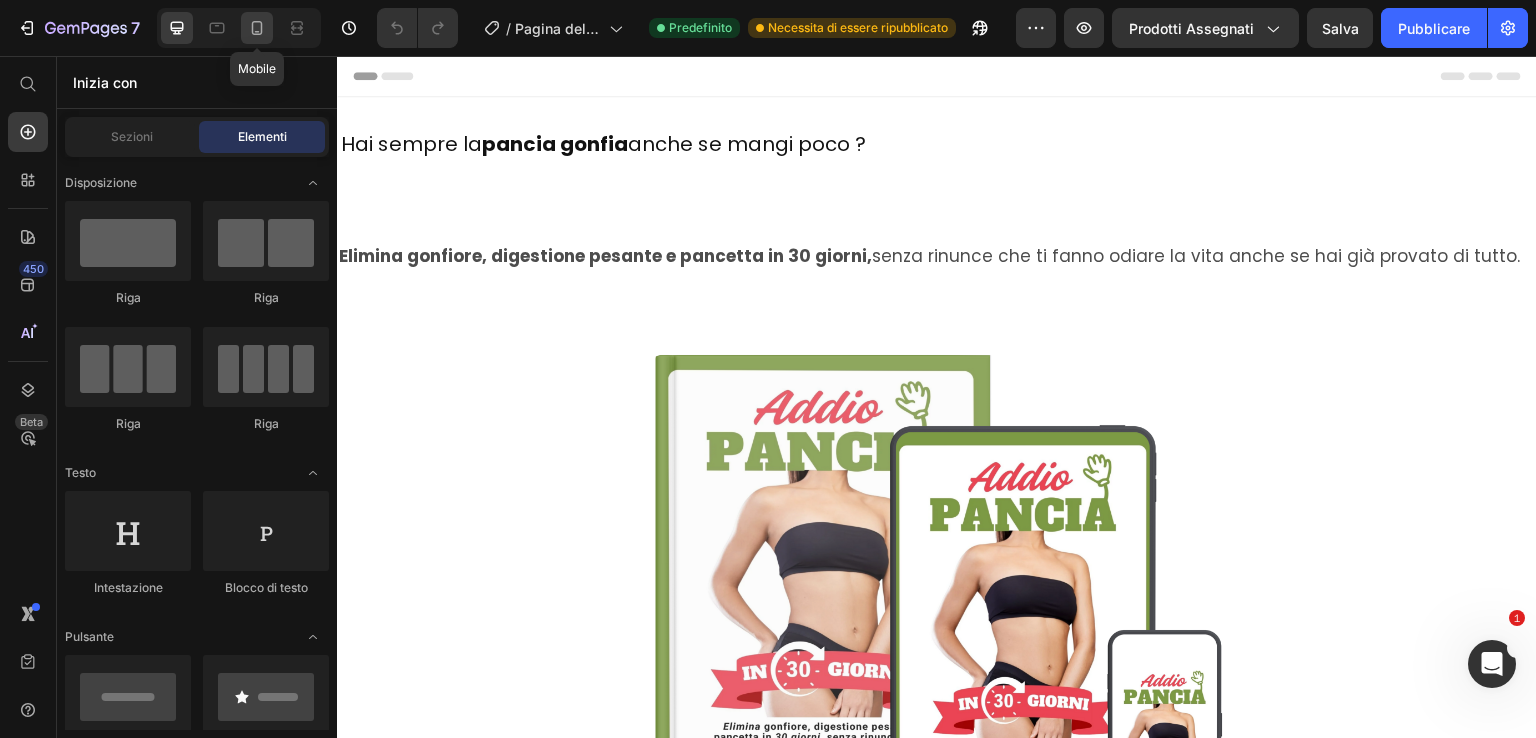 click 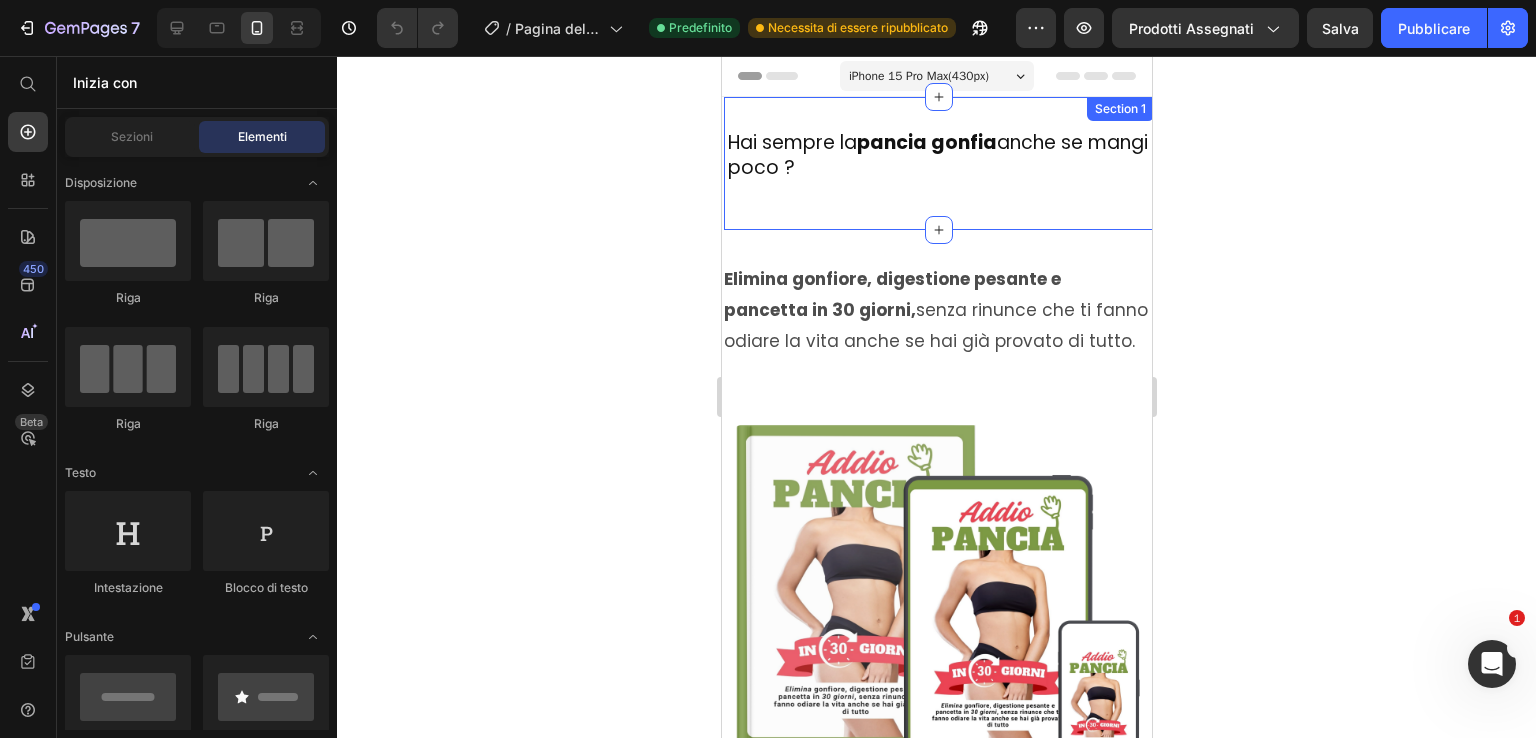 click on "Hai sempre la  pancia gonfia  anche se mangi poco ? Heading Row Section 1" at bounding box center (938, 163) 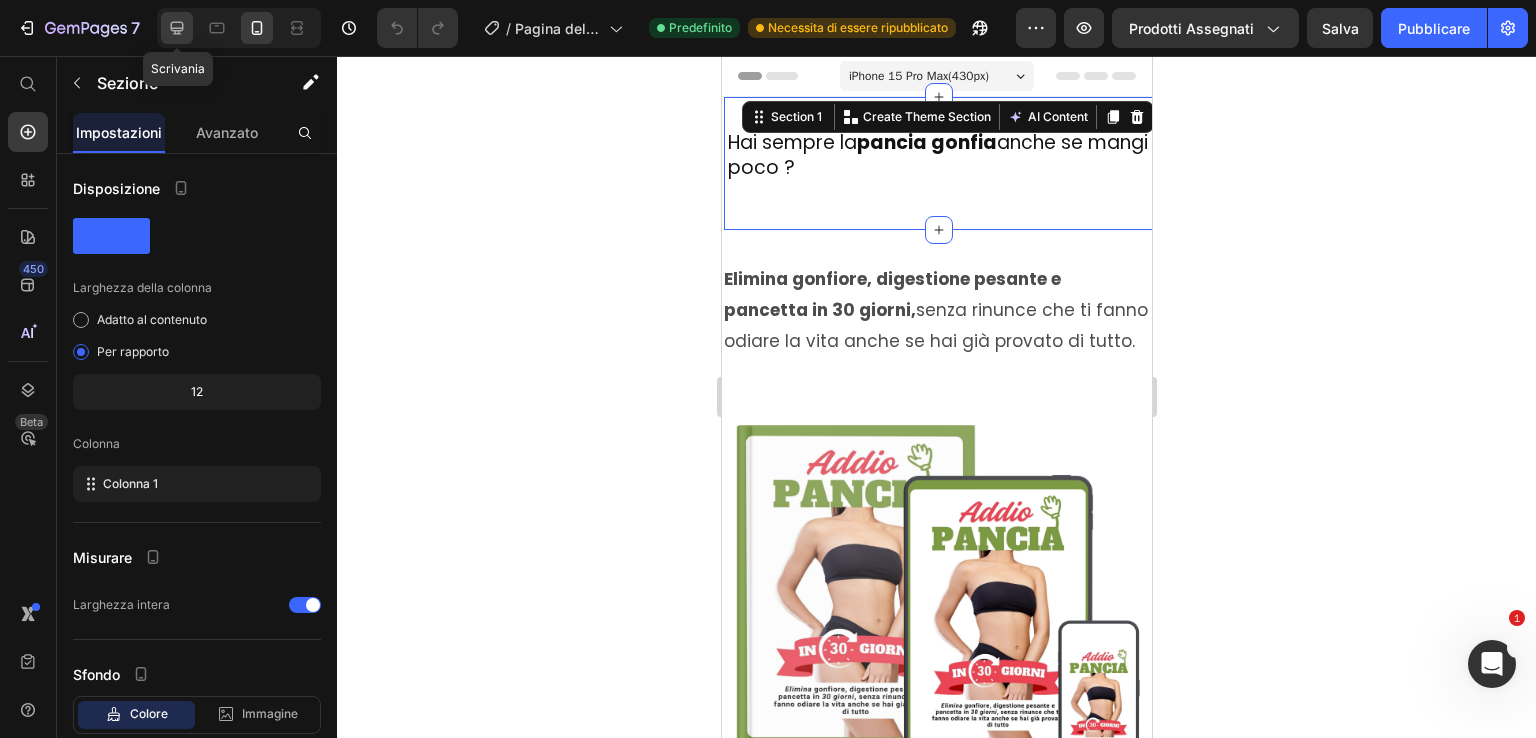 click 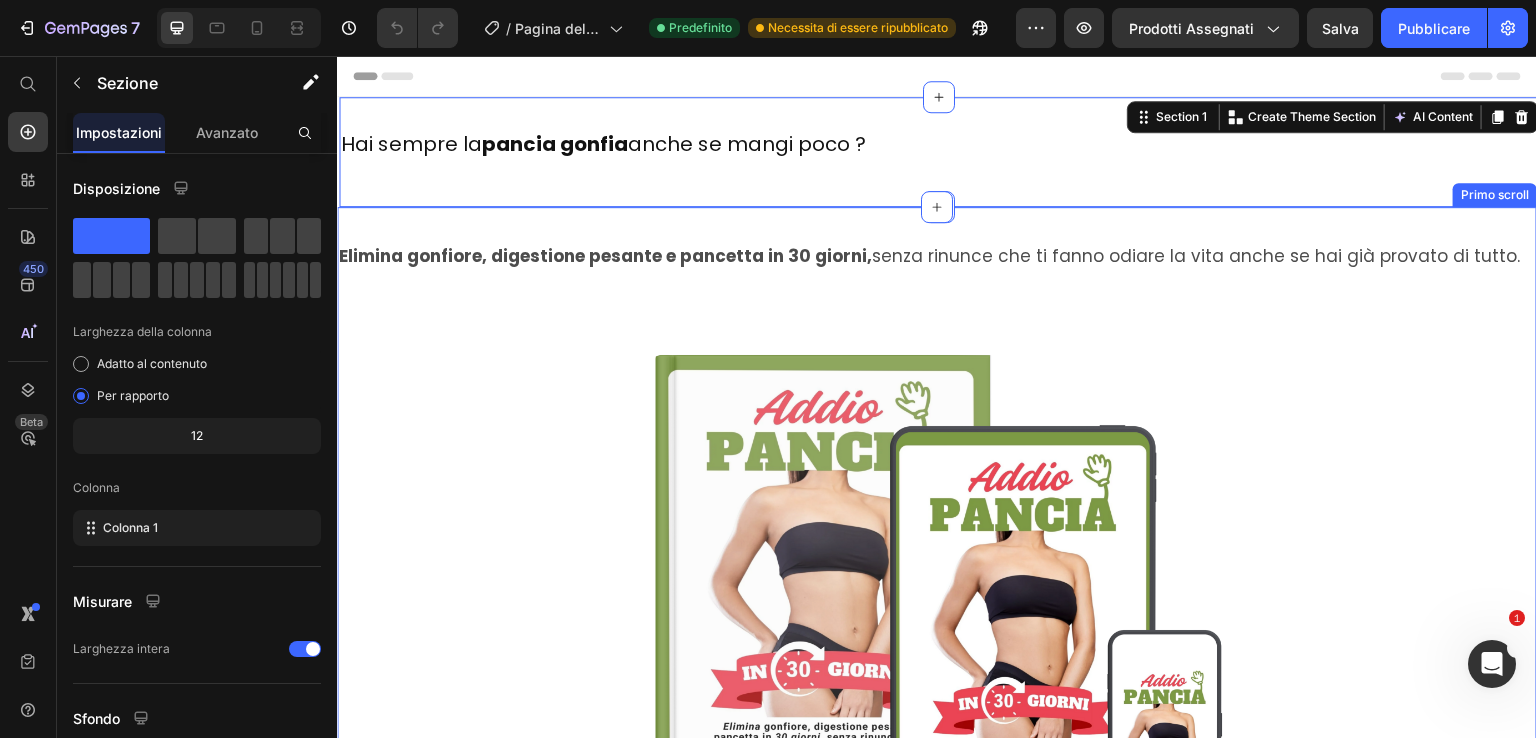 click on "Elimina gonfiore, digestione pesante e pancetta in 30 giorni,  senza rinunce che ti fanno odiare la vita anche se hai già provato di tutto.   Text Block Row Image
Drop element here €29,00 Product Price €97,00 Product Price Row Prendi ora la tua guida Add to Cart Se acquisti entro le prossime 24 ore avrai in omaggio 3 bonus del valore di 68€ Text Block 19 Ore 24 Minuti 02 Secondi Countdown Timer Product Row Row Row Row Questa guida fa per te se:  Heading Row Hai già provato mille diete  ma il gonfiore non ti abbandona mai Ti senti spesso appesantita  dopo i pasti, anche se mangi "bene" Cerchi un metodo realistico,  senza rinunce impossibili o allenamenti infiniti Item List Row Row Row Questa guida  NON  fa per te se: Heading
Cerchi una soluzione  "miracolosa"  da un giorno all'altro
Non sei disposta a metterti in gioco e  ascoltare il tuo corpo
Credi ancora che serva solo  "mangiare meno e muoversi di più" Item List Heading Image Icon" at bounding box center (937, 1072) 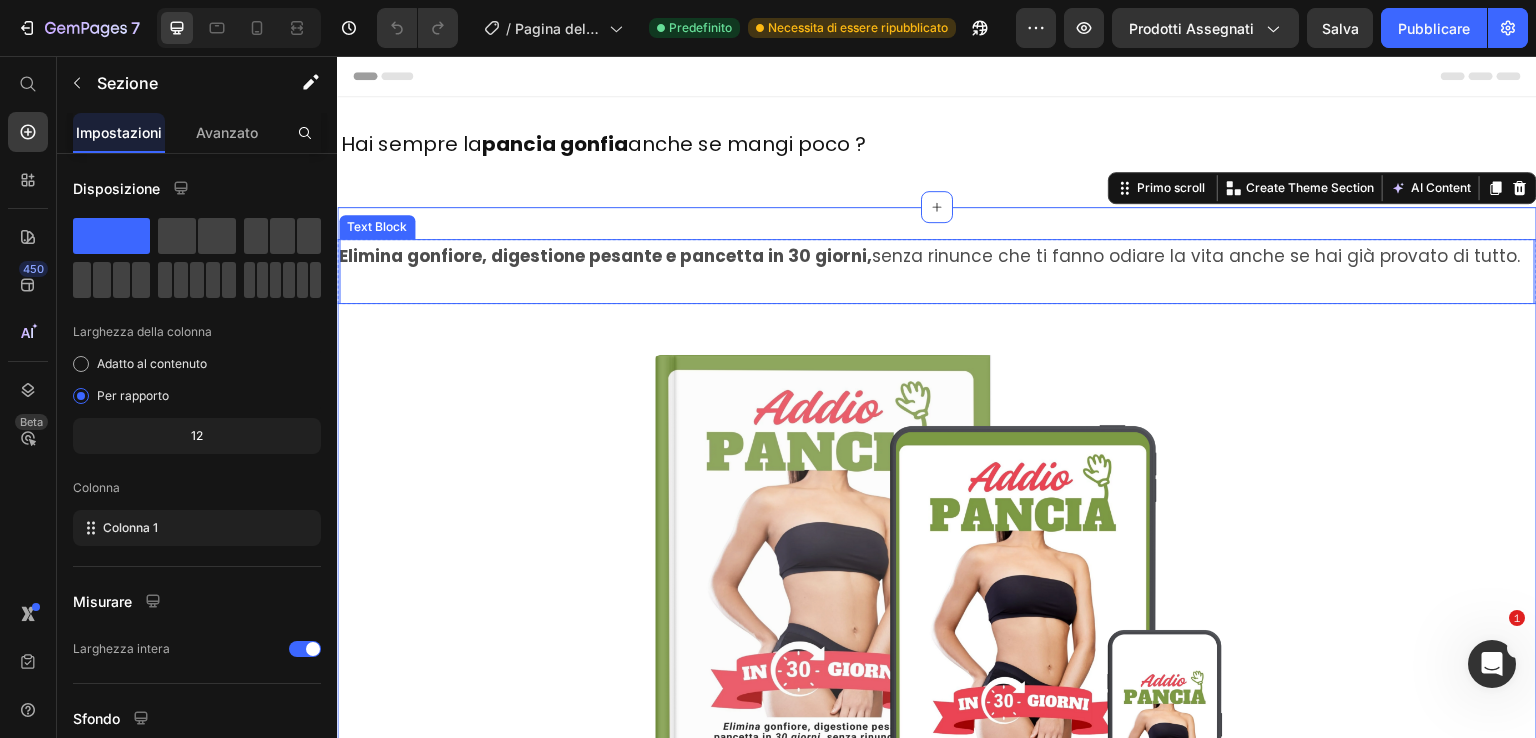 click at bounding box center [929, 287] 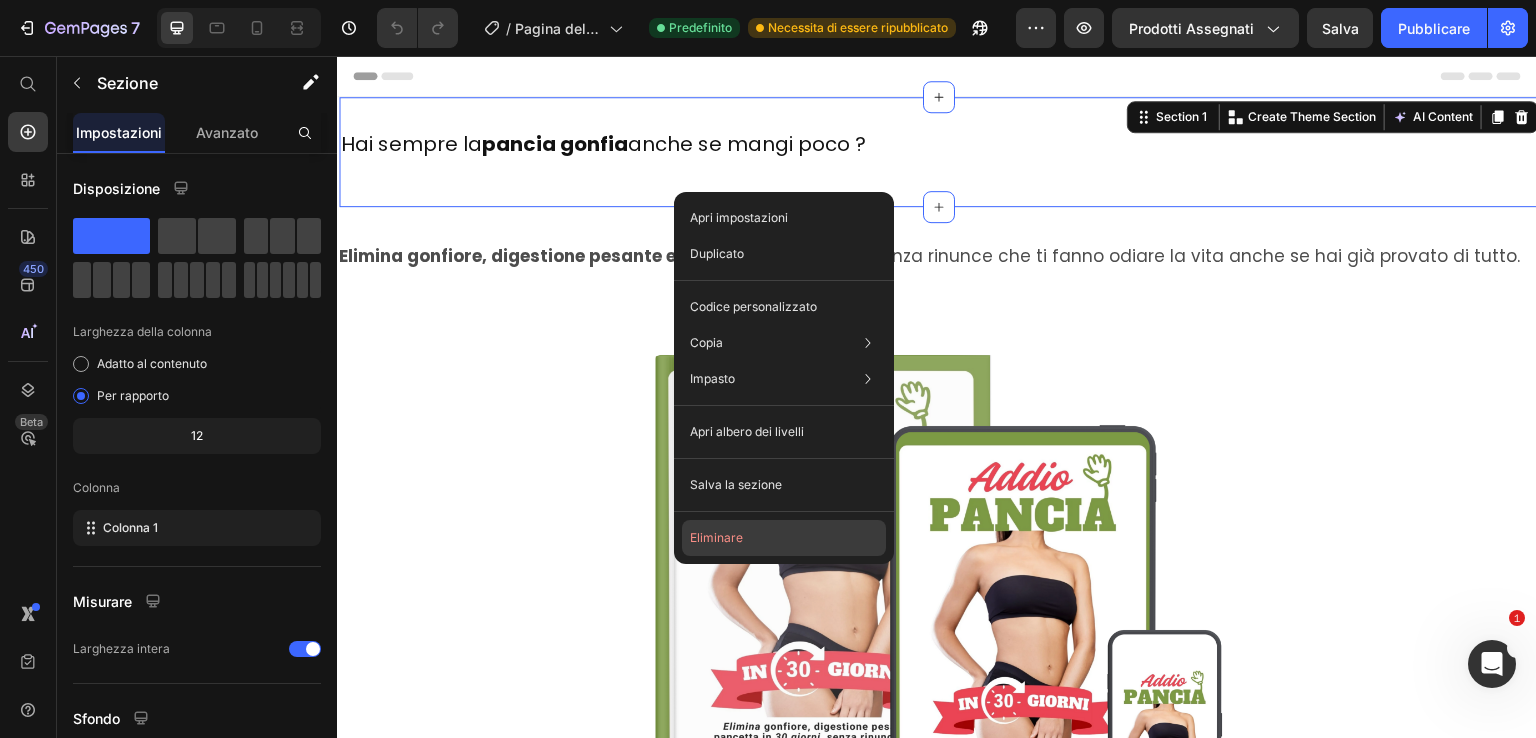 click on "Eliminare" 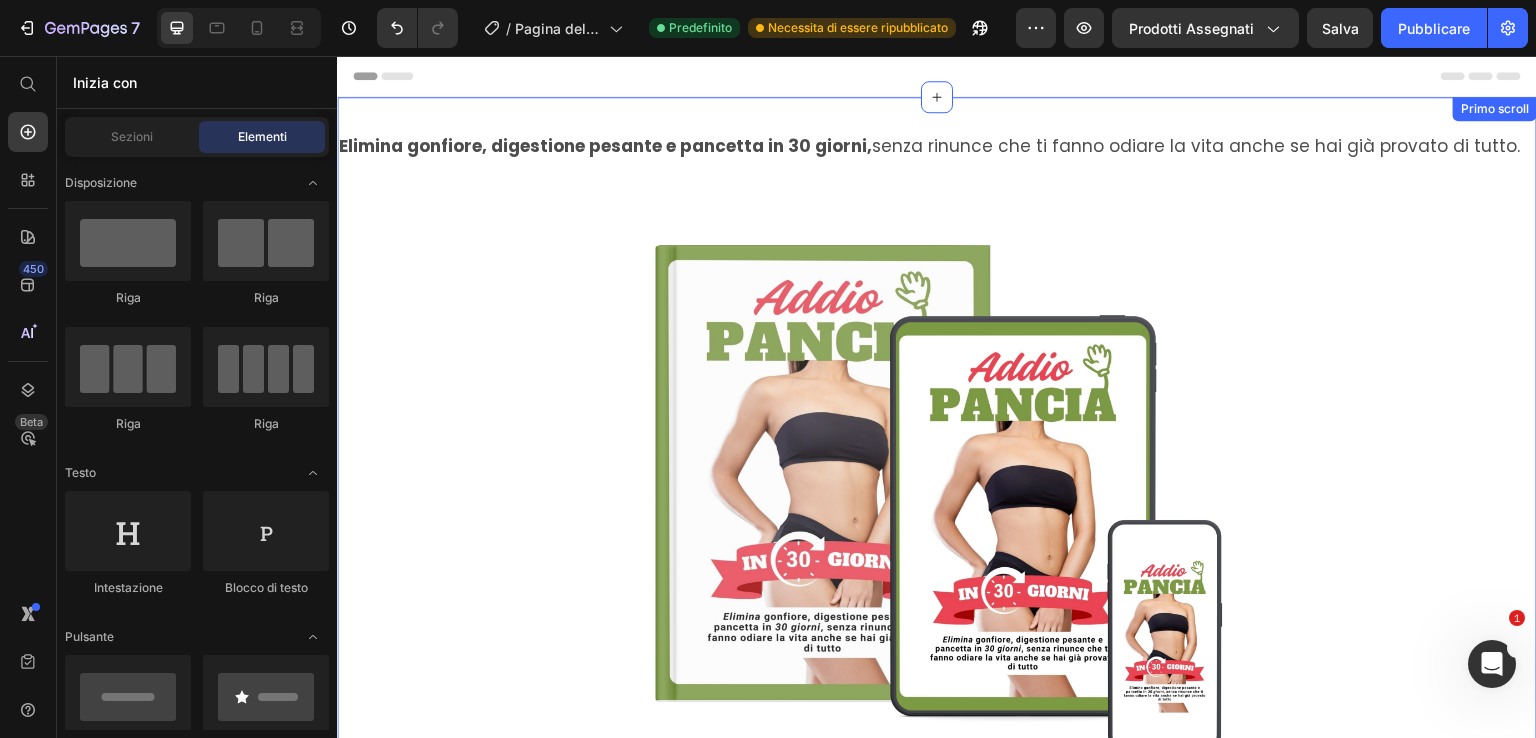 click on "Elimina gonfiore, digestione pesante e pancetta in 30 giorni,  senza rinunce che ti fanno odiare la vita anche se hai già provato di tutto.   Text Block Row Image
Drop element here €29,00 Product Price €97,00 Product Price Row Prendi ora la tua guida Add to Cart Se acquisti entro le prossime 24 ore avrai in omaggio 3 bonus del valore di 68€ Text Block 19 Ore 23 Minuti 48 Secondi Countdown Timer Product Row Row Row Row Questa guida fa per te se:  Heading Row Hai già provato mille diete  ma il gonfiore non ti abbandona mai Ti senti spesso appesantita  dopo i pasti, anche se mangi "bene" Cerchi un metodo realistico,  senza rinunce impossibili o allenamenti infiniti Item List Row Row Row Questa guida  NON  fa per te se: Heading
Cerchi una soluzione  "miracolosa"  da un giorno all'altro
Non sei disposta a metterti in gioco e  ascoltare il tuo corpo
Credi ancora che serva solo  "mangiare meno e muoversi di più" Item List Heading Image Icon" at bounding box center [937, 962] 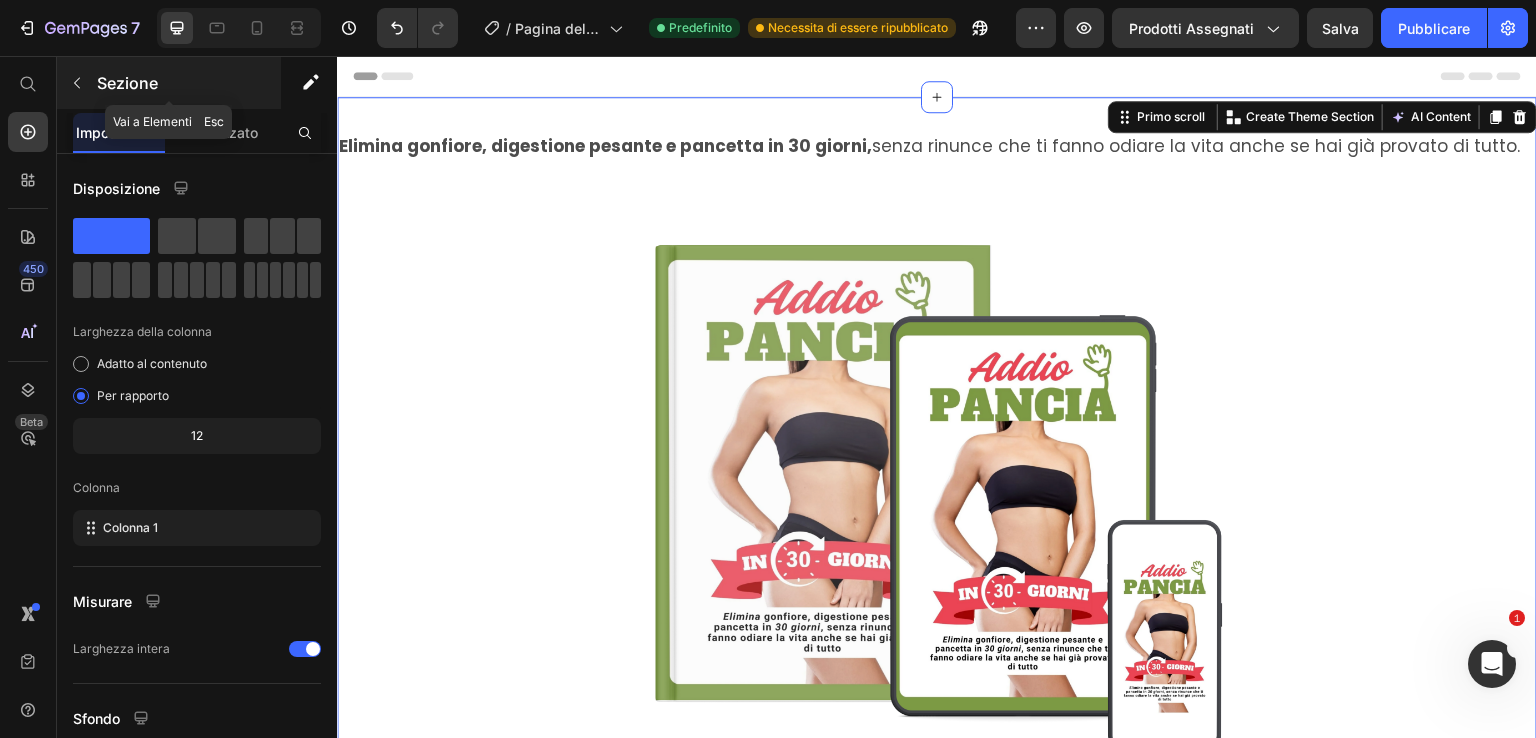 click 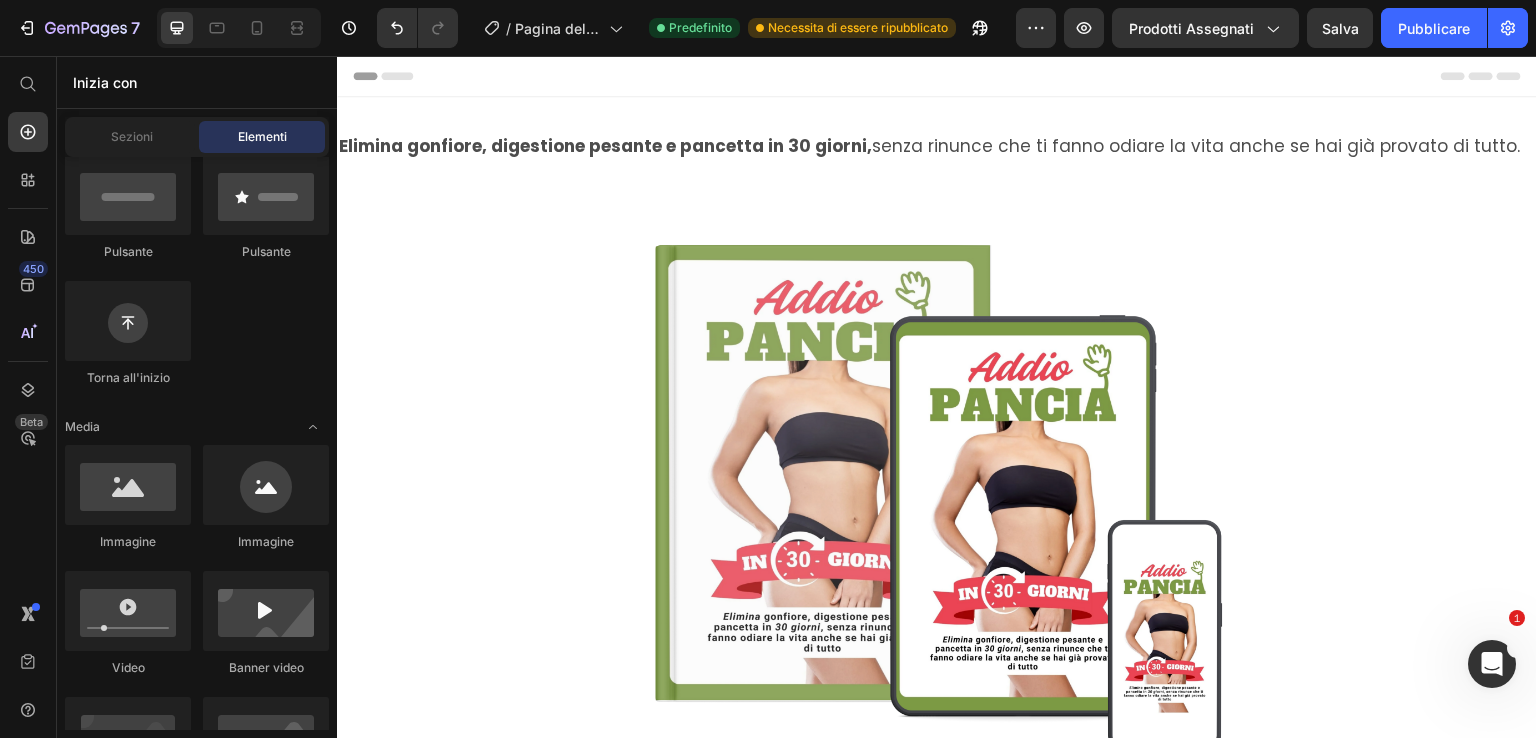 scroll, scrollTop: 0, scrollLeft: 0, axis: both 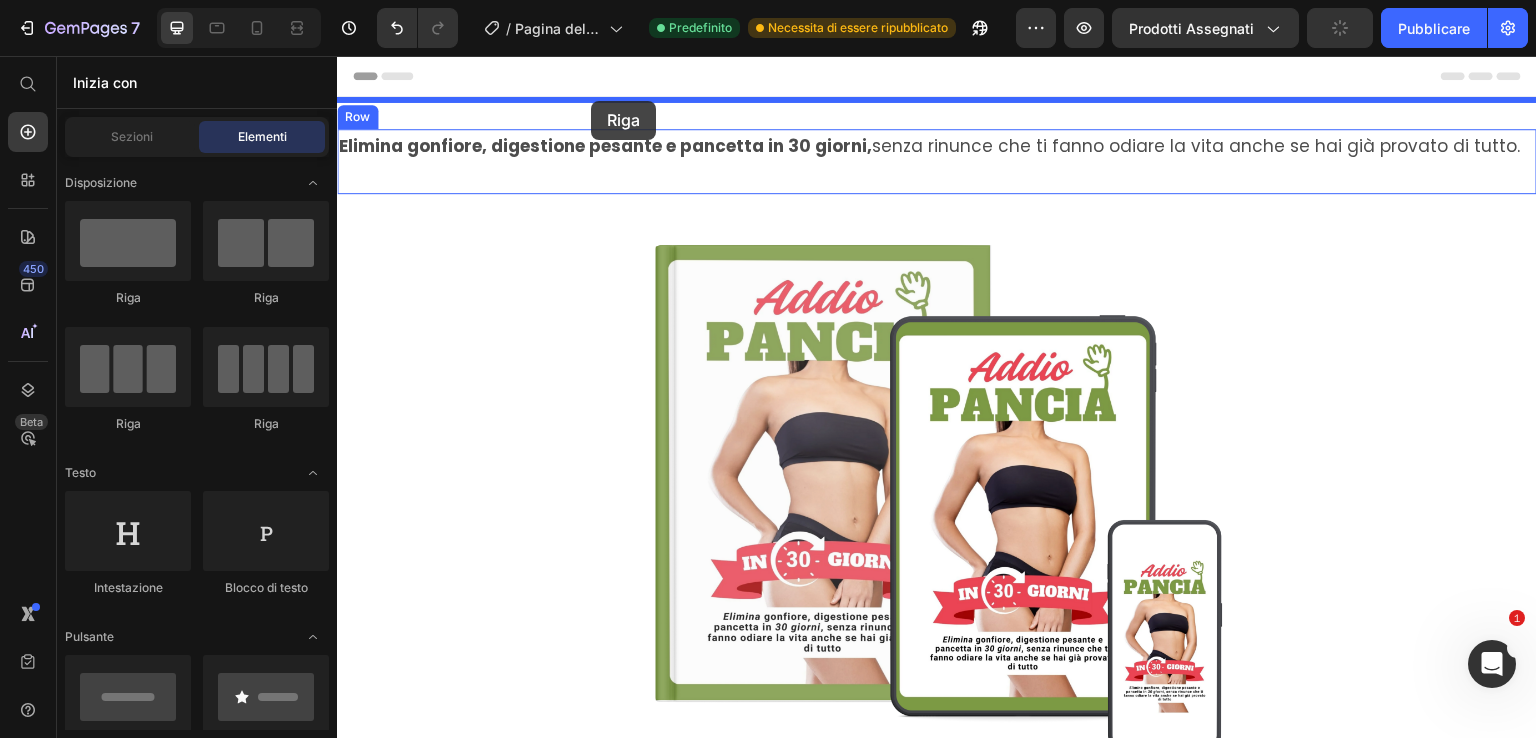 drag, startPoint x: 464, startPoint y: 300, endPoint x: 591, endPoint y: 101, distance: 236.07202 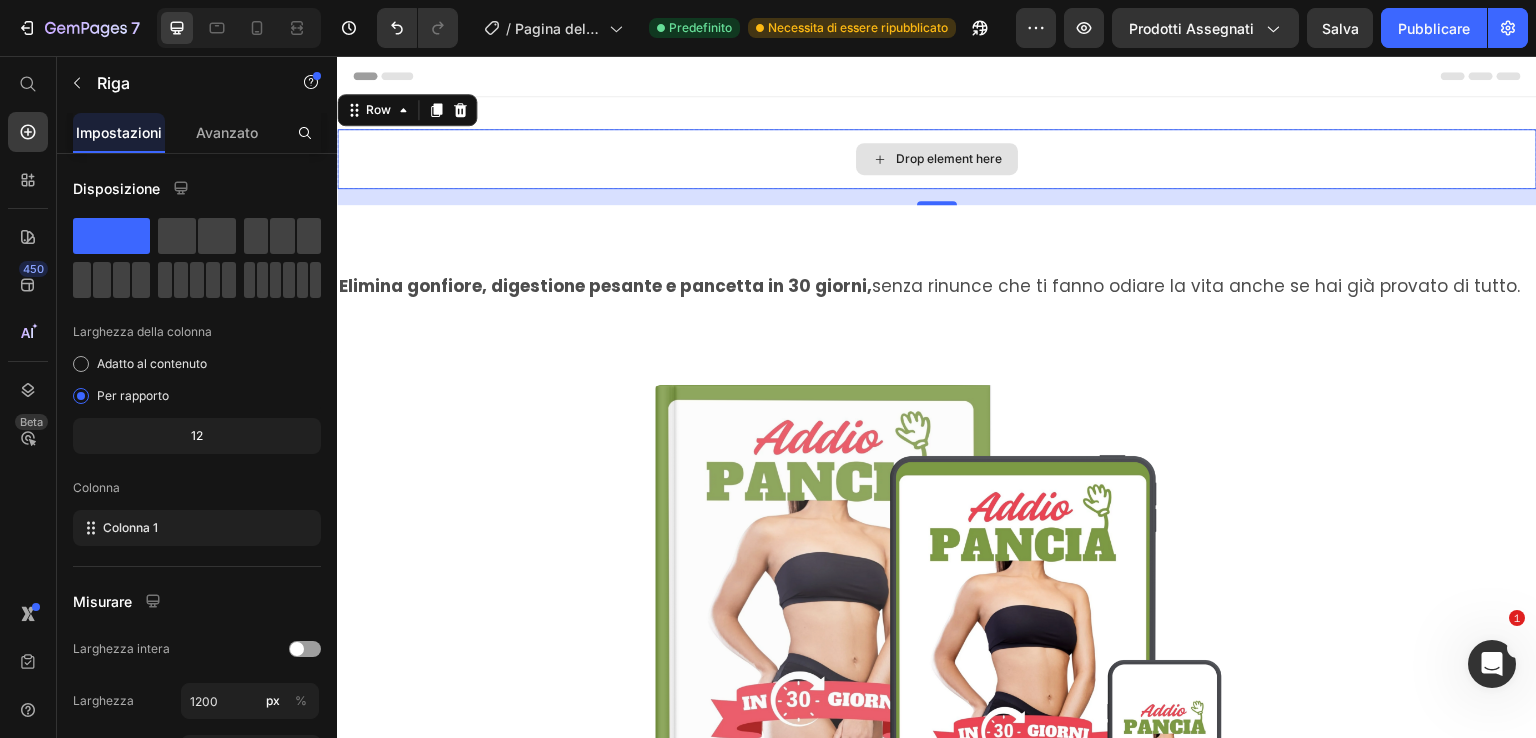 click on "Drop element here" at bounding box center (937, 159) 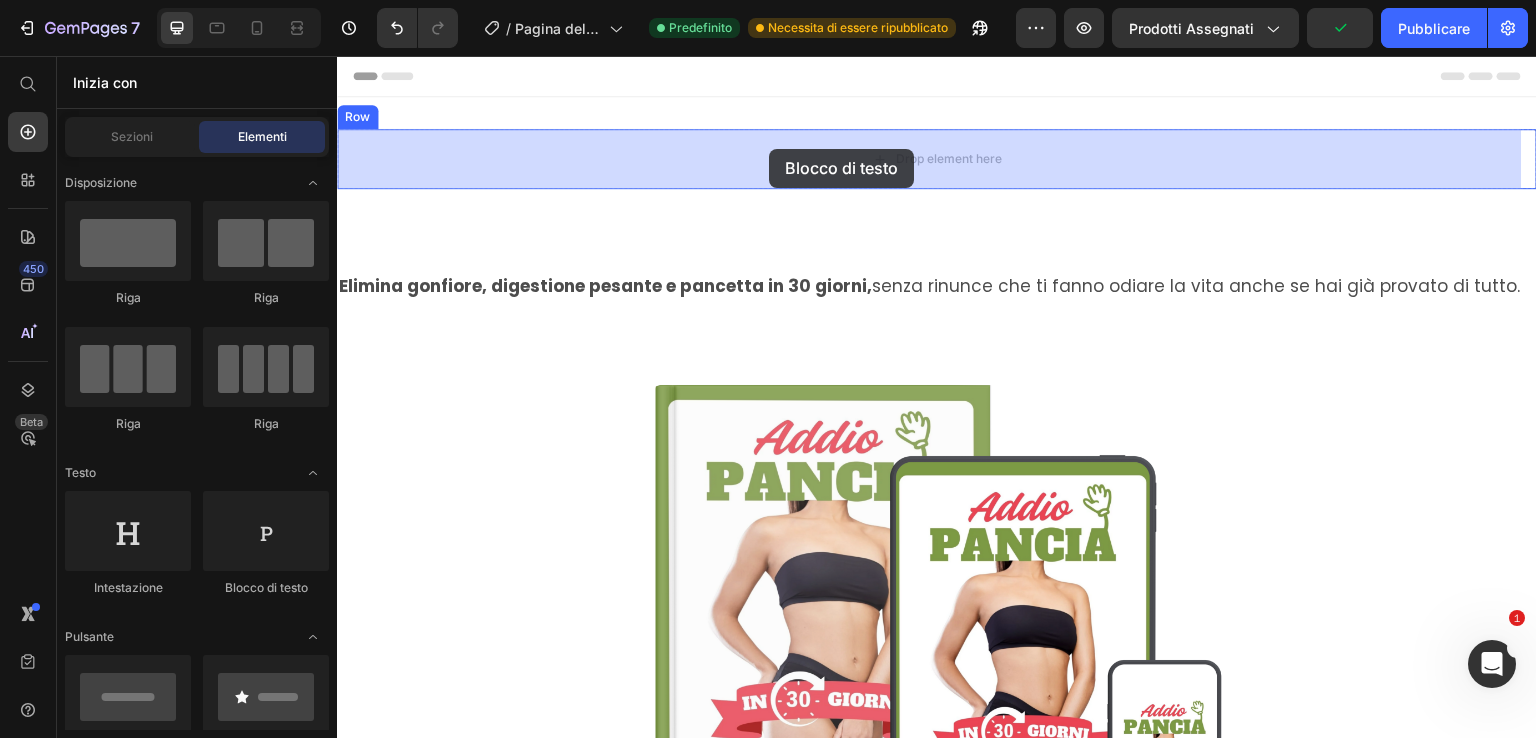 drag, startPoint x: 589, startPoint y: 581, endPoint x: 782, endPoint y: 149, distance: 473.1522 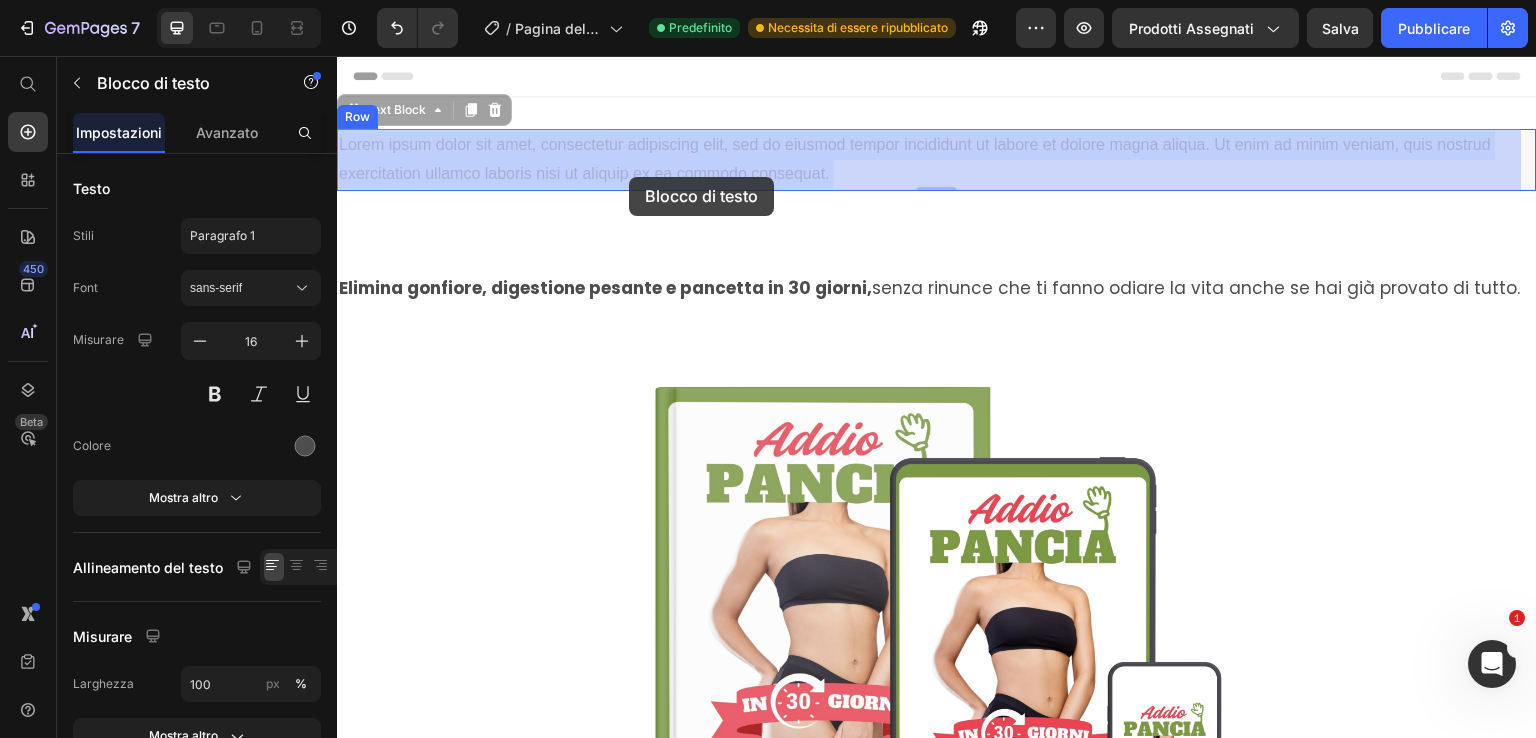 drag, startPoint x: 870, startPoint y: 161, endPoint x: 633, endPoint y: 153, distance: 237.13498 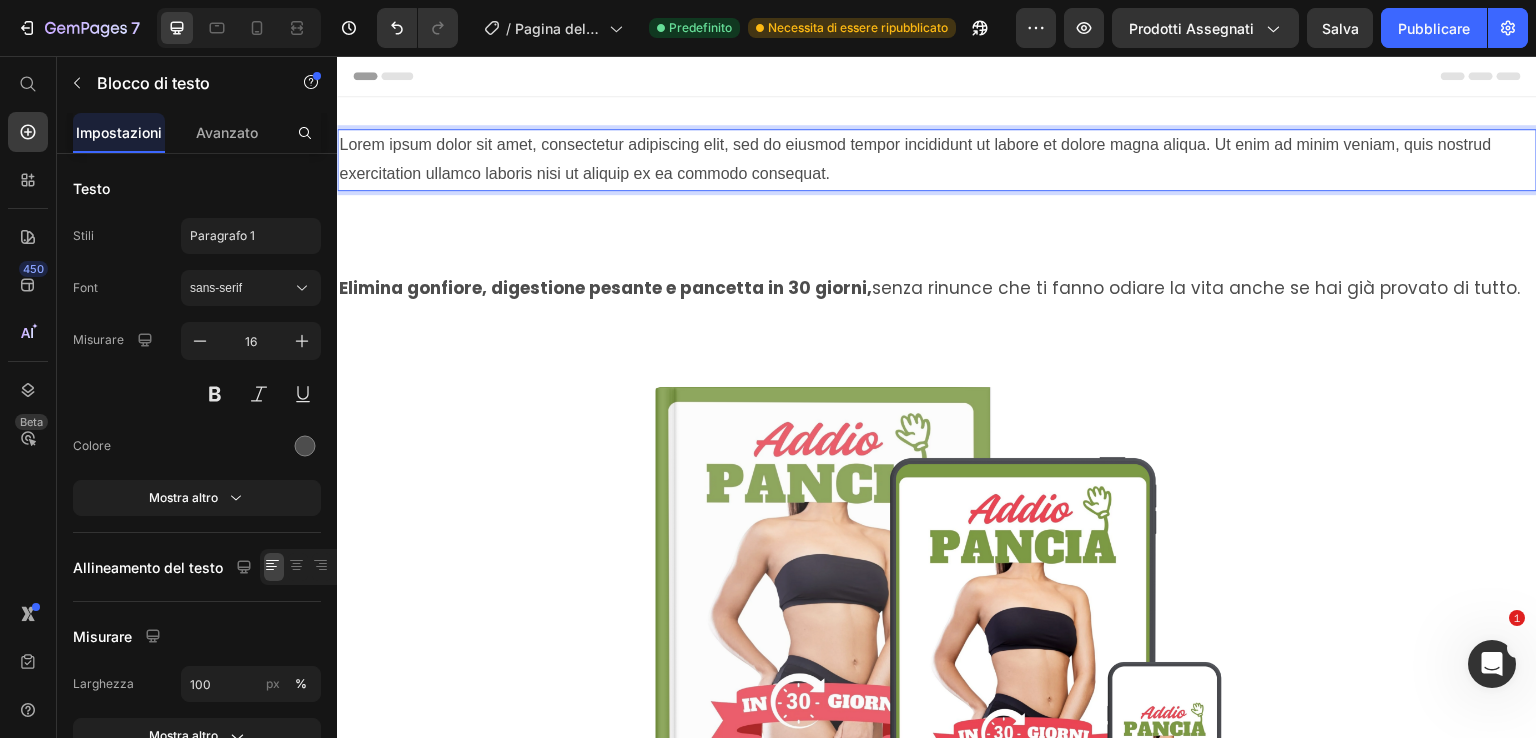 click on "Lorem ipsum dolor sit amet, consectetur adipiscing elit, sed do eiusmod tempor incididunt ut labore et dolore magna aliqua. Ut enim ad minim veniam, quis nostrud exercitation ullamco laboris nisi ut aliquip ex ea commodo consequat." at bounding box center (937, 160) 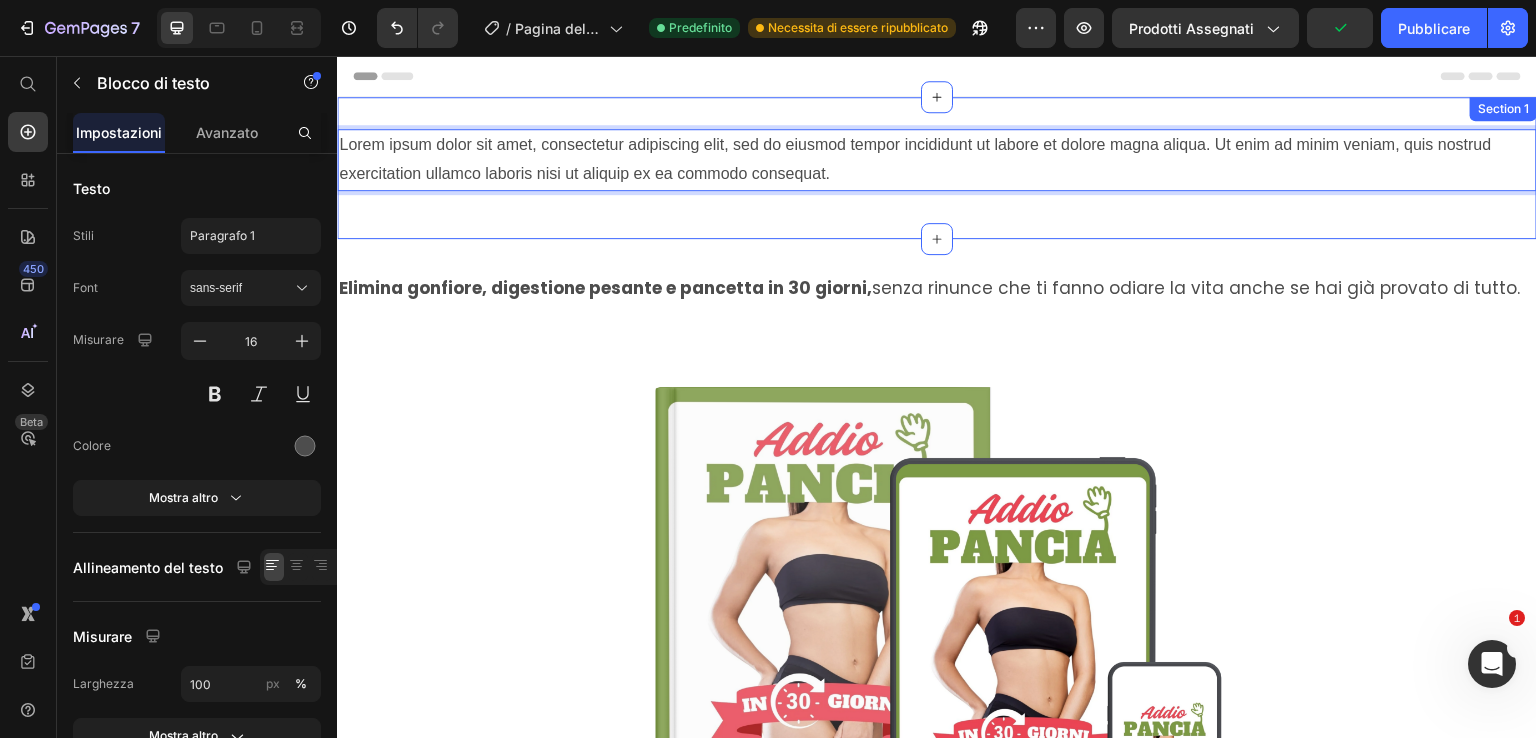 click on "Section 1" at bounding box center [1503, 109] 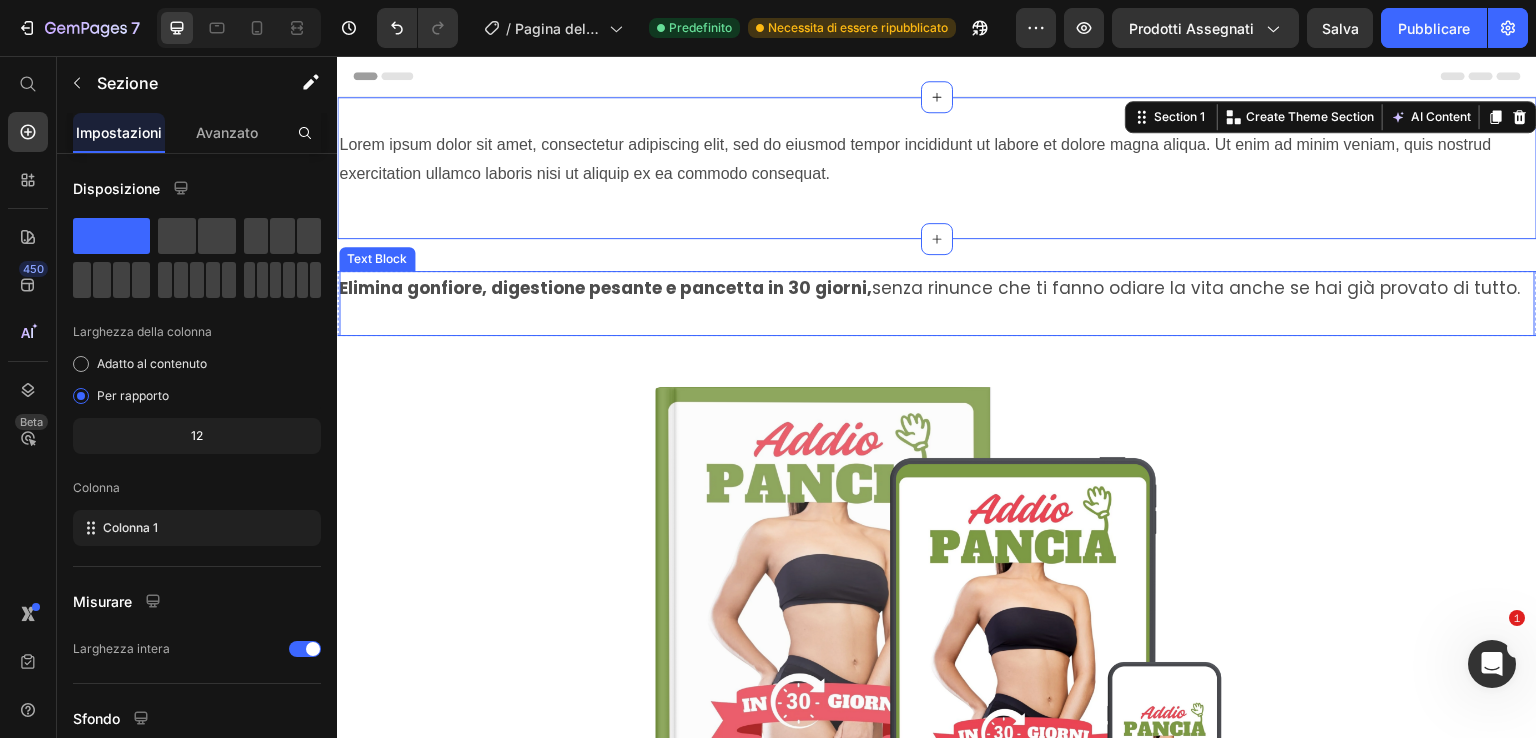 click at bounding box center (937, 636) 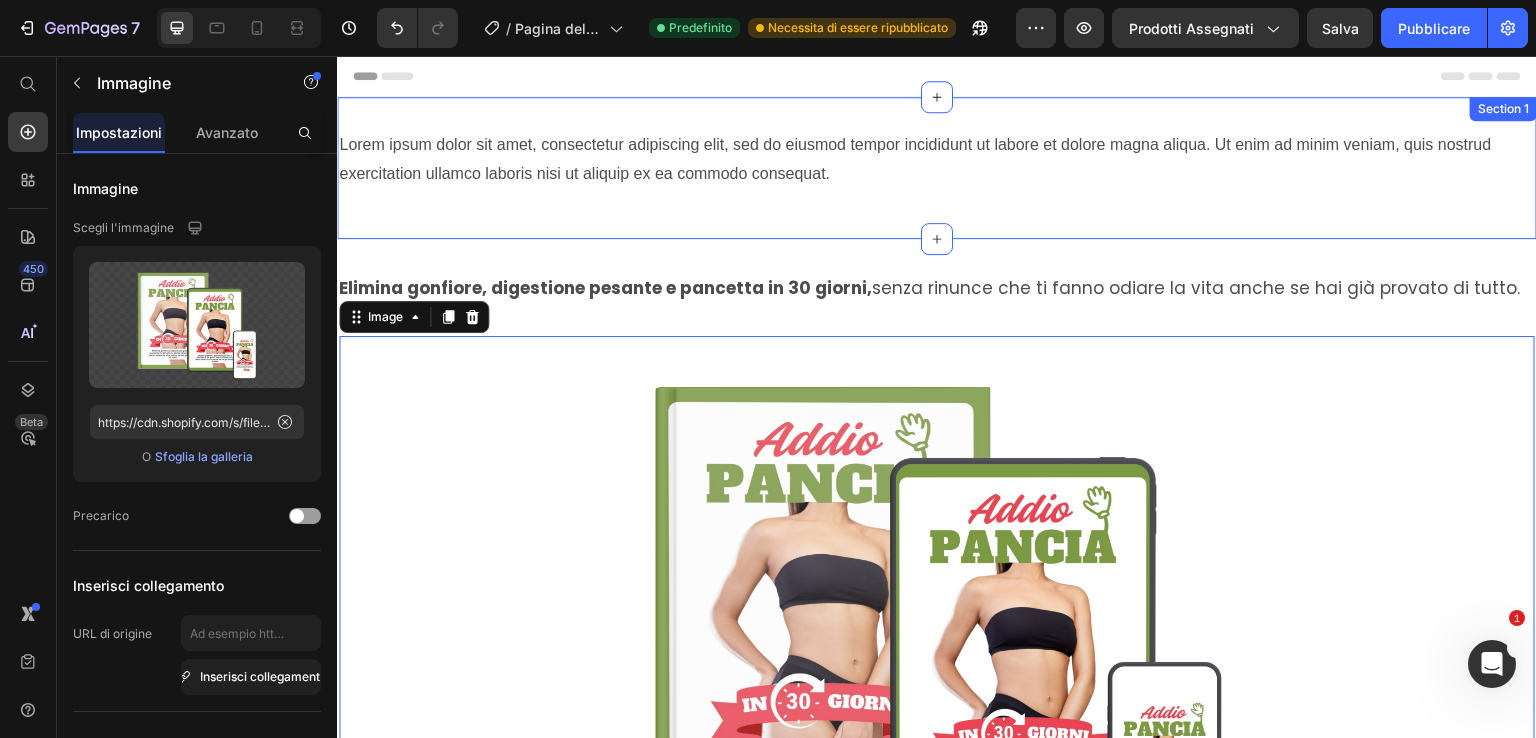click on "Lorem ipsum dolor sit amet, consectetur adipiscing elit, sed do eiusmod tempor incididunt ut labore et dolore magna aliqua. Ut enim ad minim veniam, quis nostrud exercitation ullamco laboris nisi ut aliquip ex ea commodo consequat. Text Block Row Section 1" at bounding box center [937, 168] 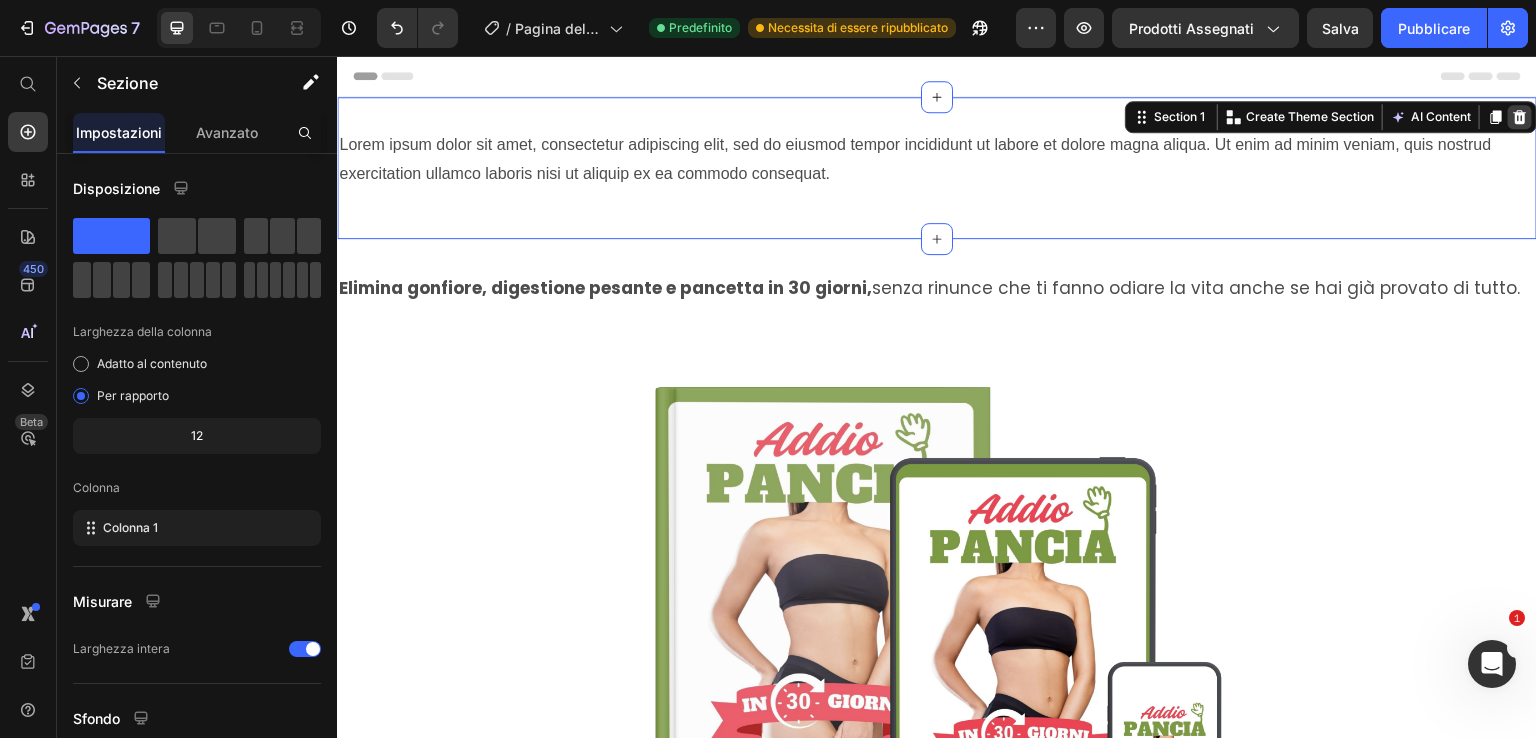 click 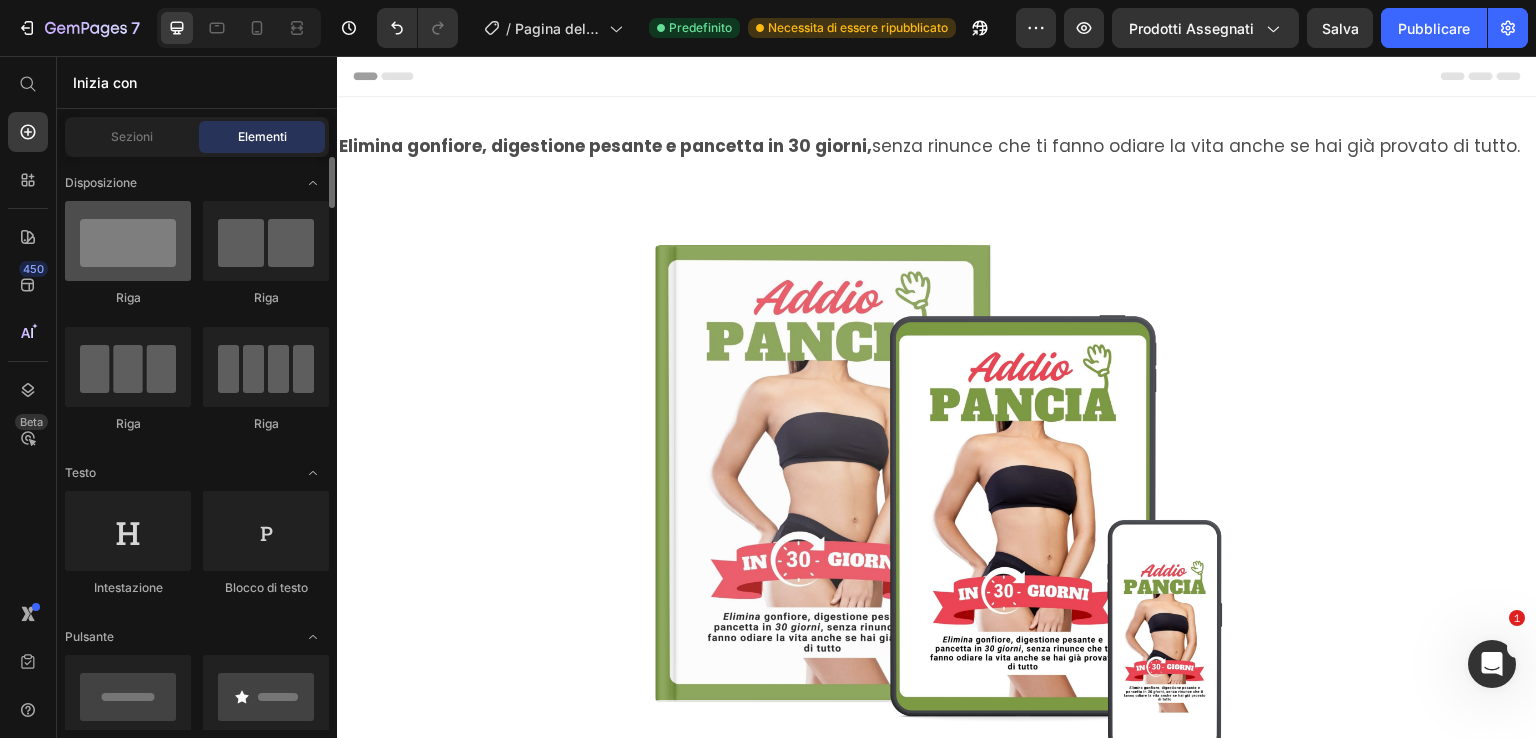 click at bounding box center [128, 241] 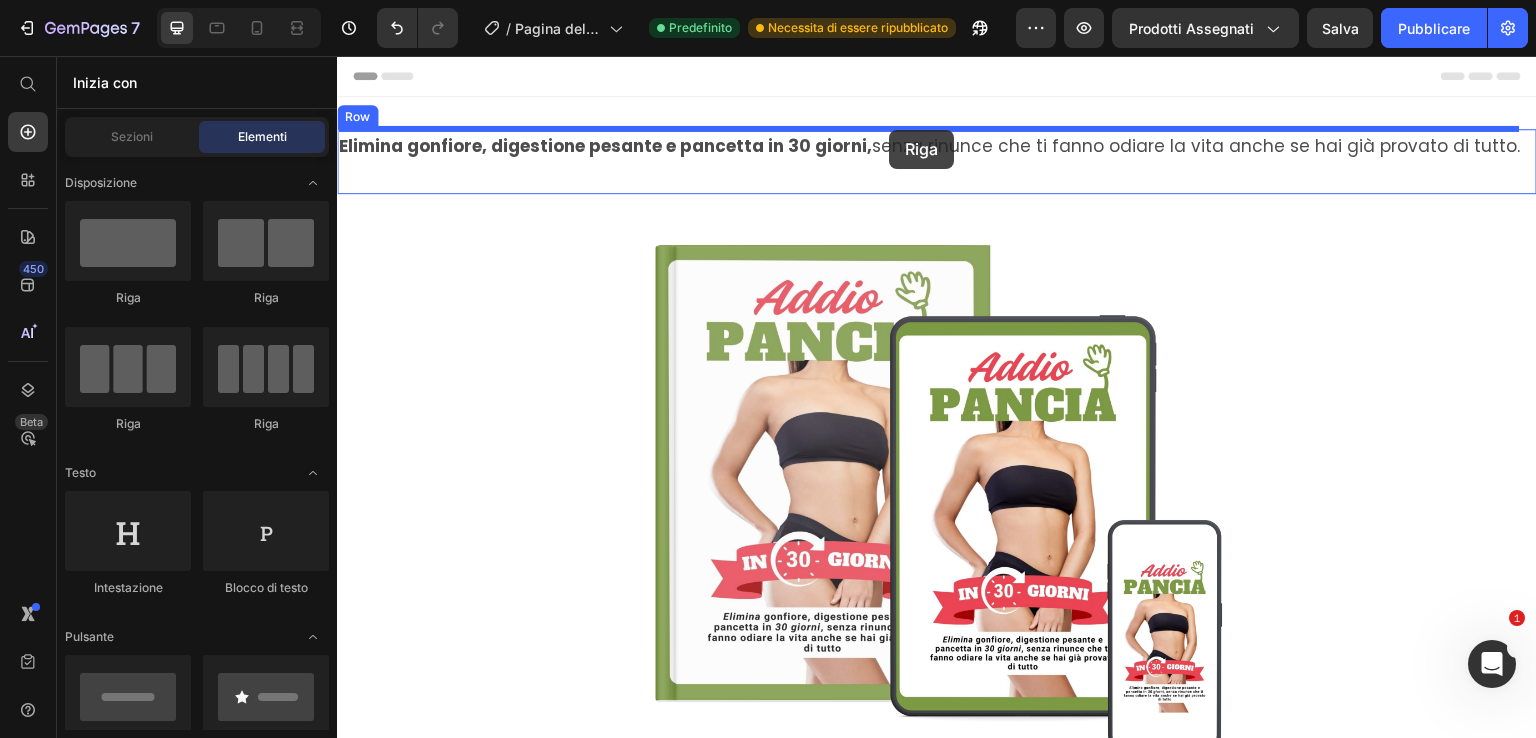 drag, startPoint x: 449, startPoint y: 305, endPoint x: 889, endPoint y: 130, distance: 473.52402 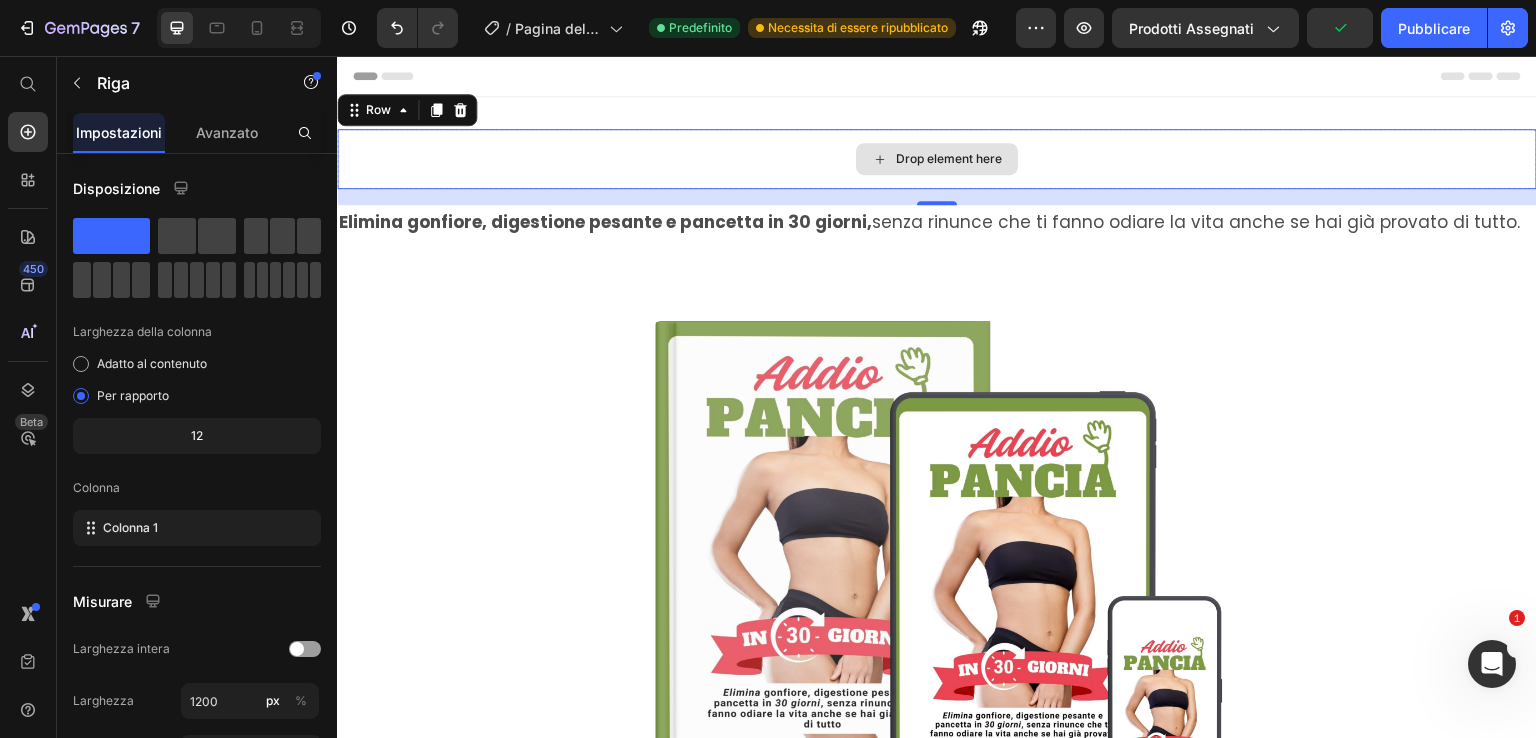click on "Drop element here" at bounding box center (949, 159) 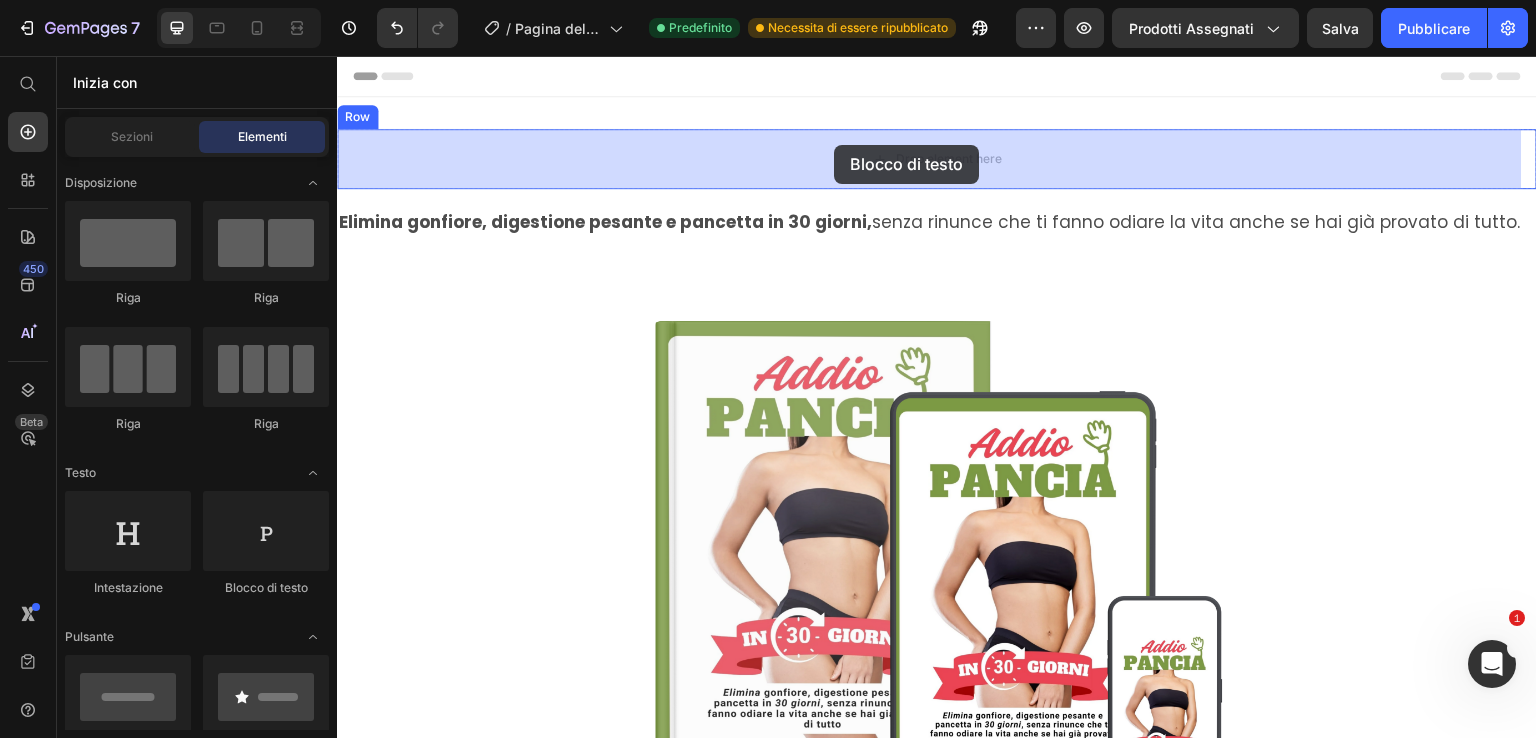 drag, startPoint x: 598, startPoint y: 589, endPoint x: 834, endPoint y: 145, distance: 502.82404 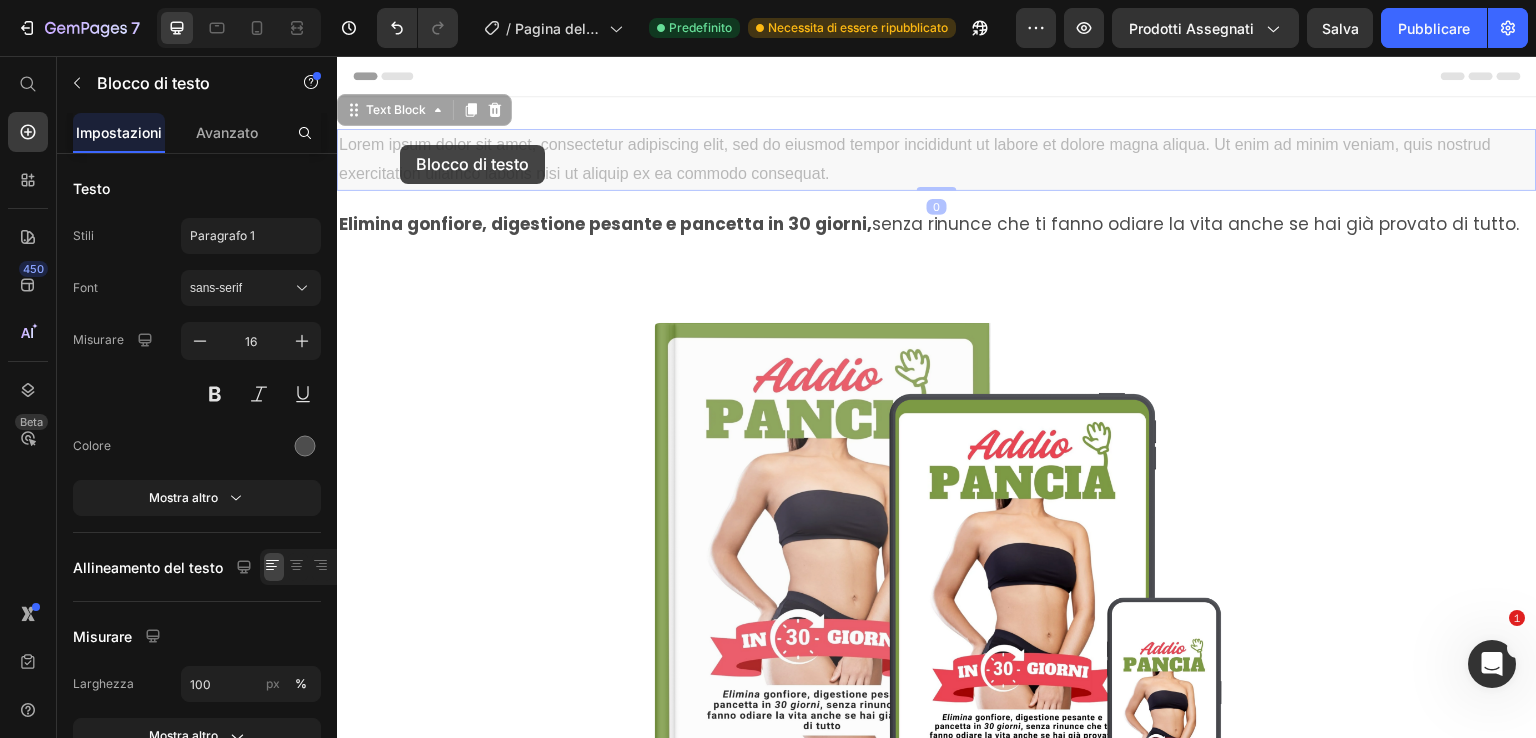 drag, startPoint x: 850, startPoint y: 170, endPoint x: 419, endPoint y: 146, distance: 431.6677 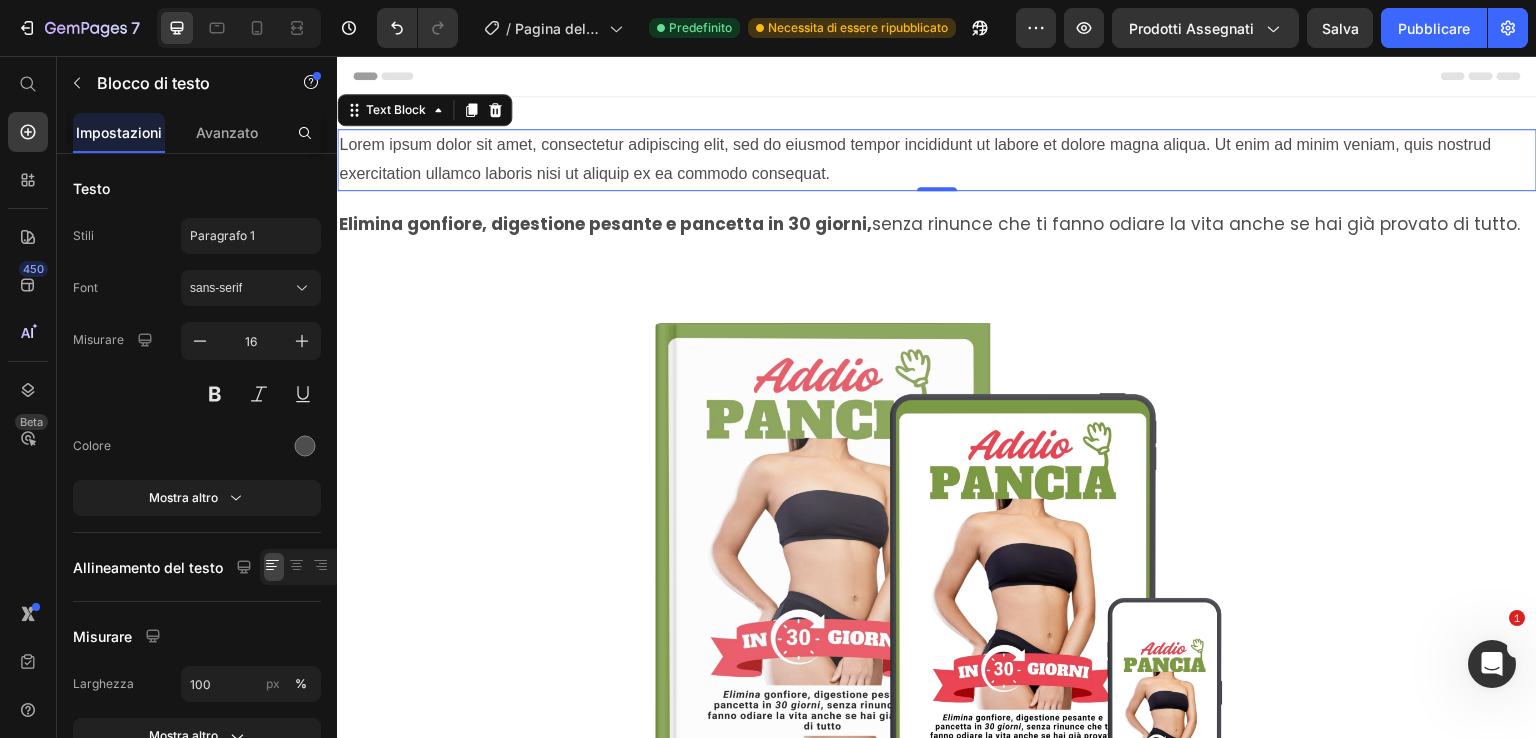 click on "Lorem ipsum dolor sit amet, consectetur adipiscing elit, sed do eiusmod tempor incididunt ut labore et dolore magna aliqua. Ut enim ad minim veniam, quis nostrud exercitation ullamco laboris nisi ut aliquip ex ea commodo consequat." at bounding box center (937, 160) 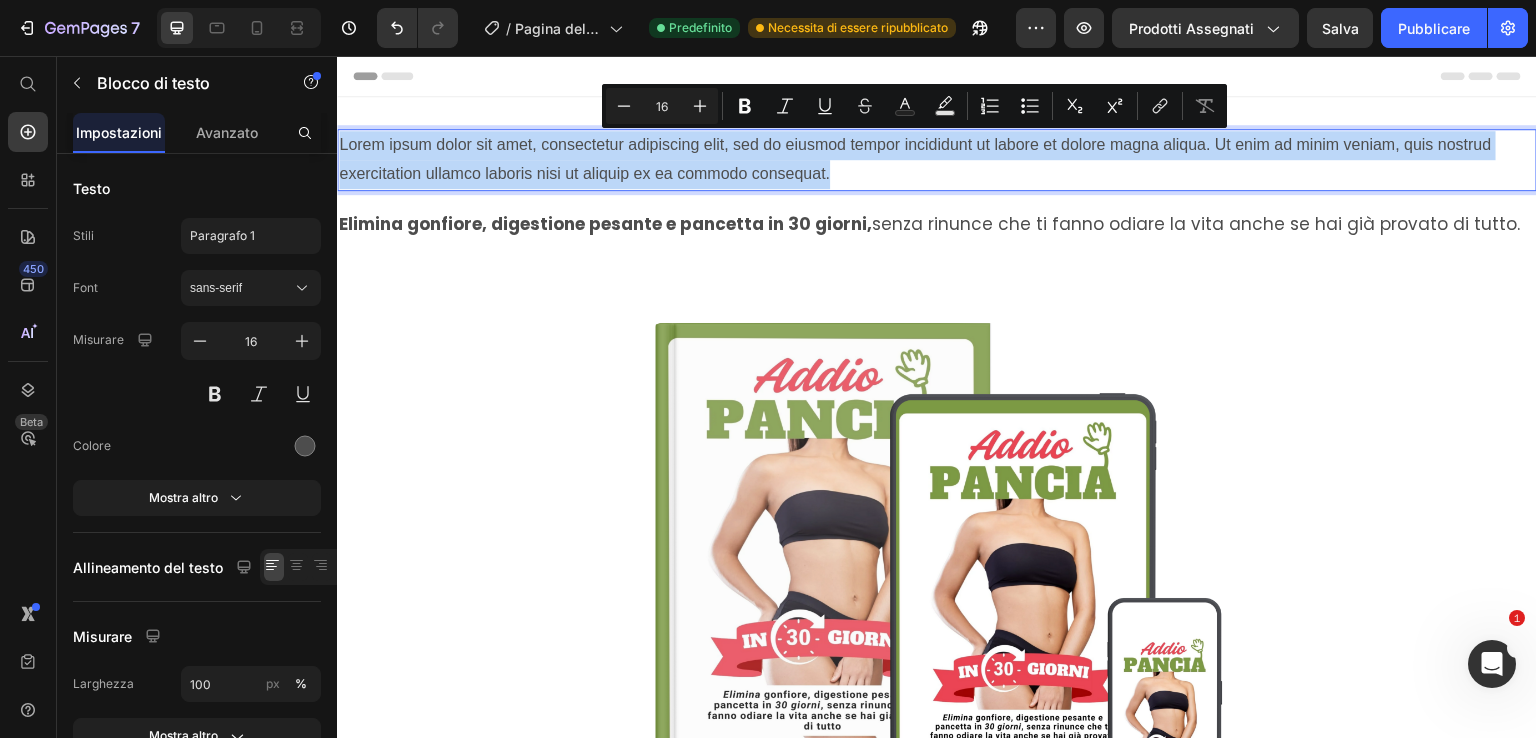 drag, startPoint x: 840, startPoint y: 171, endPoint x: 341, endPoint y: 156, distance: 499.2254 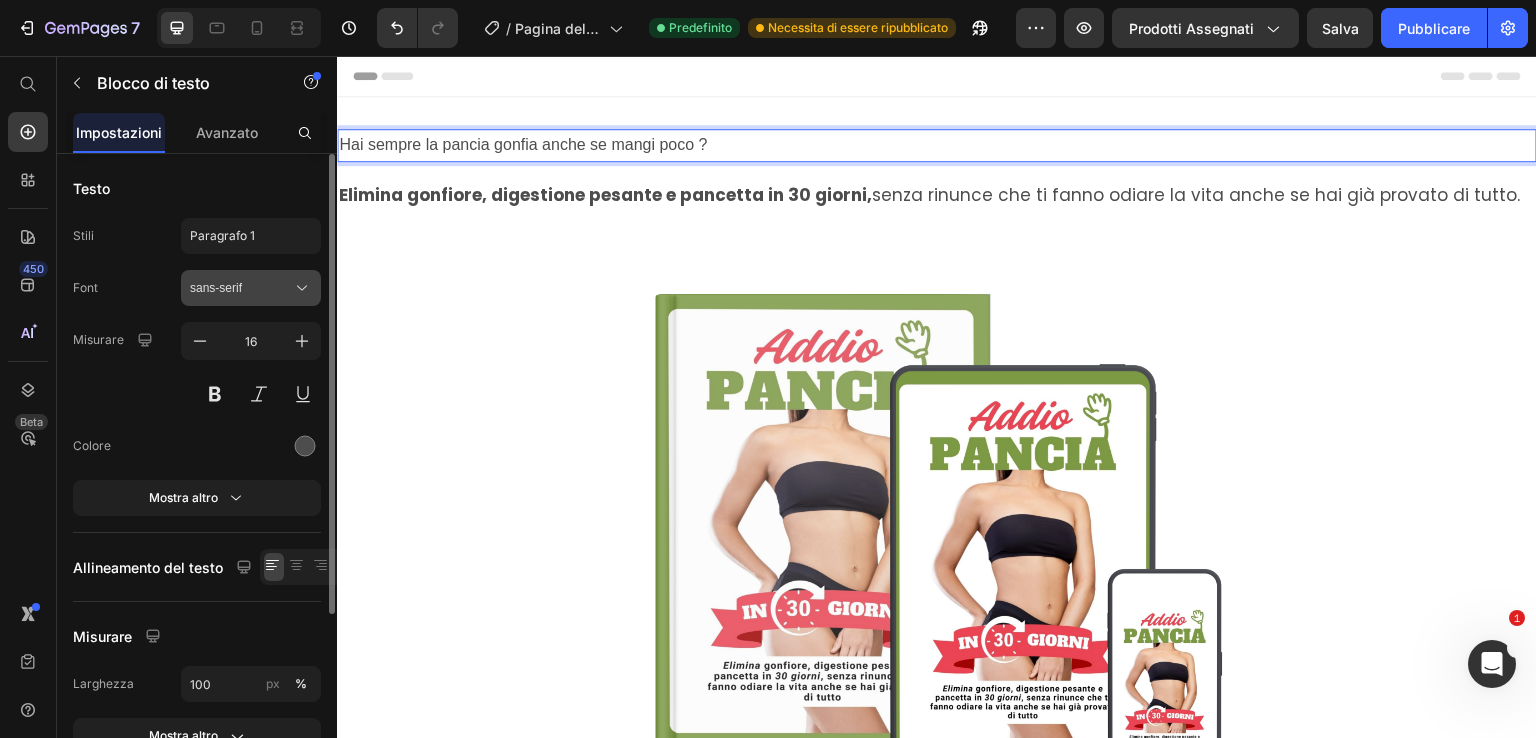 click on "sans-serif" at bounding box center (251, 288) 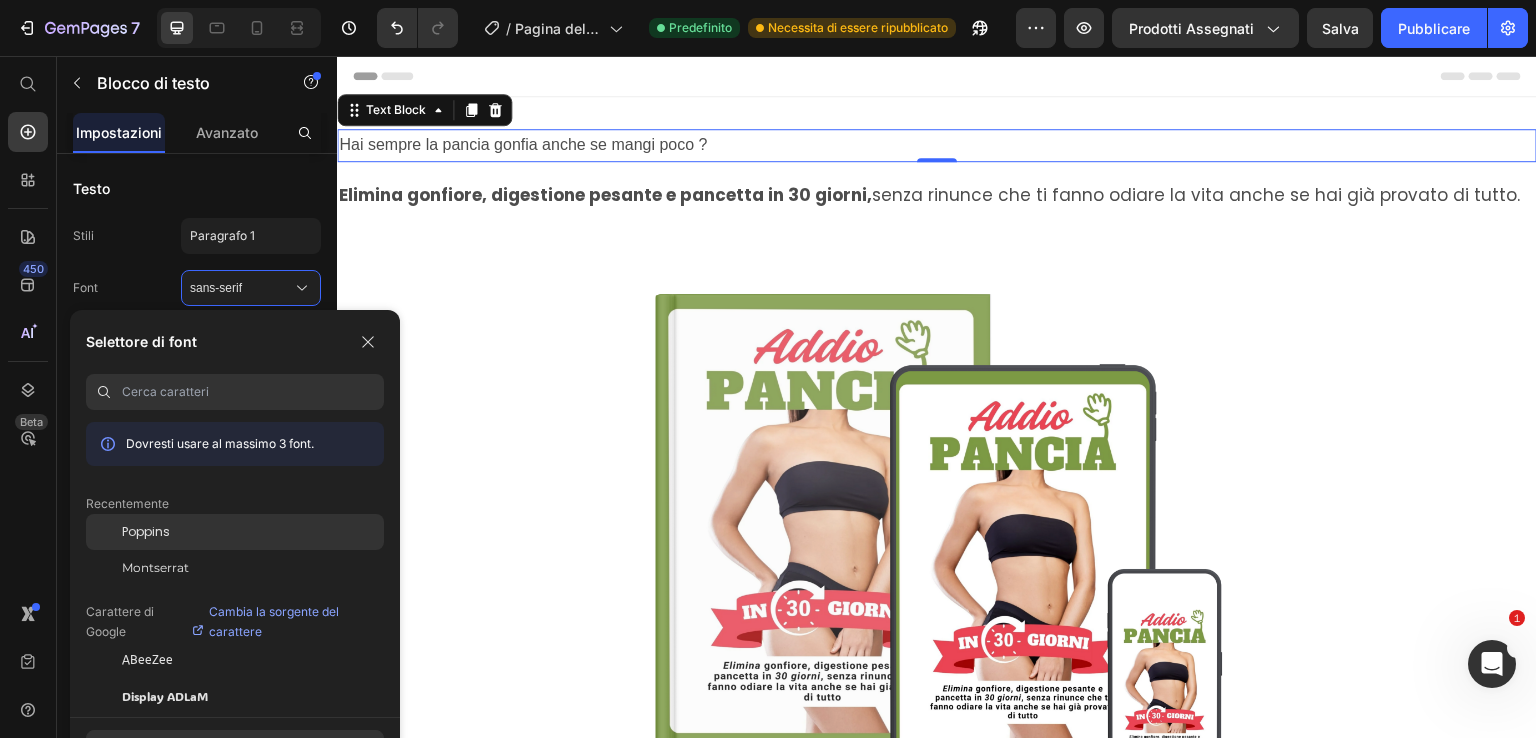 click on "Poppins" at bounding box center [146, 531] 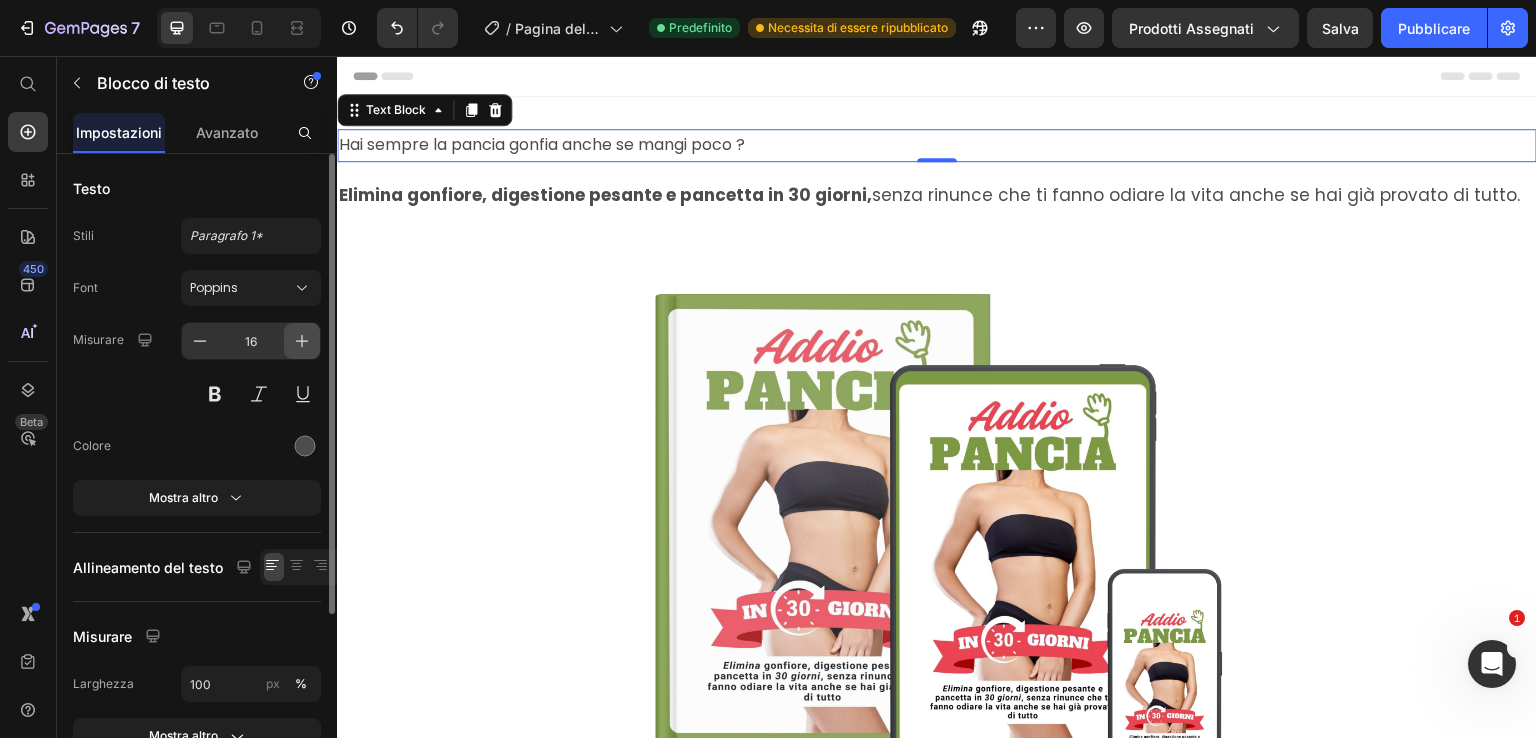 click 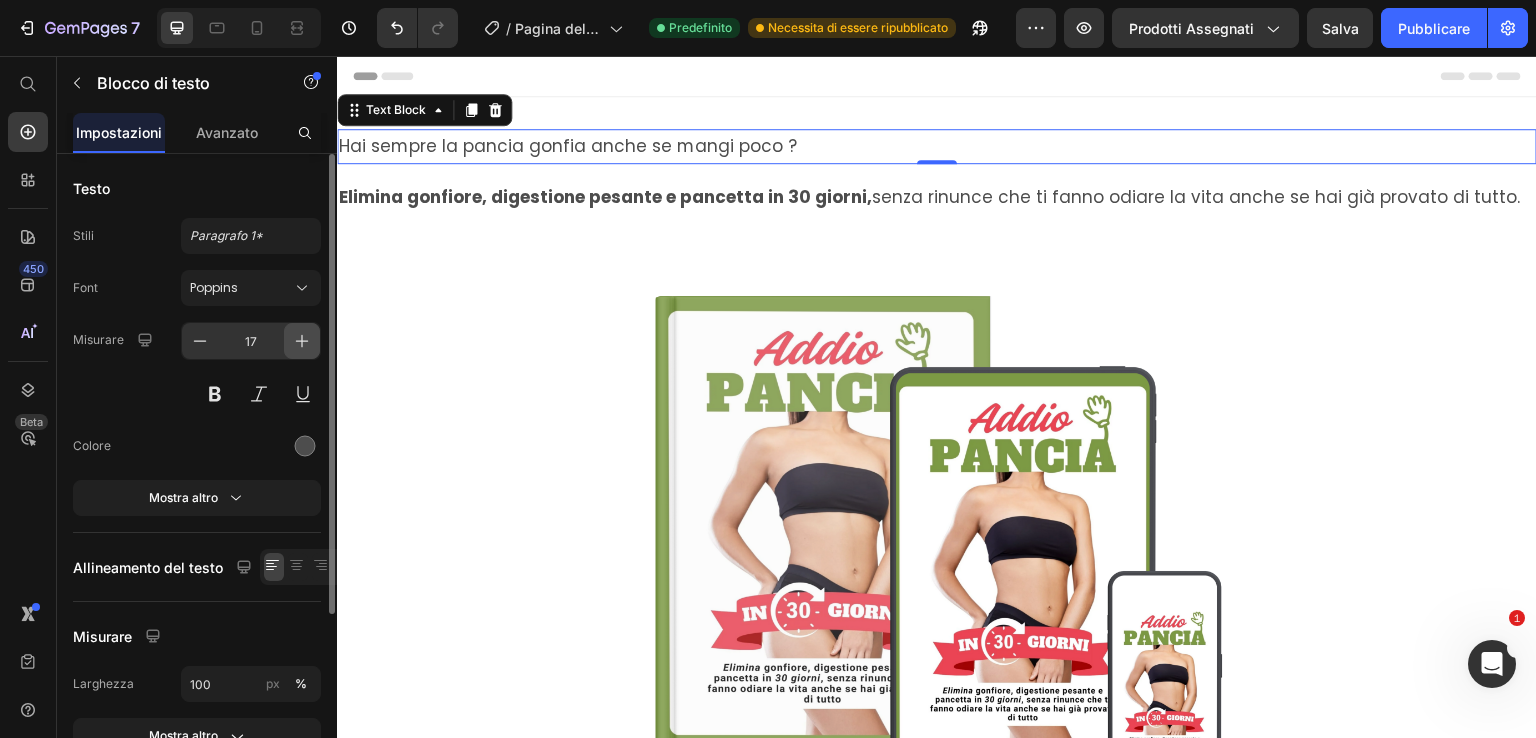 click 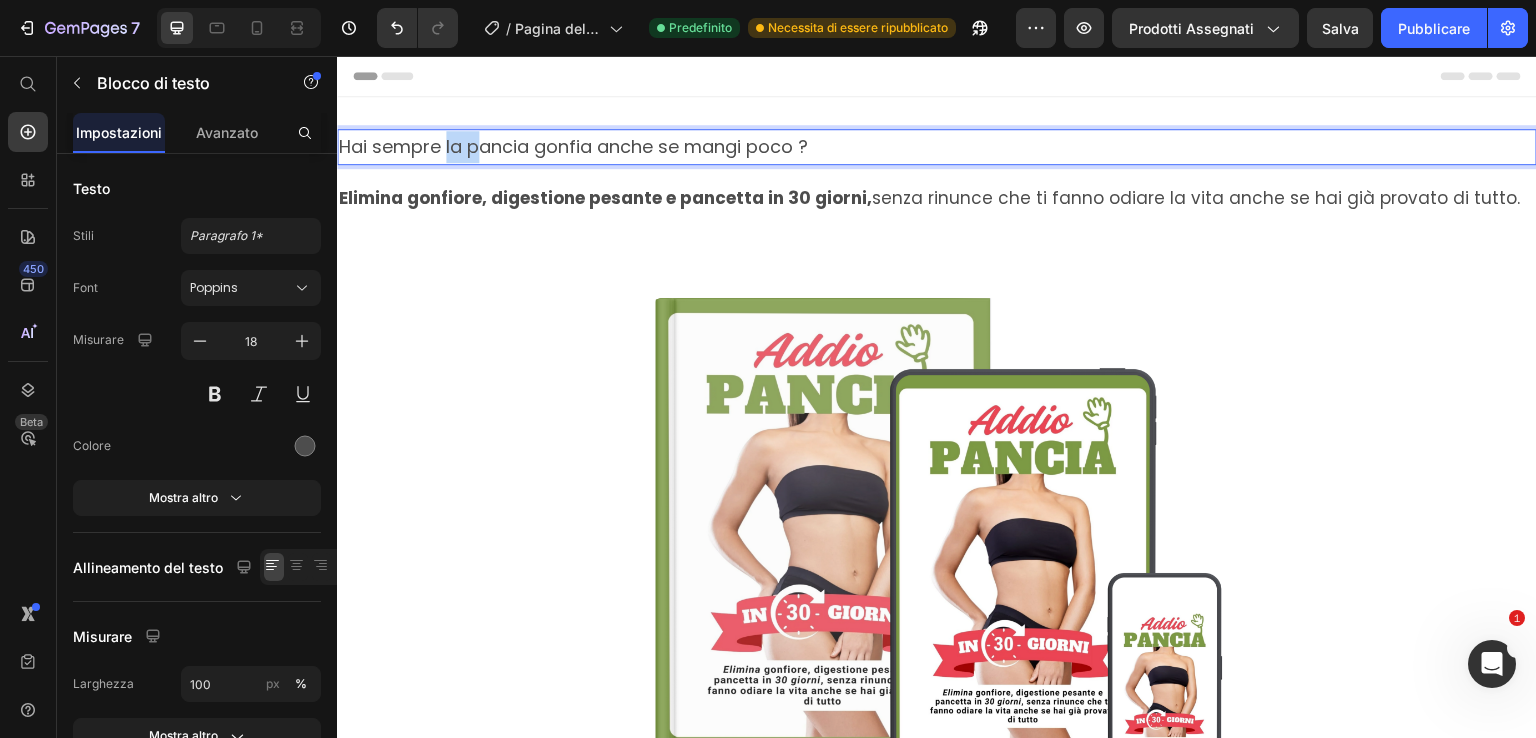drag, startPoint x: 446, startPoint y: 151, endPoint x: 480, endPoint y: 151, distance: 34 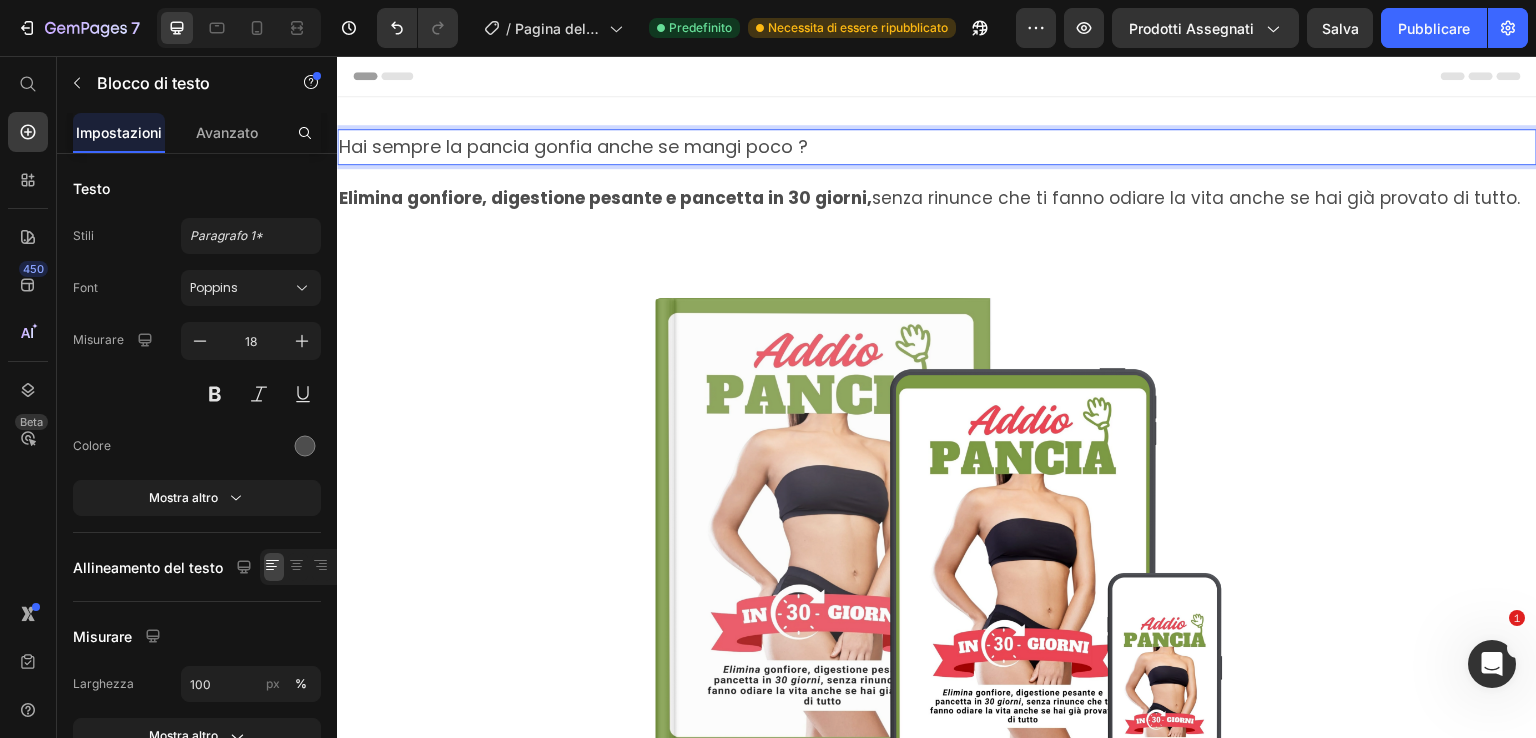 drag, startPoint x: 449, startPoint y: 151, endPoint x: 547, endPoint y: 157, distance: 98.1835 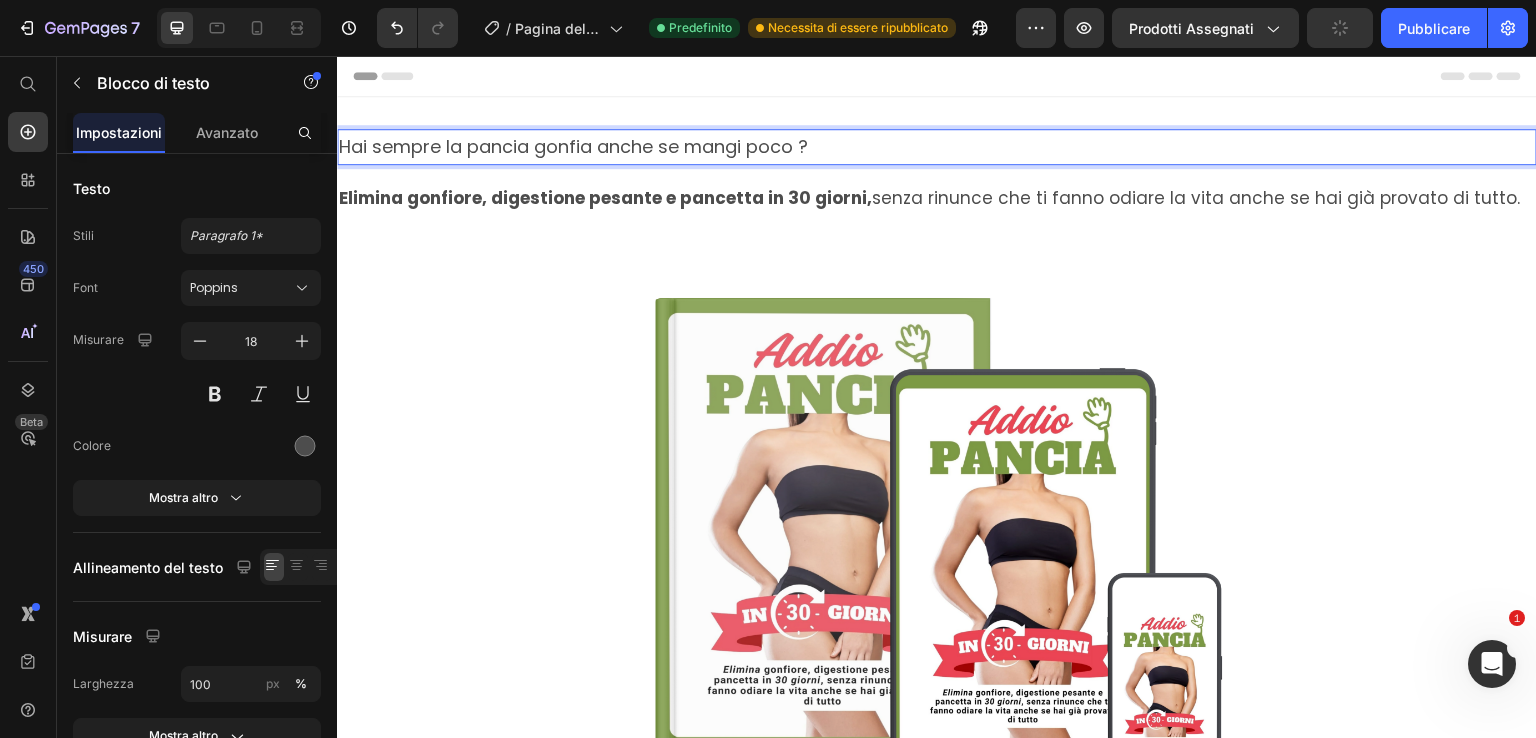 click on "Hai sempre la pancia gonfia anche se mangi poco ?" at bounding box center (937, 147) 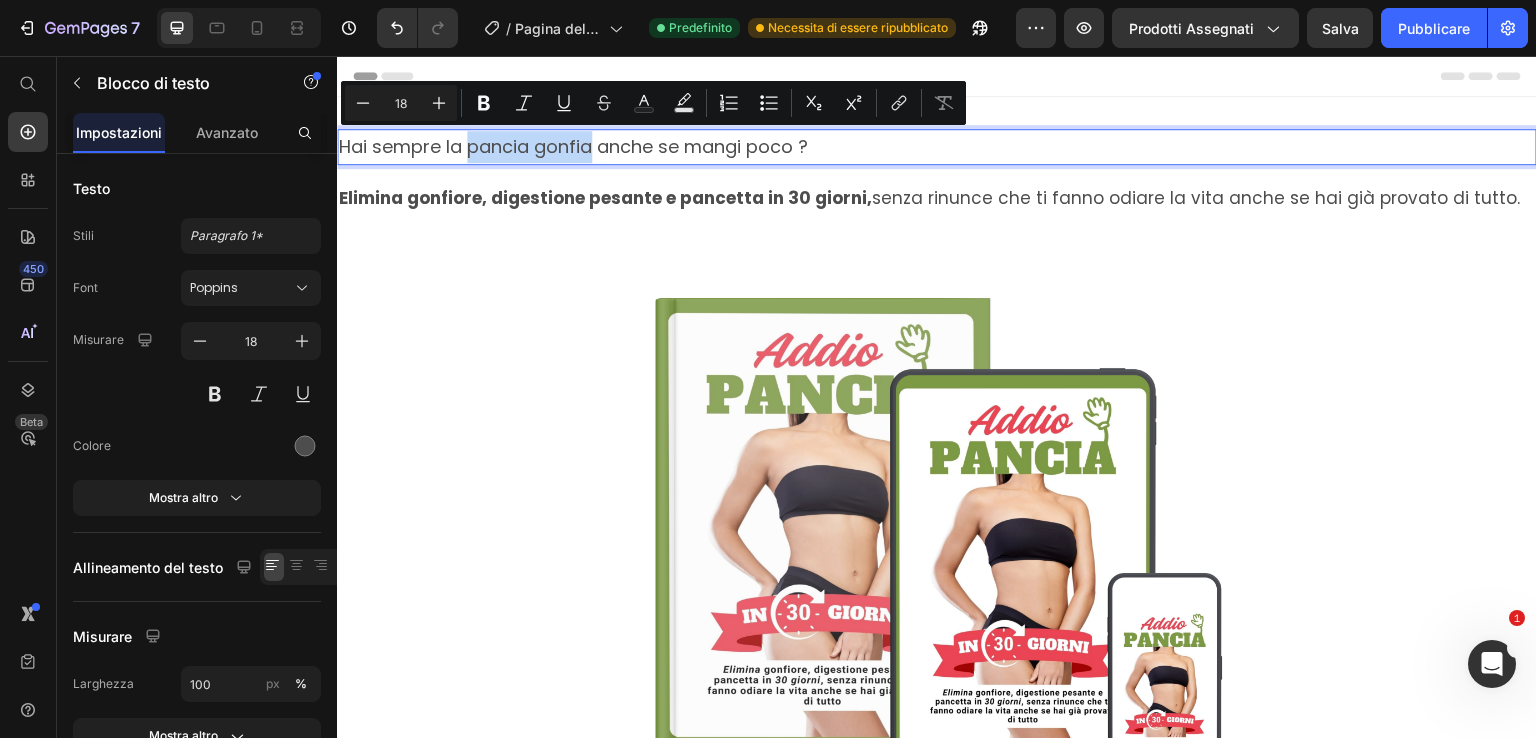 drag, startPoint x: 467, startPoint y: 151, endPoint x: 589, endPoint y: 149, distance: 122.016396 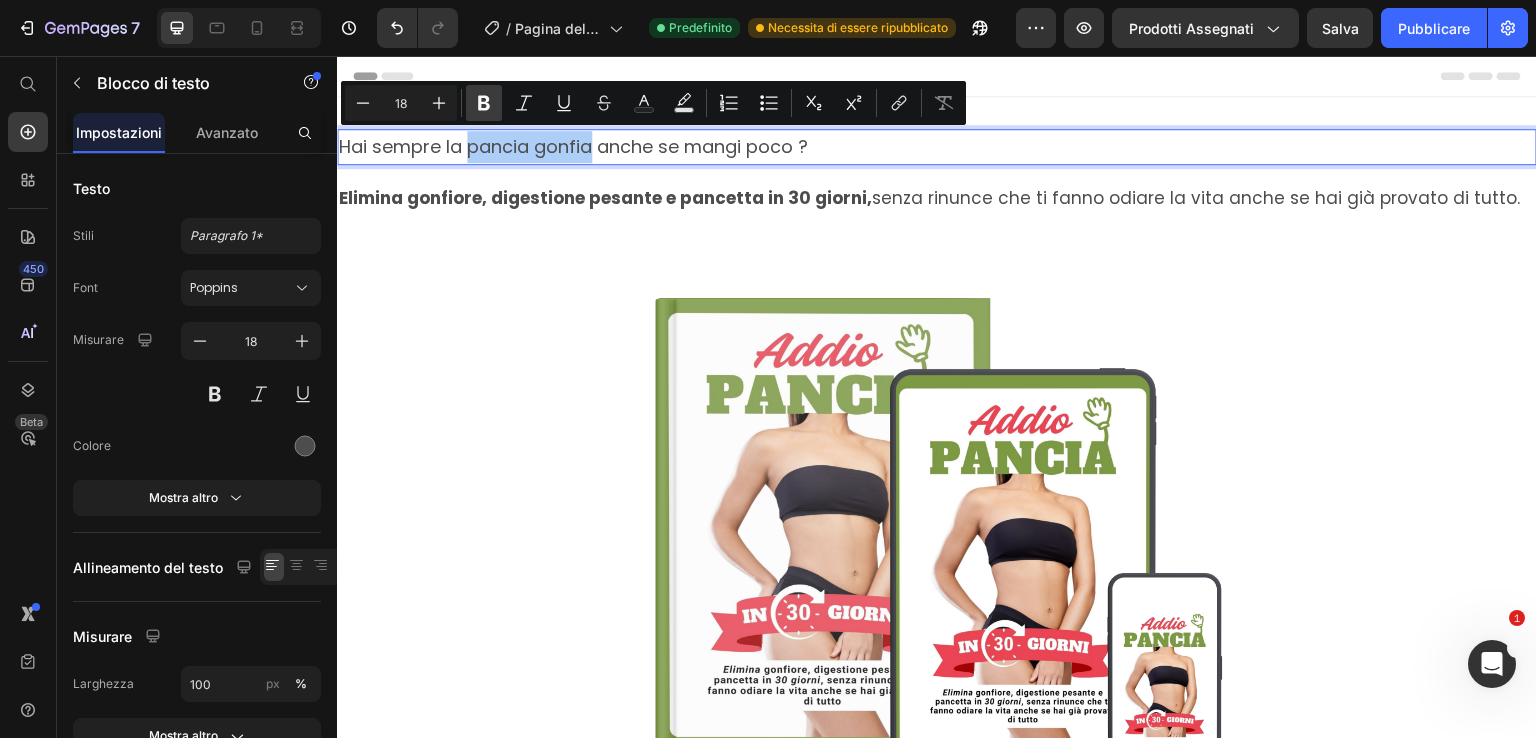 click 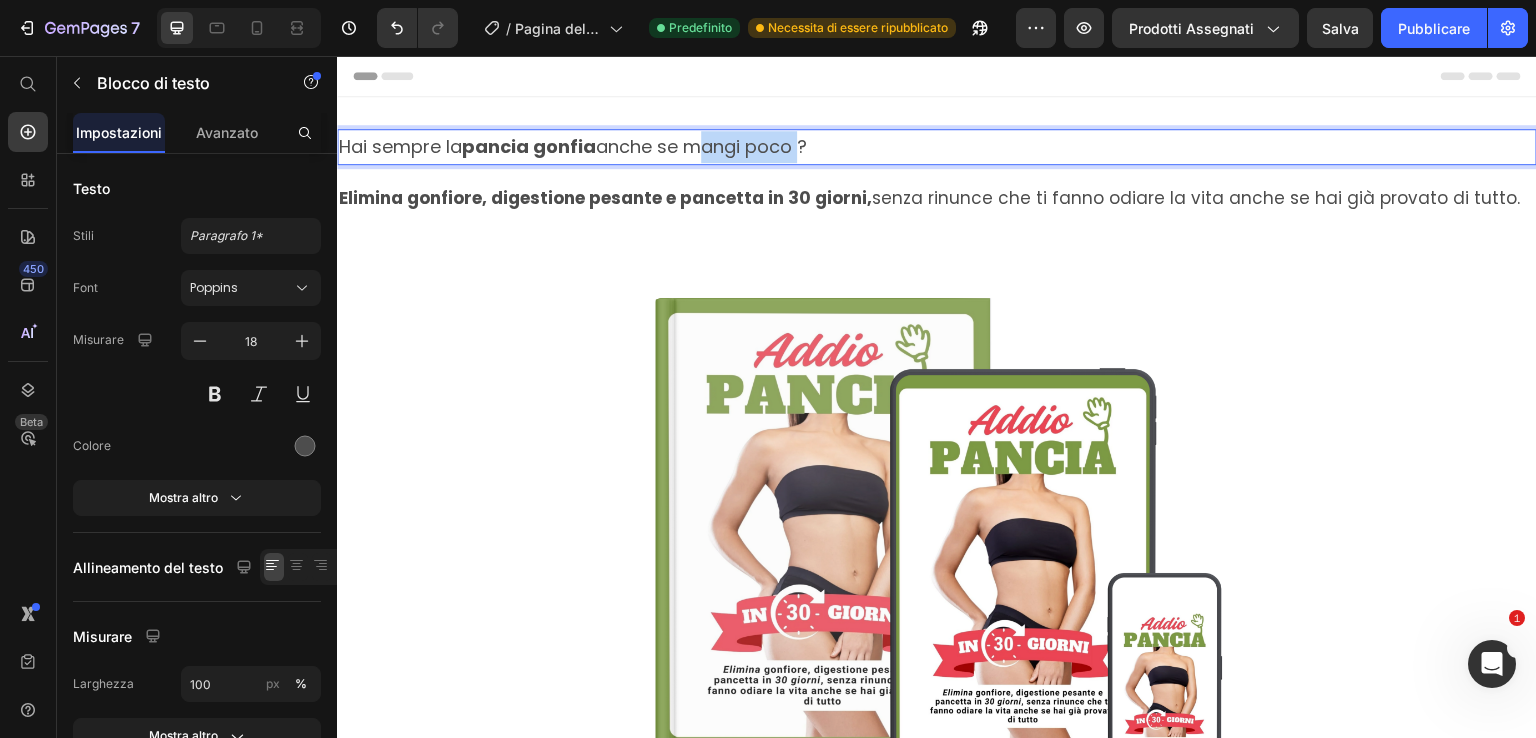 drag, startPoint x: 689, startPoint y: 154, endPoint x: 793, endPoint y: 153, distance: 104.00481 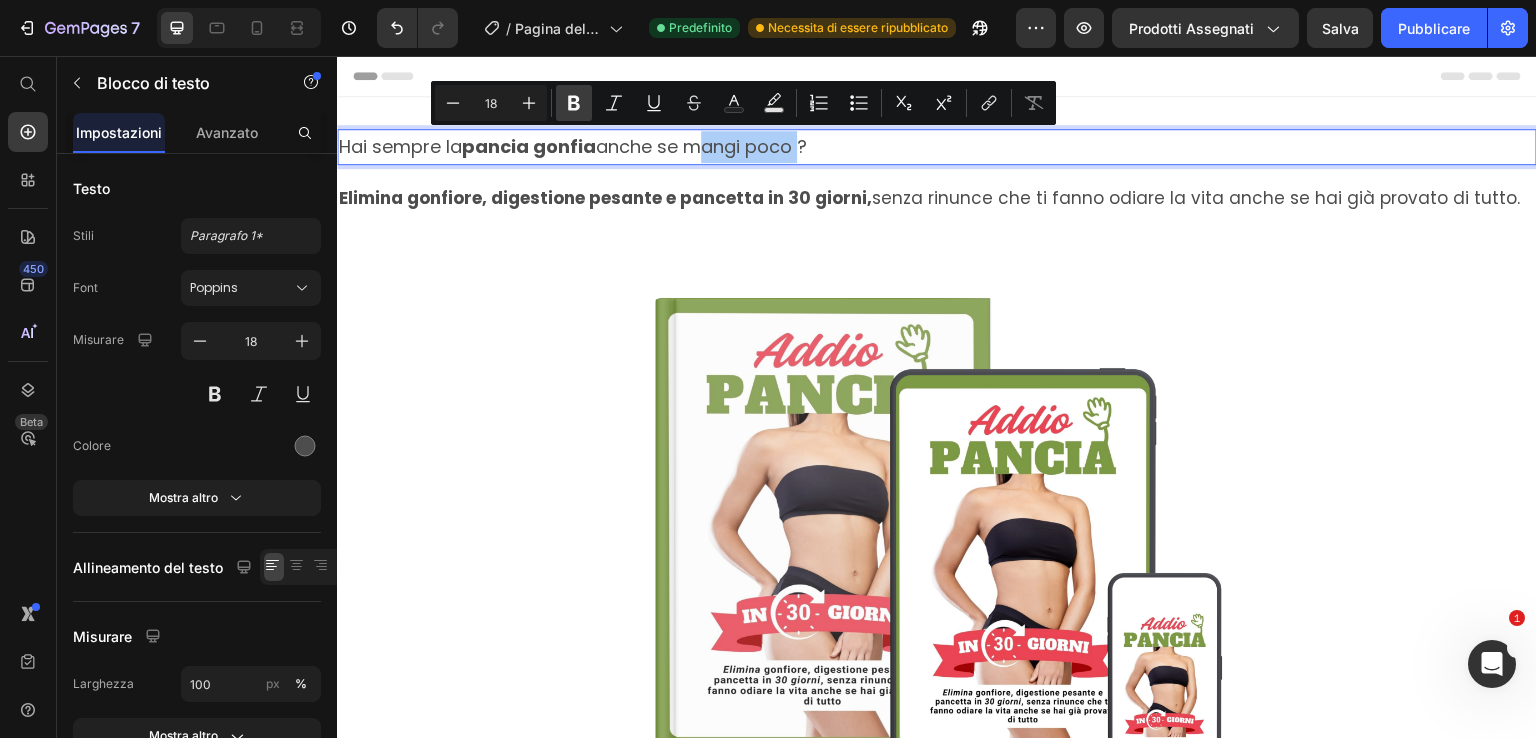 click on "Bold" at bounding box center (574, 103) 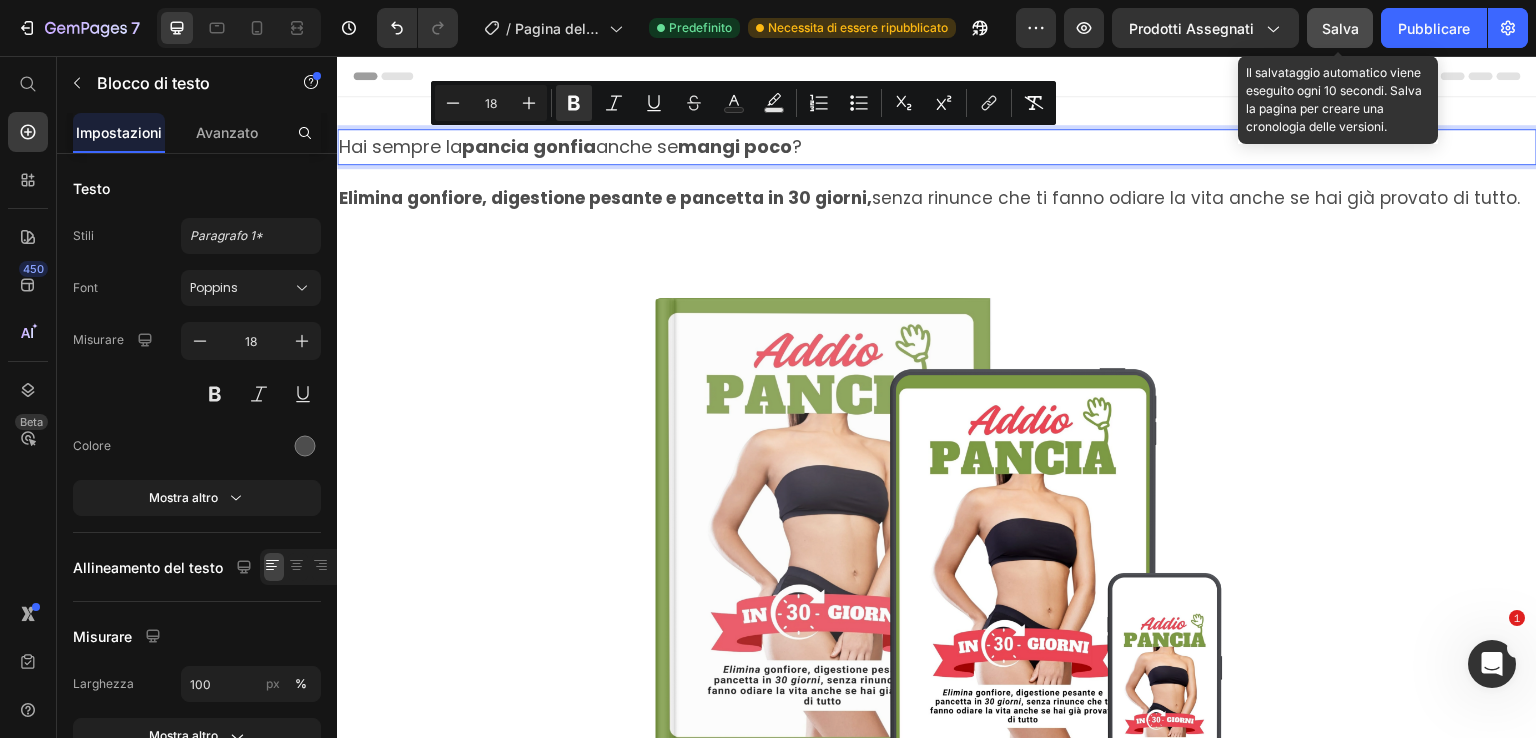 click on "Salva" at bounding box center (1340, 28) 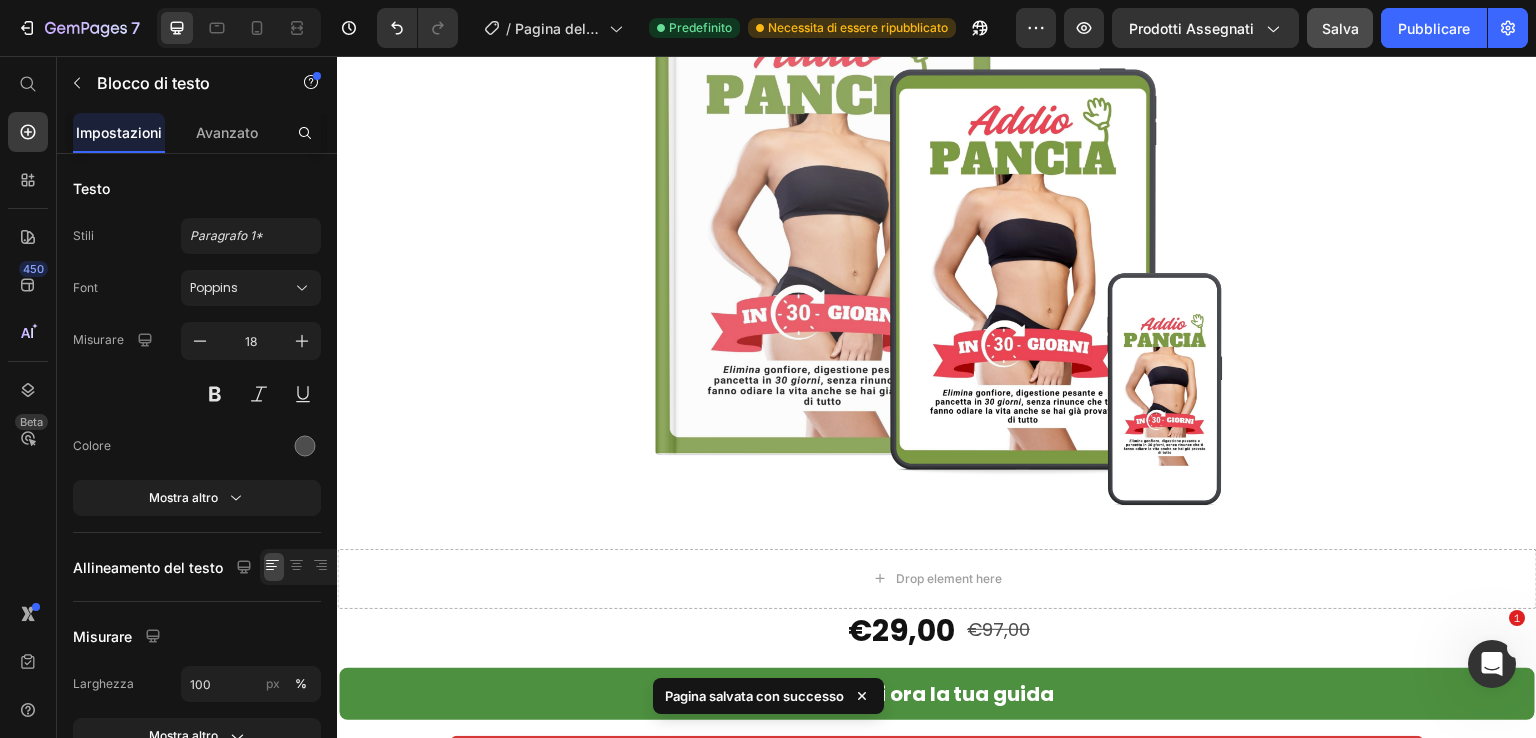 scroll, scrollTop: 0, scrollLeft: 0, axis: both 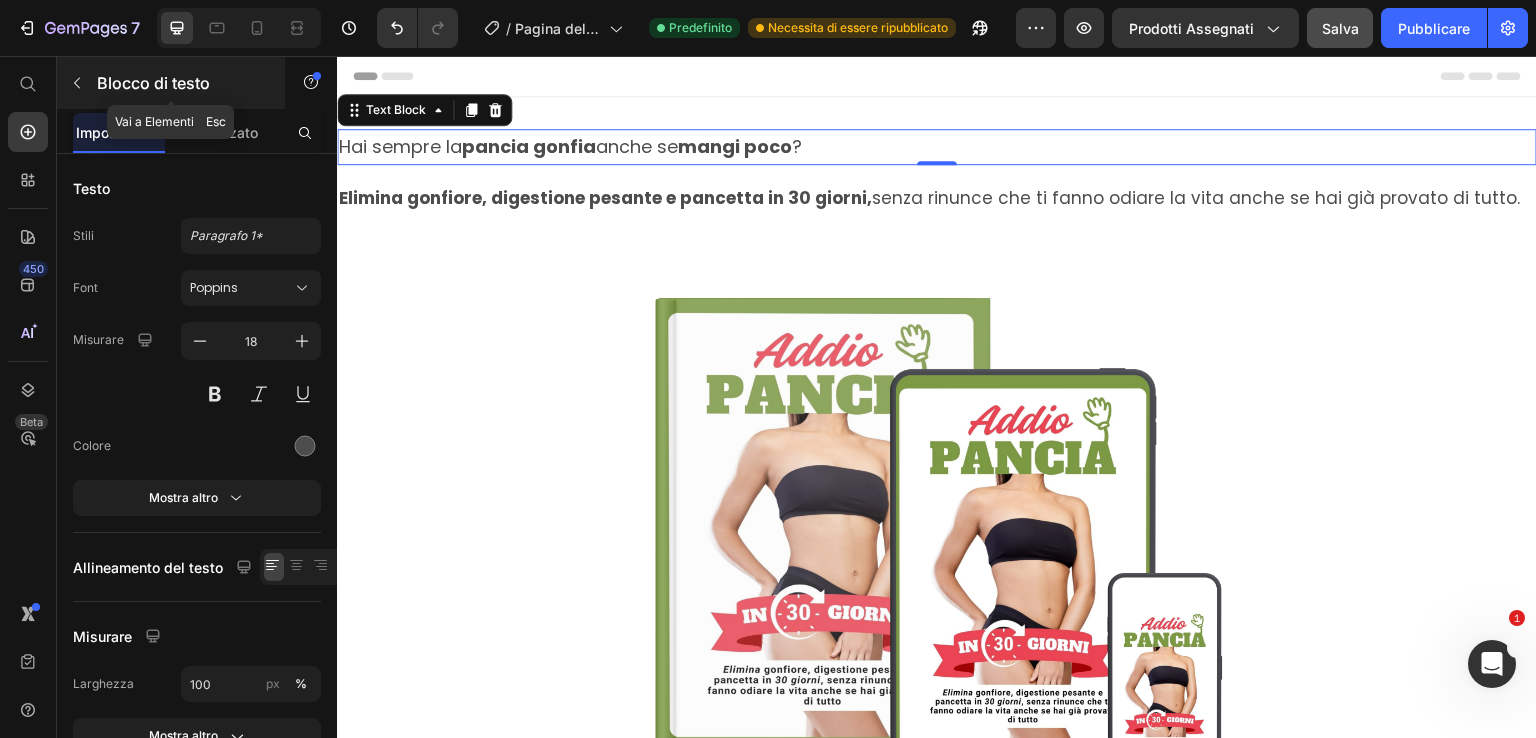 click 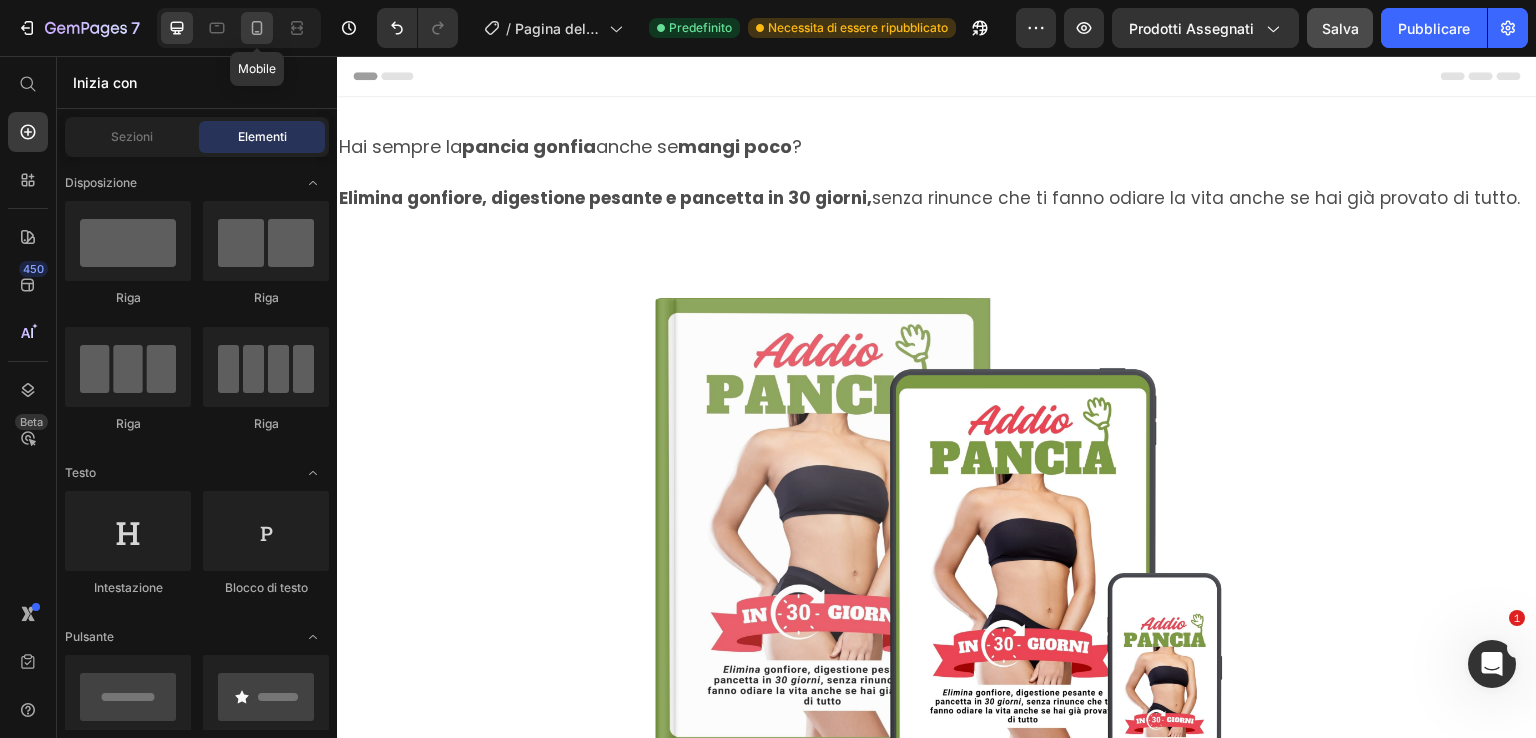 click 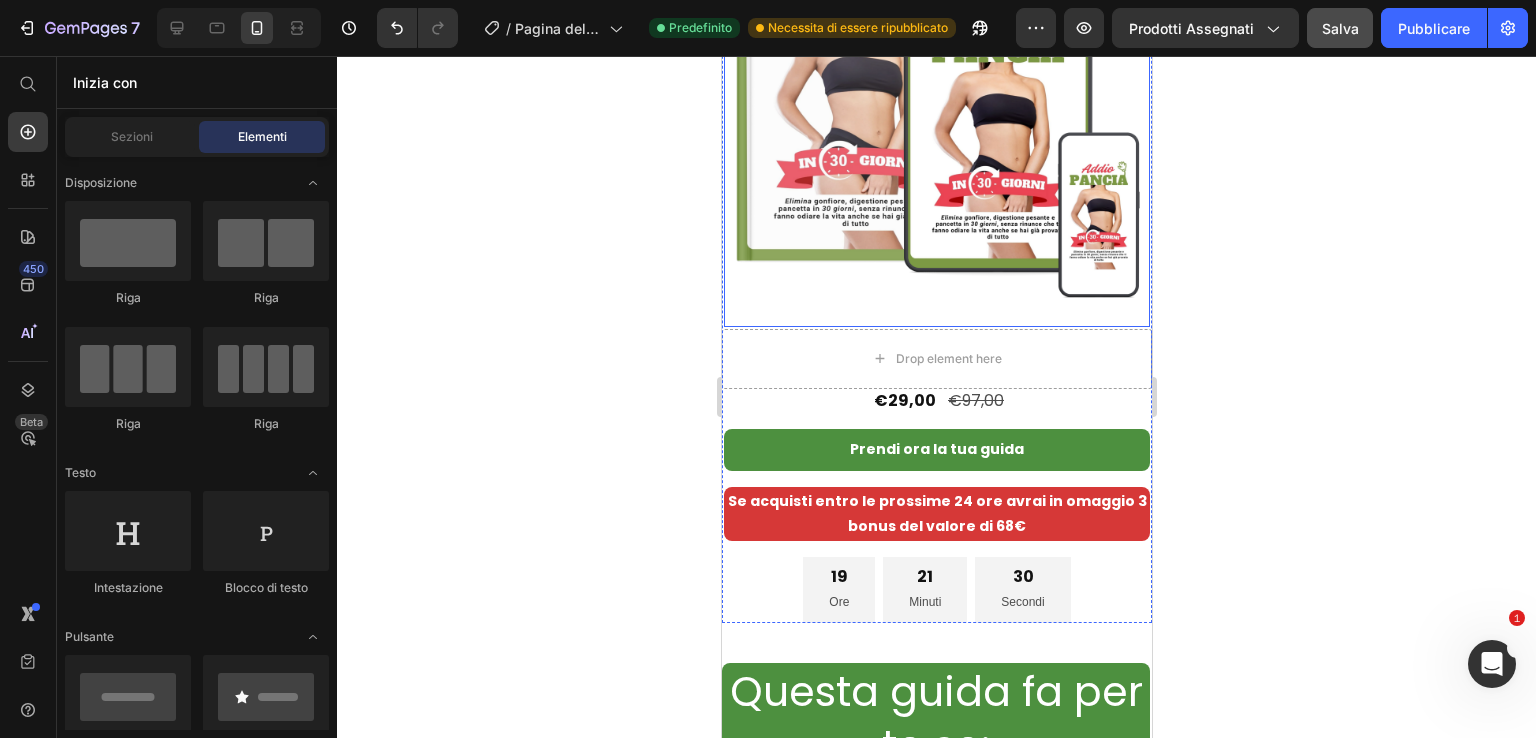 scroll, scrollTop: 0, scrollLeft: 0, axis: both 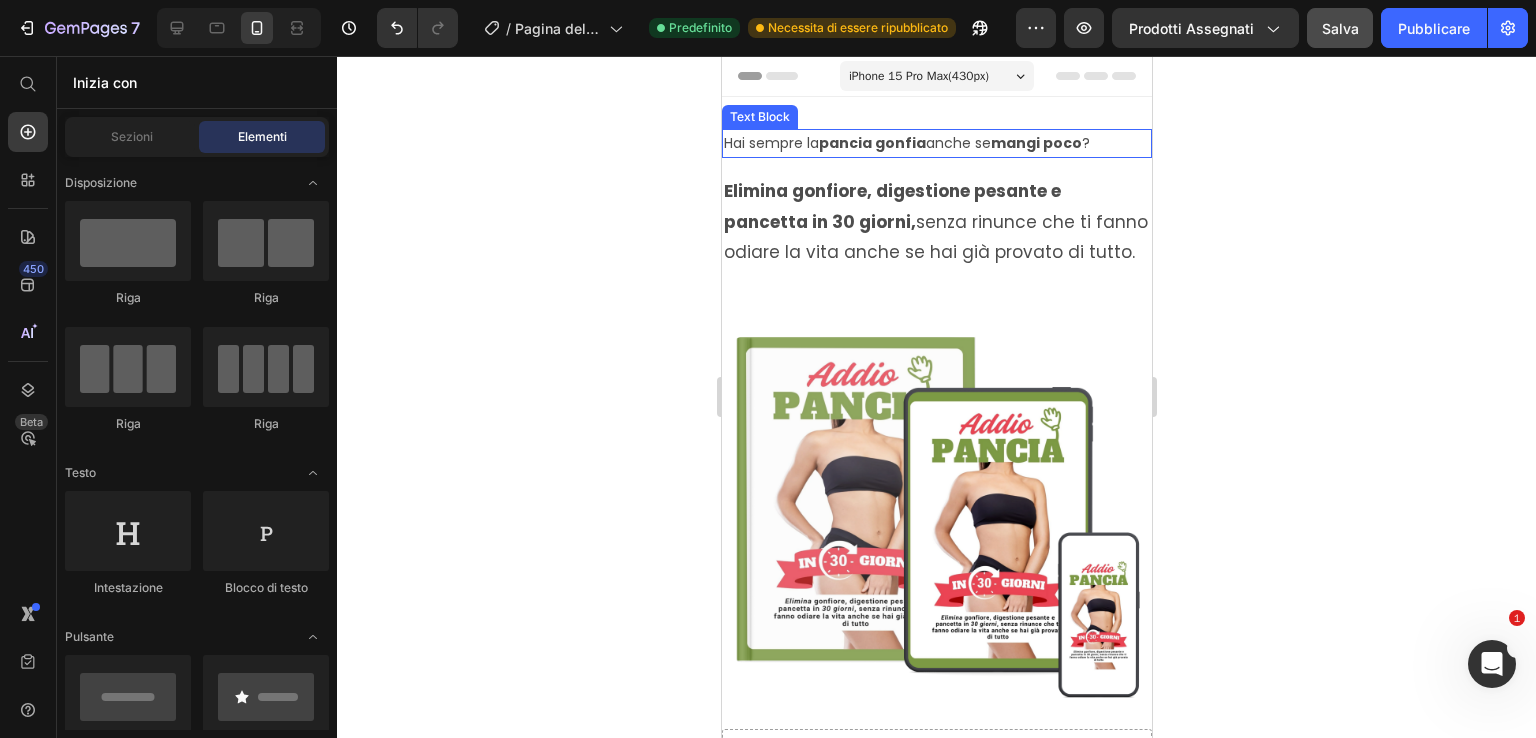 click on "bloated stomach" at bounding box center [871, 143] 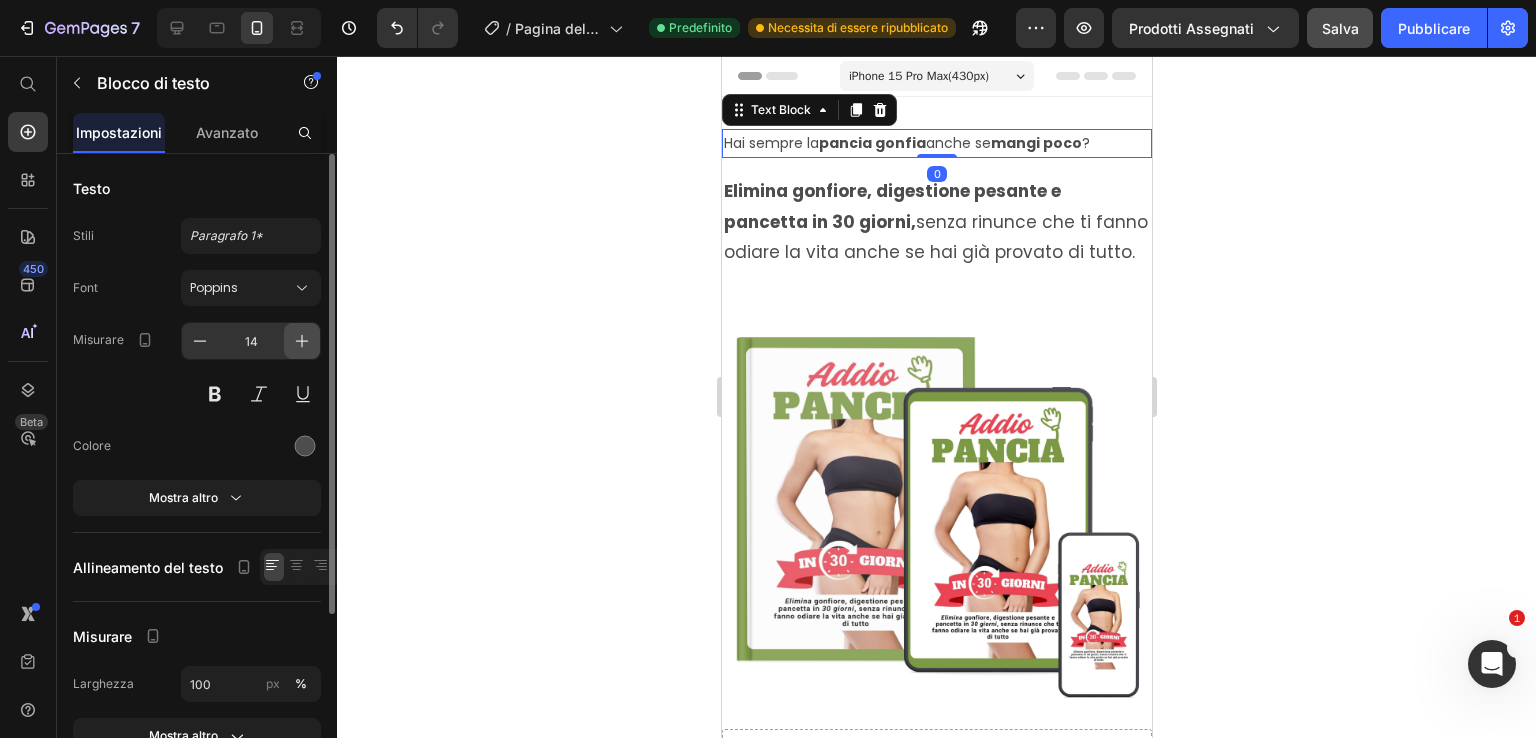 click at bounding box center (302, 341) 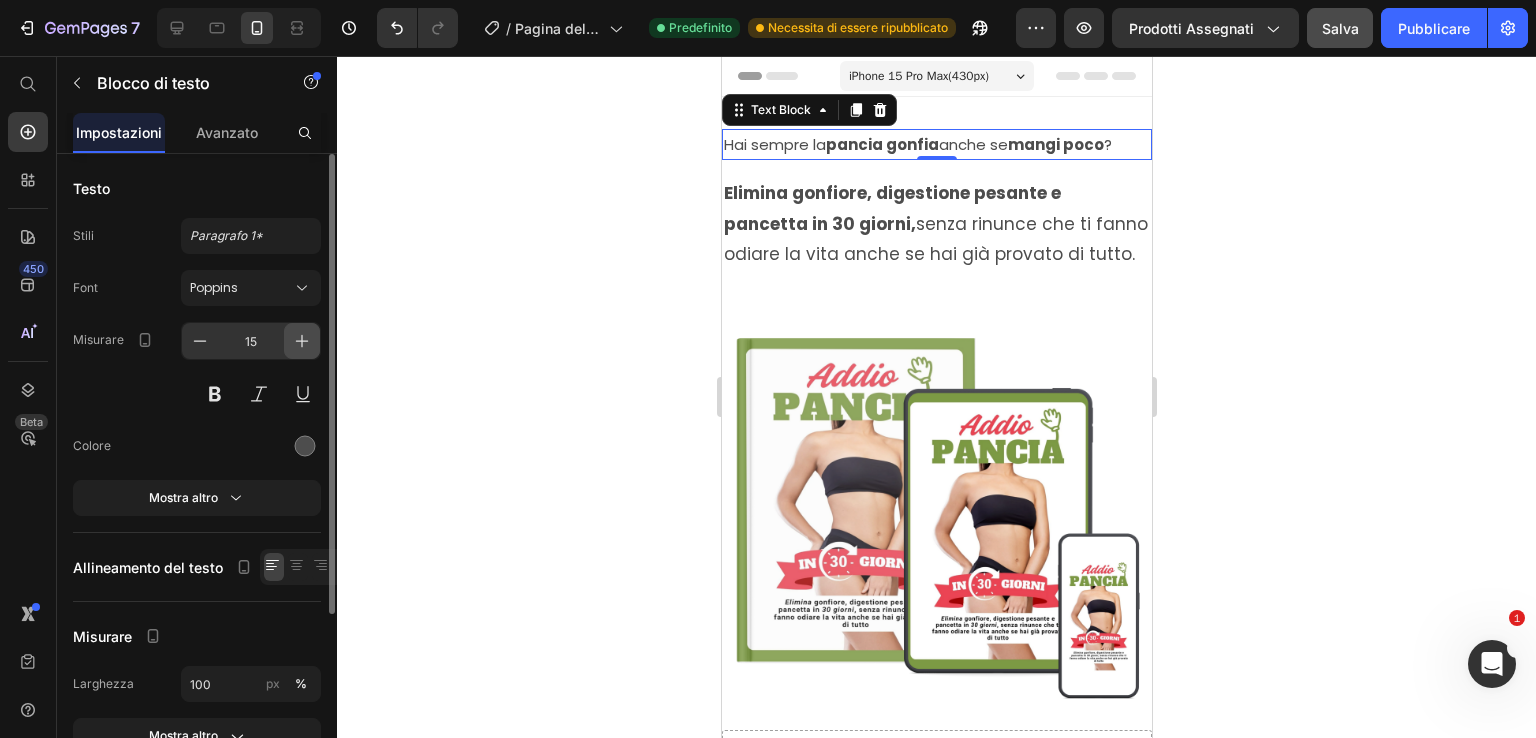 click 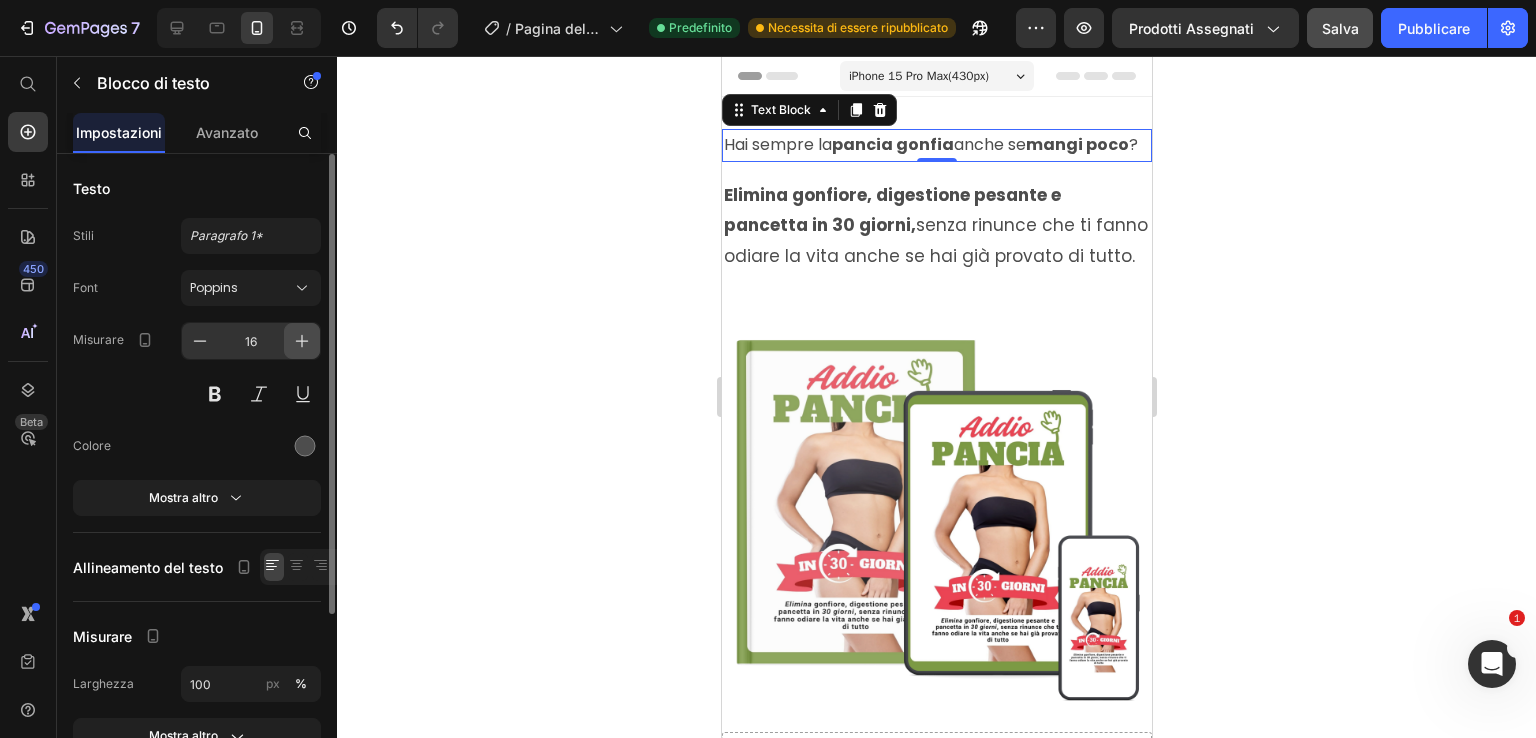 click 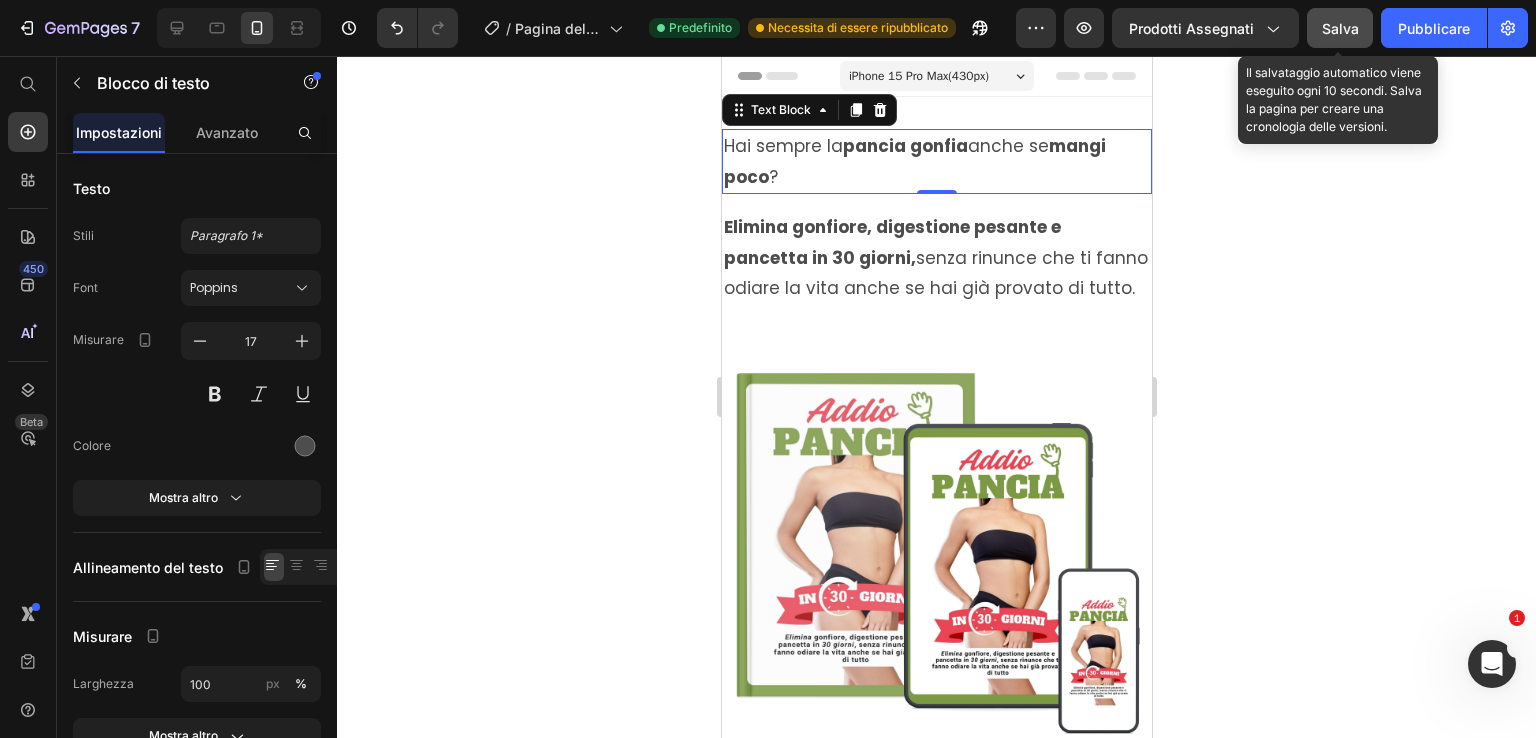 click on "Salva" at bounding box center (1340, 28) 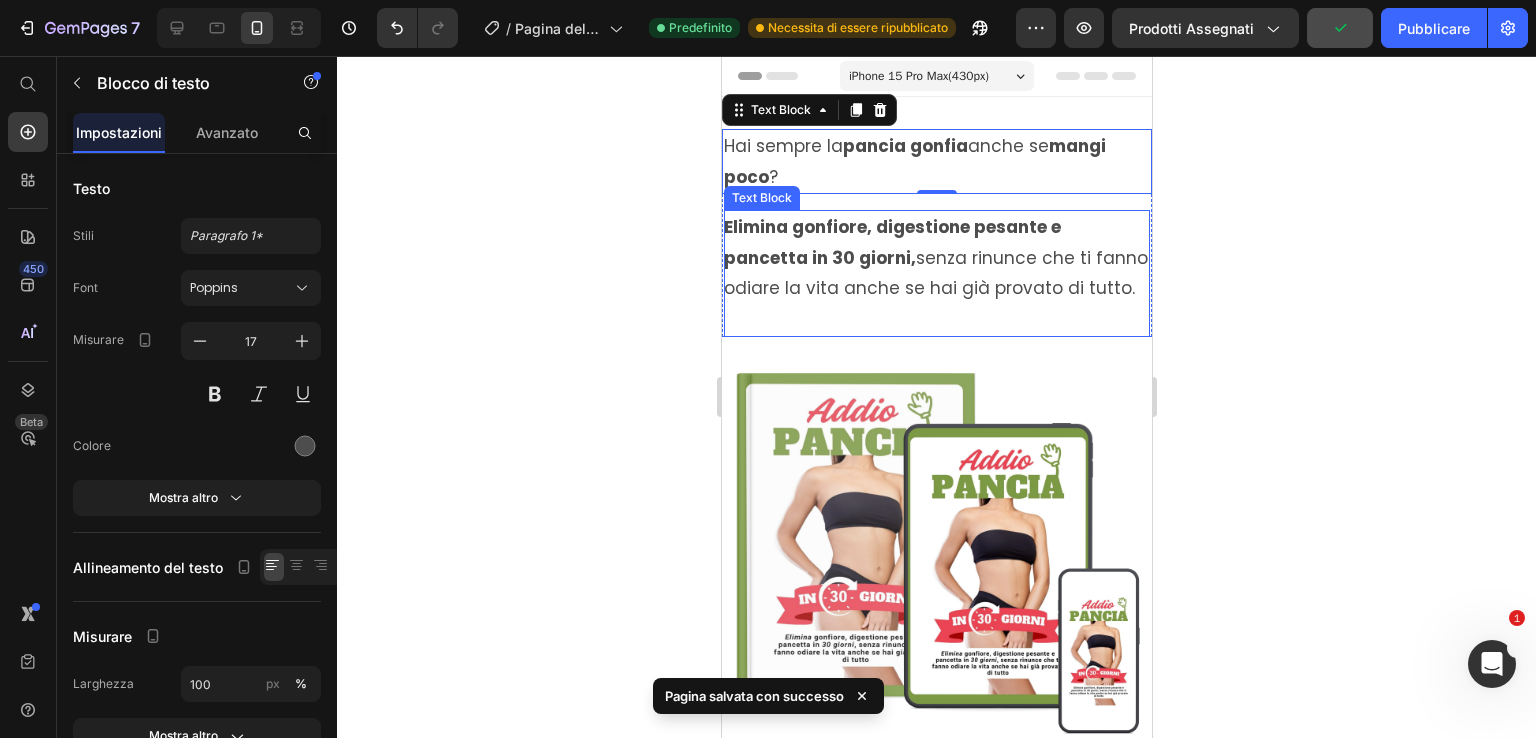 click on "Elimina gonfiore, digestione pesante e pancetta in 30 giorni,  senza rinunce che ti fanno odiare la vita anche se hai già provato di tutto." at bounding box center [935, 258] 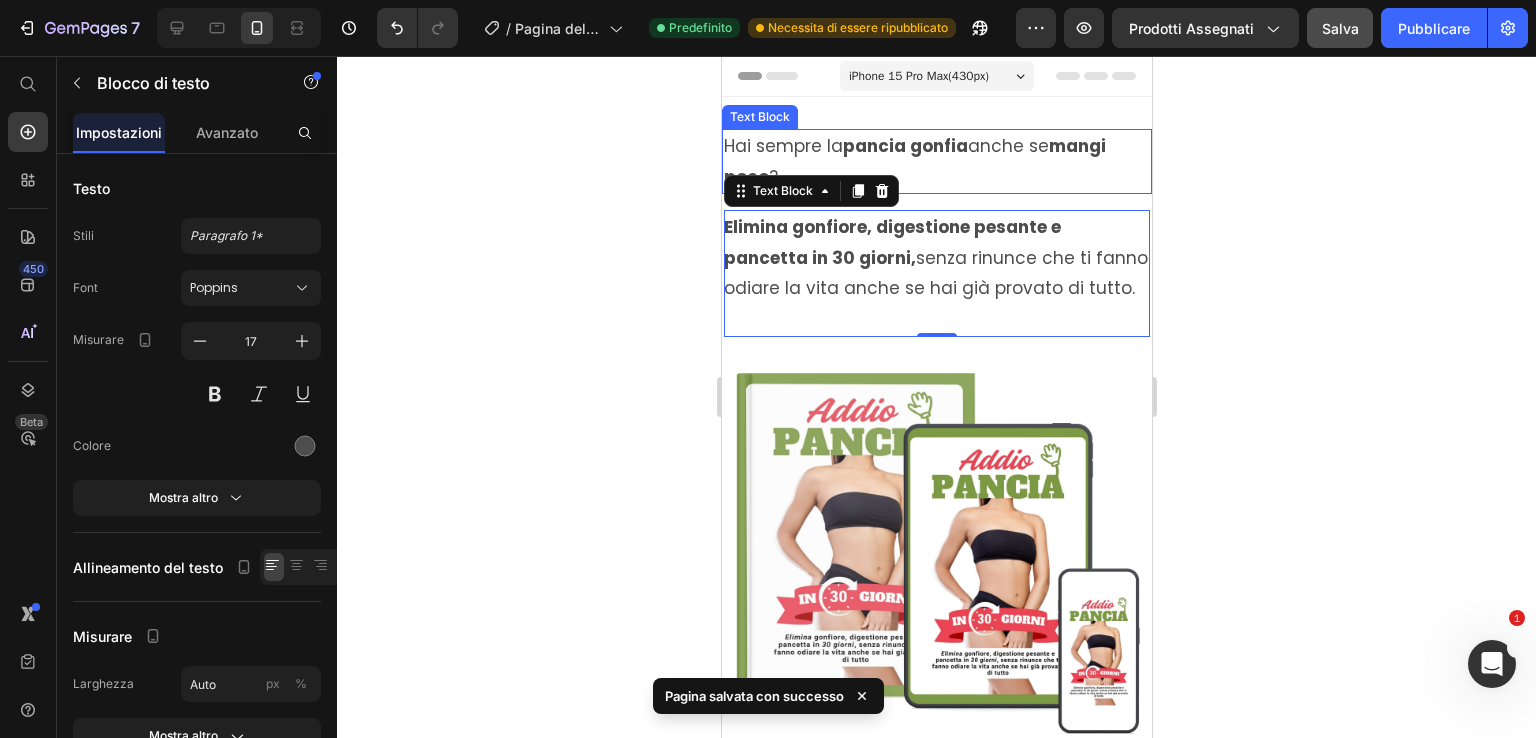 click on "Hai sempre la  pancia gonfia  anche se  mangi poco  ?" at bounding box center (936, 161) 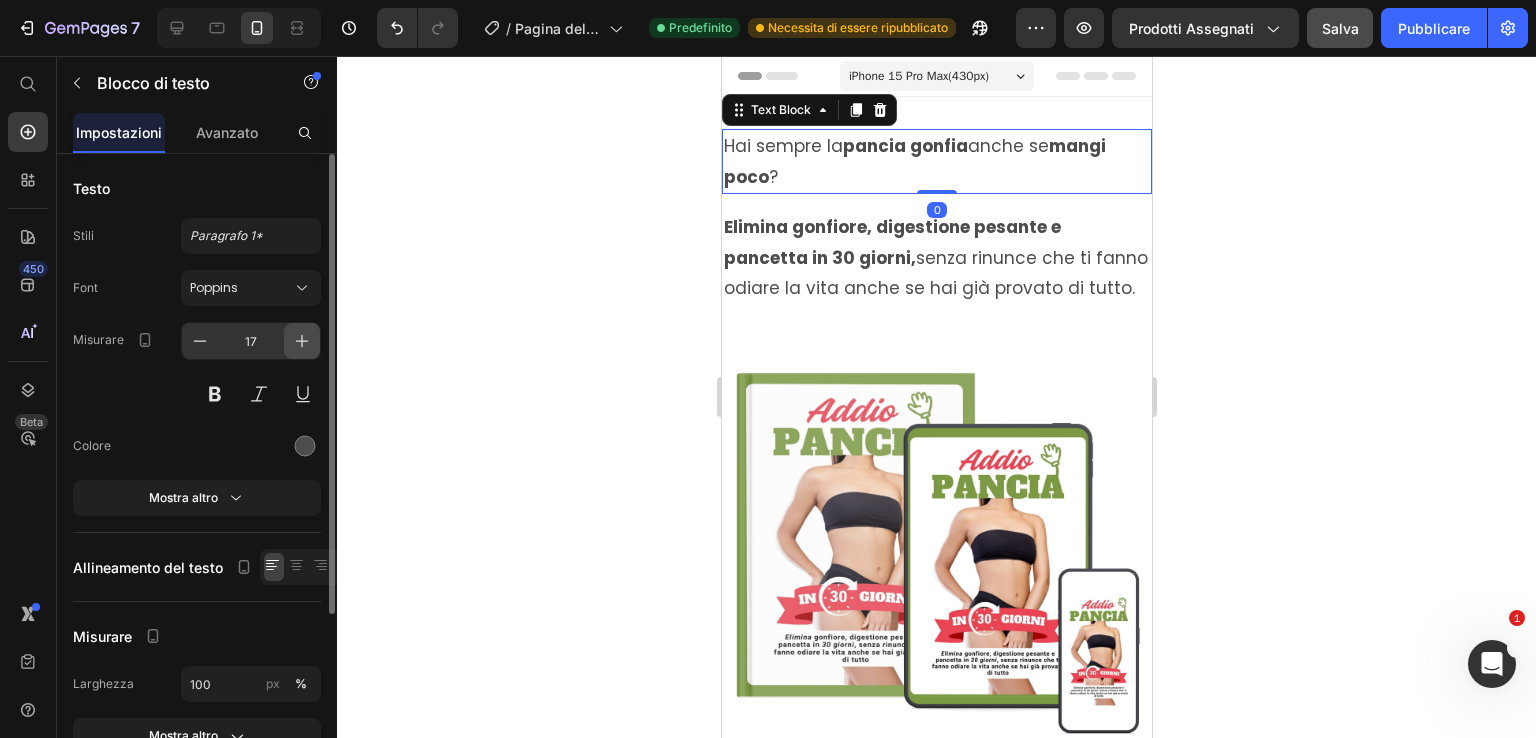 click 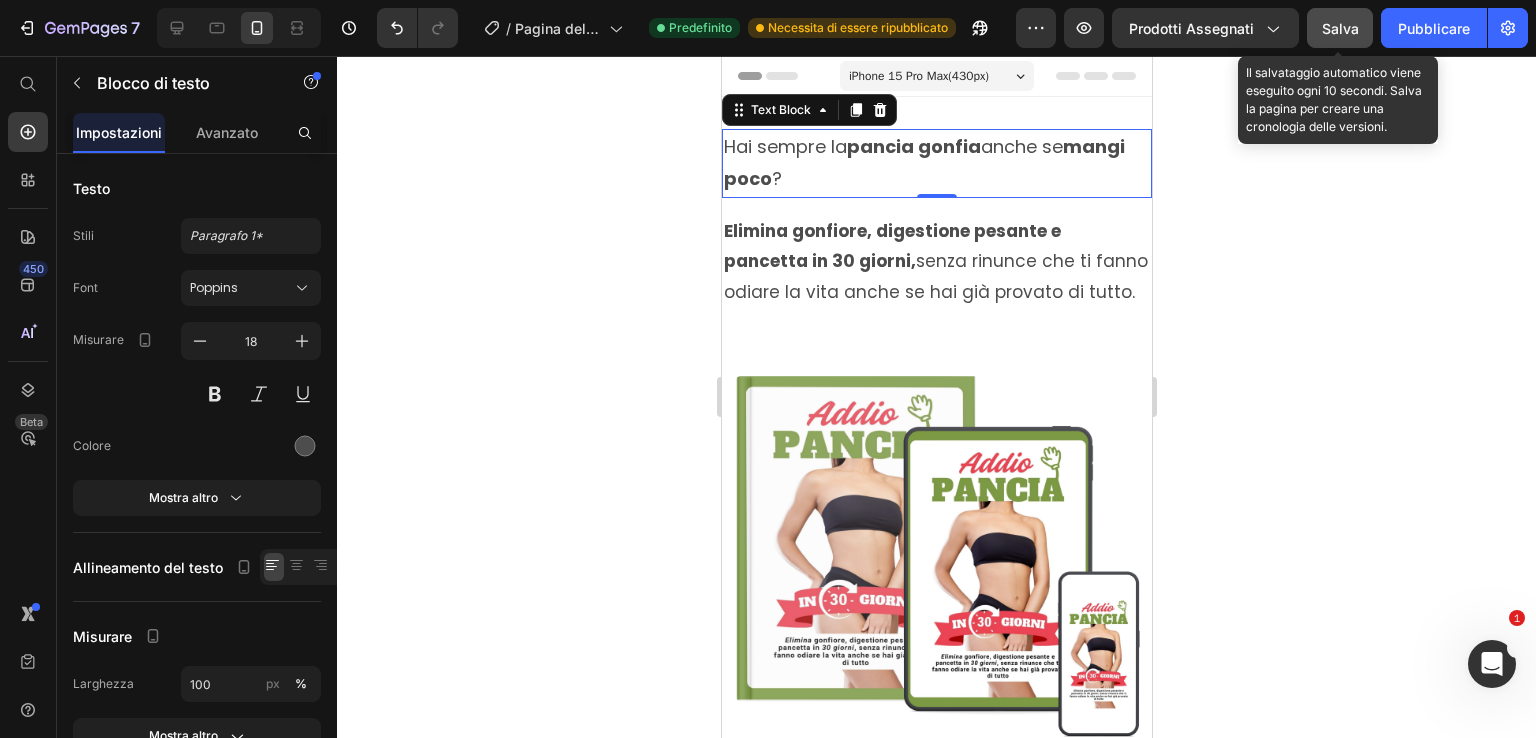 click on "Salva" at bounding box center (1340, 28) 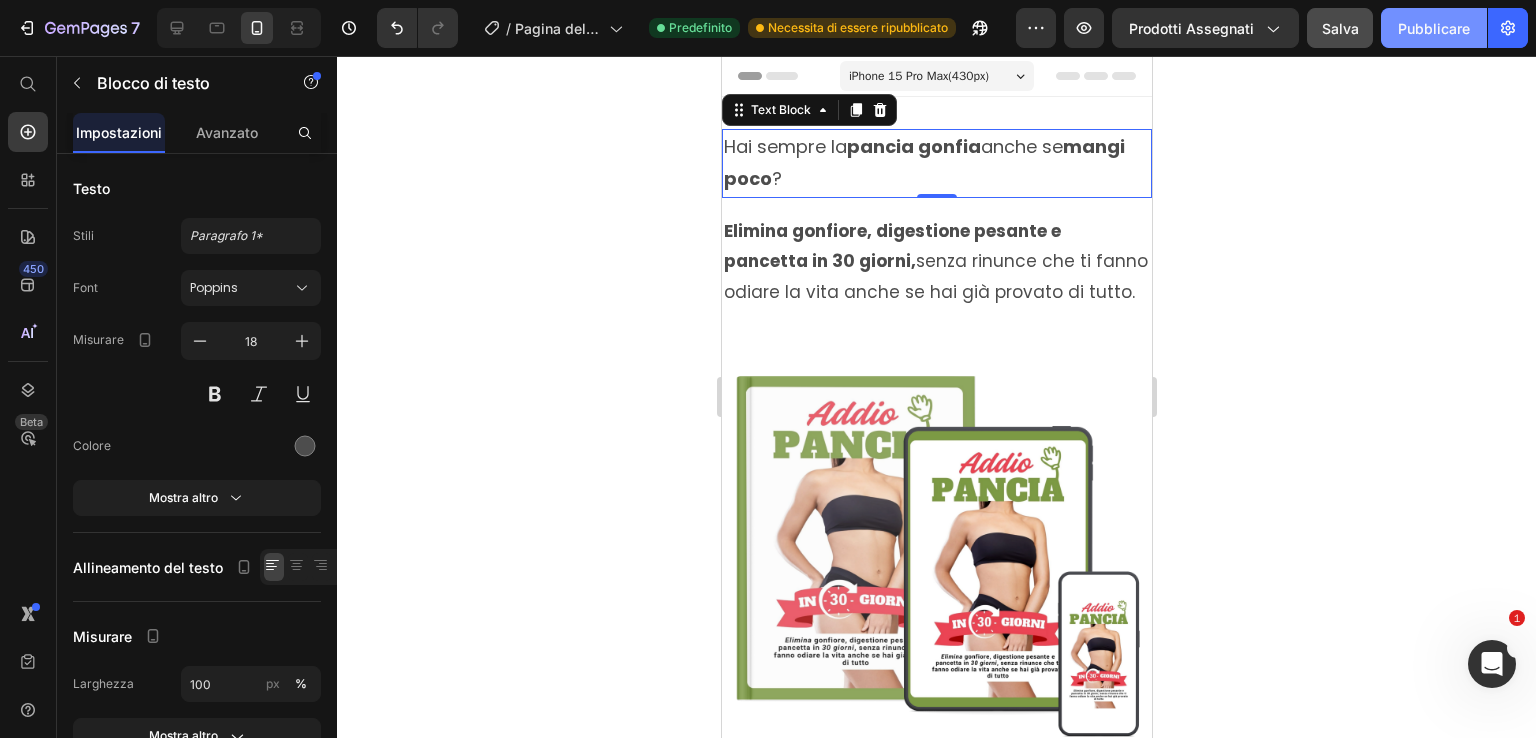 click on "Pubblicare" at bounding box center [1434, 28] 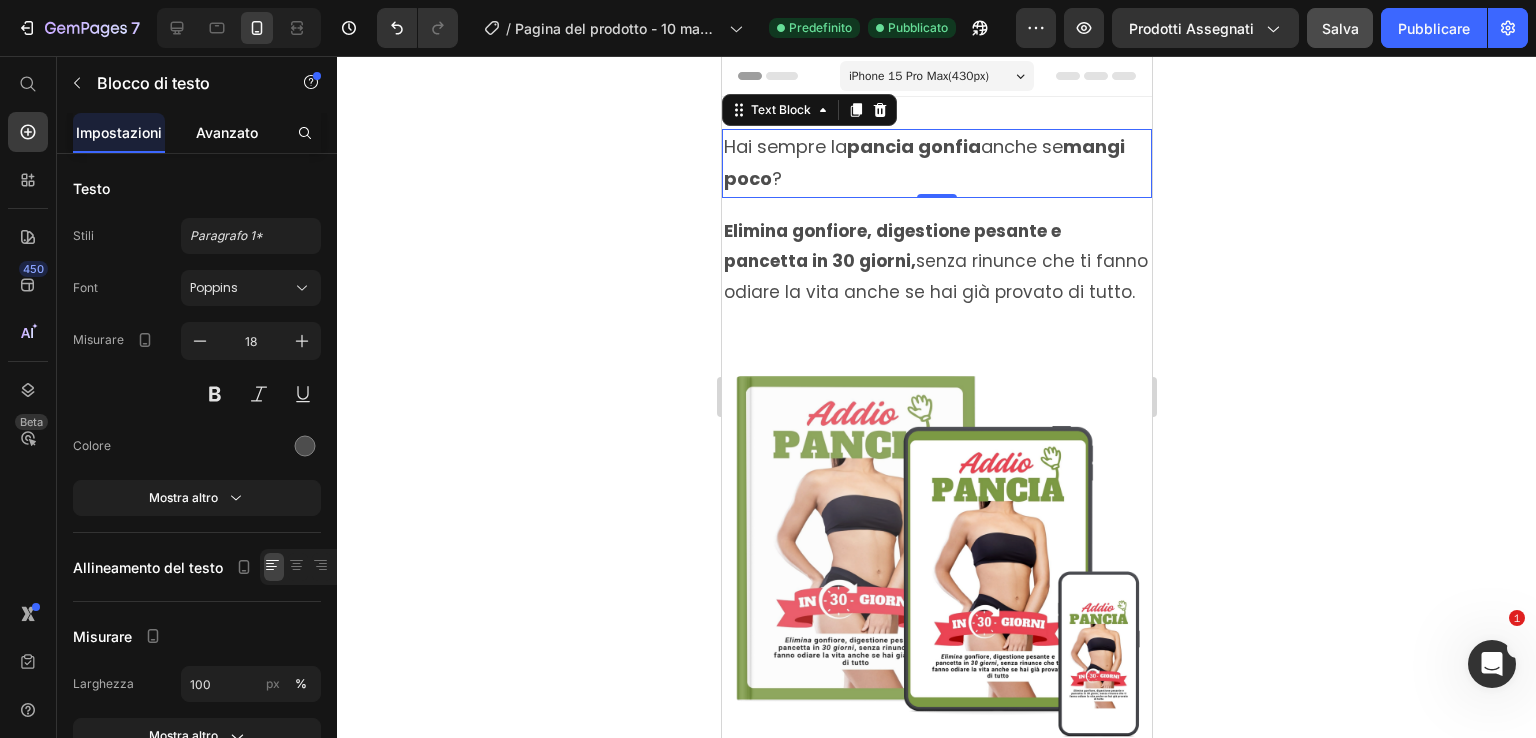 click on "Avanzato" at bounding box center [227, 132] 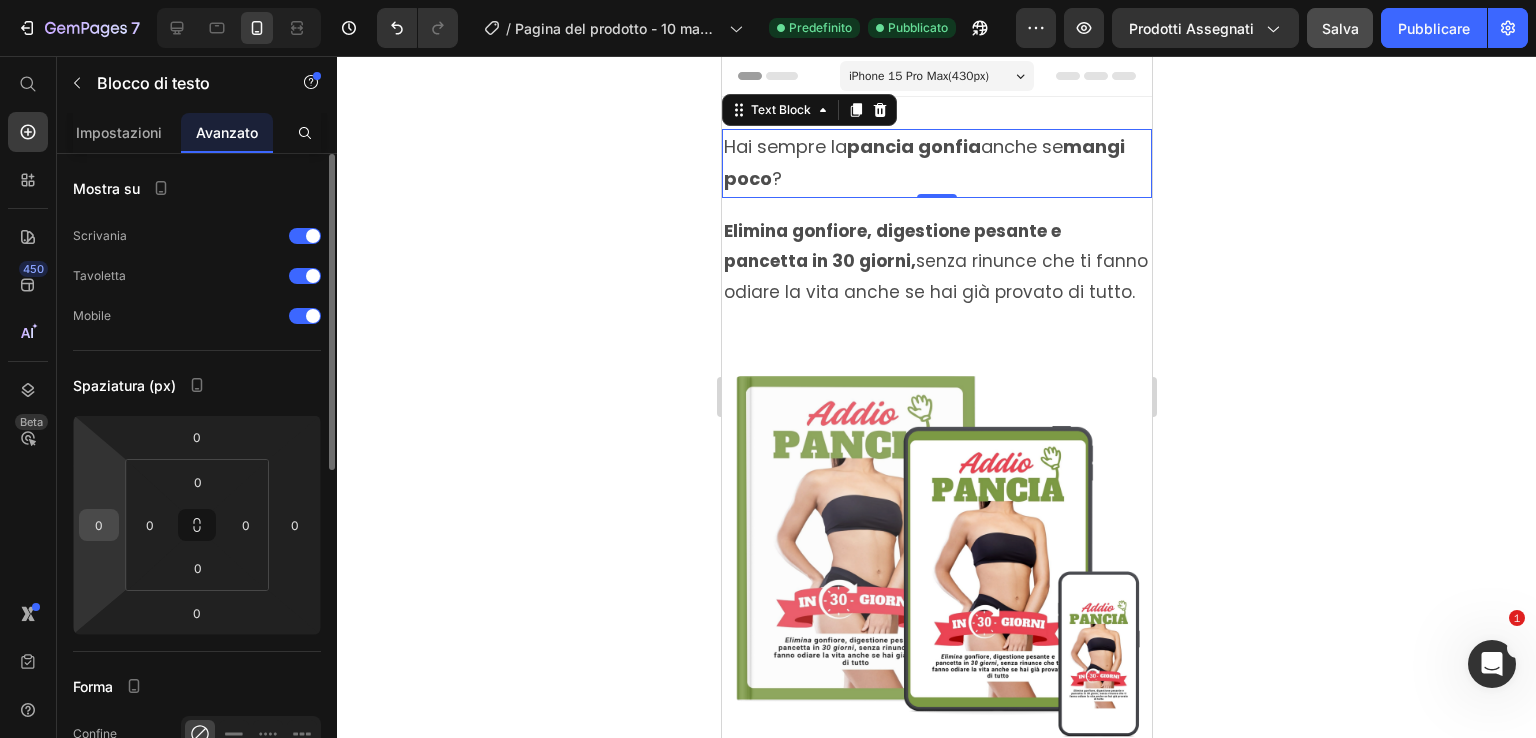 click on "0" at bounding box center (99, 525) 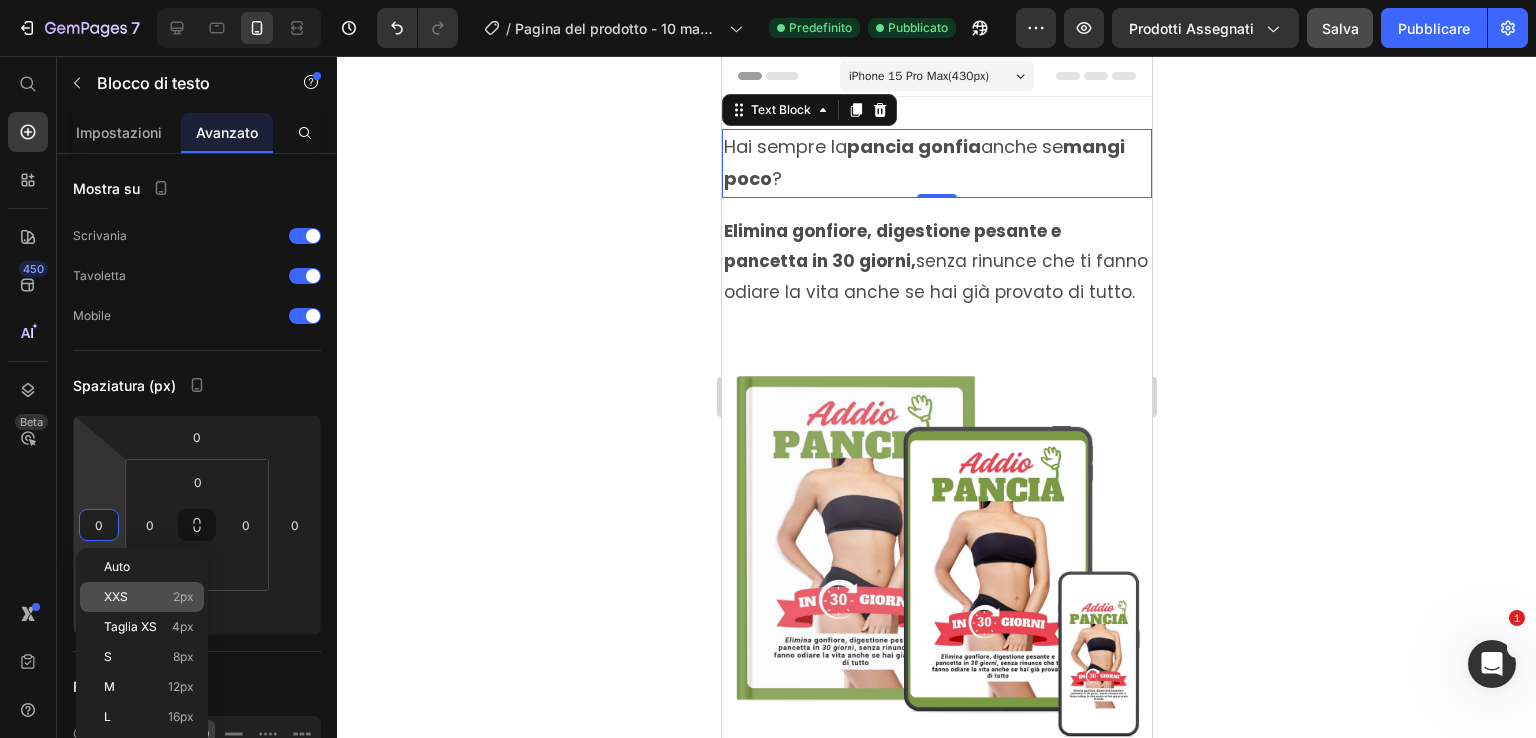 click on "XXS" at bounding box center (116, 596) 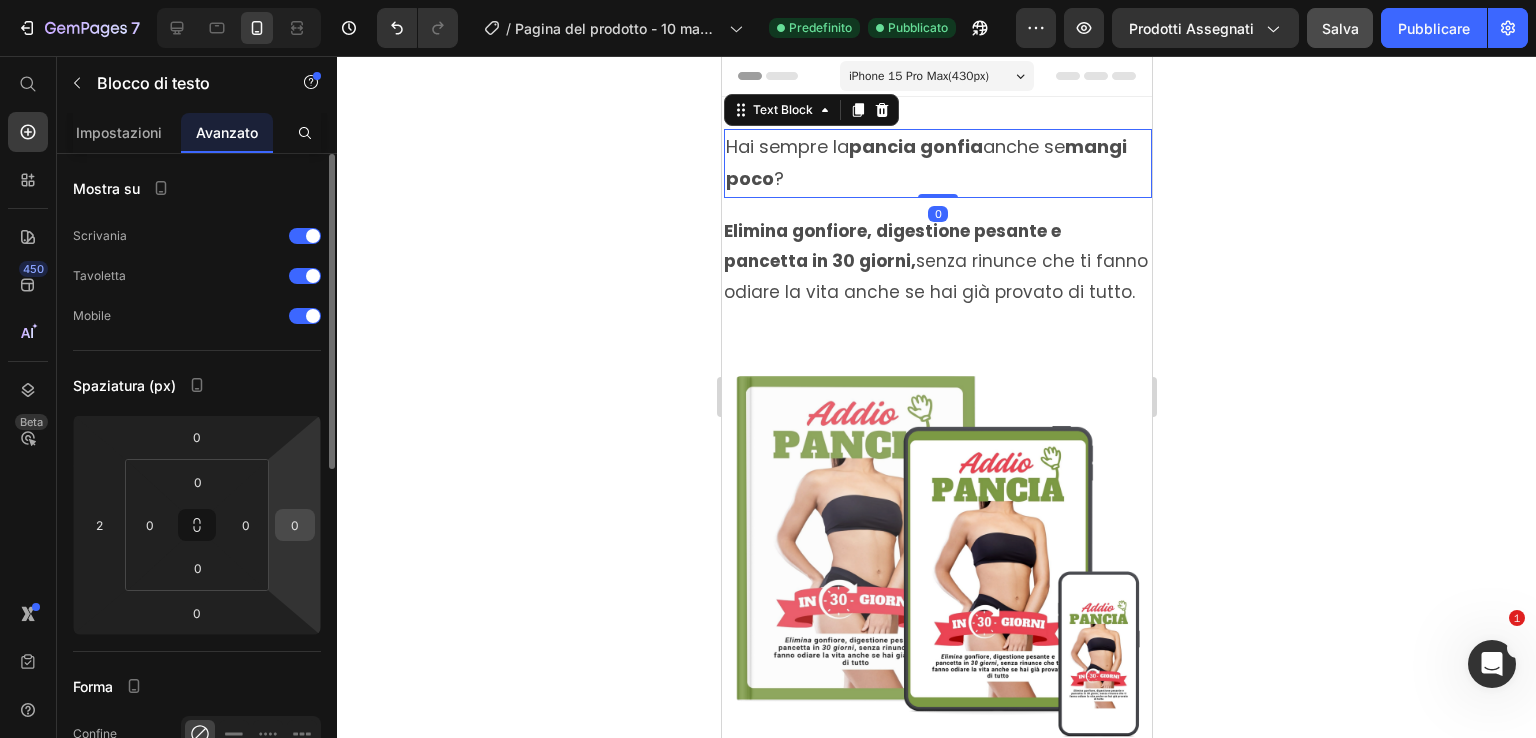 click on "0" at bounding box center (295, 525) 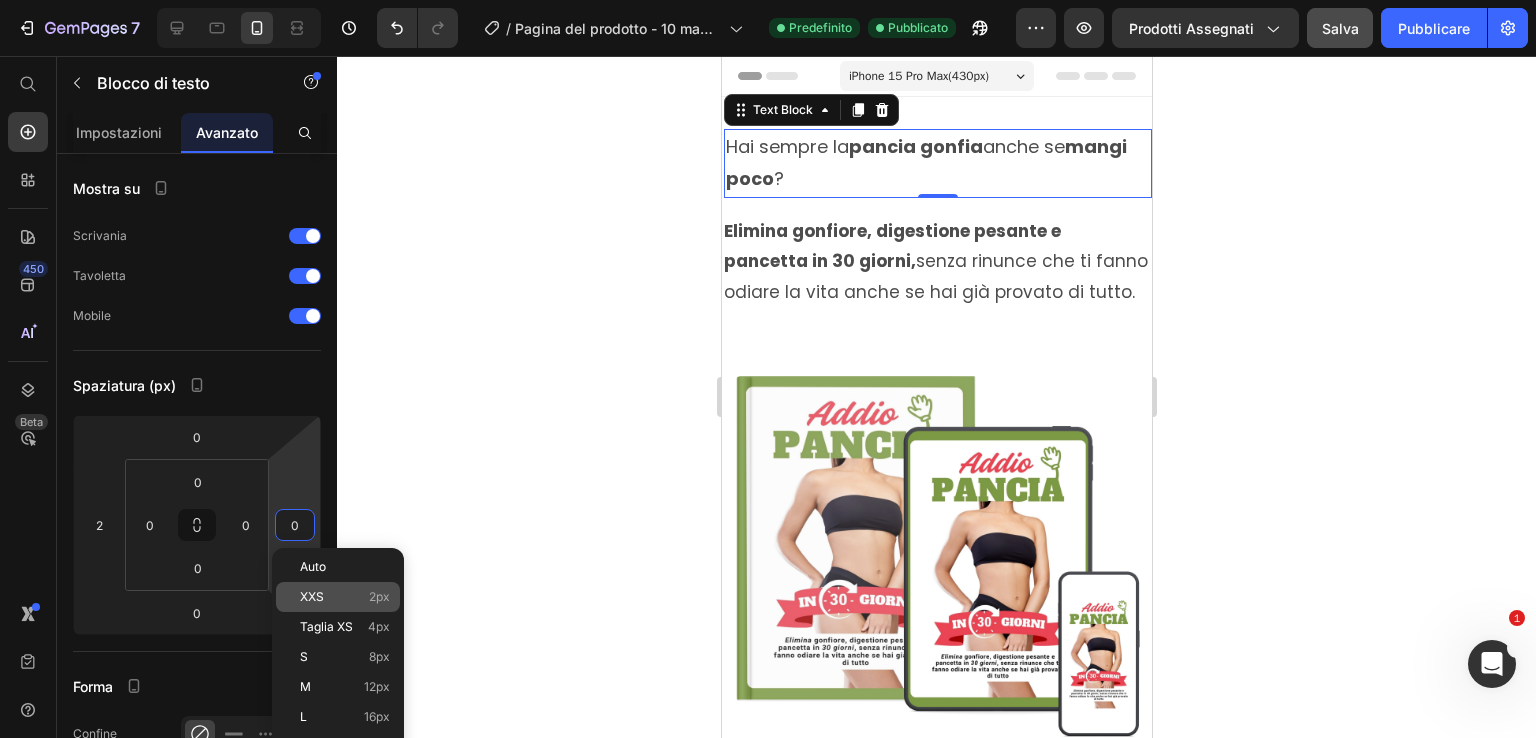 click on "XXS" at bounding box center [312, 596] 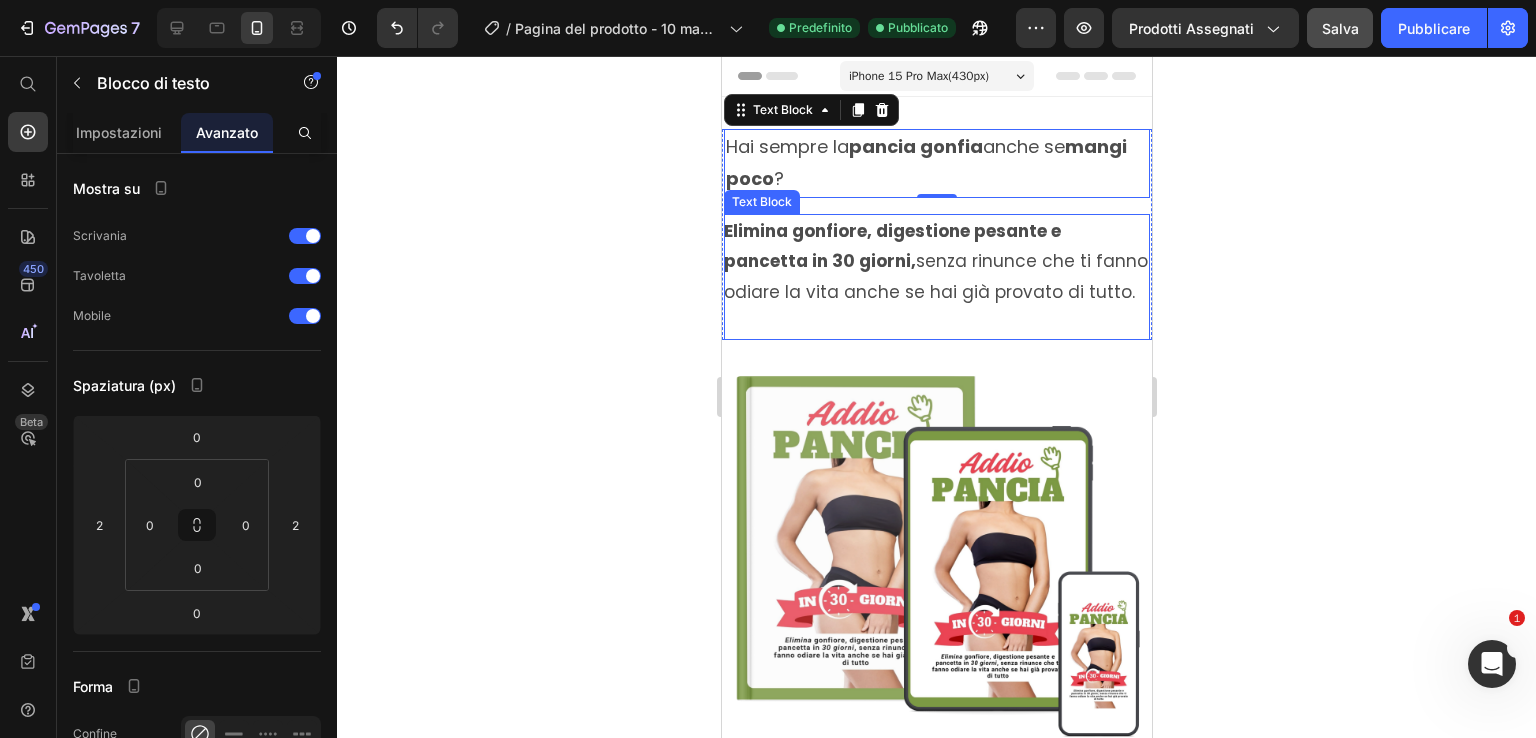 click on "Elimina gonfiore, digestione pesante e pancetta in 30 giorni," at bounding box center [891, 246] 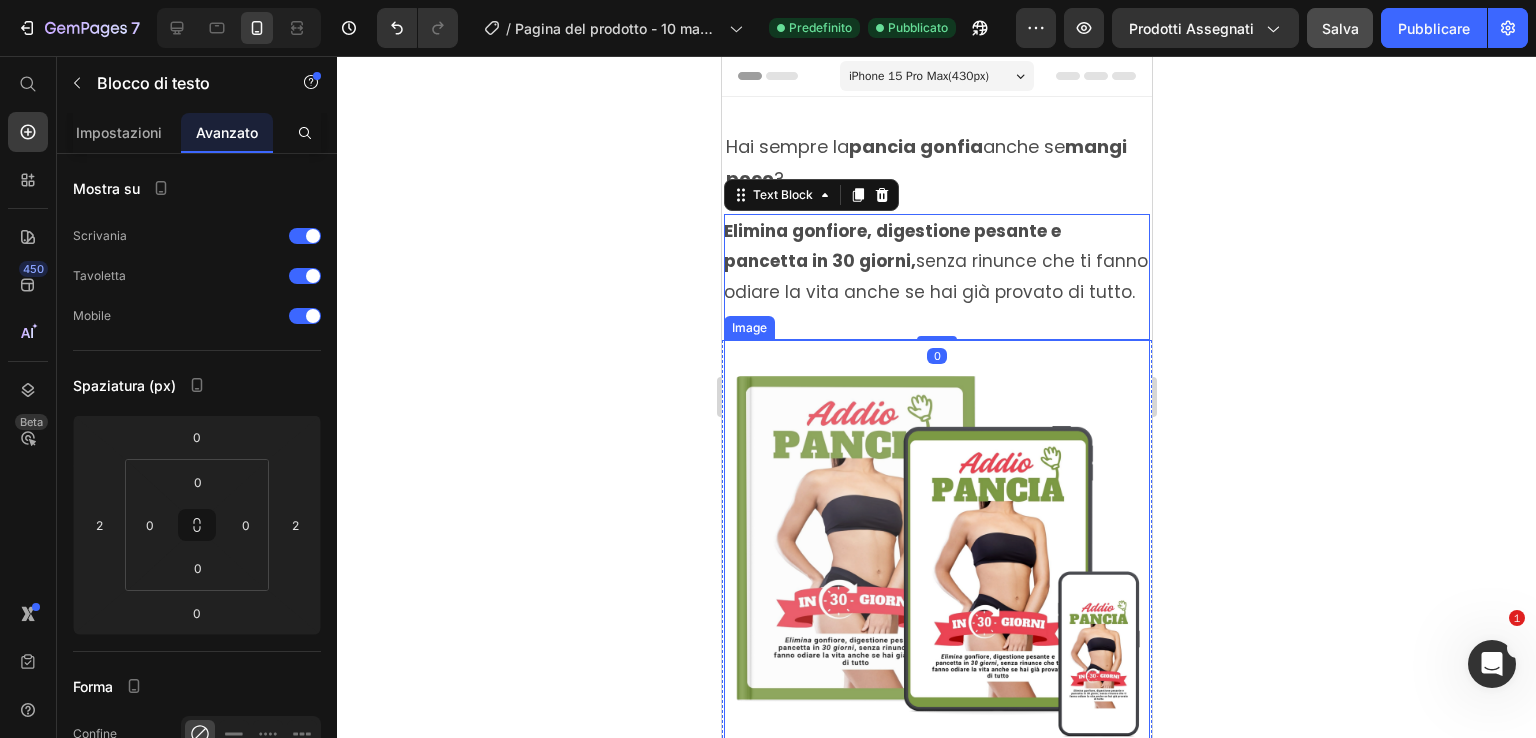 click at bounding box center [936, 553] 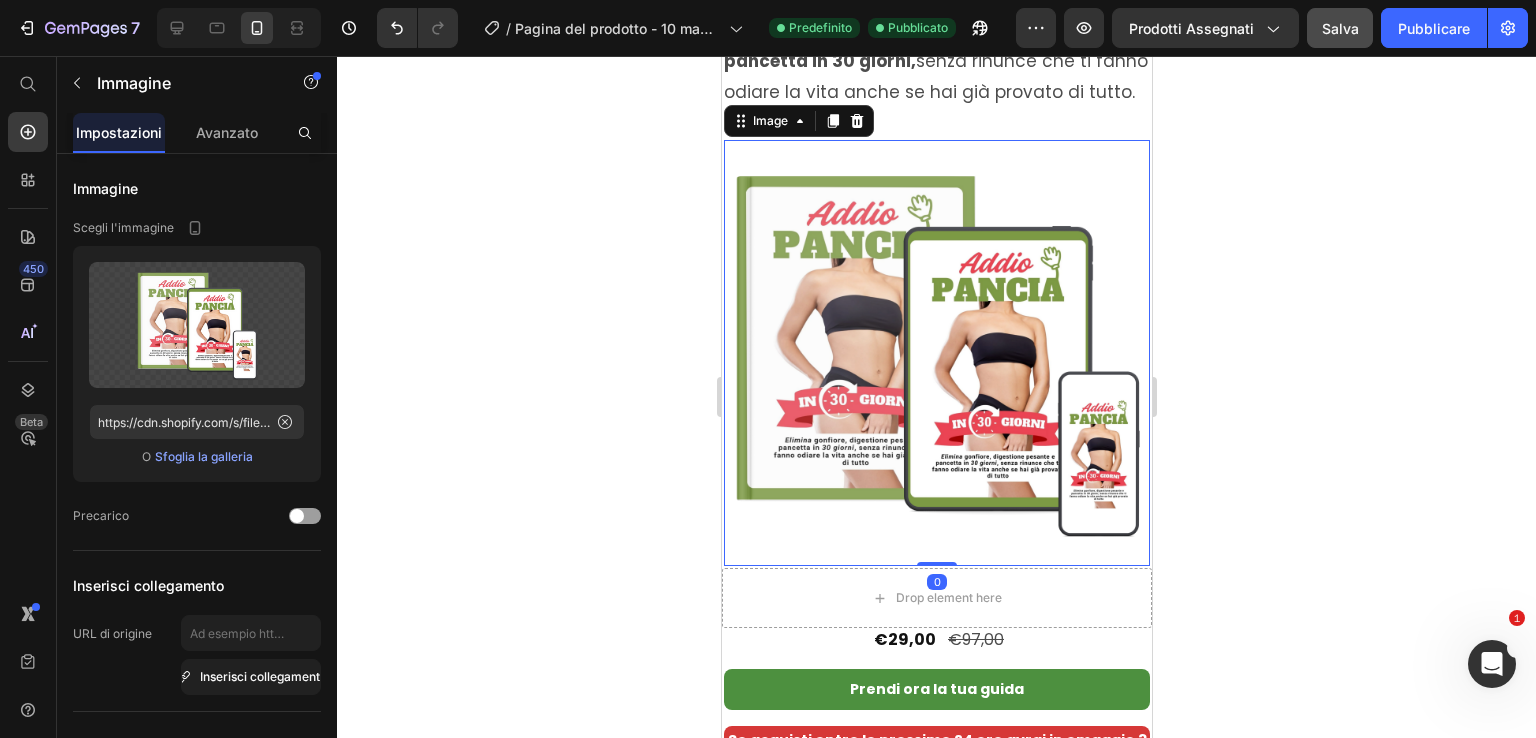 scroll, scrollTop: 500, scrollLeft: 0, axis: vertical 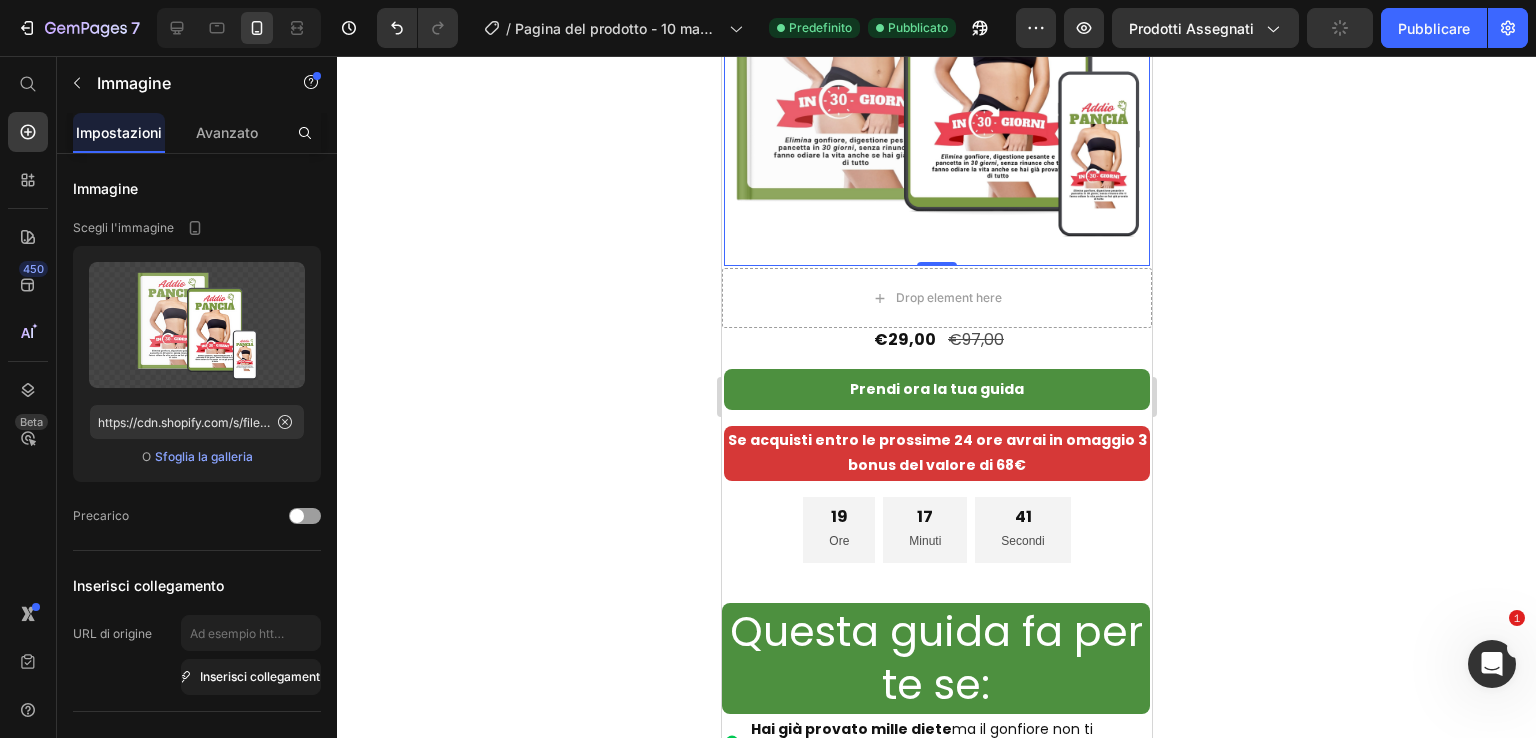 drag, startPoint x: 1412, startPoint y: 277, endPoint x: 1368, endPoint y: 297, distance: 48.332184 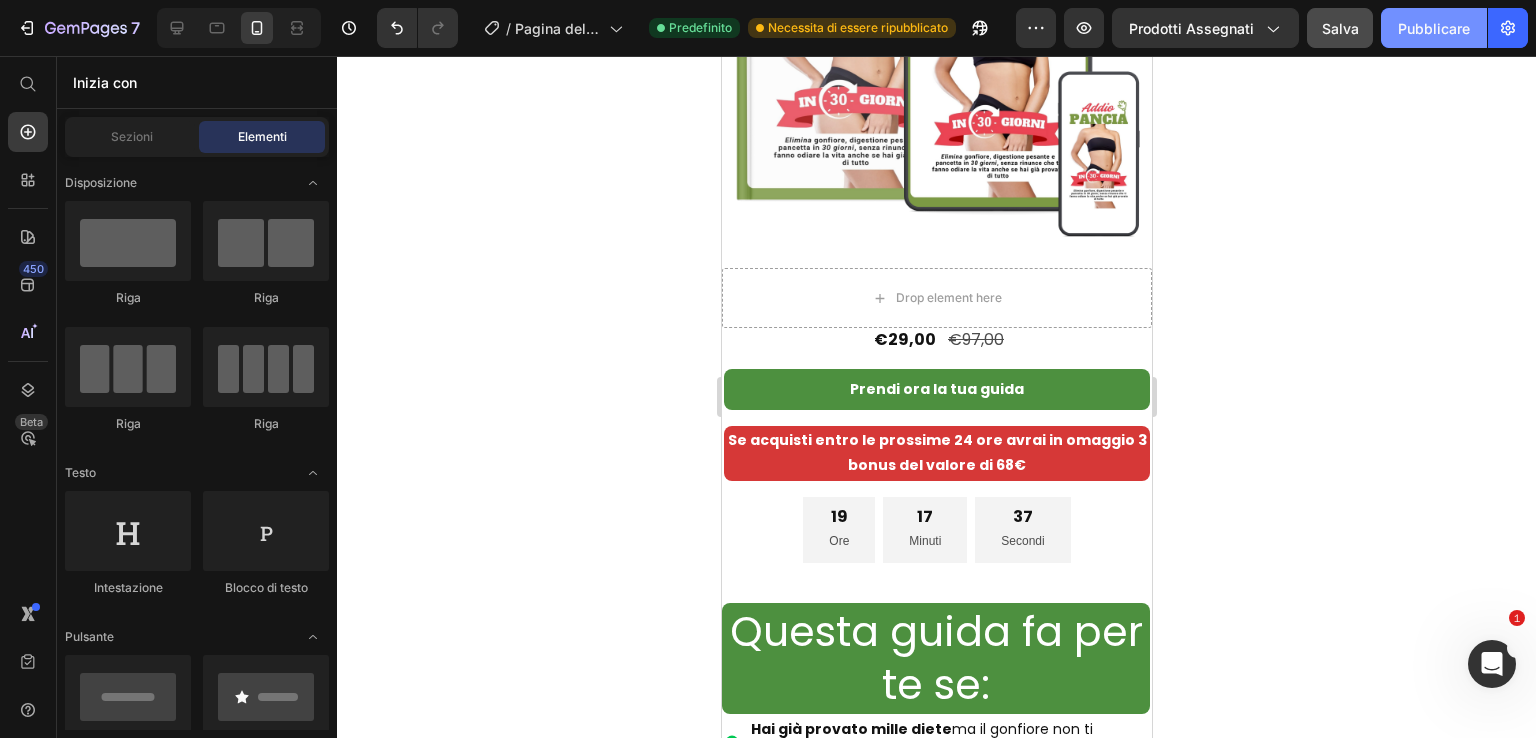 click on "Pubblicare" at bounding box center (1434, 28) 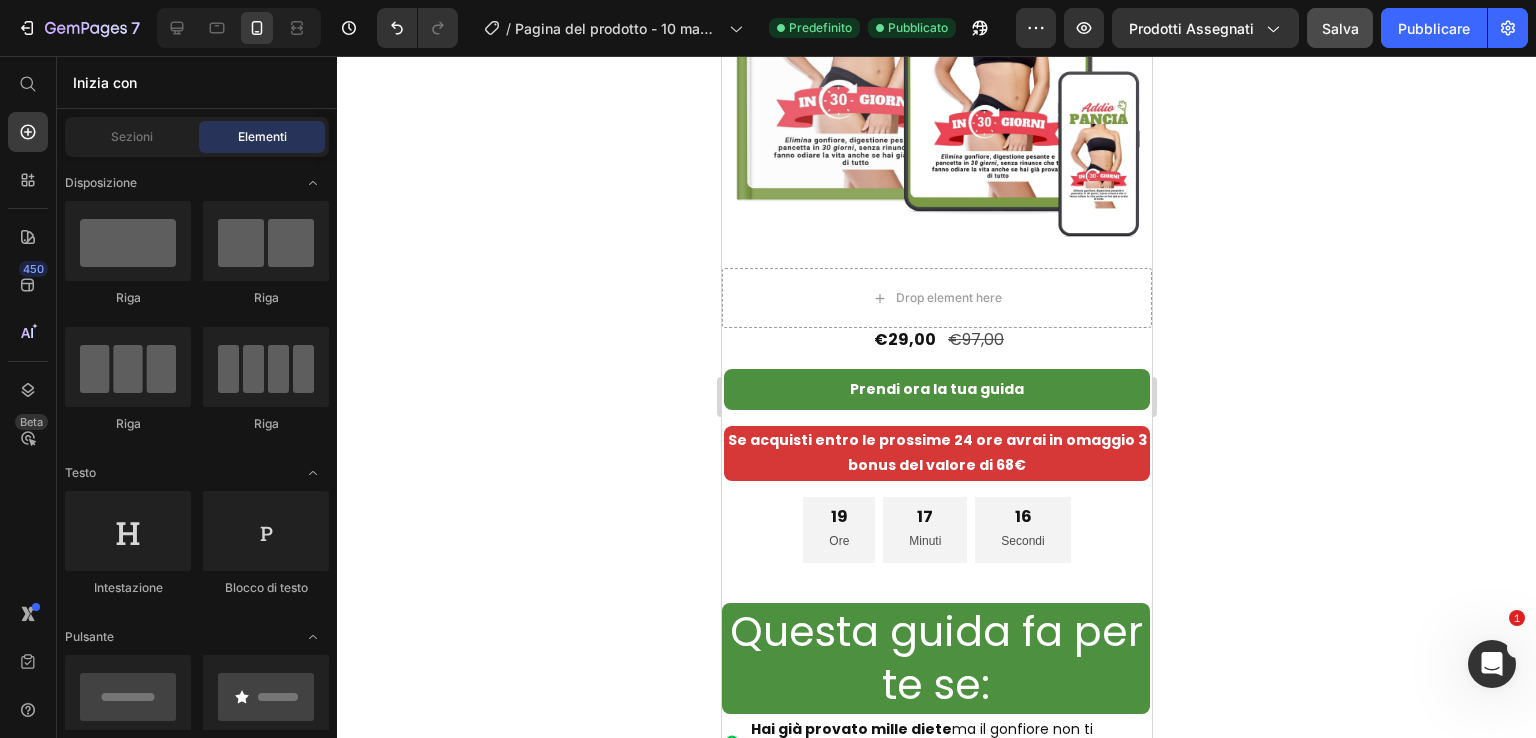 click 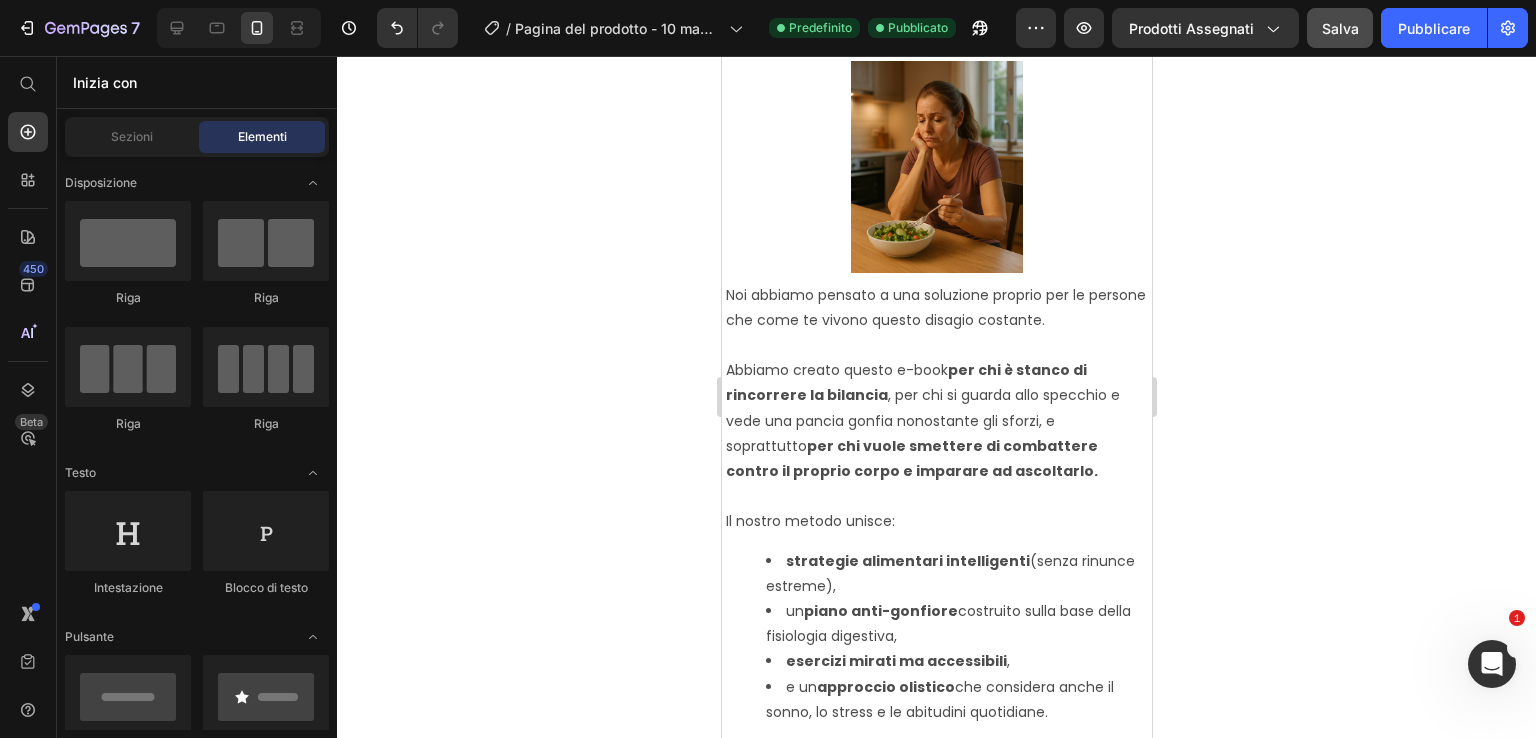 scroll, scrollTop: 2800, scrollLeft: 0, axis: vertical 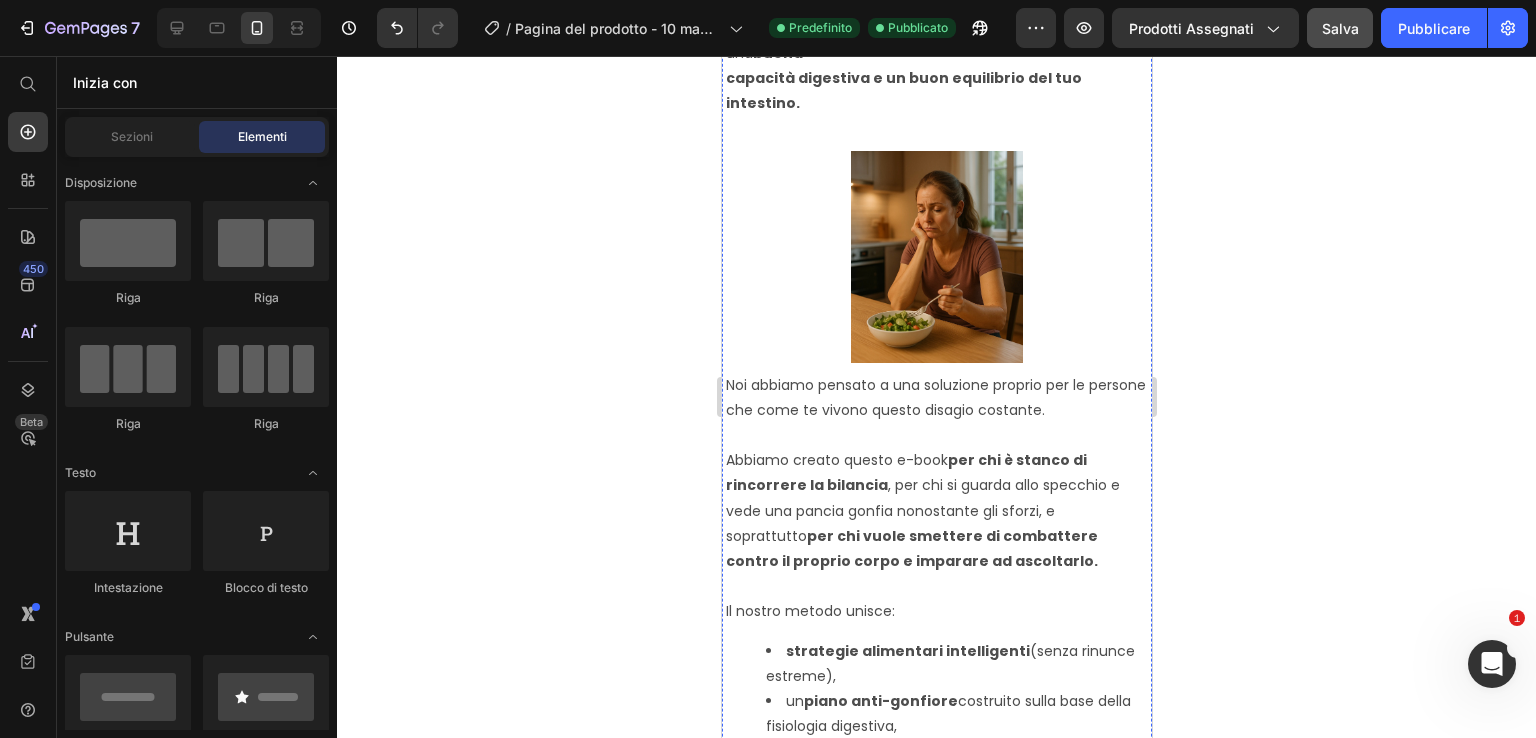 click on "Gonfiore addominale, digestione lenta e pancetta che non va via ti fanno sentire sempre  stanca  ?" at bounding box center (936, -659) 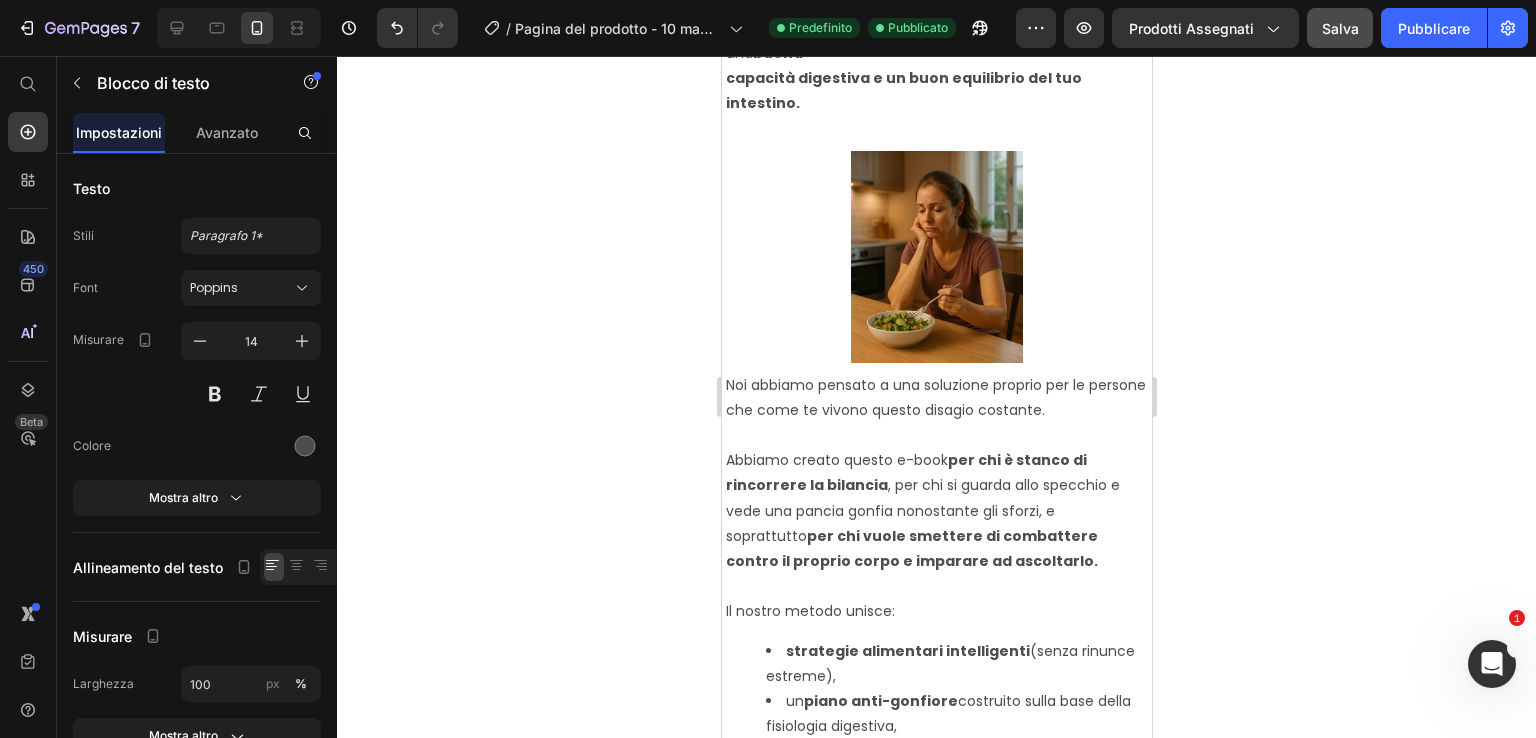 click on "Hai sempre la  pancia gonfia  anche se  mangi poco  ? Text Block Row Elimina gonfiore, digestione pesante e pancetta in 30 giorni,  senza rinunce che ti fanno odiare la vita anche se hai già provato di tutto.   Text Block Row Image
Drop element here €29,00 Product Price €97,00 Product Price Row Prendi ora la tua guida Add to Cart Se acquisti entro le prossime 24 ore avrai in omaggio 3 bonus del valore di 68€ Text Block 19 Ore 17 Minuti 07 Secondi Countdown Timer Product Row Row Row Row Questa guida fa per te se:  Heading Row Hai già provato mille diete  ma il gonfiore non ti abbandona mai Ti senti spesso appesantita  dopo i pasti, anche se mangi "bene" Cerchi un metodo realistico,  senza rinunce impossibili o allenamenti infiniti Item List Row Row Row Questa guida  NON  fa per te se: Heading
Cerchi una soluzione  "miracolosa"  da un giorno all'altro
Non sei disposta a metterti in gioco e  ascoltare il tuo corpo
Item List Heading Image" at bounding box center [936, -1711] 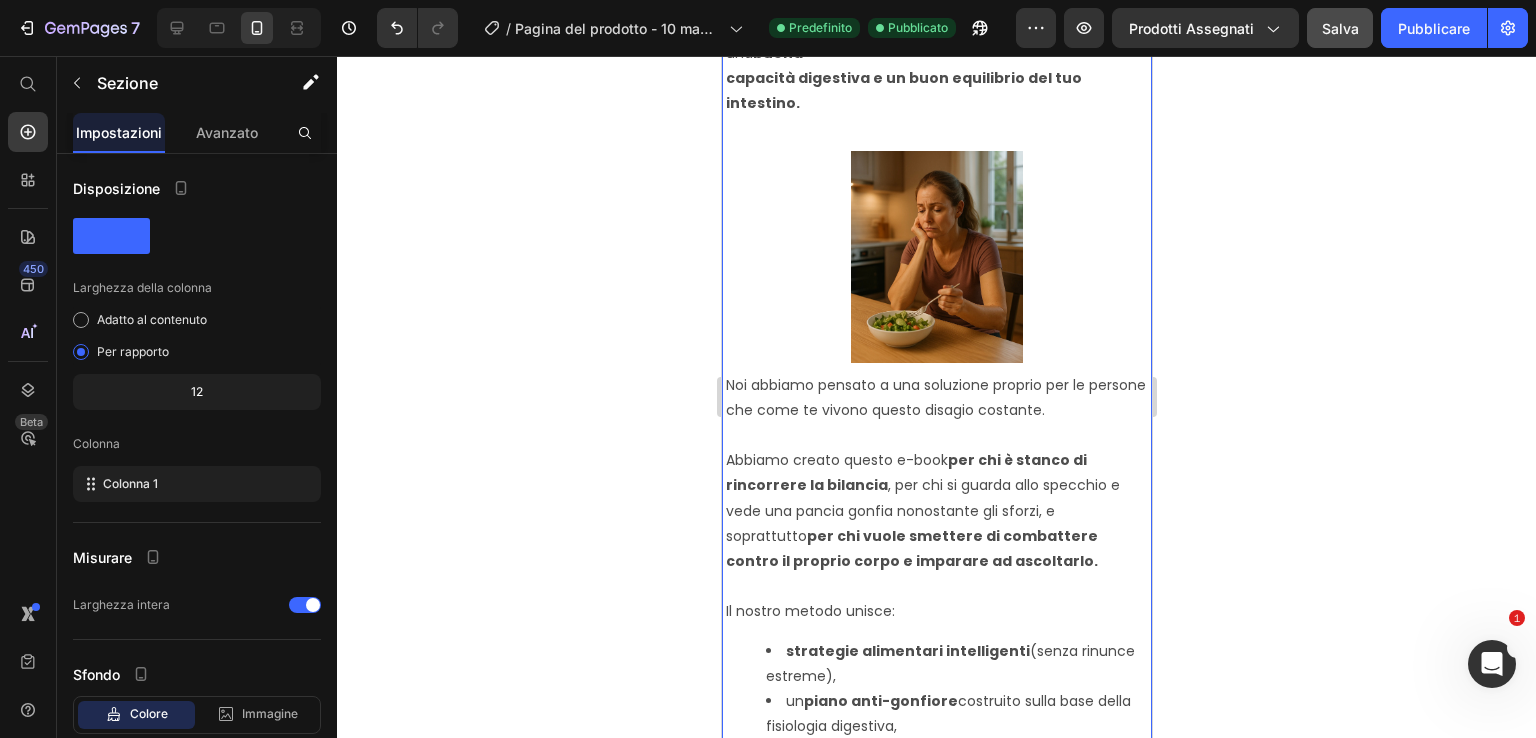 click on "Gonfiore addominale, digestione lenta e pancetta che non va via ti fanno sentire sempre  stanca  ? Fuori forma  ? Frustrata  ?  Anche mangiando  sano il problema non si risolve  ?   Probabilmente ti senti sempre a disagio nei tuoi vestiti e con le persone che ti circondano, perché ti sembra che le altre persone abbiano una forma fisica migliore della tua.    Text Block Image Row Se sei qui, probabilmente è perché hai già provato tante strade :  diete drastiche, pasti sostitutivi, allenamenti estenuanti  e promesse che "suonavano bene"... ma che alla fine ti hanno lasciato  delusa, gonfia e stanca.   Ma stai tranquilla...  non è  colpa tua  !   Probabilmente è solo perché non hai ancora trovato  lo stile di vita adatto a te.   Ma mettiti in moto subito !   Perché più passerà il tempo e più sarà difficile cambiare certe abitudini e riuscire a tornare indietro, recuperando una  buona   capacità digestiva e un buon equilibrio del tuo intestino.    Text Block Image Row     un  , e un  ." at bounding box center (936, 2827) 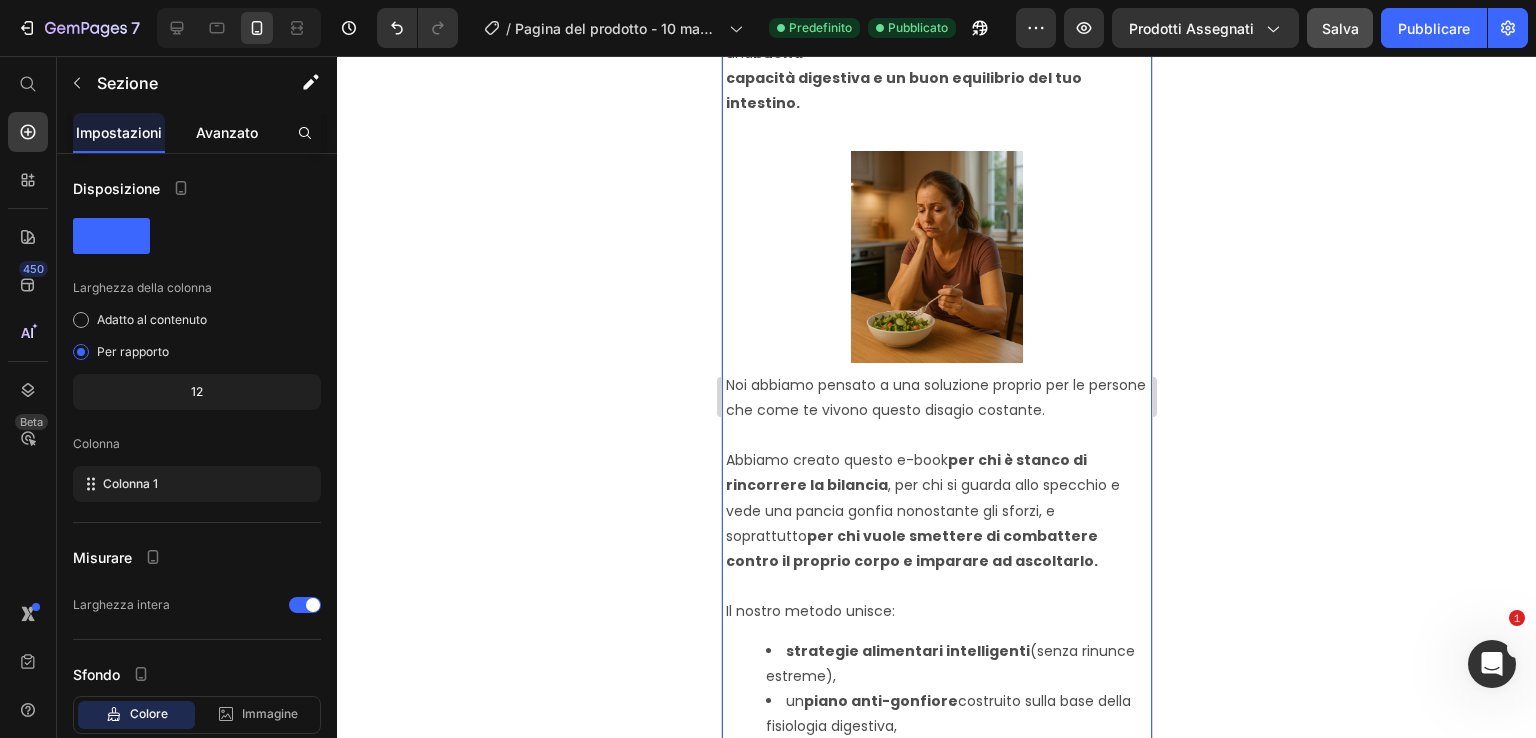 click on "Avanzato" at bounding box center (227, 132) 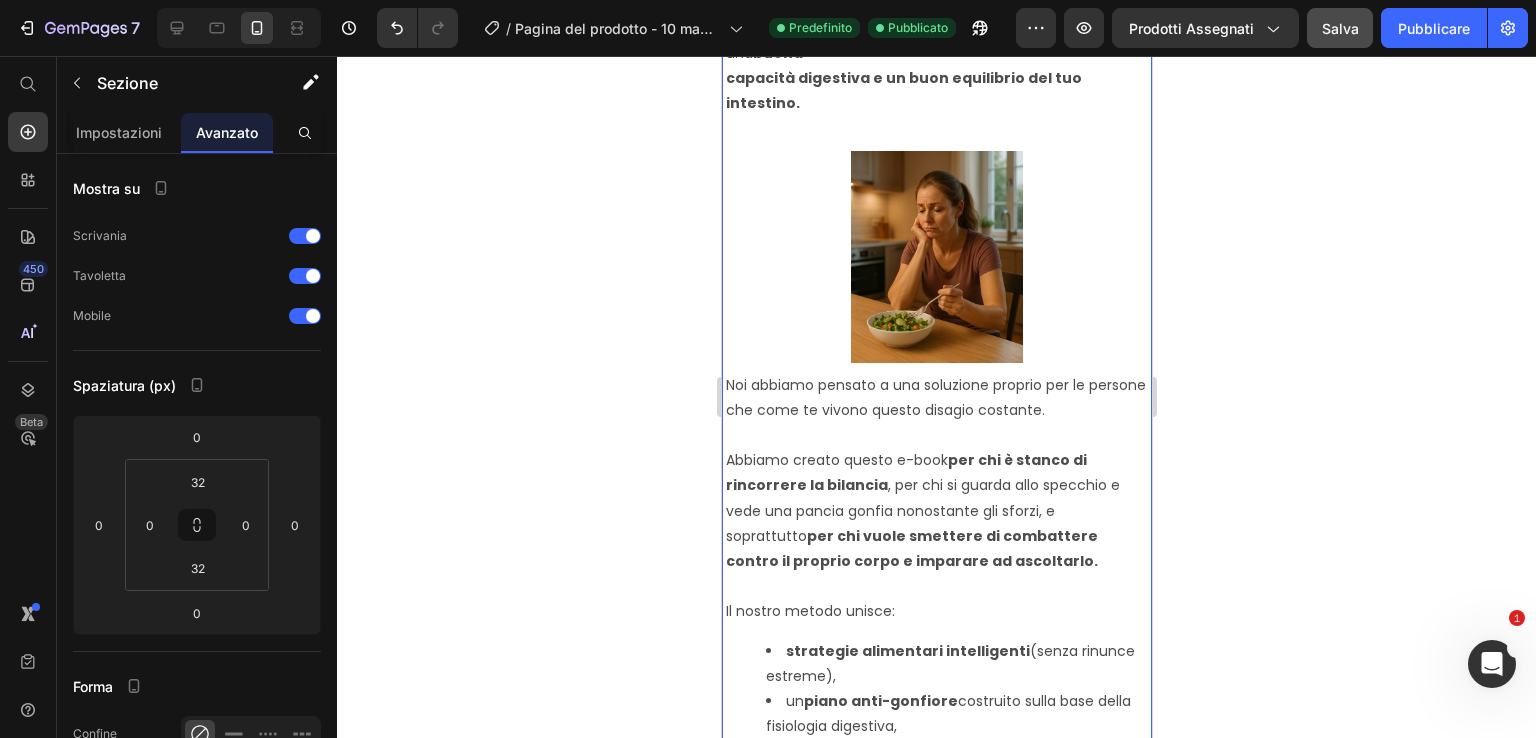 click on "Icon" at bounding box center [938, -802] 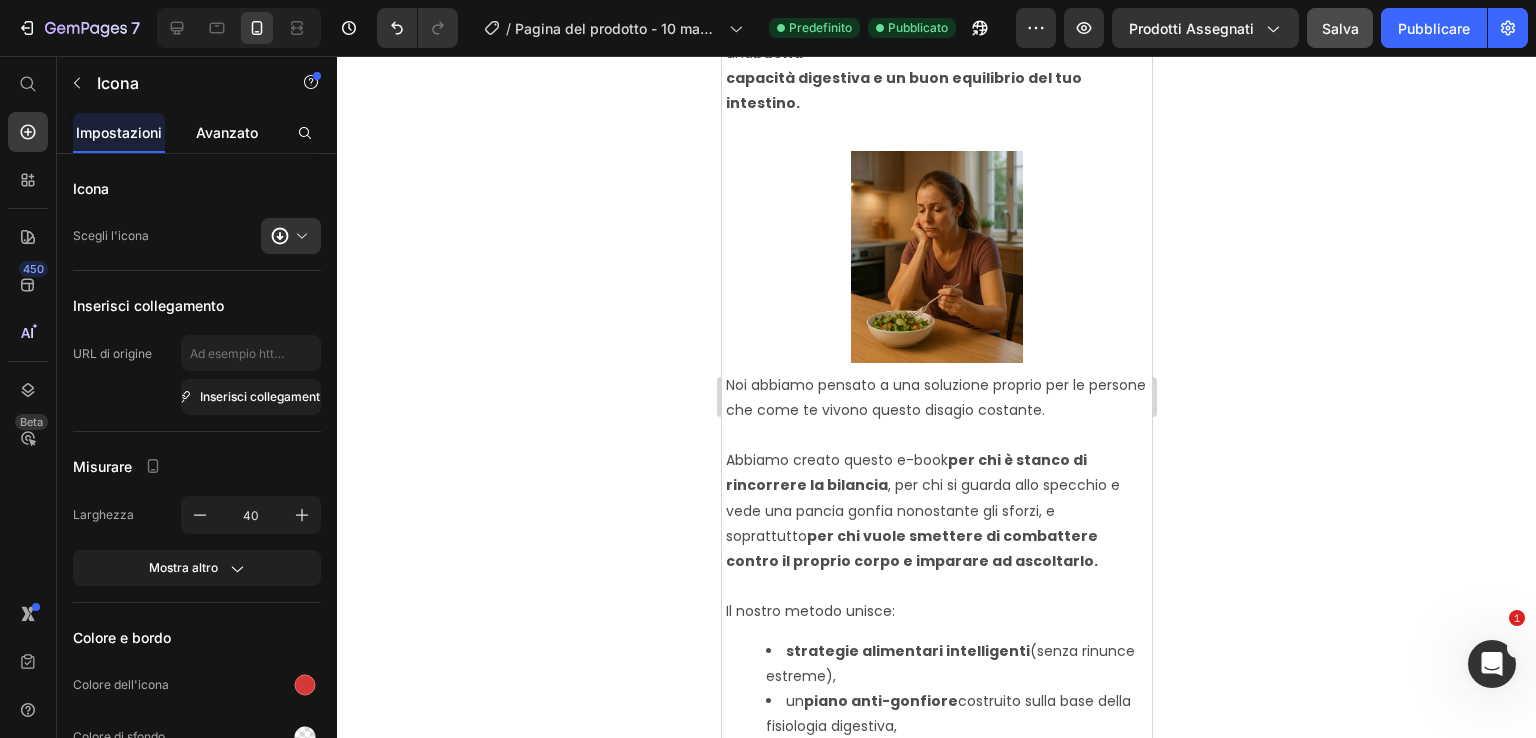 click on "Avanzato" at bounding box center (227, 132) 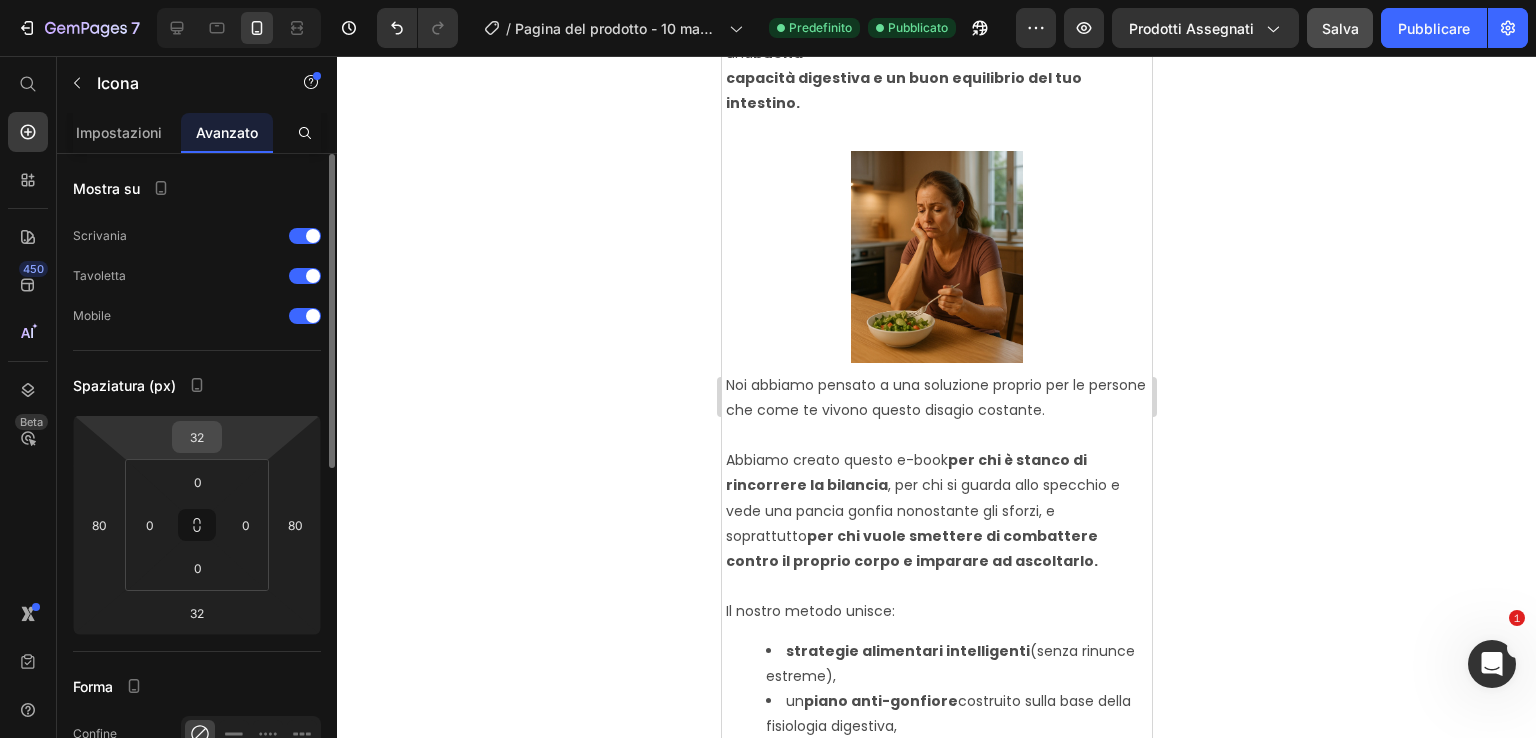 click on "32" at bounding box center [197, 437] 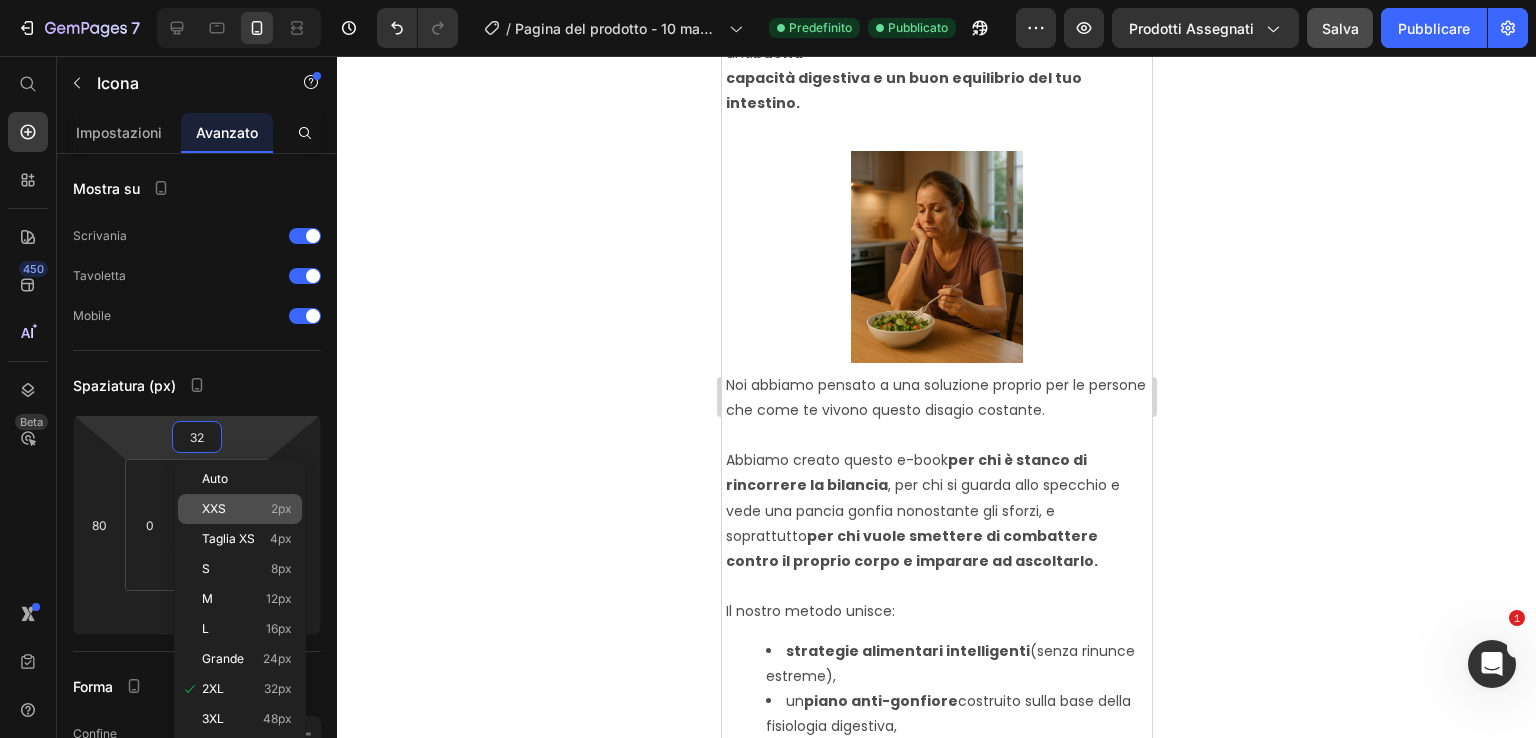 click on "XXS" at bounding box center [214, 508] 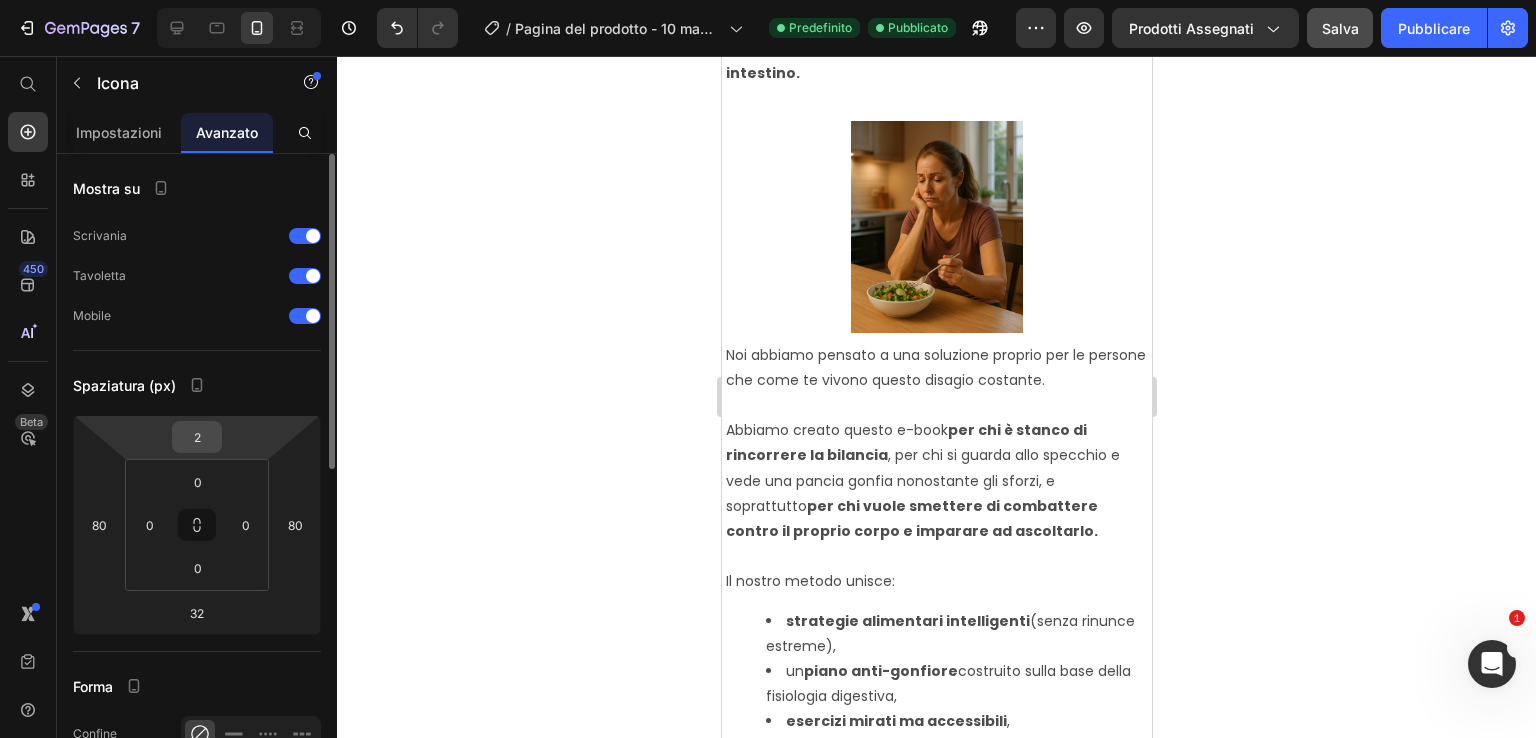 click on "2" at bounding box center (197, 437) 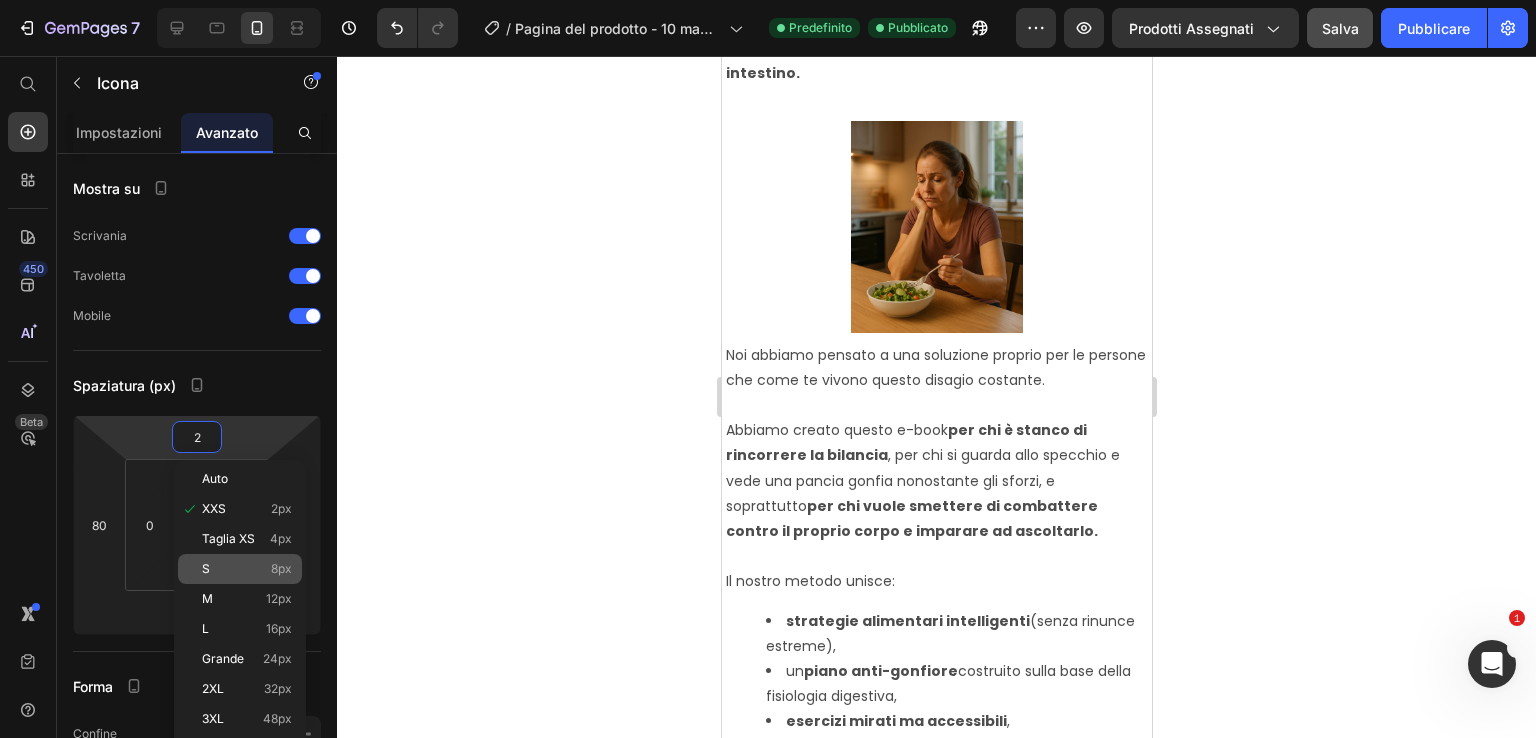 click on "S 8px" at bounding box center [247, 569] 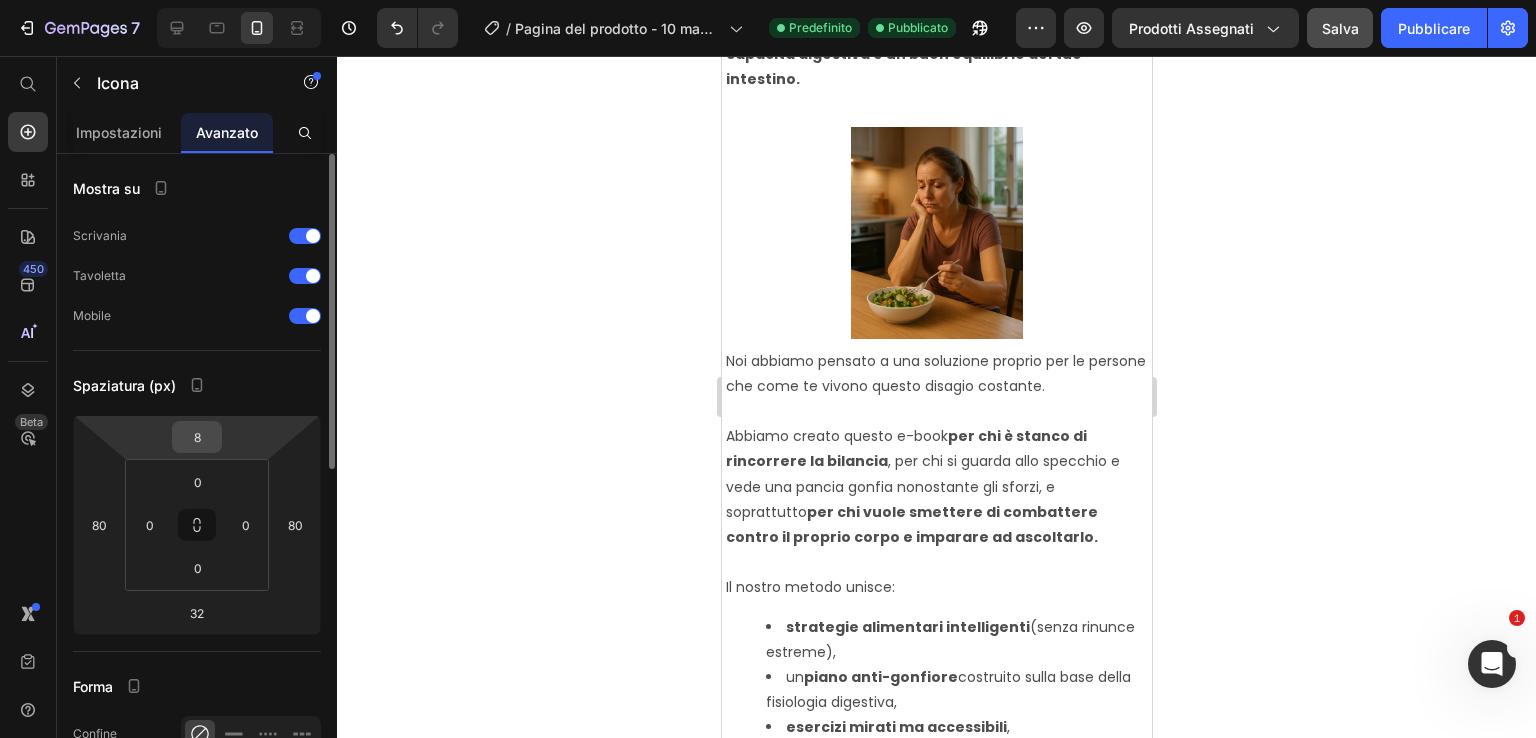 click on "8" at bounding box center (197, 437) 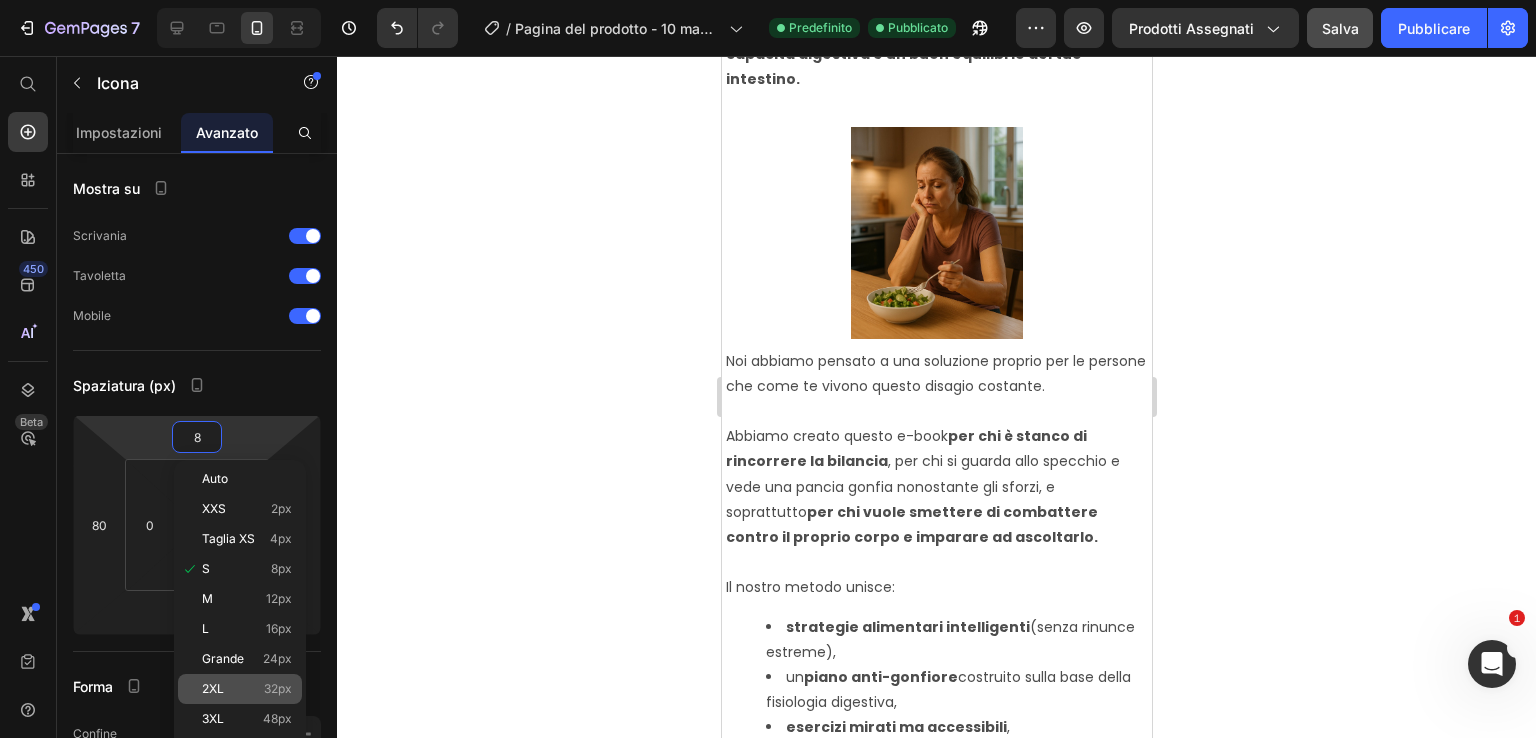 click on "2XL 32px" at bounding box center (247, 689) 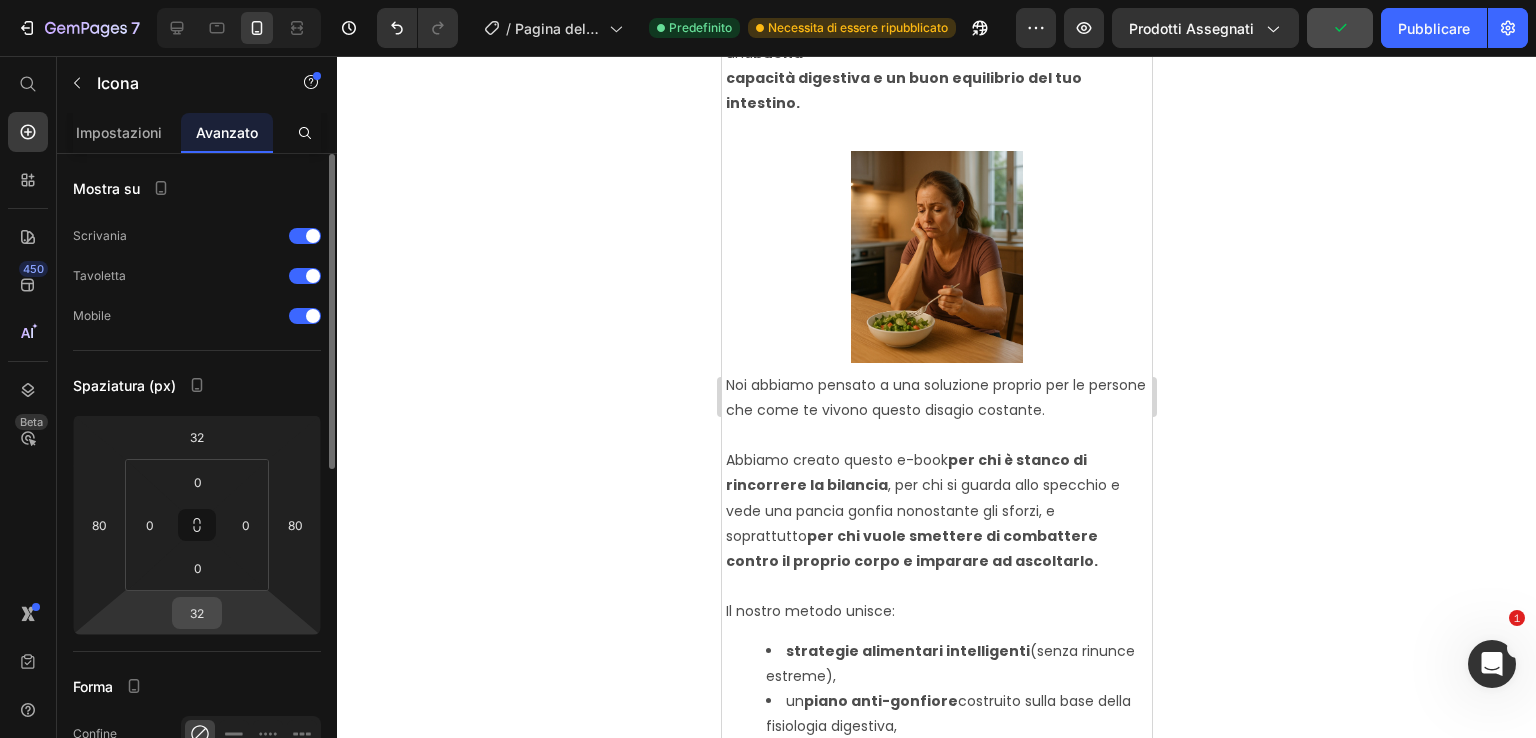 click on "32" at bounding box center [197, 613] 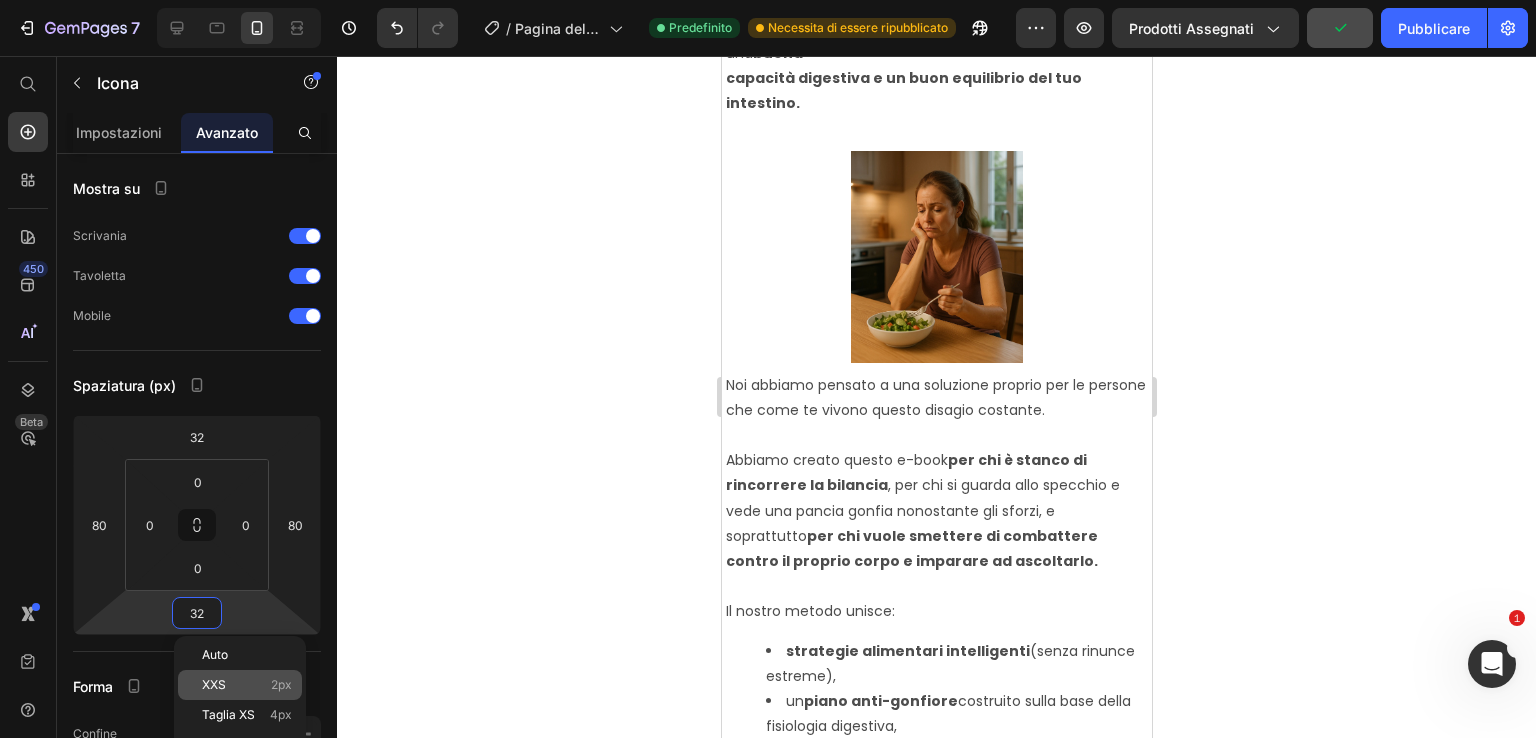 click on "XXS" at bounding box center (214, 684) 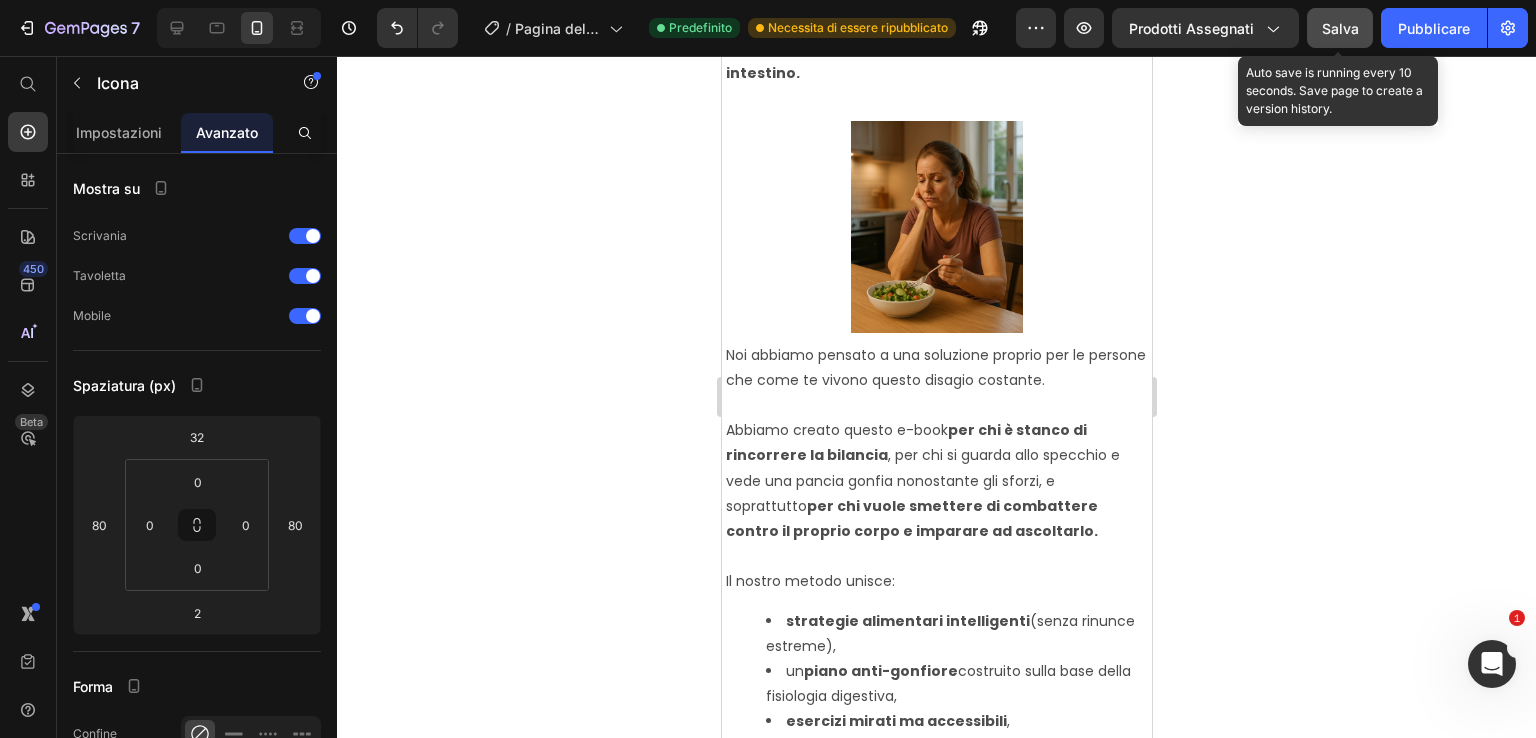 click on "Salva" at bounding box center (1340, 28) 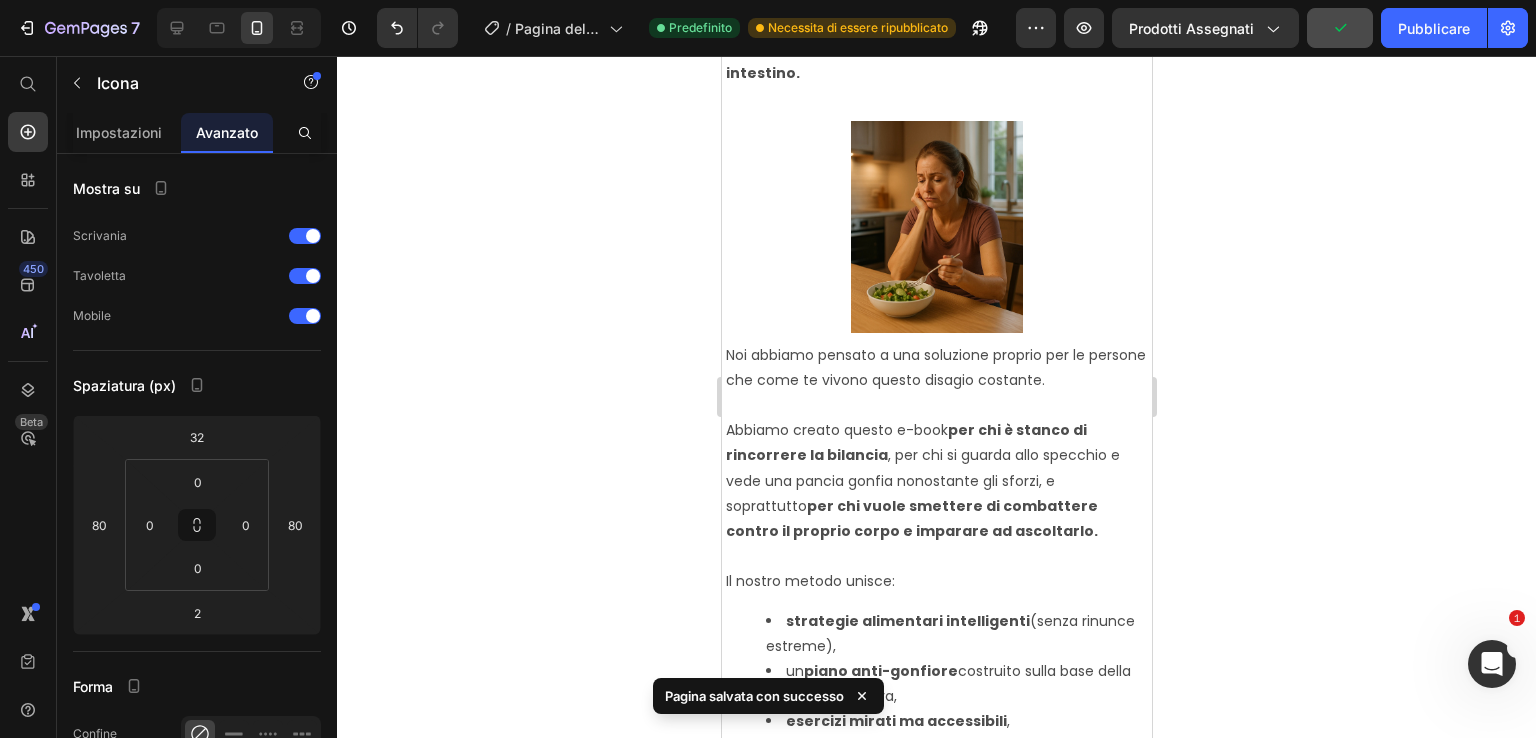 click at bounding box center (936, -879) 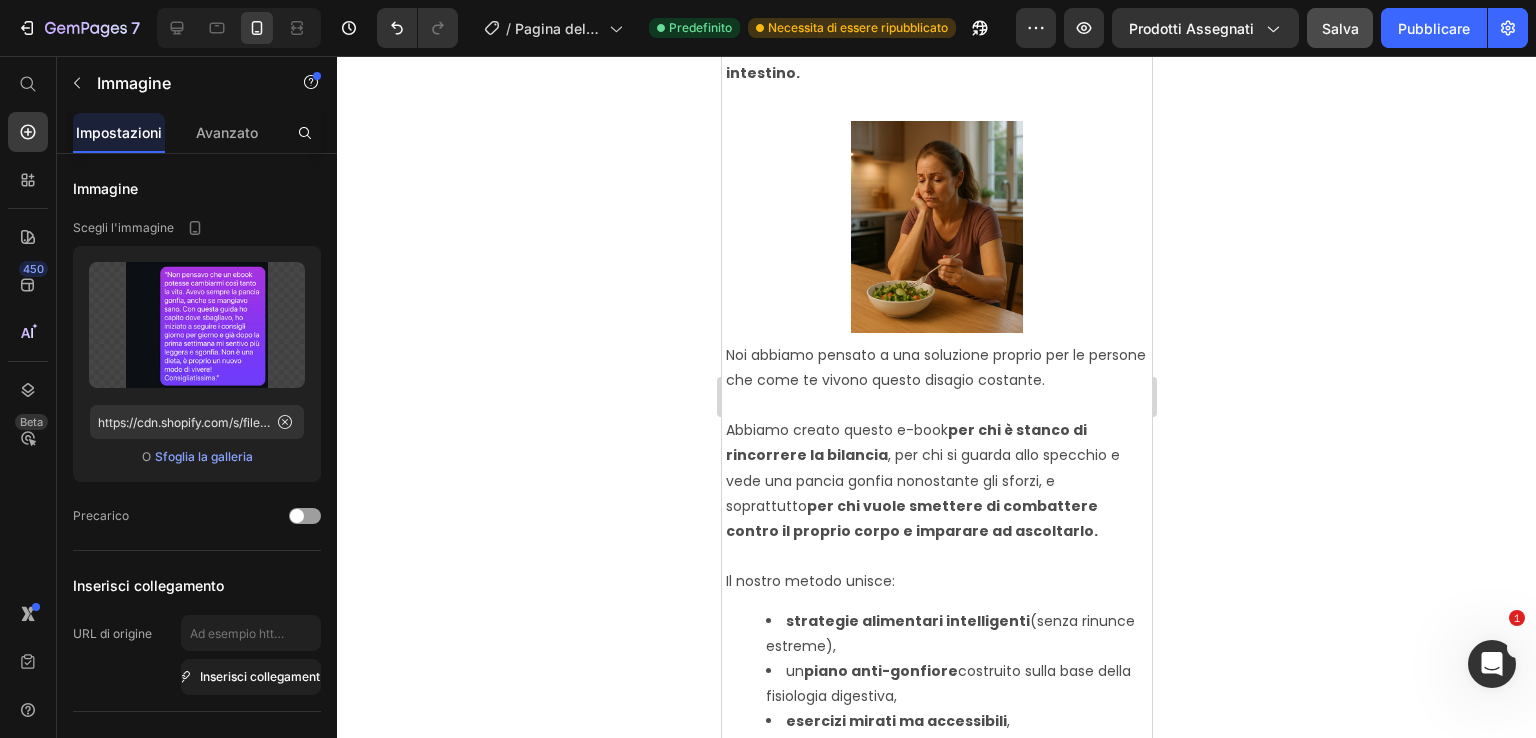 click on "Icon" at bounding box center [938, -817] 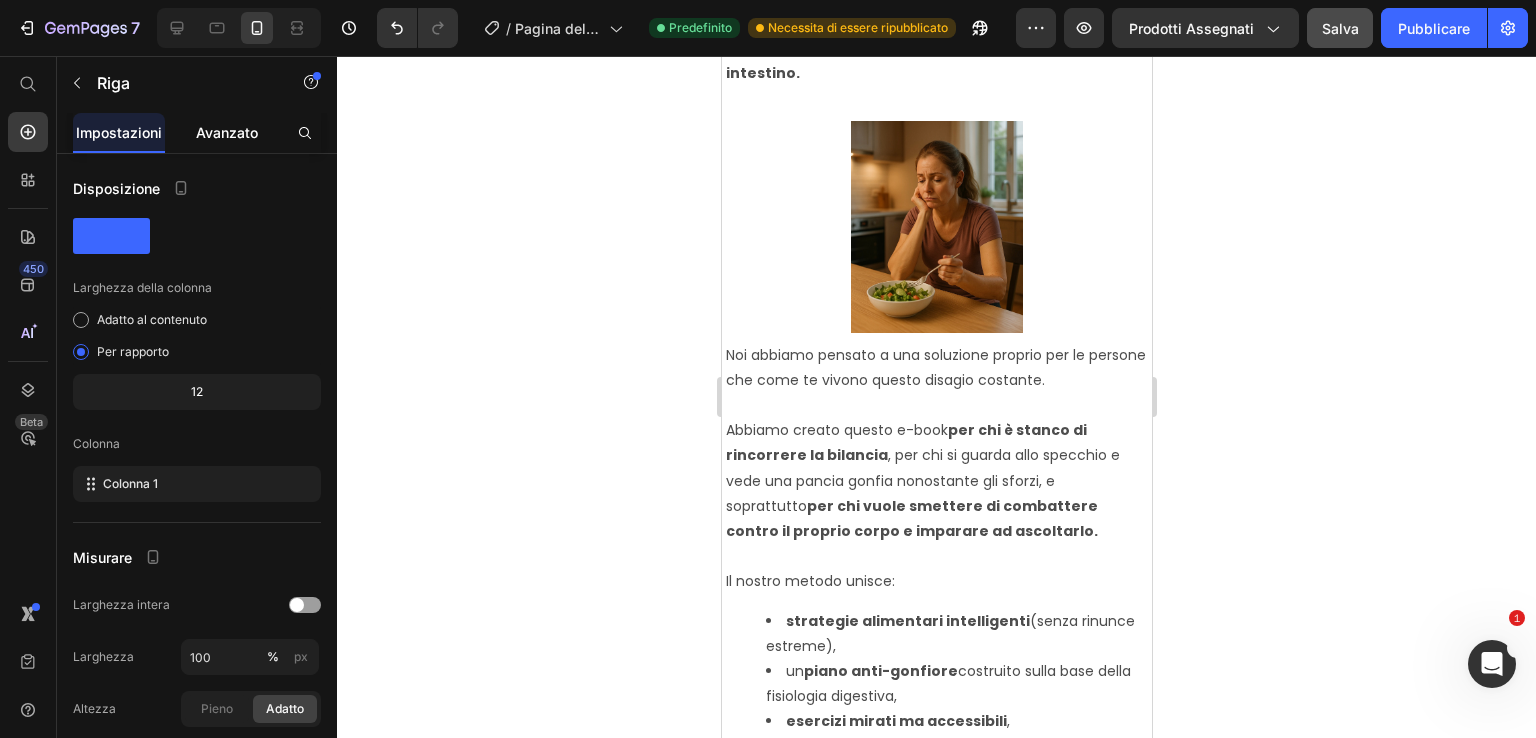 click on "Avanzato" 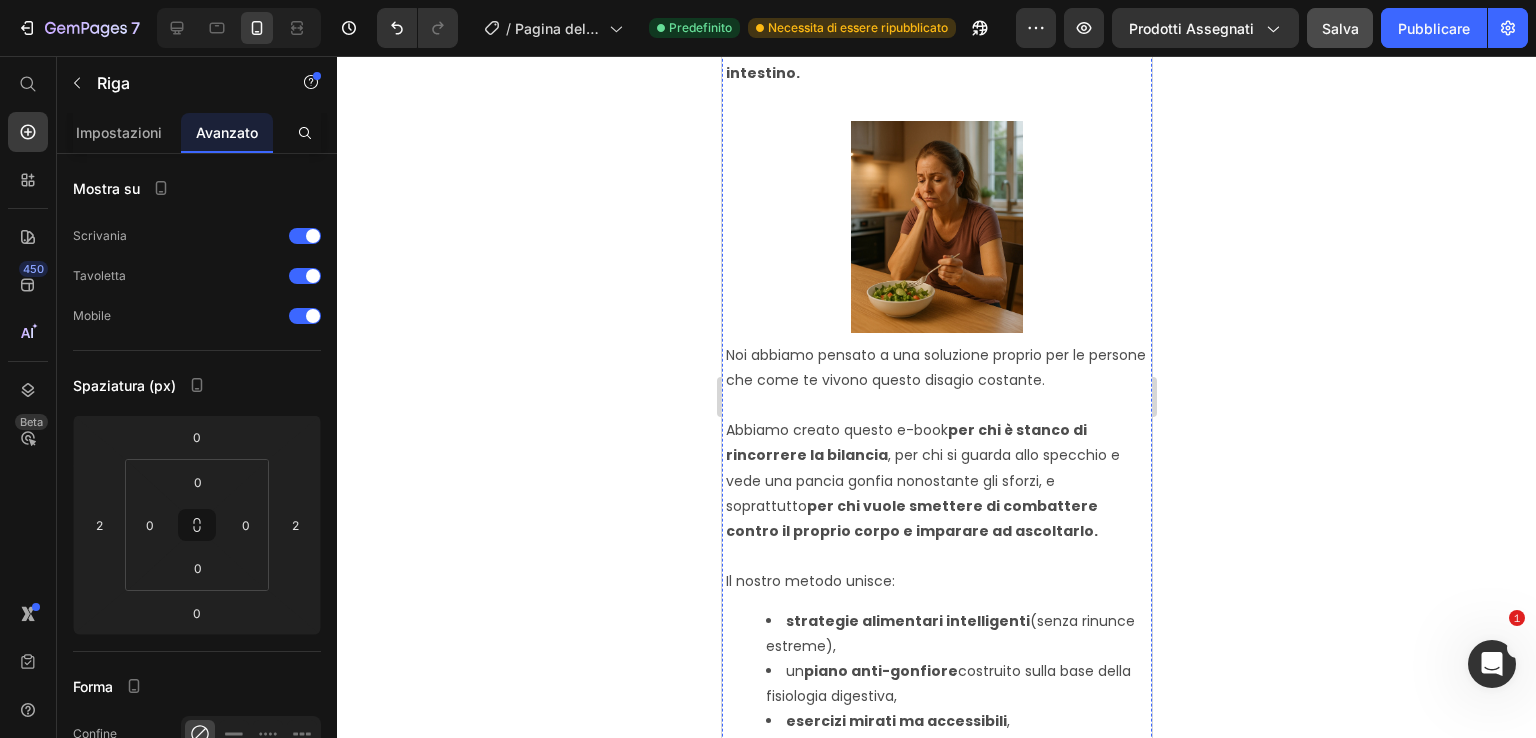 click at bounding box center [936, -576] 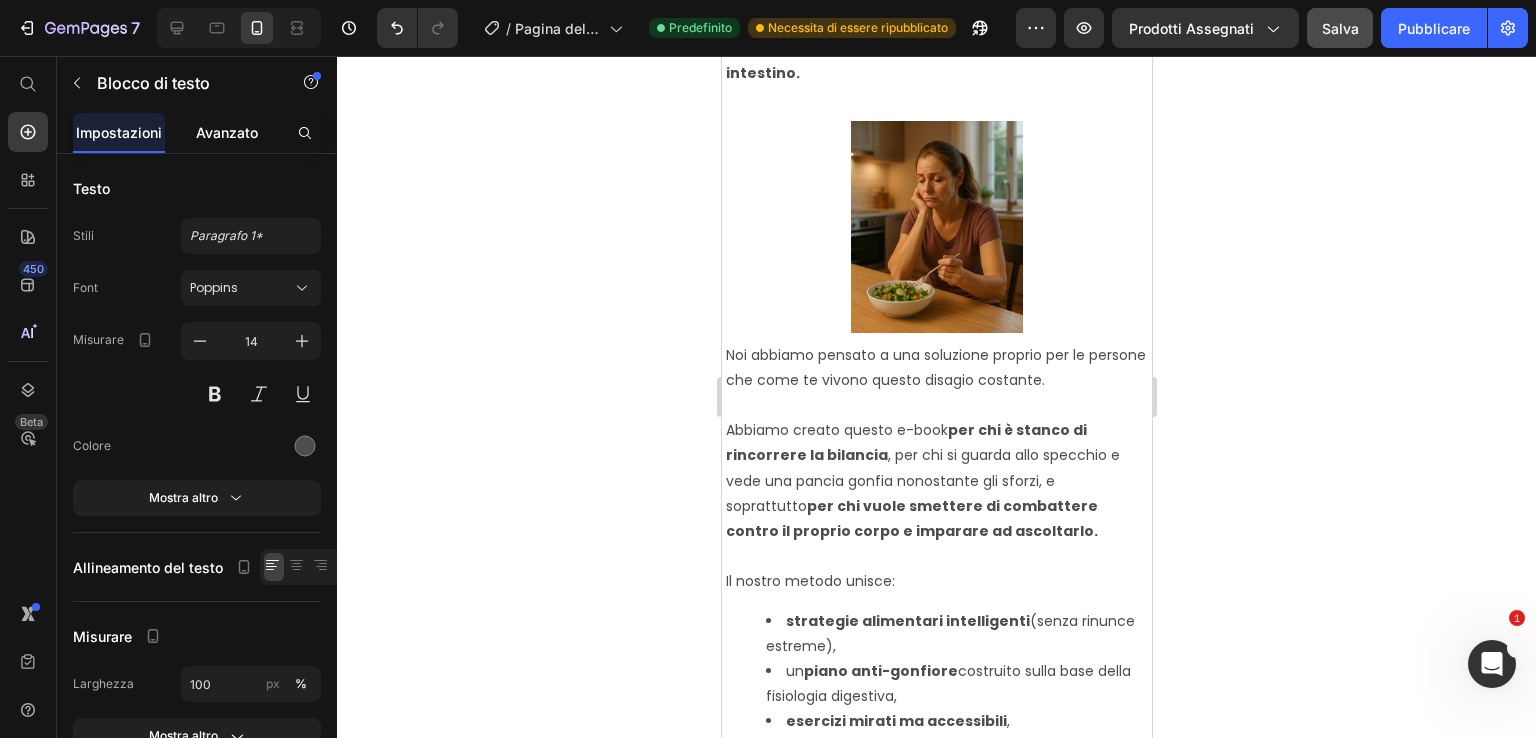 click on "Avanzato" at bounding box center [227, 132] 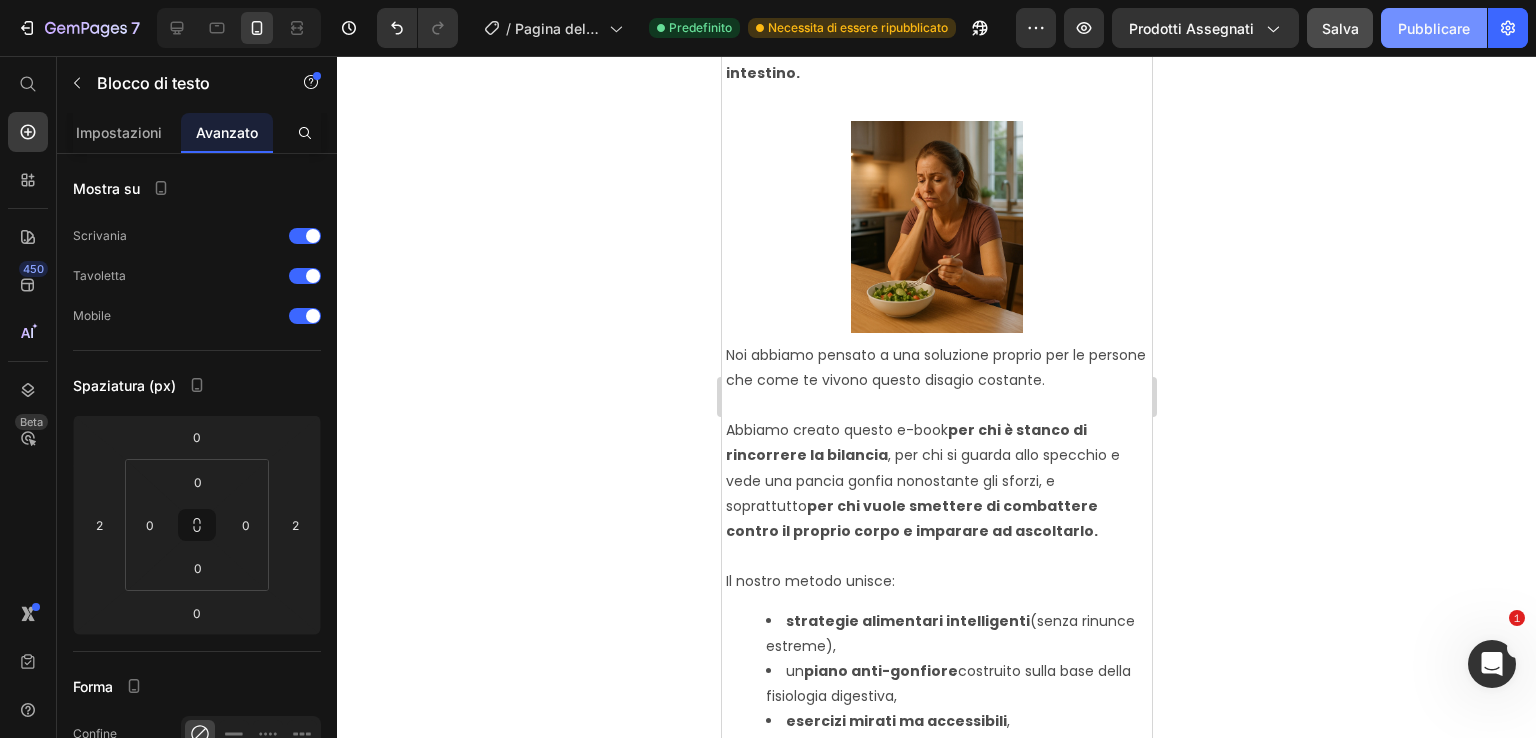 click on "Pubblicare" at bounding box center (1434, 28) 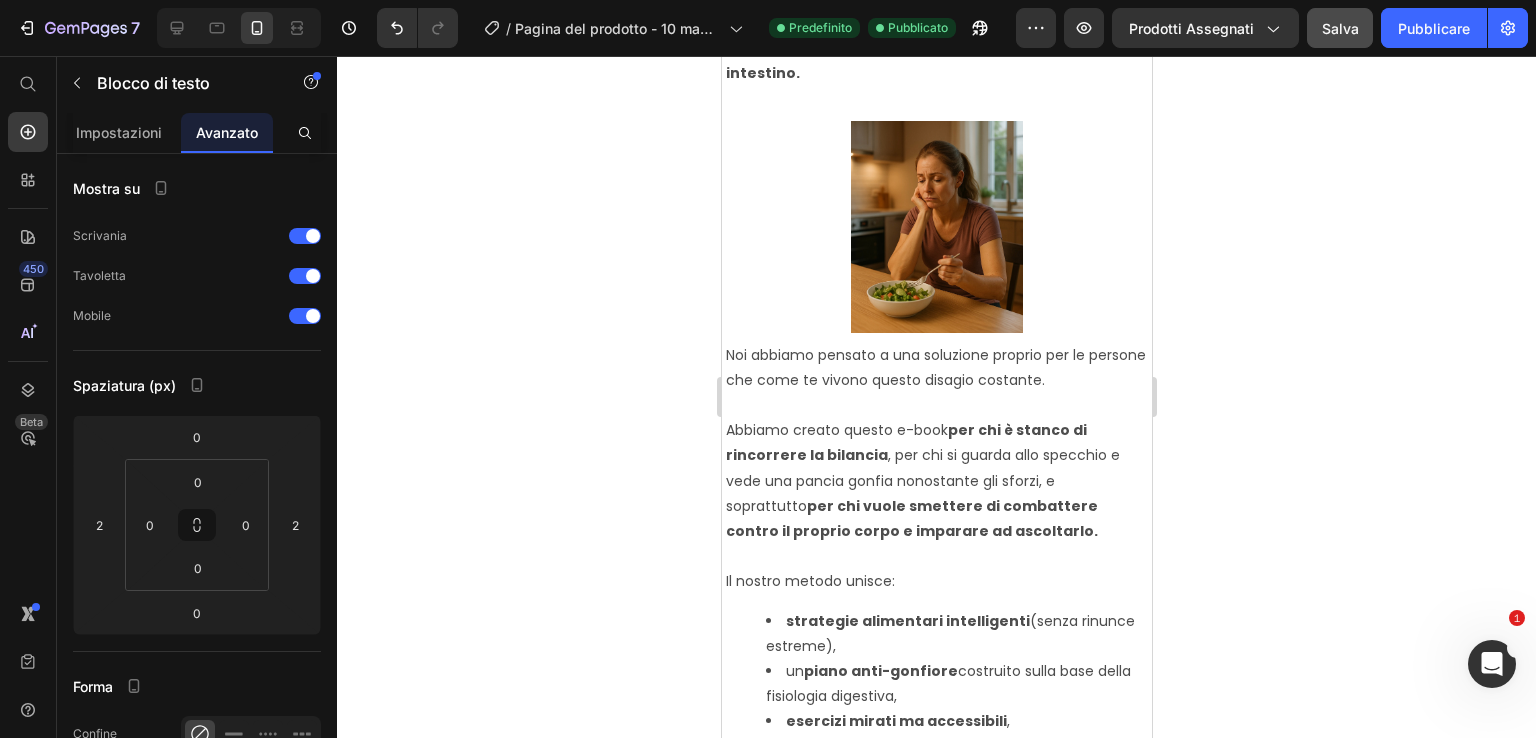click on "Gonfiore addominale, digestione lenta e pancetta che non va via ti fanno sentire sempre  stanca  ?" at bounding box center (936, -689) 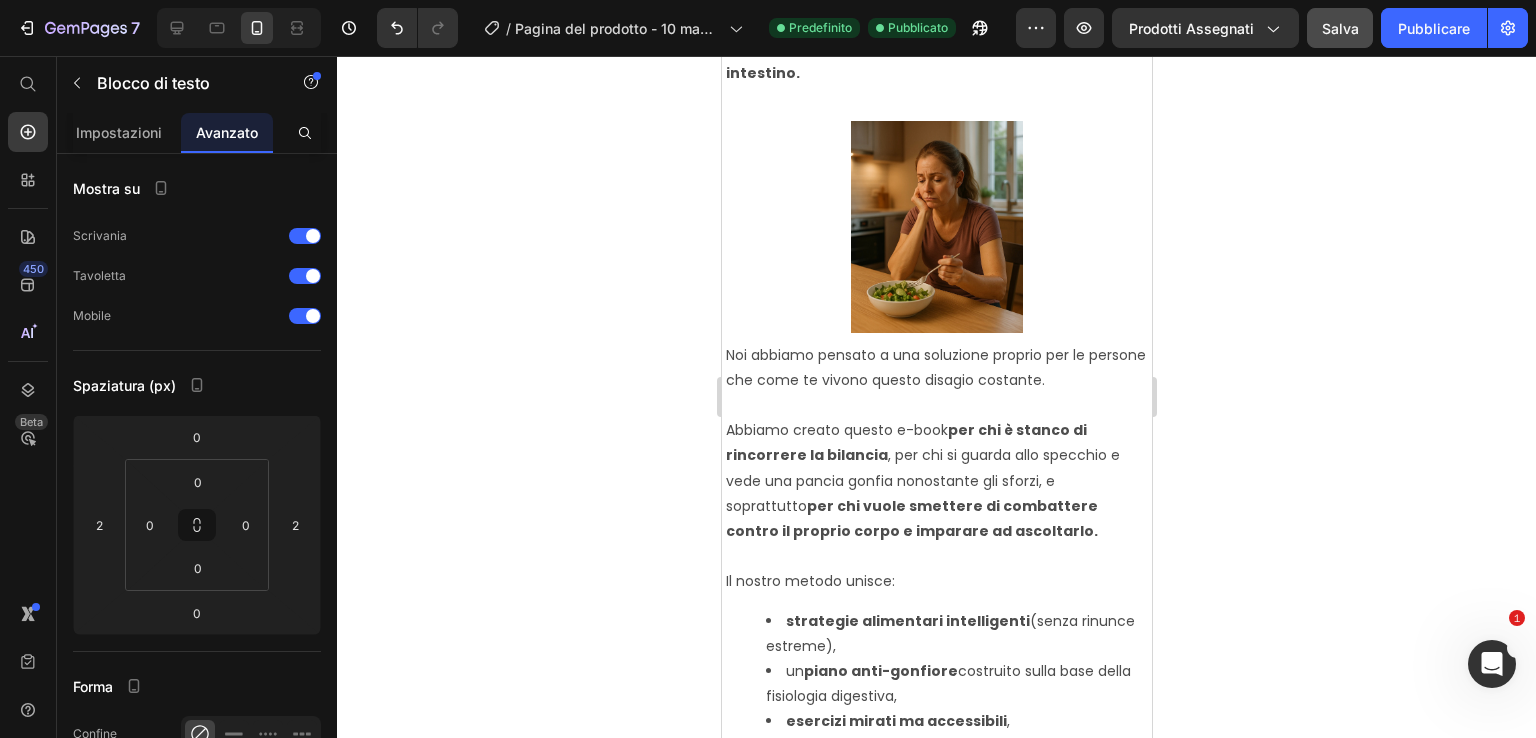click on "Hai sempre la  pancia gonfia  anche se  mangi poco  ? Text Block Row Elimina gonfiore, digestione pesante e pancetta in 30 giorni,  senza rinunce che ti fanno odiare la vita anche se hai già provato di tutto.   Text Block Row Image
Drop element here €29,00 Product Price €97,00 Product Price Row Prendi ora la tua guida Add to Cart Se acquisti entro le prossime 24 ore avrai in omaggio 3 bonus del valore di 68€ Text Block 19 Ore 13 Minuti 49 Secondi Countdown Timer Product Row Row Row Row Questa guida fa per te se:  Heading Row Hai già provato mille diete  ma il gonfiore non ti abbandona mai Ti senti spesso appesantita  dopo i pasti, anche se mangi "bene" Cerchi un metodo realistico,  senza rinunce impossibili o allenamenti infiniti Item List Row Row Row Questa guida  NON  fa per te se: Heading
Cerchi una soluzione  "miracolosa"  da un giorno all'altro
Non sei disposta a metterti in gioco e  ascoltare il tuo corpo
Item List Heading Image" at bounding box center [936, -1726] 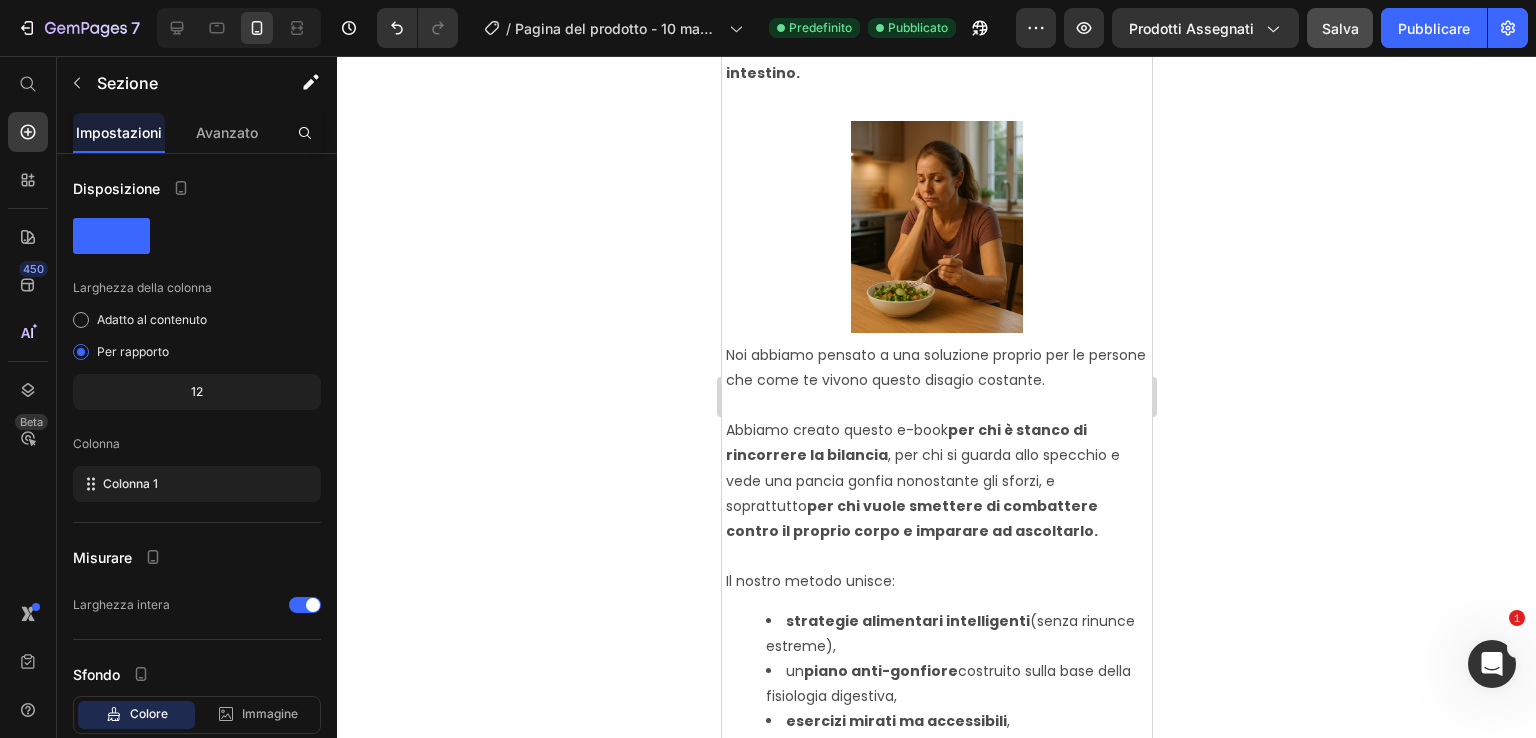 click on "Icon" at bounding box center (938, -802) 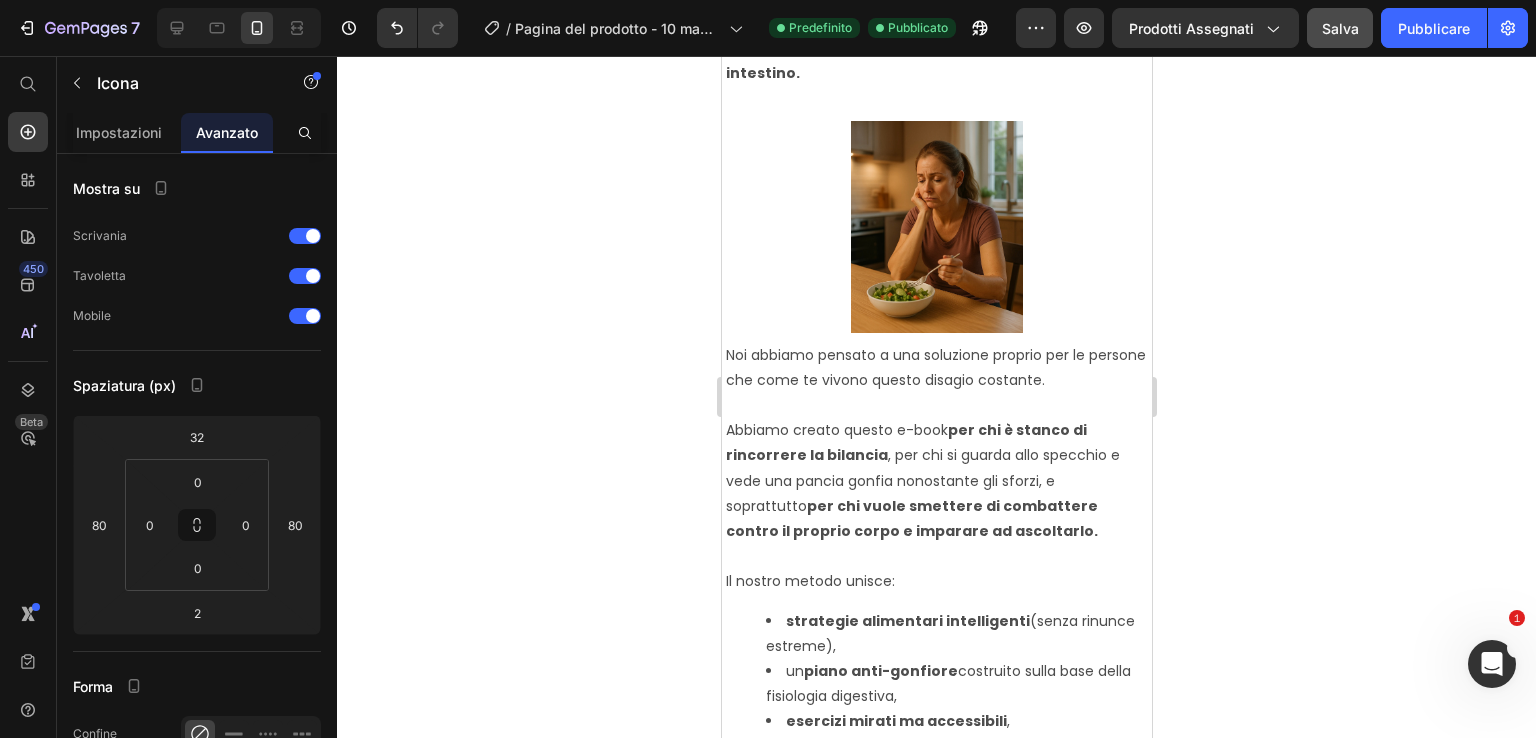 click on "Icon" at bounding box center (844, -841) 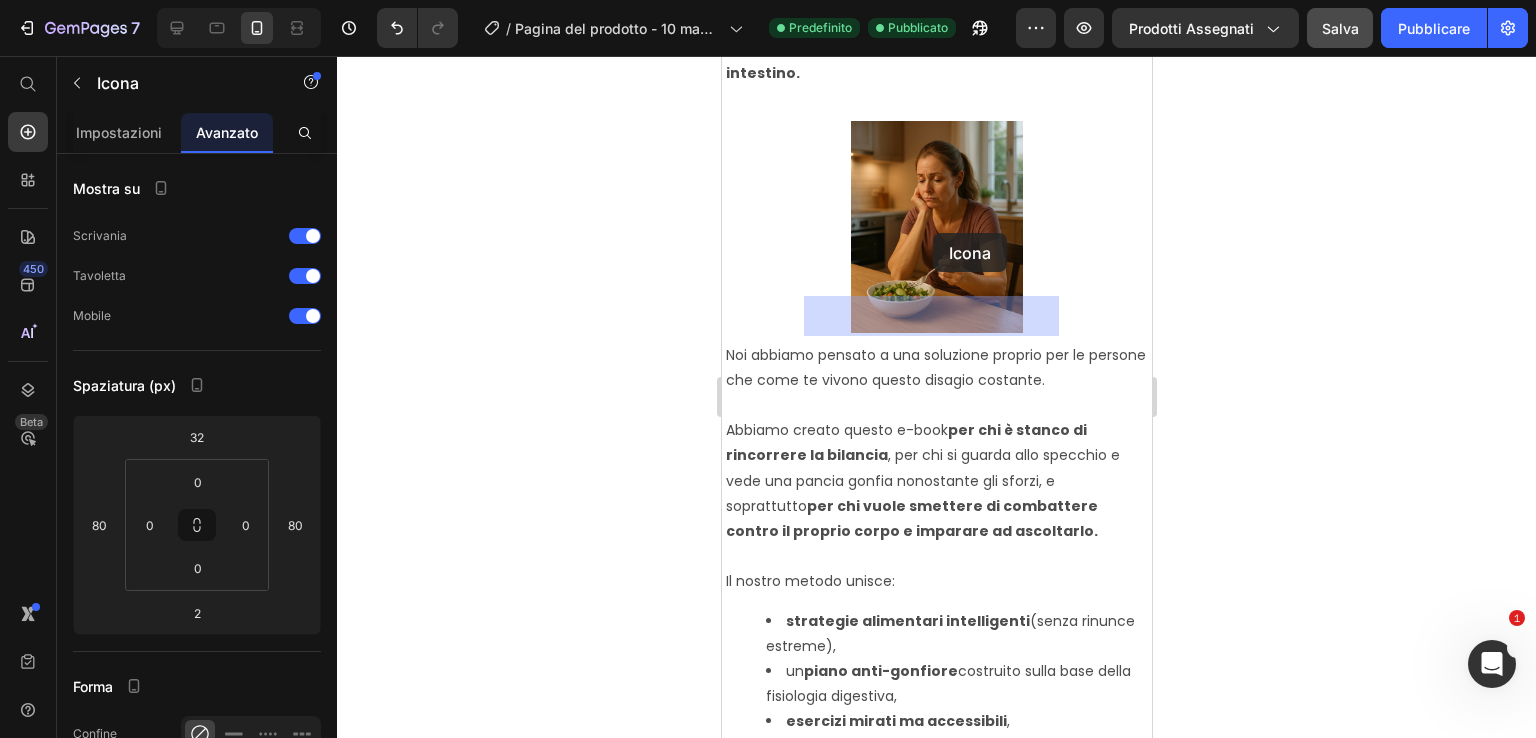 drag, startPoint x: 834, startPoint y: 247, endPoint x: 932, endPoint y: 233, distance: 98.99495 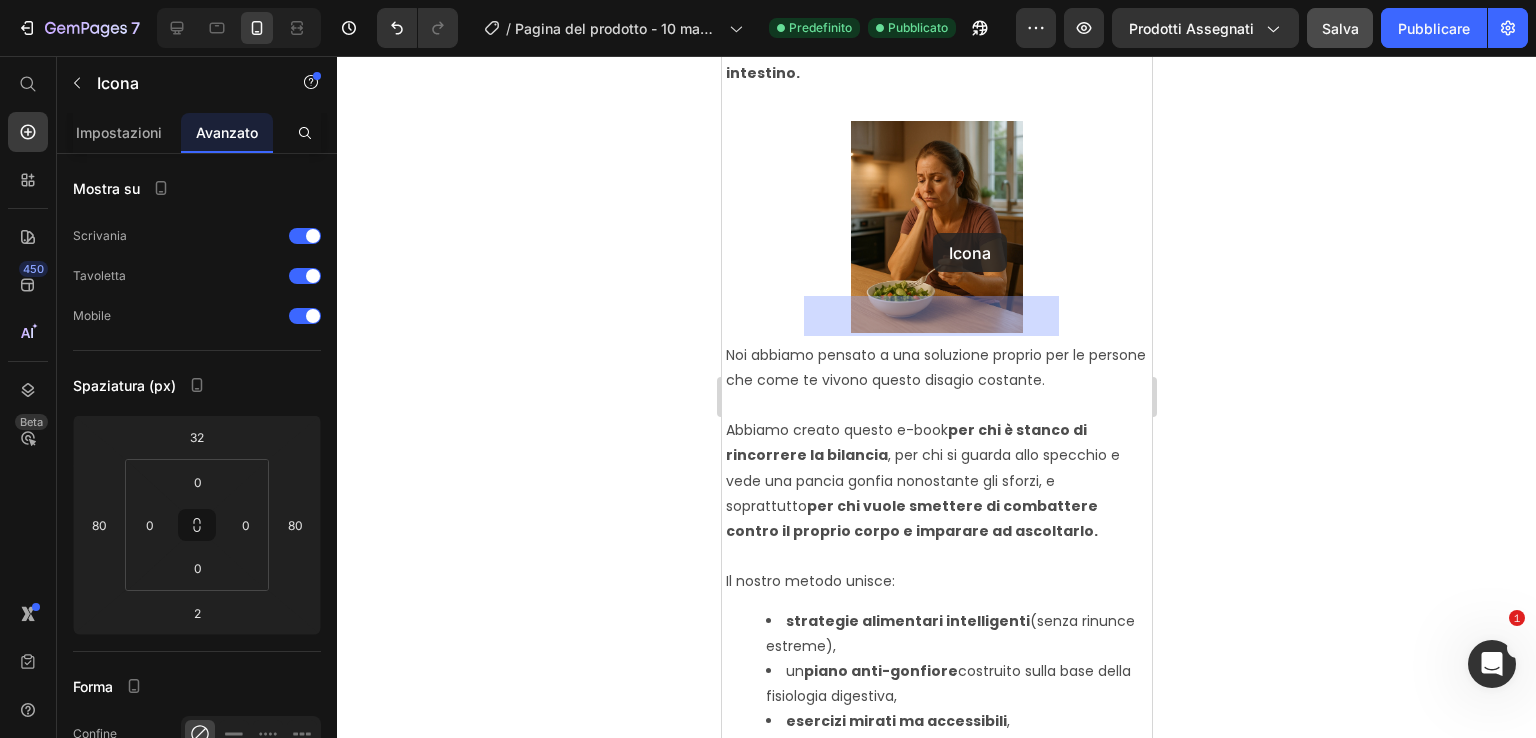 click on "iPhone 15 Pro Max  ( 430 px) iPhone 13 Mini iPhone 13 Pro iPhone 11 Pro Max iPhone 15 Pro Max Pixel 7 Galaxy S8+ Galaxy S20 Ultra iPad Mini iPad Air iPad Pro Header Hai sempre la  pancia gonfia  anche se  mangi poco  ? Text Block Row Elimina gonfiore, digestione pesante e pancetta in 30 giorni,  senza rinunce che ti fanno odiare la vita anche se hai già provato di tutto.   Text Block Row Image
Drop element here €29,00 Product Price €97,00 Product Price Row Prendi ora la tua guida Add to Cart Se acquisti entro le prossime 24 ore avrai in omaggio 3 bonus del valore di 68€ Text Block 19 Ore 13 Minuti 30 Secondi Countdown Timer Product Row Row Row Row Questa guida fa per te se:  Heading Row Hai già provato mille diete  ma il gonfiore non ti abbandona mai Ti senti spesso appesantita  dopo i pasti, anche se mangi "bene" Cerchi un metodo realistico,  senza rinunce impossibili o allenamenti infiniti Item List Row Row Row Questa guida  NON  fa per te se: Heading
"miracolosa"" at bounding box center (936, 2913) 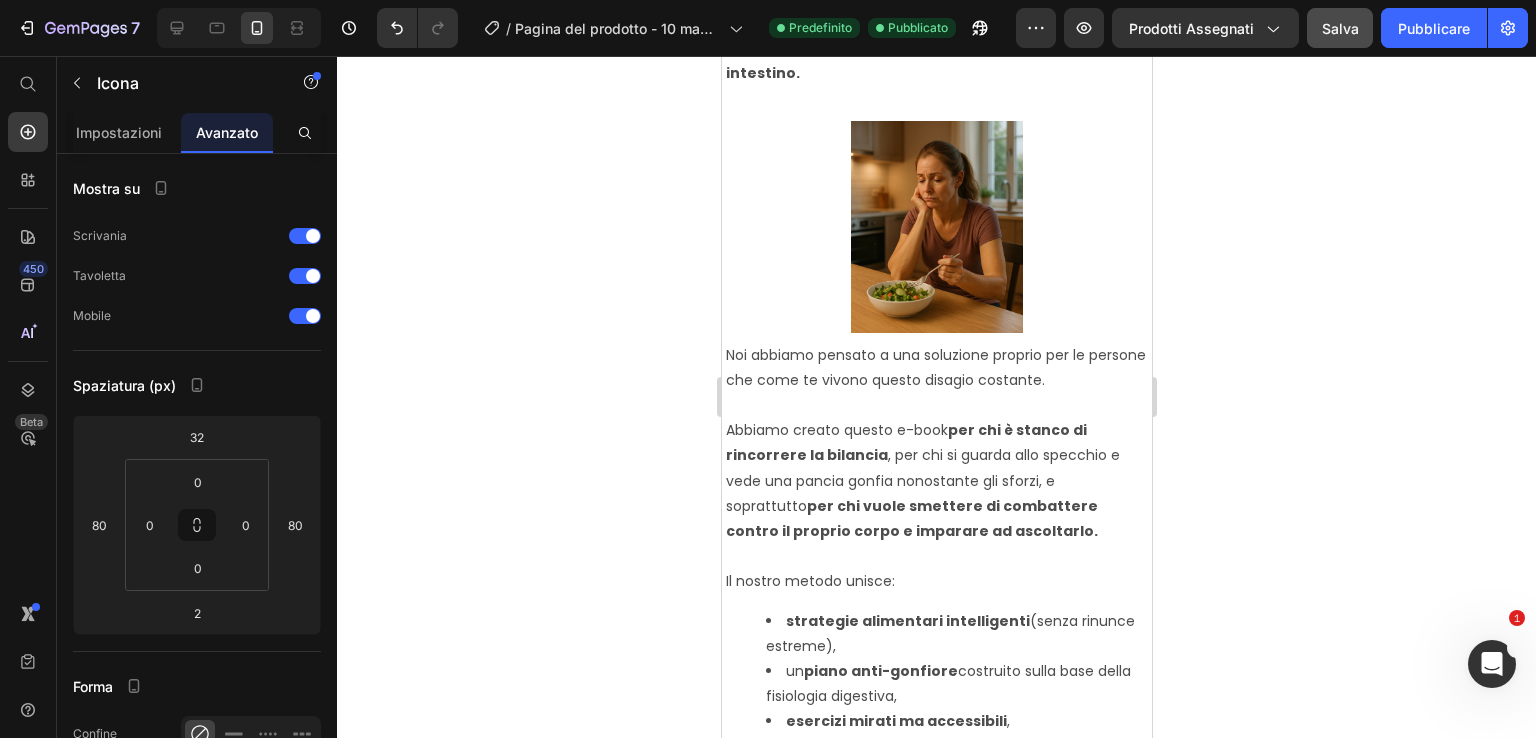 click on "Hai sempre la  pancia gonfia  anche se  mangi poco  ? Text Block Row Elimina gonfiore, digestione pesante e pancetta in 30 giorni,  senza rinunce che ti fanno odiare la vita anche se hai già provato di tutto.   Text Block Row Image
Drop element here €29,00 Product Price €97,00 Product Price Row Prendi ora la tua guida Add to Cart Se acquisti entro le prossime 24 ore avrai in omaggio 3 bonus del valore di 68€ Text Block 19 Ore 13 Minuti 29 Secondi Countdown Timer Product Row Row Row Row Questa guida fa per te se:  Heading Row Hai già provato mille diete  ma il gonfiore non ti abbandona mai Ti senti spesso appesantita  dopo i pasti, anche se mangi "bene" Cerchi un metodo realistico,  senza rinunce impossibili o allenamenti infiniti Item List Row Row Row Questa guida  NON  fa per te se: Heading
Cerchi una soluzione  "miracolosa"  da un giorno all'altro
Non sei disposta a metterti in gioco e  ascoltare il tuo corpo
Item List Heading Image" at bounding box center (936, -1726) 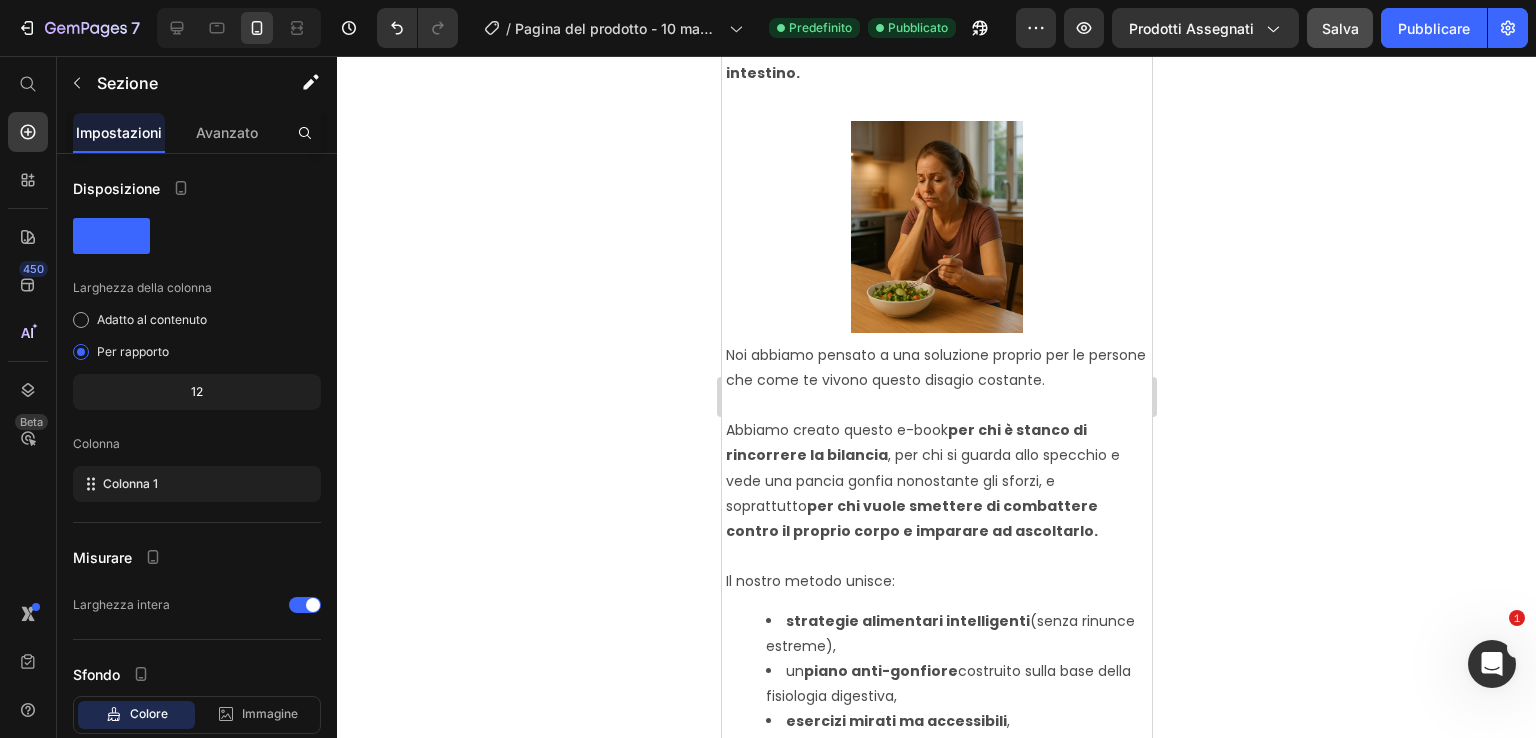 click on "Icon" at bounding box center [938, -802] 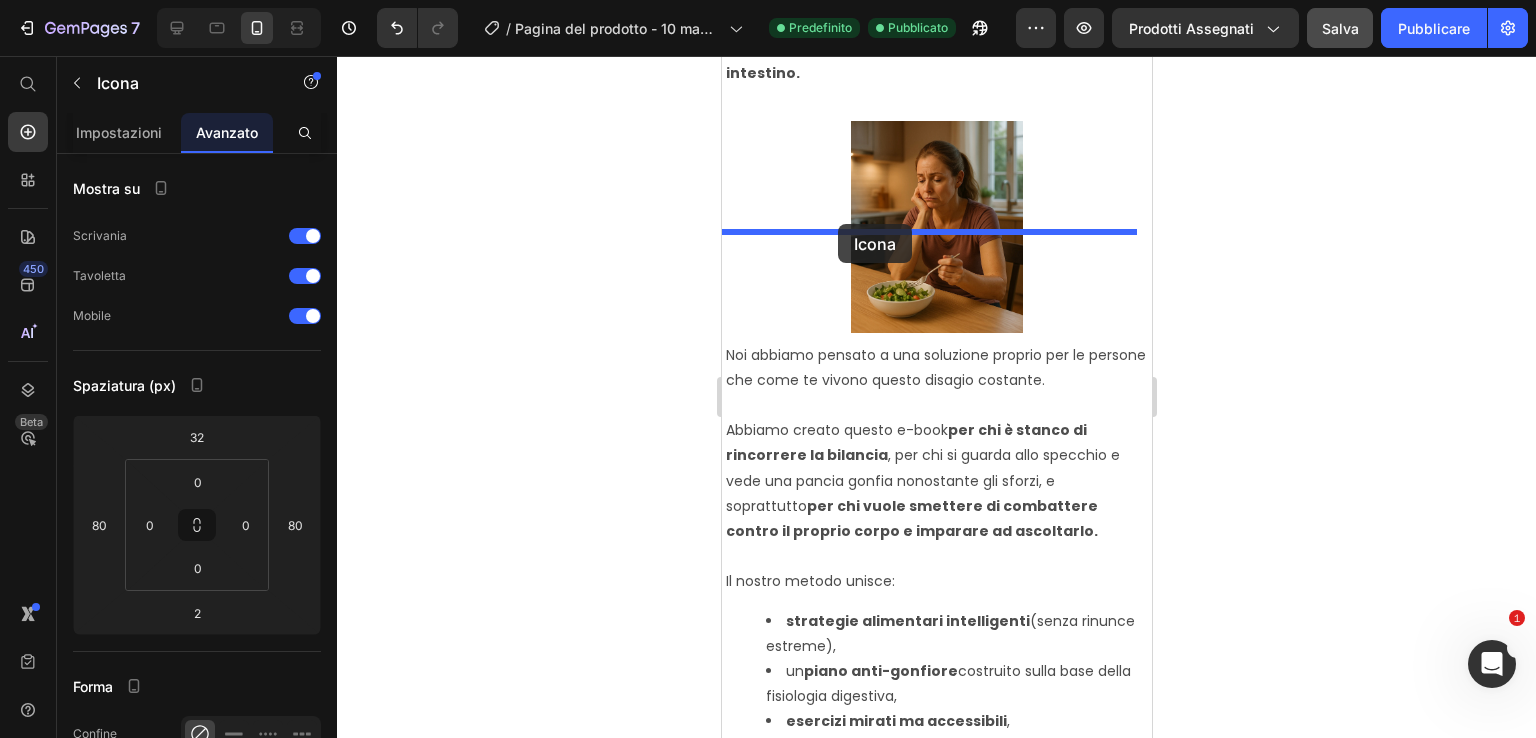 drag, startPoint x: 841, startPoint y: 250, endPoint x: 837, endPoint y: 224, distance: 26.305893 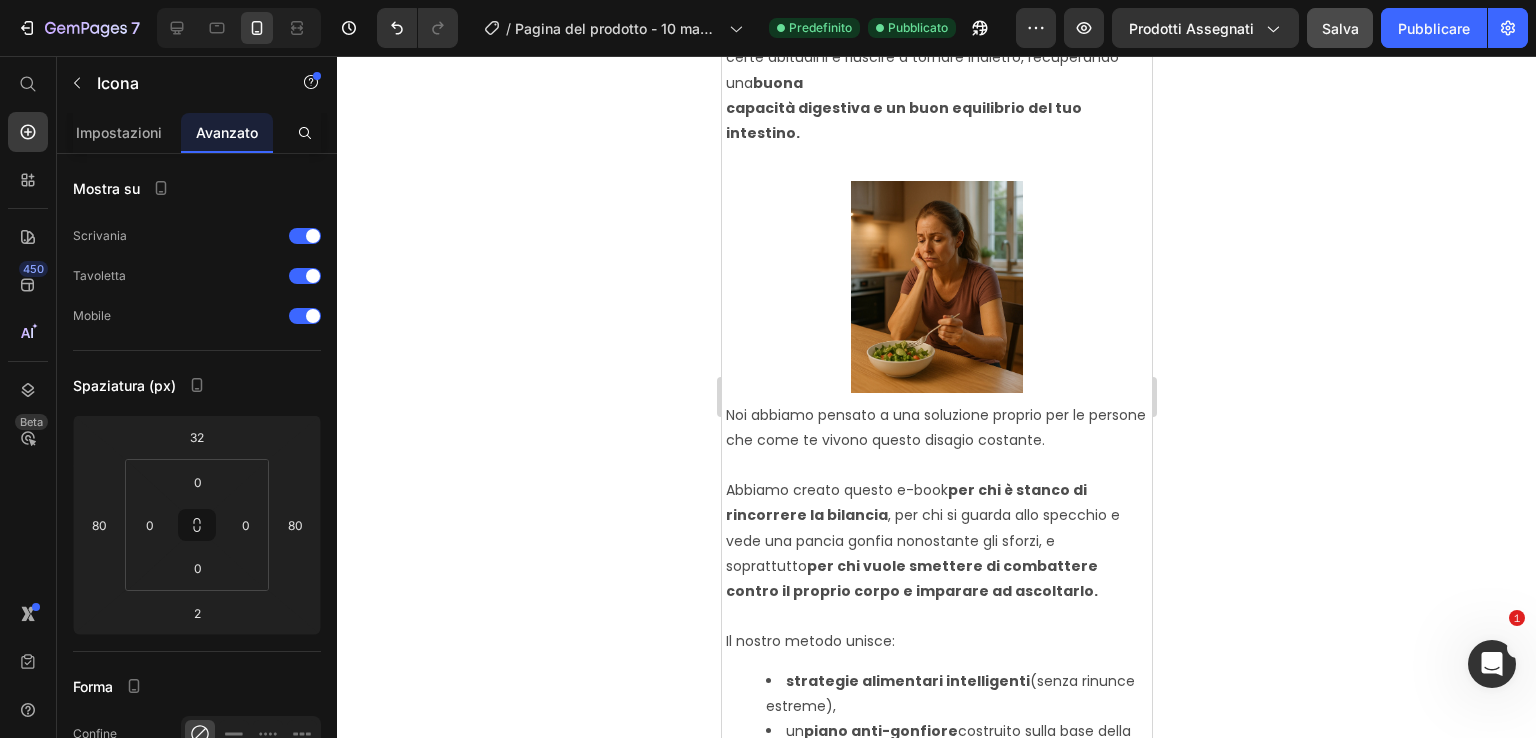 click 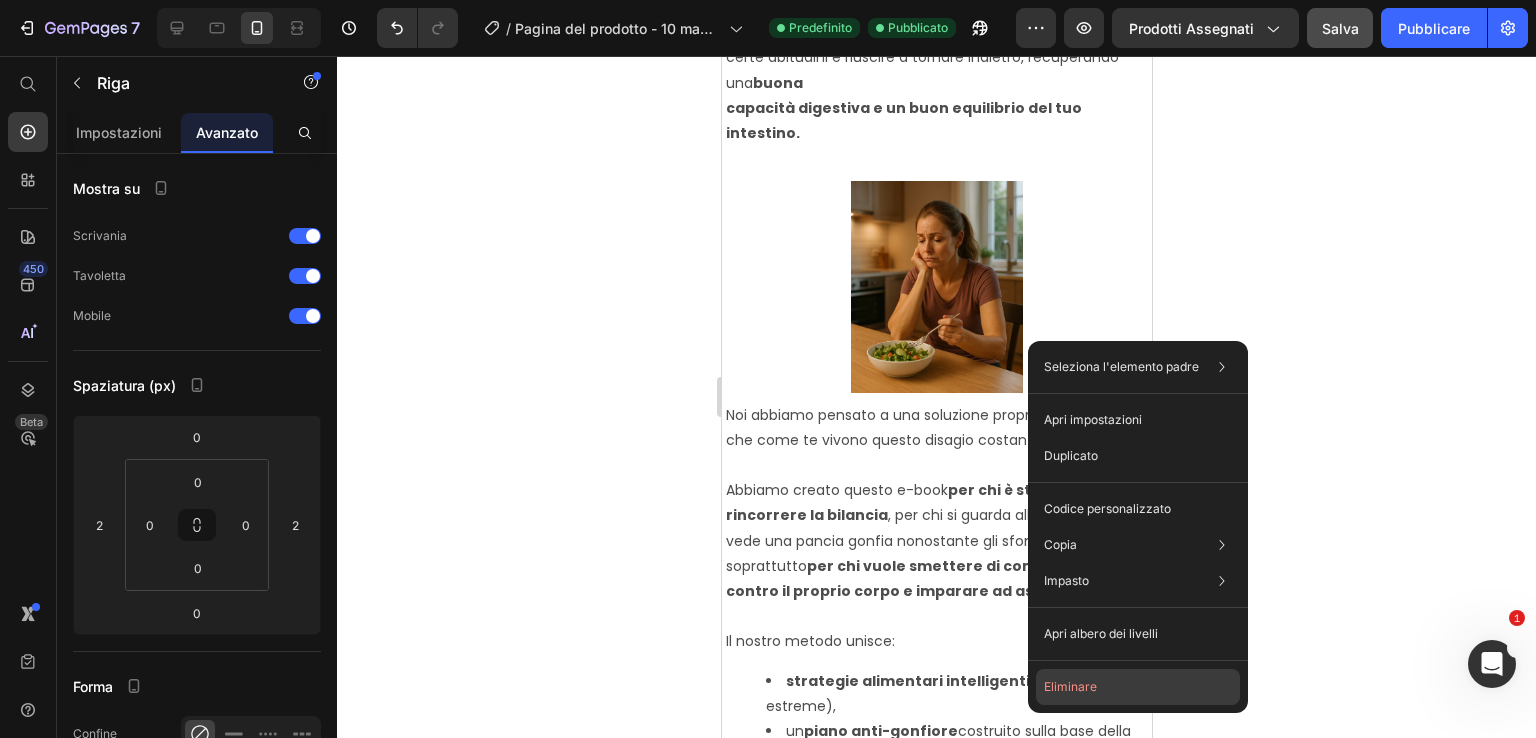 click on "Eliminare" at bounding box center [1070, 686] 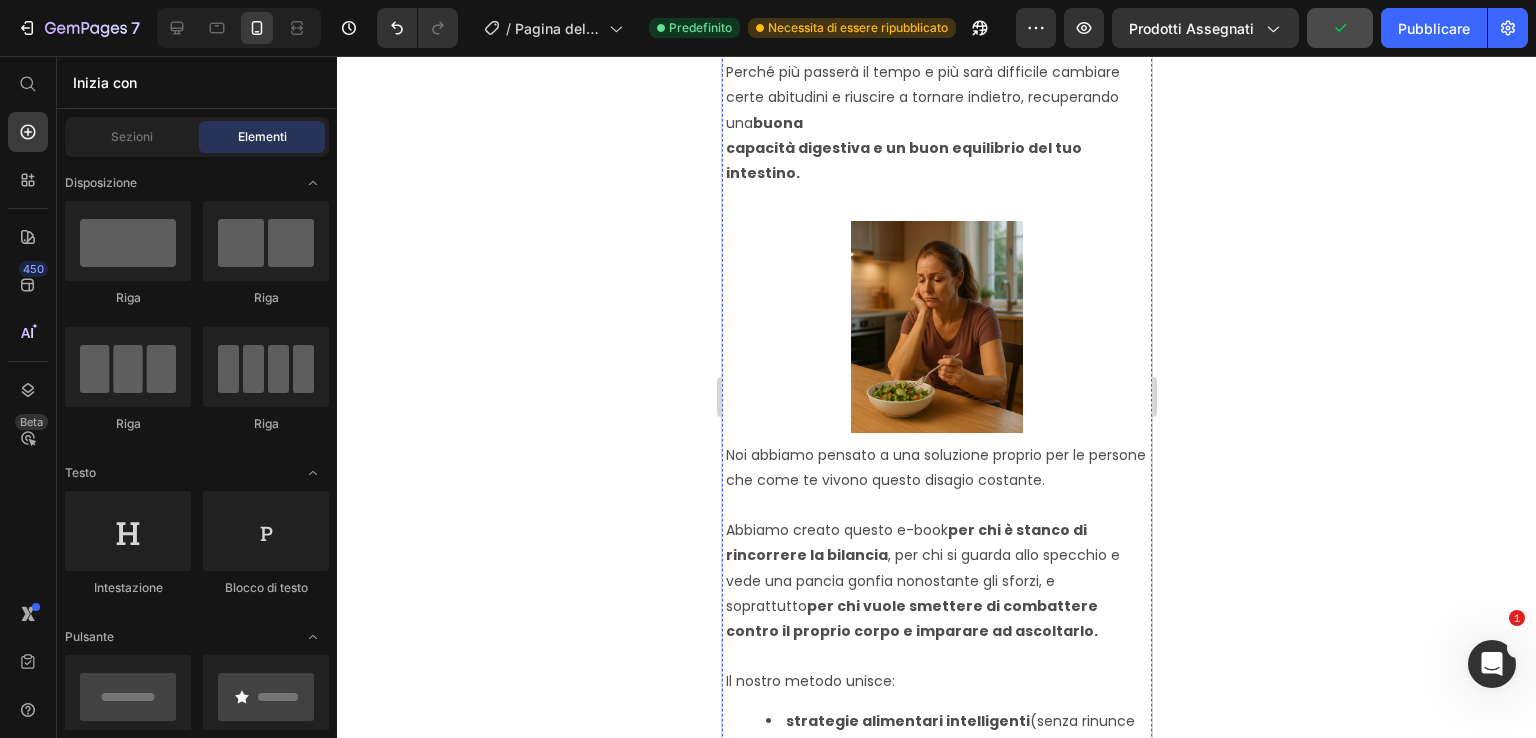 scroll, scrollTop: 2900, scrollLeft: 0, axis: vertical 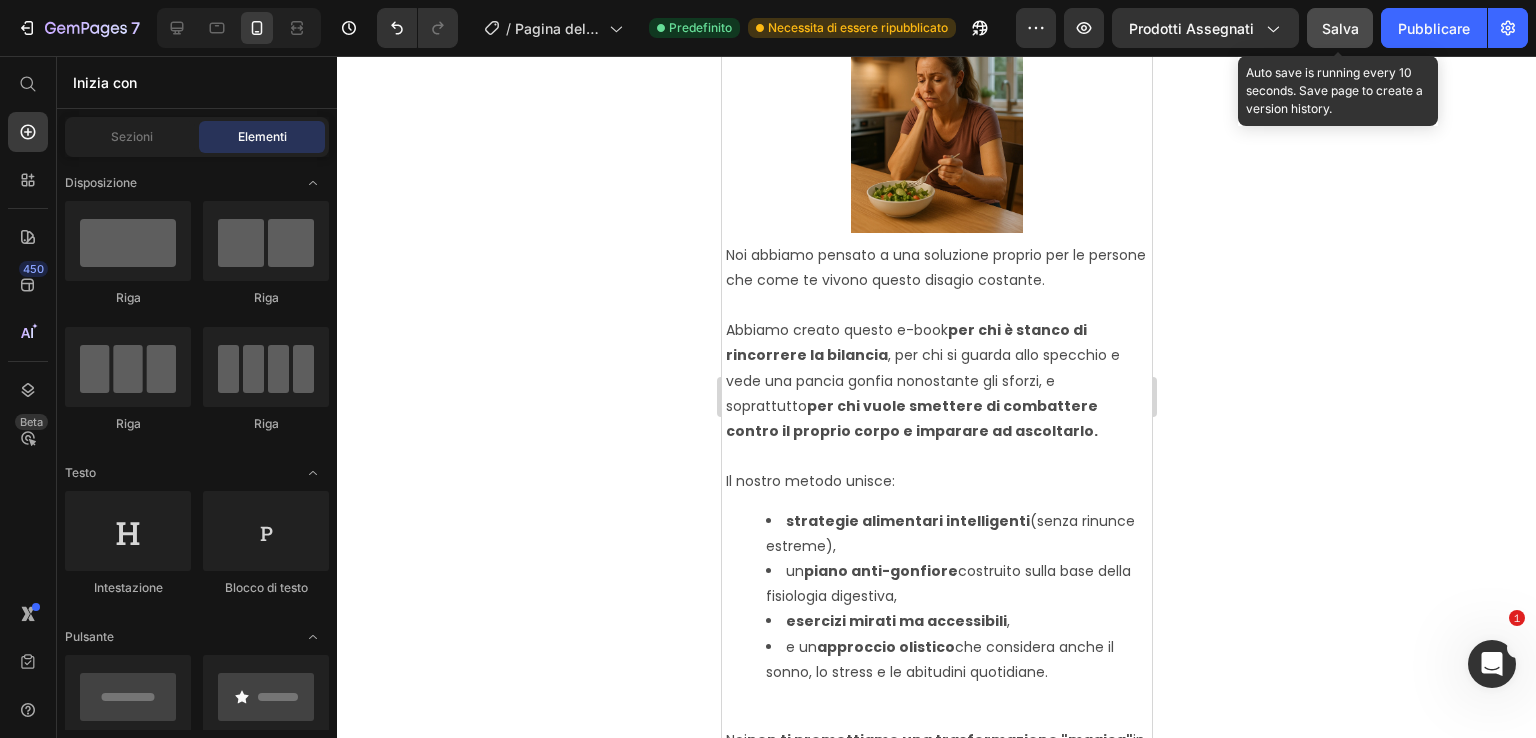 click on "Salva" at bounding box center [1340, 28] 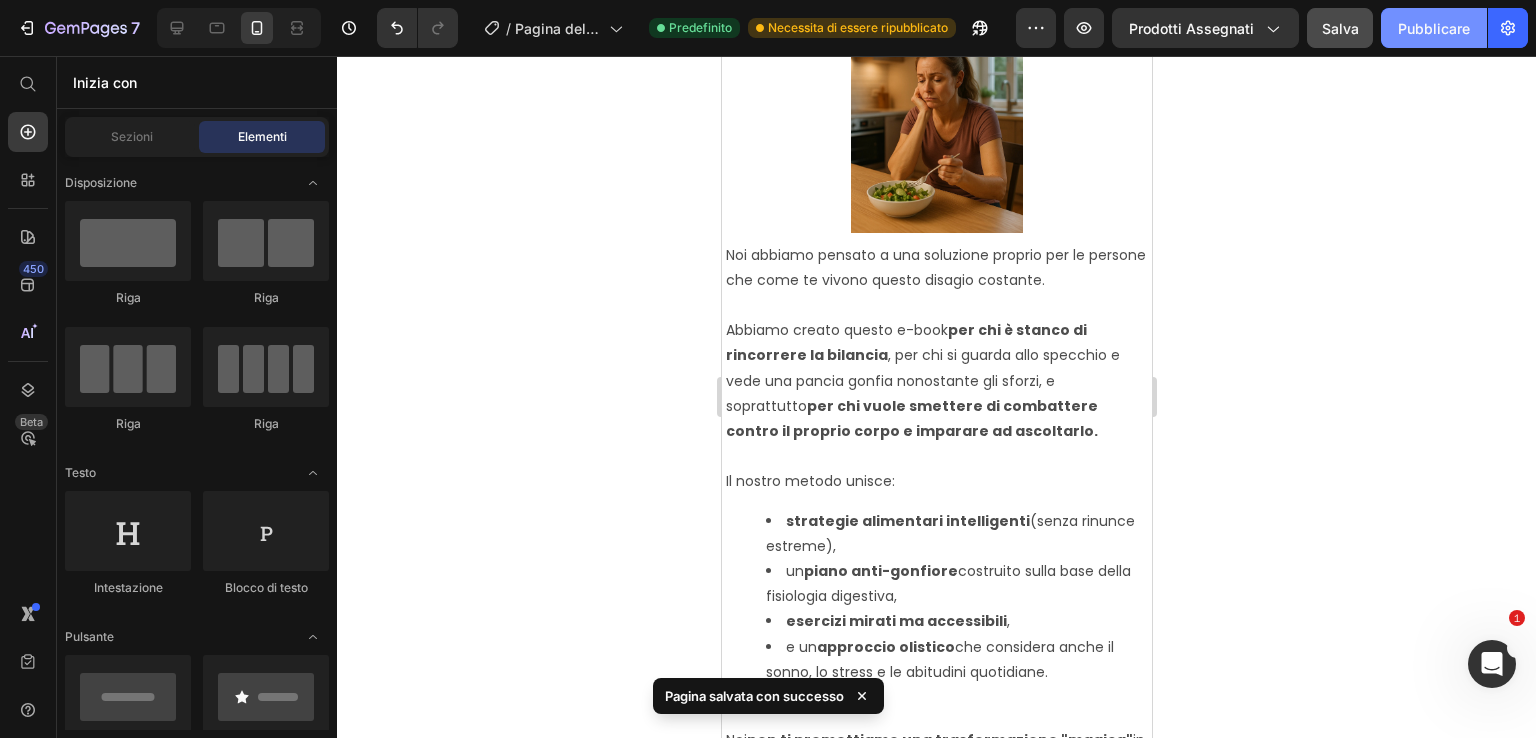 click on "Pubblicare" at bounding box center [1434, 28] 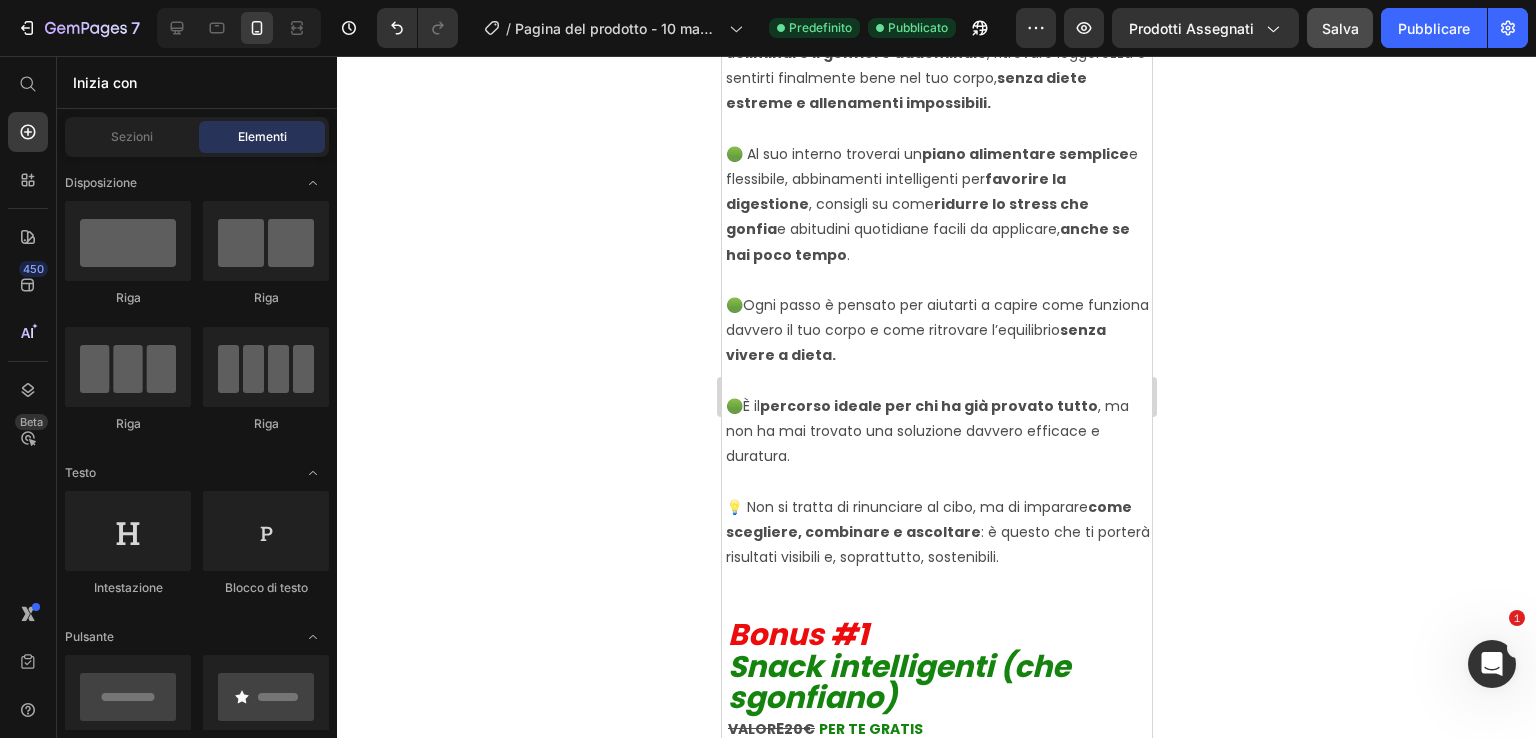 scroll, scrollTop: 6100, scrollLeft: 0, axis: vertical 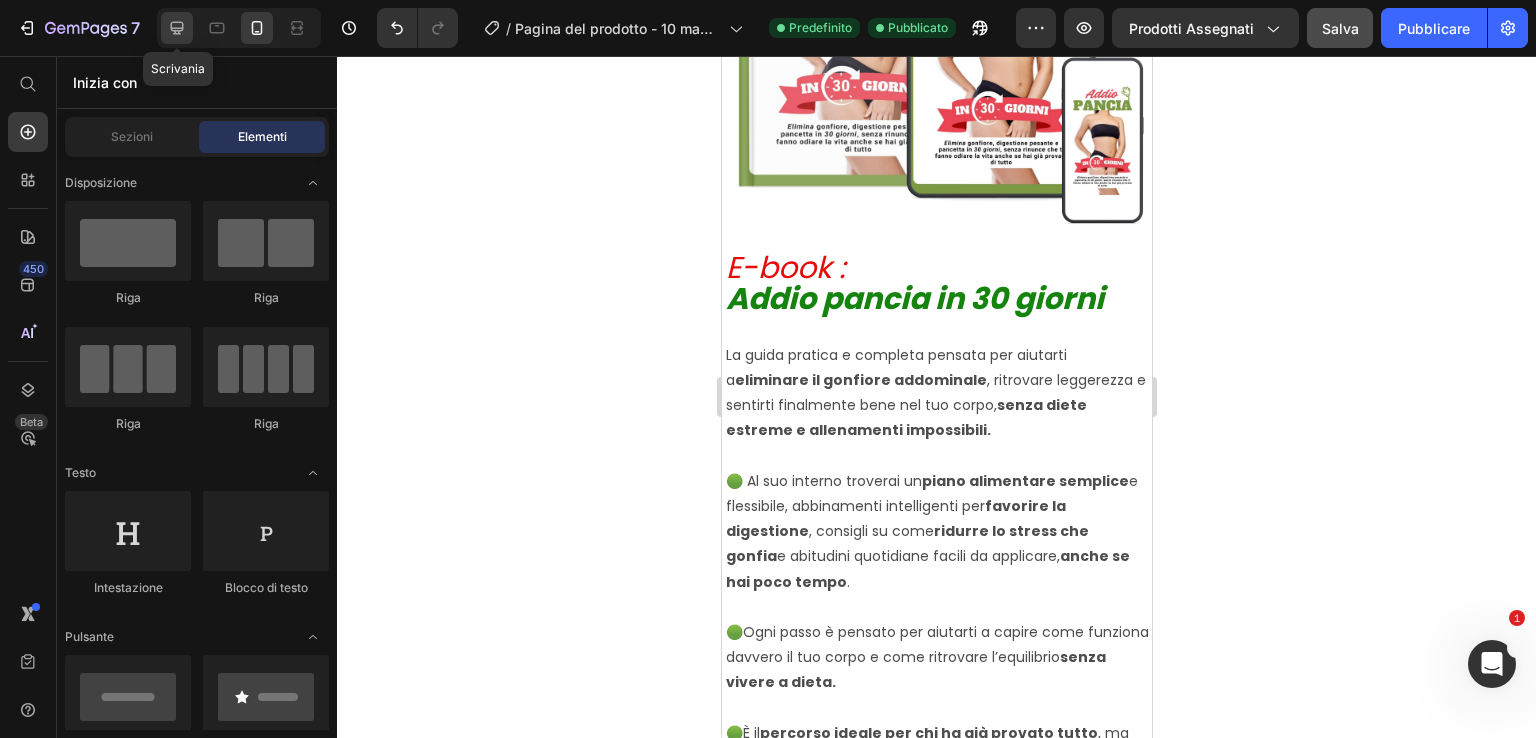 click 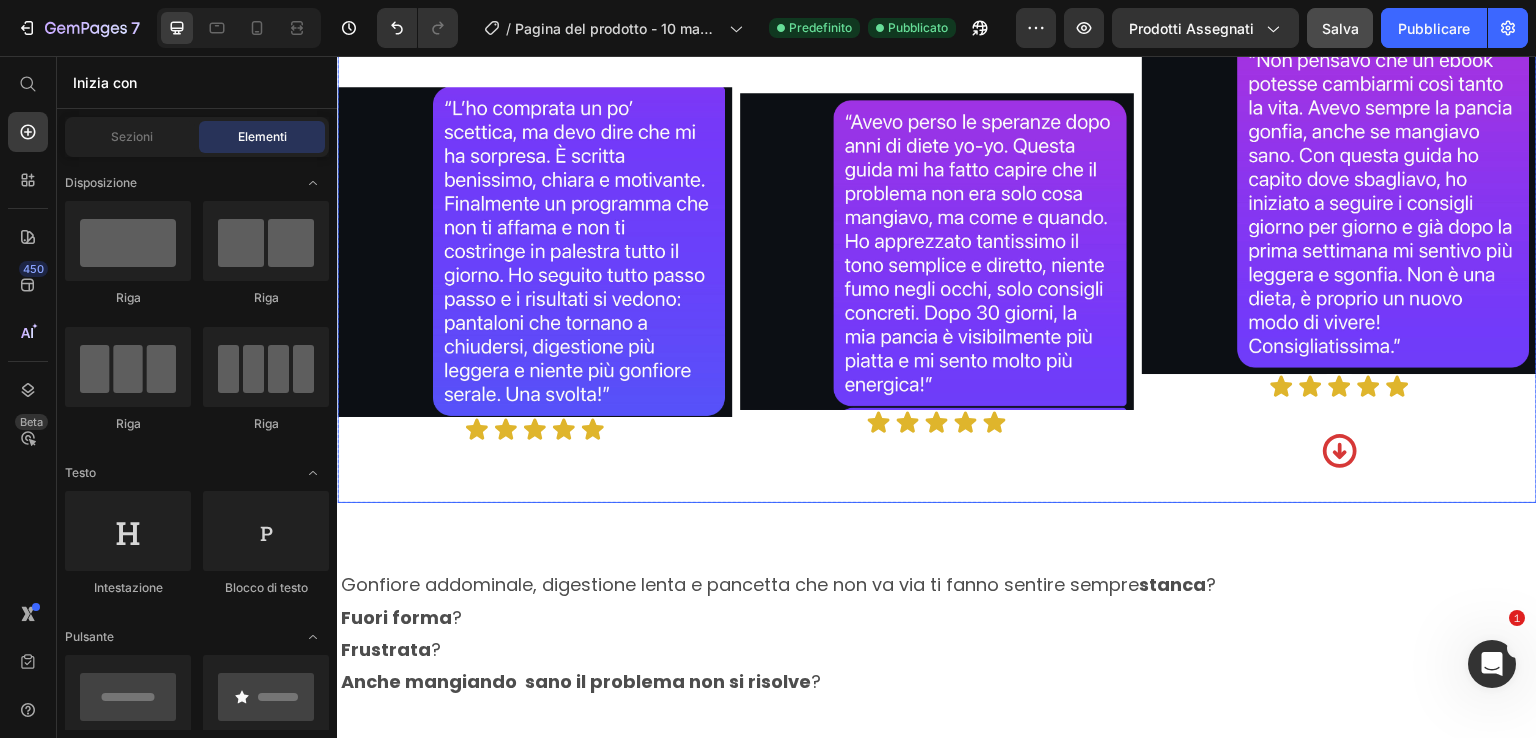 scroll, scrollTop: 1725, scrollLeft: 0, axis: vertical 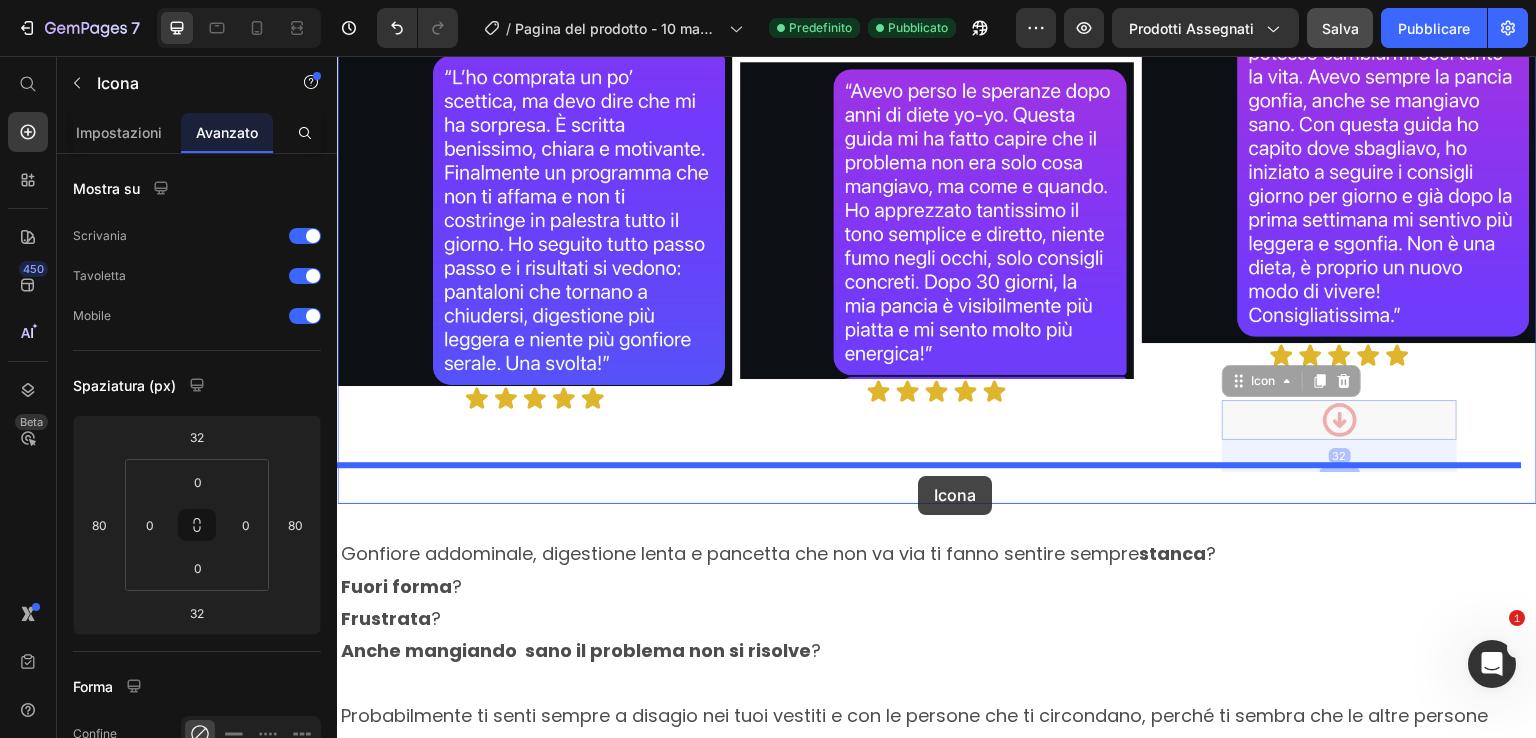 drag, startPoint x: 1239, startPoint y: 386, endPoint x: 918, endPoint y: 476, distance: 333.37817 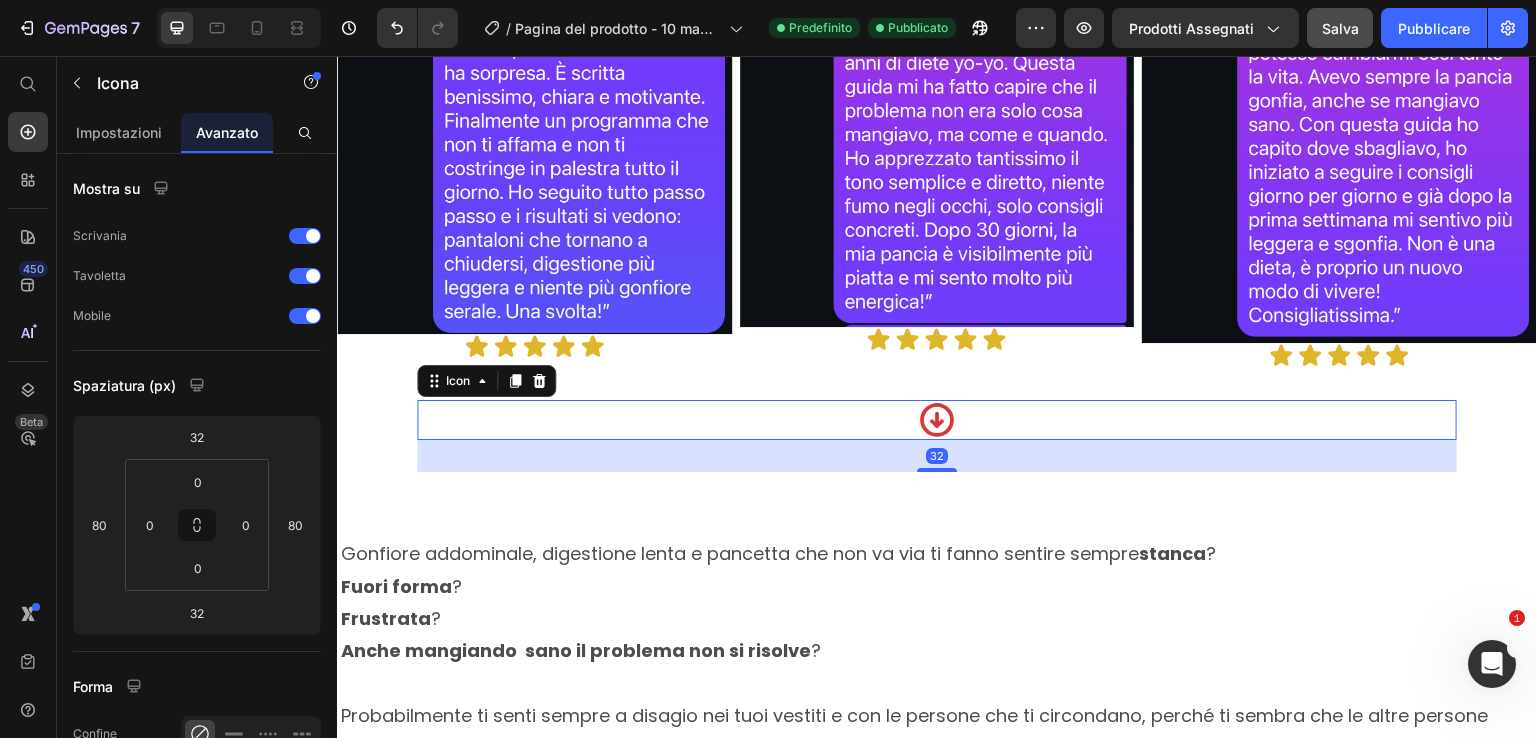 scroll, scrollTop: 1673, scrollLeft: 0, axis: vertical 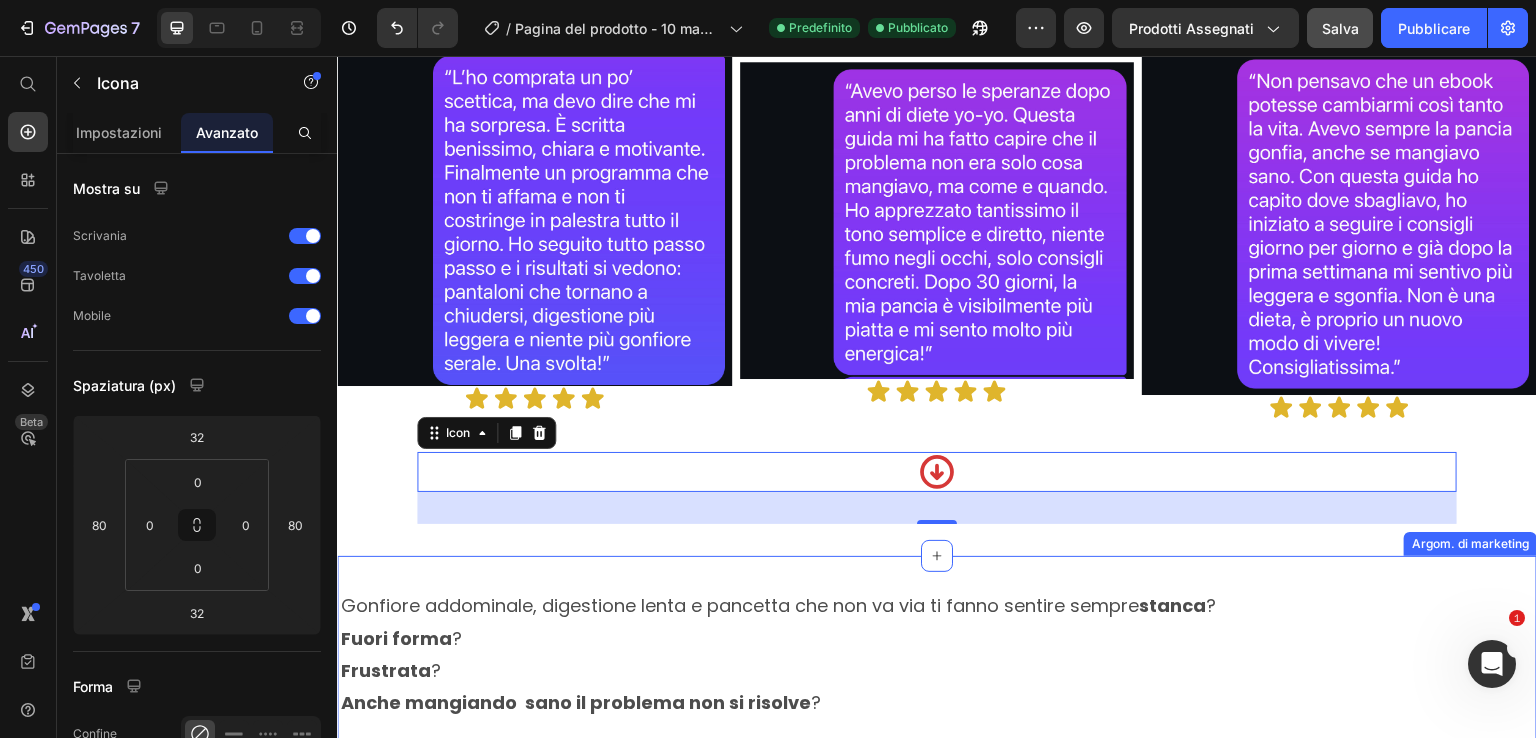 click on "Gonfiore addominale, digestione lenta e pancetta che non va via ti fanno sentire sempre  stanca  ? Fuori forma  ? Frustrata  ?  Anche mangiando  sano il problema non si risolve  ?   Probabilmente ti senti sempre a disagio nei tuoi vestiti e con le persone che ti circondano, perché ti sembra che le altre persone abbiano una forma fisica migliore della tua.    Text Block Image Row Se sei qui, probabilmente è perché hai già provato tante strade :  diete drastiche, pasti sostitutivi, allenamenti estenuanti  e promesse che "suonavano bene"... ma che alla fine ti hanno lasciato  delusa, gonfia e stanca.   Ma stai tranquilla...  non è  colpa tua  !   Probabilmente è solo perché non hai ancora trovato  lo stile di vita adatto a te.   Ma mettiti in moto subito !   Perché più passerà il tempo e più sarà difficile cambiare certe abitudini e riuscire a tornare indietro, recuperando una  buona   capacità digestiva e un buon equilibrio del tuo intestino.    Text Block Image Row     un  , e un  ." at bounding box center [937, 4255] 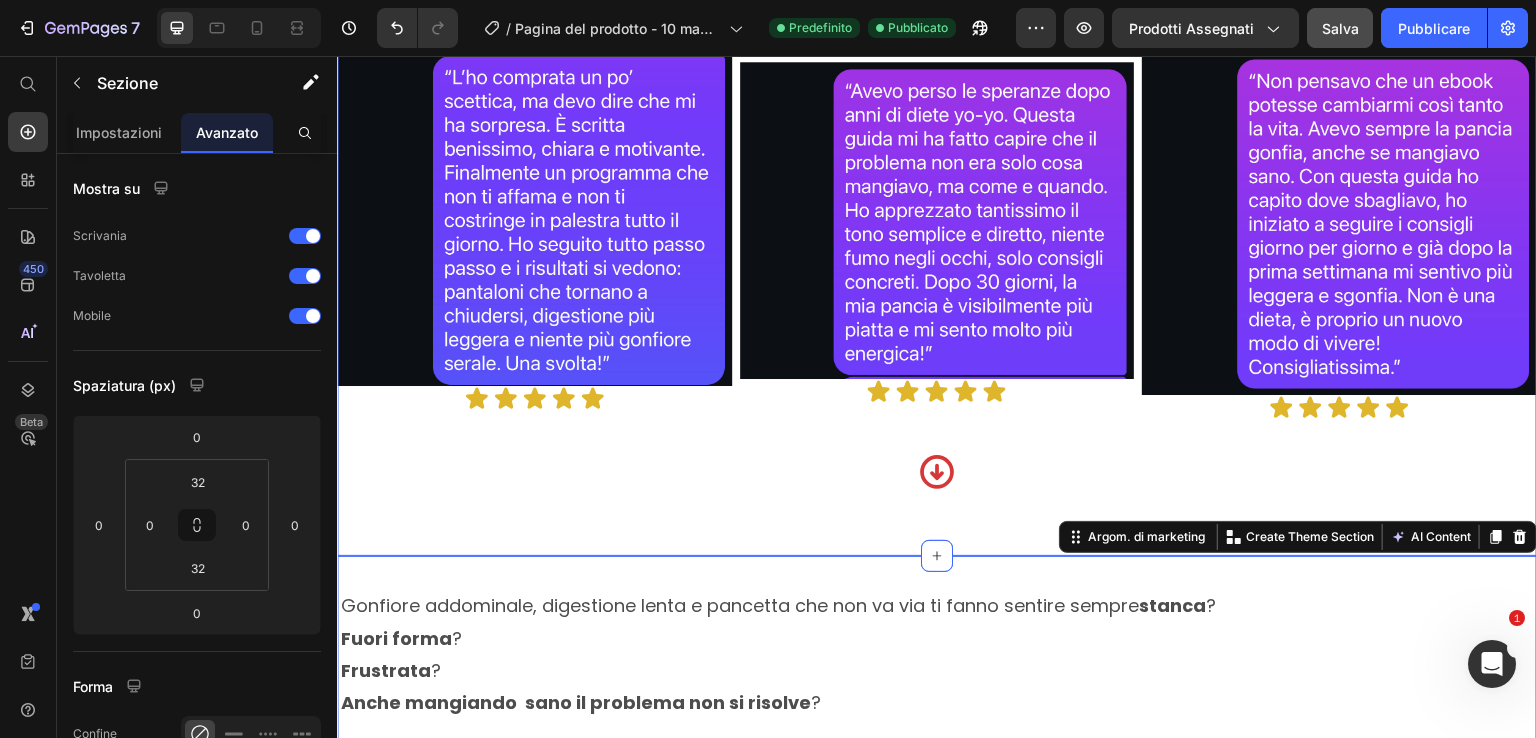 click on "Hai sempre la  pancia gonfia  anche se  mangi poco  ? Text Block Row Elimina gonfiore, digestione pesante e pancetta in 30 giorni,  senza rinunce che ti fanno odiare la vita anche se hai già provato di tutto.   Text Block Row Image
Drop element here €29,00 Product Price €97,00 Product Price Row Prendi ora la tua guida Add to Cart Se acquisti entro le prossime 24 ore avrai in omaggio 3 bonus del valore di 68€ Text Block 19 Ore 11 Minuti 58 Secondi Countdown Timer Product Row Row Row Row Questa guida fa per te se:  Heading Row Hai già provato mille diete  ma il gonfiore non ti abbandona mai Ti senti spesso appesantita  dopo i pasti, anche se mangi "bene" Cerchi un metodo realistico,  senza rinunce impossibili o allenamenti infiniti Item List Row Row Row Questa guida  NON  fa per te se: Heading
Cerchi una soluzione  "miracolosa"  da un giorno all'altro
Non sei disposta a metterti in gioco e  ascoltare il tuo corpo
Item List Heading Image" at bounding box center [937, -510] 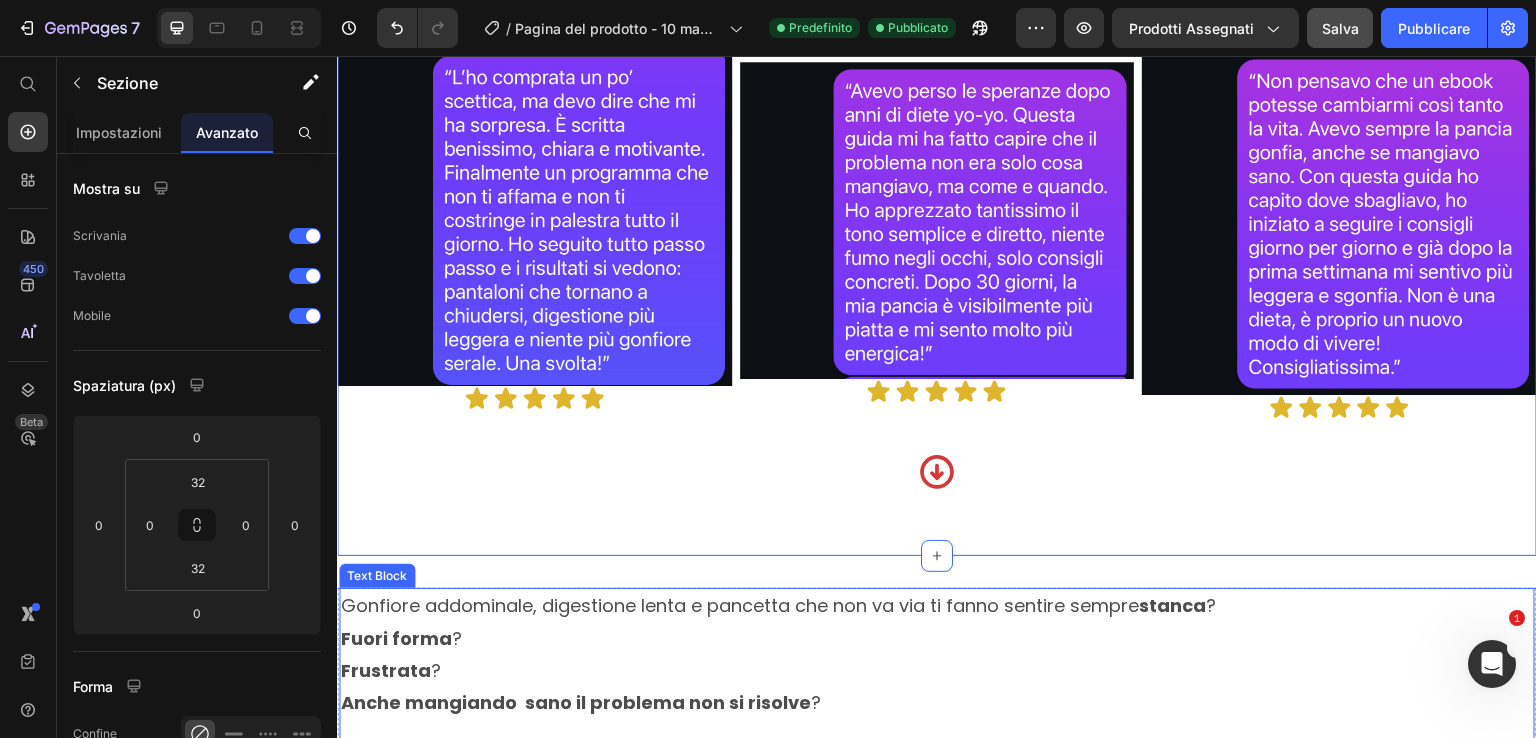 click on "Fuori forma  ?" at bounding box center [937, 639] 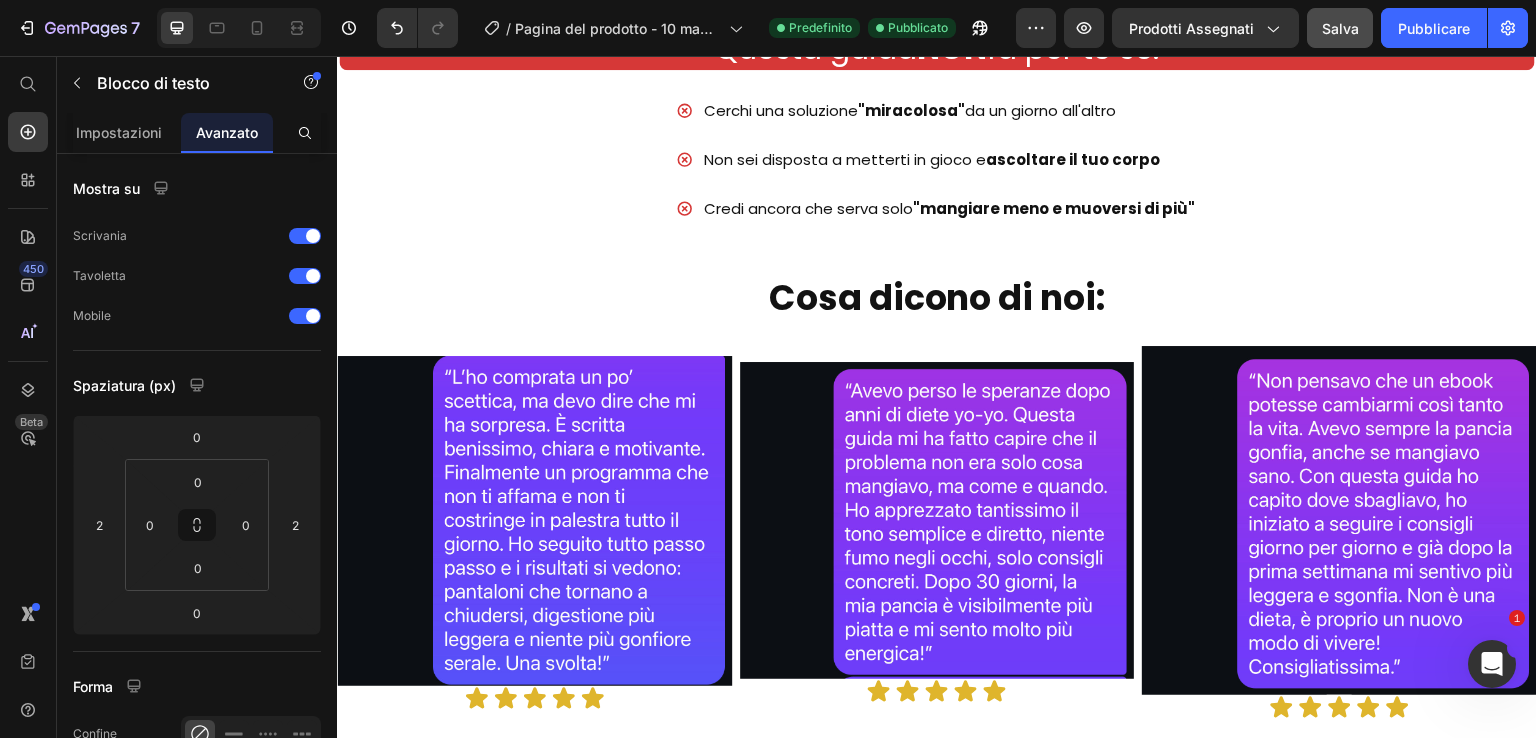 scroll, scrollTop: 1673, scrollLeft: 0, axis: vertical 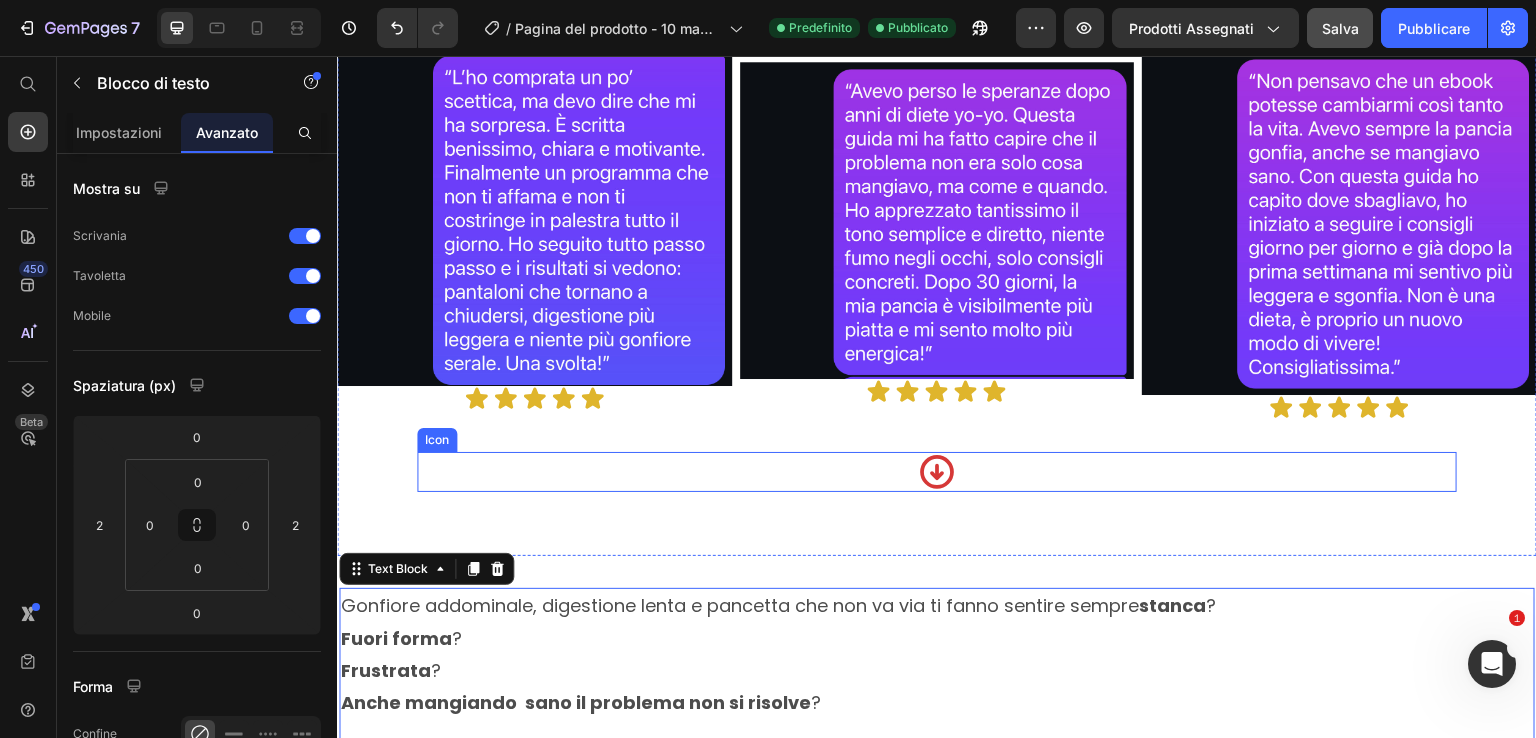 click 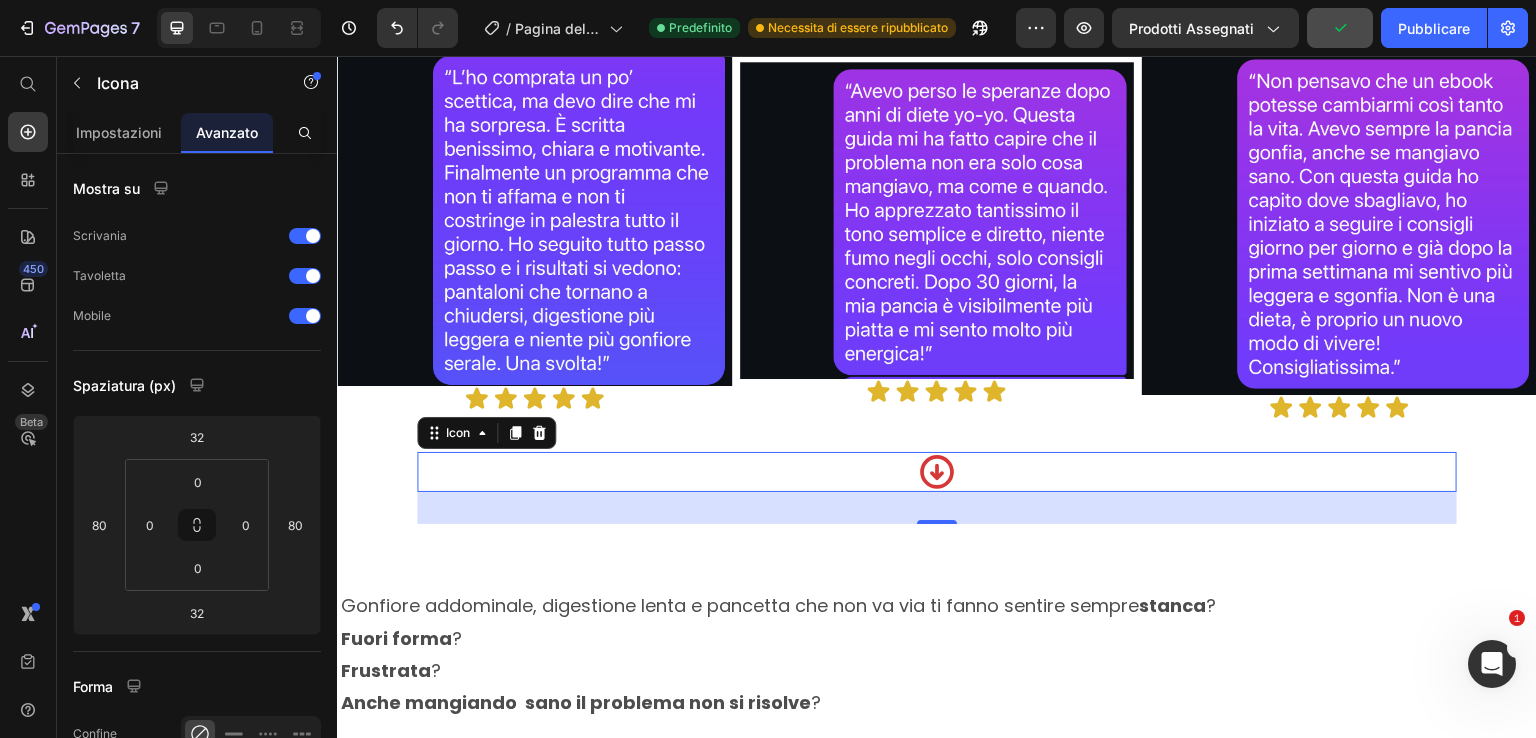click on "32" at bounding box center (937, 508) 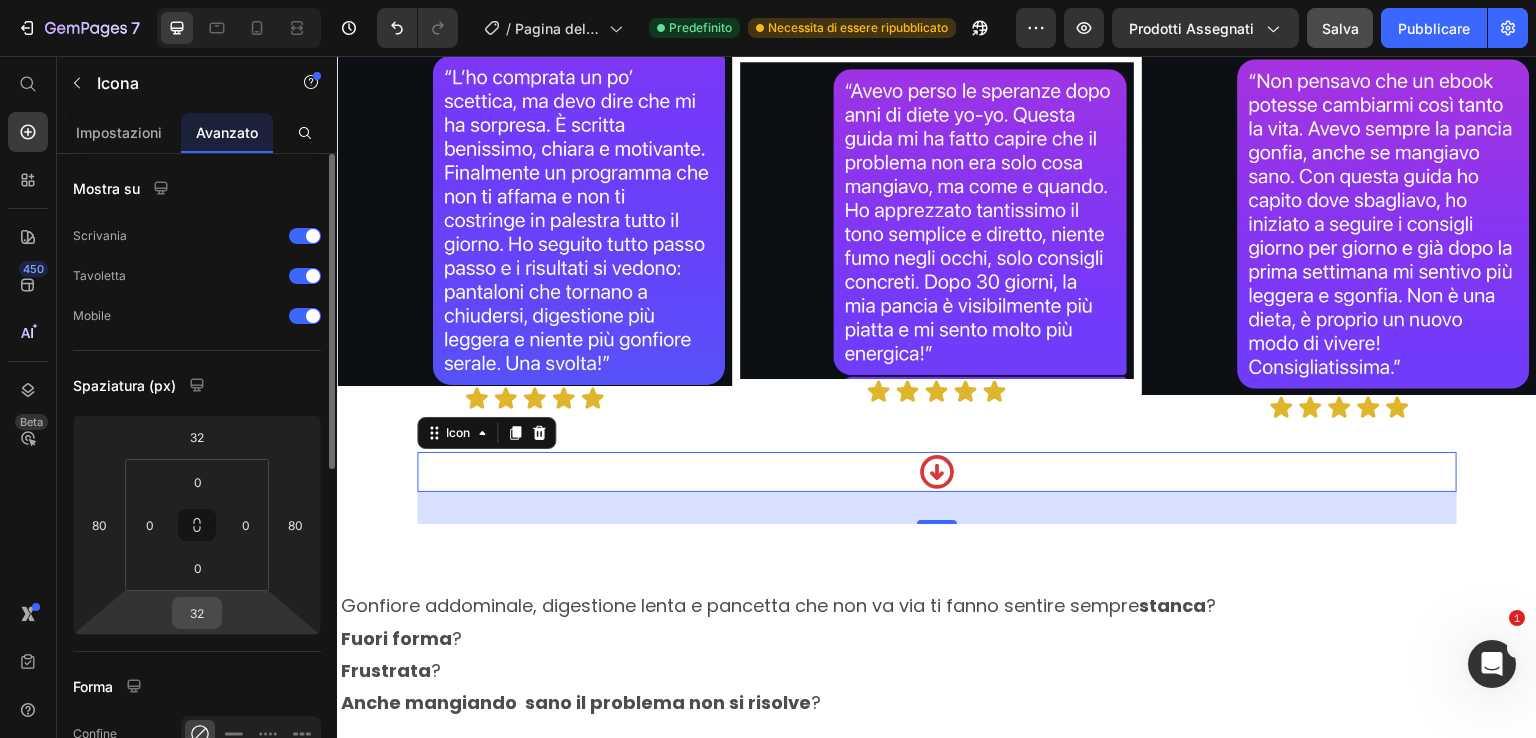 click on "32" at bounding box center [197, 613] 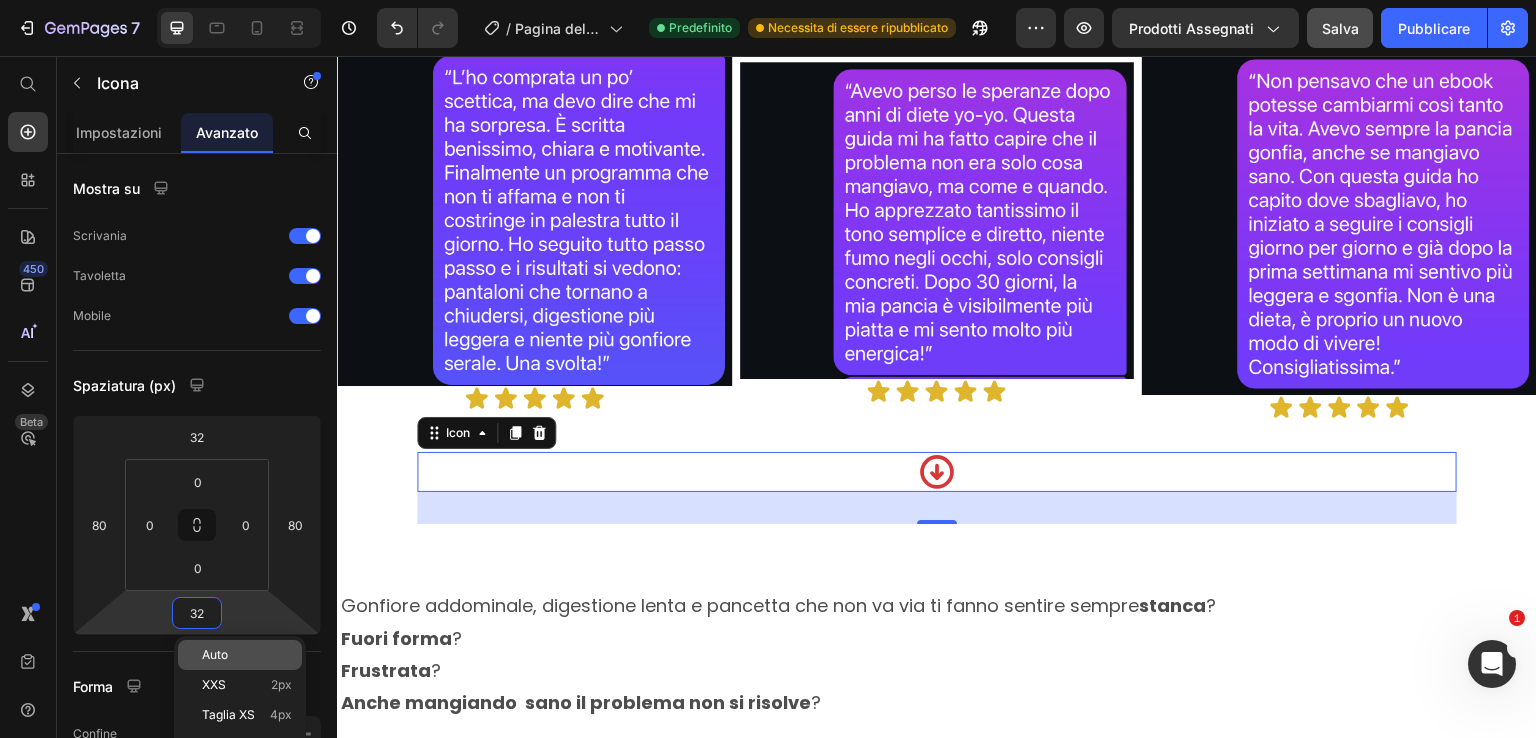 click on "Auto" 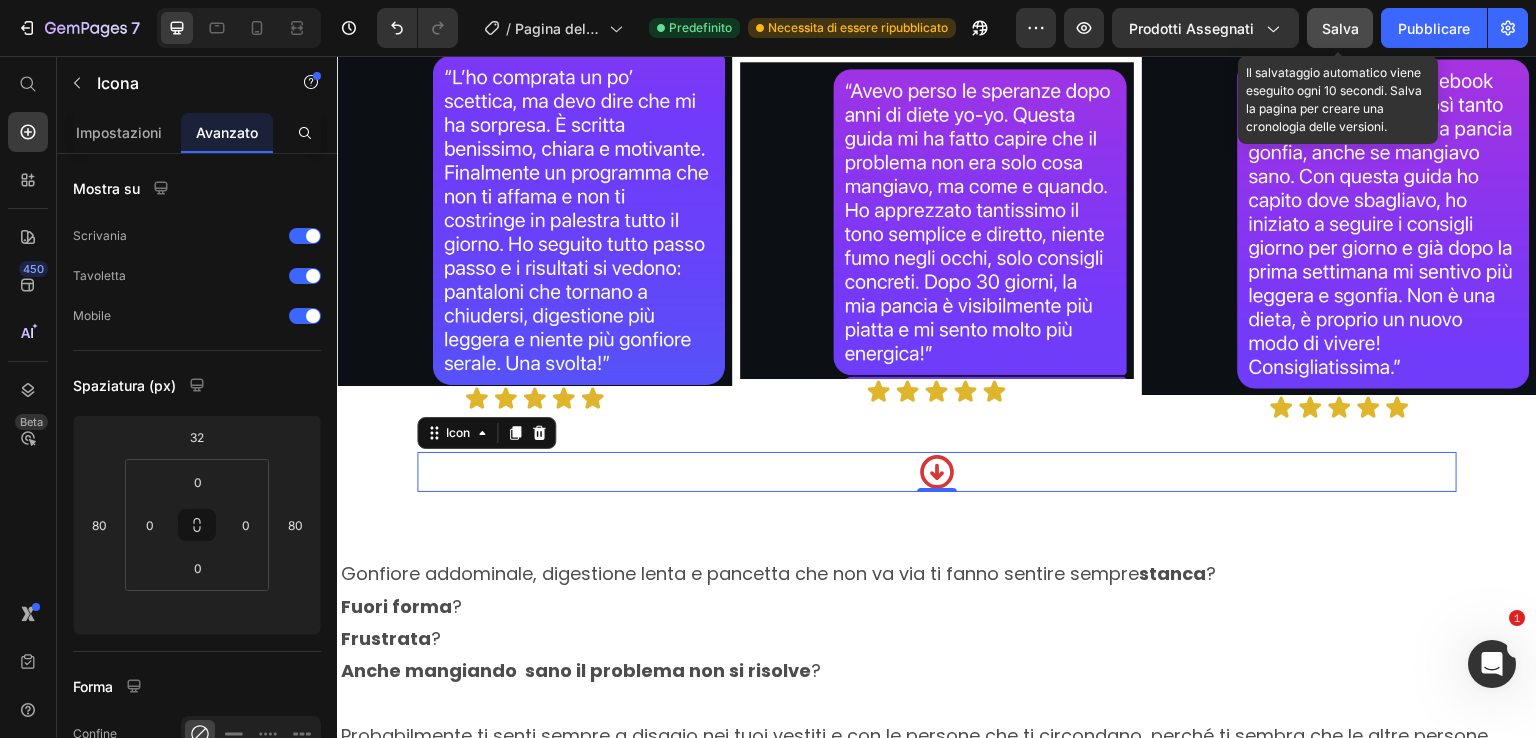click on "Salva" at bounding box center (1340, 28) 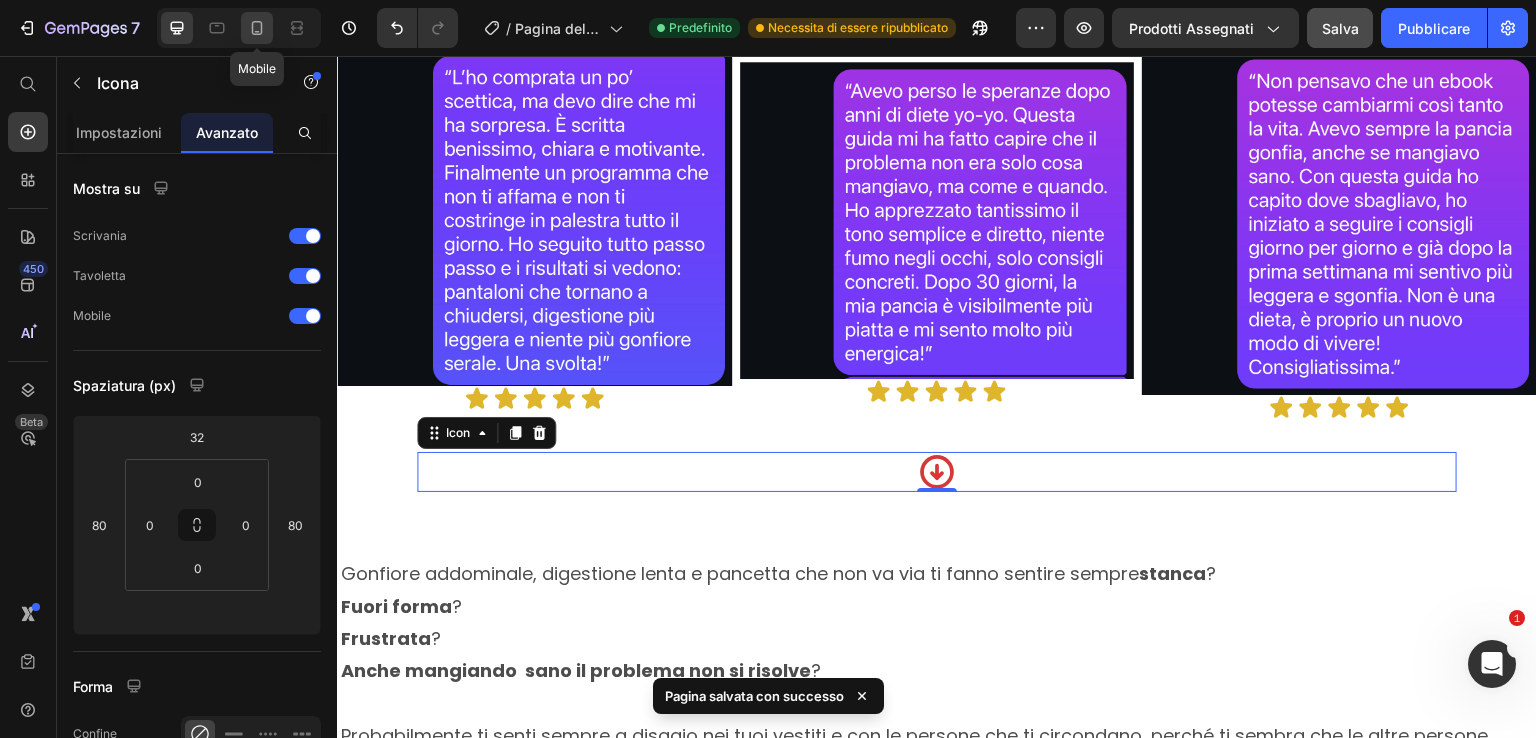 click 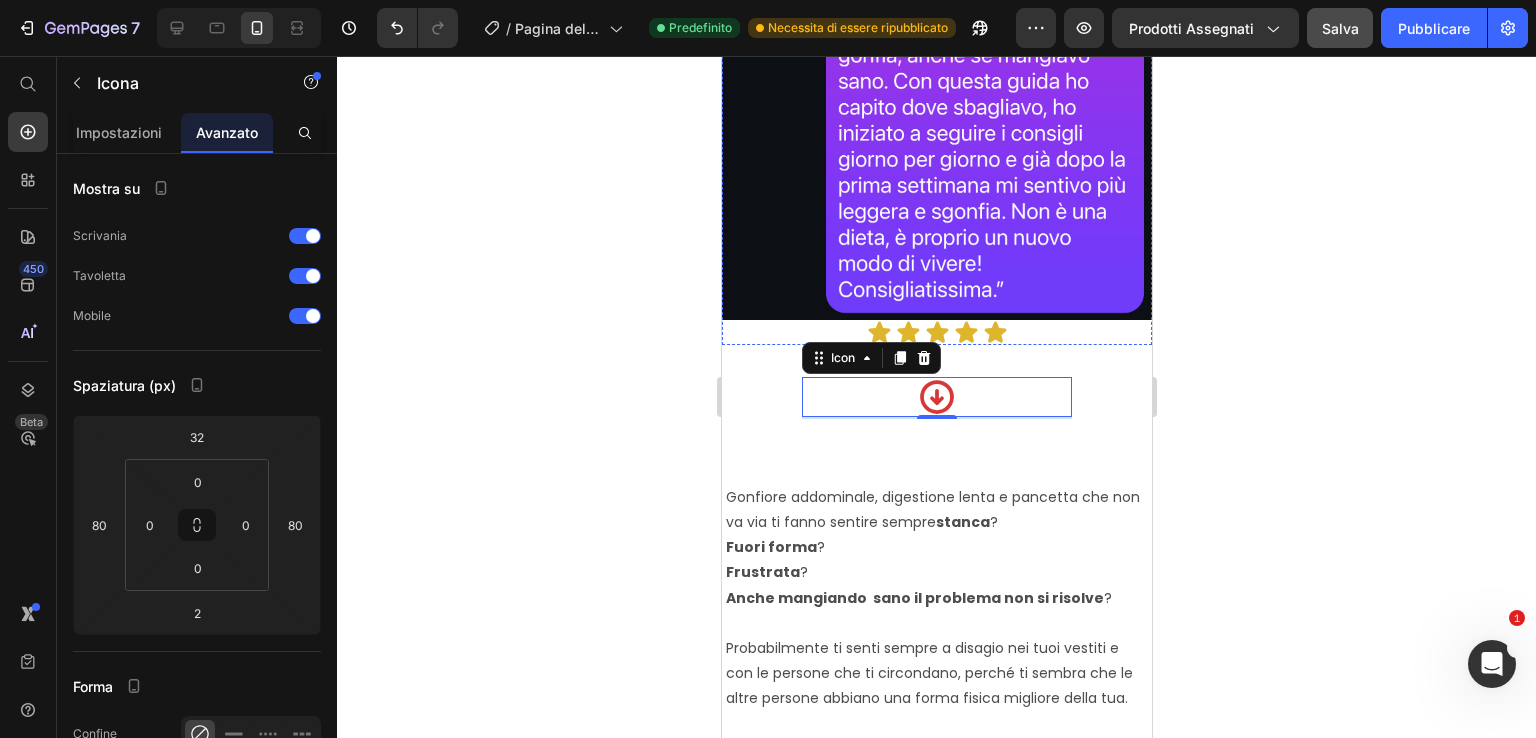 scroll, scrollTop: 2552, scrollLeft: 0, axis: vertical 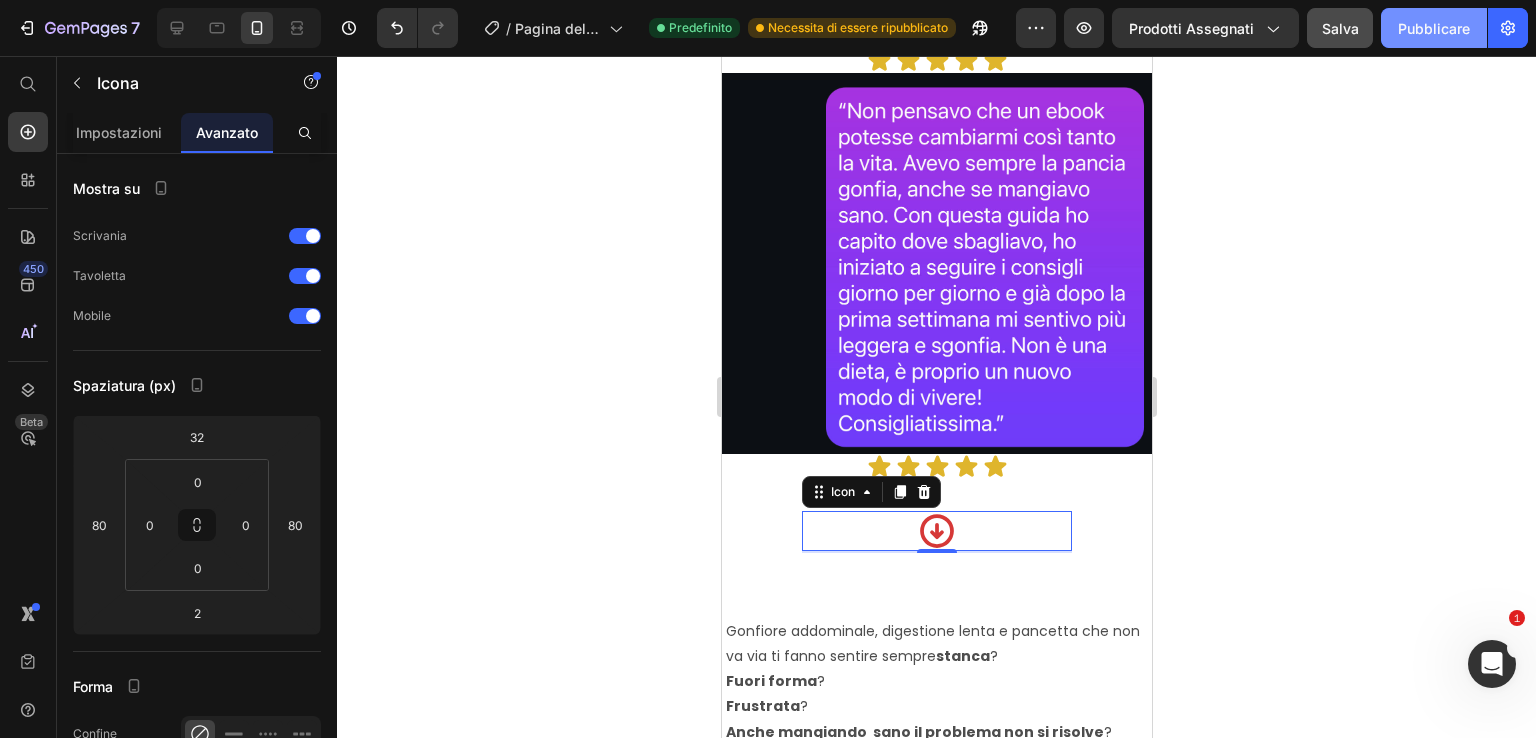 click on "Pubblicare" at bounding box center (1434, 28) 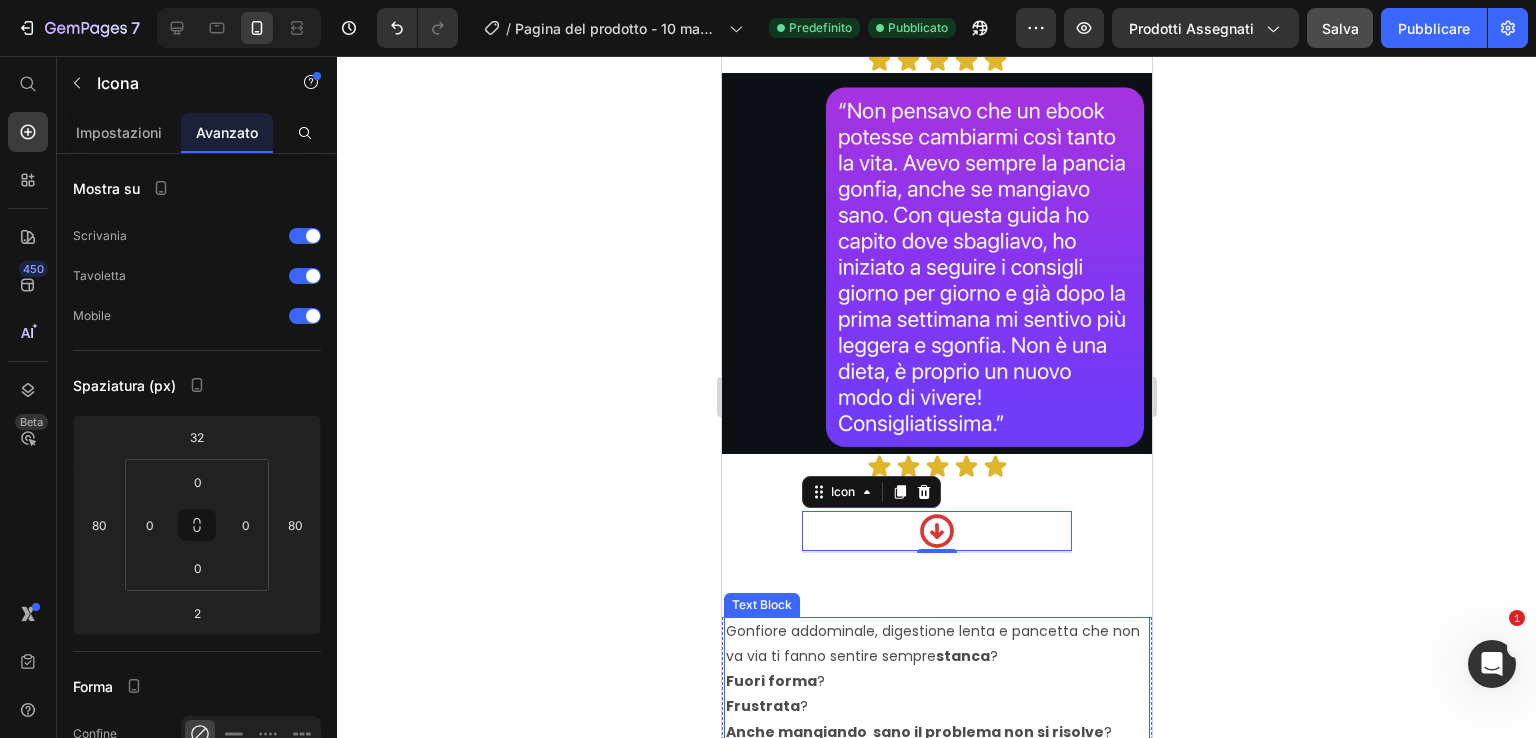 click on "Fuori forma  ?" at bounding box center [936, 681] 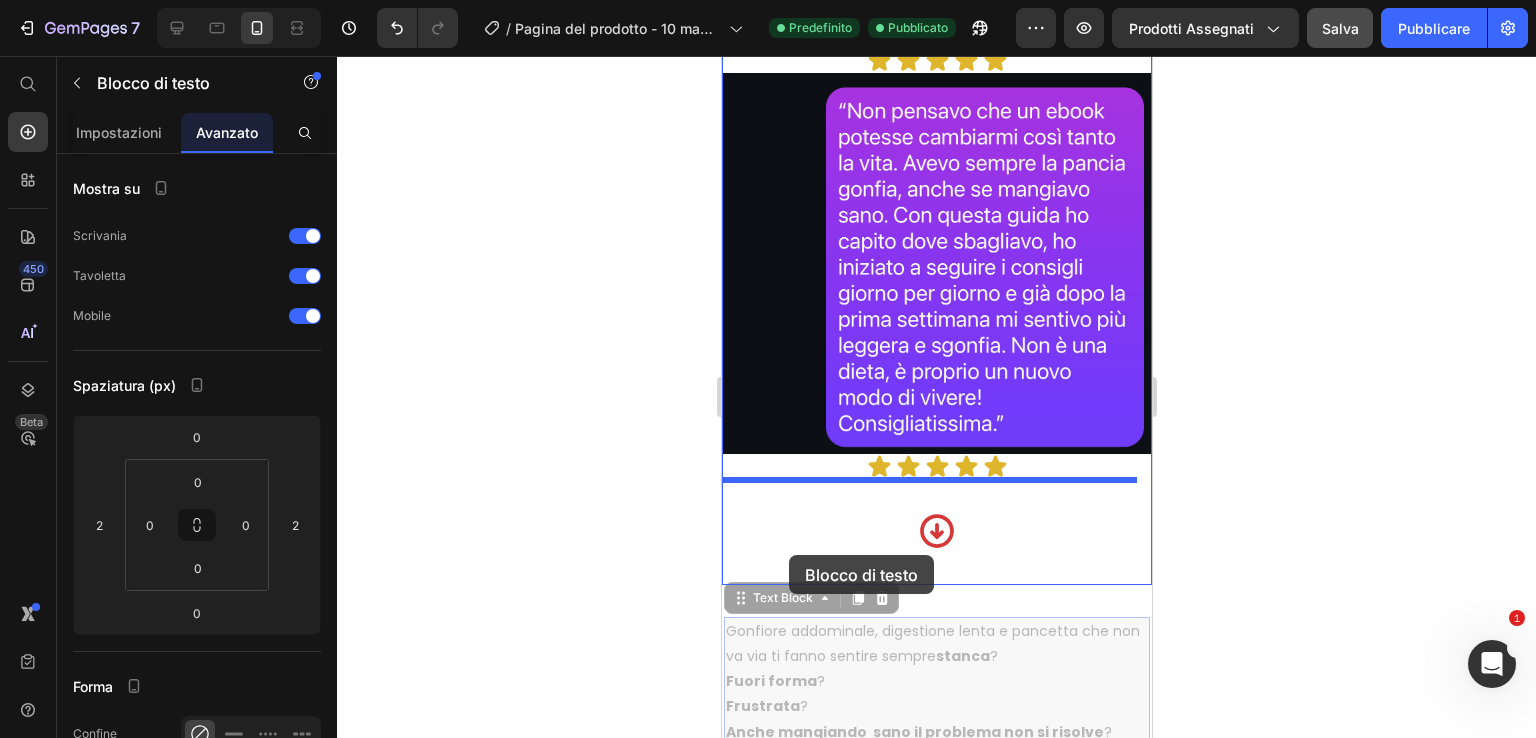 drag, startPoint x: 791, startPoint y: 596, endPoint x: 788, endPoint y: 555, distance: 41.109608 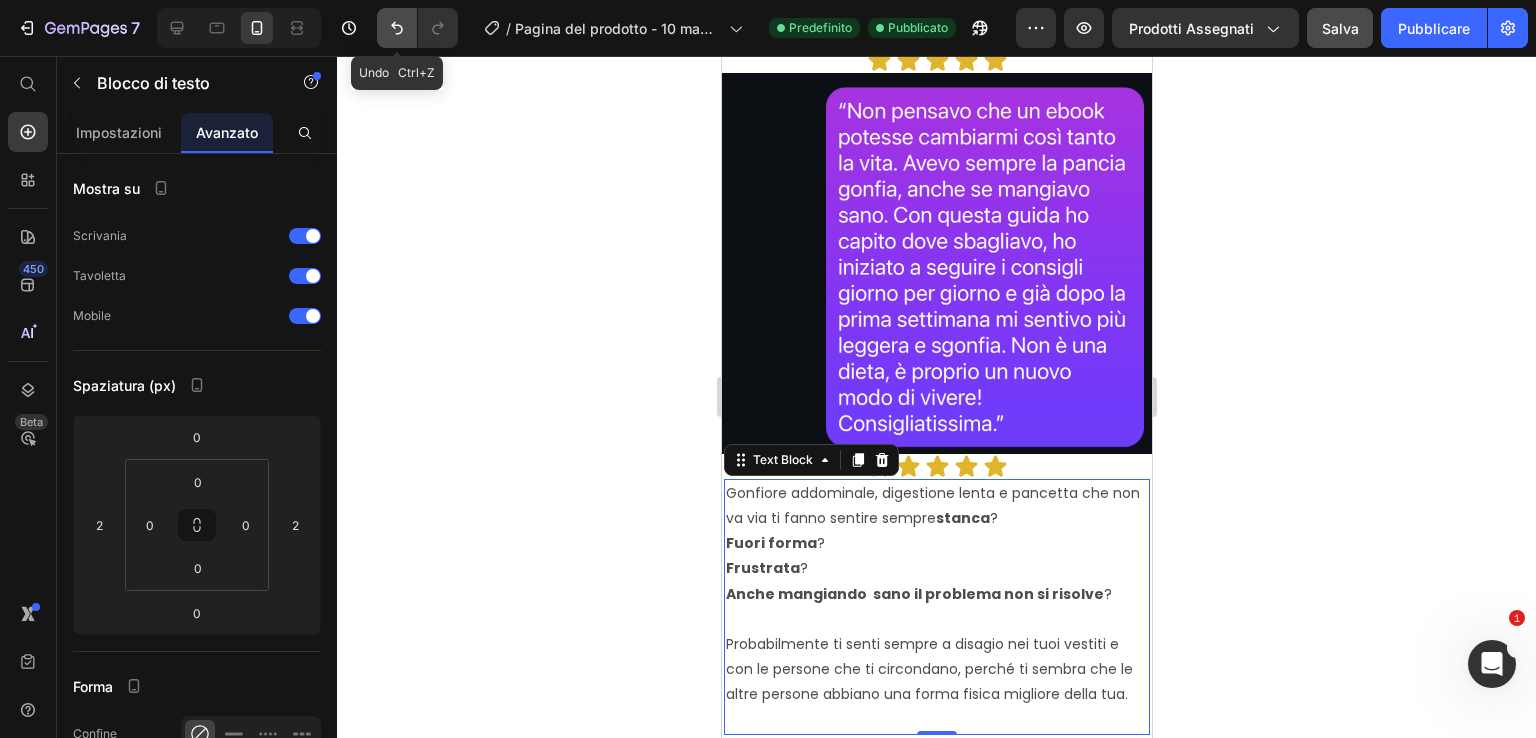 click 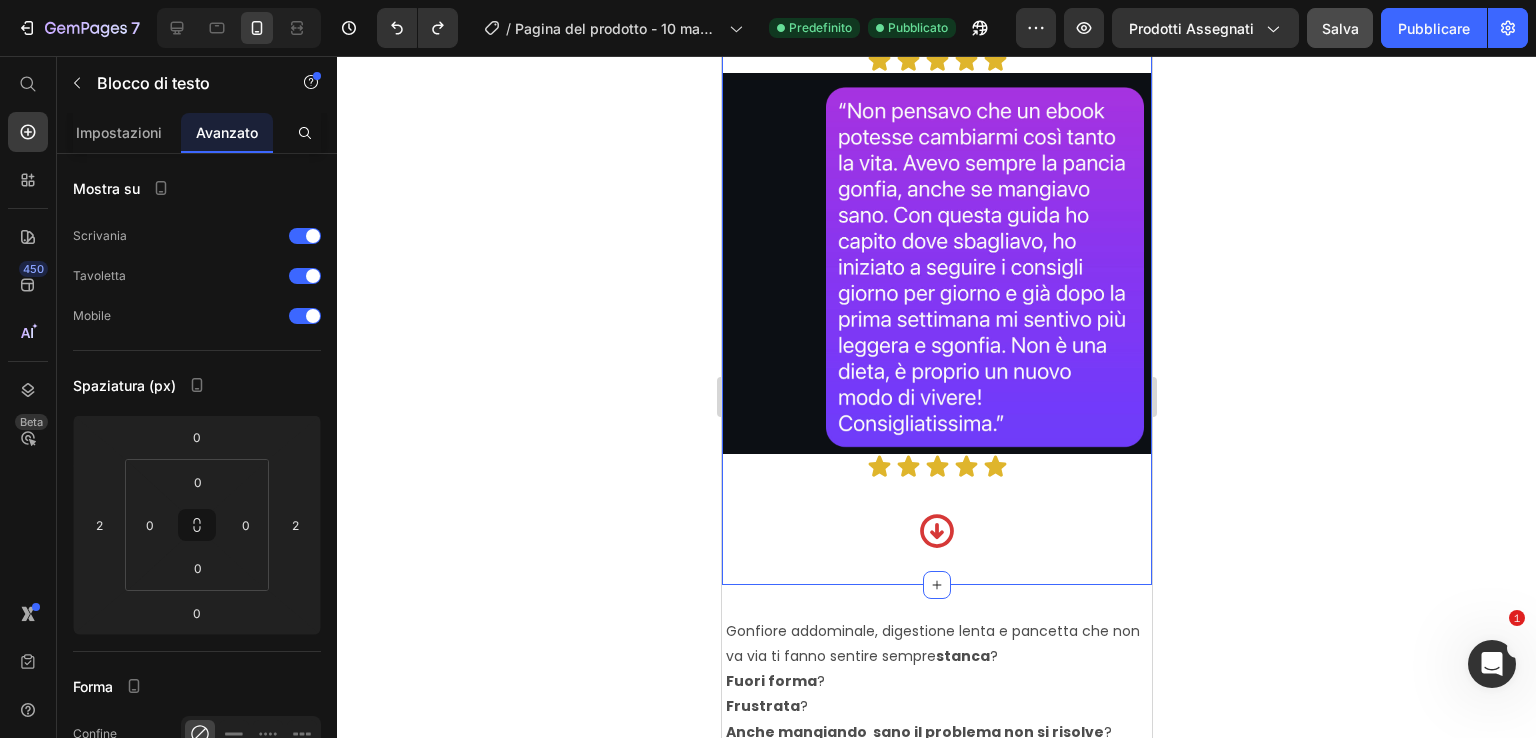 click on "Hai sempre la  pancia gonfia  anche se  mangi poco  ? Text Block Row Elimina gonfiore, digestione pesante e pancetta in 30 giorni,  senza rinunce che ti fanno odiare la vita anche se hai già provato di tutto.   Text Block Row Image
Drop element here €29,00 Product Price €97,00 Product Price Row Prendi ora la tua guida Add to Cart Se acquisti entro le prossime 24 ore avrai in omaggio 3 bonus del valore di 68€ Text Block 19 Ore 06 Minuti 01 Secondi Countdown Timer Product Row Row Row Row Questa guida fa per te se:  Heading Row Hai già provato mille diete  ma il gonfiore non ti abbandona mai Ti senti spesso appesantita  dopo i pasti, anche se mangi "bene" Cerchi un metodo realistico,  senza rinunce impossibili o allenamenti infiniti Item List Row Row Row Questa guida  NON  fa per te se: Heading
Cerchi una soluzione  "miracolosa"  da un giorno all'altro
Non sei disposta a metterti in gioco e  ascoltare il tuo corpo
Item List Heading Image" at bounding box center [936, -935] 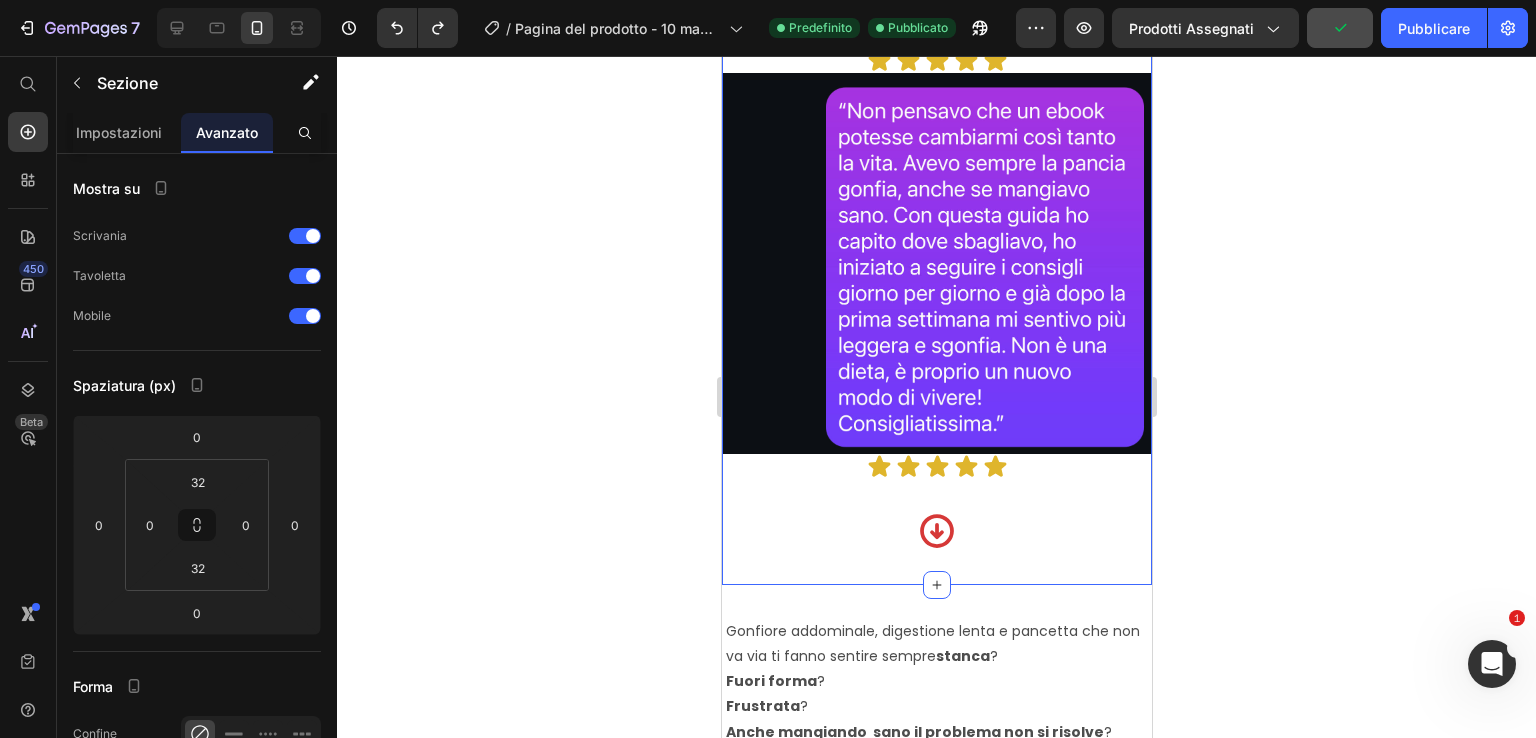 click on "Hai sempre la  pancia gonfia  anche se  mangi poco  ? Text Block Row Elimina gonfiore, digestione pesante e pancetta in 30 giorni,  senza rinunce che ti fanno odiare la vita anche se hai già provato di tutto.   Text Block Row Image
Drop element here €29,00 Product Price €97,00 Product Price Row Prendi ora la tua guida Add to Cart Se acquisti entro le prossime 24 ore avrai in omaggio 3 bonus del valore di 68€ Text Block 19 Ore 05 Minuti 55 Secondi Countdown Timer Product Row Row Row Row Questa guida fa per te se:  Heading Row Hai già provato mille diete  ma il gonfiore non ti abbandona mai Ti senti spesso appesantita  dopo i pasti, anche se mangi "bene" Cerchi un metodo realistico,  senza rinunce impossibili o allenamenti infiniti Item List Row Row Row Questa guida  NON  fa per te se: Heading
Cerchi una soluzione  "miracolosa"  da un giorno all'altro
Non sei disposta a metterti in gioco e  ascoltare il tuo corpo
Item List Heading Image" at bounding box center (936, -935) 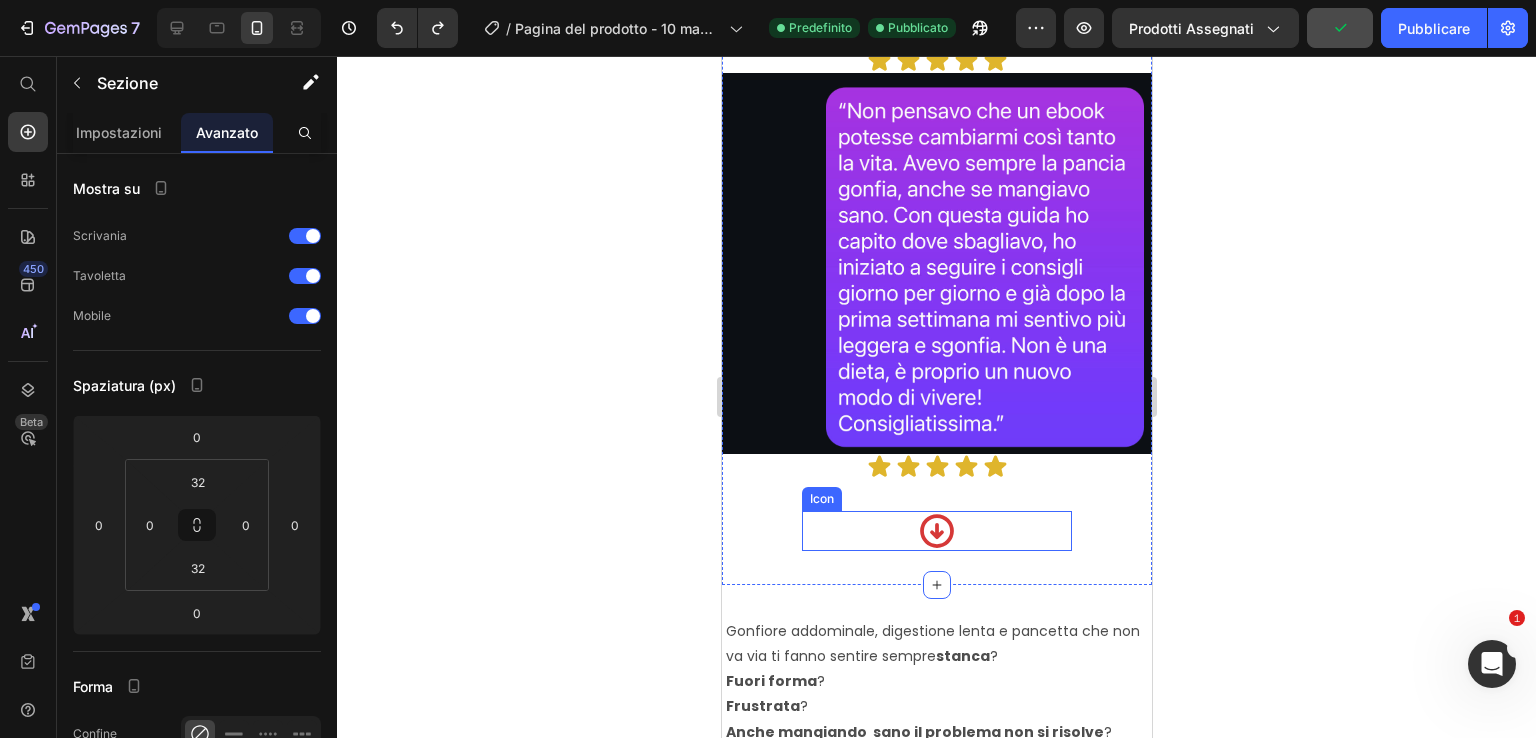 click on "Icon" at bounding box center (936, 531) 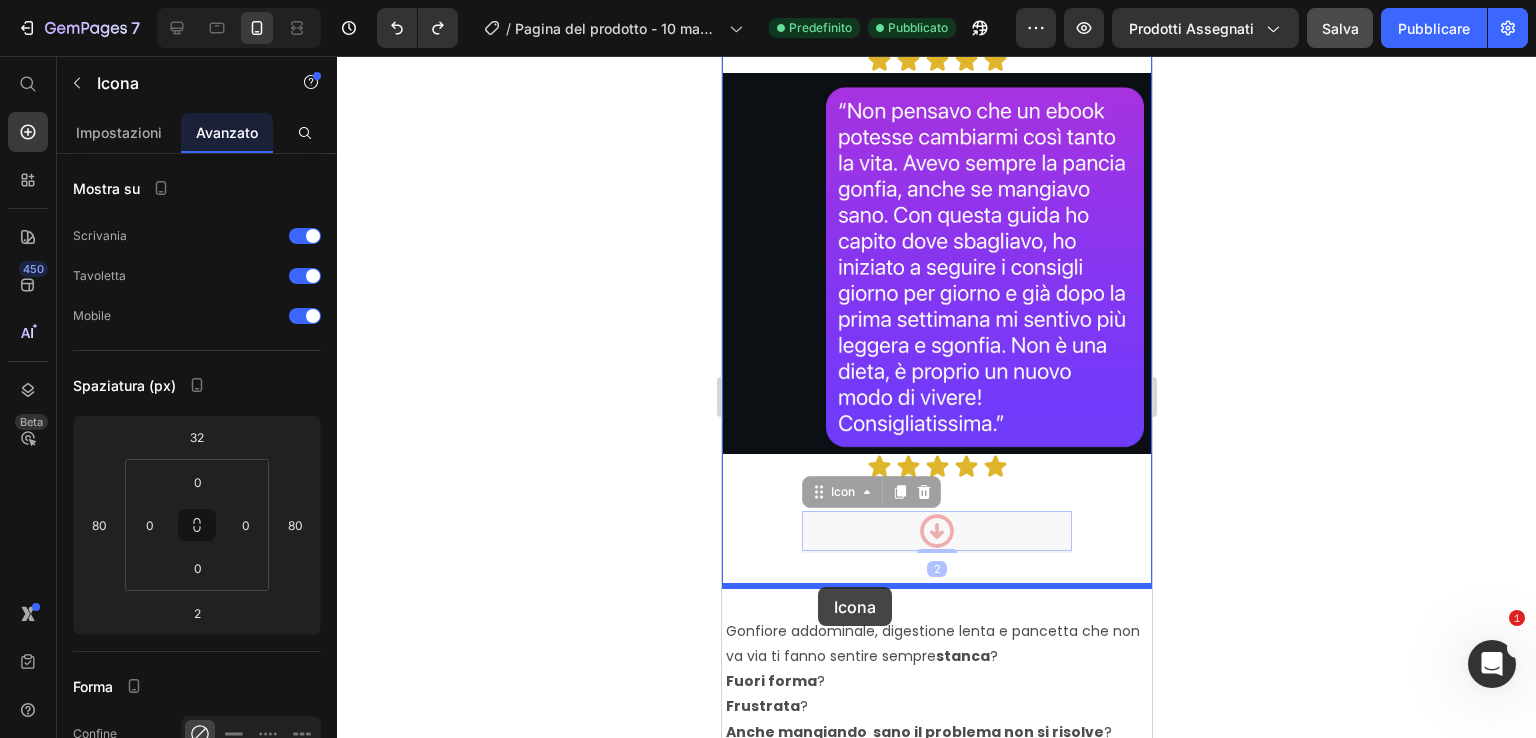 drag, startPoint x: 820, startPoint y: 493, endPoint x: 817, endPoint y: 587, distance: 94.04786 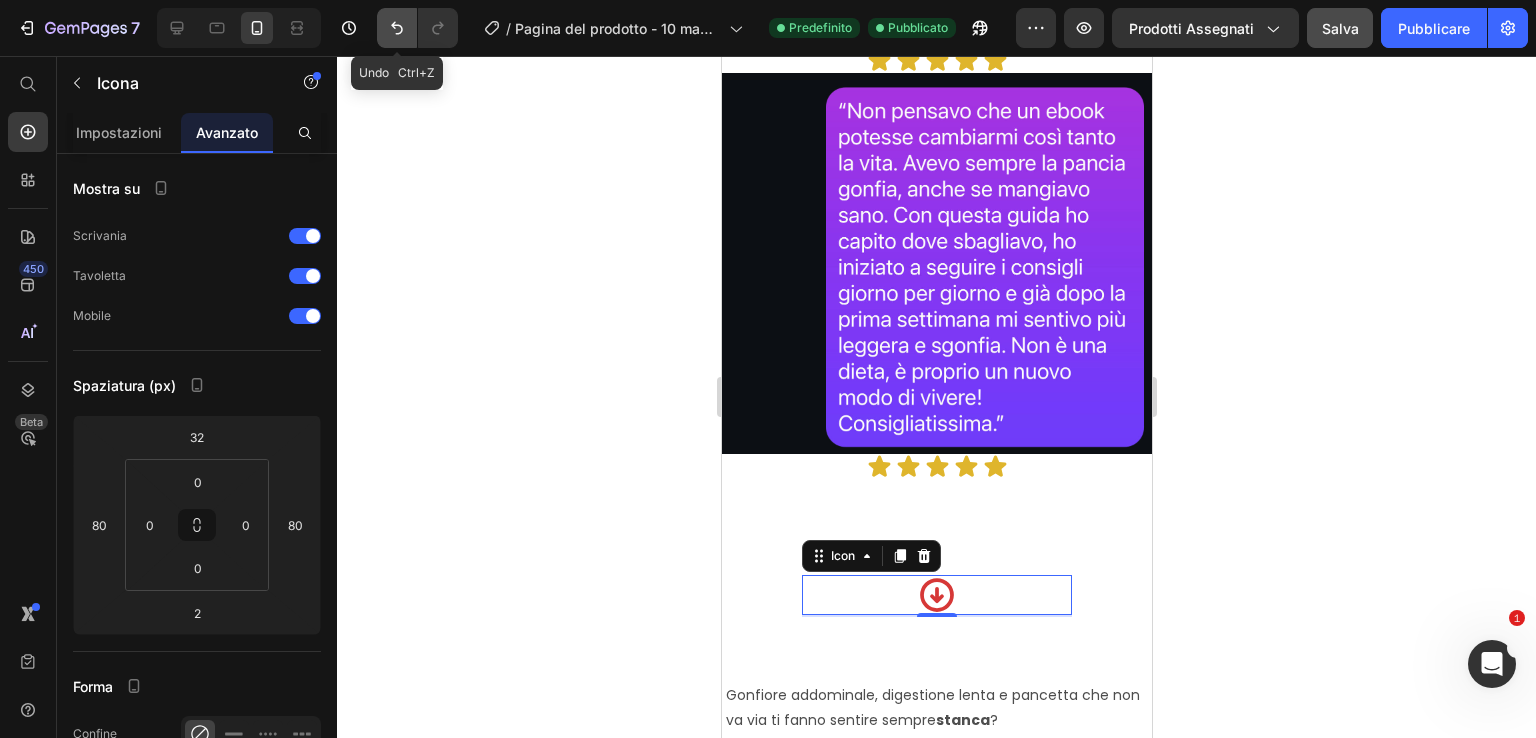 click 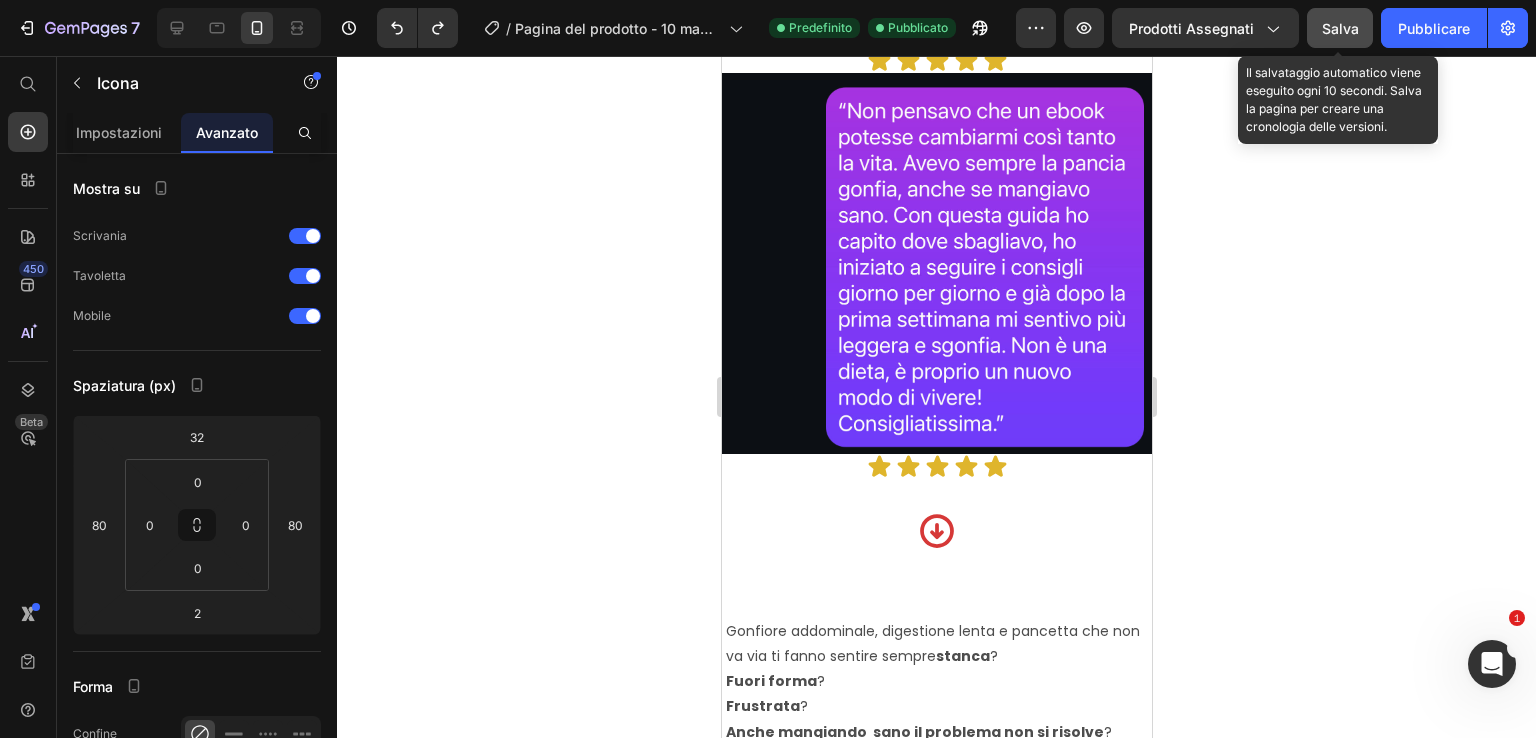 click on "Salva" at bounding box center [1340, 28] 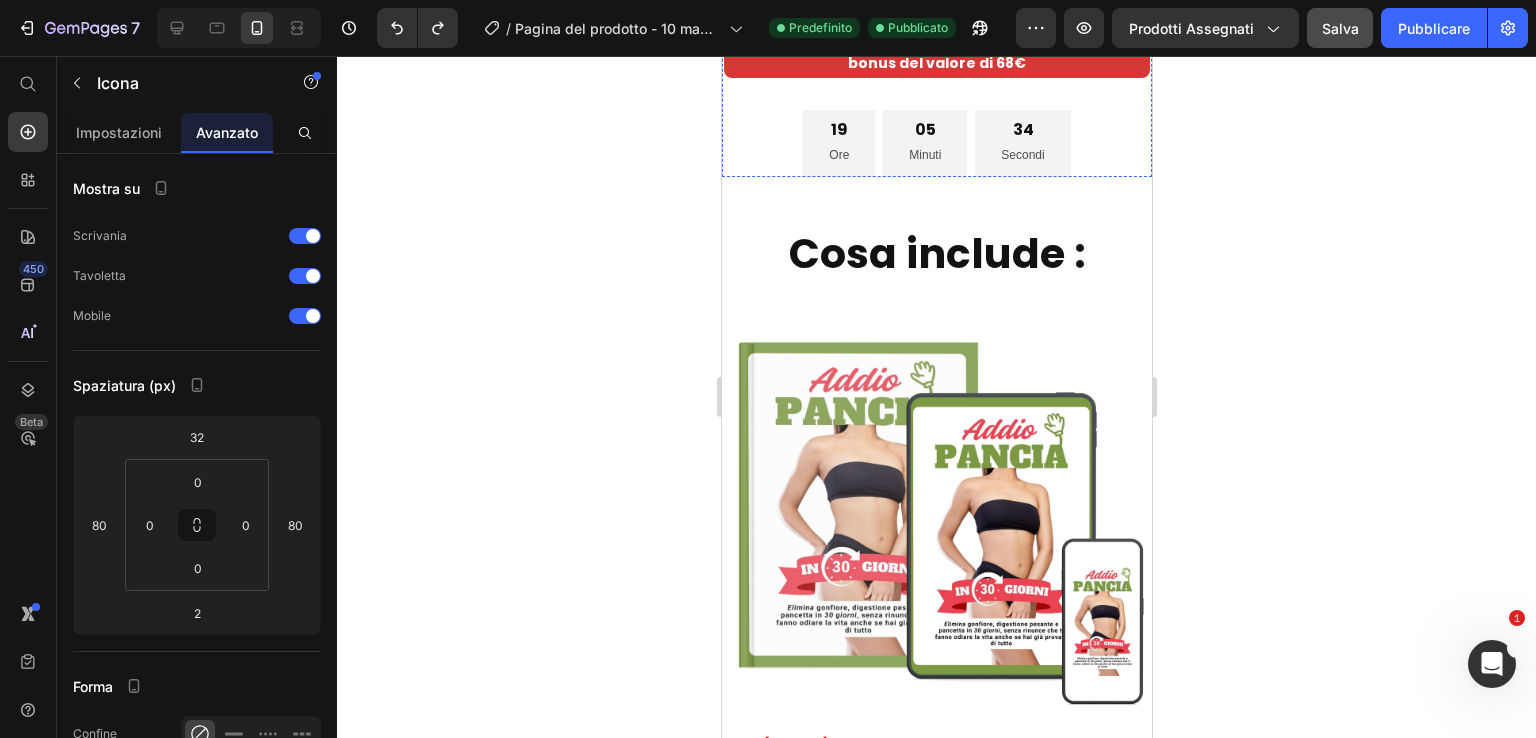 scroll, scrollTop: 5552, scrollLeft: 0, axis: vertical 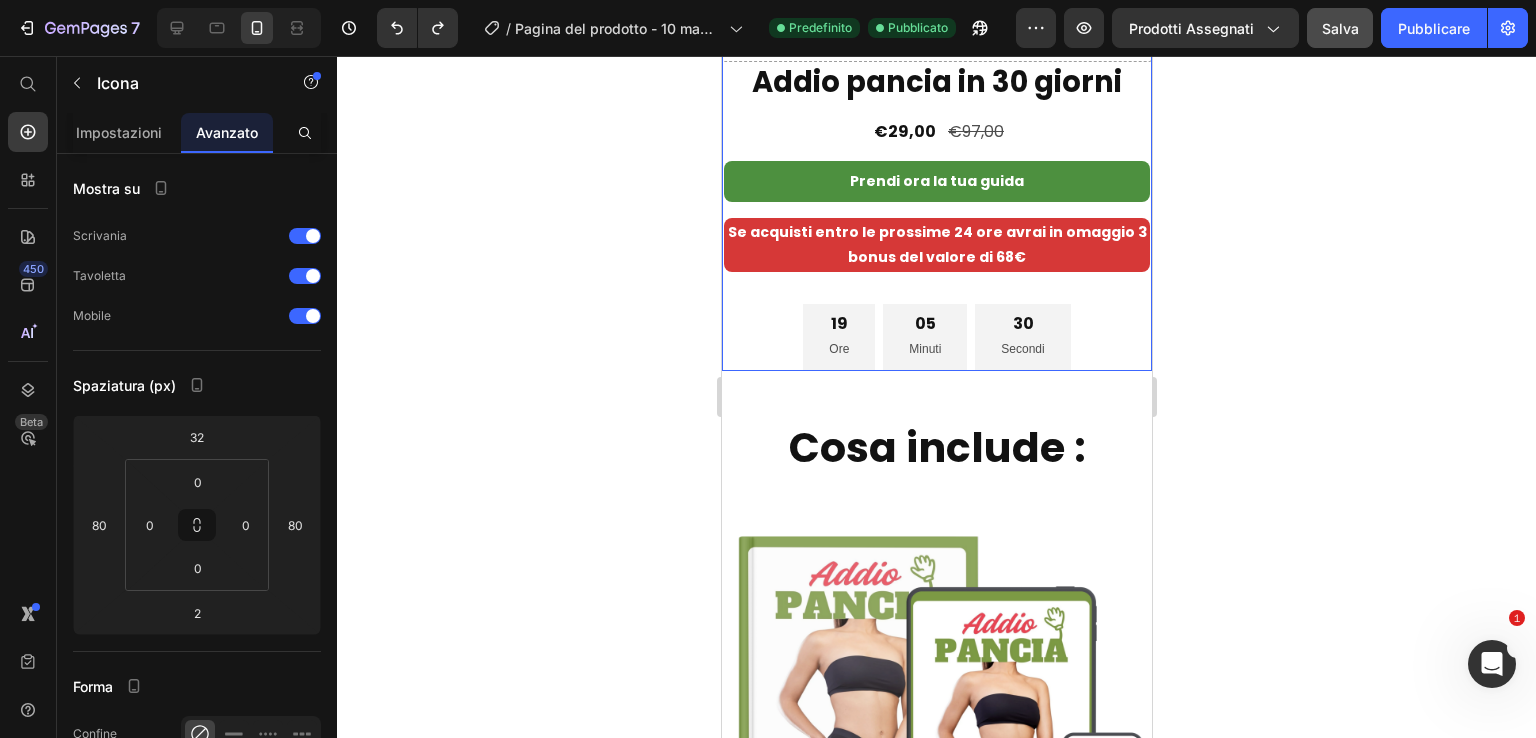 click on "Drop element here" at bounding box center [936, 32] 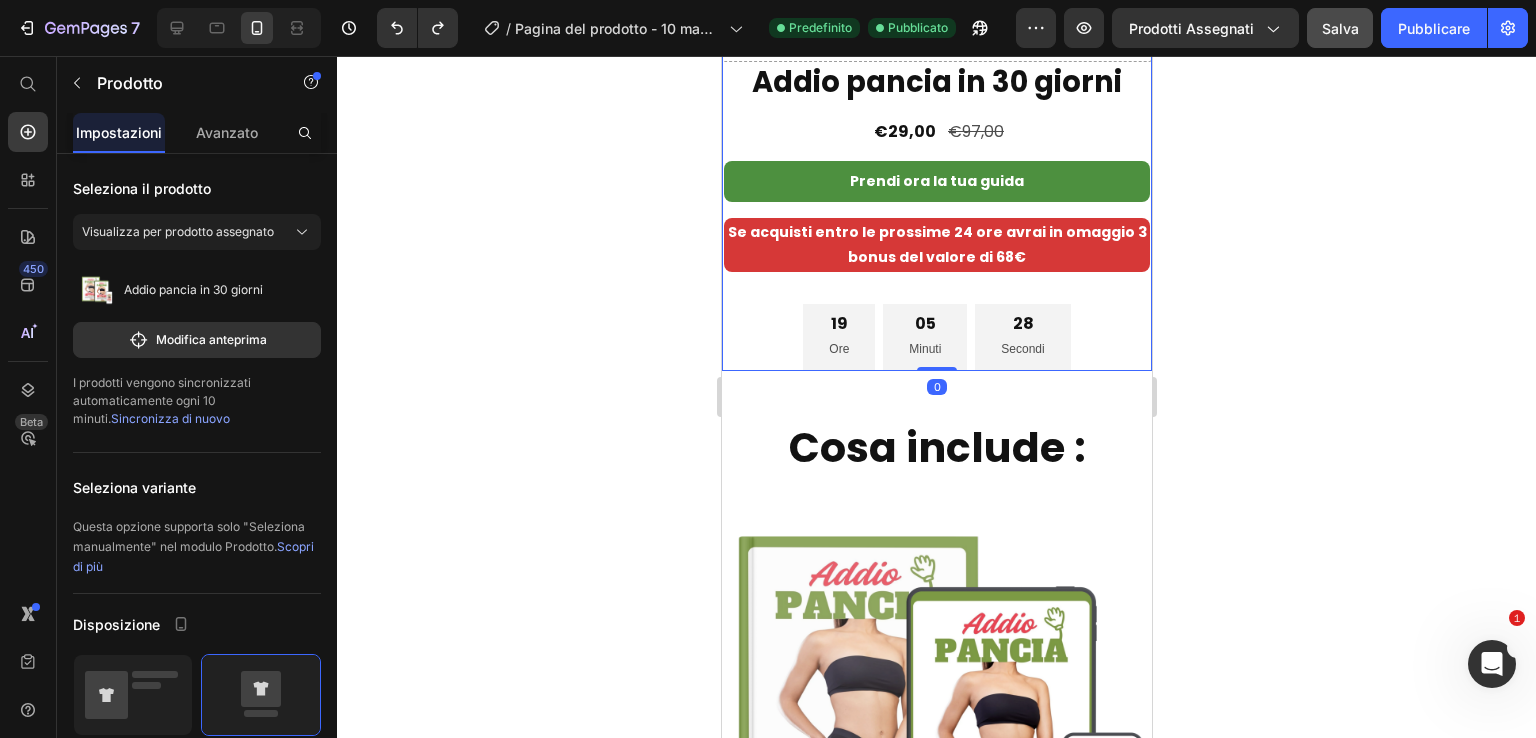 click on "Drop element here" at bounding box center [936, 32] 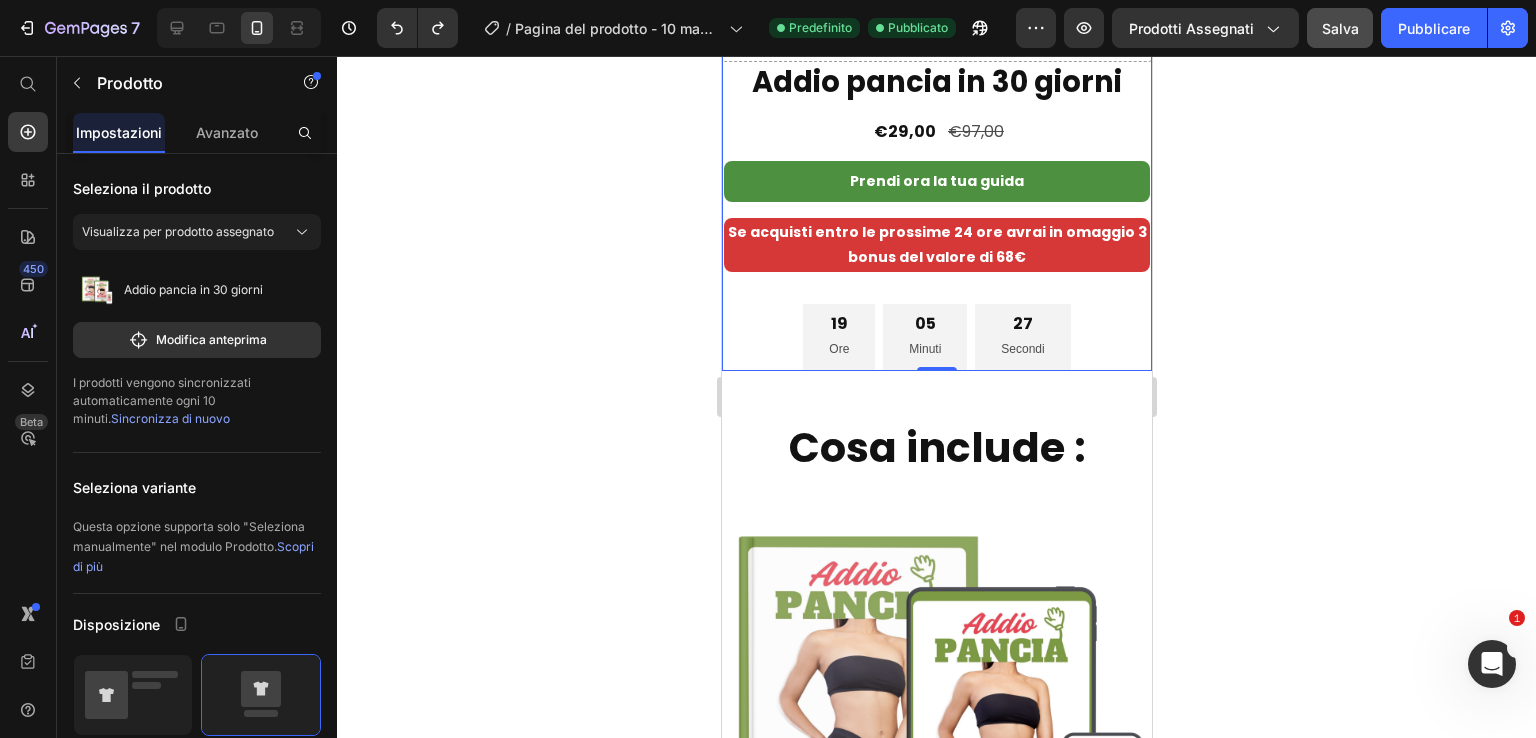 click on "Drop element here" at bounding box center (936, 32) 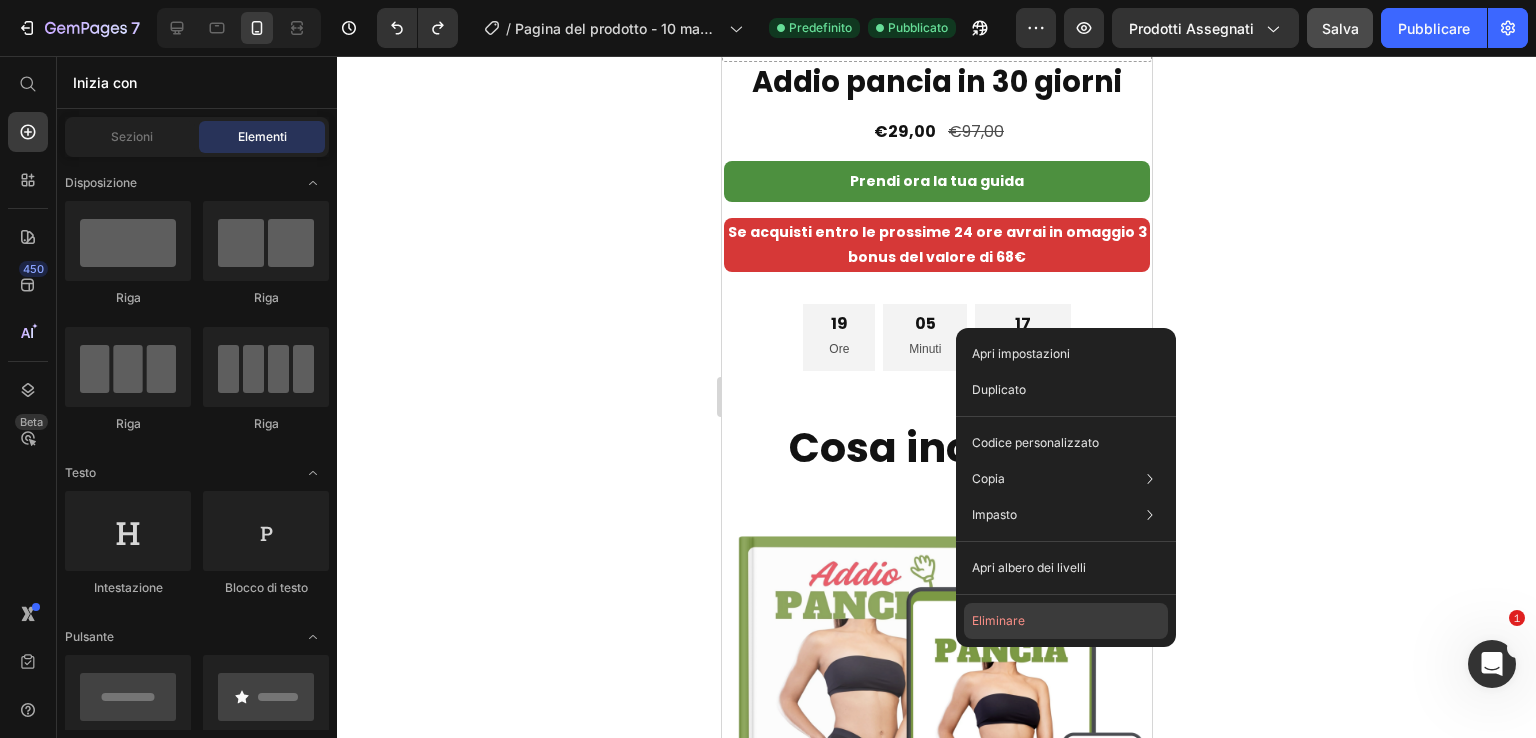 click on "Eliminare" at bounding box center [998, 620] 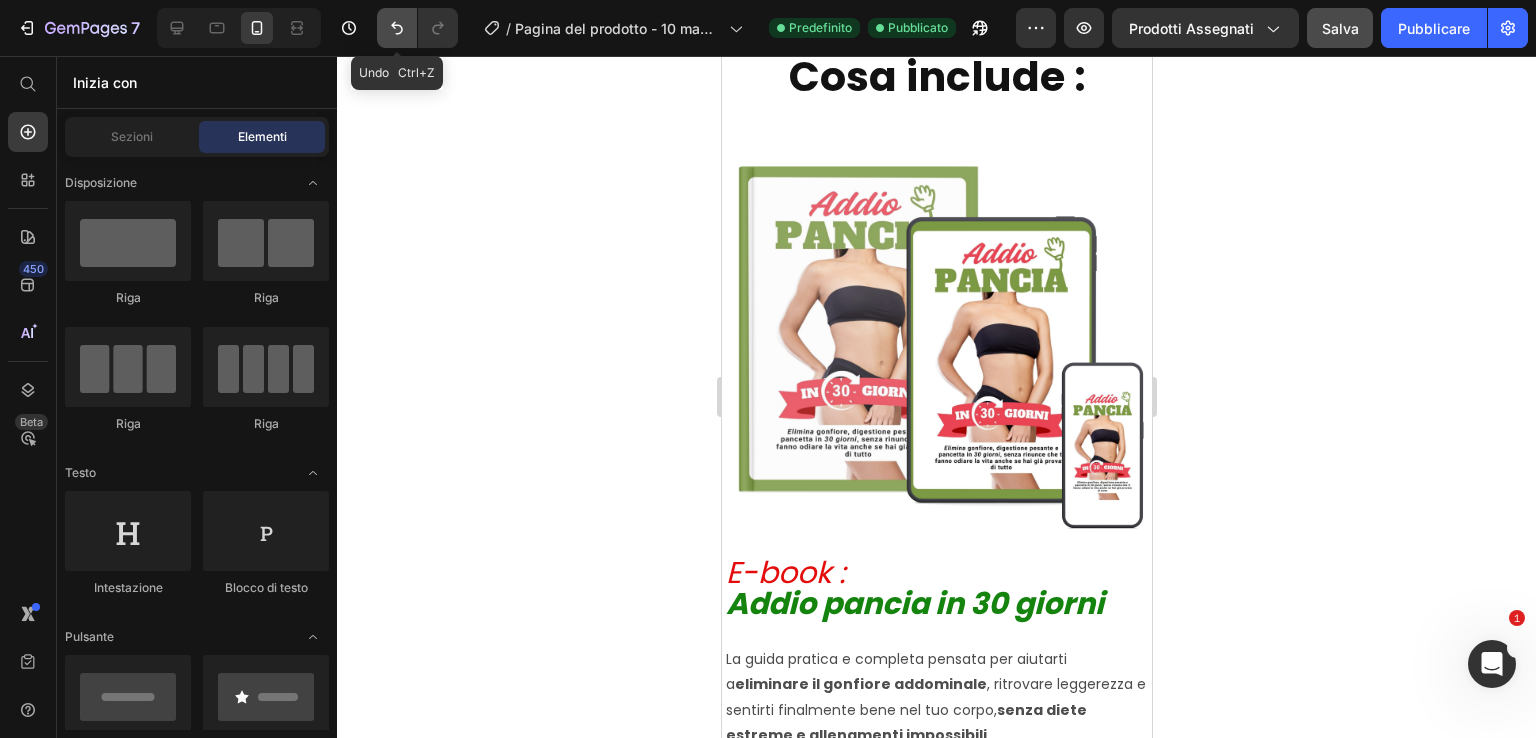 click 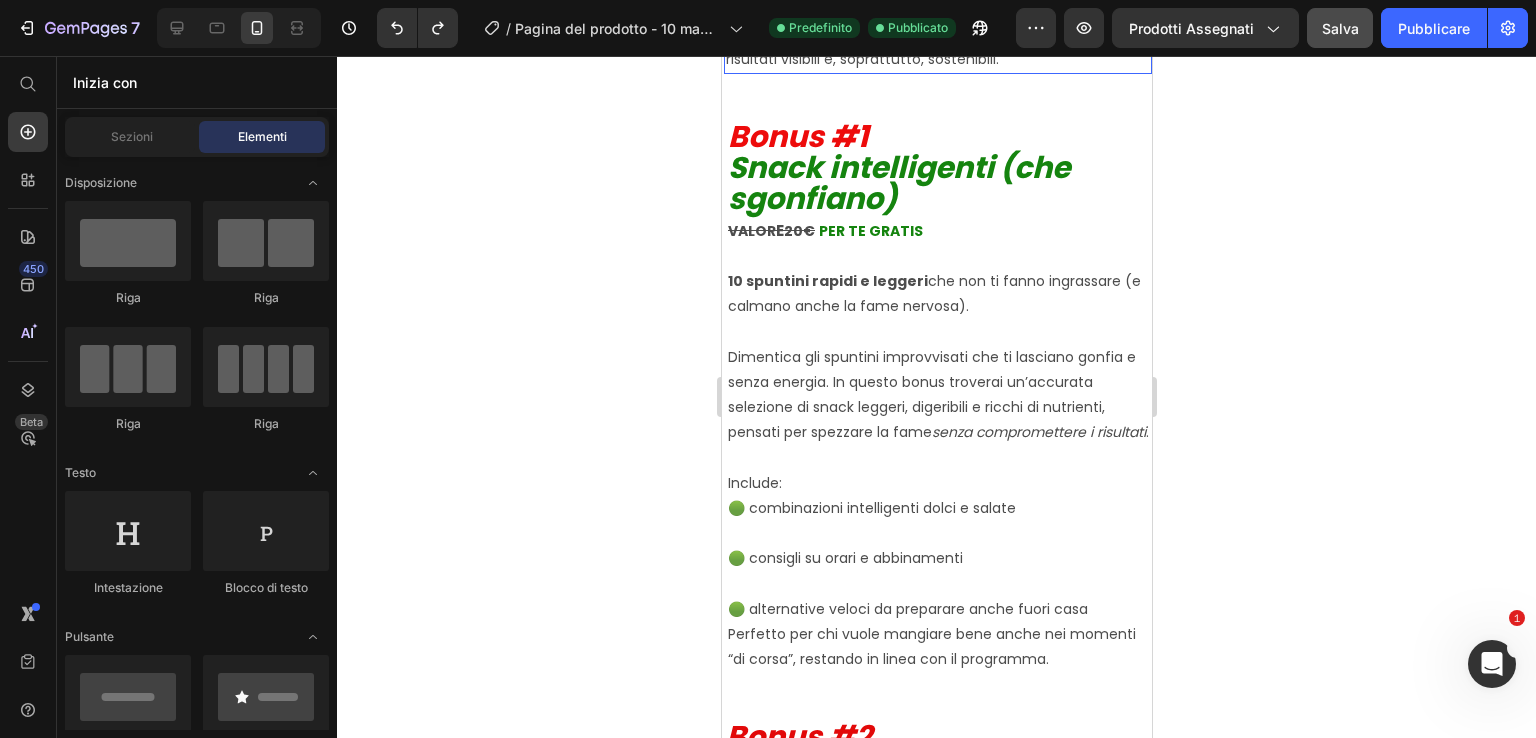 scroll, scrollTop: 7052, scrollLeft: 0, axis: vertical 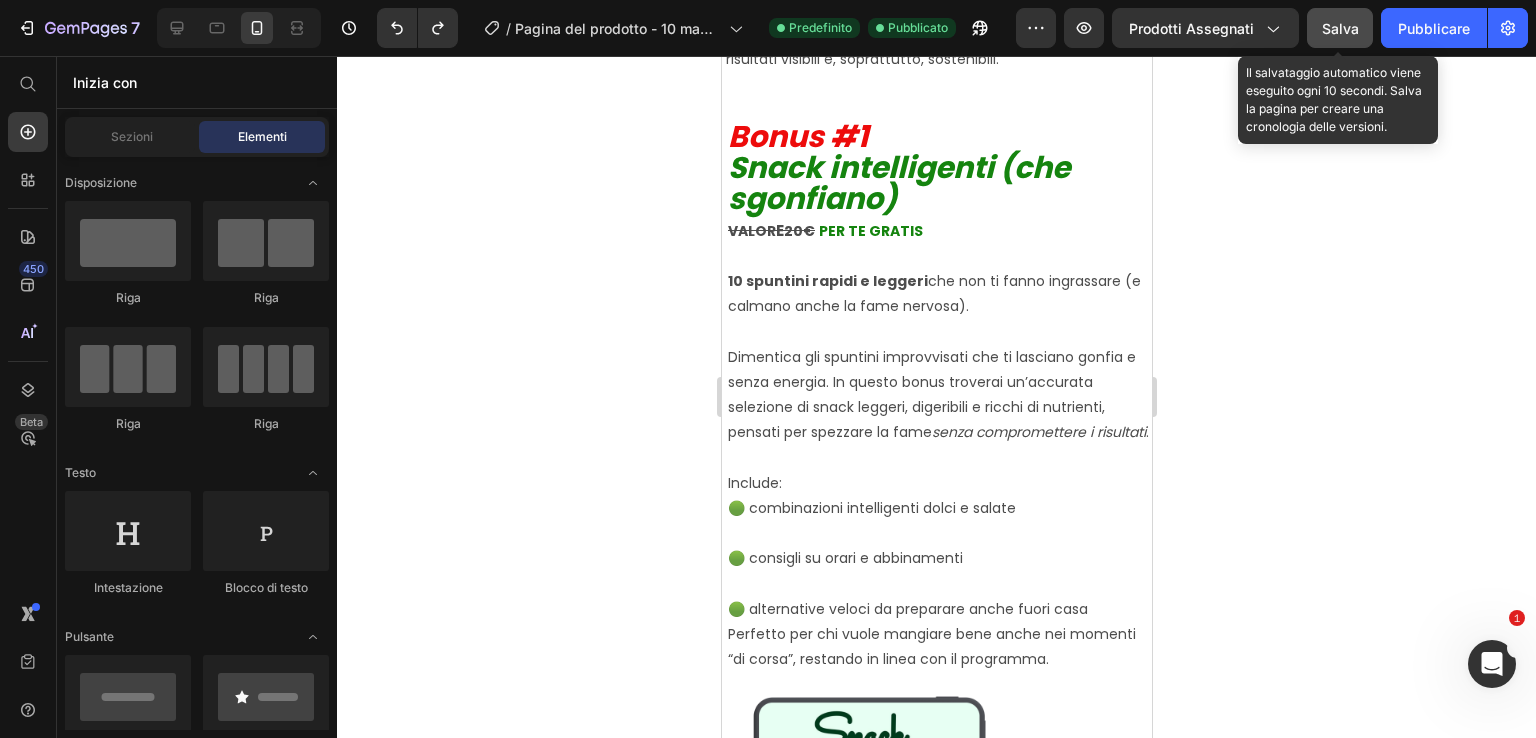 click on "Salva" at bounding box center [1340, 28] 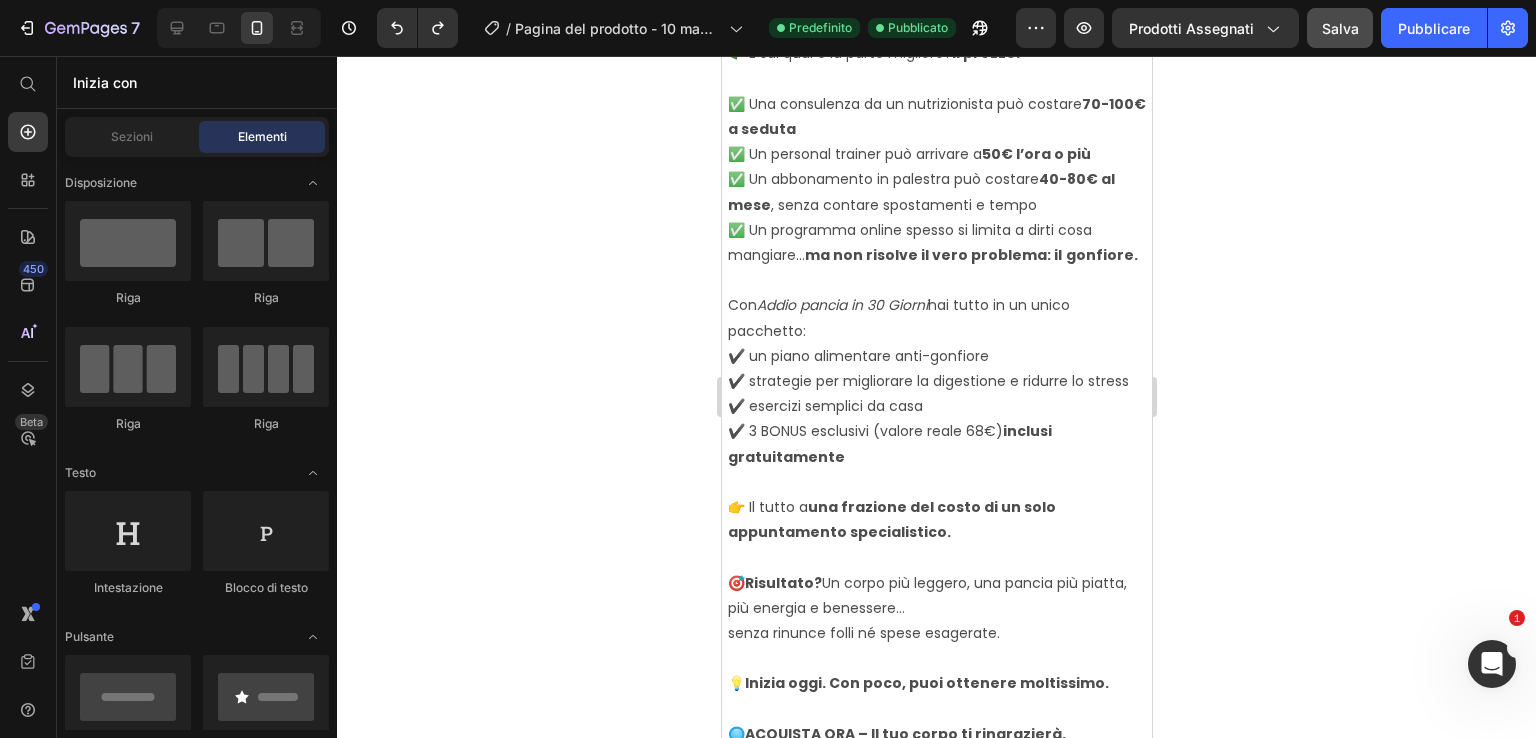 scroll, scrollTop: 10344, scrollLeft: 0, axis: vertical 